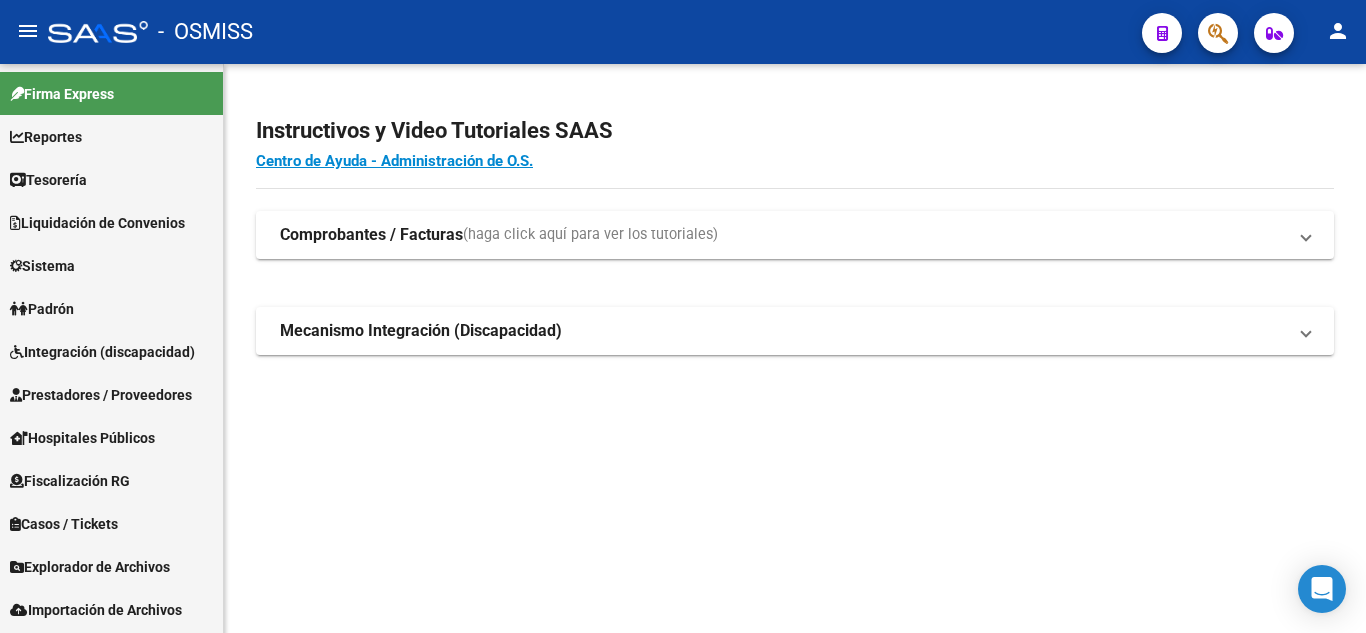scroll, scrollTop: 0, scrollLeft: 0, axis: both 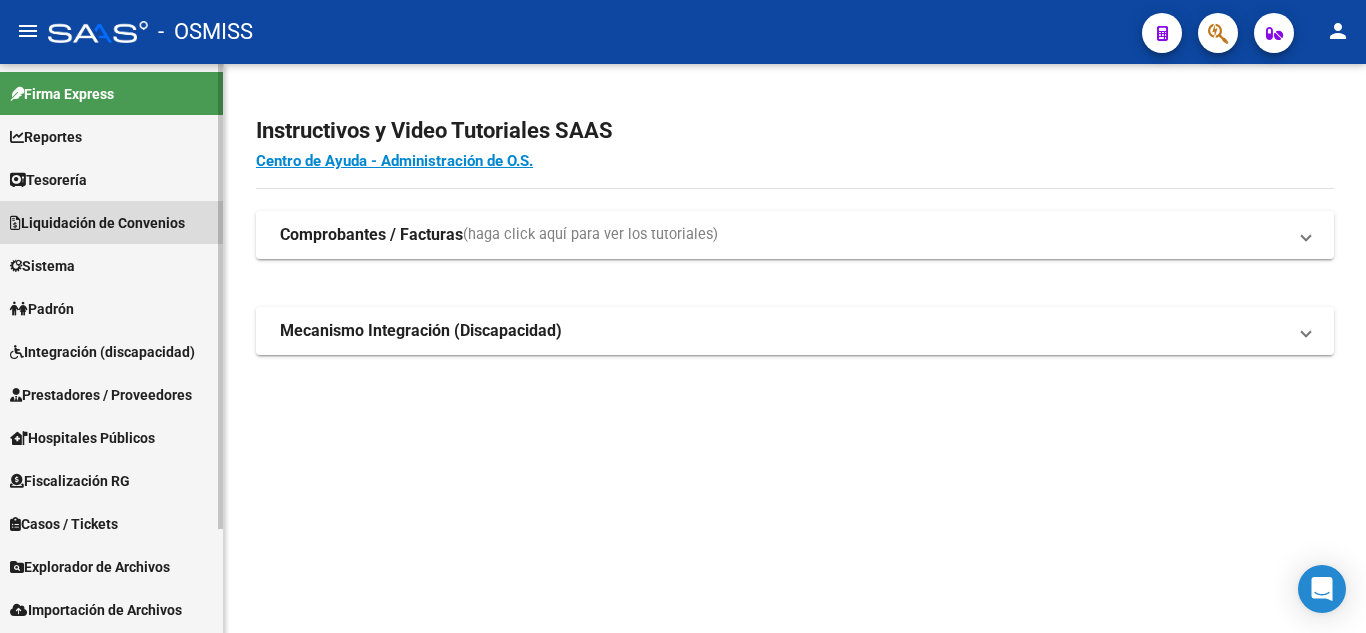 click on "Liquidación de Convenios" at bounding box center [97, 223] 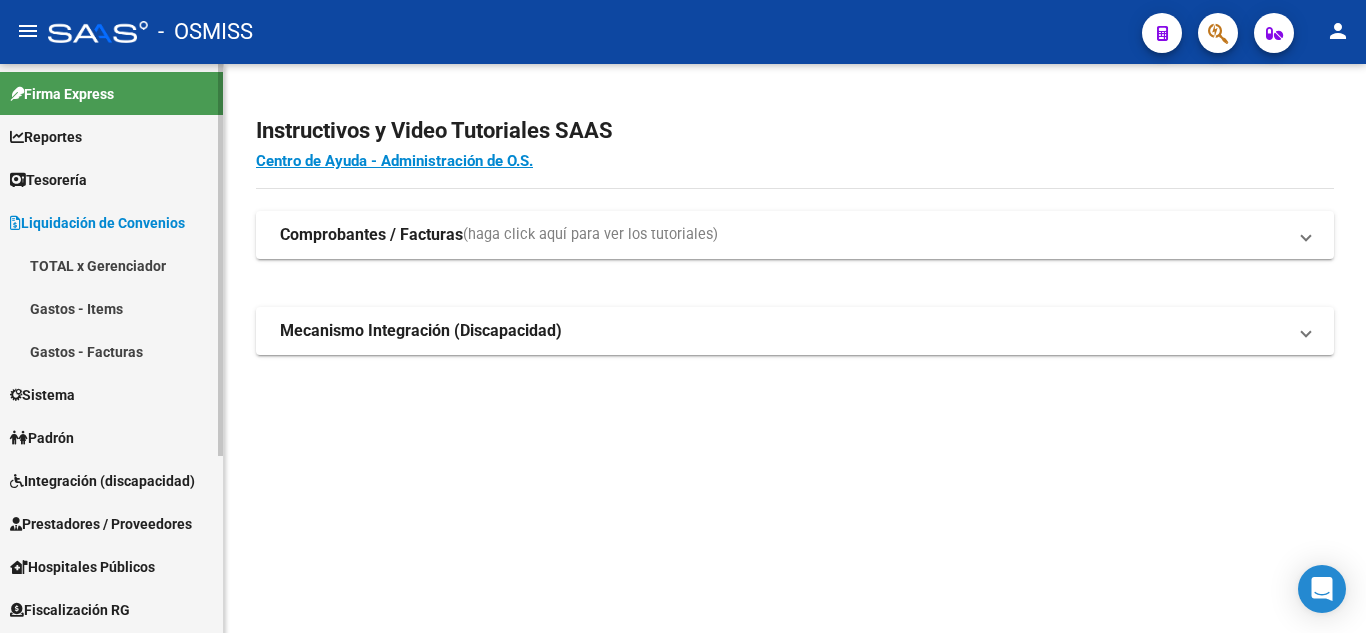 click on "Sistema" at bounding box center (111, 394) 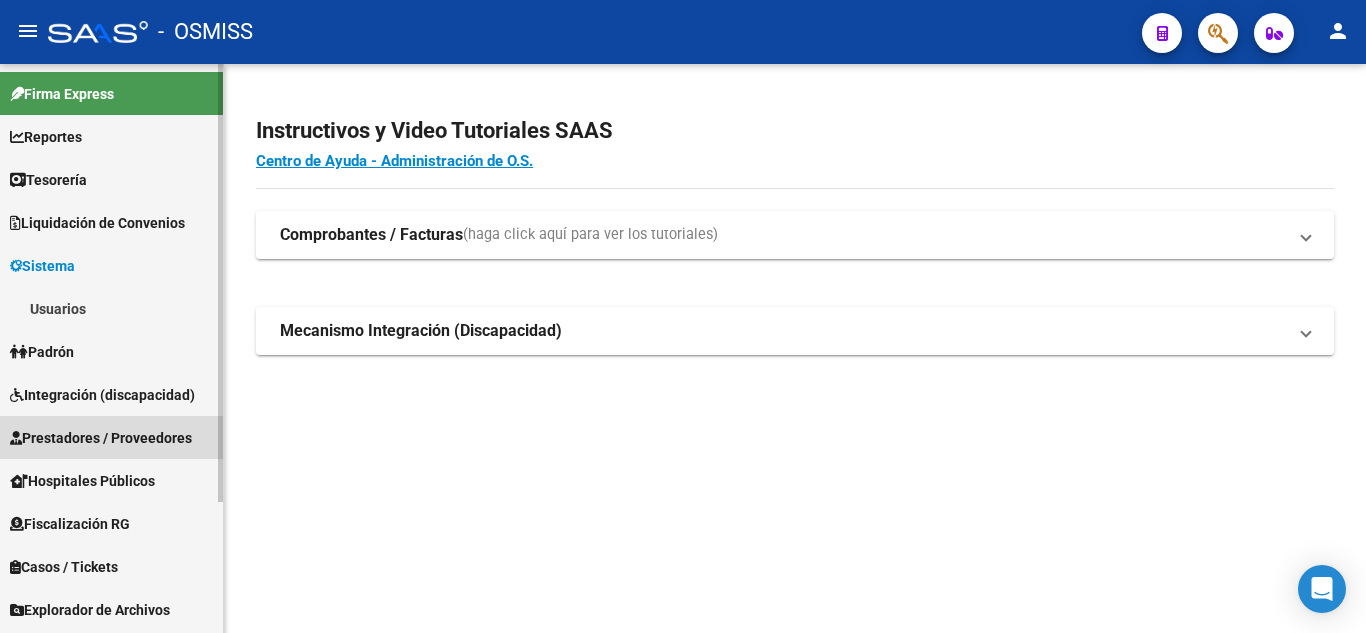 click on "Prestadores / Proveedores" at bounding box center (101, 438) 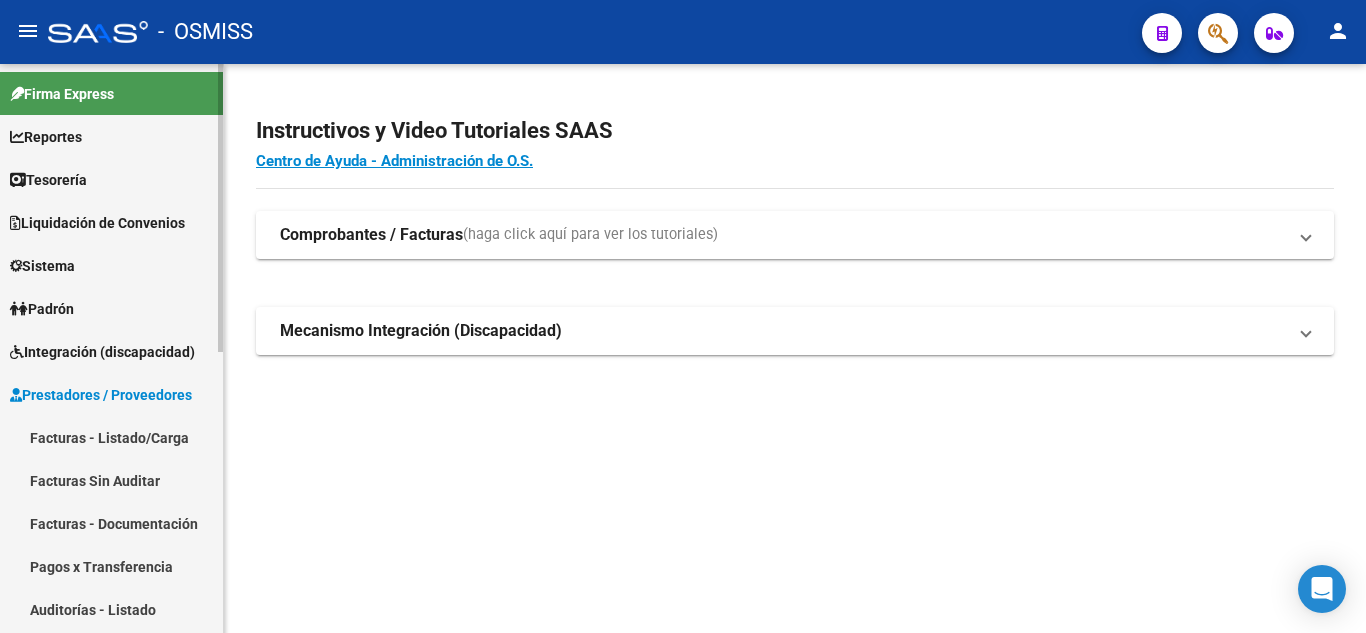 click on "Facturas - Listado/Carga" at bounding box center [111, 437] 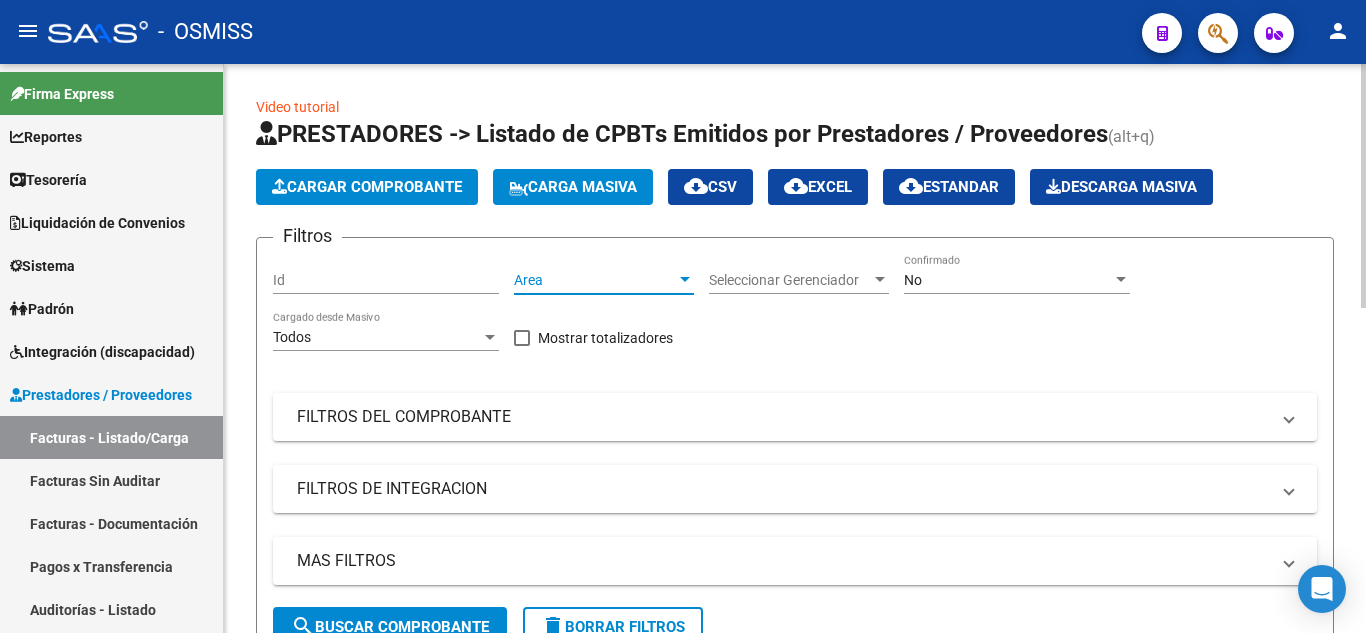 click on "Area" at bounding box center [595, 280] 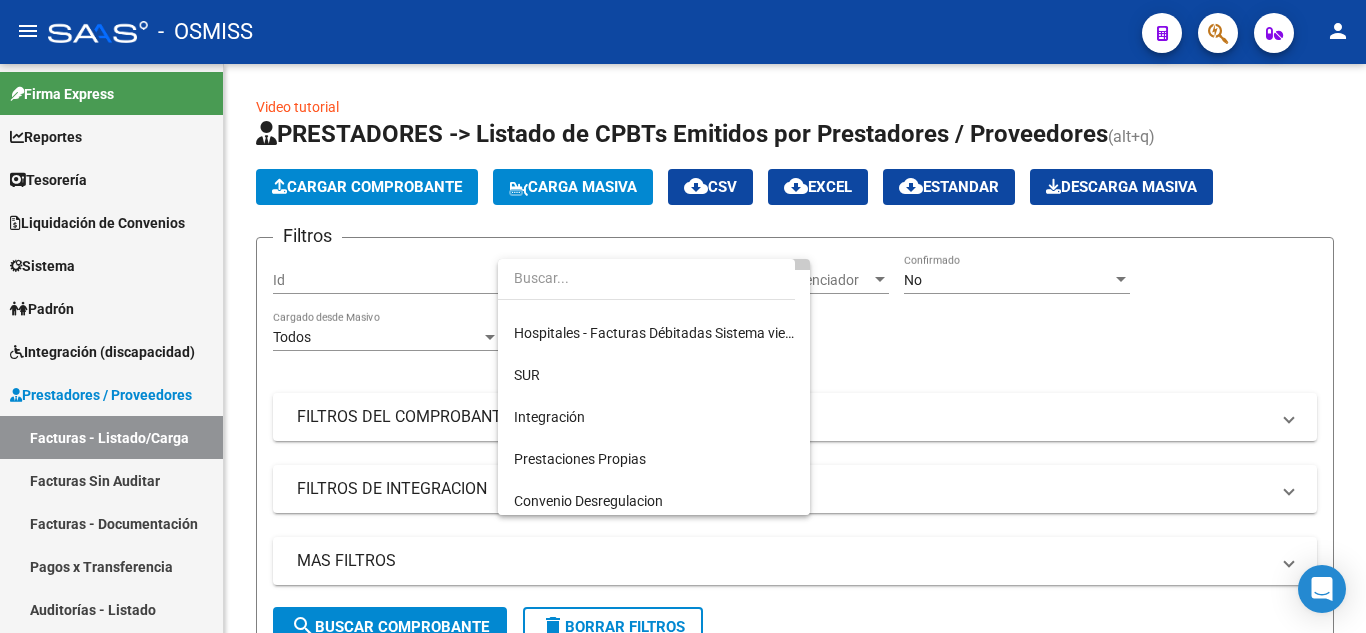 scroll, scrollTop: 0, scrollLeft: 0, axis: both 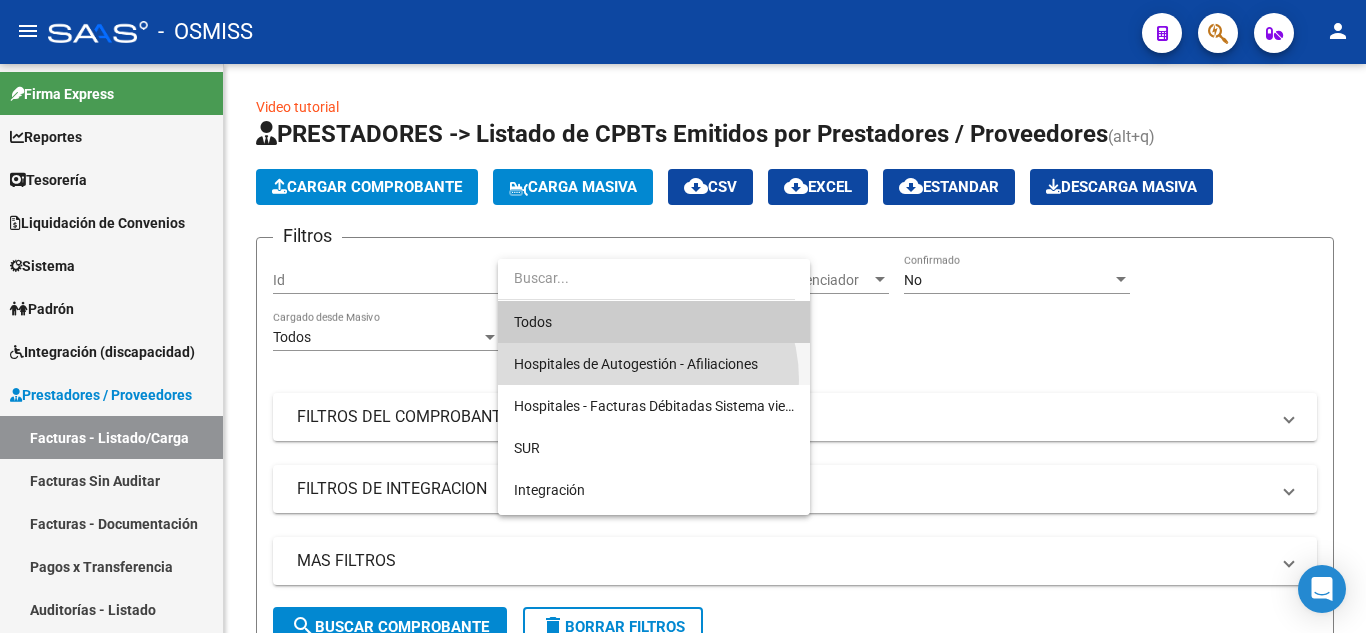 click on "Hospitales de Autogestión - Afiliaciones" at bounding box center (654, 364) 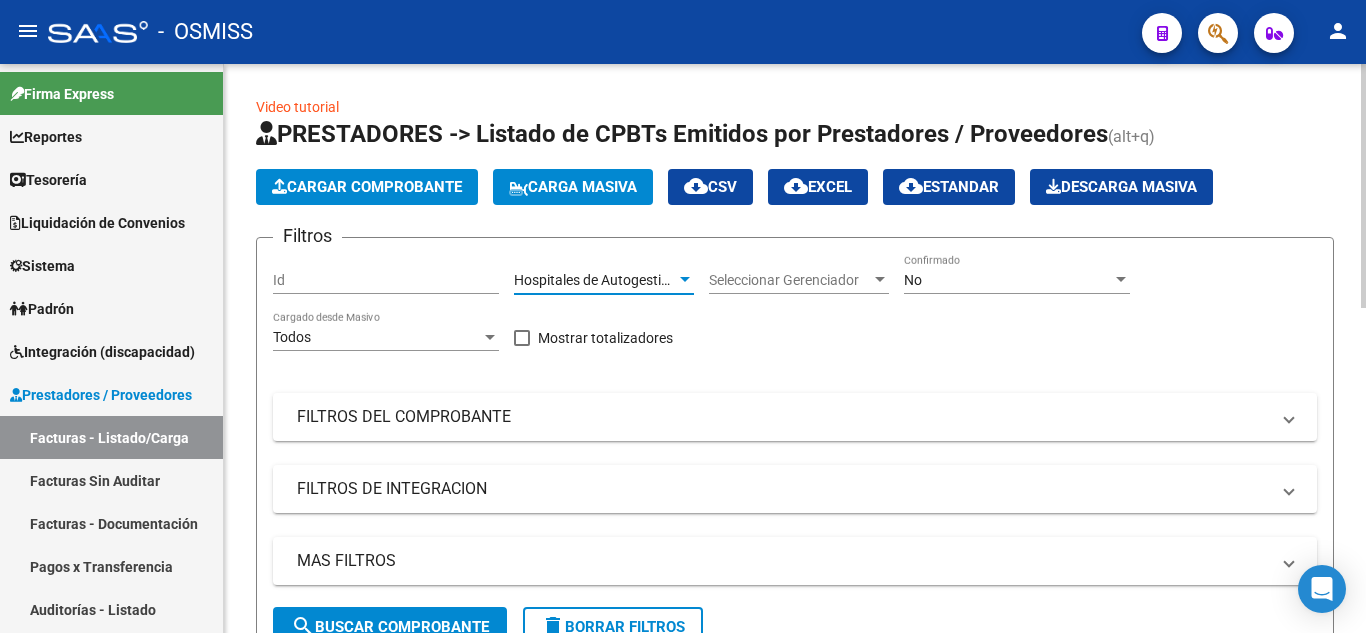 click on "search  Buscar Comprobante" 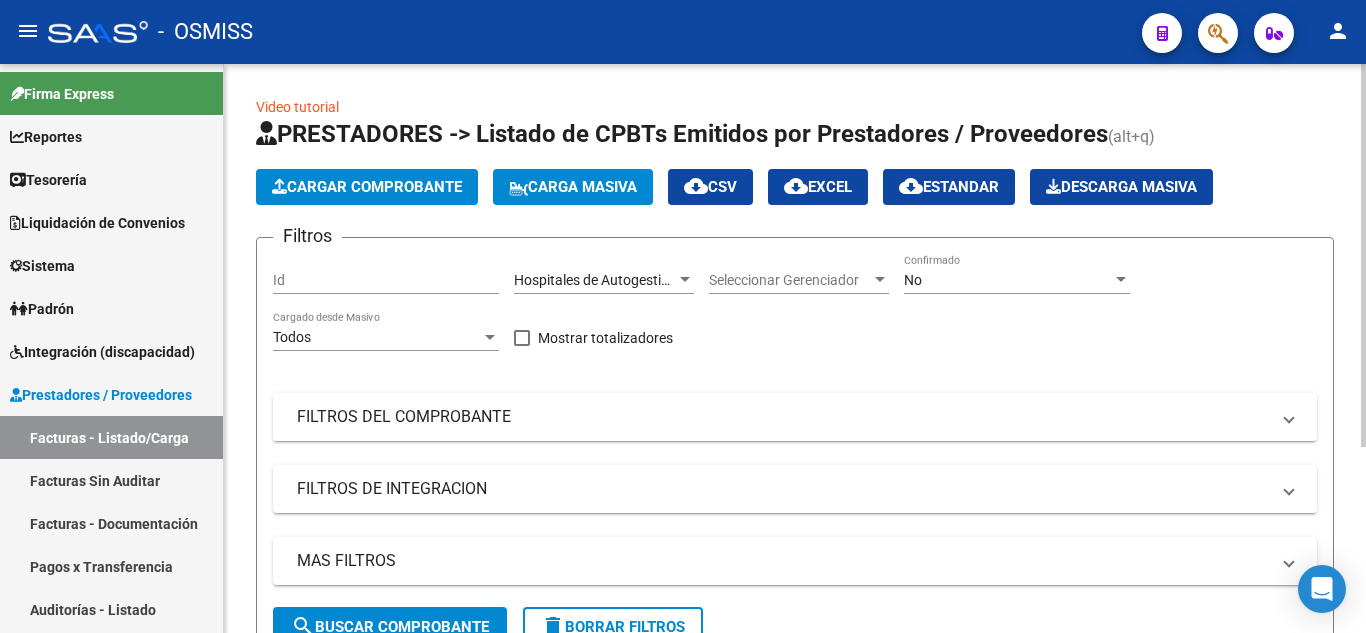 click on "FILTROS DEL COMPROBANTE" at bounding box center [783, 417] 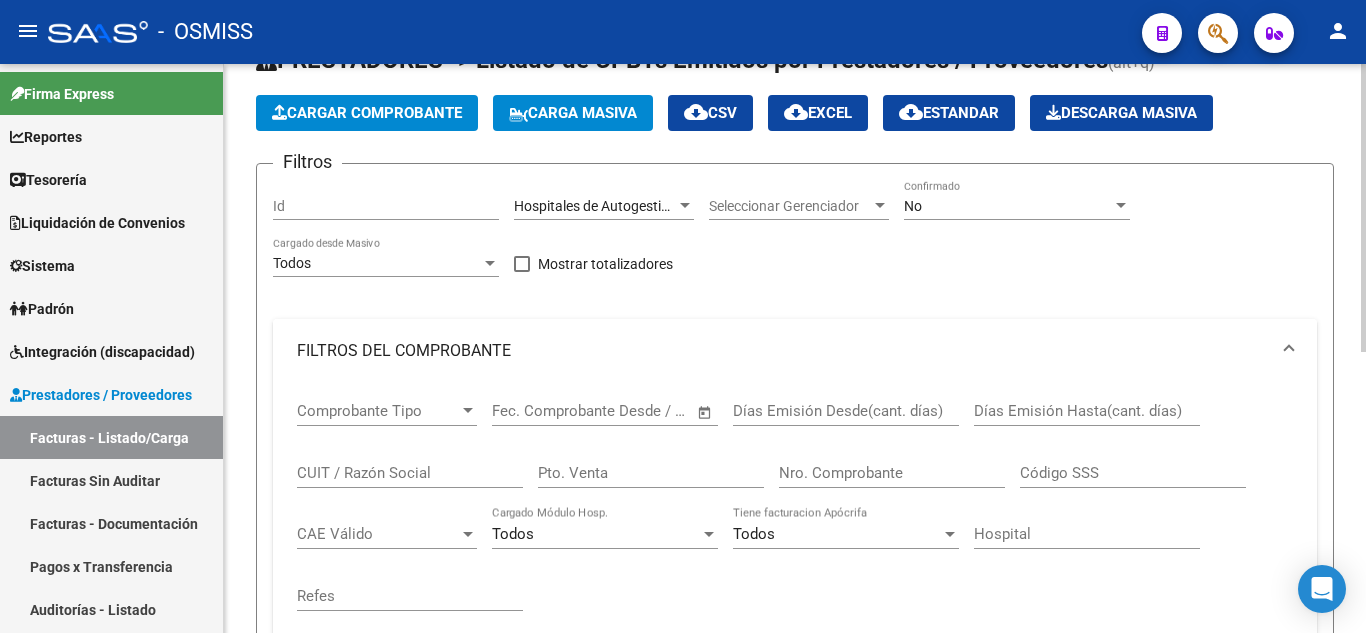 scroll, scrollTop: 100, scrollLeft: 0, axis: vertical 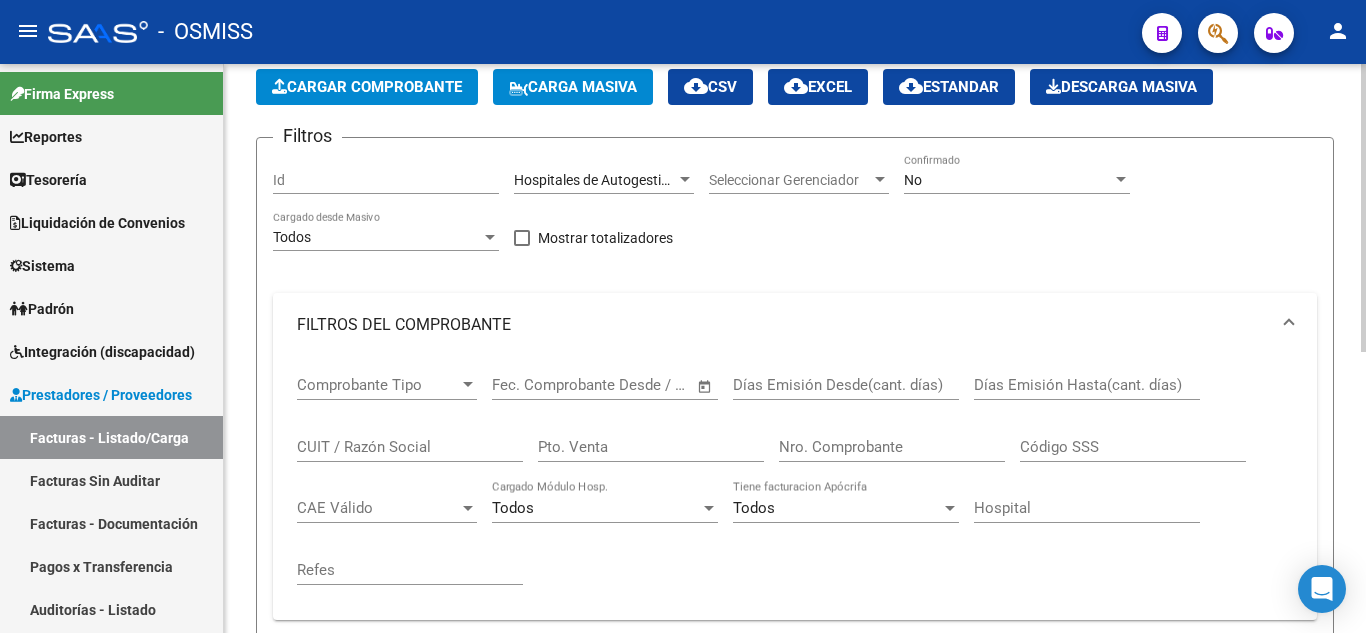 click on "No" at bounding box center [1008, 180] 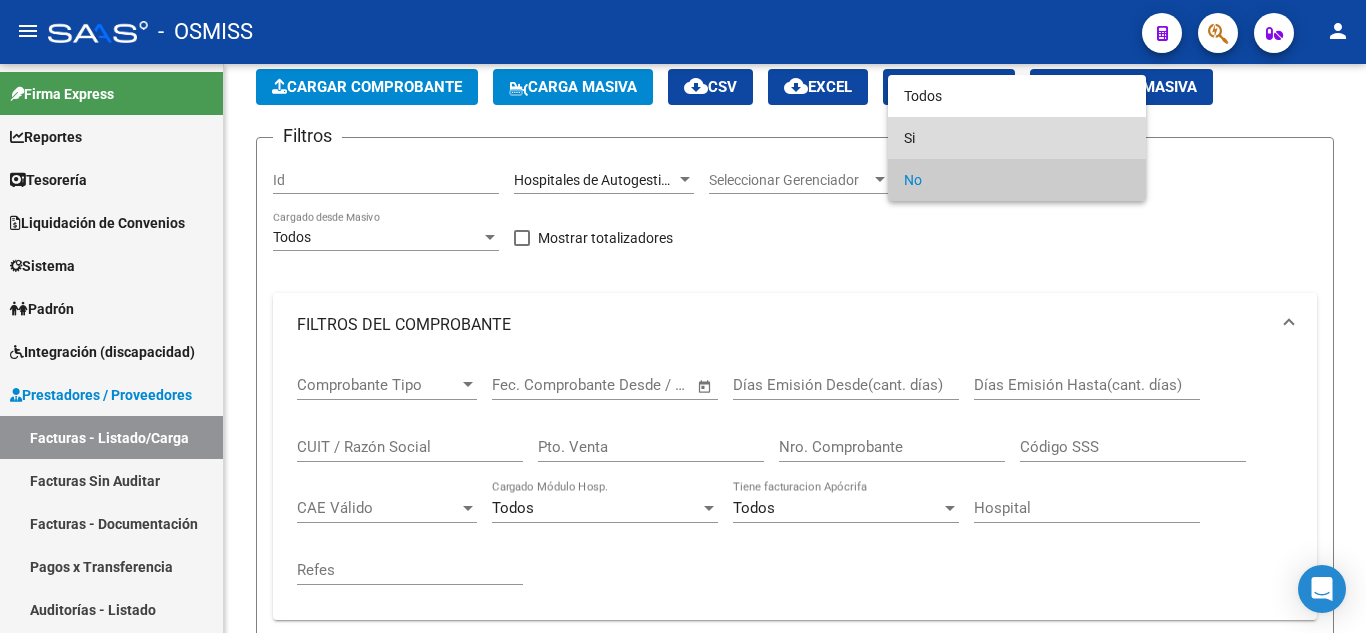 click on "Si" at bounding box center (1017, 138) 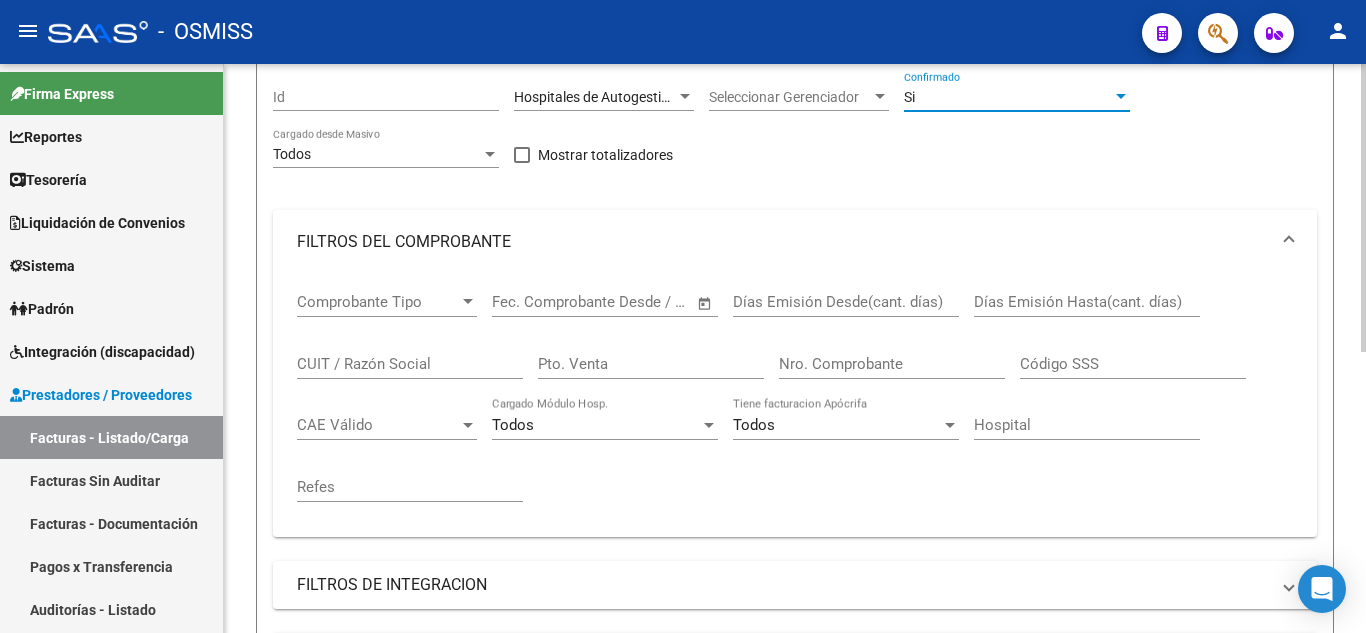 scroll, scrollTop: 300, scrollLeft: 0, axis: vertical 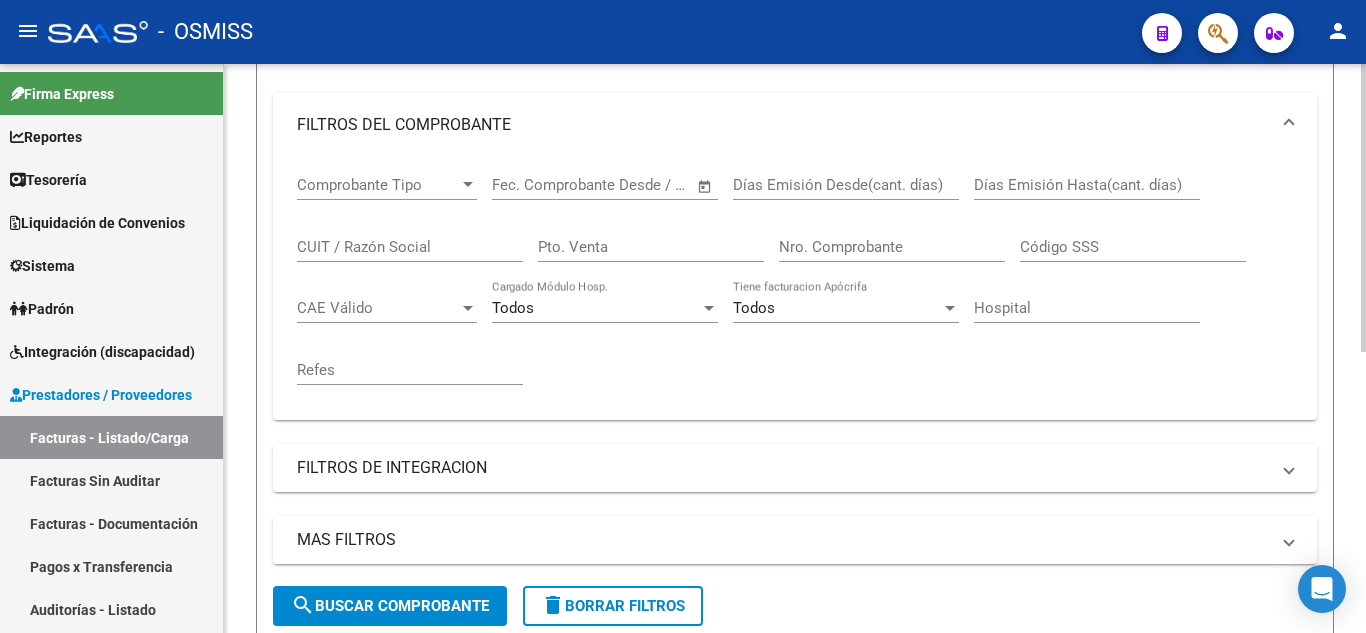 click on "MAS FILTROS" at bounding box center (783, 540) 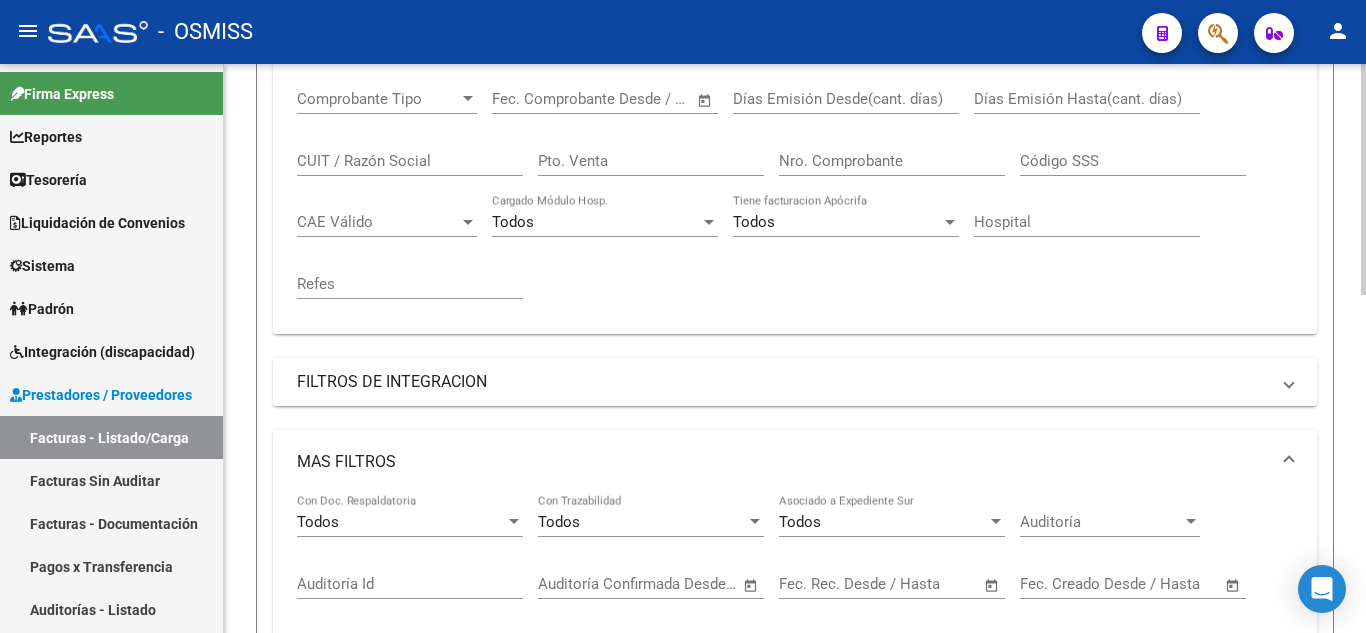 scroll, scrollTop: 500, scrollLeft: 0, axis: vertical 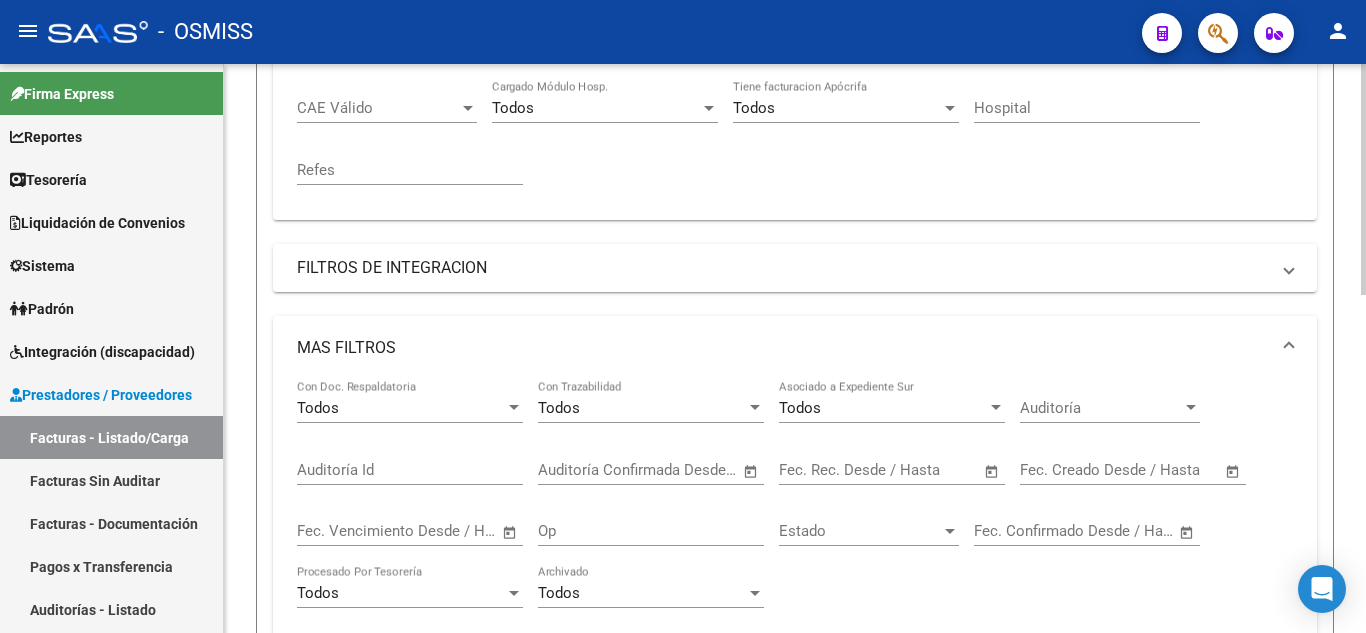 click at bounding box center (811, 470) 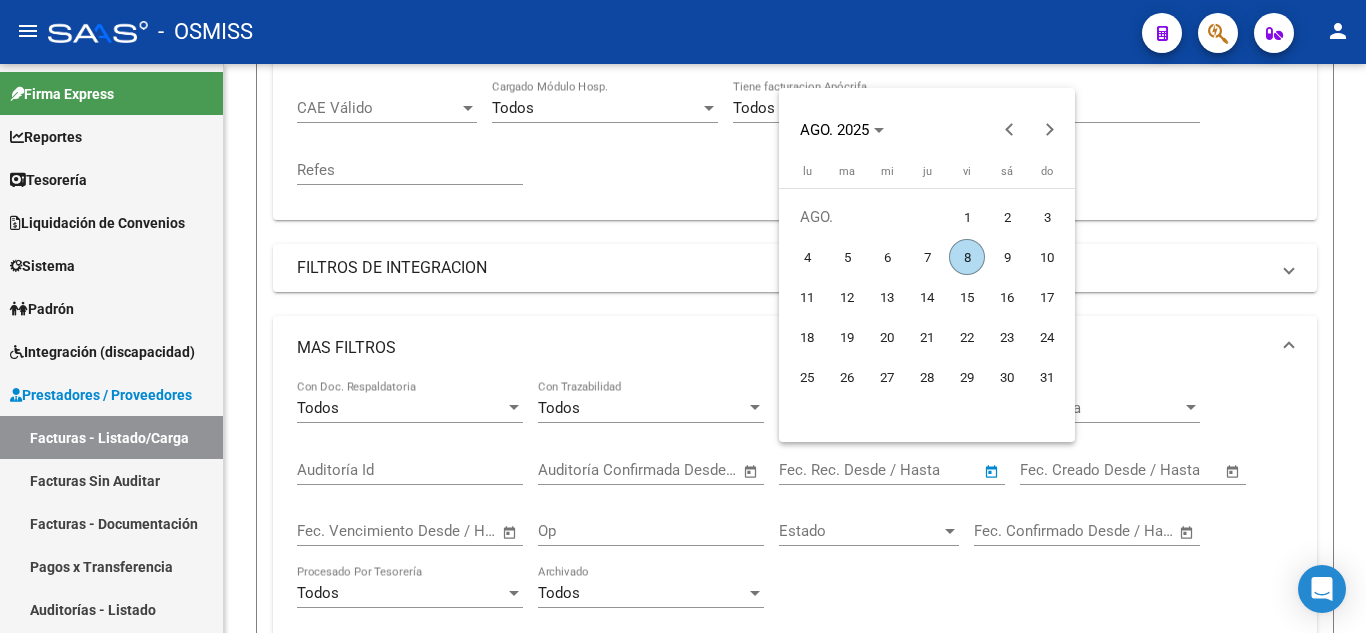 click on "7" at bounding box center [927, 257] 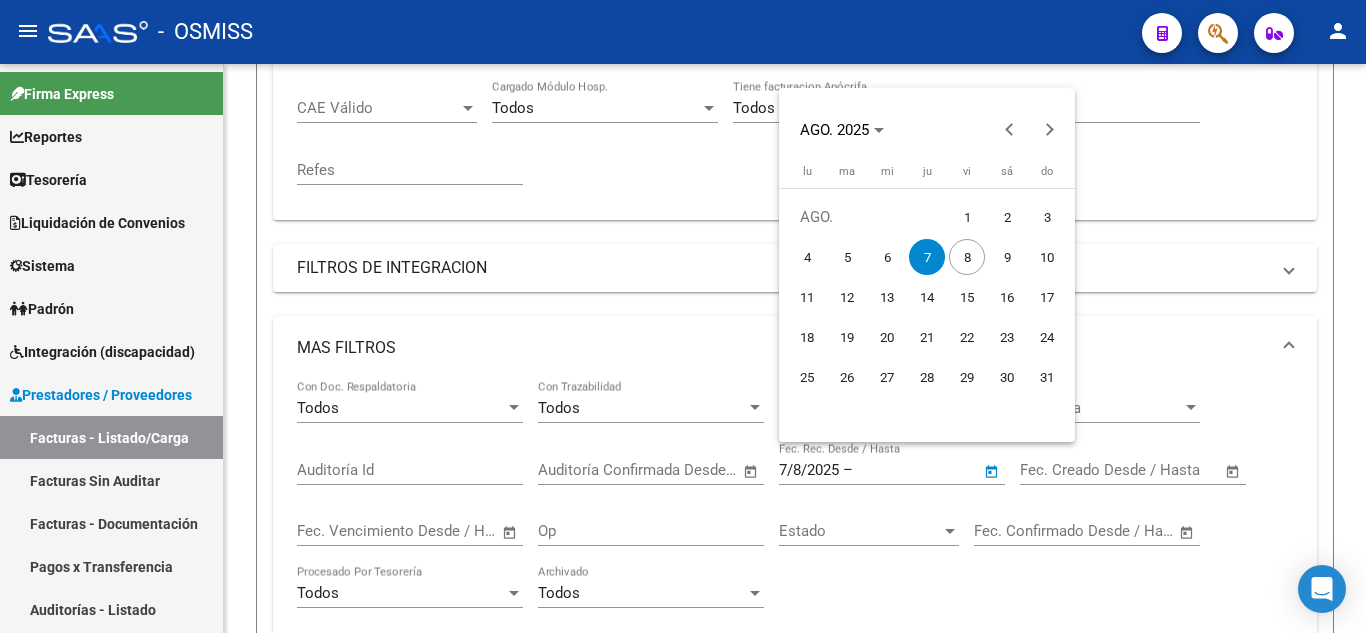 click on "7" at bounding box center (927, 257) 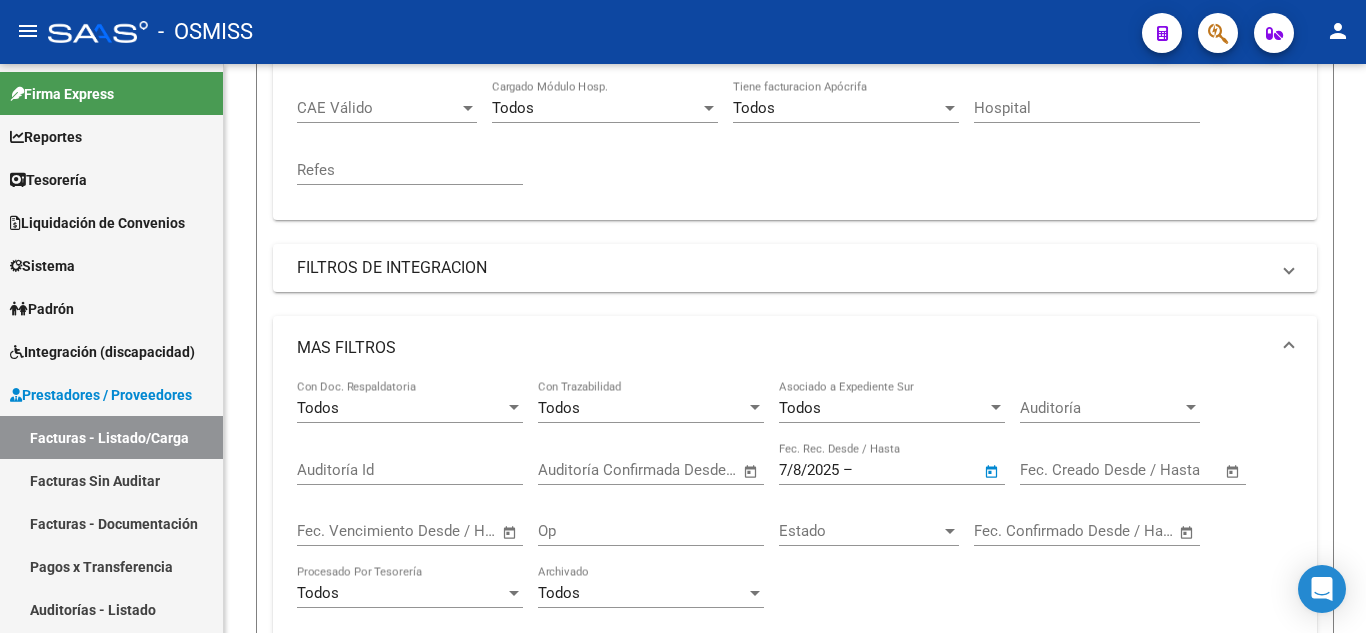 type on "7/8/2025" 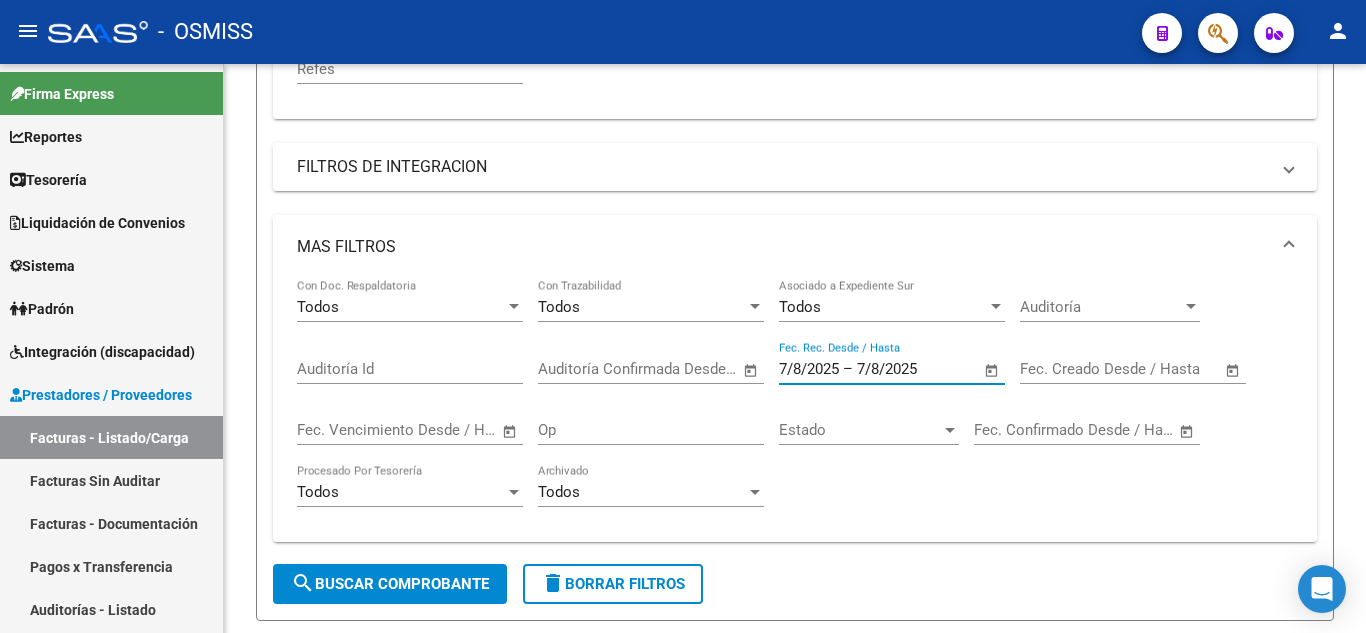 scroll, scrollTop: 700, scrollLeft: 0, axis: vertical 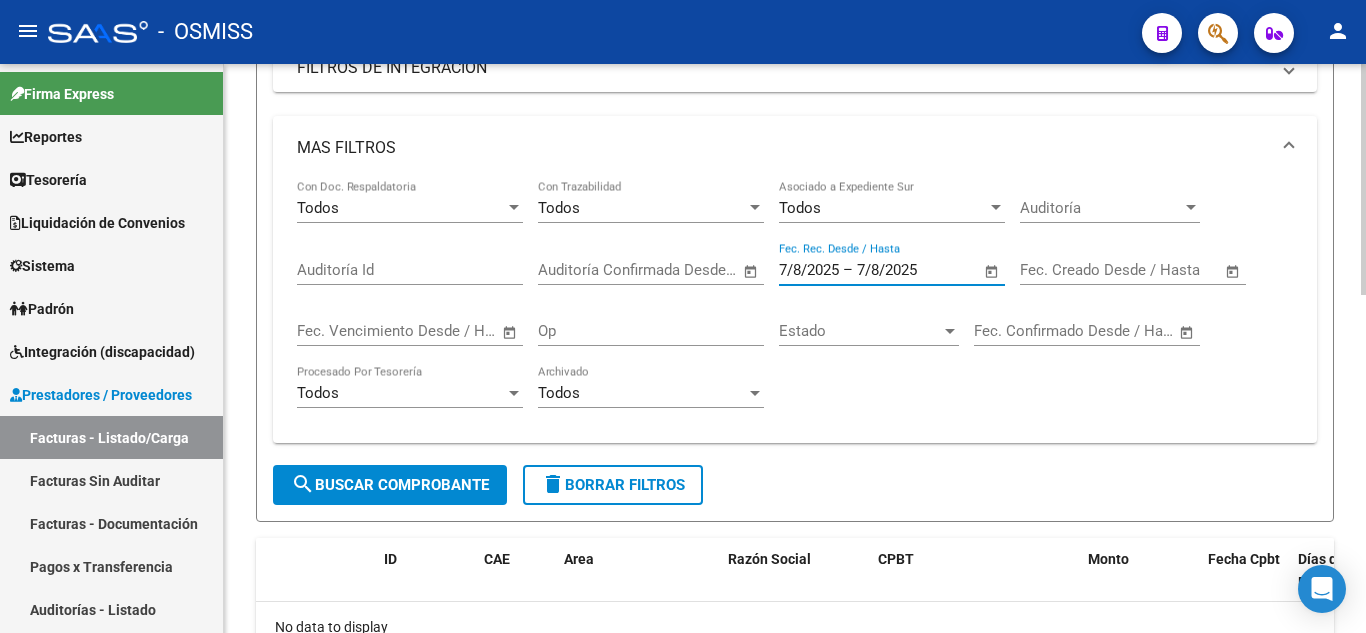 click on "search  Buscar Comprobante" 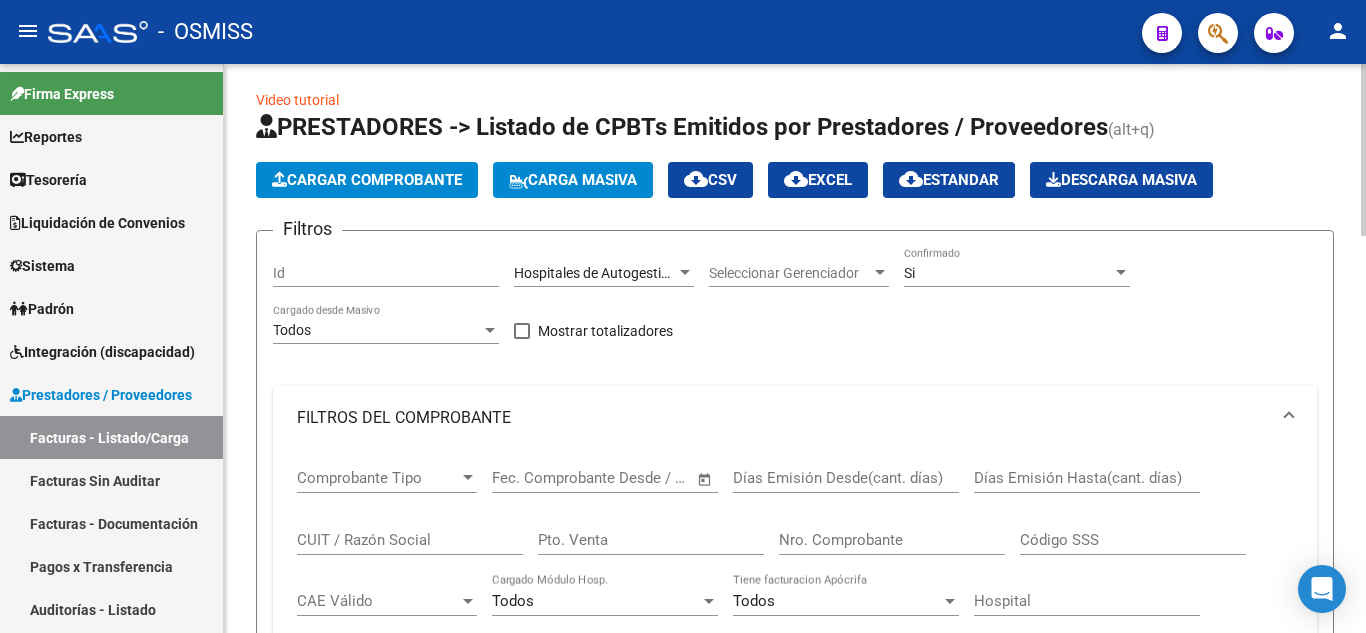 scroll, scrollTop: 0, scrollLeft: 0, axis: both 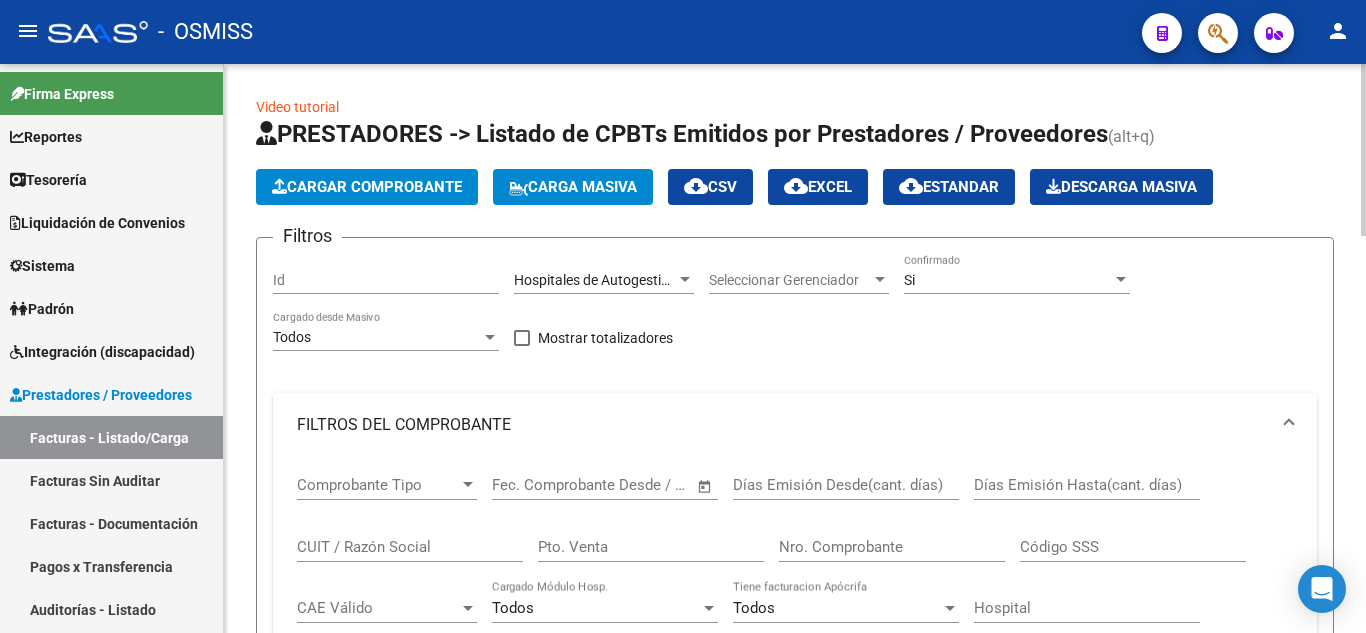 click on "cloud_download  CSV" 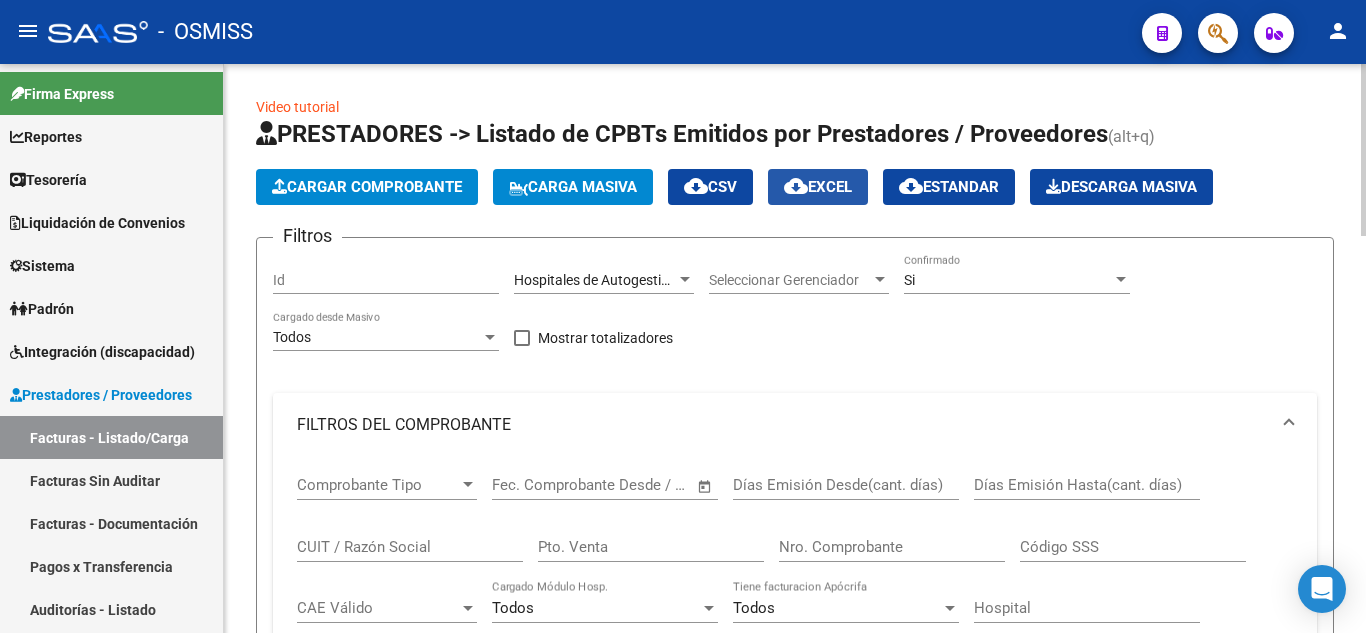 click on "cloud_download  EXCEL" 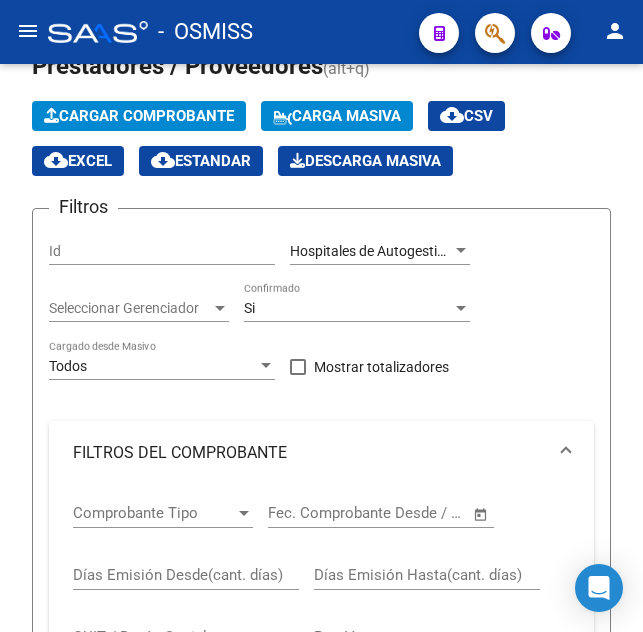 scroll, scrollTop: 132, scrollLeft: 0, axis: vertical 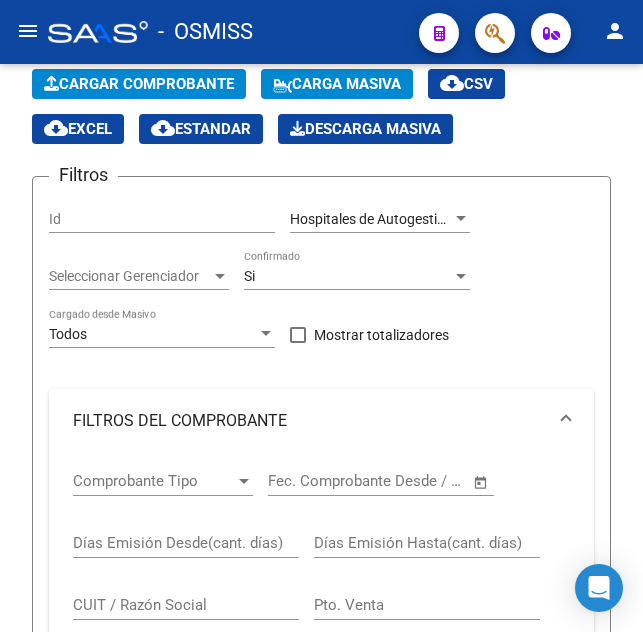 click 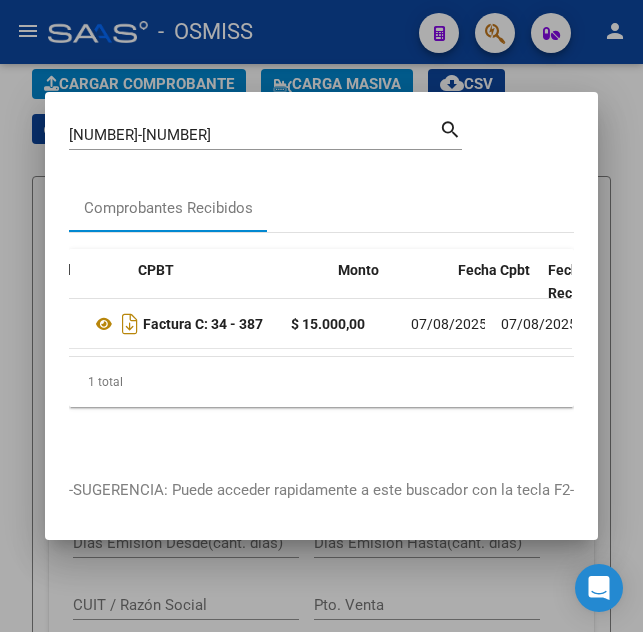 scroll, scrollTop: 0, scrollLeft: 567, axis: horizontal 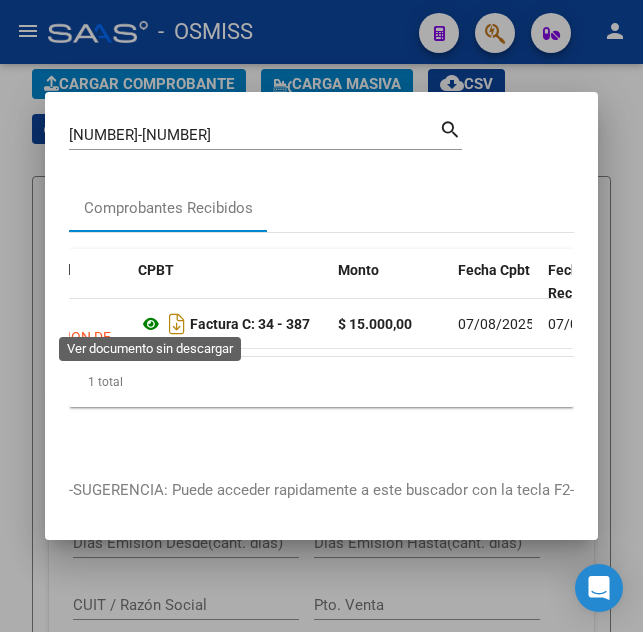 click 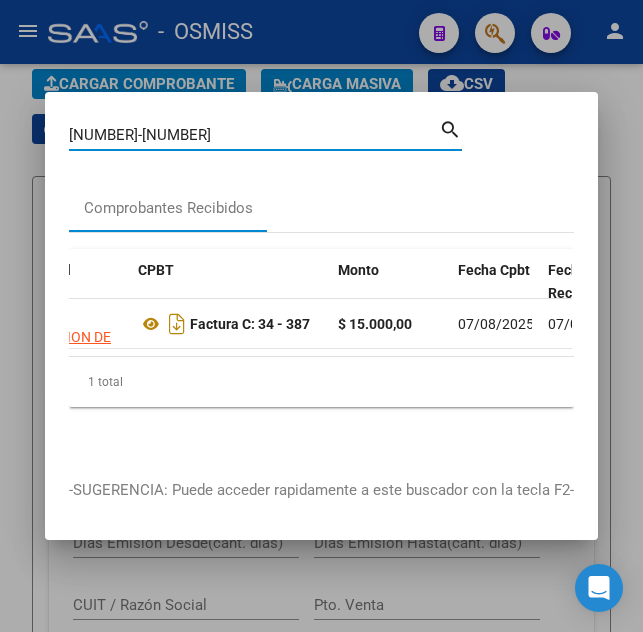 drag, startPoint x: 184, startPoint y: 125, endPoint x: -8, endPoint y: 143, distance: 192.8419 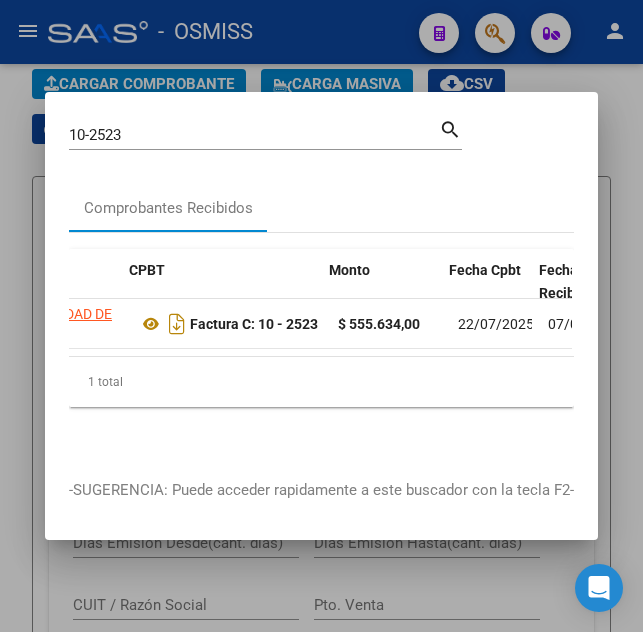 scroll, scrollTop: 0, scrollLeft: 549, axis: horizontal 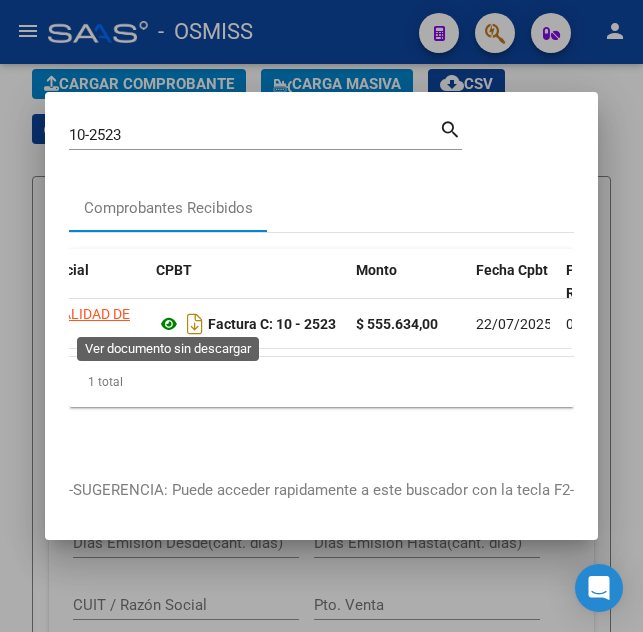 click 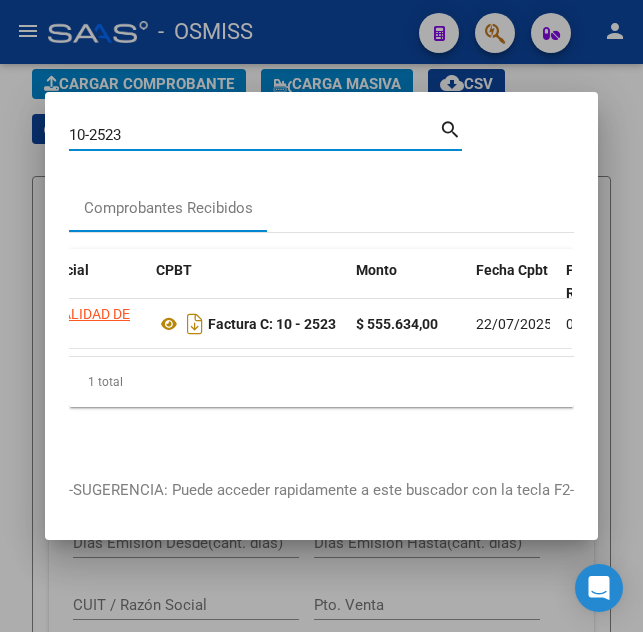 drag, startPoint x: 152, startPoint y: 130, endPoint x: 93, endPoint y: 138, distance: 59.5399 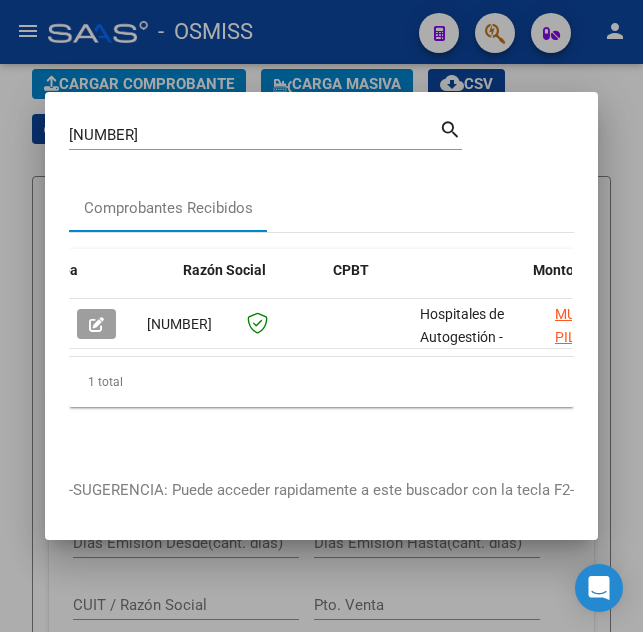scroll, scrollTop: 0, scrollLeft: 428, axis: horizontal 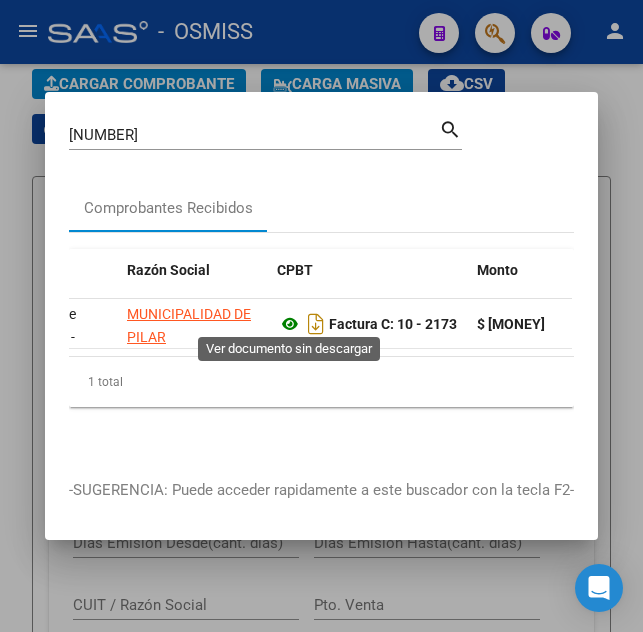 click 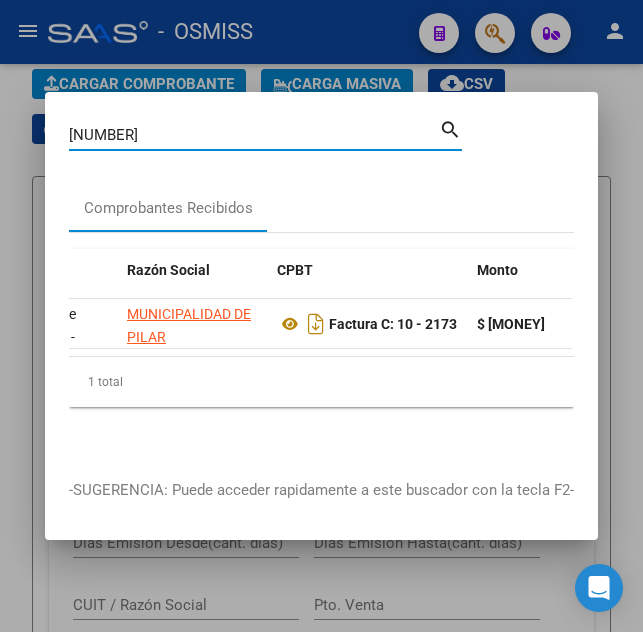 drag, startPoint x: 233, startPoint y: 126, endPoint x: 97, endPoint y: 131, distance: 136.09187 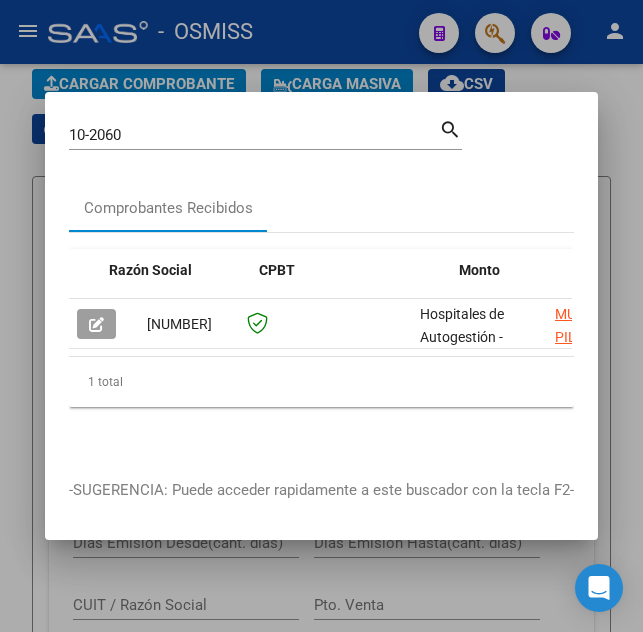 scroll, scrollTop: 0, scrollLeft: 623, axis: horizontal 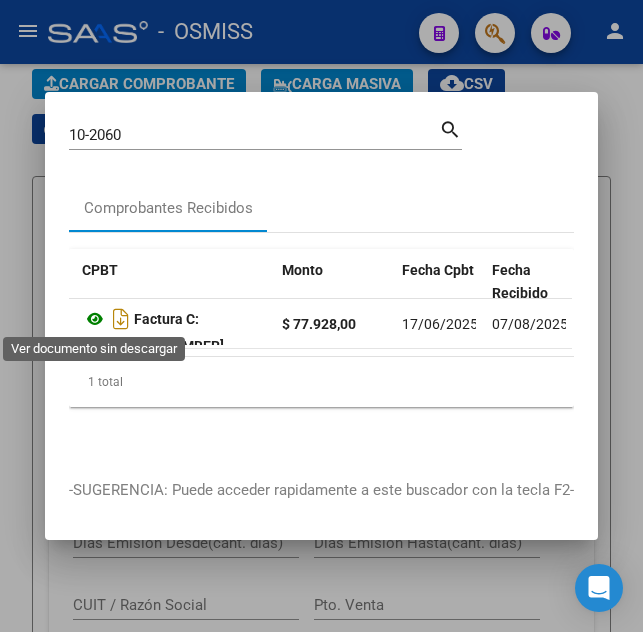 click 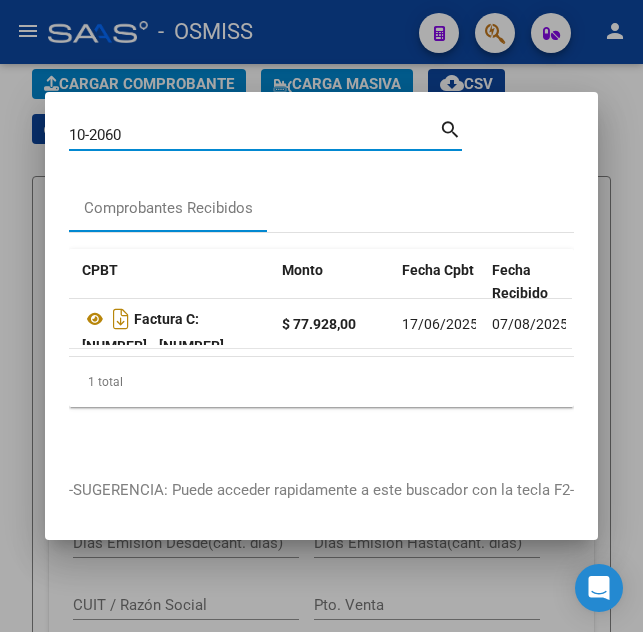 drag, startPoint x: 148, startPoint y: 125, endPoint x: 86, endPoint y: 134, distance: 62.649822 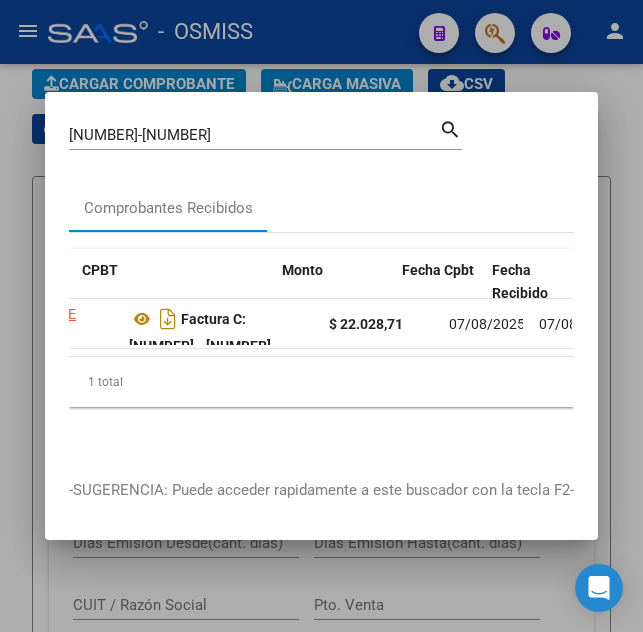 scroll, scrollTop: 0, scrollLeft: 623, axis: horizontal 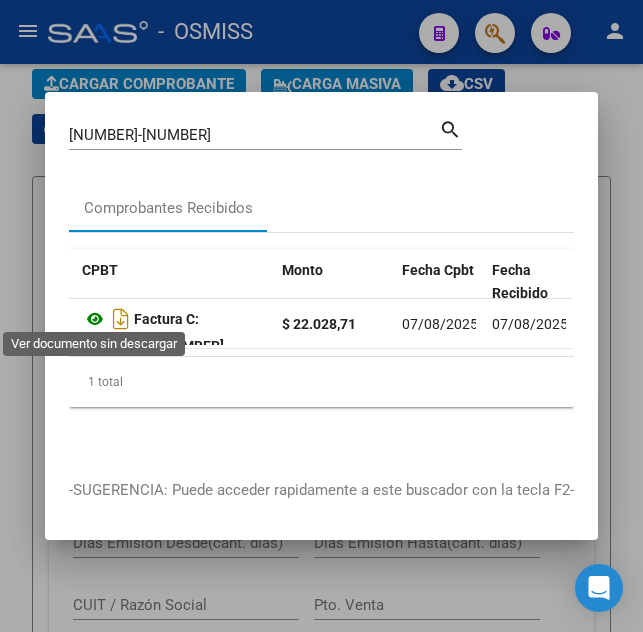 click 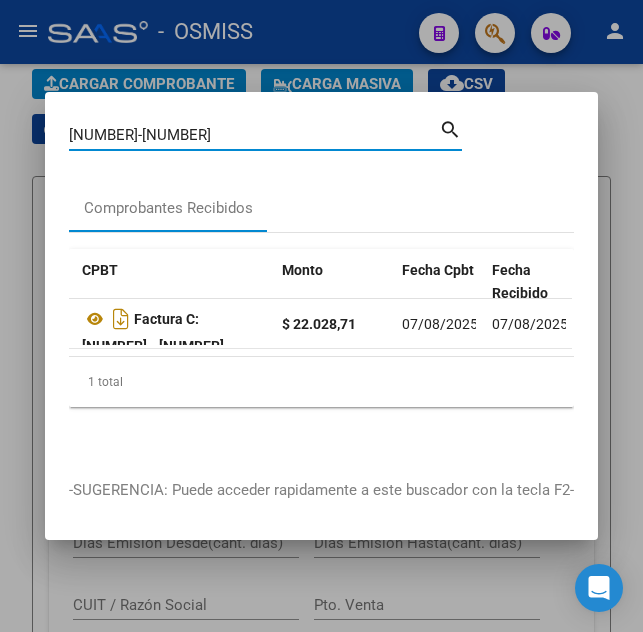 drag, startPoint x: 139, startPoint y: 125, endPoint x: 88, endPoint y: 153, distance: 58.18075 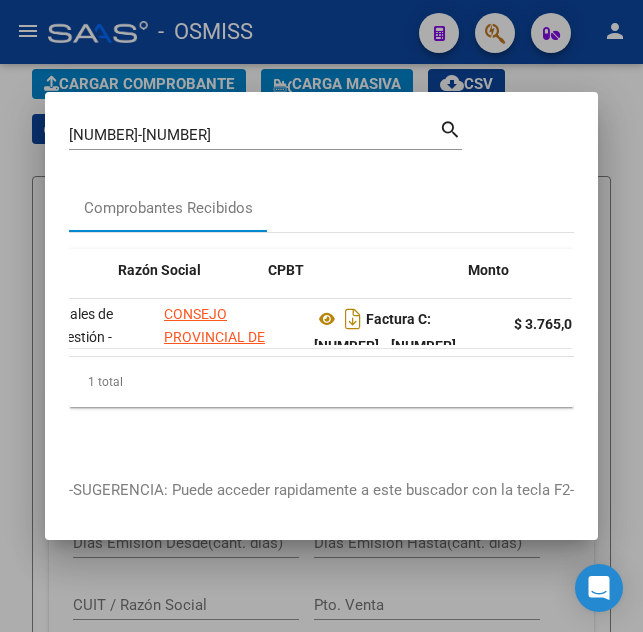 scroll, scrollTop: 0, scrollLeft: 437, axis: horizontal 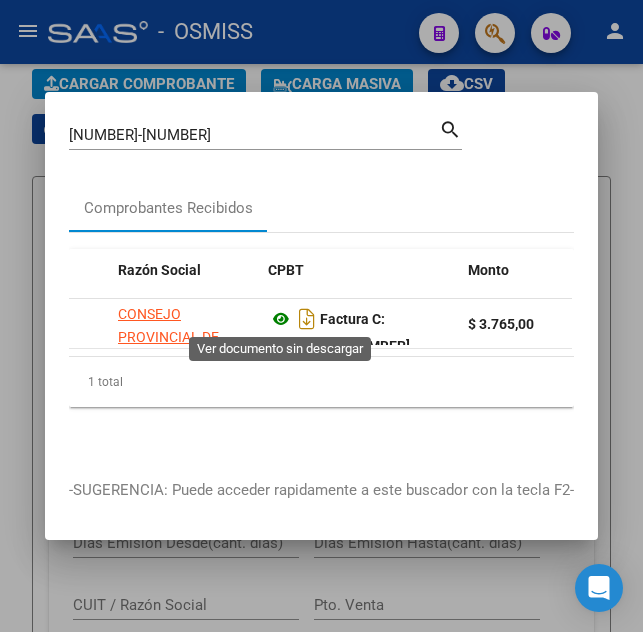 click 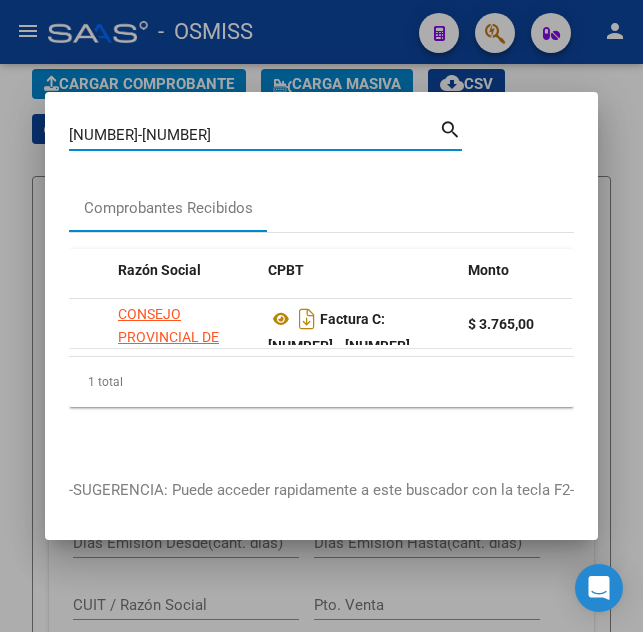 drag, startPoint x: 280, startPoint y: 119, endPoint x: 35, endPoint y: 185, distance: 253.73412 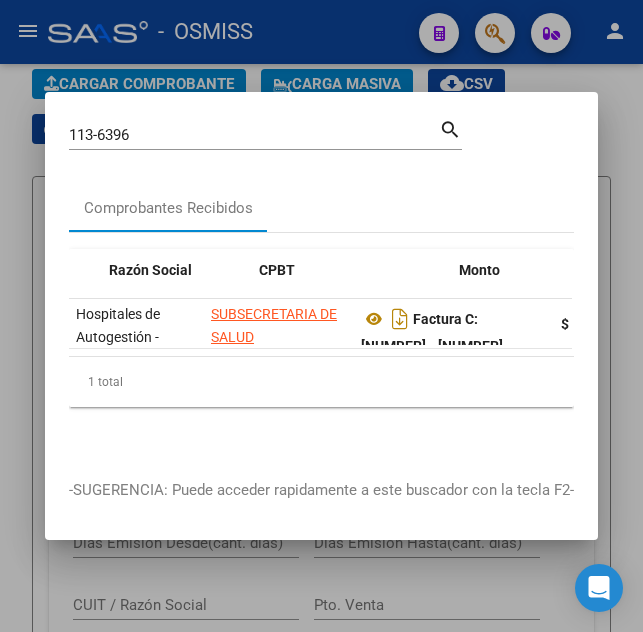 scroll, scrollTop: 0, scrollLeft: 483, axis: horizontal 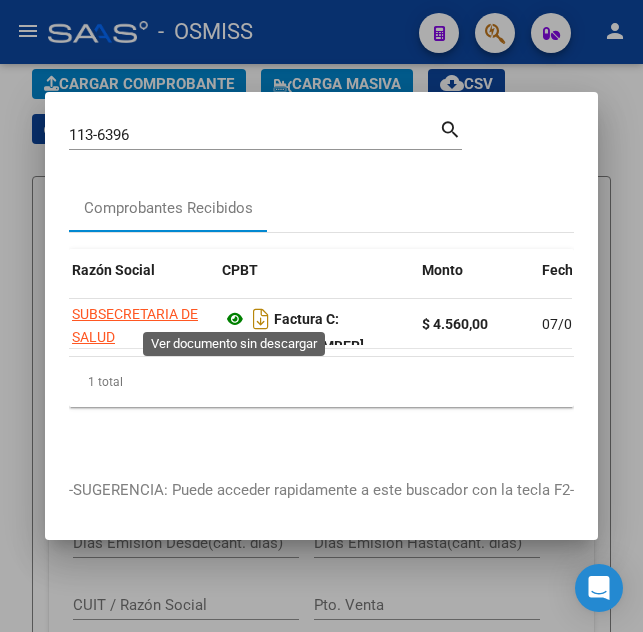 click 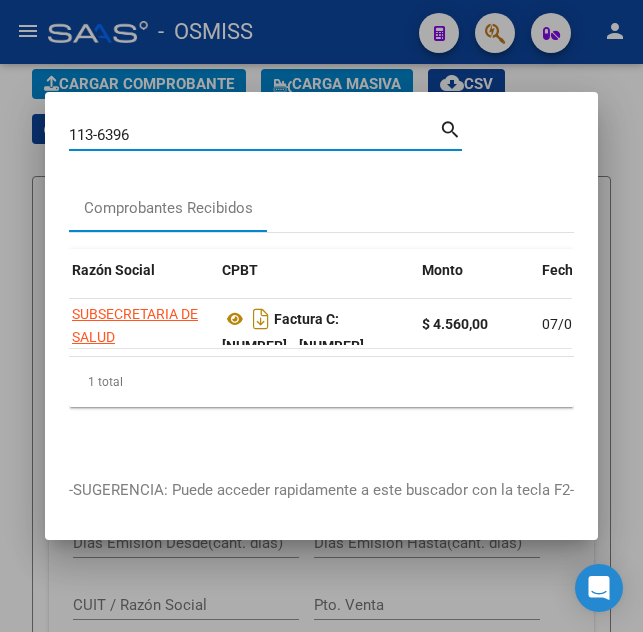 drag, startPoint x: 164, startPoint y: 123, endPoint x: 118, endPoint y: 119, distance: 46.173584 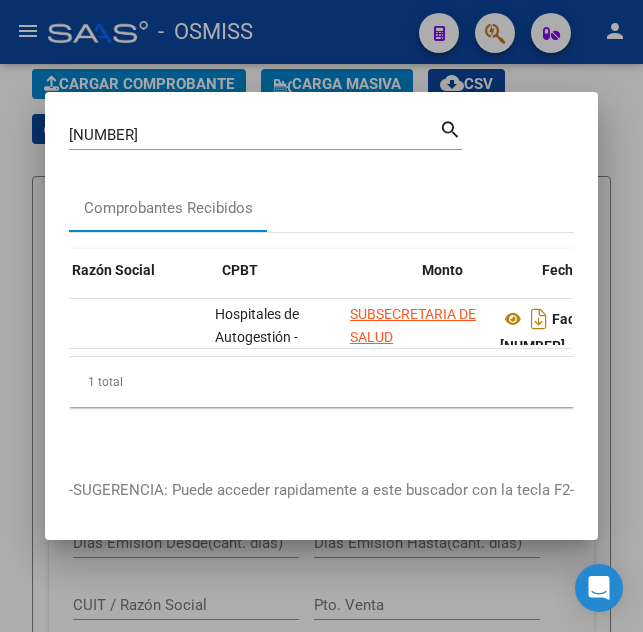 scroll, scrollTop: 0, scrollLeft: 549, axis: horizontal 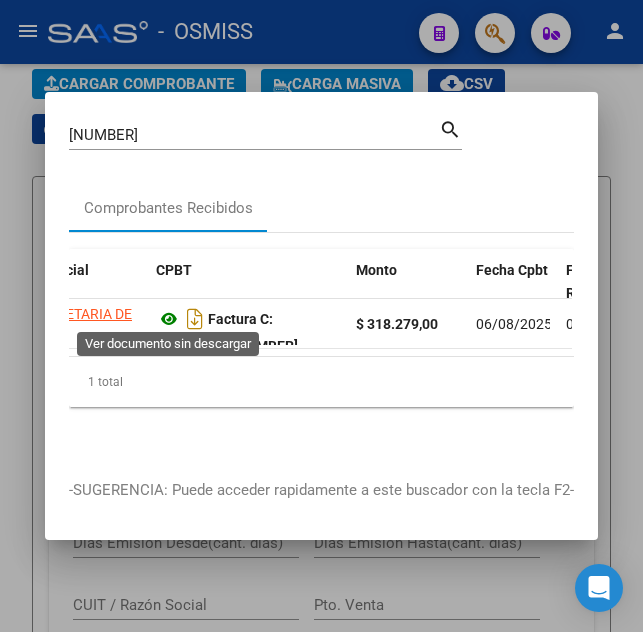 click 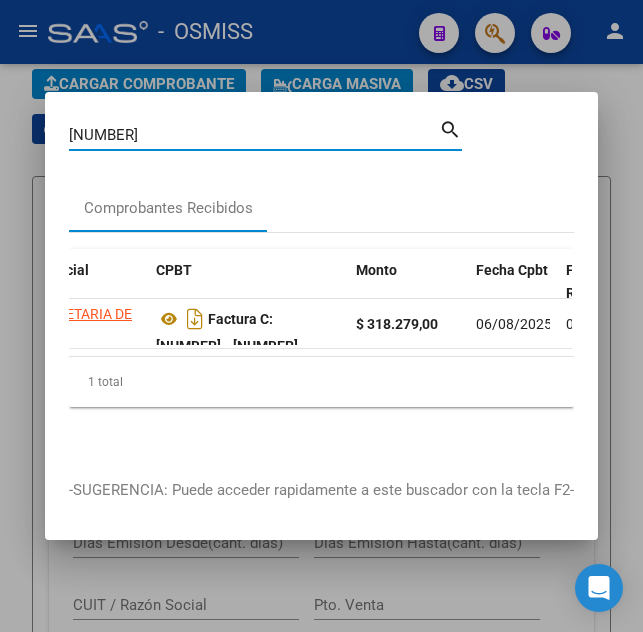 drag, startPoint x: 156, startPoint y: 119, endPoint x: 103, endPoint y: 126, distance: 53.460266 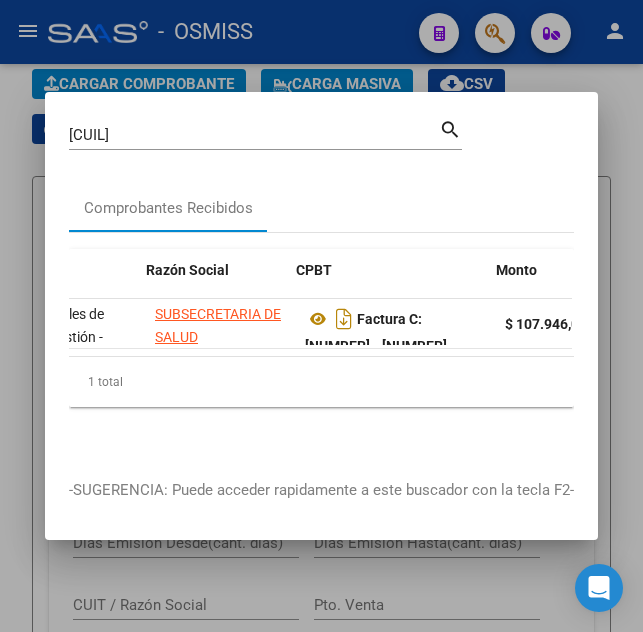 scroll, scrollTop: 0, scrollLeft: 409, axis: horizontal 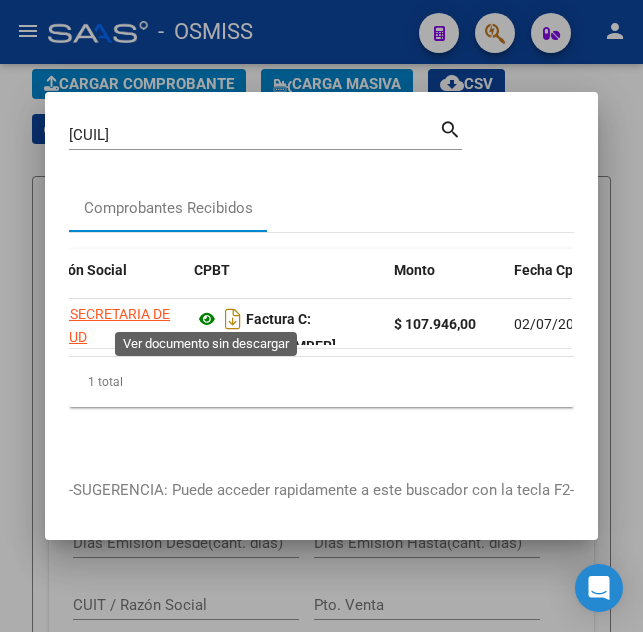 click 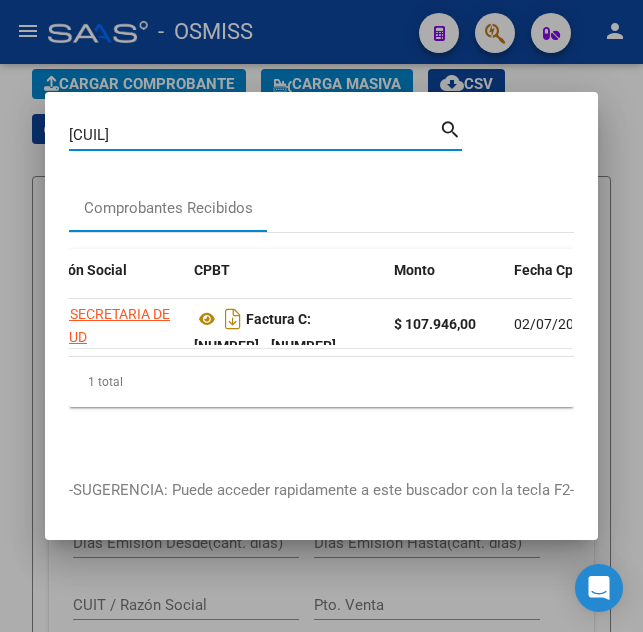 drag, startPoint x: 176, startPoint y: 129, endPoint x: -8, endPoint y: 137, distance: 184.17383 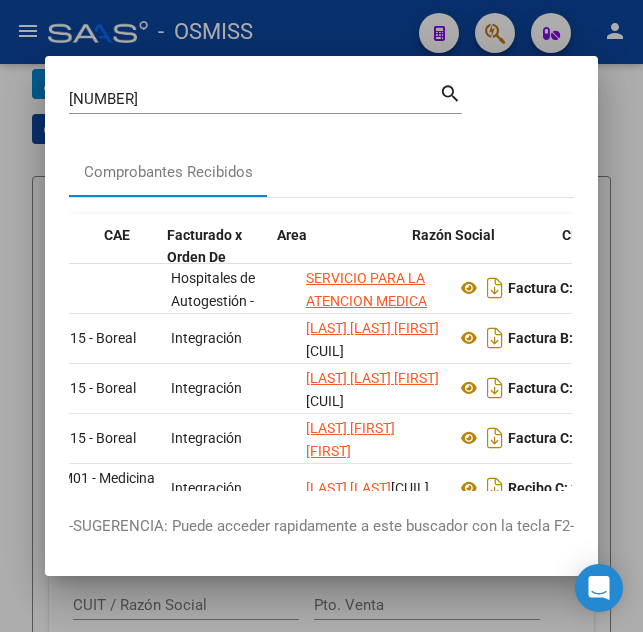 drag, startPoint x: 198, startPoint y: 416, endPoint x: 294, endPoint y: 408, distance: 96.332756 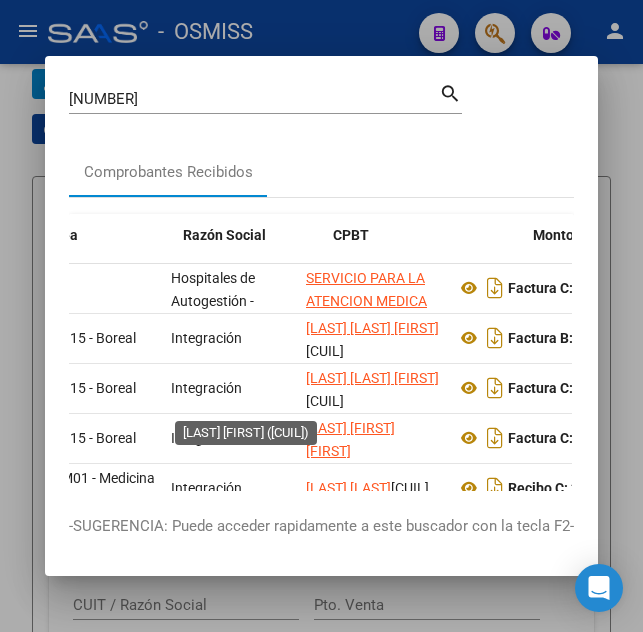 scroll, scrollTop: 0, scrollLeft: 372, axis: horizontal 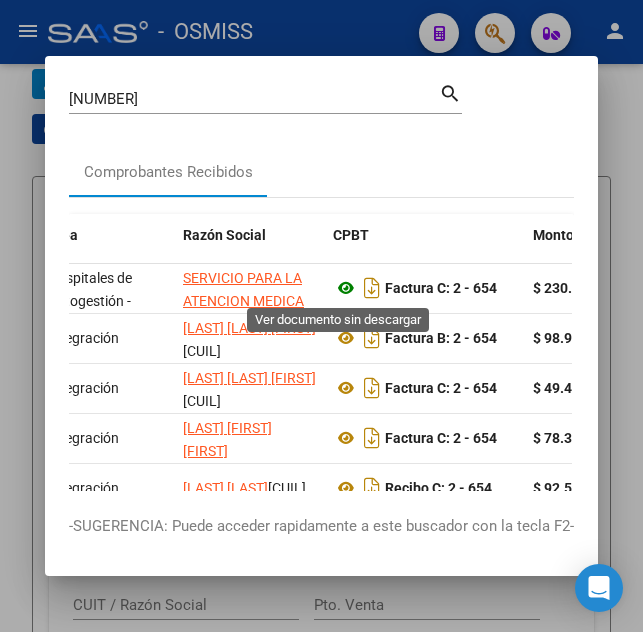 click 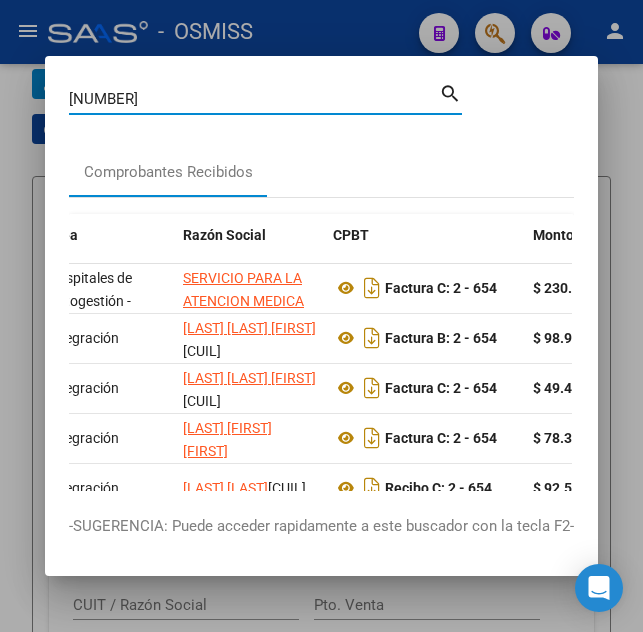 drag, startPoint x: 135, startPoint y: 104, endPoint x: -3, endPoint y: 139, distance: 142.36923 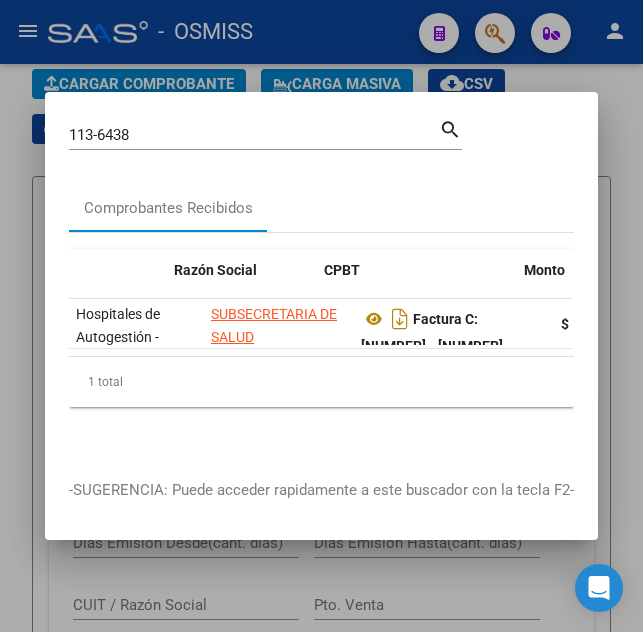 scroll, scrollTop: 0, scrollLeft: 381, axis: horizontal 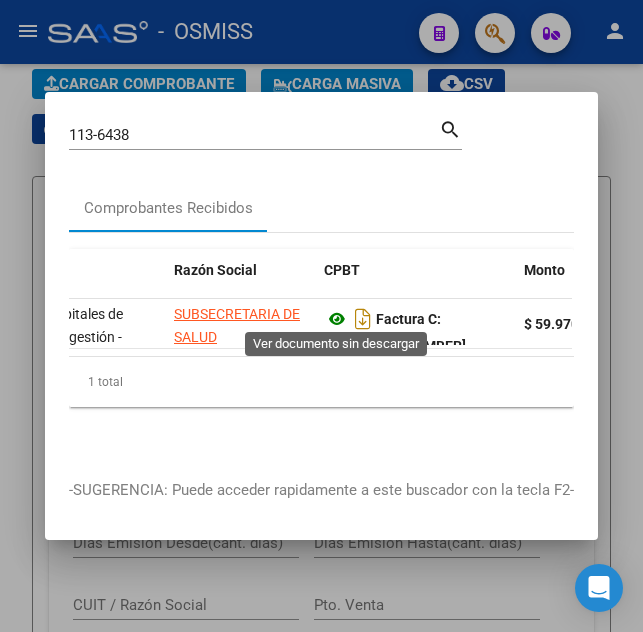 click 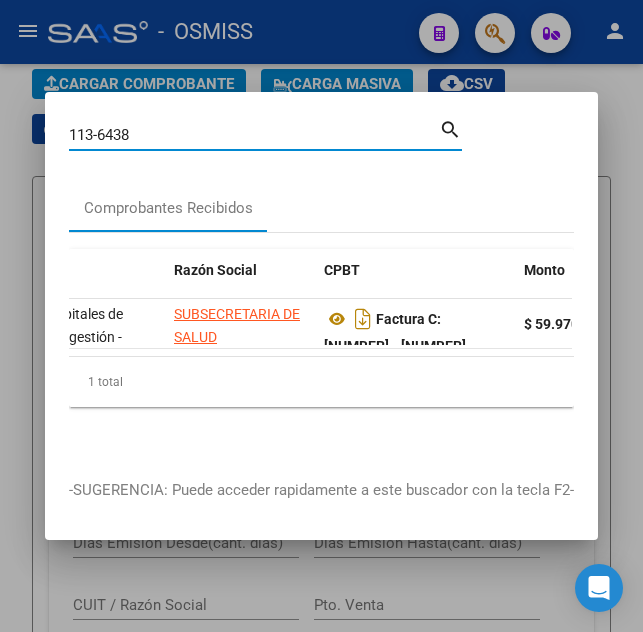 drag, startPoint x: 156, startPoint y: 127, endPoint x: -8, endPoint y: 117, distance: 164.3046 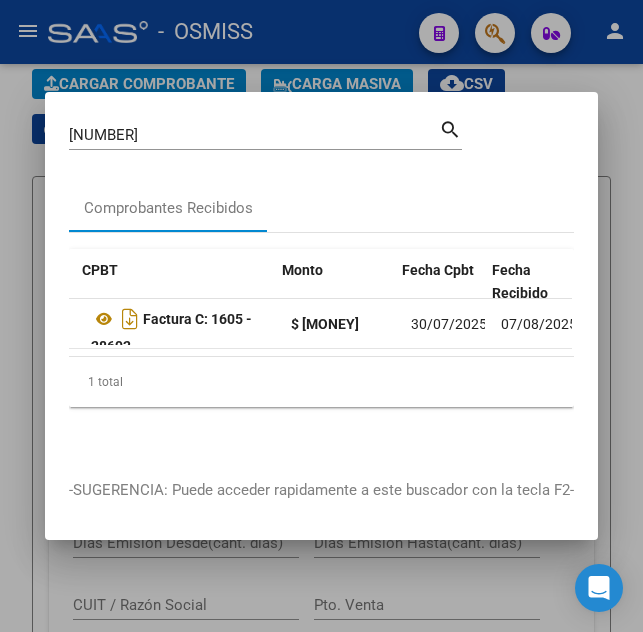 scroll, scrollTop: 0, scrollLeft: 623, axis: horizontal 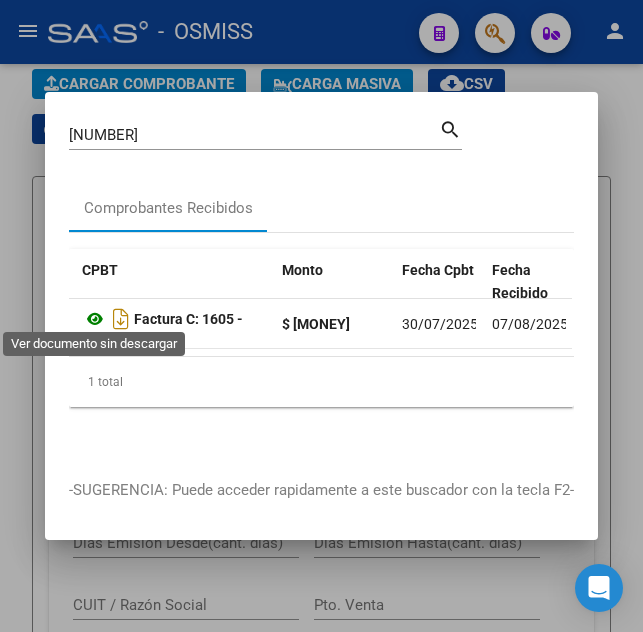 click 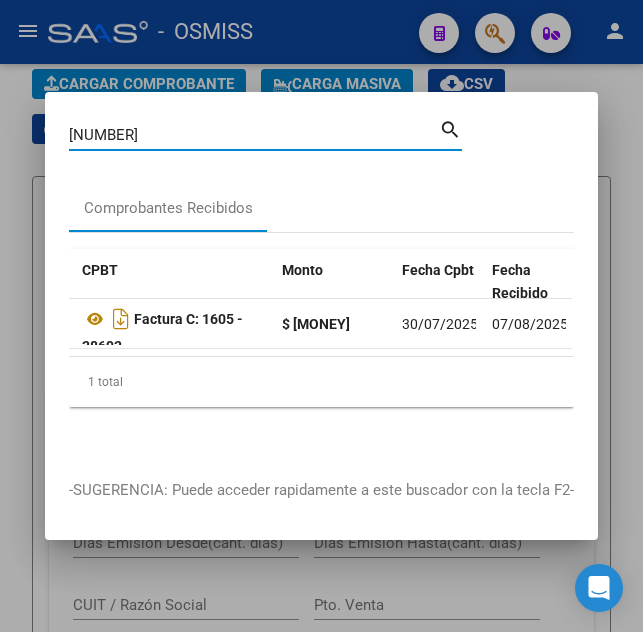 drag, startPoint x: 156, startPoint y: 123, endPoint x: 35, endPoint y: 142, distance: 122.48265 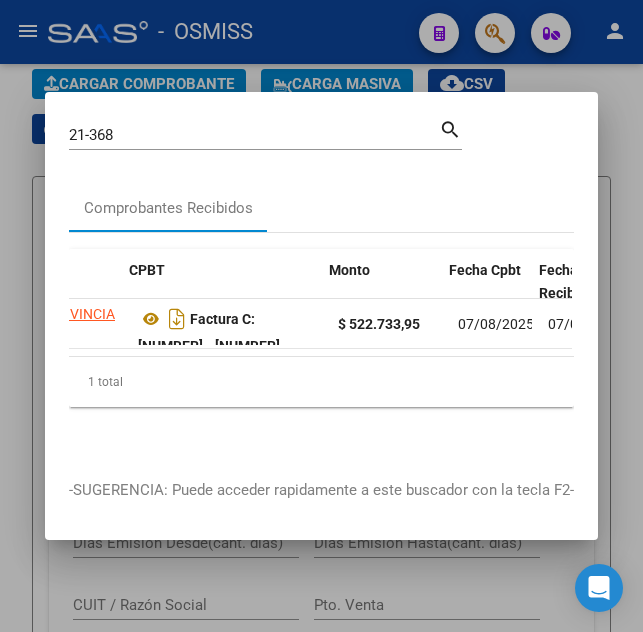 scroll, scrollTop: 0, scrollLeft: 576, axis: horizontal 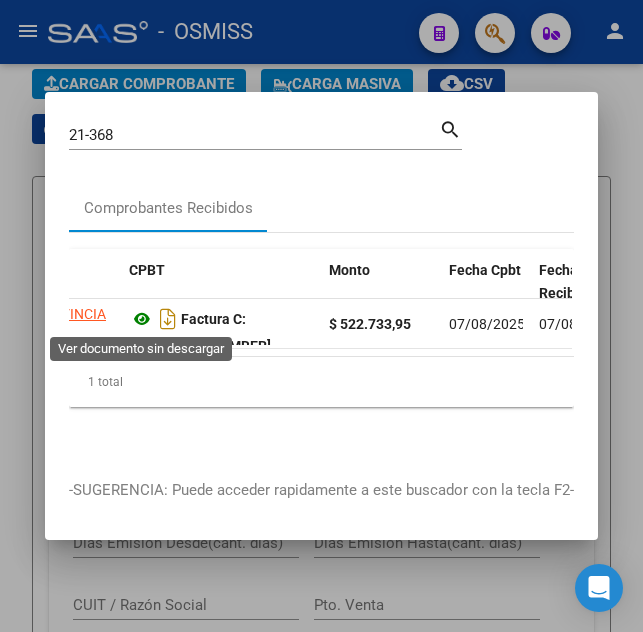click 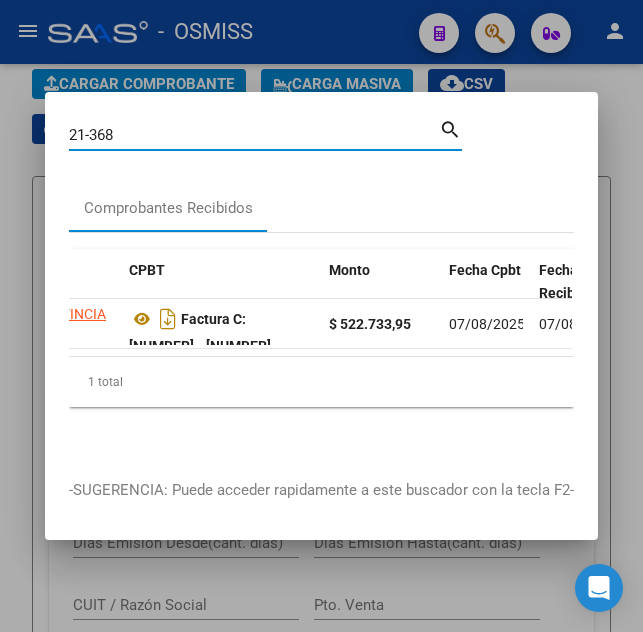 drag, startPoint x: 124, startPoint y: 133, endPoint x: -8, endPoint y: 157, distance: 134.16408 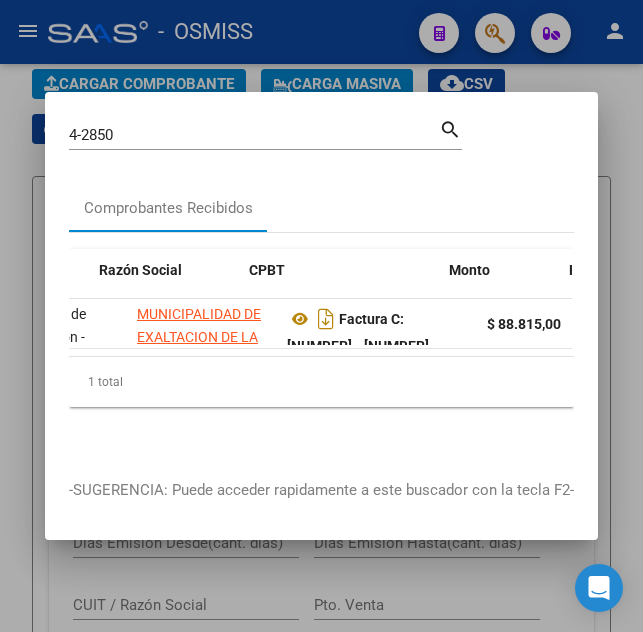 scroll, scrollTop: 0, scrollLeft: 474, axis: horizontal 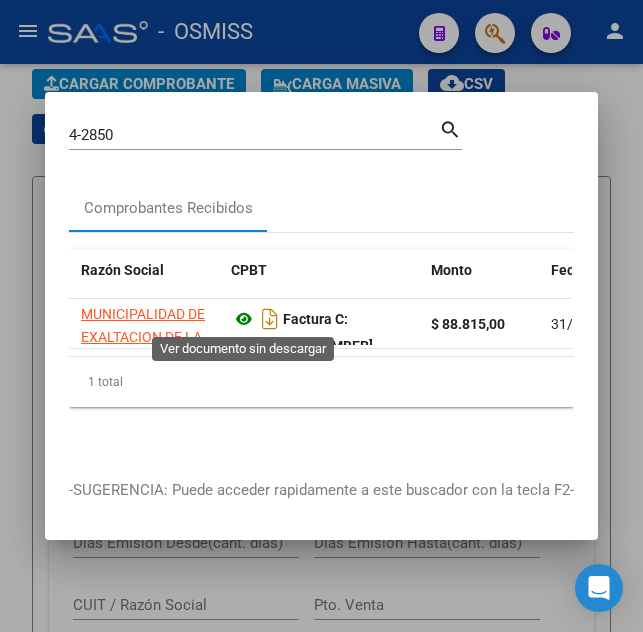 click 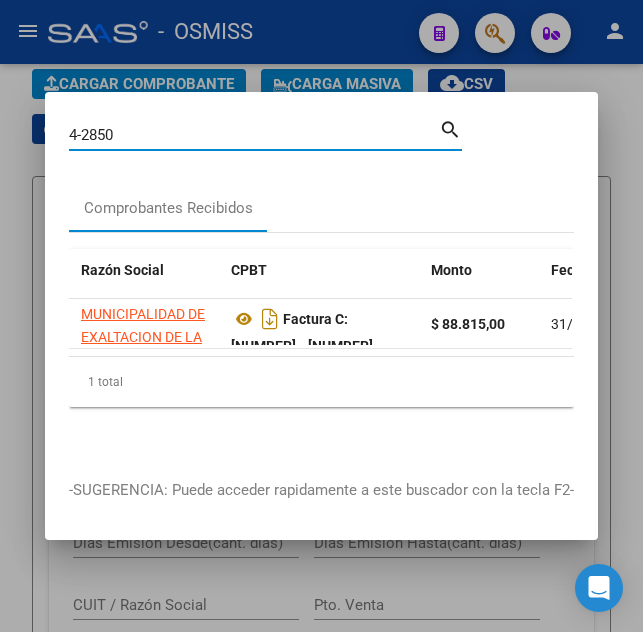 drag, startPoint x: 122, startPoint y: 127, endPoint x: -8, endPoint y: 117, distance: 130.38405 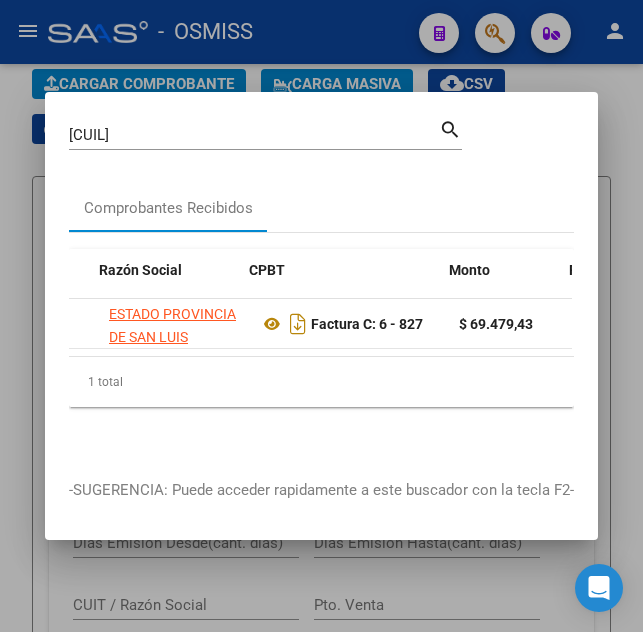 scroll, scrollTop: 0, scrollLeft: 456, axis: horizontal 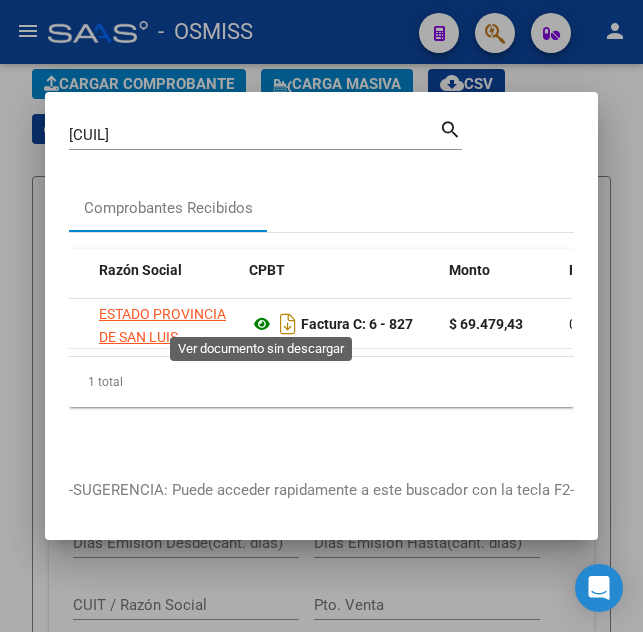 click 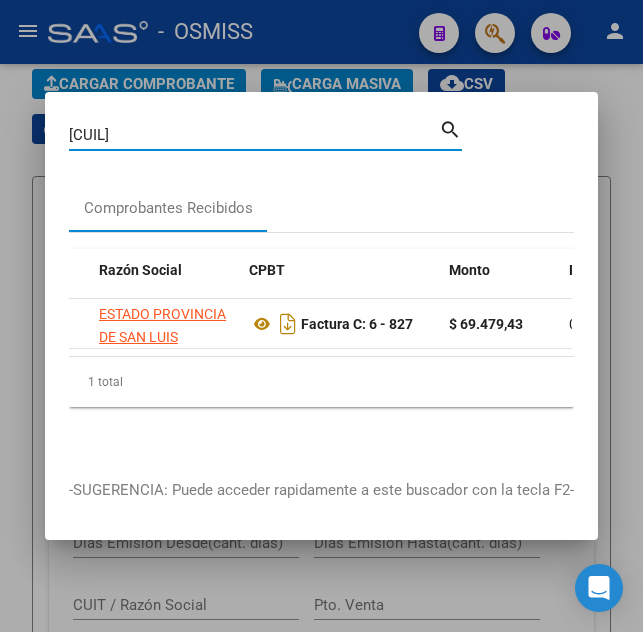 drag, startPoint x: 124, startPoint y: 125, endPoint x: -5, endPoint y: 127, distance: 129.0155 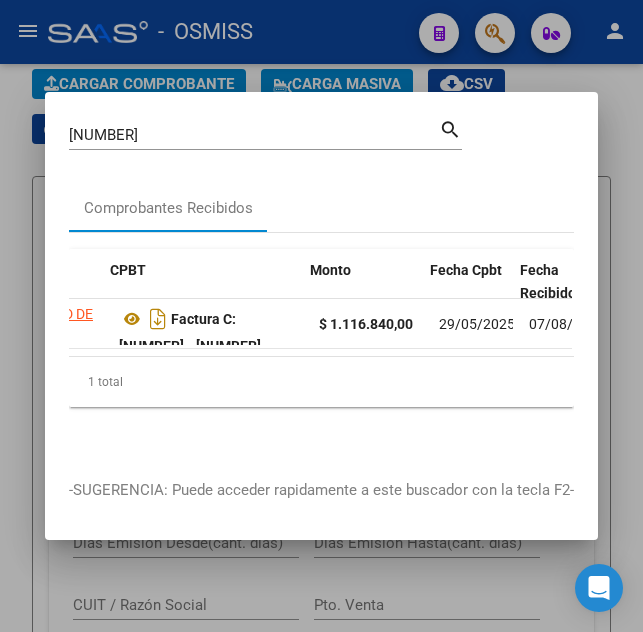 scroll, scrollTop: 0, scrollLeft: 595, axis: horizontal 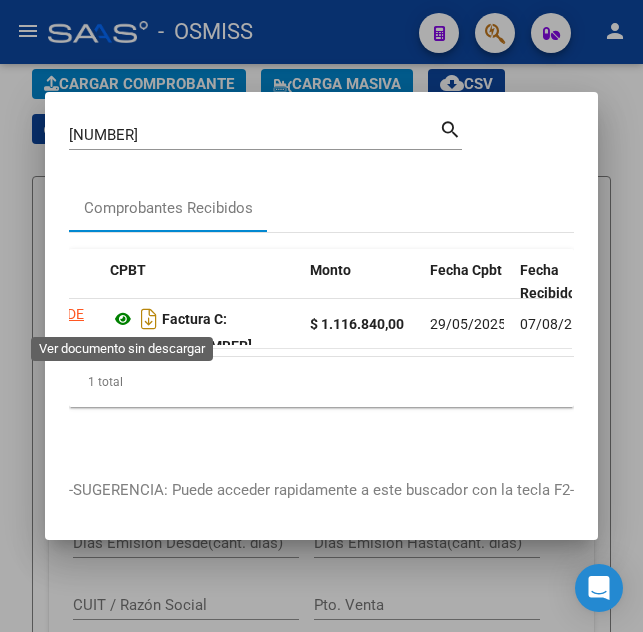 click 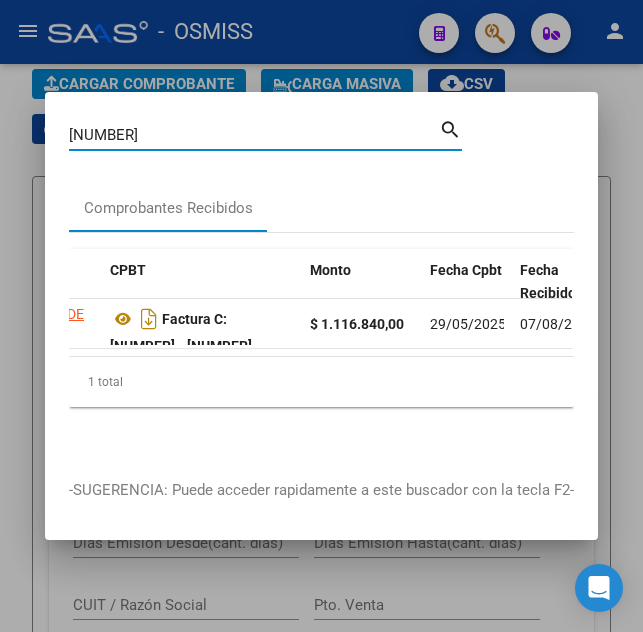 drag, startPoint x: 142, startPoint y: 123, endPoint x: 93, endPoint y: 126, distance: 49.09175 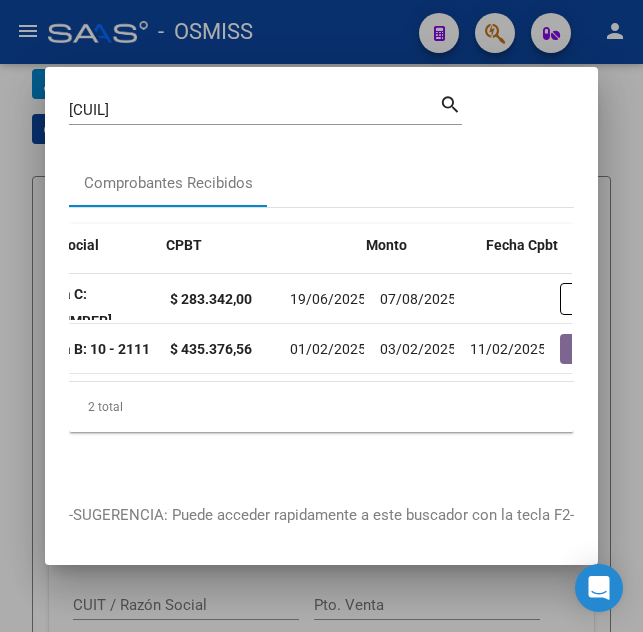 scroll, scrollTop: 0, scrollLeft: 539, axis: horizontal 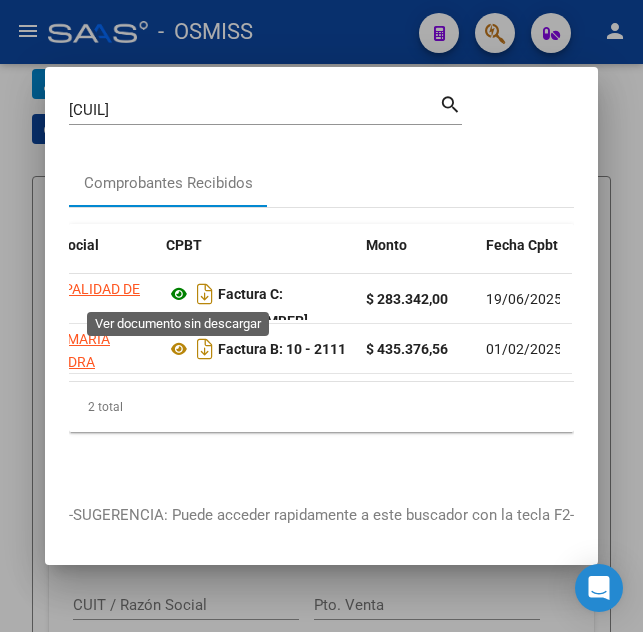 click 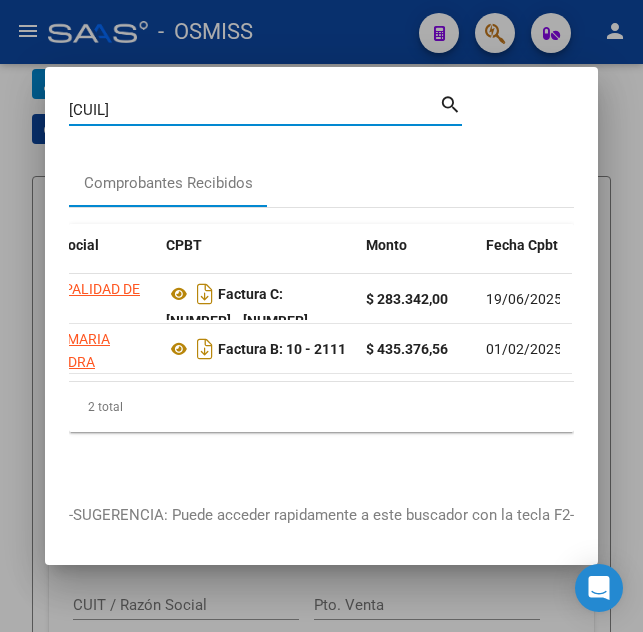 drag, startPoint x: 142, startPoint y: 102, endPoint x: 75, endPoint y: 103, distance: 67.00746 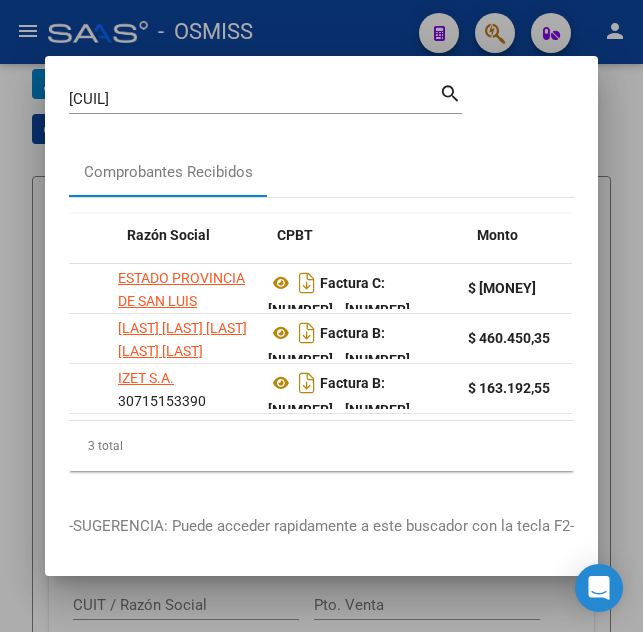 scroll, scrollTop: 0, scrollLeft: 428, axis: horizontal 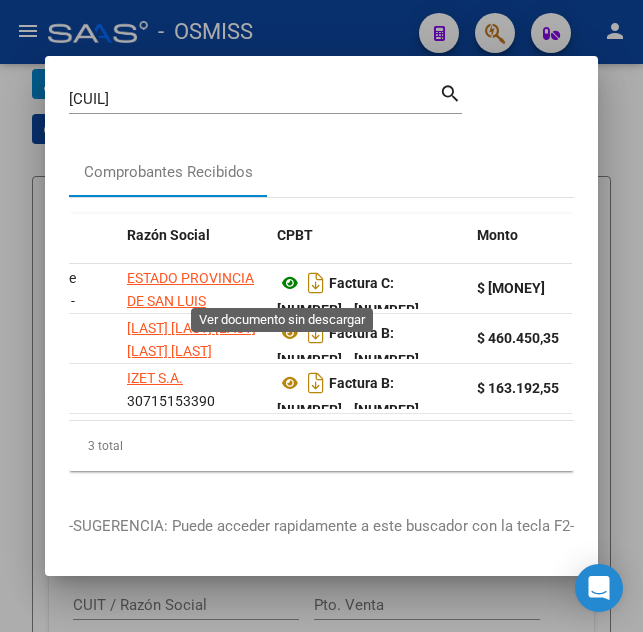 click 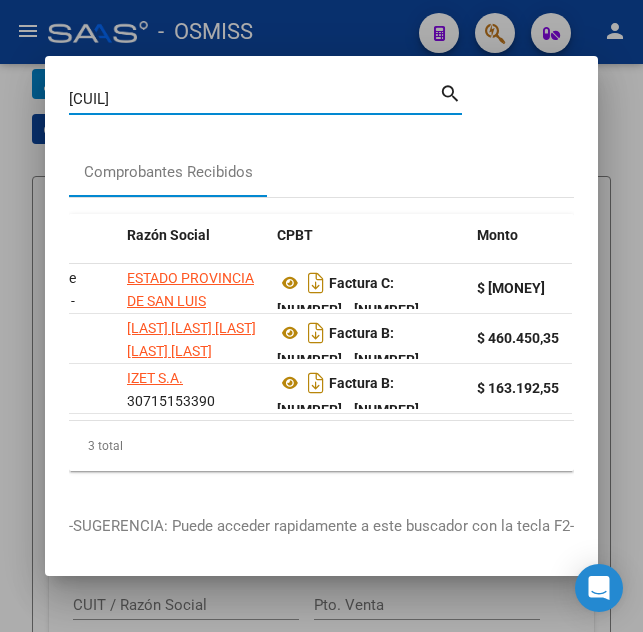 drag, startPoint x: 190, startPoint y: 96, endPoint x: 73, endPoint y: 98, distance: 117.01709 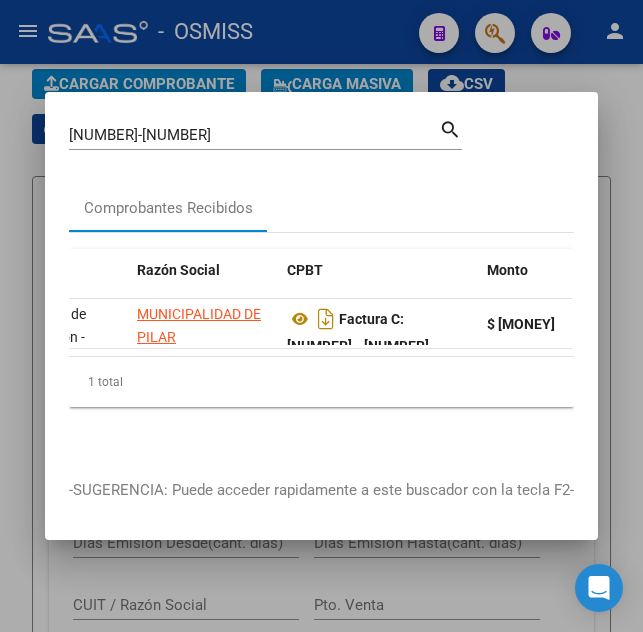 scroll, scrollTop: 0, scrollLeft: 446, axis: horizontal 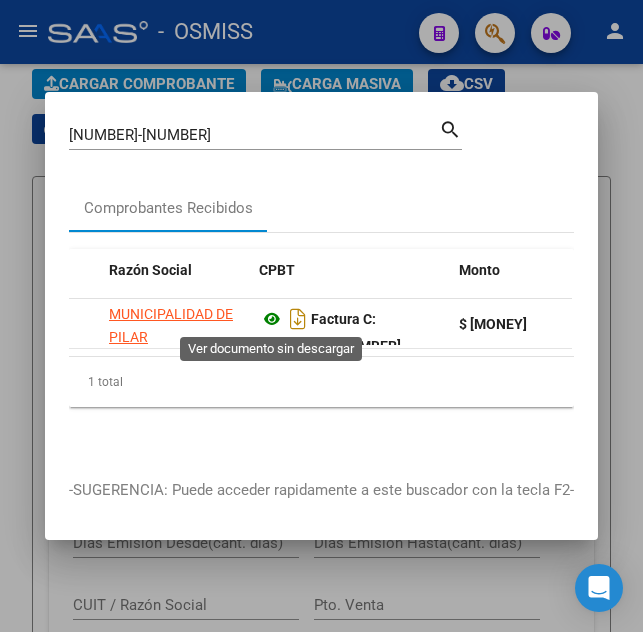 click 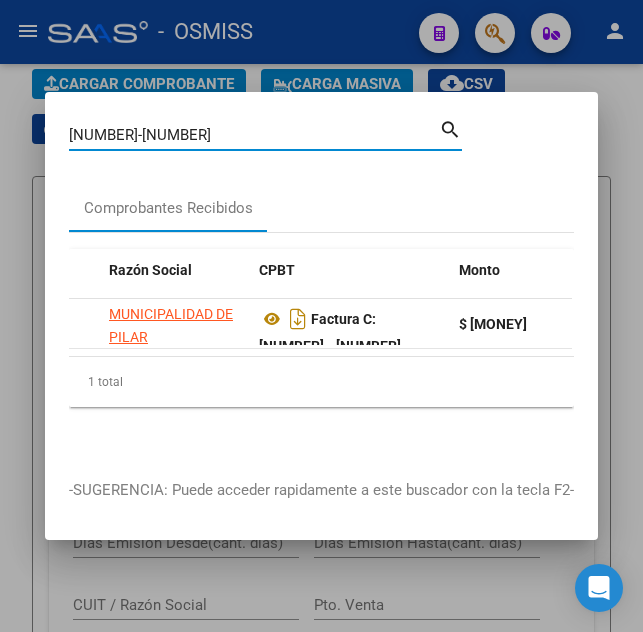 drag, startPoint x: 179, startPoint y: 135, endPoint x: 40, endPoint y: 133, distance: 139.01439 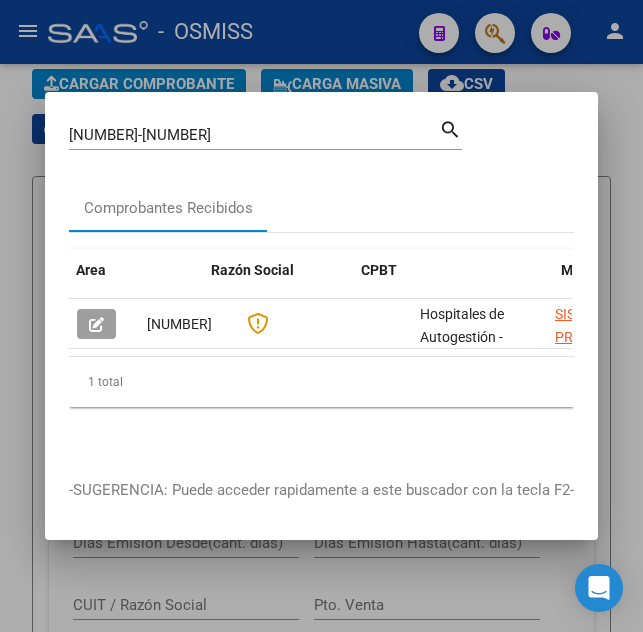 scroll, scrollTop: 0, scrollLeft: 418, axis: horizontal 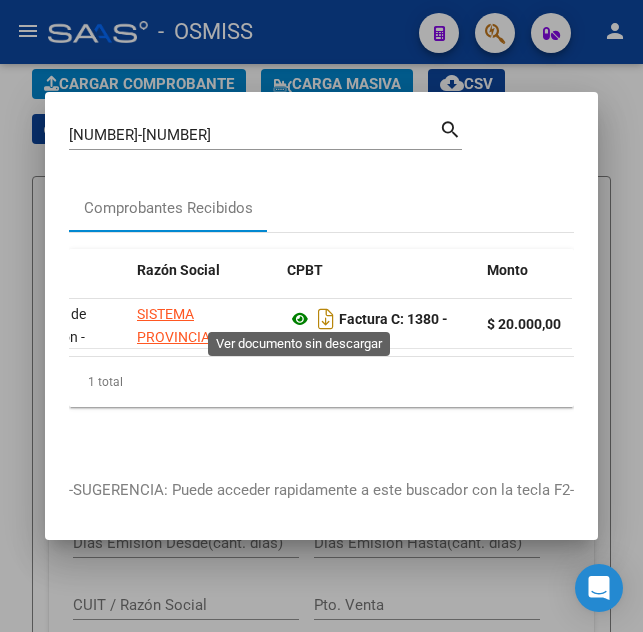 click 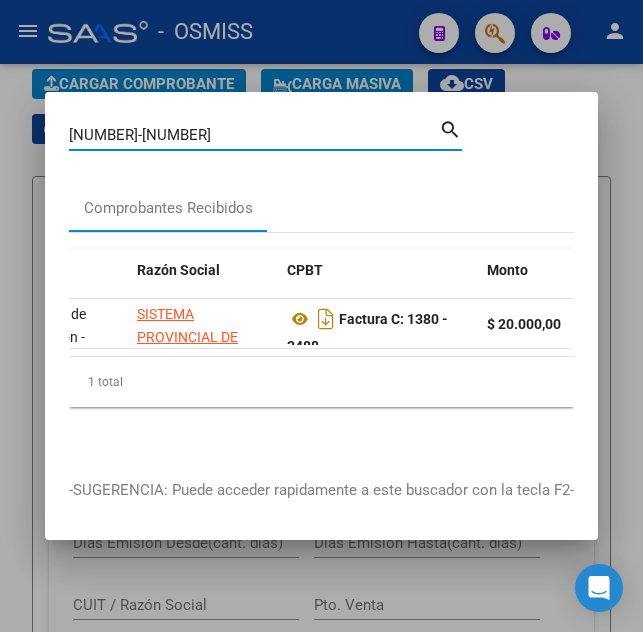 drag, startPoint x: 150, startPoint y: 126, endPoint x: 46, endPoint y: 123, distance: 104.04326 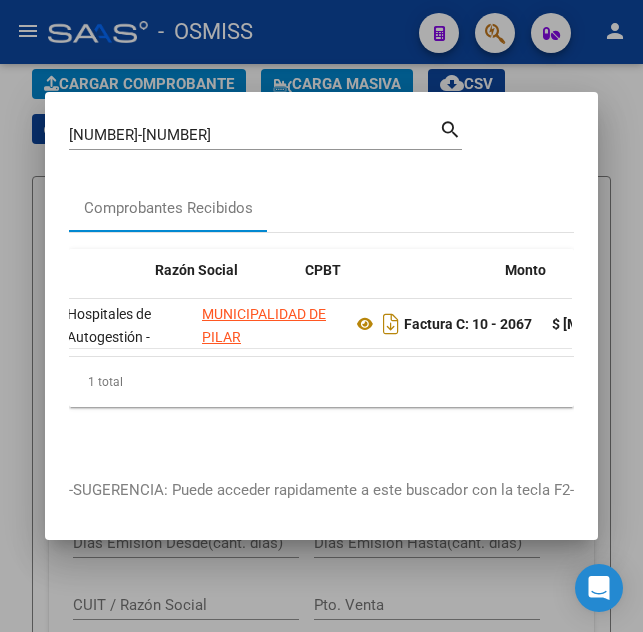 scroll, scrollTop: 0, scrollLeft: 400, axis: horizontal 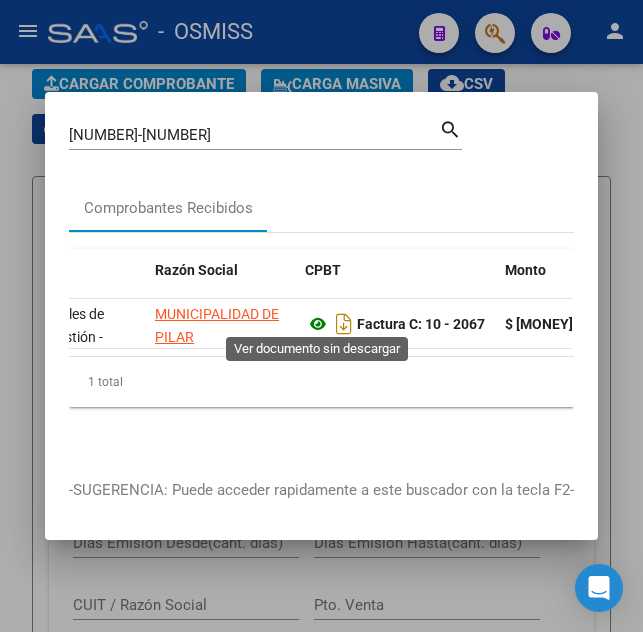 click 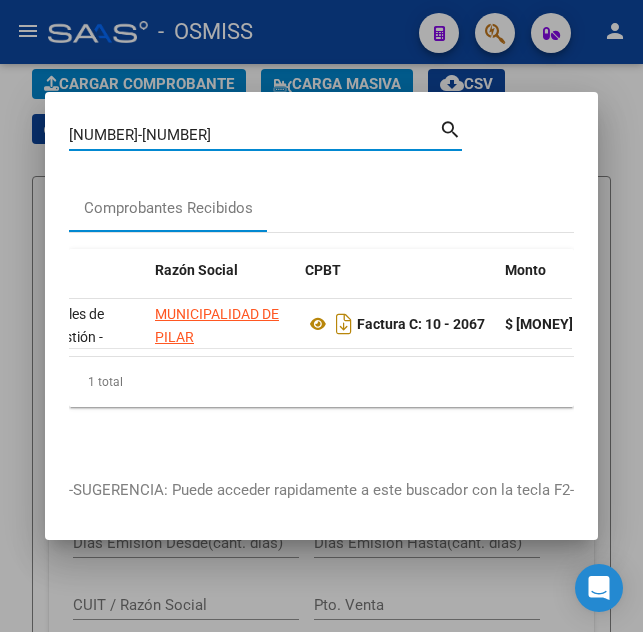 drag, startPoint x: 137, startPoint y: 128, endPoint x: 99, endPoint y: 126, distance: 38.052597 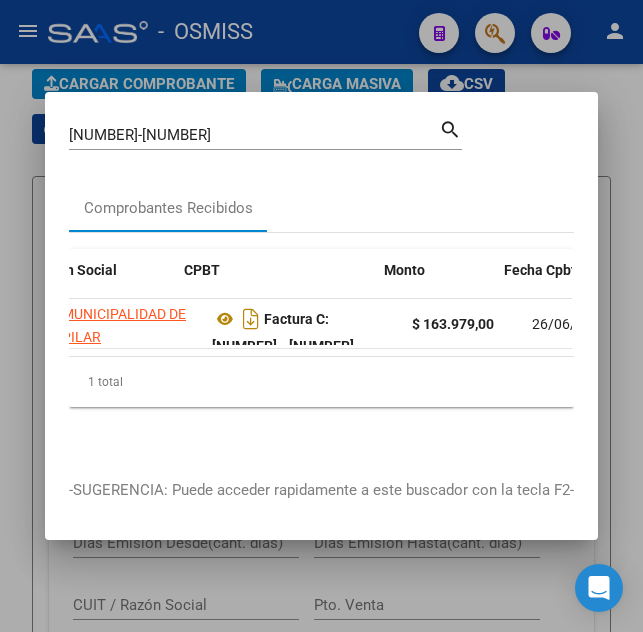 scroll, scrollTop: 0, scrollLeft: 521, axis: horizontal 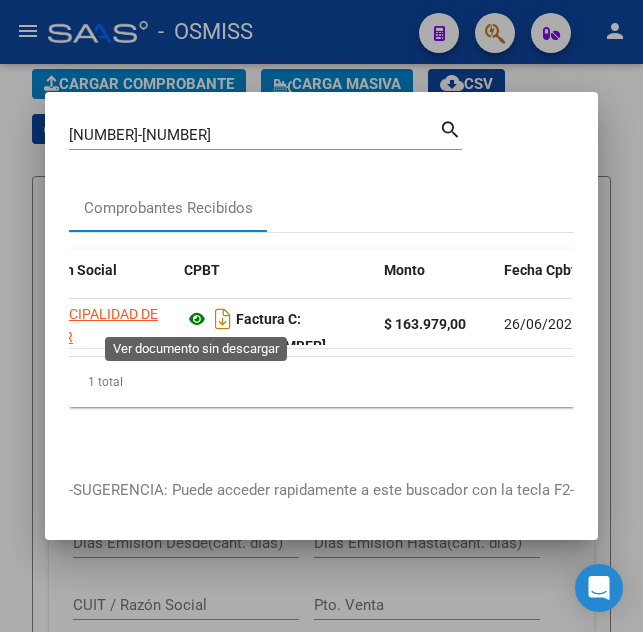 click 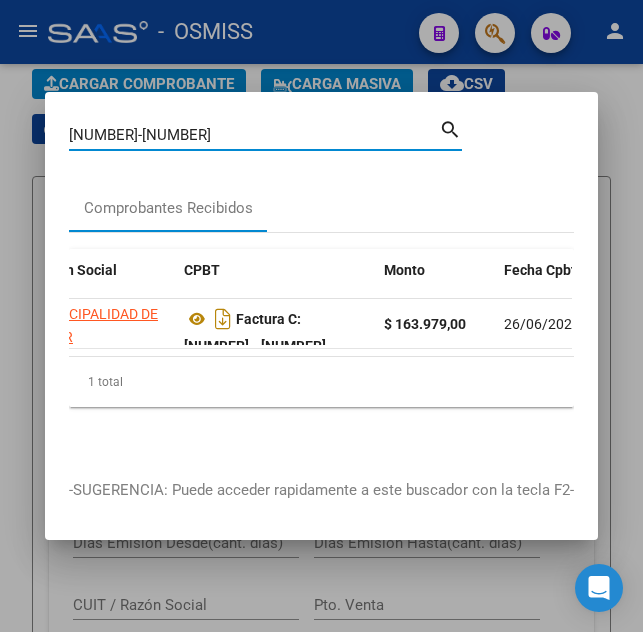 drag, startPoint x: 135, startPoint y: 122, endPoint x: 31, endPoint y: 188, distance: 123.174675 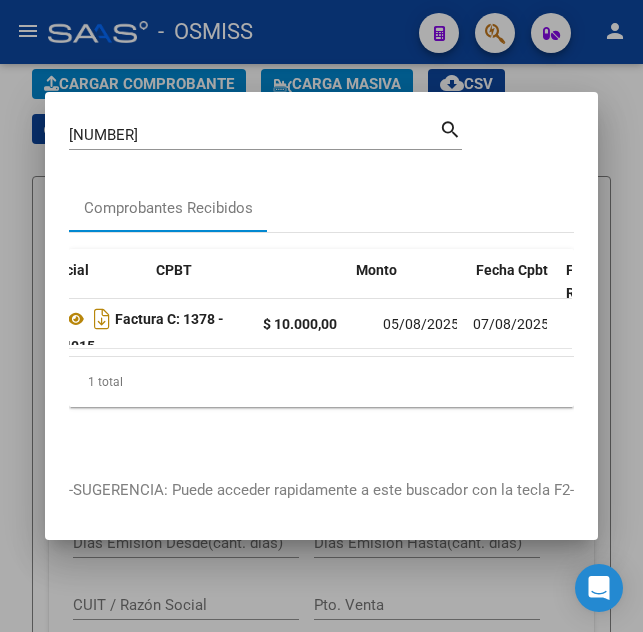 scroll, scrollTop: 0, scrollLeft: 549, axis: horizontal 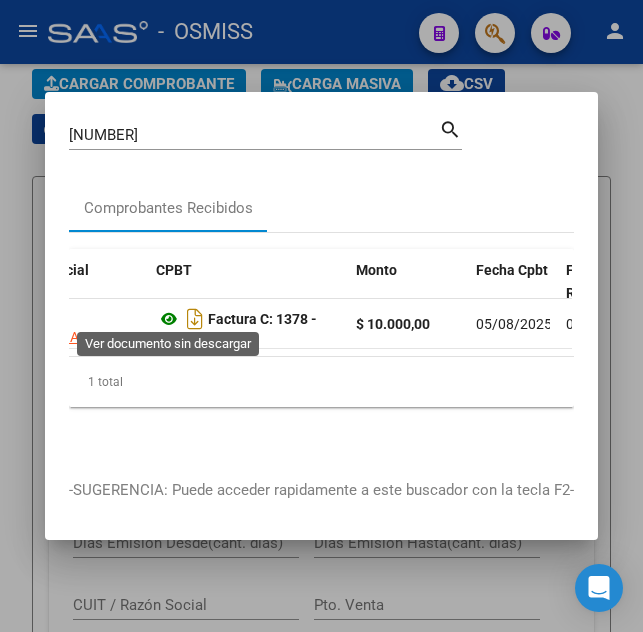 click 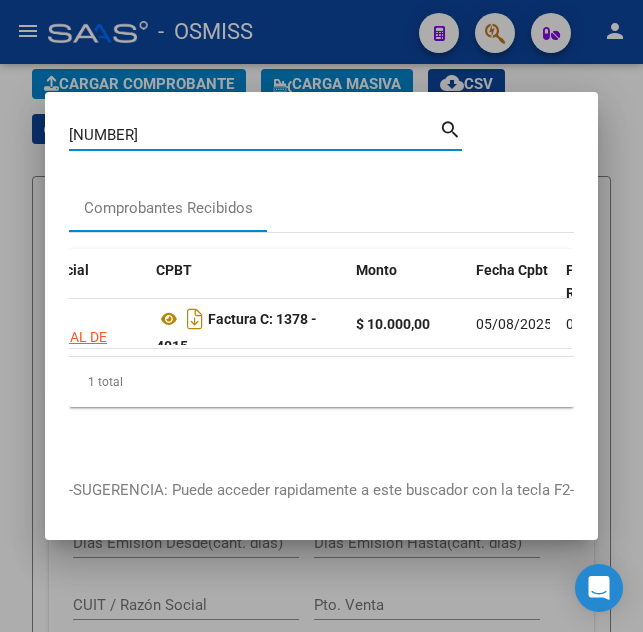 drag, startPoint x: 156, startPoint y: 120, endPoint x: -8, endPoint y: 107, distance: 164.51443 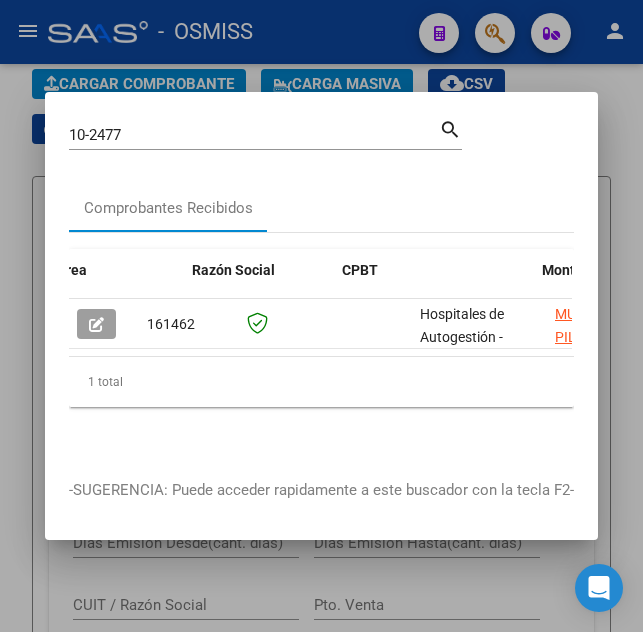 scroll, scrollTop: 0, scrollLeft: 372, axis: horizontal 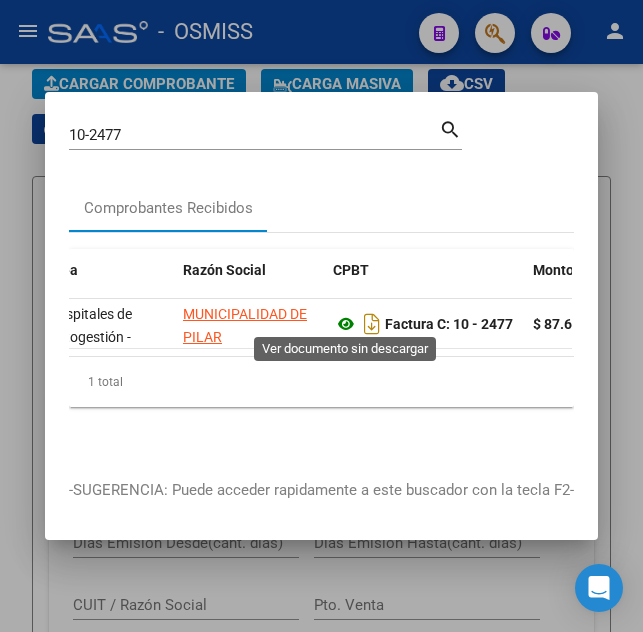 click 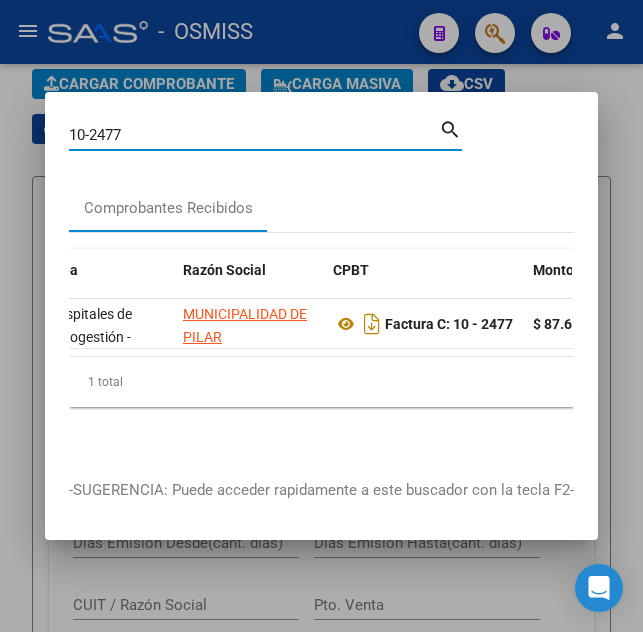 drag, startPoint x: 146, startPoint y: 133, endPoint x: -8, endPoint y: 150, distance: 154.93547 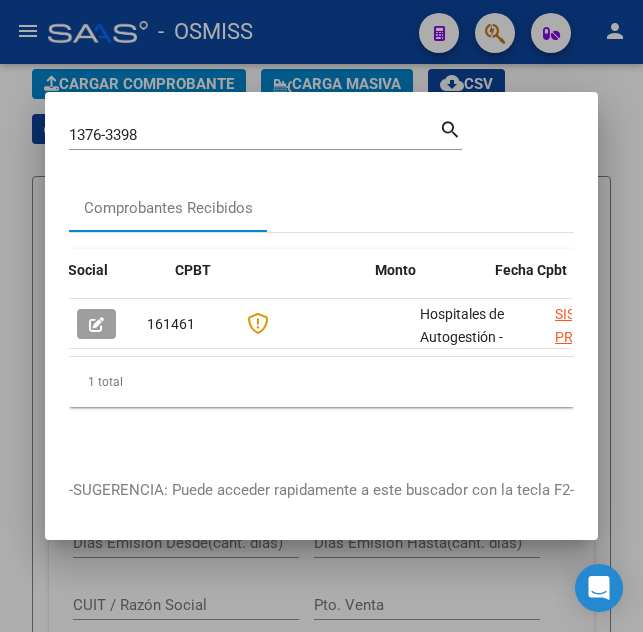 scroll, scrollTop: 0, scrollLeft: 530, axis: horizontal 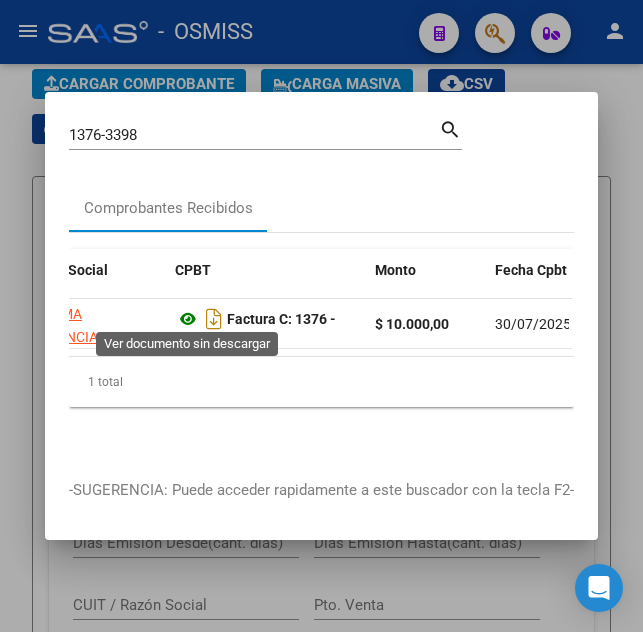 click 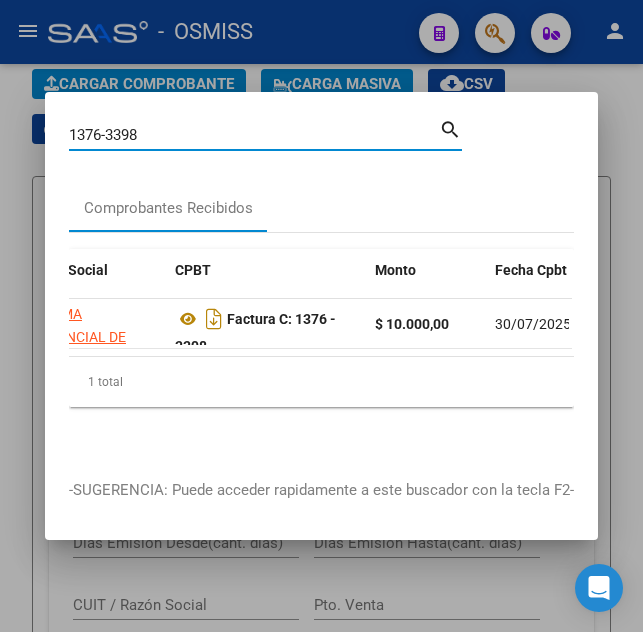 drag, startPoint x: 156, startPoint y: 131, endPoint x: -8, endPoint y: 90, distance: 169.04733 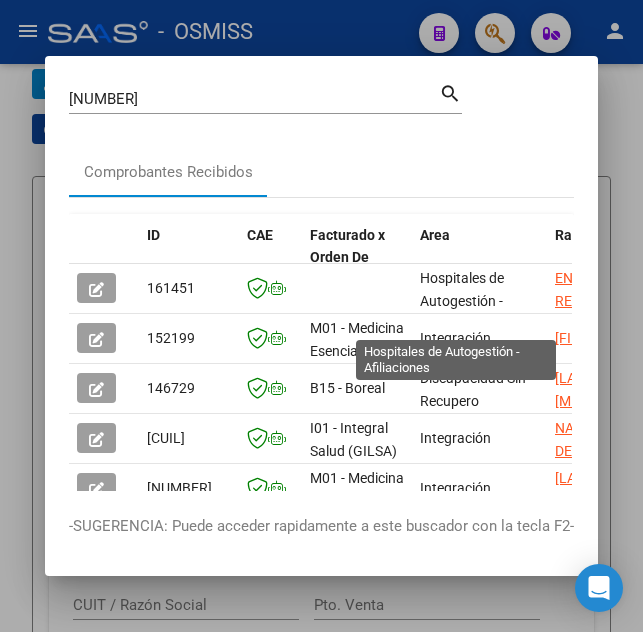 drag, startPoint x: 338, startPoint y: 257, endPoint x: 483, endPoint y: 269, distance: 145.4957 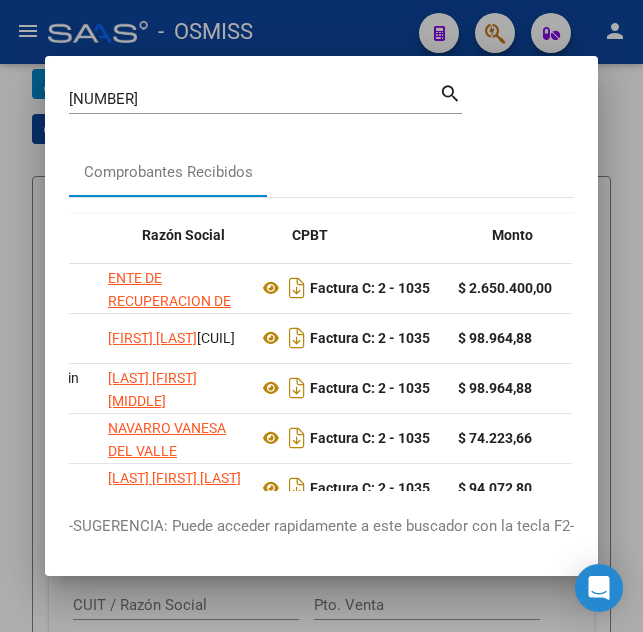 drag, startPoint x: 466, startPoint y: 296, endPoint x: 550, endPoint y: 295, distance: 84.00595 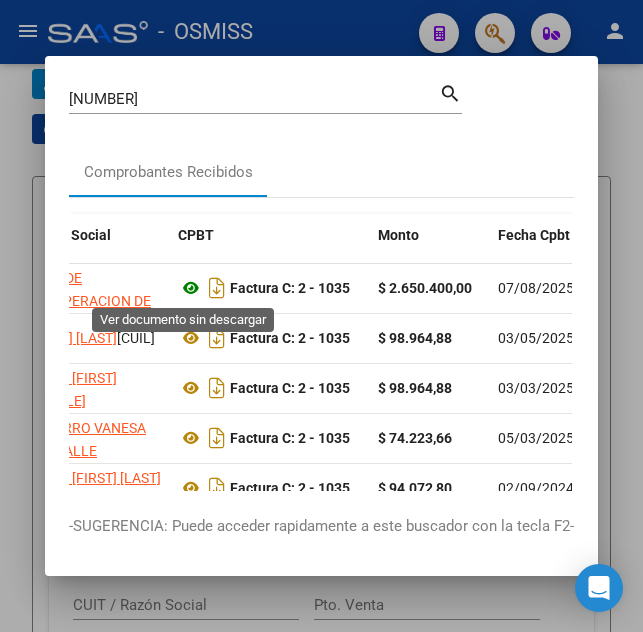 click 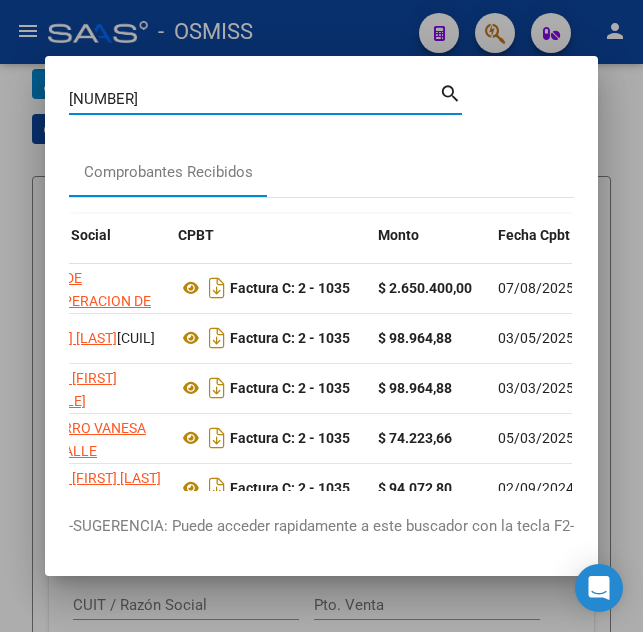 drag, startPoint x: 282, startPoint y: 99, endPoint x: -5, endPoint y: 106, distance: 287.08536 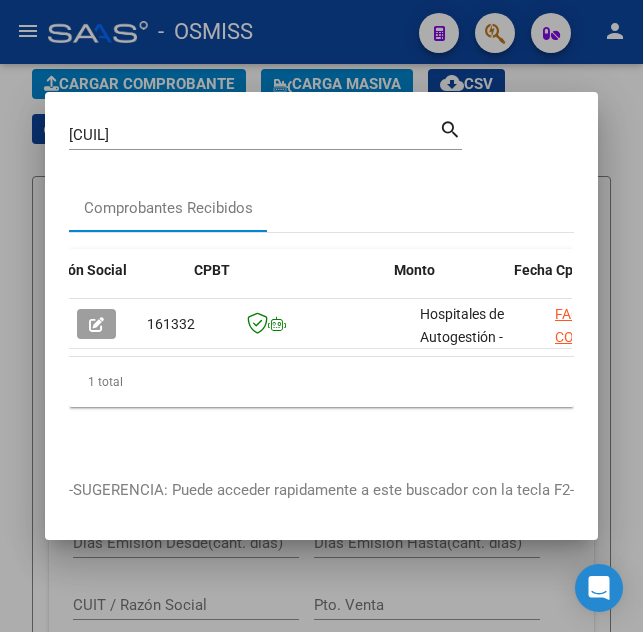 scroll, scrollTop: 0, scrollLeft: 530, axis: horizontal 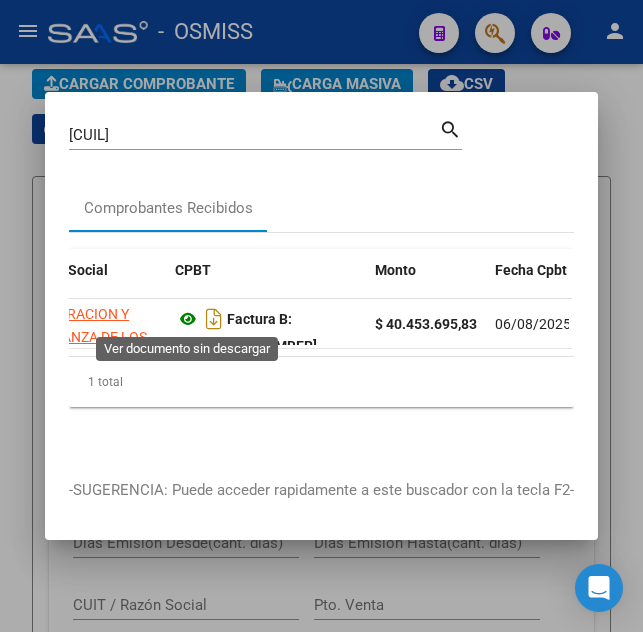 click 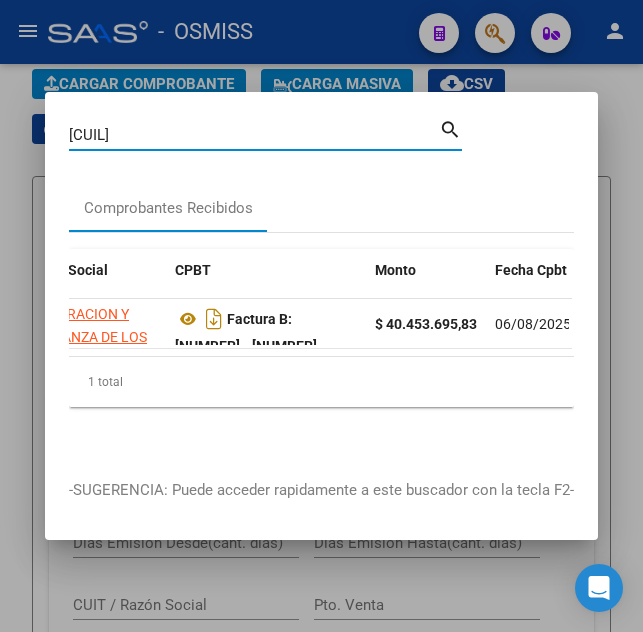 drag, startPoint x: 163, startPoint y: 124, endPoint x: 30, endPoint y: 121, distance: 133.03383 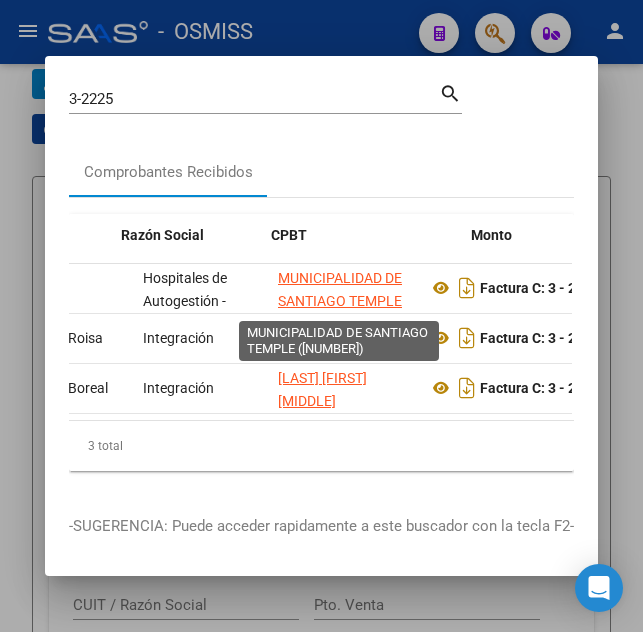 drag, startPoint x: 201, startPoint y: 314, endPoint x: 326, endPoint y: 307, distance: 125.19585 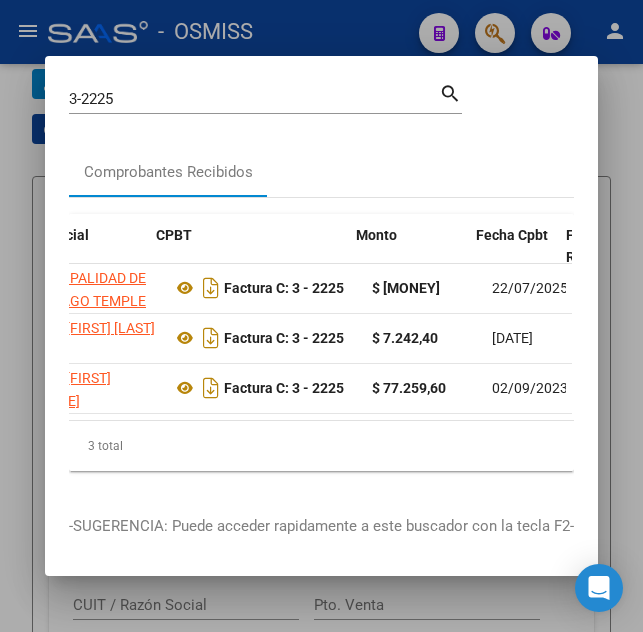 drag, startPoint x: 191, startPoint y: 334, endPoint x: 139, endPoint y: 324, distance: 52.95281 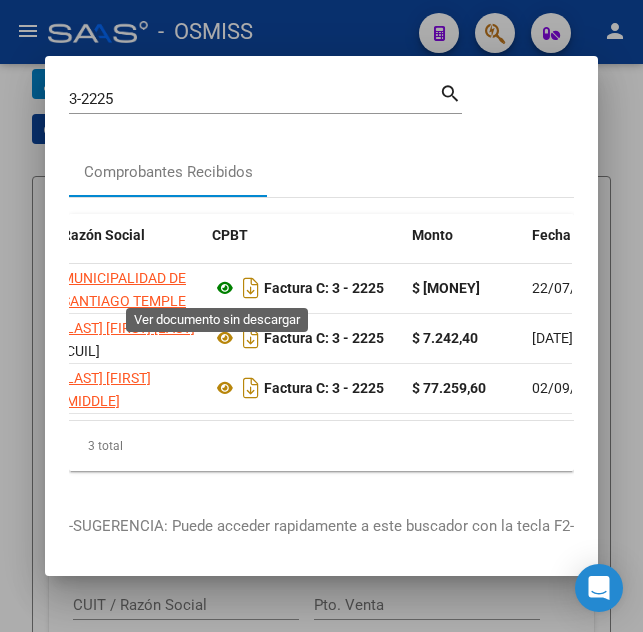 click 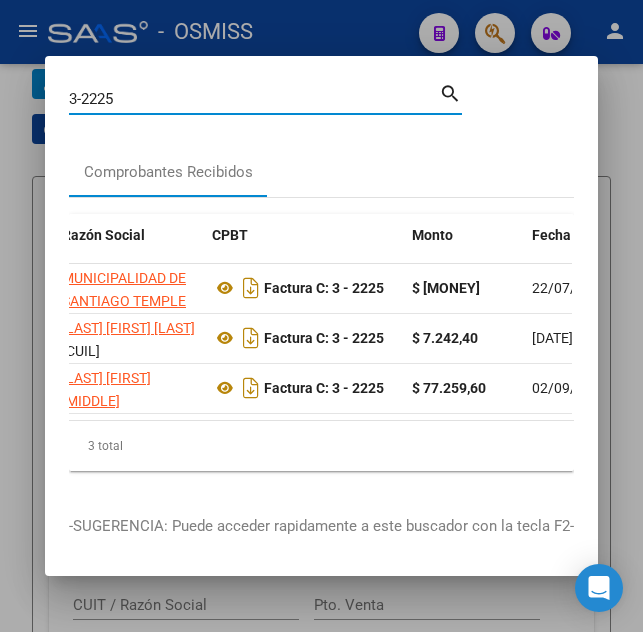 drag, startPoint x: 134, startPoint y: 93, endPoint x: -8, endPoint y: 101, distance: 142.22517 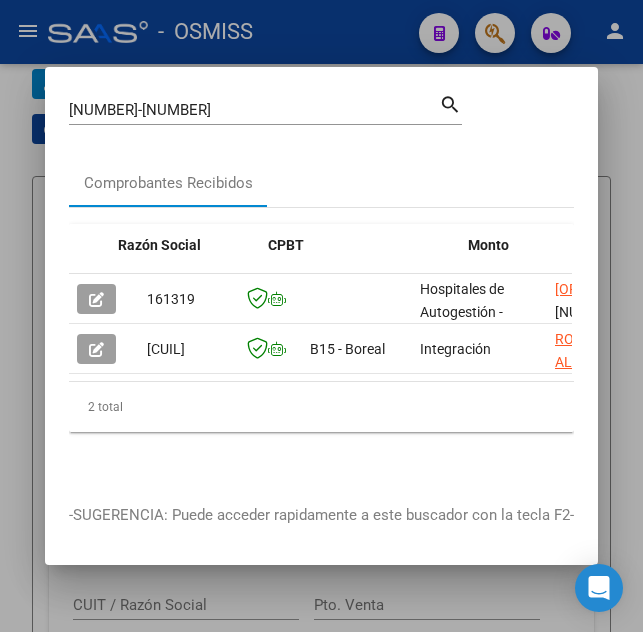 scroll, scrollTop: 0, scrollLeft: 465, axis: horizontal 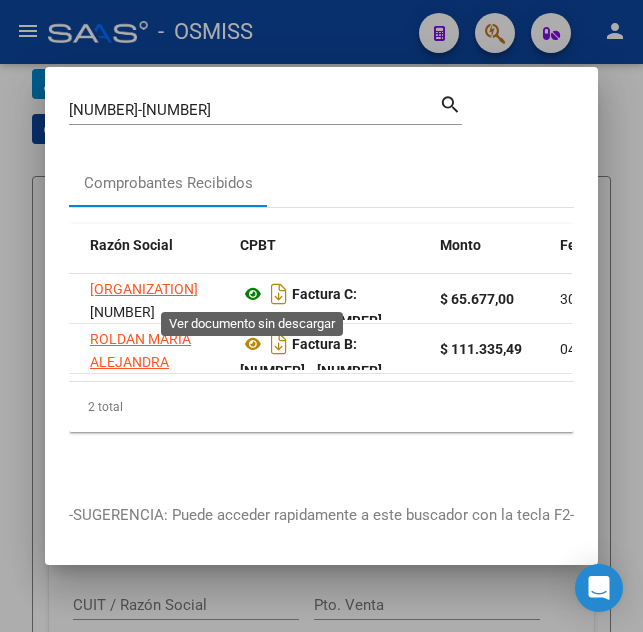 click 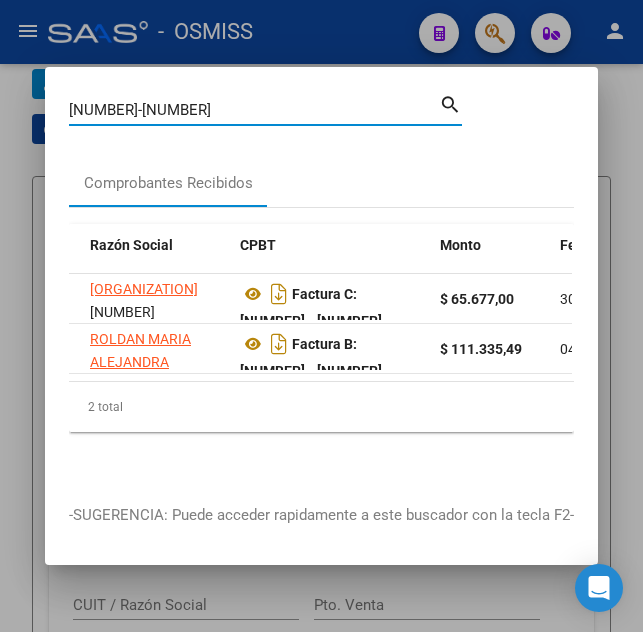 drag, startPoint x: 142, startPoint y: 98, endPoint x: 52, endPoint y: 101, distance: 90.04999 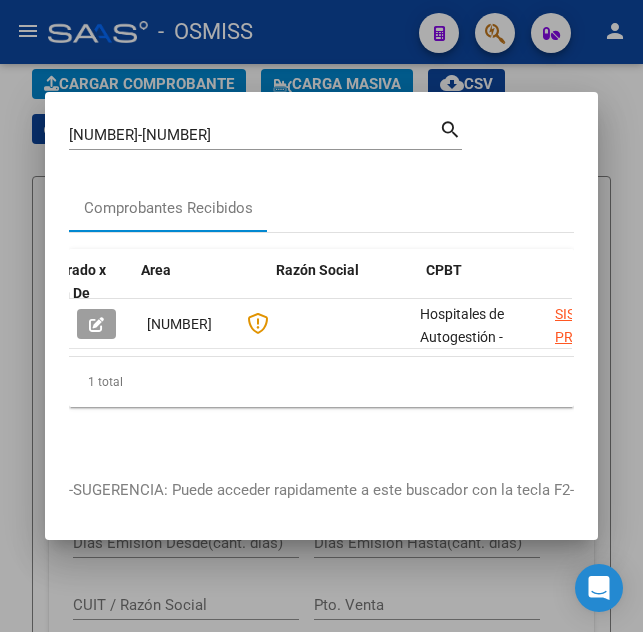 scroll, scrollTop: 0, scrollLeft: 381, axis: horizontal 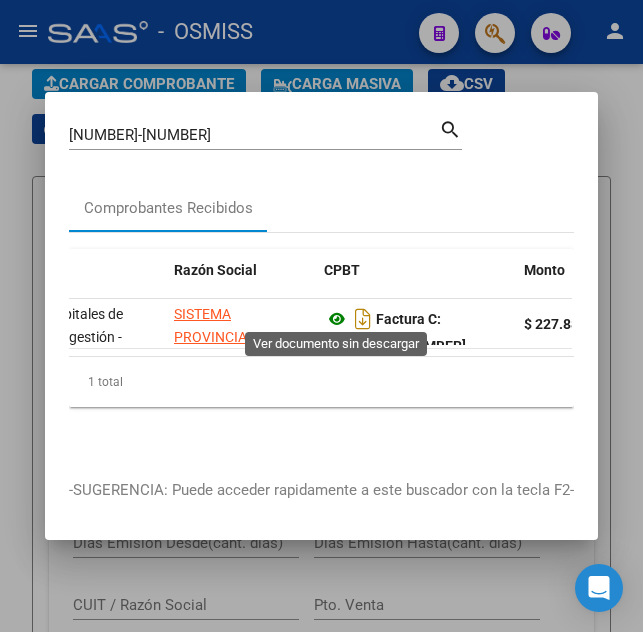 click 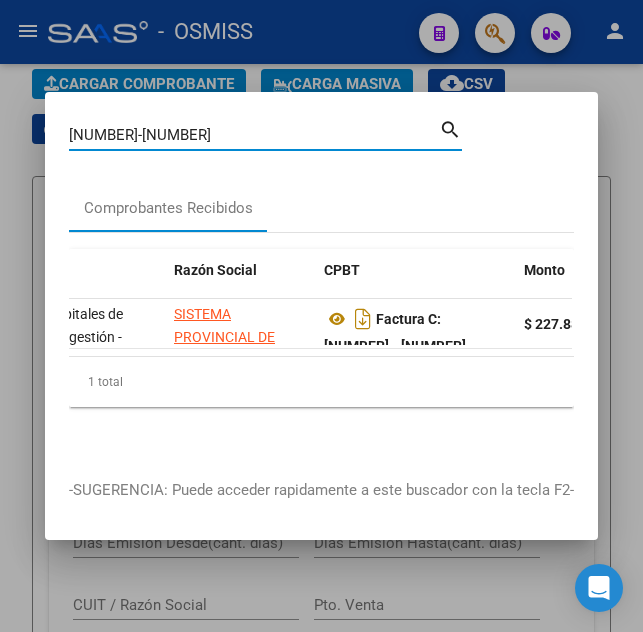 drag, startPoint x: 144, startPoint y: 125, endPoint x: 154, endPoint y: 124, distance: 10.049875 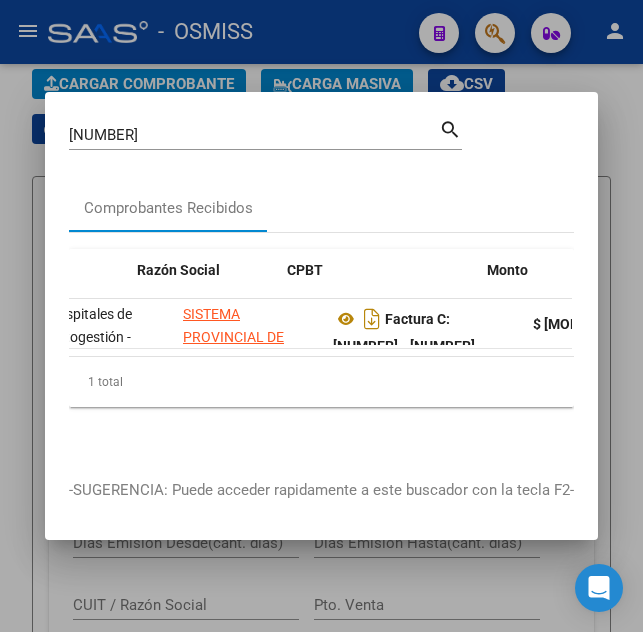 scroll, scrollTop: 0, scrollLeft: 418, axis: horizontal 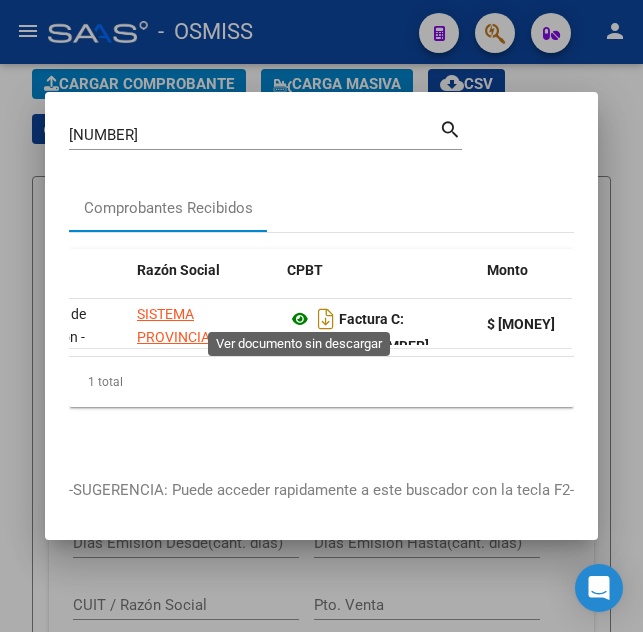 click 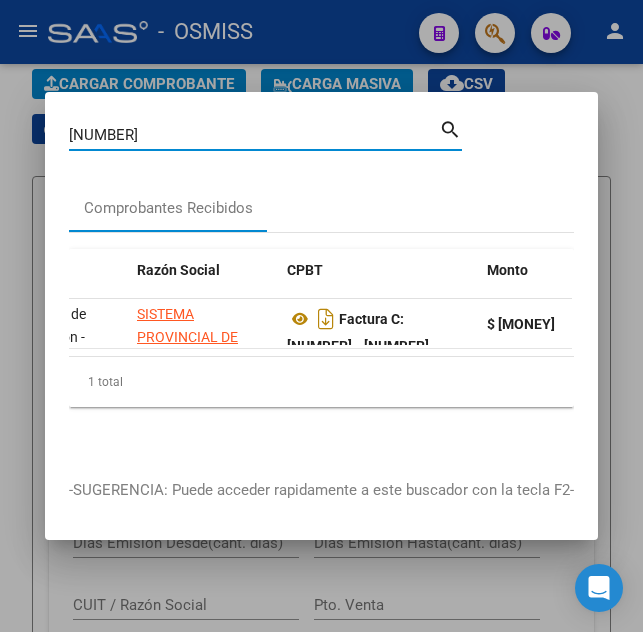 drag, startPoint x: 165, startPoint y: 128, endPoint x: 123, endPoint y: 128, distance: 42 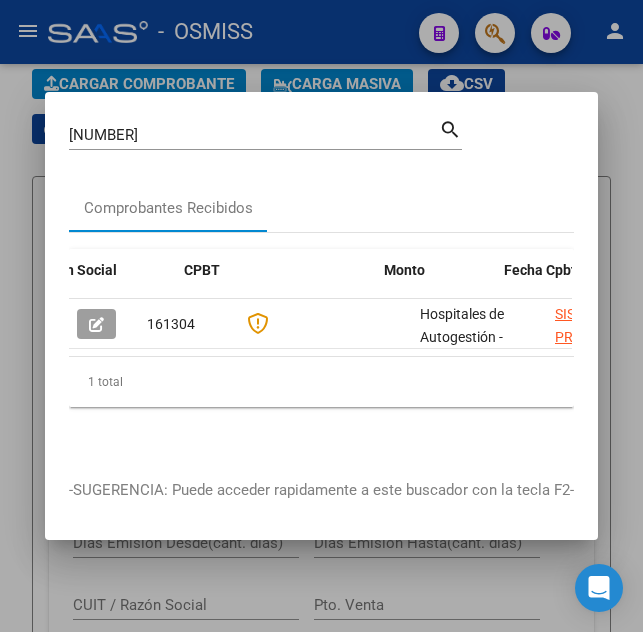 scroll, scrollTop: 0, scrollLeft: 530, axis: horizontal 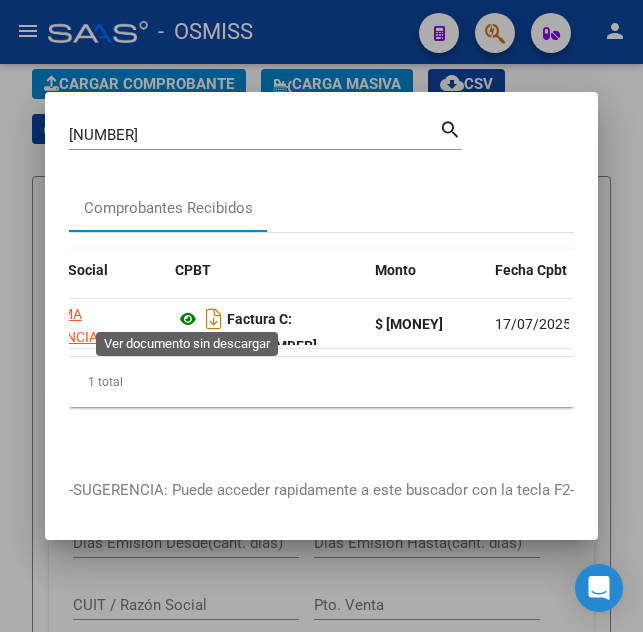 click 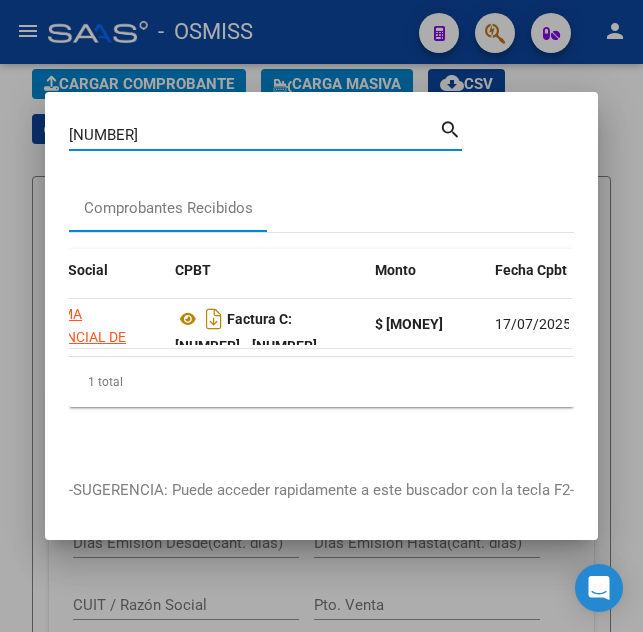 drag, startPoint x: 160, startPoint y: 124, endPoint x: 19, endPoint y: 137, distance: 141.59802 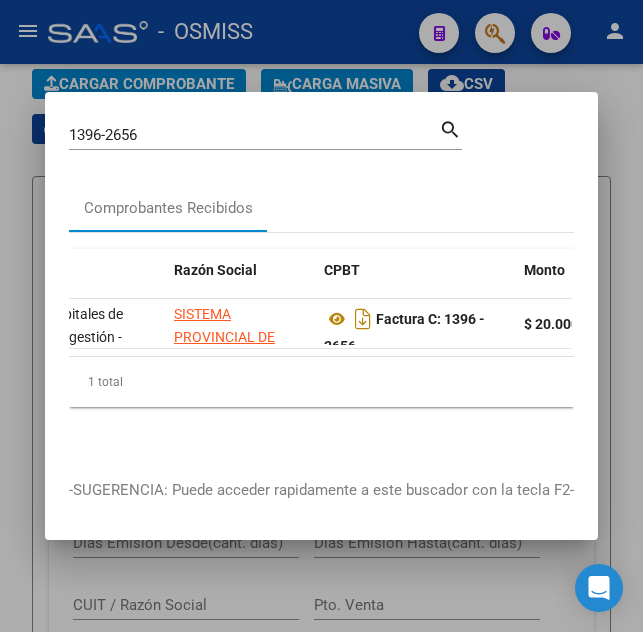 scroll, scrollTop: 0, scrollLeft: 400, axis: horizontal 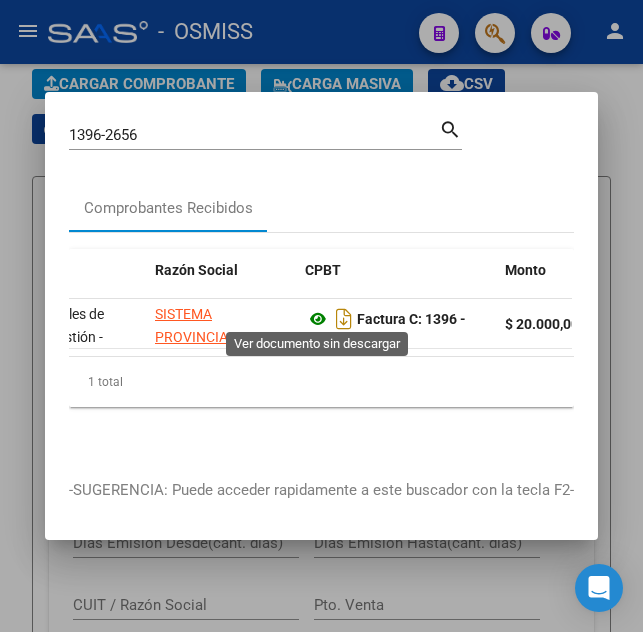 click 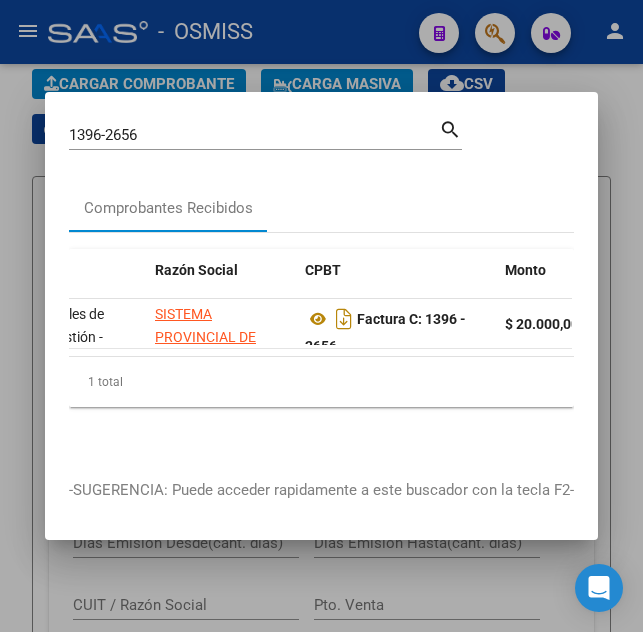 click on "1396-2656 Buscar (apellido, dni, cuil, nro traspaso, cuit, obra social)" at bounding box center (254, 135) 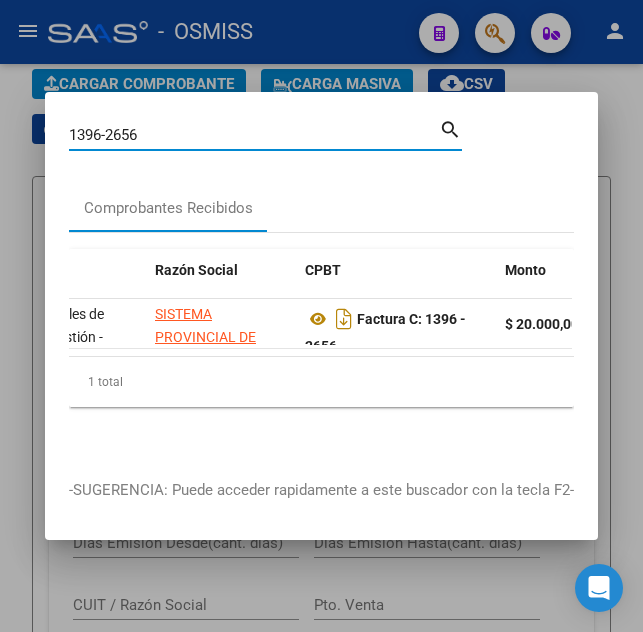 drag, startPoint x: 165, startPoint y: 128, endPoint x: -8, endPoint y: 130, distance: 173.01157 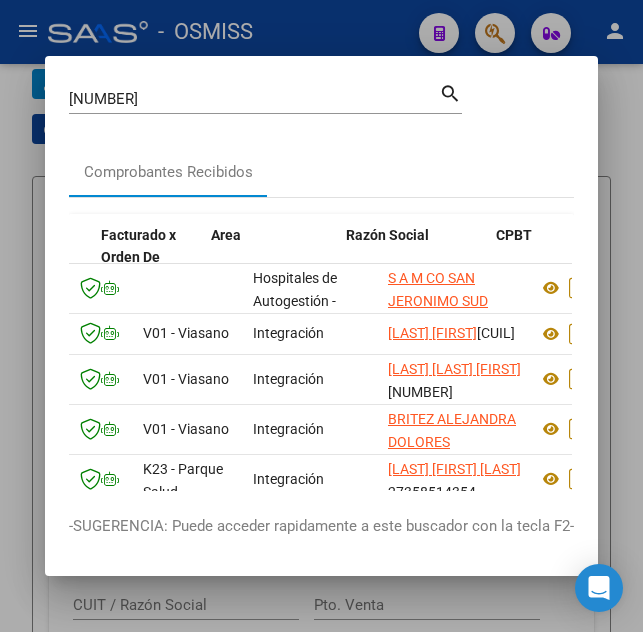drag, startPoint x: 309, startPoint y: 307, endPoint x: 376, endPoint y: 307, distance: 67 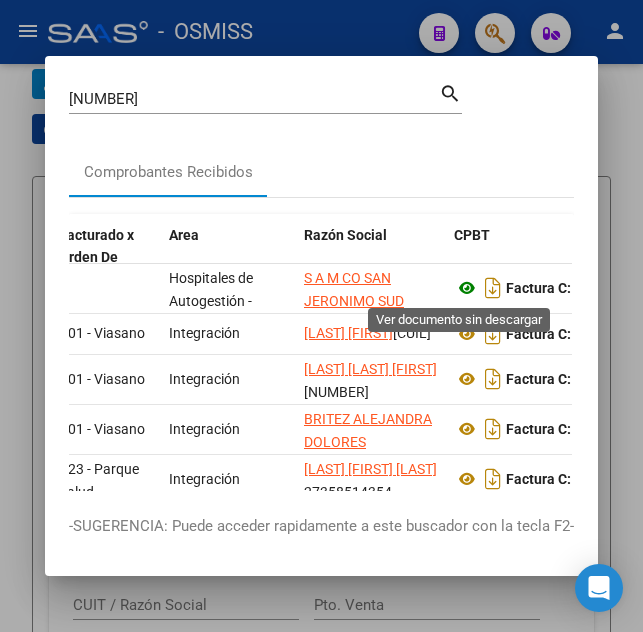 click 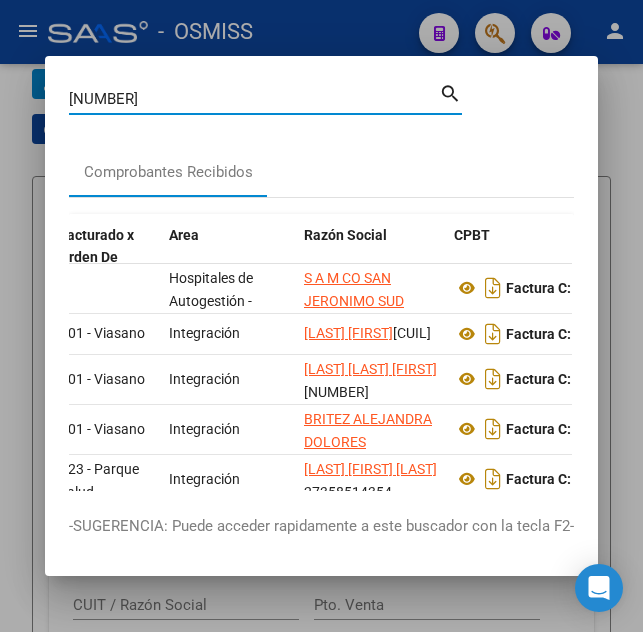 drag, startPoint x: 147, startPoint y: 99, endPoint x: -8, endPoint y: 82, distance: 155.92947 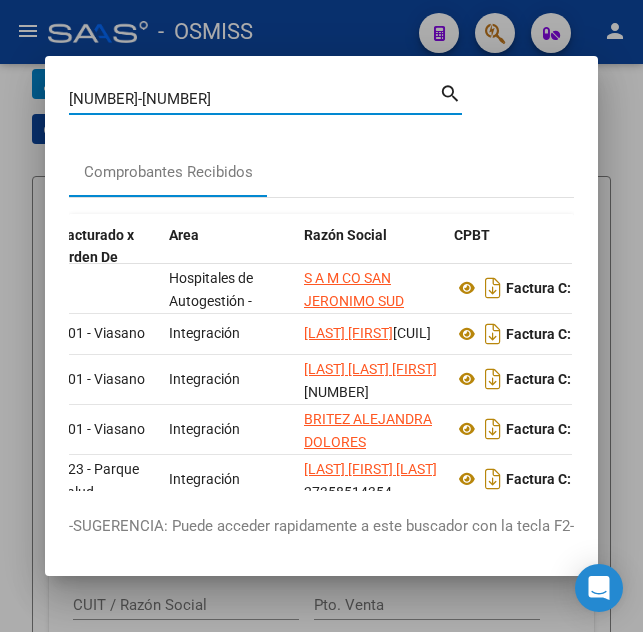 type on "89-133" 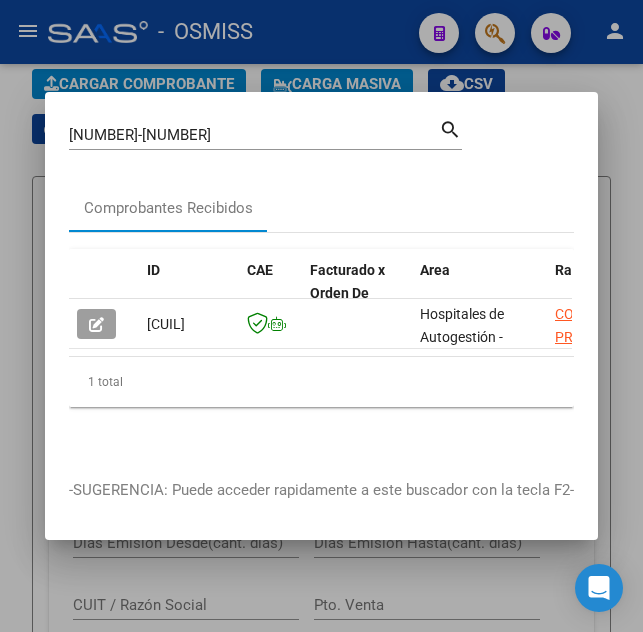 click on "1 total" 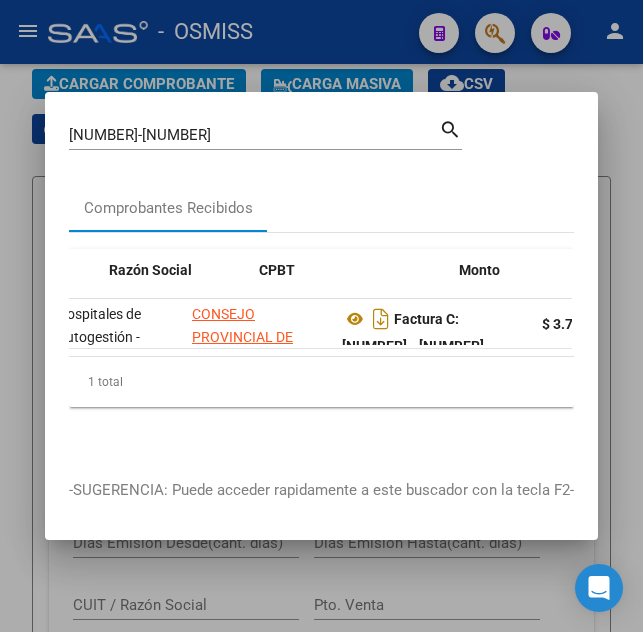 scroll, scrollTop: 0, scrollLeft: 446, axis: horizontal 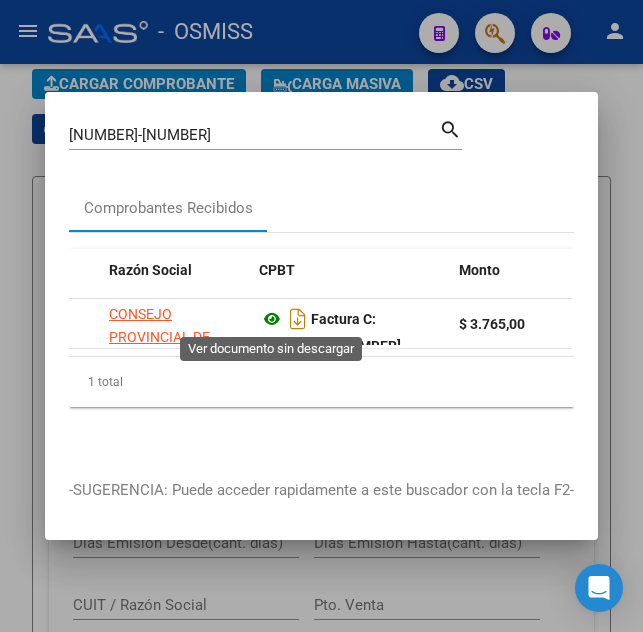 click 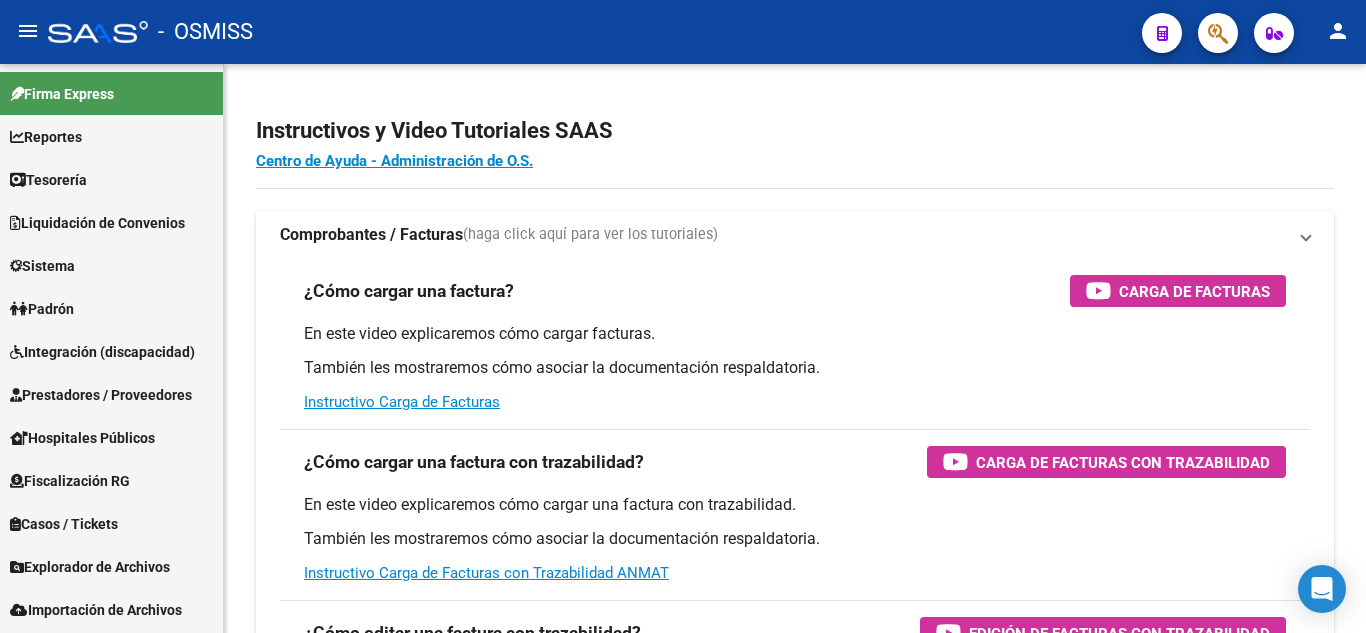 scroll, scrollTop: 0, scrollLeft: 0, axis: both 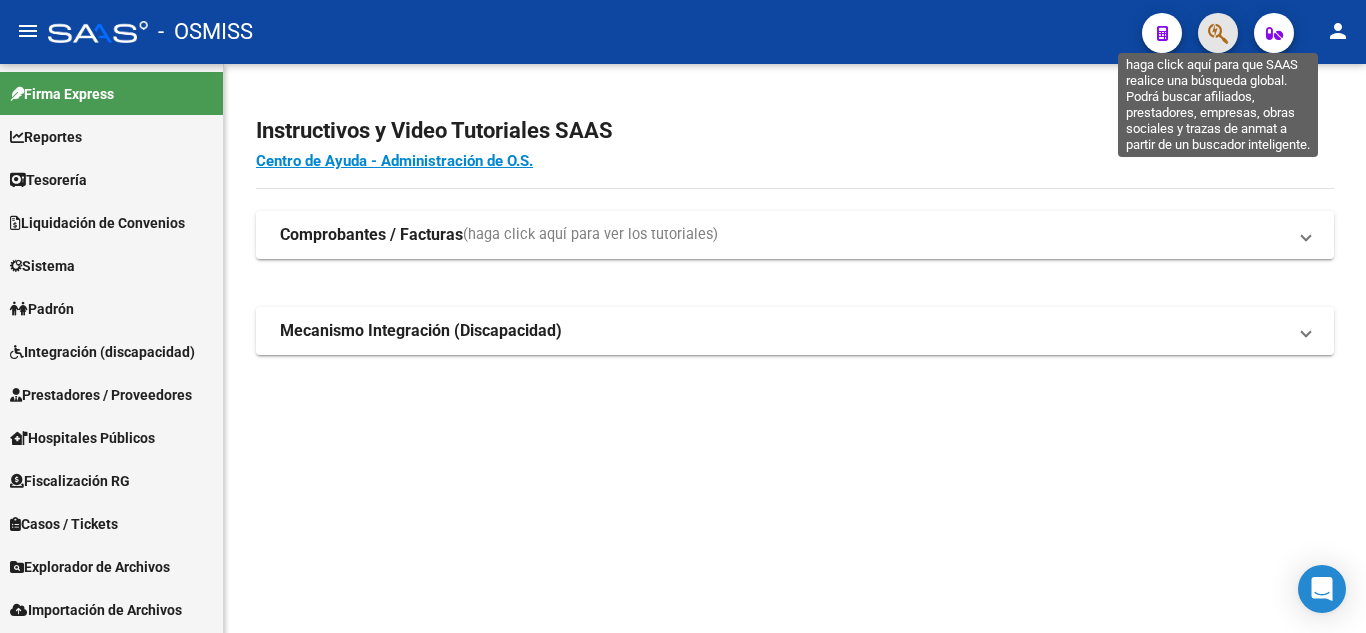click 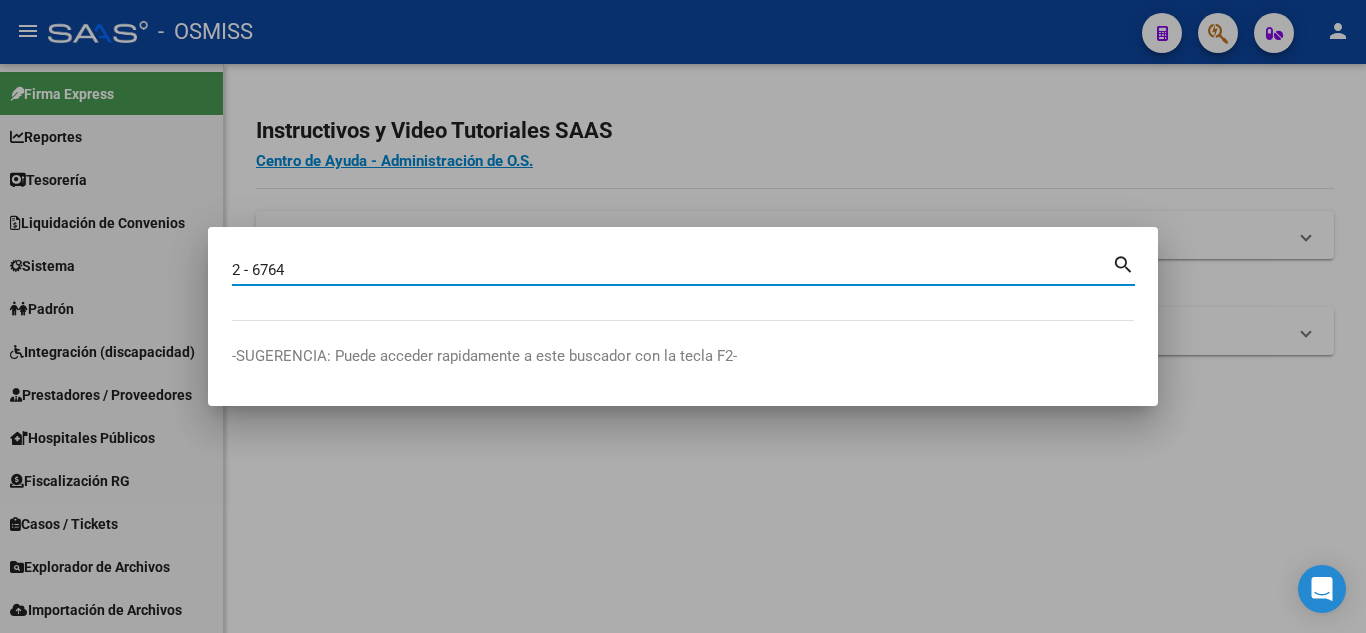 type on "2 - 6764" 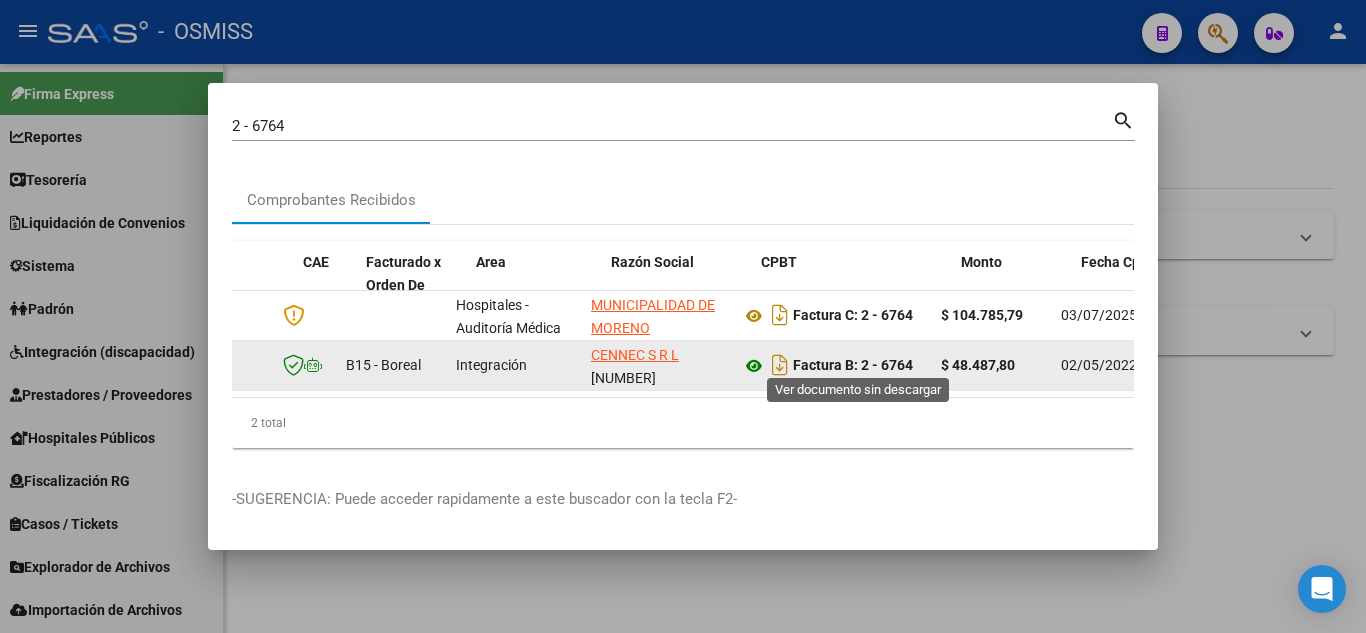 drag, startPoint x: 804, startPoint y: 338, endPoint x: 849, endPoint y: 346, distance: 45.705578 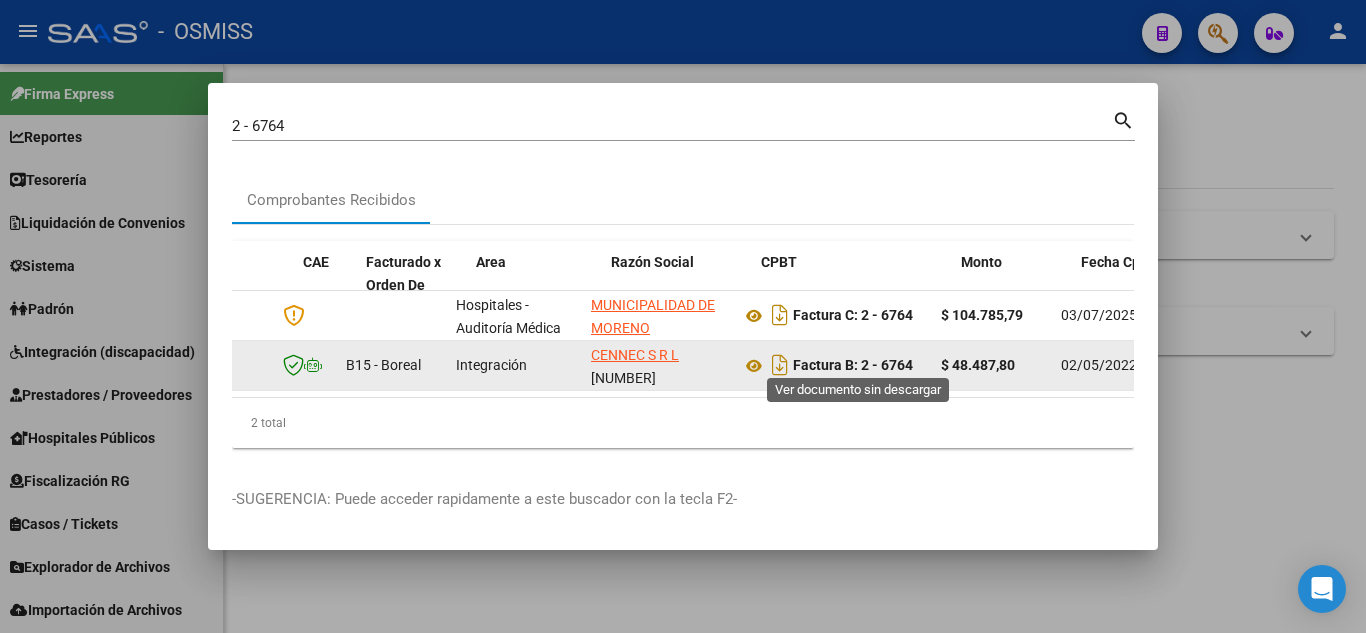 scroll, scrollTop: 0, scrollLeft: 142, axis: horizontal 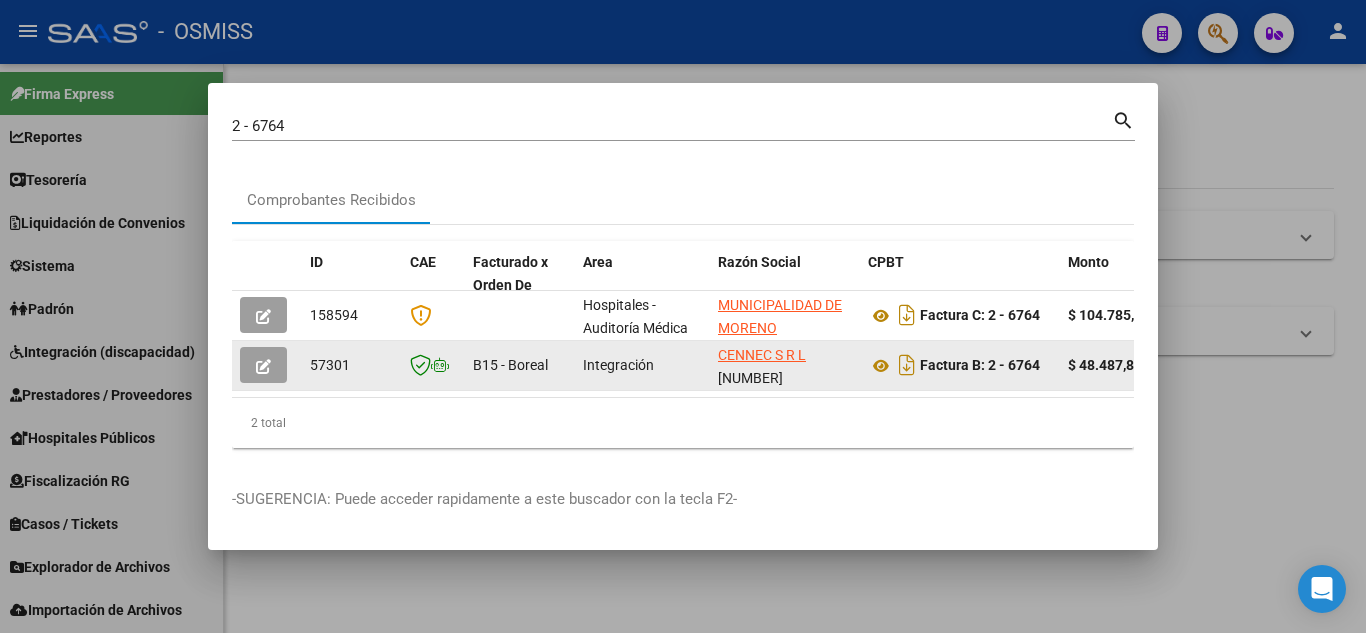 drag, startPoint x: 403, startPoint y: 331, endPoint x: 321, endPoint y: 342, distance: 82.73451 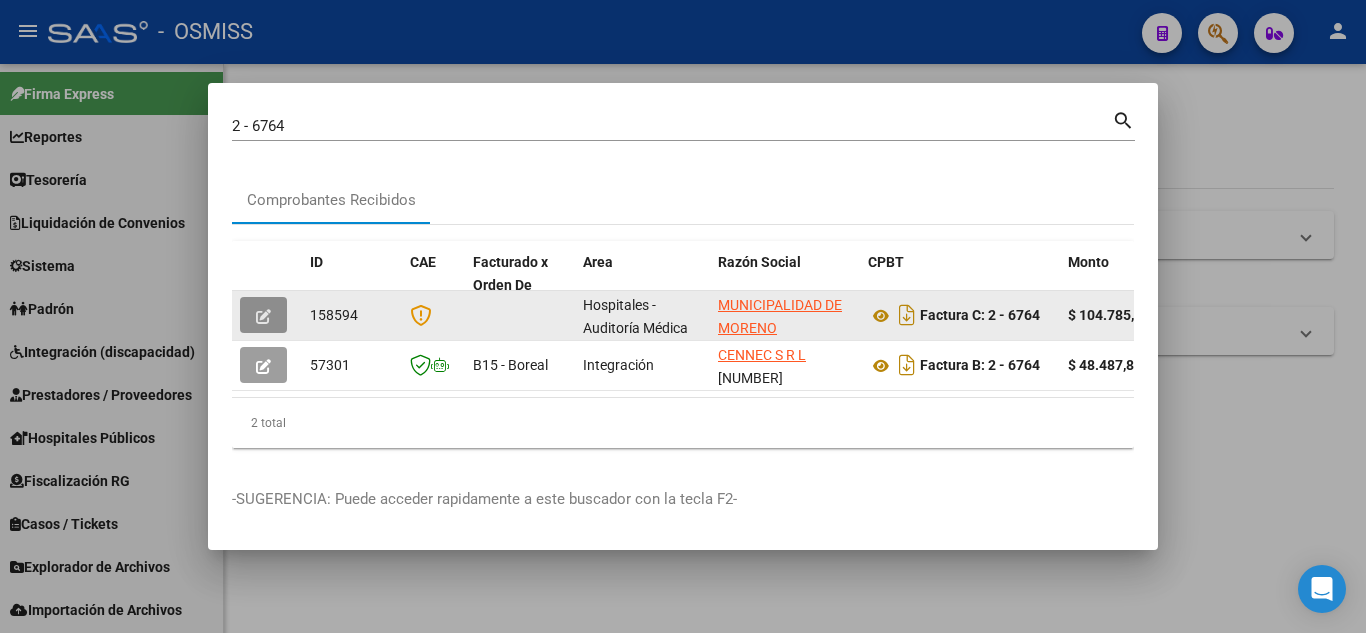 click 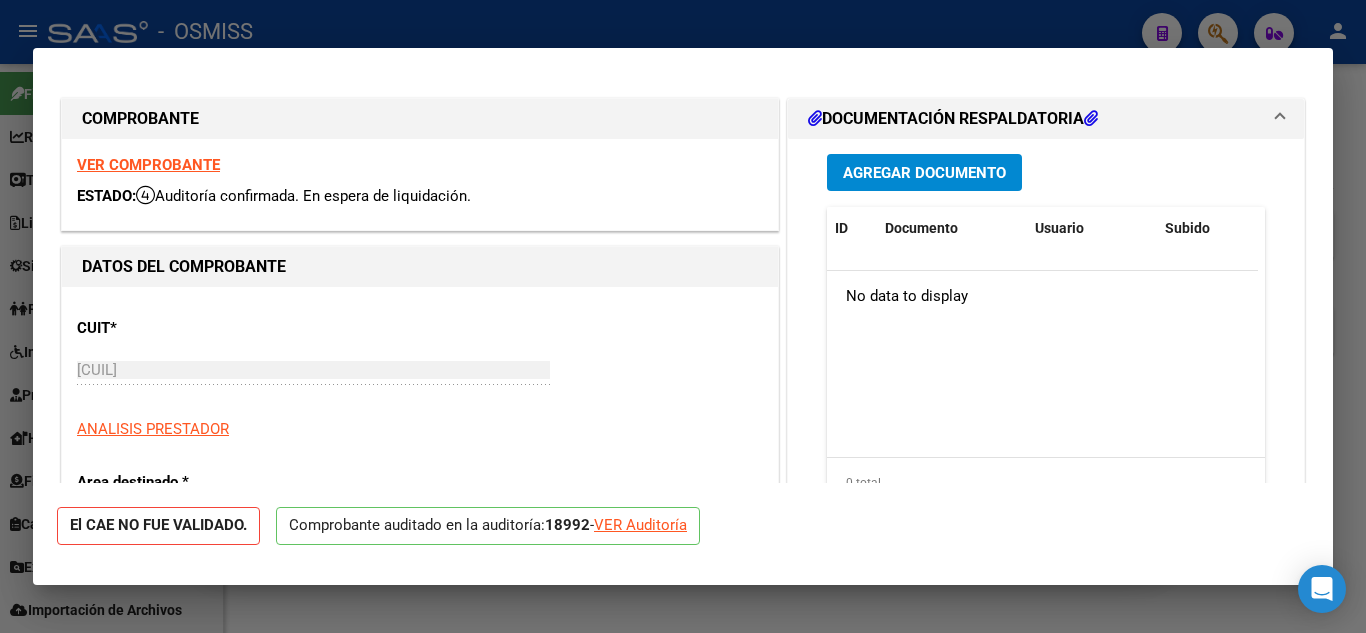 type on "2025-09-01" 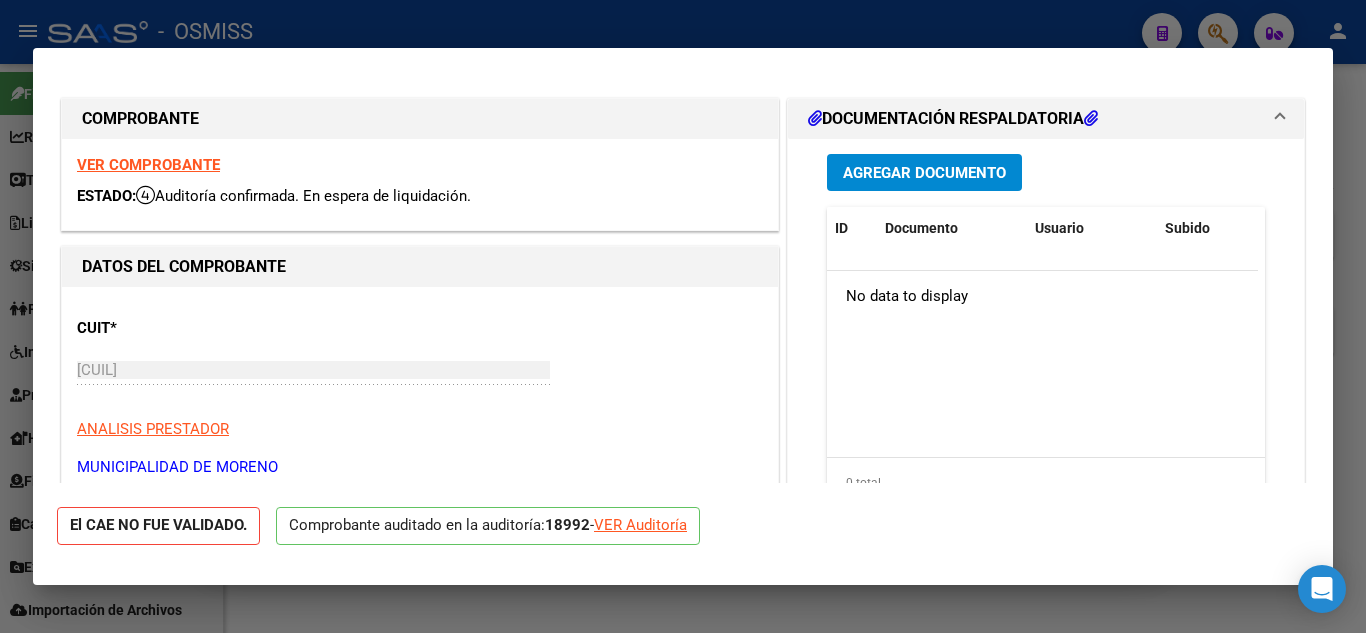 click on "VER Auditoría" 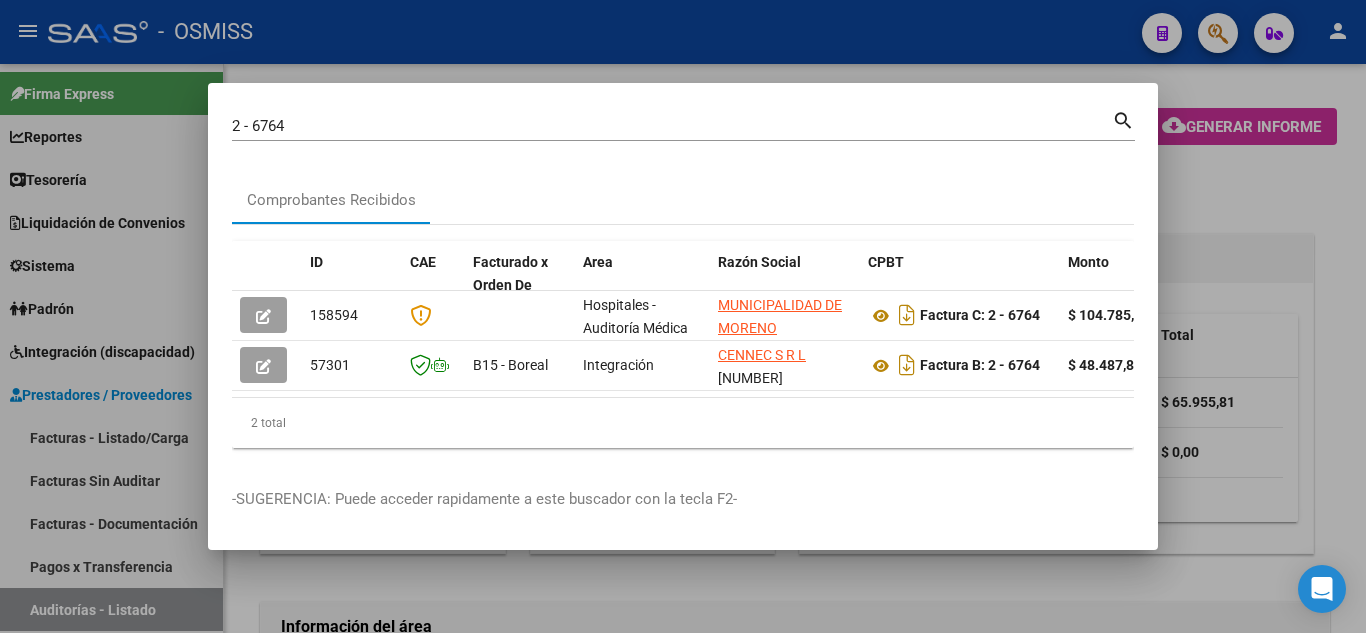 click at bounding box center (683, 316) 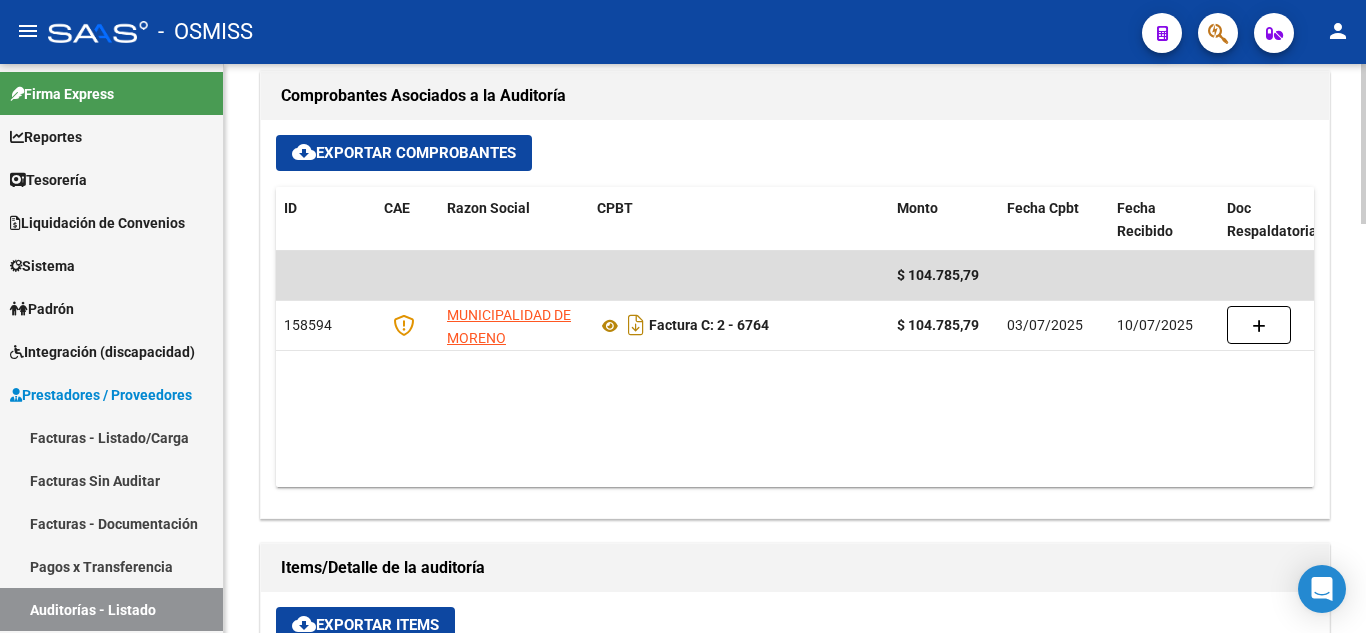 scroll, scrollTop: 900, scrollLeft: 0, axis: vertical 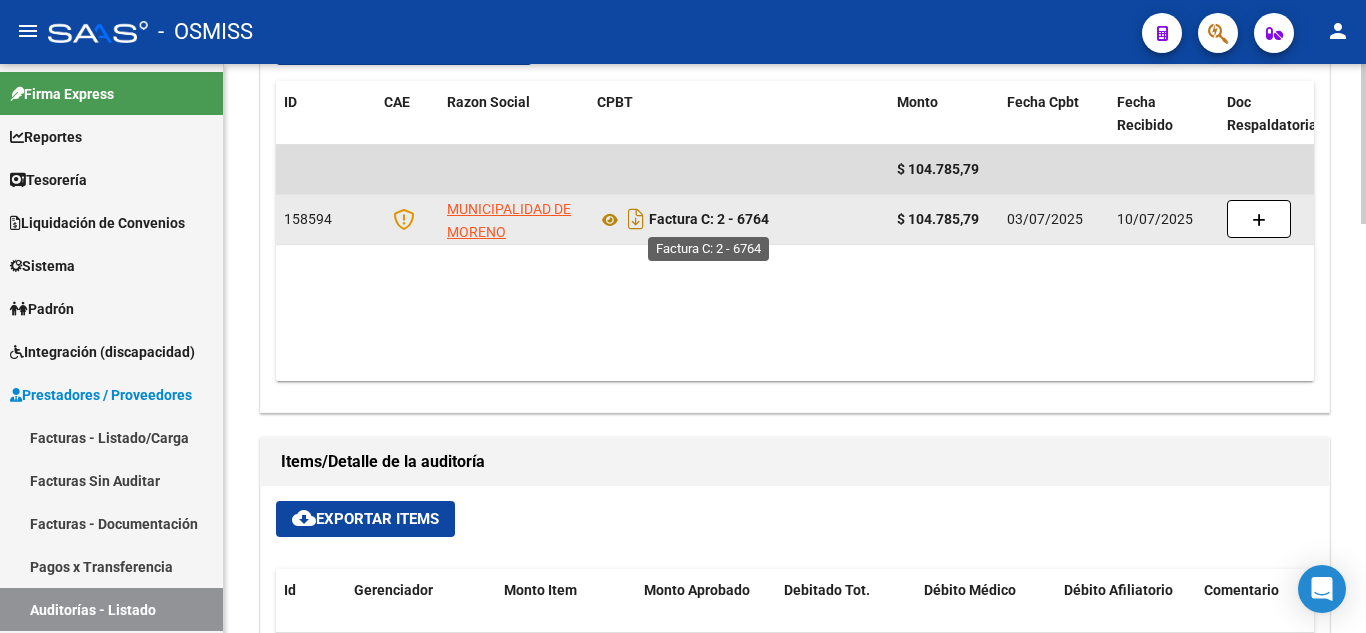 drag, startPoint x: 777, startPoint y: 217, endPoint x: 741, endPoint y: 217, distance: 36 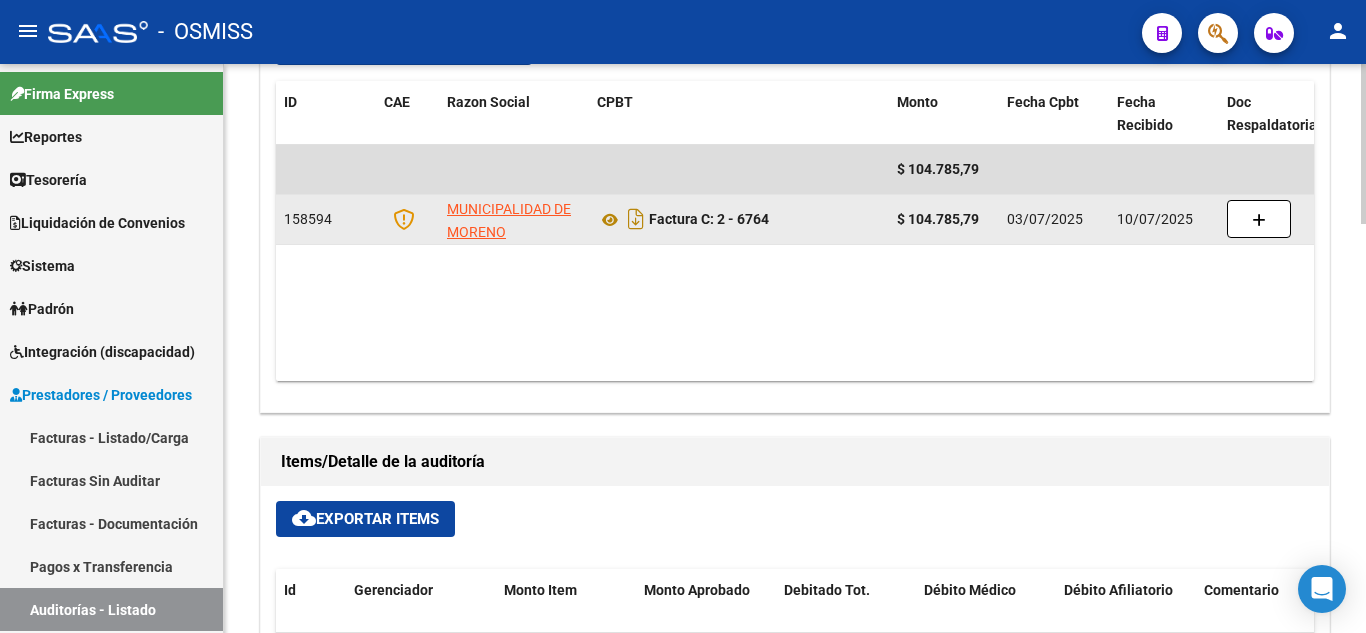 copy on "6764" 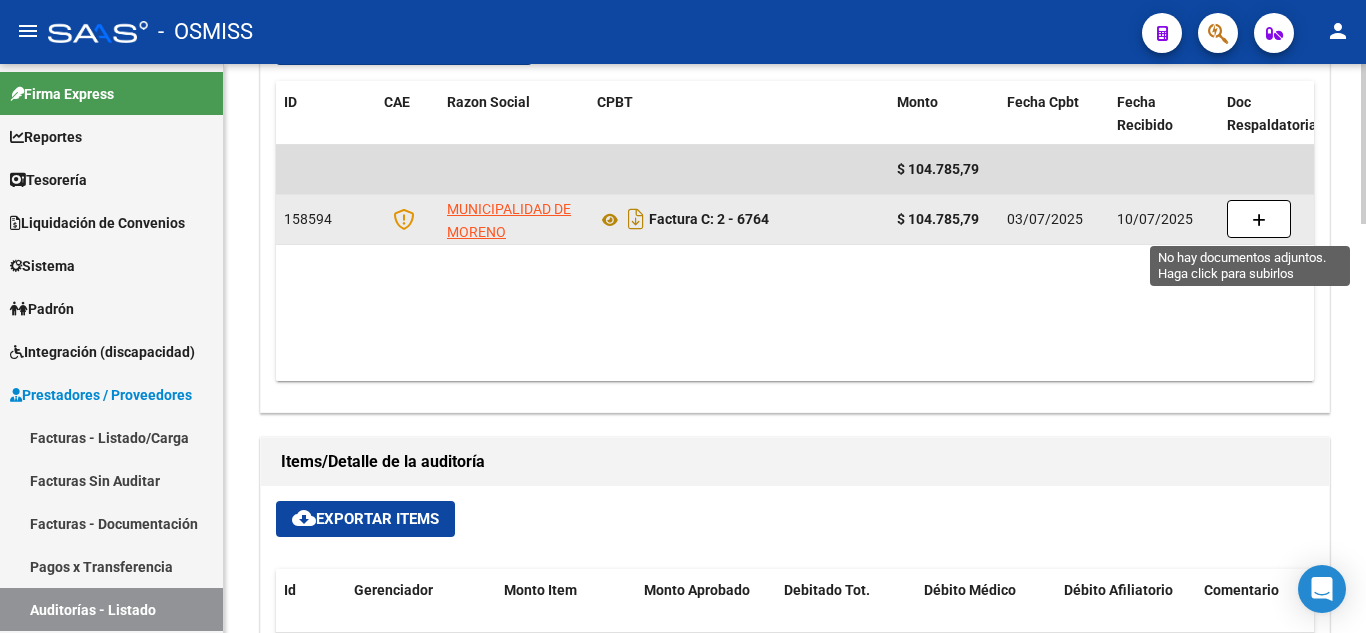 click 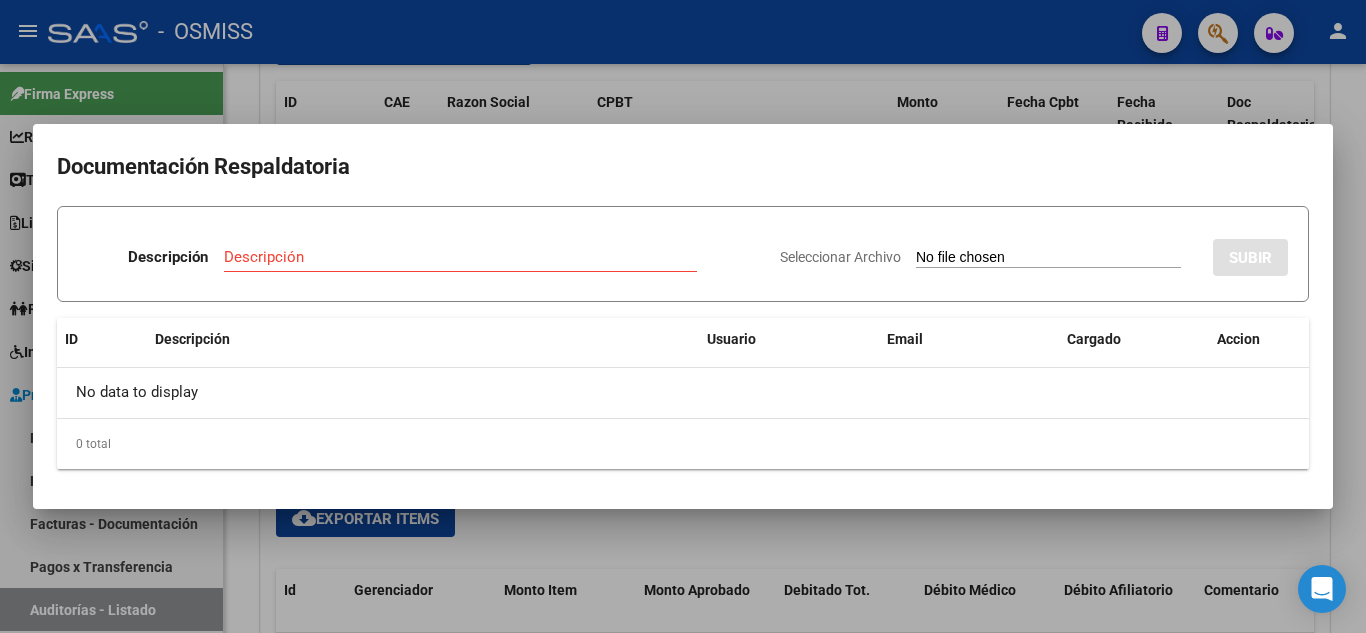 click on "Seleccionar Archivo" at bounding box center (1048, 258) 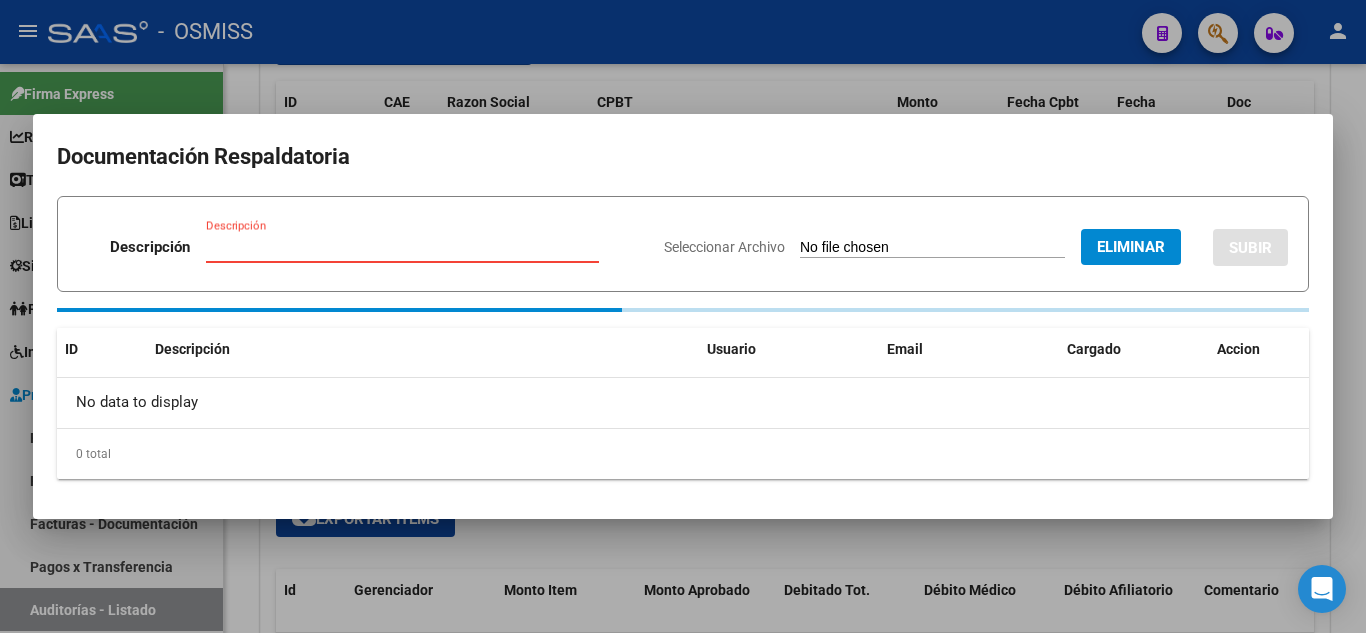 click on "Descripción" at bounding box center (402, 247) 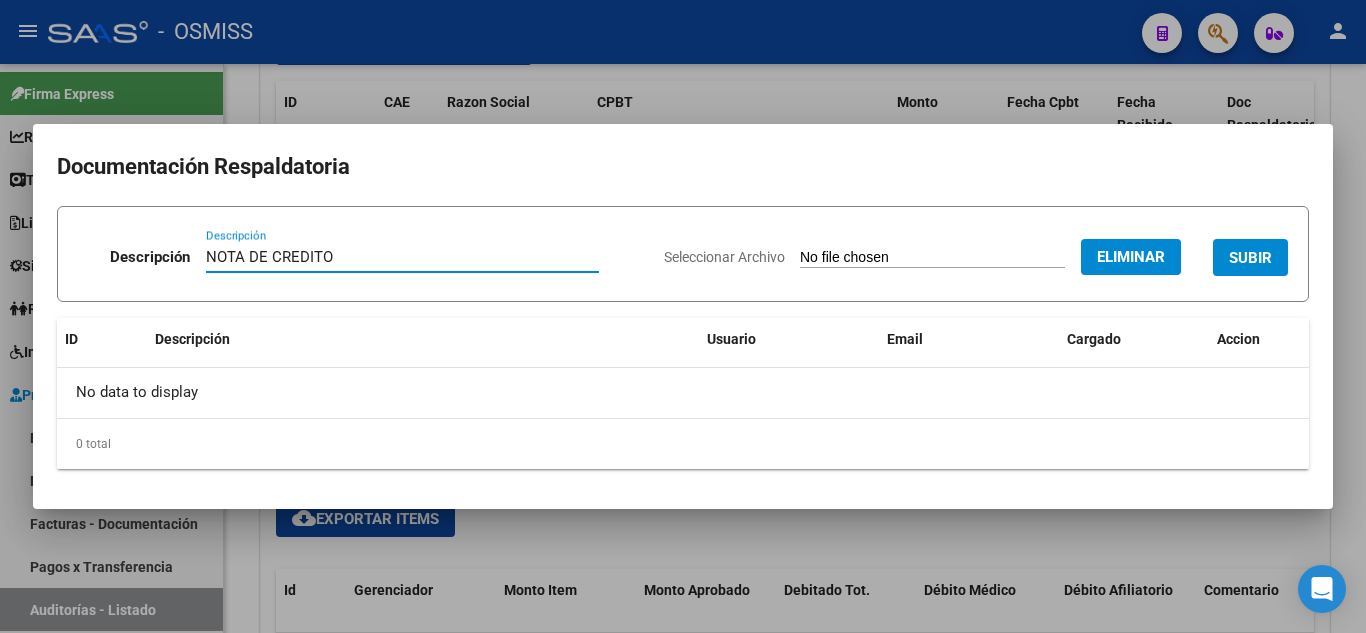 type on "NOTA DE CREDITO" 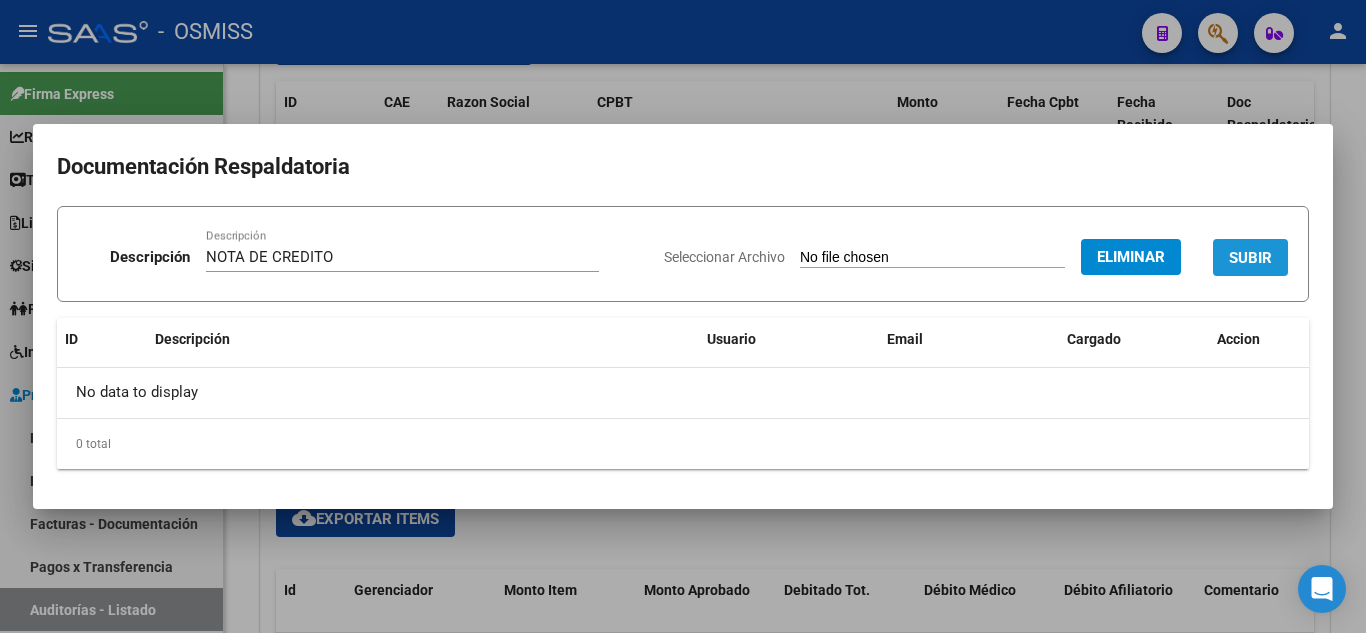 click on "SUBIR" at bounding box center [1250, 258] 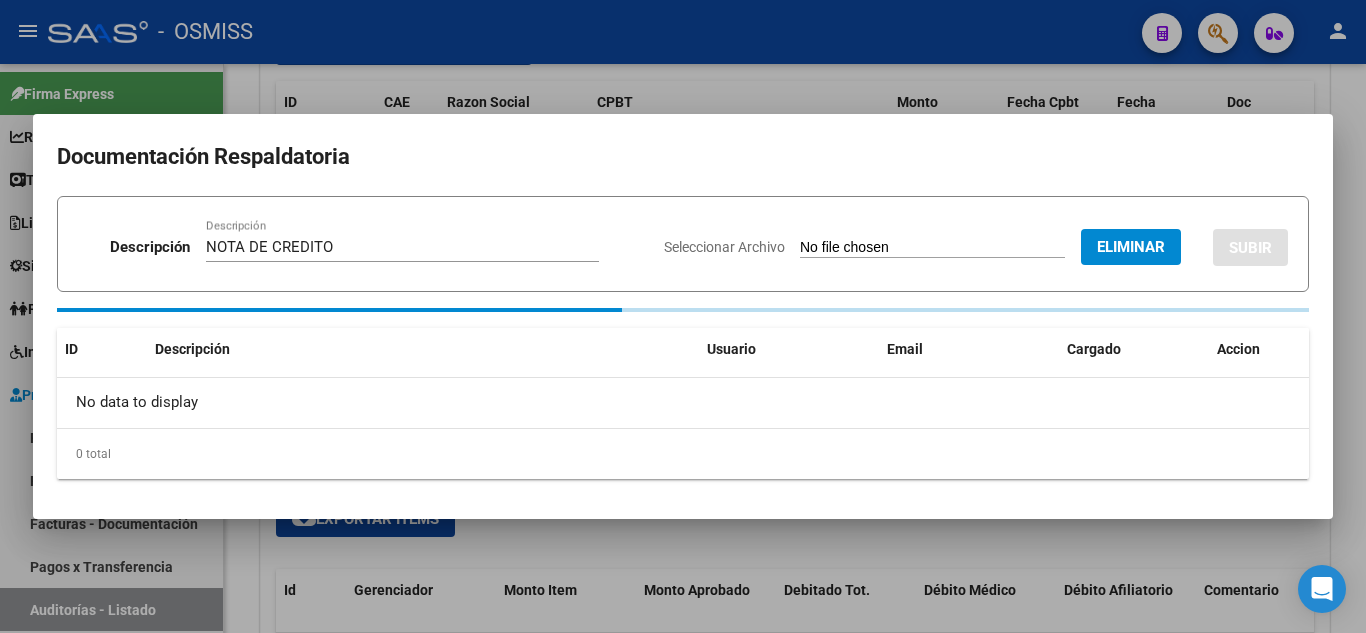 type 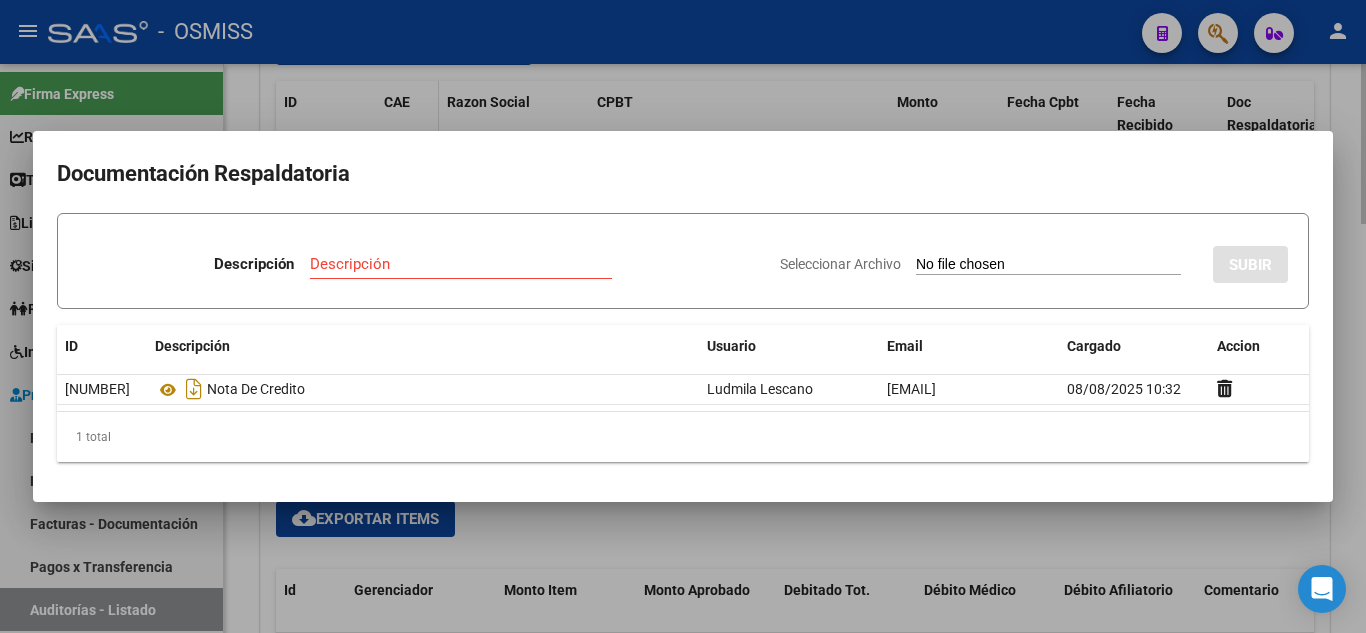 click at bounding box center (683, 316) 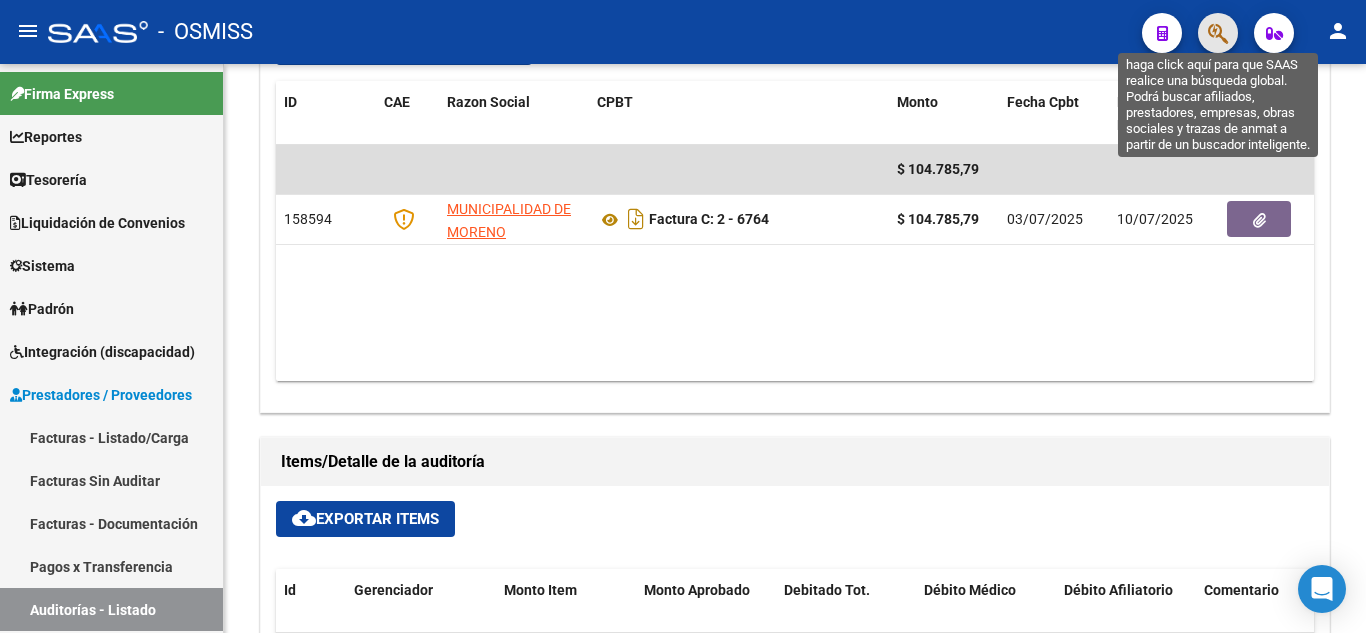 click 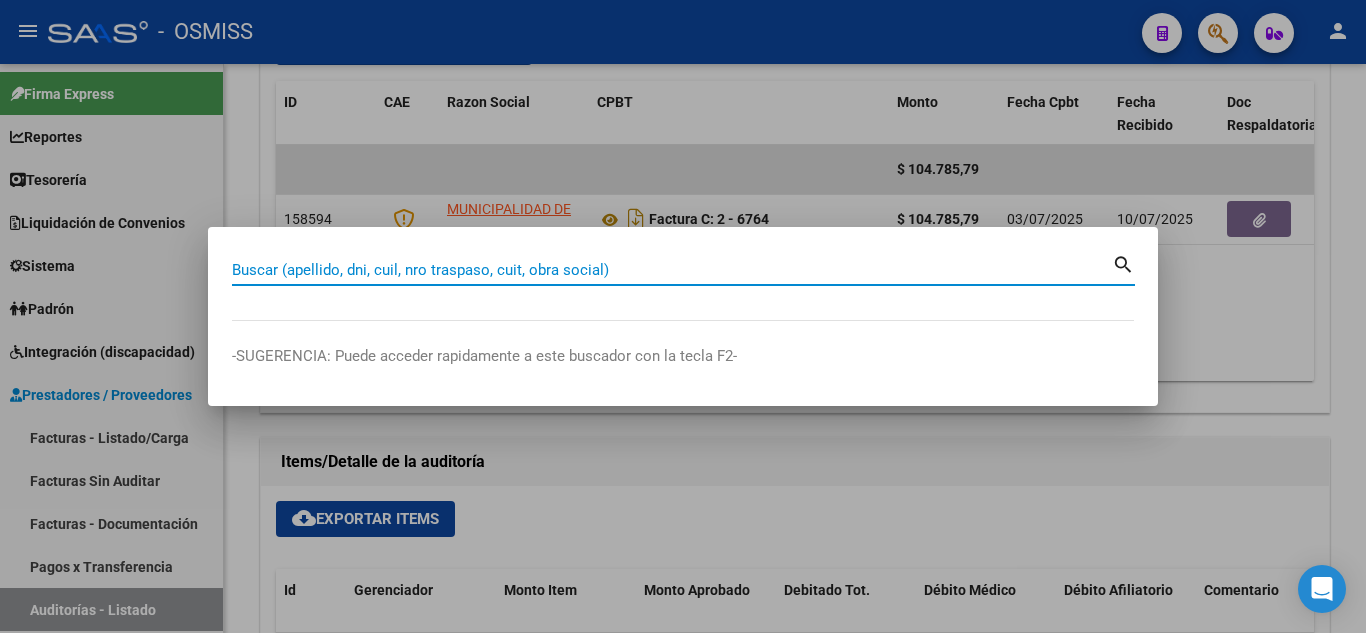 paste on "2 - 6742" 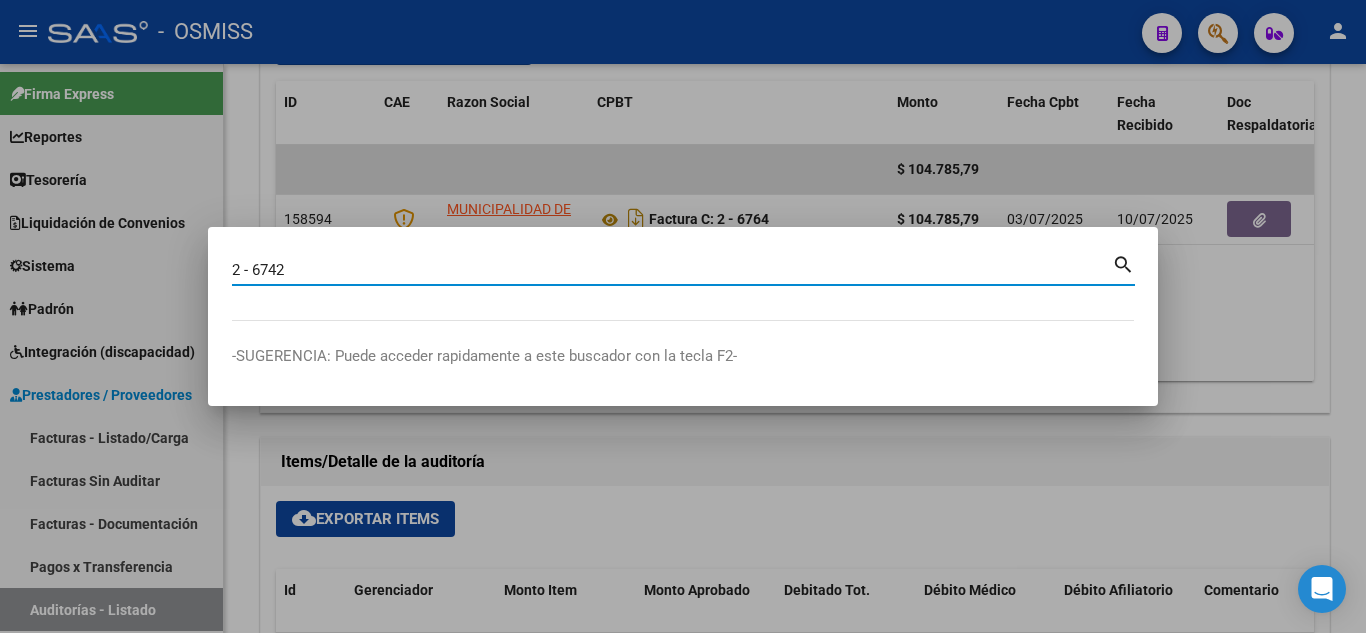 type on "2 - 6742" 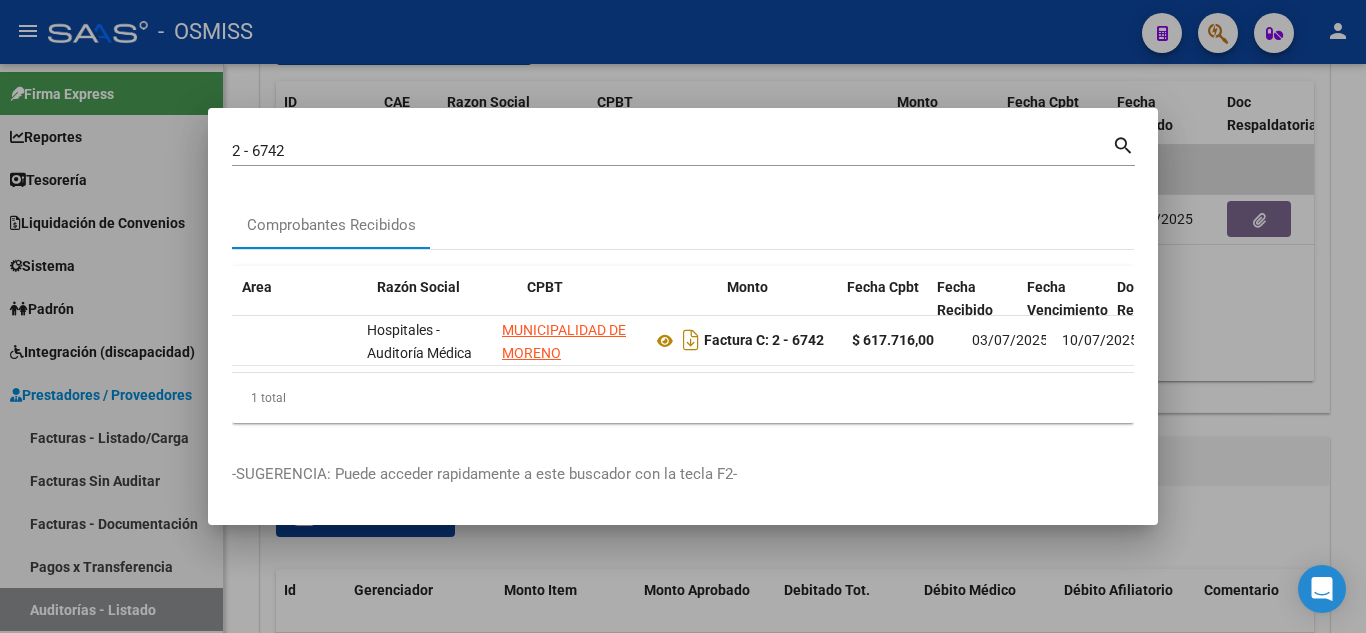 scroll, scrollTop: 0, scrollLeft: 356, axis: horizontal 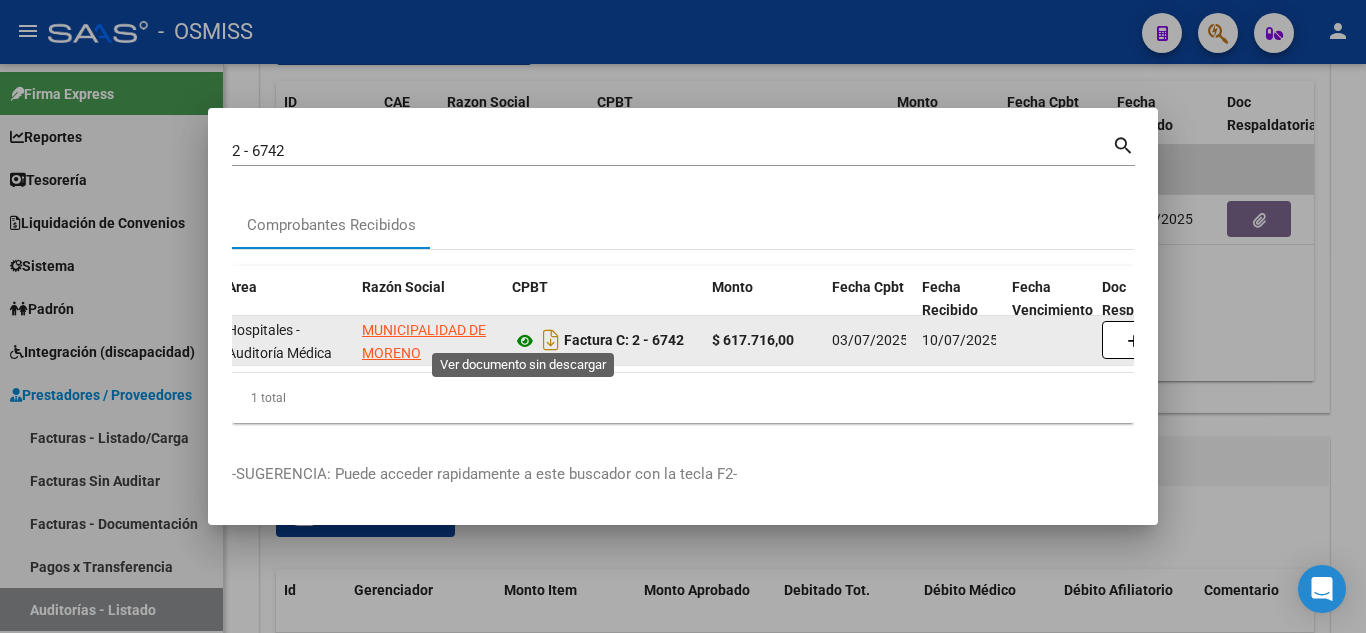click 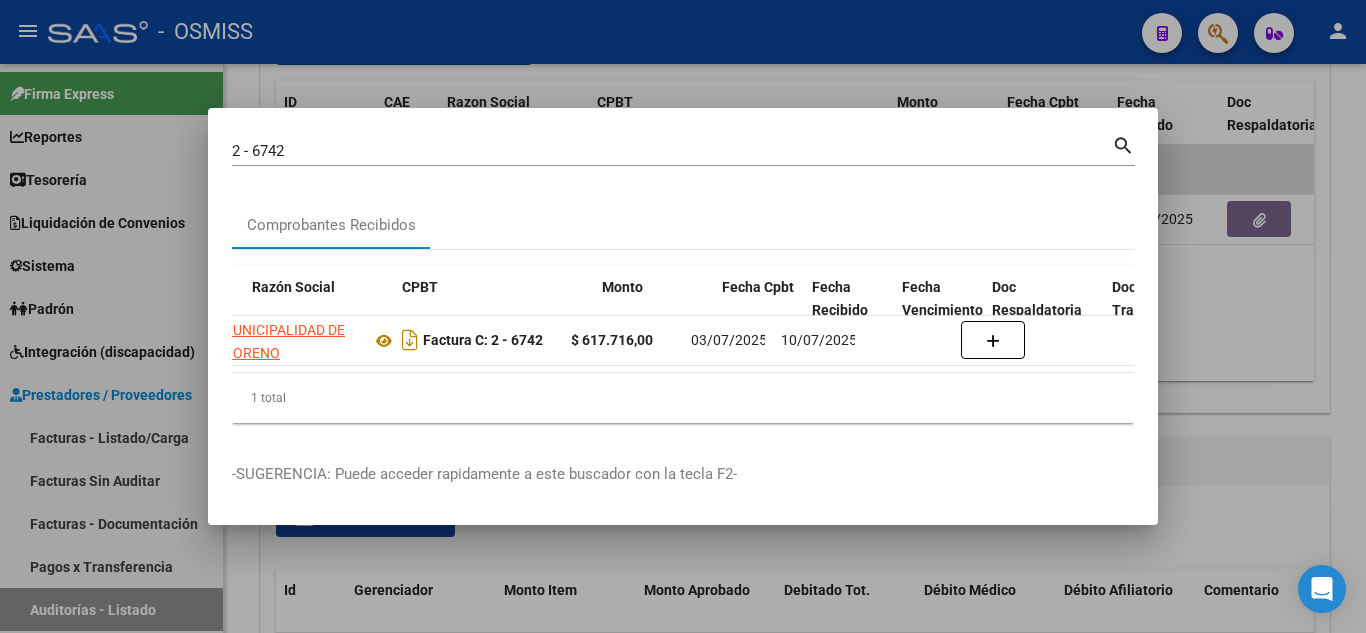 scroll, scrollTop: 0, scrollLeft: 502, axis: horizontal 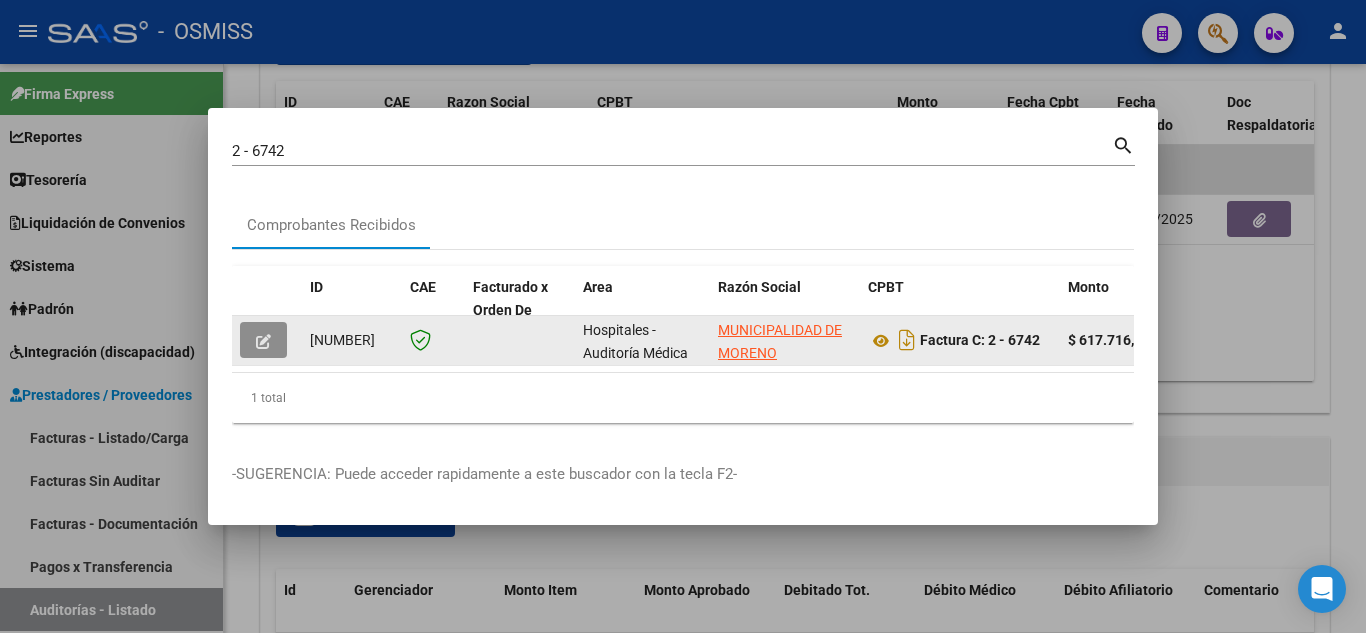 click 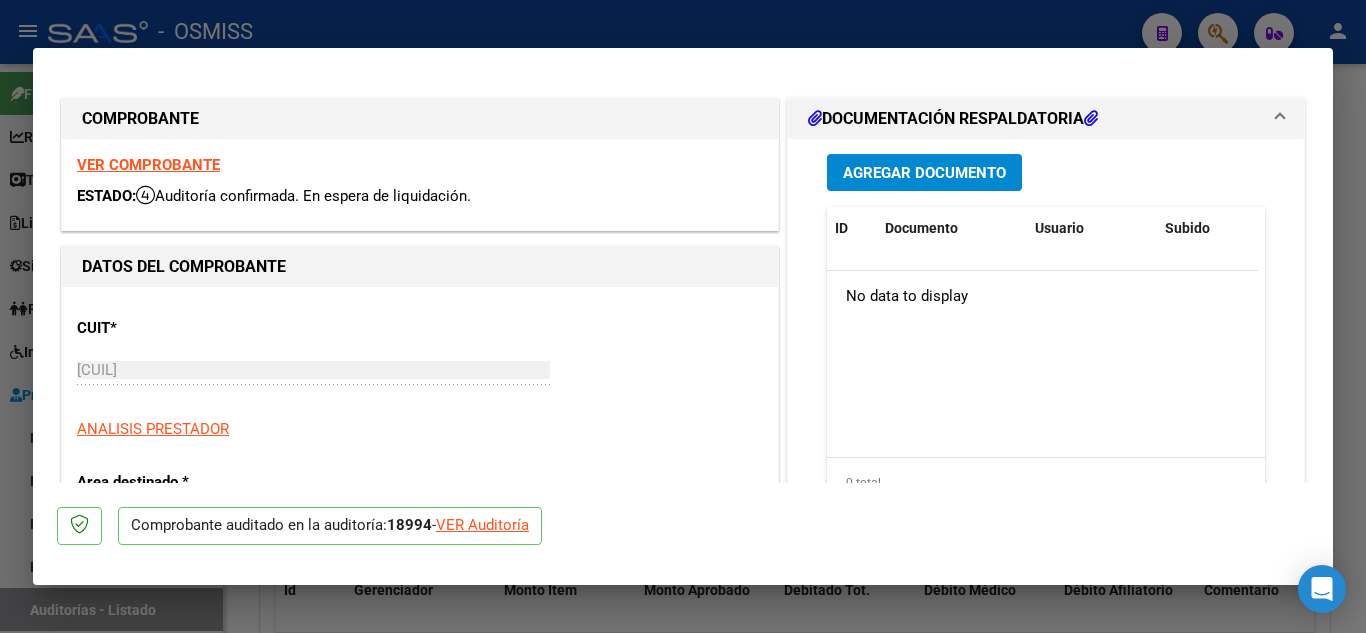 type on "2025-09-01" 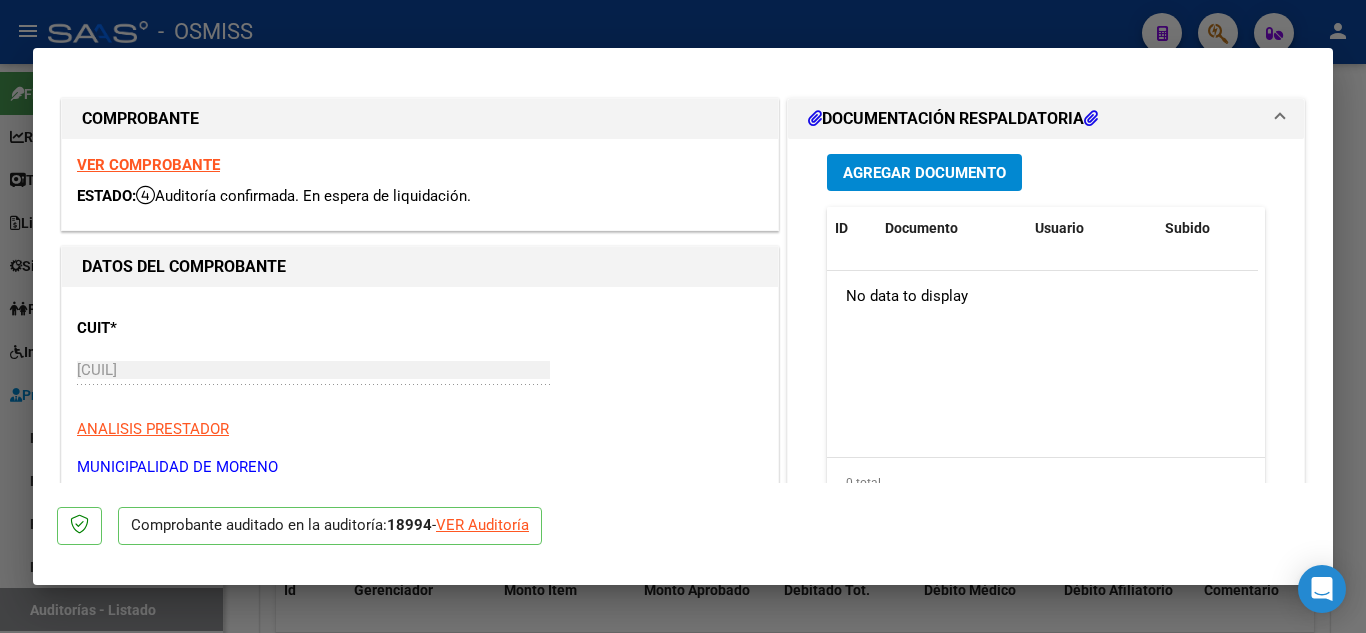 click on "VER Auditoría" 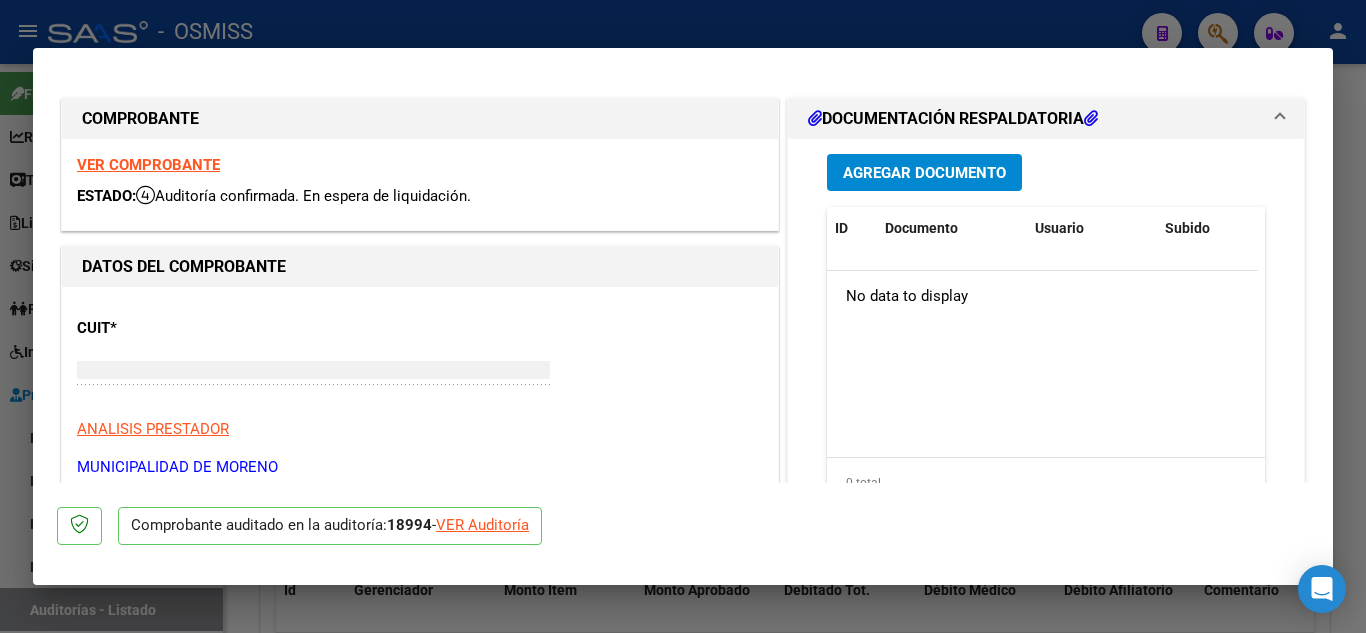 scroll, scrollTop: 0, scrollLeft: 0, axis: both 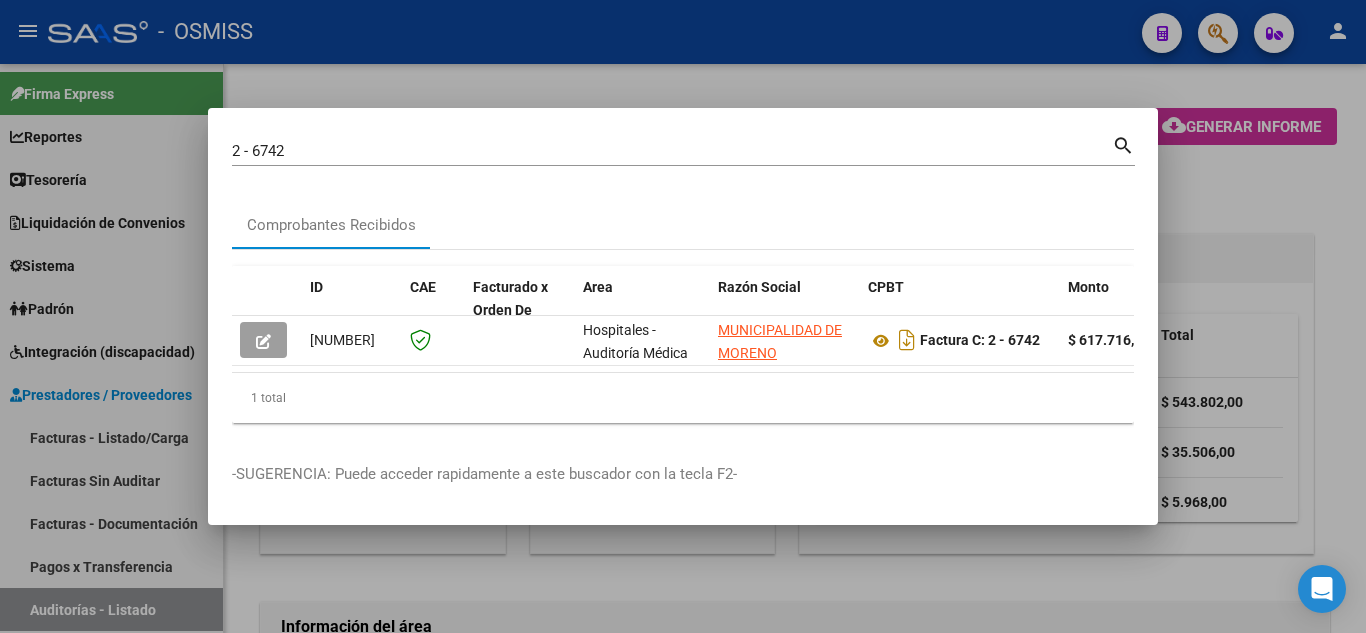 click at bounding box center [683, 316] 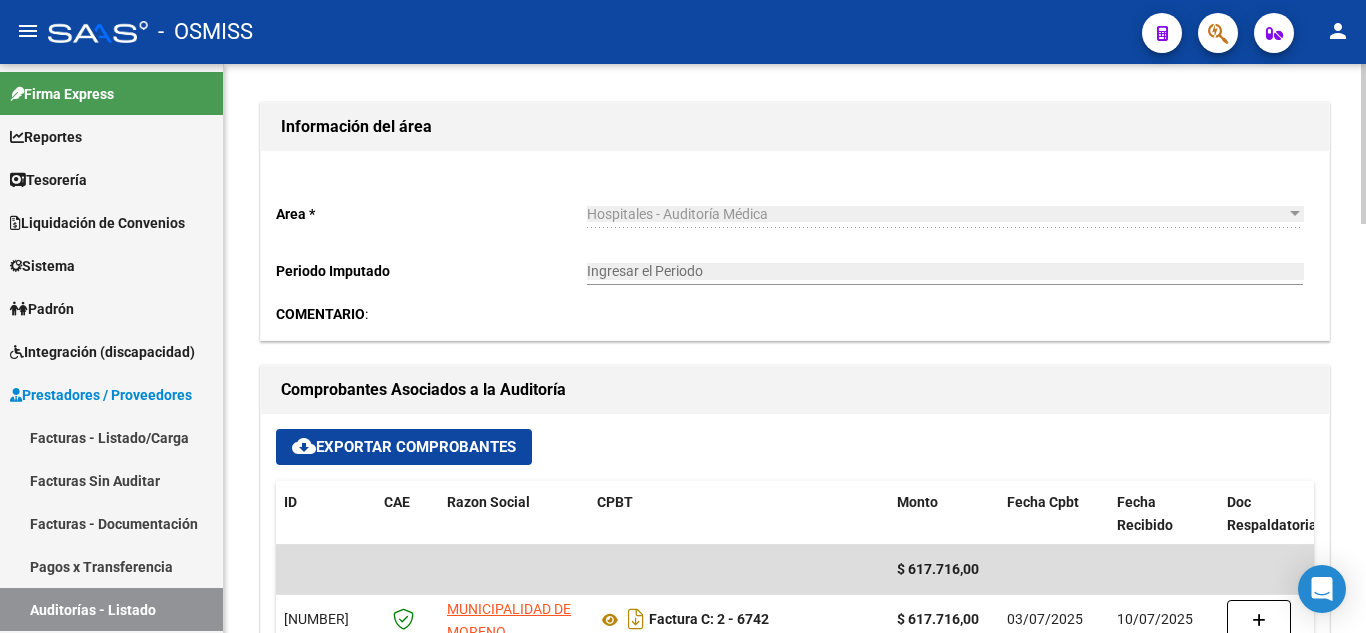 scroll, scrollTop: 600, scrollLeft: 0, axis: vertical 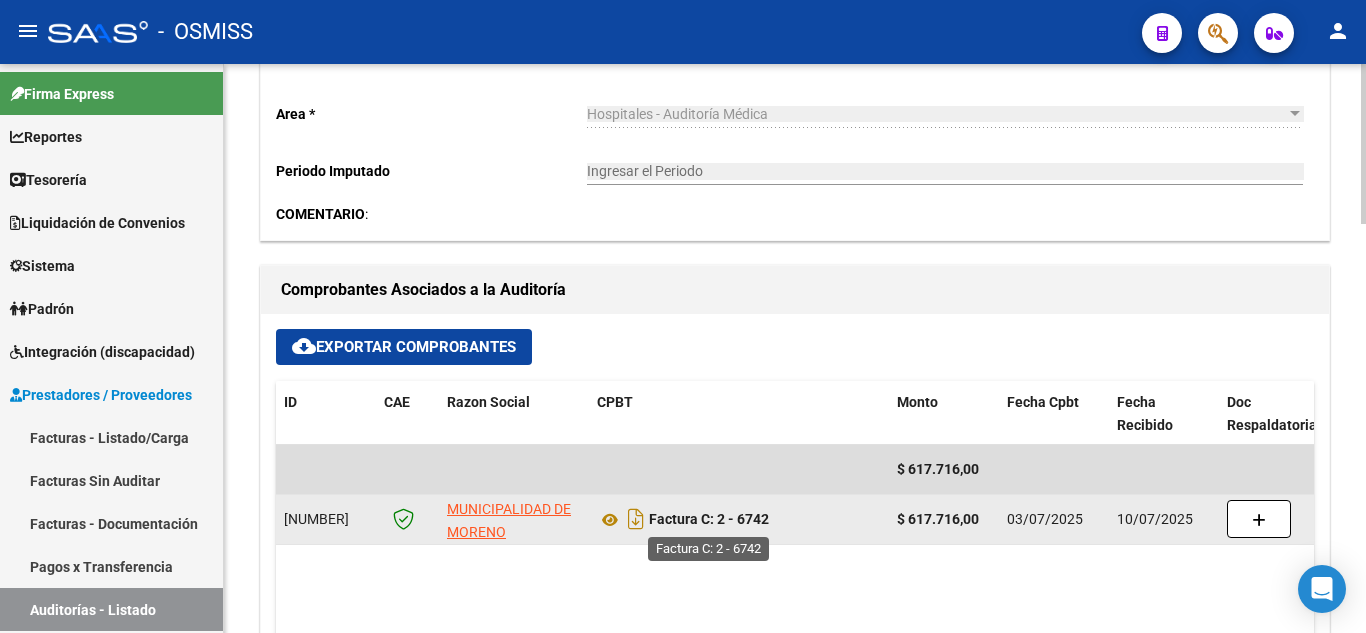 drag, startPoint x: 779, startPoint y: 520, endPoint x: 739, endPoint y: 516, distance: 40.1995 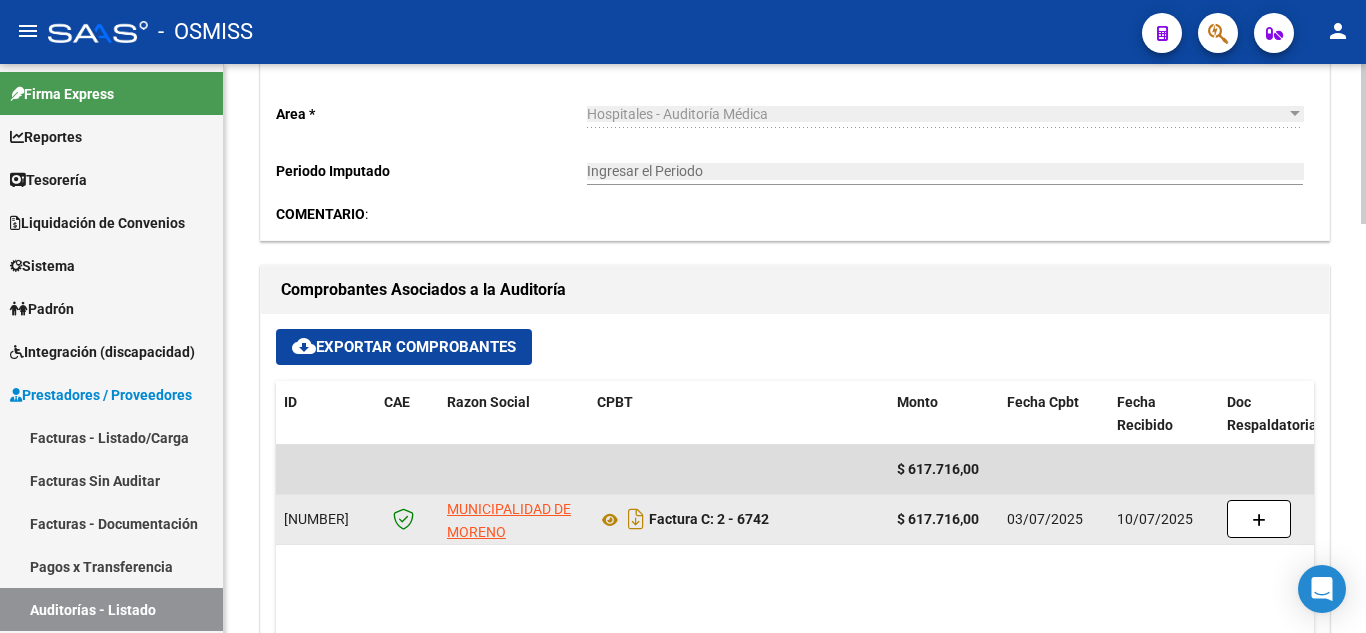 copy on "6742" 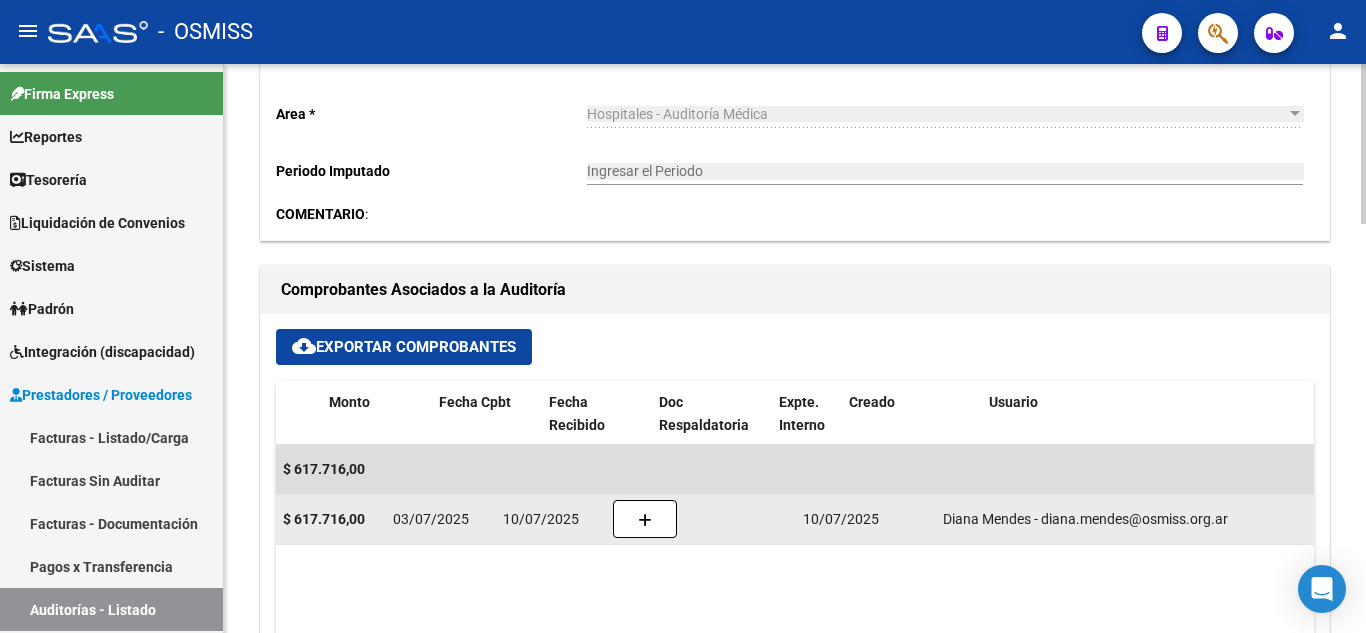 drag, startPoint x: 781, startPoint y: 536, endPoint x: 897, endPoint y: 508, distance: 119.331474 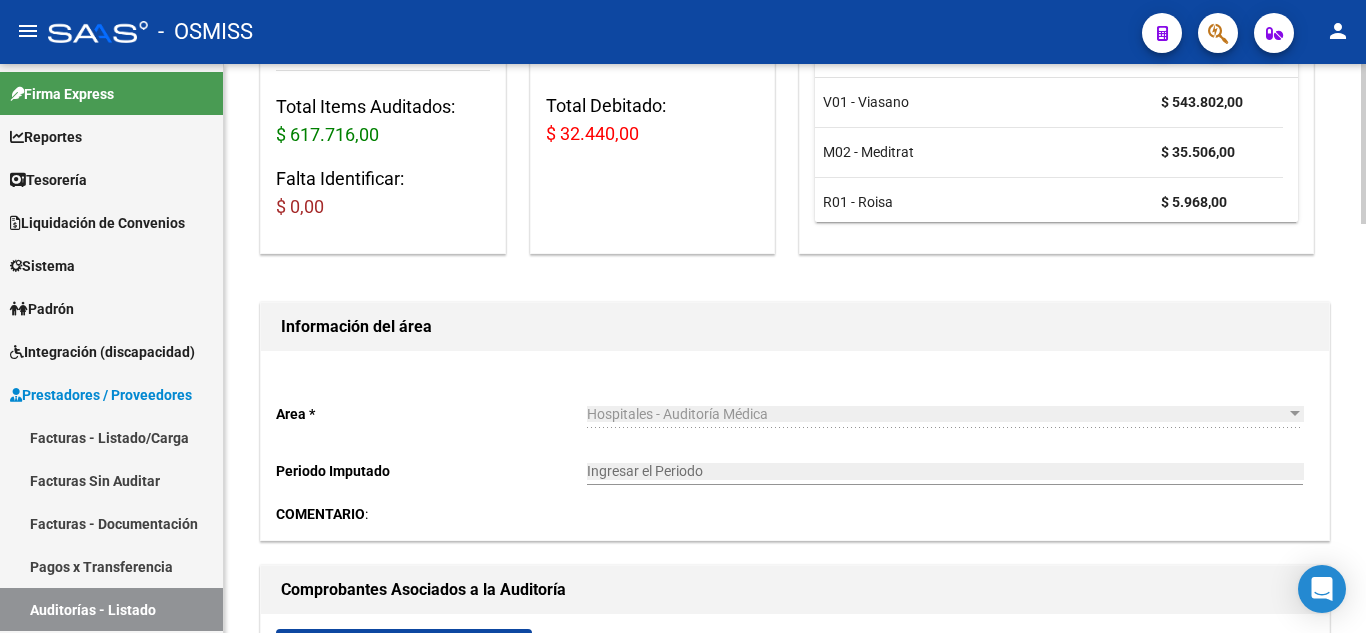 scroll, scrollTop: 600, scrollLeft: 0, axis: vertical 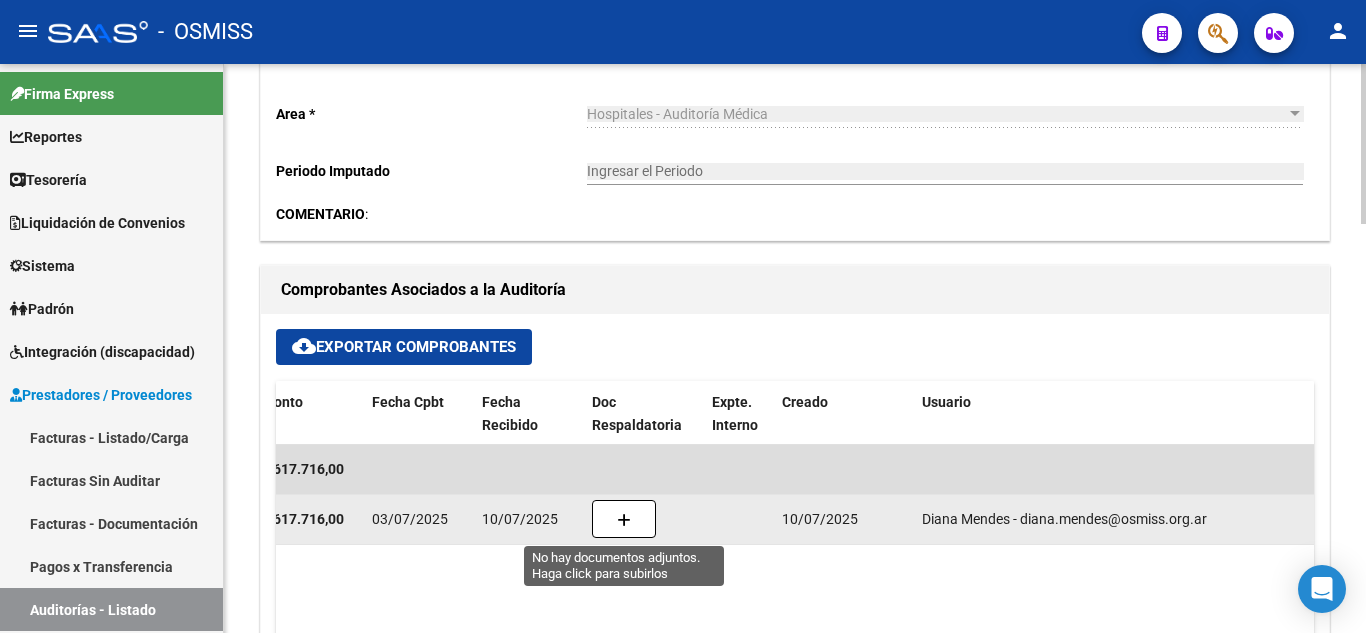 click 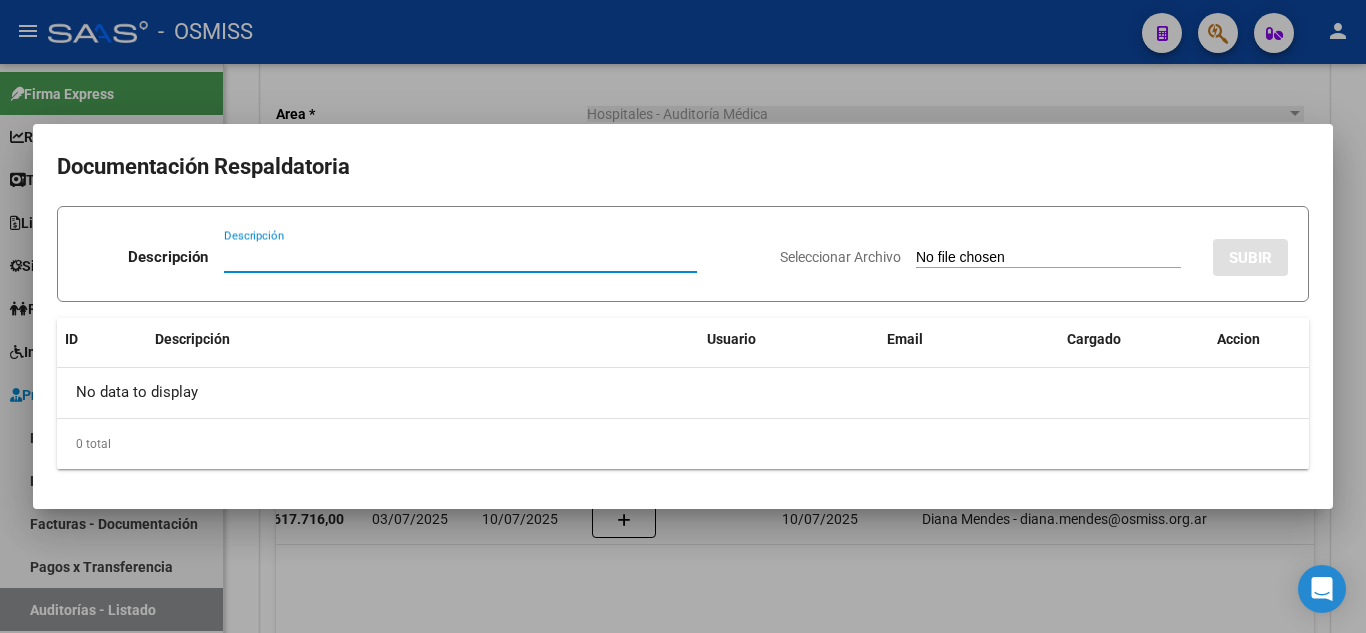 click on "Seleccionar Archivo" at bounding box center [1048, 258] 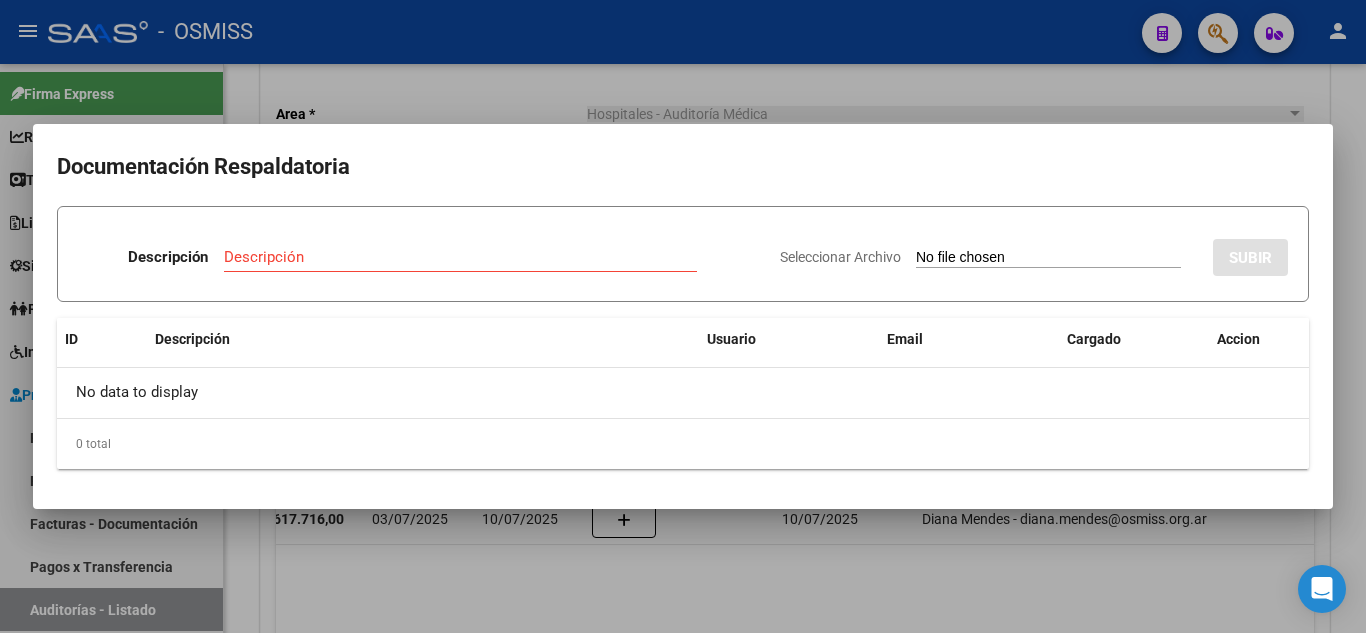 type on "C:\fakepath\NC1238 CENTRO COMUNITARIO LA BIBIANA FC6742.pdf" 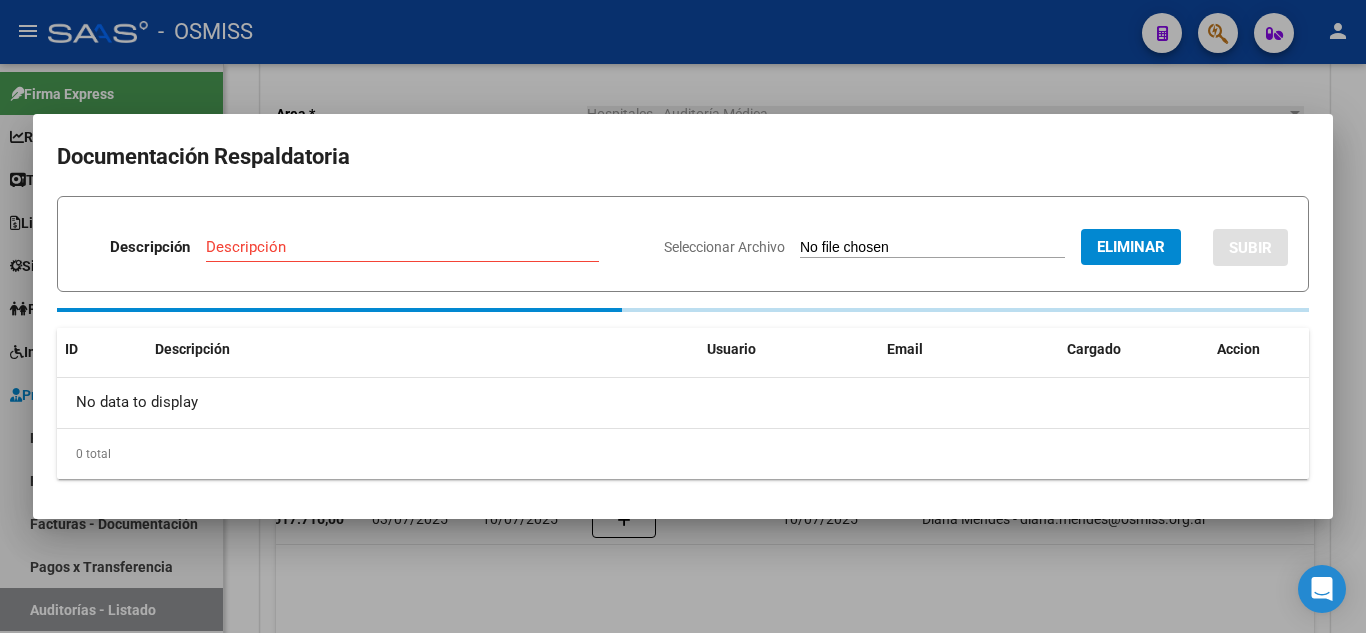 click on "Descripción" at bounding box center (402, 247) 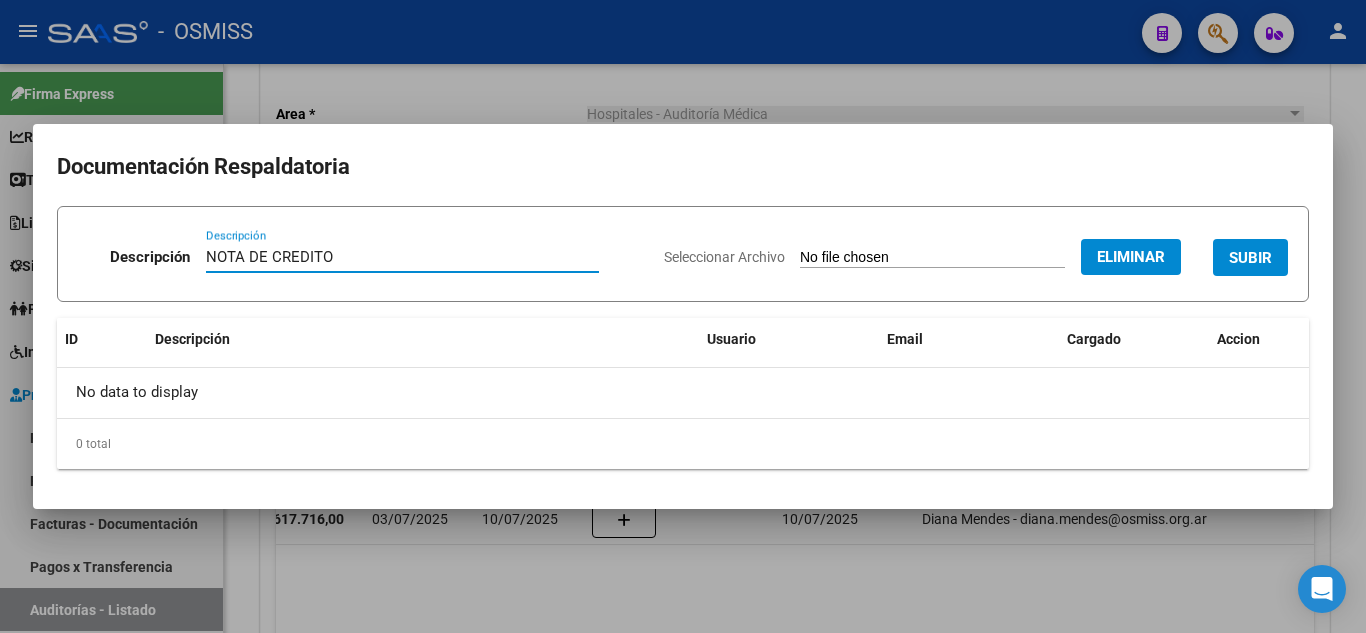 type on "NOTA DE CREDITO" 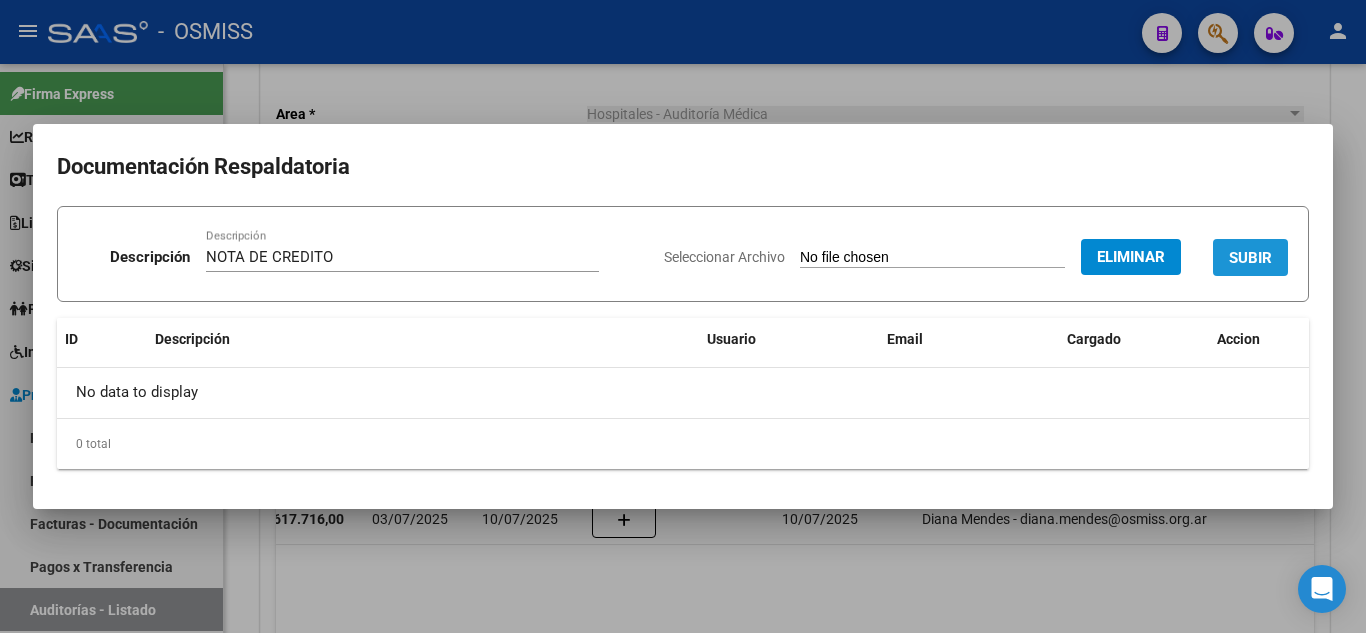 click on "SUBIR" at bounding box center [1250, 257] 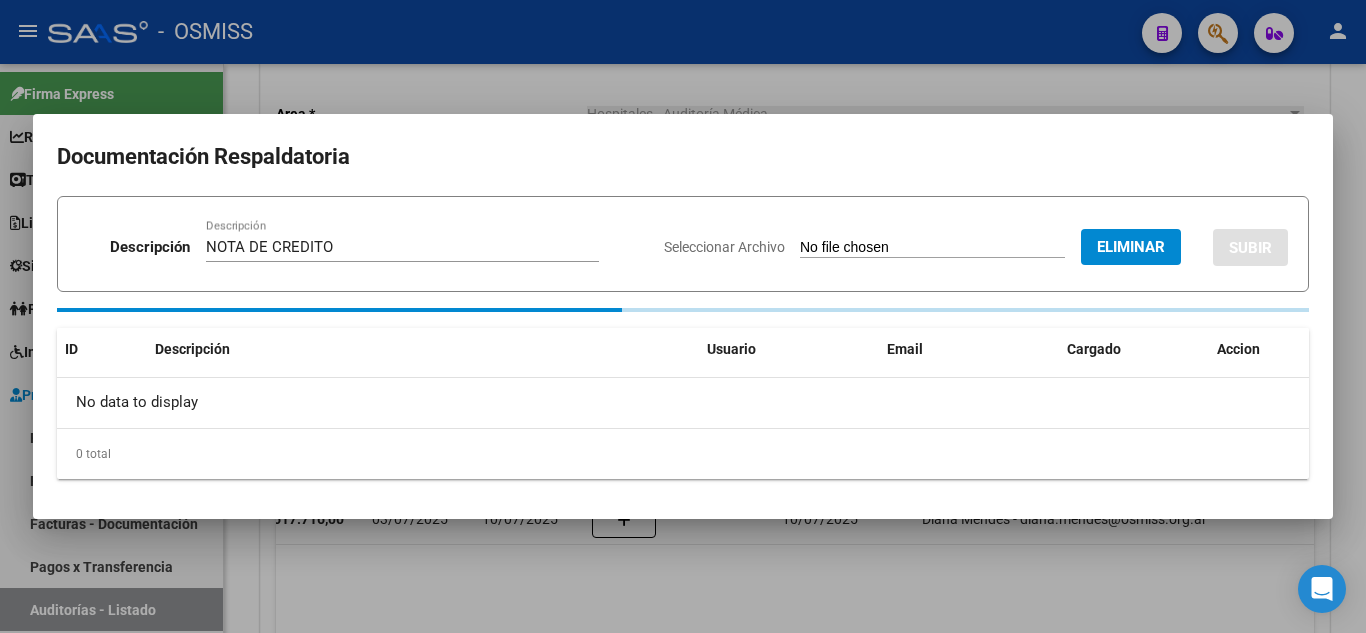 type 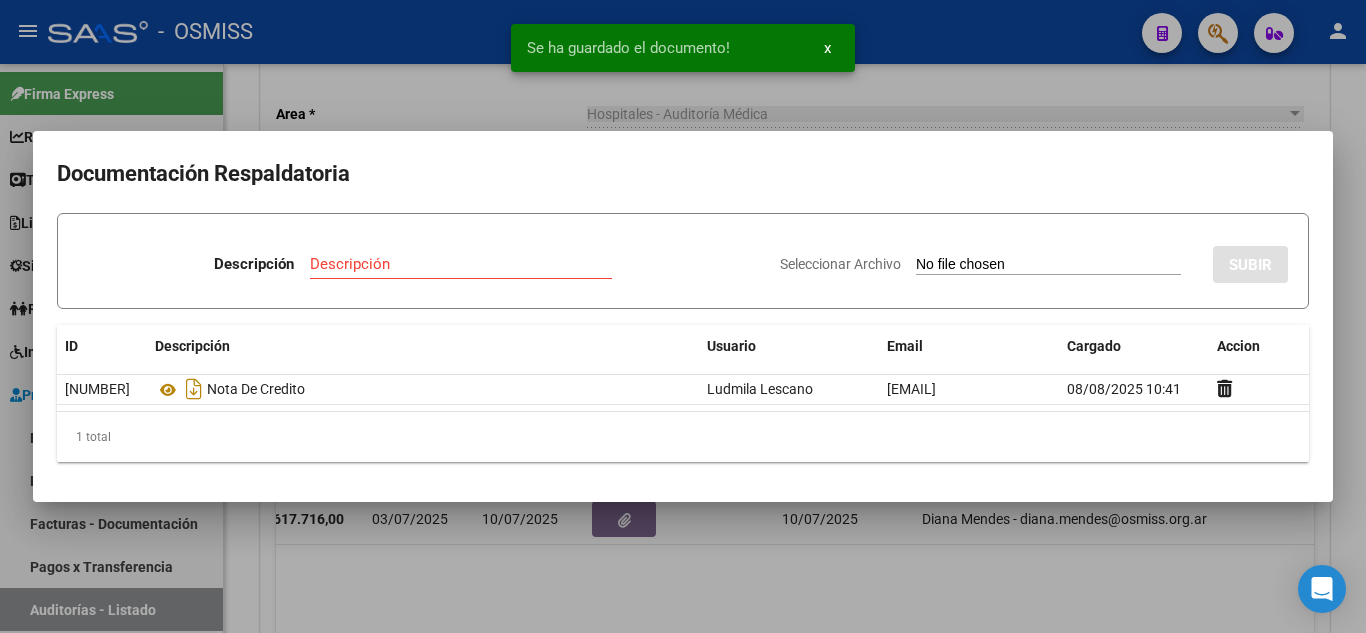 click at bounding box center (683, 316) 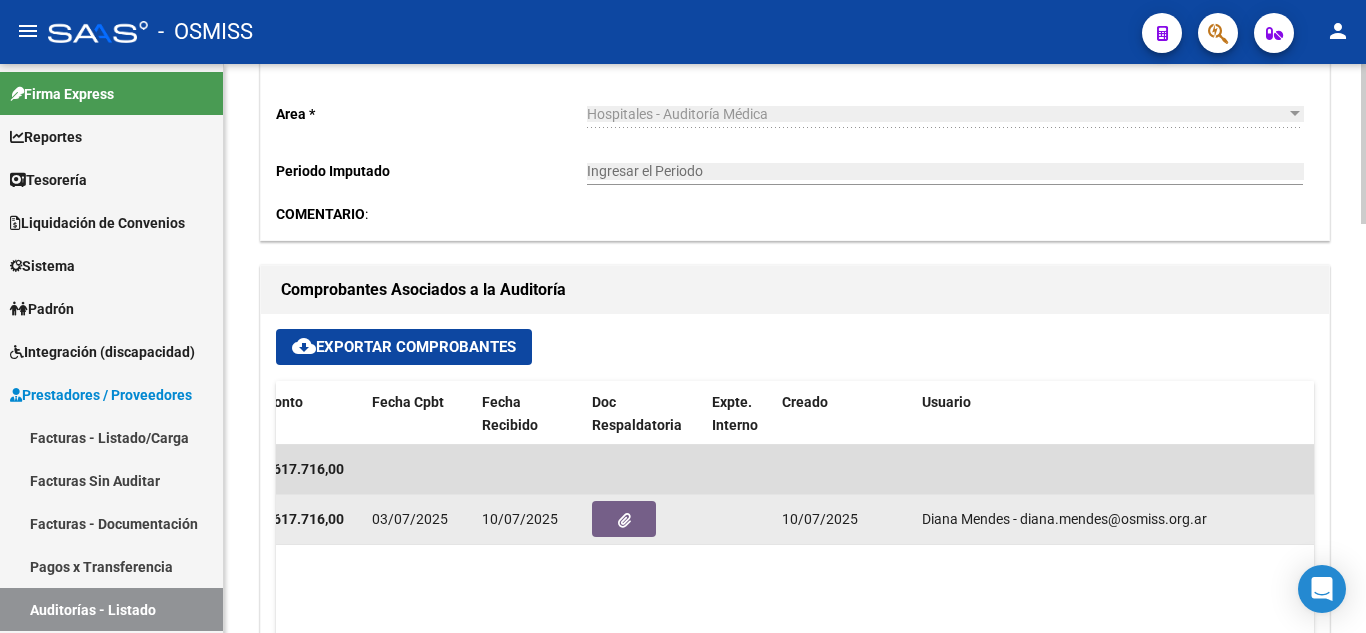 click 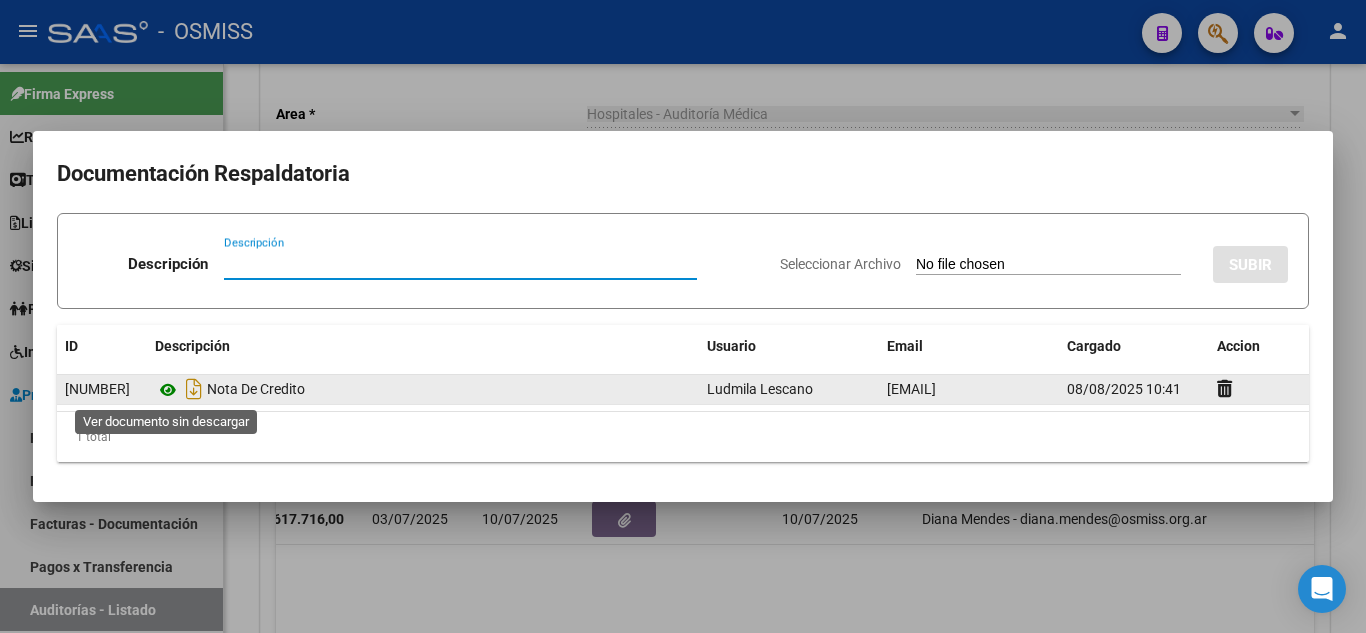 click 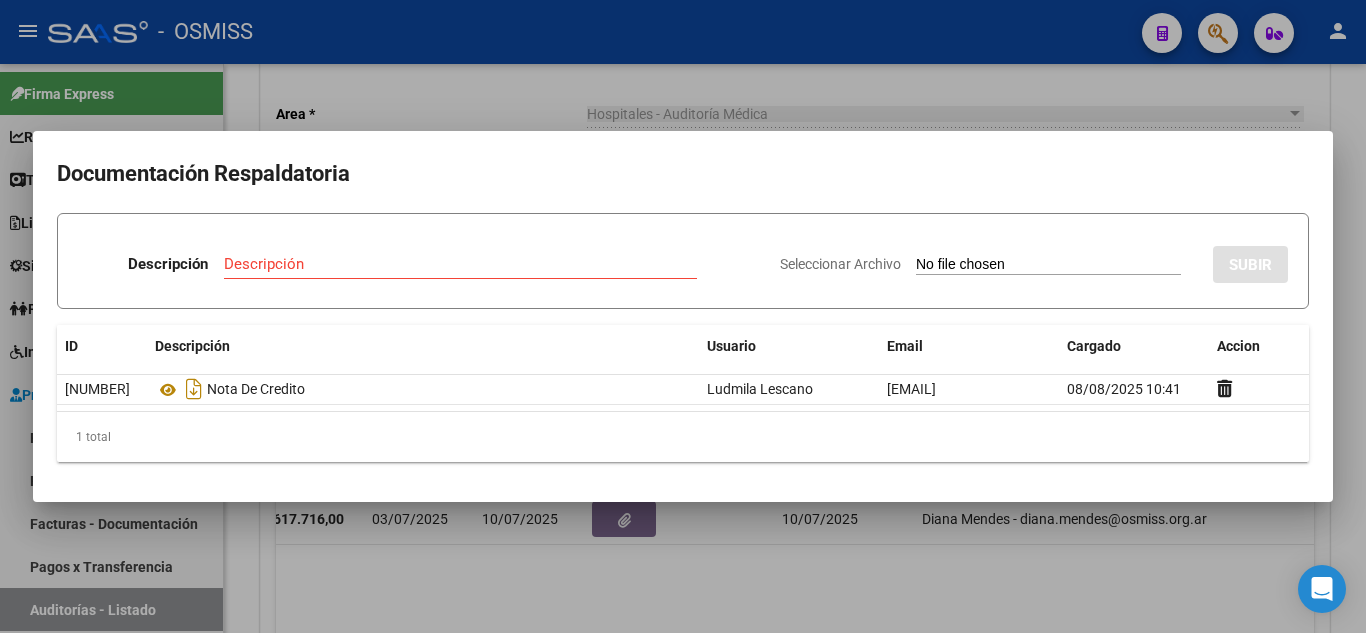 click at bounding box center (683, 316) 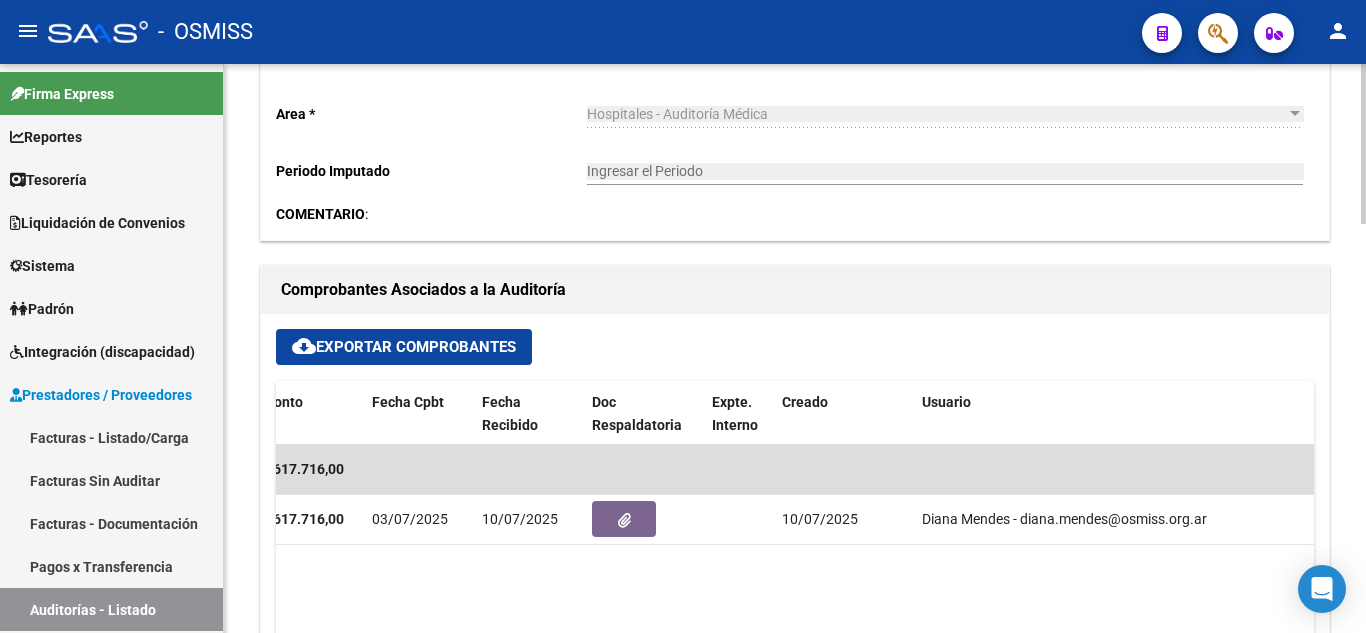 scroll, scrollTop: 100, scrollLeft: 0, axis: vertical 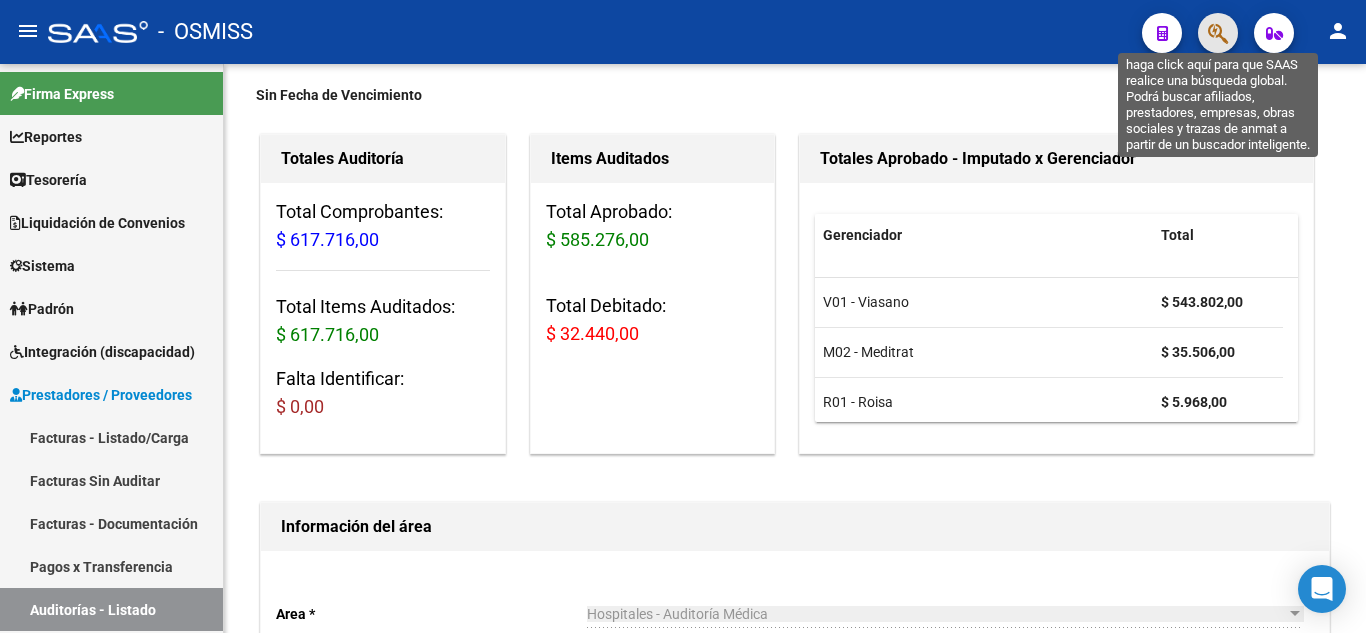 click 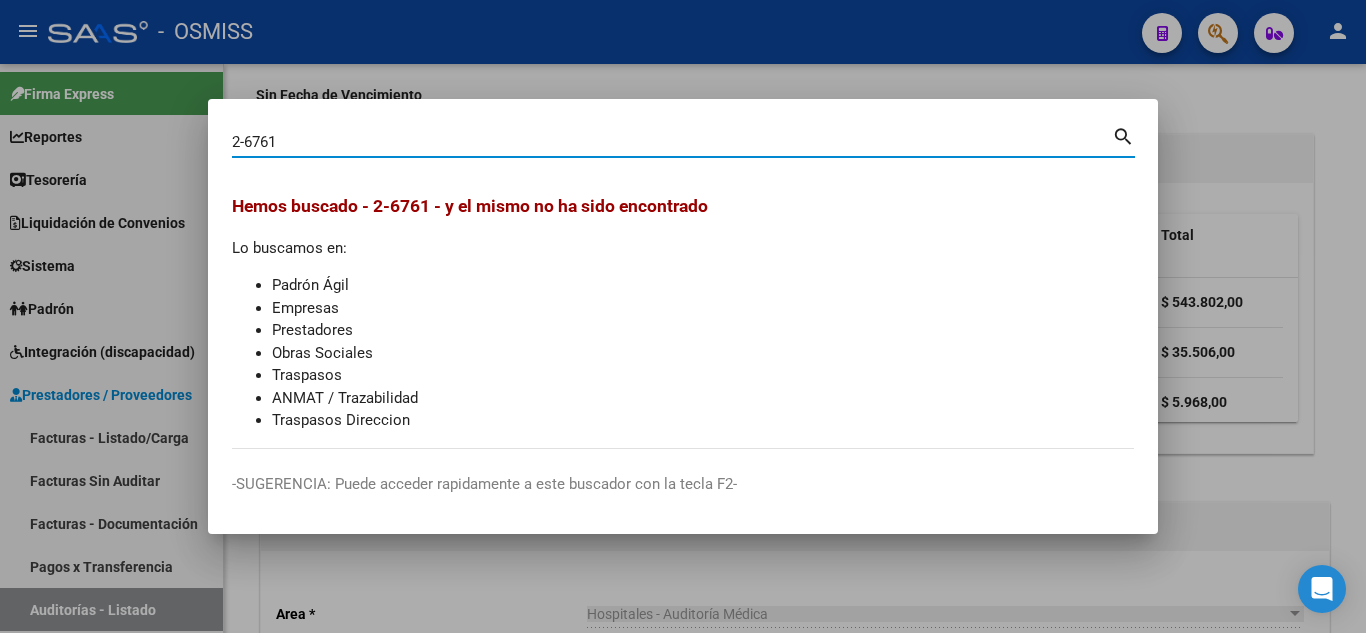 type on "2-6761" 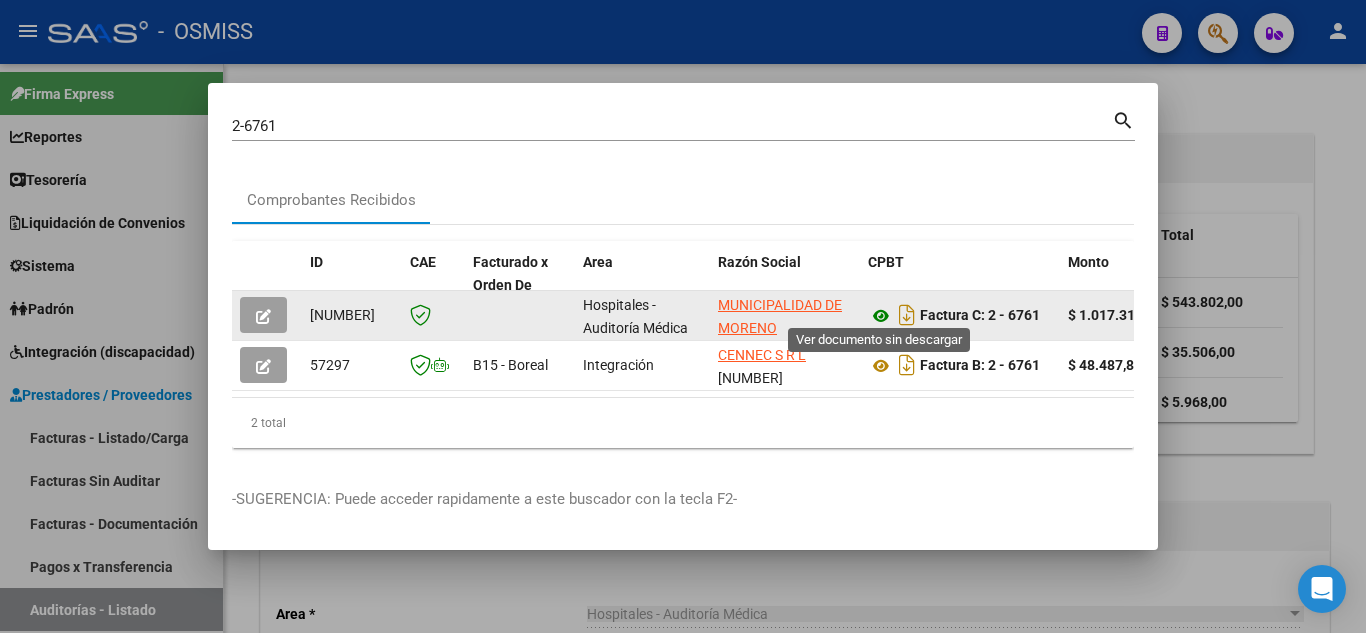 click 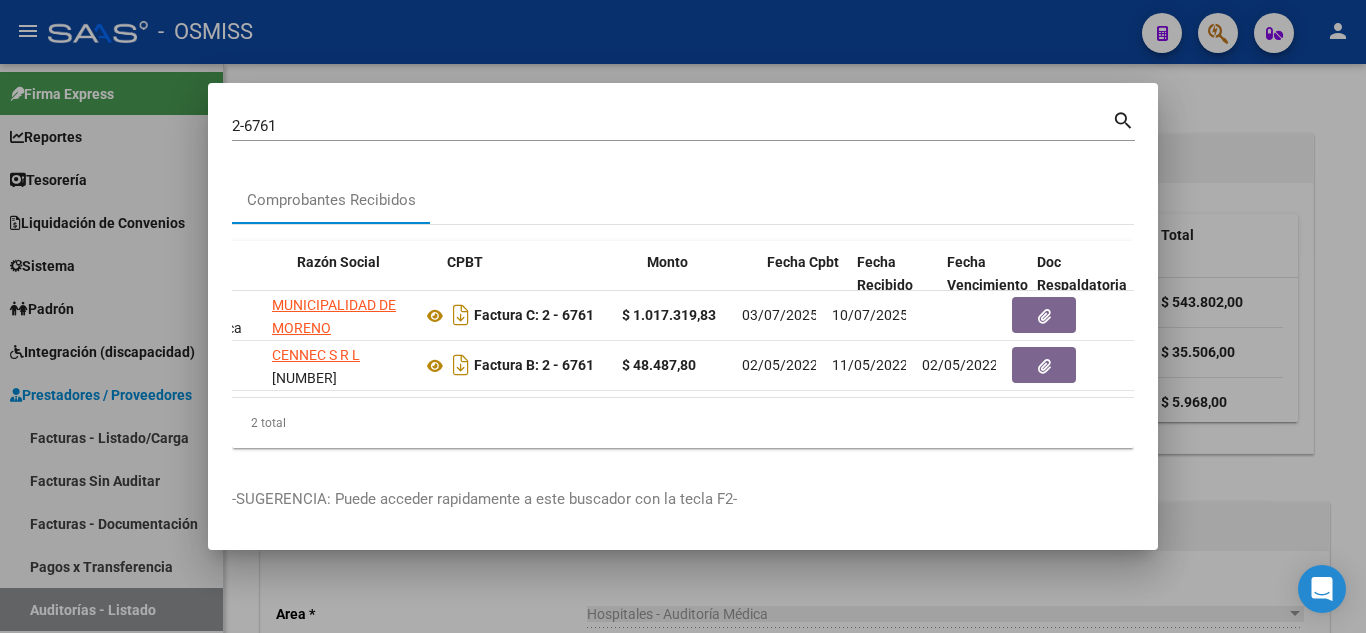 scroll, scrollTop: 0, scrollLeft: 461, axis: horizontal 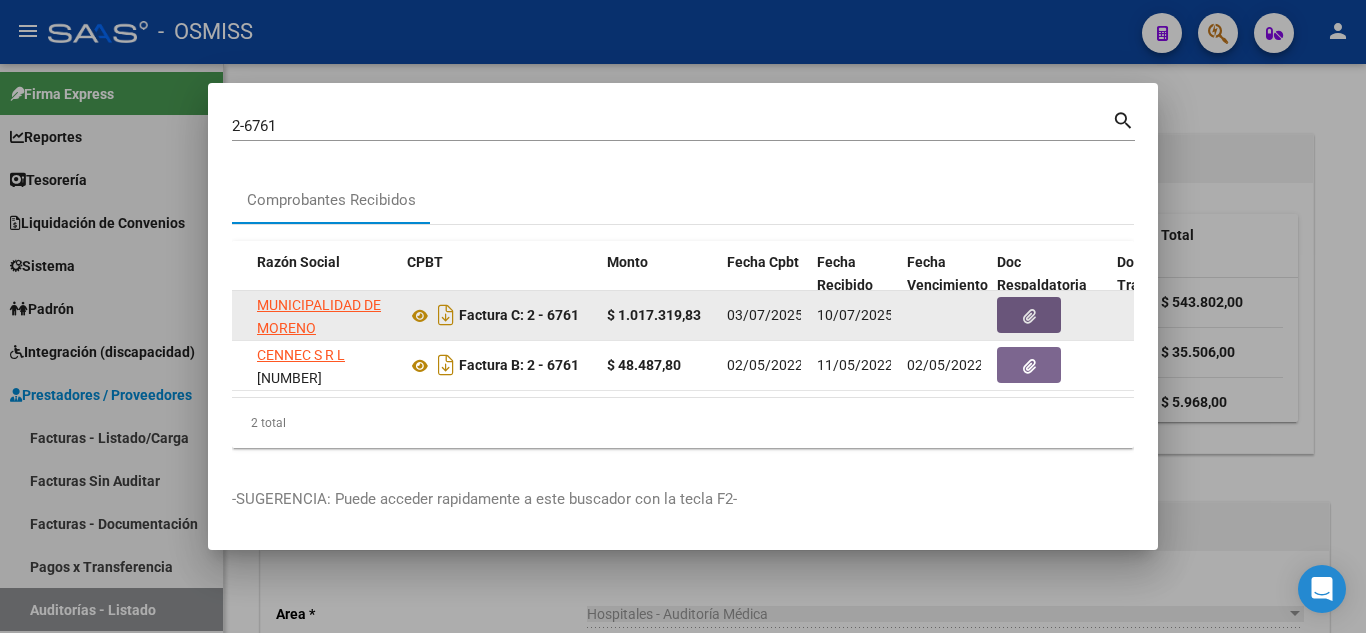 click 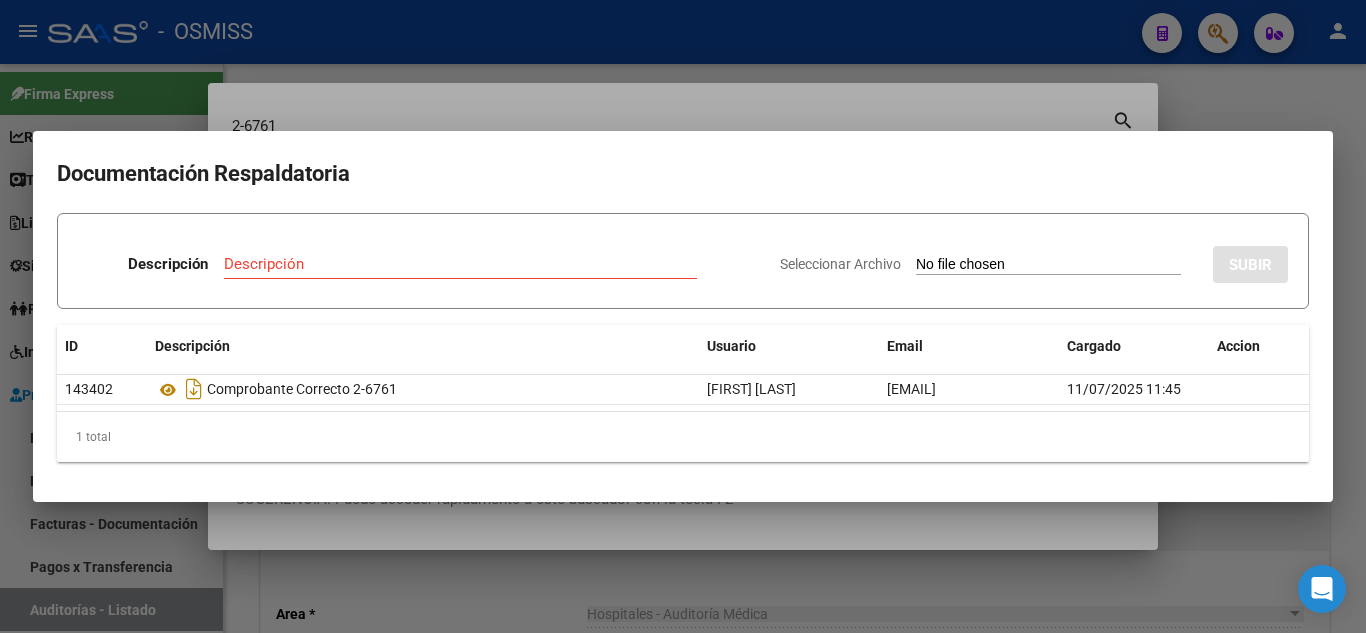 click at bounding box center (683, 316) 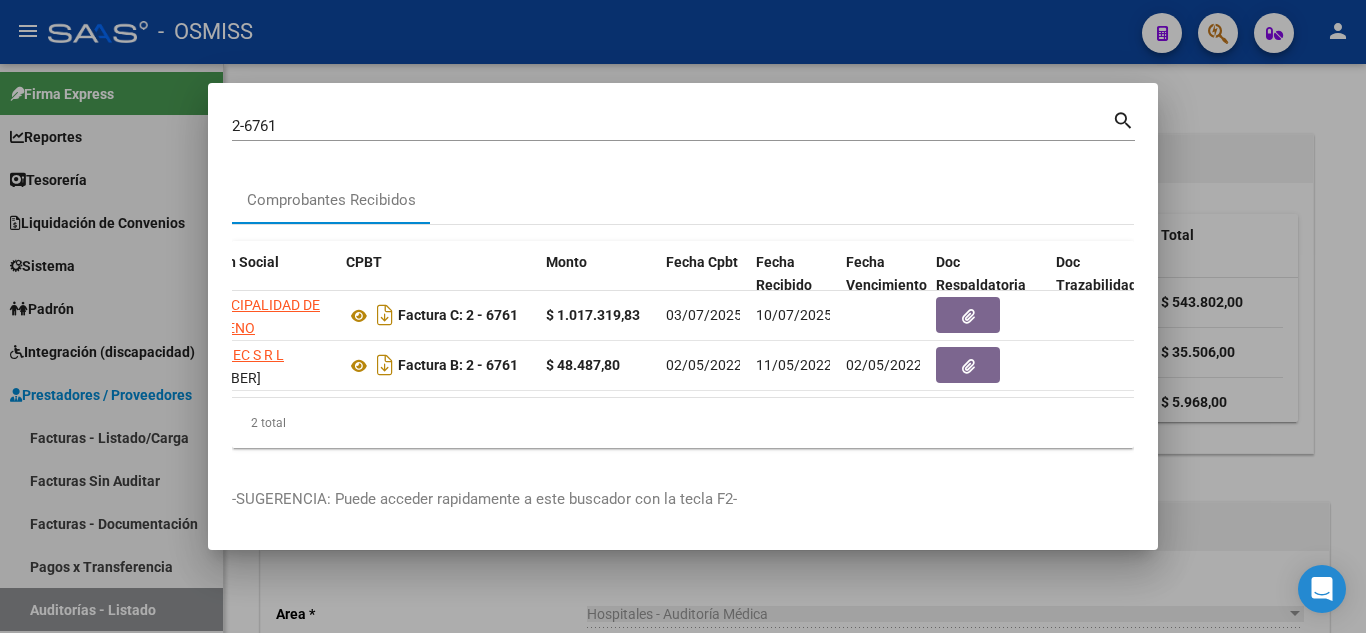 scroll, scrollTop: 0, scrollLeft: 0, axis: both 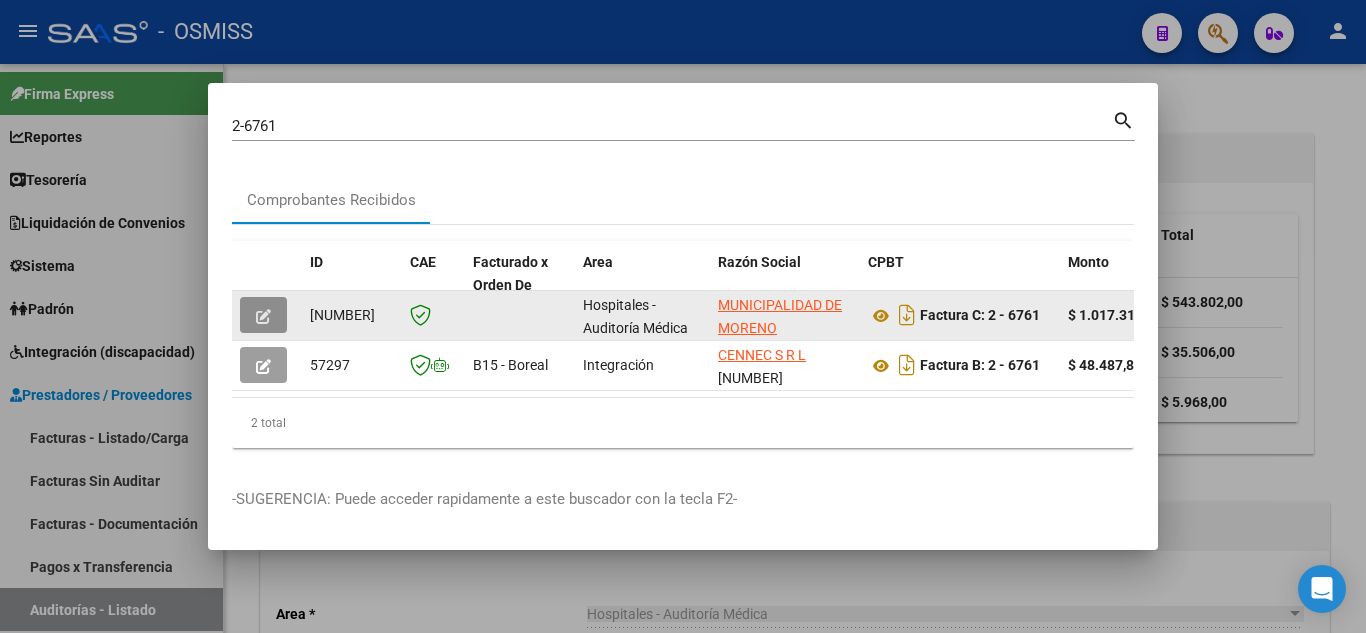 click 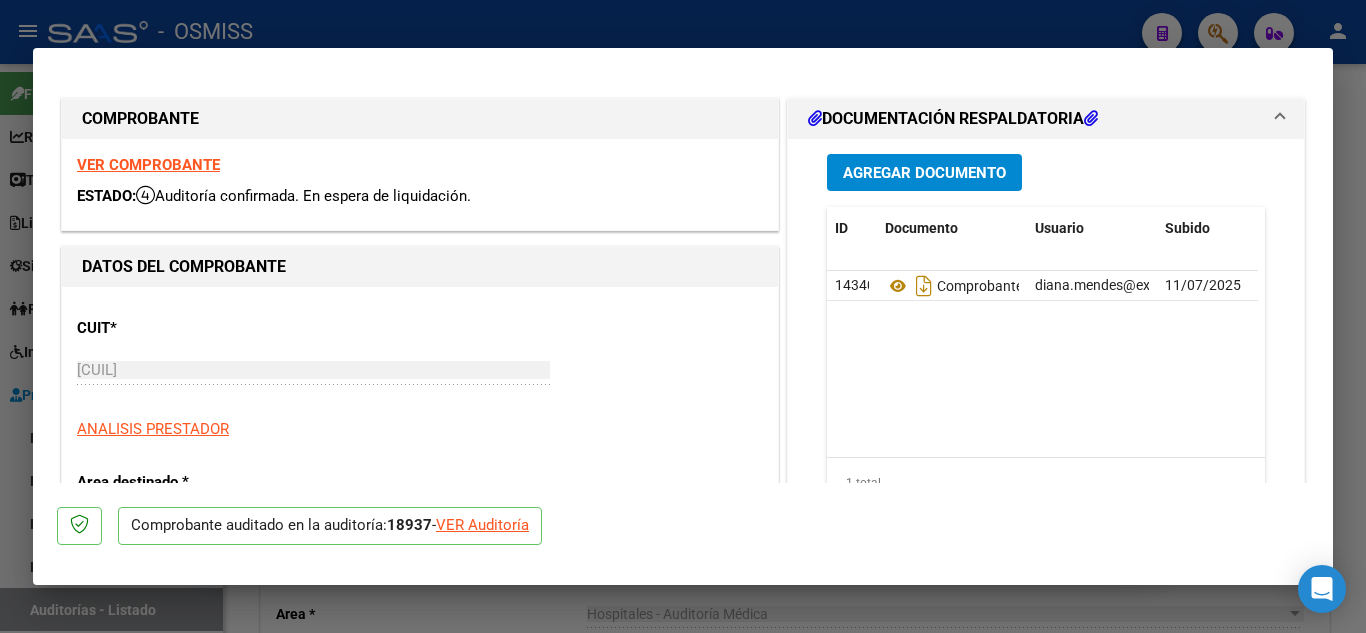 type on "2025-09-01" 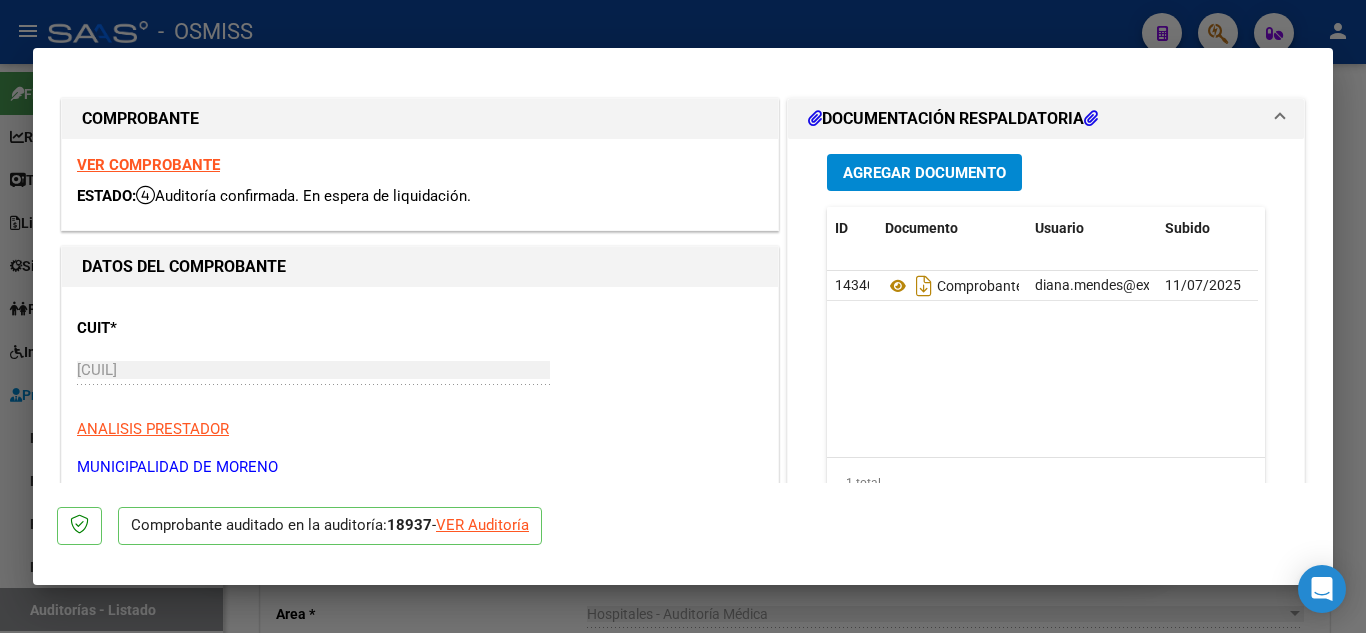 click on "VER Auditoría" 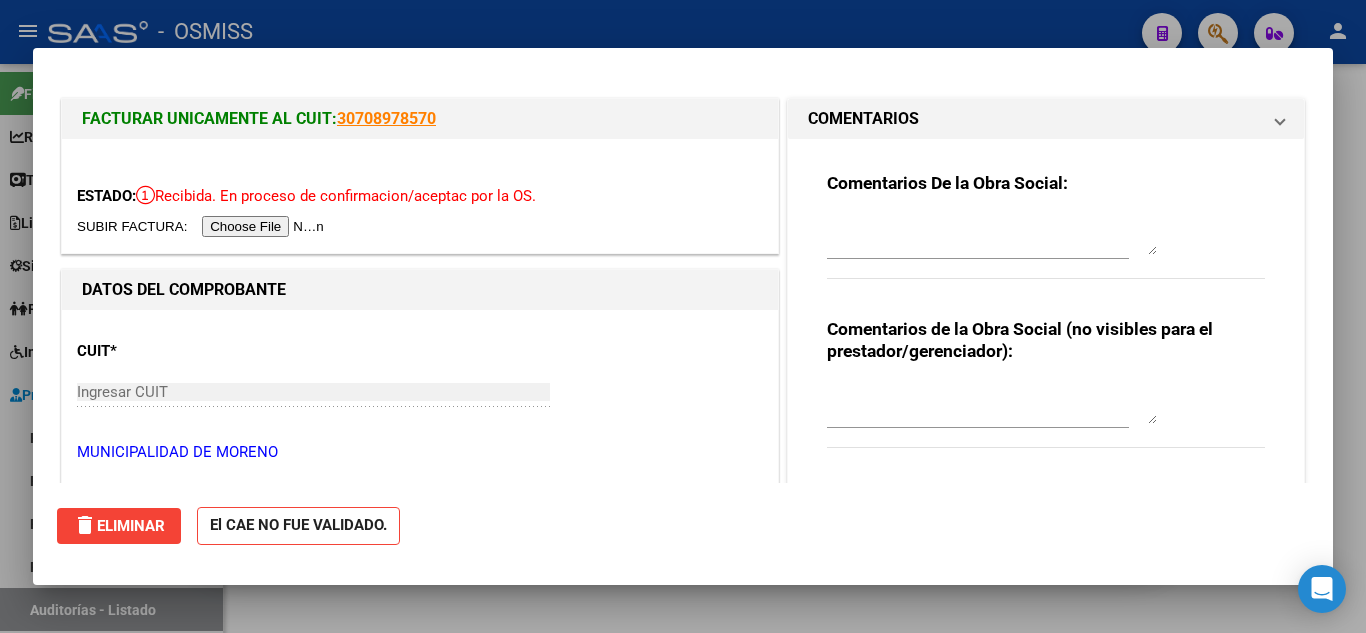 scroll, scrollTop: 0, scrollLeft: 0, axis: both 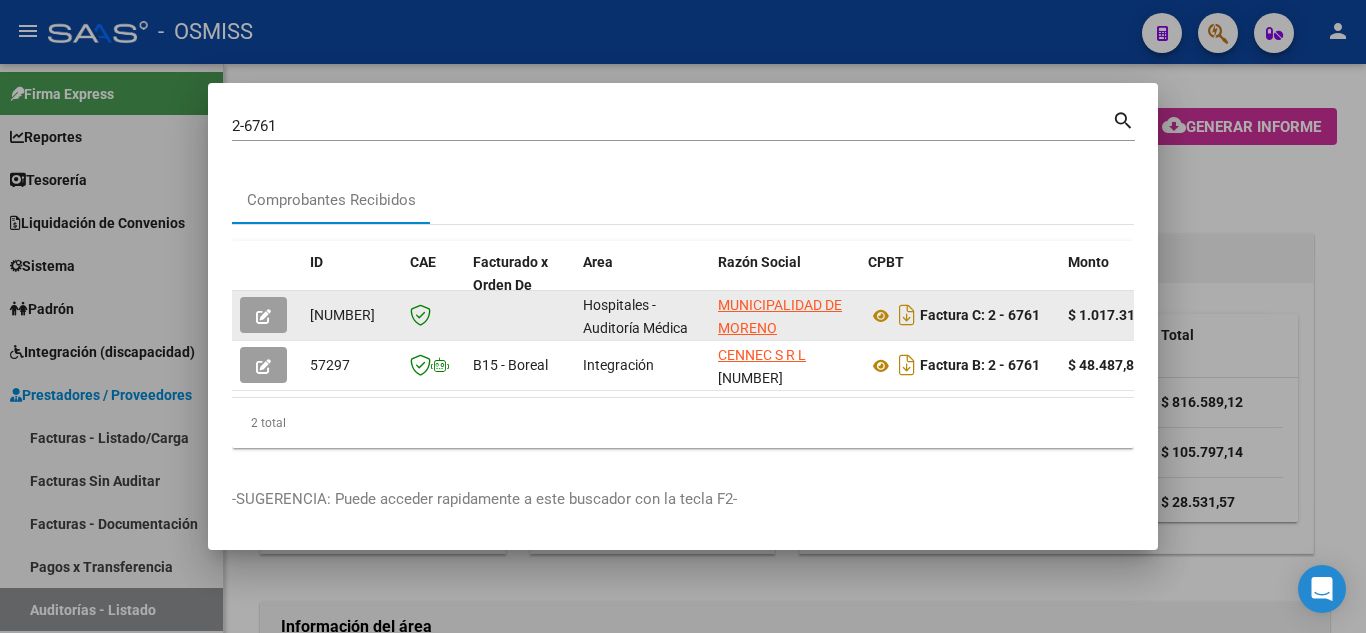 click 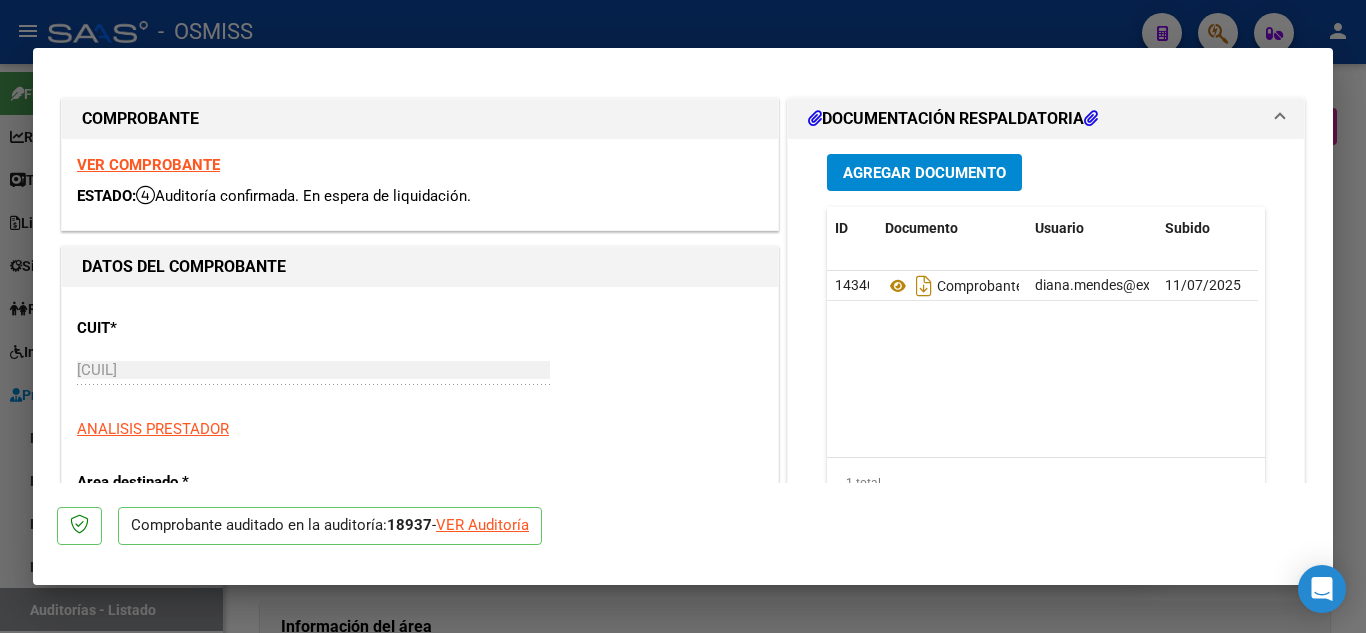 type on "2025-09-01" 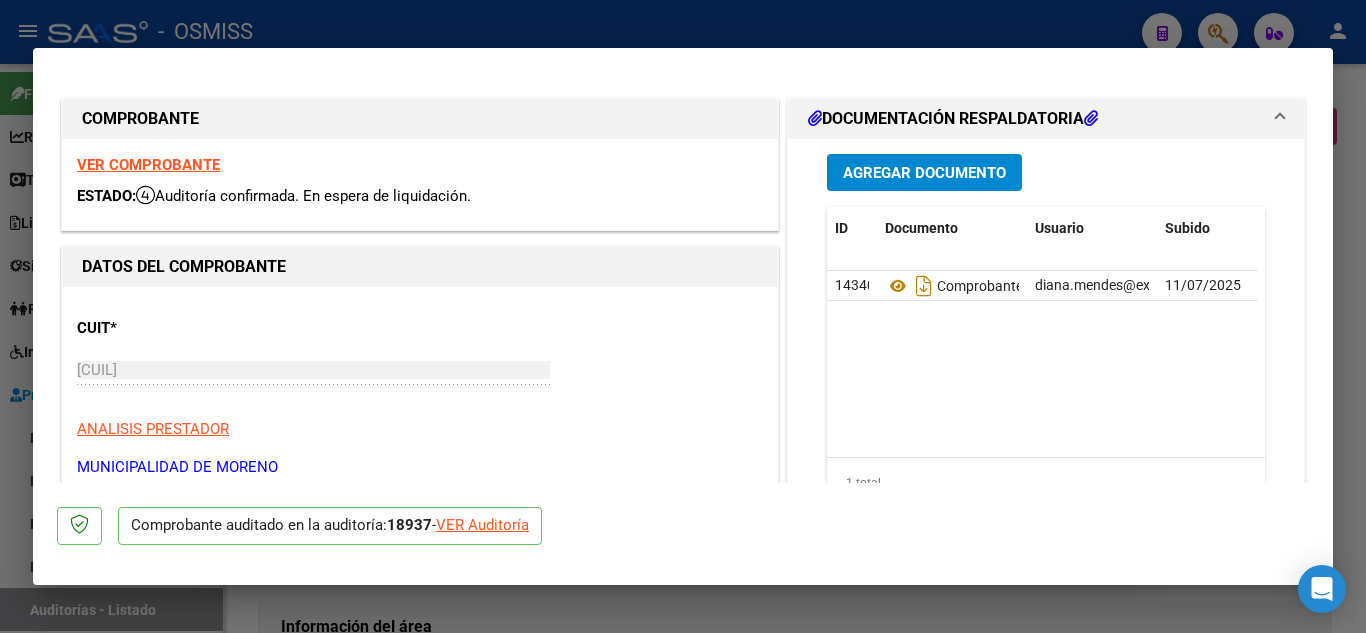 click on "VER Auditoría" 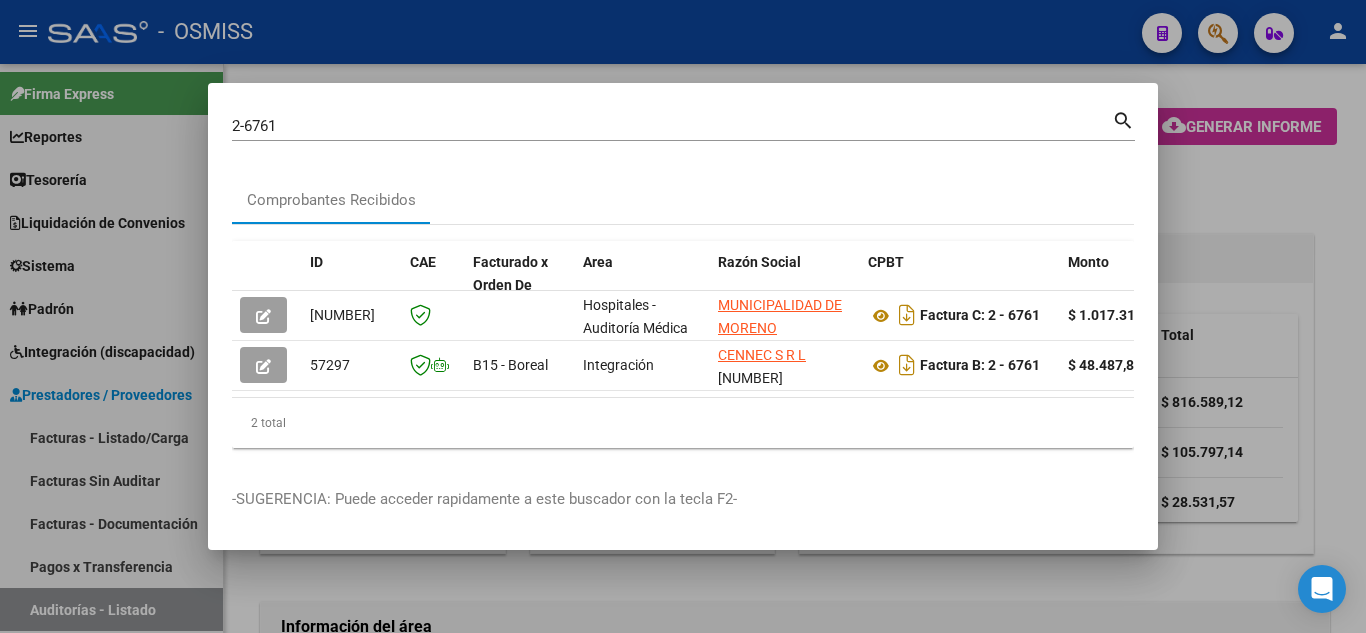click at bounding box center [683, 316] 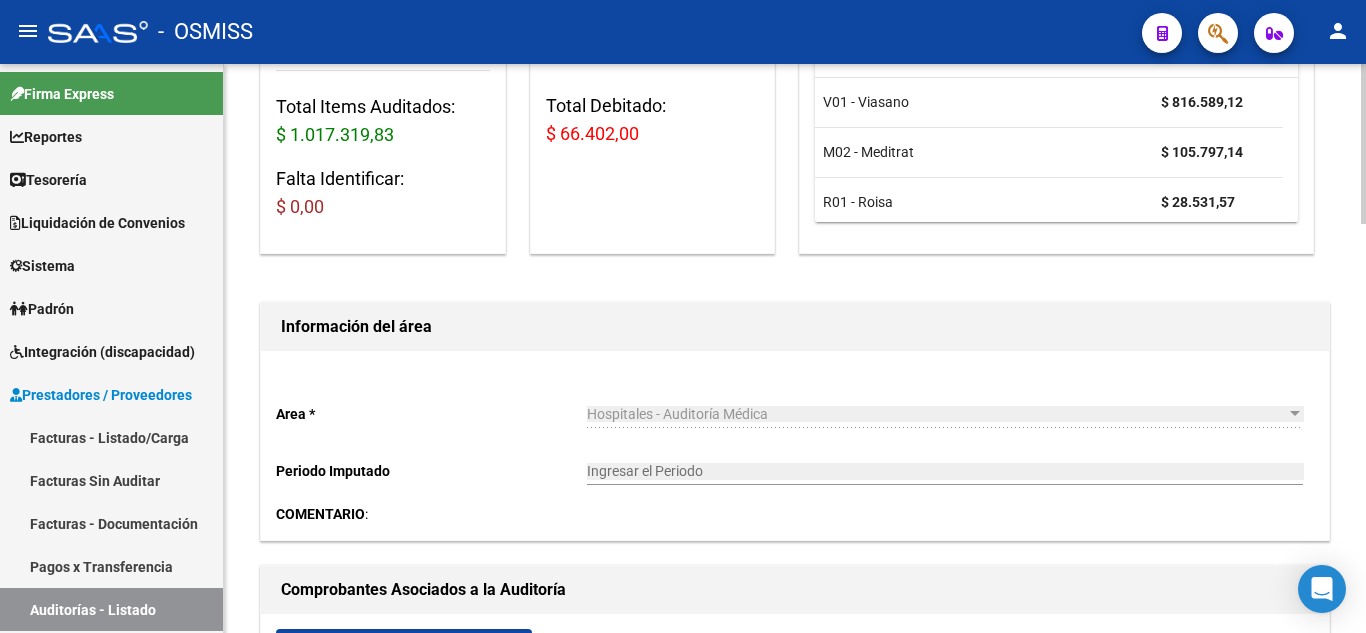 scroll, scrollTop: 700, scrollLeft: 0, axis: vertical 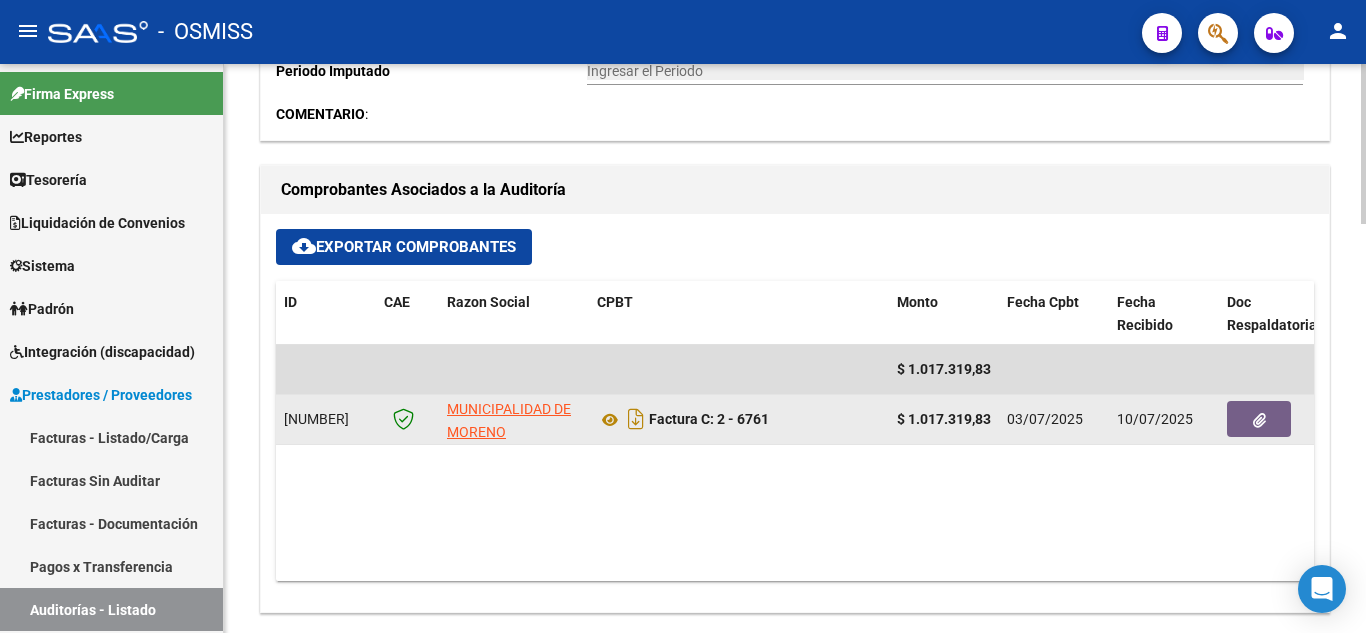 click 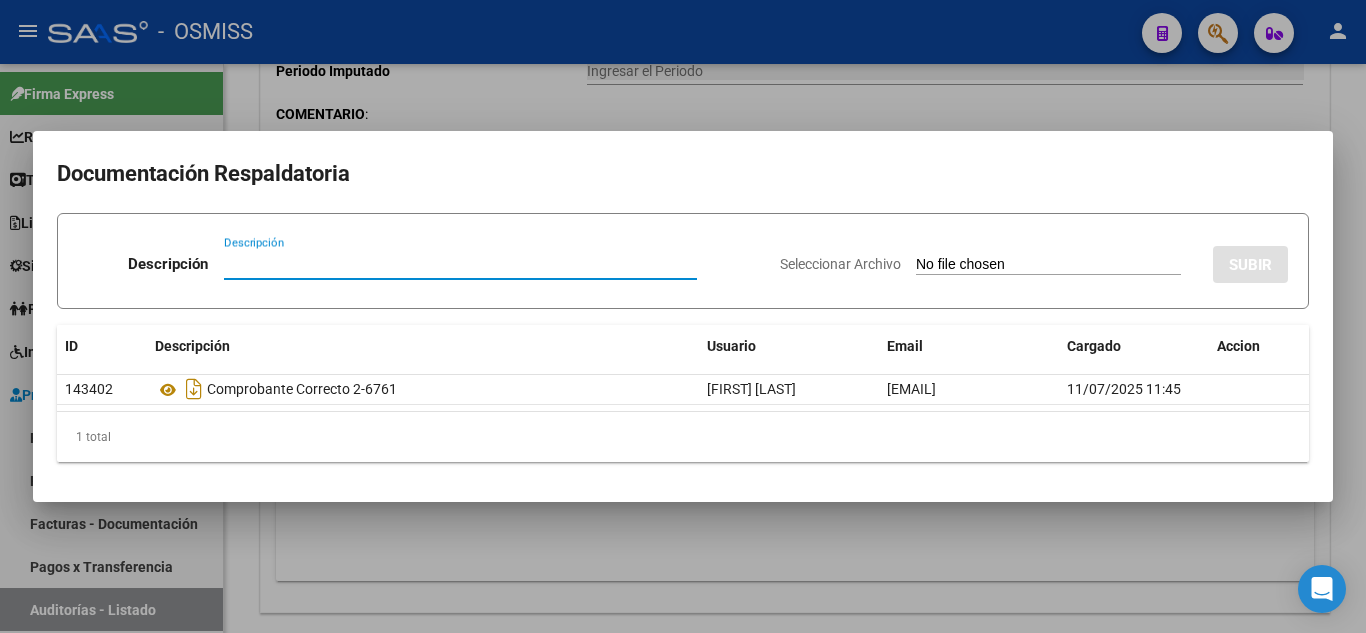 click on "Seleccionar Archivo SUBIR" at bounding box center [1034, 260] 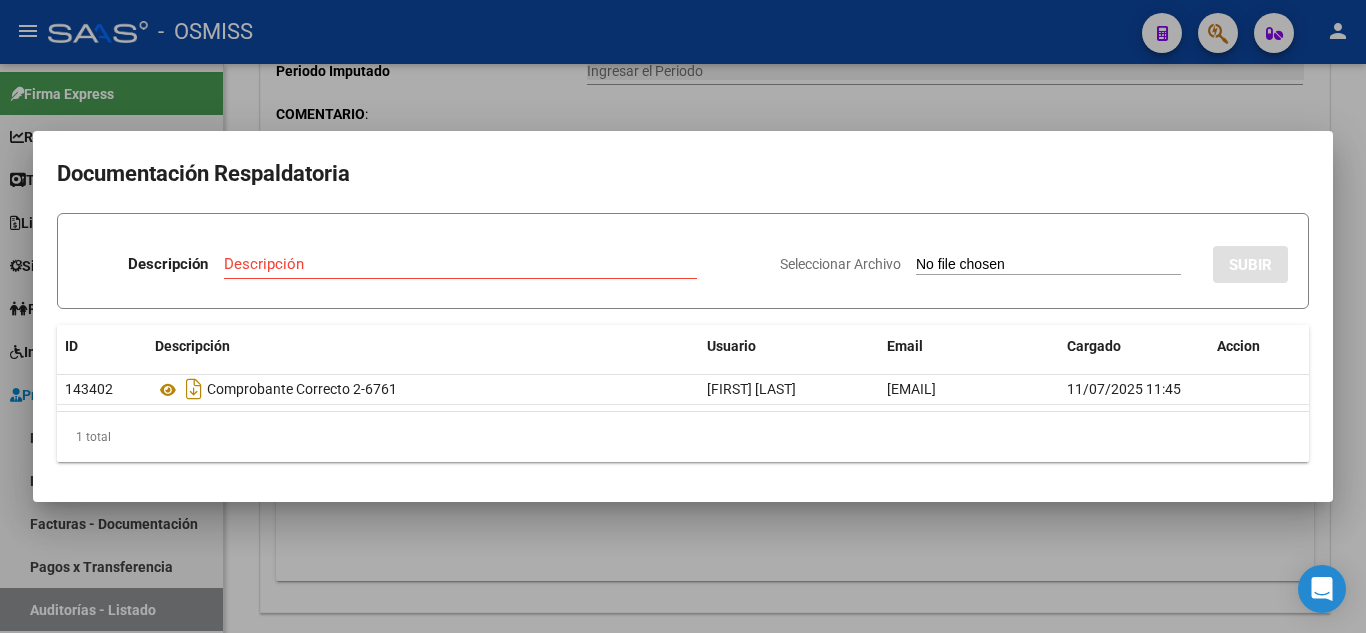 click on "Seleccionar Archivo" at bounding box center (1048, 265) 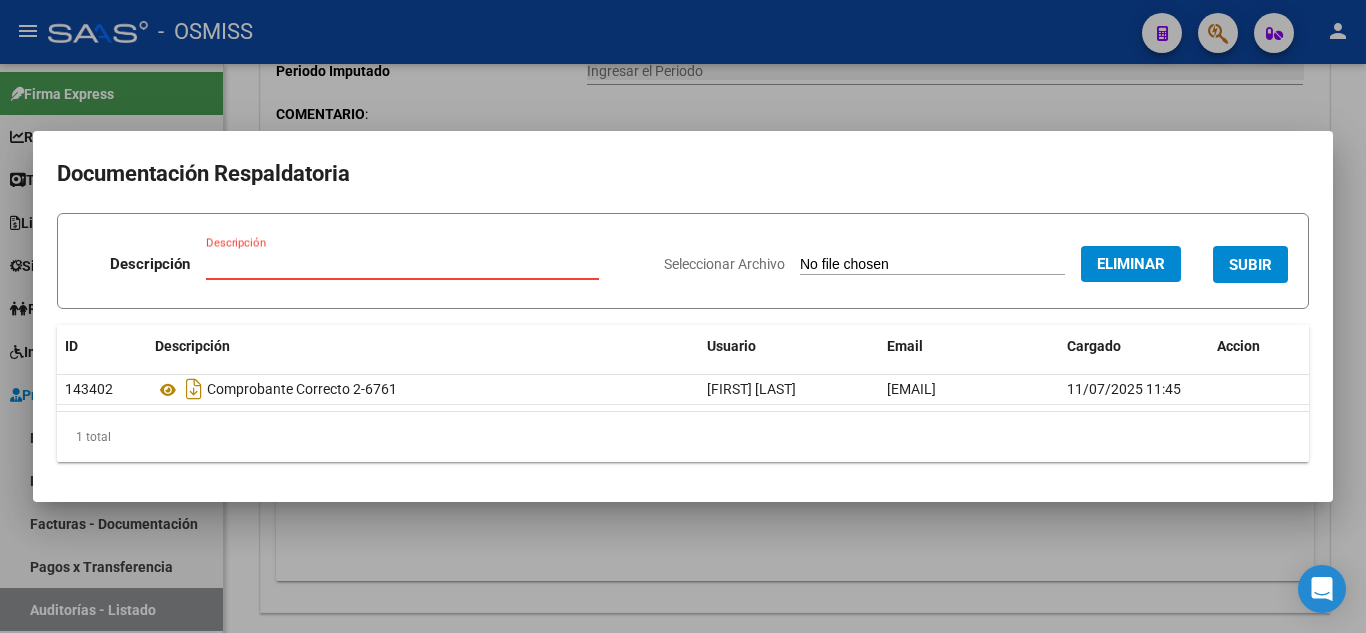 click on "Descripción" at bounding box center (402, 264) 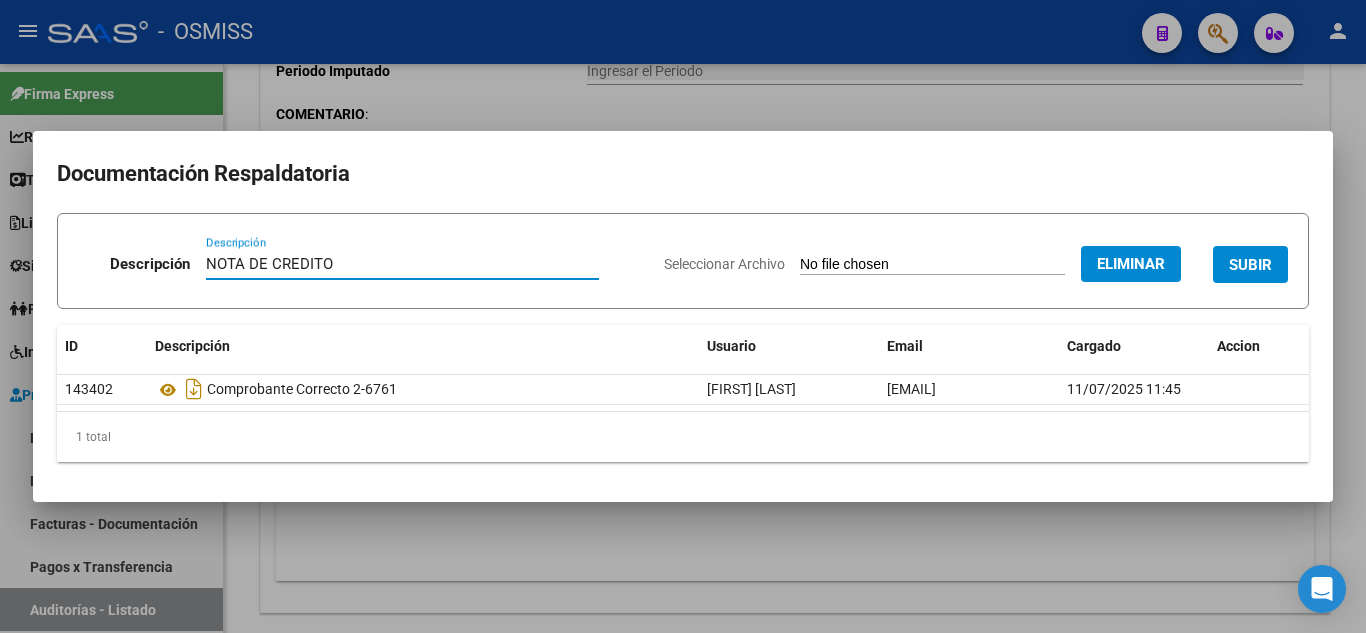type on "NOTA DE CREDITO" 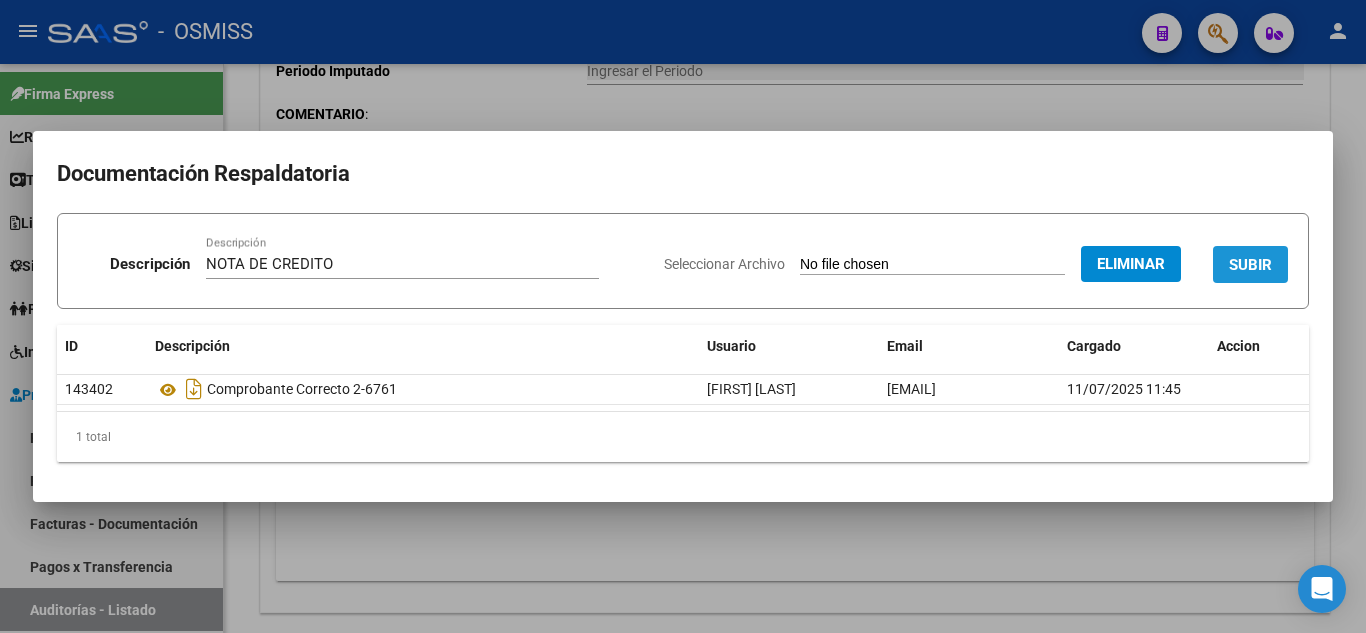 click on "SUBIR" at bounding box center (1250, 265) 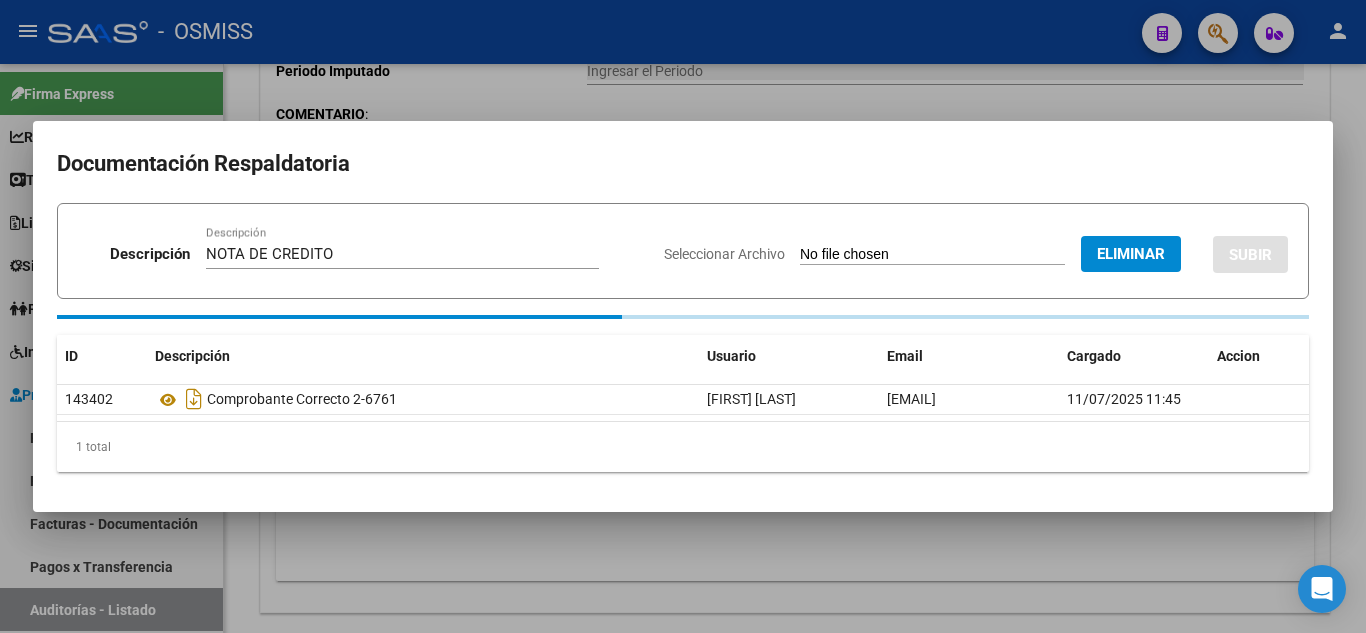 type 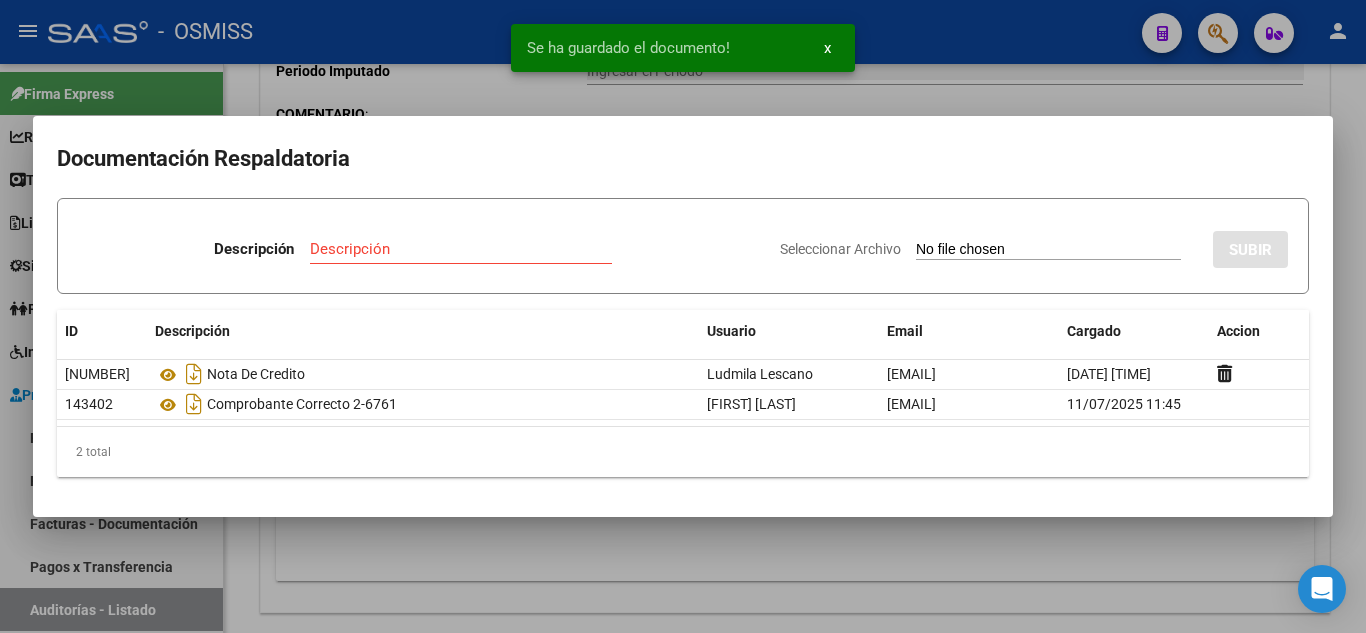 click at bounding box center [683, 316] 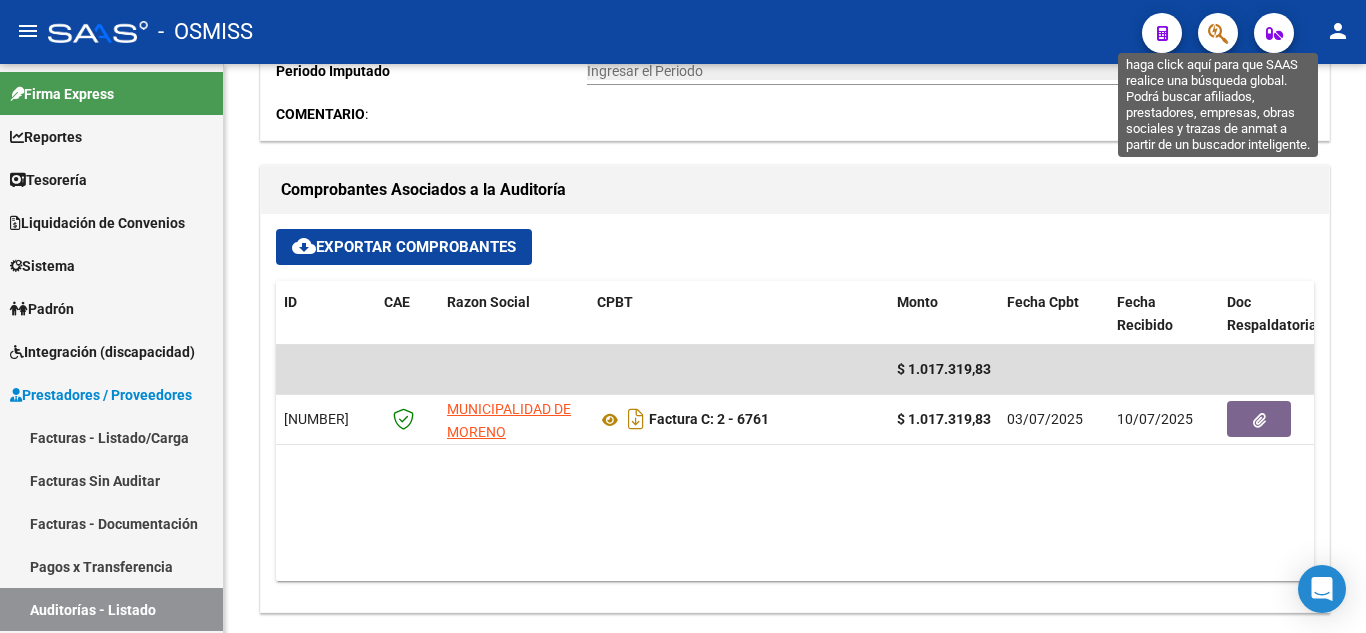 click 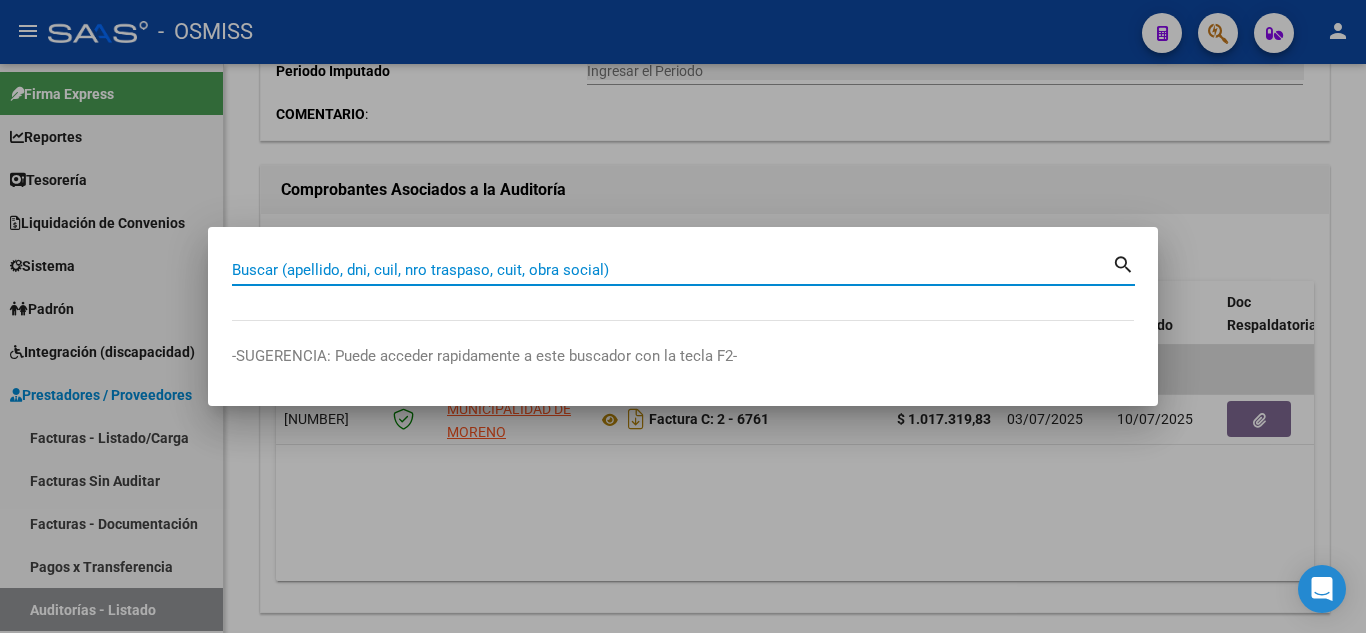paste on "{C}00001-00005854," 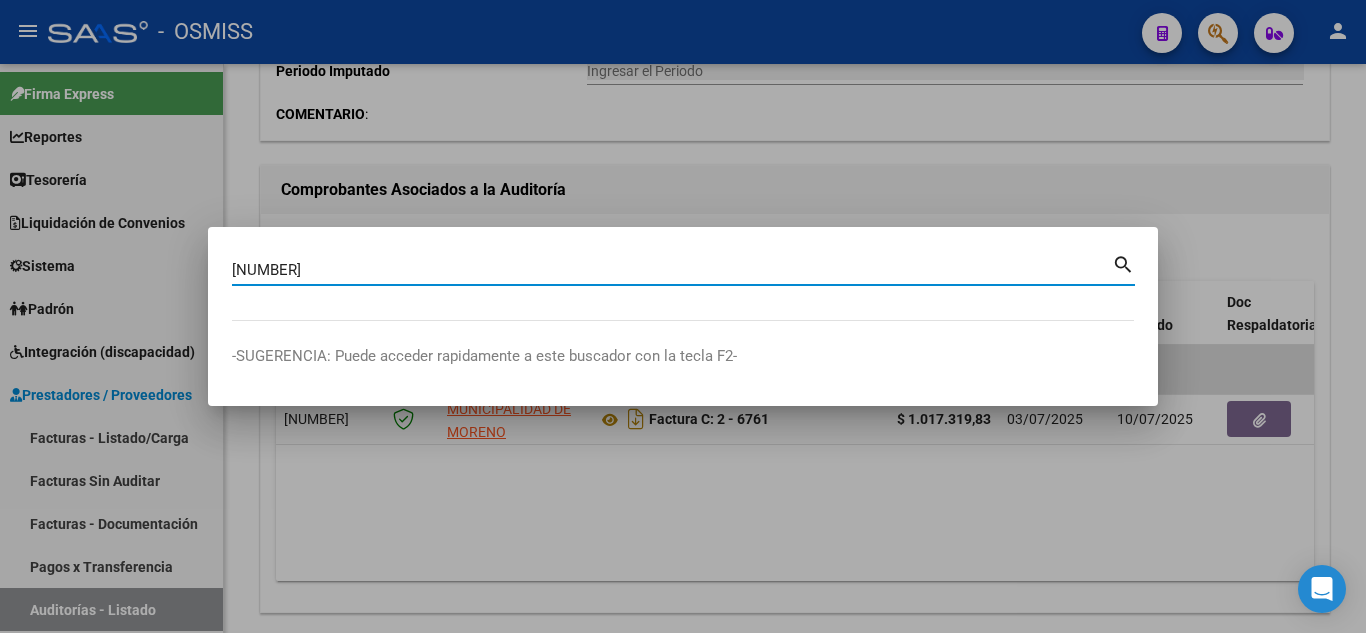 type on "00001-00005854" 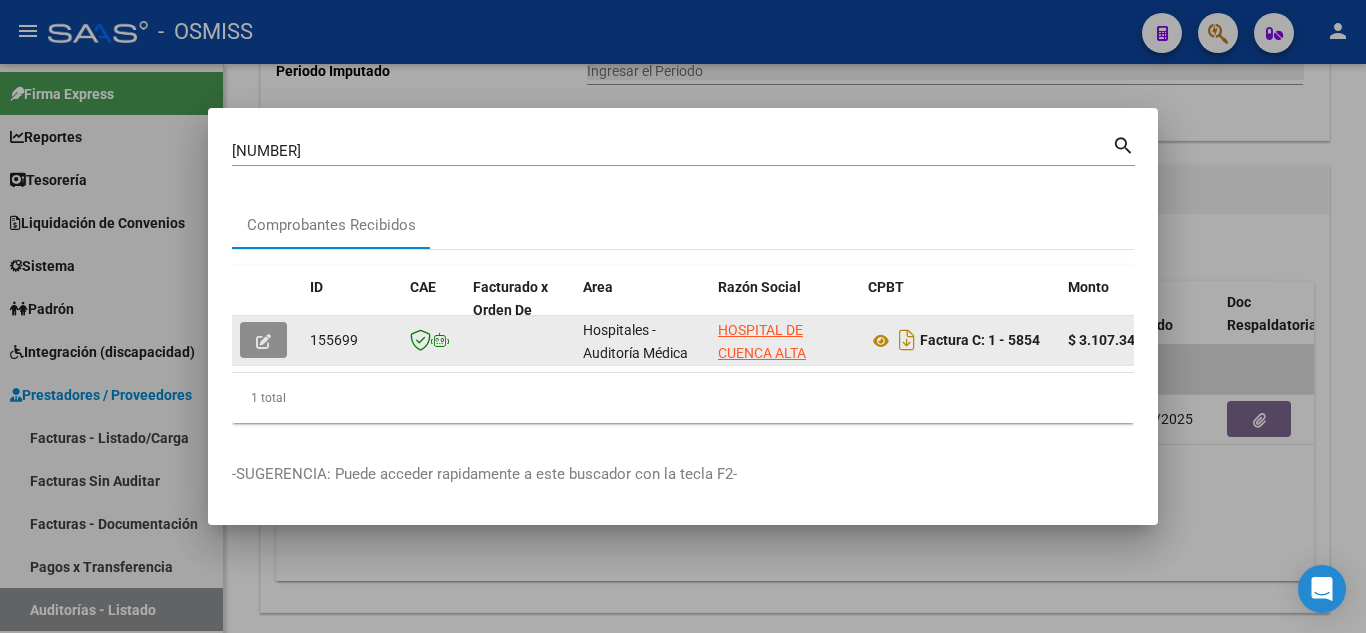 click 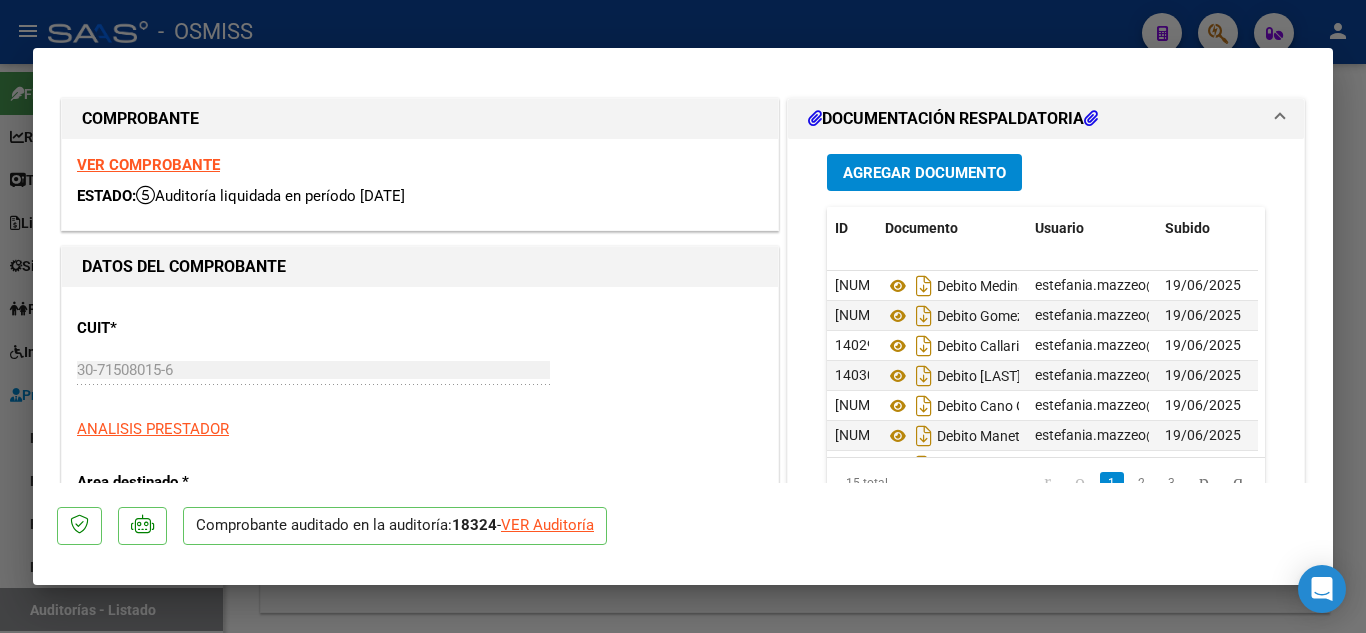 type on "2025-07-29" 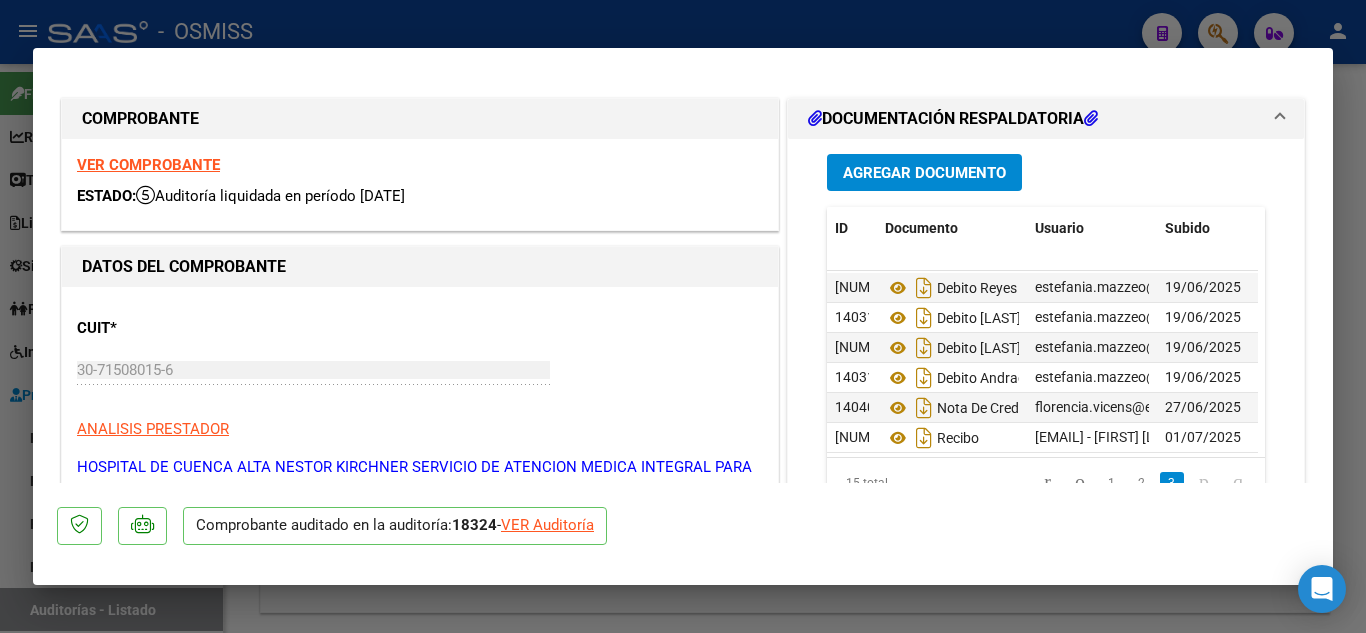 scroll, scrollTop: 285, scrollLeft: 0, axis: vertical 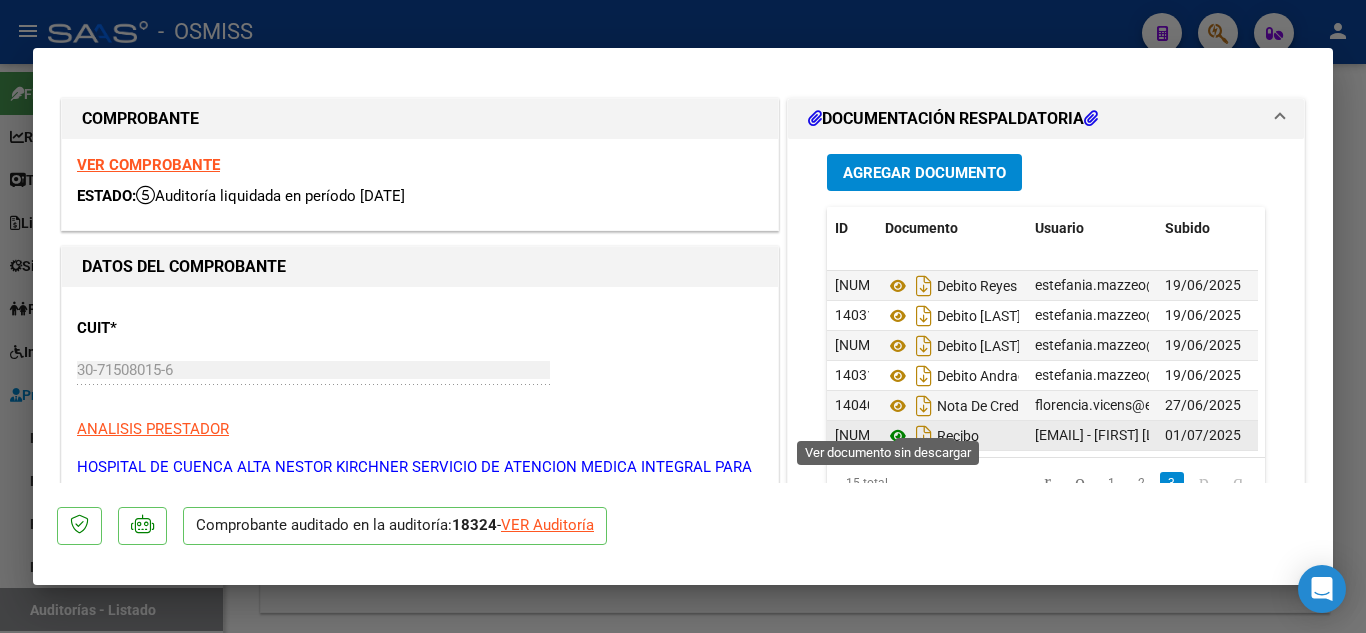 click 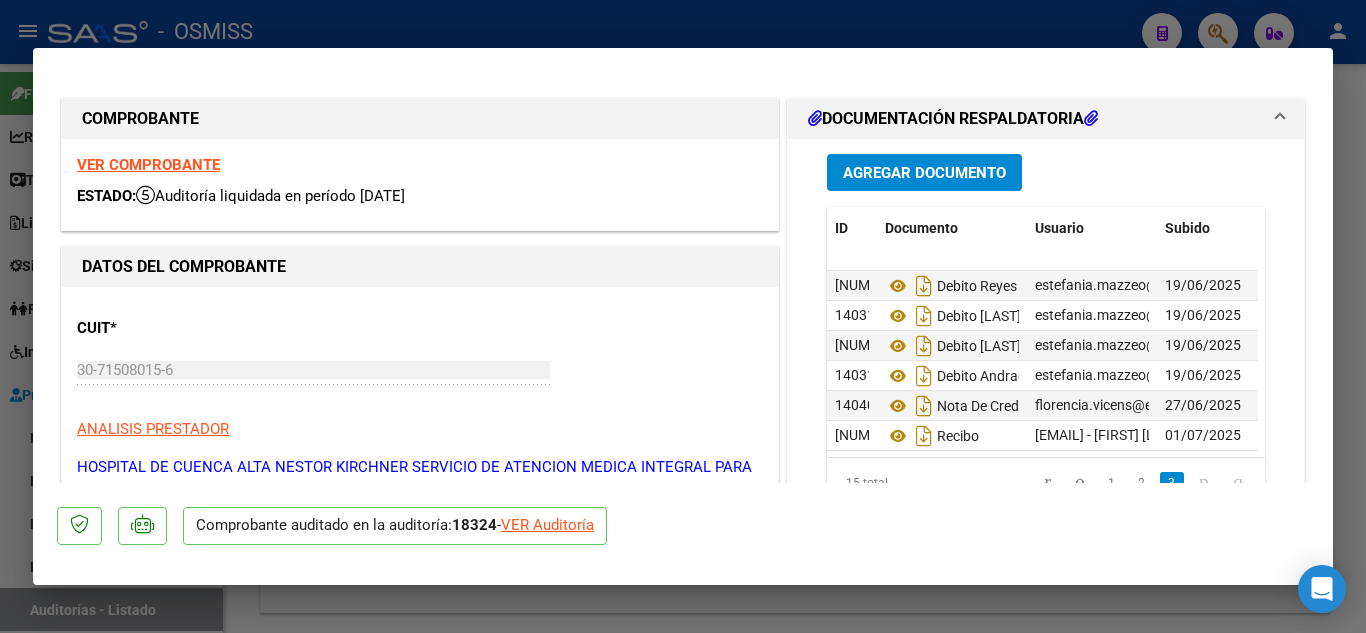 click at bounding box center (683, 316) 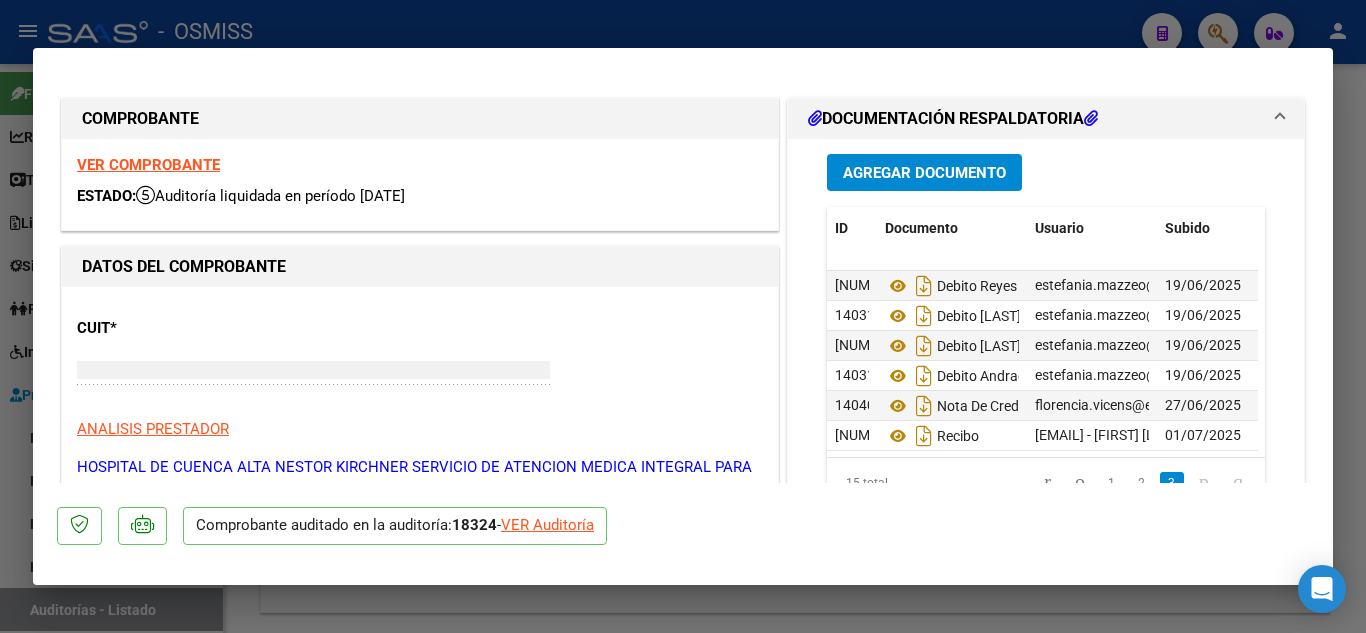 scroll, scrollTop: 0, scrollLeft: 0, axis: both 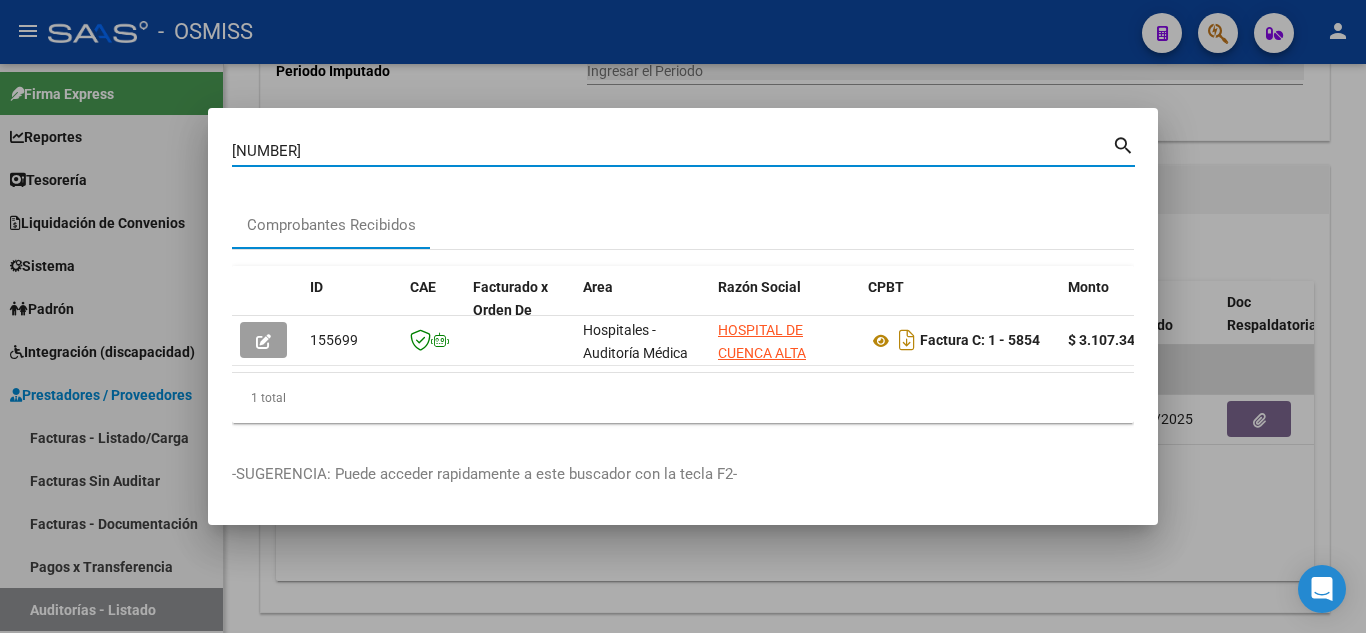 drag, startPoint x: 313, startPoint y: 143, endPoint x: 282, endPoint y: 144, distance: 31.016125 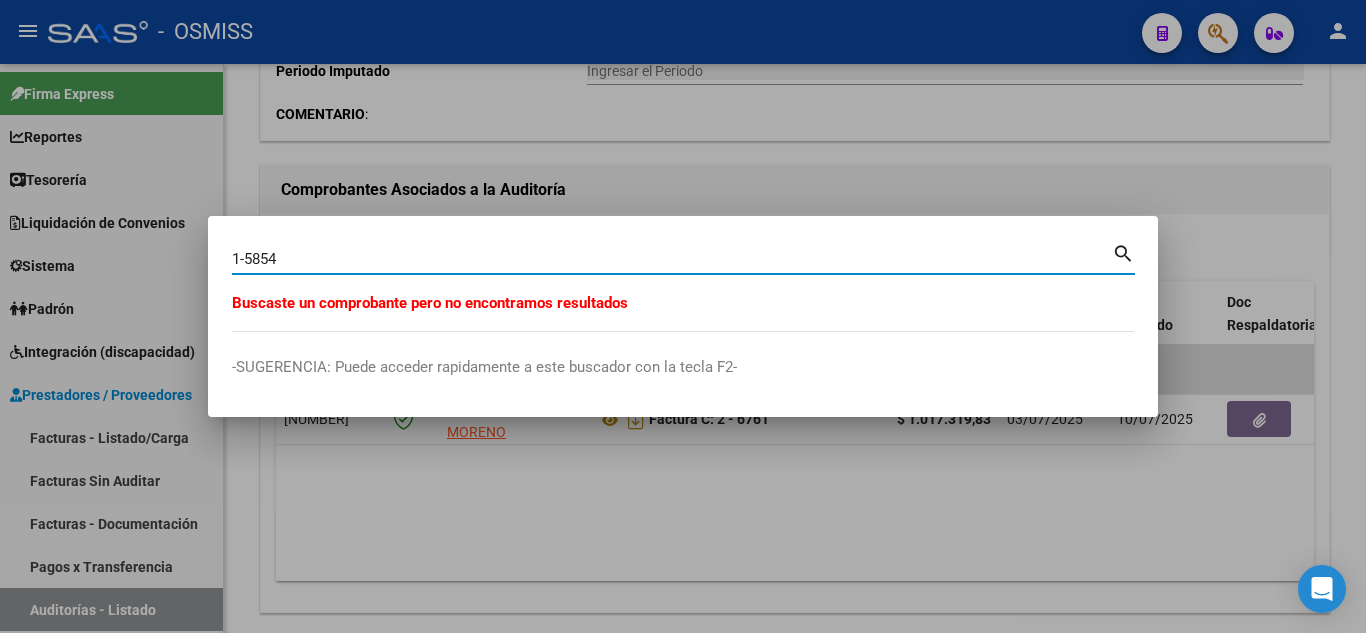 type on "1-5854" 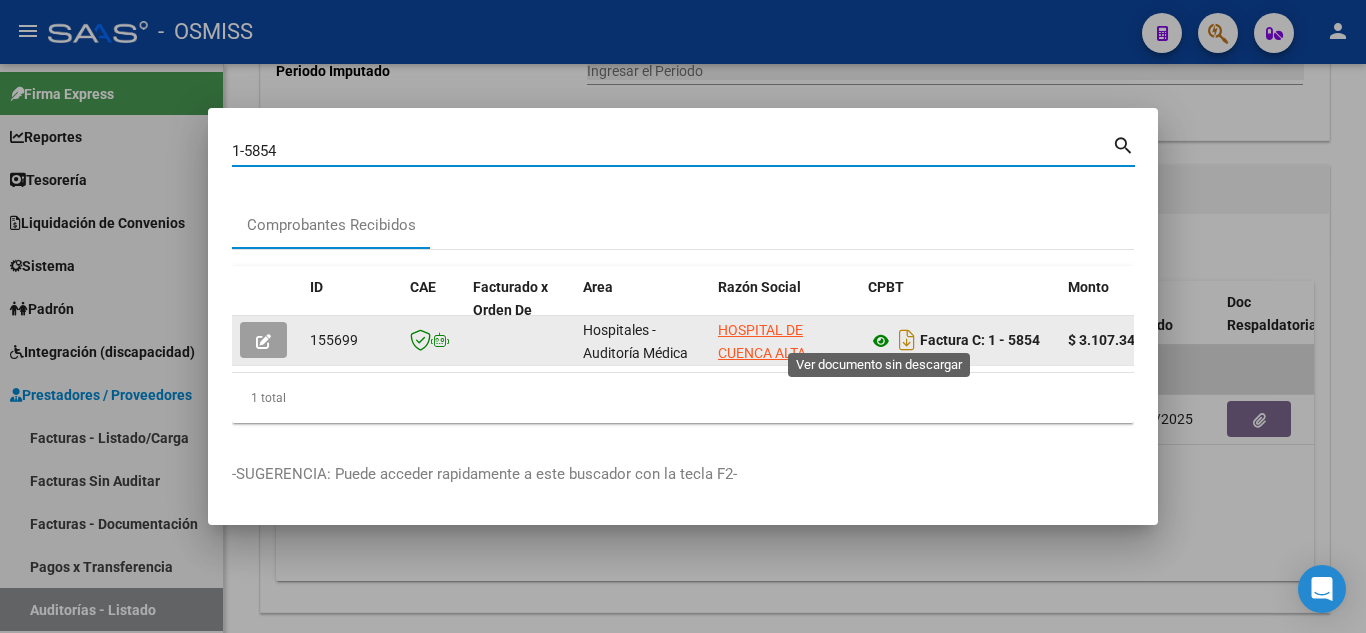 click 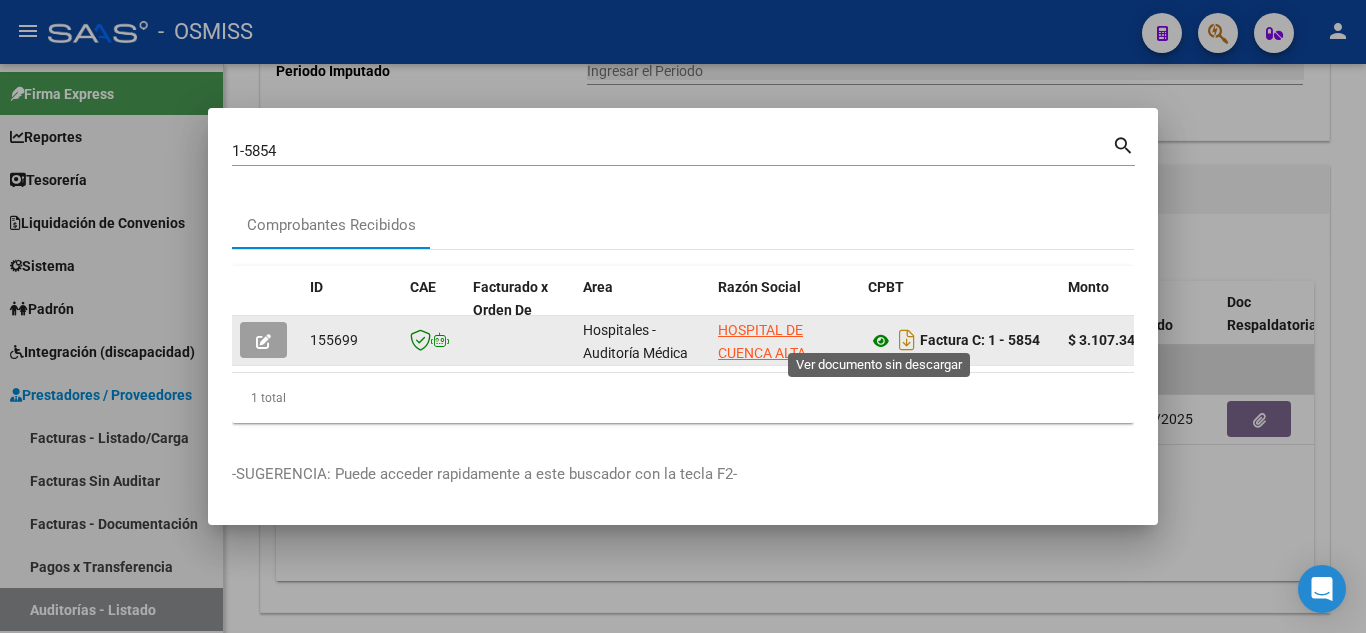 click 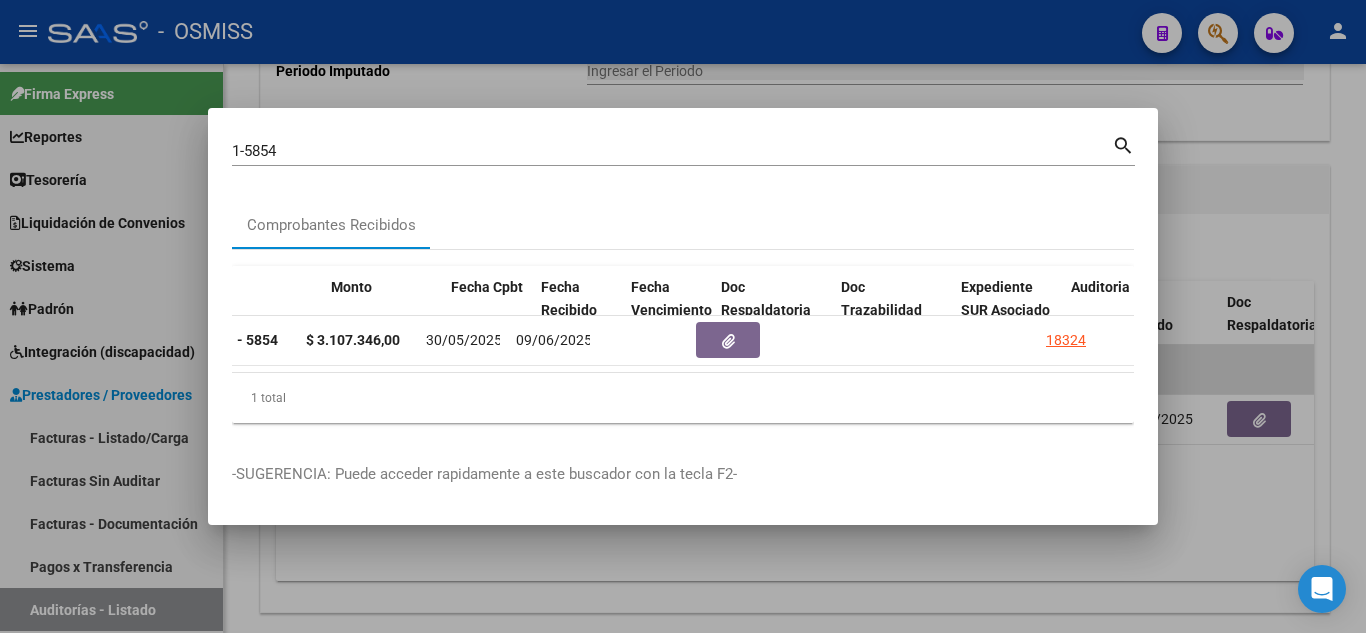 scroll, scrollTop: 0, scrollLeft: 772, axis: horizontal 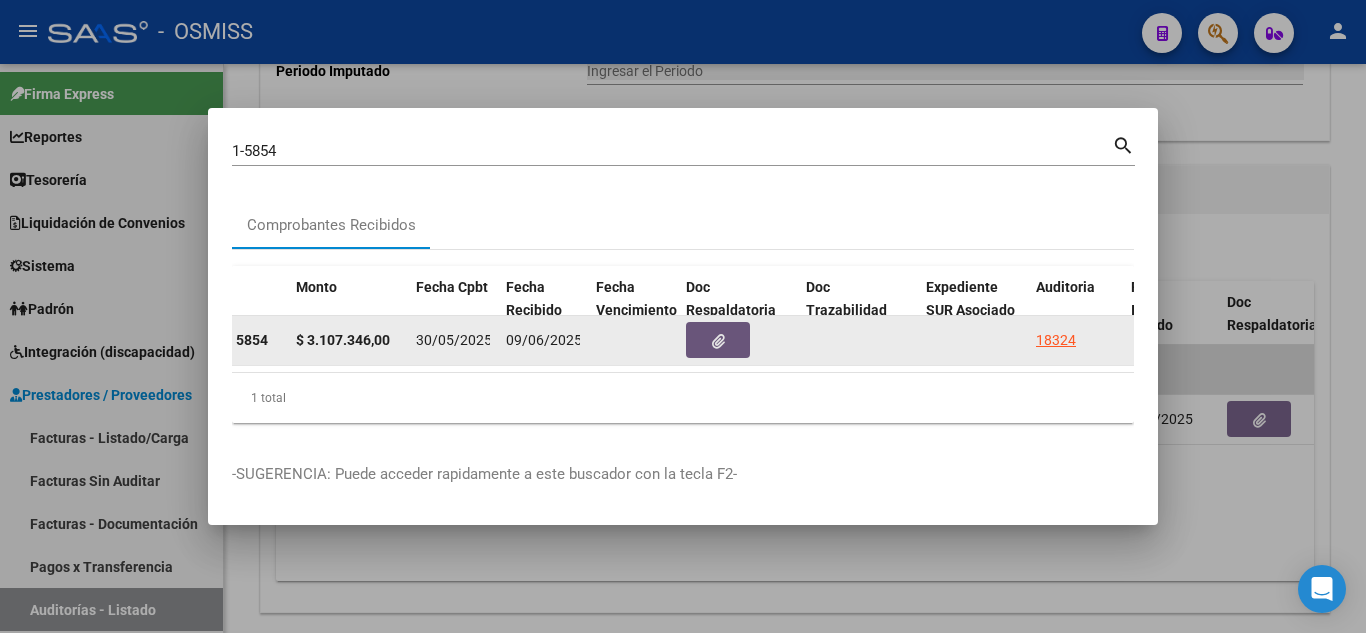 click 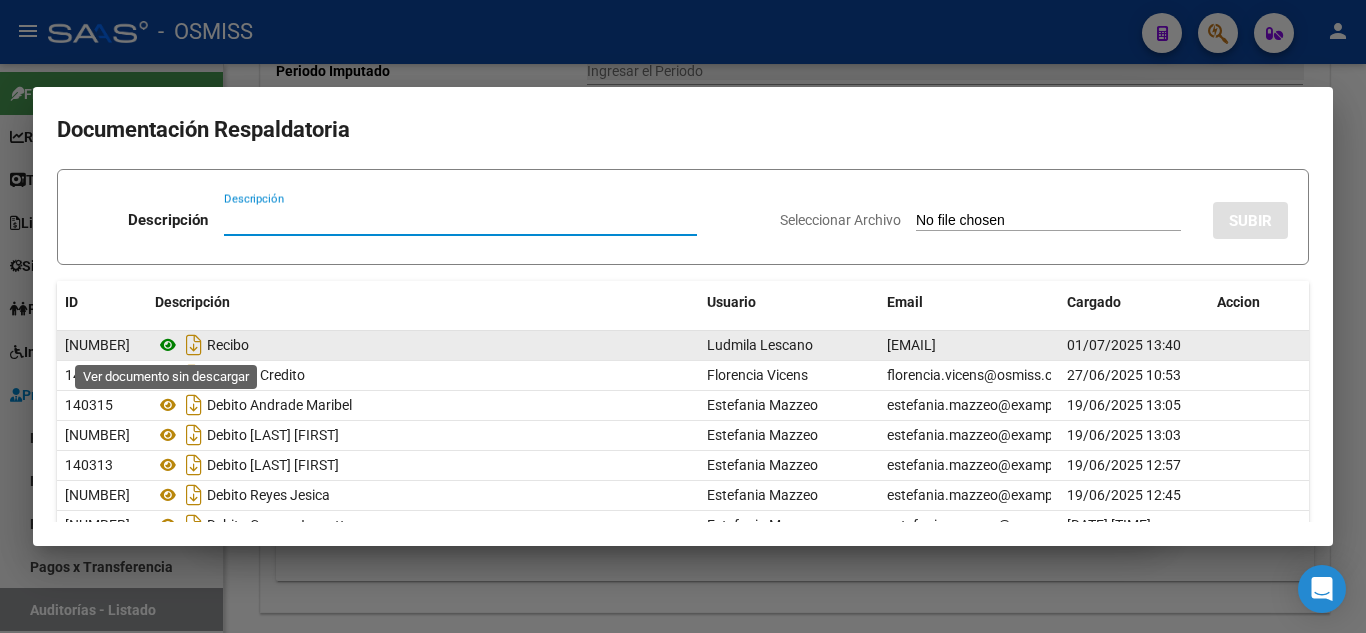 click 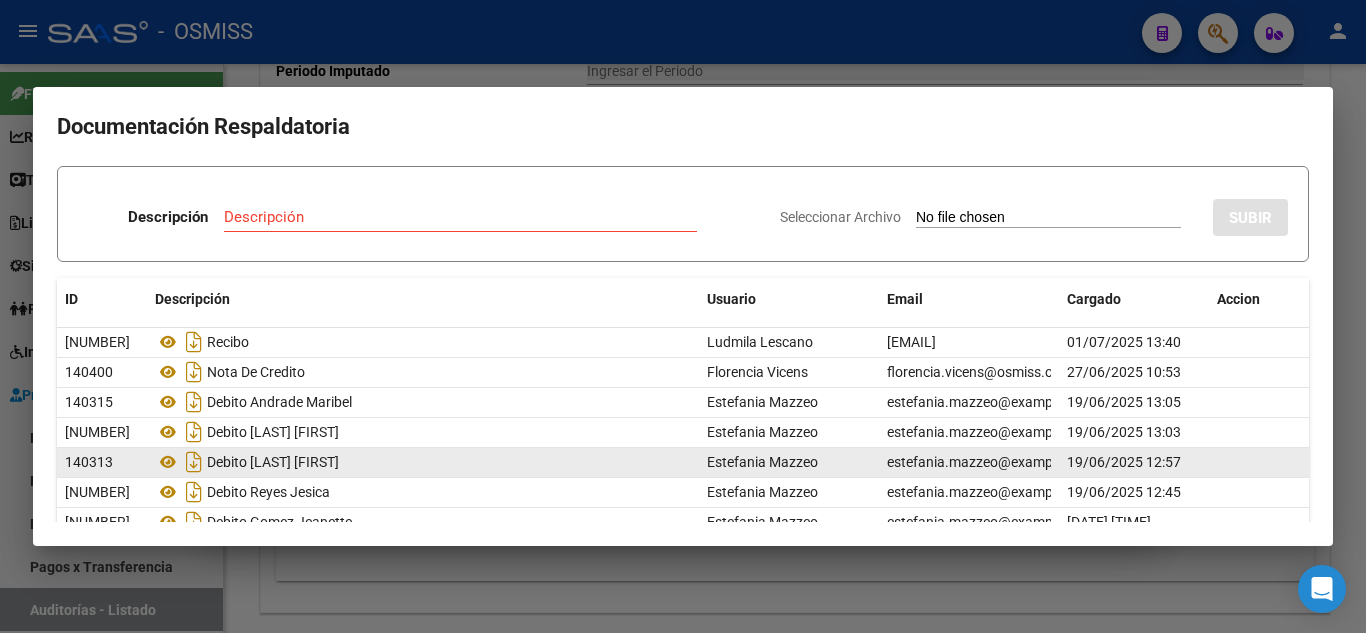 scroll, scrollTop: 0, scrollLeft: 0, axis: both 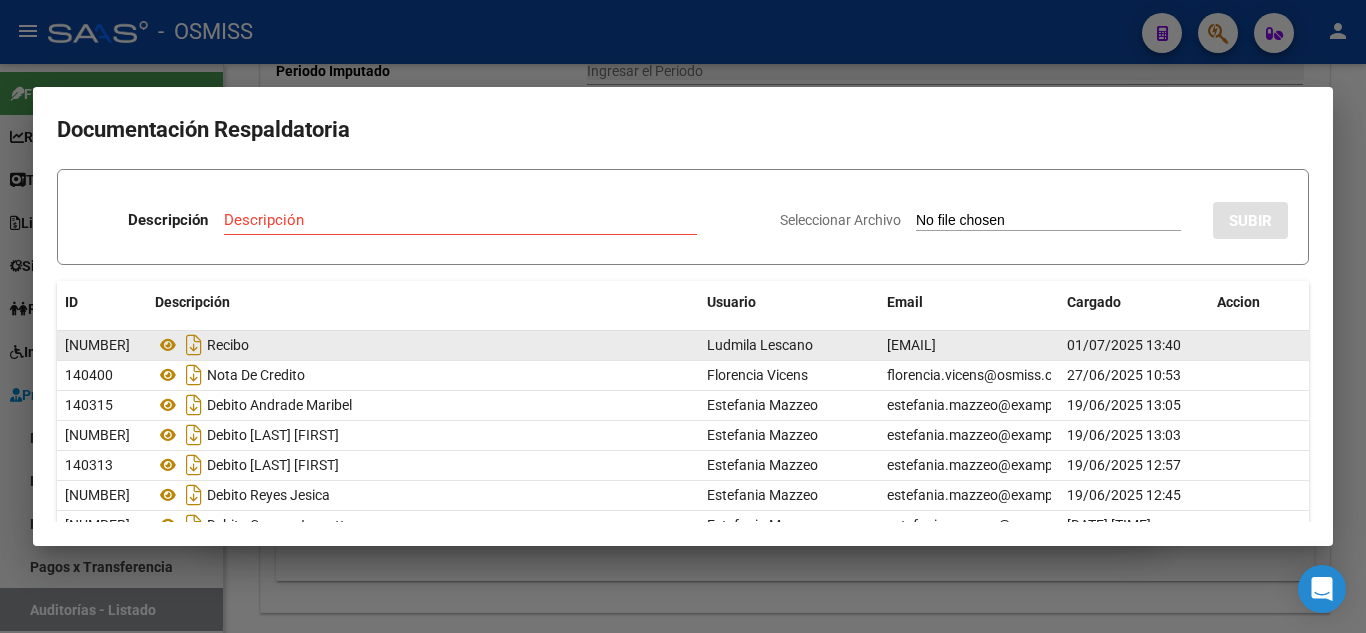 click on "140464" 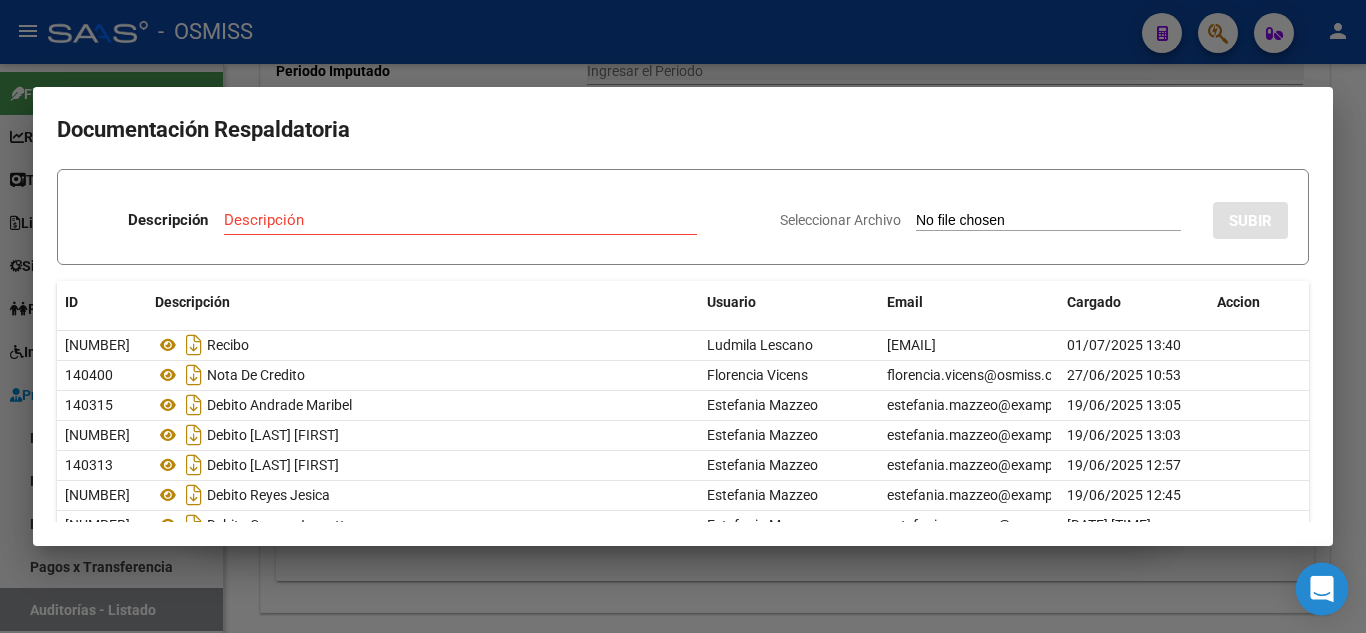 click 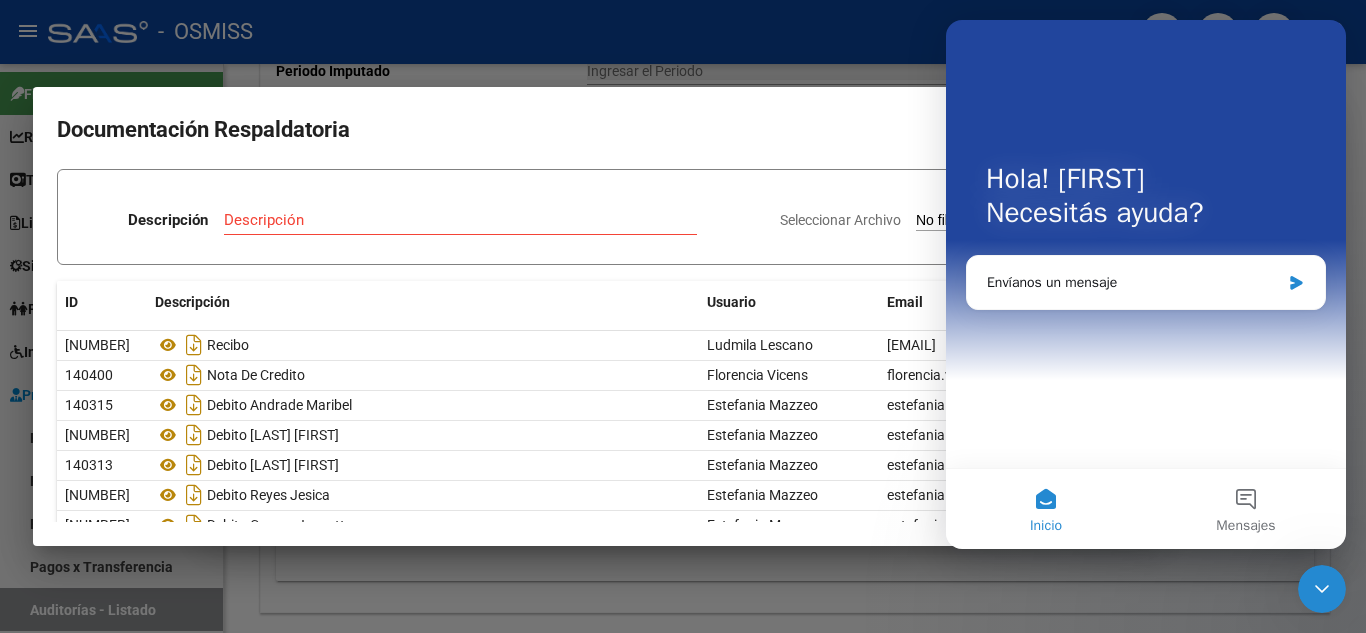 scroll, scrollTop: 0, scrollLeft: 0, axis: both 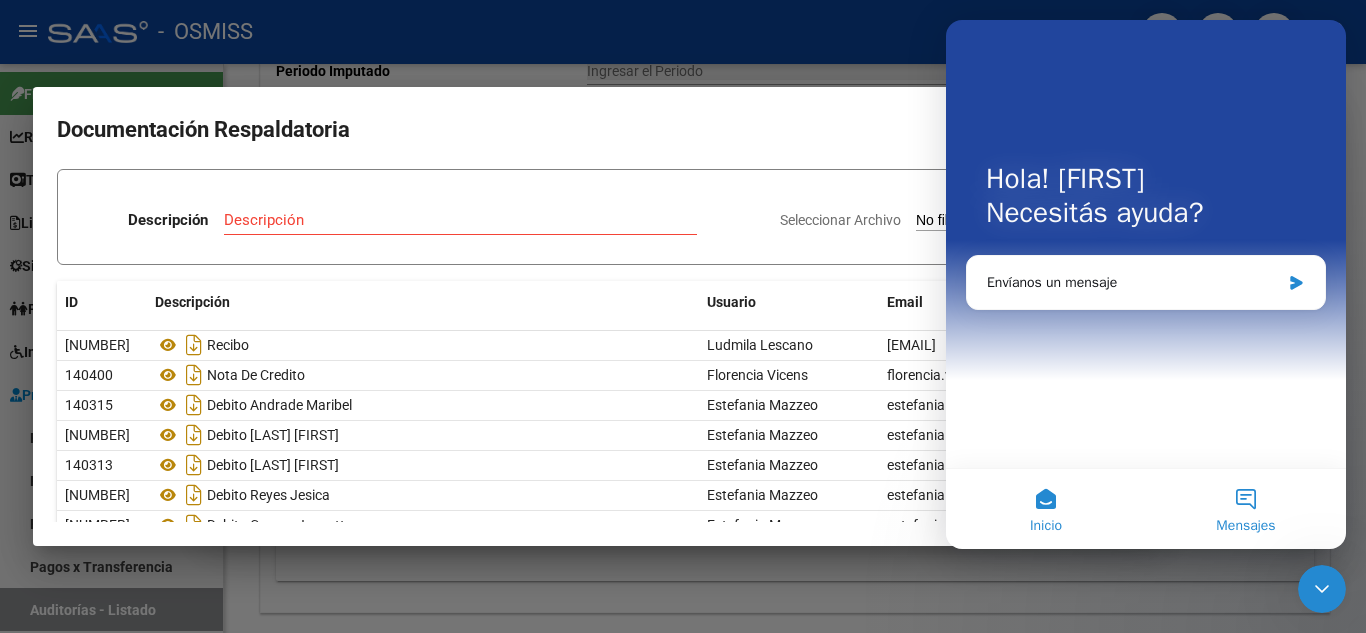 click on "Mensajes" at bounding box center [1246, 509] 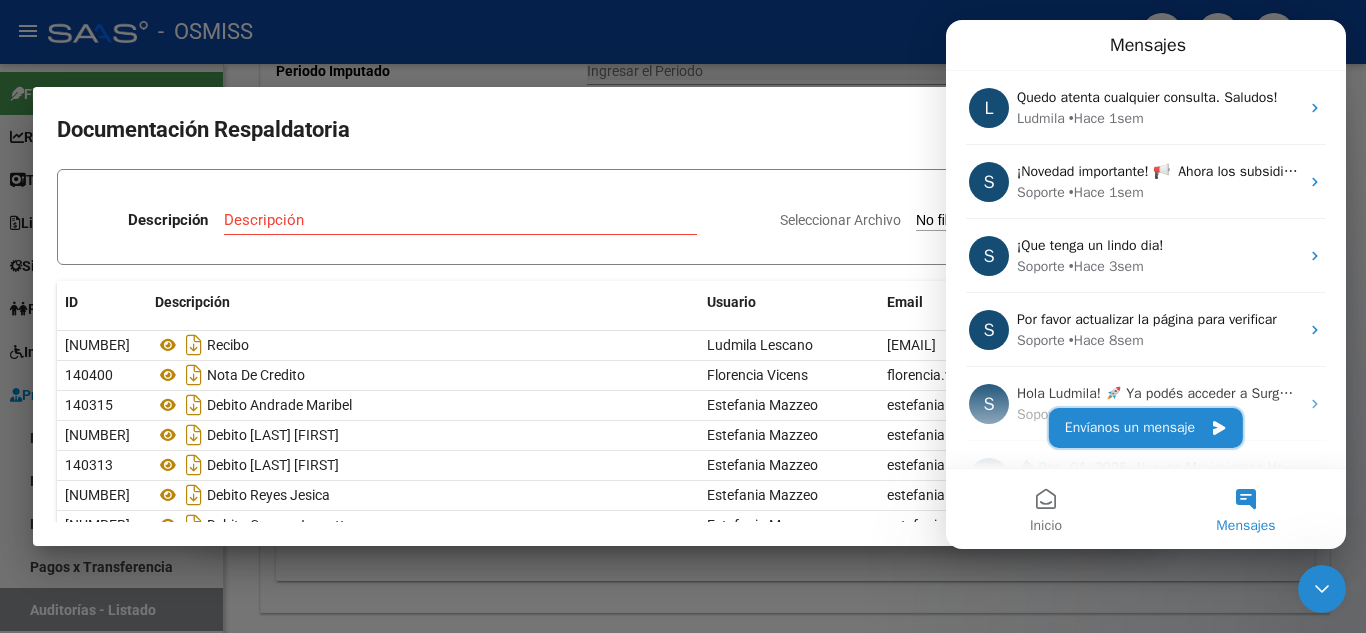 click on "Envíanos un mensaje" at bounding box center [1146, 428] 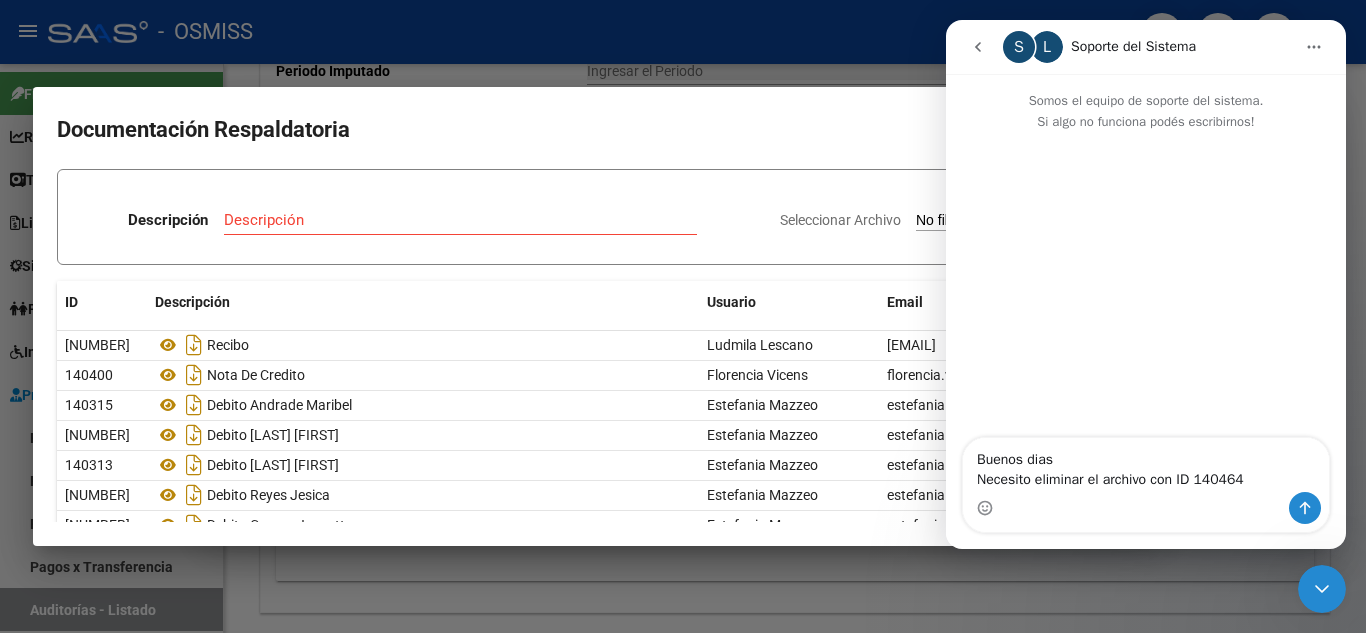 type on "Buenos dias
Necesito eliminar el archivo con ID 140464" 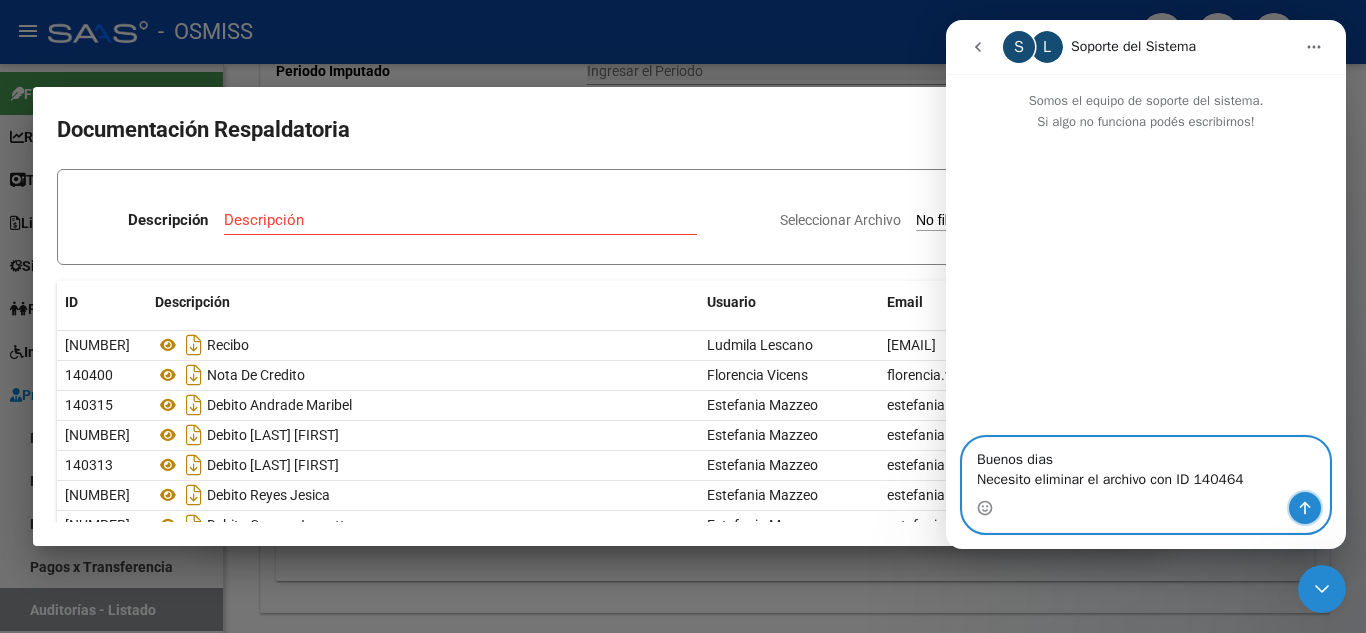 click 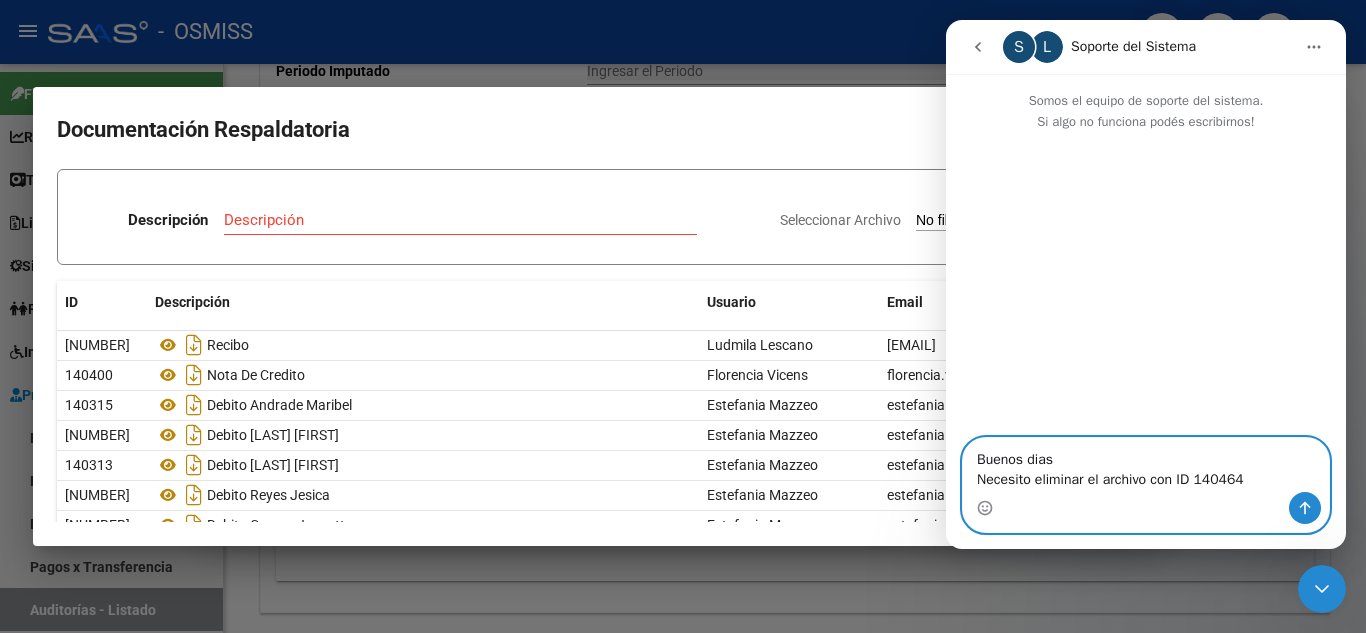 type 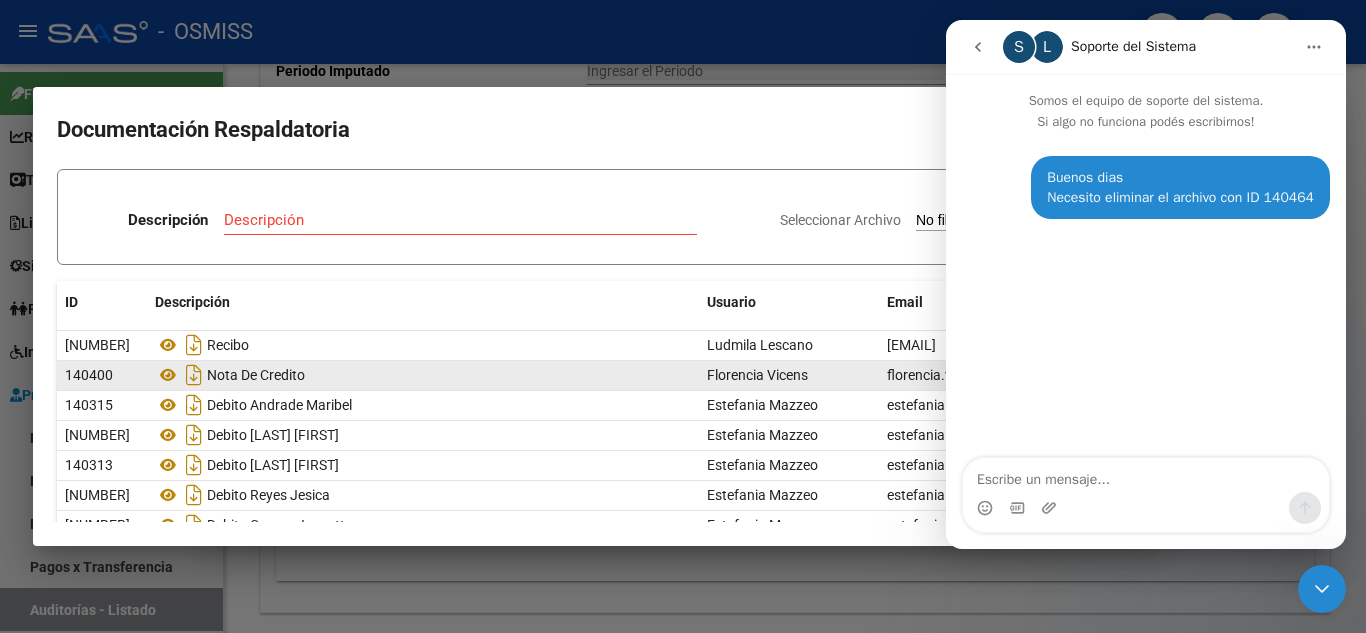 click on "Florencia Vicens" 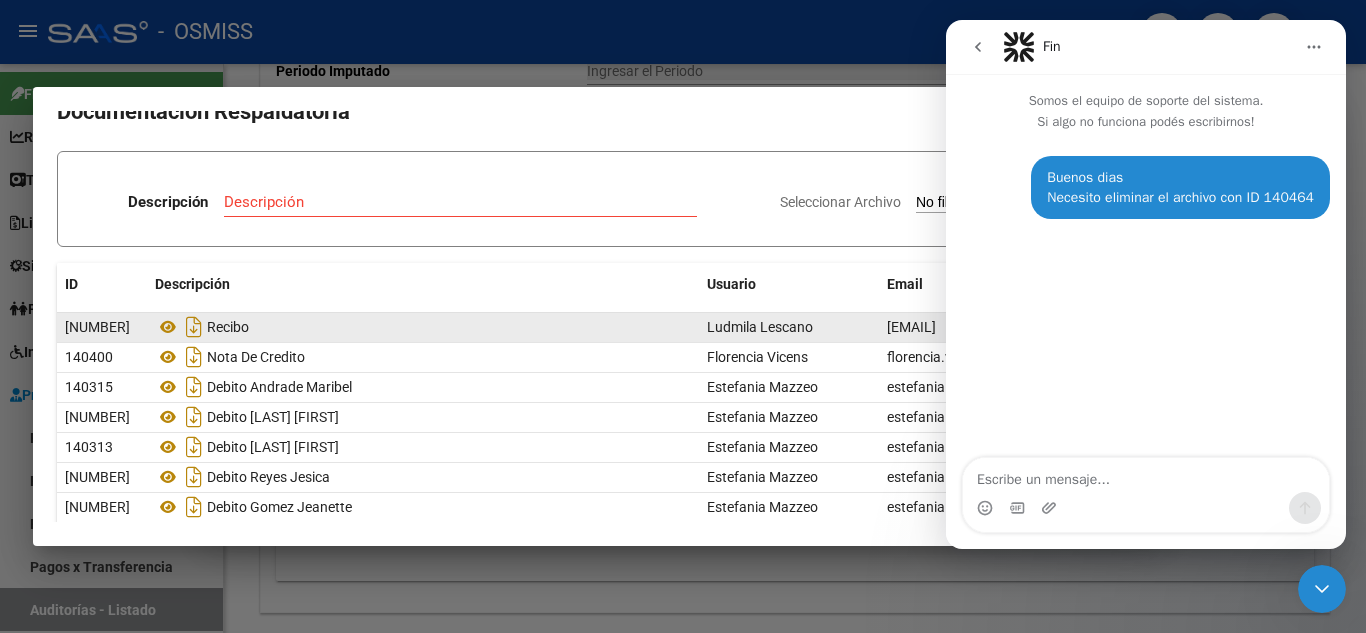 scroll, scrollTop: 0, scrollLeft: 0, axis: both 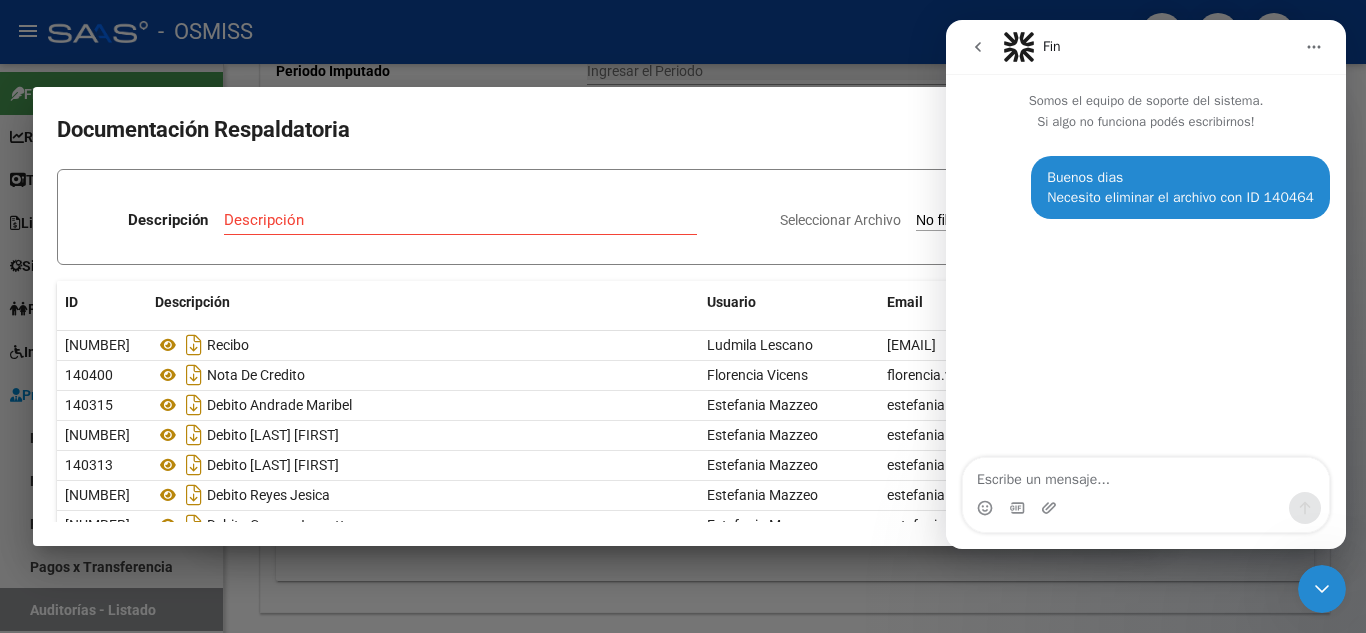 click on "Seleccionar Archivo" at bounding box center [1048, 221] 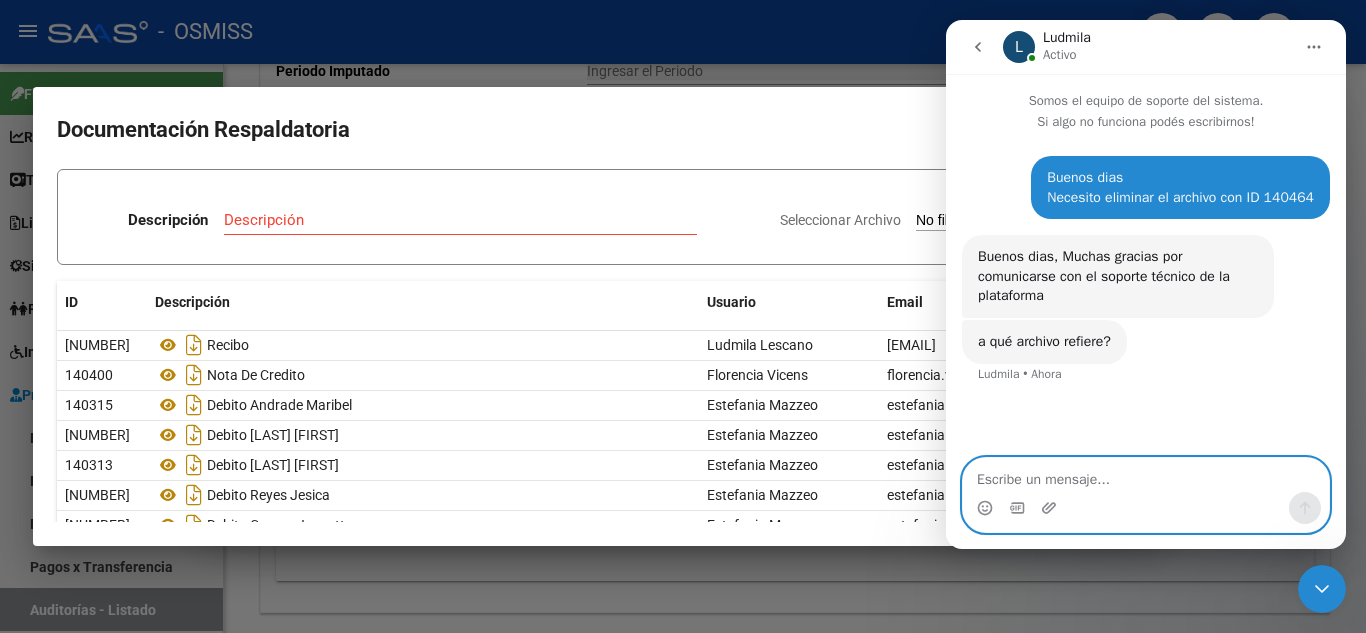click at bounding box center [1146, 475] 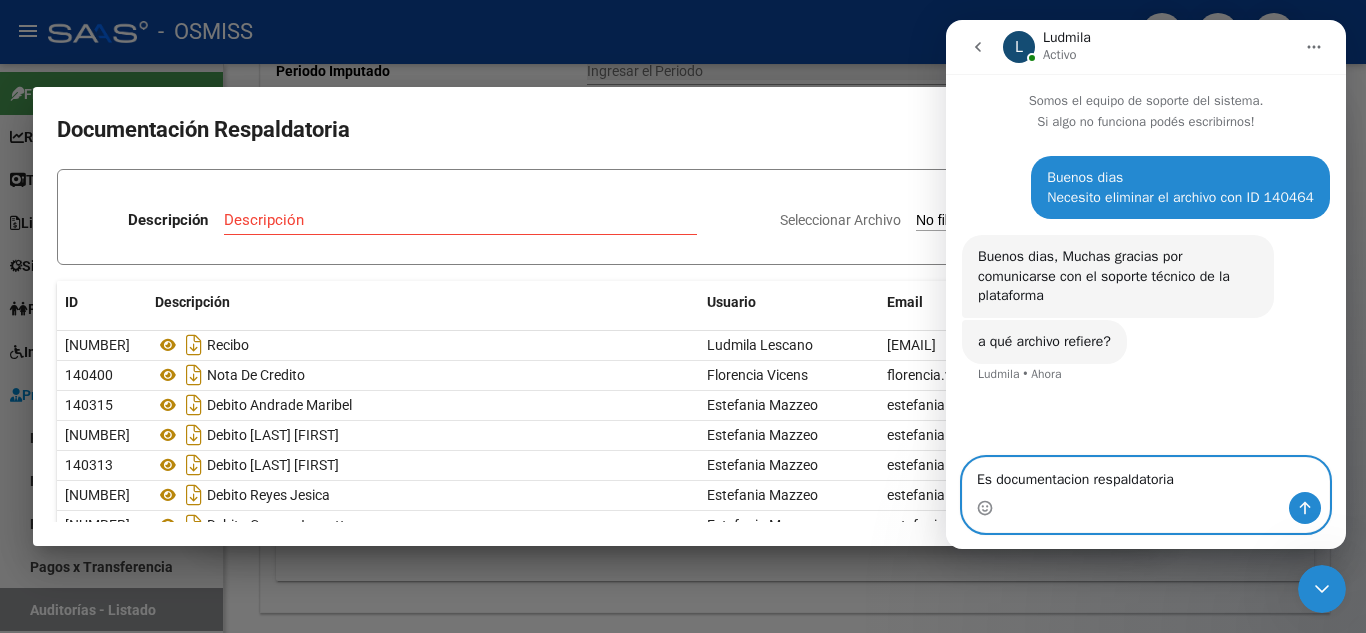 type on "Es documentacion respaldatoria" 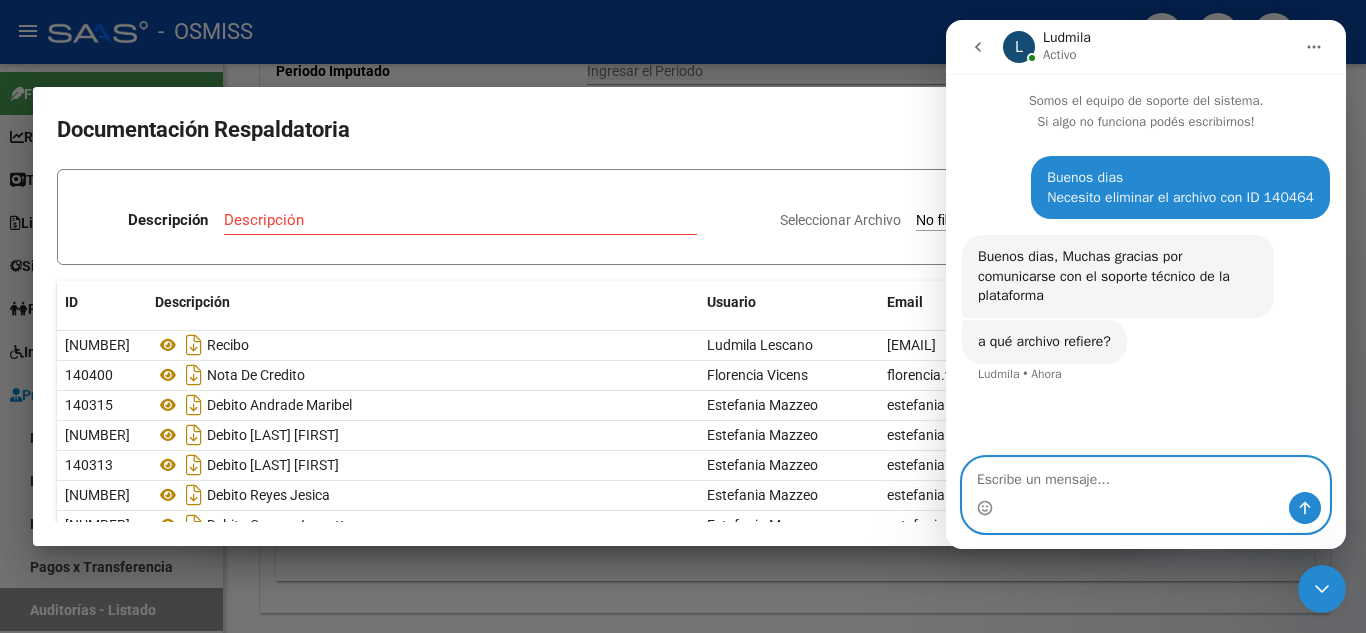 scroll, scrollTop: 7, scrollLeft: 0, axis: vertical 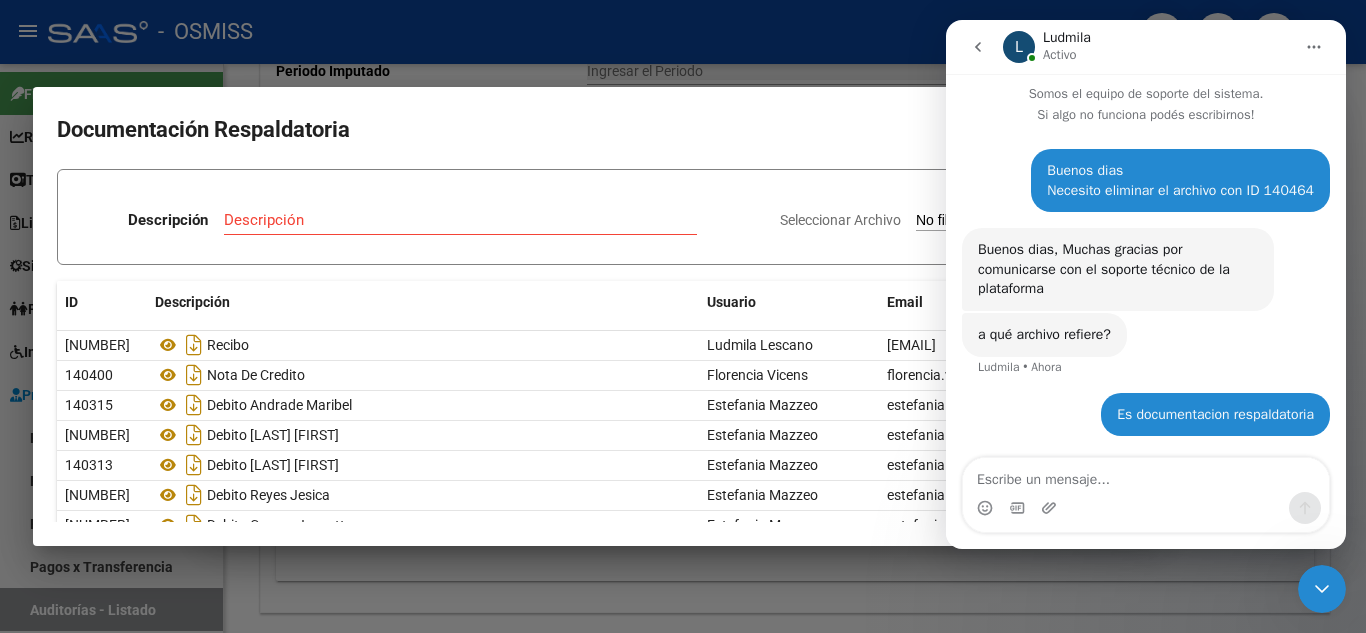 click at bounding box center [683, 316] 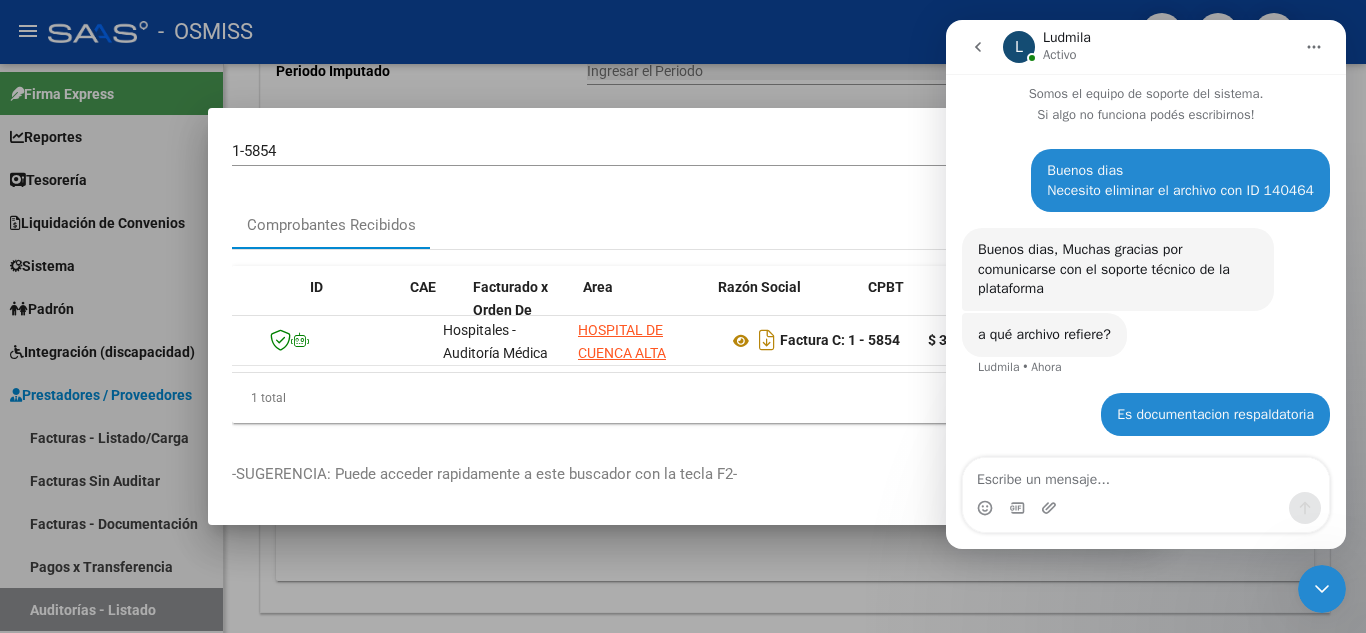 scroll, scrollTop: 0, scrollLeft: 0, axis: both 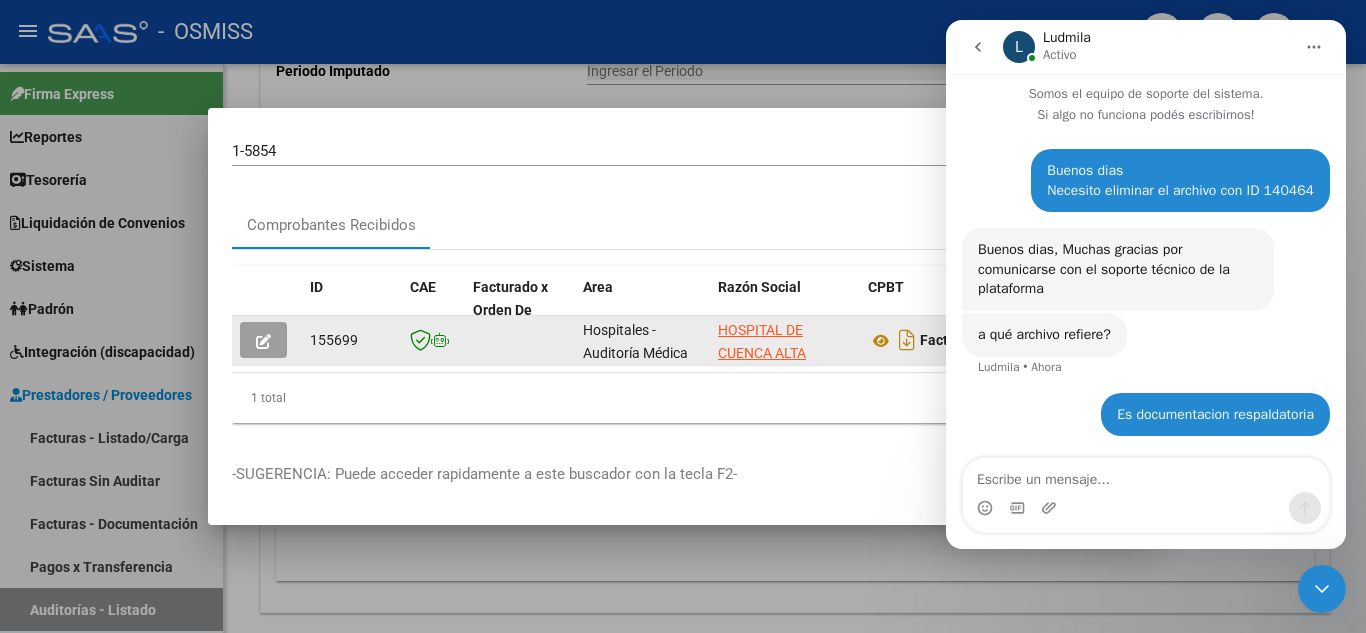 click on "155699" 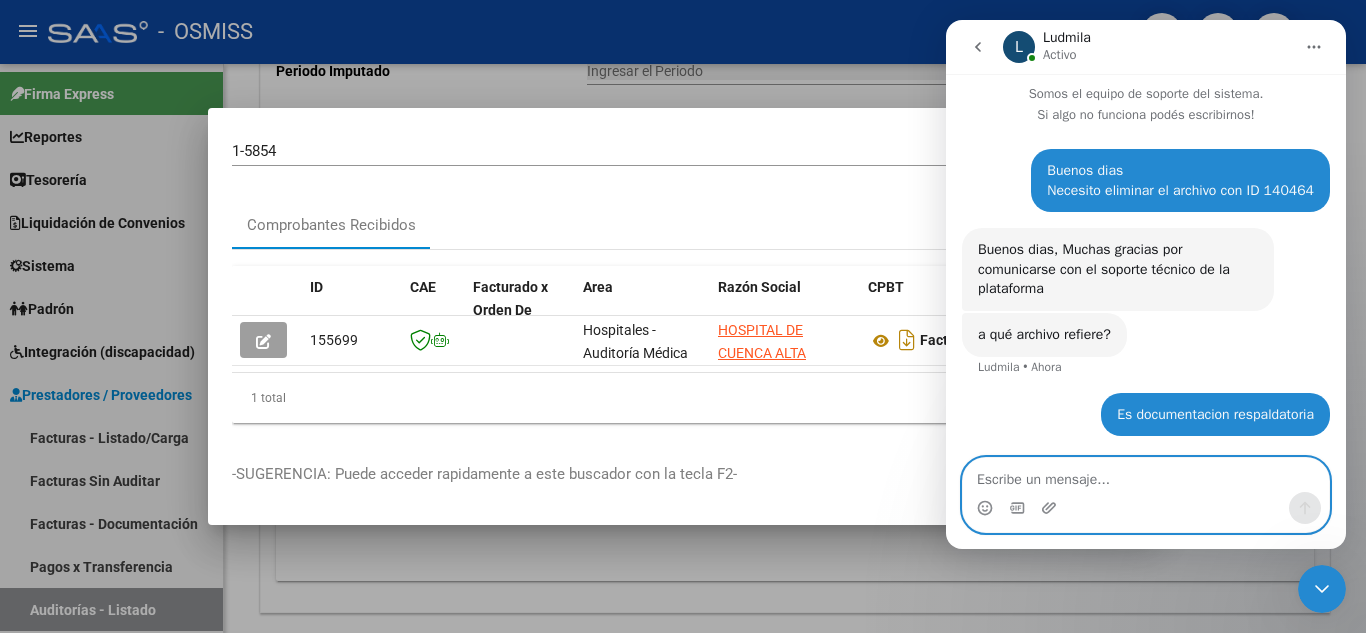 click at bounding box center (1146, 475) 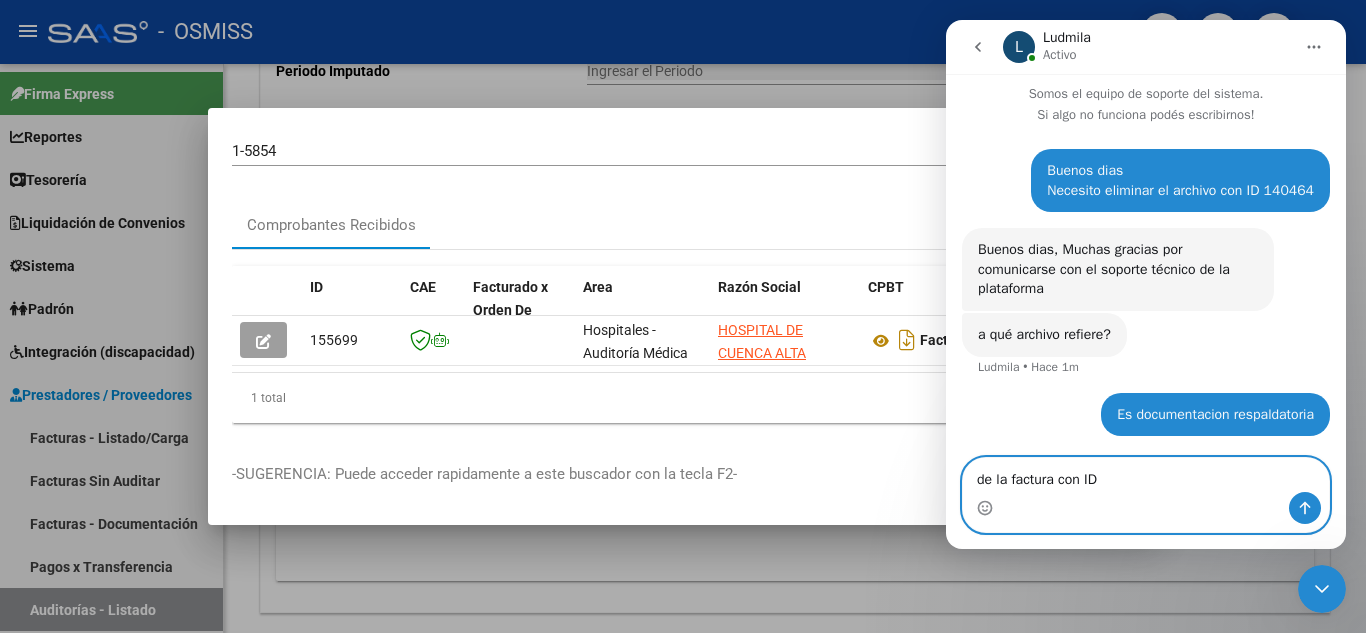 type on "de la factura con ID 155699" 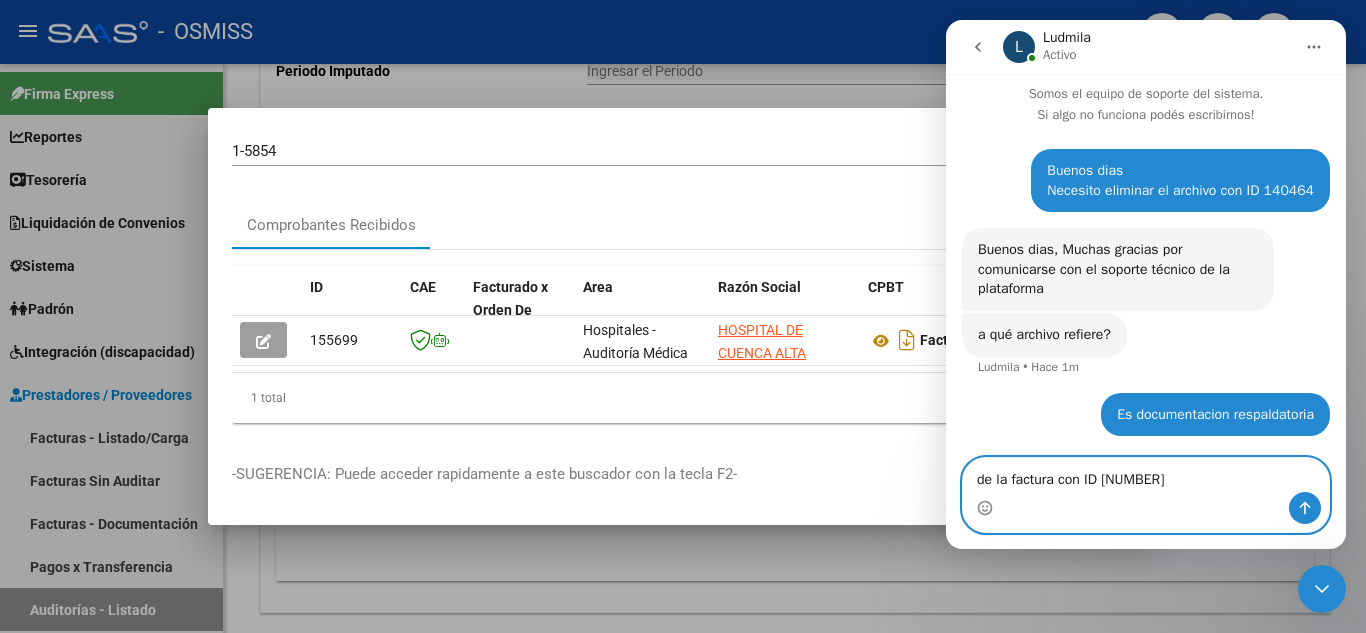 type 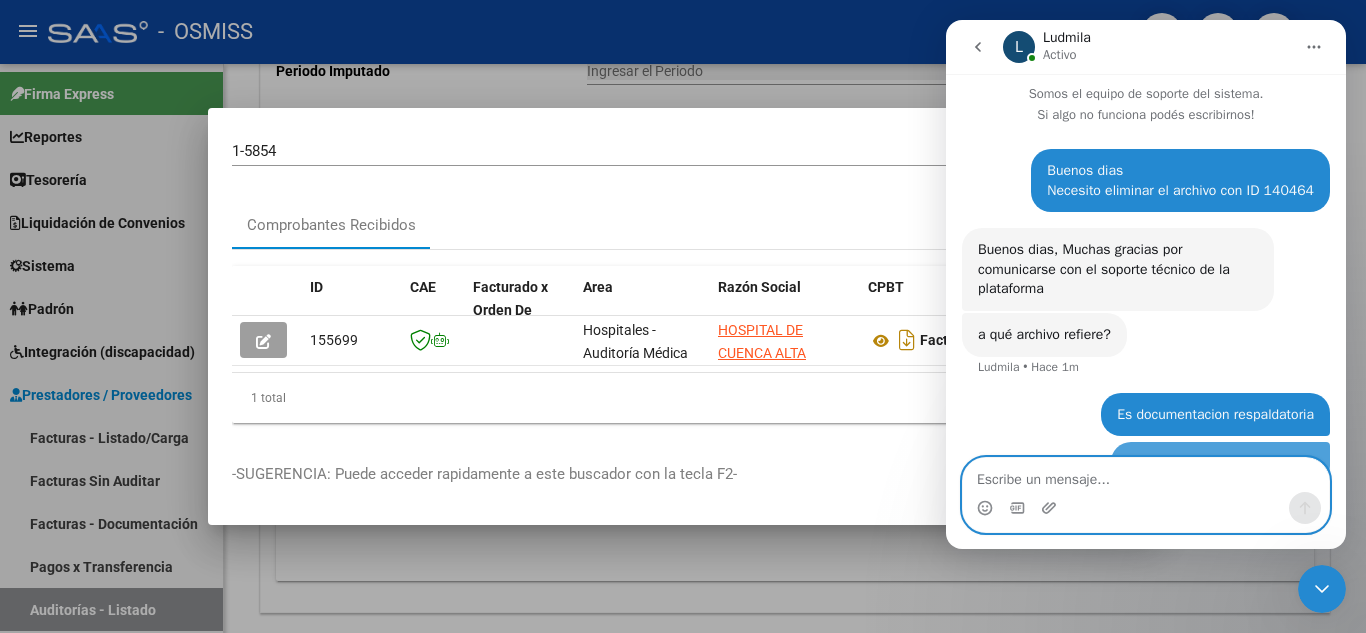 scroll, scrollTop: 53, scrollLeft: 0, axis: vertical 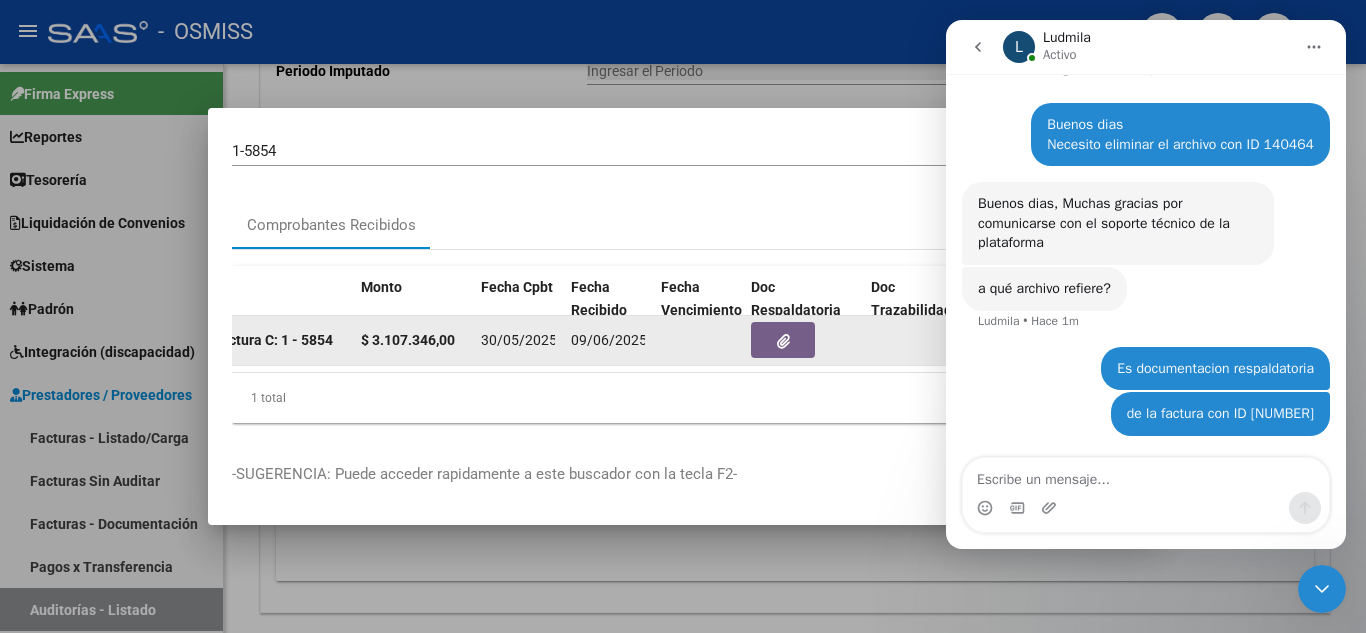click 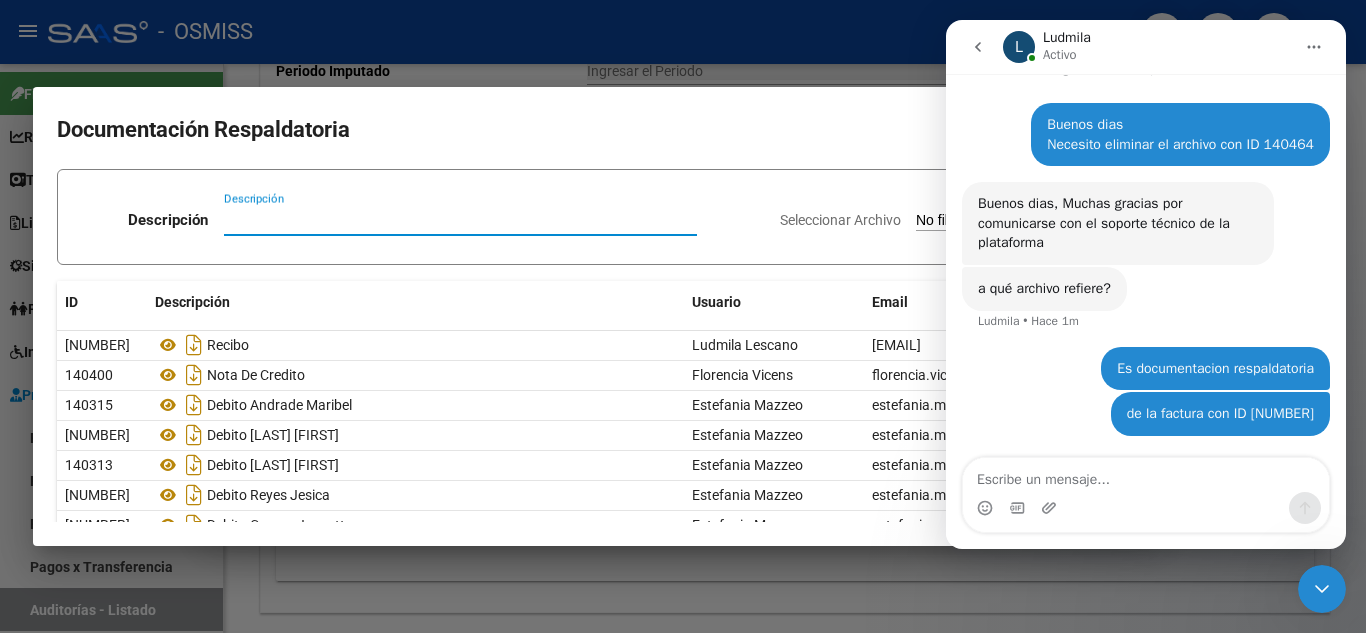 click on "Seleccionar Archivo" at bounding box center (1048, 221) 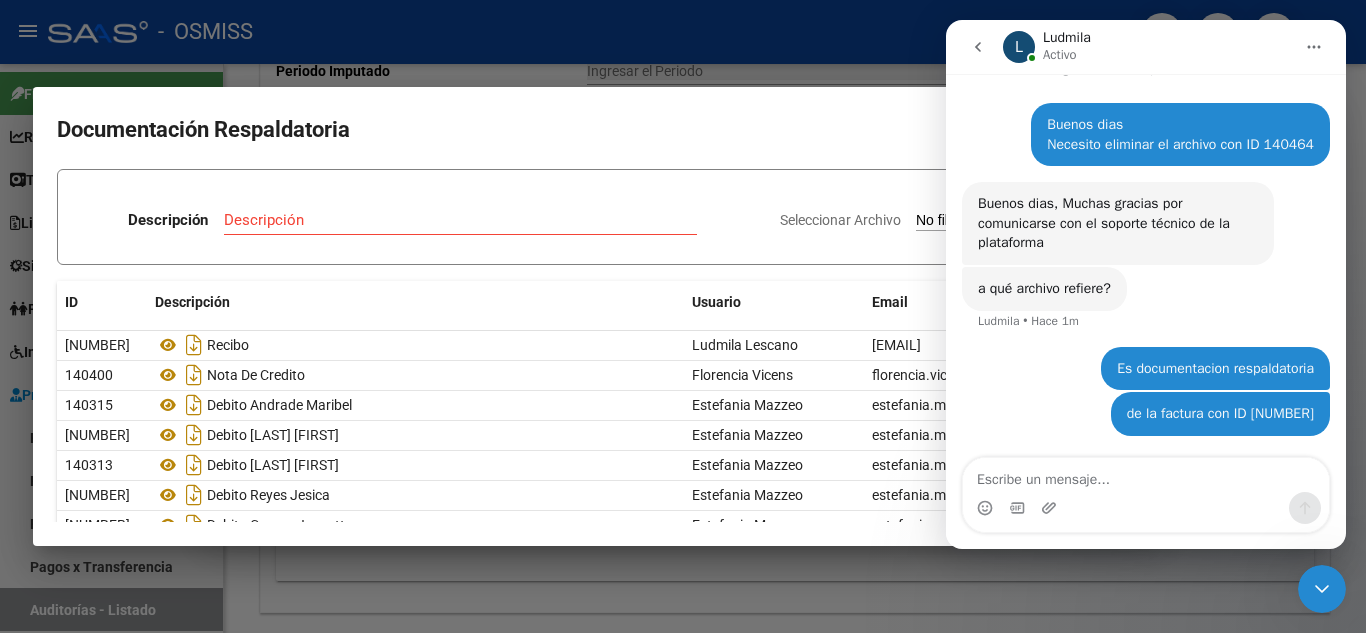 type on "C:\fakepath\FC 5854 HCANK RC1886.pdf" 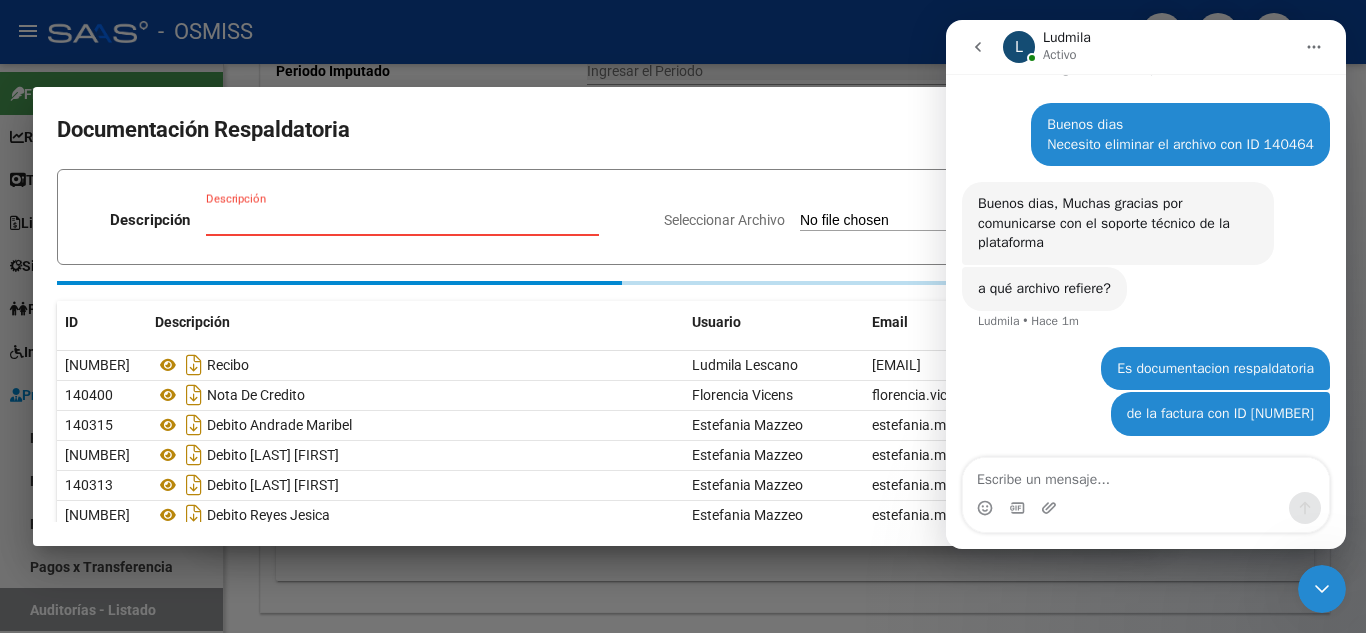 click on "Descripción" at bounding box center [402, 220] 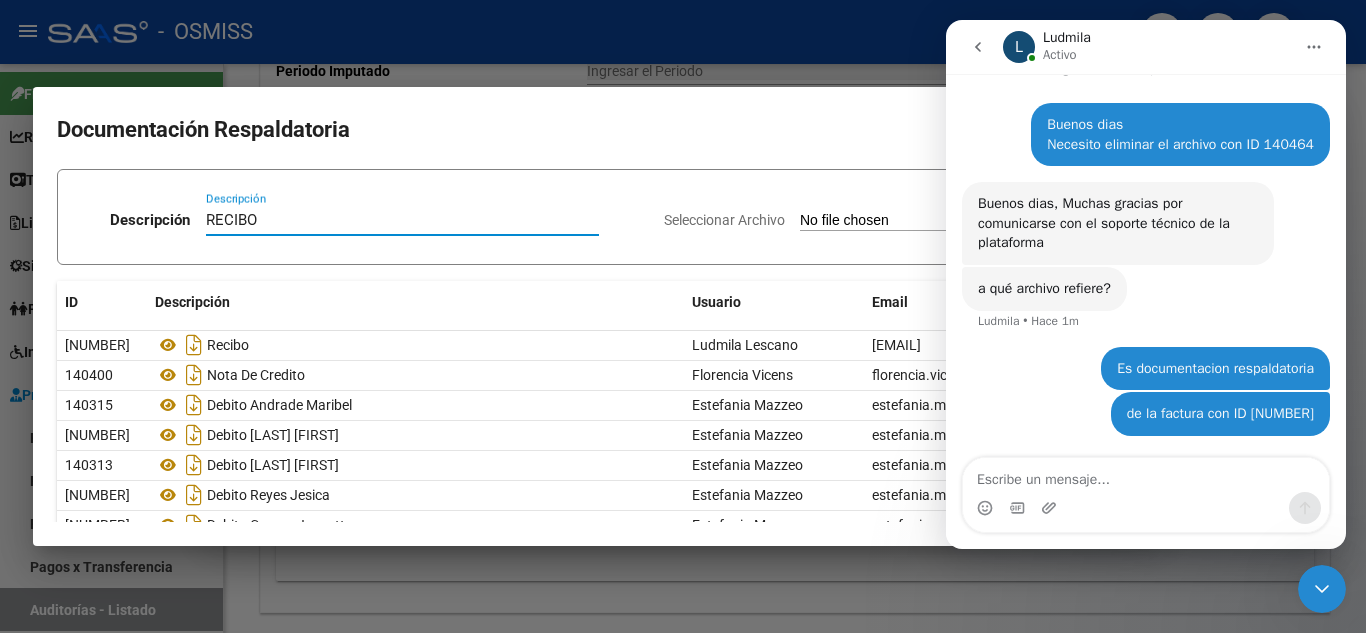 type on "RECIBO" 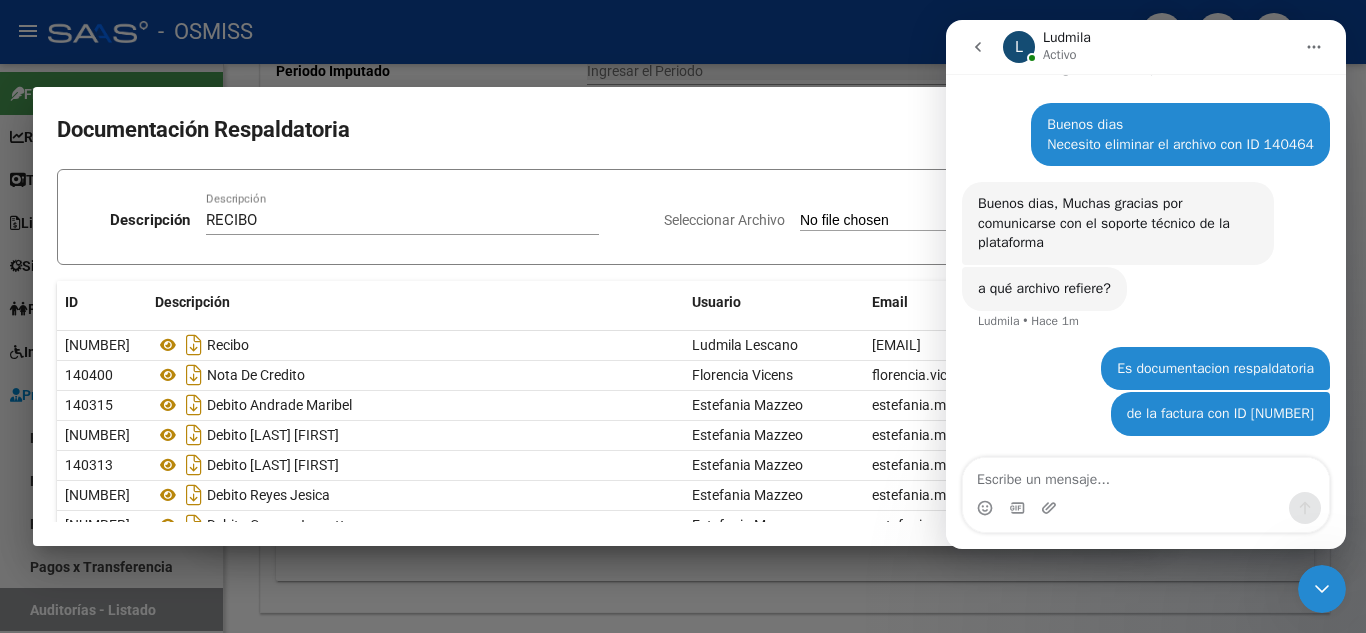 click on "L Ludmila Activo" at bounding box center (1148, 47) 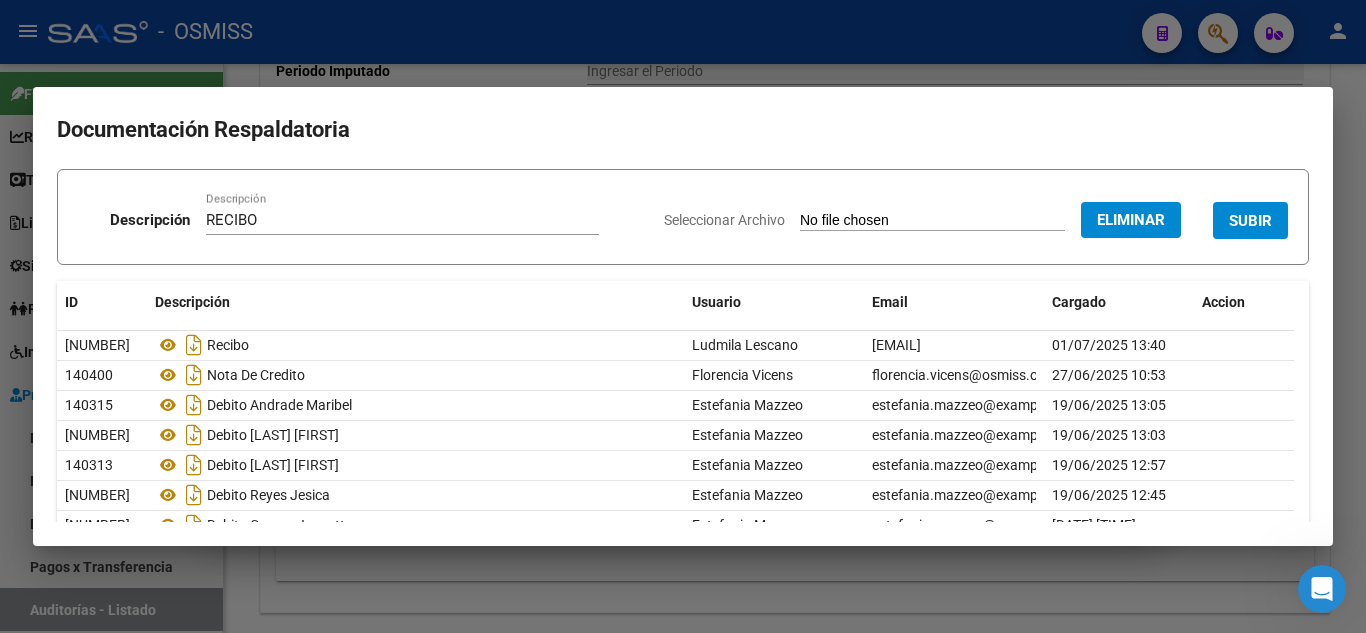 scroll, scrollTop: 0, scrollLeft: 0, axis: both 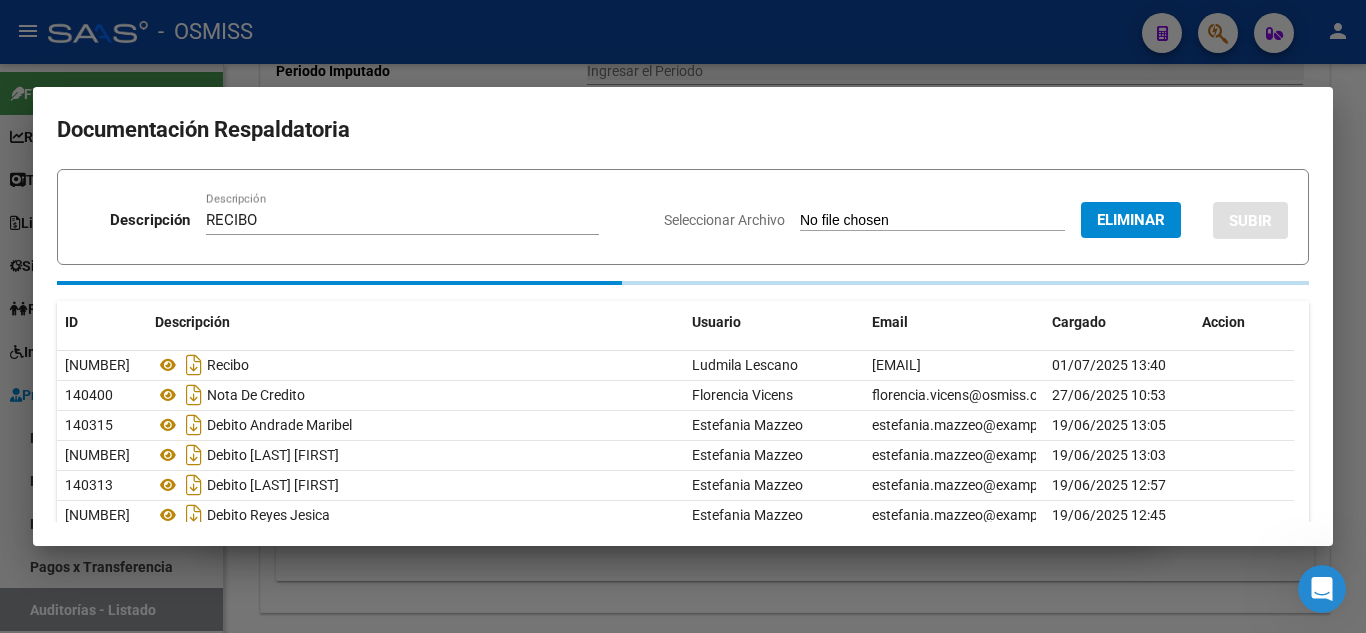 type 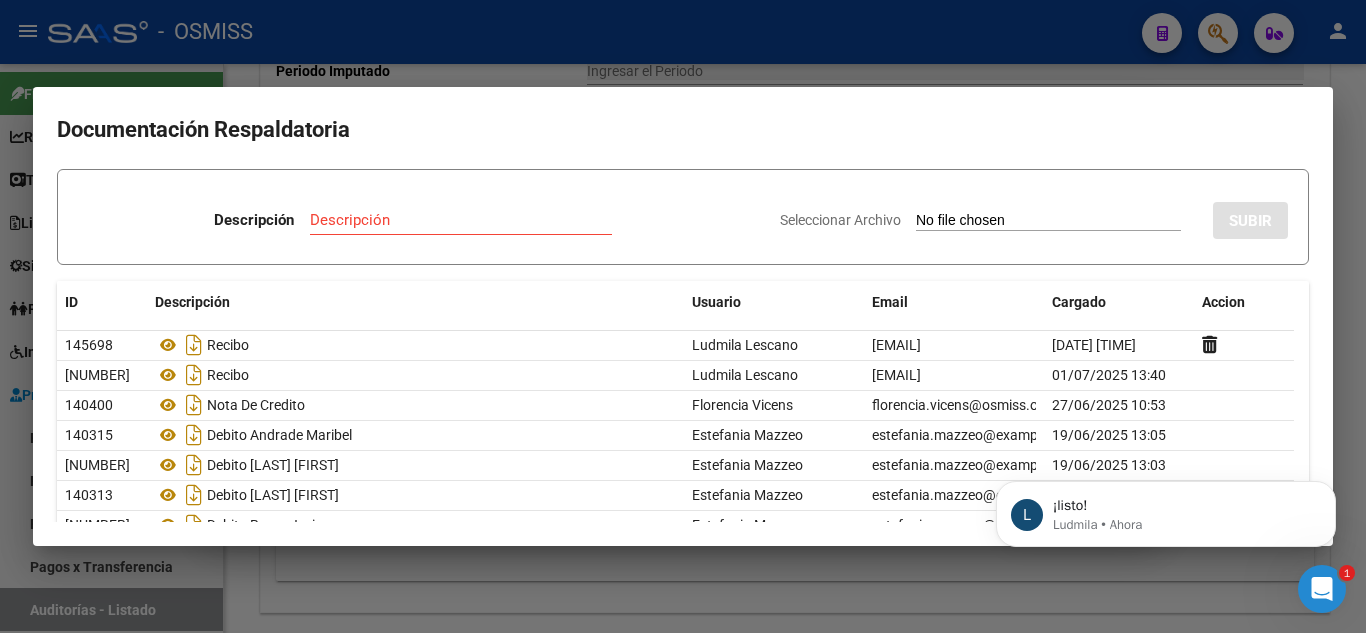 scroll, scrollTop: 0, scrollLeft: 0, axis: both 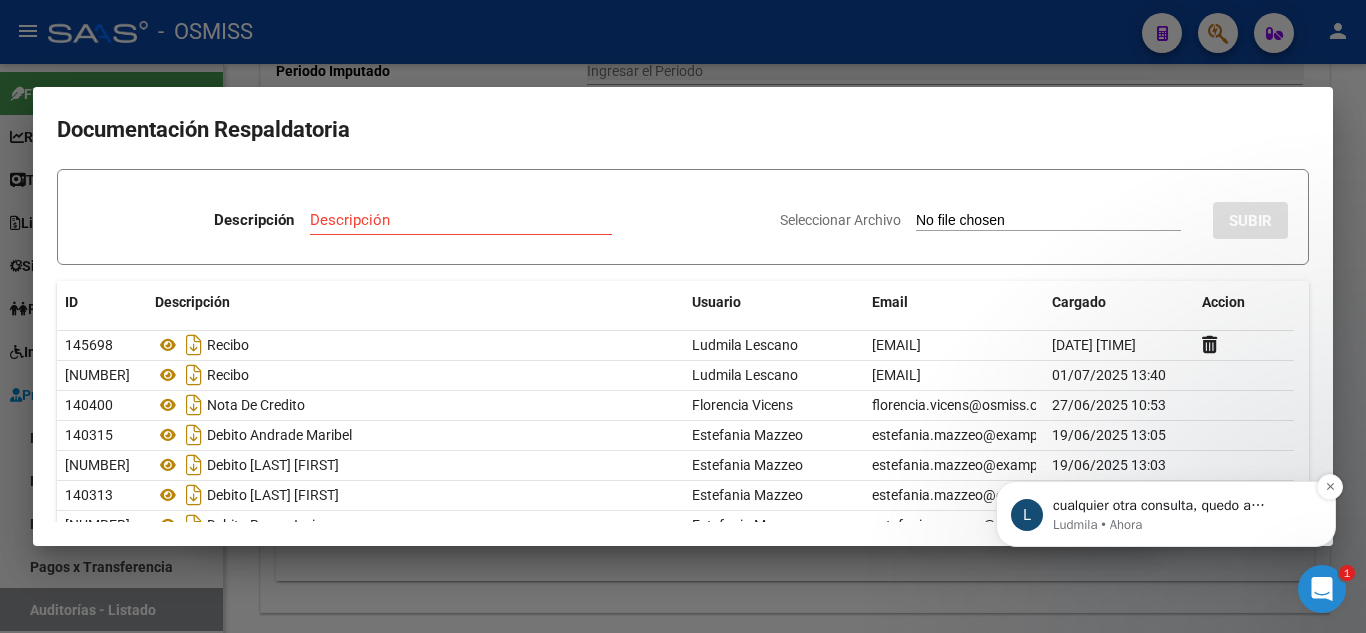 click on "Ludmila • Ahora" at bounding box center [1182, 525] 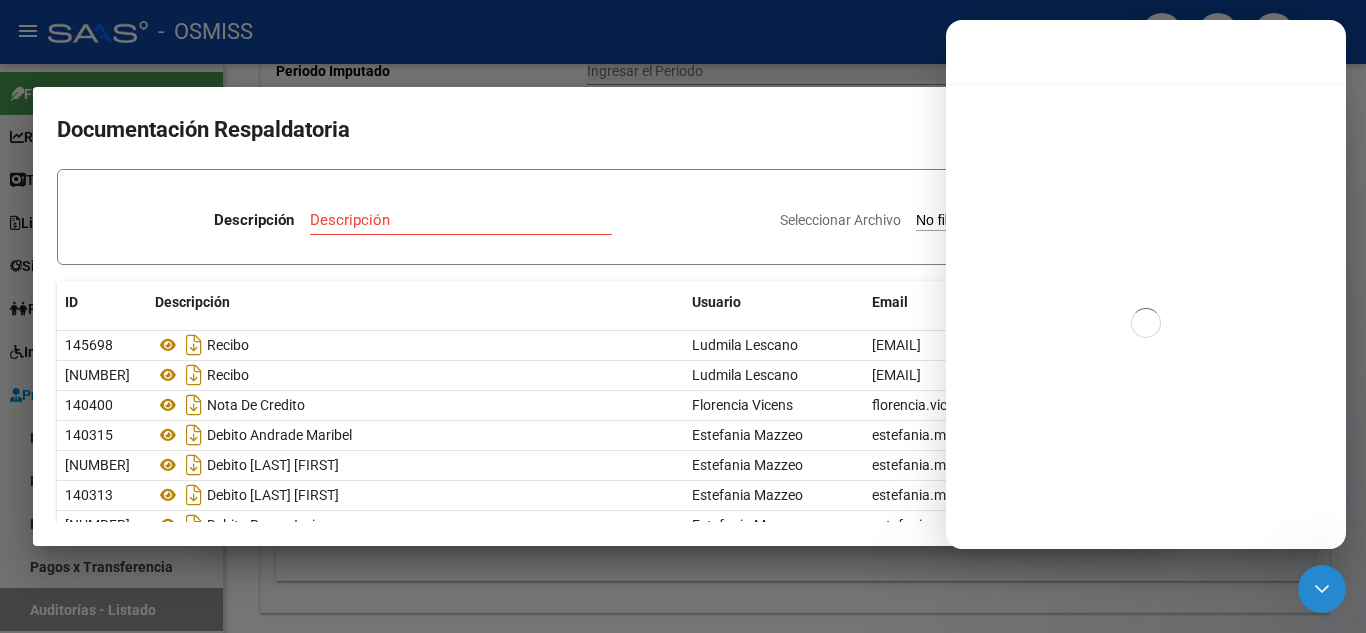 scroll, scrollTop: 3, scrollLeft: 0, axis: vertical 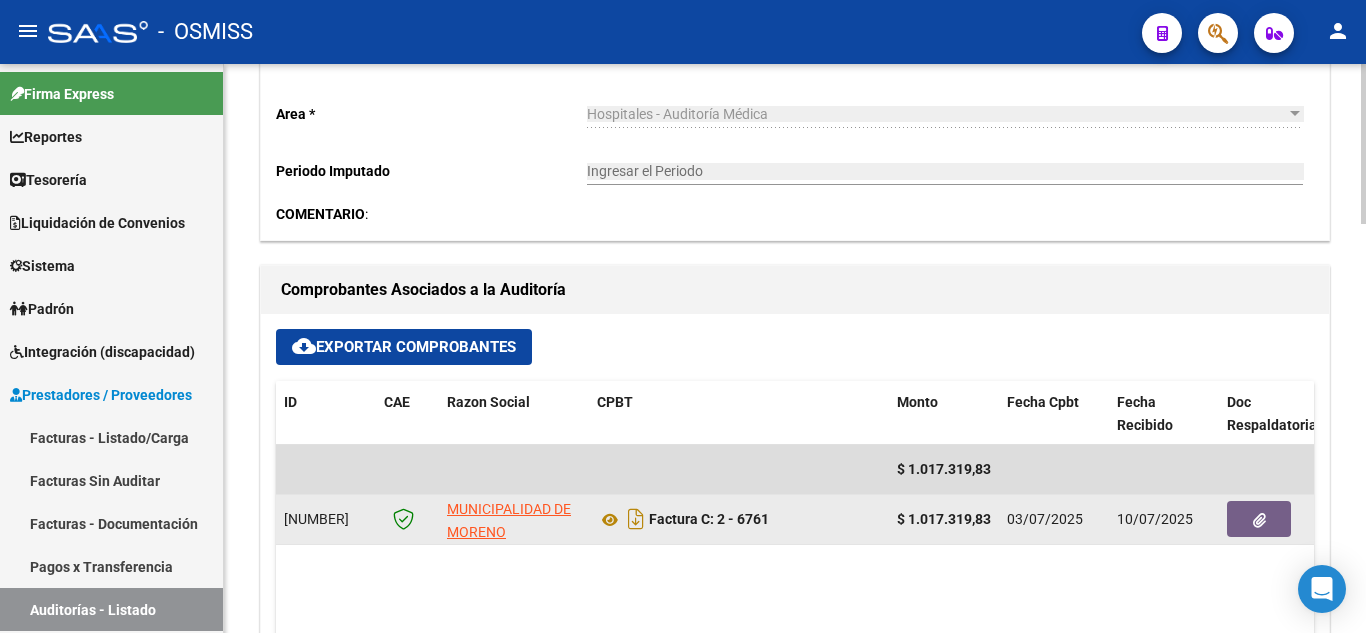click 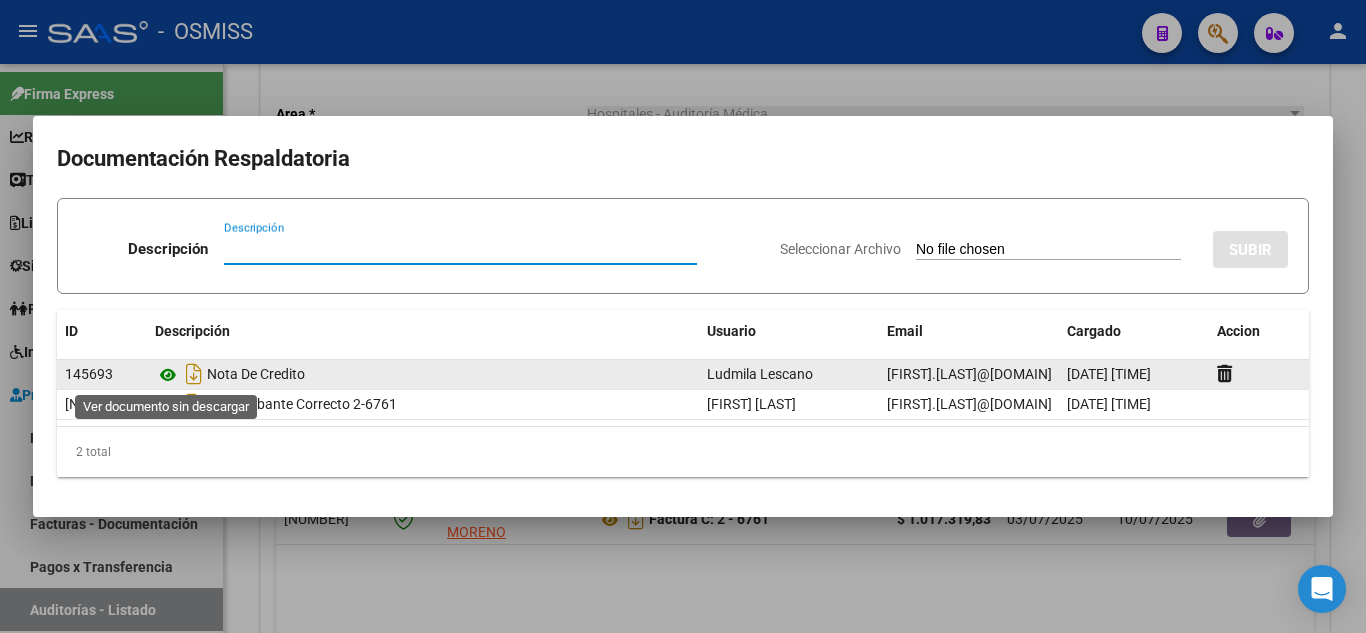 click 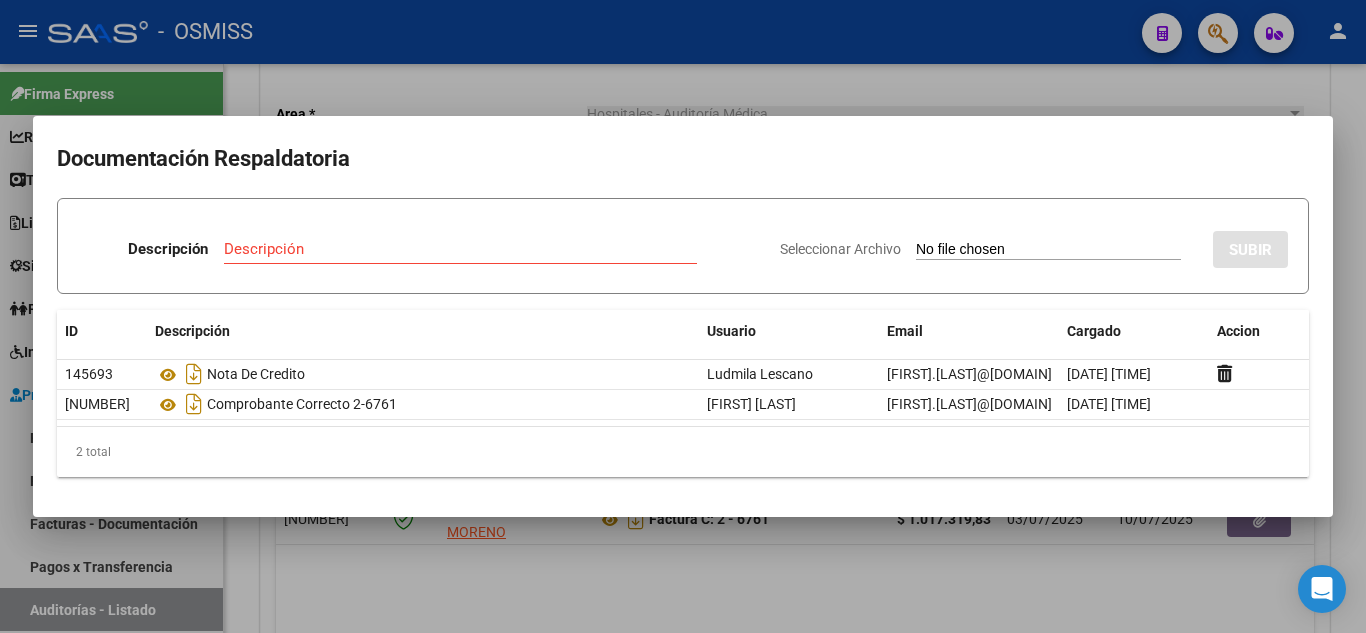 click at bounding box center [683, 316] 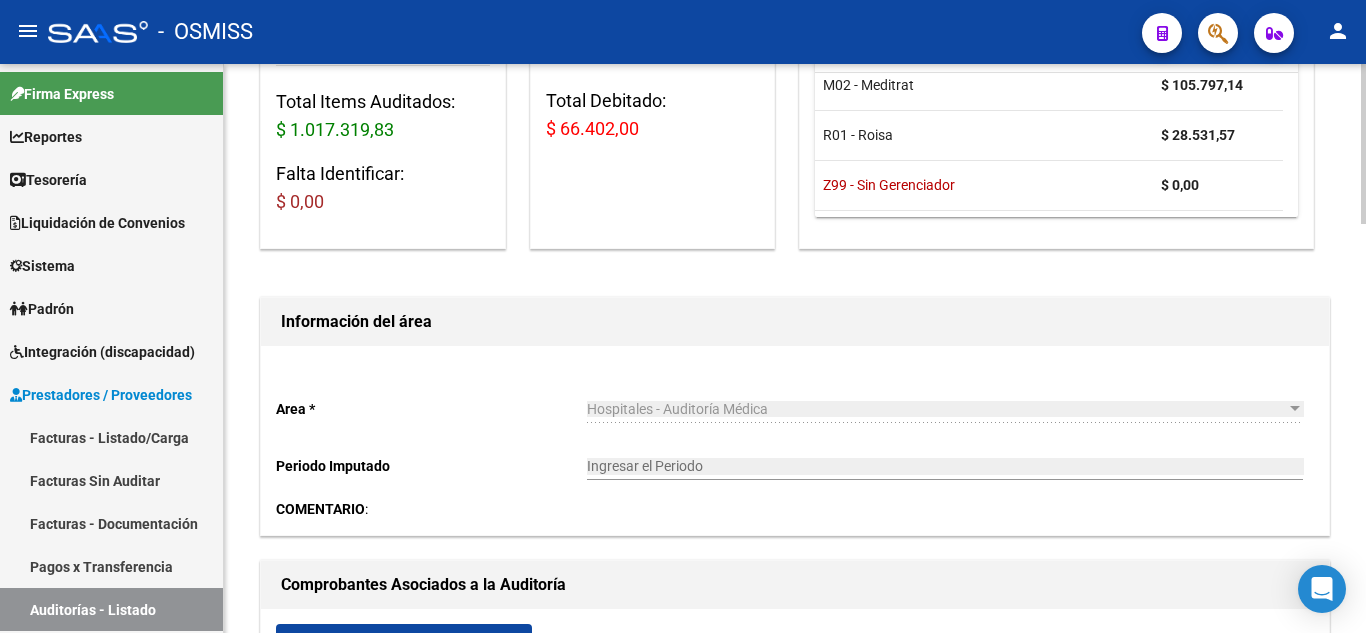 scroll, scrollTop: 300, scrollLeft: 0, axis: vertical 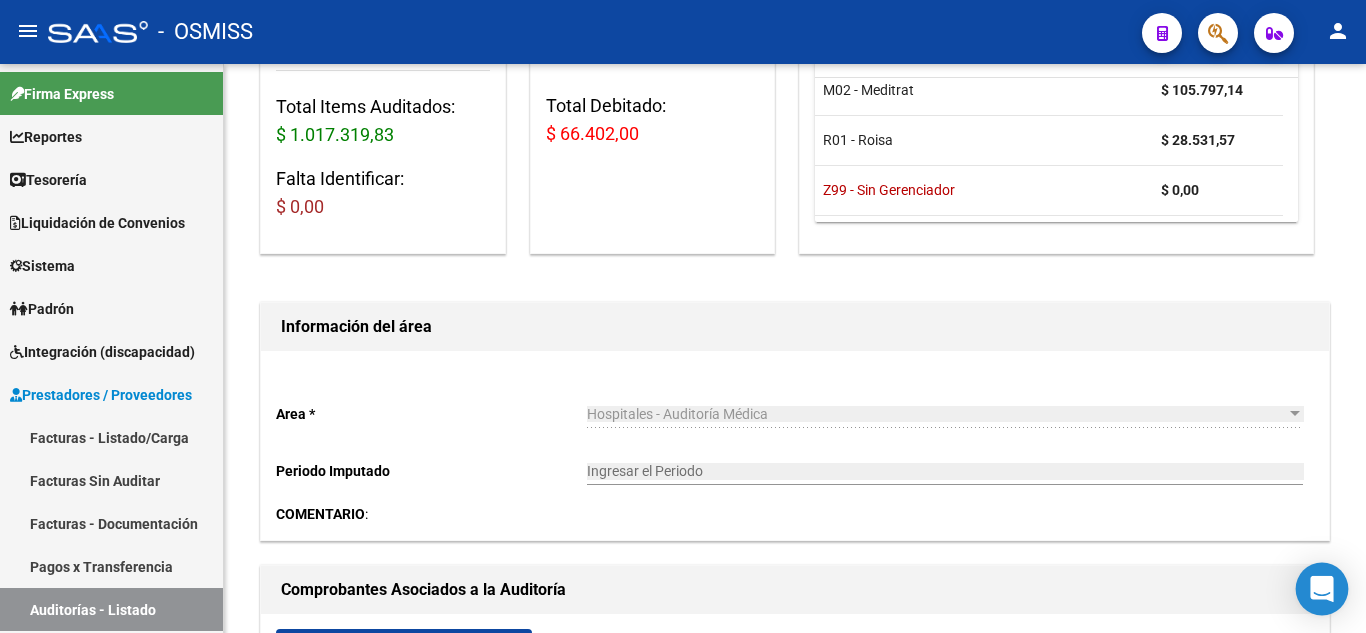 click 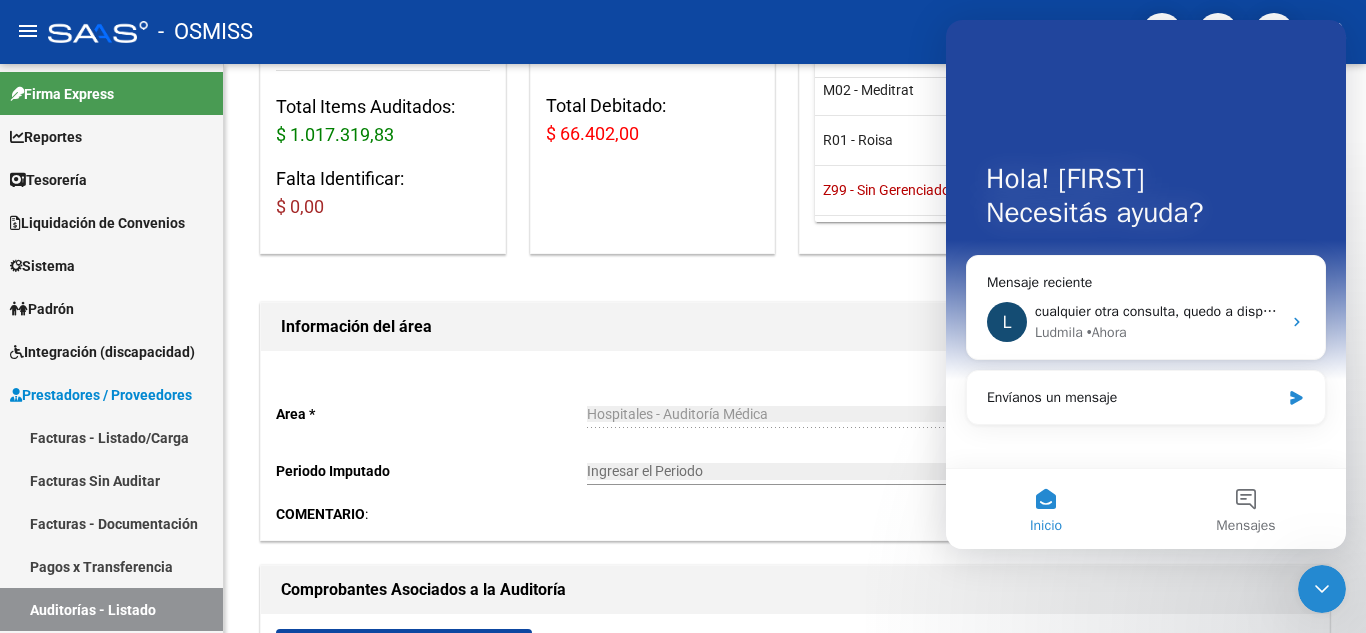 scroll, scrollTop: 0, scrollLeft: 0, axis: both 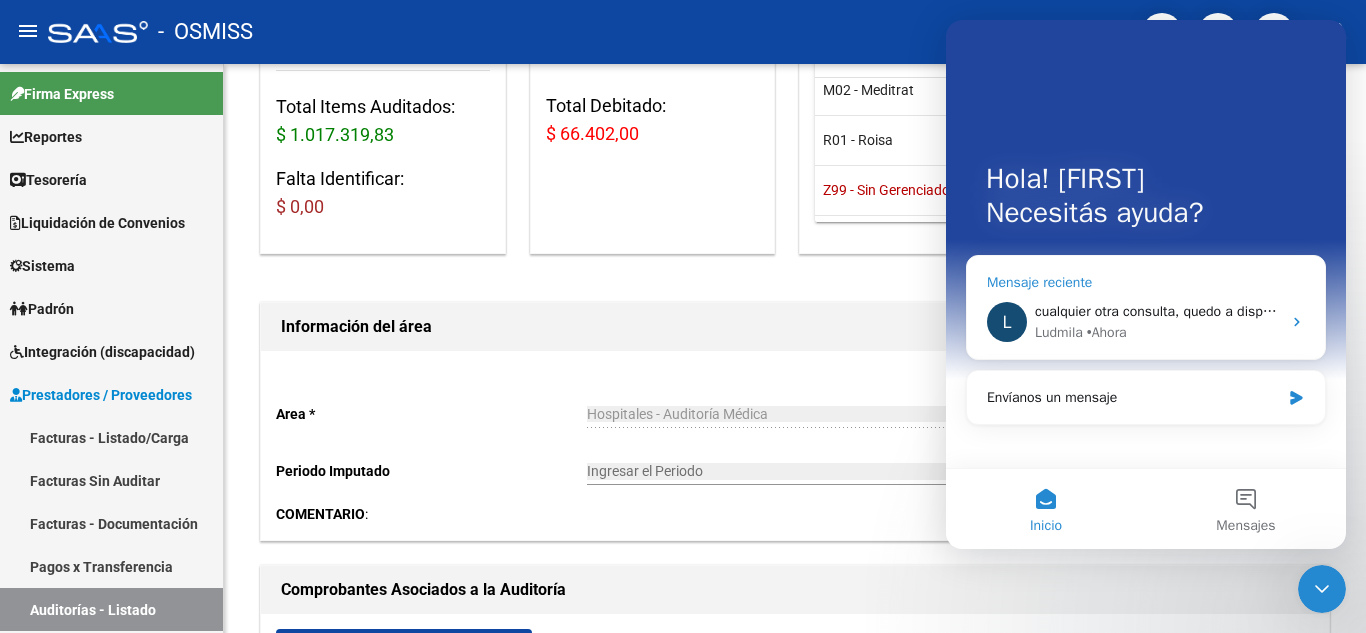 click on "cualquier otra consulta, quedo a disposición." at bounding box center (1172, 311) 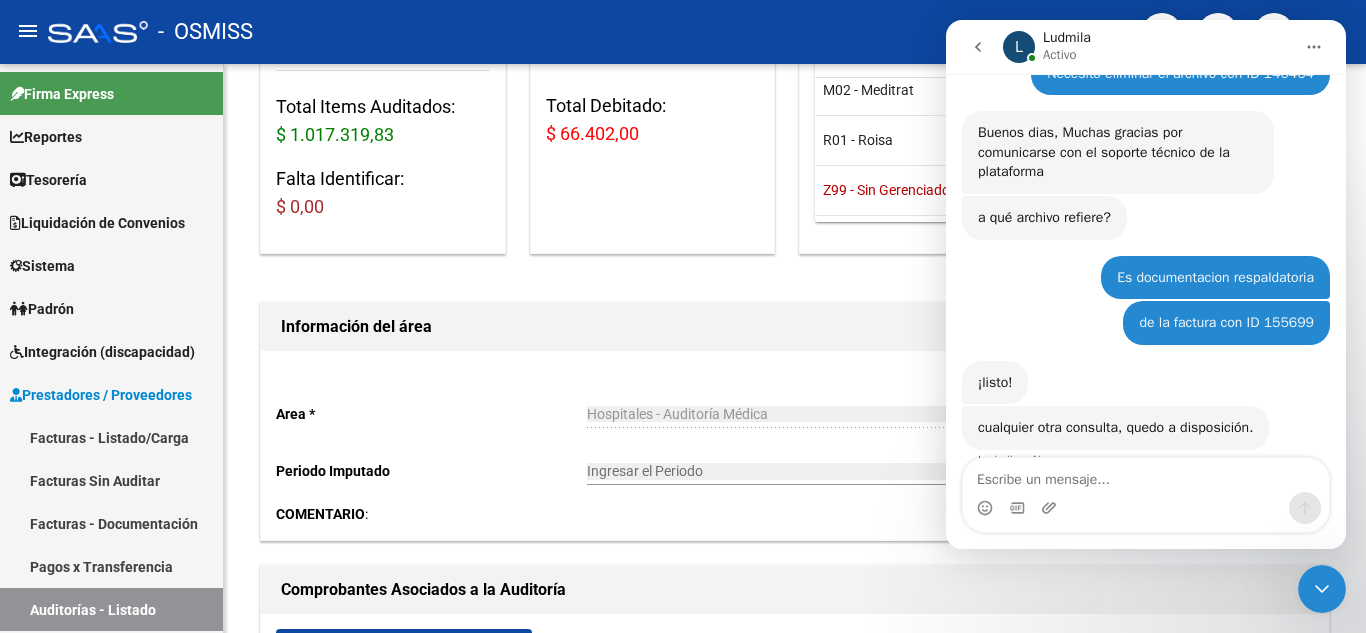 scroll, scrollTop: 158, scrollLeft: 0, axis: vertical 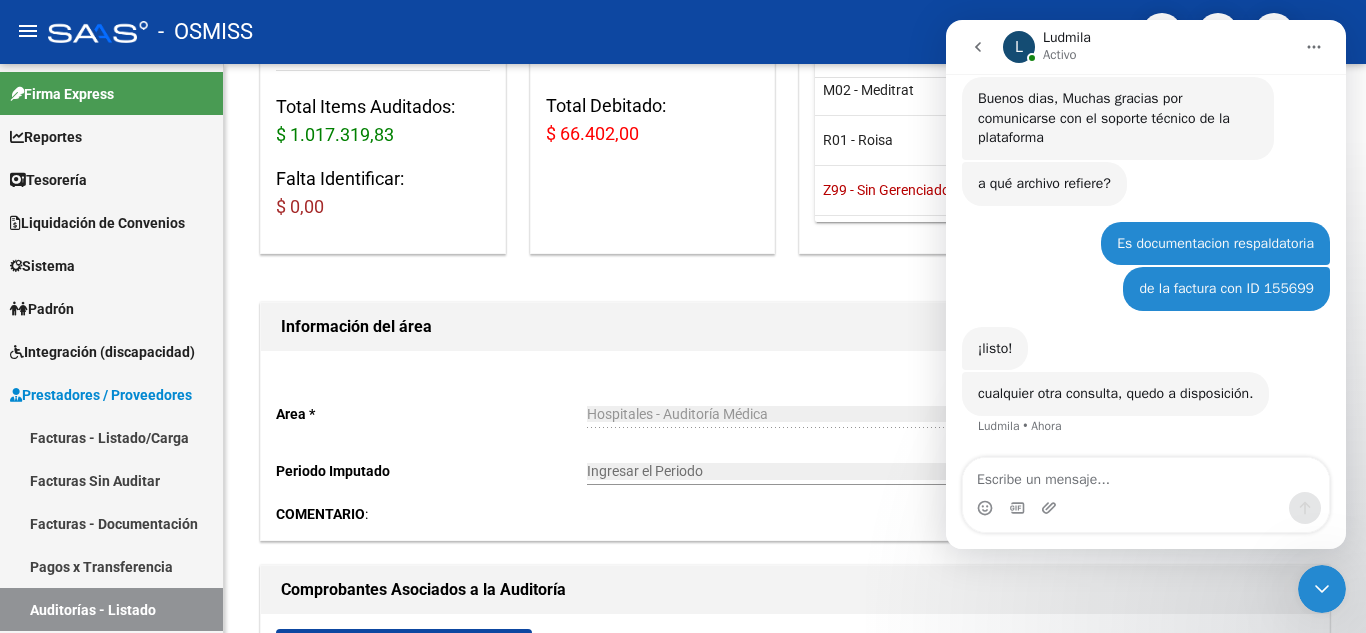 click on "de la factura con ID 155699" at bounding box center [1226, 289] 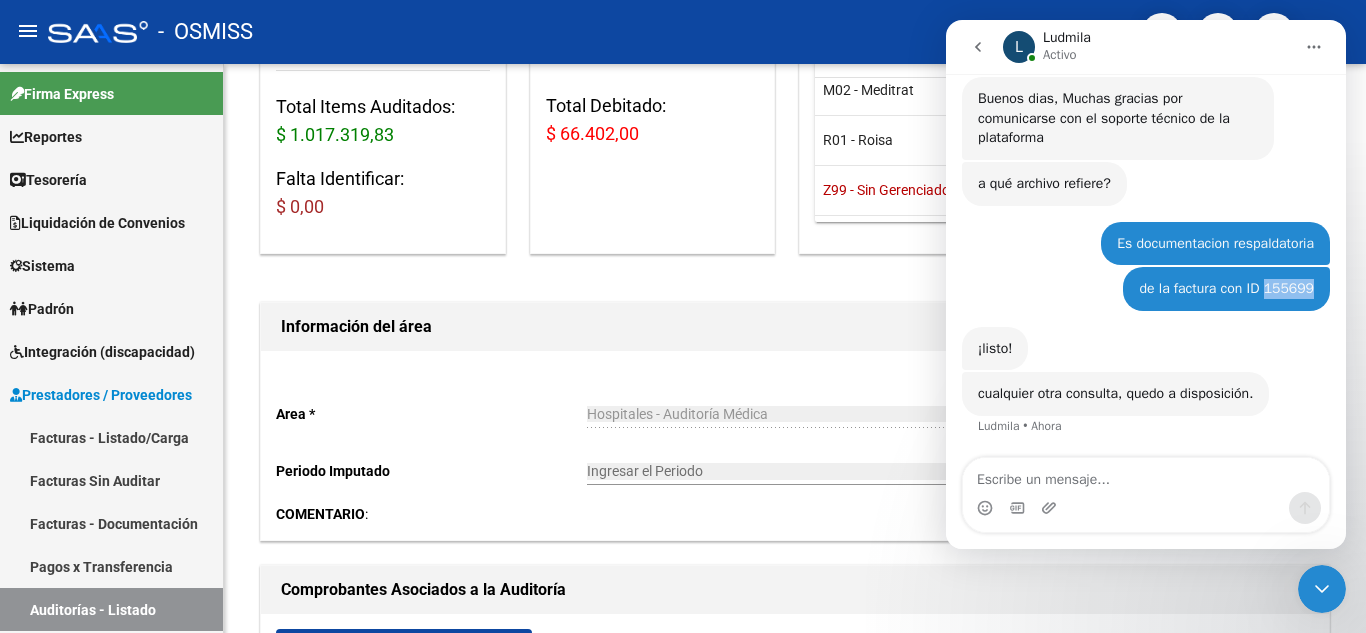 click on "de la factura con ID 155699" at bounding box center [1226, 289] 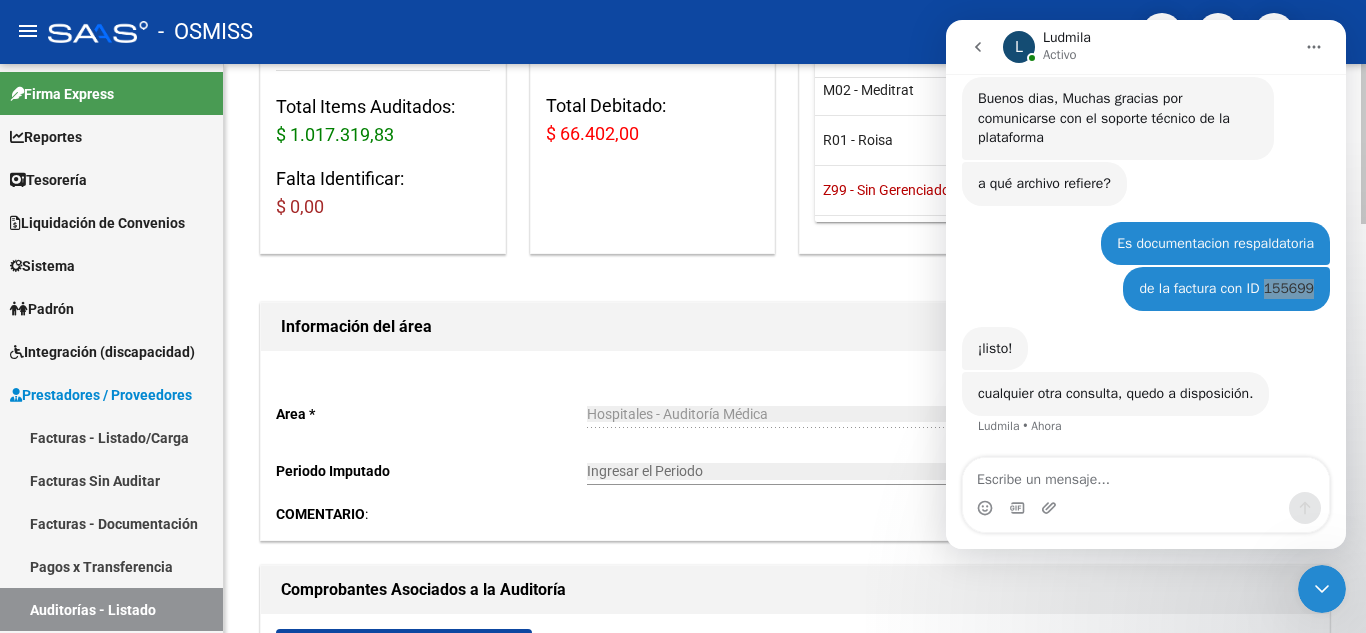 click on "Totales Auditoría Total Comprobantes:  $ 1.017.319,83 Total Items Auditados:  $ 1.017.319,83 Falta Identificar:   $ 0,00 Items Auditados Total Aprobado: $ 950.917,83 Total Debitado: $ 66.402,00 Totales Aprobado - Imputado x Gerenciador Gerenciador Total M02 - Meditrat  $ 105.797,14 R01 - Roisa  $ 28.531,57 Z99 - Sin Gerenciador  $ 0,00 Información del área  Area * Hospitales - Auditoría Médica Seleccionar area Periodo Imputado    Ingresar el Periodo  COMENTARIO :  Comprobantes Asociados a la Auditoría cloud_download  Exportar Comprobantes  ID CAE Razon Social CPBT Monto Fecha Cpbt Fecha Recibido Doc Respaldatoria Expte. Interno Creado Usuario $ 1.017.319,83 158578 MUNICIPALIDAD DE MORENO  Factura C: 2 - 6761  $ 1.017.319,83 03/07/2025 10/07/2025 10/07/2025 Diana Mendes - diana.mendes@osmiss.org.ar Items/Detalle de la auditoría cloud_download  Exportar Items  Id Gerenciador Monto Item Monto Aprobado Debitado Tot. Débito Médico Débito Afiliatorio Comentario Comentario Gerenciador CUIL Creado" 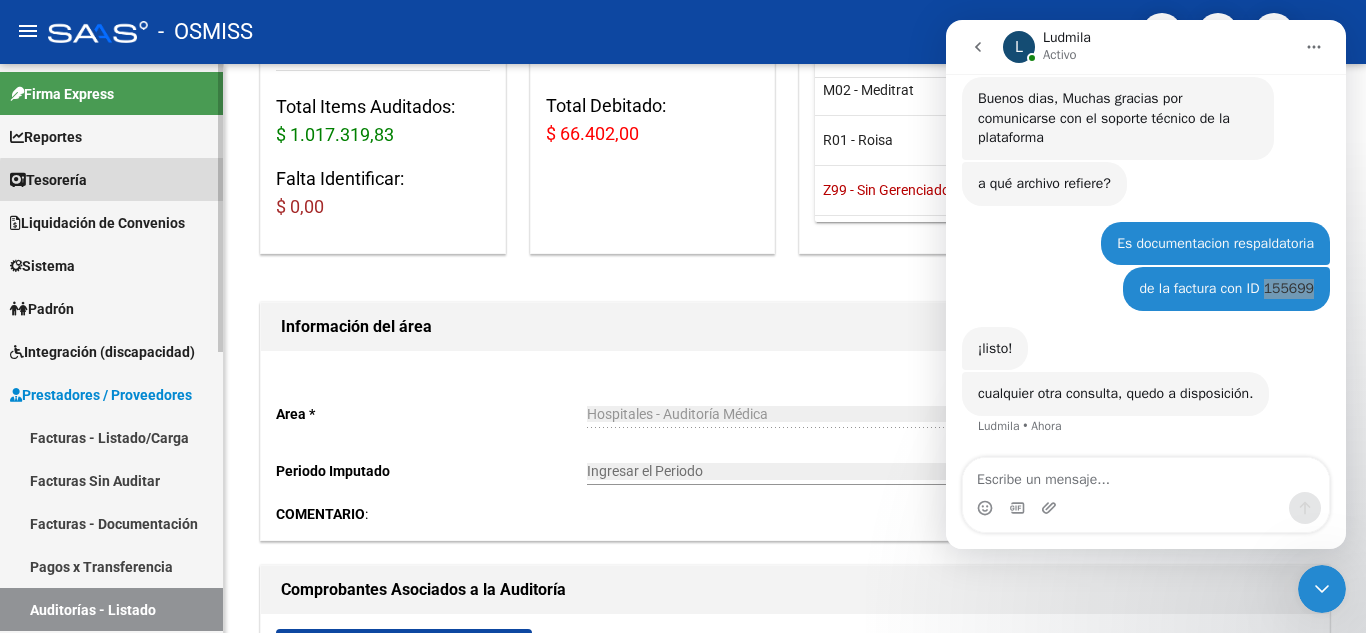 click on "Tesorería" at bounding box center [111, 179] 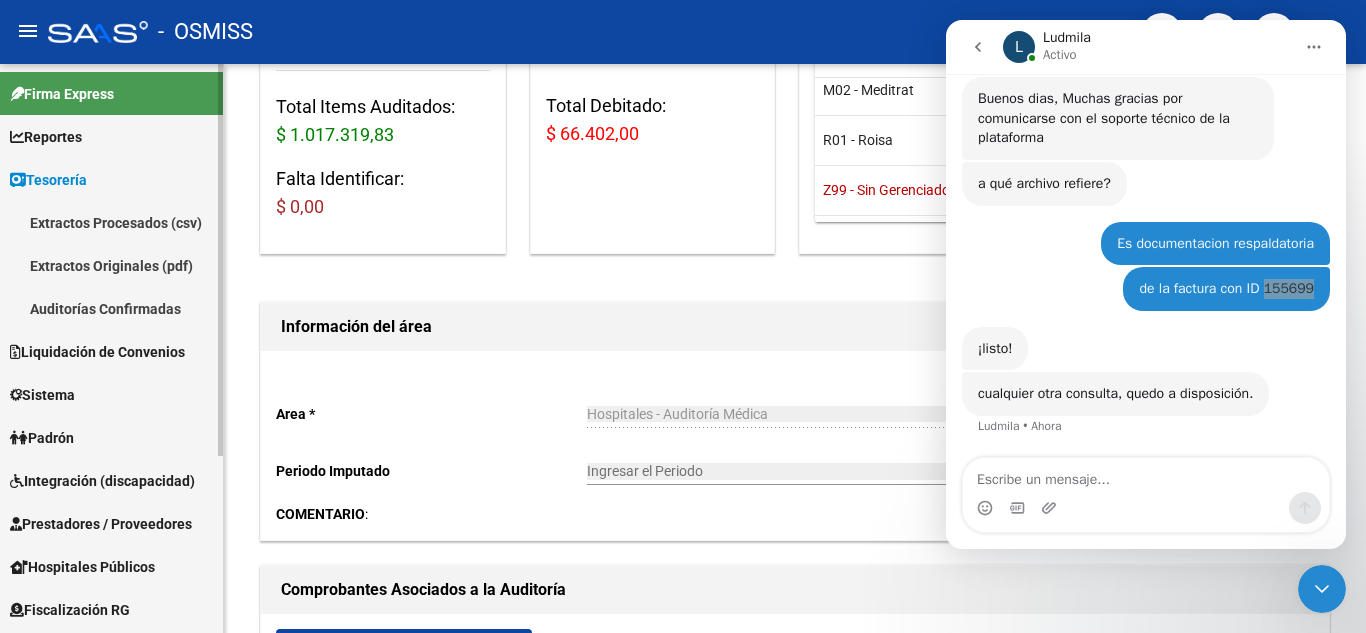 click on "Liquidación de Convenios" at bounding box center (97, 352) 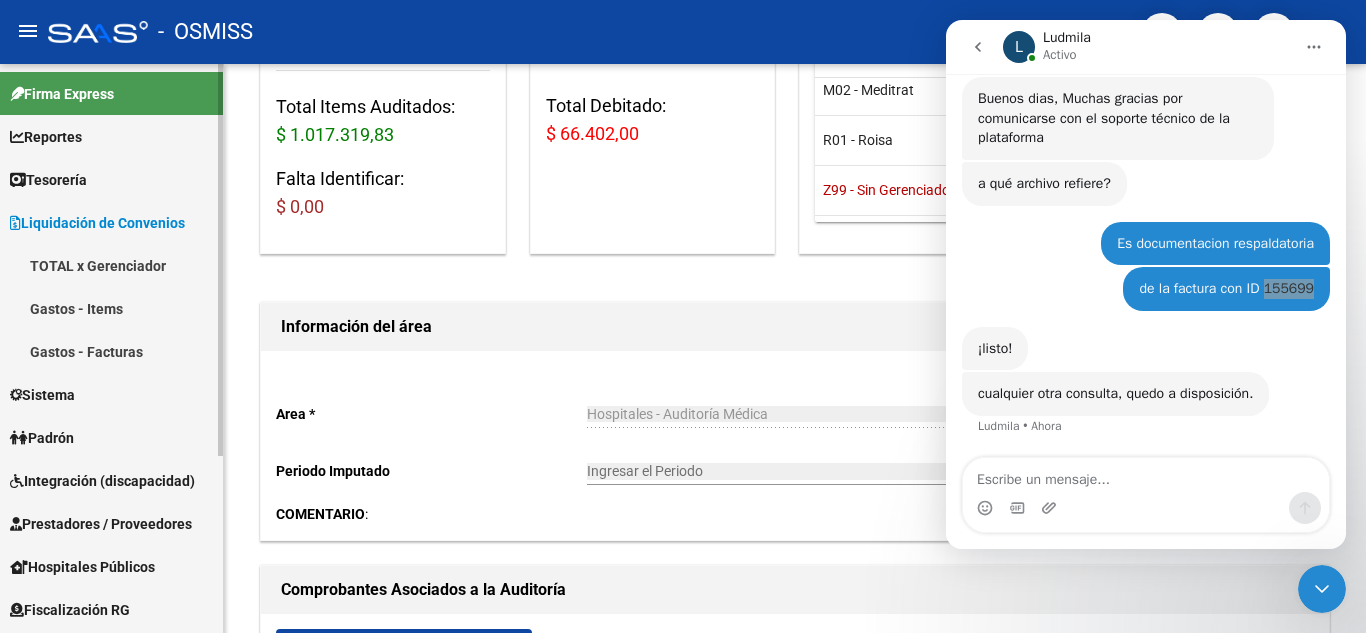 click on "Prestadores / Proveedores" at bounding box center (101, 524) 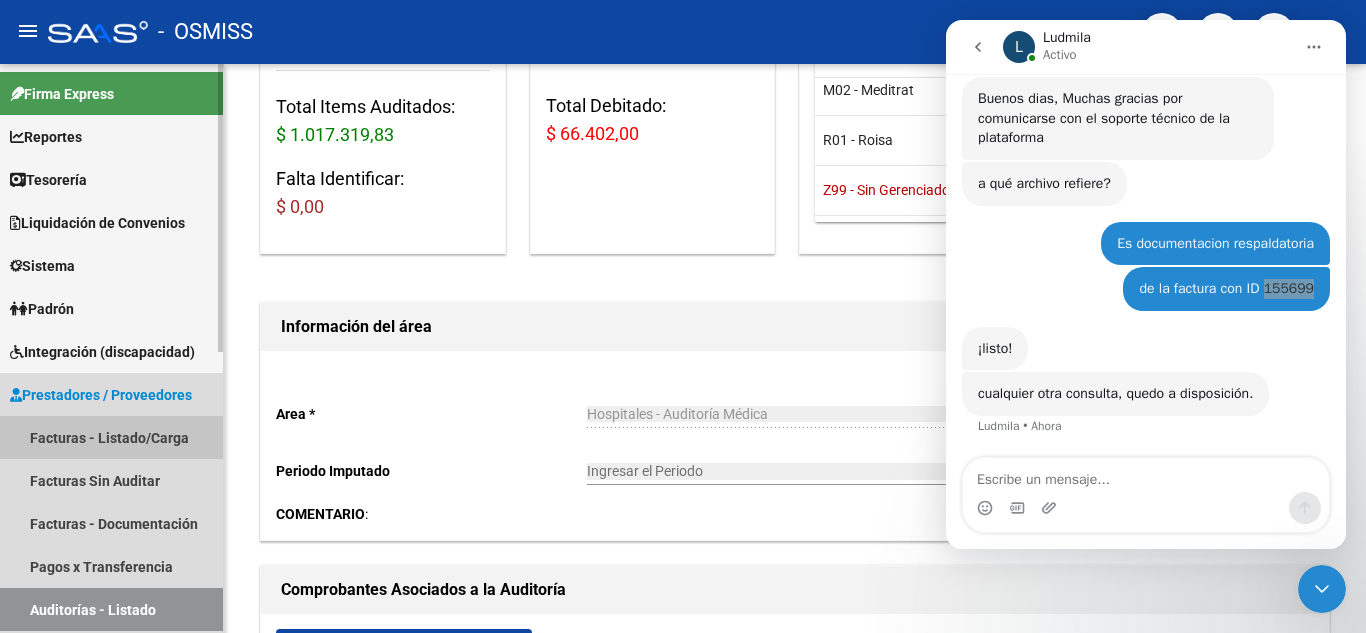 click on "Facturas - Listado/Carga" at bounding box center (111, 437) 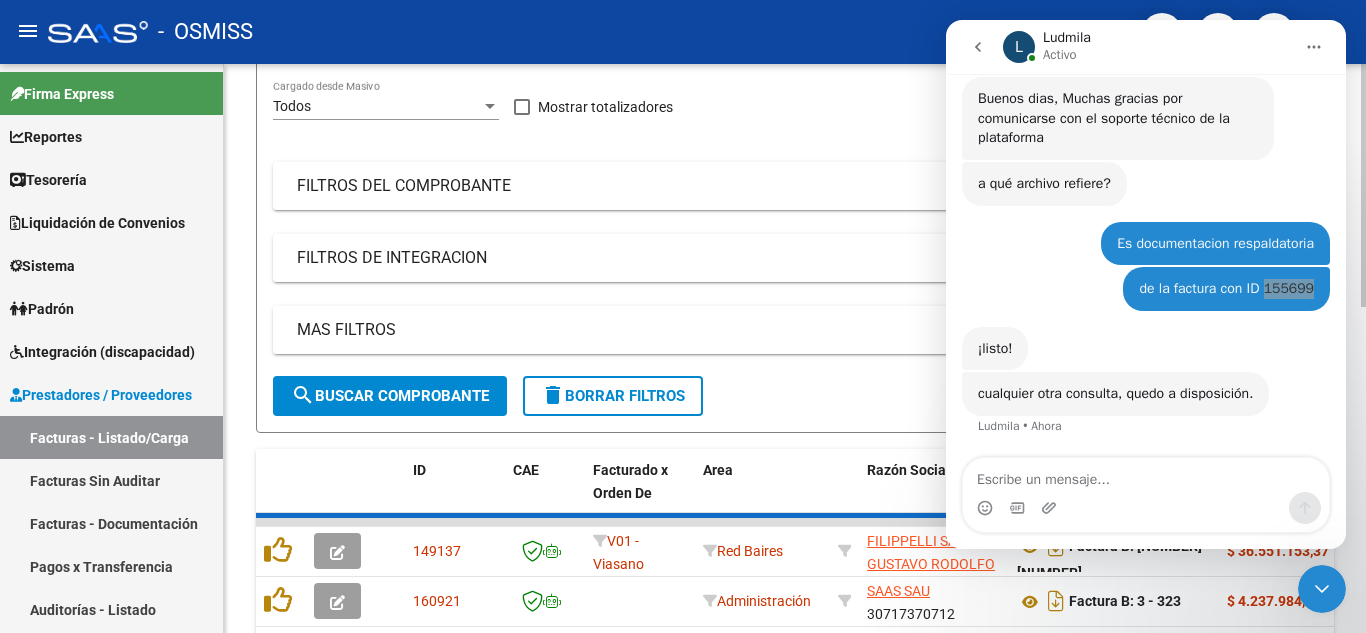 scroll, scrollTop: 300, scrollLeft: 0, axis: vertical 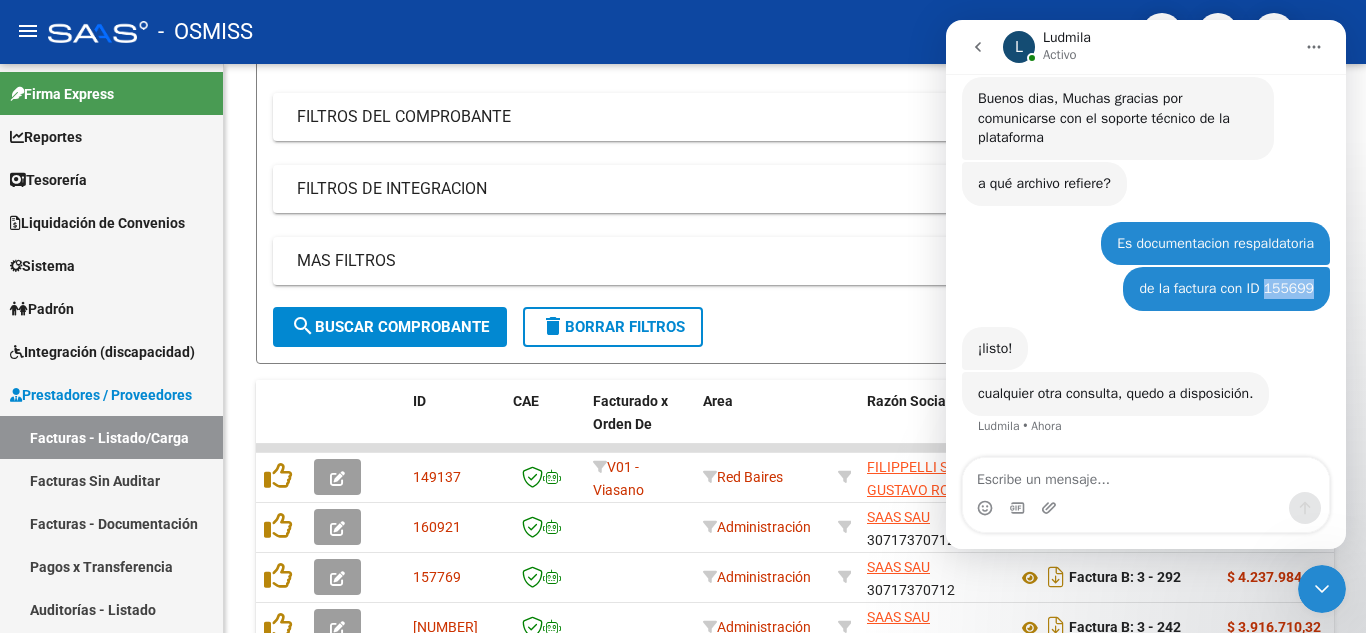 click 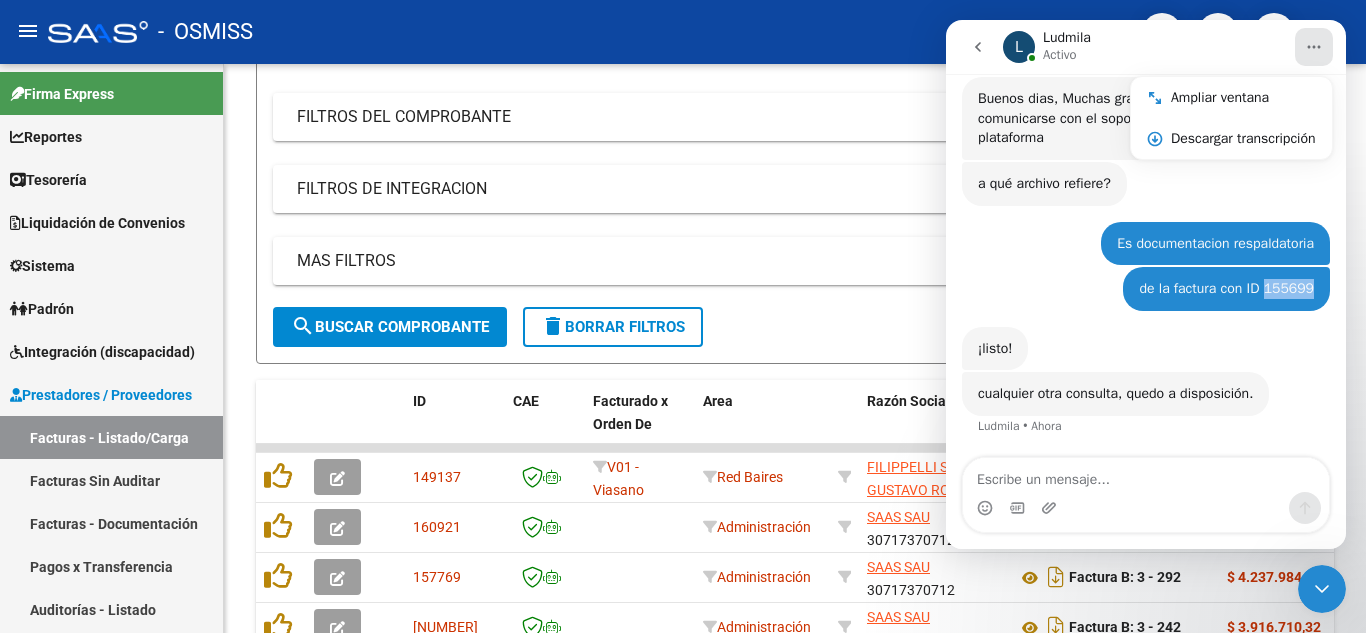 click 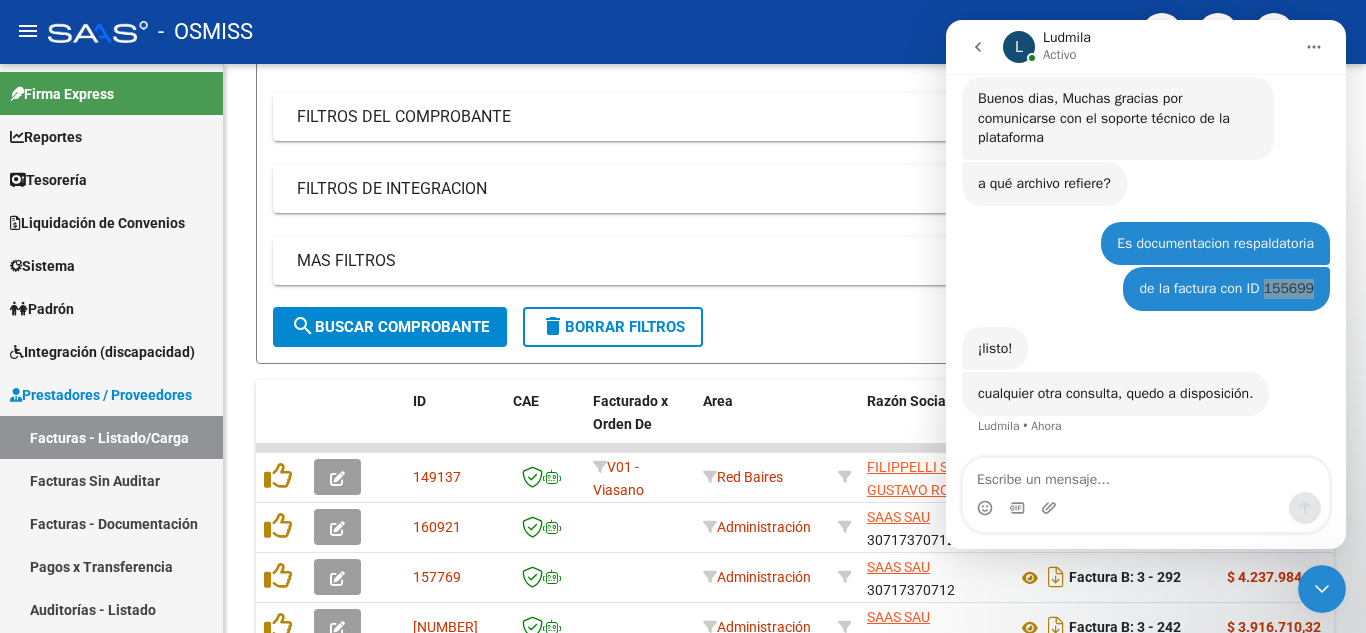 drag, startPoint x: 1309, startPoint y: 592, endPoint x: 2562, endPoint y: 1144, distance: 1369.2015 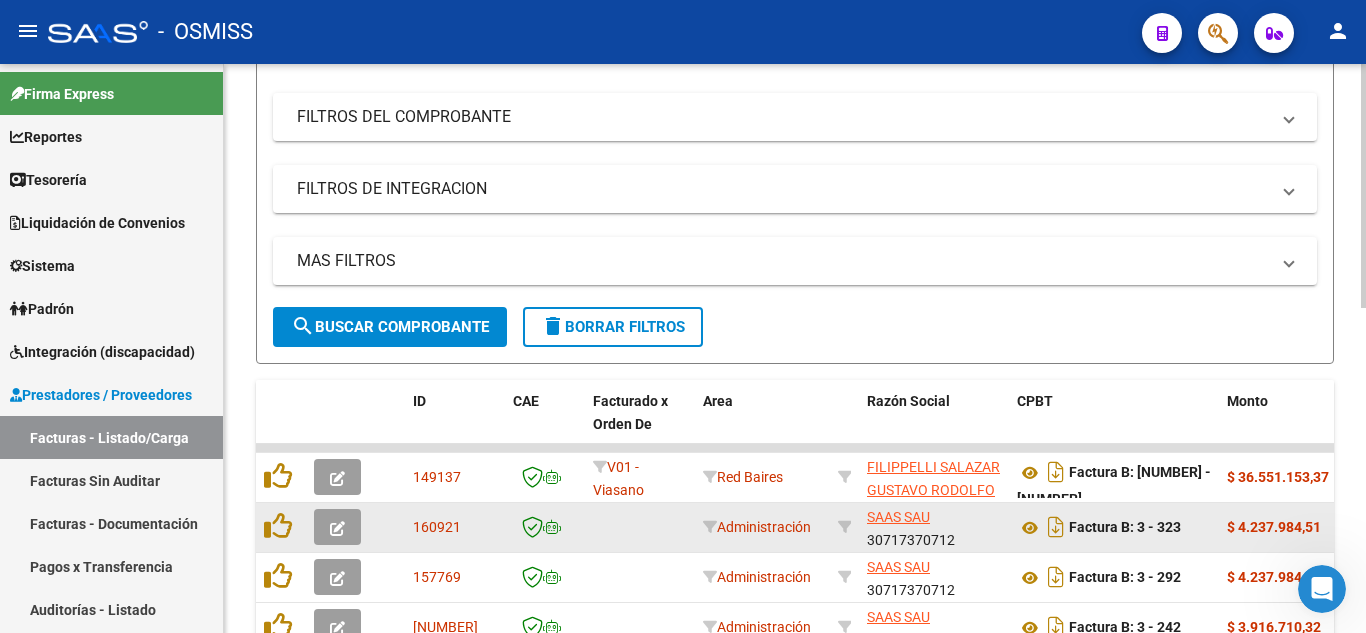 scroll, scrollTop: 0, scrollLeft: 0, axis: both 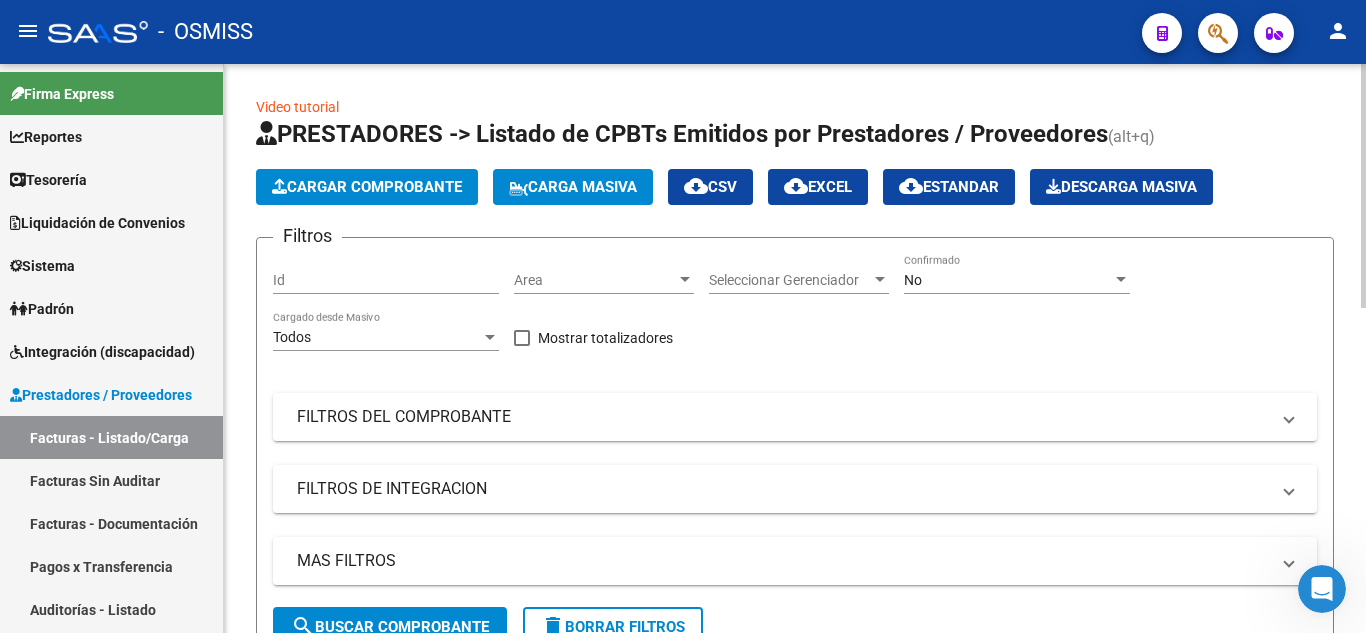 click on "MAS FILTROS  Todos Con Doc. Respaldatoria Todos Con Trazabilidad Todos Asociado a Expediente Sur Auditoría Auditoría Auditoría Id Start date – End date Auditoría Confirmada Desde / Hasta Start date – End date Fec. Rec. Desde / Hasta Start date – End date Fec. Creado Desde / Hasta Start date – End date Fec. Vencimiento  Desde / Hasta Op Estado Estado Todos Procesado Por Tesorería Todos Archivado" 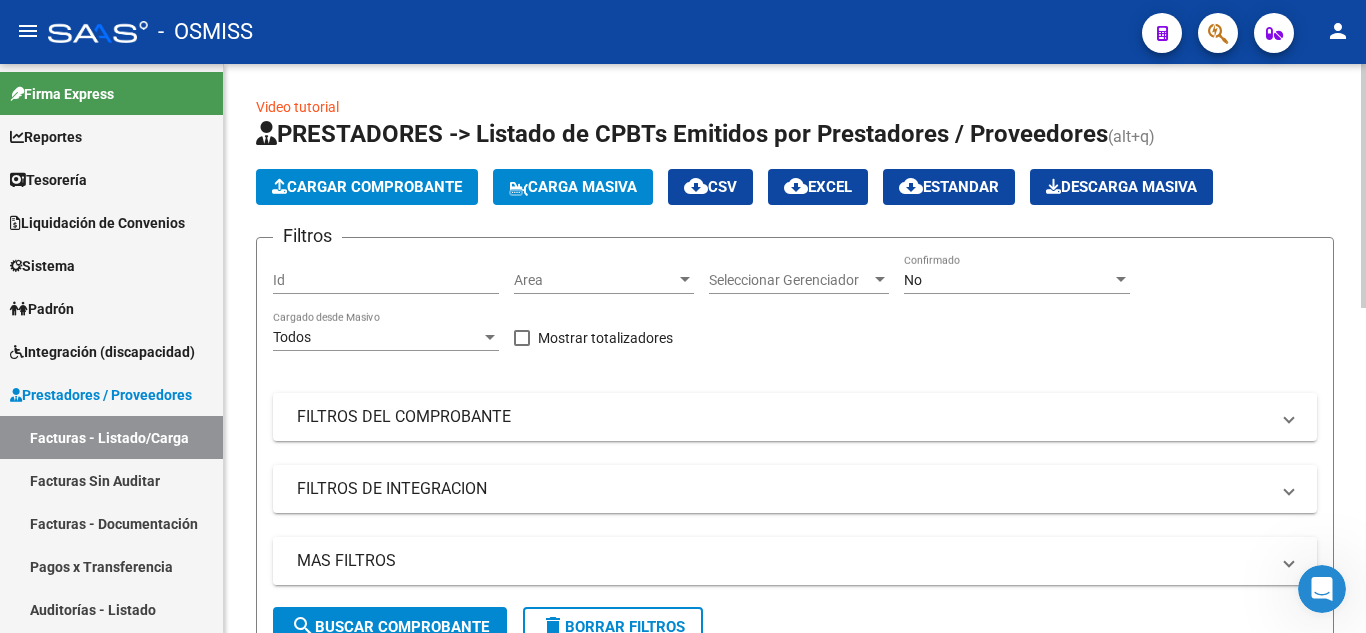 click on "MAS FILTROS" at bounding box center (783, 561) 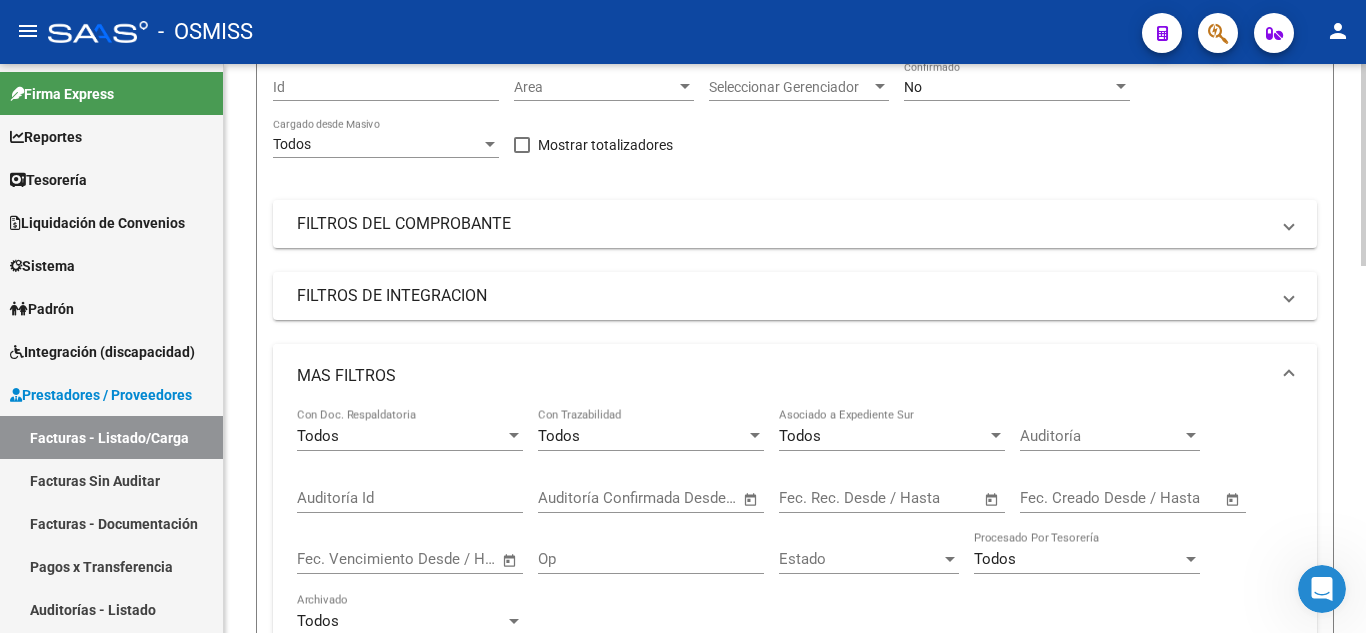 scroll, scrollTop: 200, scrollLeft: 0, axis: vertical 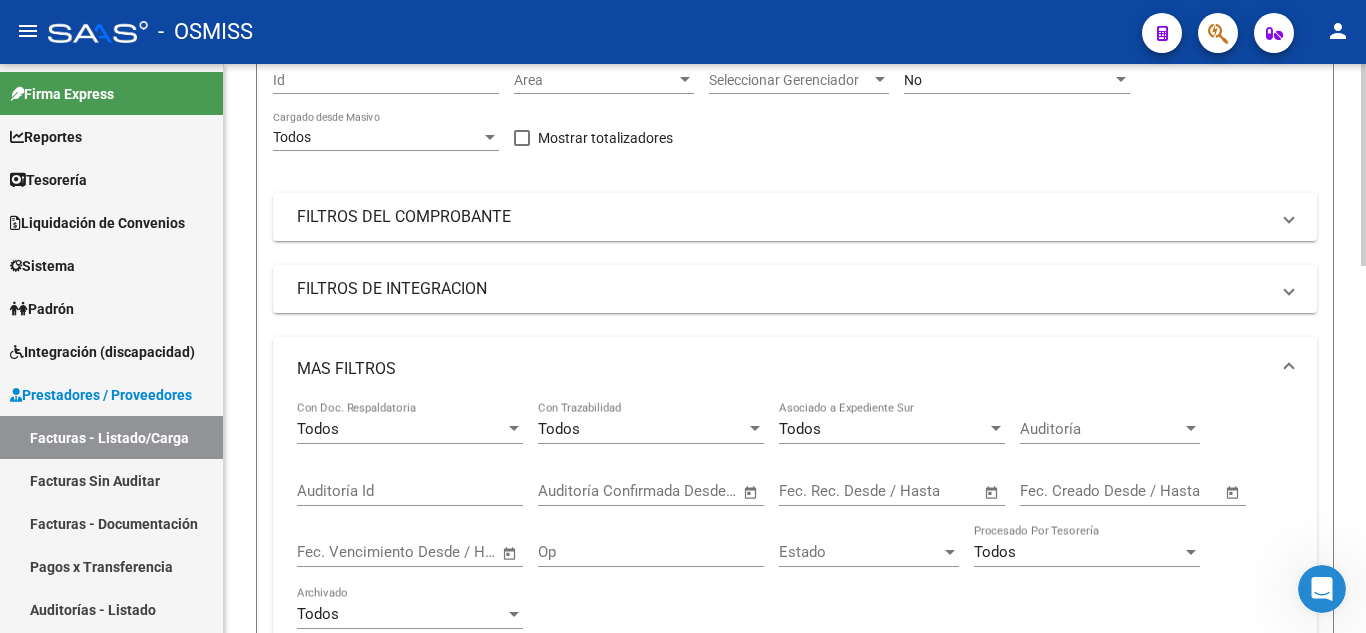 click on "Auditoría Id" 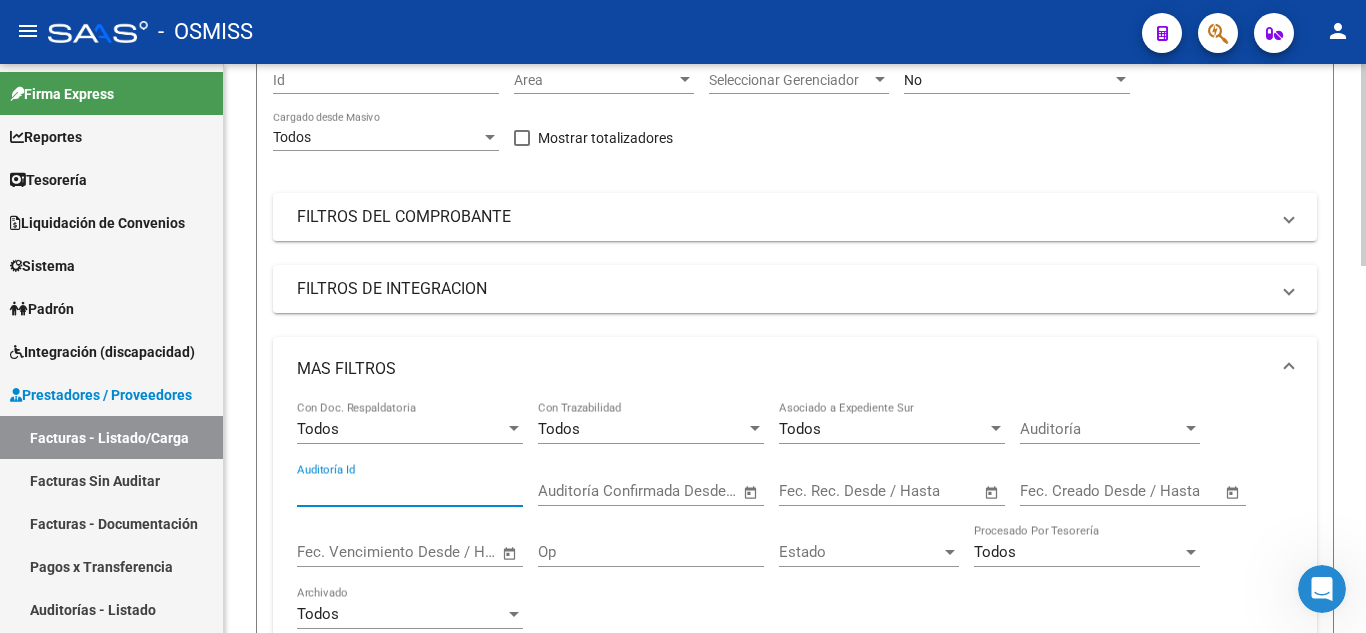 paste on "155699" 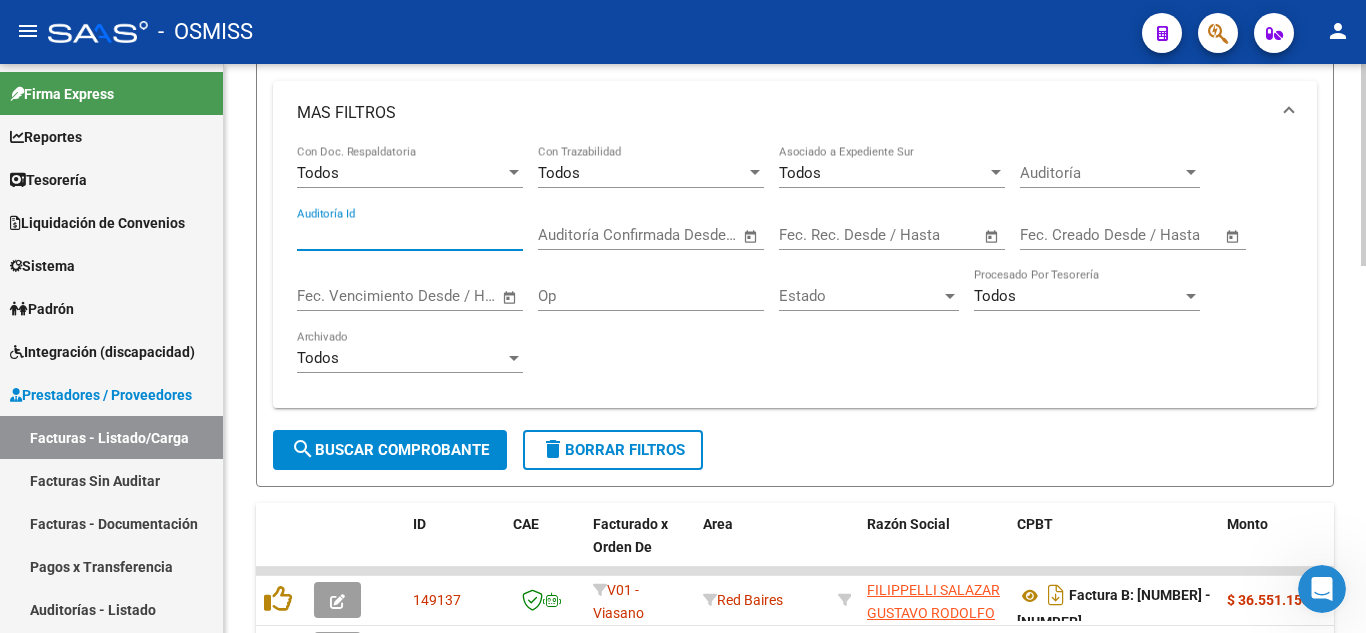 scroll, scrollTop: 500, scrollLeft: 0, axis: vertical 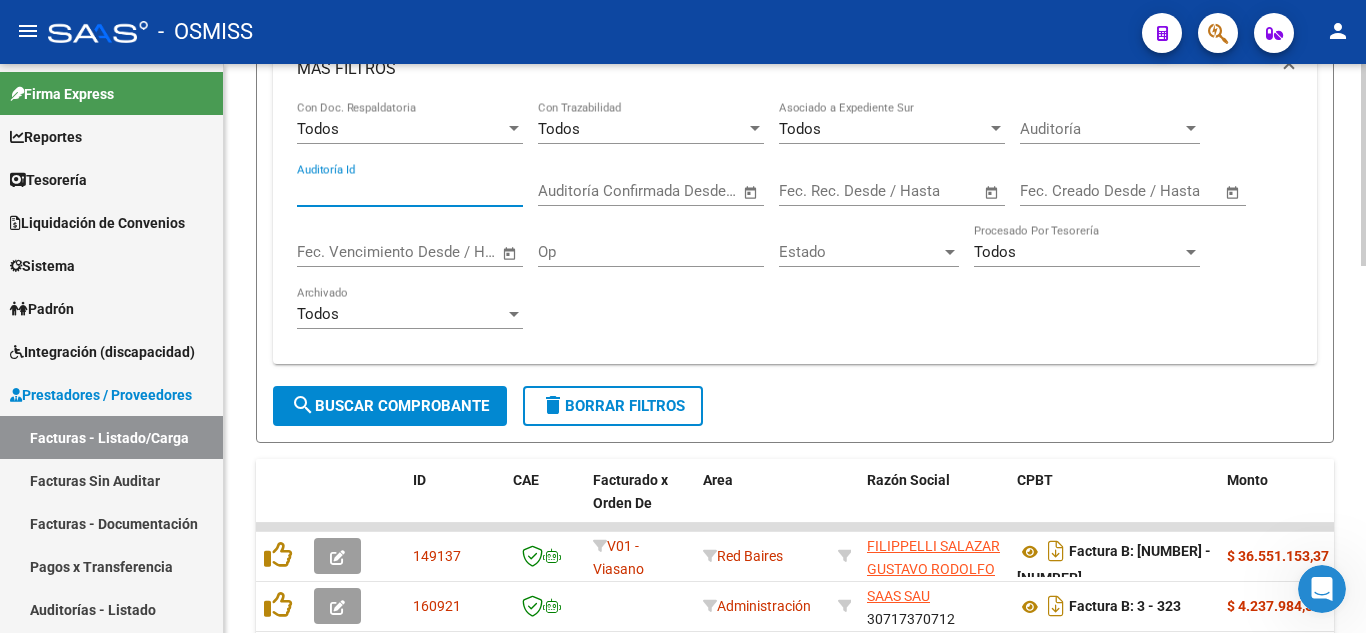 type on "155697" 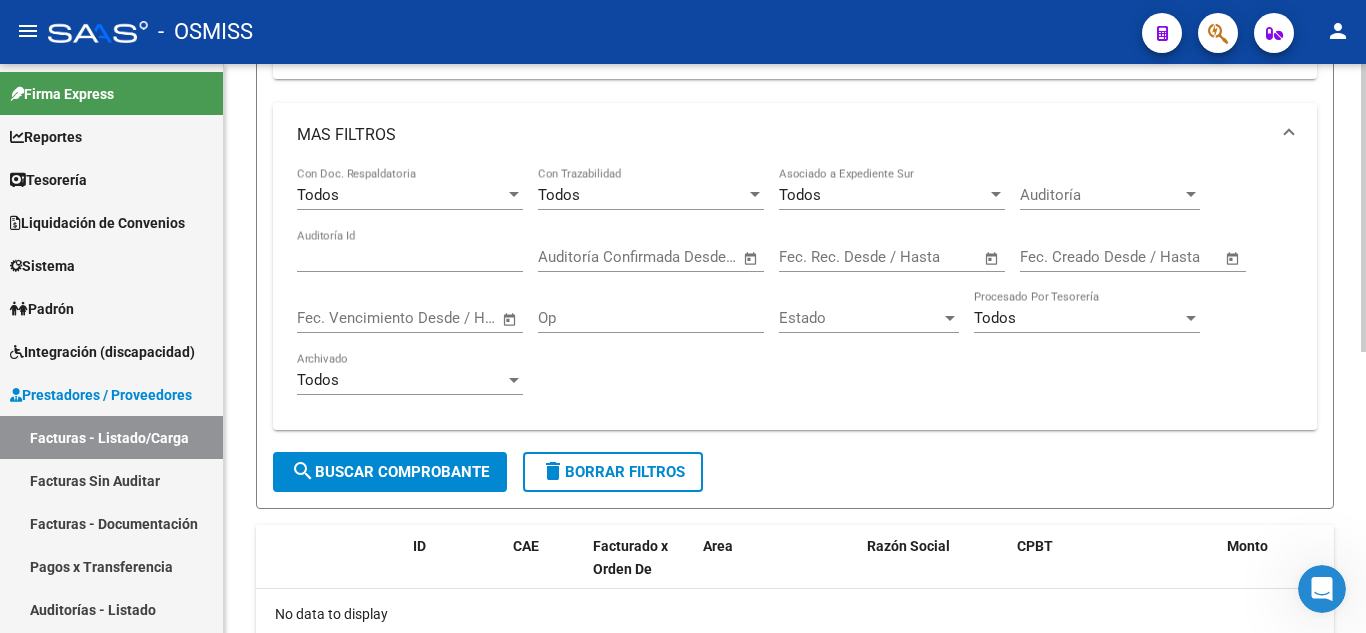 scroll, scrollTop: 400, scrollLeft: 0, axis: vertical 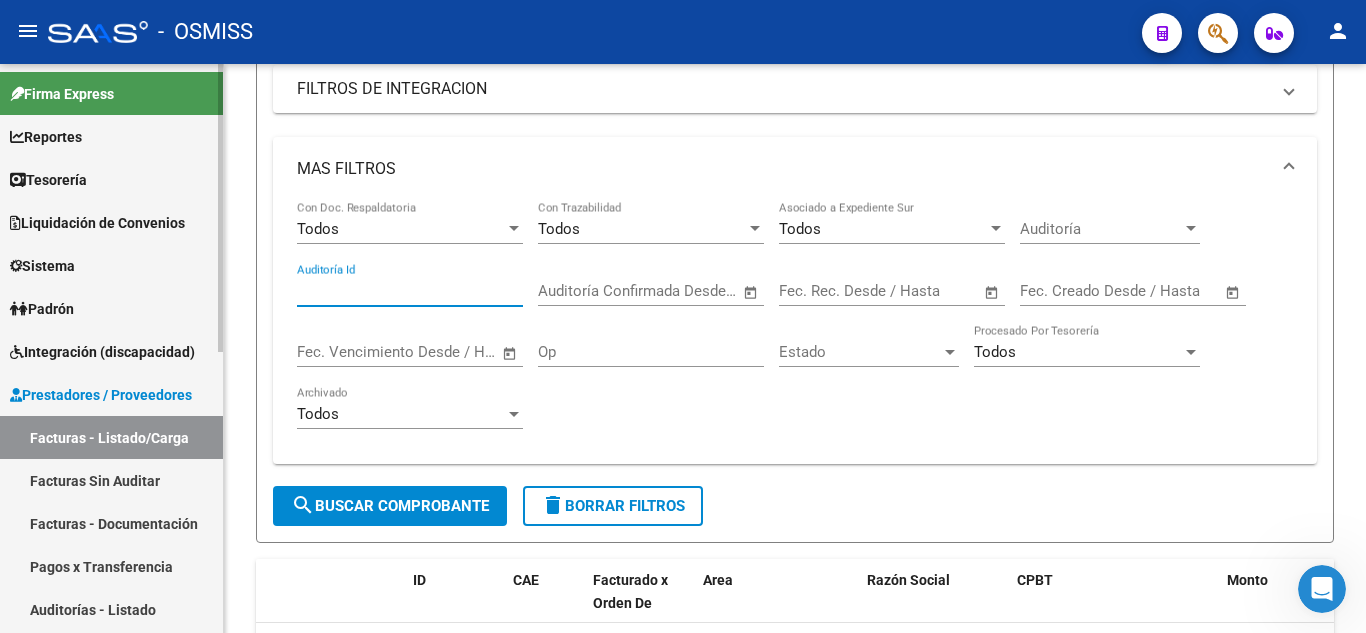 drag, startPoint x: 415, startPoint y: 287, endPoint x: 91, endPoint y: 285, distance: 324.00616 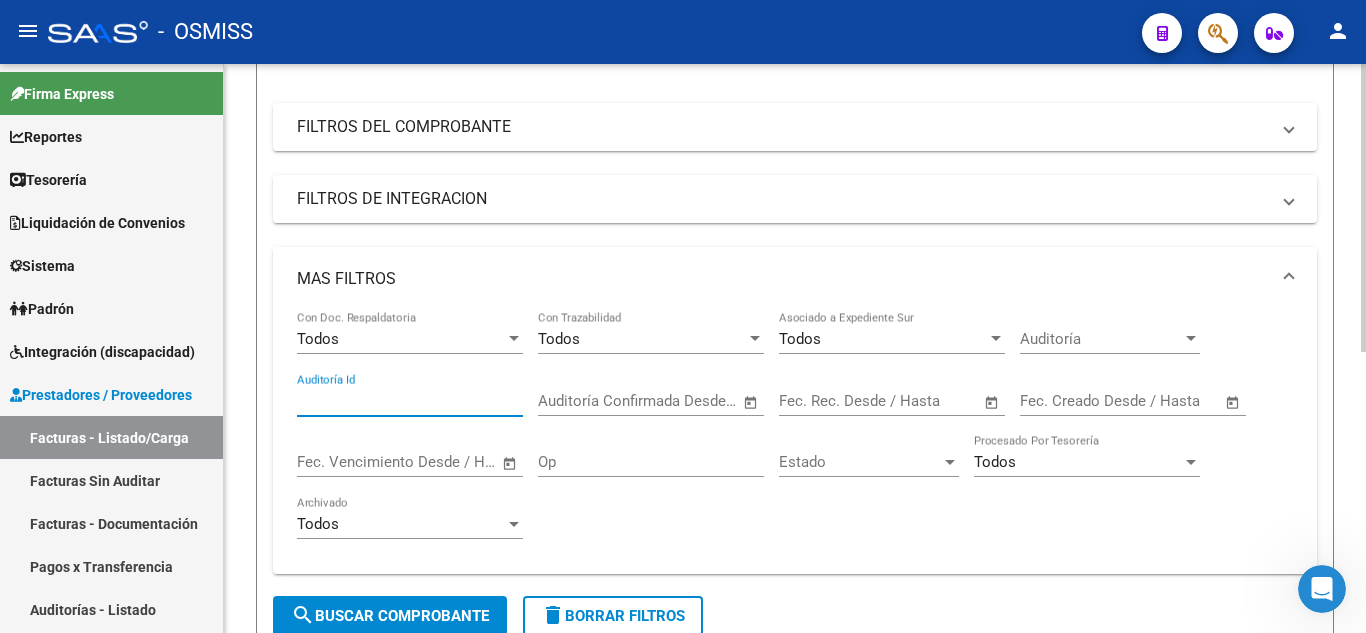 scroll, scrollTop: 200, scrollLeft: 0, axis: vertical 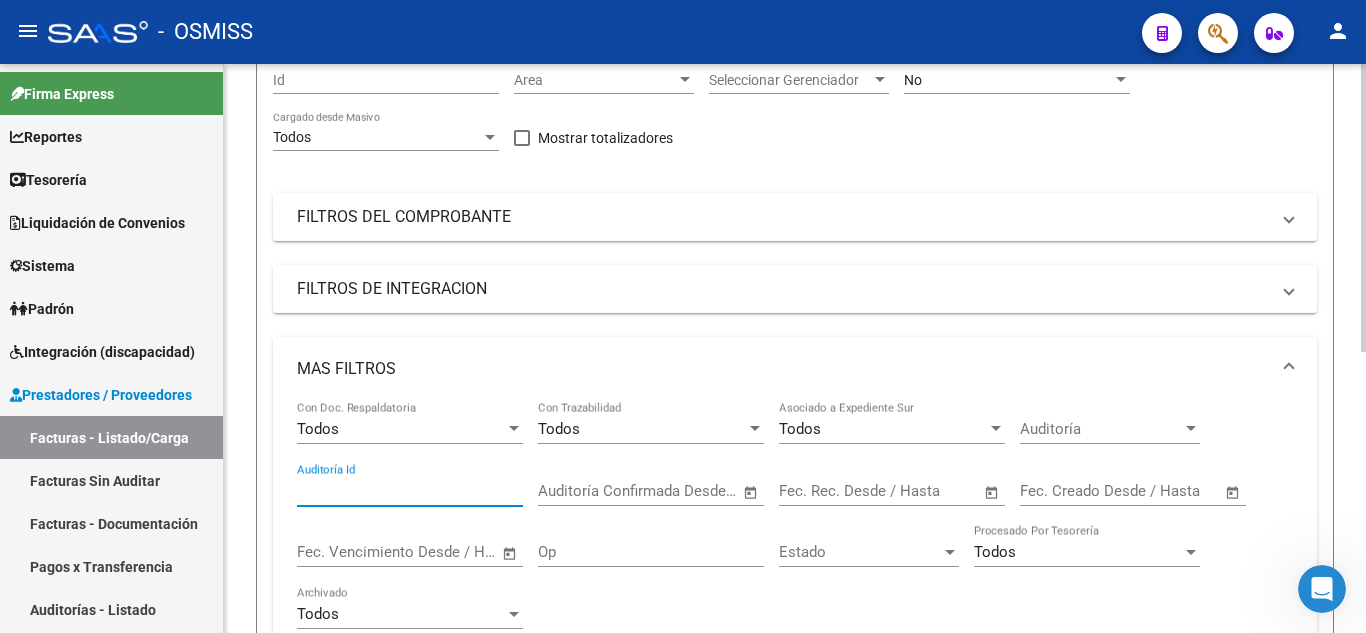 type 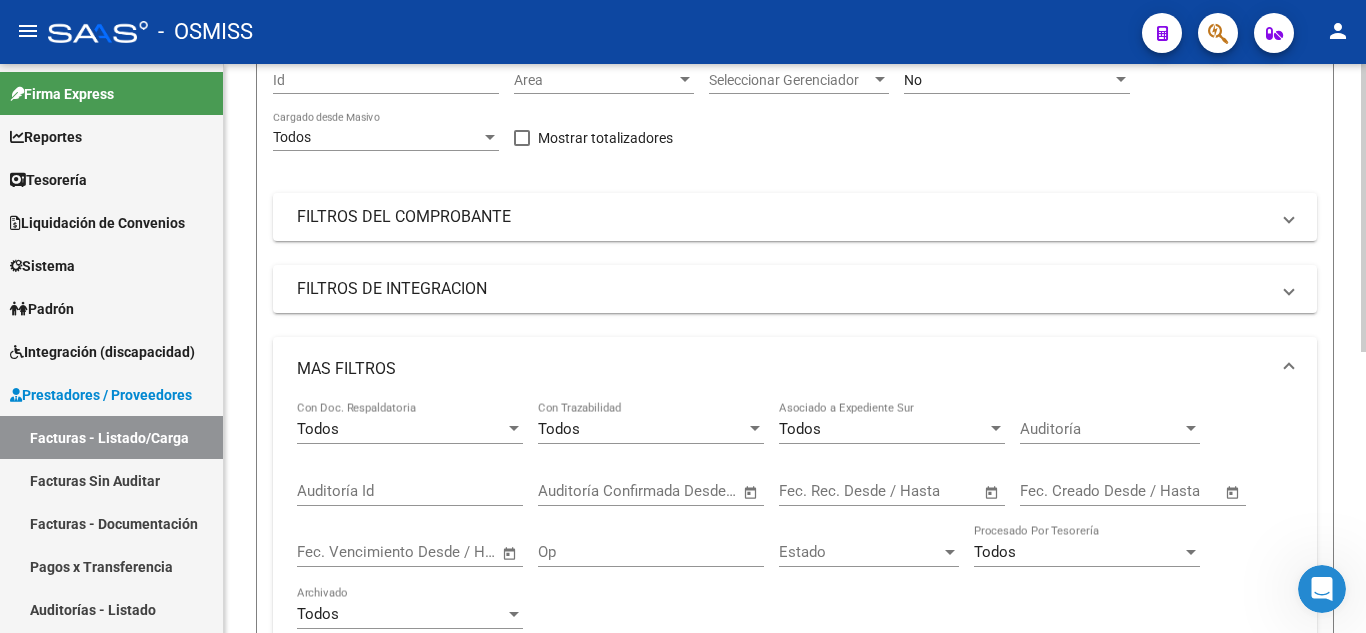 click on "Filtros Id Area Area Seleccionar Gerenciador Seleccionar Gerenciador No Confirmado Todos Cargado desde Masivo   Mostrar totalizadores   FILTROS DEL COMPROBANTE  Comprobante Tipo Comprobante Tipo Start date – End date Fec. Comprobante Desde / Hasta Días Emisión Desde(cant. días) Días Emisión Hasta(cant. días) CUIT / Razón Social Pto. Venta Nro. Comprobante Código SSS CAE Válido CAE Válido Todos Cargado Módulo Hosp. Todos Tiene facturacion Apócrifa Hospital Refes  FILTROS DE INTEGRACION  Período De Prestación Campos del Archivo de Rendición Devuelto x SSS (dr_envio) Todos Rendido x SSS (dr_envio) Tipo de Registro Tipo de Registro Período Presentación Período Presentación Campos del Legajo Asociado (preaprobación) Afiliado Legajo (cuil/nombre) Todos Solo facturas preaprobadas  MAS FILTROS  Todos Con Doc. Respaldatoria Todos Con Trazabilidad Todos Asociado a Expediente Sur Auditoría Auditoría Auditoría Id Start date – End date Auditoría Confirmada Desde / Hasta Start date – End date" 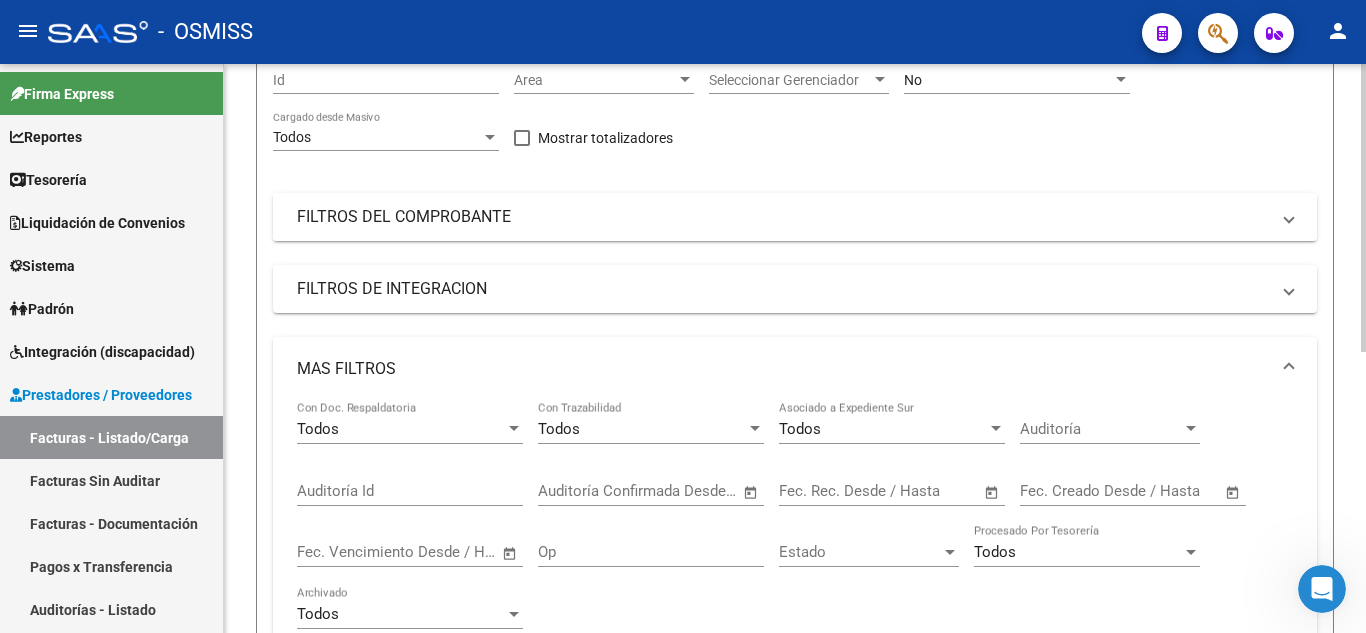 click on "FILTROS DEL COMPROBANTE" at bounding box center [783, 217] 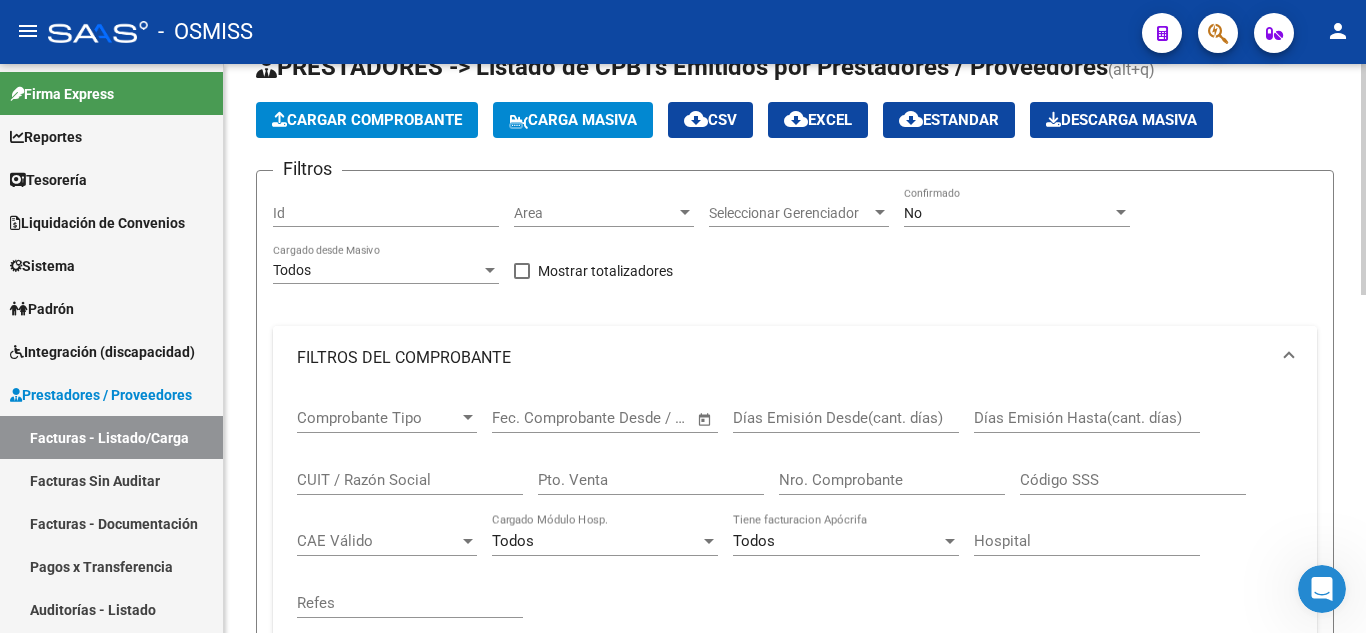 scroll, scrollTop: 100, scrollLeft: 0, axis: vertical 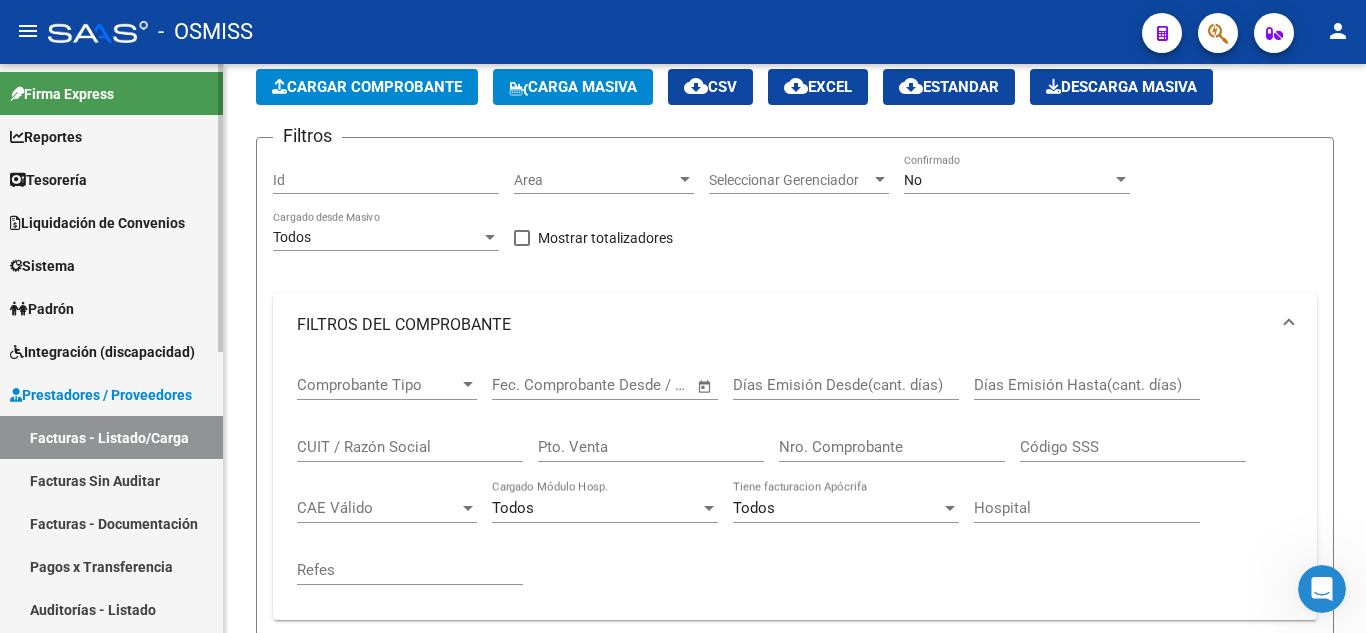 click on "Auditorías - Listado" at bounding box center (111, 609) 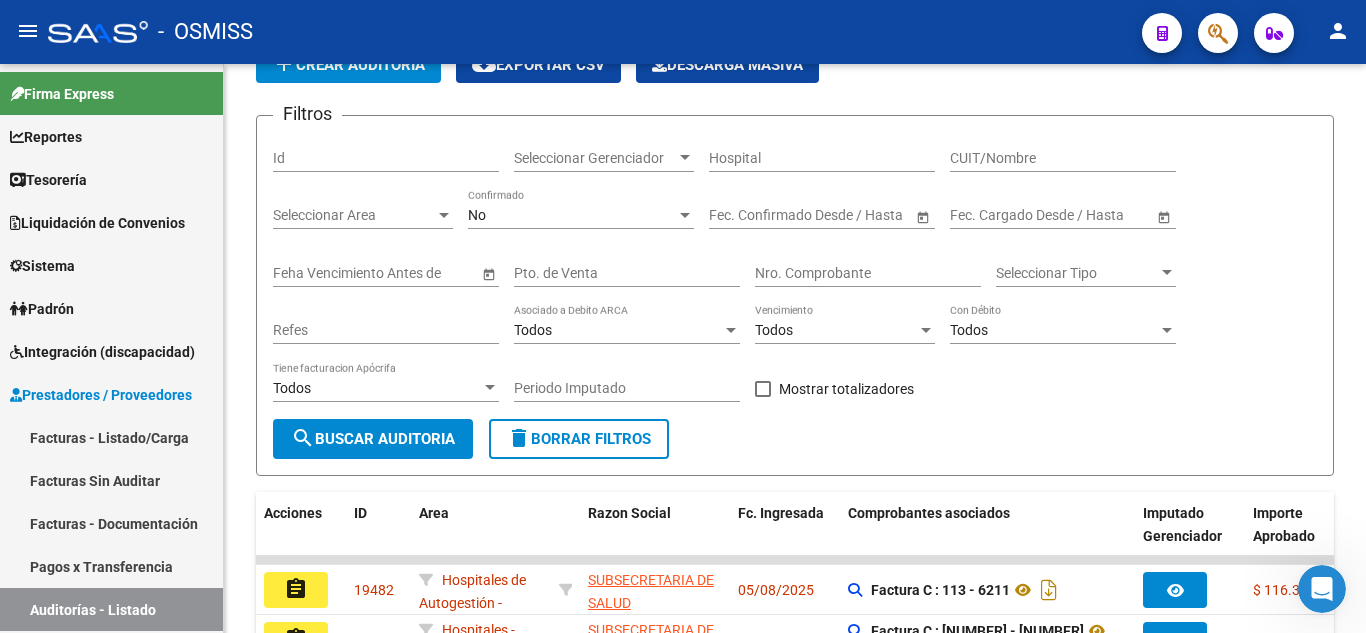click at bounding box center [1322, 589] 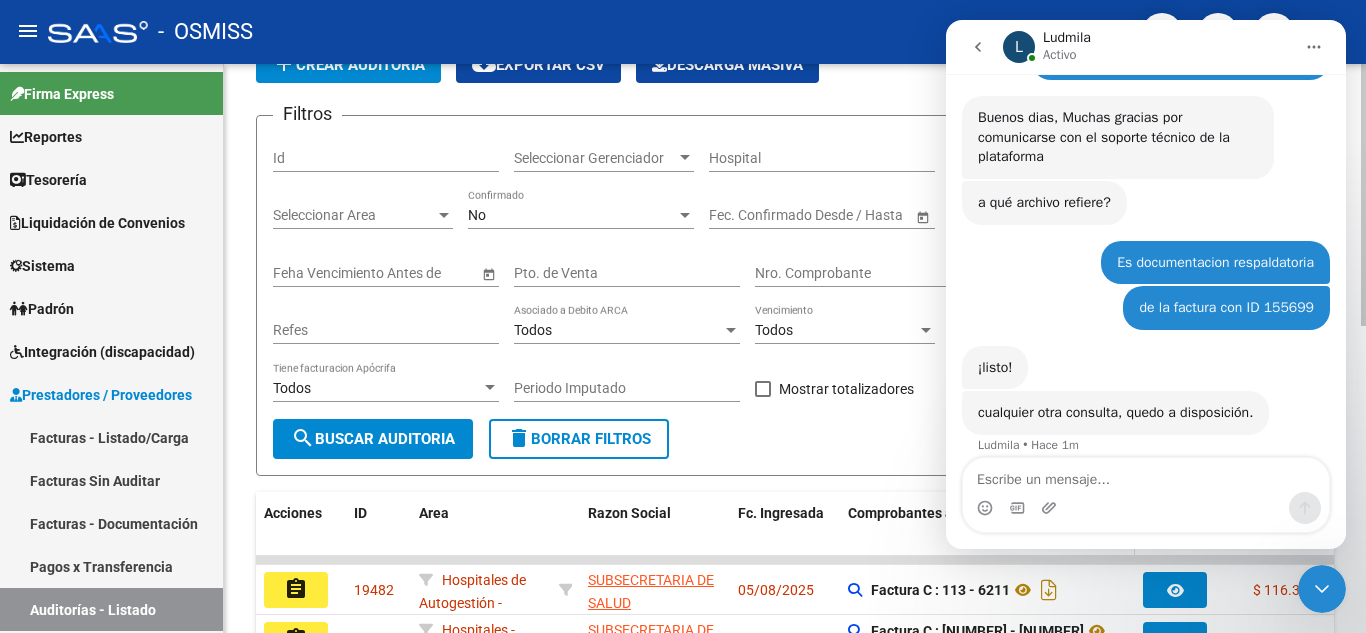 scroll, scrollTop: 158, scrollLeft: 0, axis: vertical 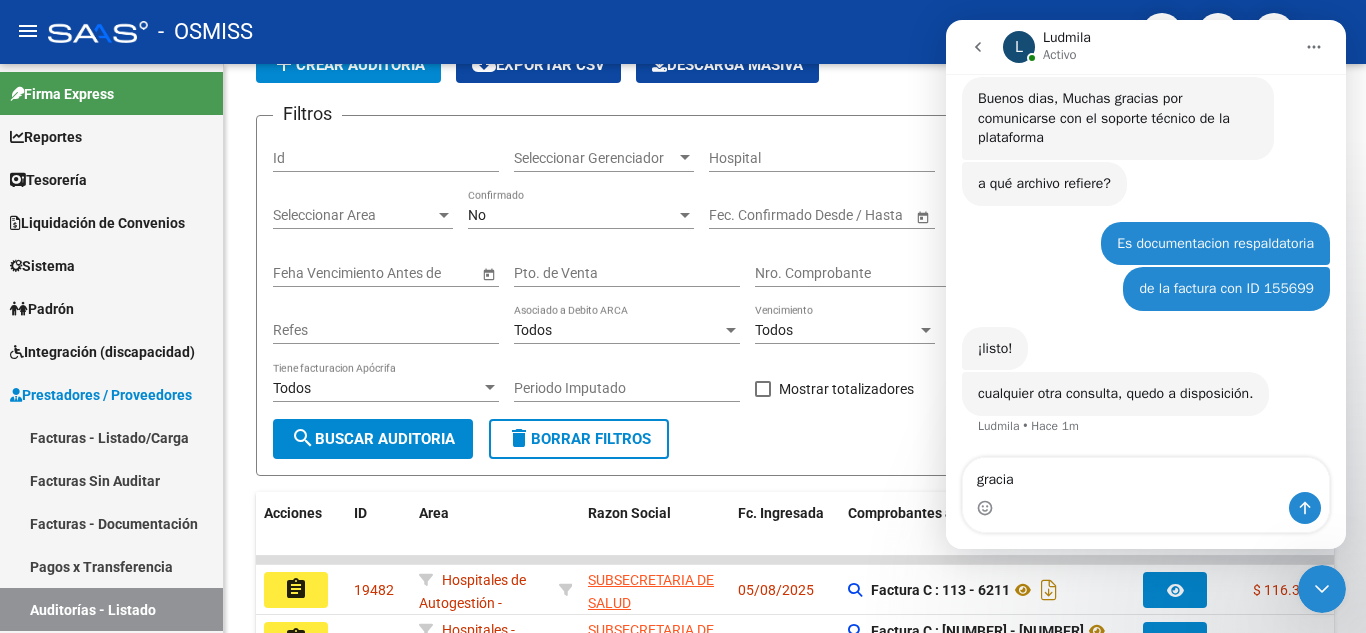 type on "gracias" 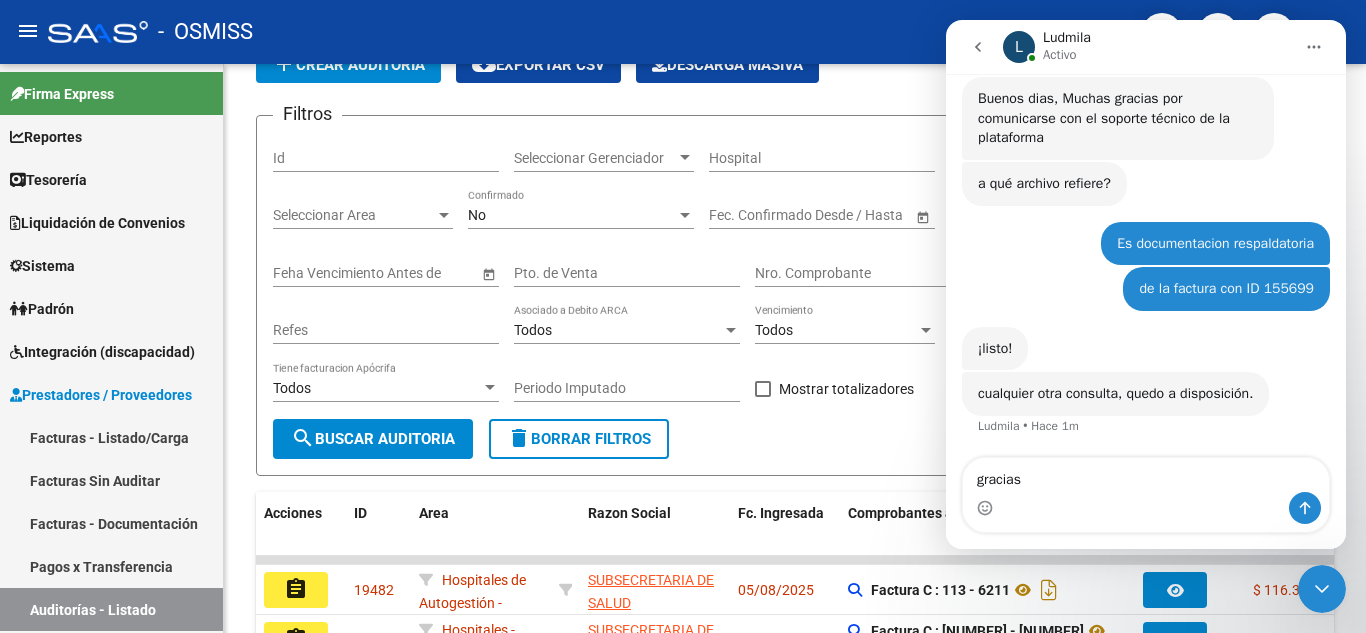 type 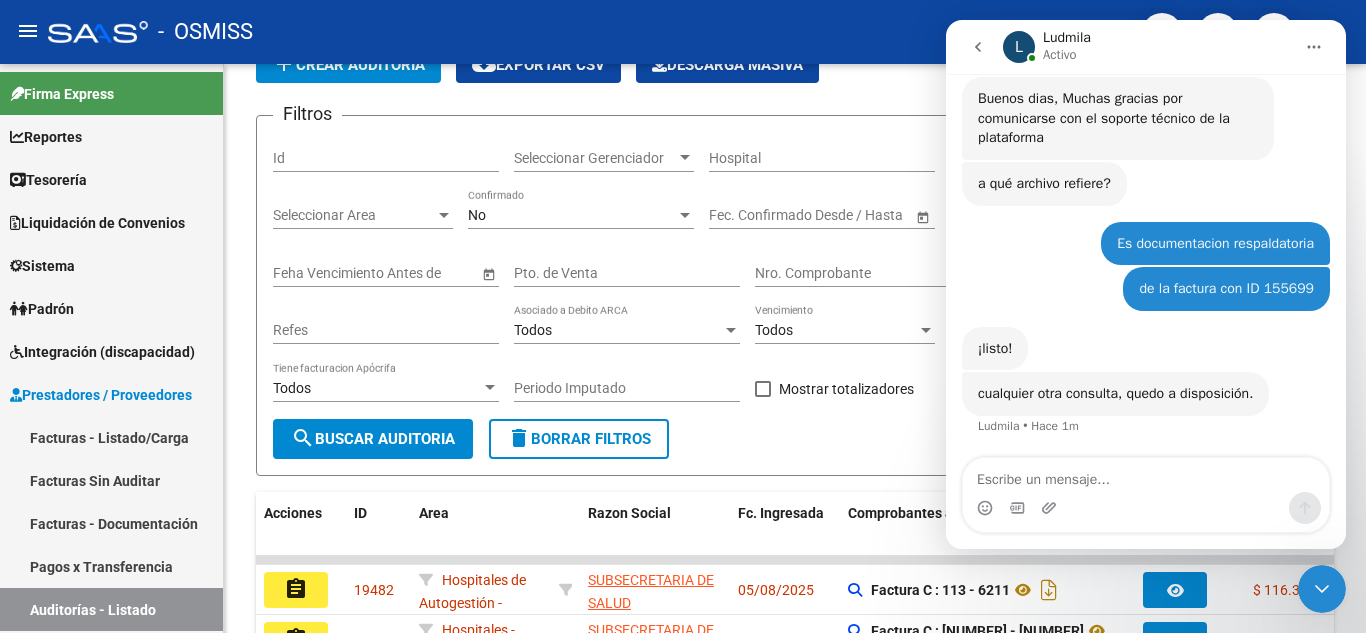 scroll, scrollTop: 218, scrollLeft: 0, axis: vertical 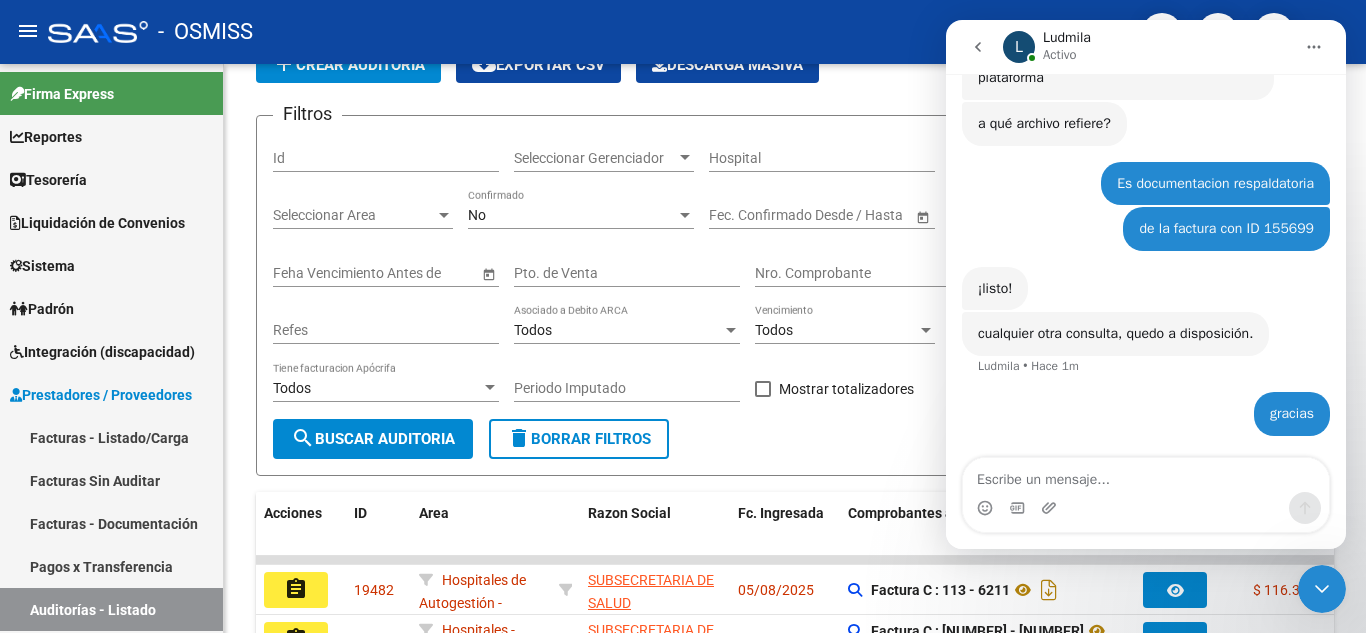 click 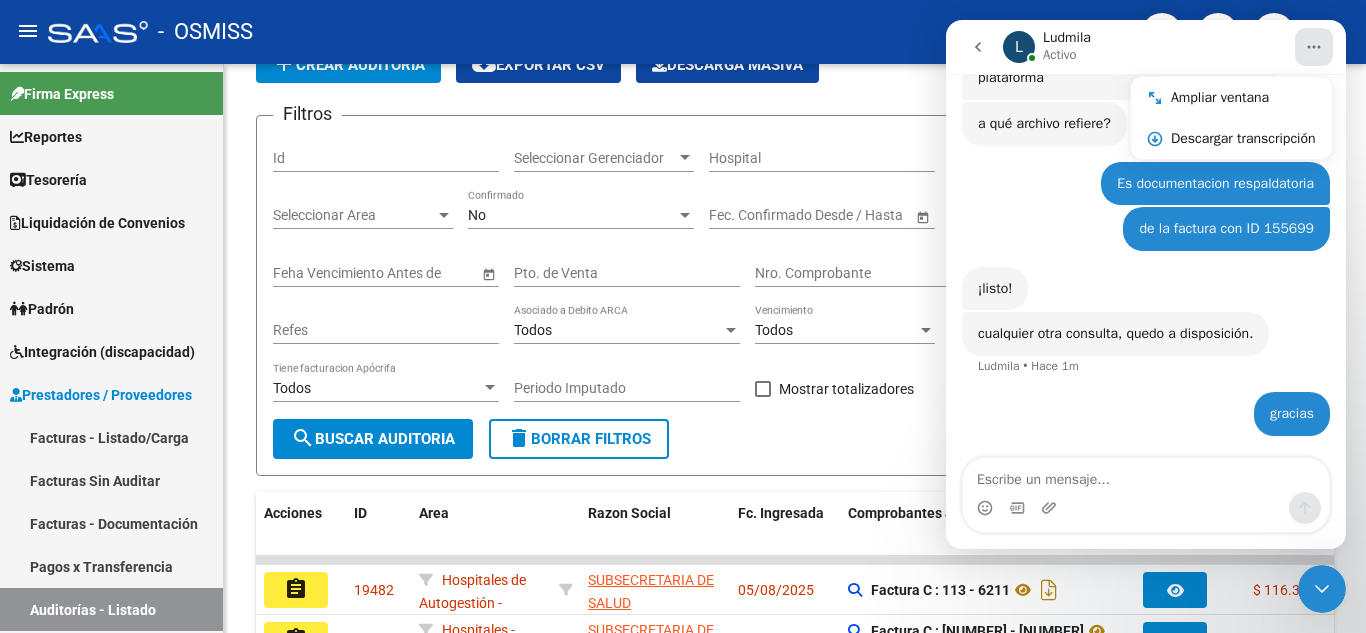 click 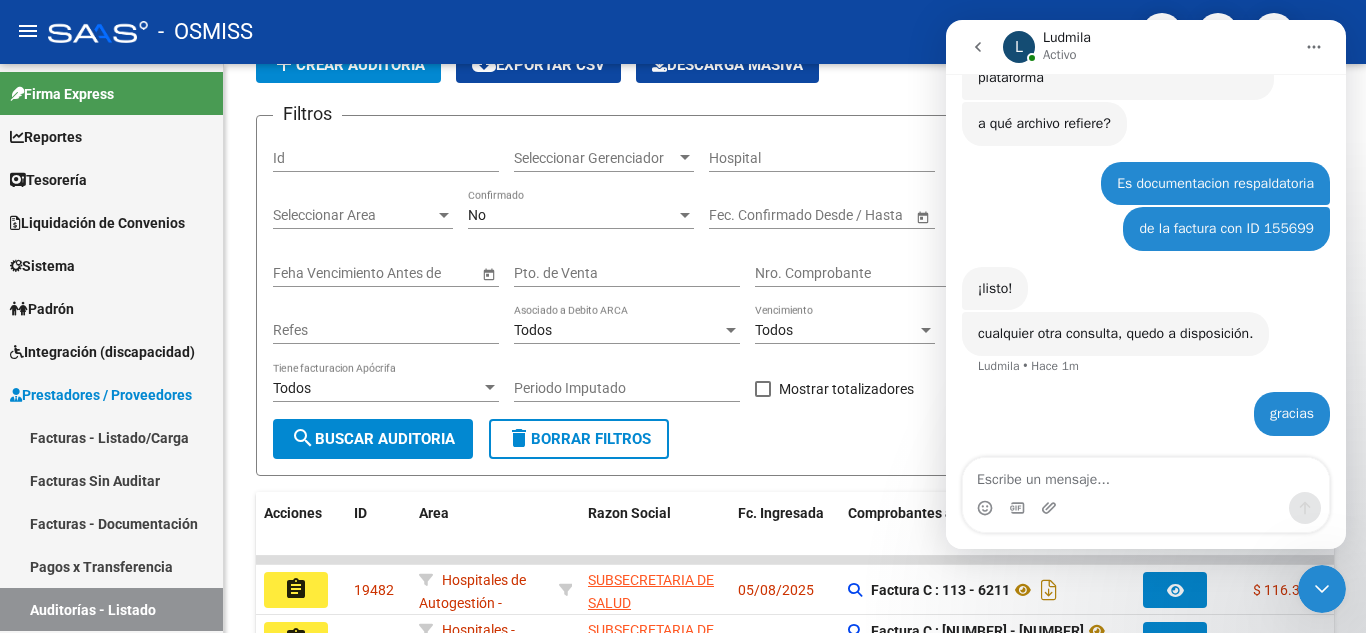 click 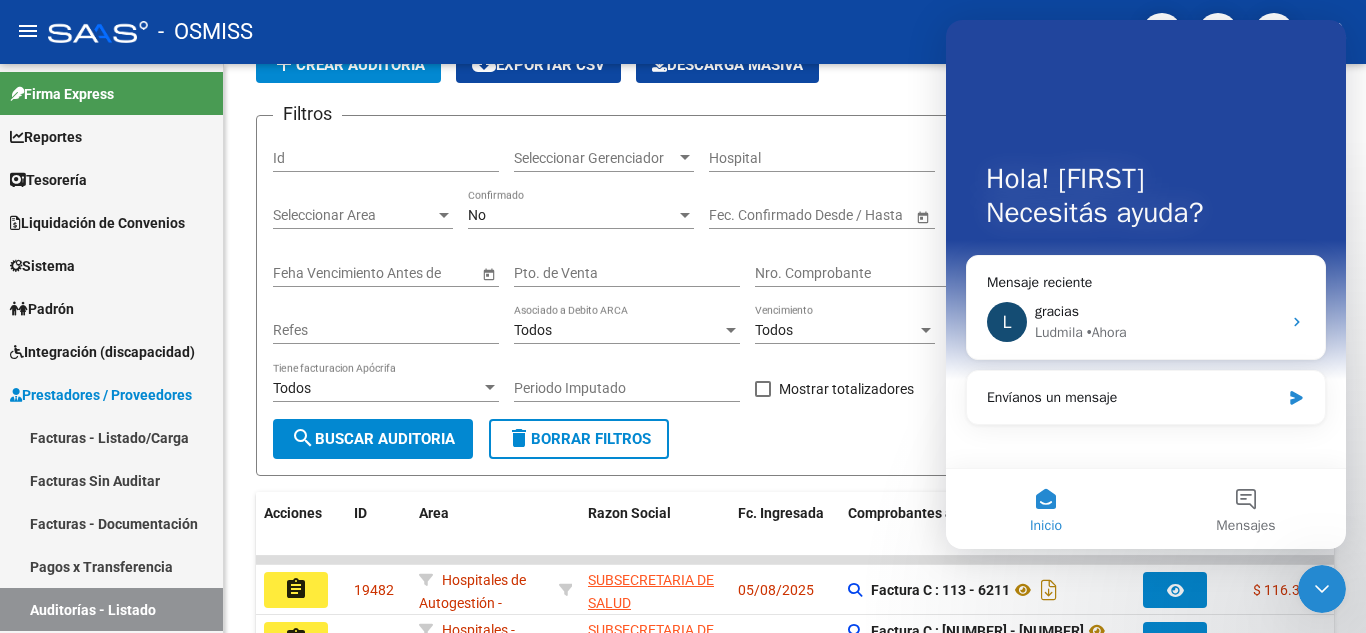 click on "Hola! Ludmila Necesitás ayuda?" at bounding box center [1146, 200] 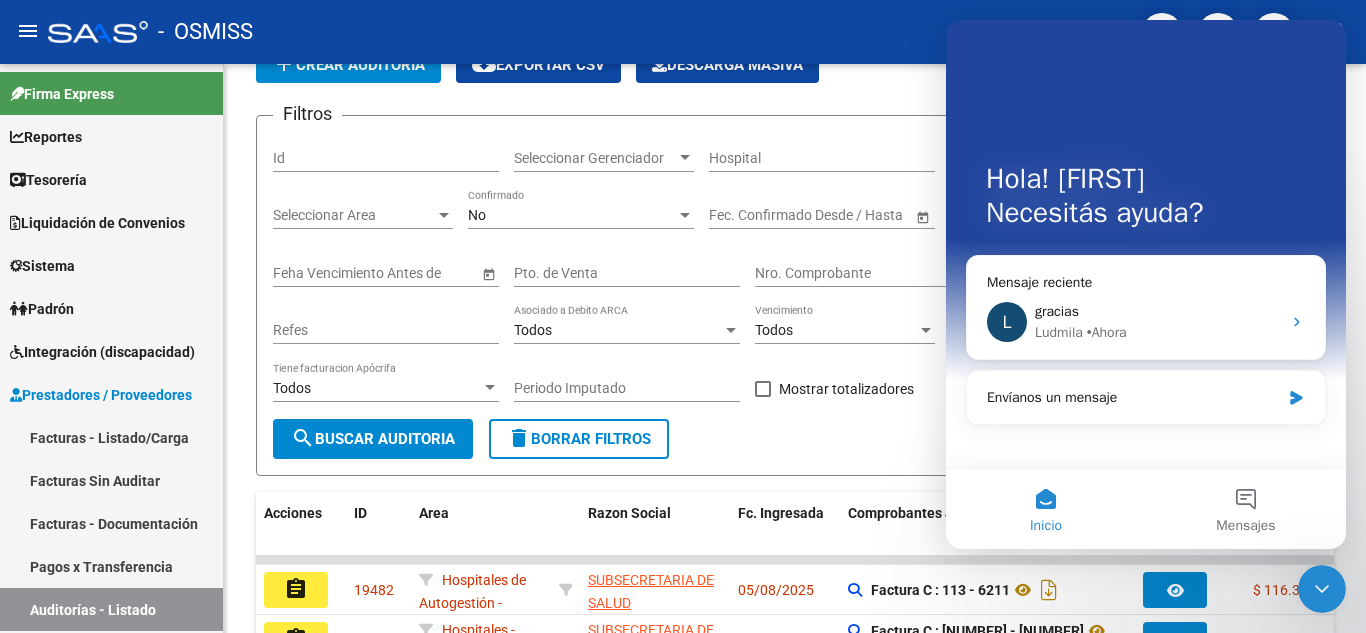 click at bounding box center [1322, 589] 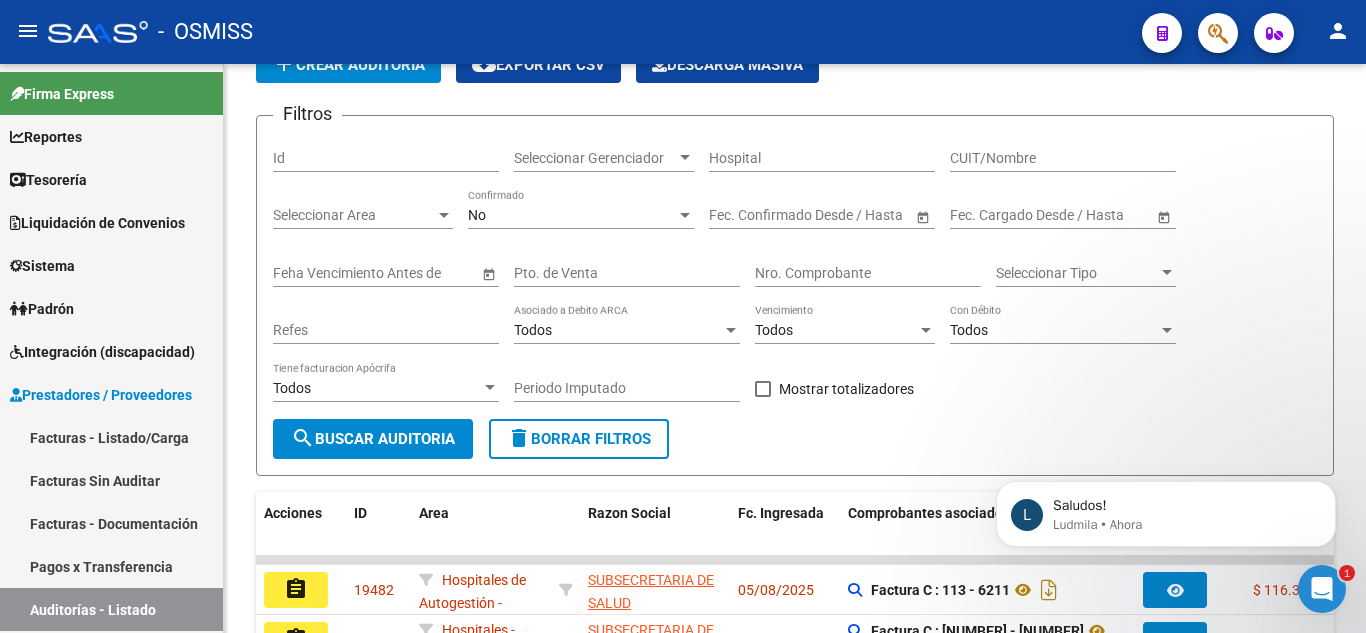 scroll, scrollTop: 0, scrollLeft: 0, axis: both 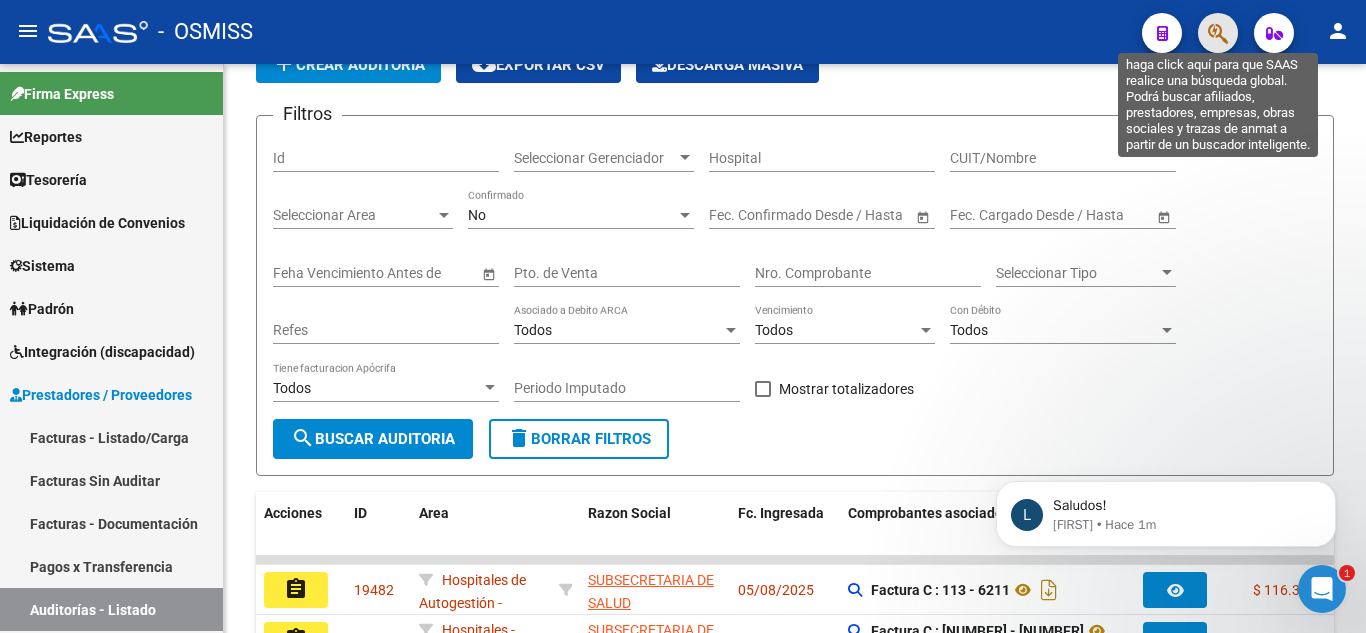 click 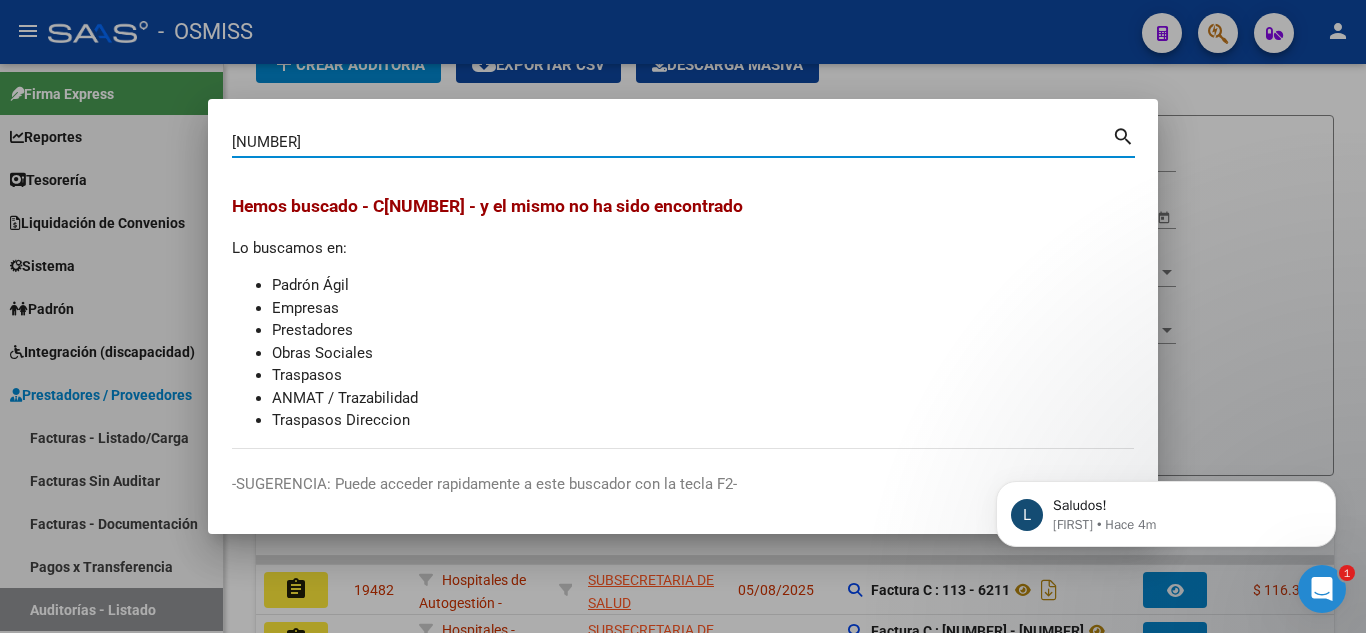 click on "C0132-00016976" at bounding box center [672, 142] 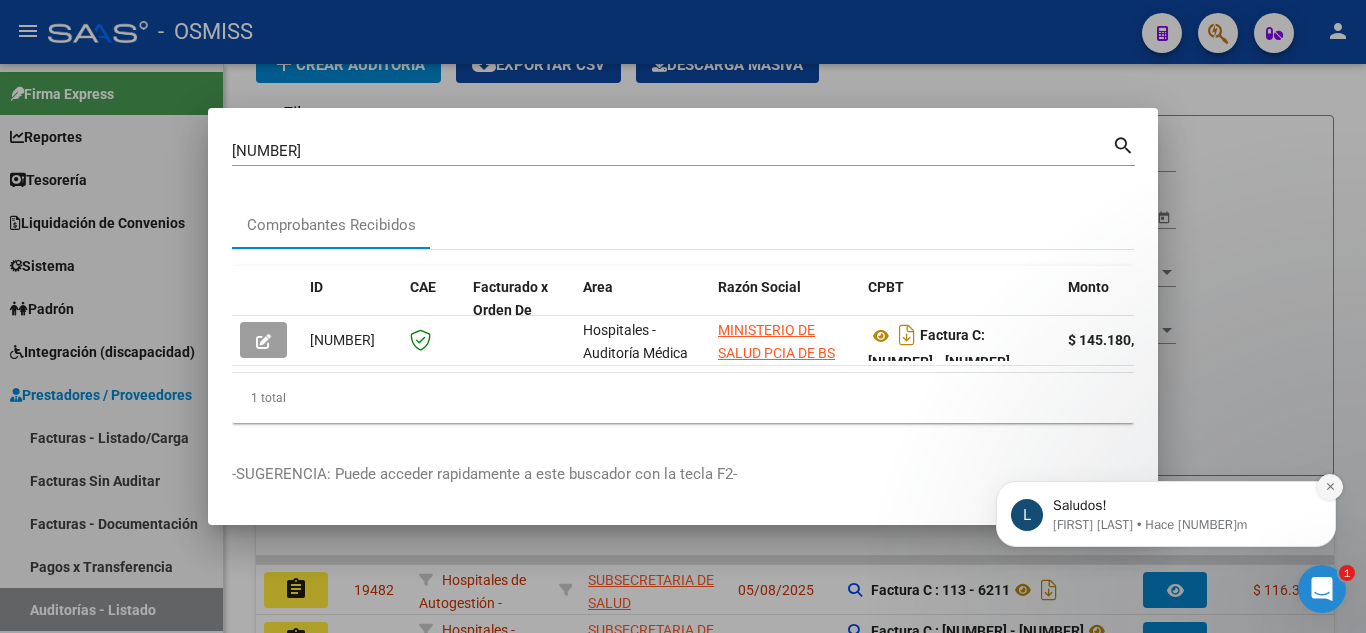 drag, startPoint x: 1135, startPoint y: 519, endPoint x: 1335, endPoint y: 483, distance: 203.21417 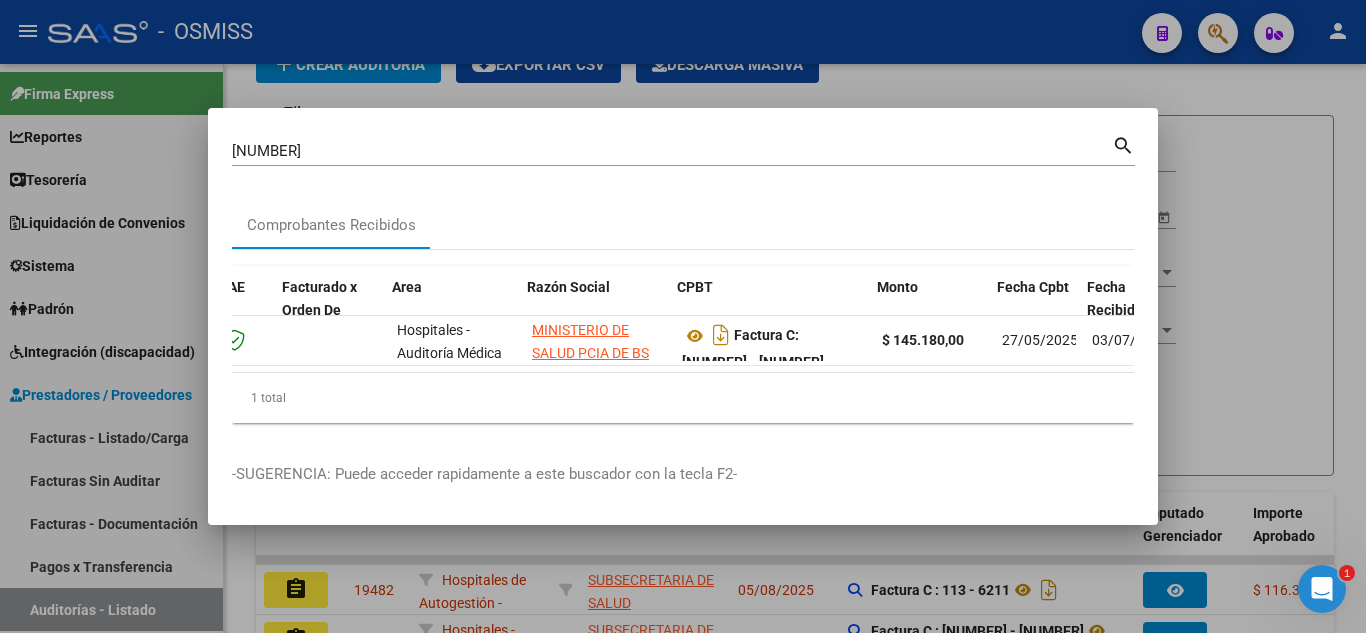scroll, scrollTop: 0, scrollLeft: 191, axis: horizontal 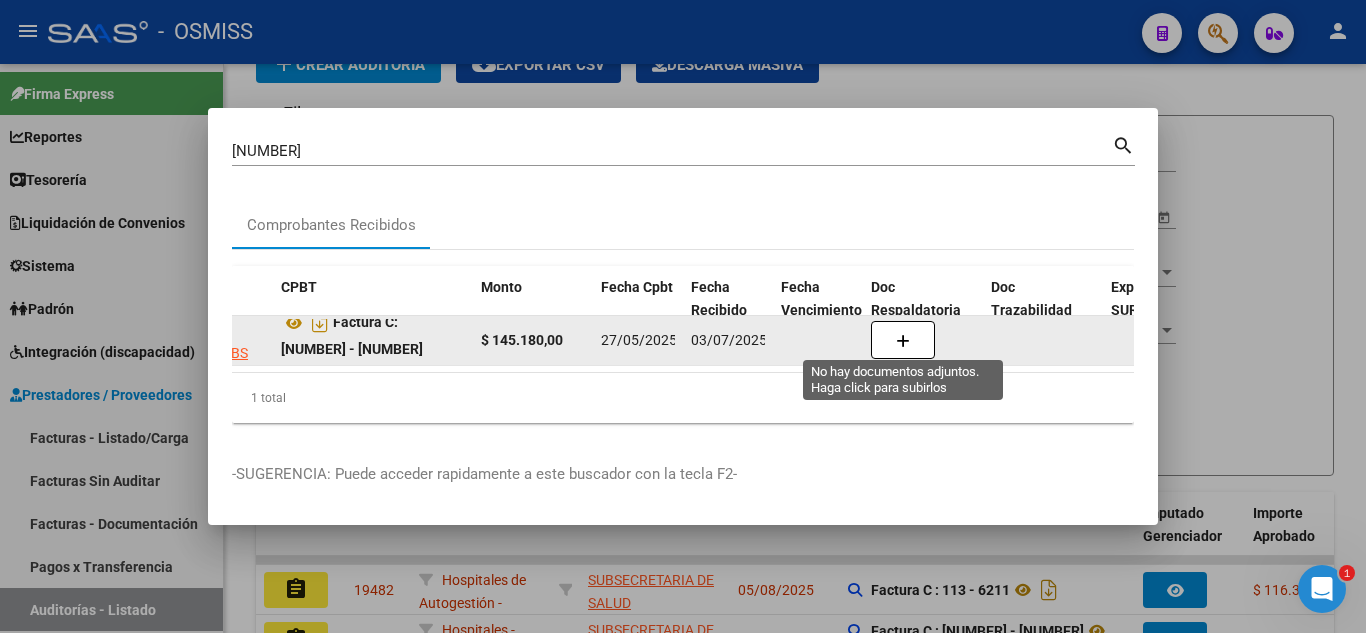 click 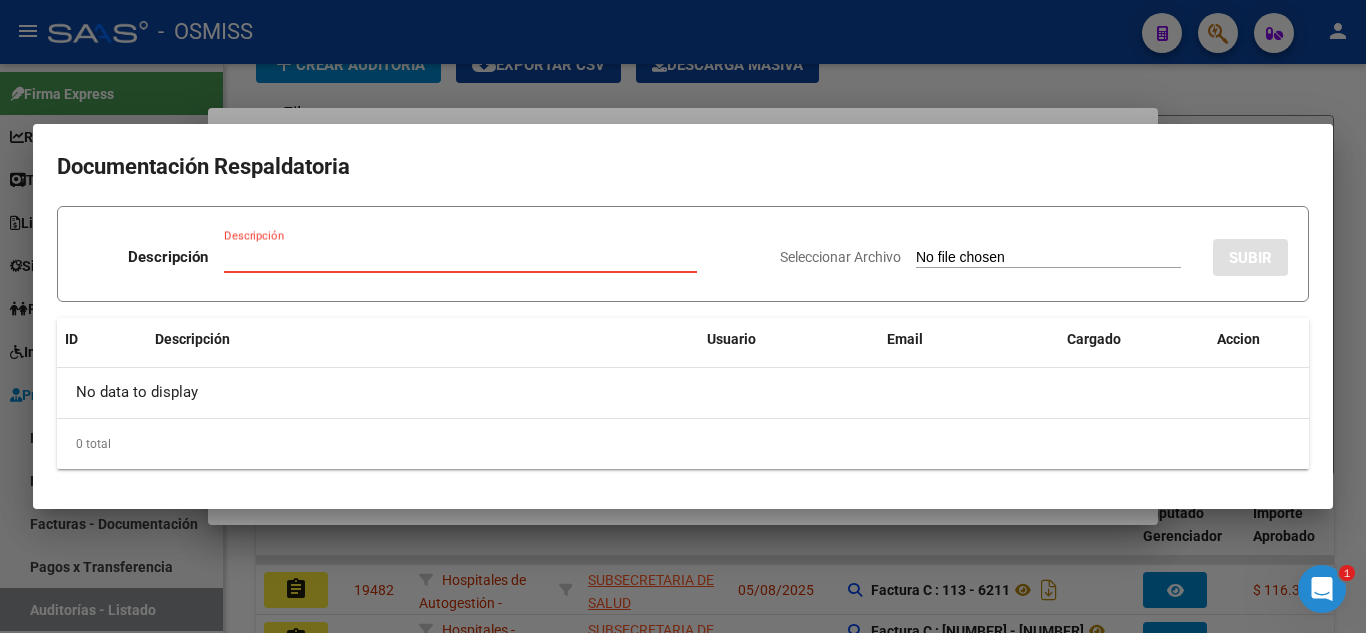 type 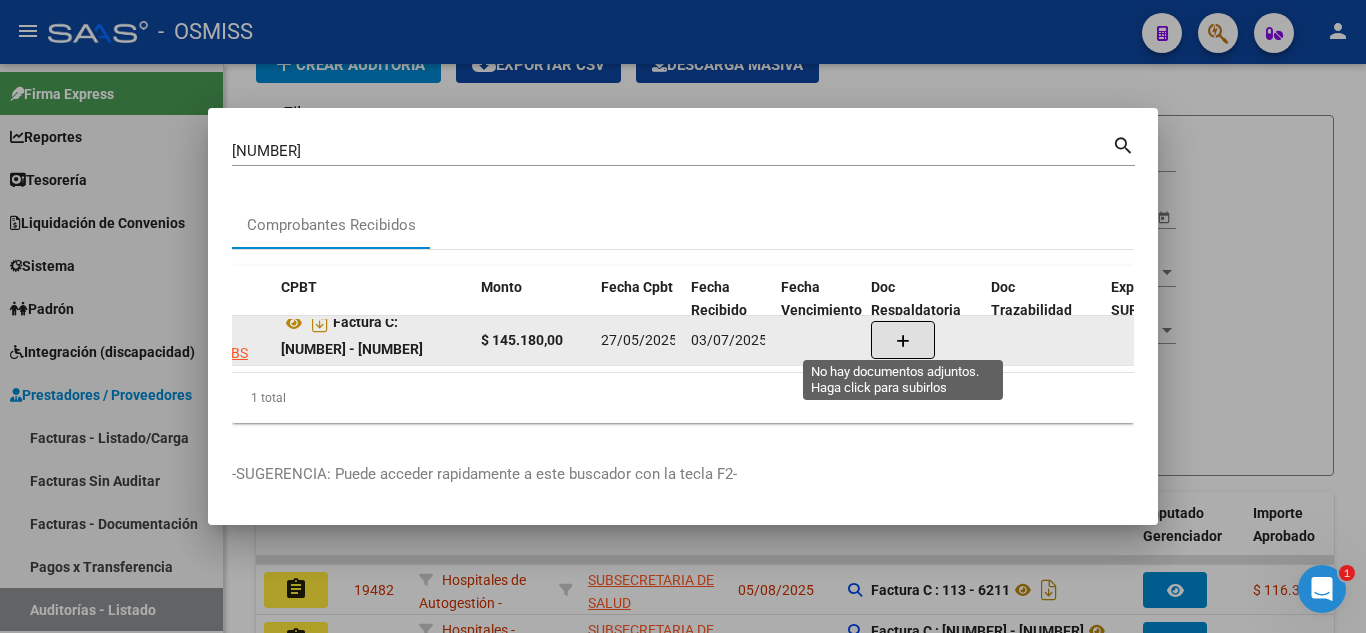 click 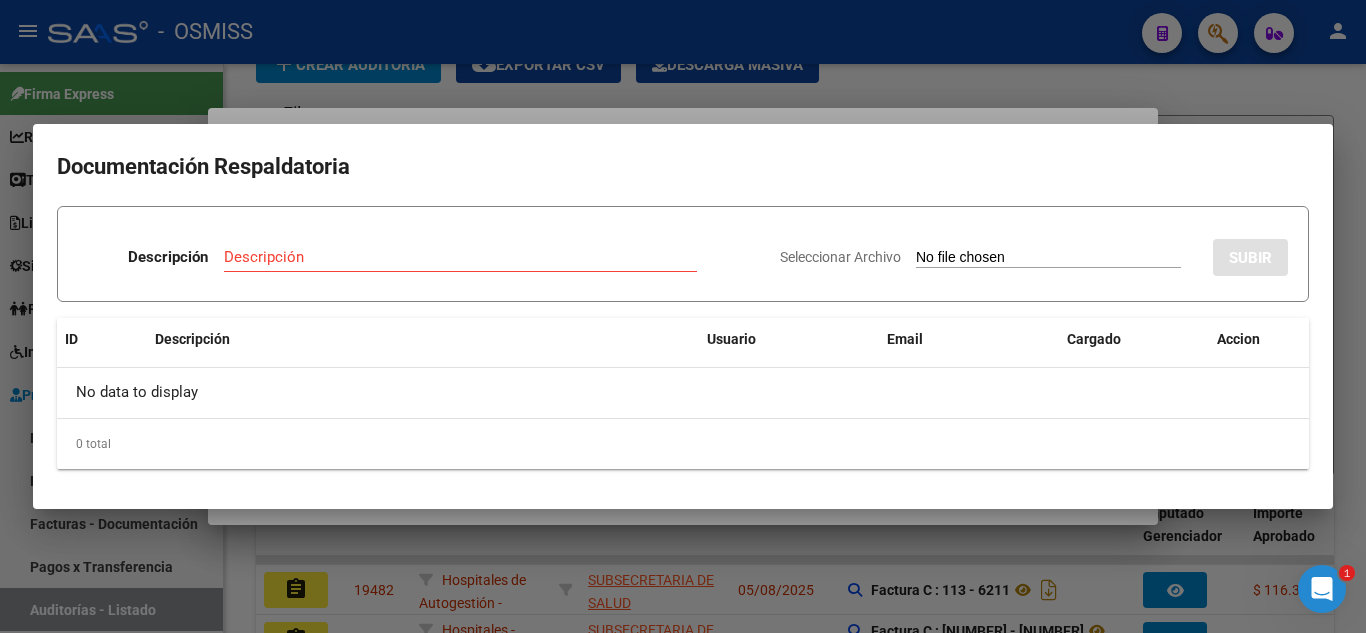 click on "Seleccionar Archivo" at bounding box center (1048, 258) 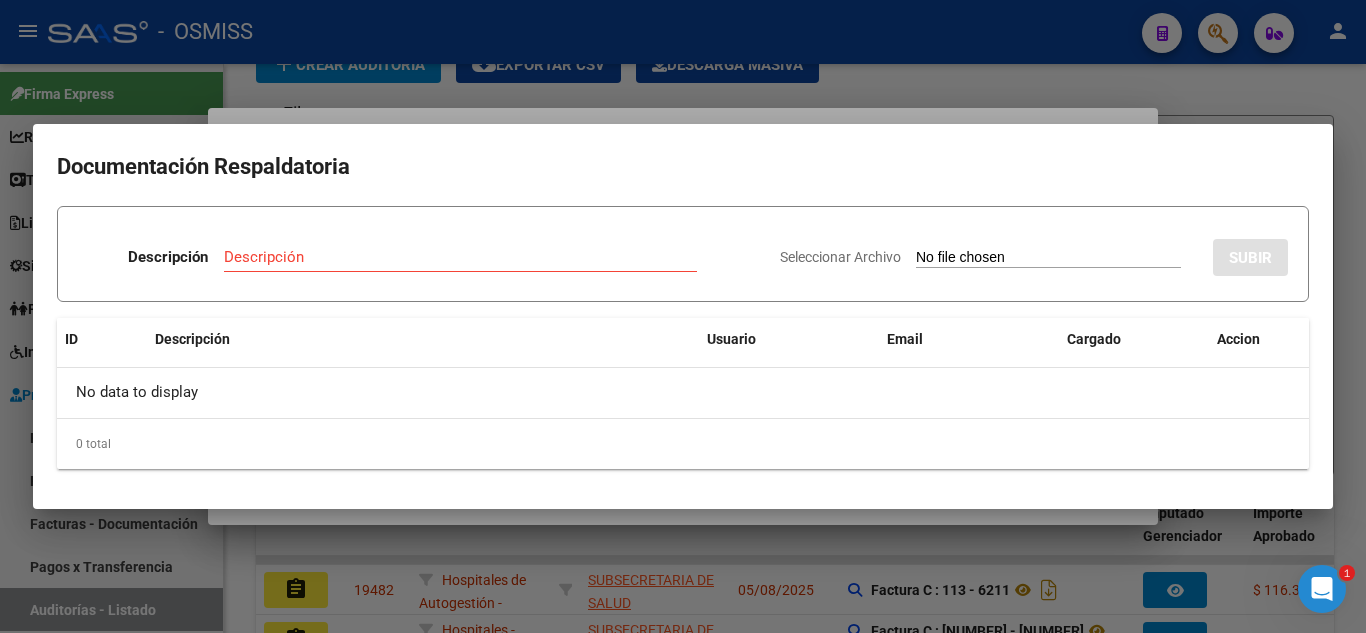 type on "C:\fakepath\FC 16976 16977 HOSPITAL IRIARTE RC4366.pdf" 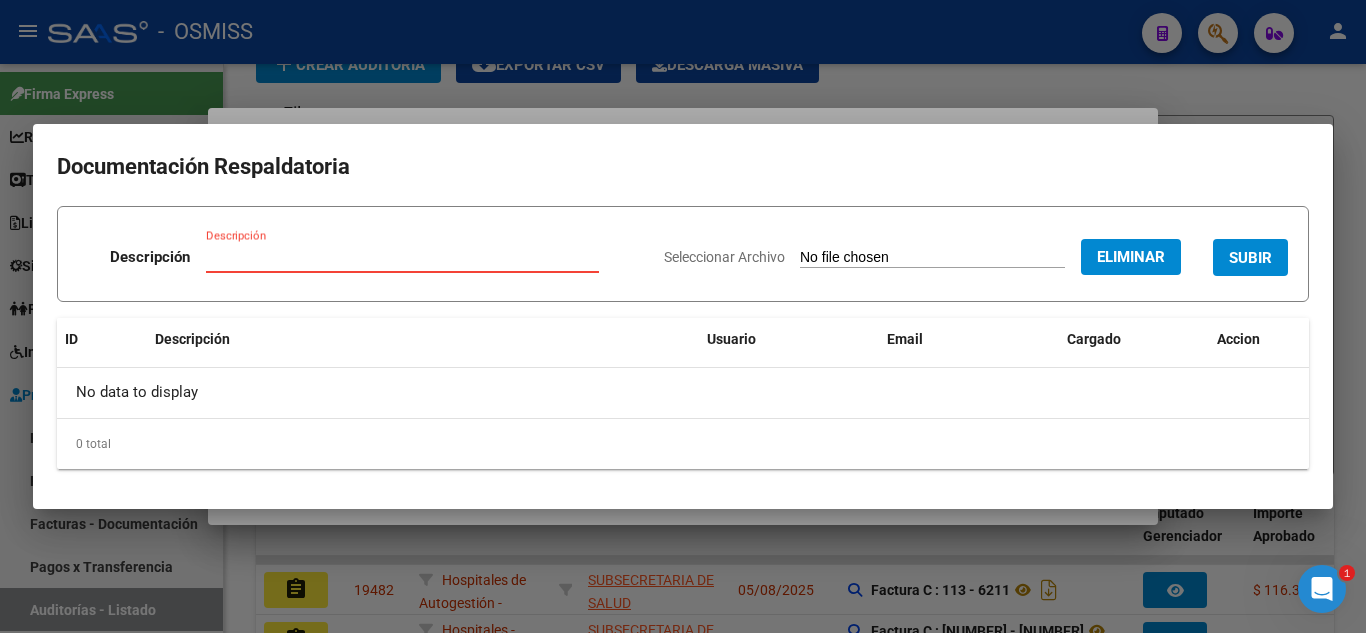 click on "Descripción" at bounding box center (402, 257) 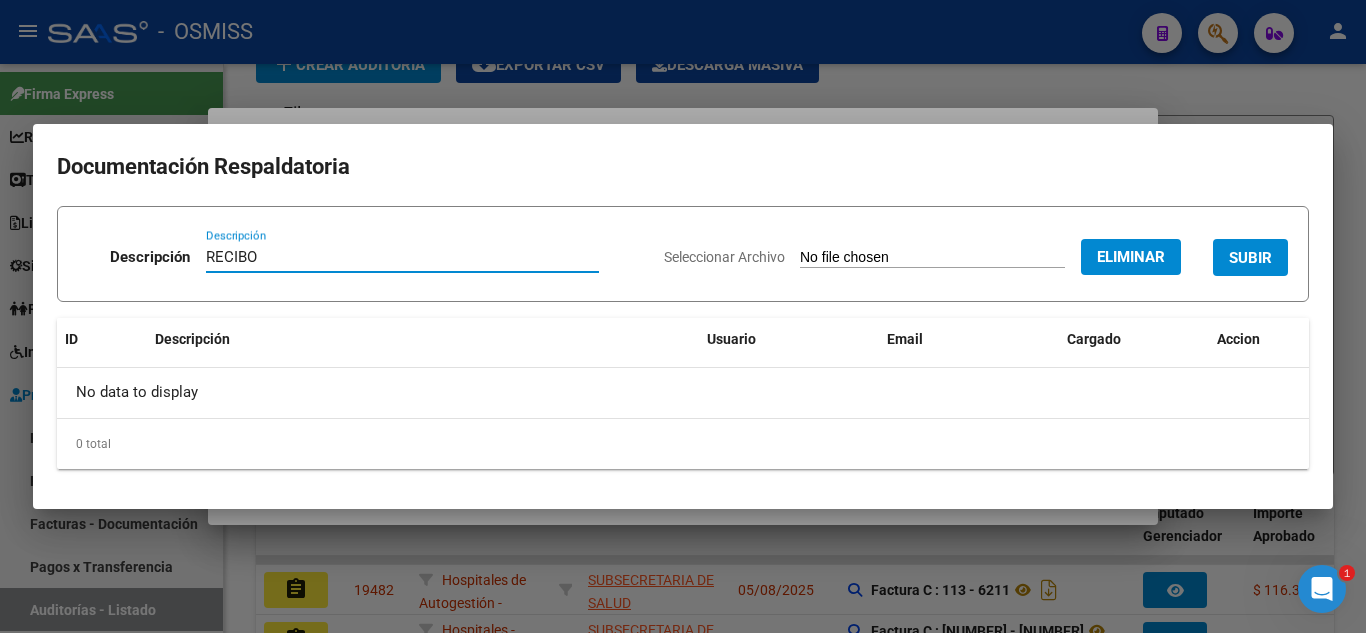 type on "RECIBO" 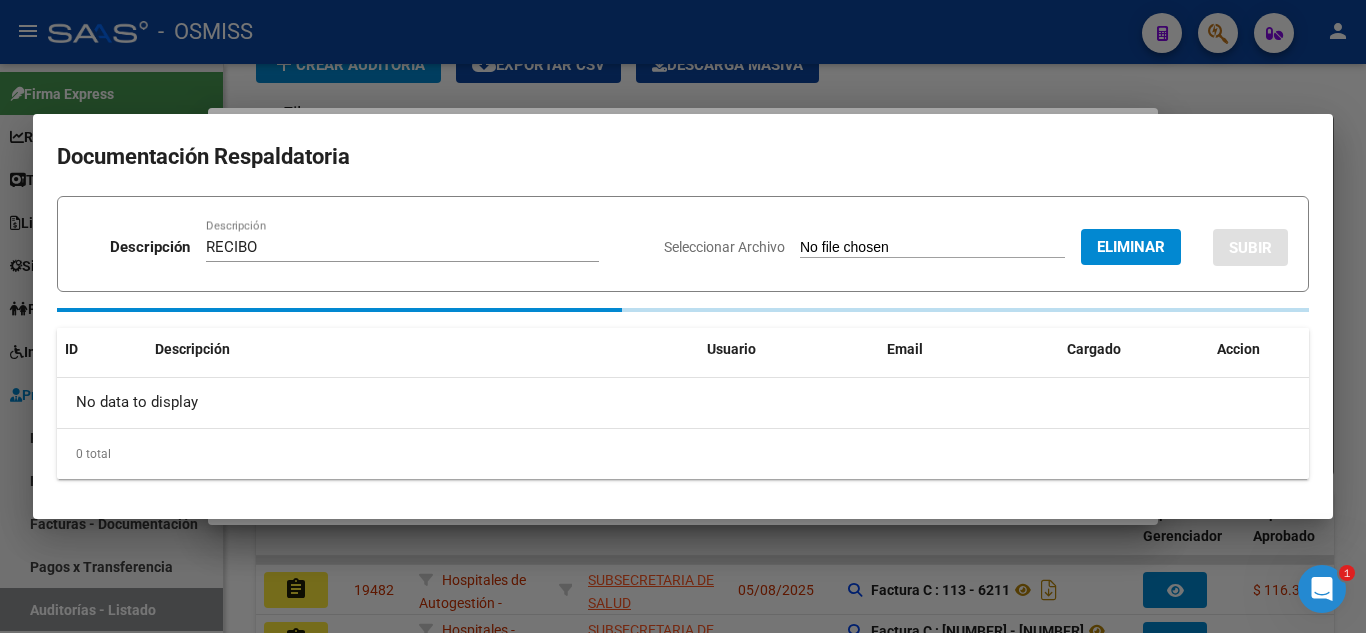 type 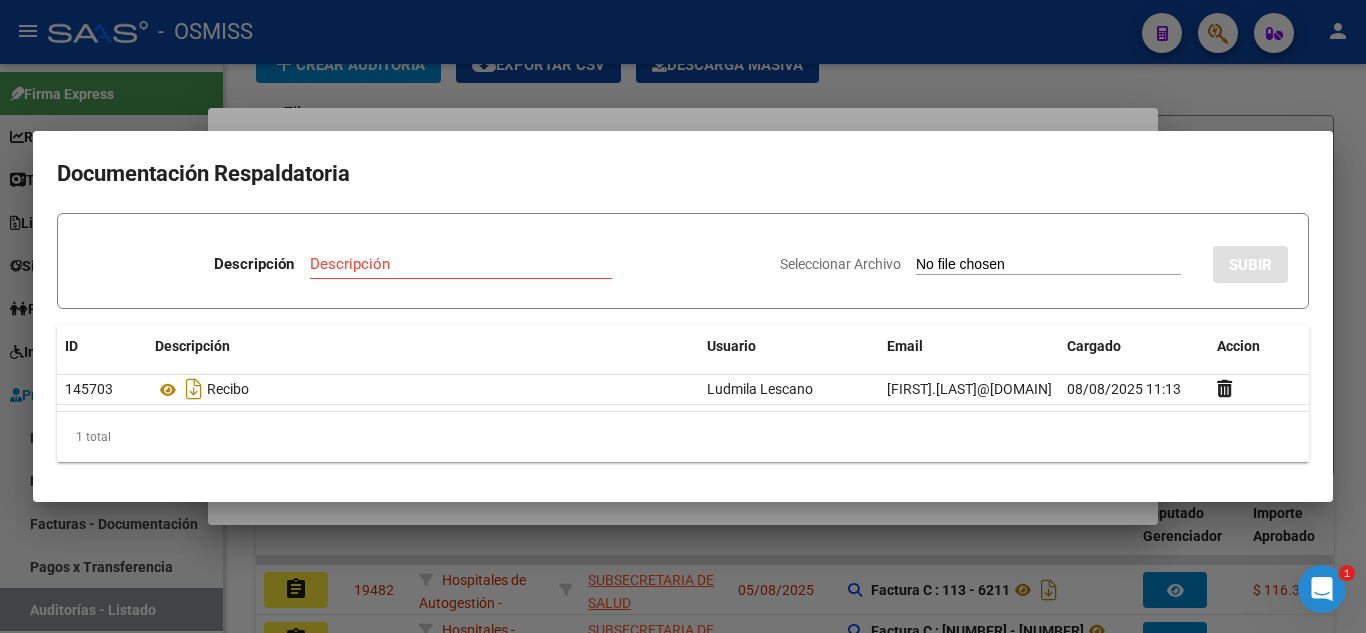 click at bounding box center [683, 316] 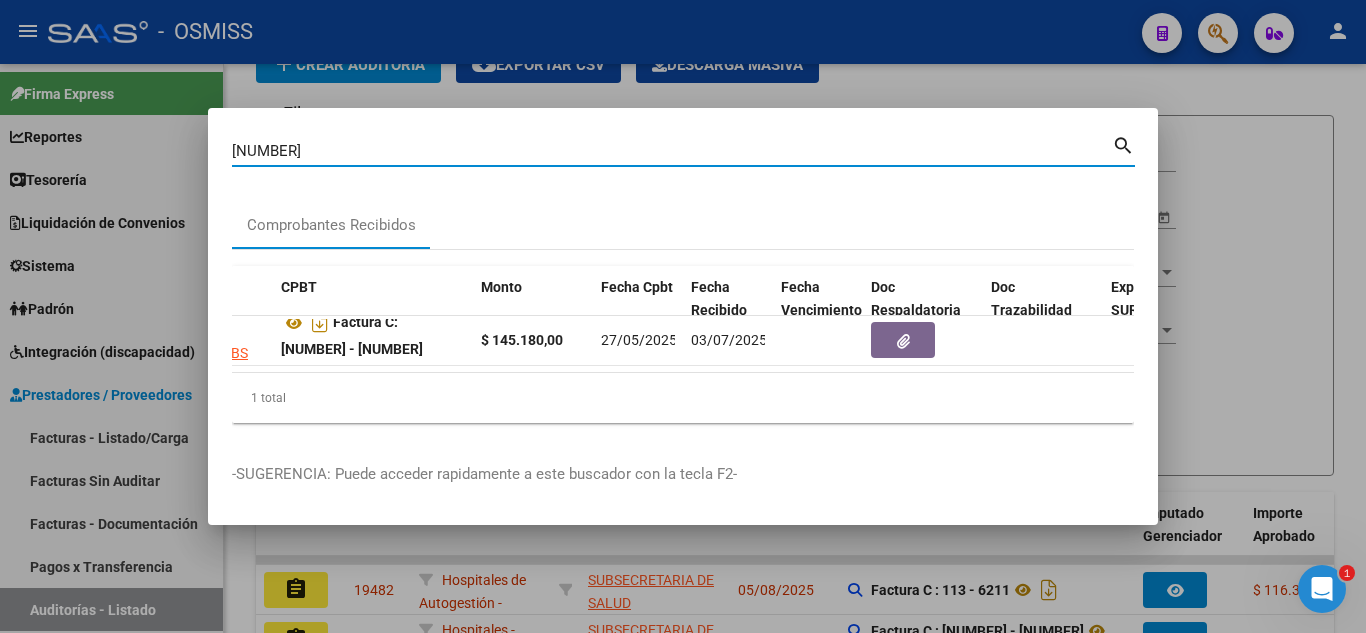 click on "0132-00016976" at bounding box center (672, 151) 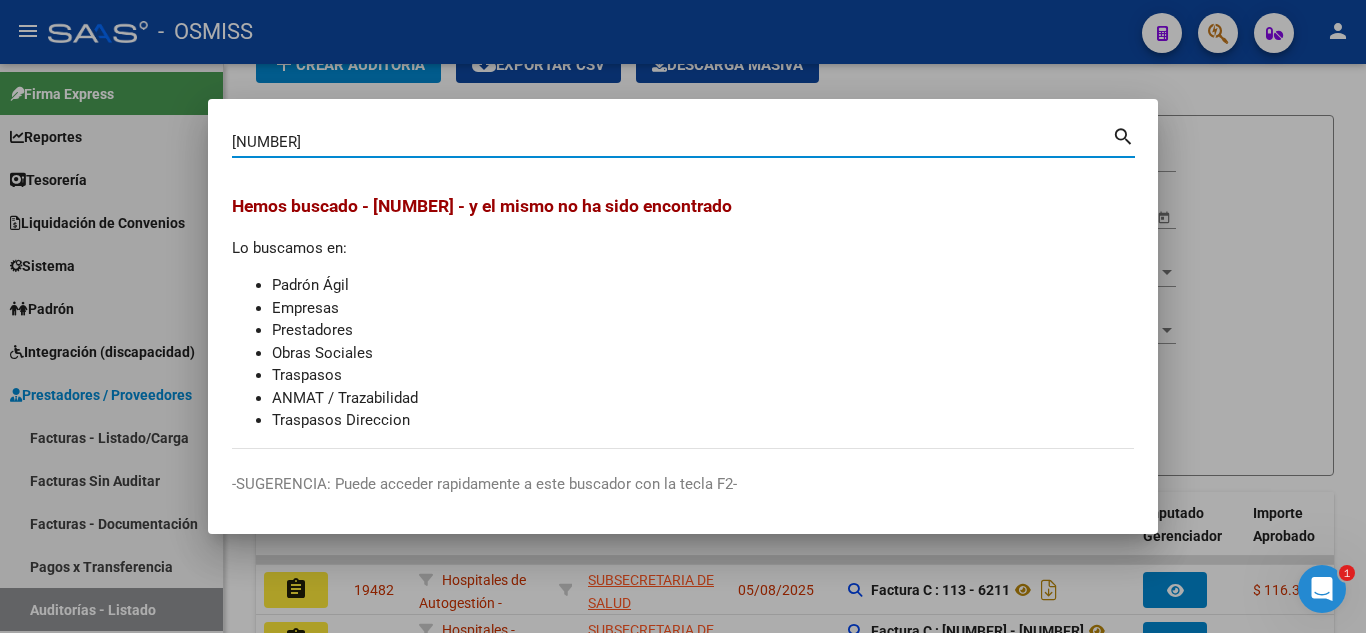 click on "C0132-00016977" at bounding box center (672, 142) 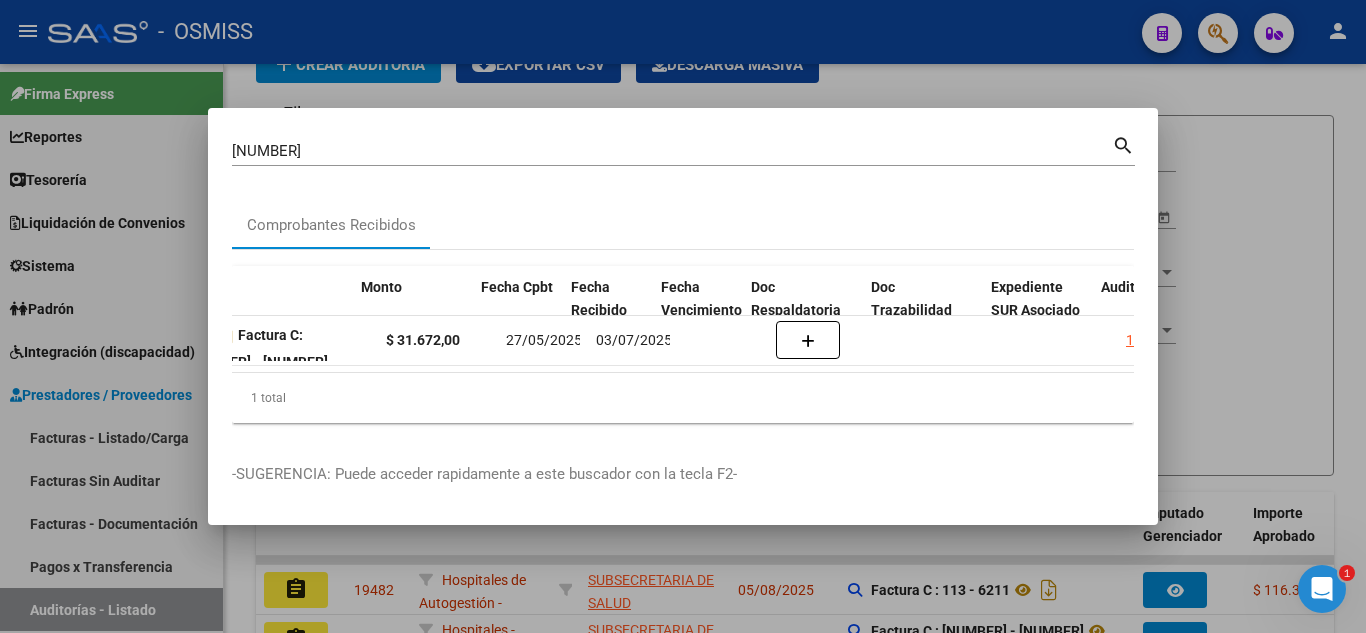 scroll, scrollTop: 0, scrollLeft: 707, axis: horizontal 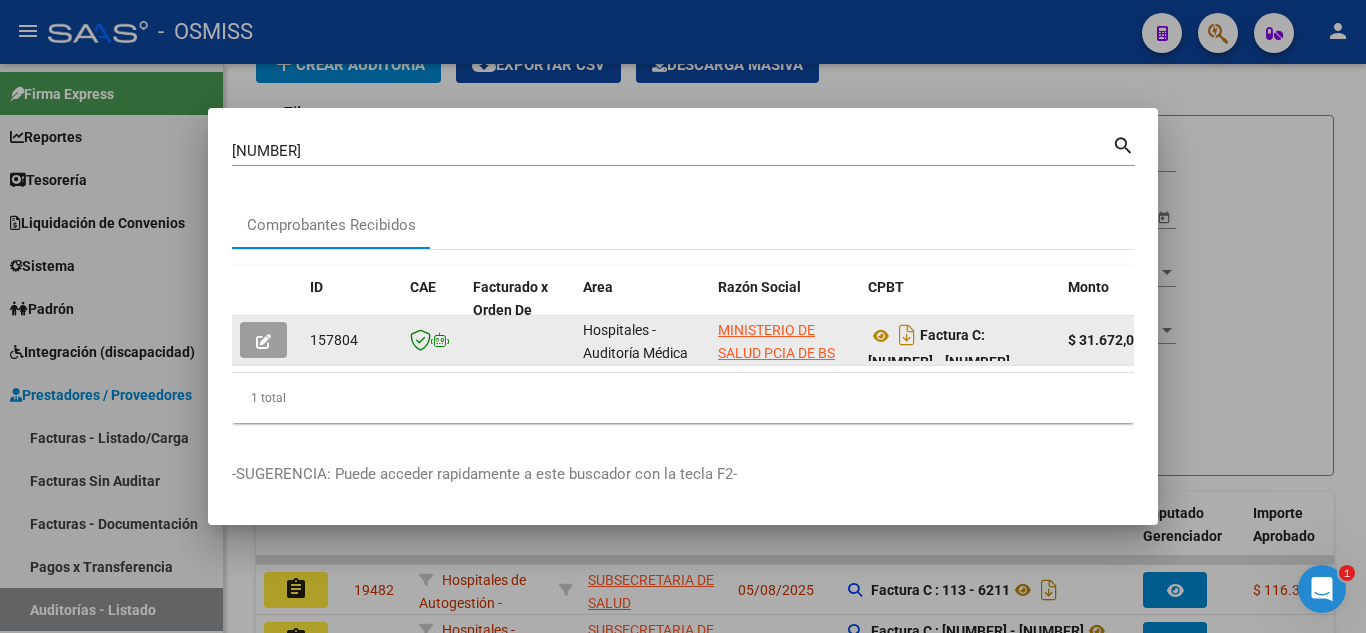 click 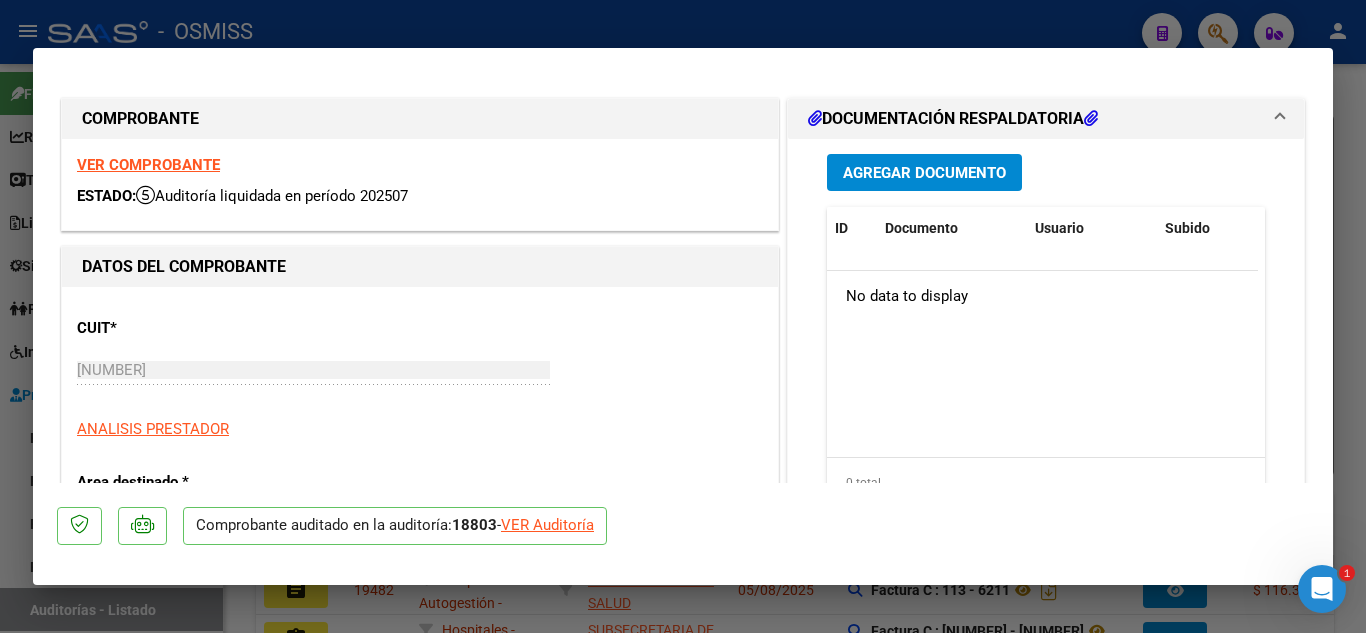 type on "2025-07-26" 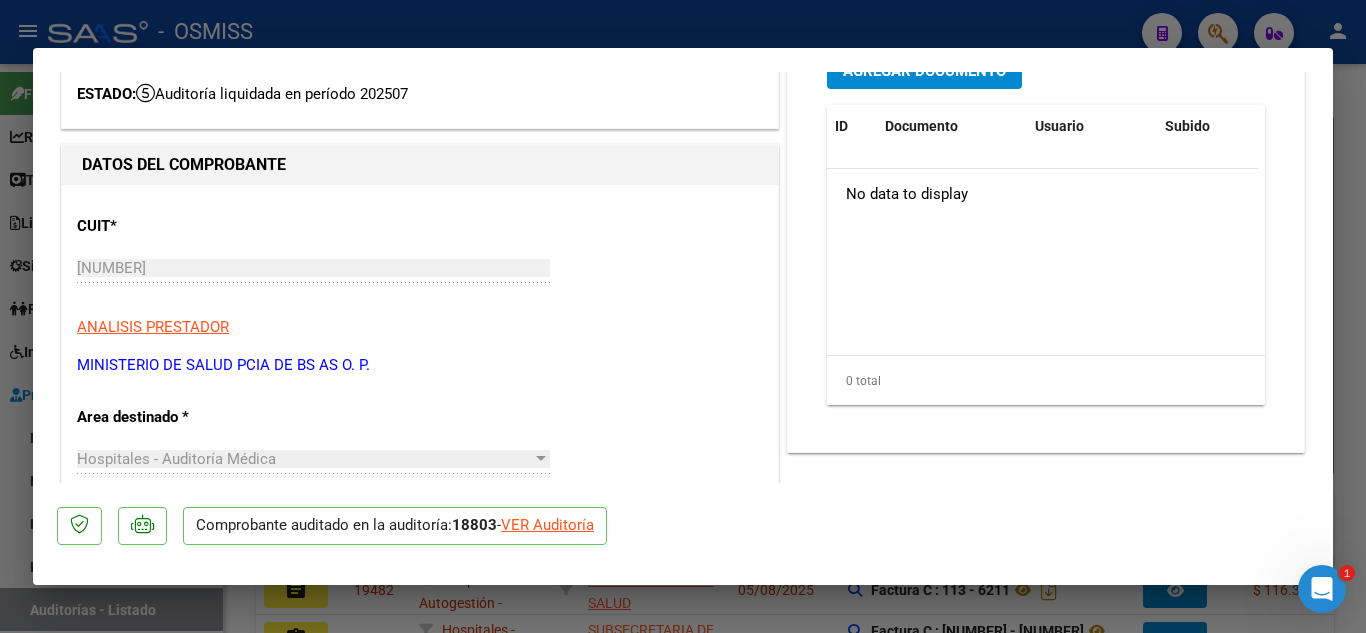 scroll, scrollTop: 0, scrollLeft: 0, axis: both 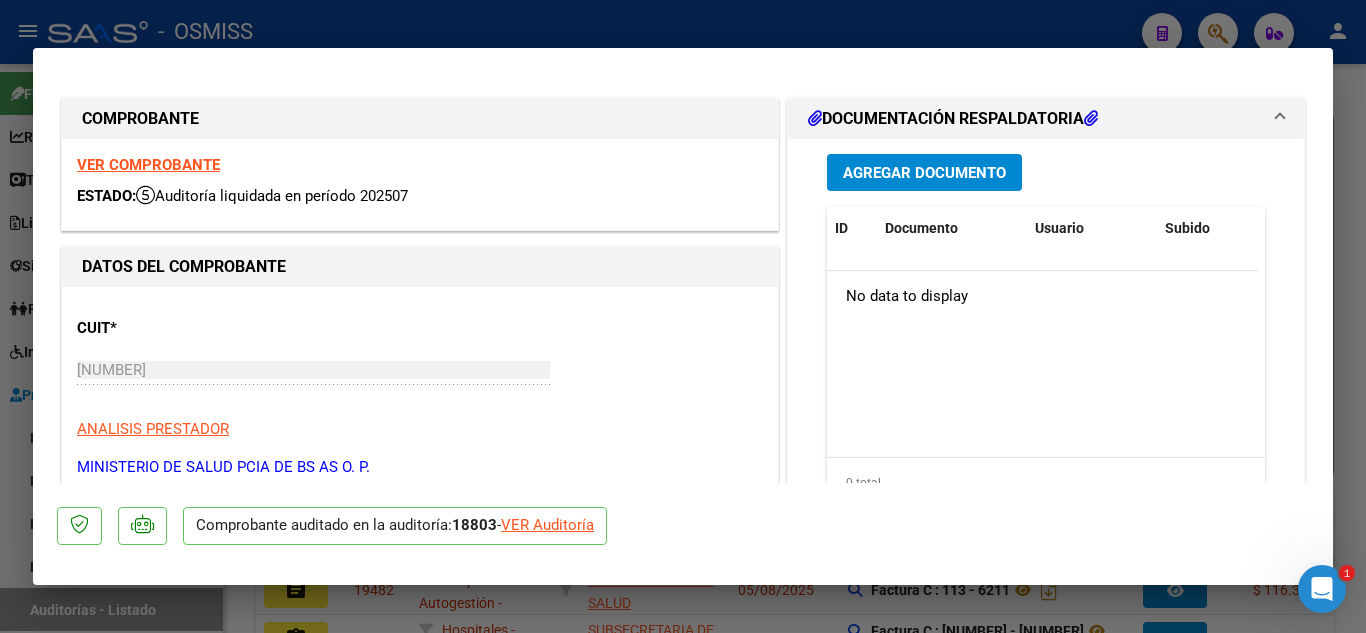 click on "VER Auditoría" 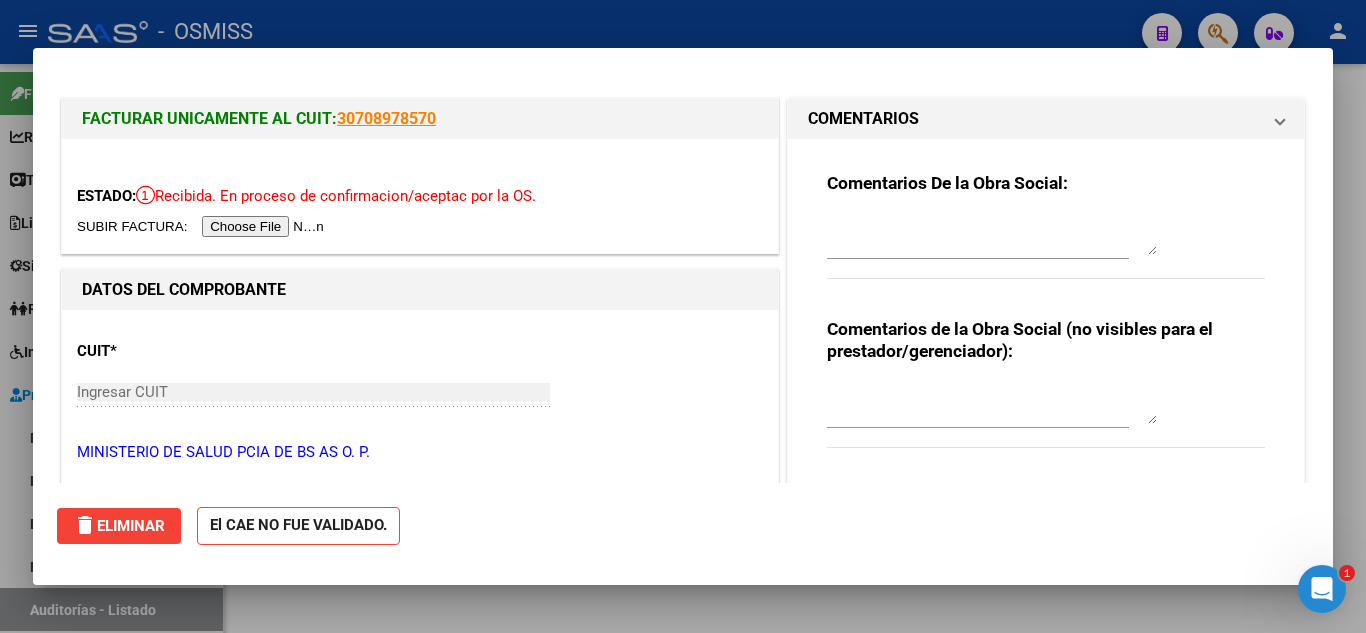 scroll, scrollTop: 0, scrollLeft: 0, axis: both 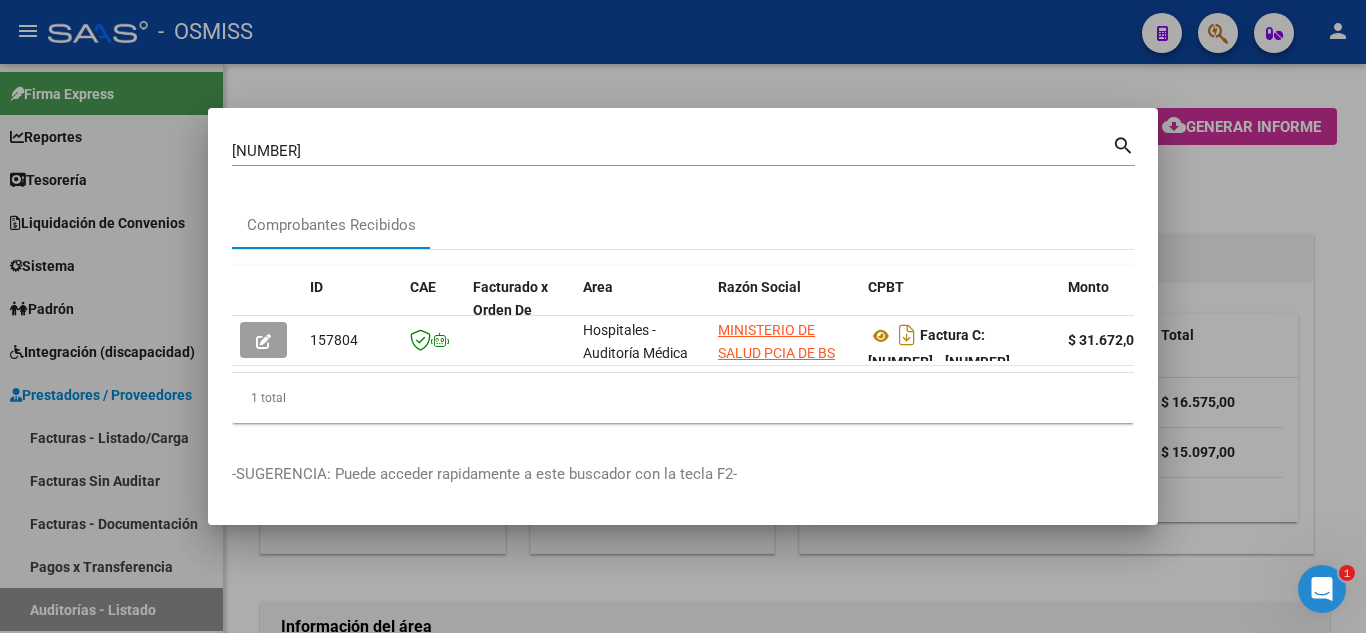 click at bounding box center (683, 316) 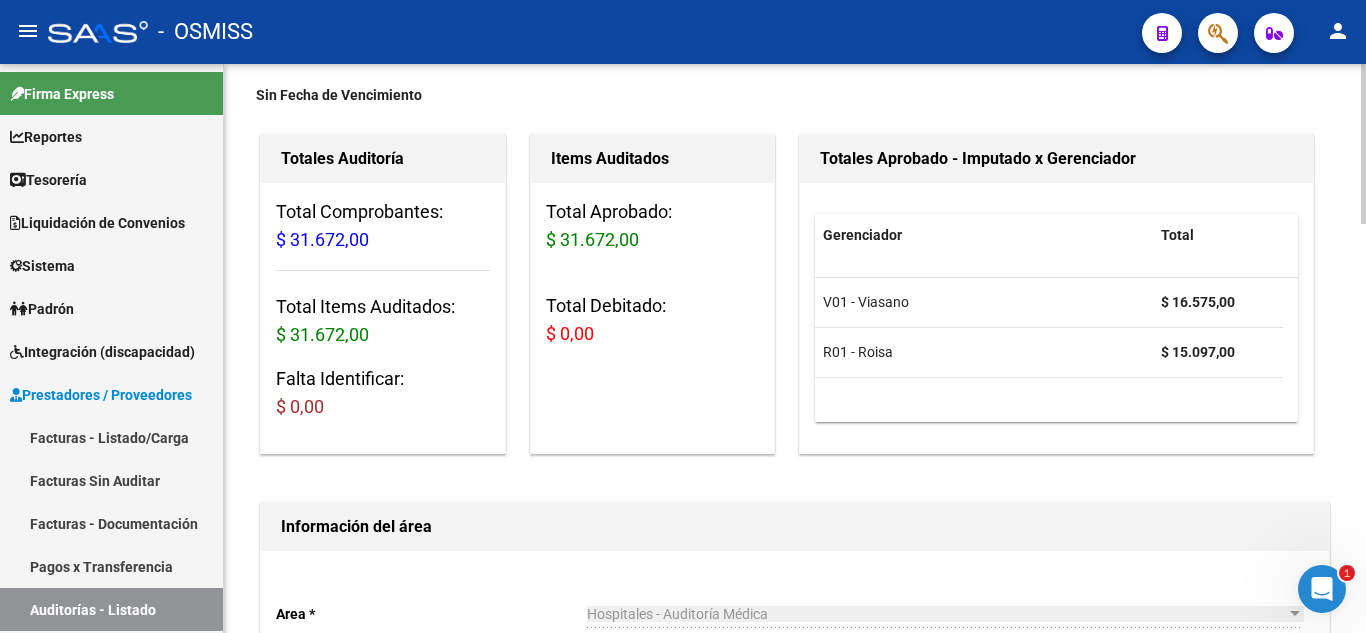 scroll, scrollTop: 0, scrollLeft: 0, axis: both 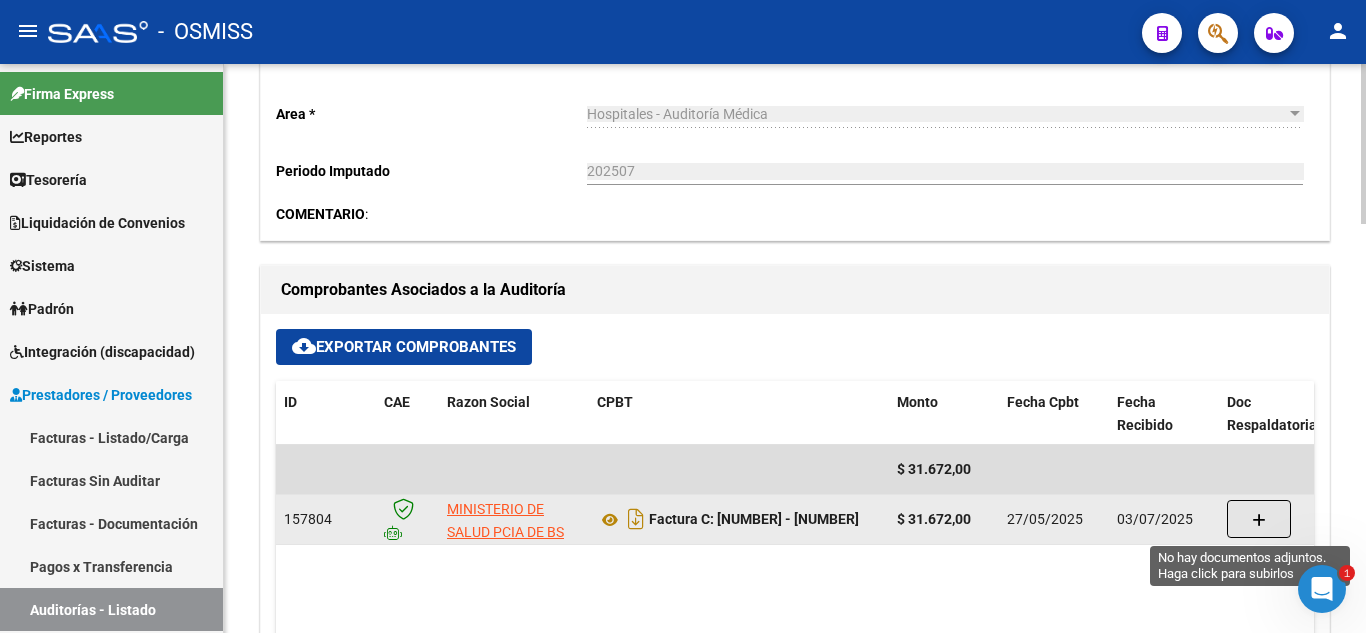click 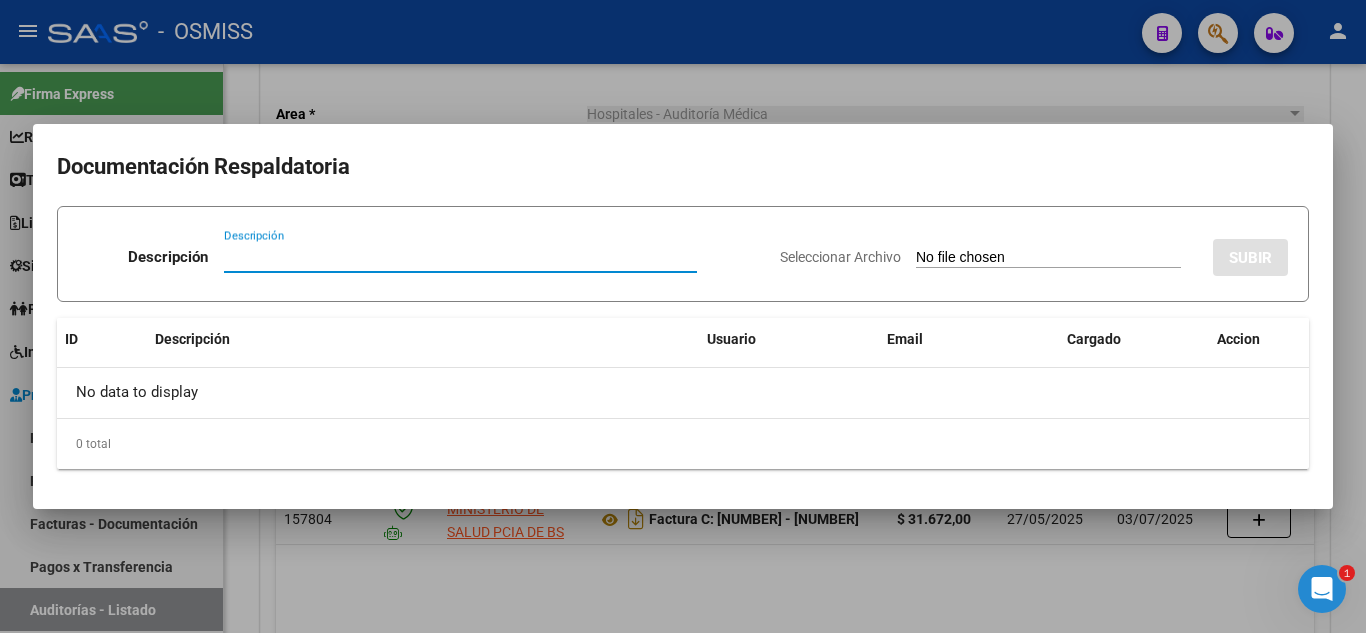 click on "Seleccionar Archivo" at bounding box center (1048, 258) 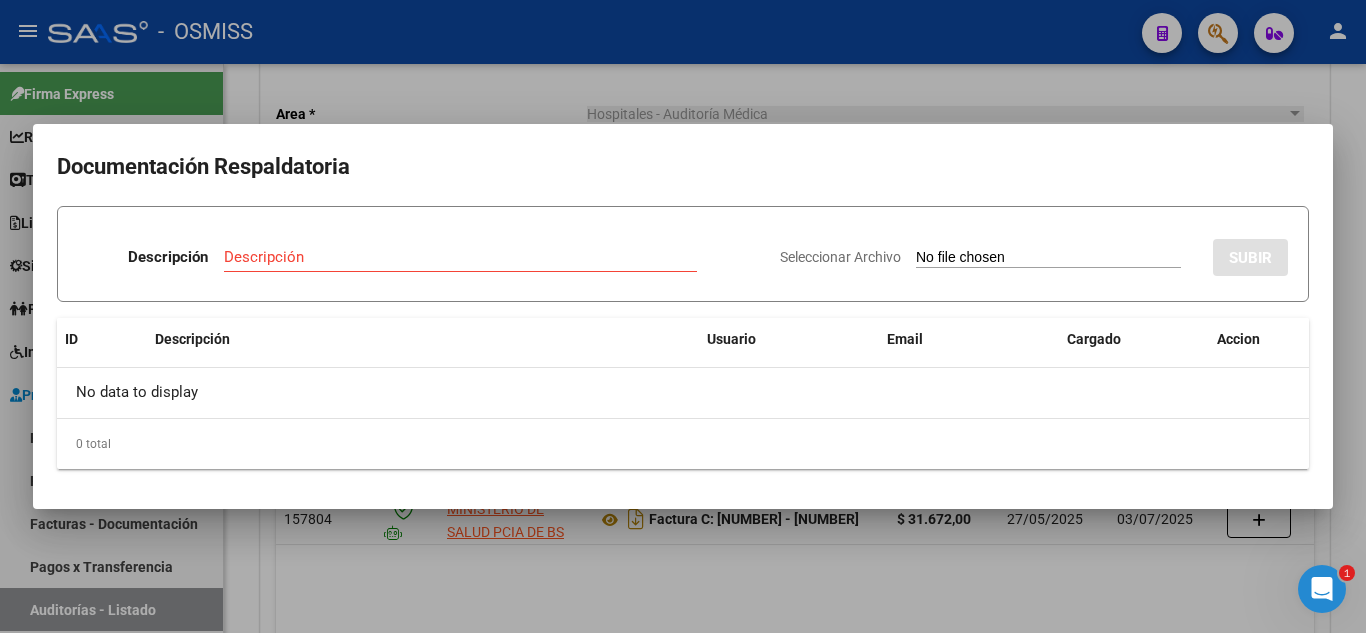 type on "C:\fakepath\FC 16976 16977 HOSPITAL IRIARTE RC4366.pdf" 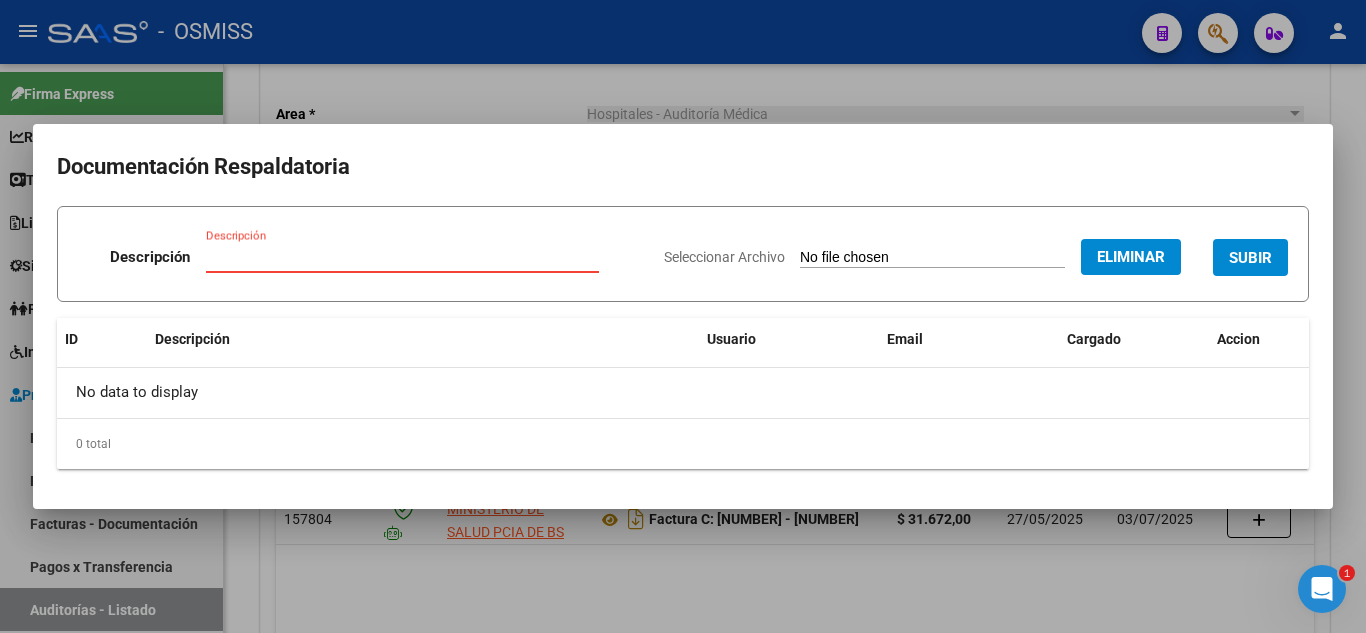 click on "Descripción" at bounding box center (402, 257) 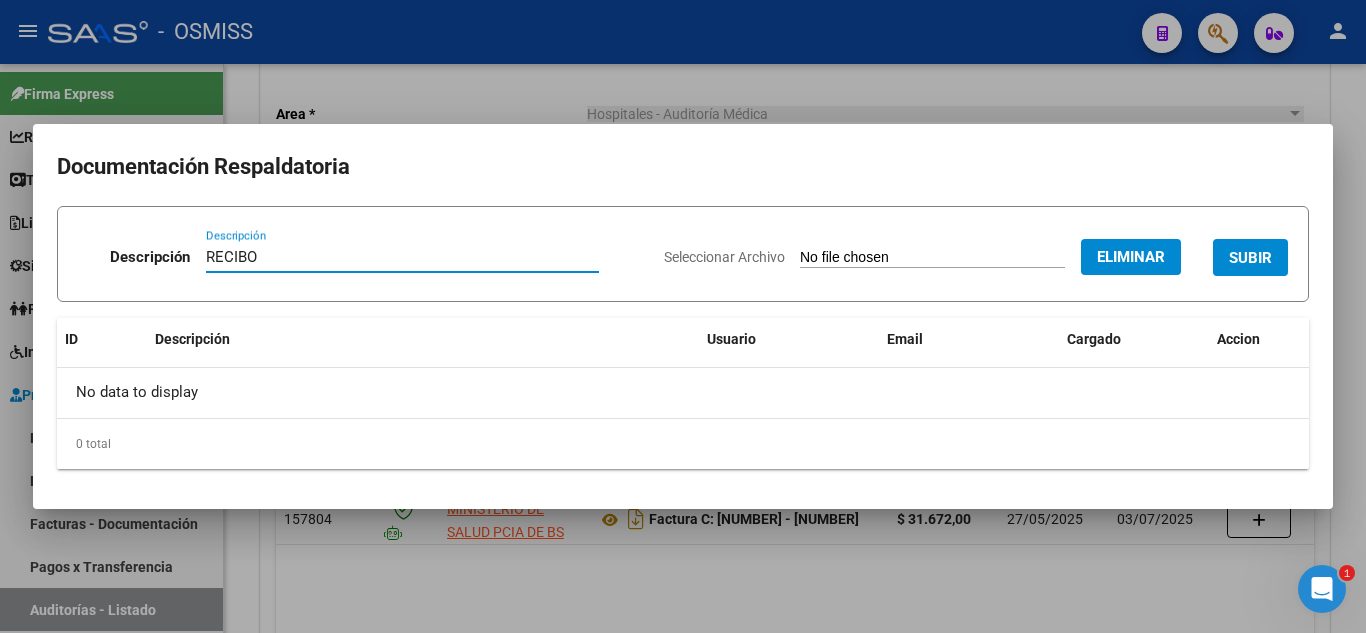 type on "RECIBO" 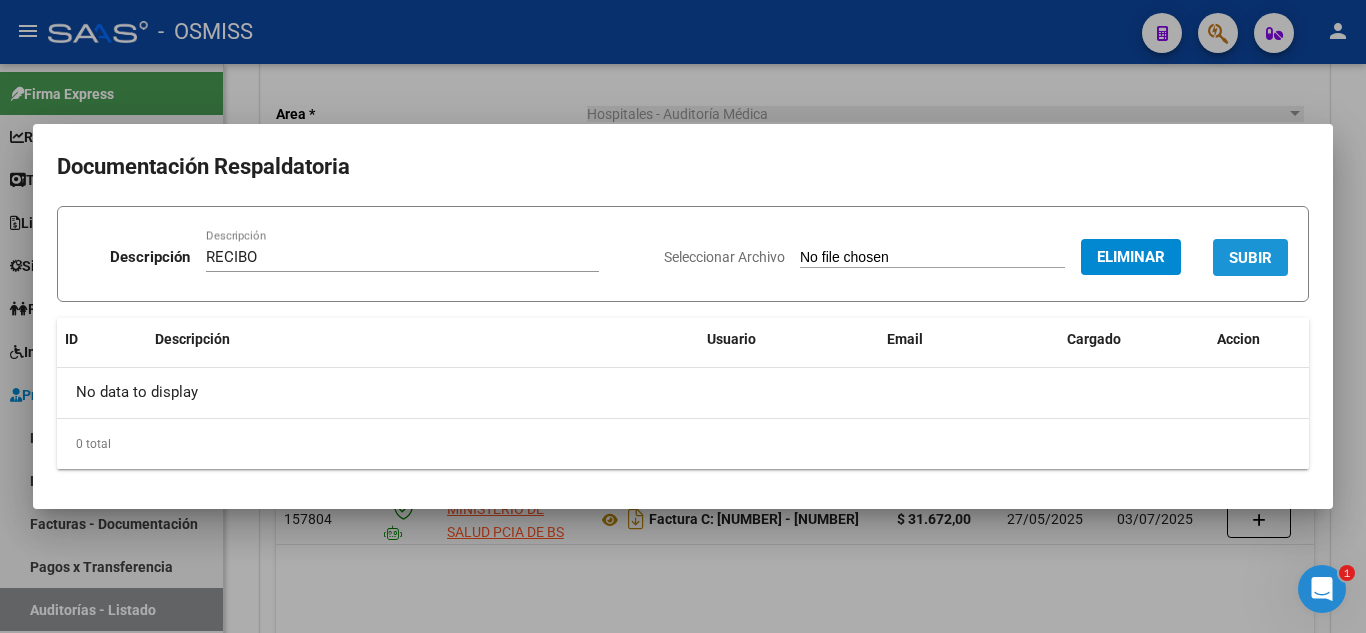 click on "SUBIR" at bounding box center [1250, 258] 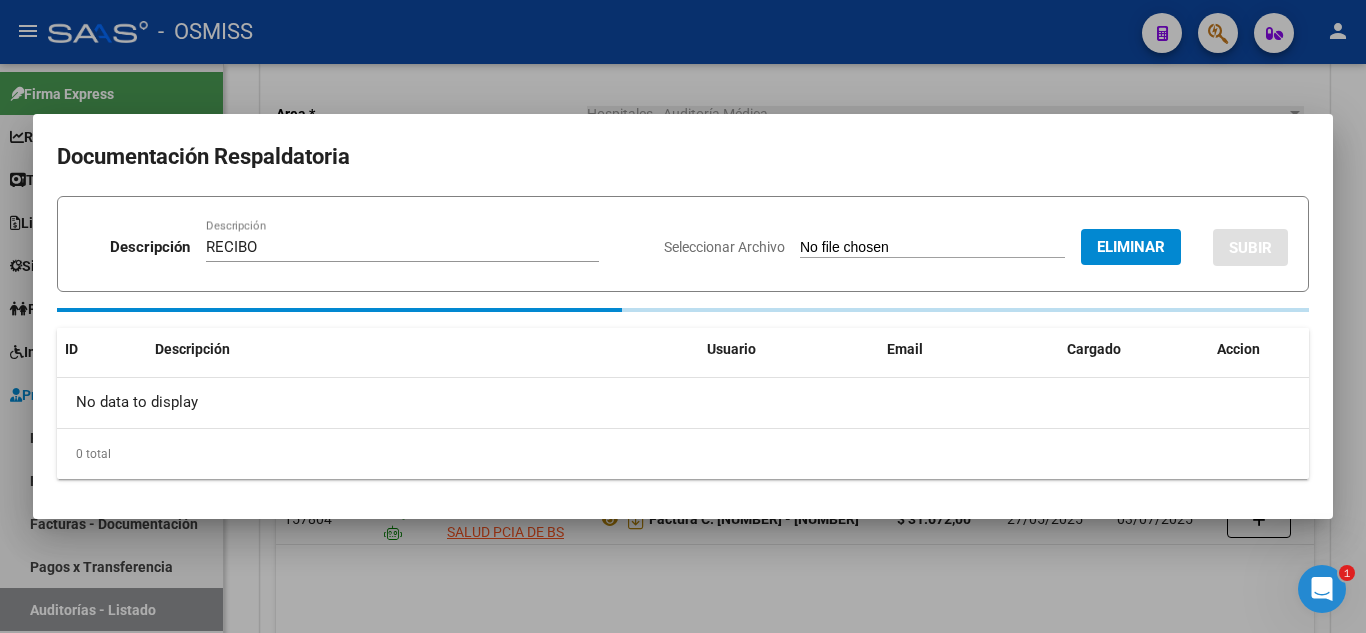 type 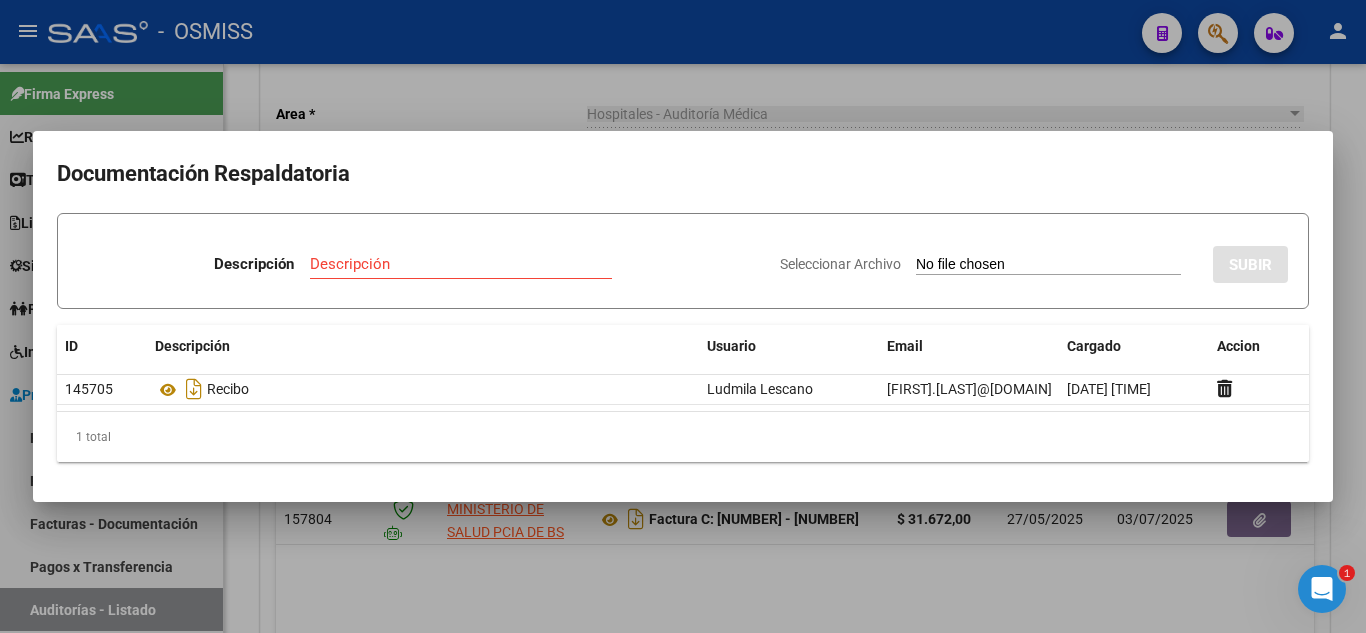click at bounding box center (683, 316) 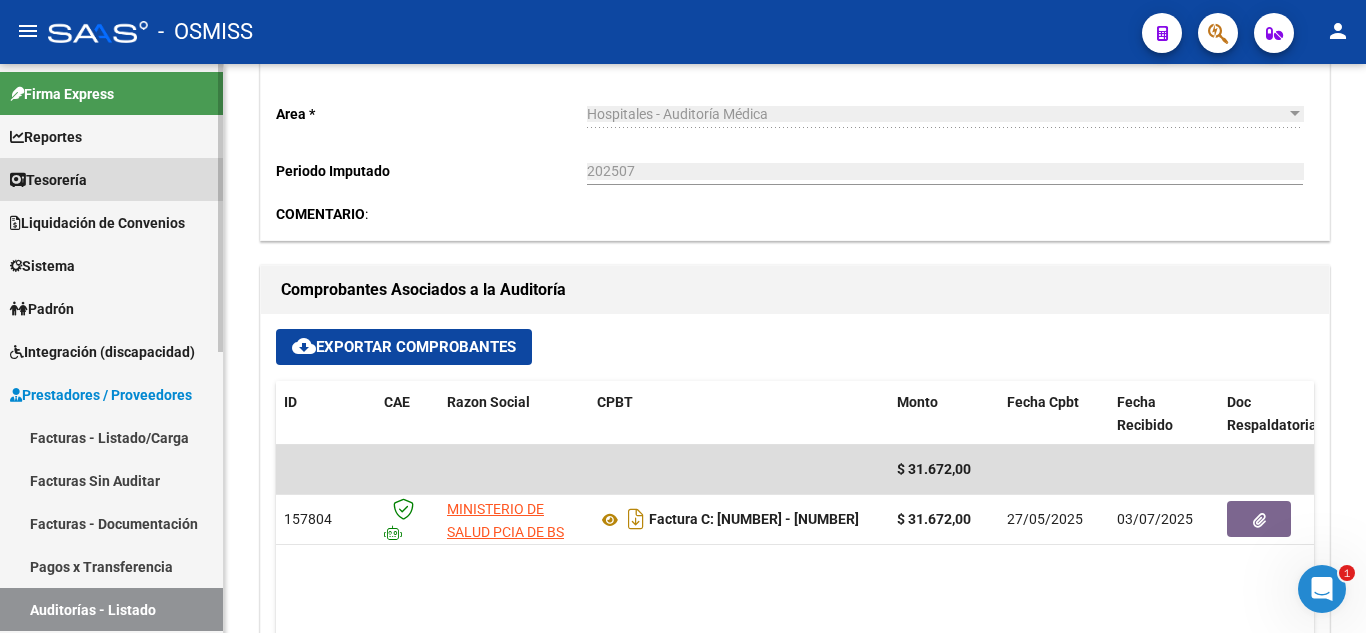 click on "Tesorería" at bounding box center [111, 179] 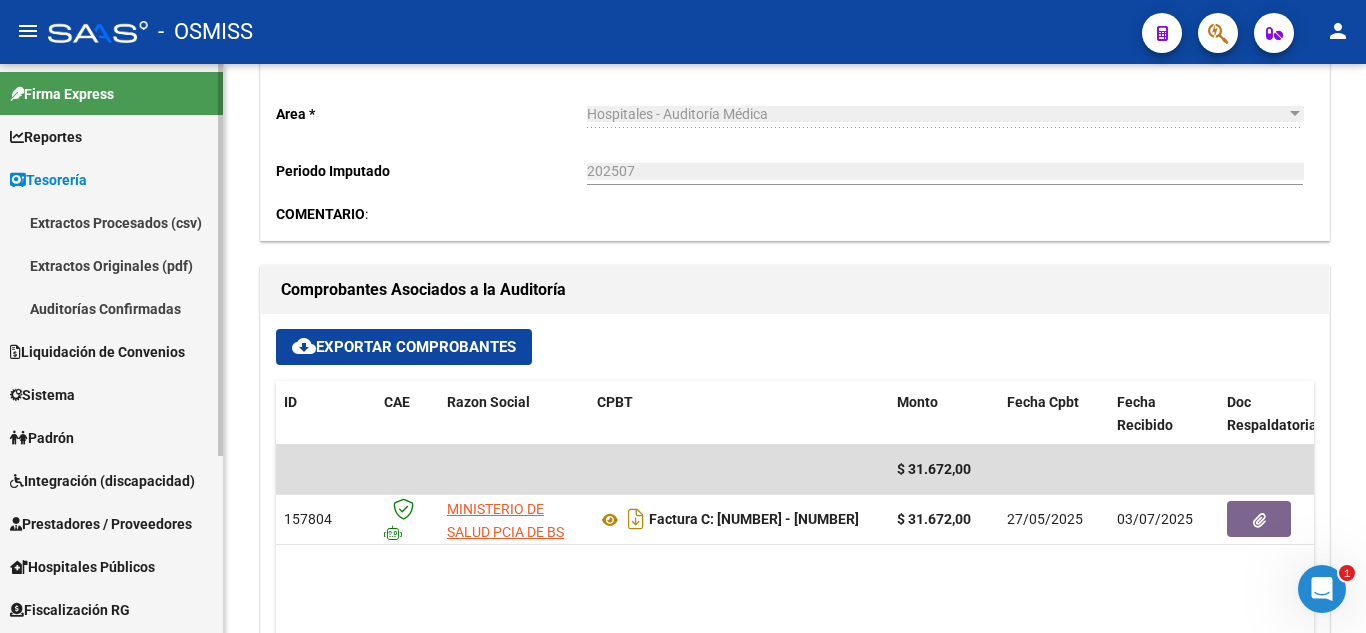 click on "Auditorías Confirmadas" at bounding box center [111, 308] 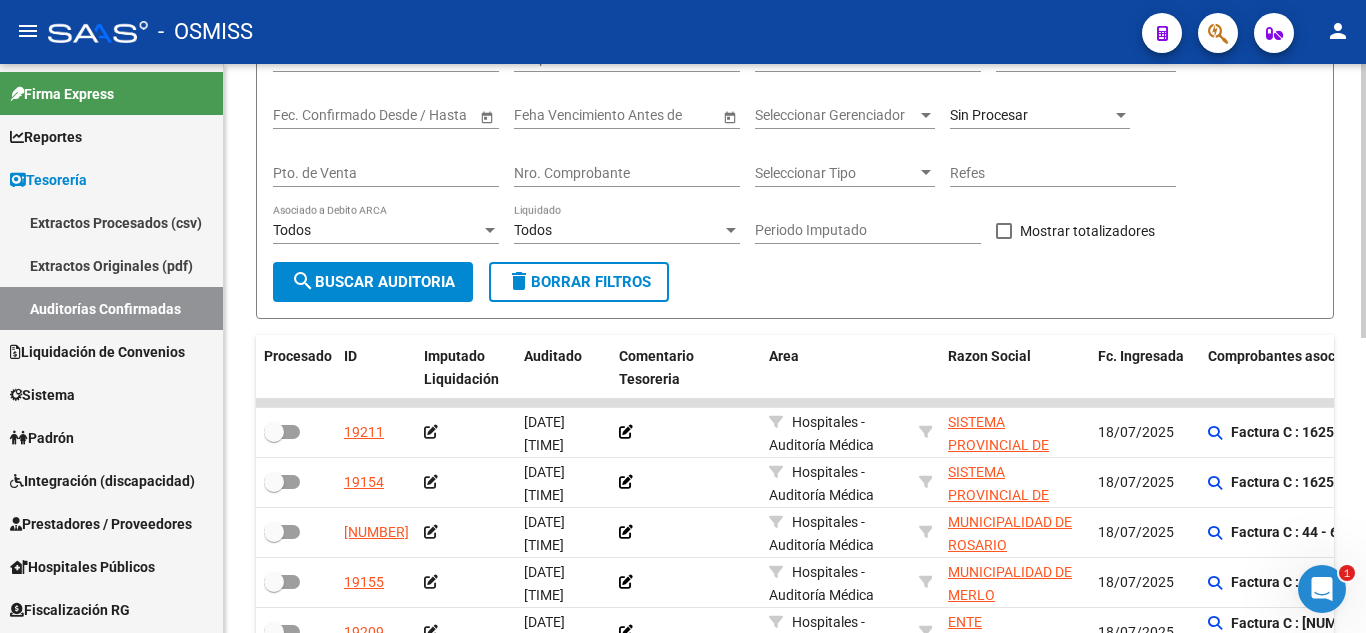 scroll, scrollTop: 0, scrollLeft: 0, axis: both 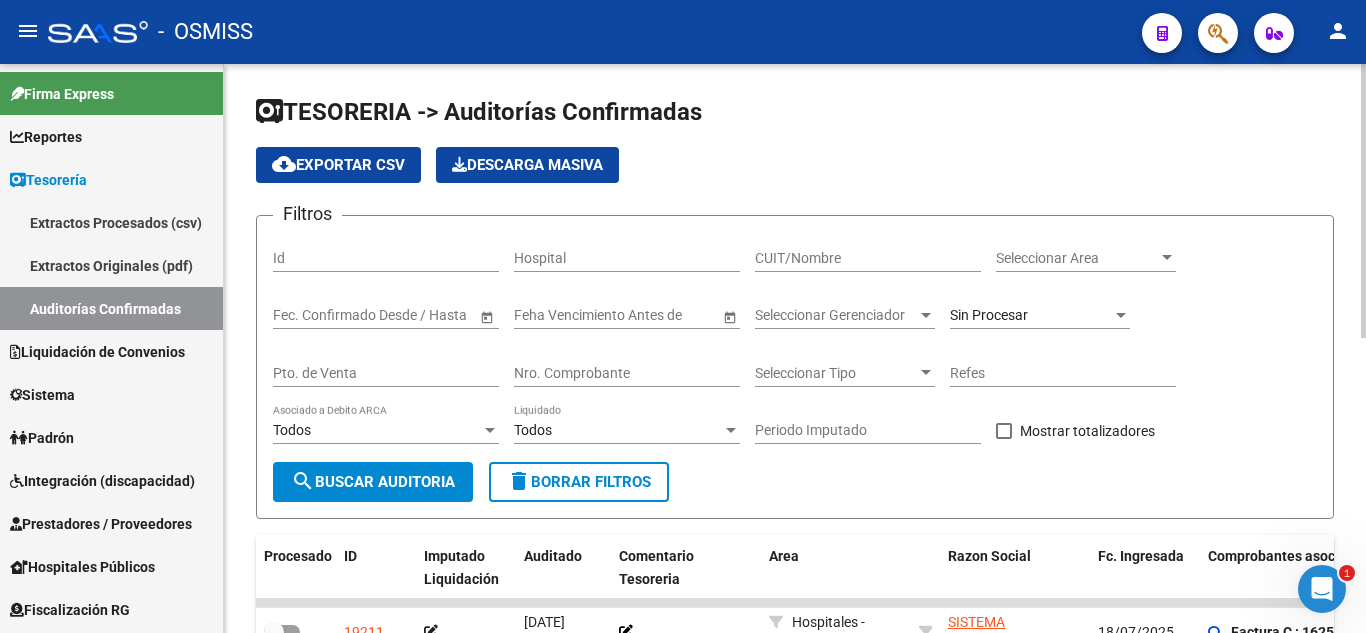 click on "Nro. Comprobante" at bounding box center (627, 373) 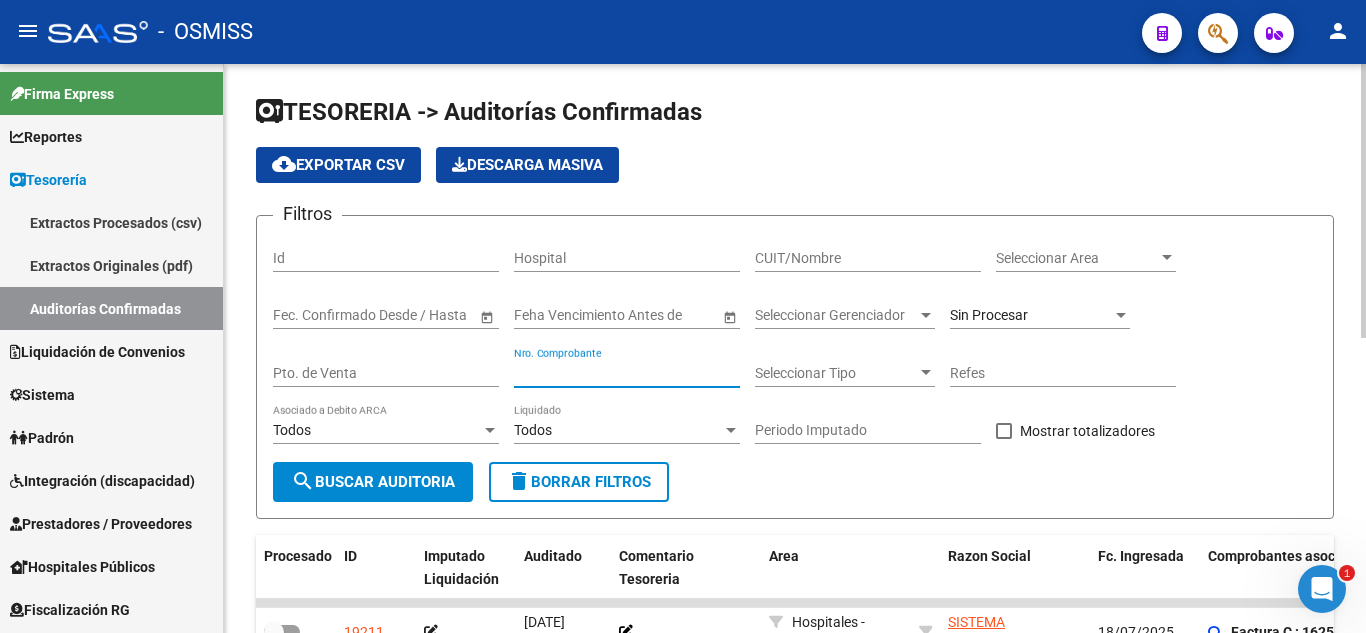 drag, startPoint x: 583, startPoint y: 371, endPoint x: 423, endPoint y: 371, distance: 160 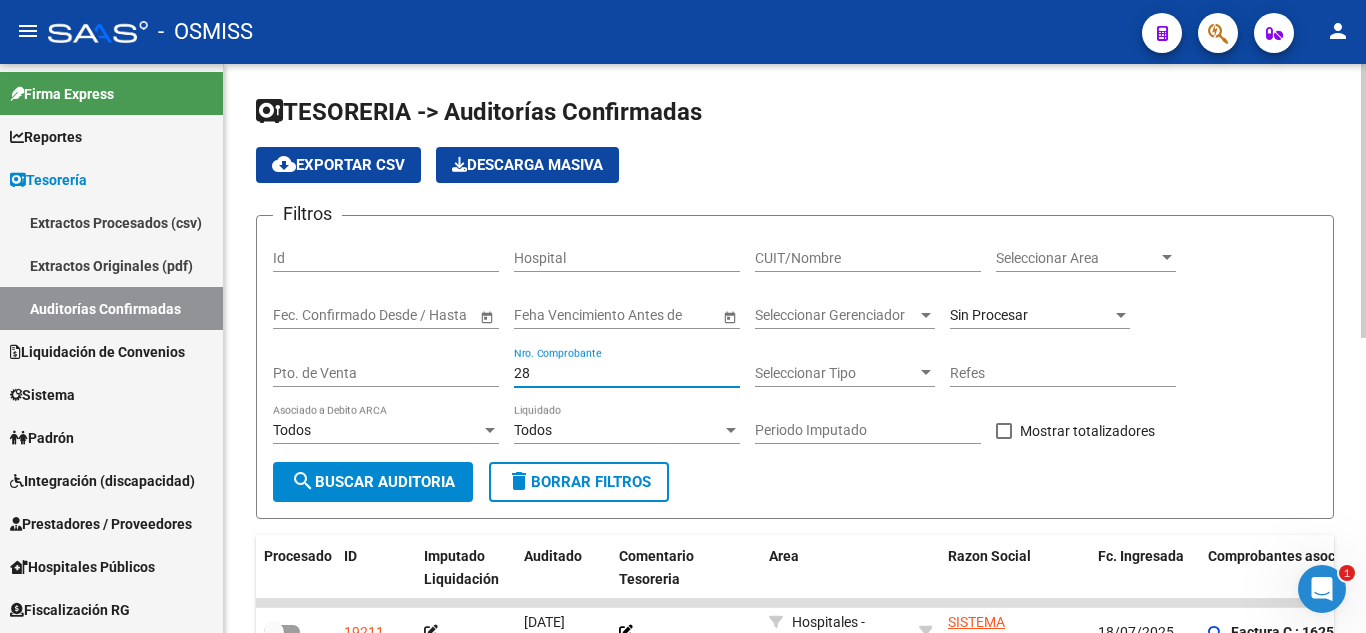 type on "28" 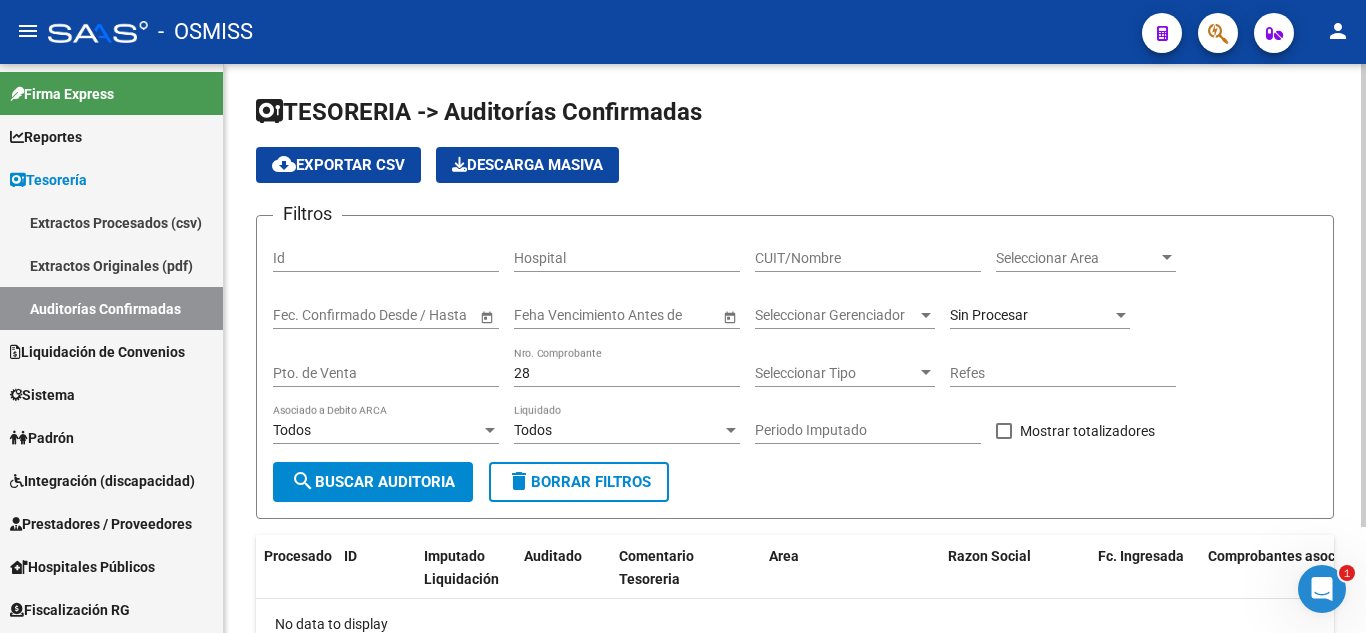 click on "Sin Procesar" at bounding box center [989, 315] 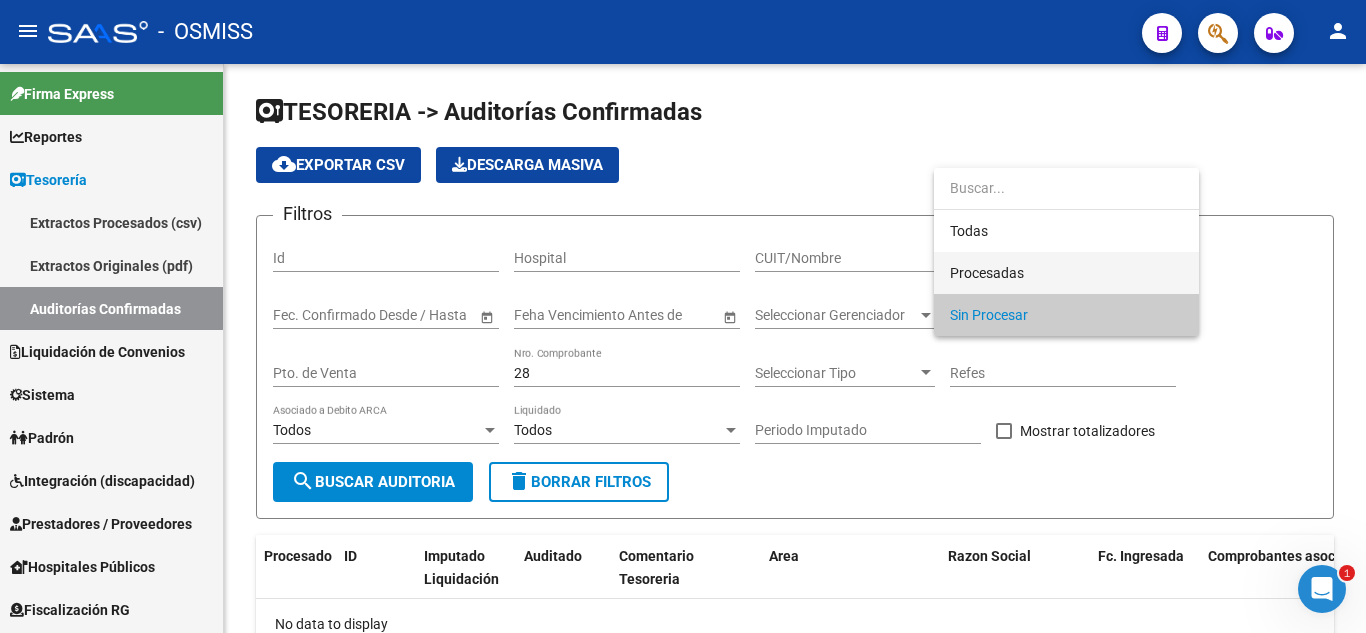 click on "Procesadas" at bounding box center [987, 273] 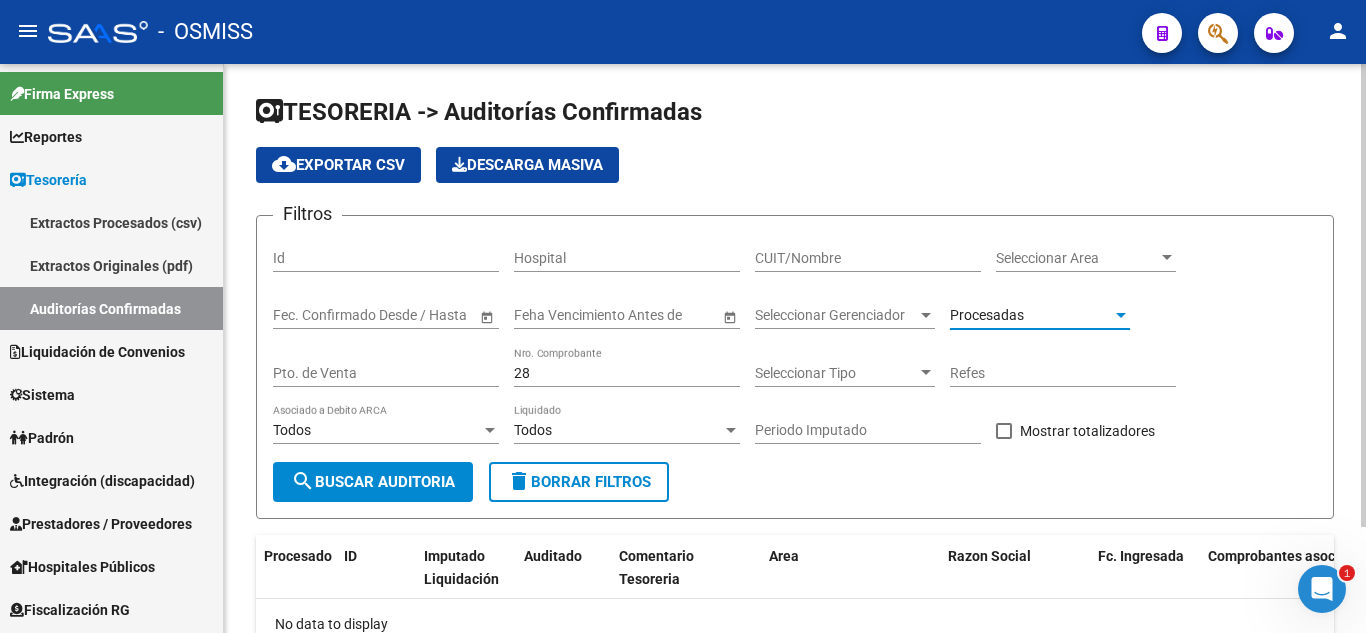 click on "search  Buscar Auditoria" 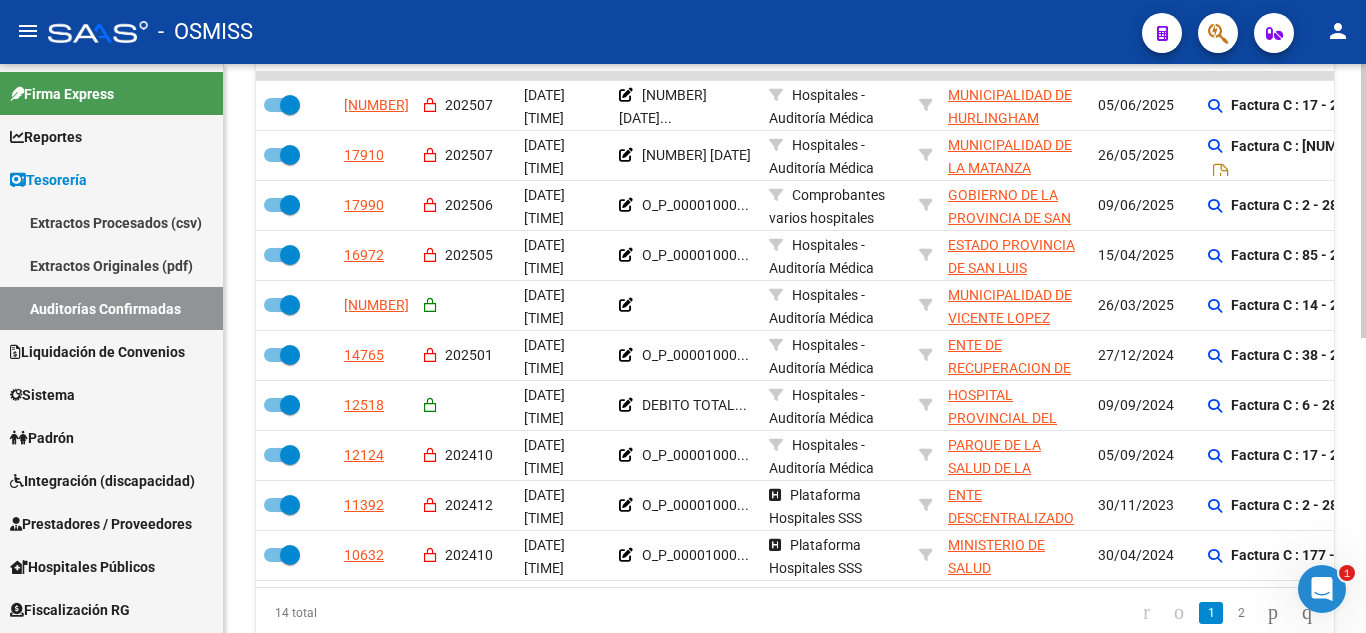 scroll, scrollTop: 500, scrollLeft: 0, axis: vertical 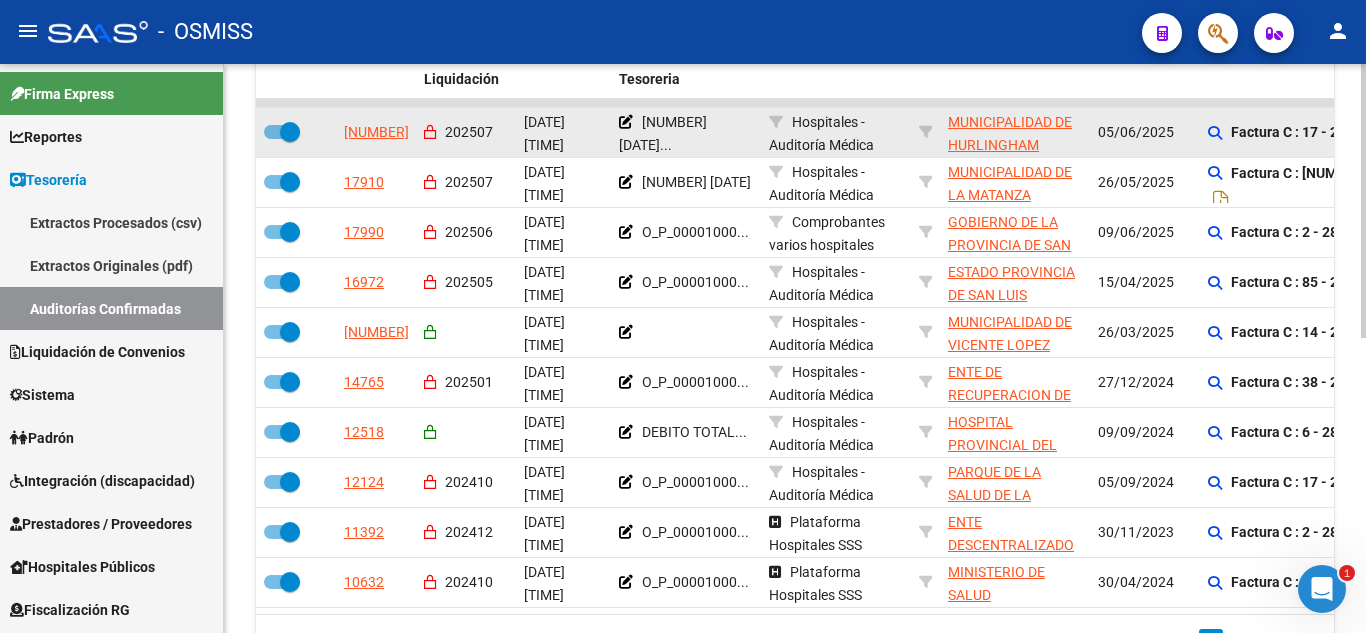 click on "100074377 21..." 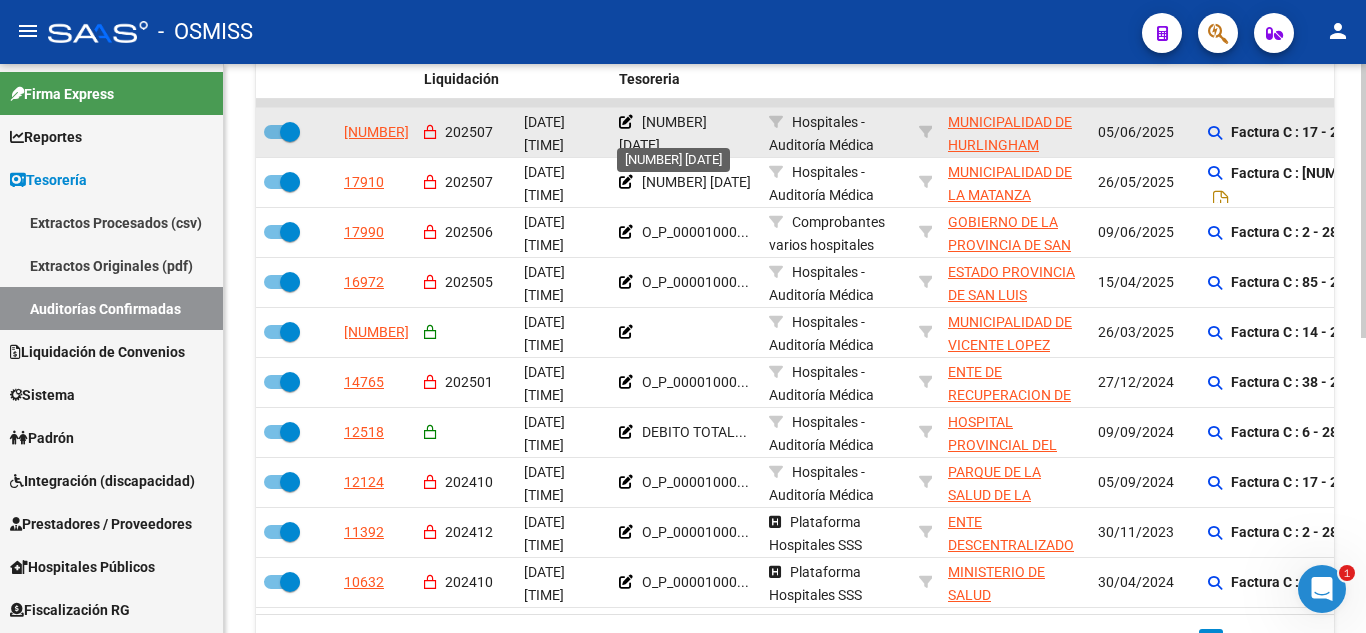 click on "100074377 21..." 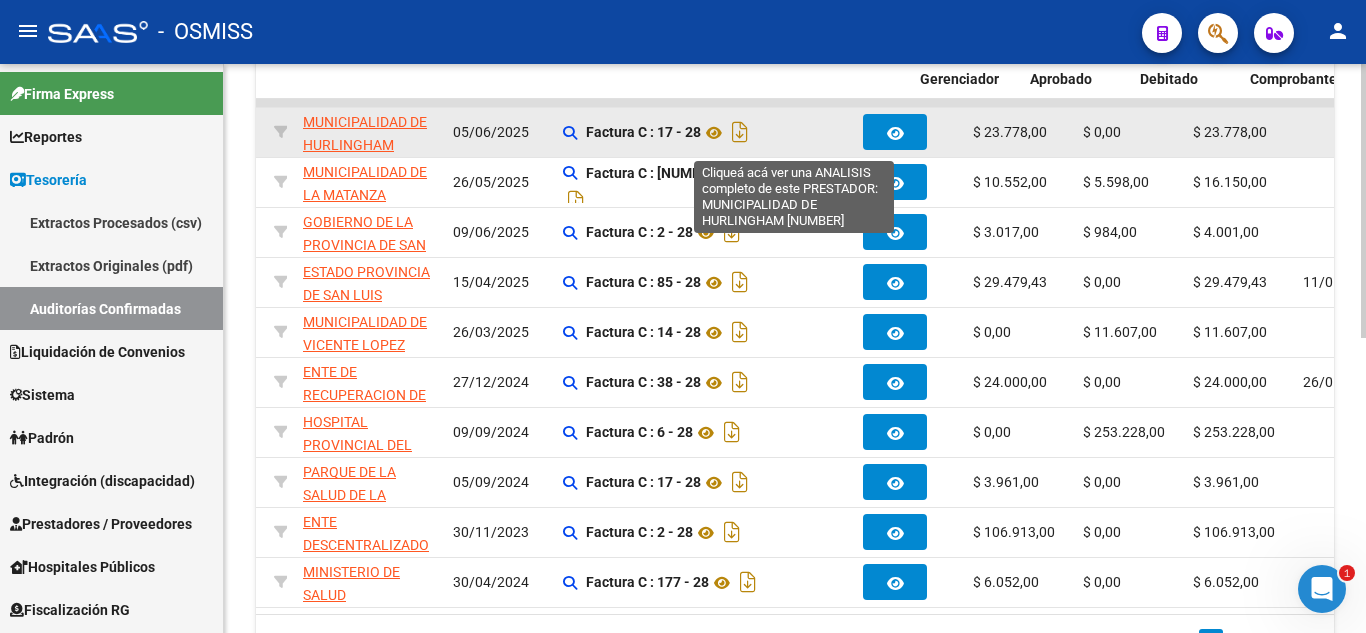 drag, startPoint x: 670, startPoint y: 140, endPoint x: 763, endPoint y: 115, distance: 96.30161 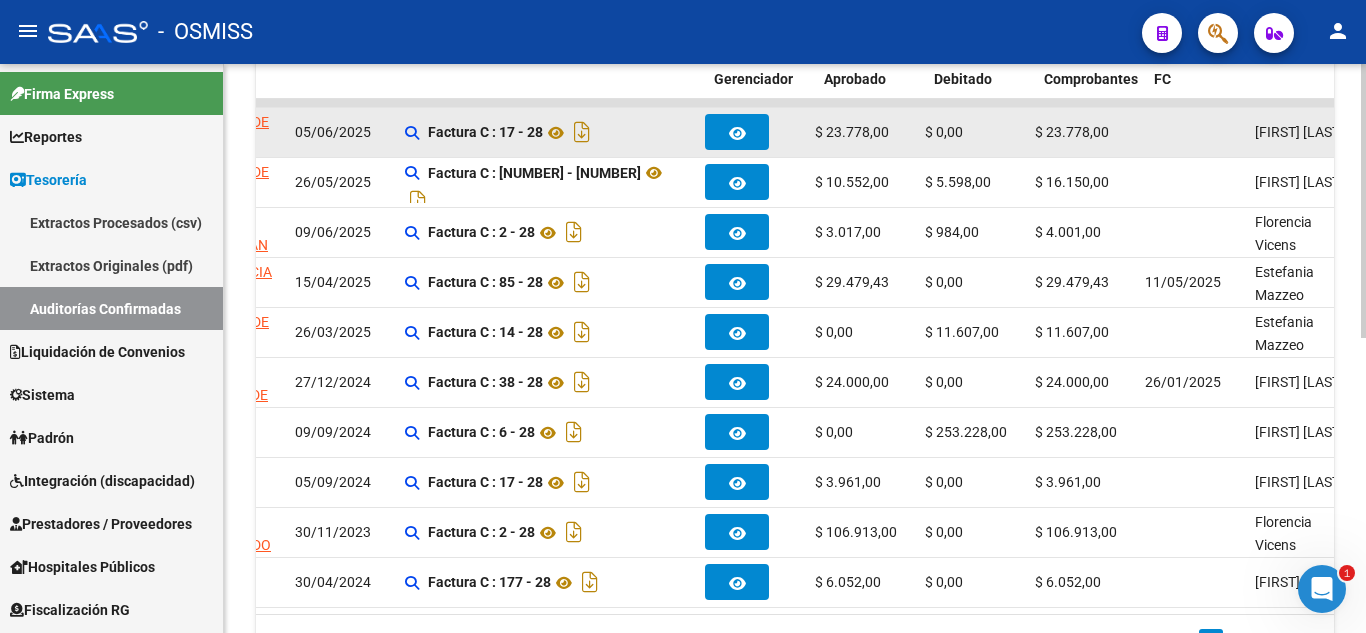 scroll, scrollTop: 0, scrollLeft: 0, axis: both 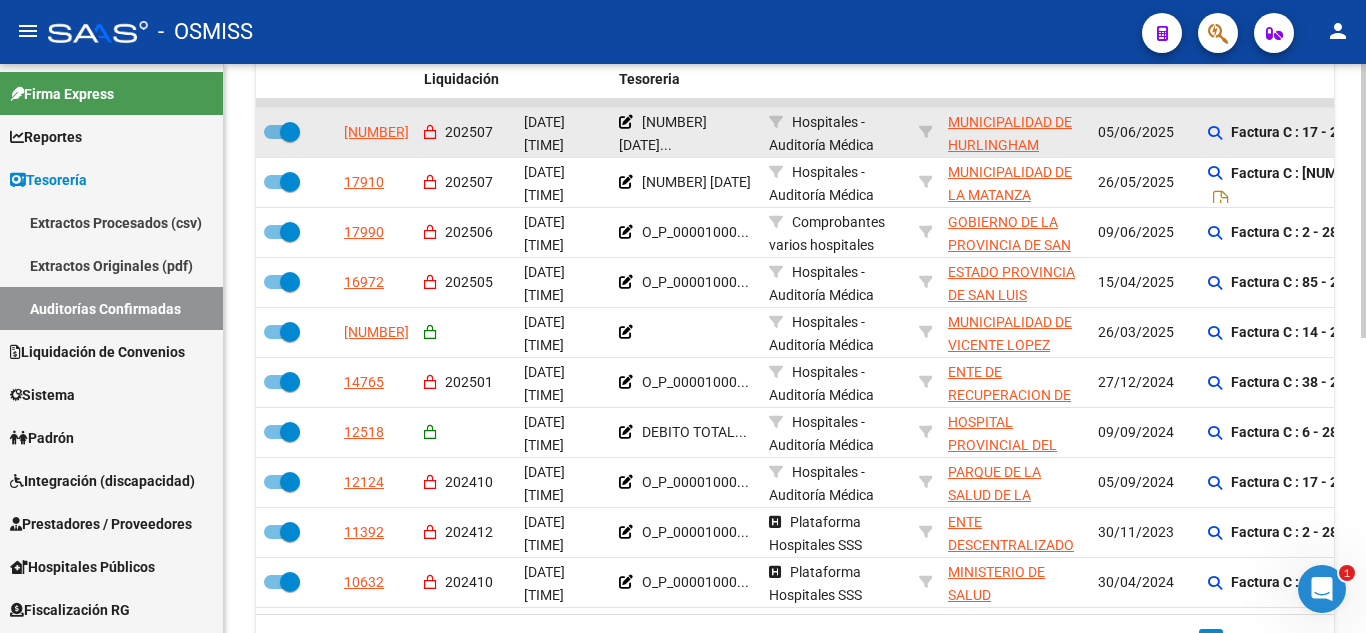 drag, startPoint x: 647, startPoint y: 118, endPoint x: 322, endPoint y: 149, distance: 326.47513 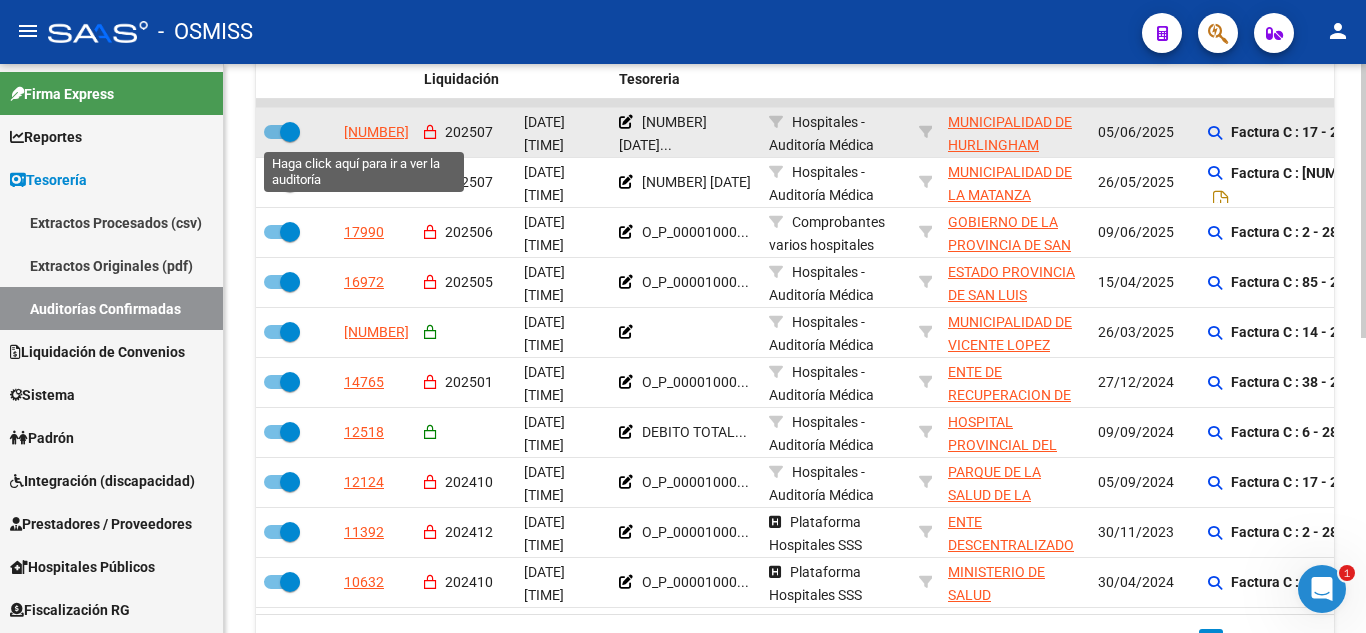 click on "18255" 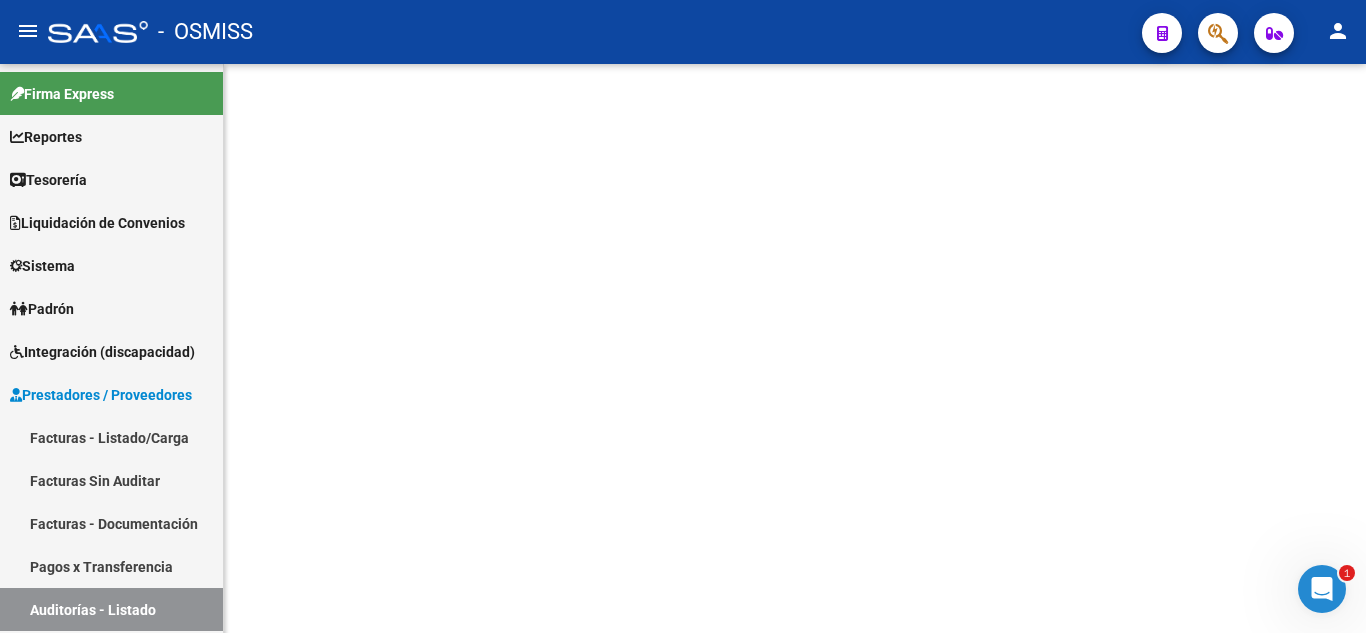 scroll, scrollTop: 0, scrollLeft: 0, axis: both 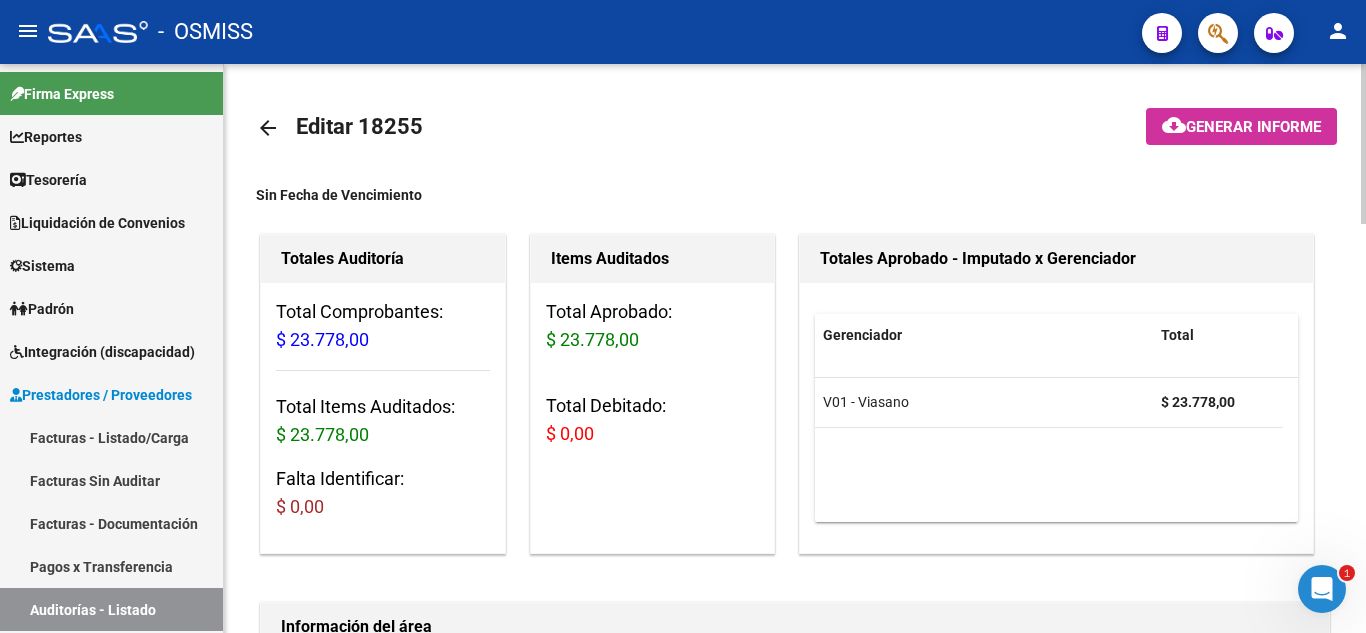 click on "arrow_back" 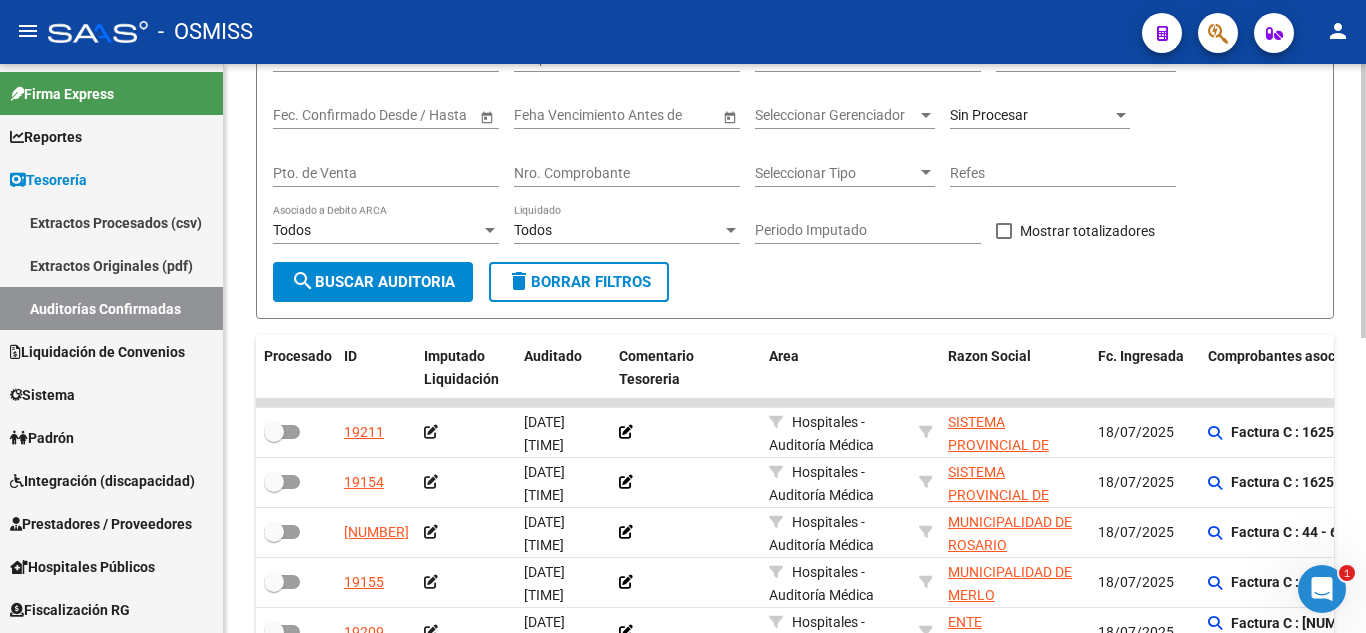 scroll, scrollTop: 100, scrollLeft: 0, axis: vertical 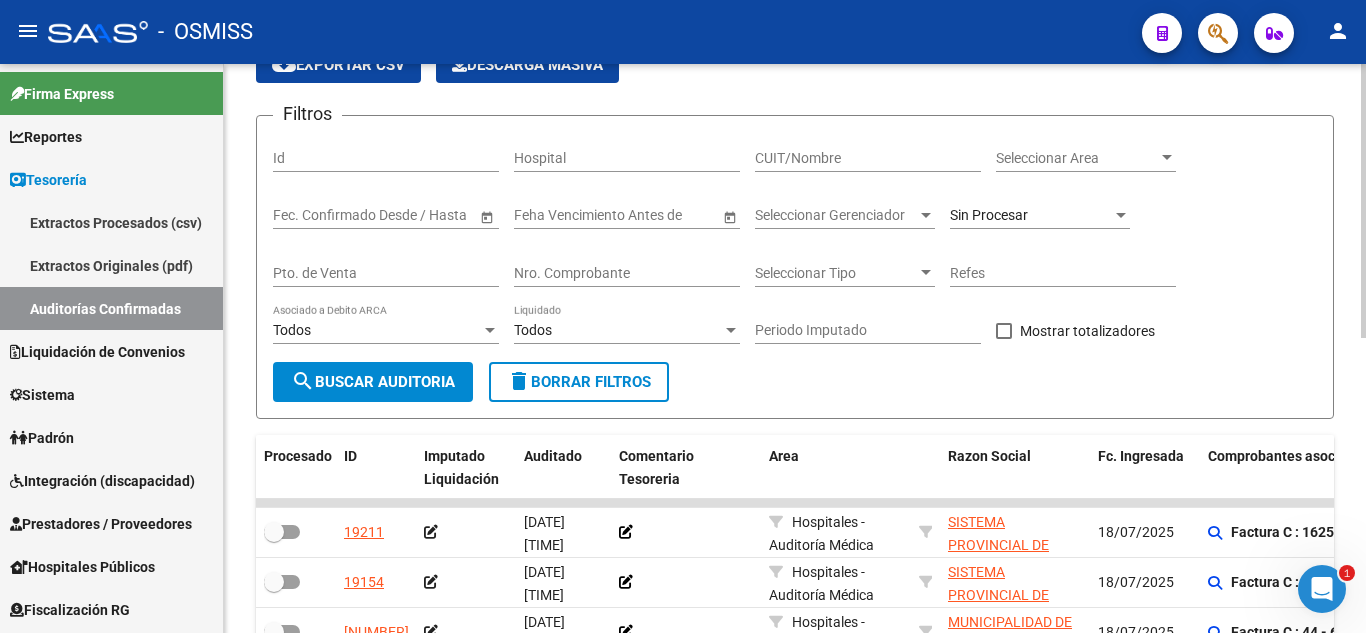 click on "Nro. Comprobante" 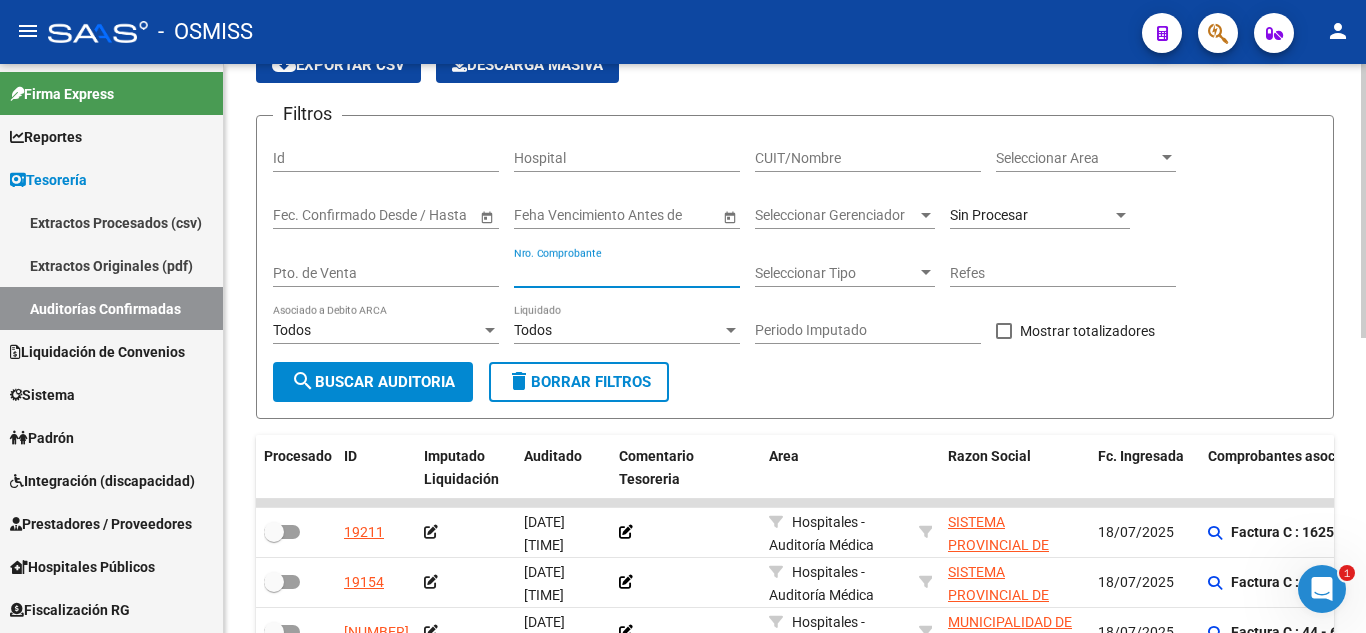 paste on "28" 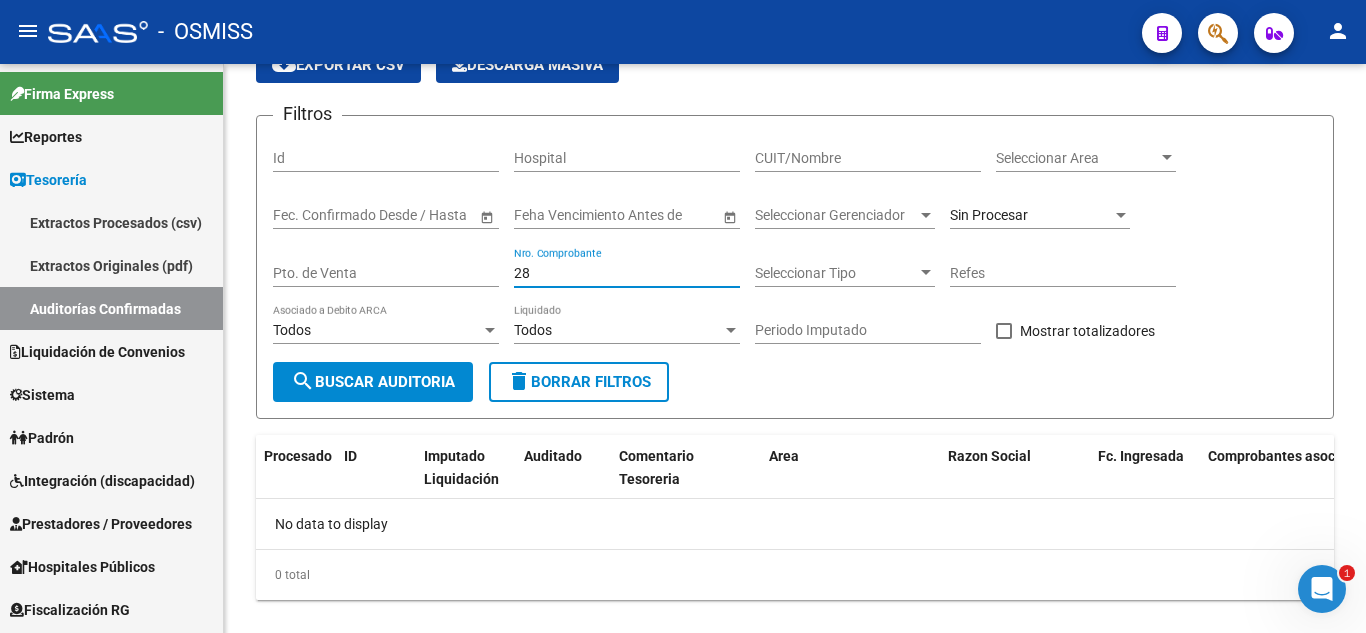 type on "28" 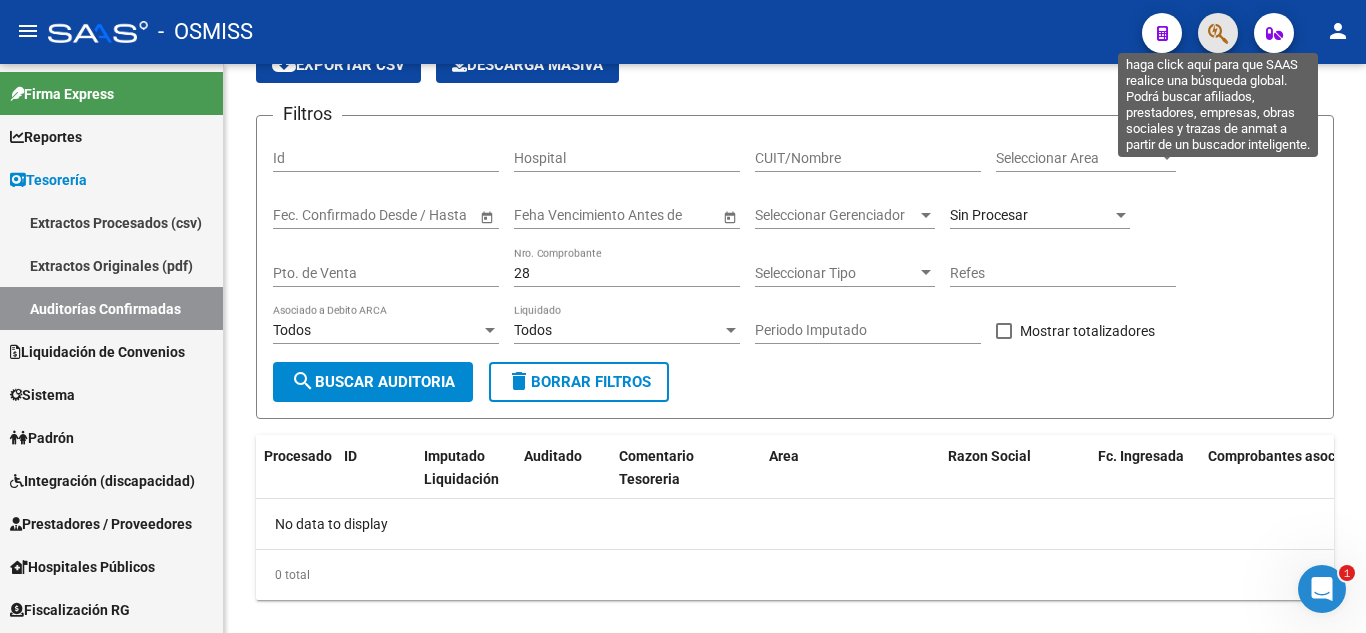 click 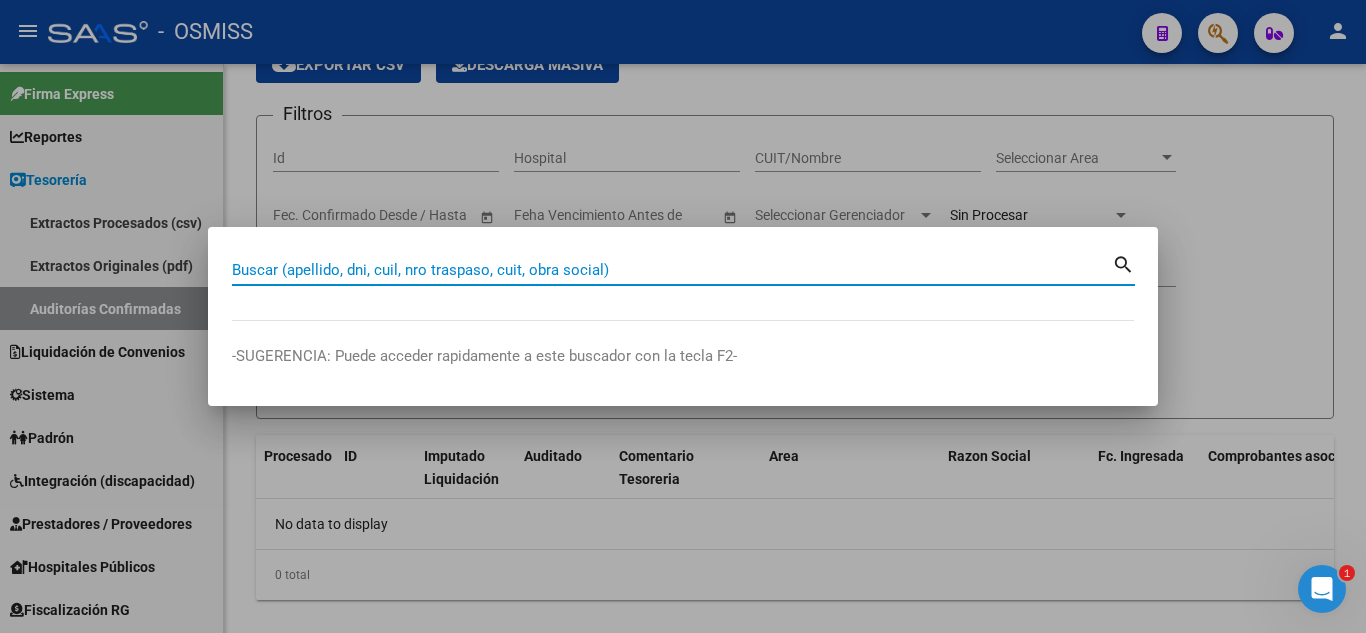 paste on "17-00000028" 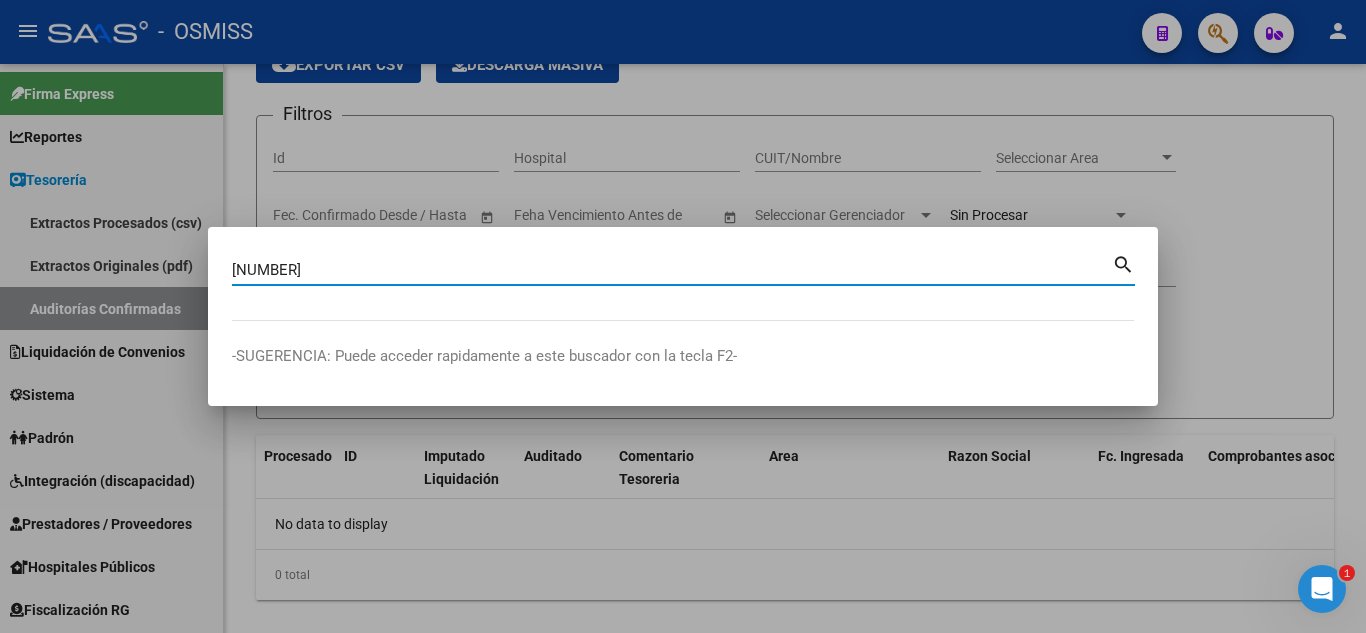 type on "17-00000028" 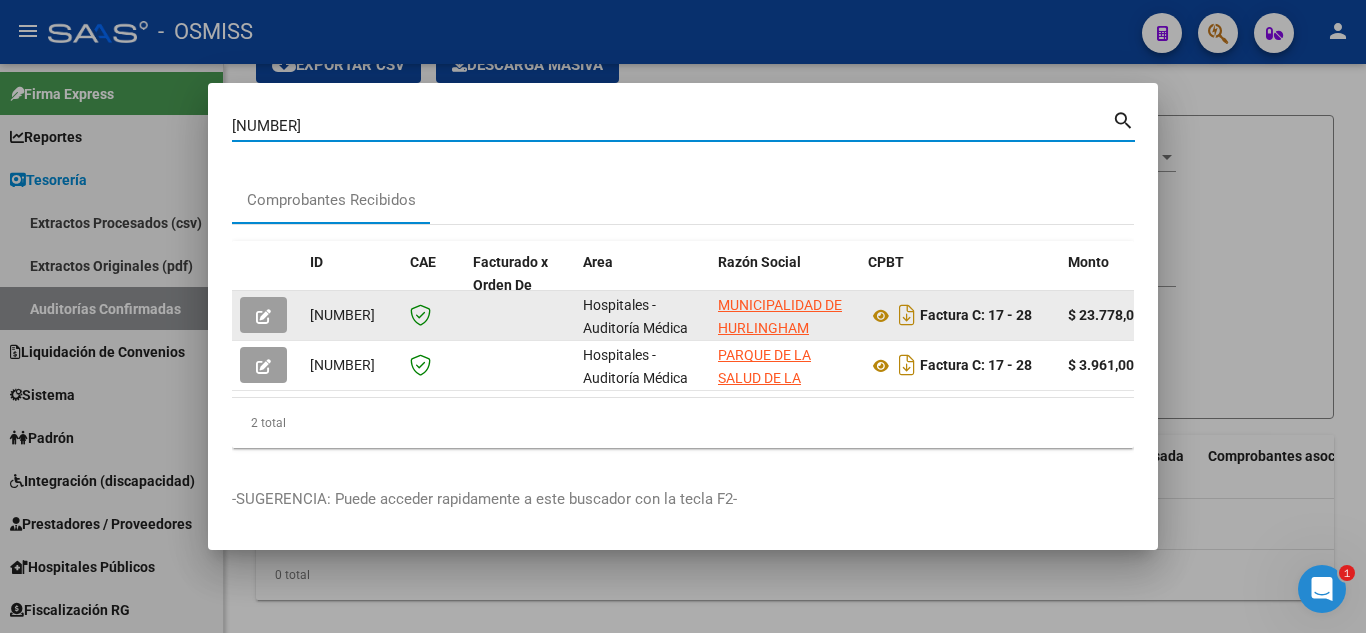 click 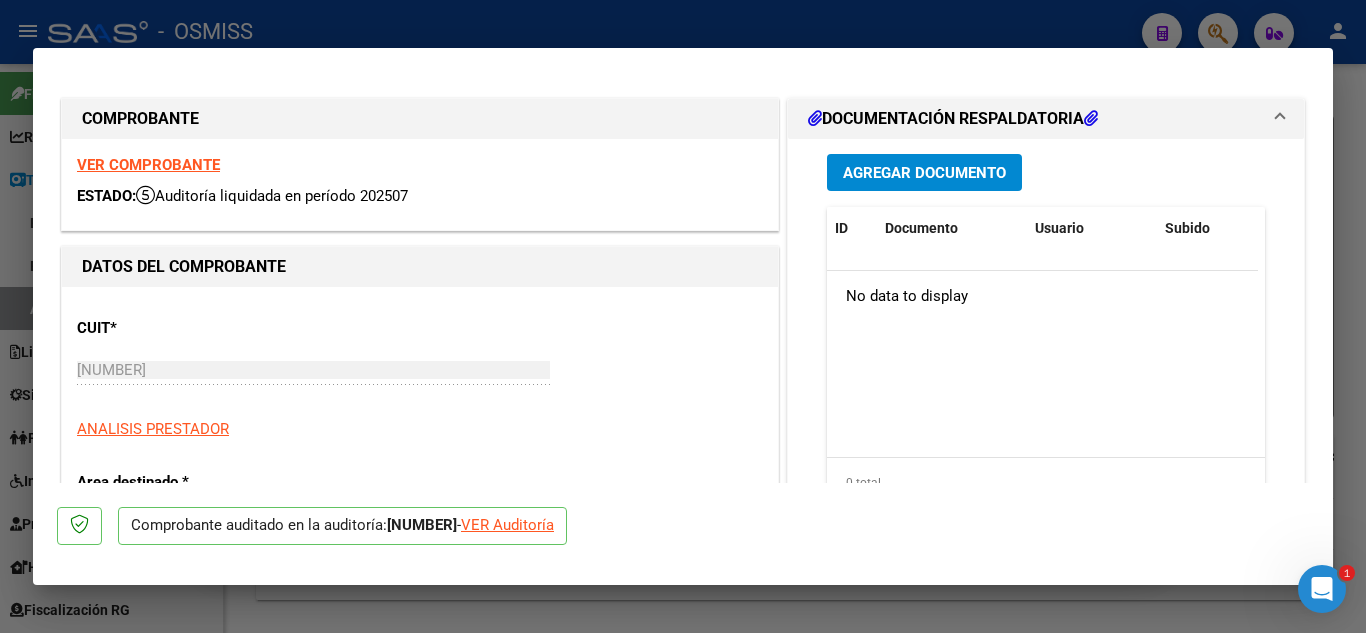 type on "2025-08-04" 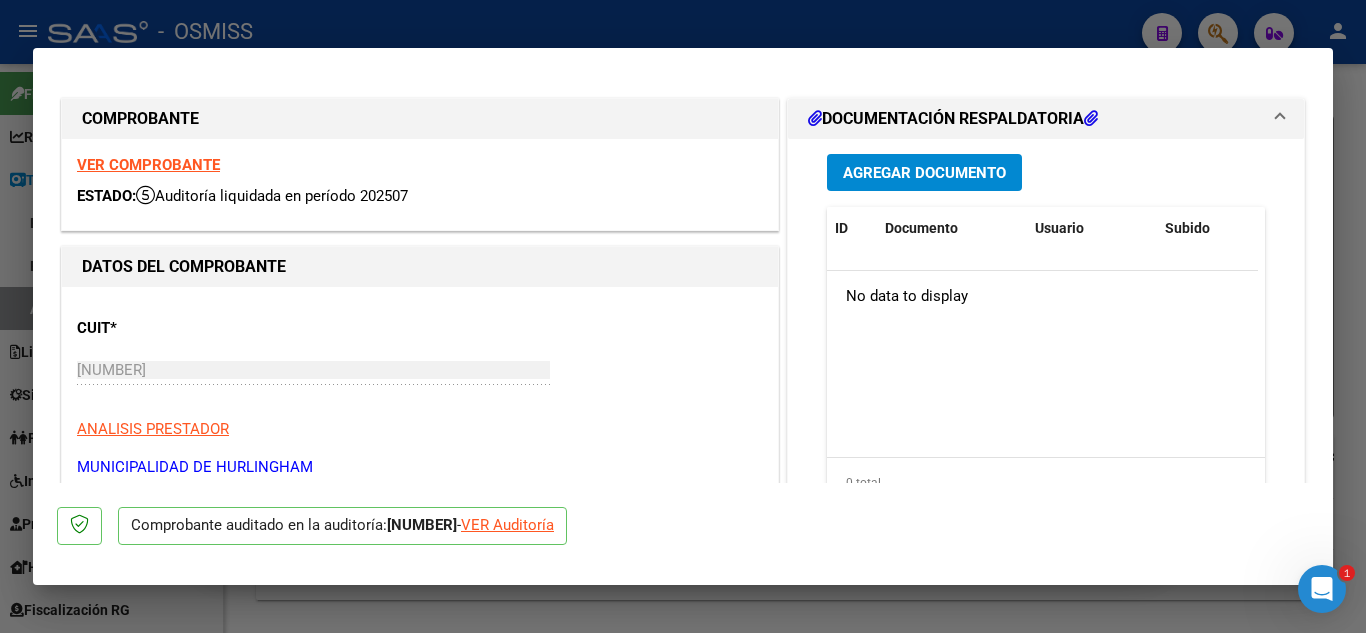 click on "VER Auditoría" 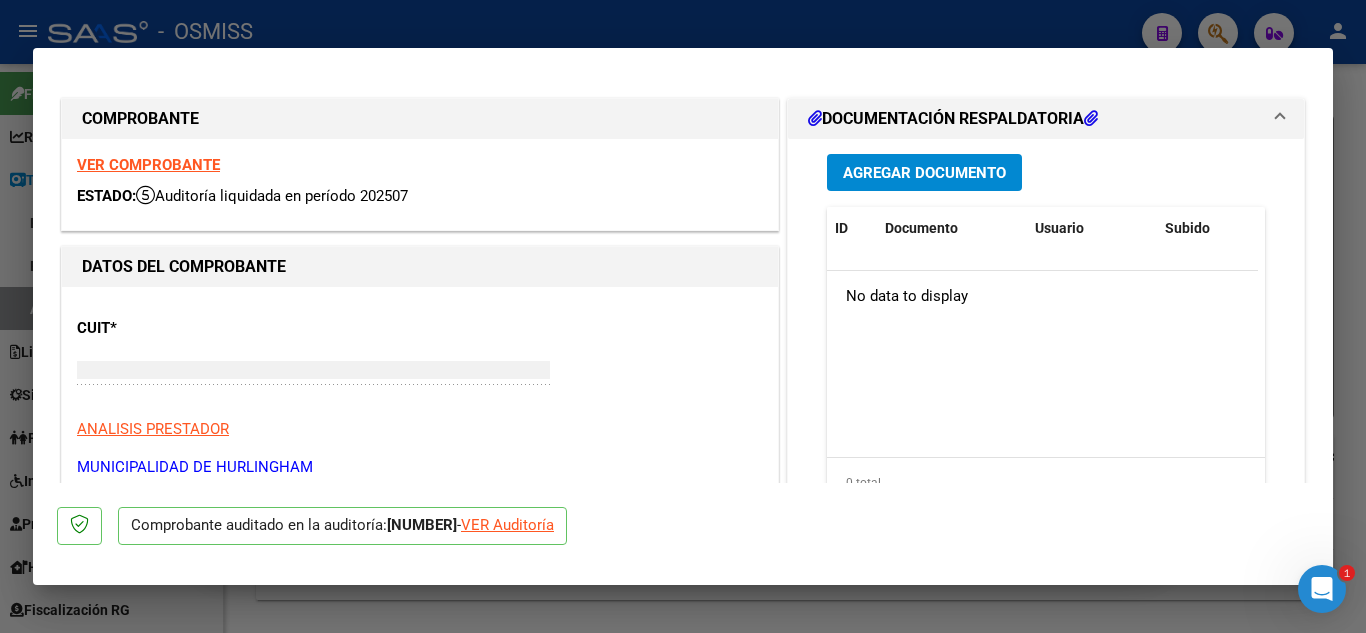 type 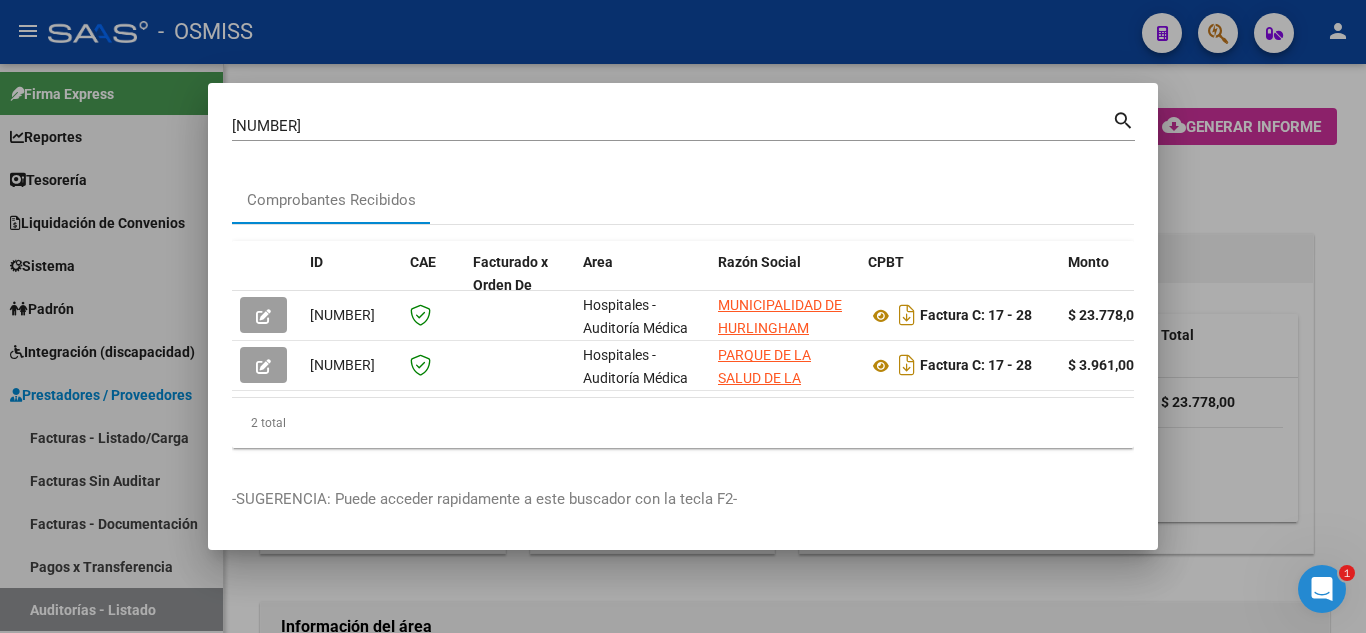 click at bounding box center [683, 316] 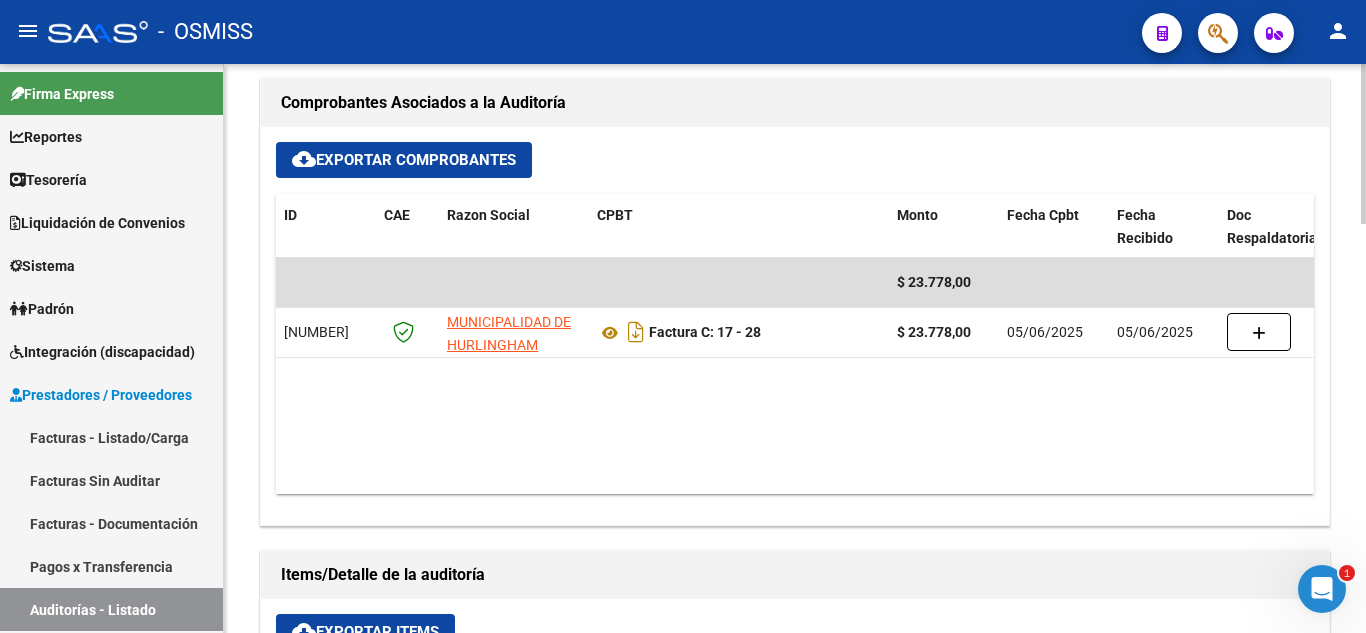 scroll, scrollTop: 800, scrollLeft: 0, axis: vertical 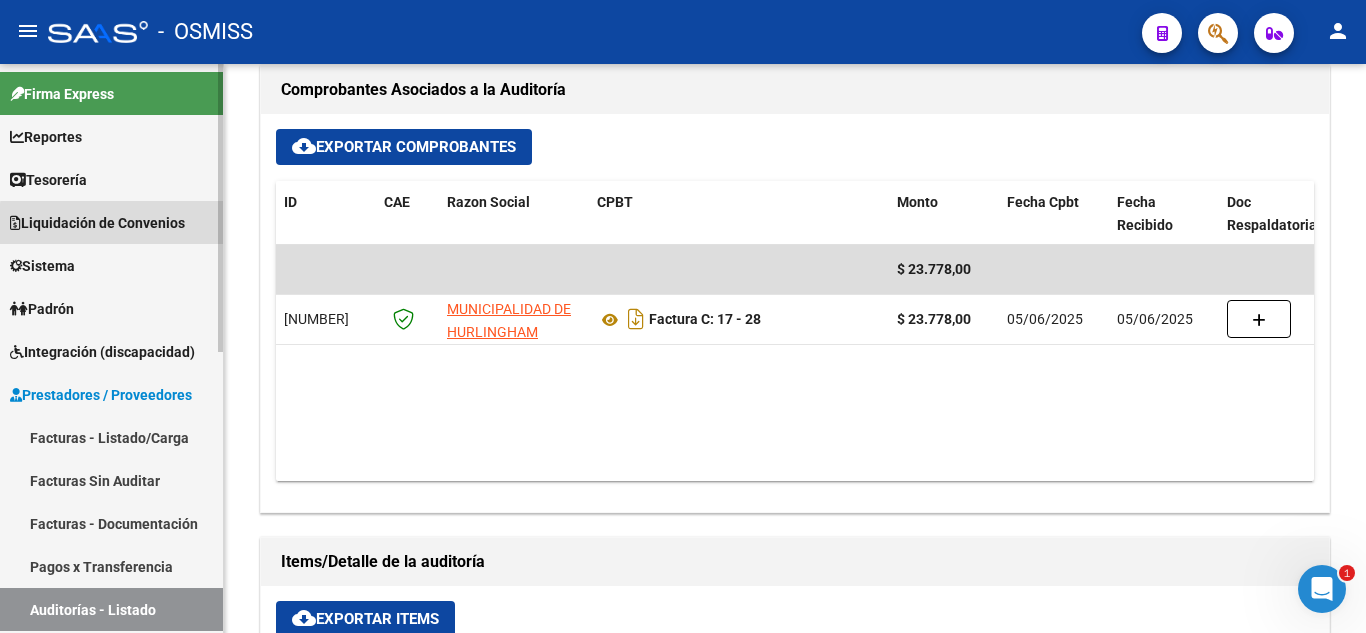 click on "Liquidación de Convenios" at bounding box center [97, 223] 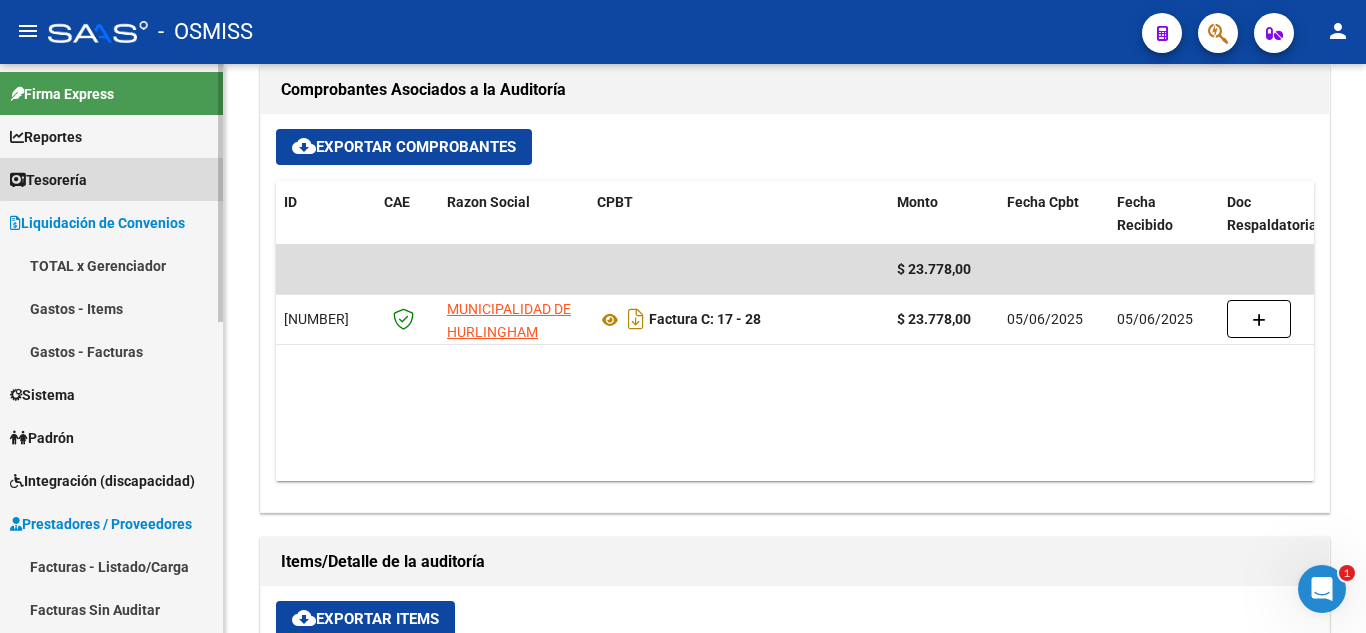 click on "Tesorería" at bounding box center [111, 179] 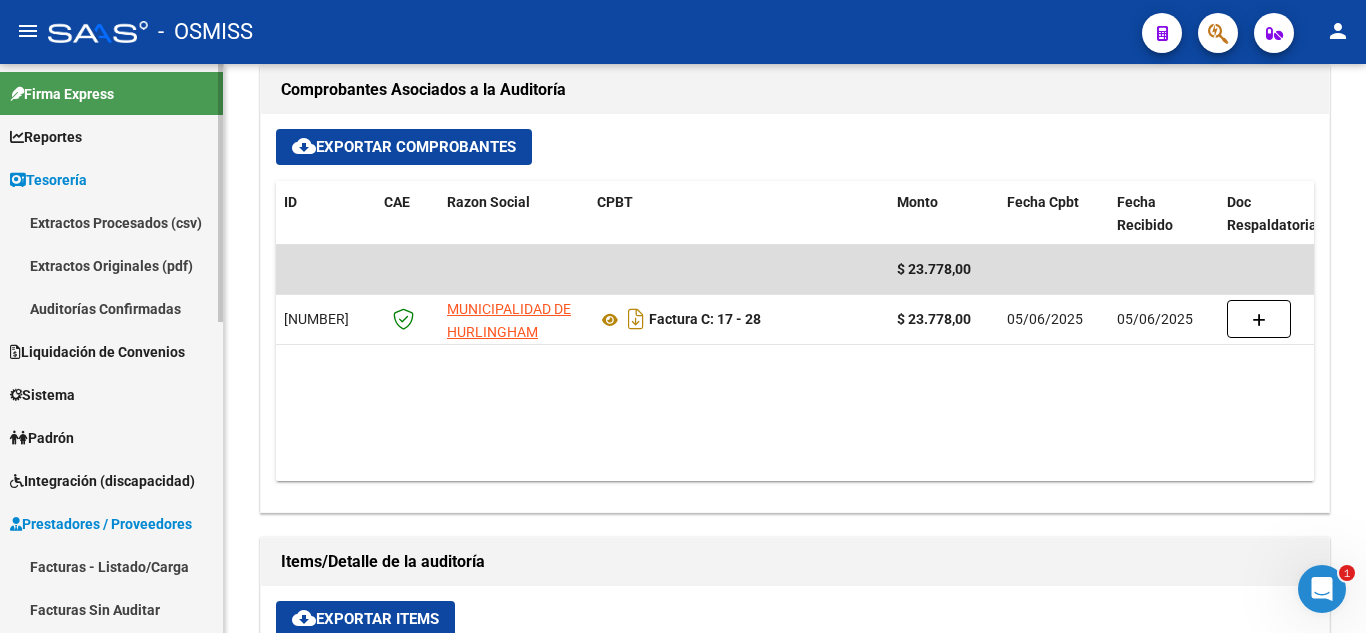 click on "Auditorías Confirmadas" at bounding box center (111, 308) 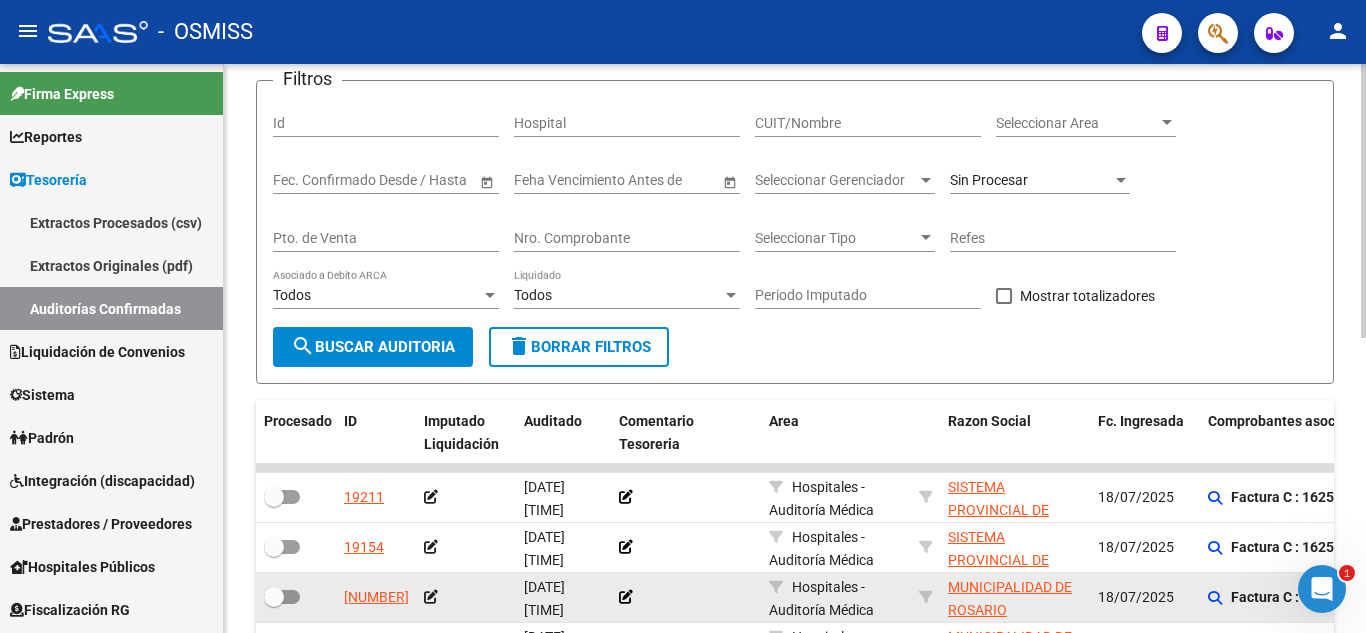 scroll, scrollTop: 112, scrollLeft: 0, axis: vertical 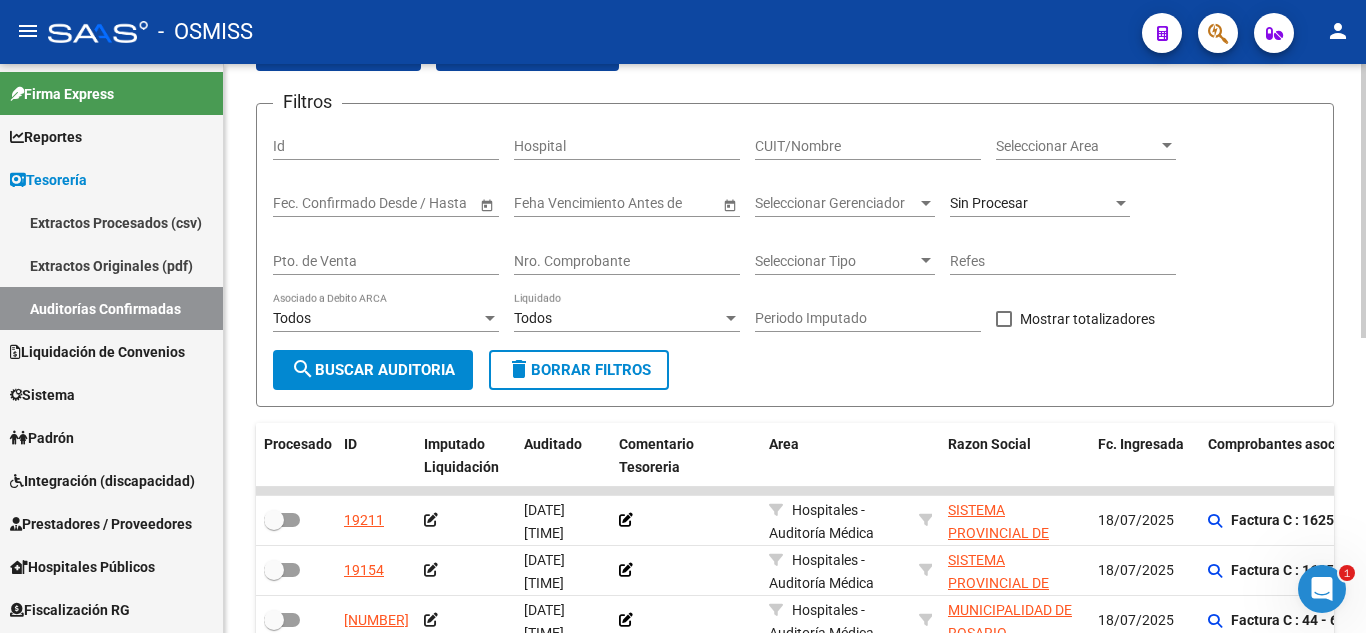 click on "Nro. Comprobante" at bounding box center (627, 261) 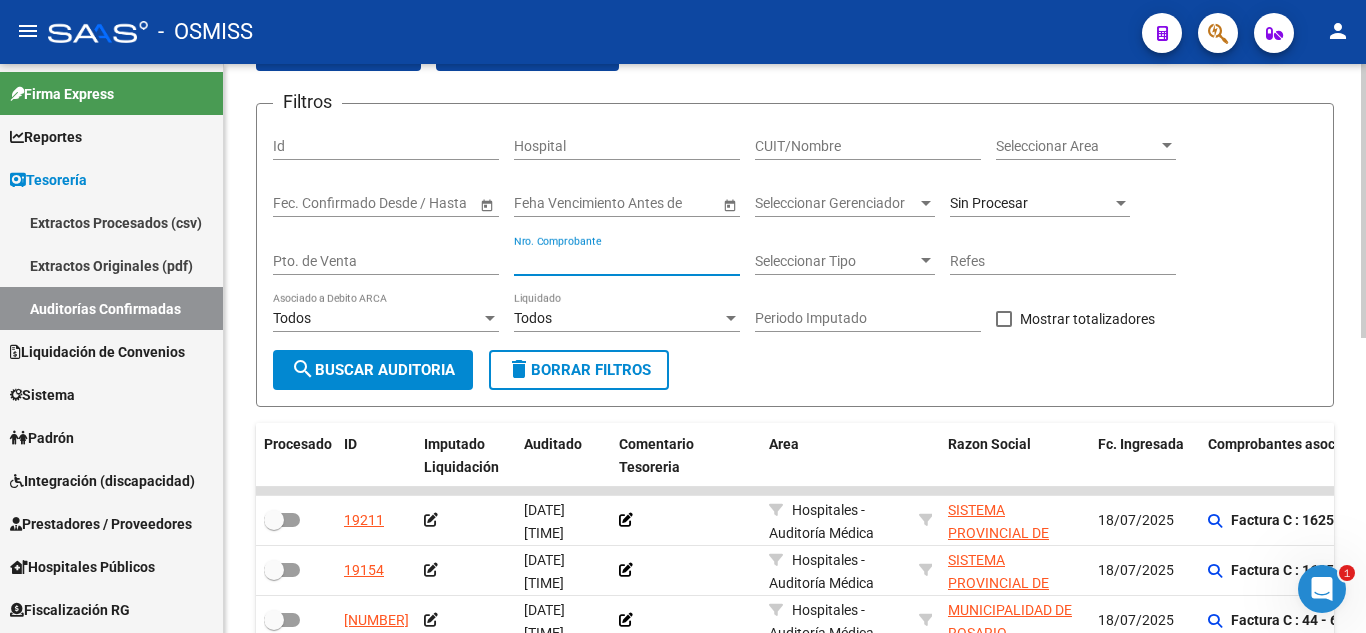 paste on "00000028" 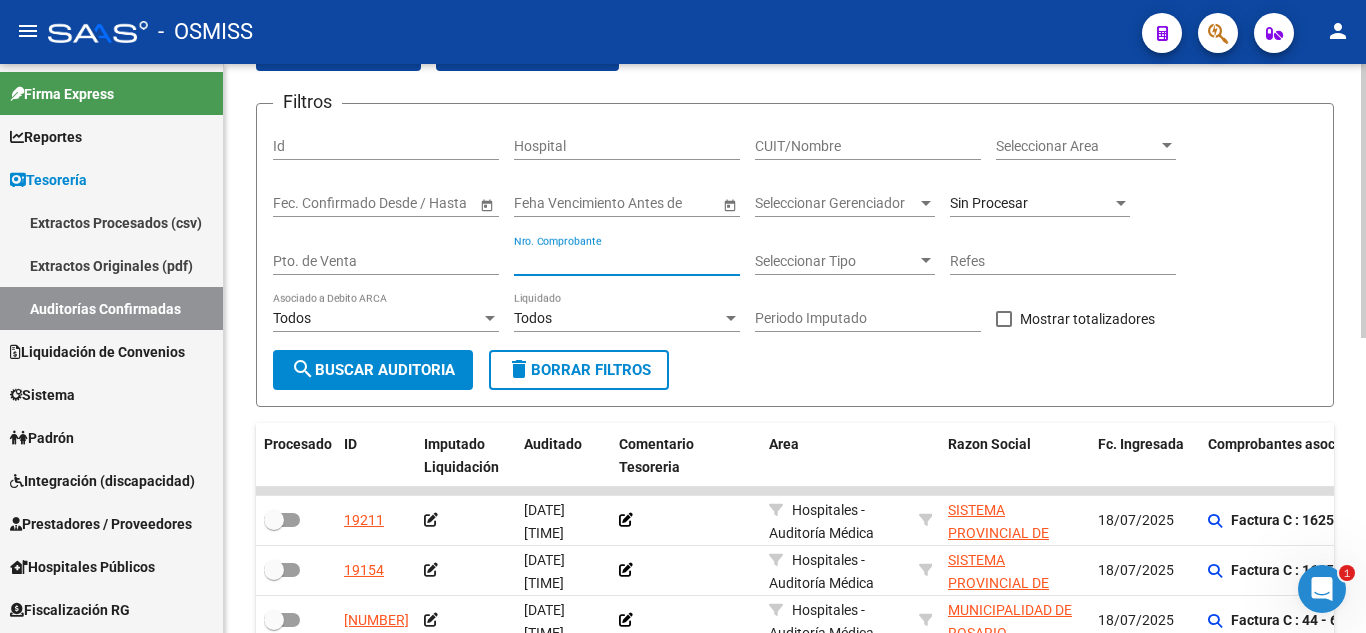 type on "00000028" 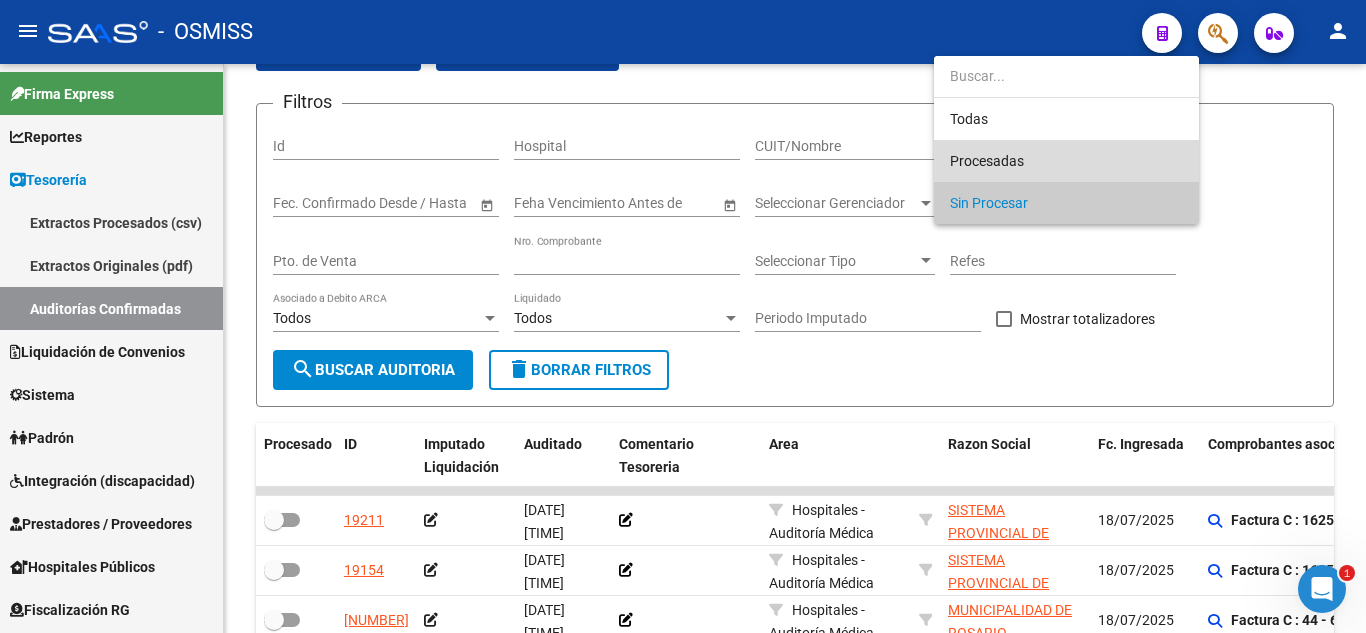 click on "Procesadas" at bounding box center [1066, 161] 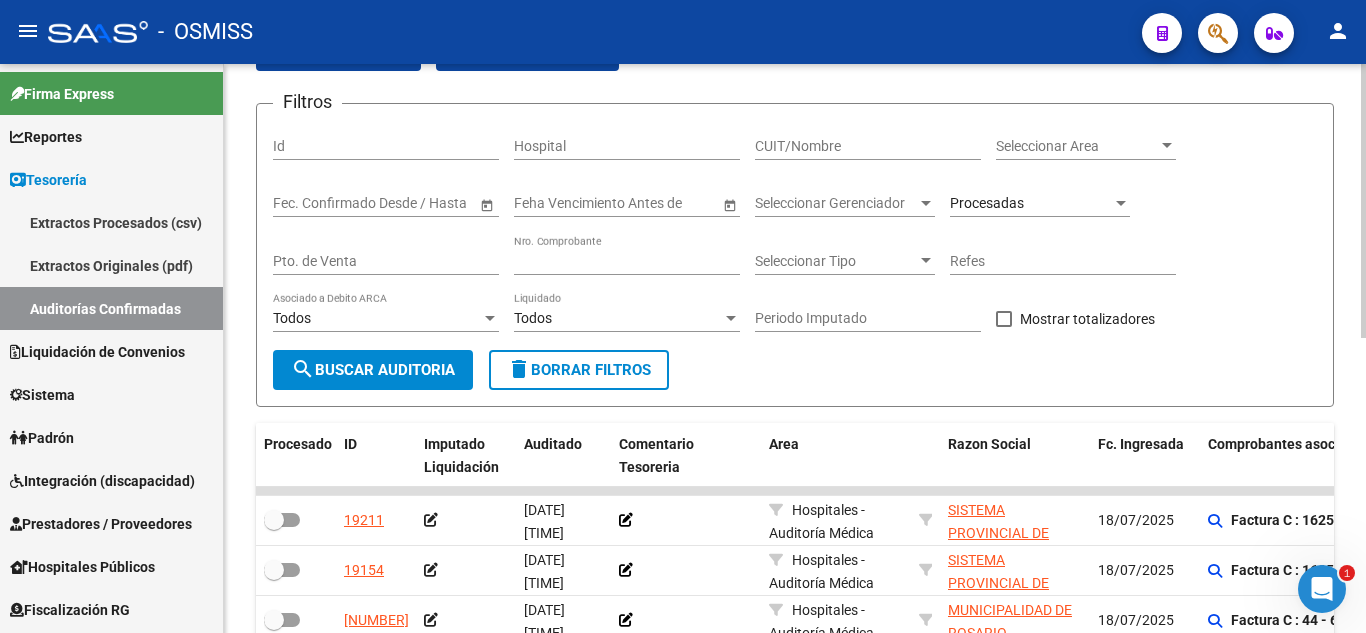 click on "Todos Asociado a Debito ARCA" 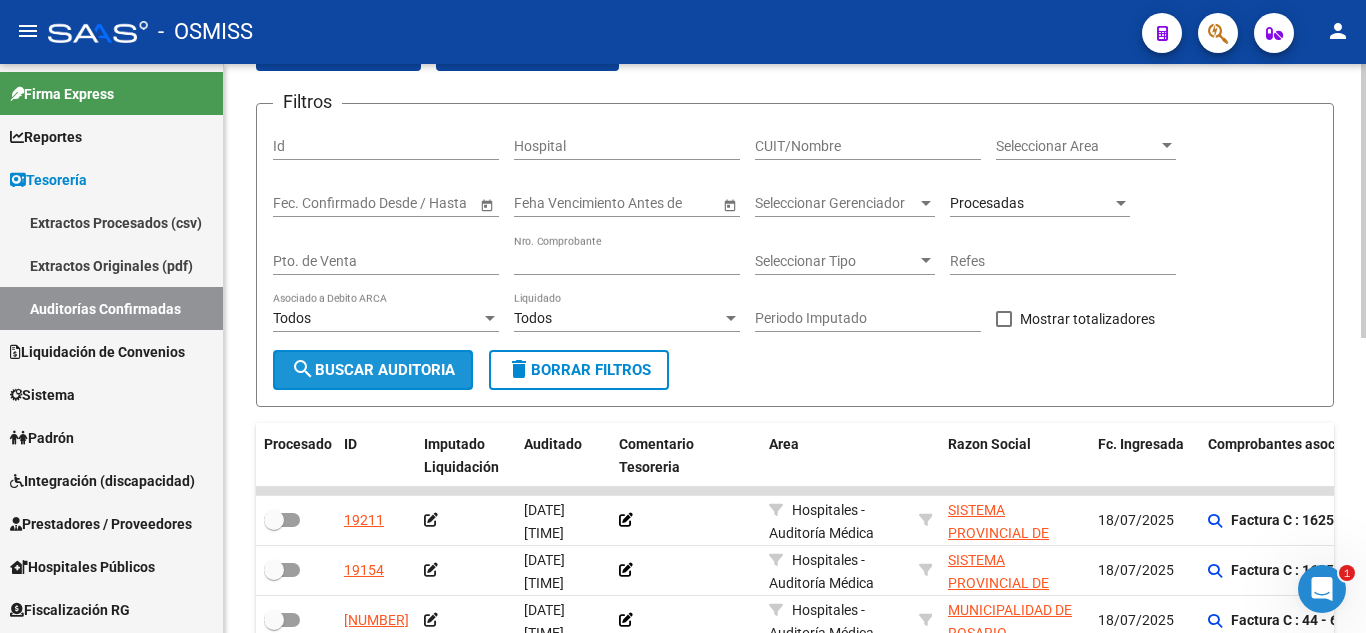 click on "search  Buscar Auditoria" 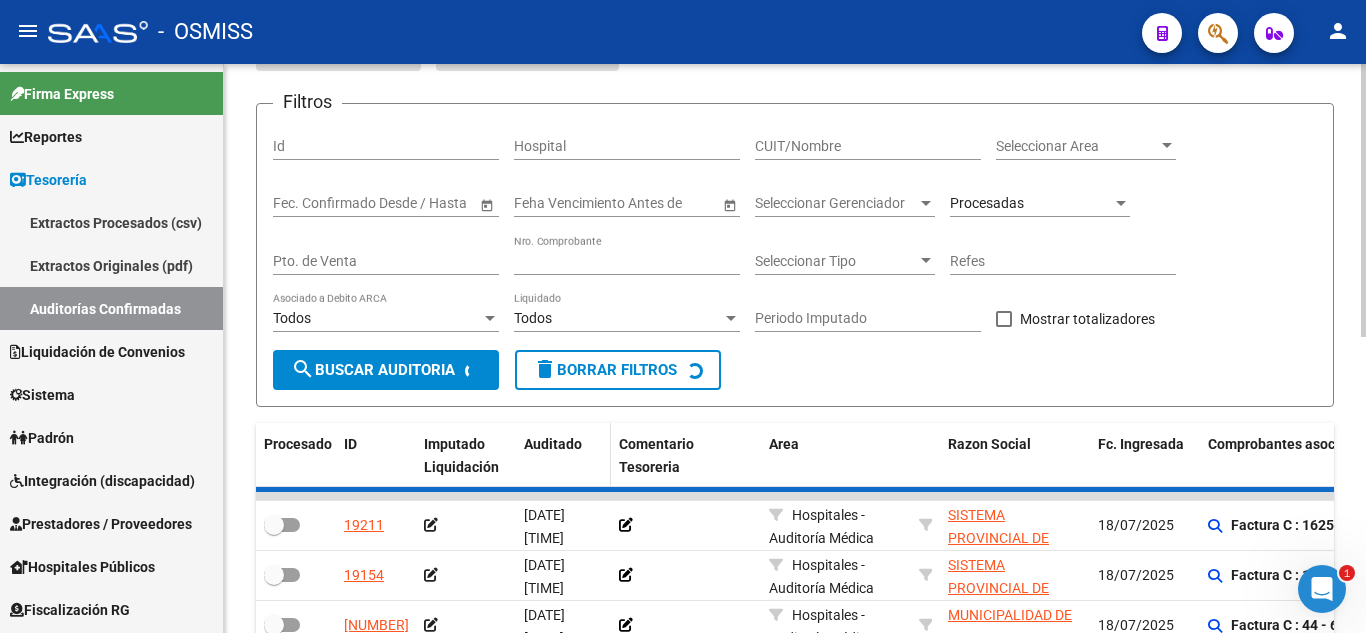 checkbox on "true" 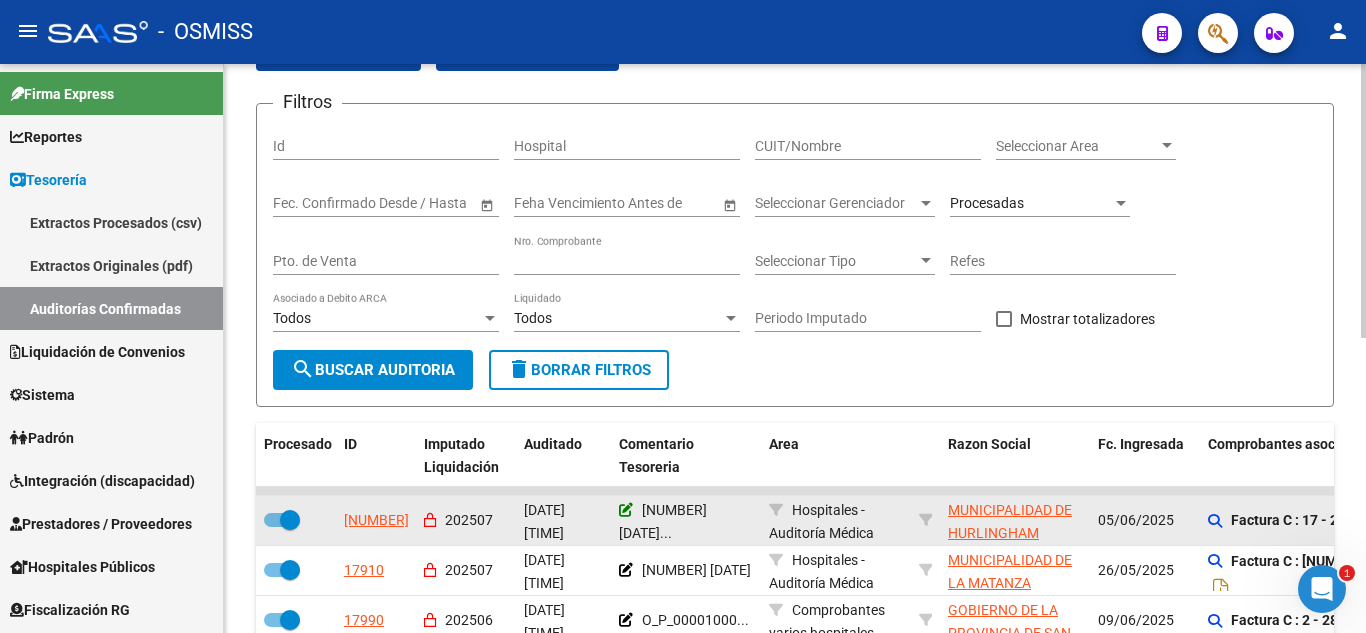 click 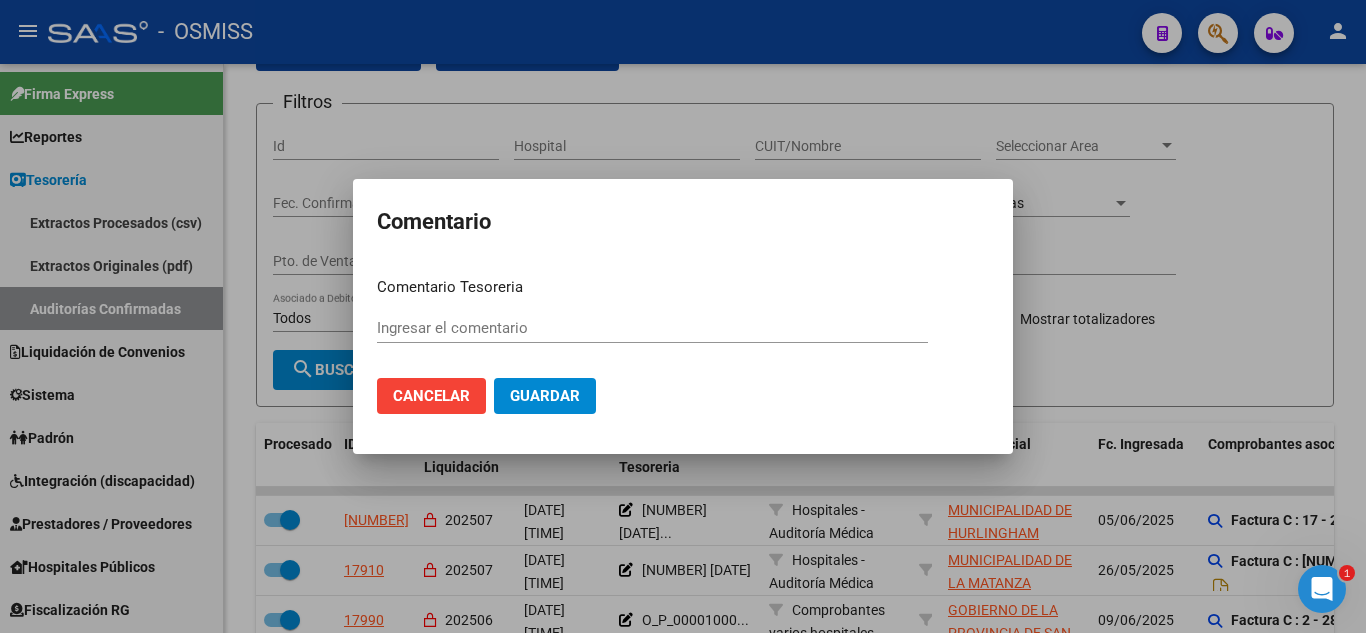 type on "100074377 21/07/2025" 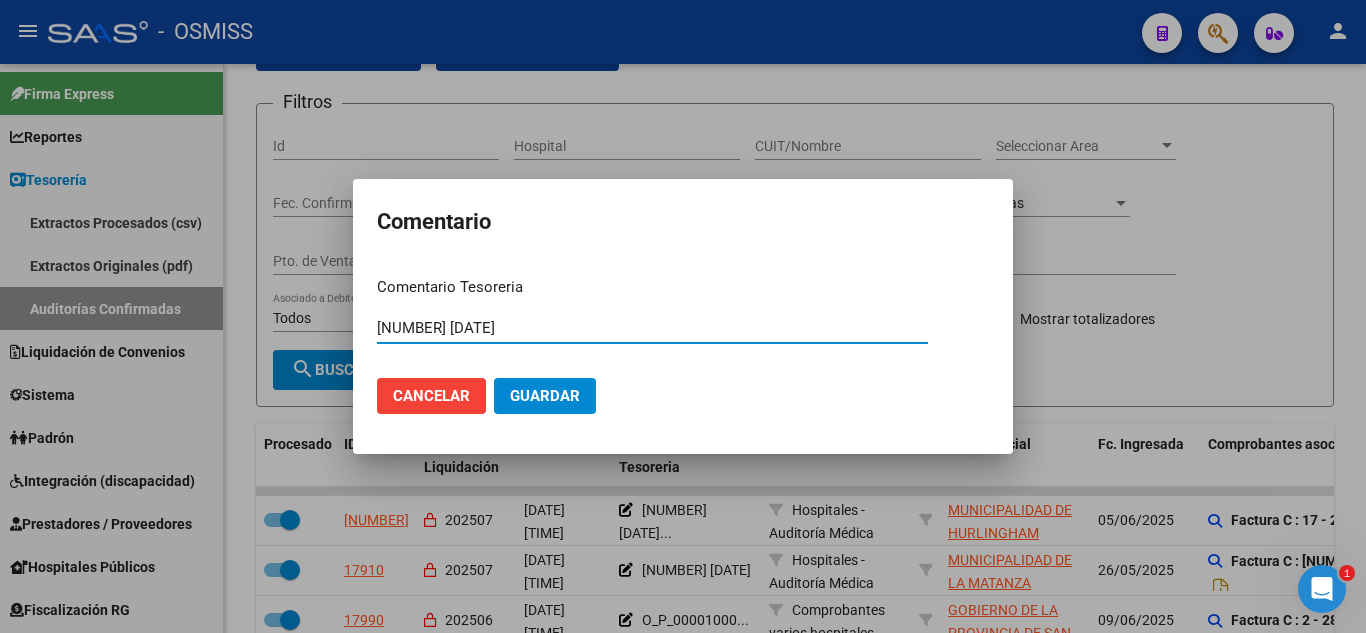 drag, startPoint x: 451, startPoint y: 326, endPoint x: 369, endPoint y: 345, distance: 84.17244 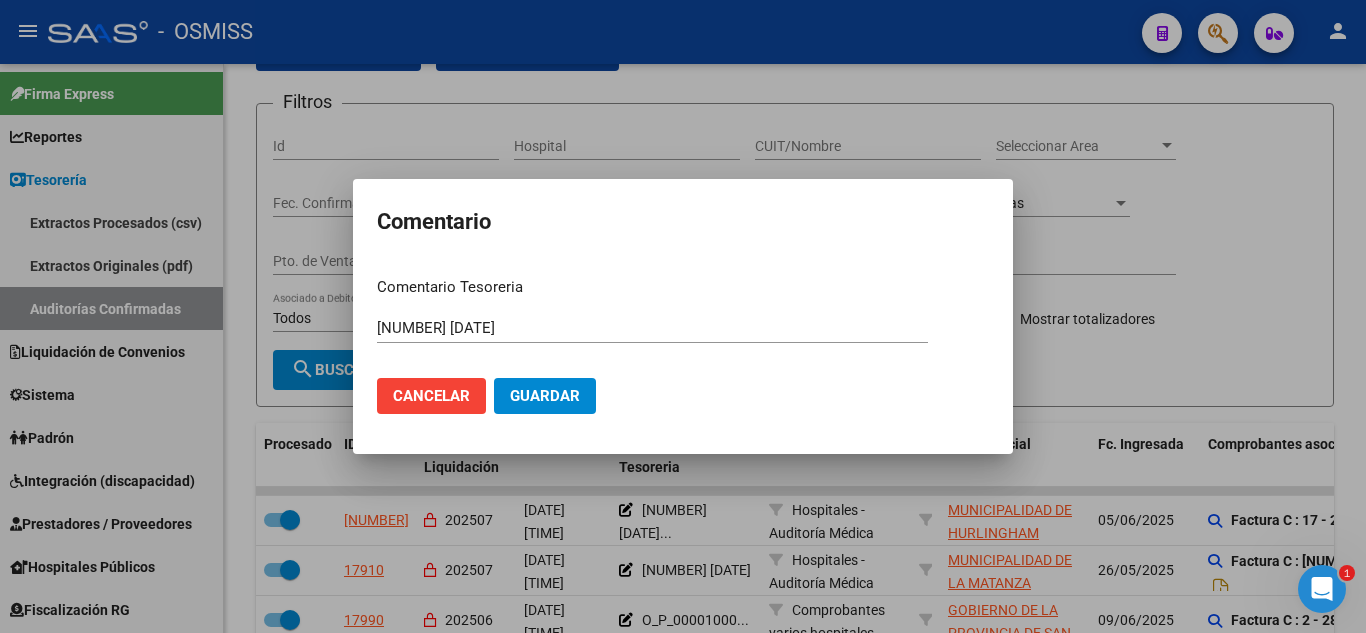 click at bounding box center [683, 316] 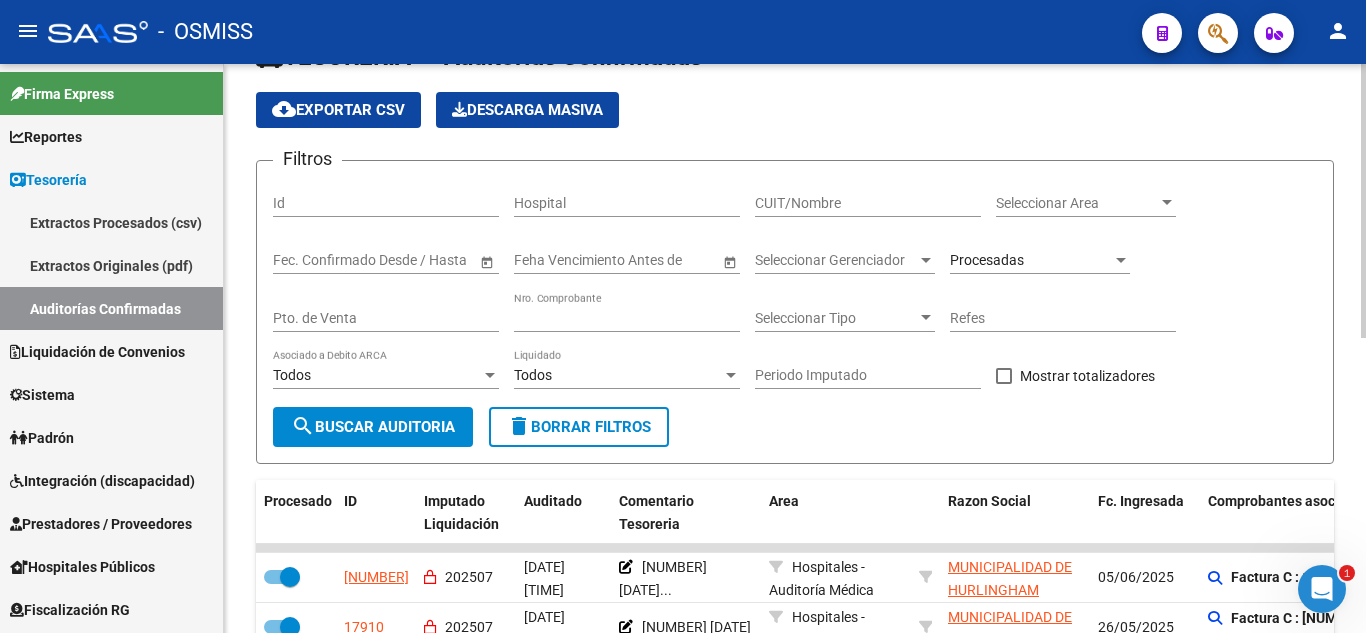scroll, scrollTop: 0, scrollLeft: 0, axis: both 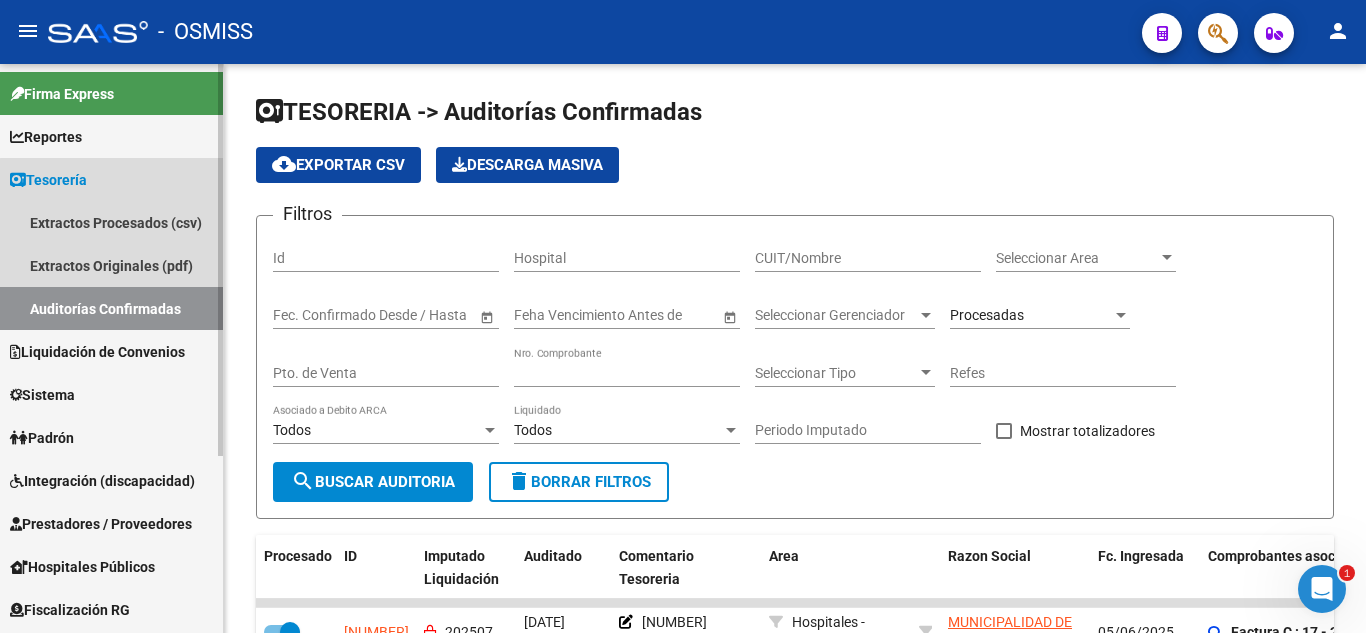 click on "Auditorías Confirmadas" at bounding box center (111, 308) 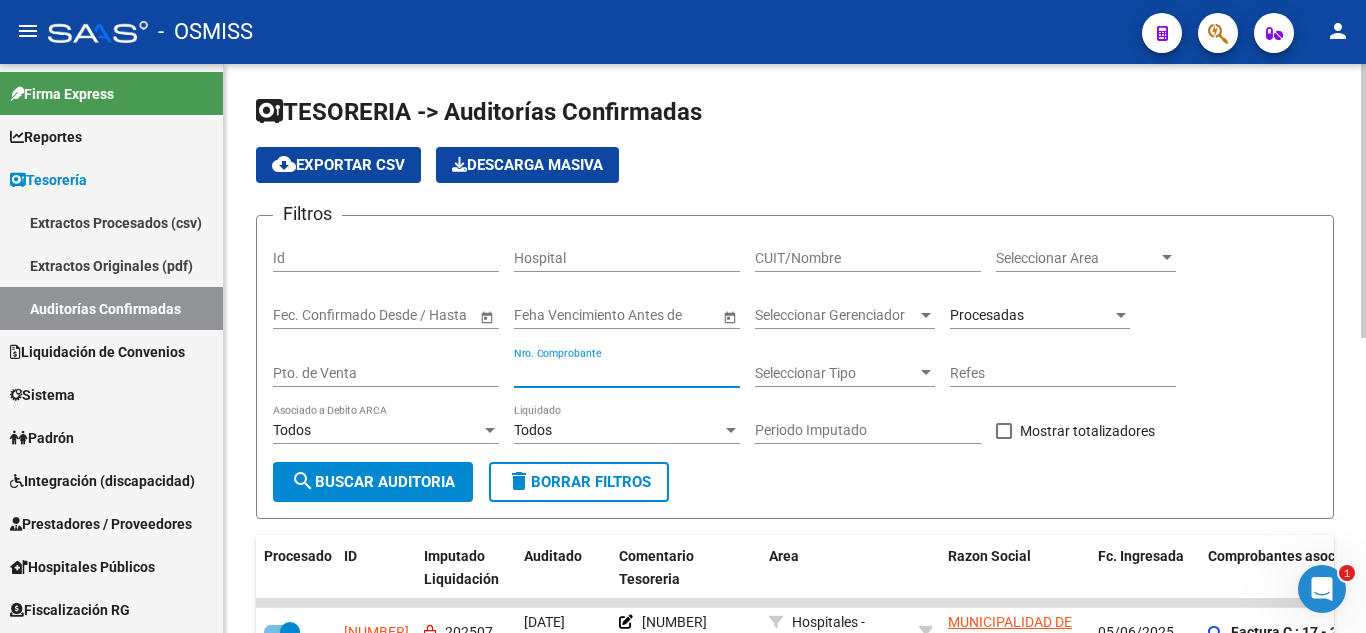 drag, startPoint x: 622, startPoint y: 366, endPoint x: 344, endPoint y: 373, distance: 278.0881 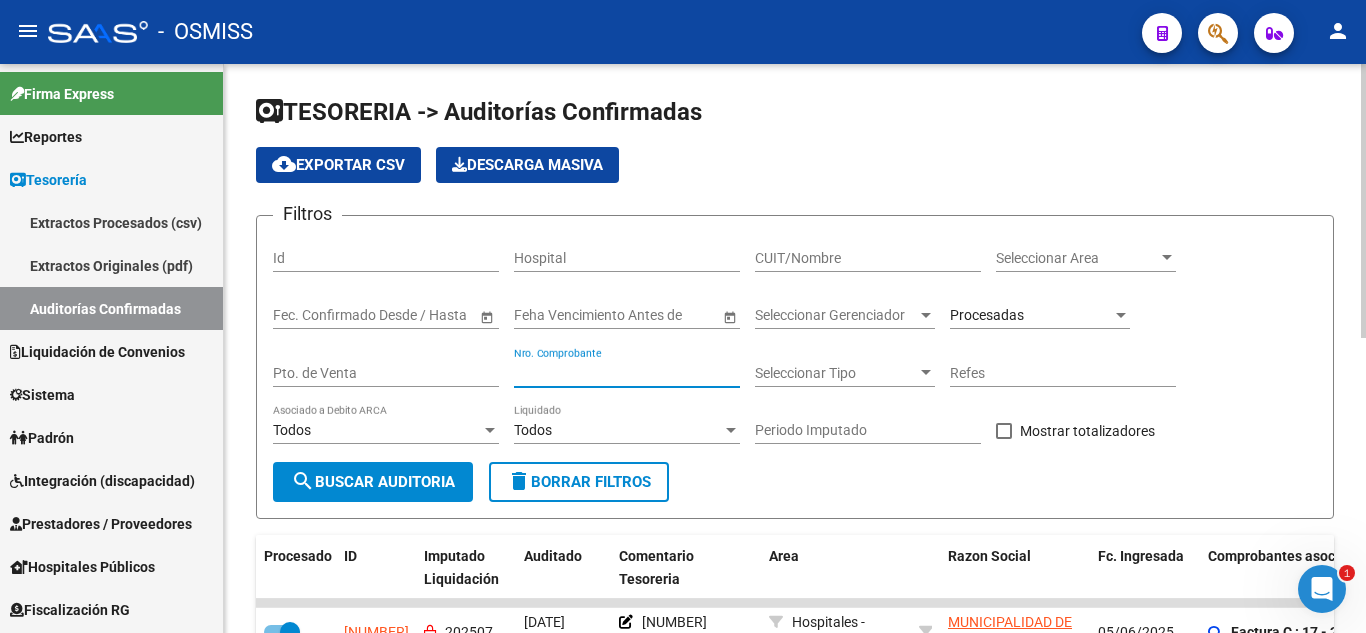 type 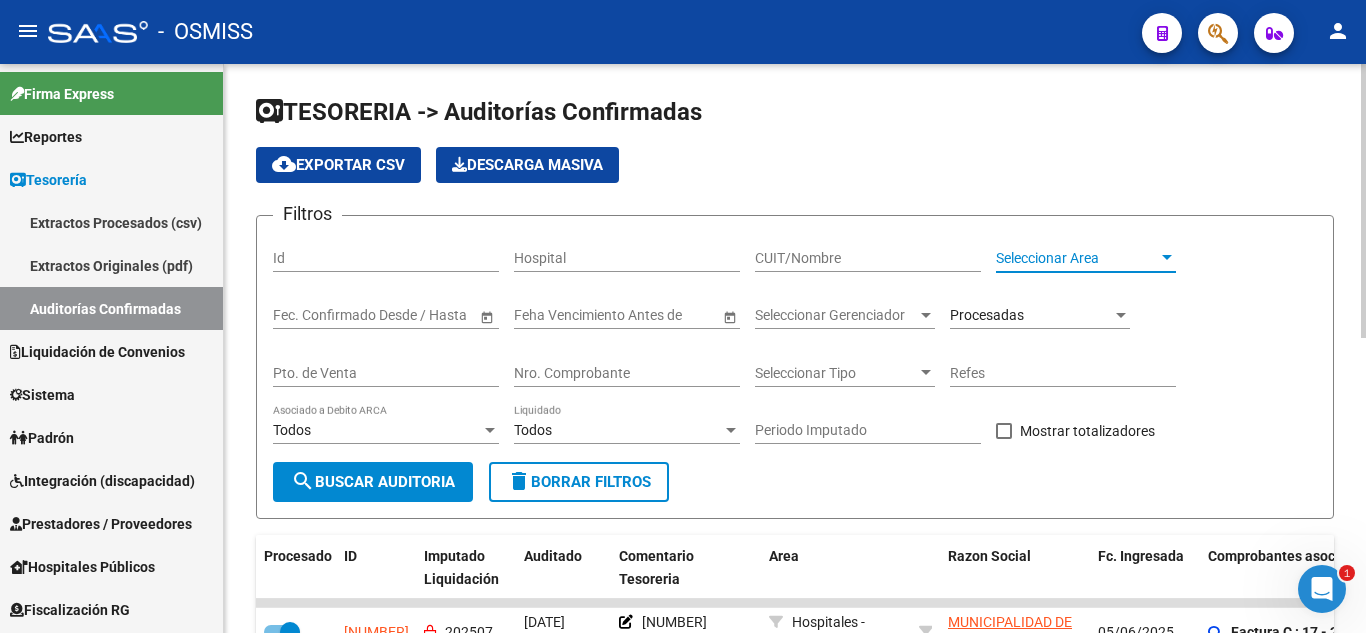 click on "Seleccionar Area" at bounding box center (1077, 258) 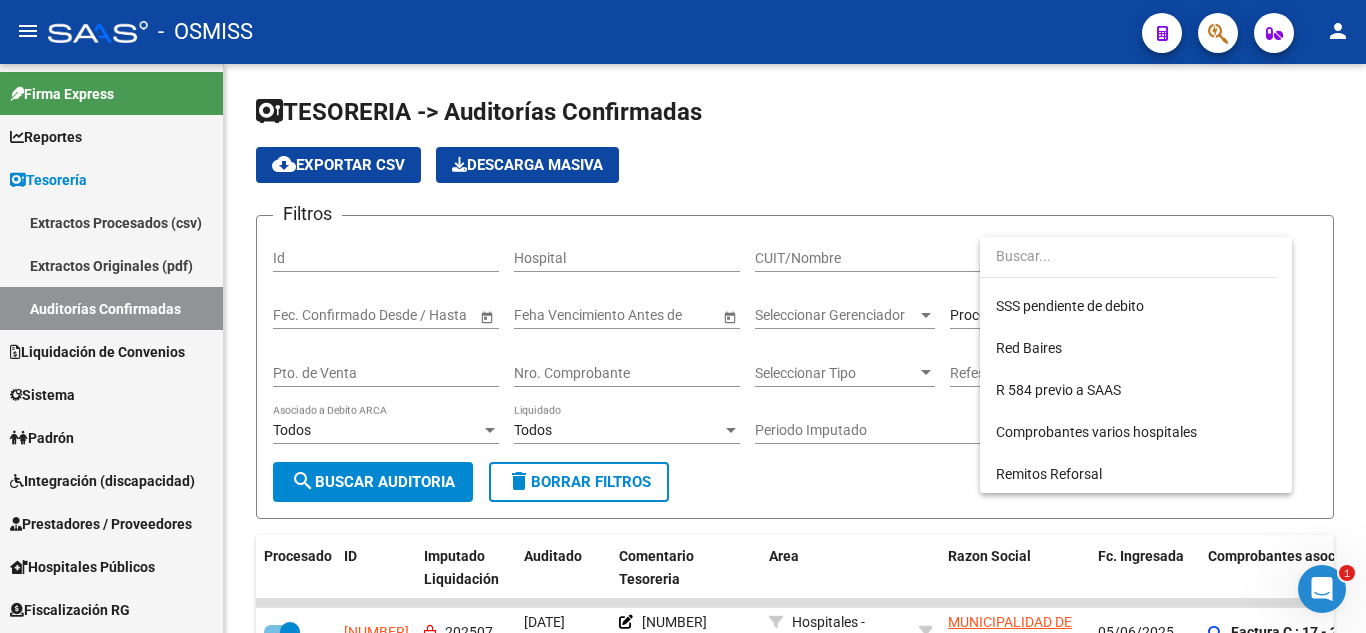 scroll, scrollTop: 542, scrollLeft: 0, axis: vertical 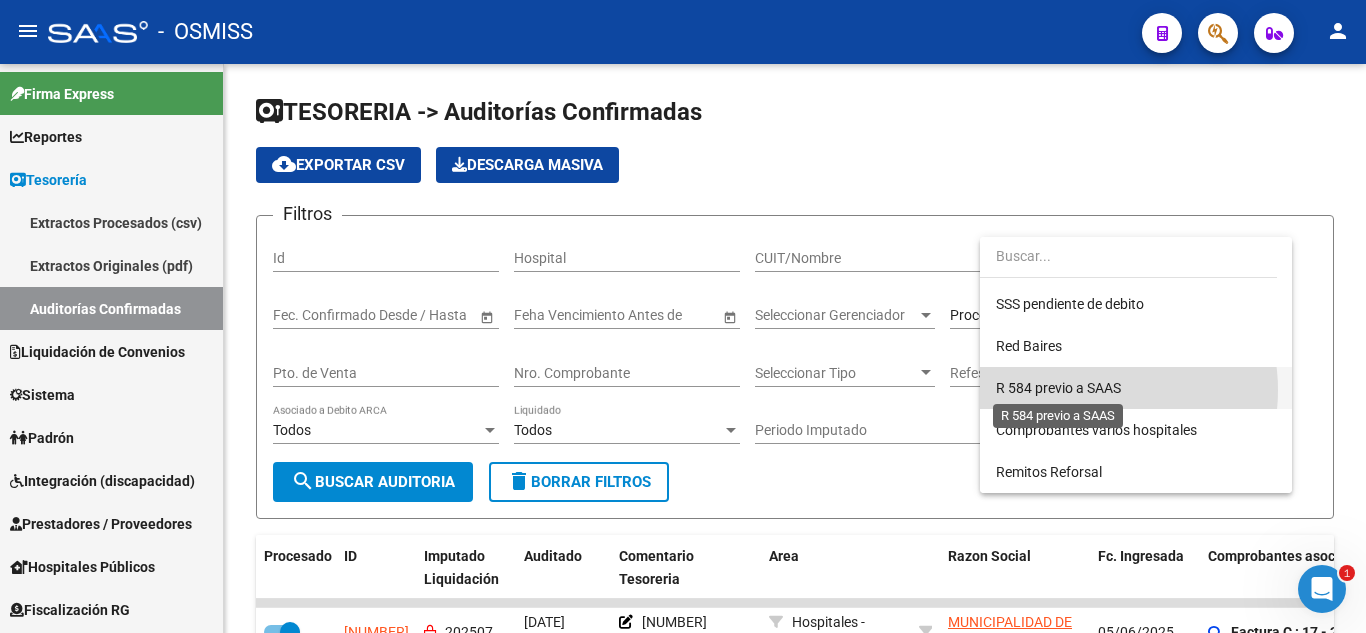 click on "R 584 previo a SAAS" at bounding box center (1058, 388) 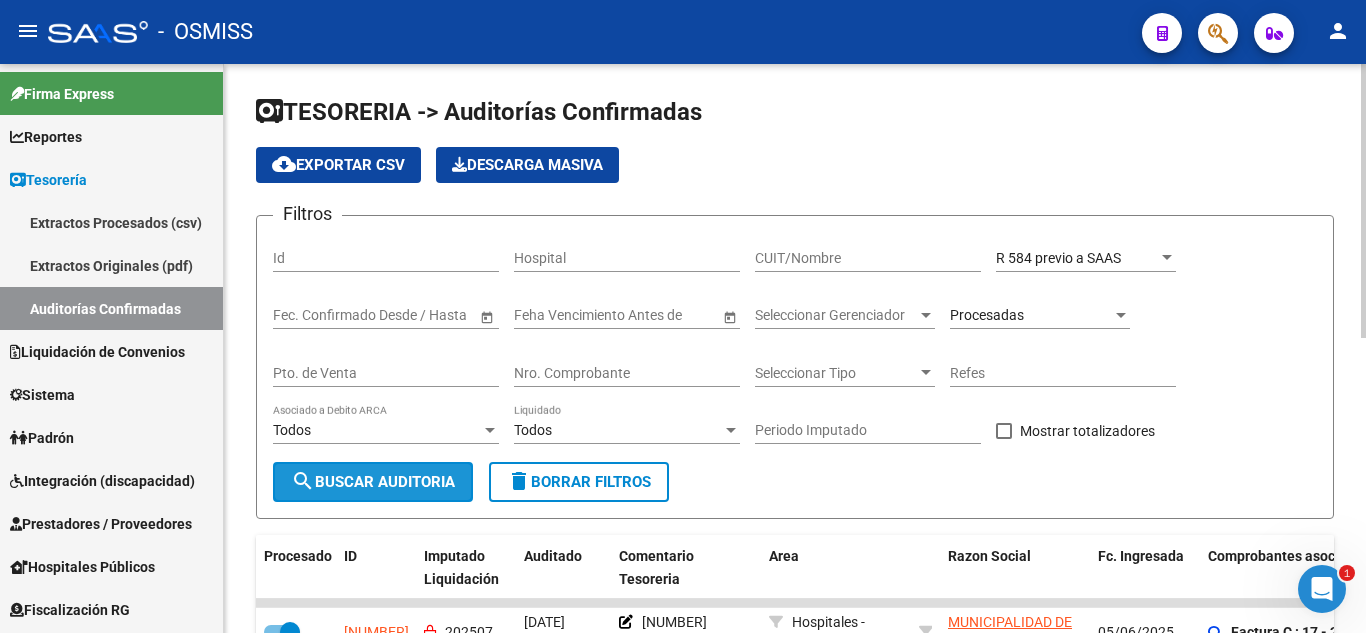 click on "search  Buscar Auditoria" 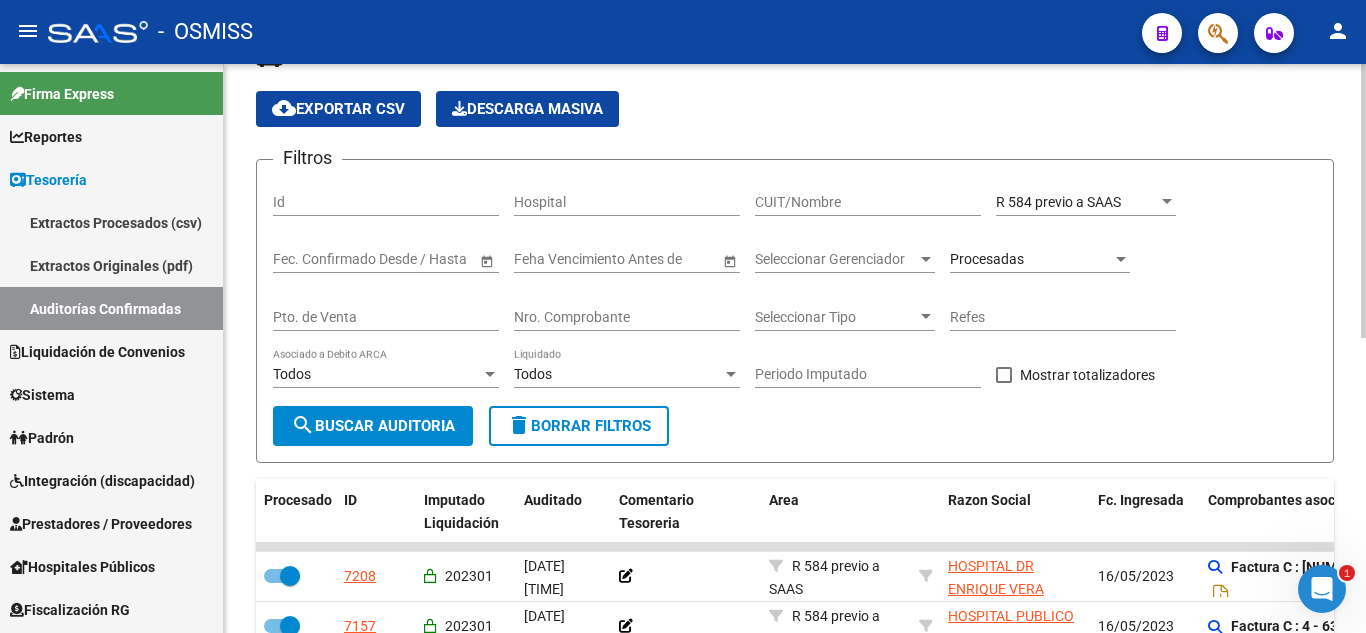 scroll, scrollTop: 0, scrollLeft: 0, axis: both 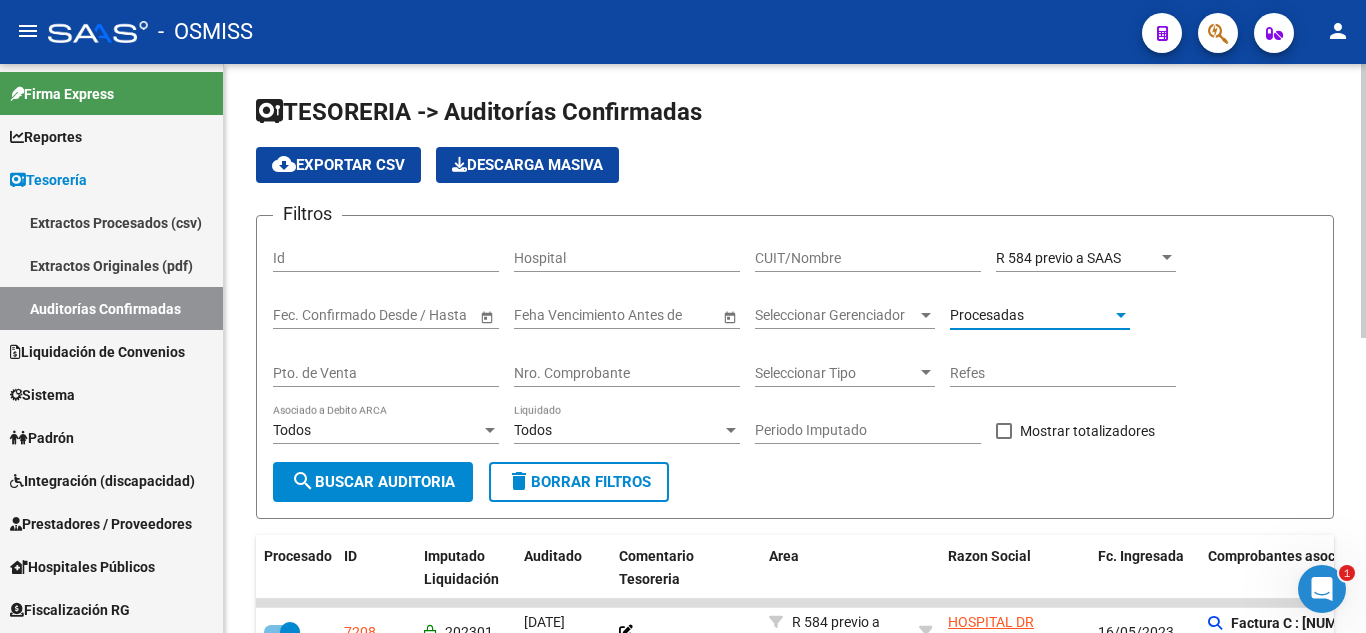 click on "Procesadas" at bounding box center (987, 315) 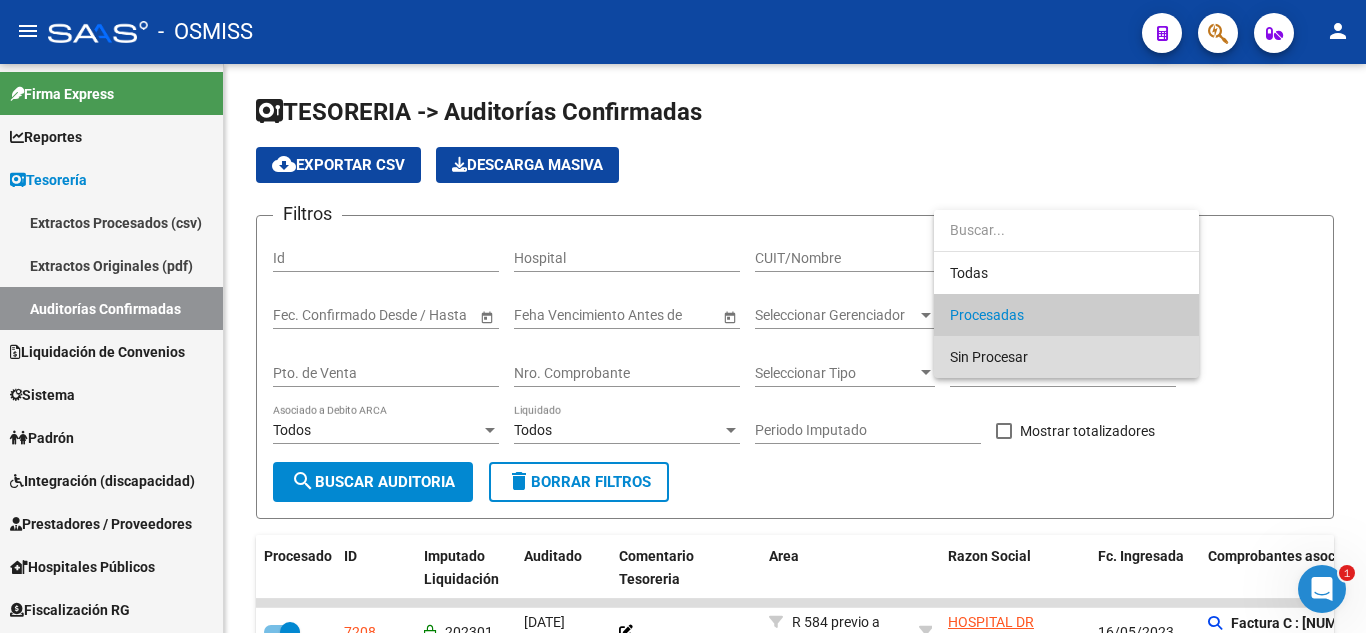 click on "Sin Procesar" at bounding box center (1066, 357) 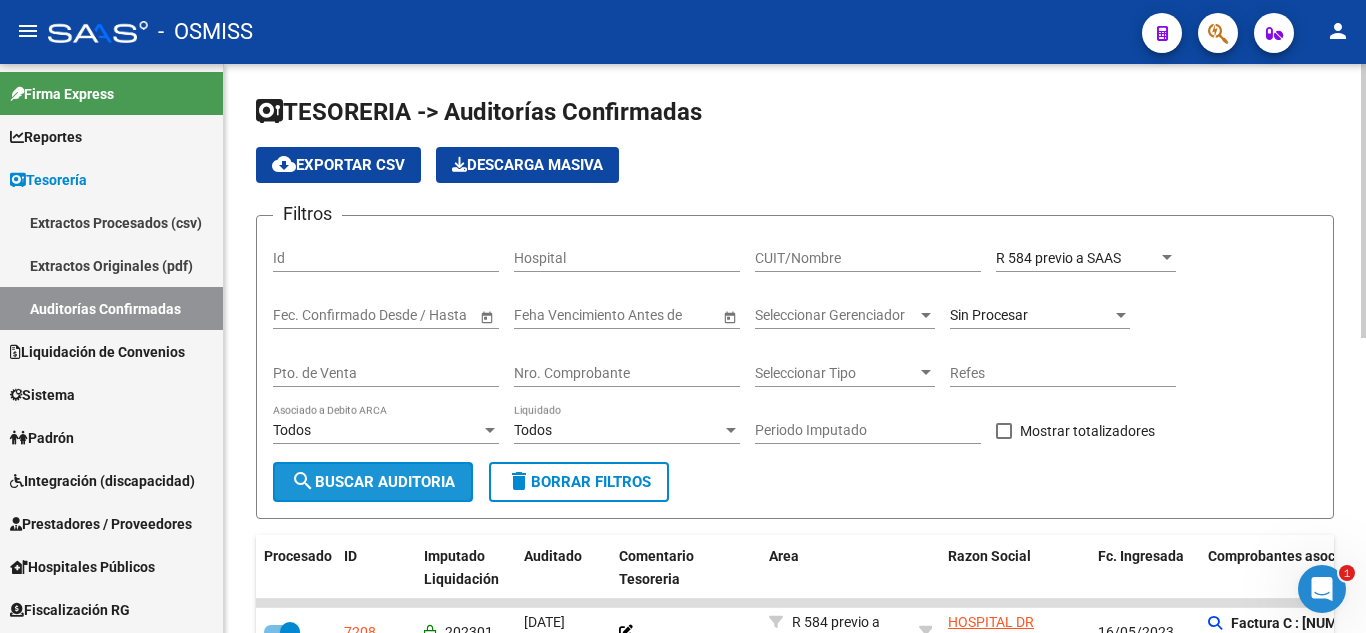 click on "search  Buscar Auditoria" 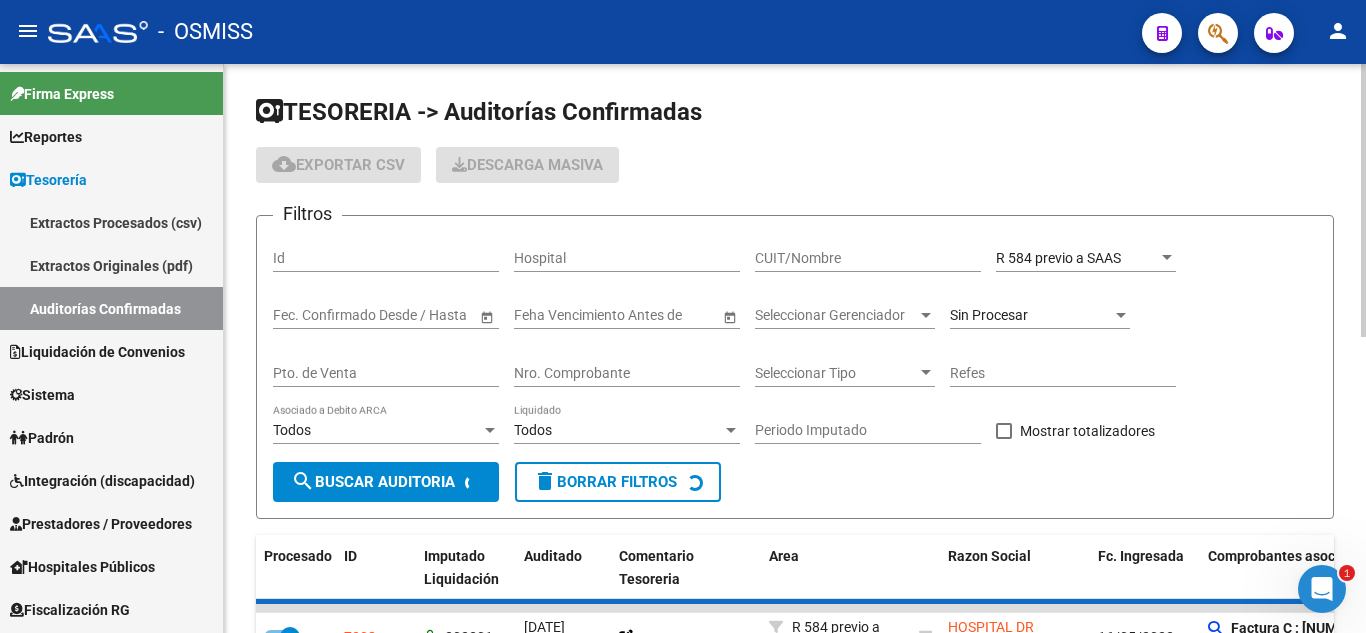 checkbox on "false" 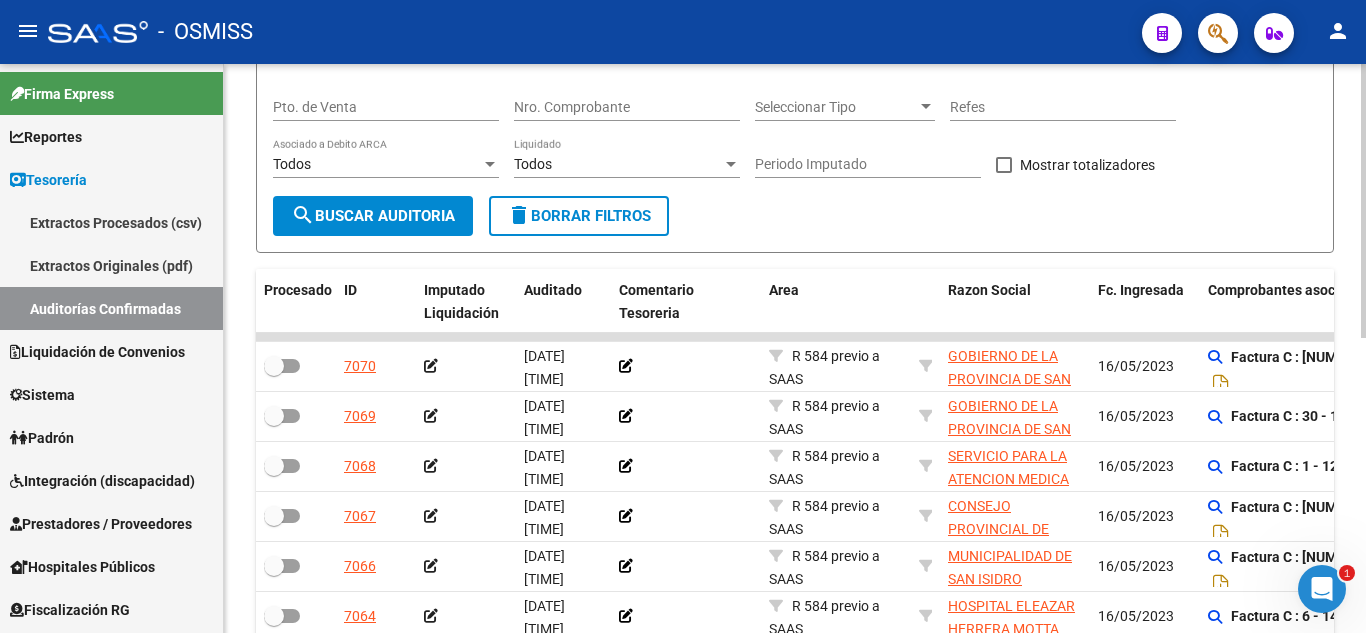 scroll, scrollTop: 300, scrollLeft: 0, axis: vertical 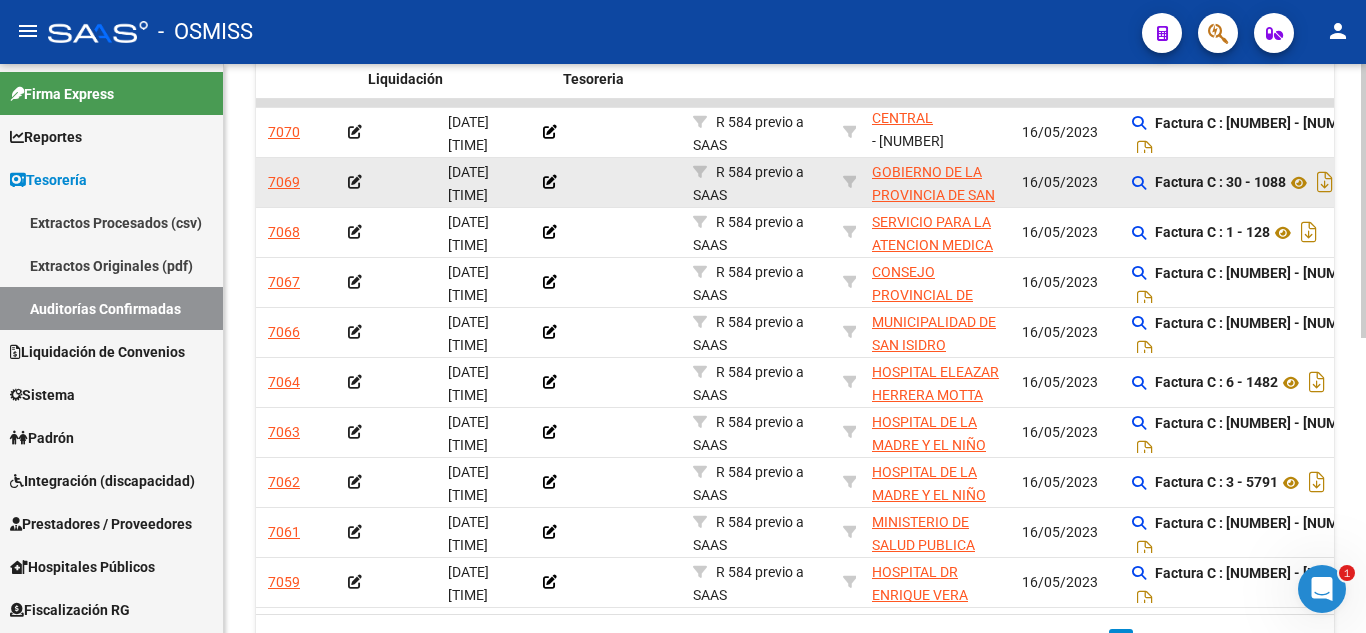 drag, startPoint x: 882, startPoint y: 202, endPoint x: 917, endPoint y: 193, distance: 36.138622 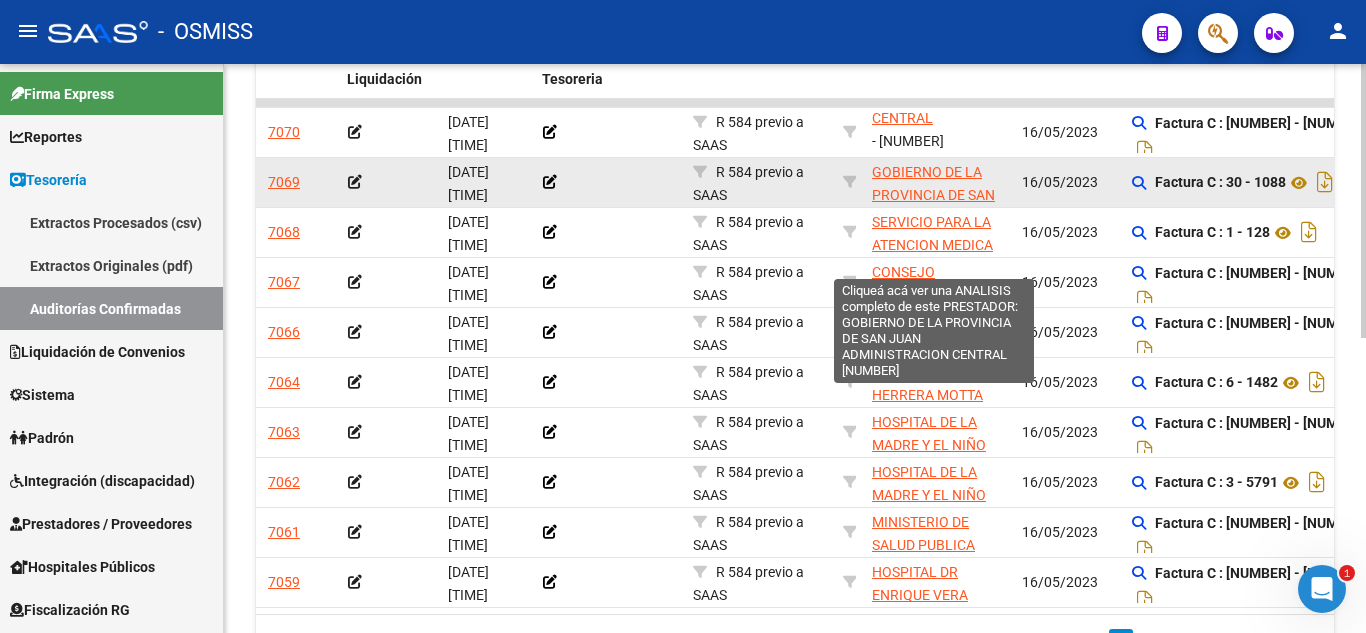 scroll, scrollTop: 0, scrollLeft: 77, axis: horizontal 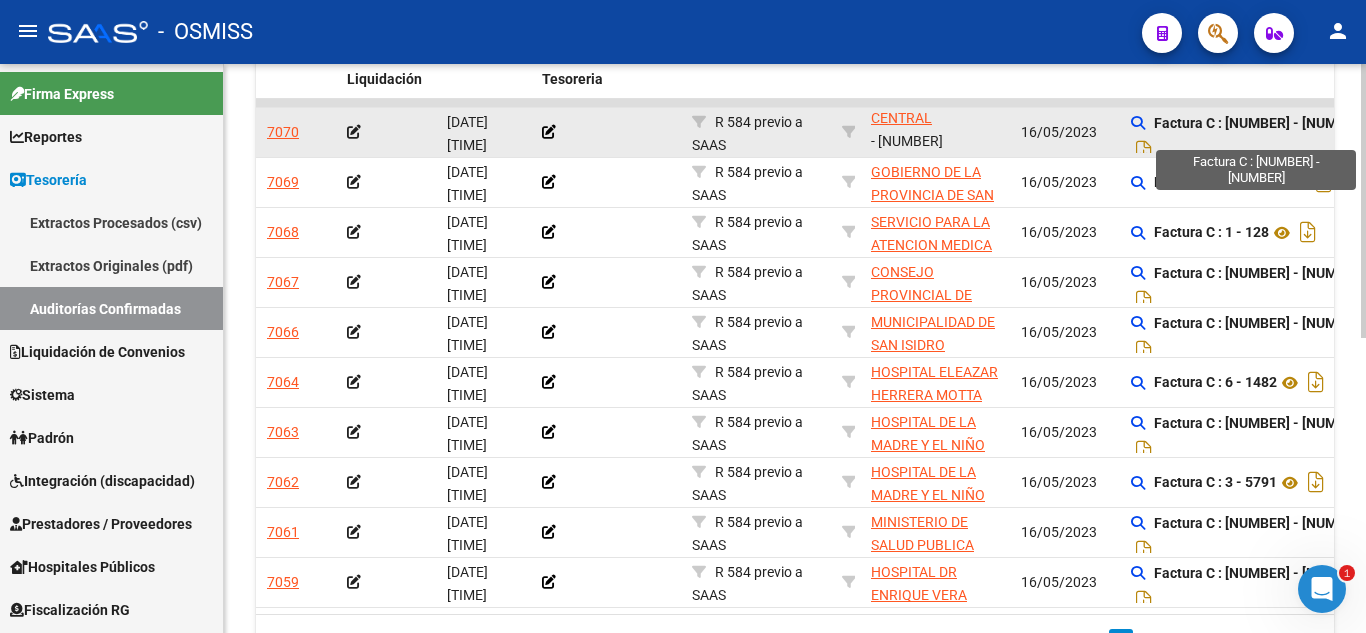 click on "Factura C : 30 - 1076" 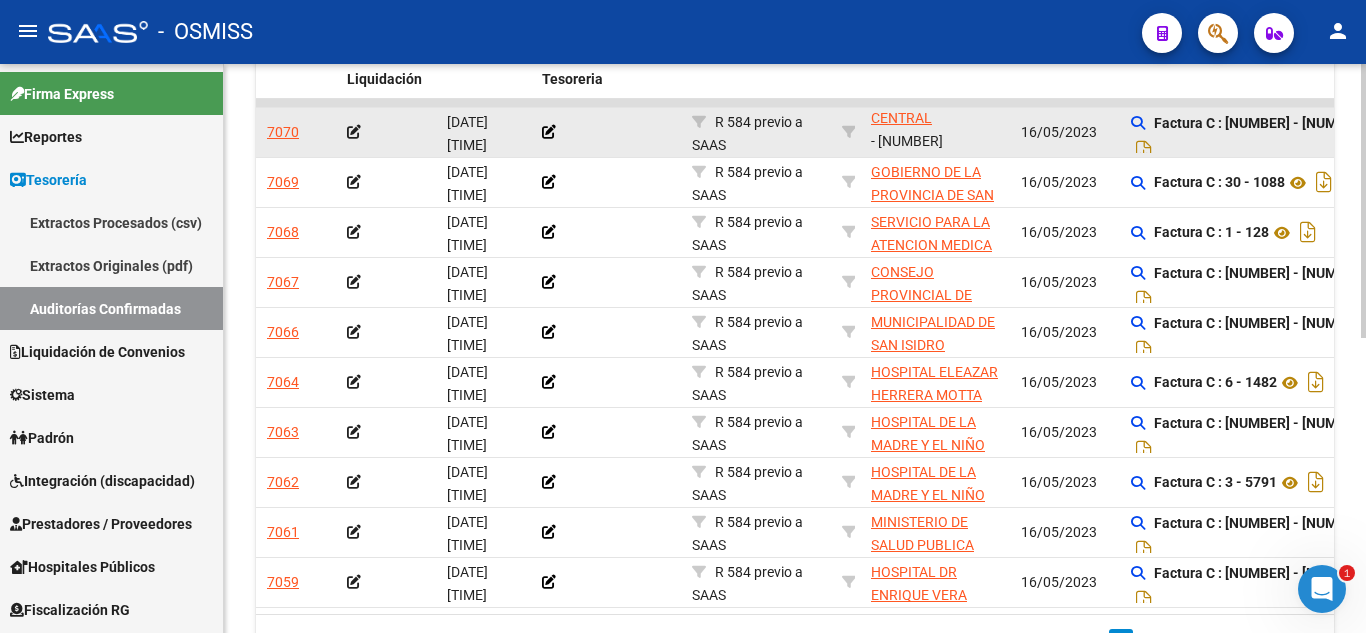 copy on "1076" 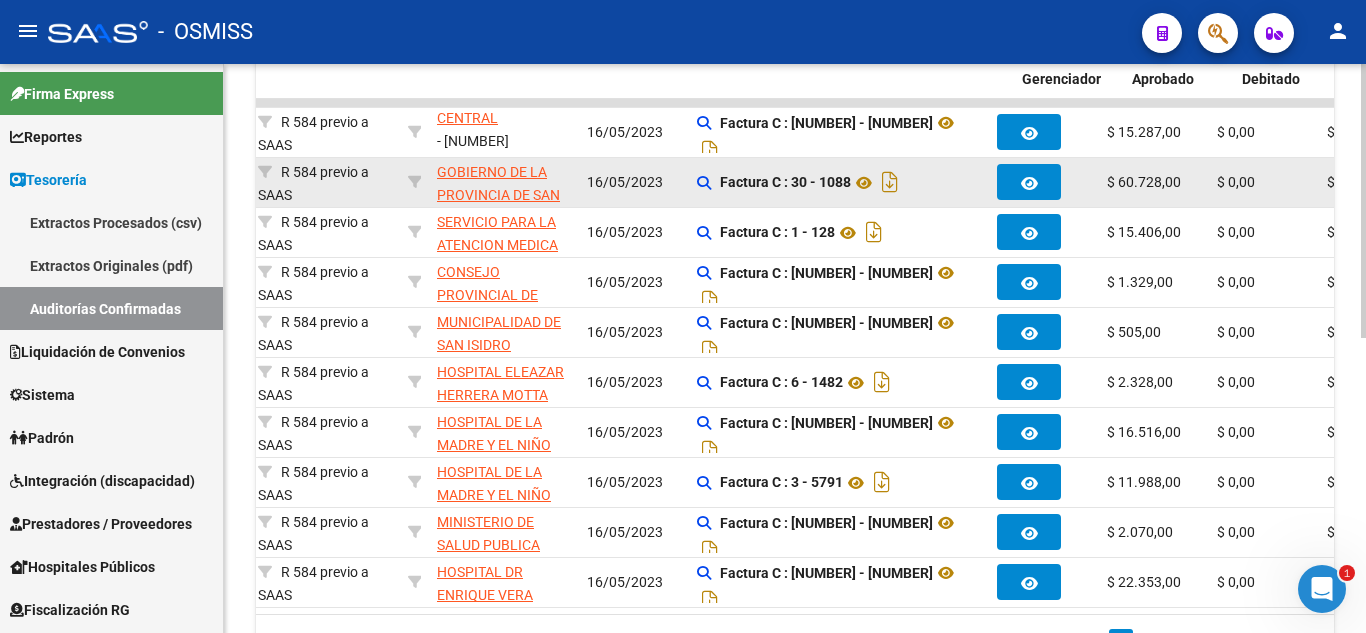 drag, startPoint x: 438, startPoint y: 208, endPoint x: 558, endPoint y: 199, distance: 120.33703 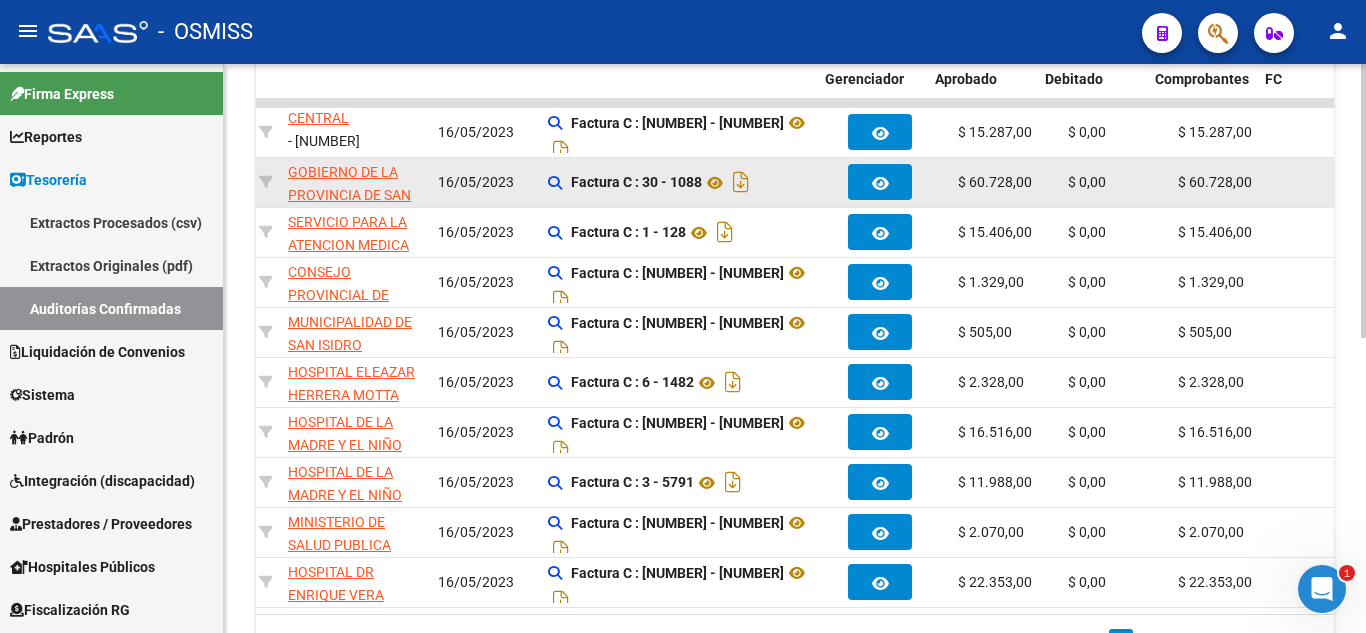 drag, startPoint x: 558, startPoint y: 199, endPoint x: 525, endPoint y: 190, distance: 34.20526 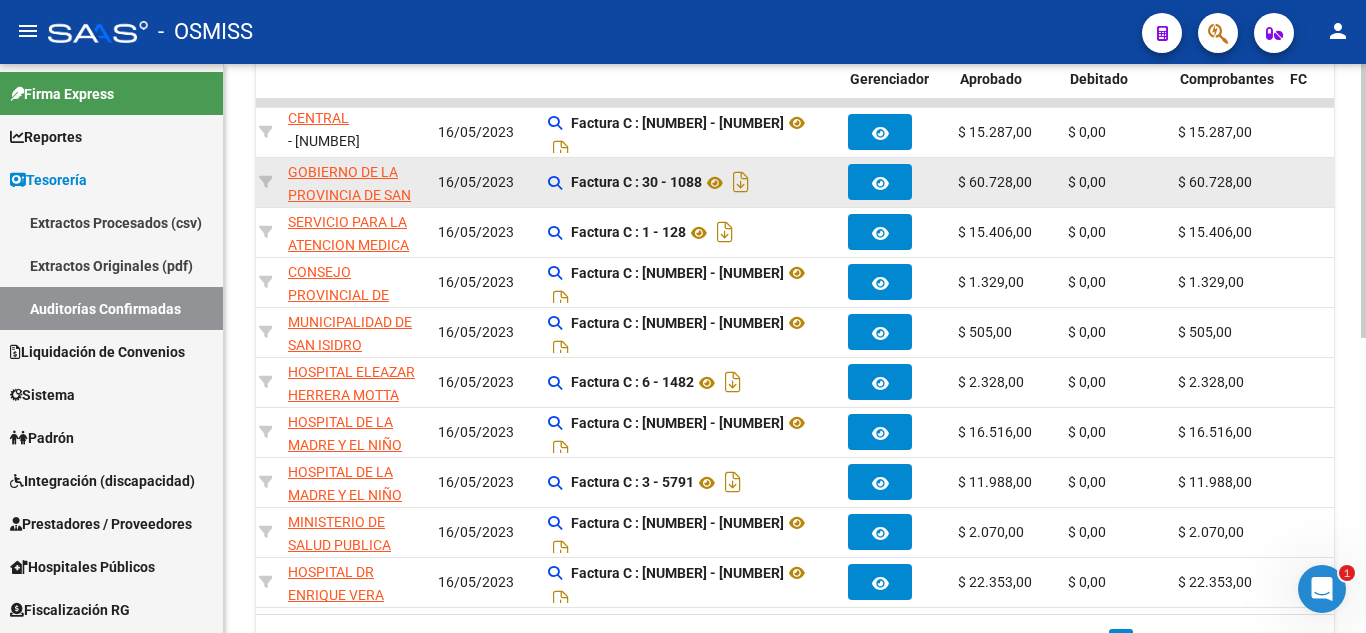 scroll, scrollTop: 0, scrollLeft: 658, axis: horizontal 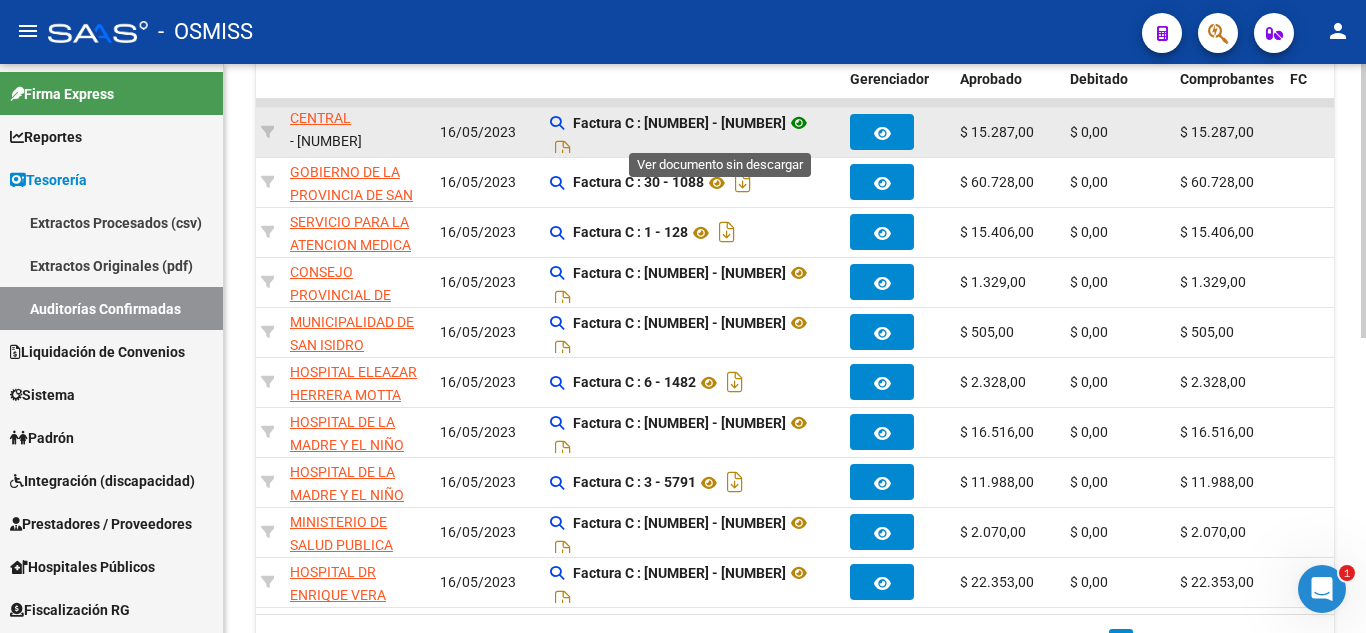 click 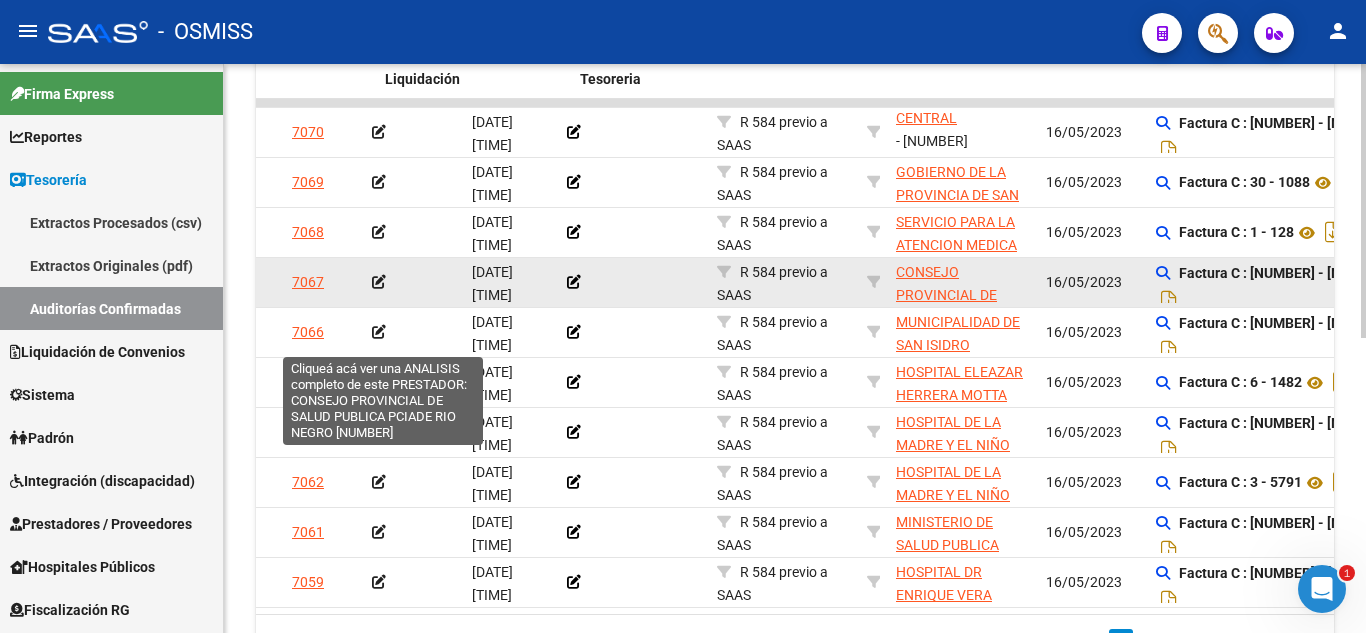 scroll, scrollTop: 0, scrollLeft: 0, axis: both 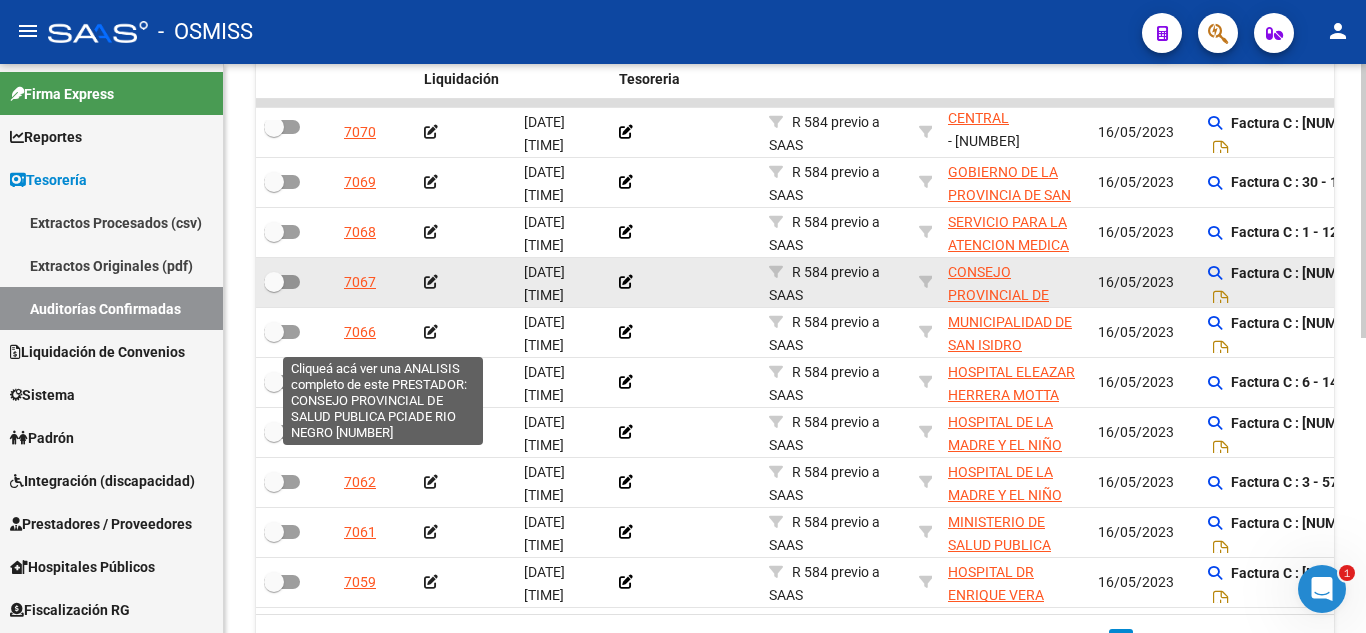drag, startPoint x: 403, startPoint y: 257, endPoint x: 344, endPoint y: 265, distance: 59.5399 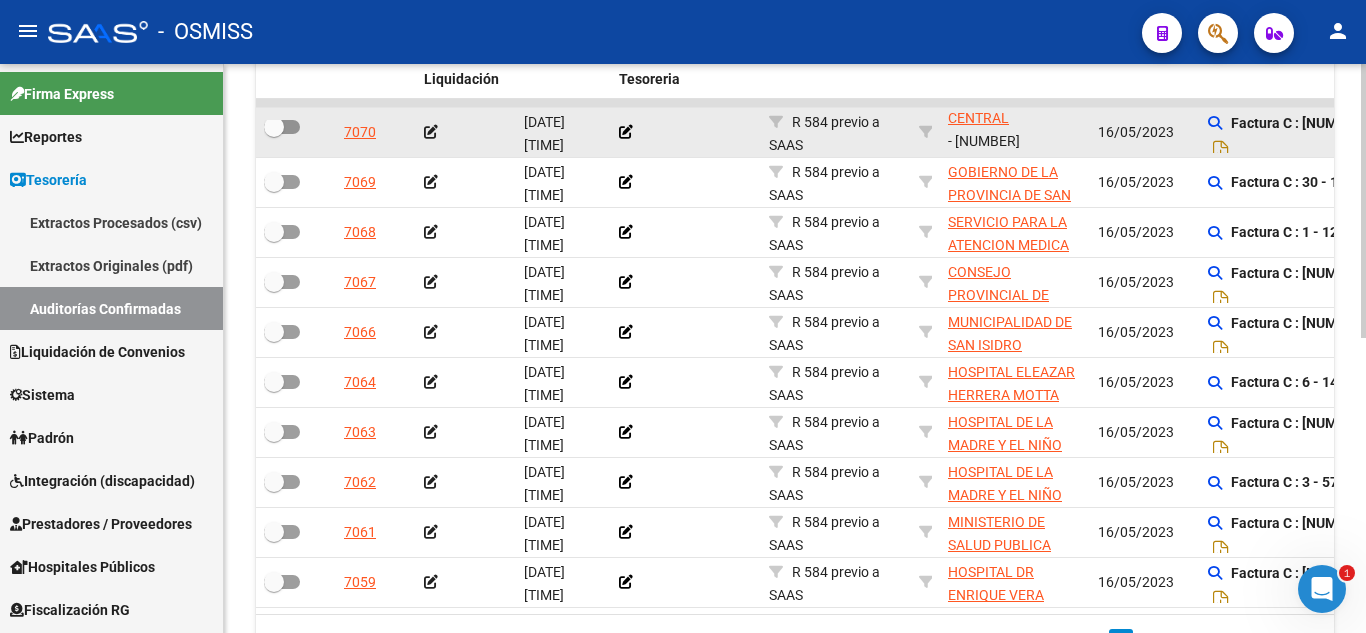 click 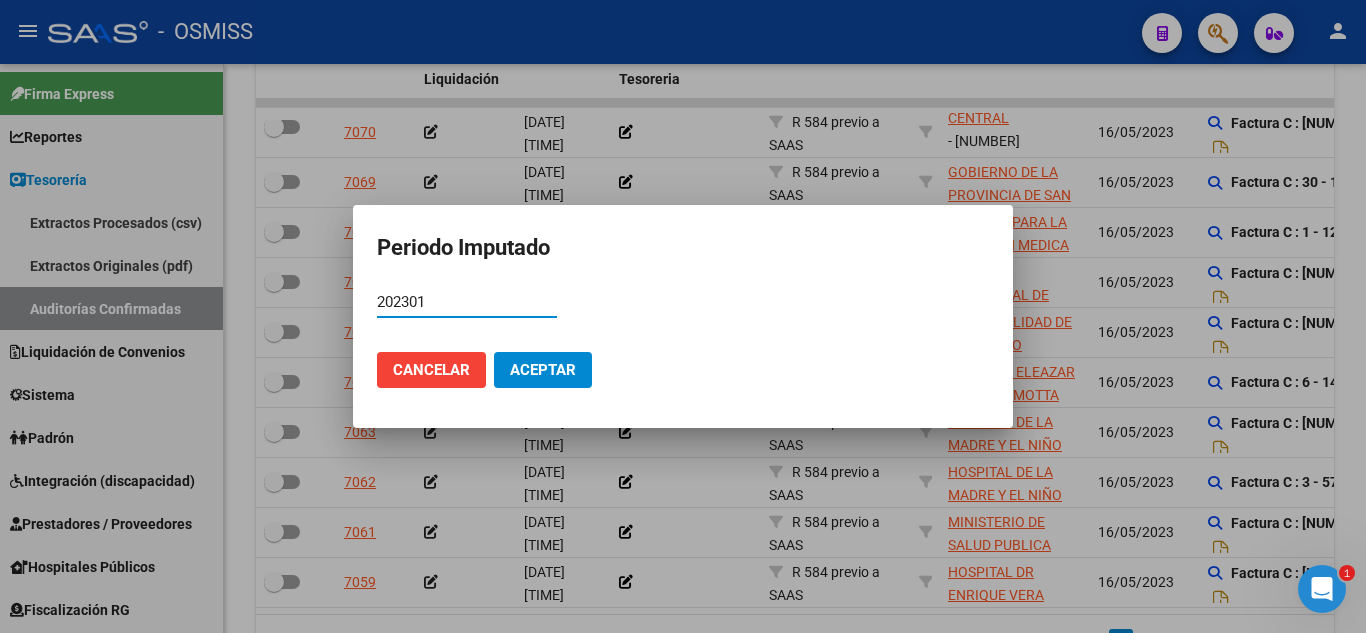 type on "202301" 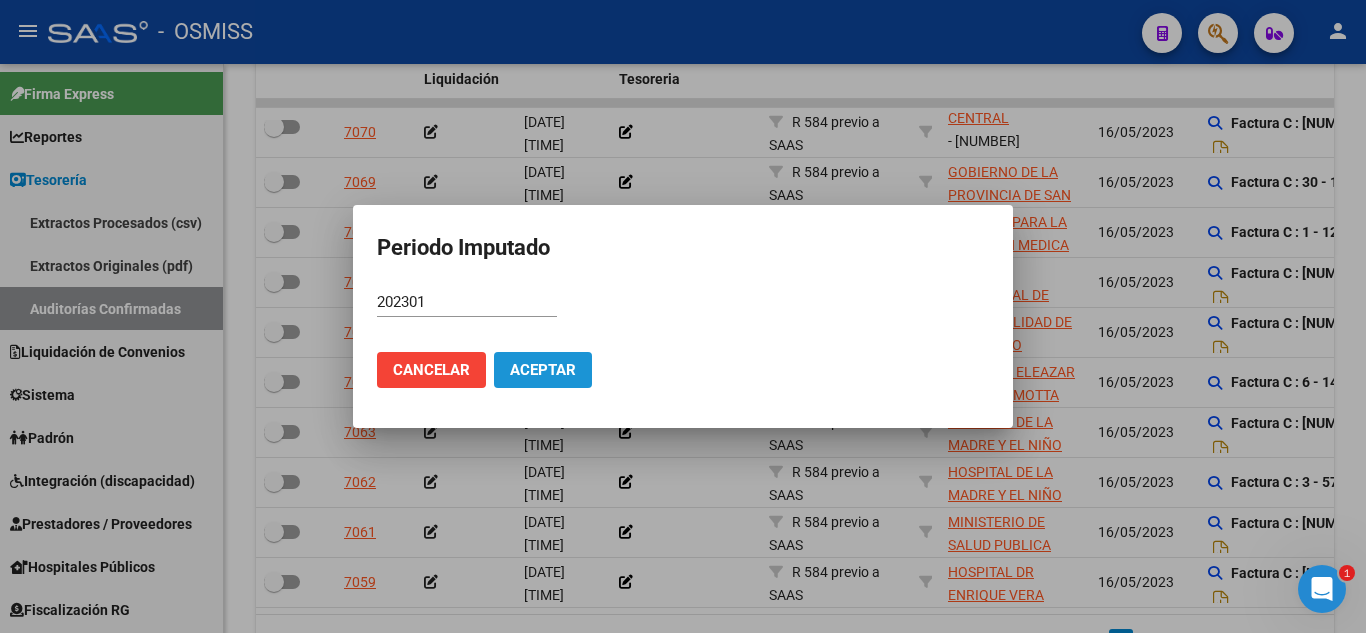 click on "Aceptar" 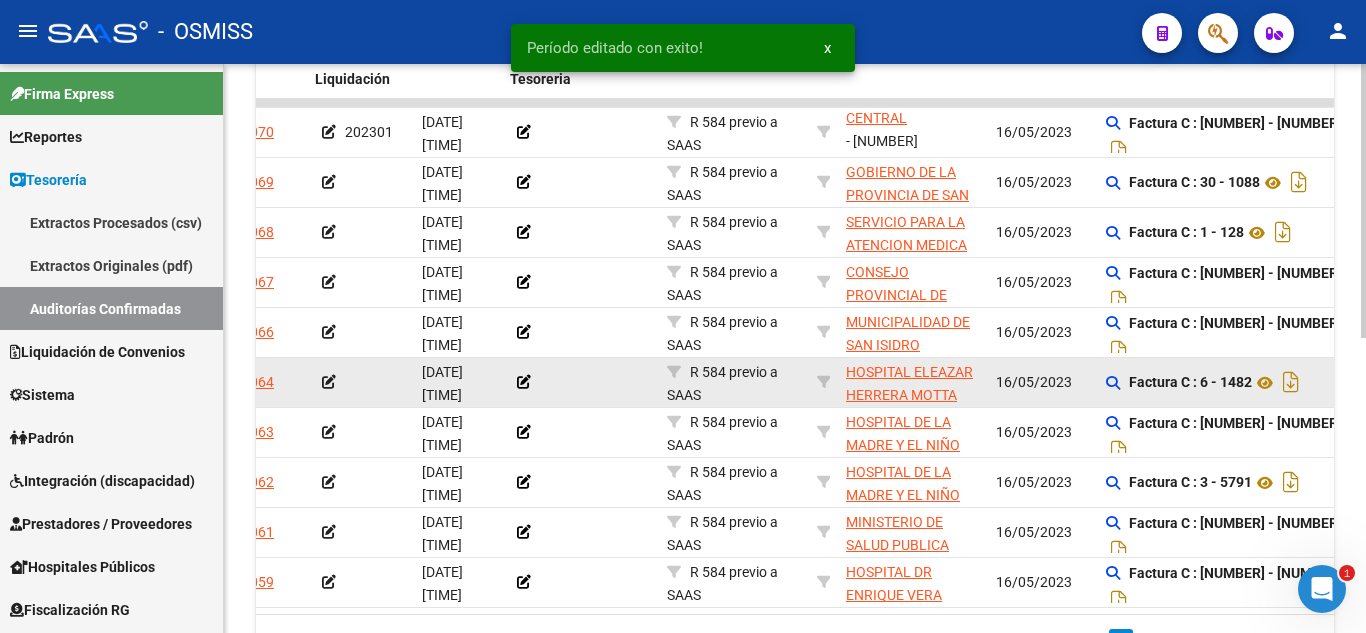 drag, startPoint x: 557, startPoint y: 366, endPoint x: 607, endPoint y: 368, distance: 50.039986 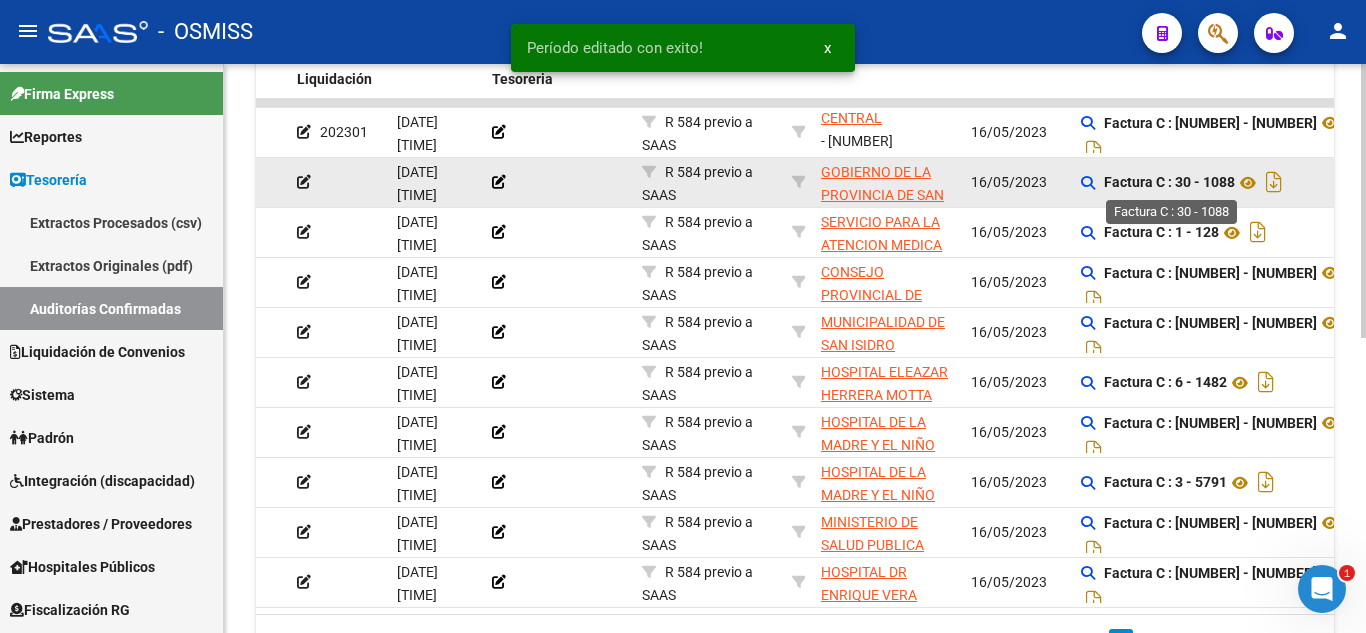 click on "Factura C : 30 - 1088" 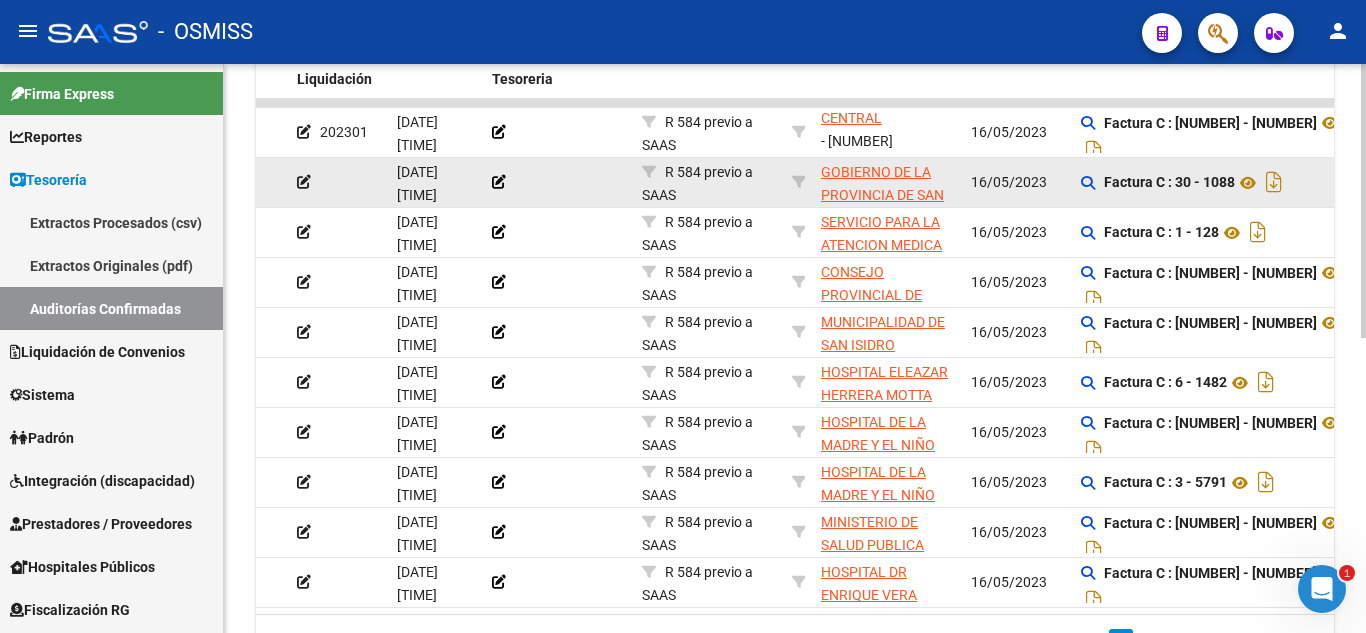 copy on "1088" 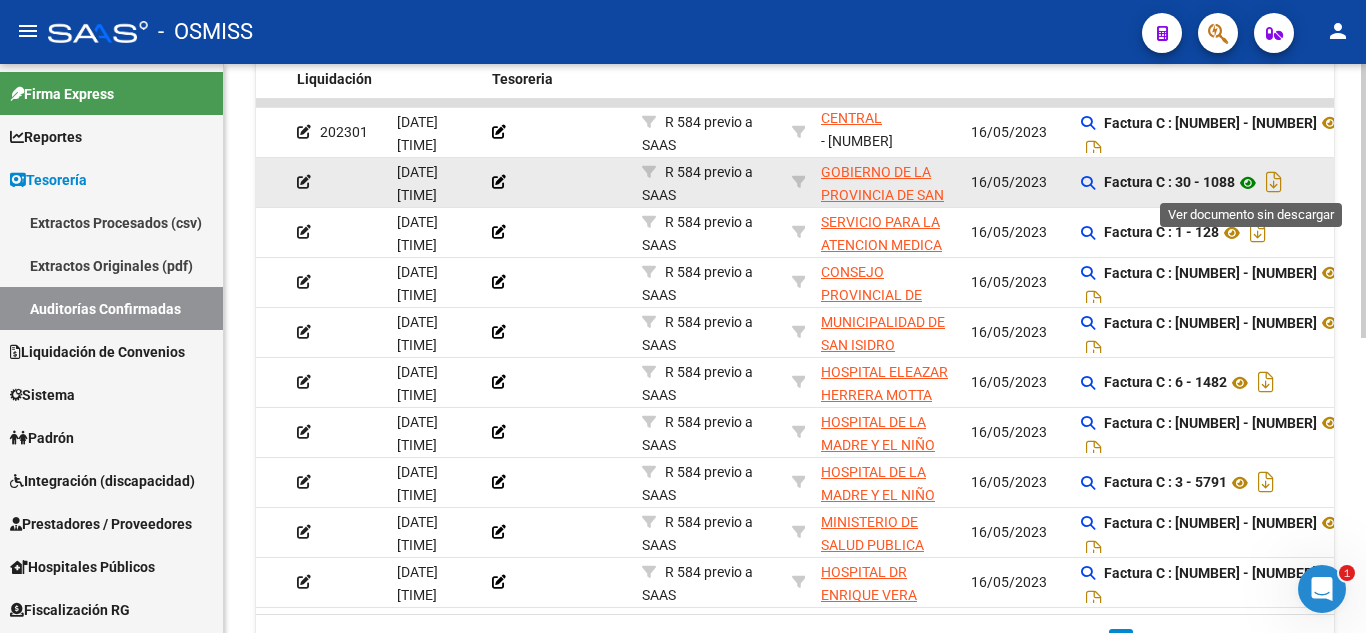 click 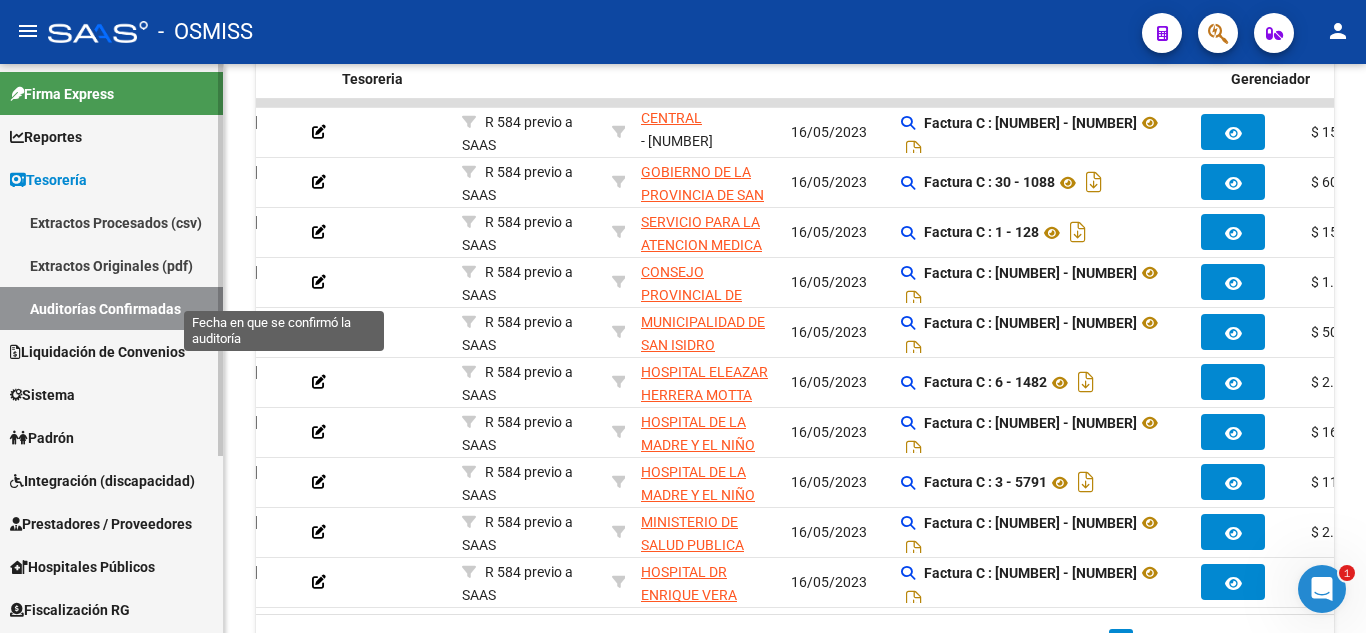 scroll, scrollTop: 0, scrollLeft: 0, axis: both 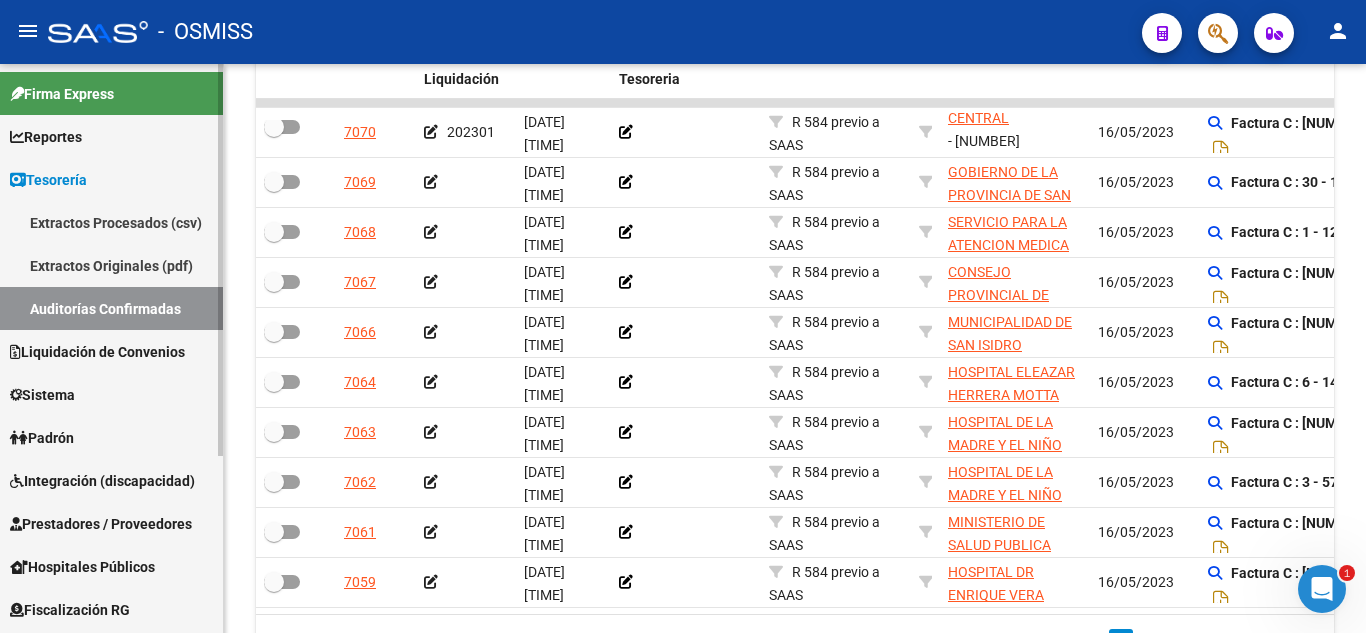 drag, startPoint x: 611, startPoint y: 283, endPoint x: 159, endPoint y: 292, distance: 452.0896 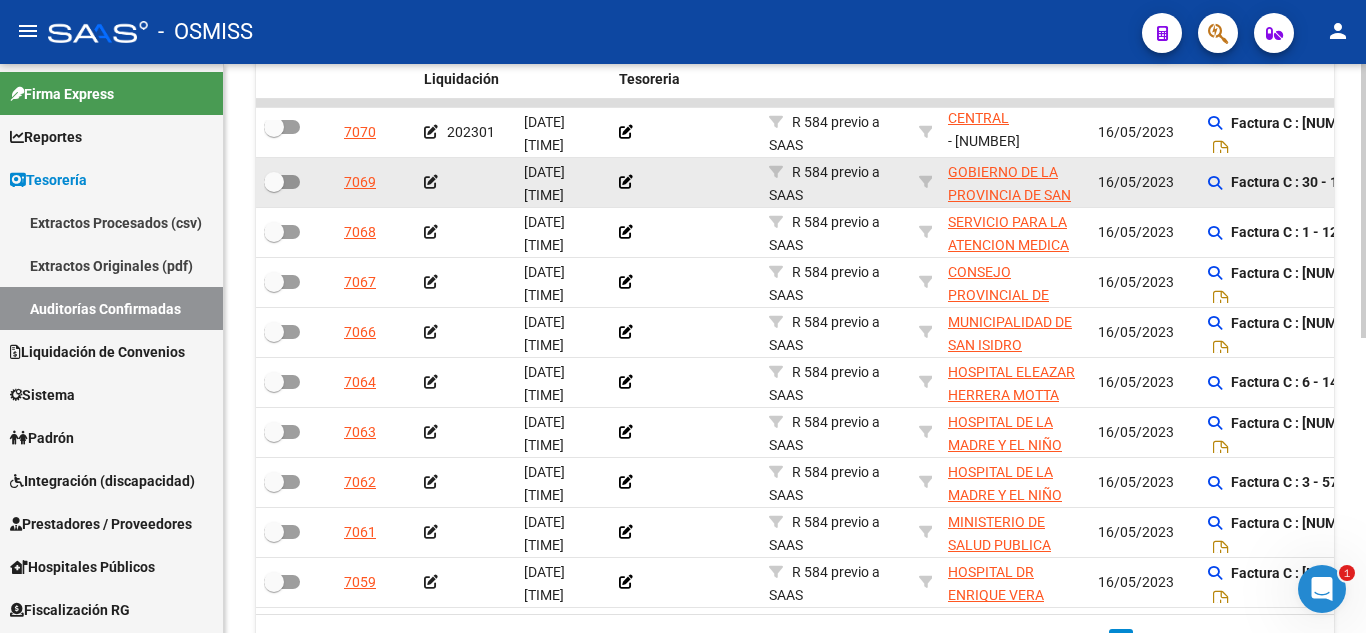 click 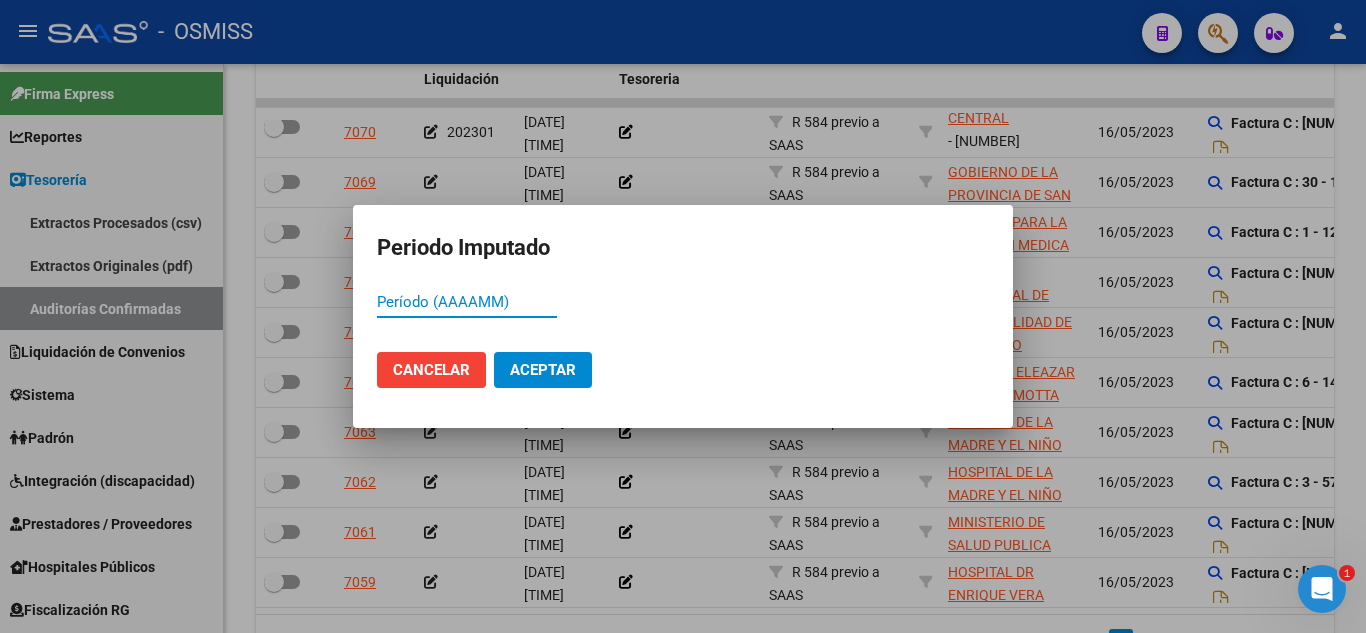 type on "0" 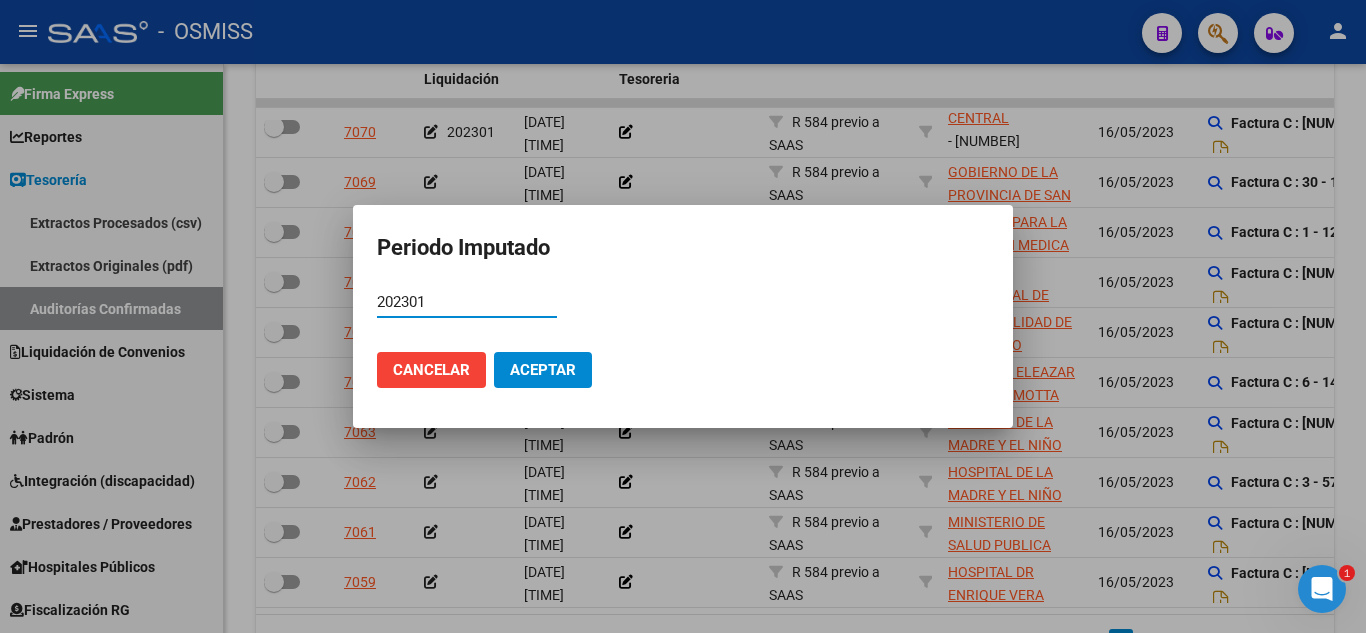 type on "202301" 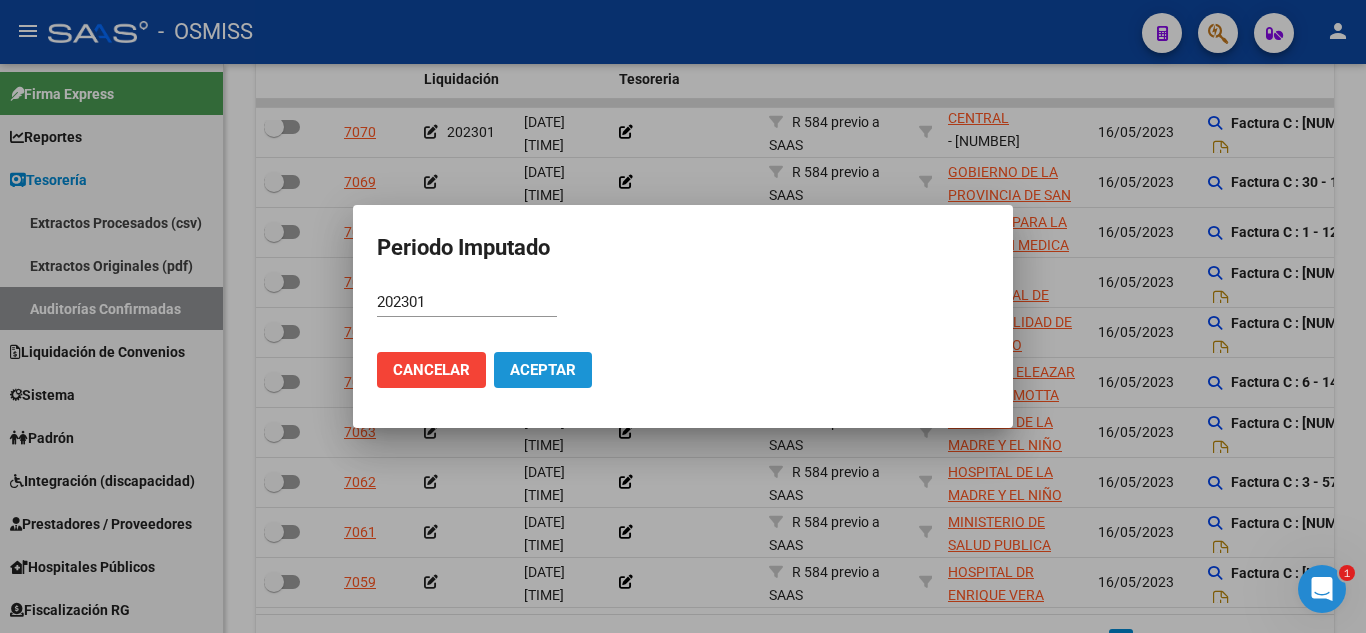 click on "Aceptar" 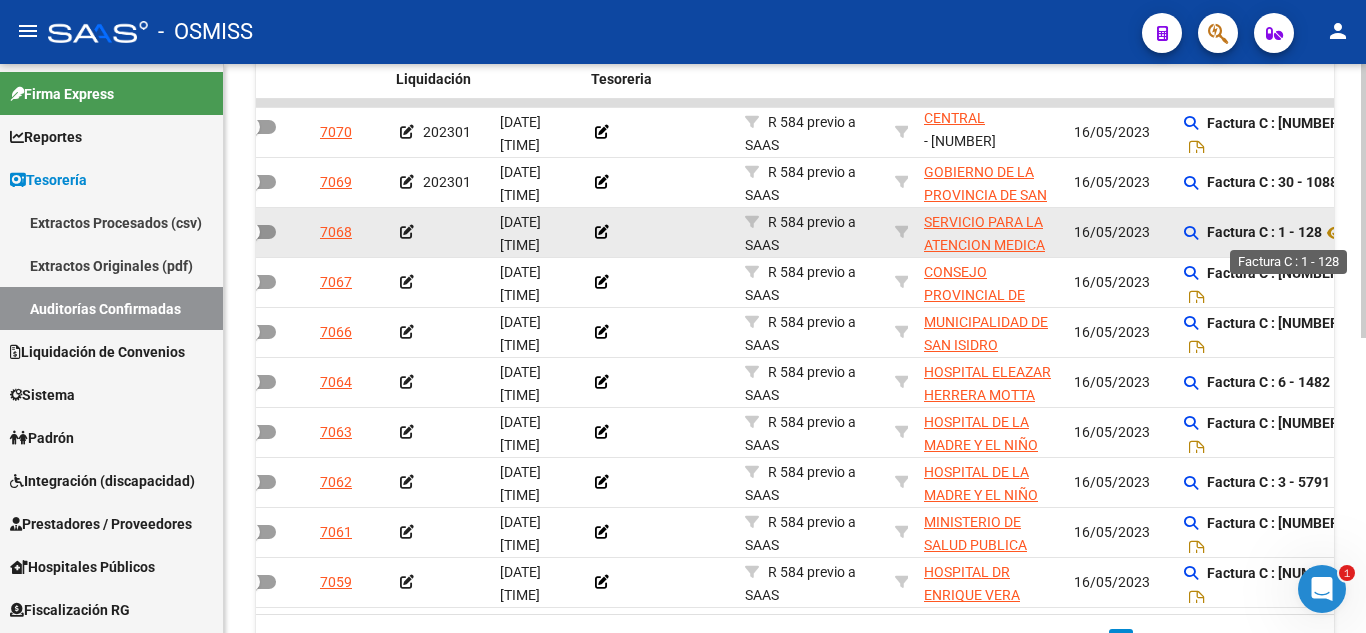 scroll, scrollTop: 0, scrollLeft: 56, axis: horizontal 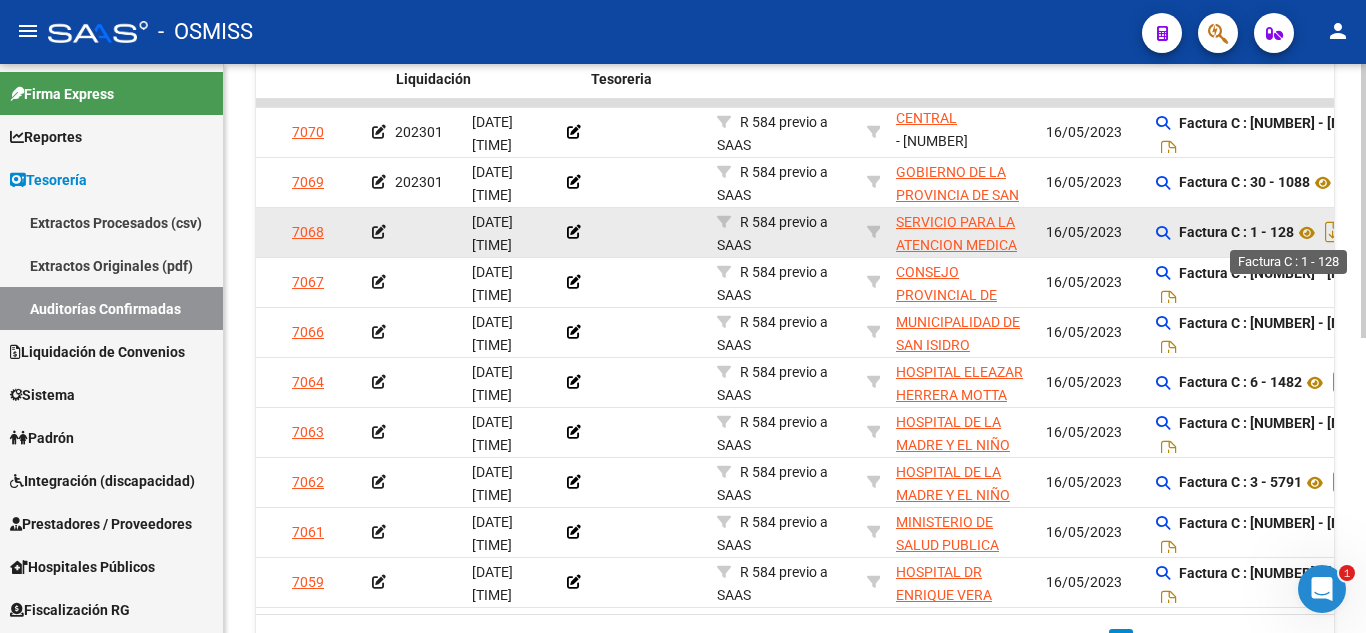 drag, startPoint x: 1234, startPoint y: 234, endPoint x: 1271, endPoint y: 231, distance: 37.12142 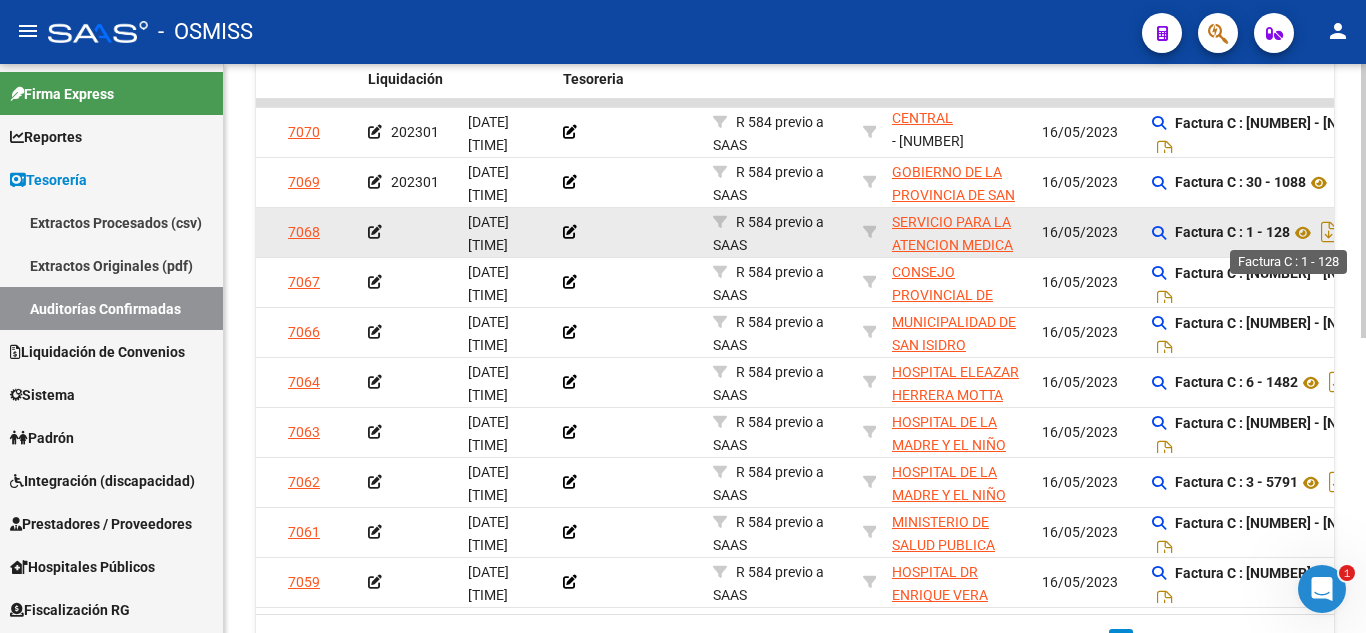 click on "Factura C : 1 - 128" 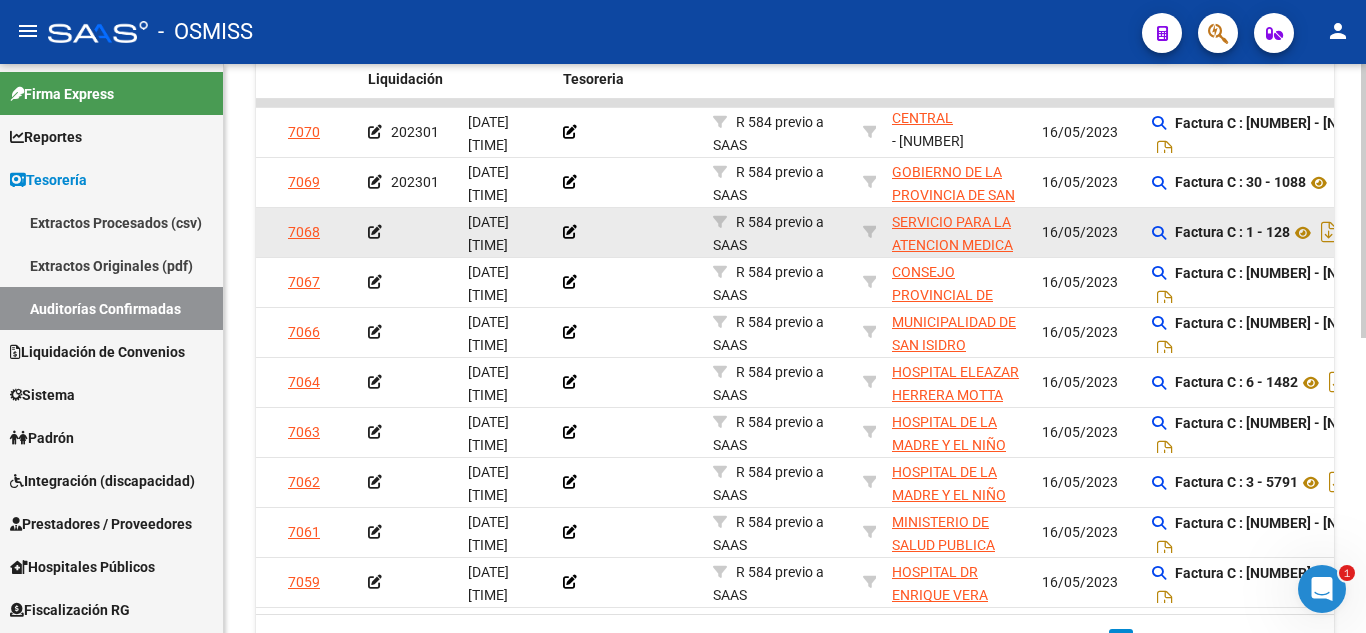 copy on "128" 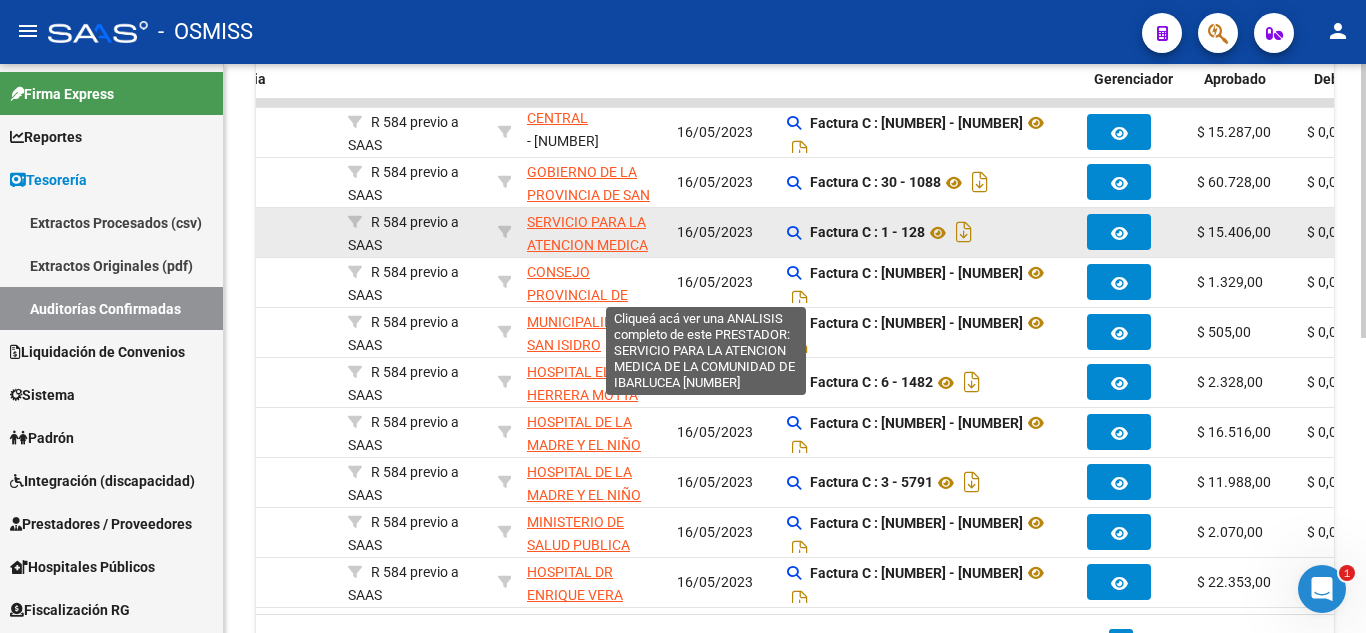 drag, startPoint x: 613, startPoint y: 220, endPoint x: 682, endPoint y: 217, distance: 69.065186 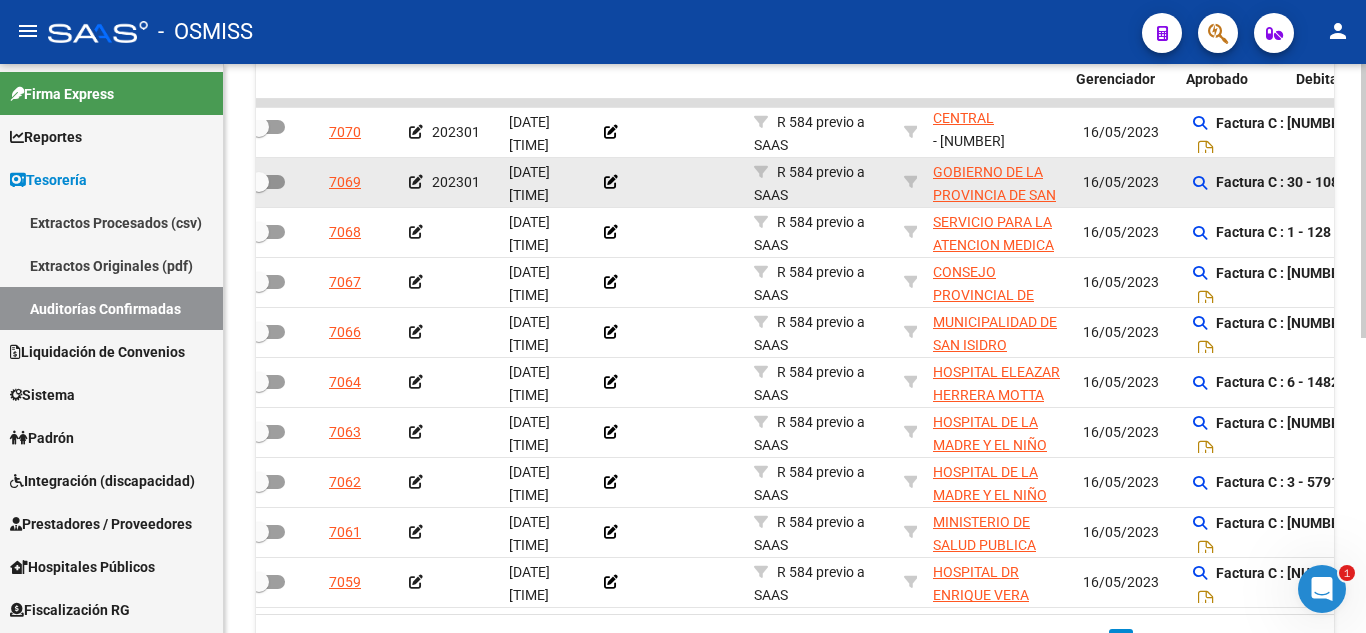 scroll, scrollTop: 0, scrollLeft: 0, axis: both 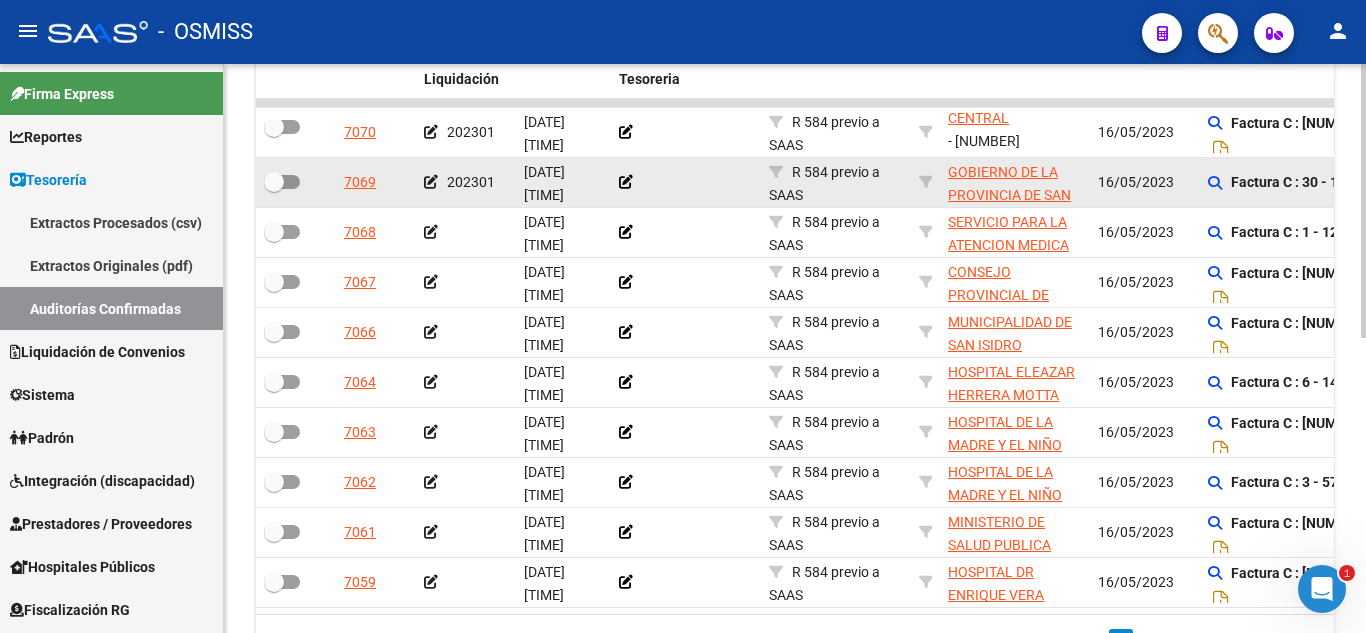 drag, startPoint x: 680, startPoint y: 217, endPoint x: 342, endPoint y: 203, distance: 338.28983 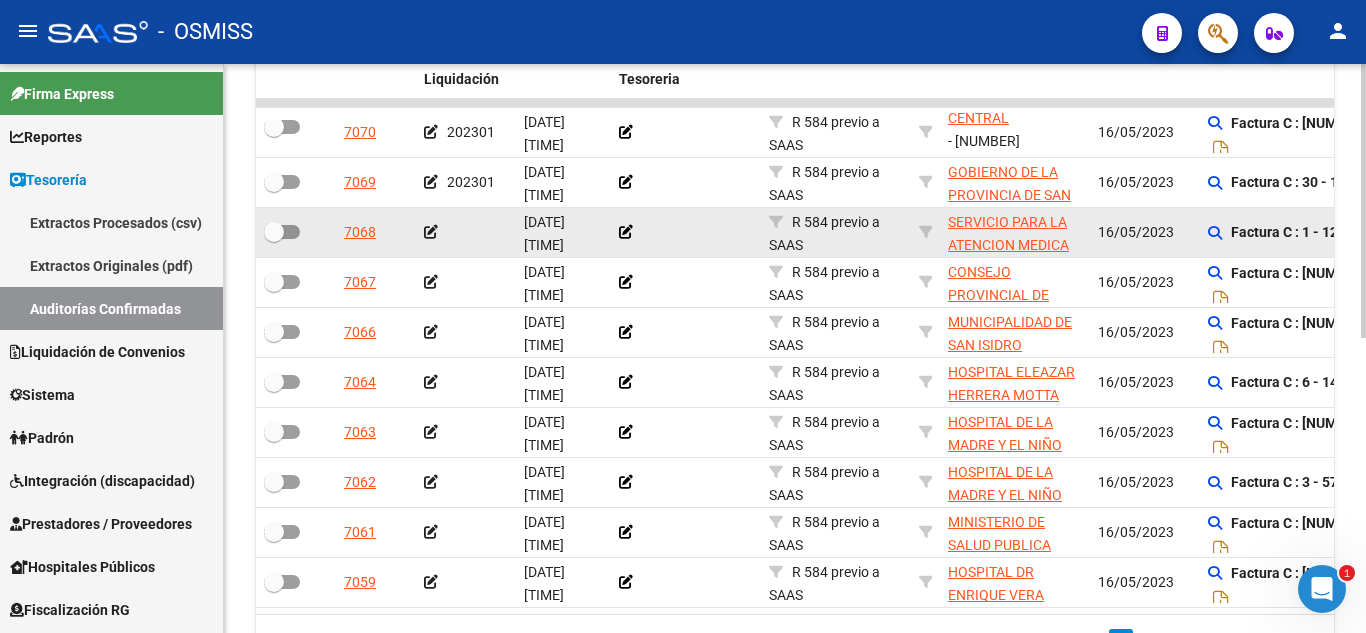 click 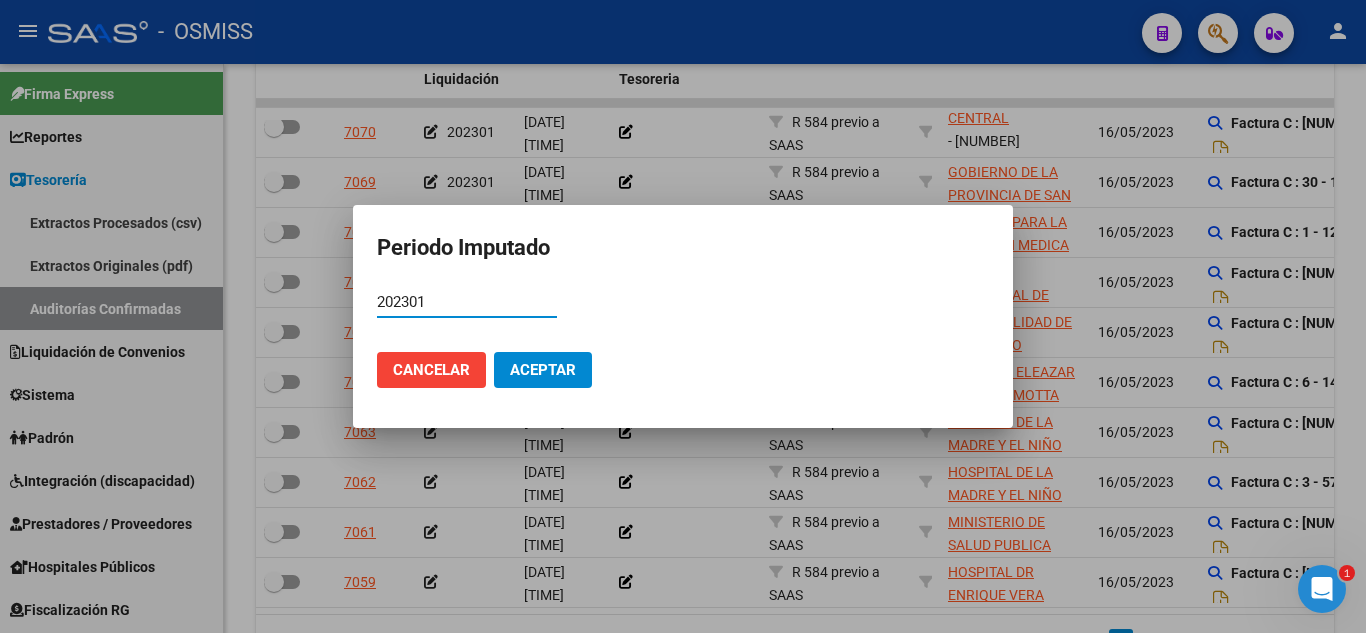 type on "202301" 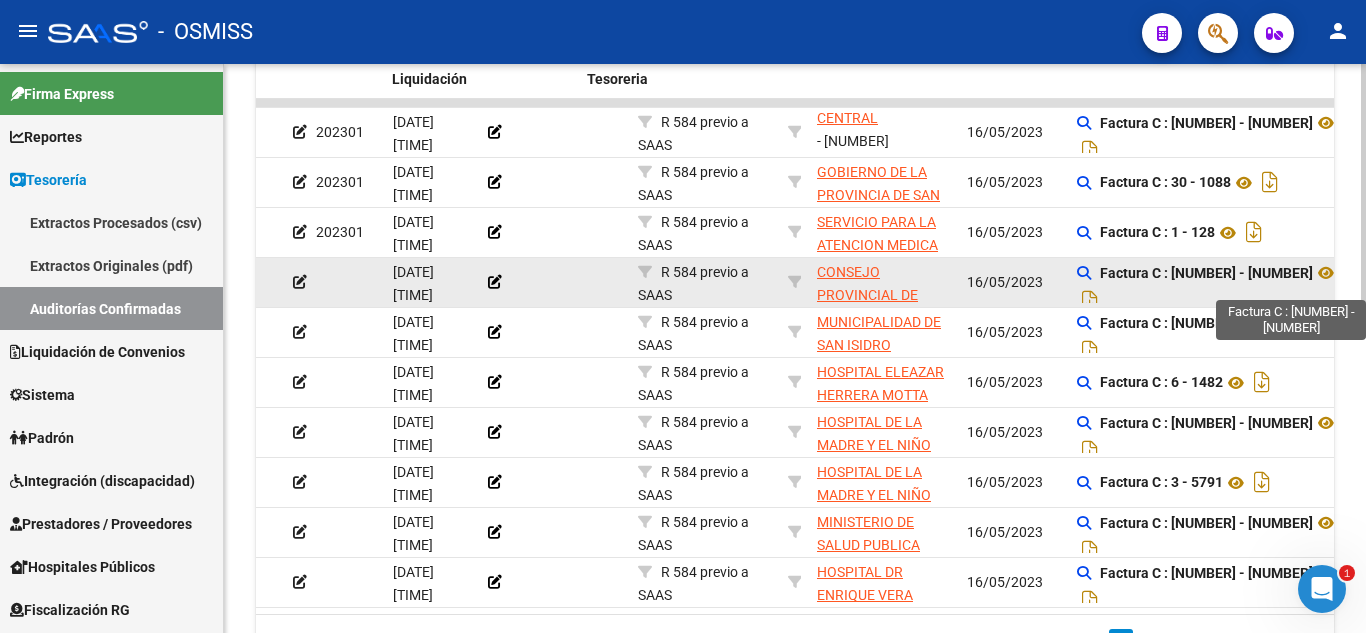 drag, startPoint x: 1304, startPoint y: 277, endPoint x: 1329, endPoint y: 276, distance: 25.019993 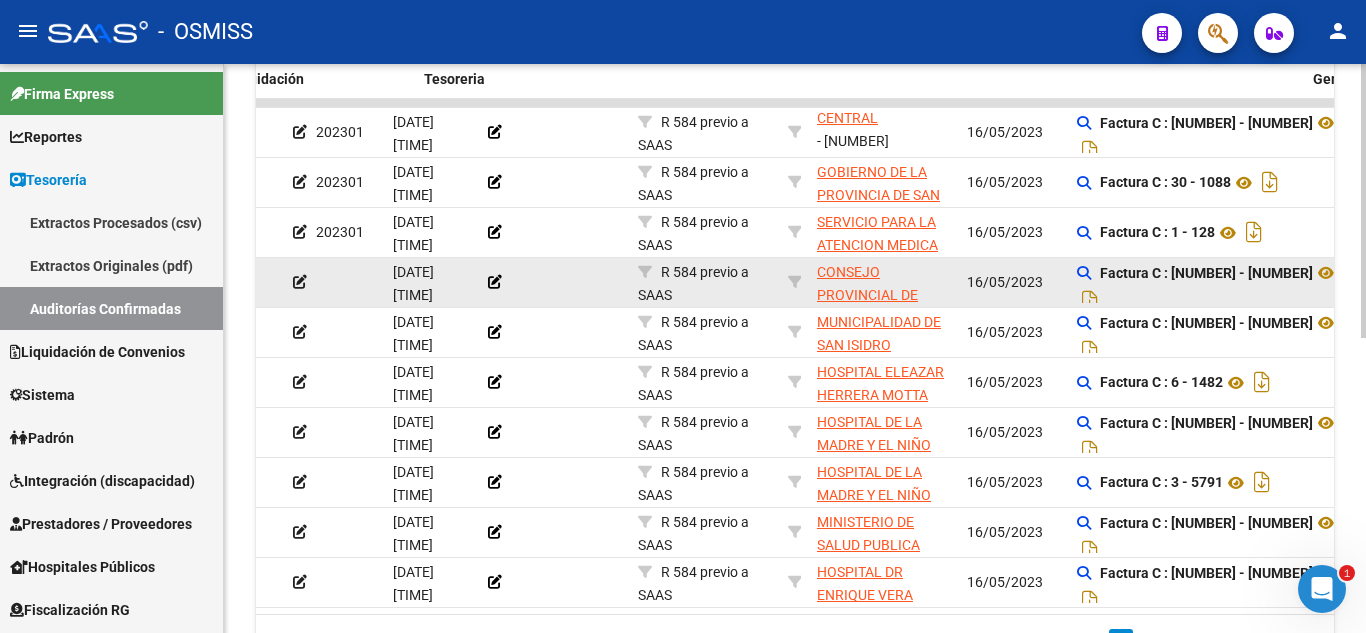 scroll, scrollTop: 0, scrollLeft: 195, axis: horizontal 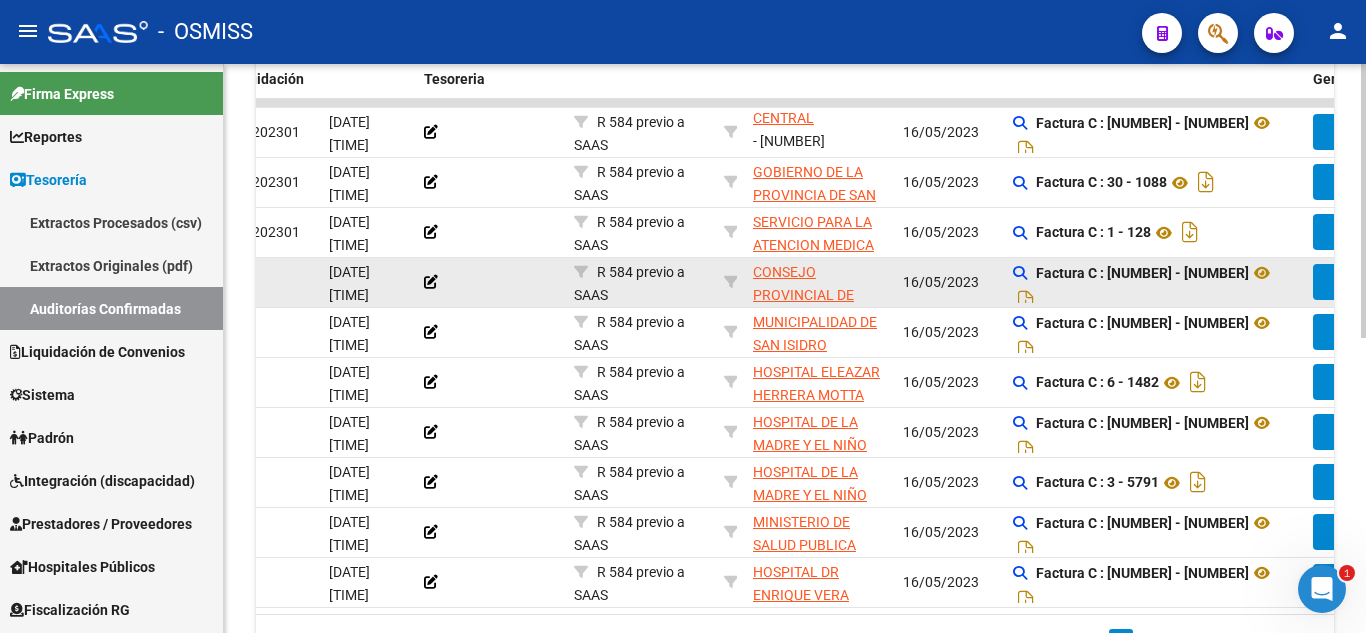 click on "Factura C : 37 - 1132" 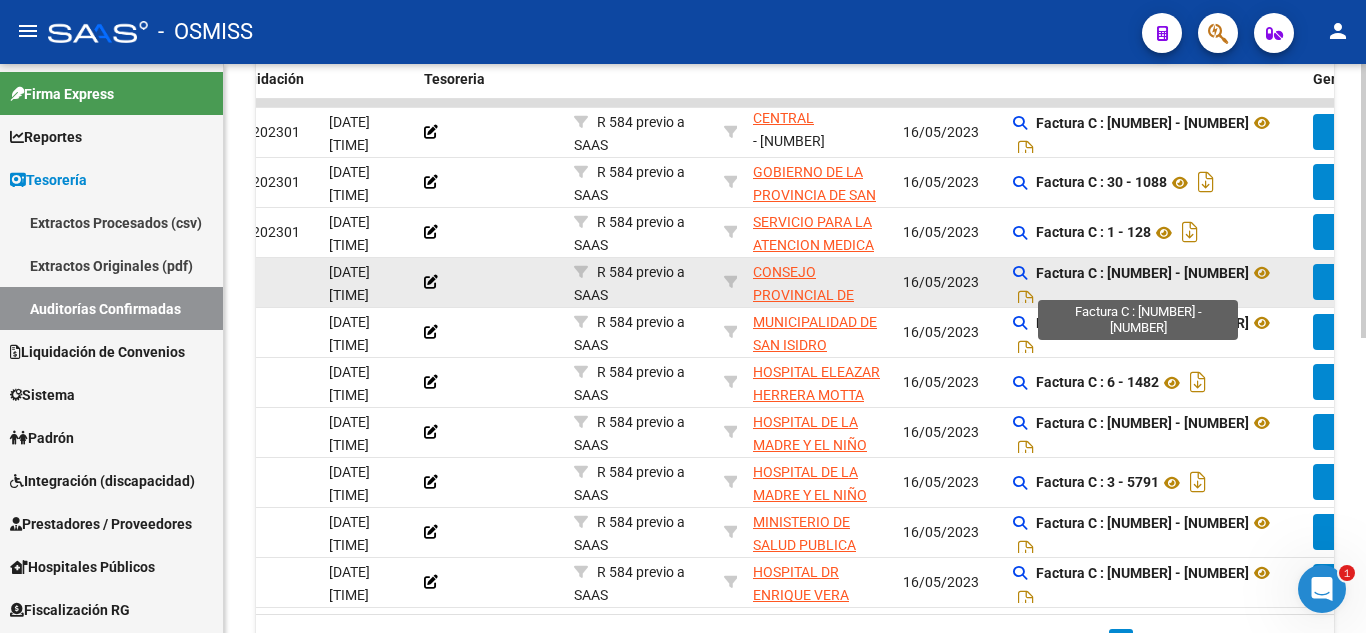 click on "Factura C : 37 - 1132" 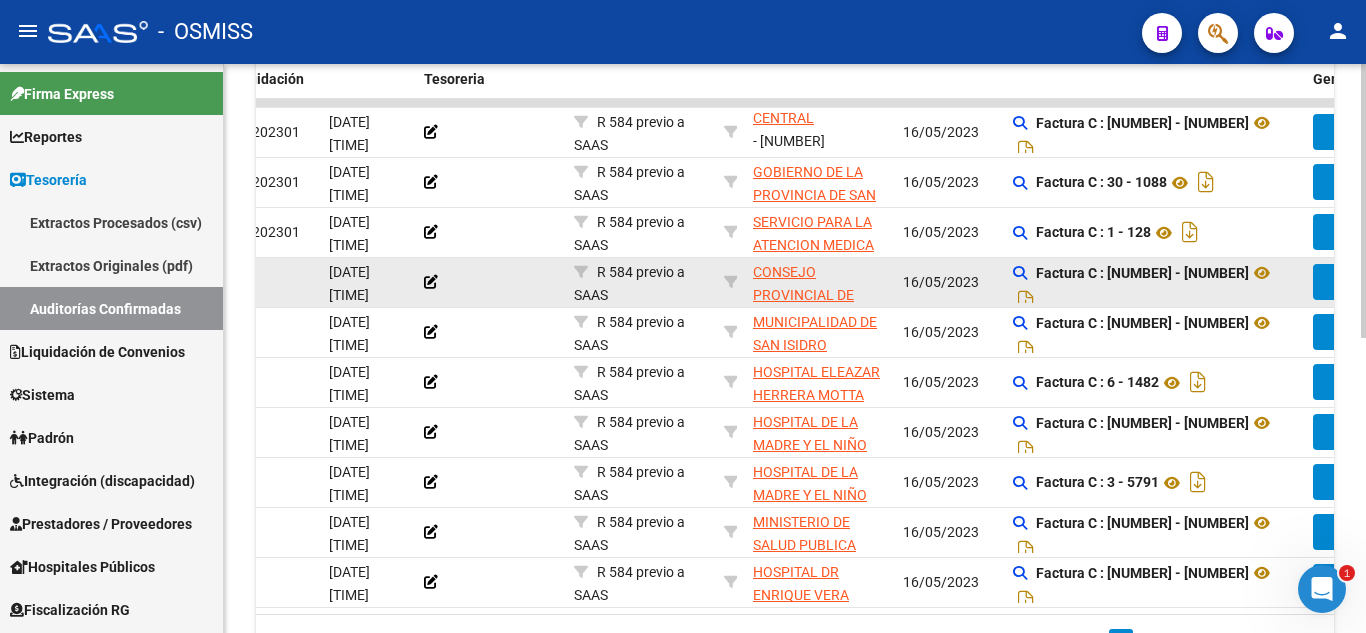 click on "Factura C : 37 - 1132" 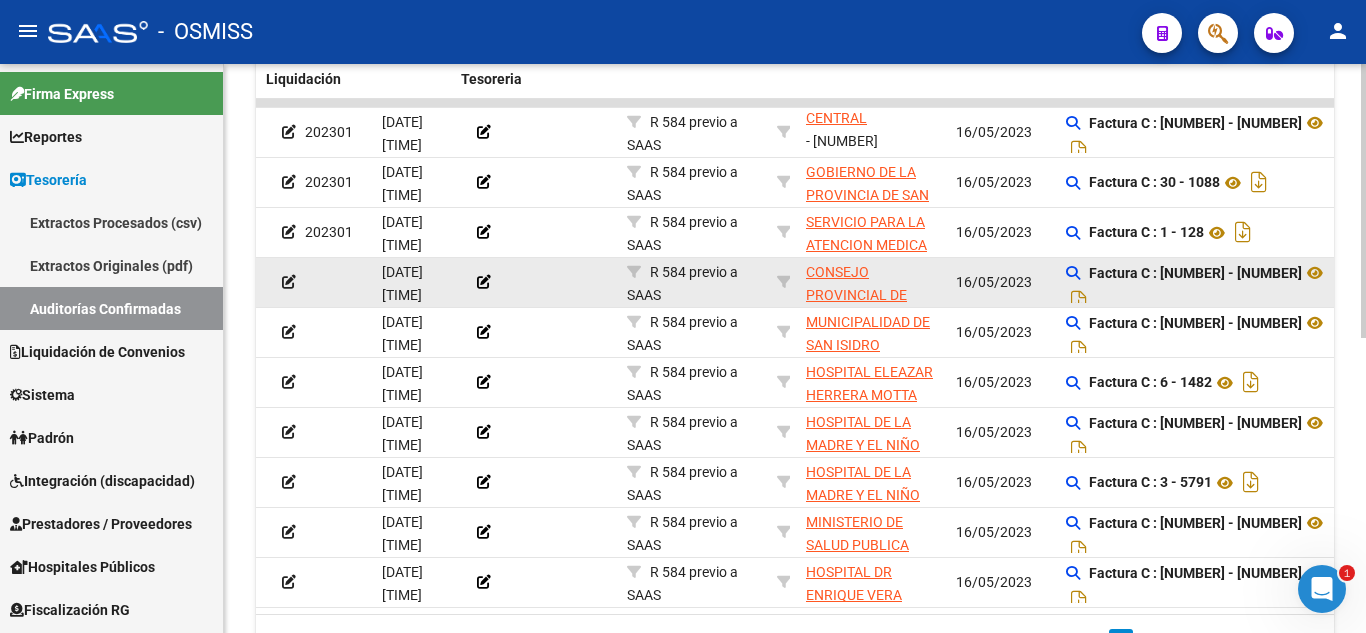 drag, startPoint x: 321, startPoint y: 299, endPoint x: 281, endPoint y: 293, distance: 40.4475 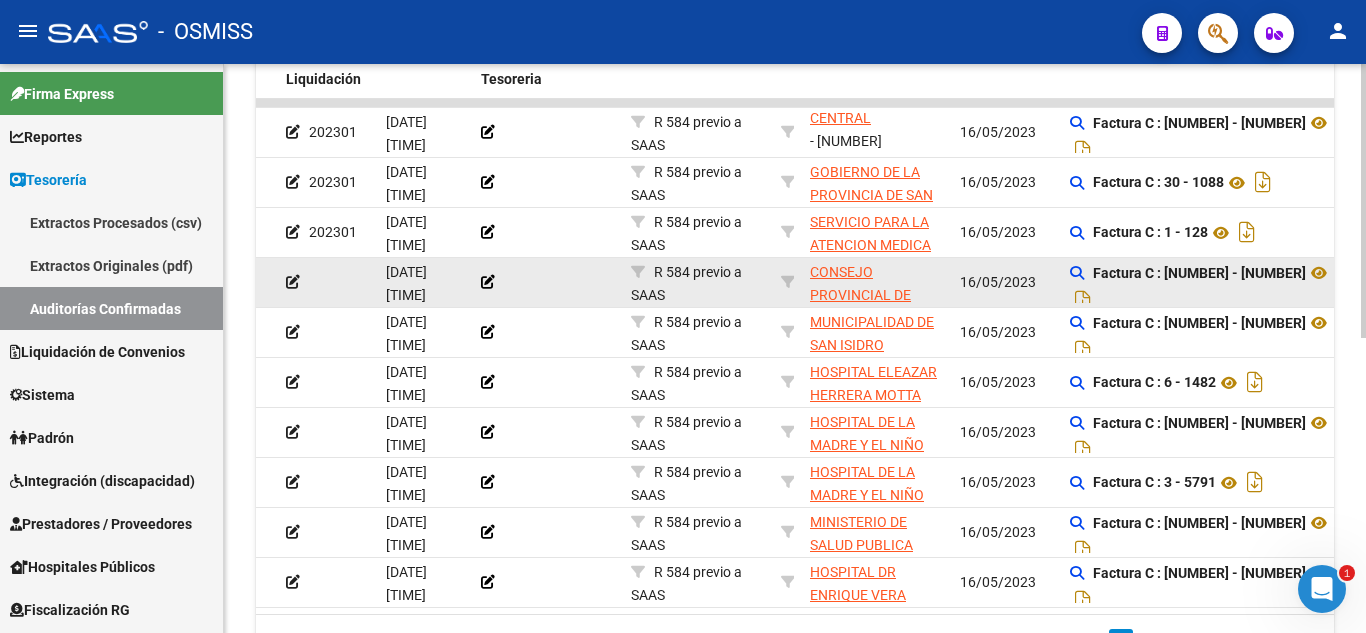click 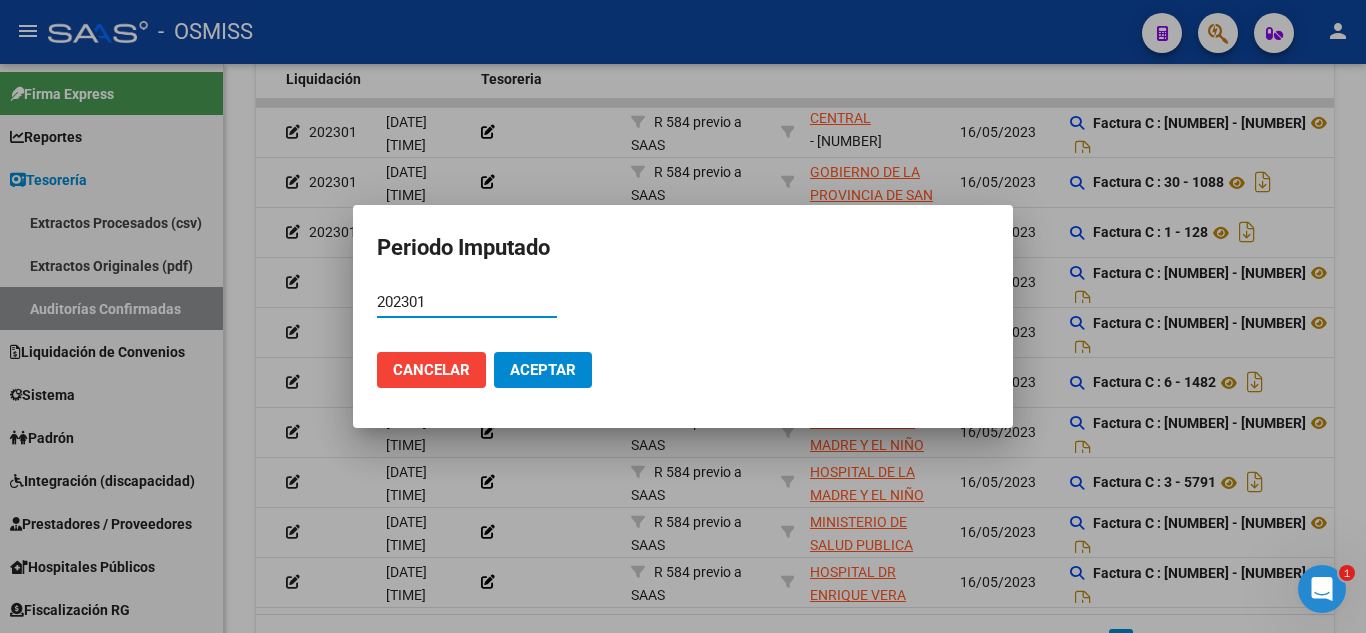 type on "202301" 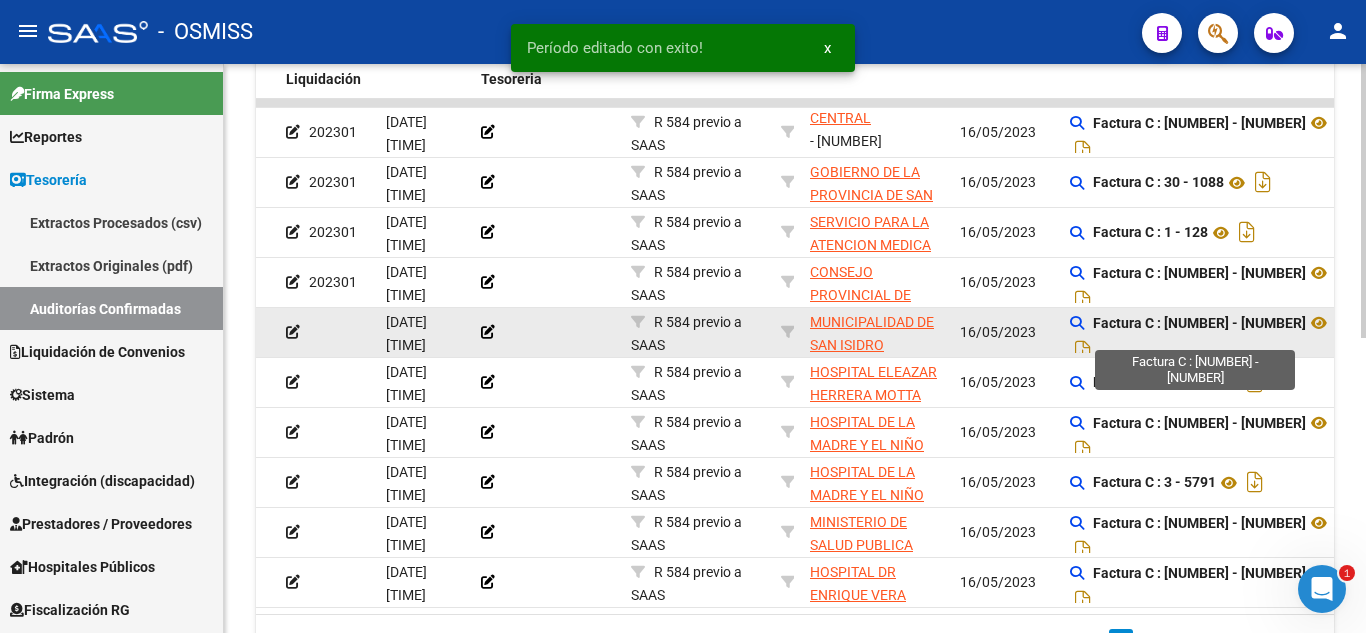 click on "Factura C : 6 - 21196" 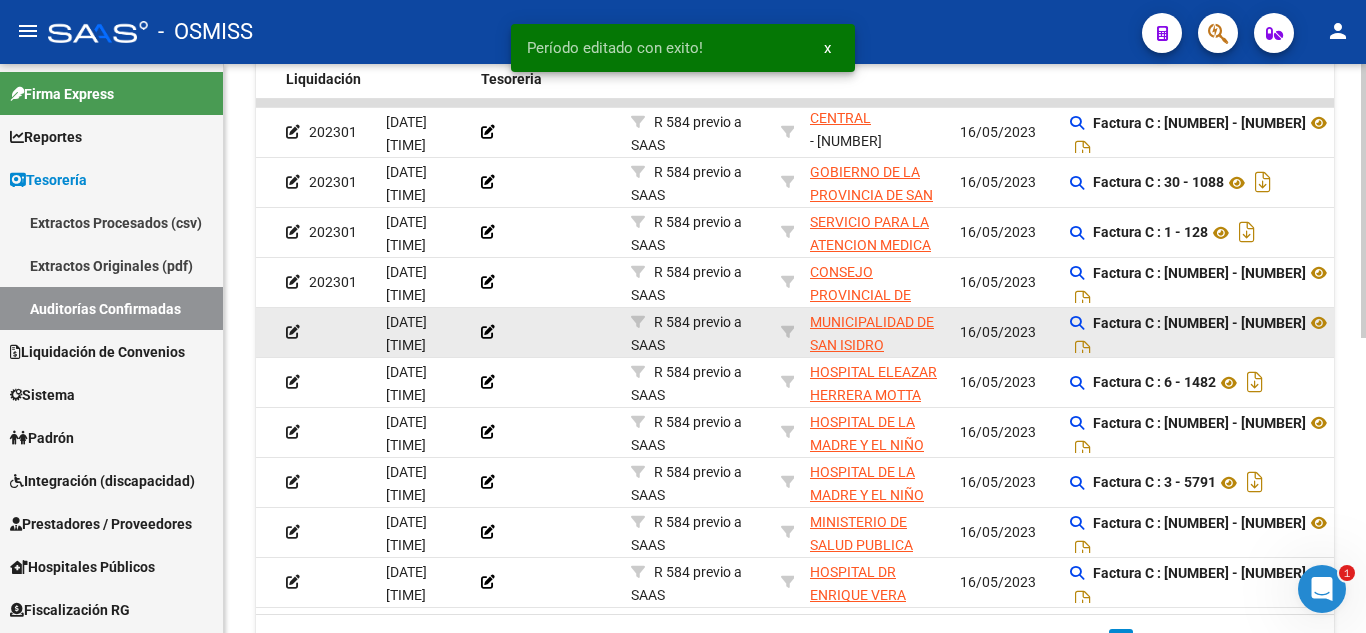 click on "Factura C : 6 - 21196" 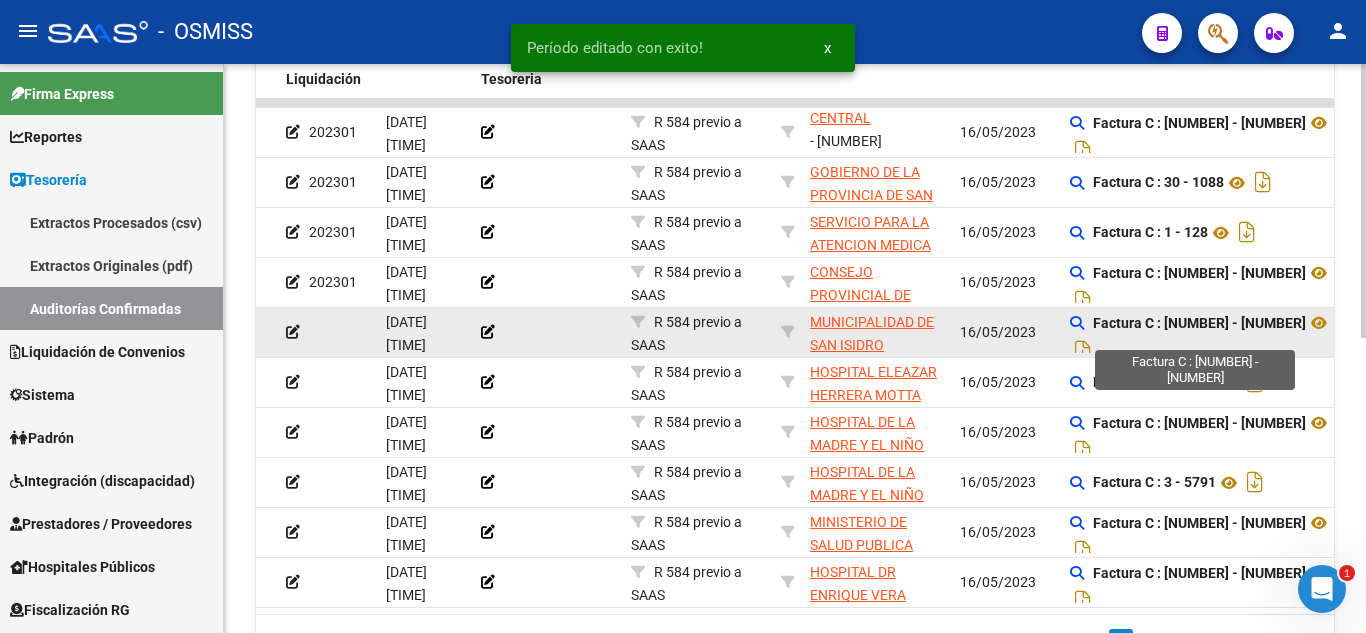 click on "Factura C : 6 - 21196" 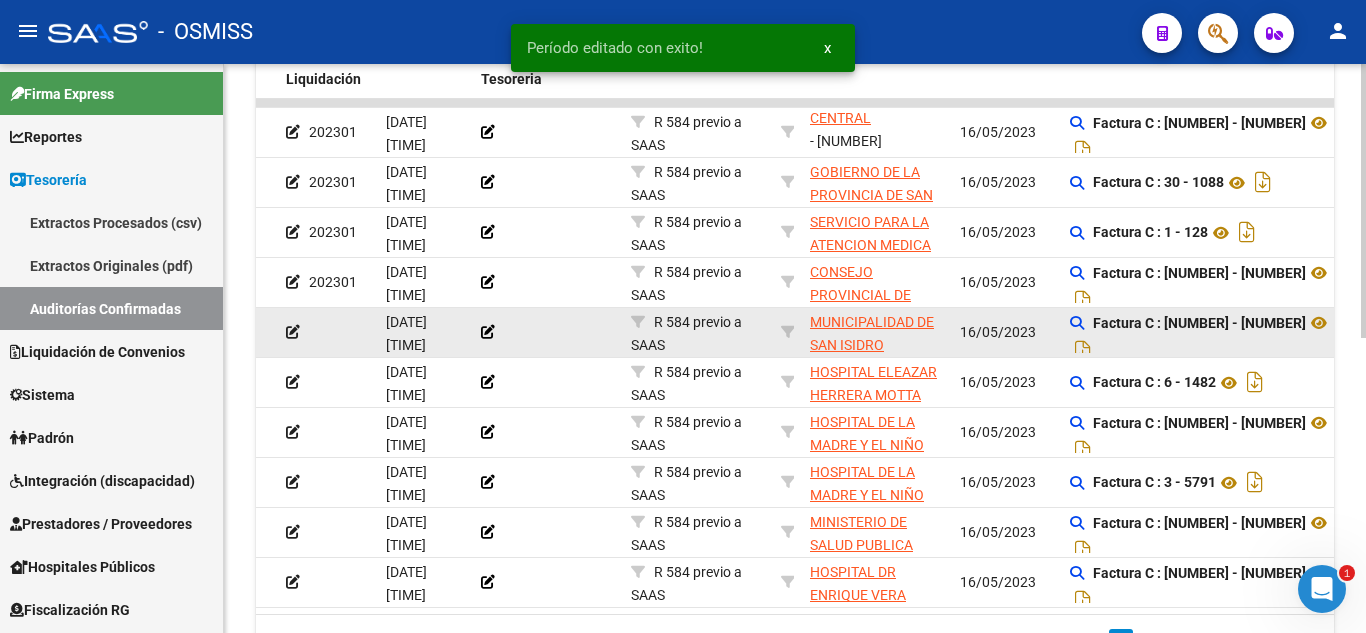 click on "Factura C : 6 - 21196" 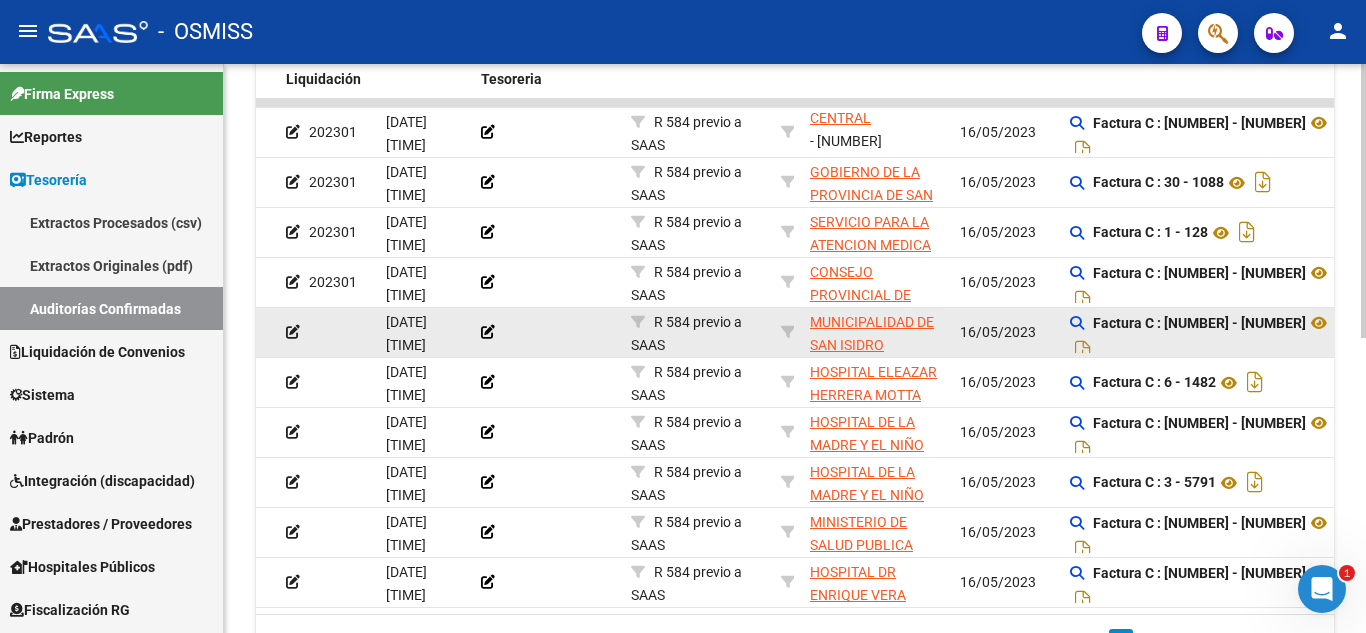 copy on "21196" 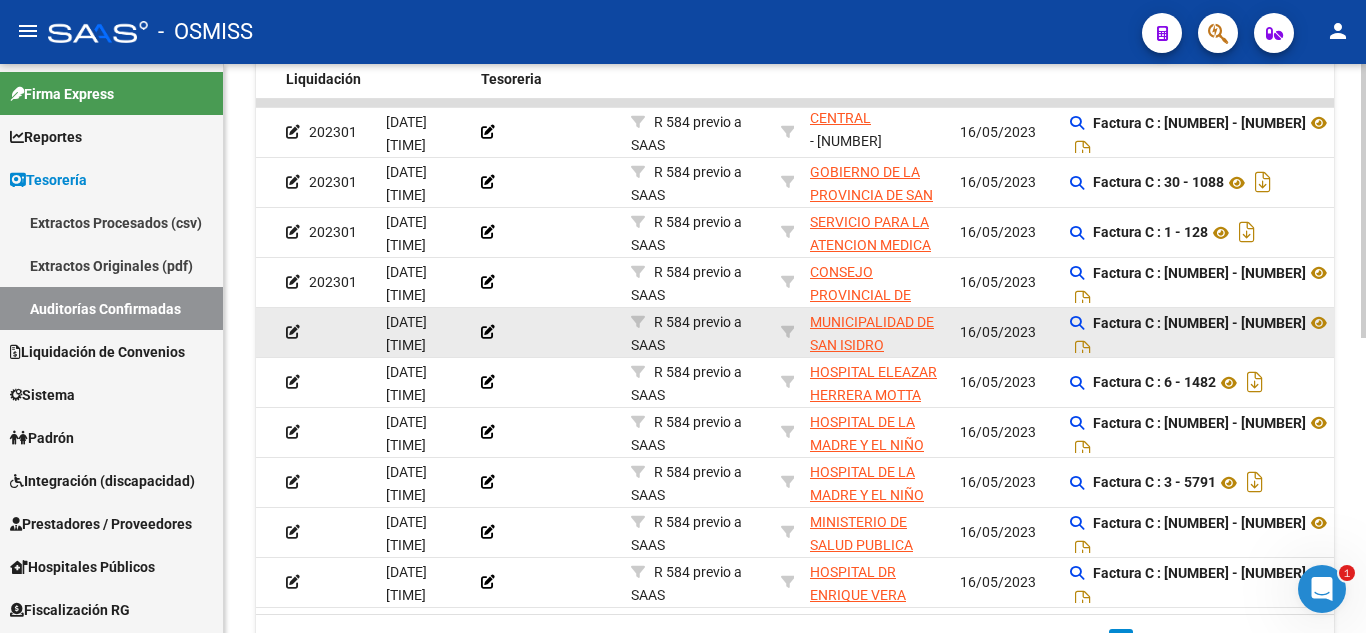 click 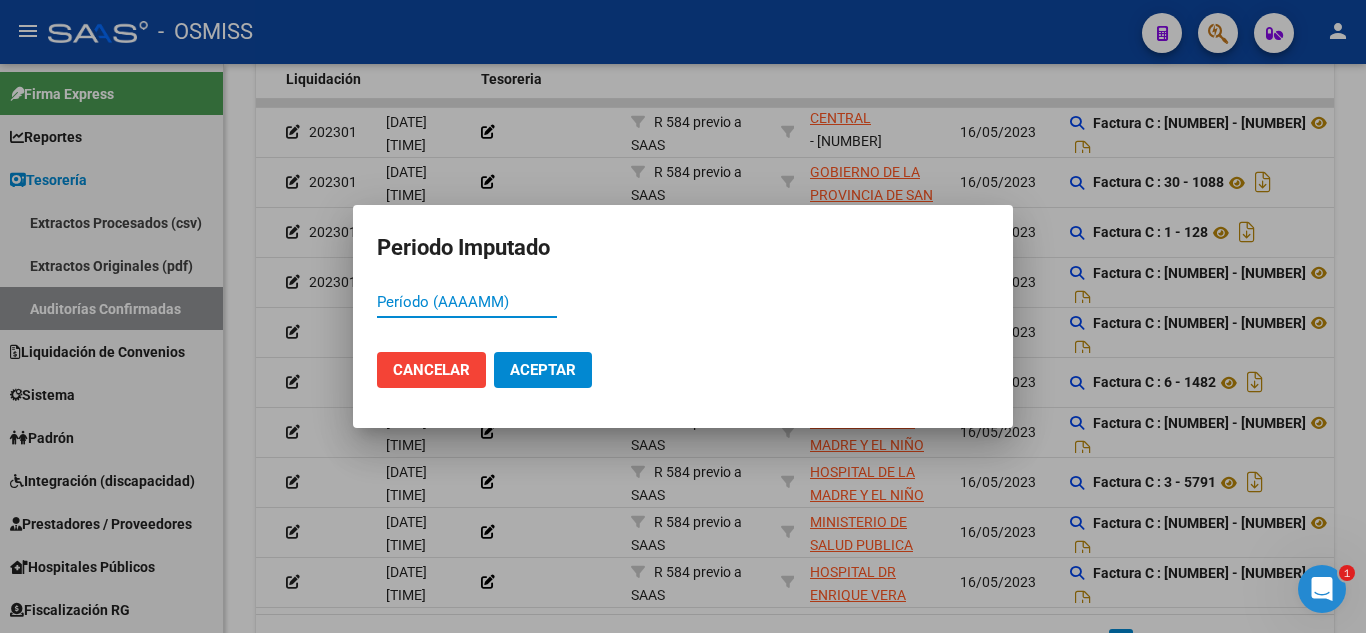 paste on "21196" 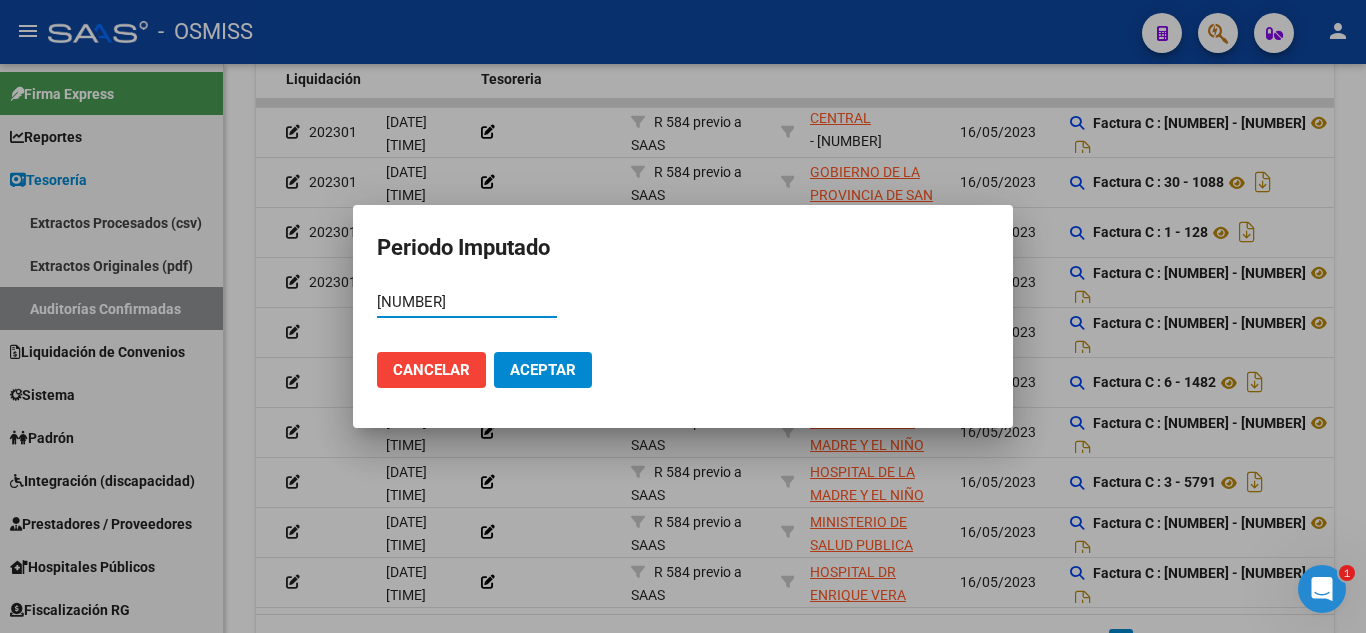 drag, startPoint x: 445, startPoint y: 310, endPoint x: 361, endPoint y: 299, distance: 84.71718 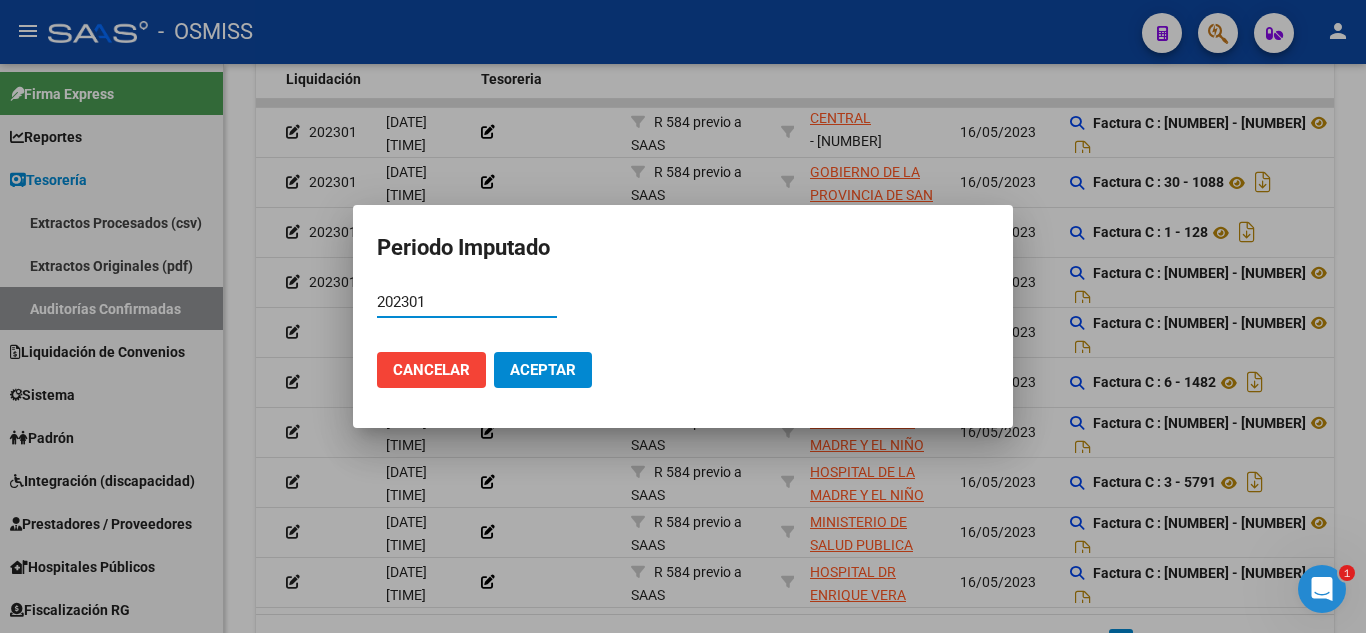type on "202301" 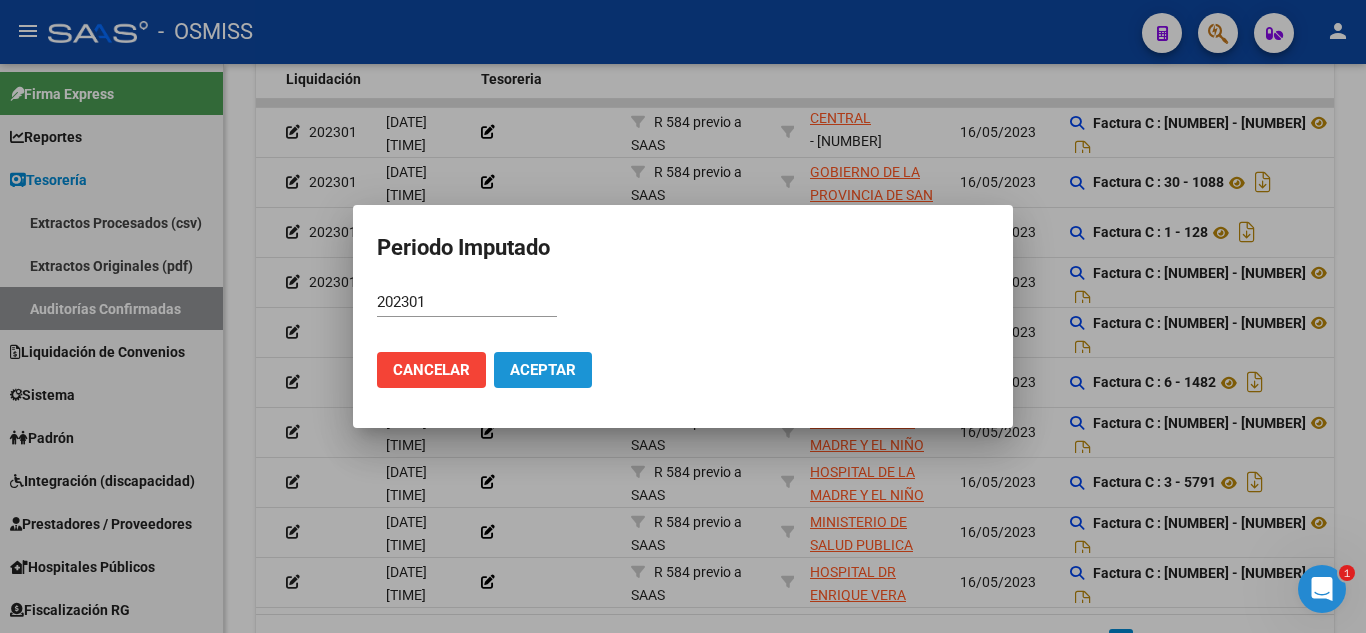 click on "Aceptar" 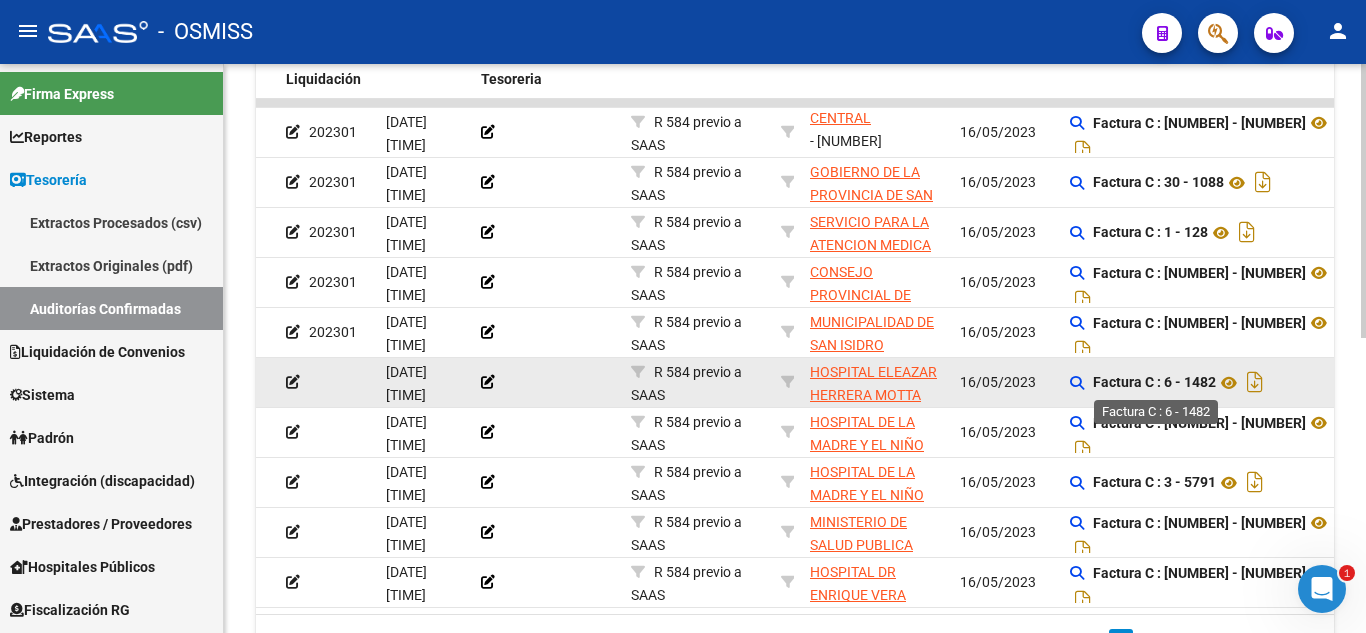 click on "Factura C : 6 - 1482" 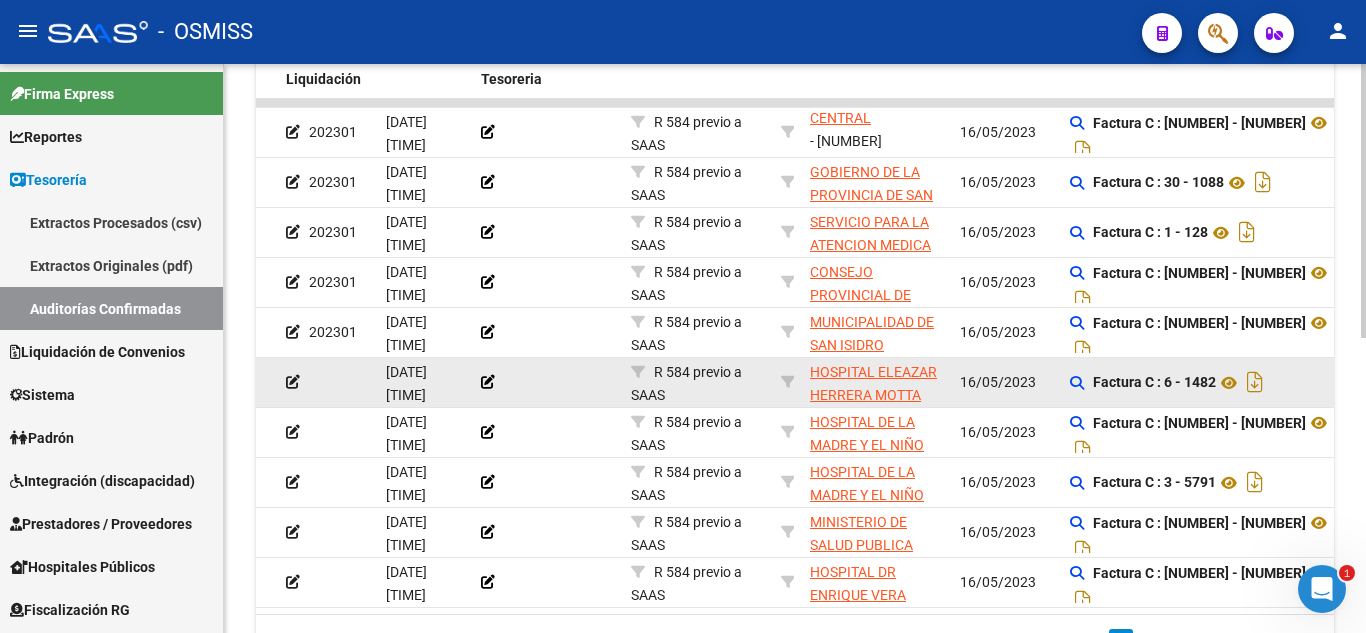 copy on "1482" 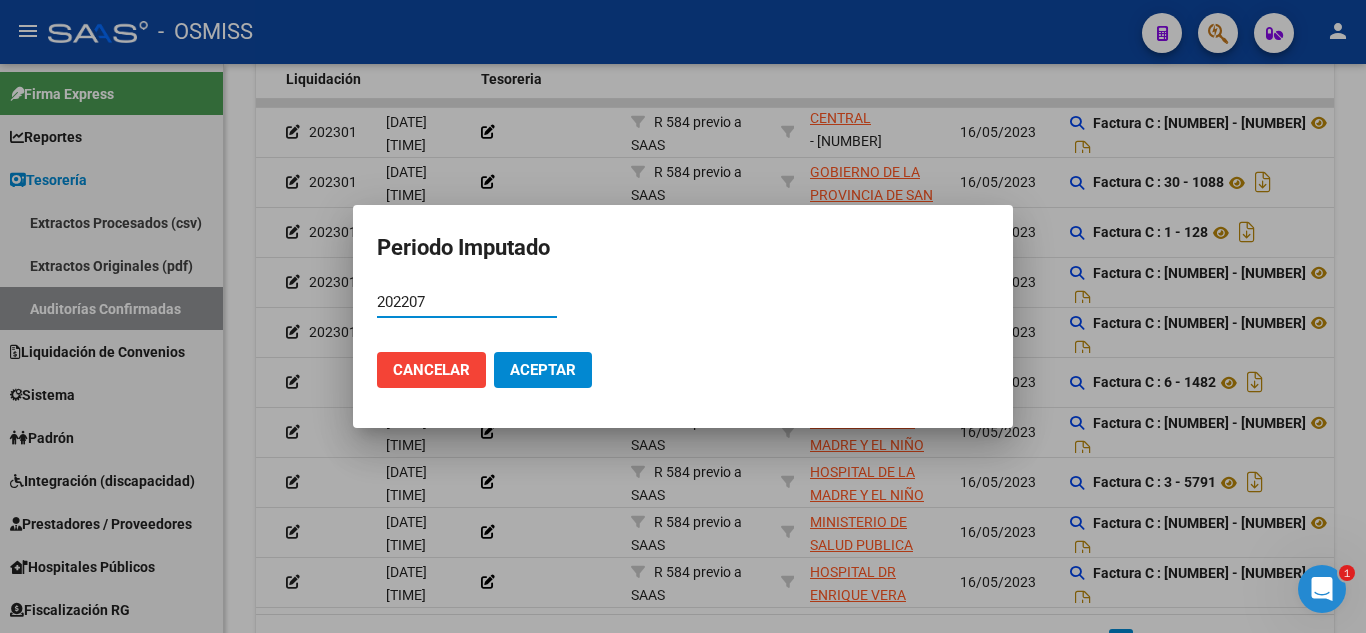 type on "202207" 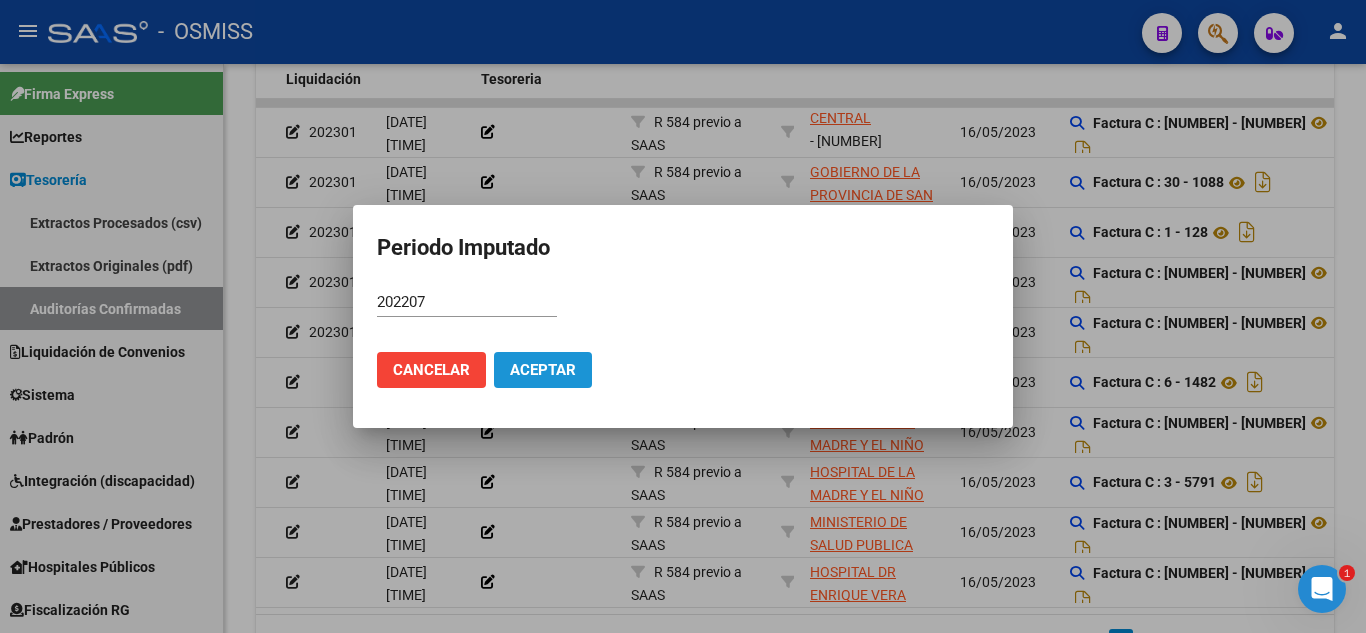click on "Aceptar" 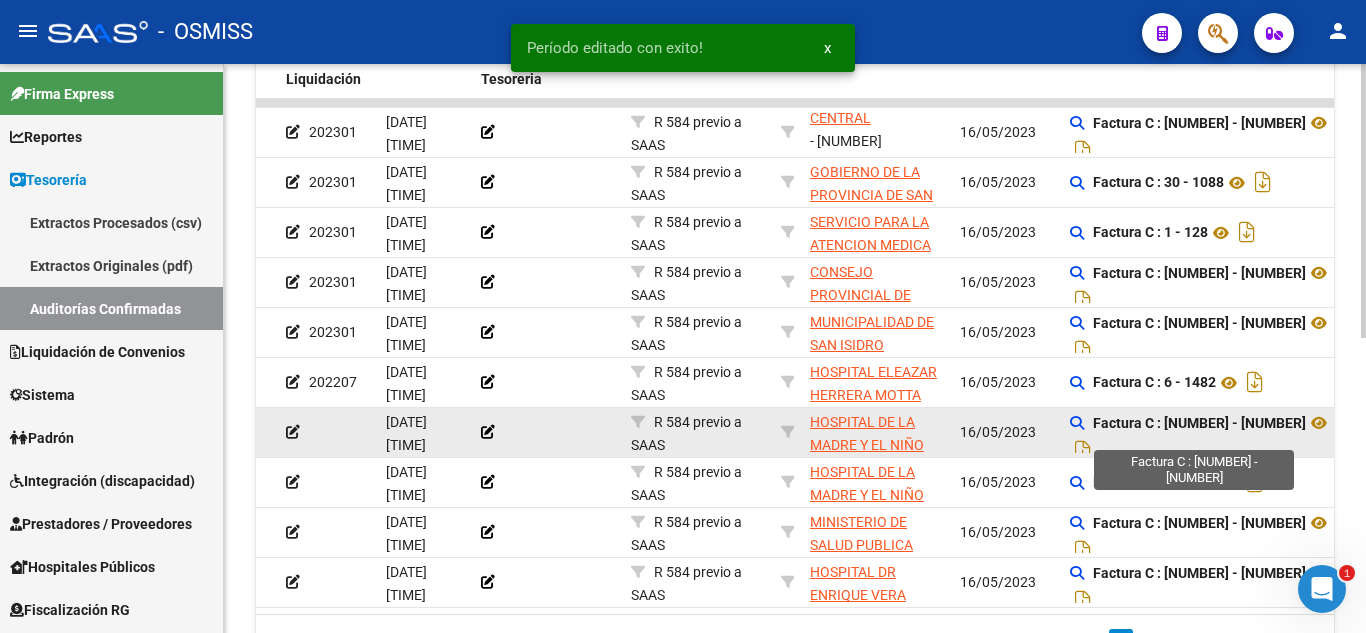 click on "Factura C : 3 - 5817" 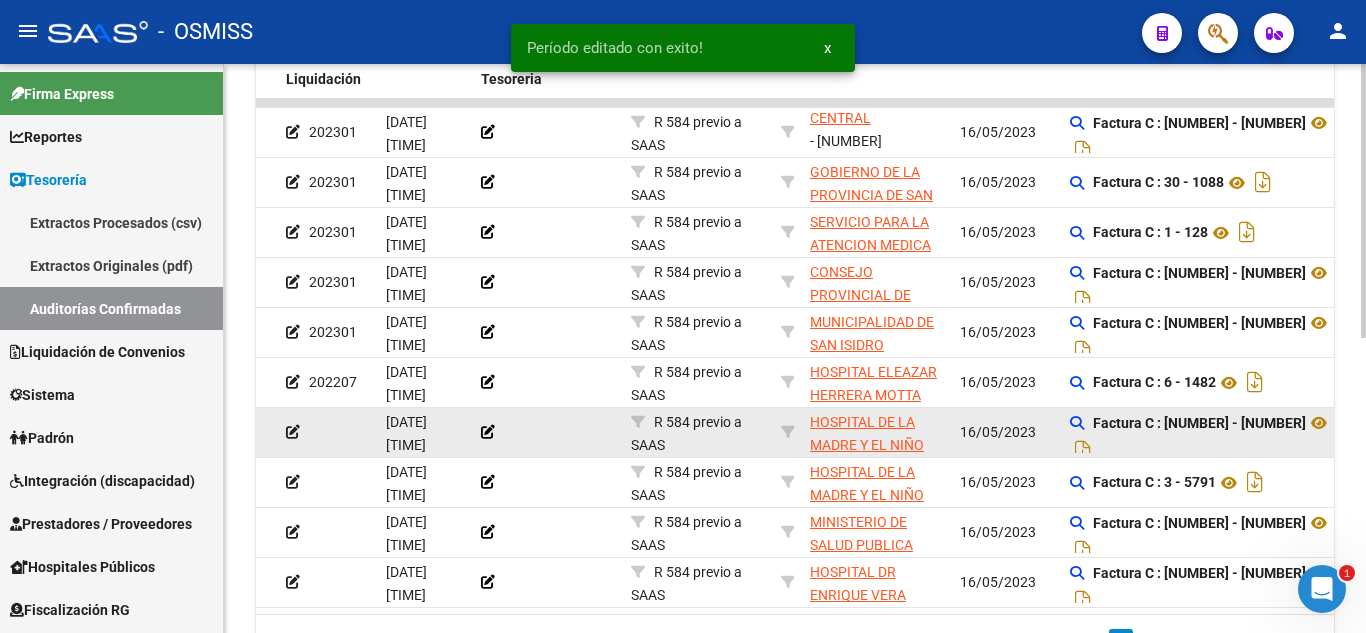 click on "Factura C : 3 - 5817" 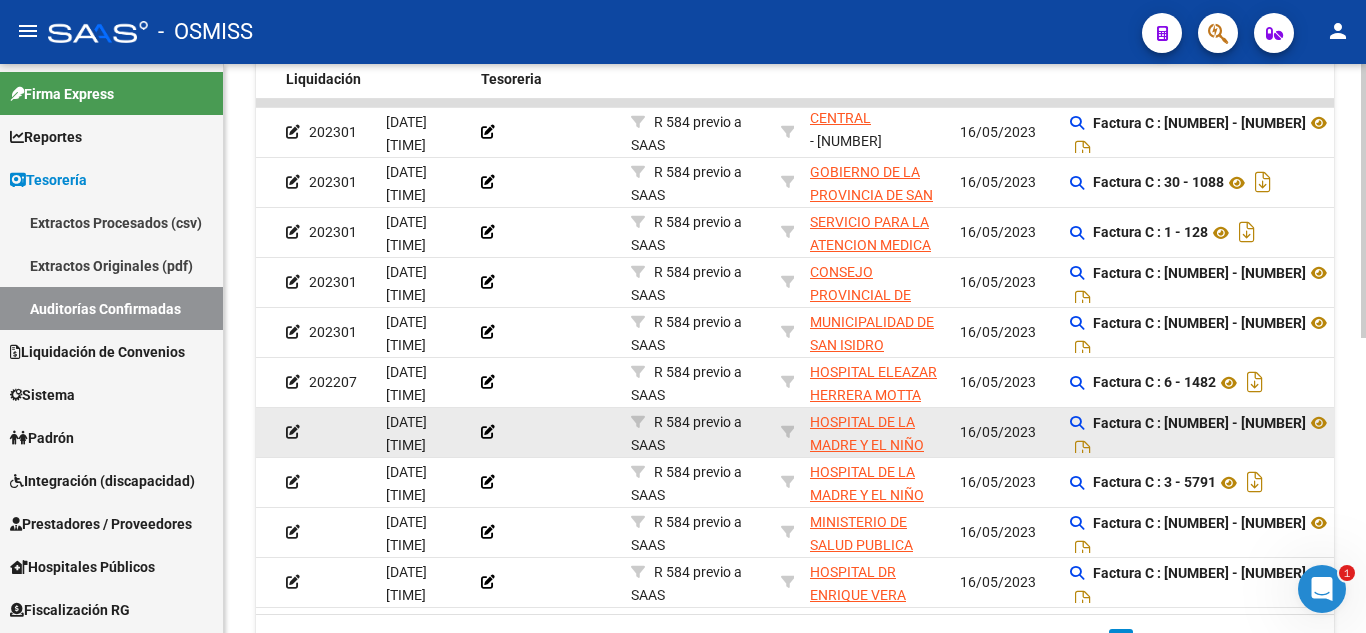 click 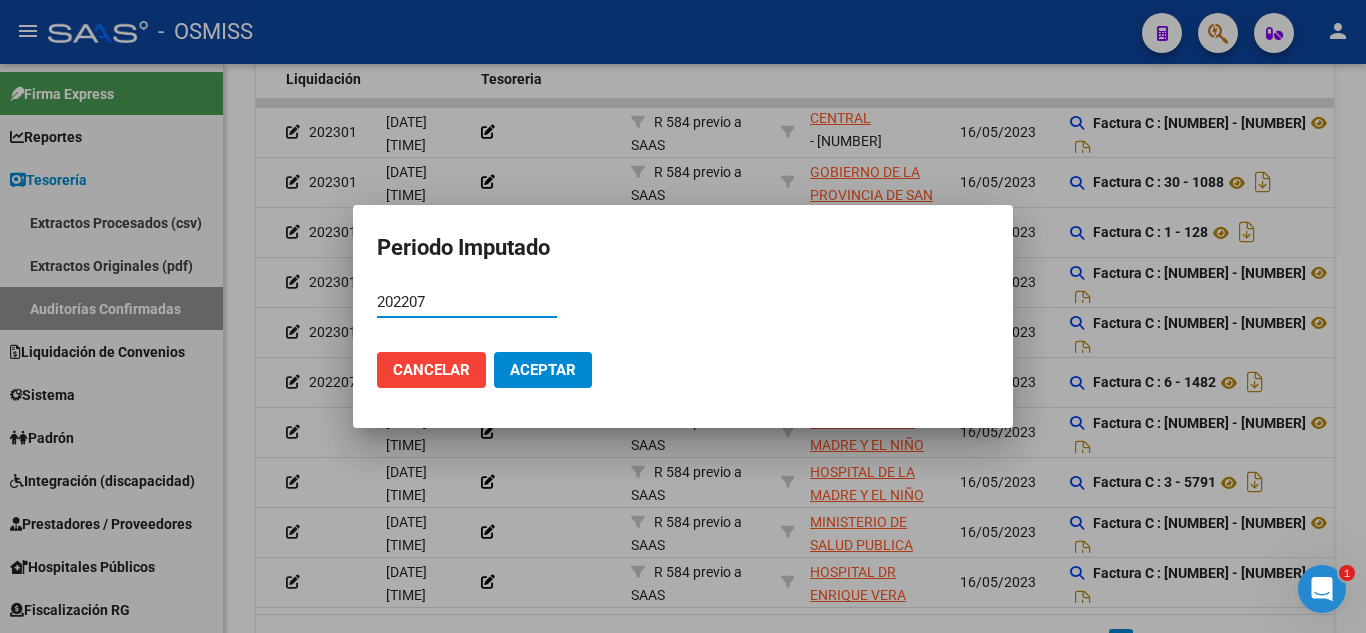 type on "202207" 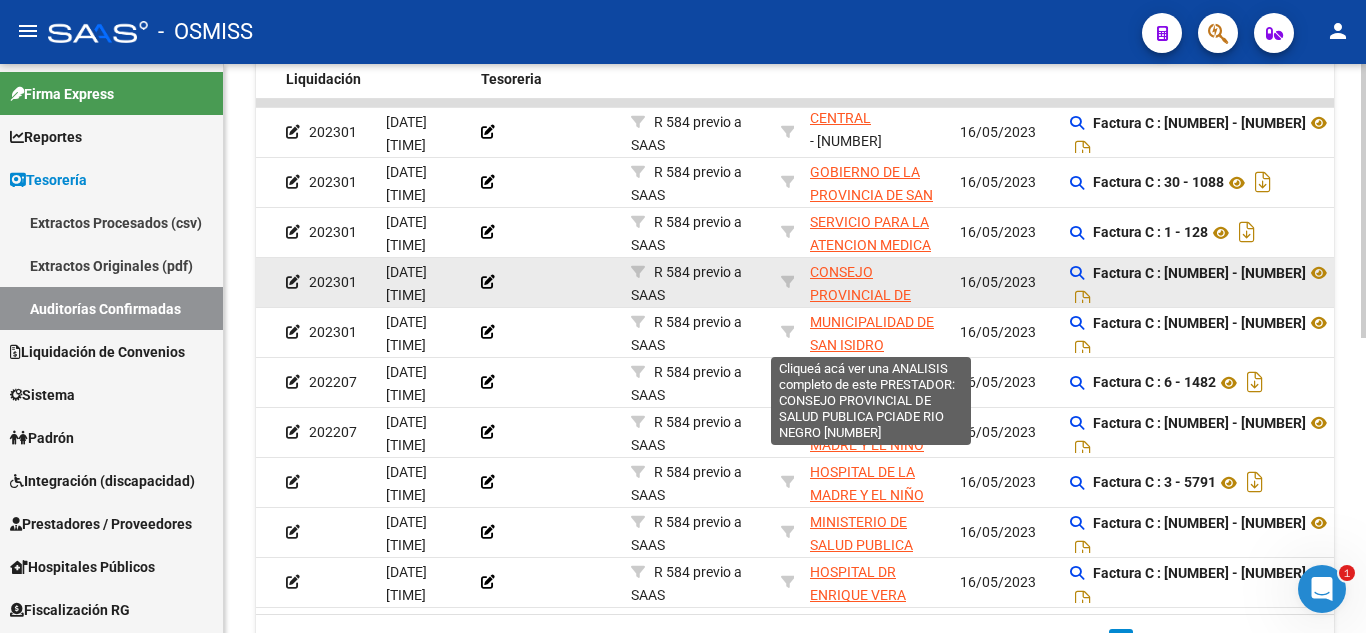 scroll, scrollTop: 0, scrollLeft: 0, axis: both 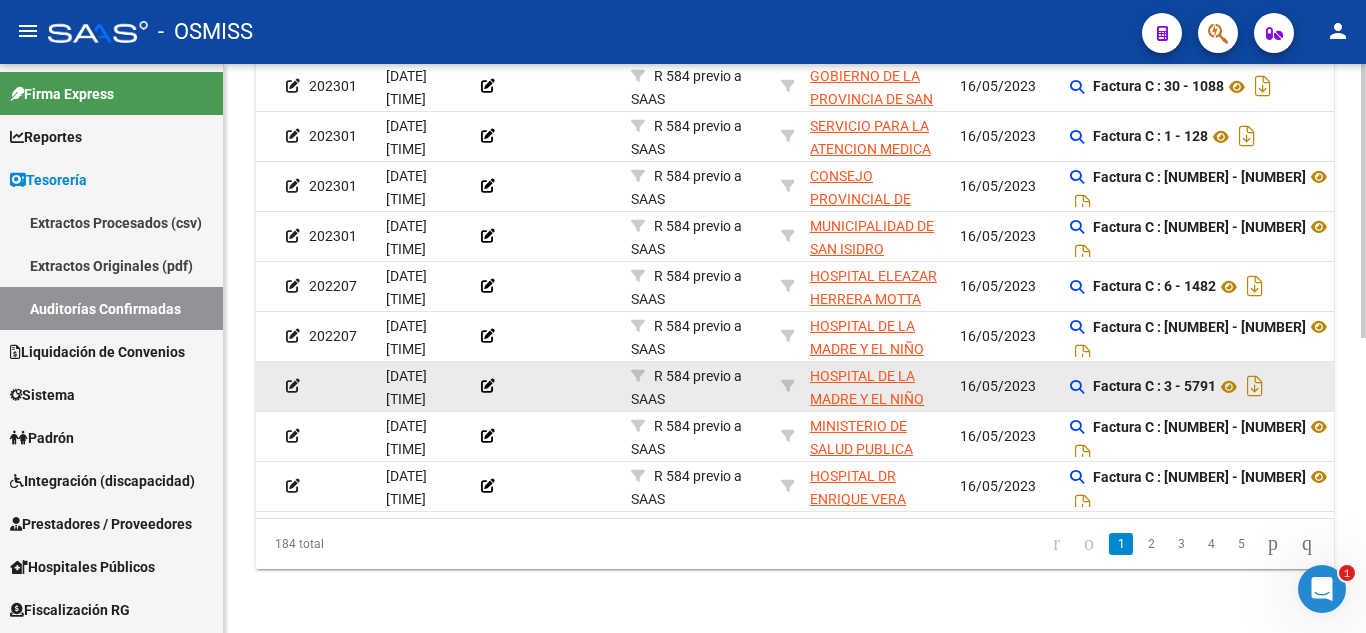 click 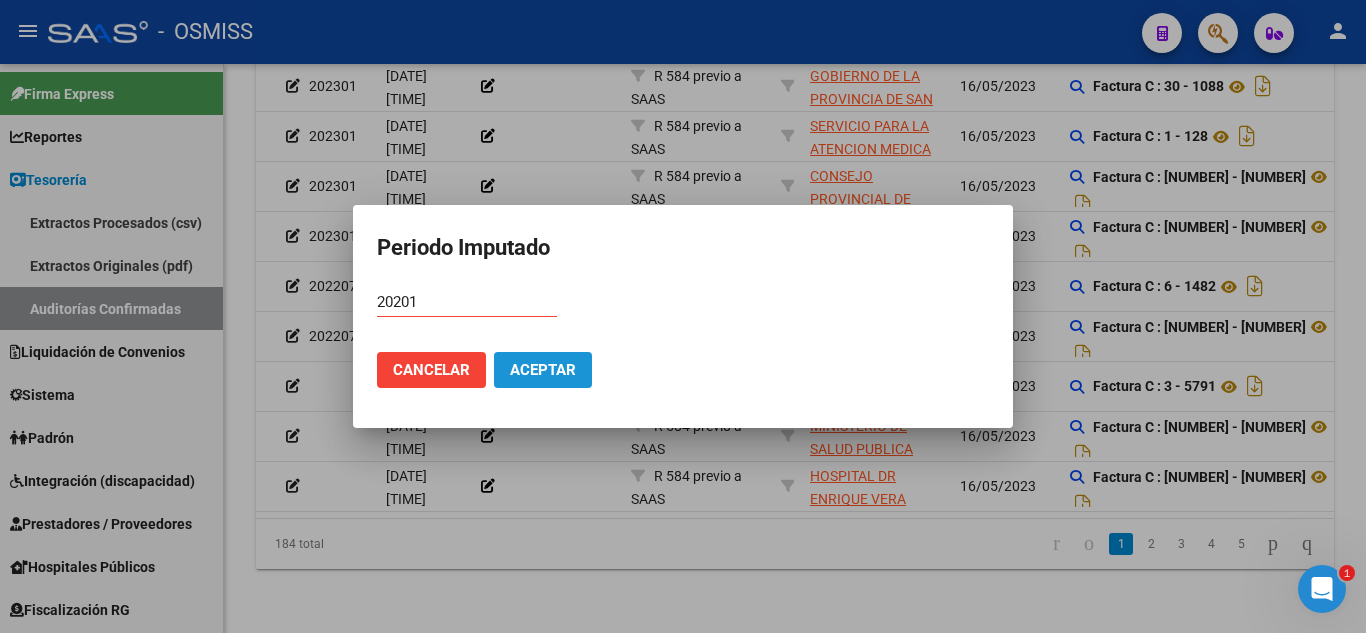 click on "Aceptar" 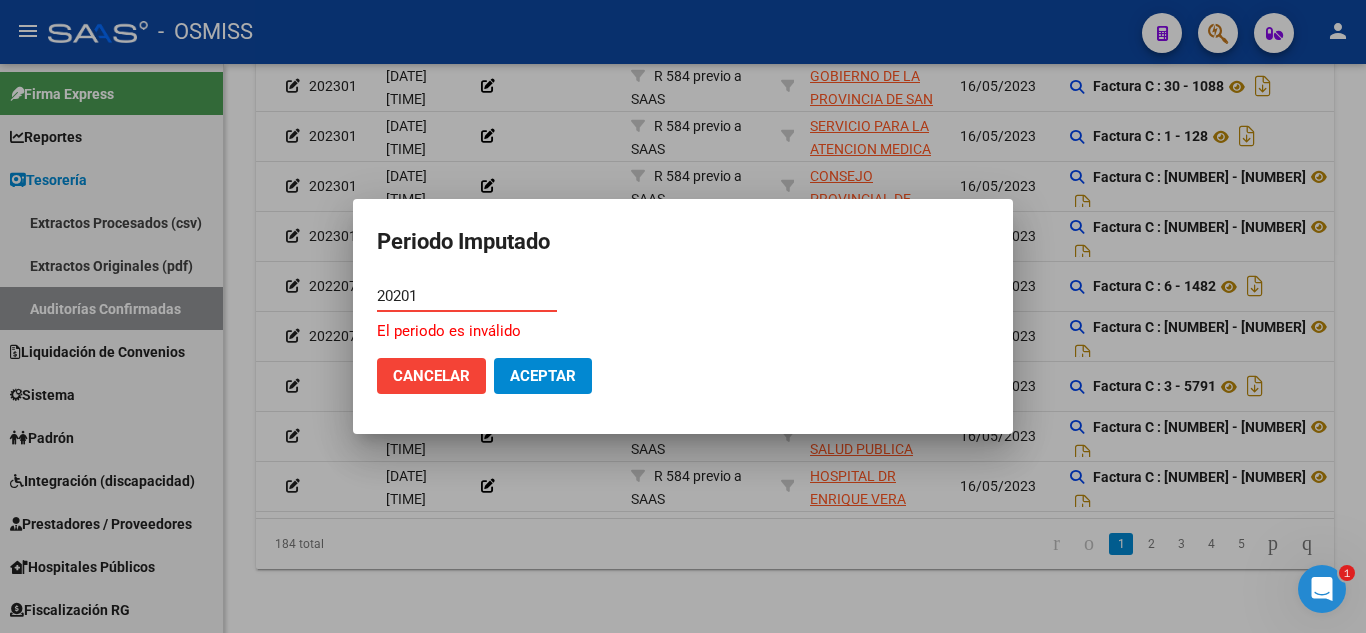 click on "20201" at bounding box center (467, 296) 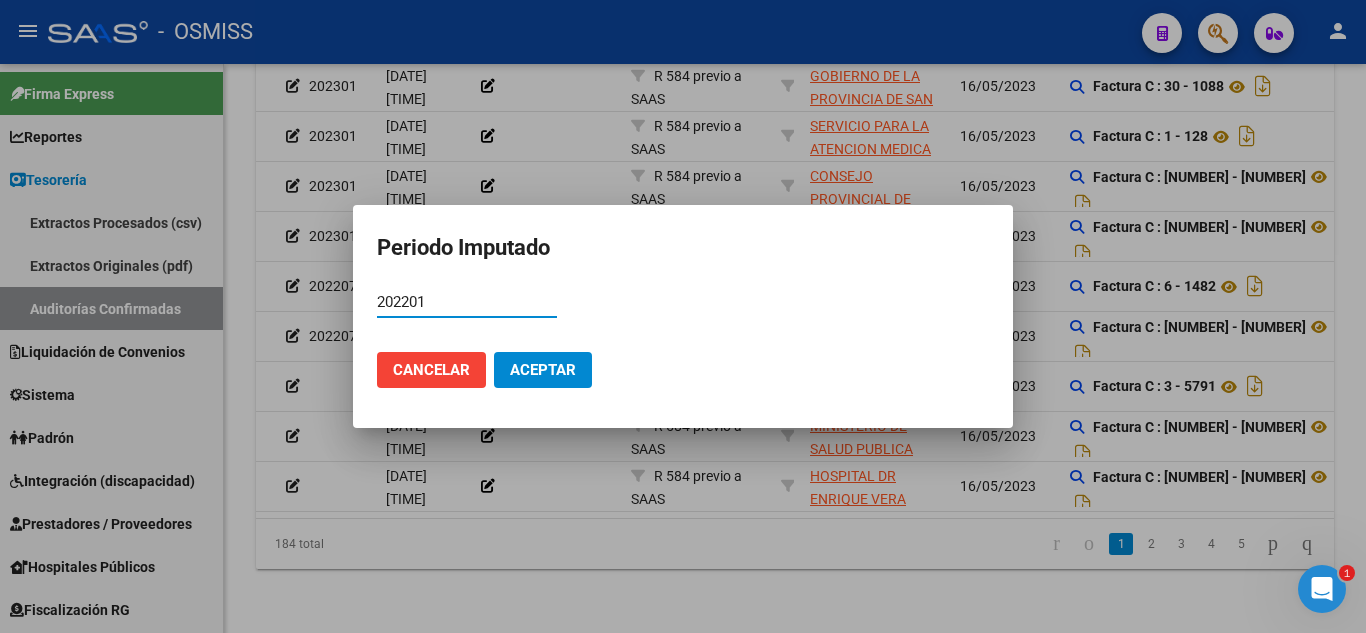 click on "202201" at bounding box center (467, 302) 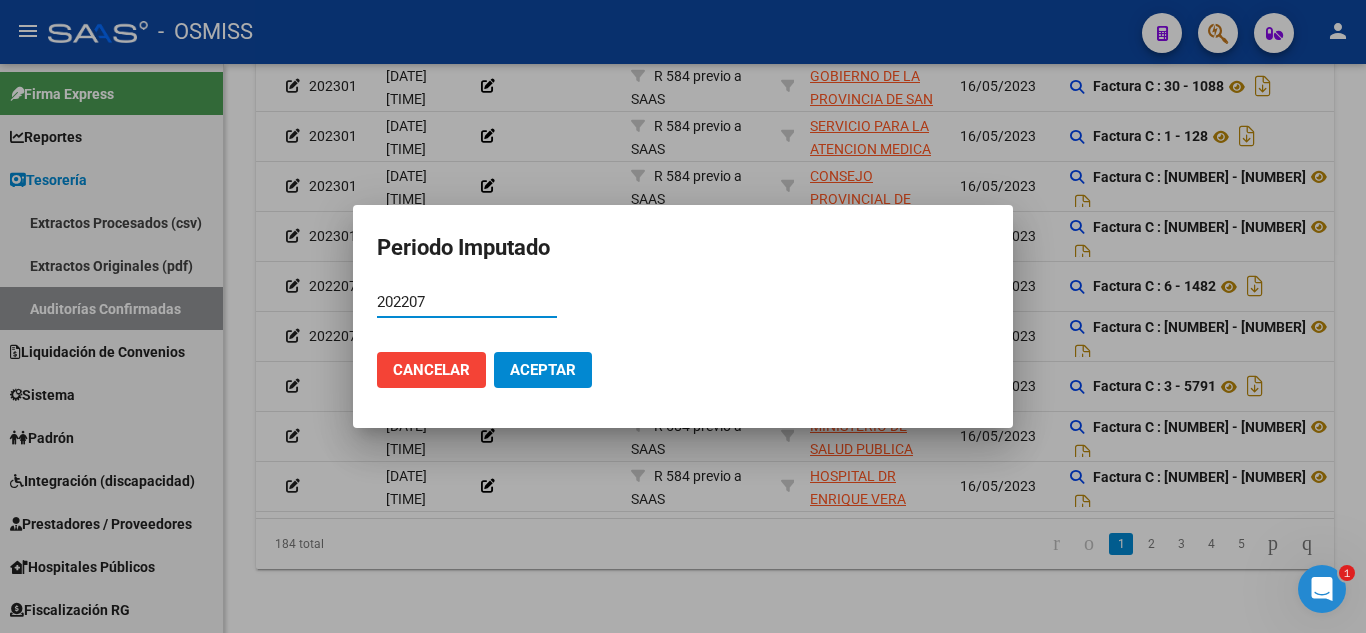 type on "202207" 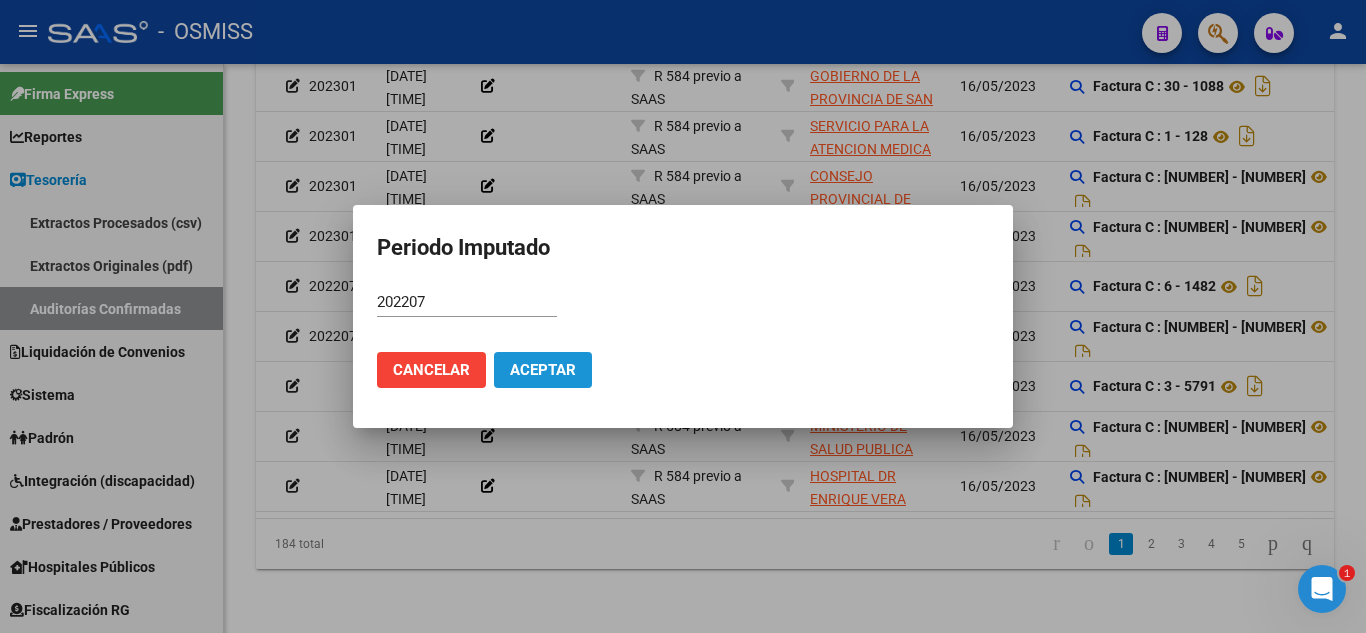 click on "Aceptar" 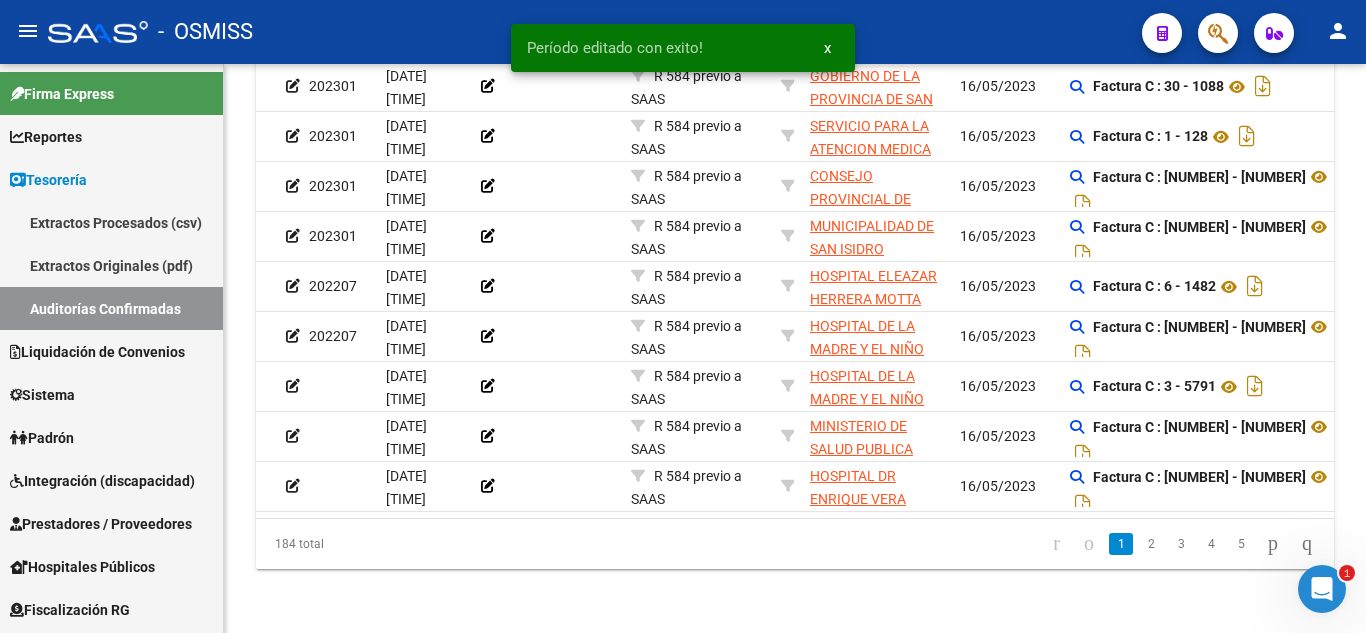 scroll, scrollTop: 612, scrollLeft: 0, axis: vertical 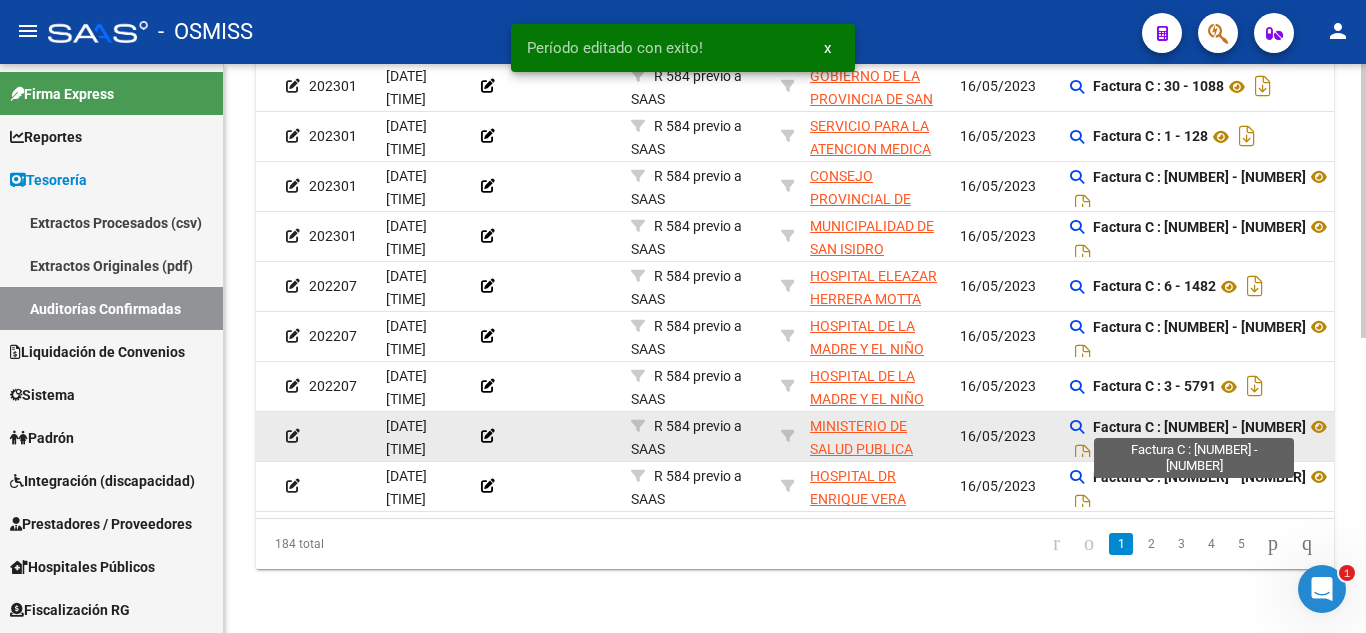 click on "Factura C : 3 - 8722" 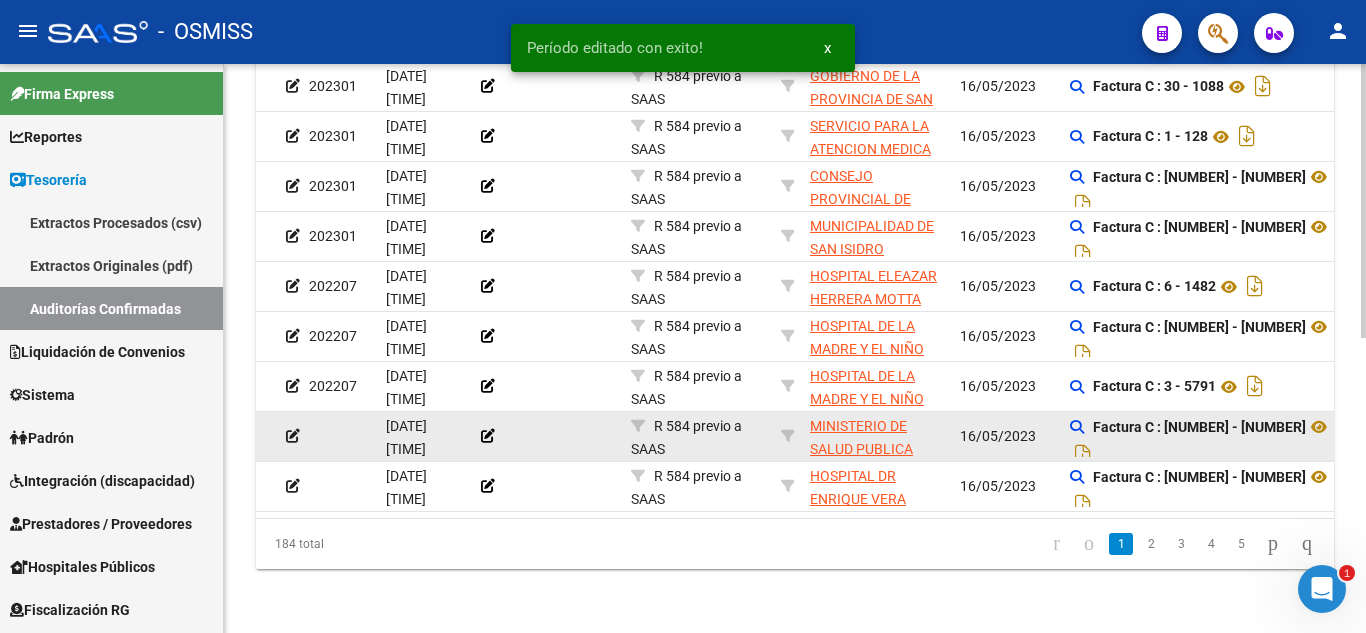 click on "Factura C : 3 - 8722" 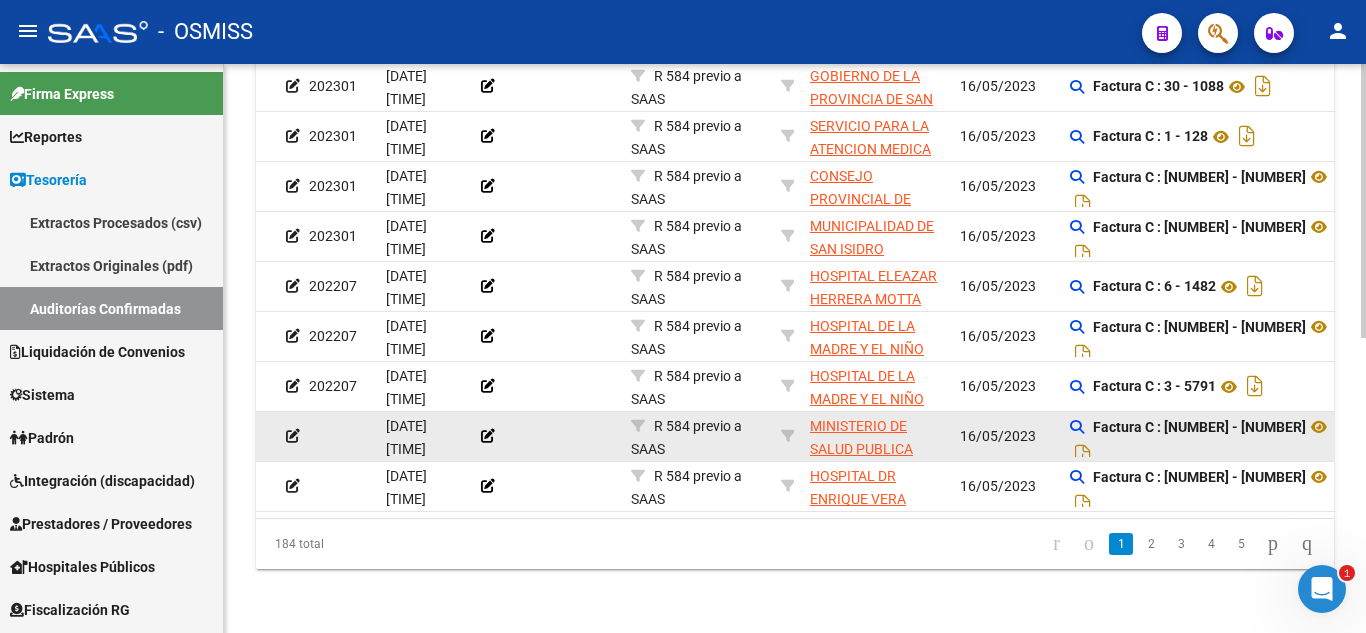 click 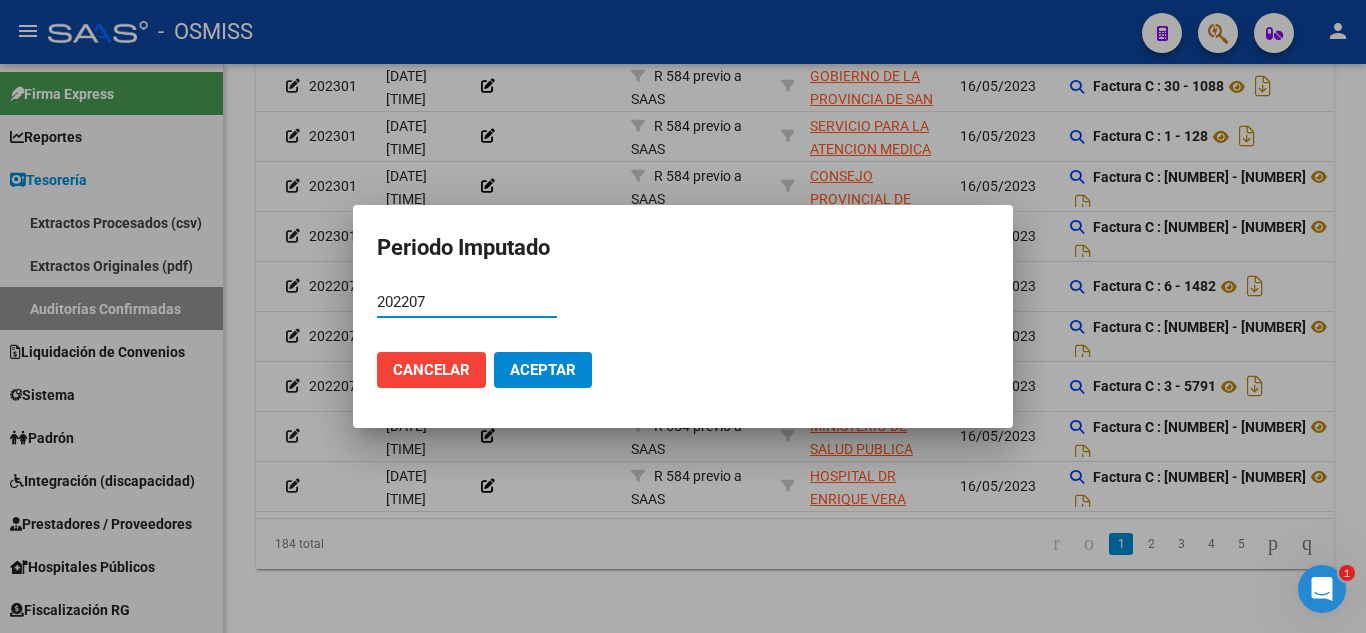 type on "202207" 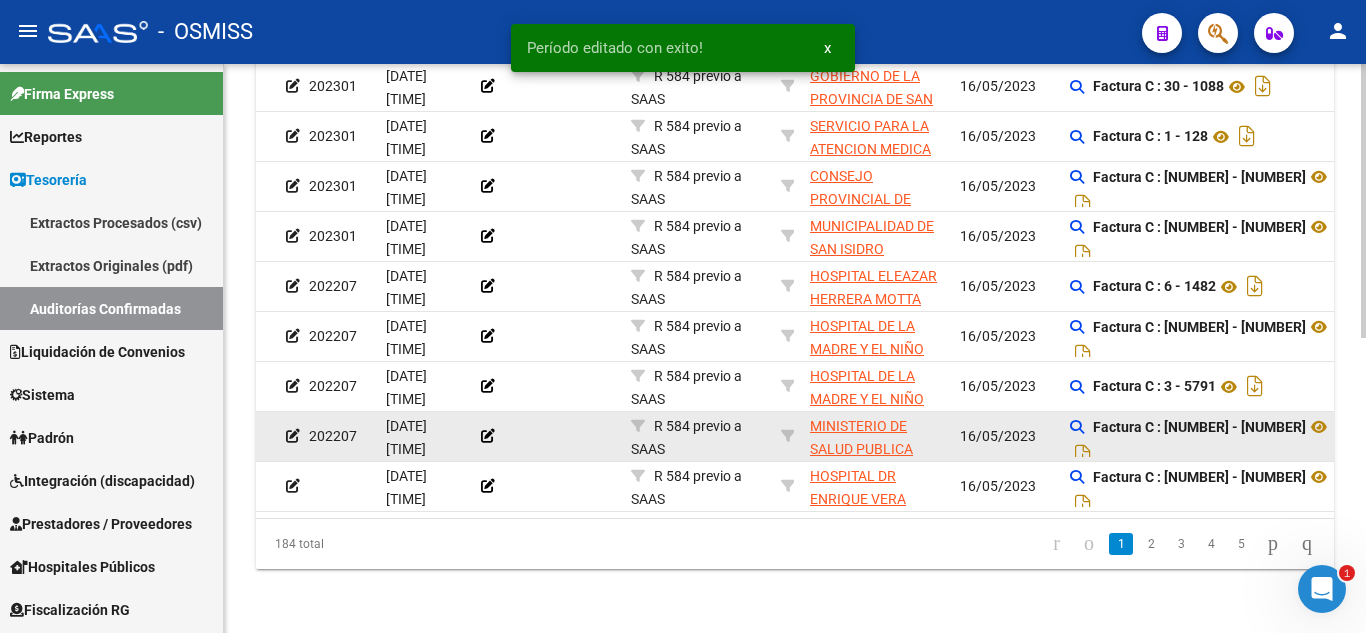 scroll, scrollTop: 612, scrollLeft: 0, axis: vertical 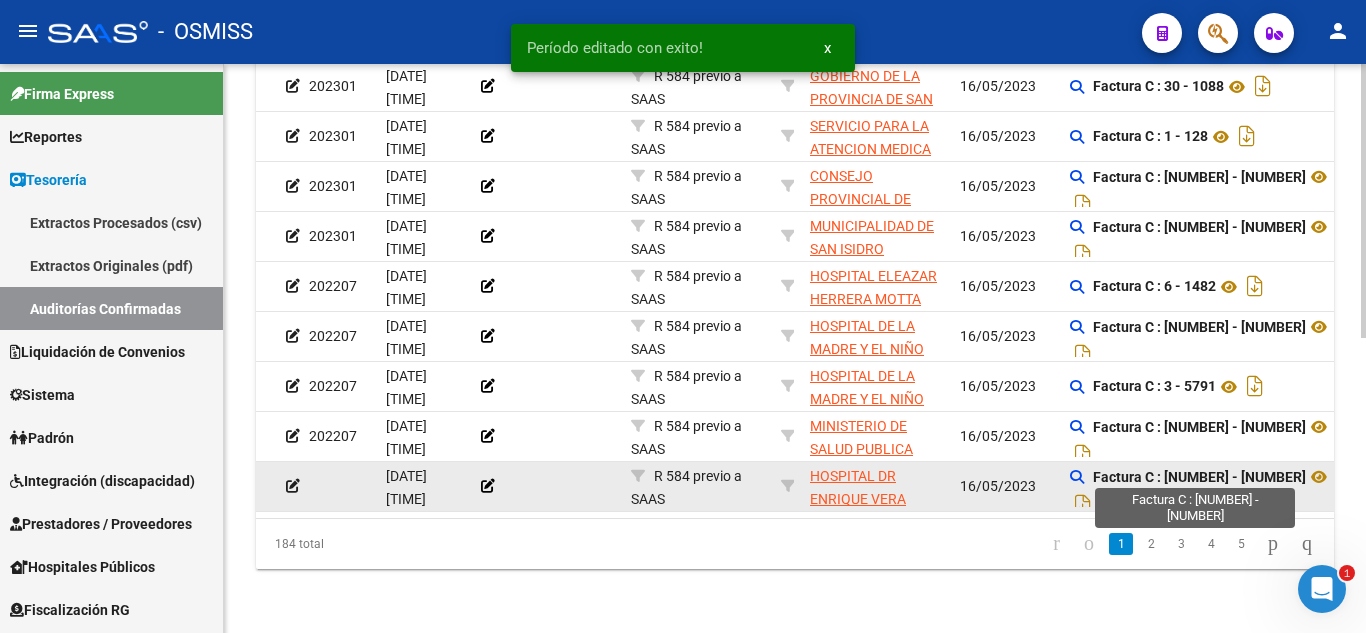 click on "Factura C : 2 - 10042" 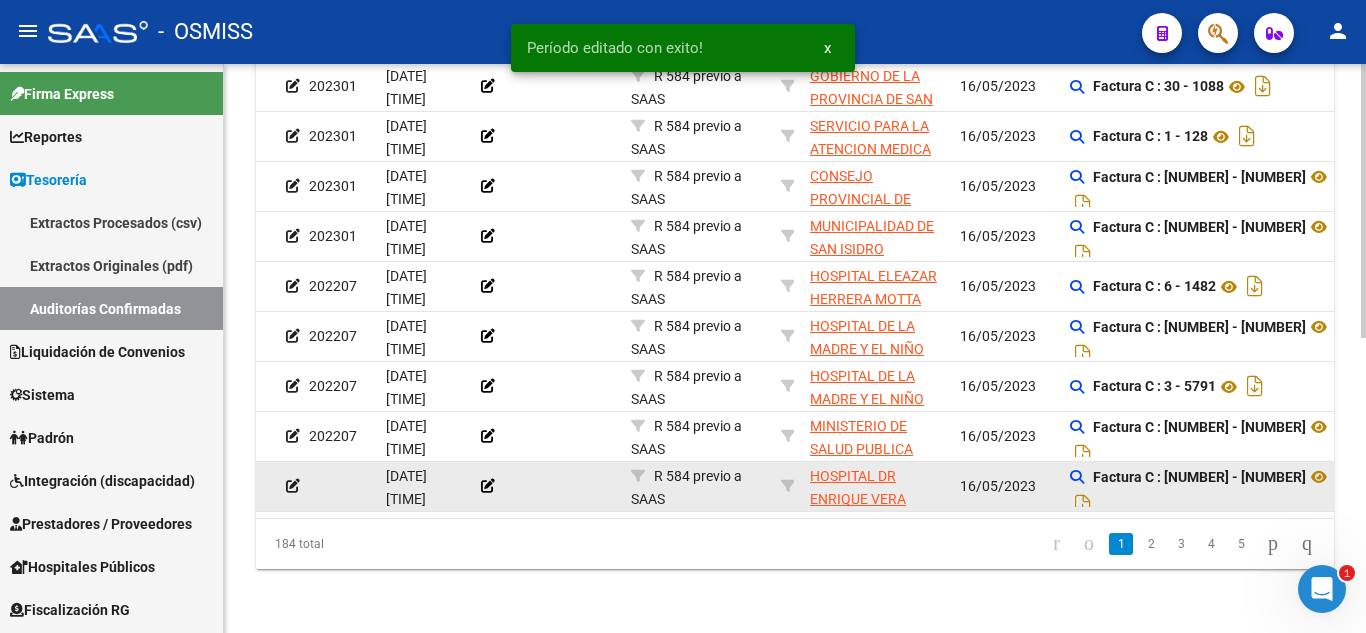 click on "Factura C : 2 - 10042" 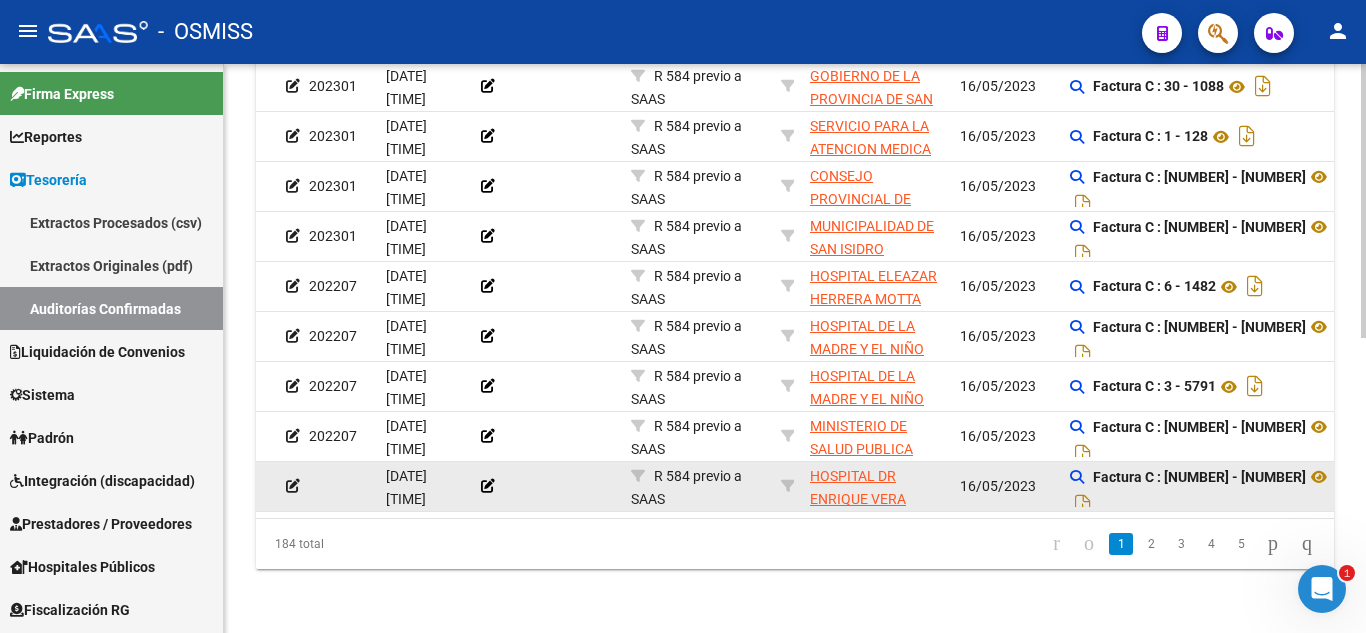 click 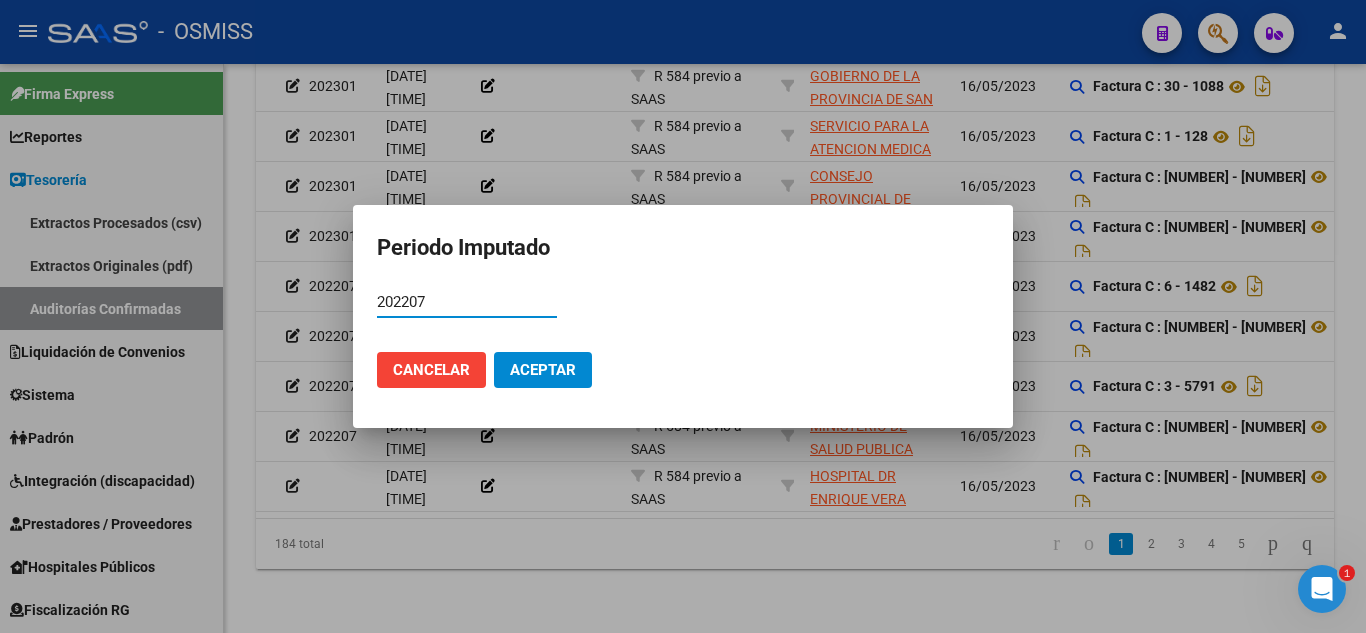 type on "202207" 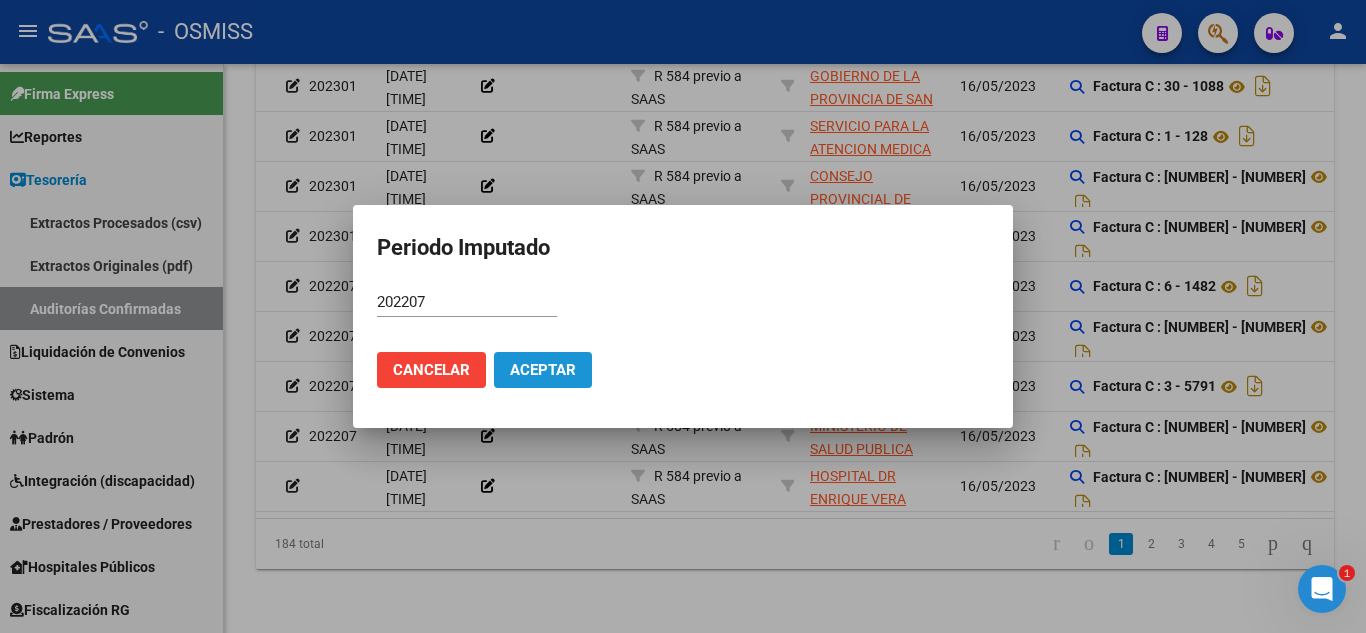 click on "Aceptar" 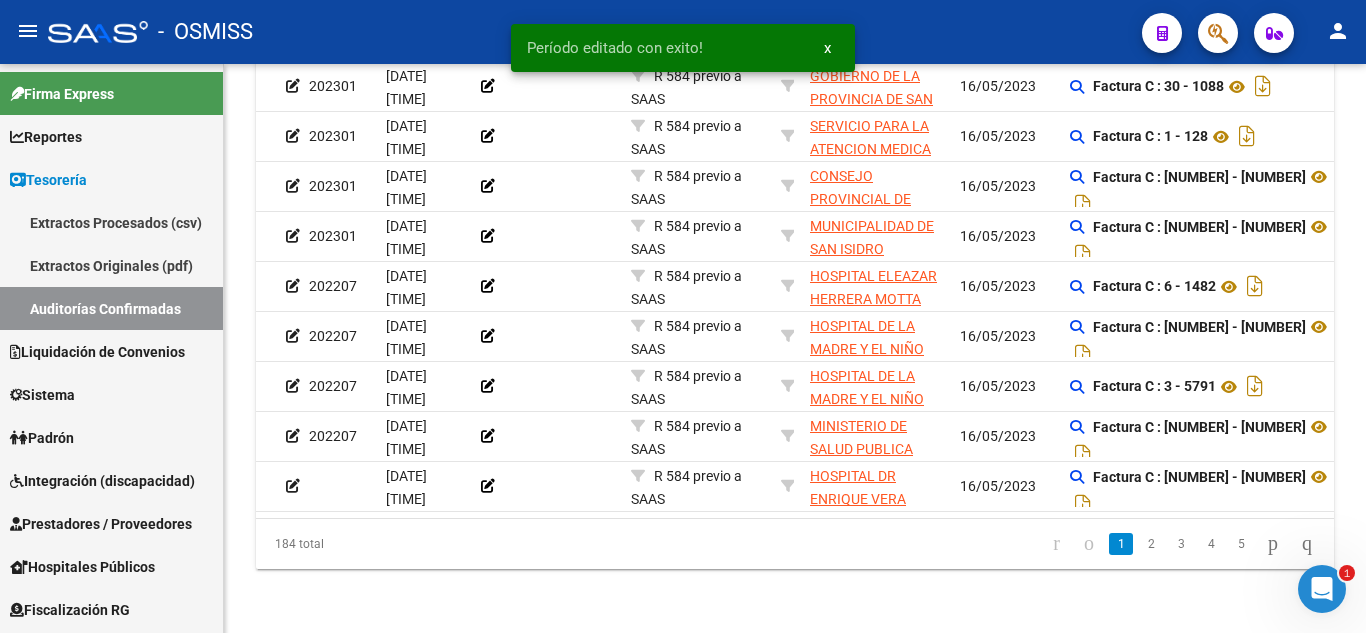scroll, scrollTop: 612, scrollLeft: 0, axis: vertical 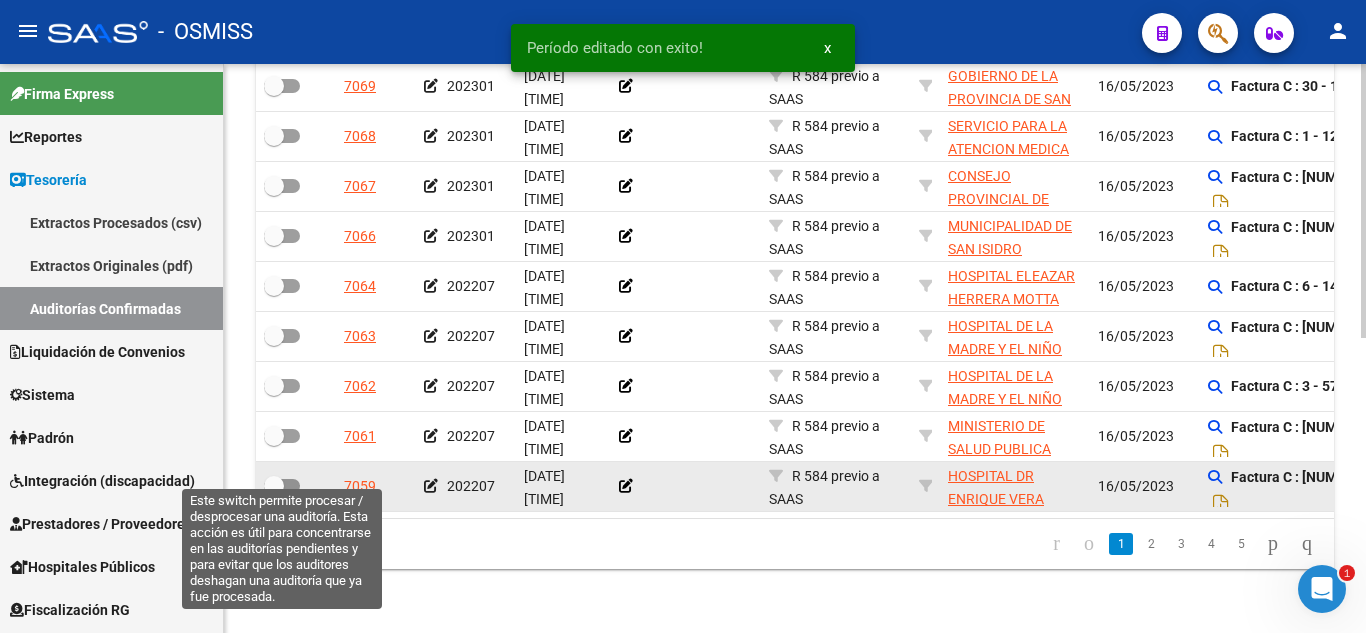 click at bounding box center (282, 486) 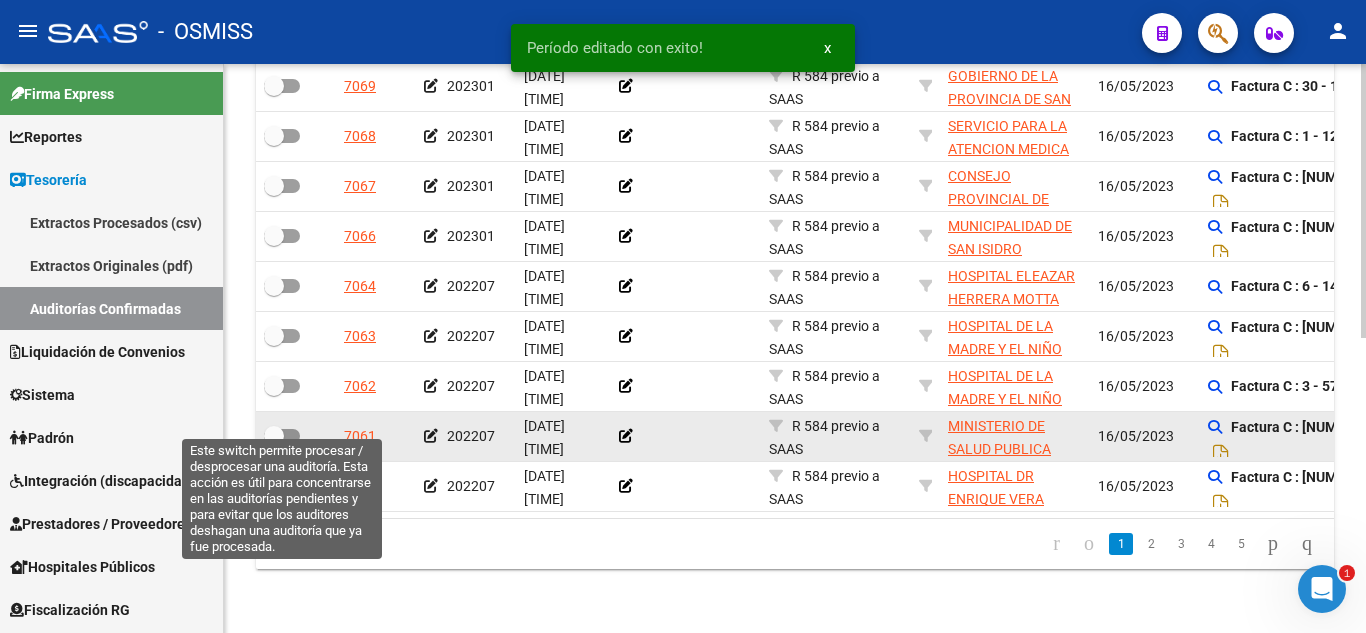 click at bounding box center [282, 436] 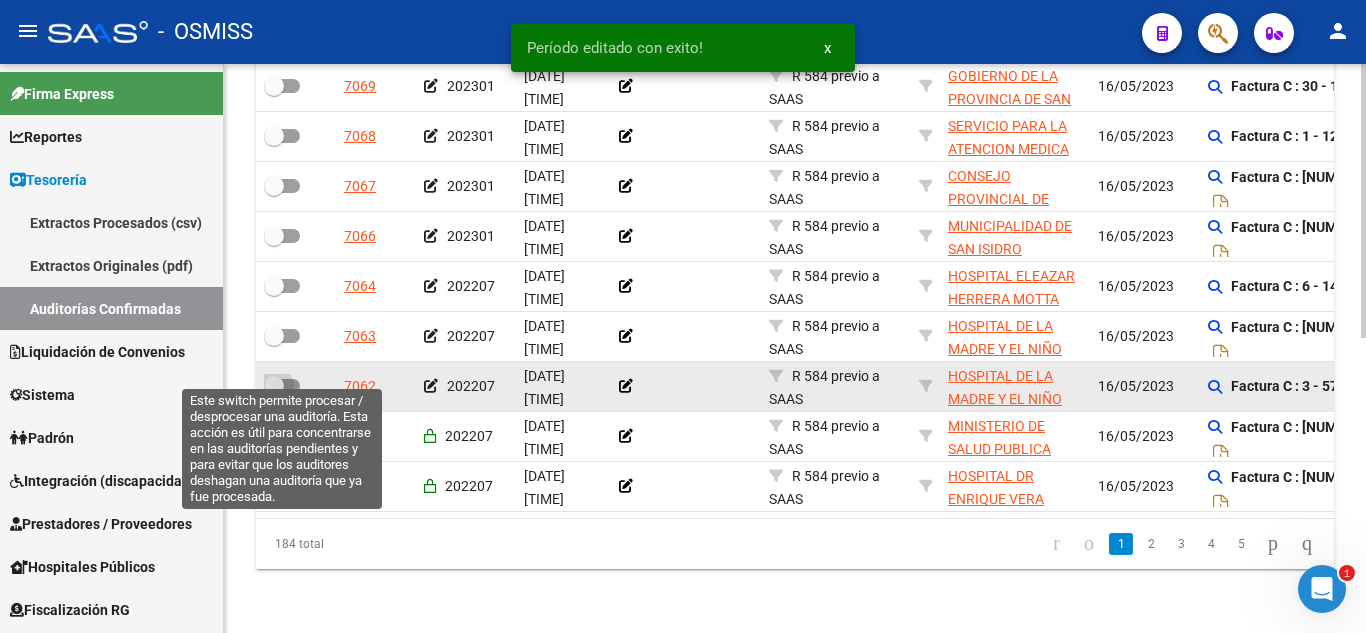 click at bounding box center [282, 386] 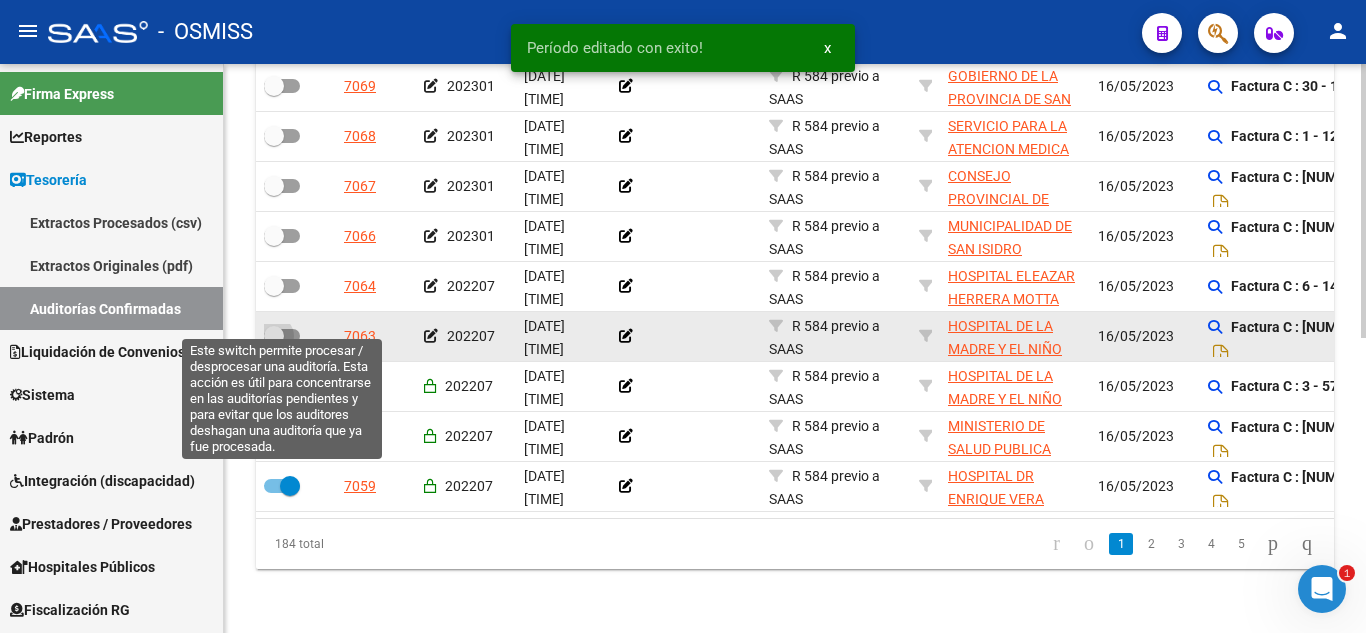 click at bounding box center [282, 336] 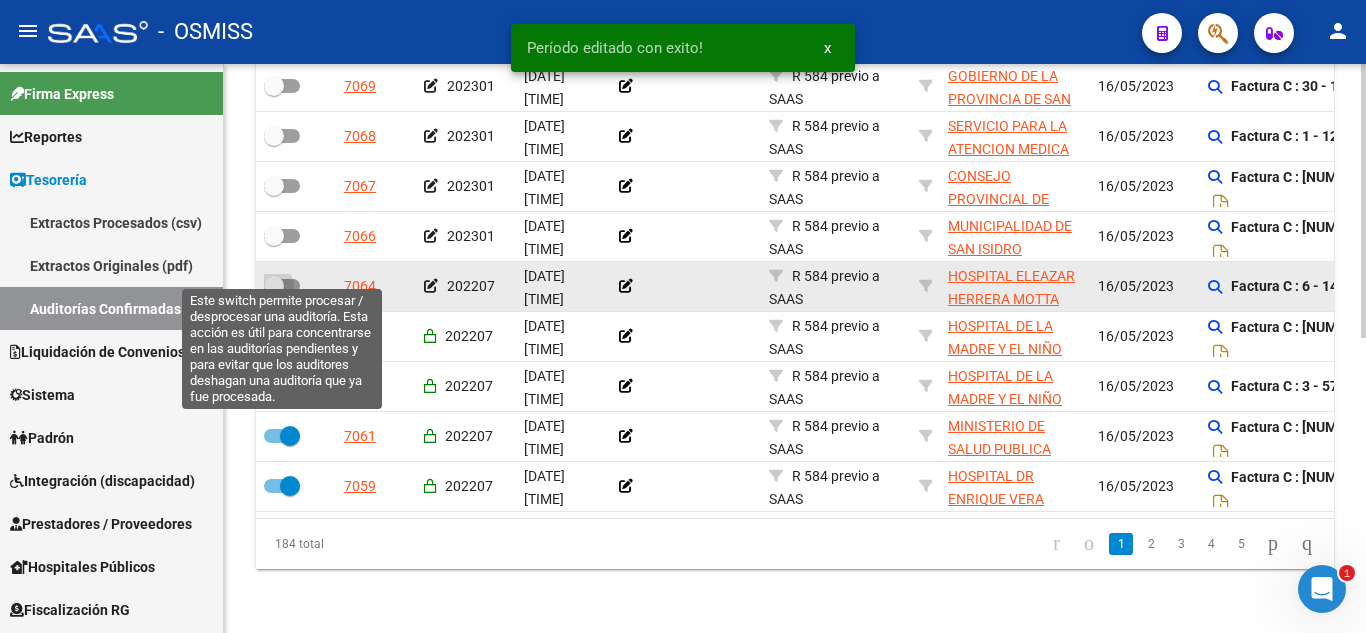 click at bounding box center (282, 286) 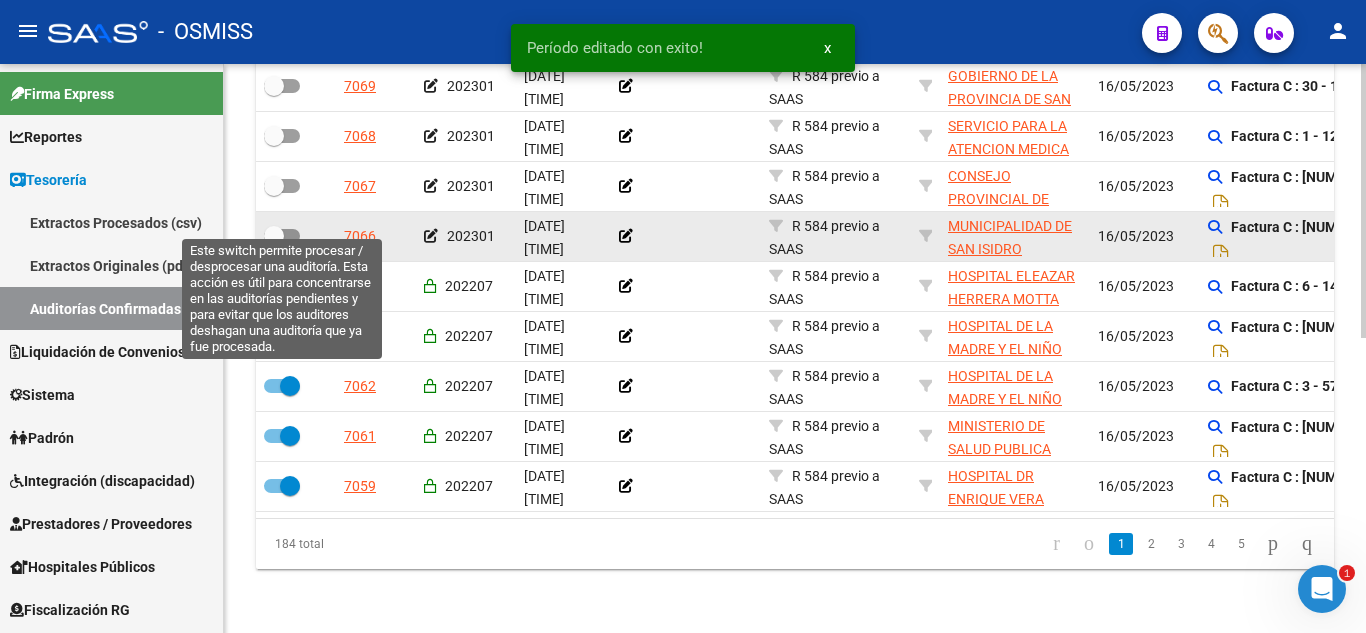 click at bounding box center (282, 236) 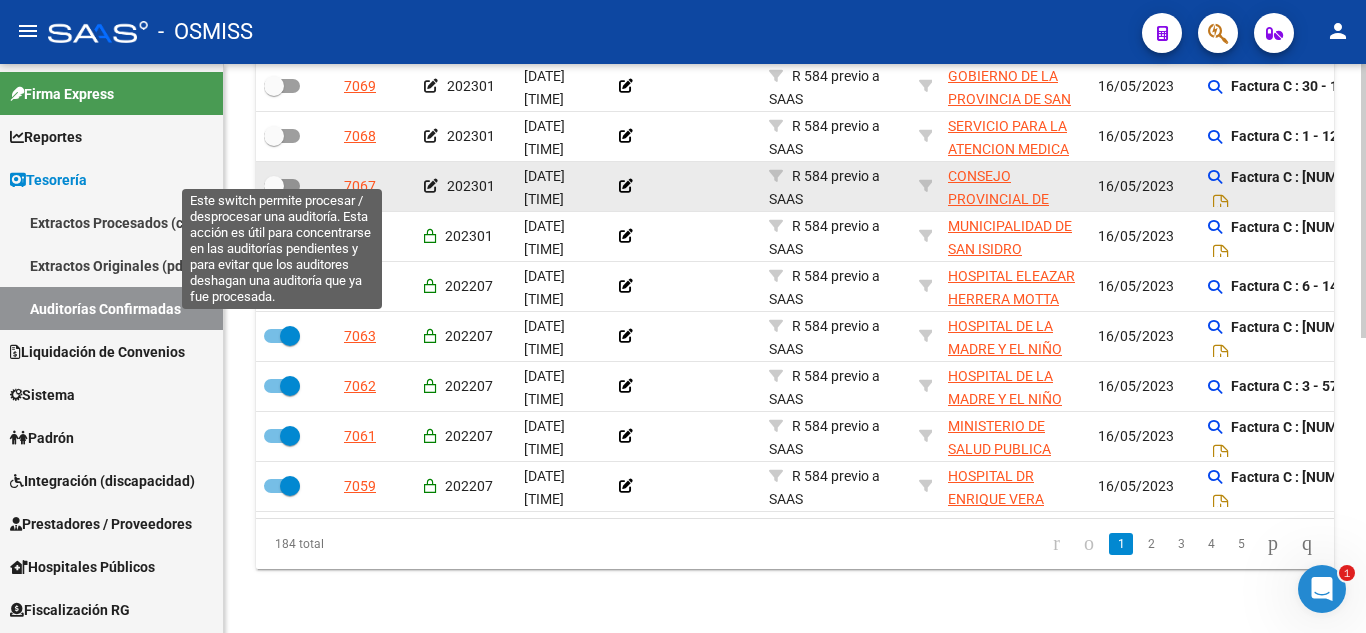 click at bounding box center [282, 186] 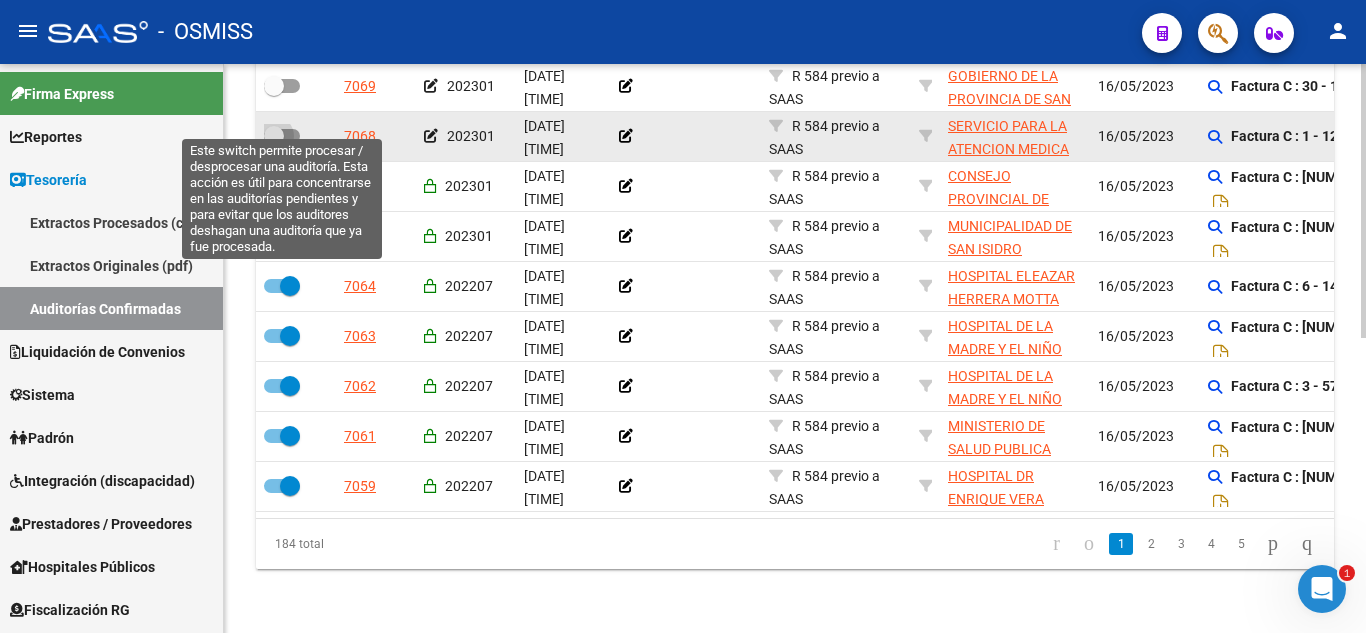 click at bounding box center [282, 136] 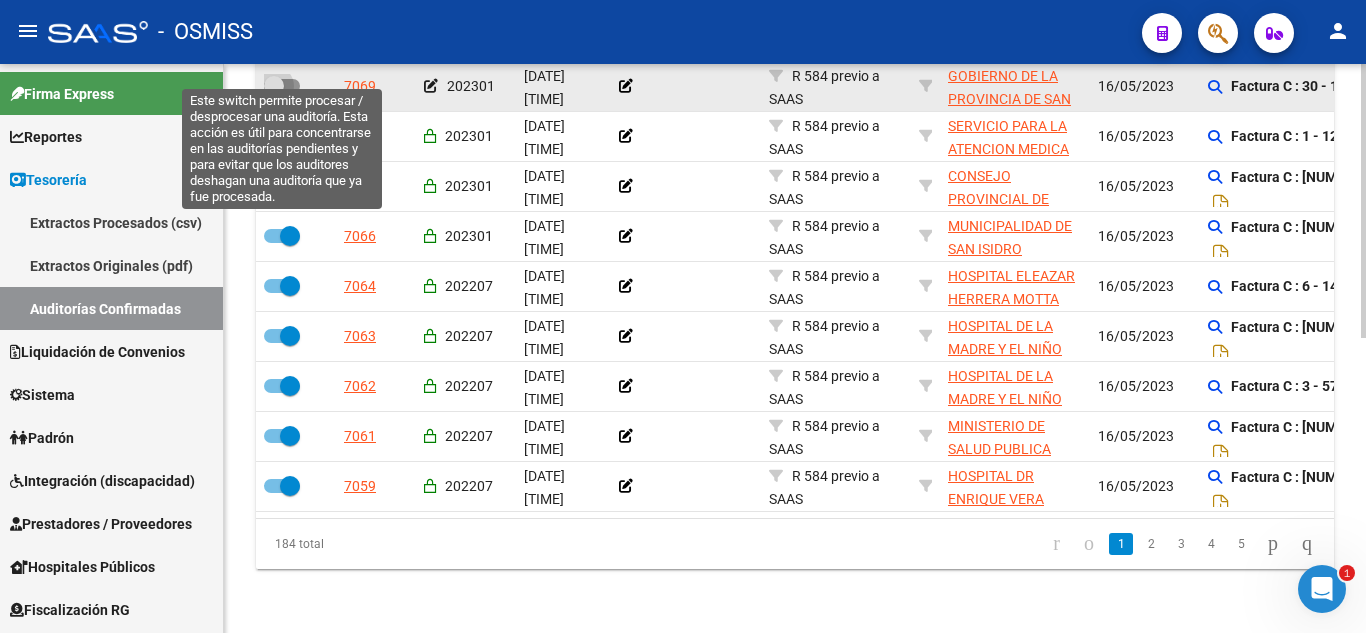click at bounding box center (282, 86) 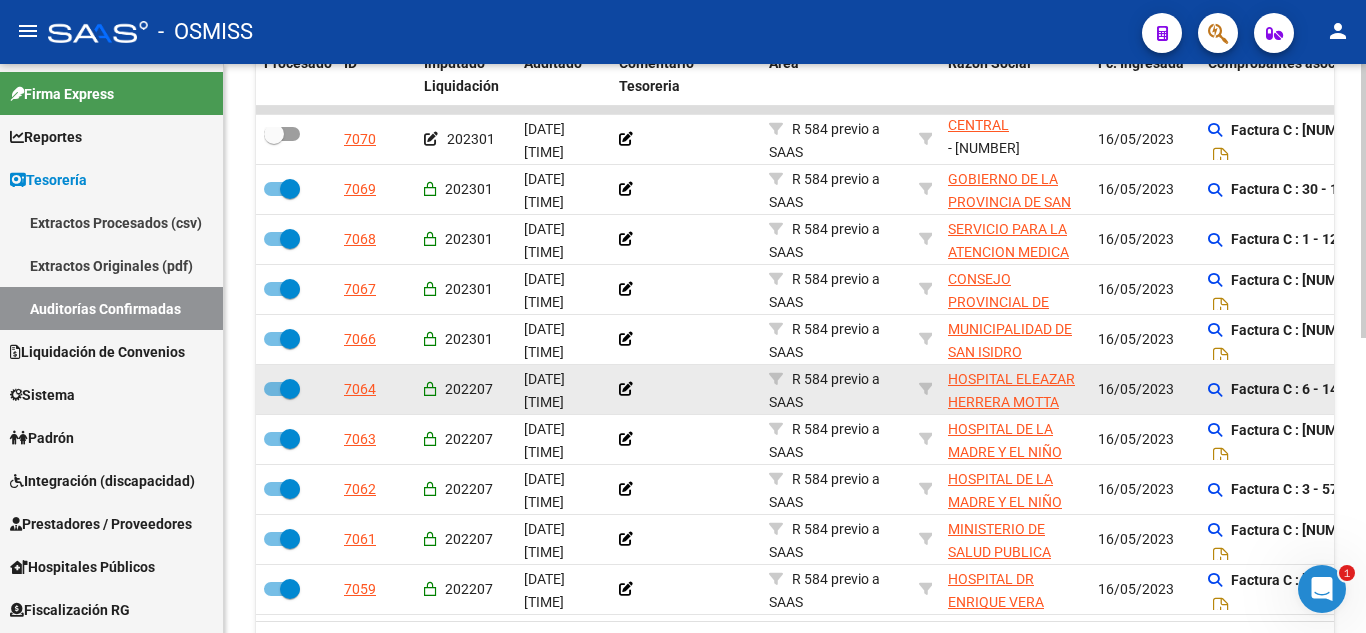 scroll, scrollTop: 412, scrollLeft: 0, axis: vertical 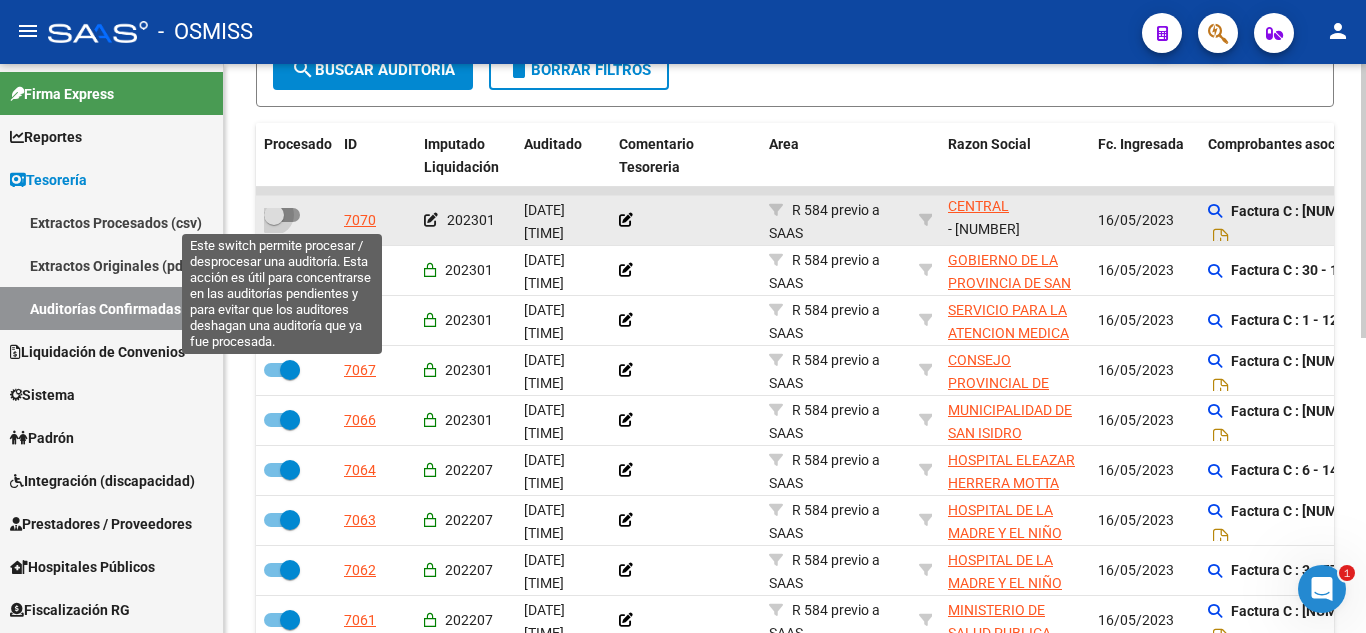 click at bounding box center [282, 215] 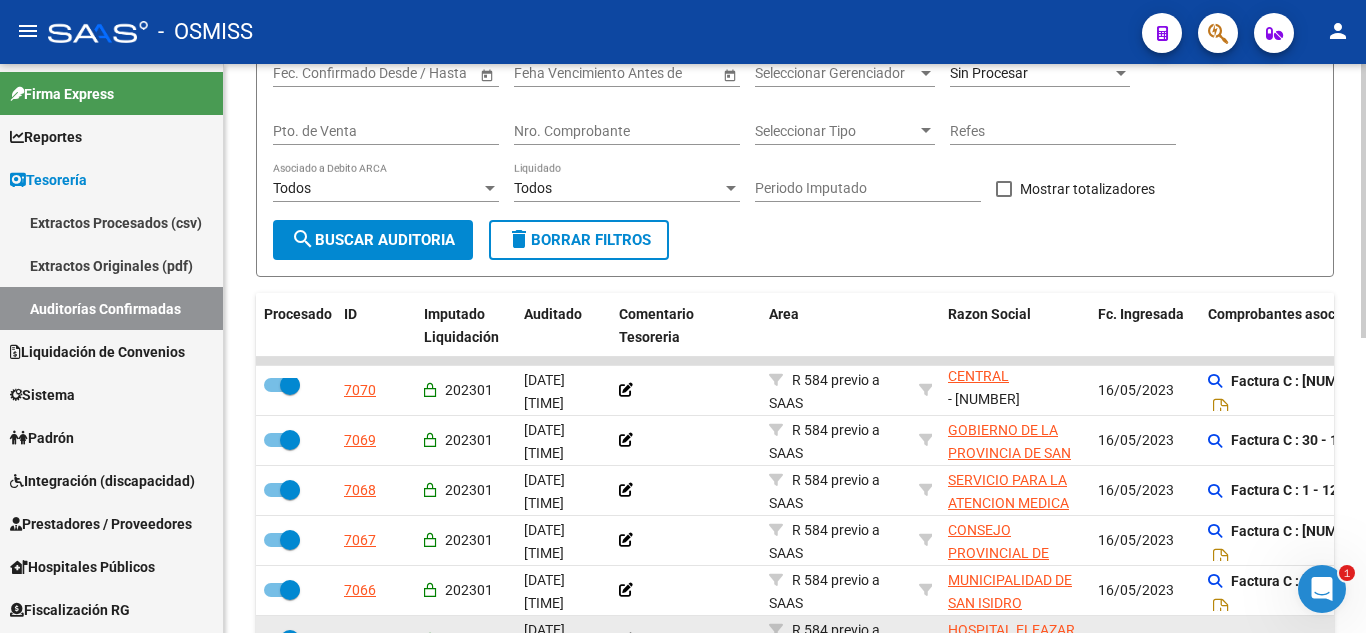 scroll, scrollTop: 112, scrollLeft: 0, axis: vertical 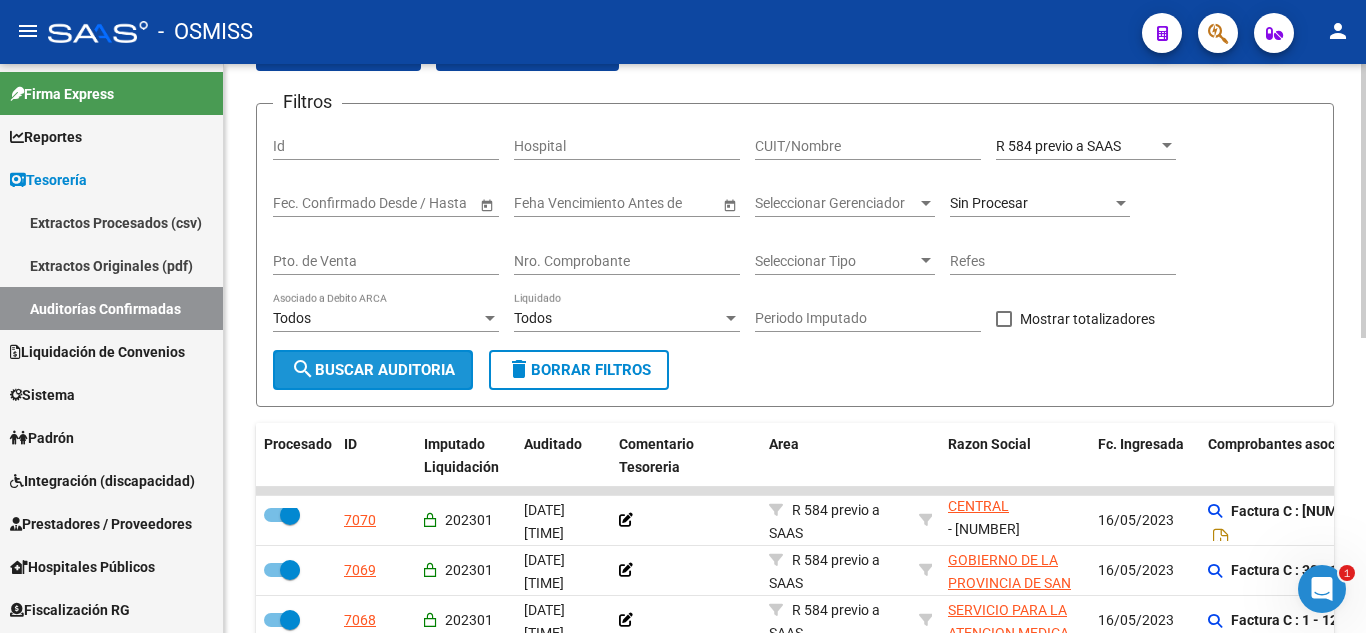 click on "search  Buscar Auditoria" 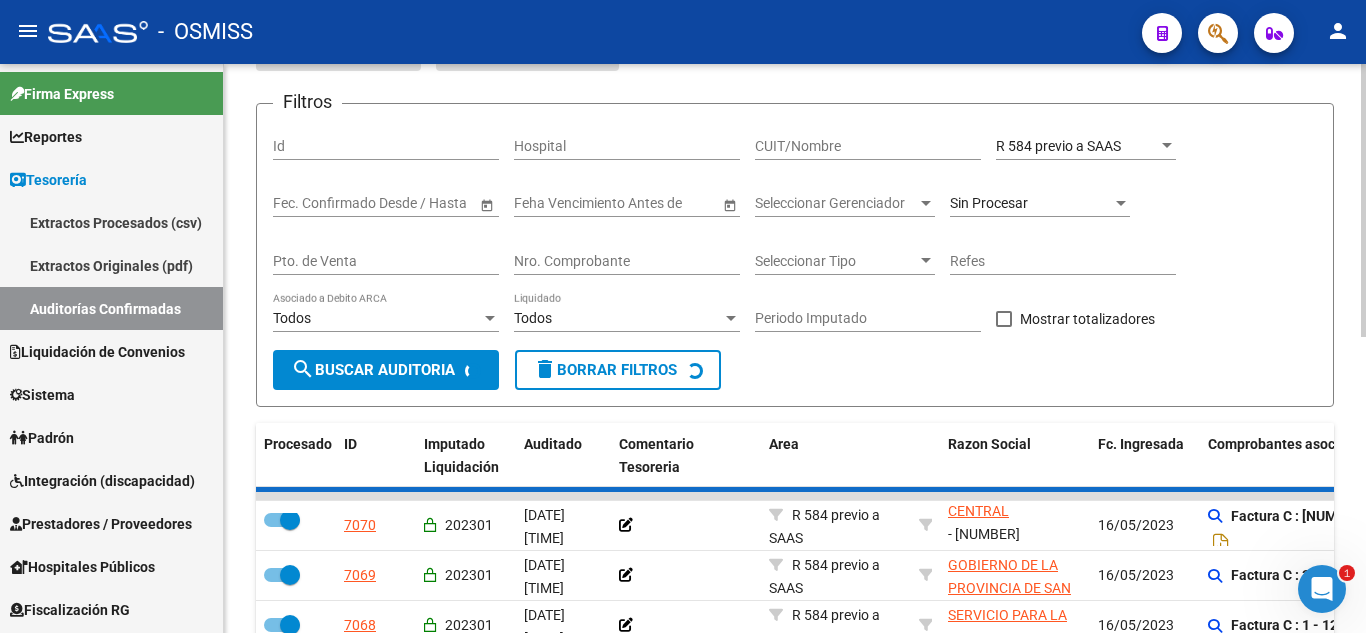 checkbox on "false" 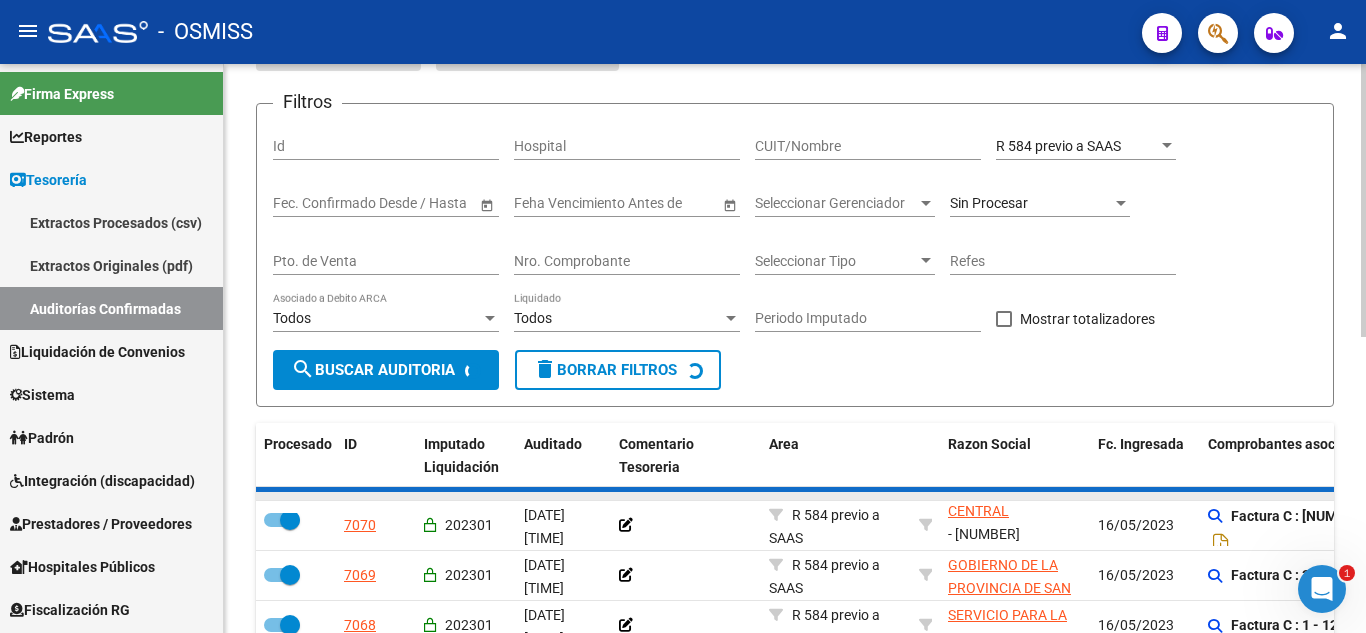scroll, scrollTop: 49, scrollLeft: 0, axis: vertical 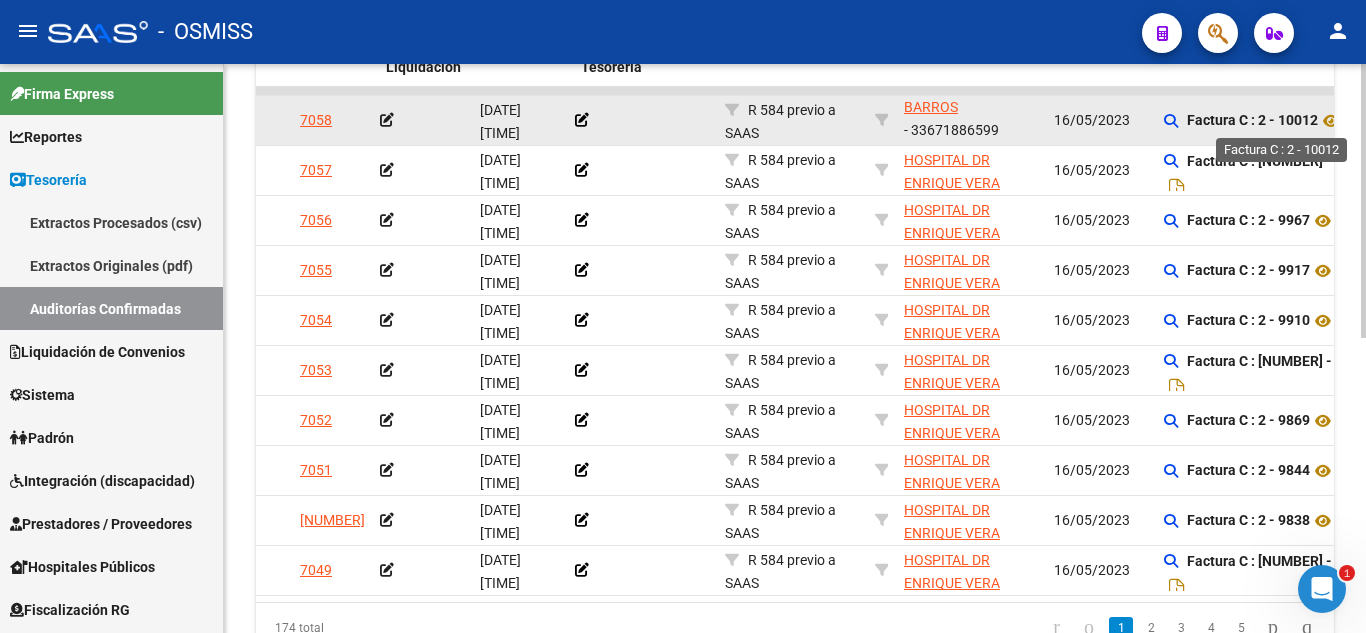 drag, startPoint x: 1278, startPoint y: 132, endPoint x: 1306, endPoint y: 124, distance: 29.12044 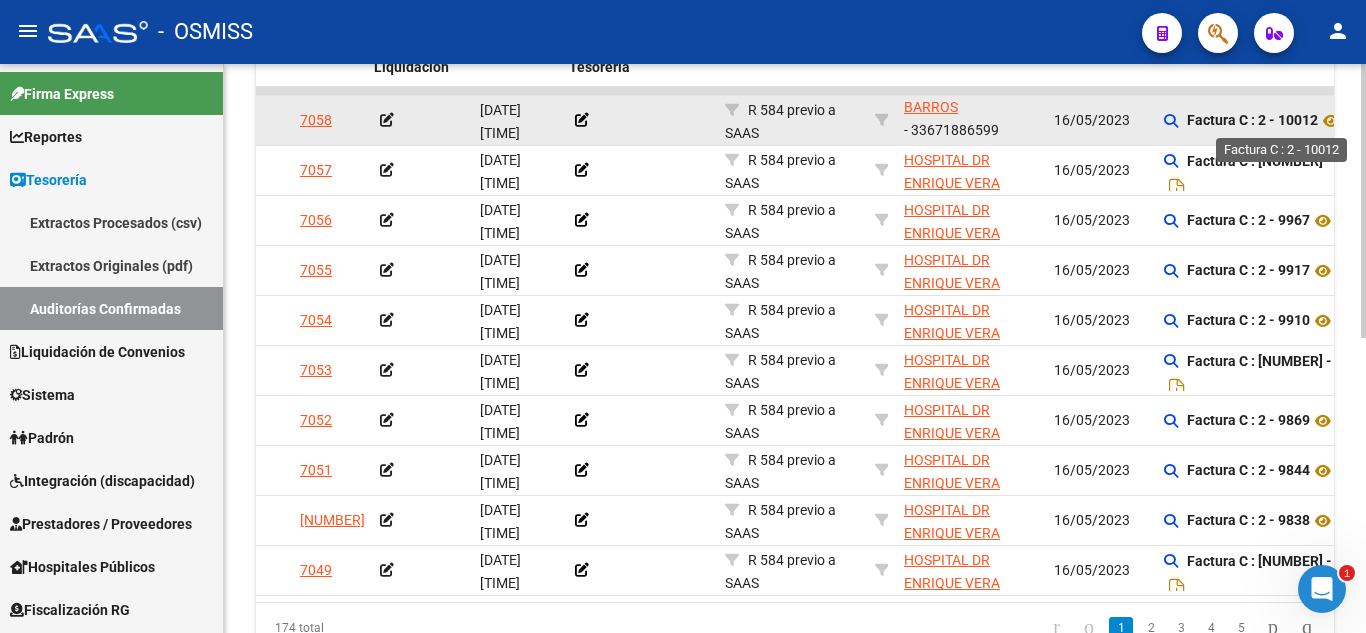 scroll, scrollTop: 0, scrollLeft: 50, axis: horizontal 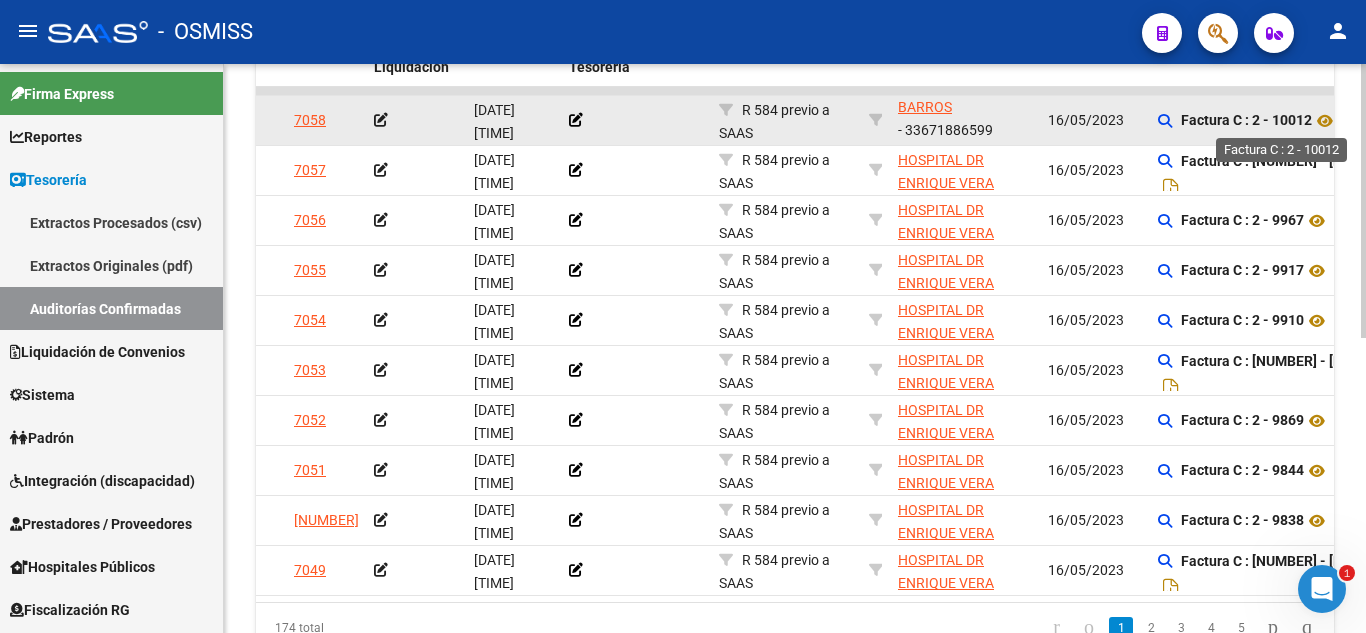 click on "Factura C : 2 - 10012" 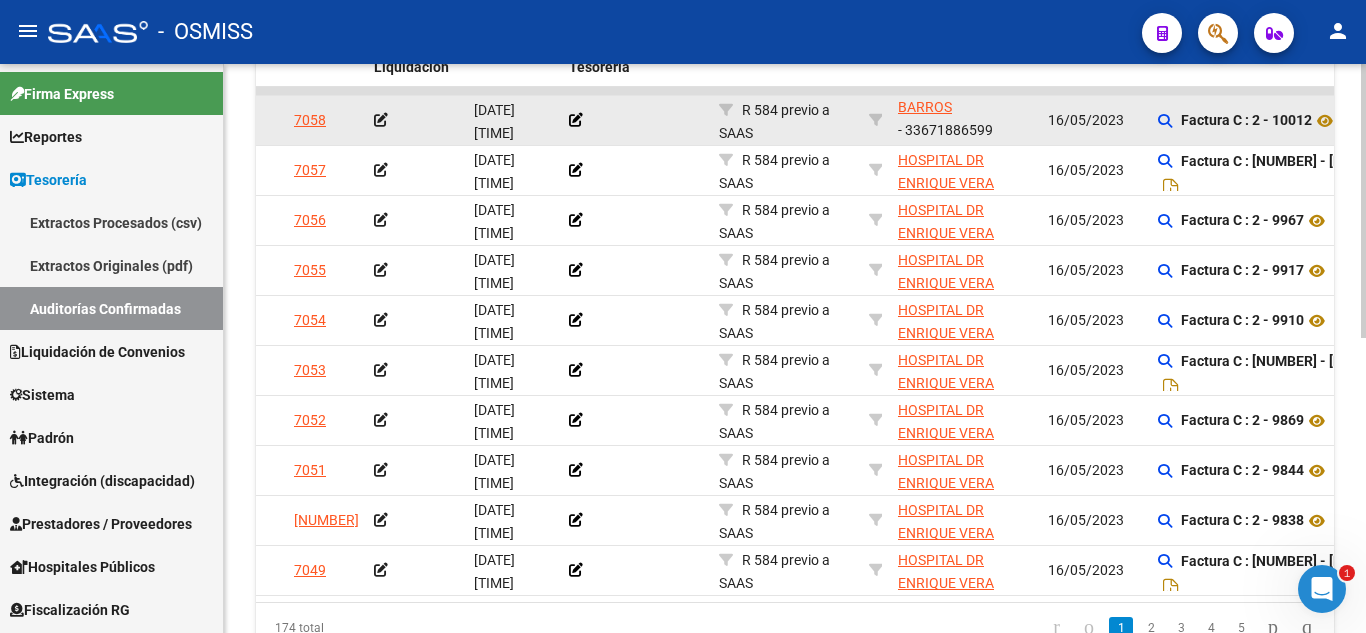 click on "Factura C : 2 - 10012" 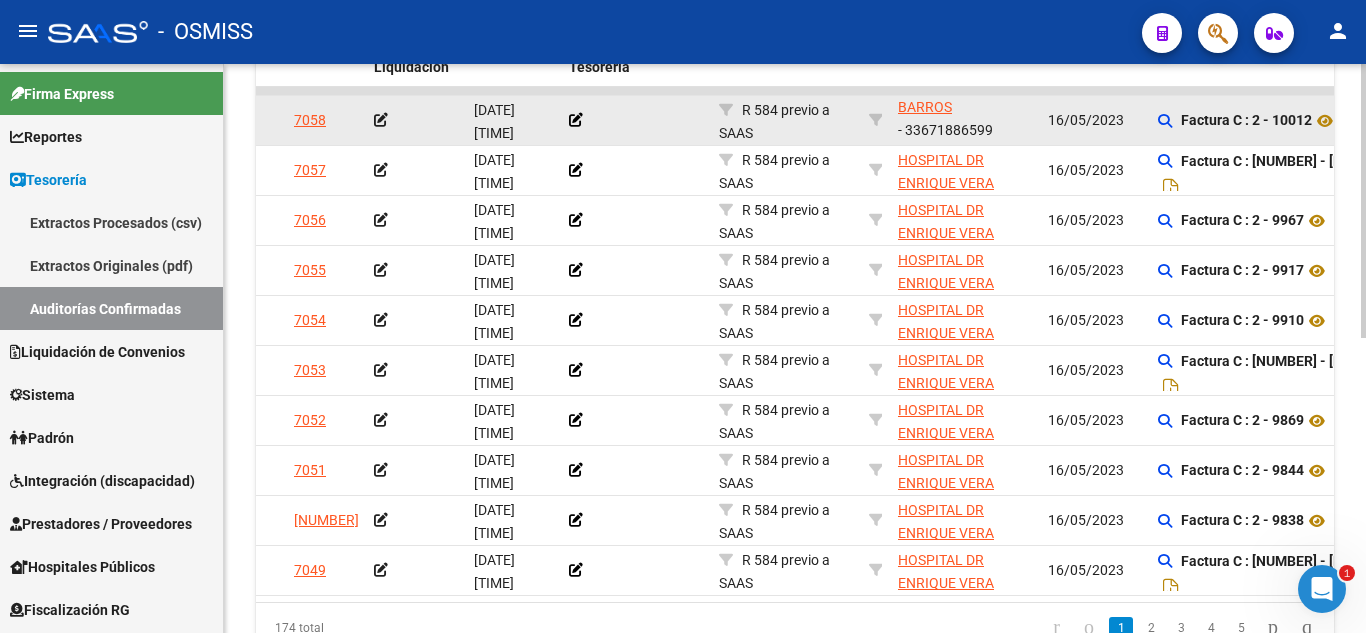 click 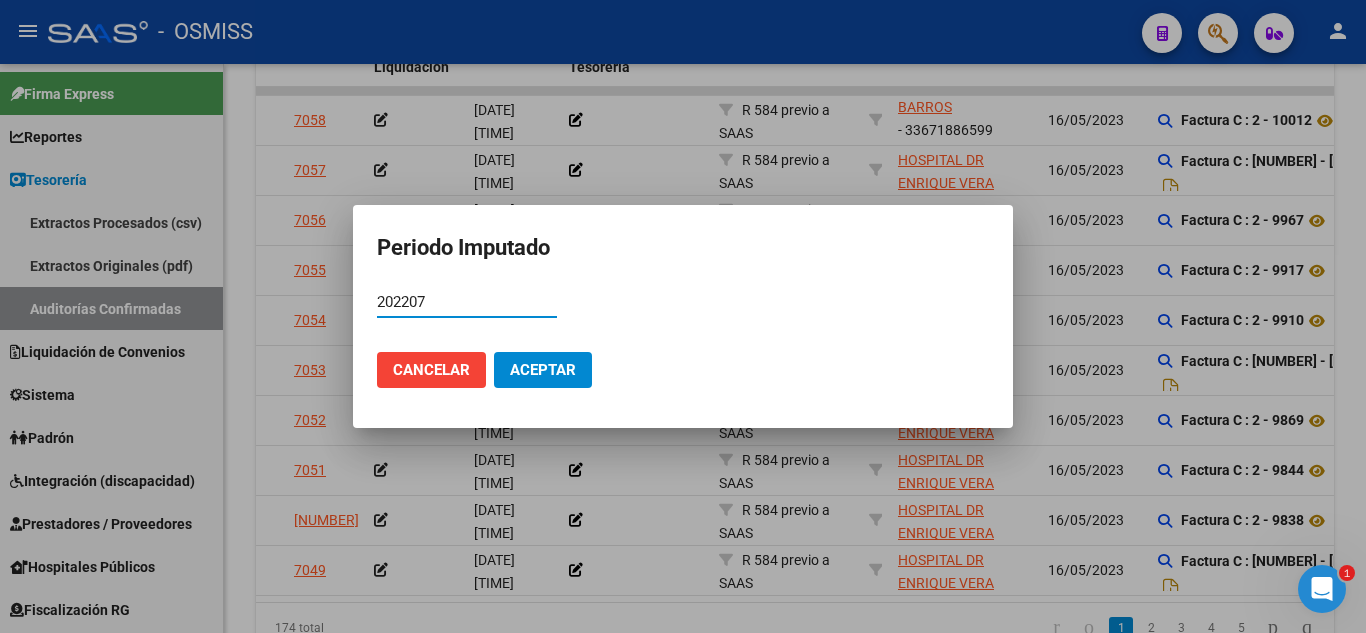 type on "202207" 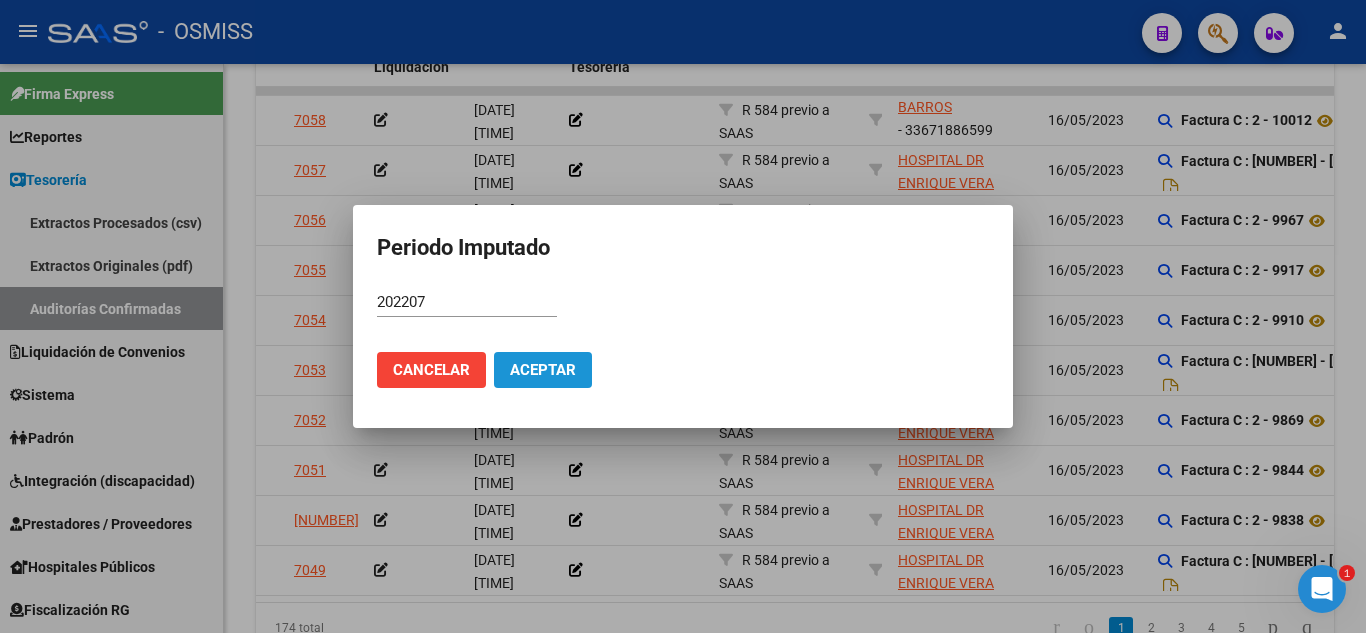 click on "Aceptar" 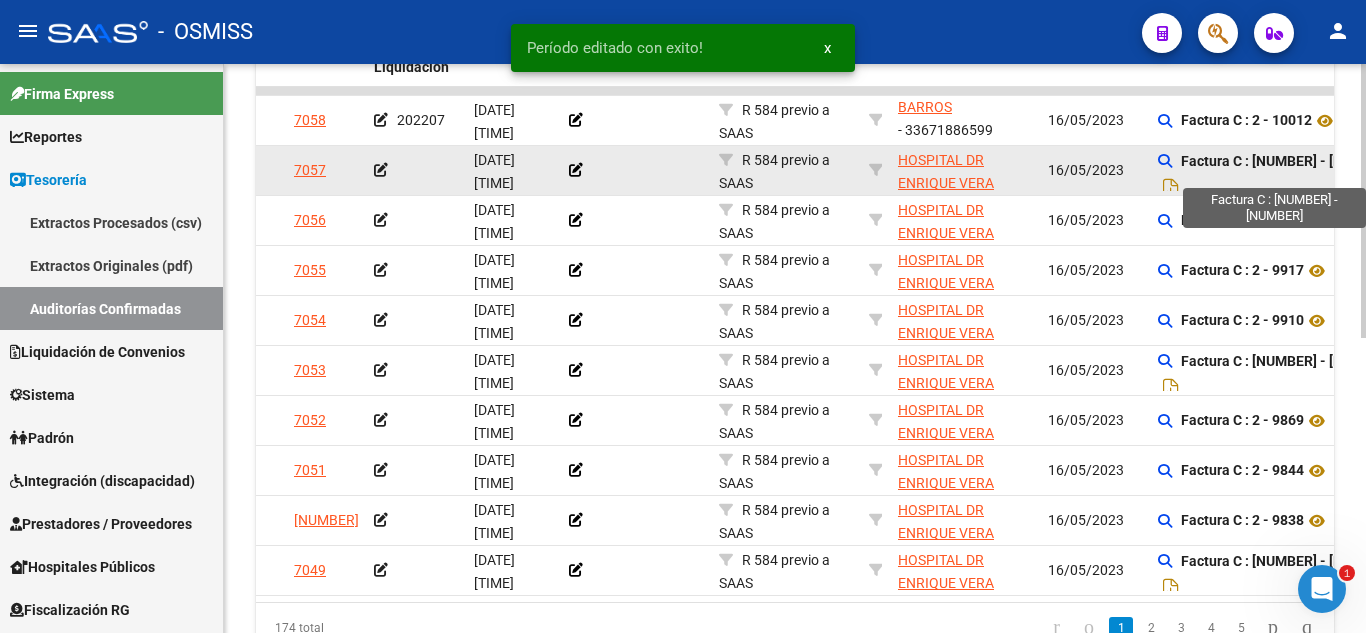 click on "Factura C : 2 - 10084" 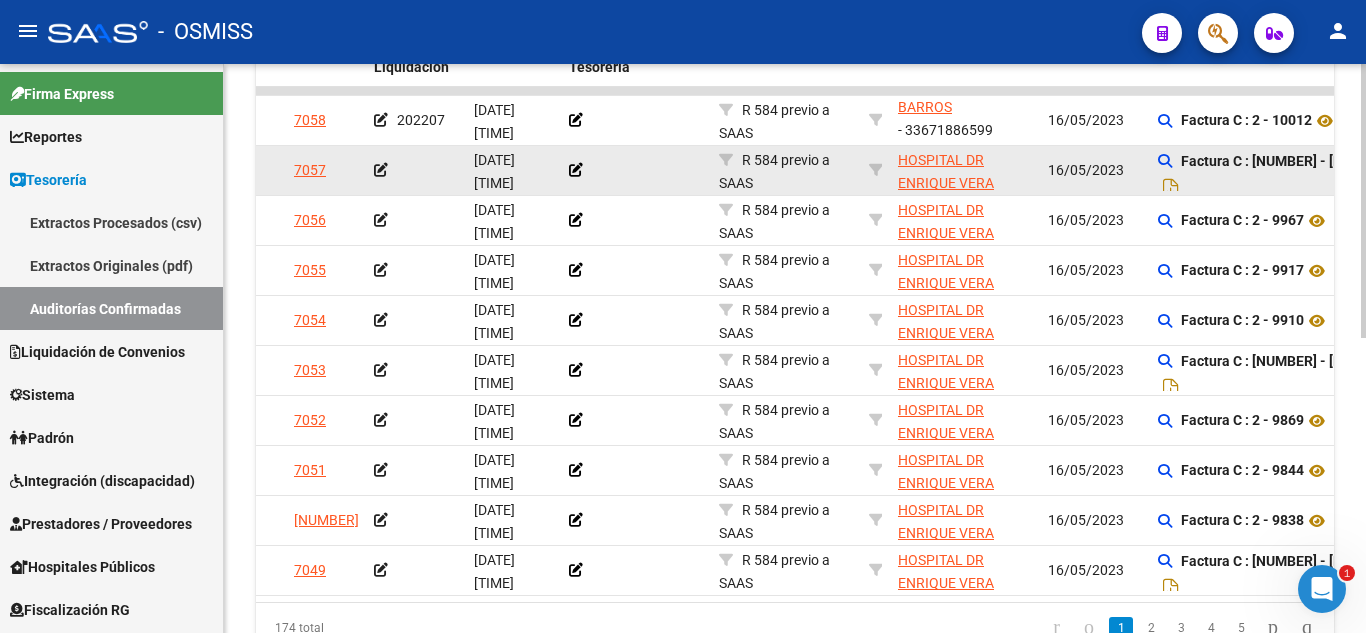 click 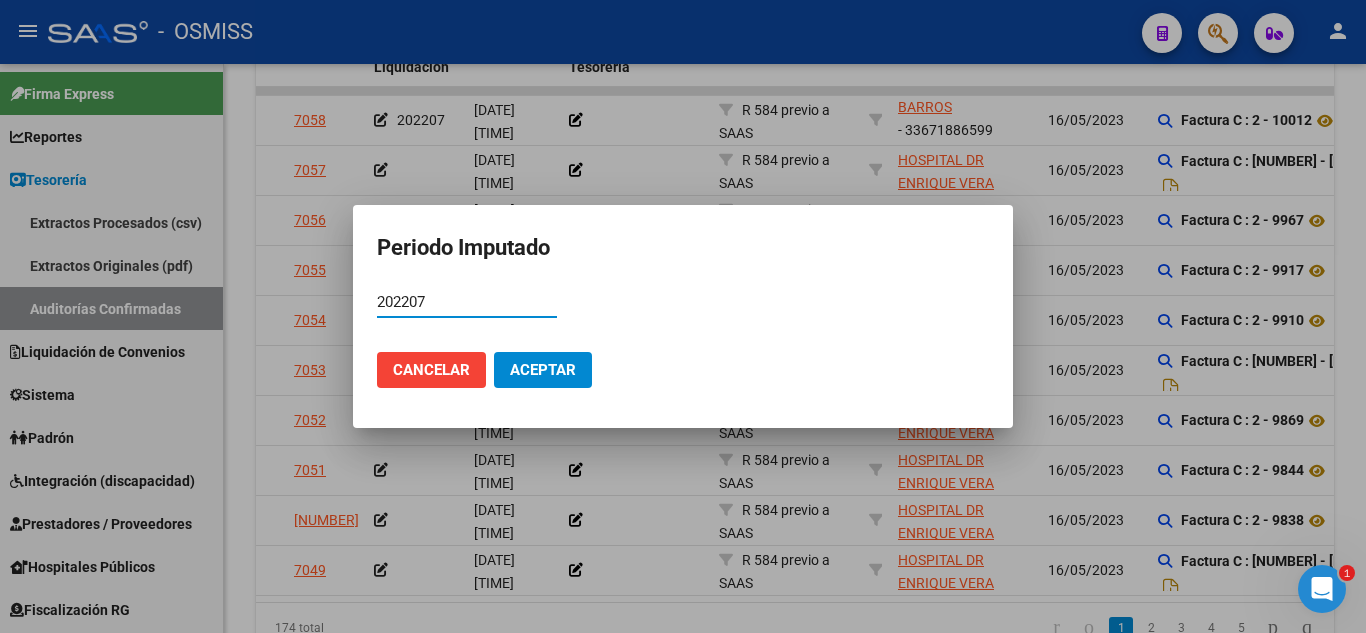 type on "202207" 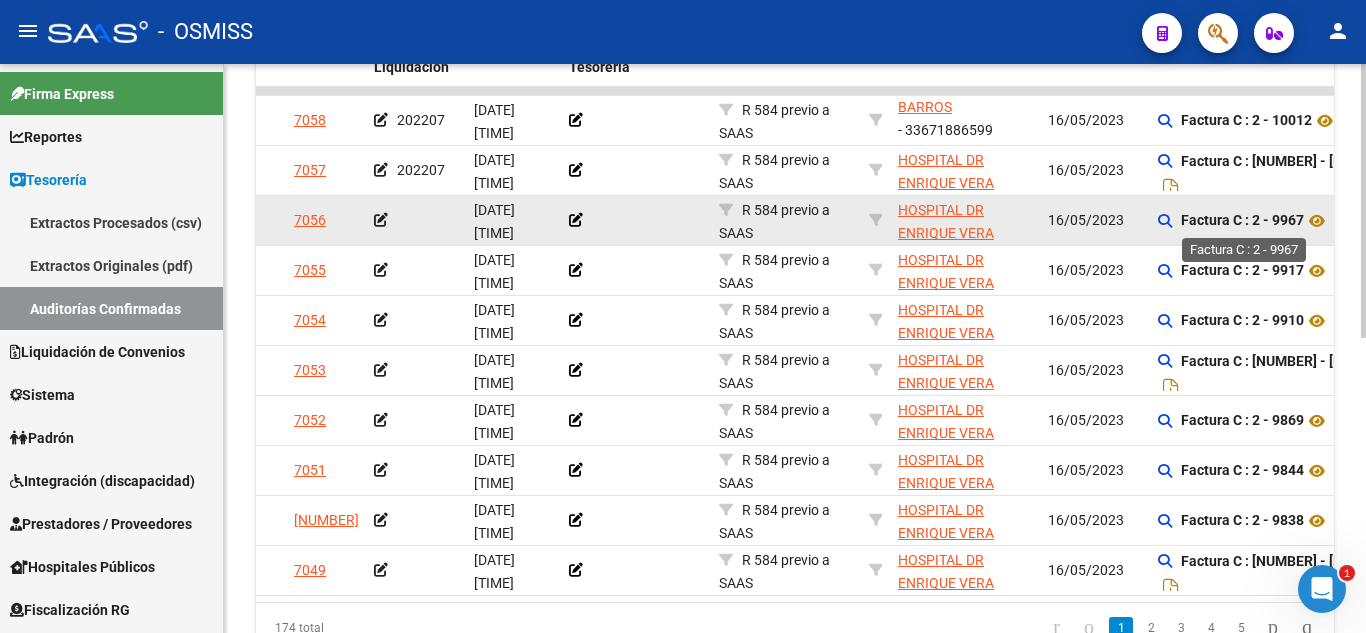click on "Factura C : 2 - 9967" 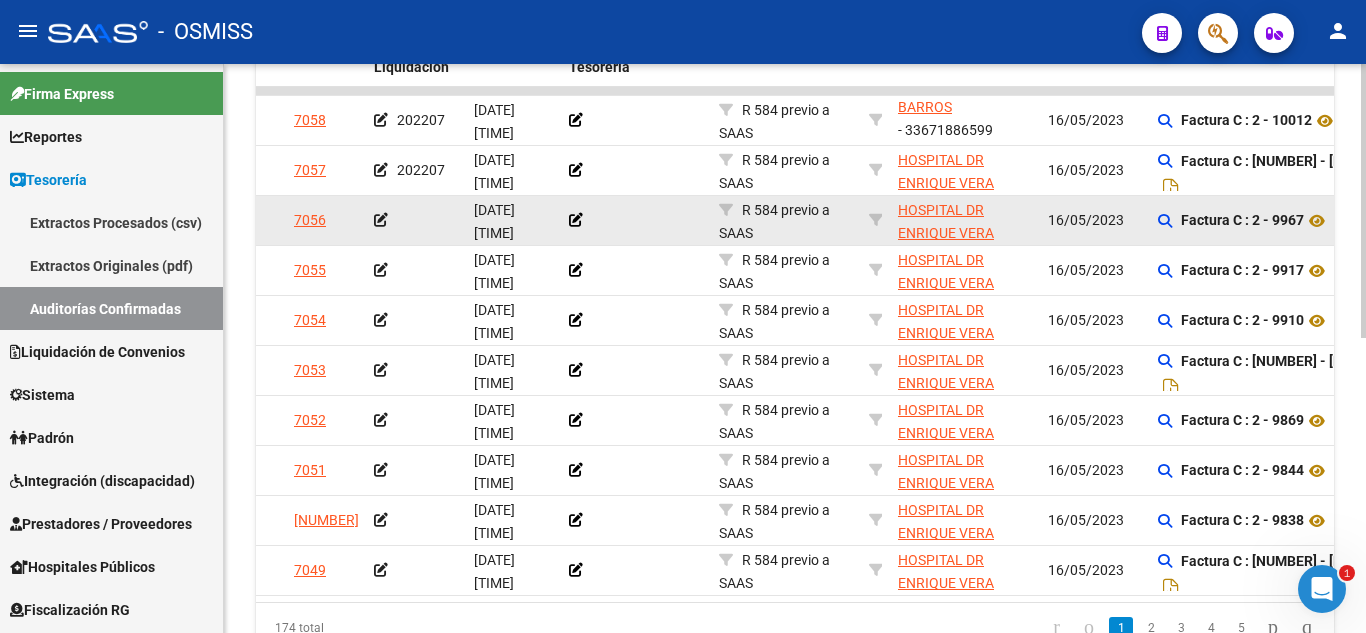 click on "Factura C : 2 - 9967" 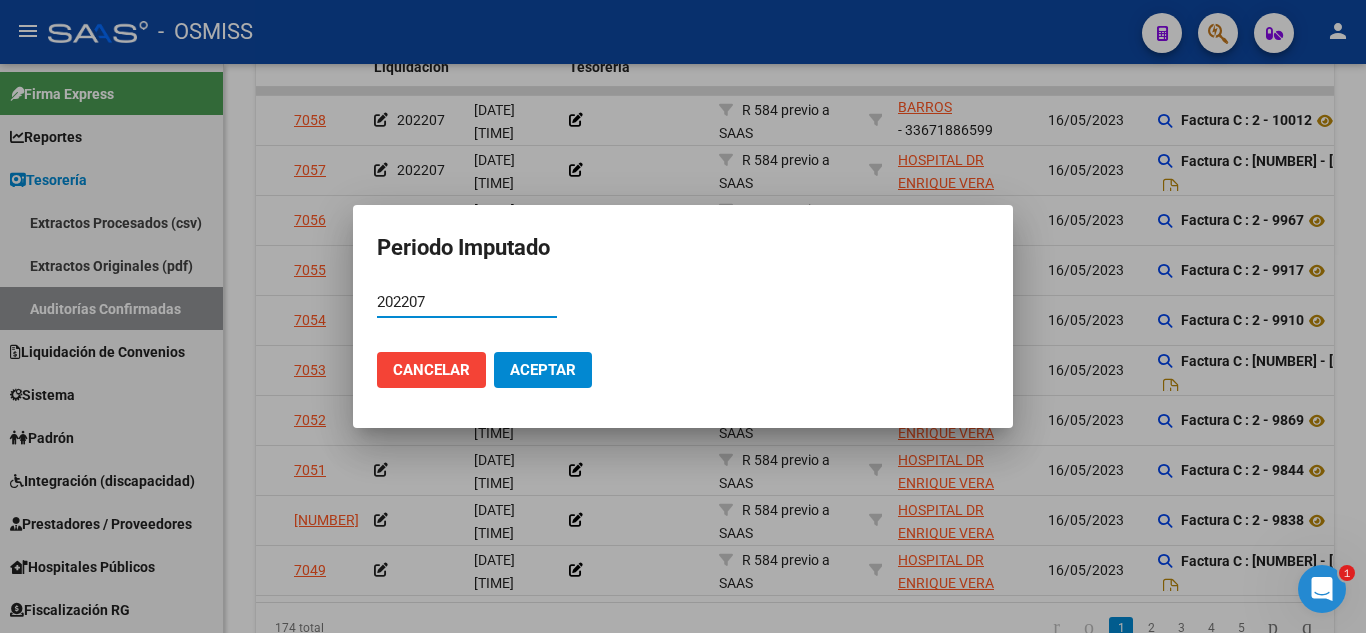 type on "202207" 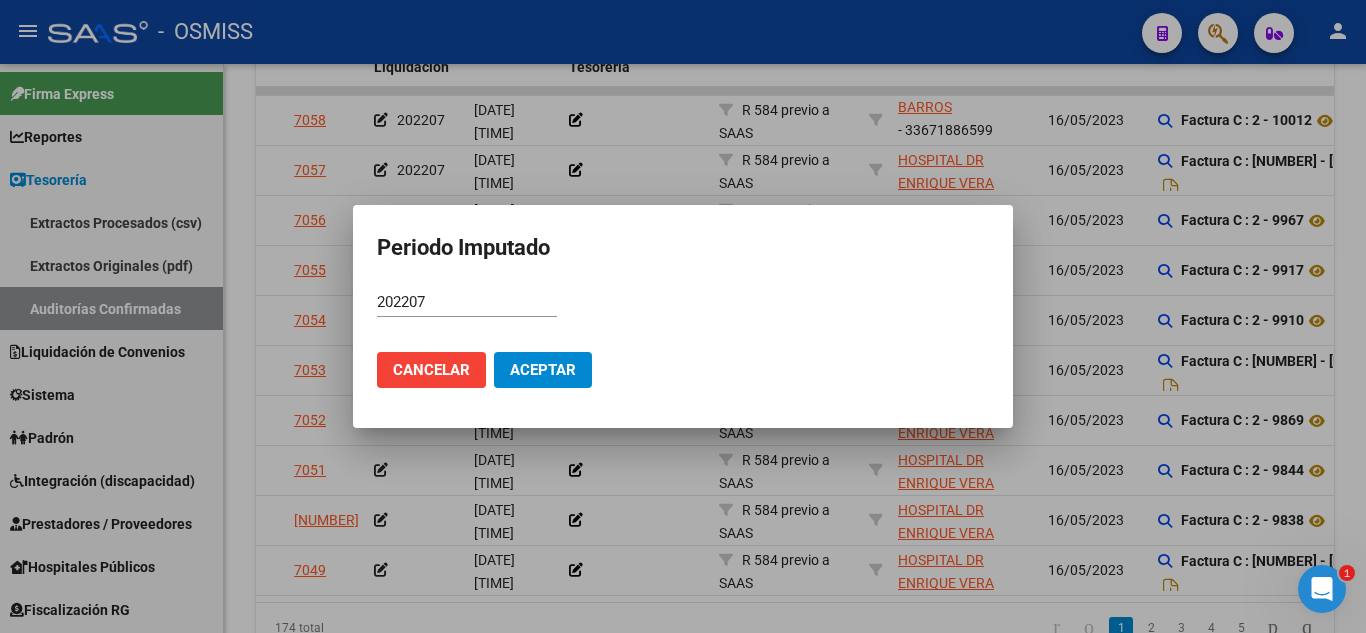 click on "Cancelar Aceptar" 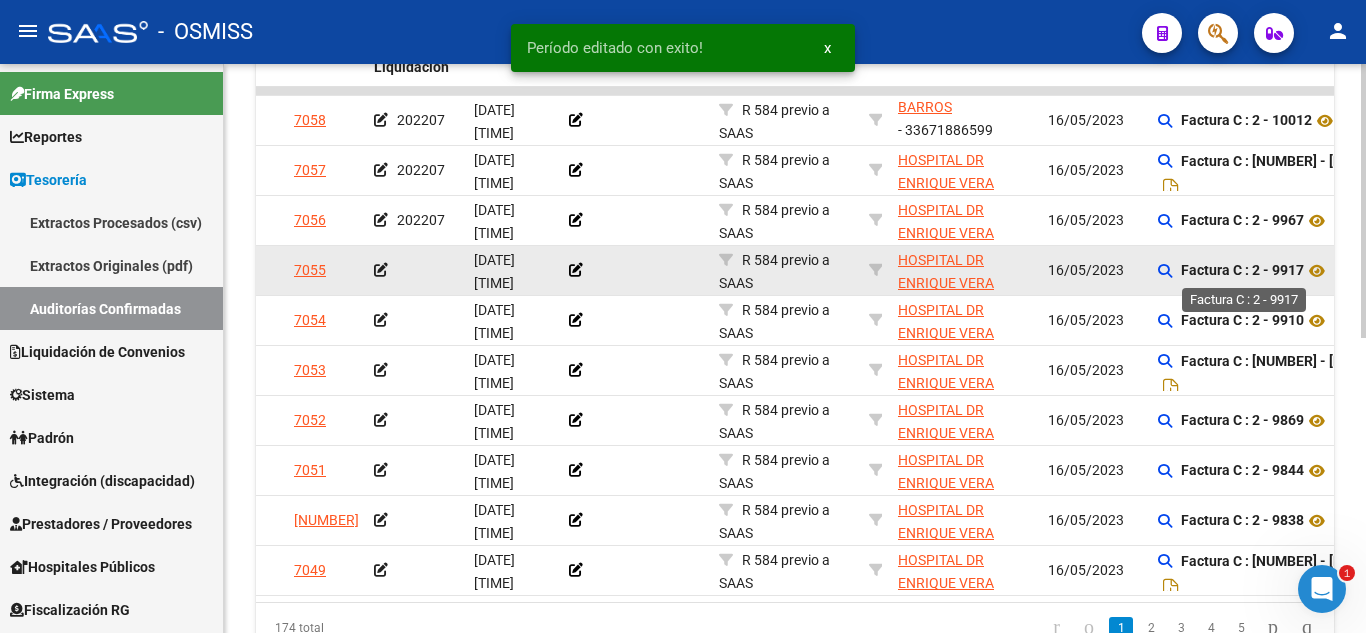 click on "Factura C : 2 - 9917" 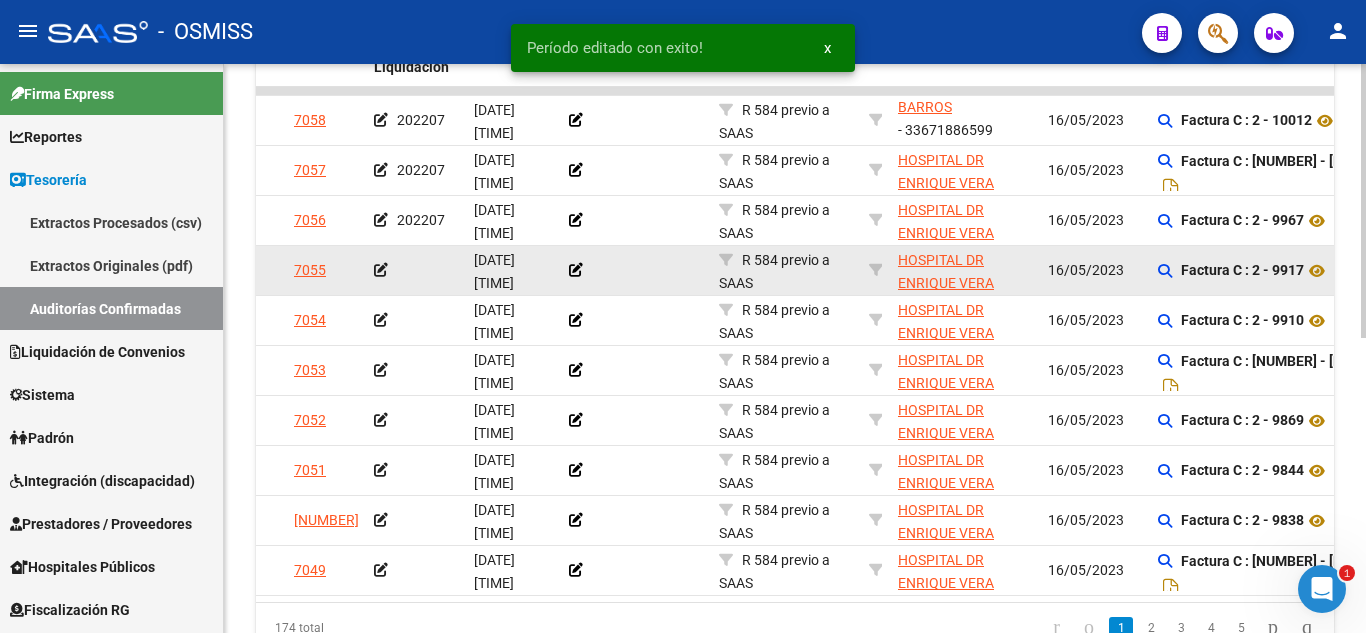 click on "Factura C : 2 - 9917" 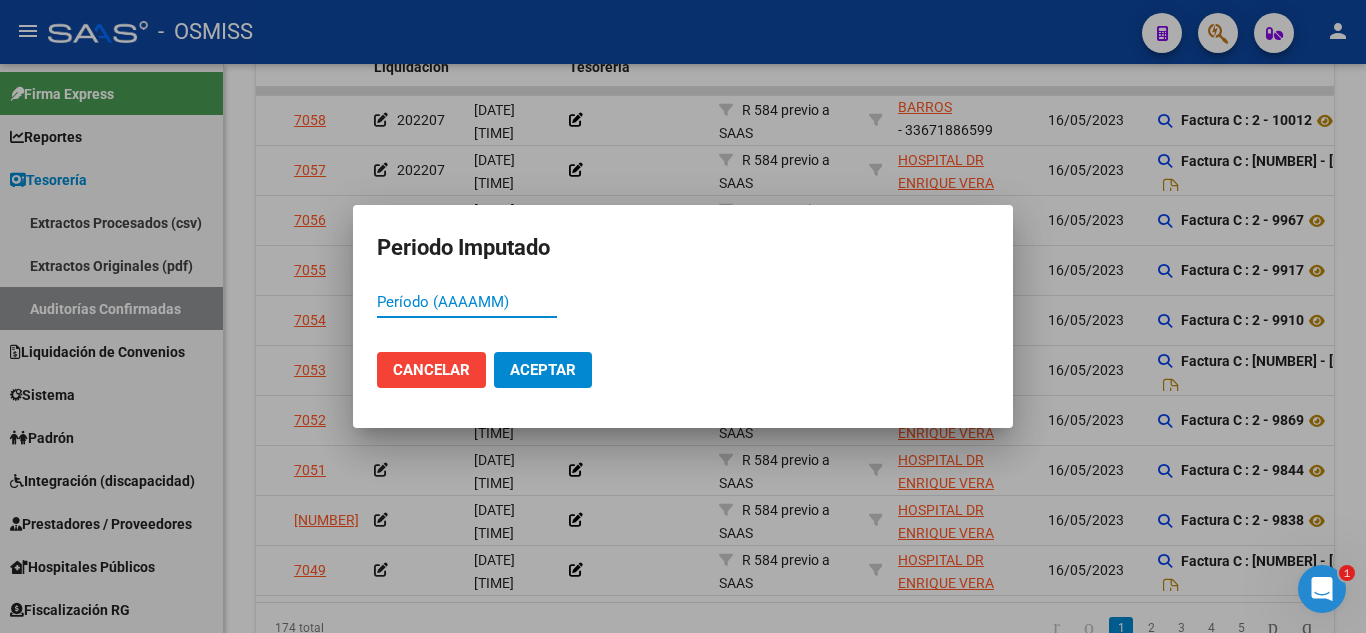click at bounding box center [683, 316] 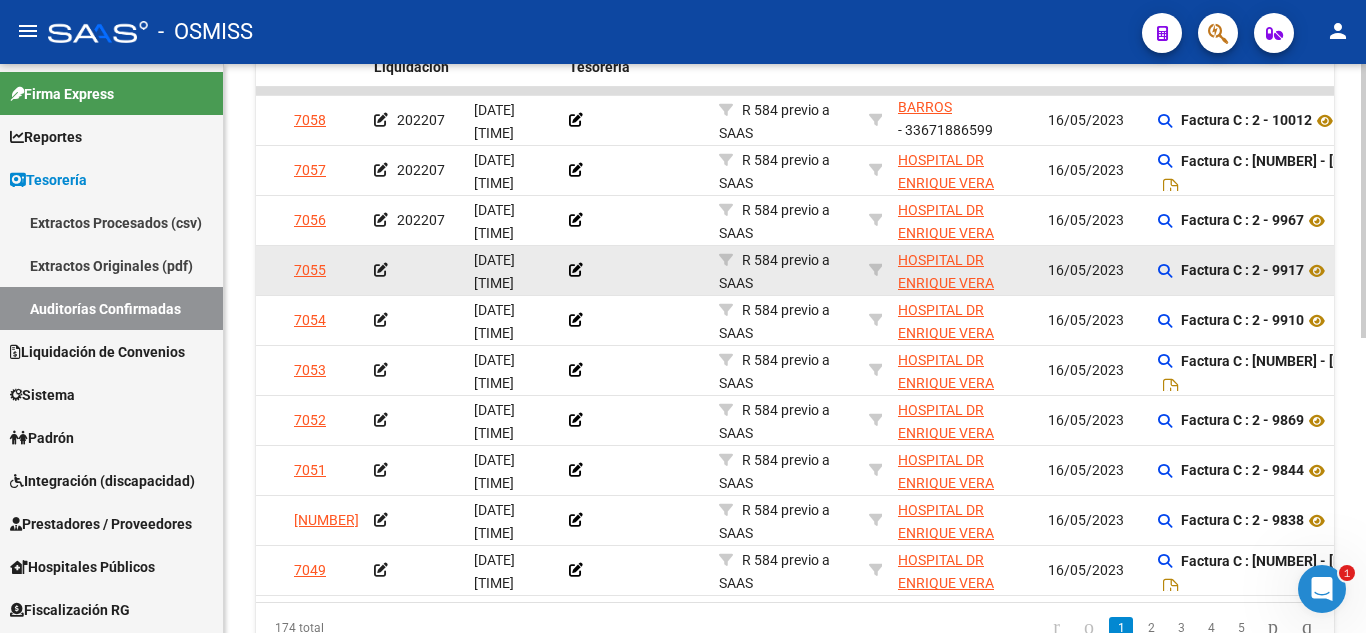 scroll, scrollTop: 612, scrollLeft: 0, axis: vertical 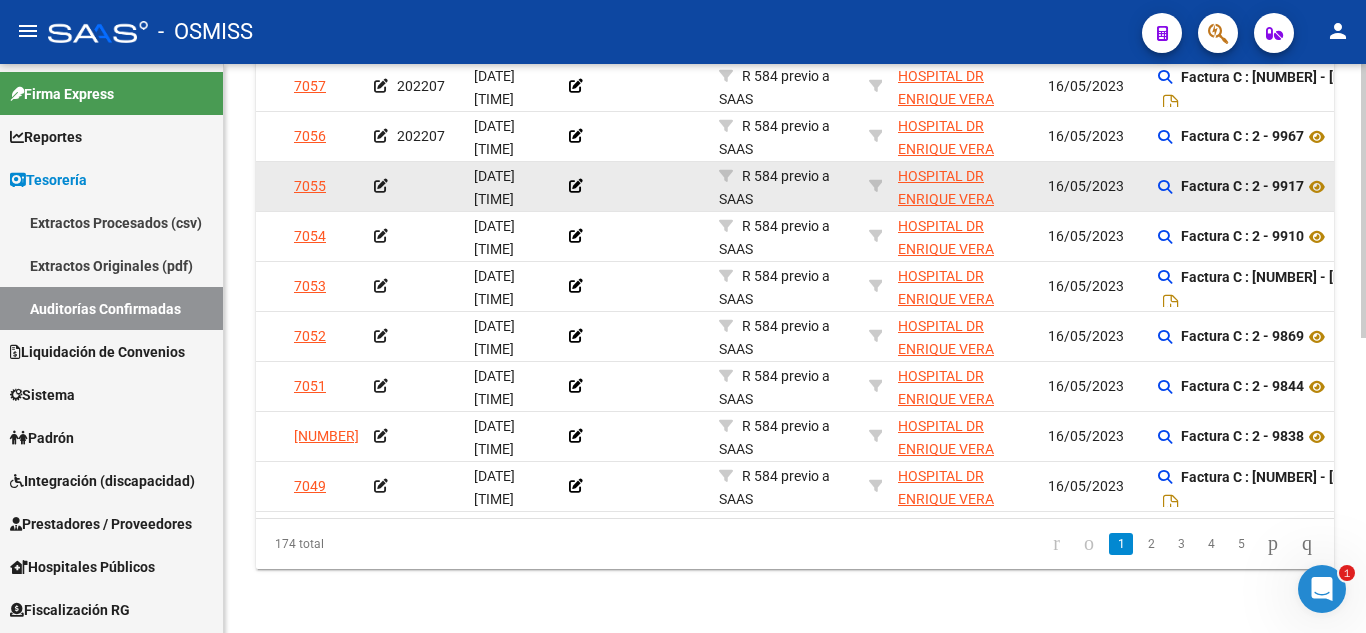 click 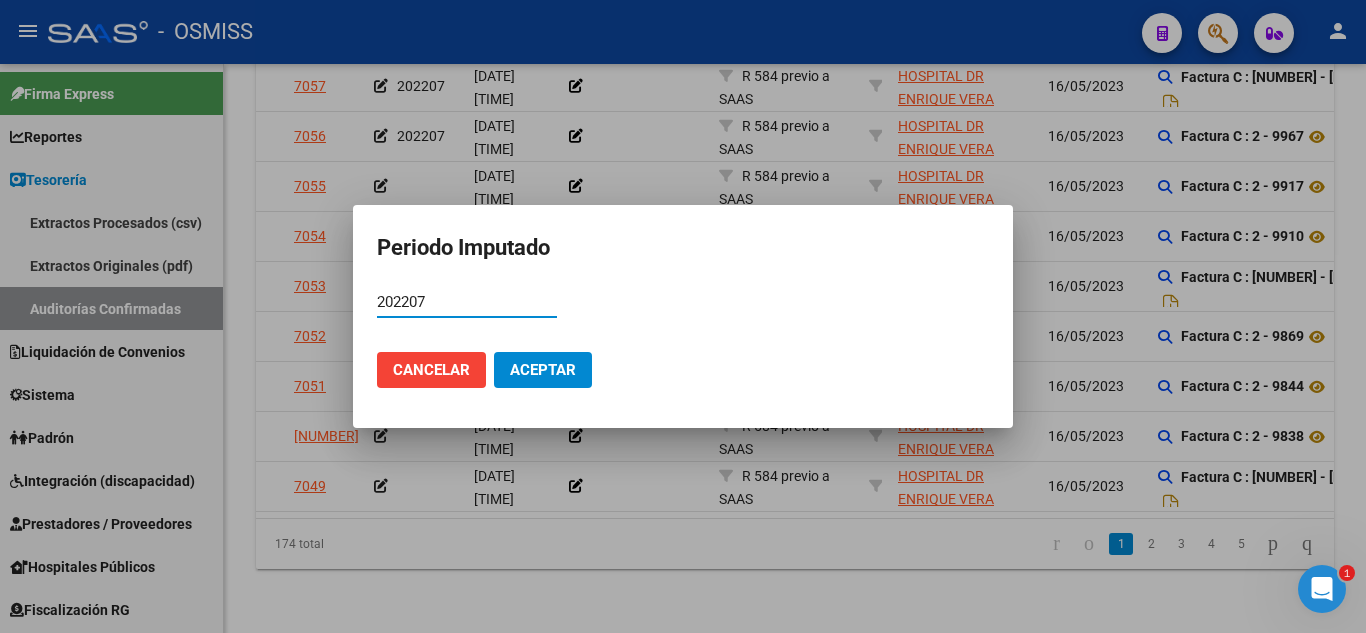 type on "202207" 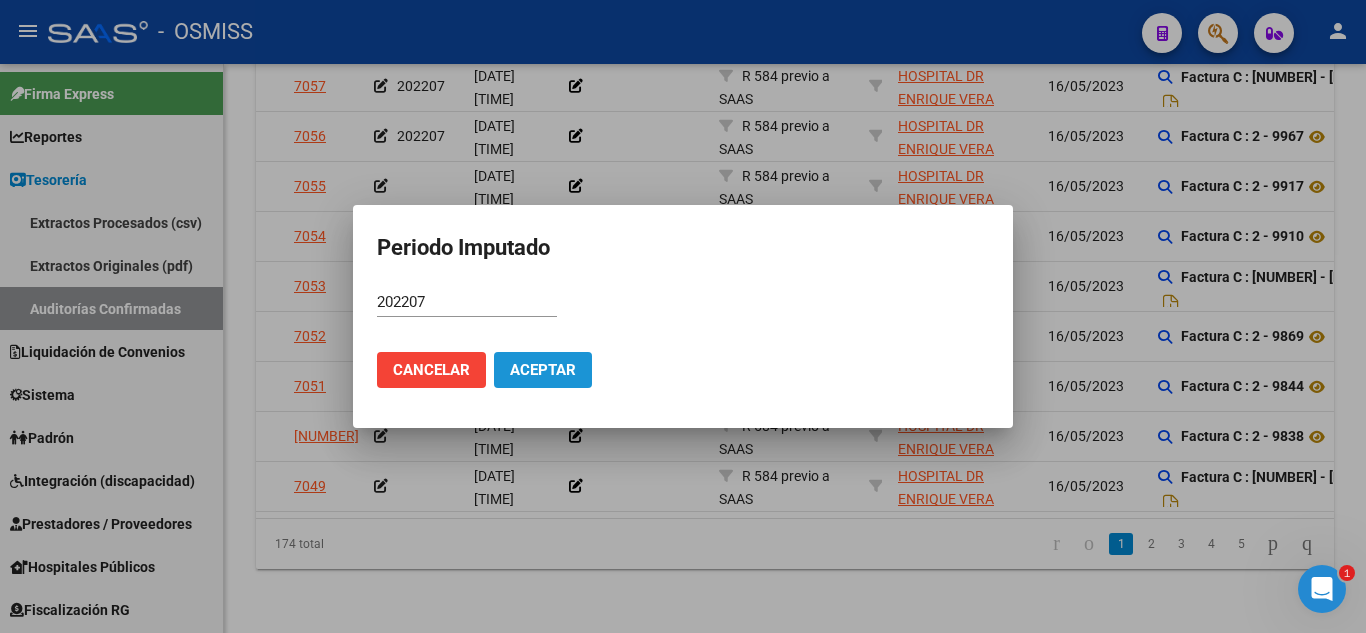click on "Aceptar" 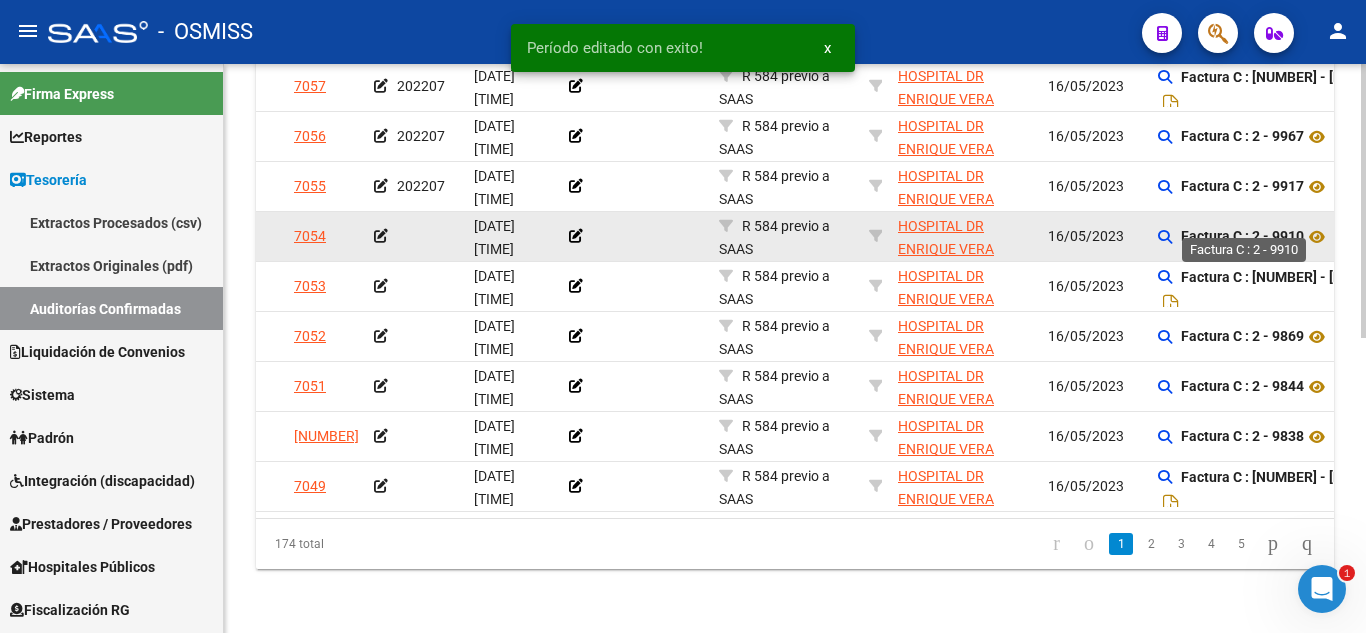 click on "Factura C : 2 - 9910" 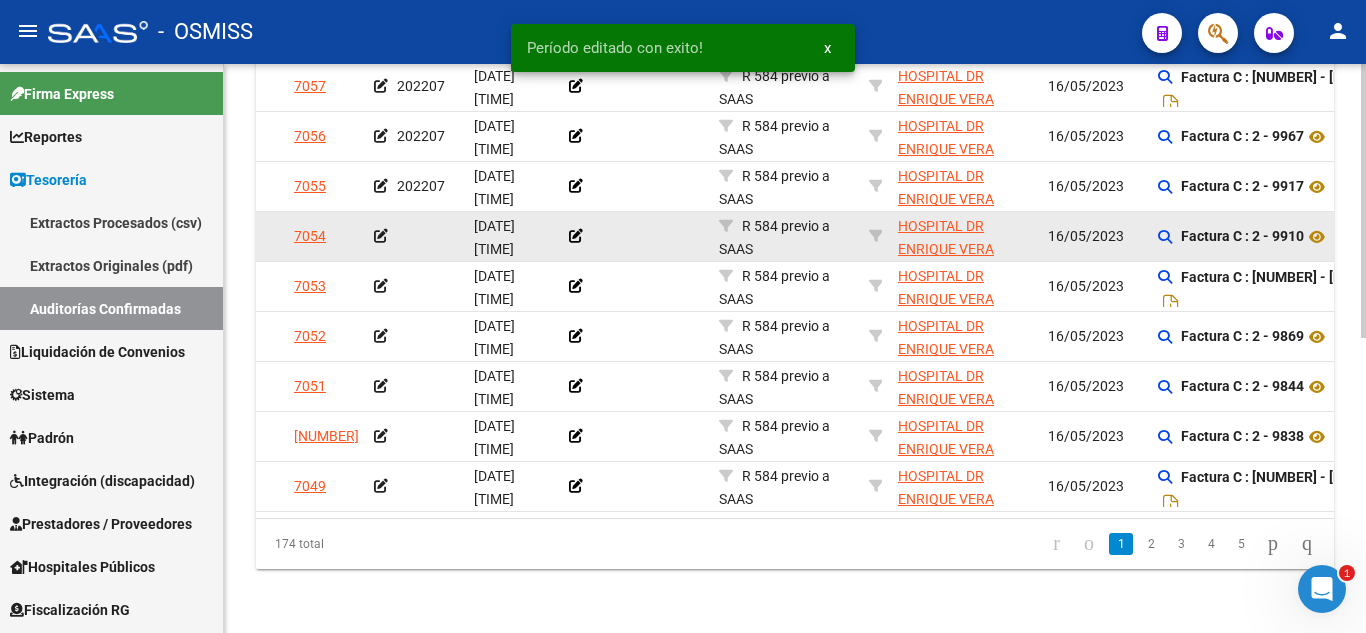 click on "Factura C : 2 - 9910" 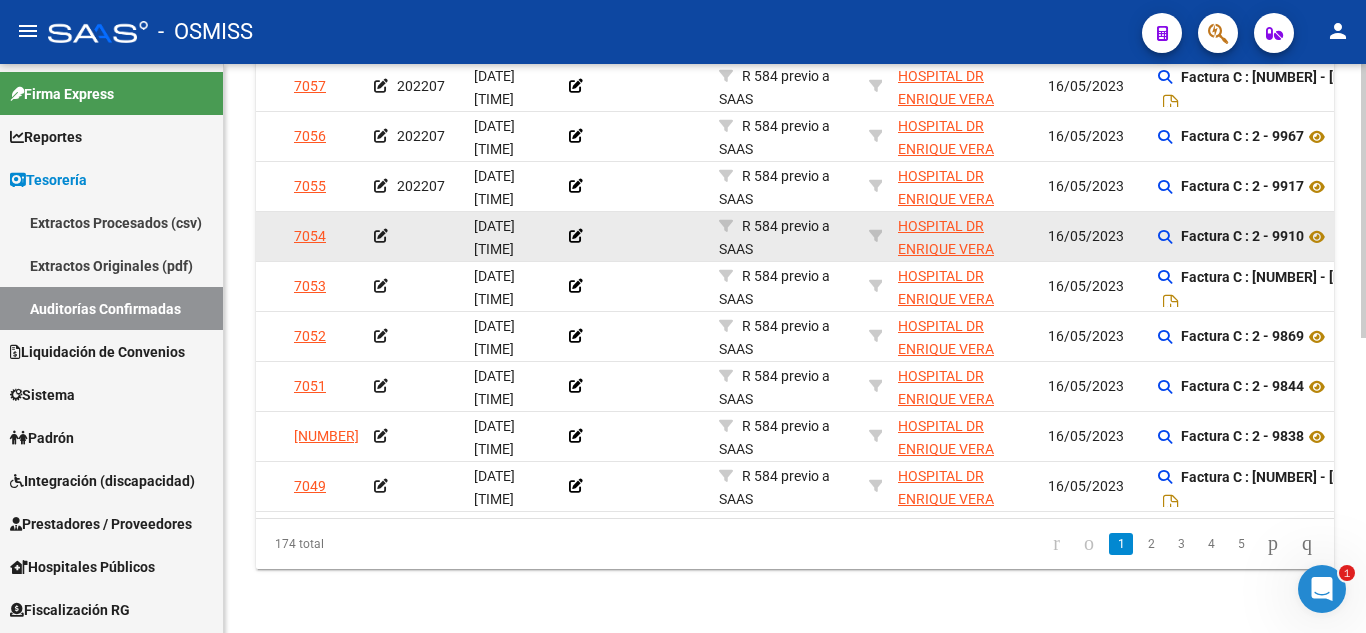 click 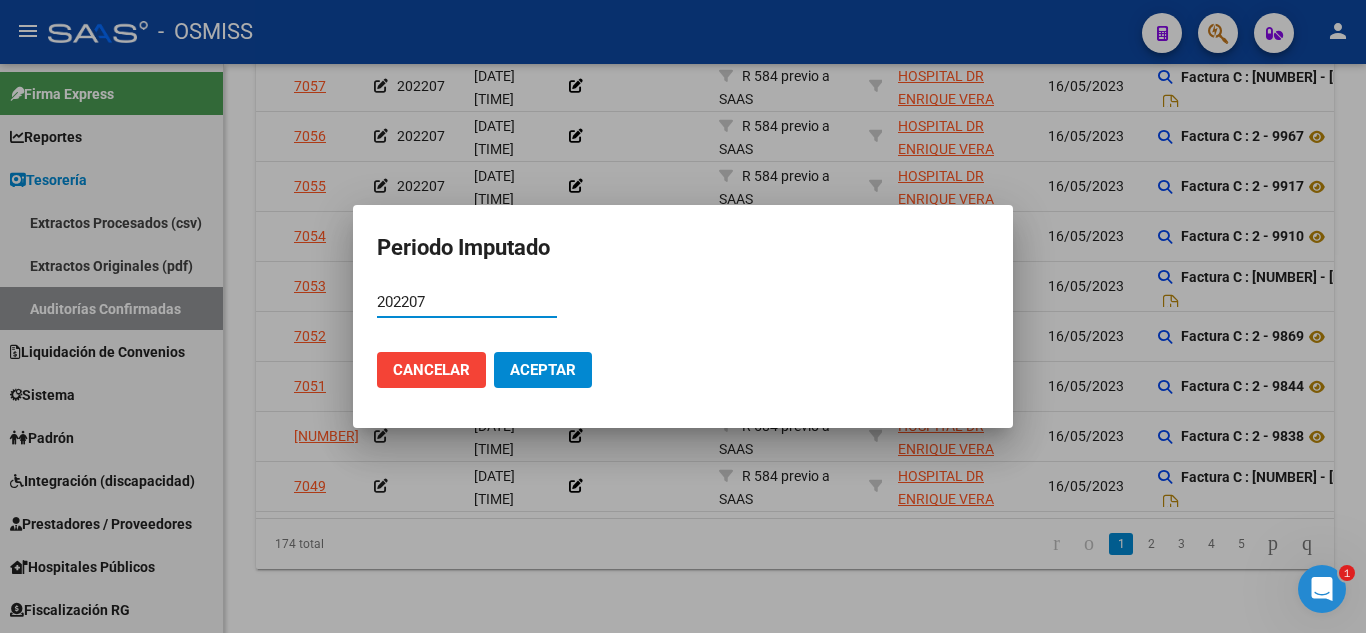 type on "202207" 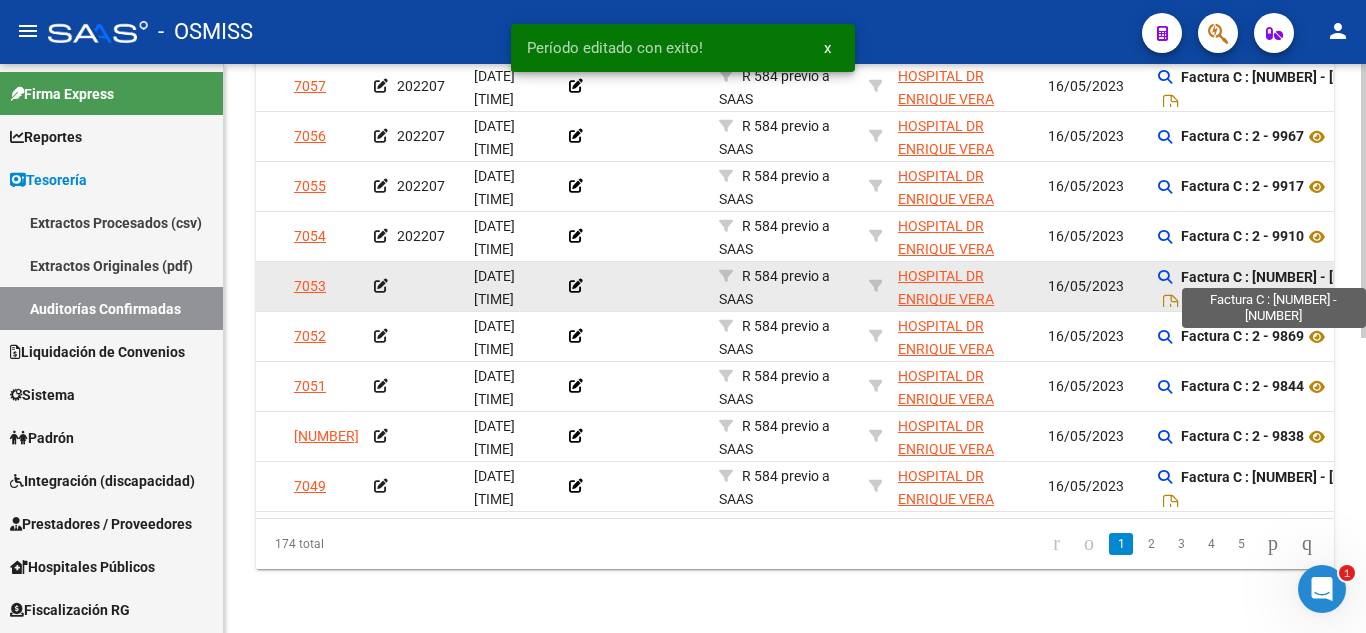click on "Factura C : 2 - 9897" 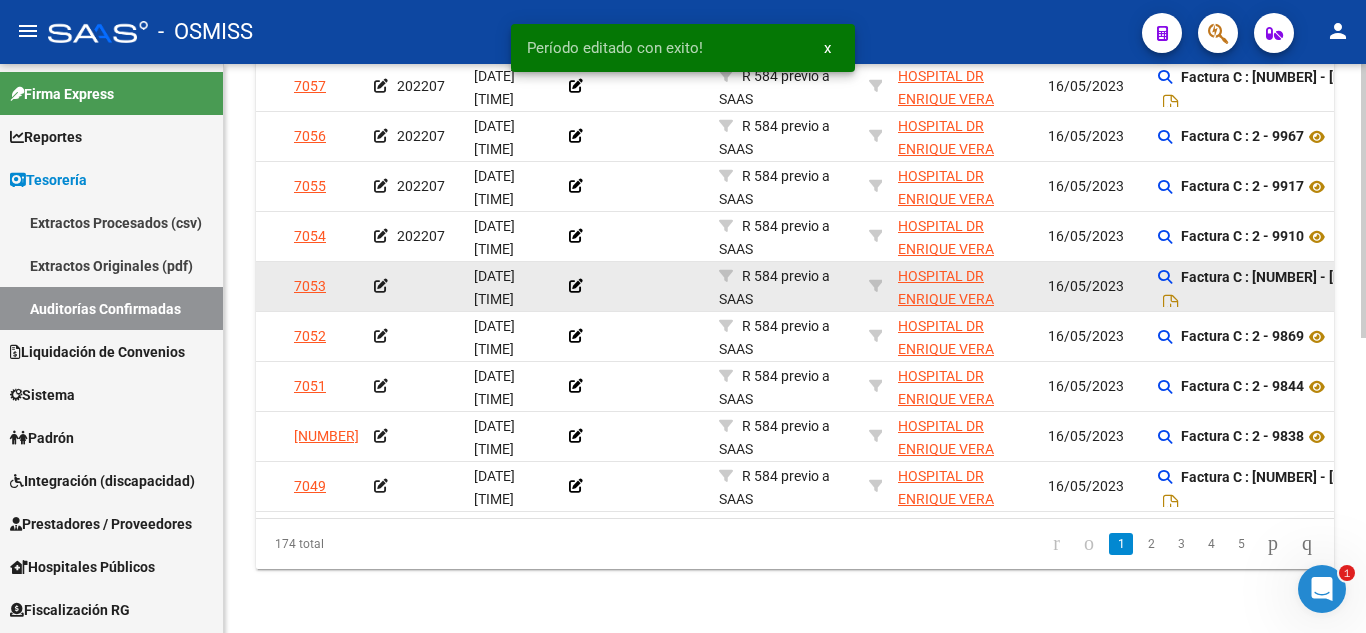 click on "Factura C : 2 - 9897" 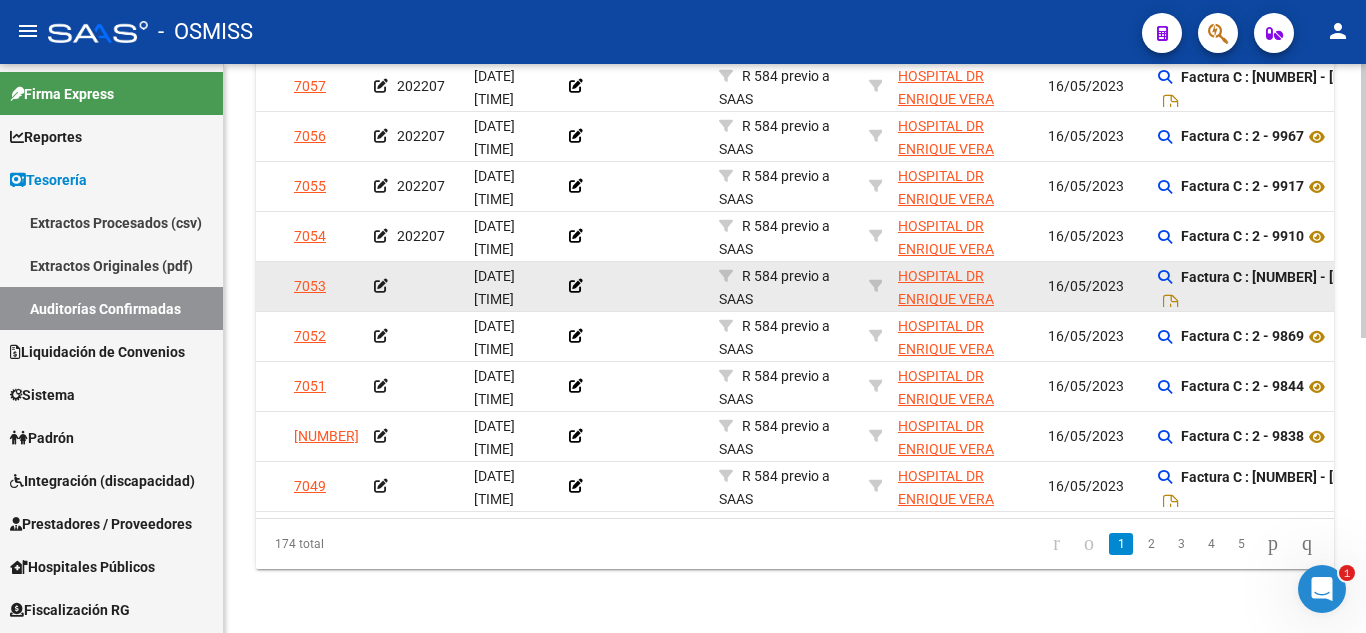click 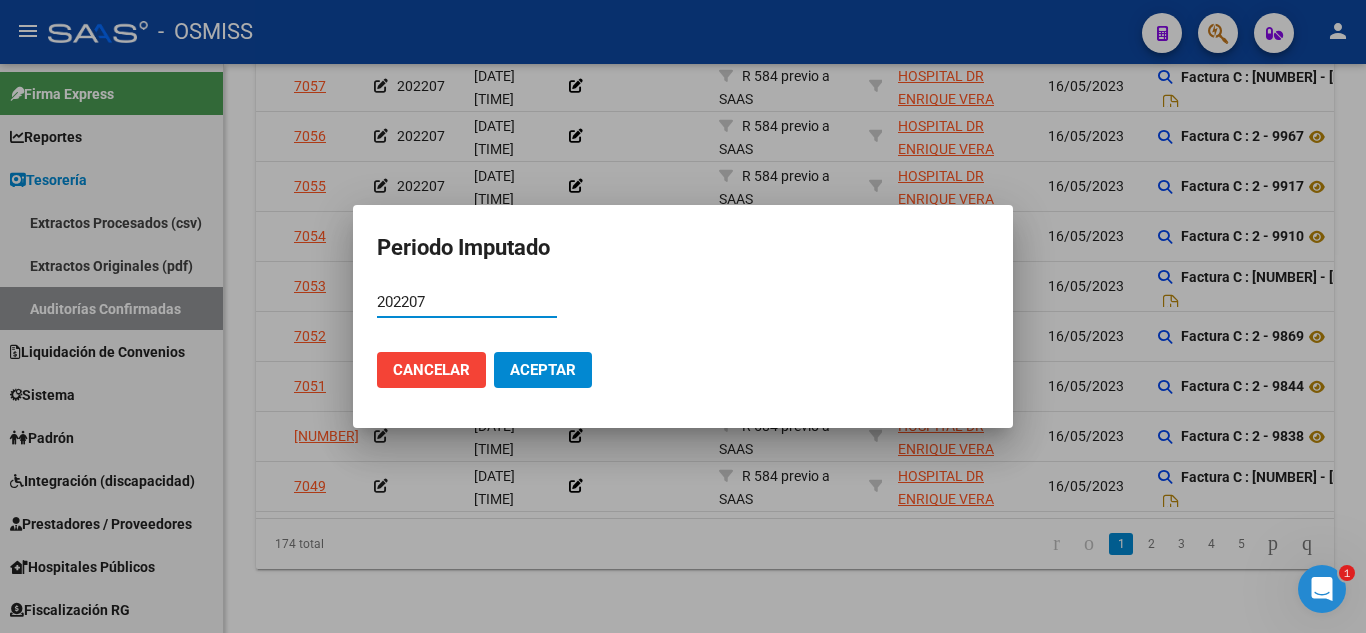 type on "202207" 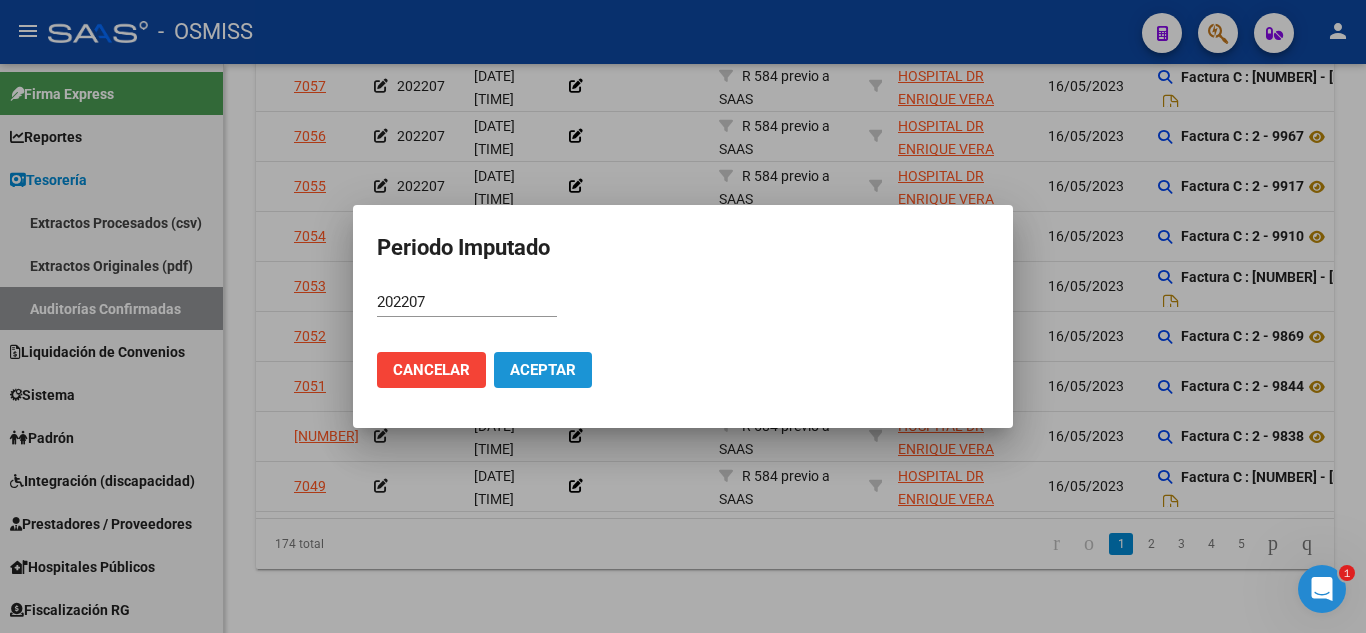 click on "Aceptar" 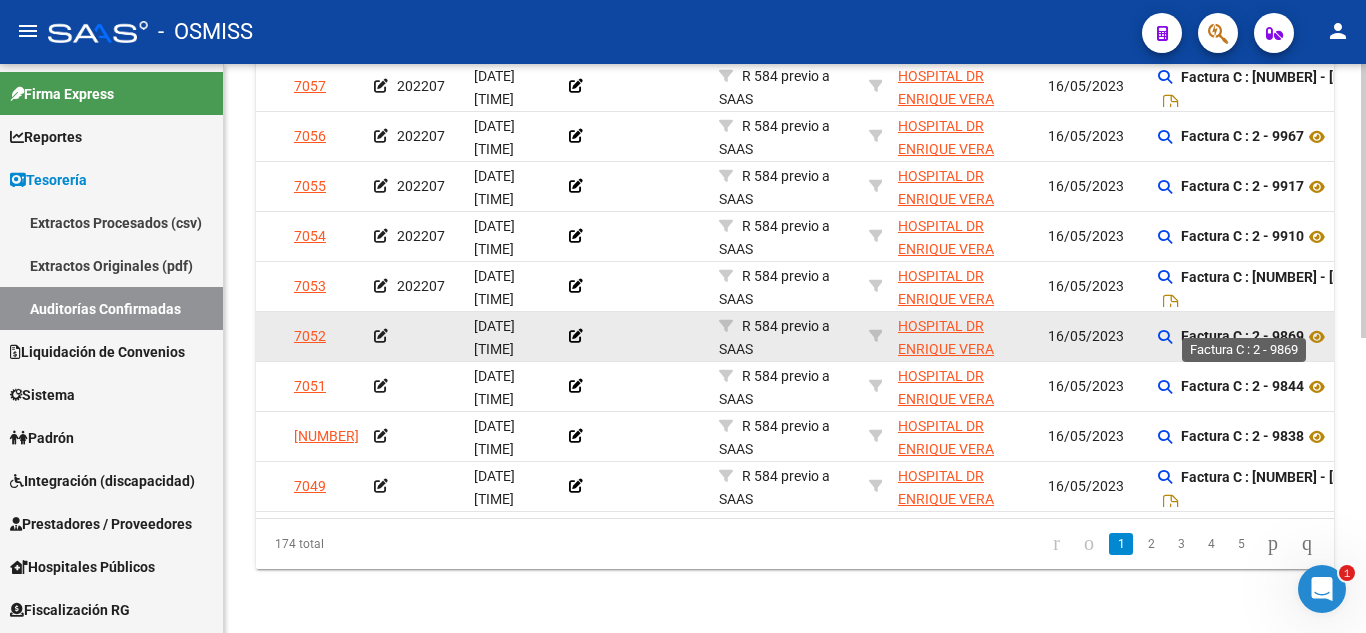 click on "Factura C : 2 - 9869" 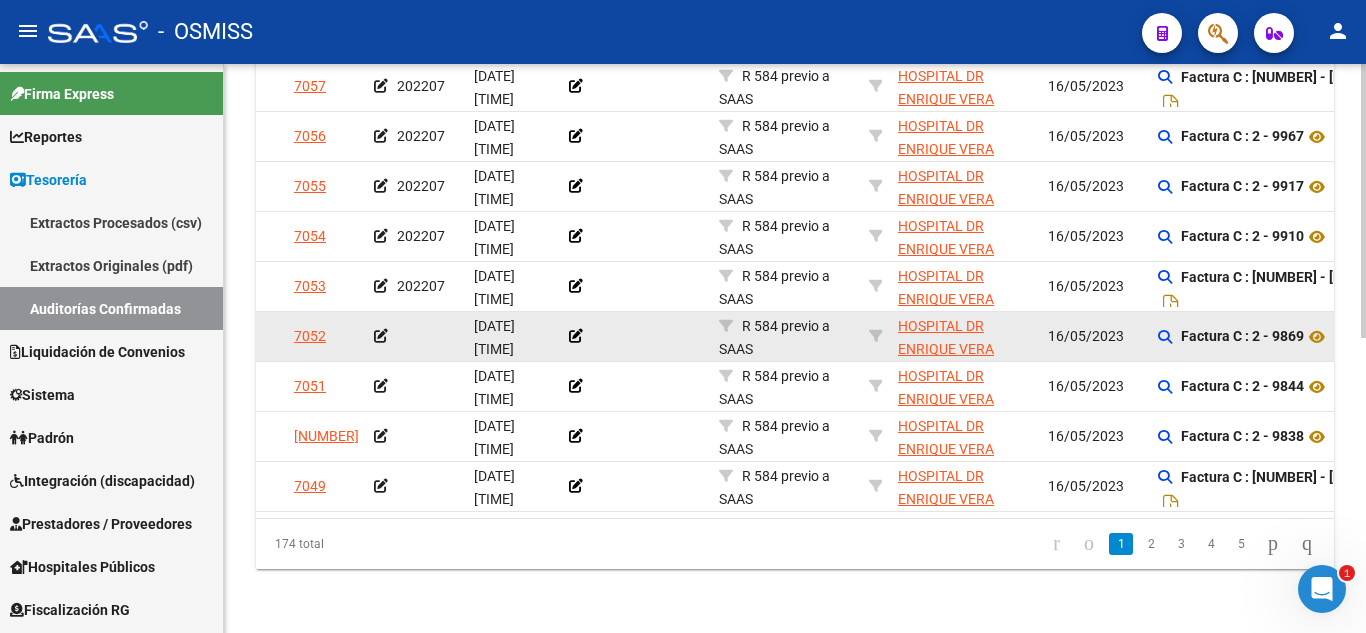 click on "Factura C : 2 - 9869" 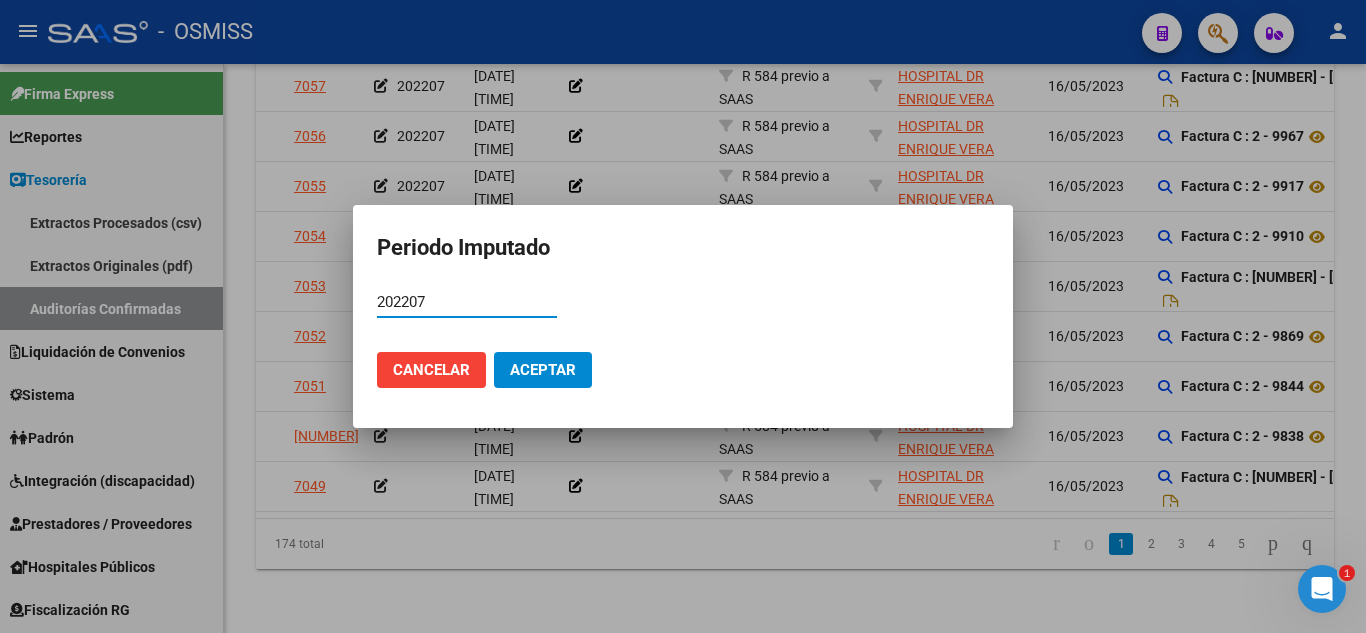 type on "202207" 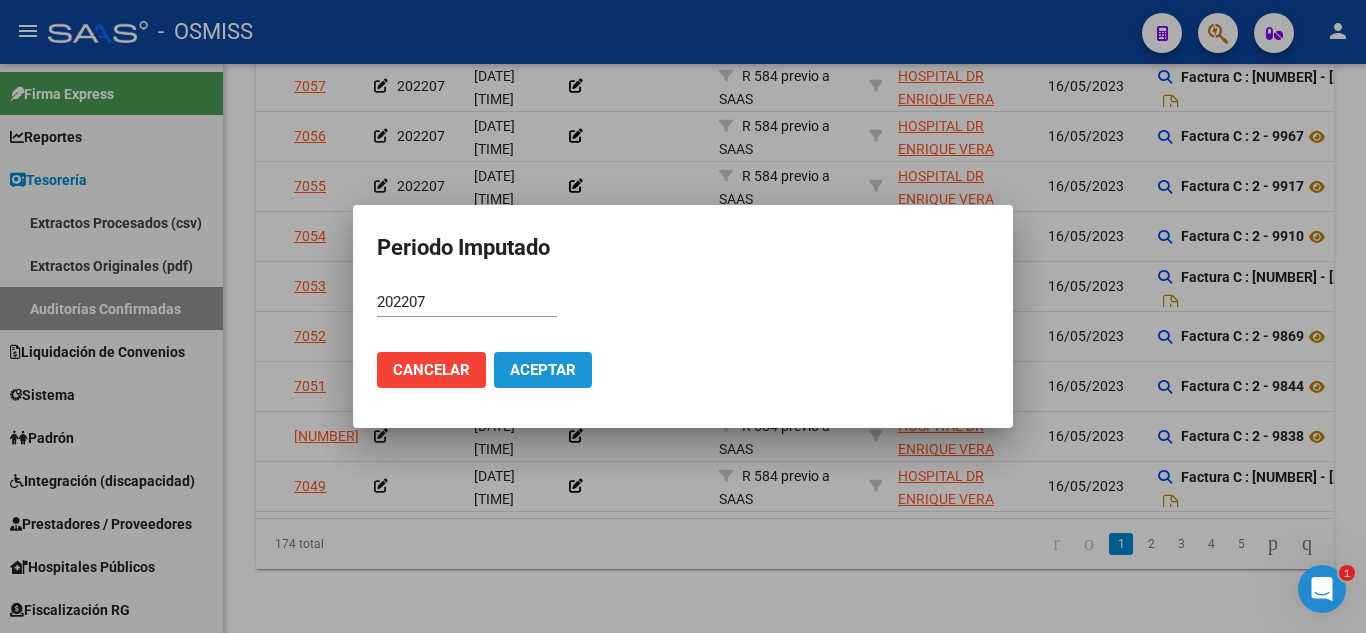 click on "Aceptar" 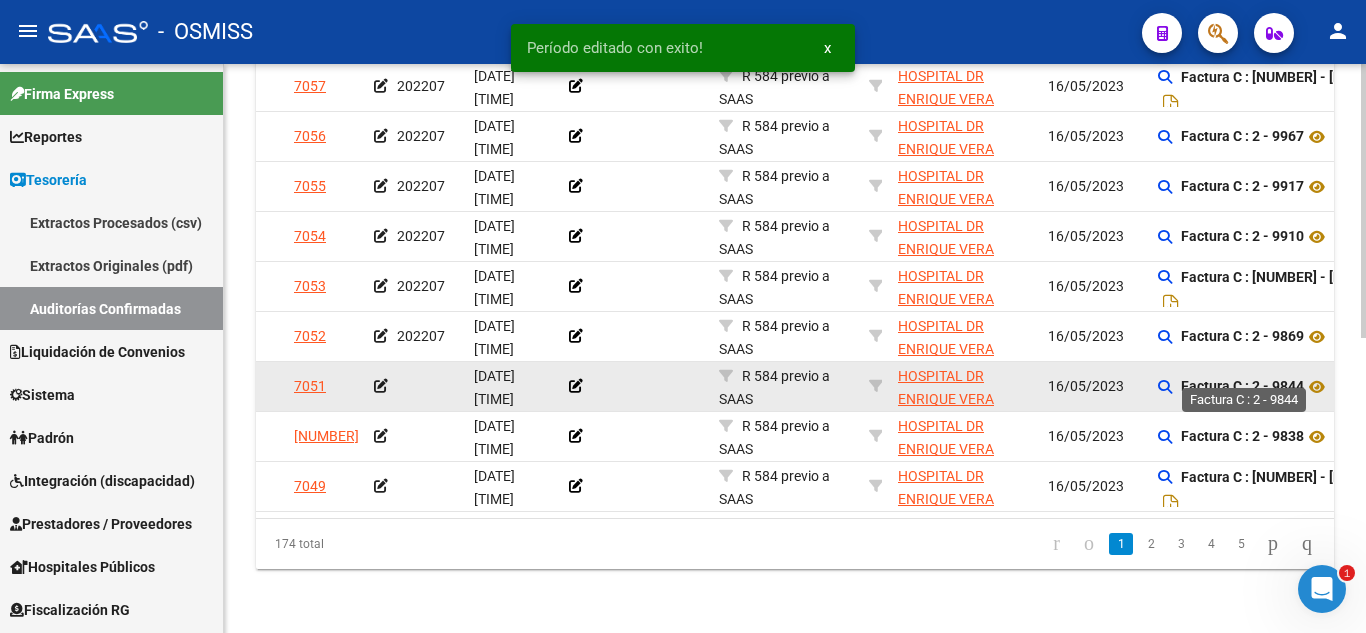click on "Factura C : 2 - 9844" 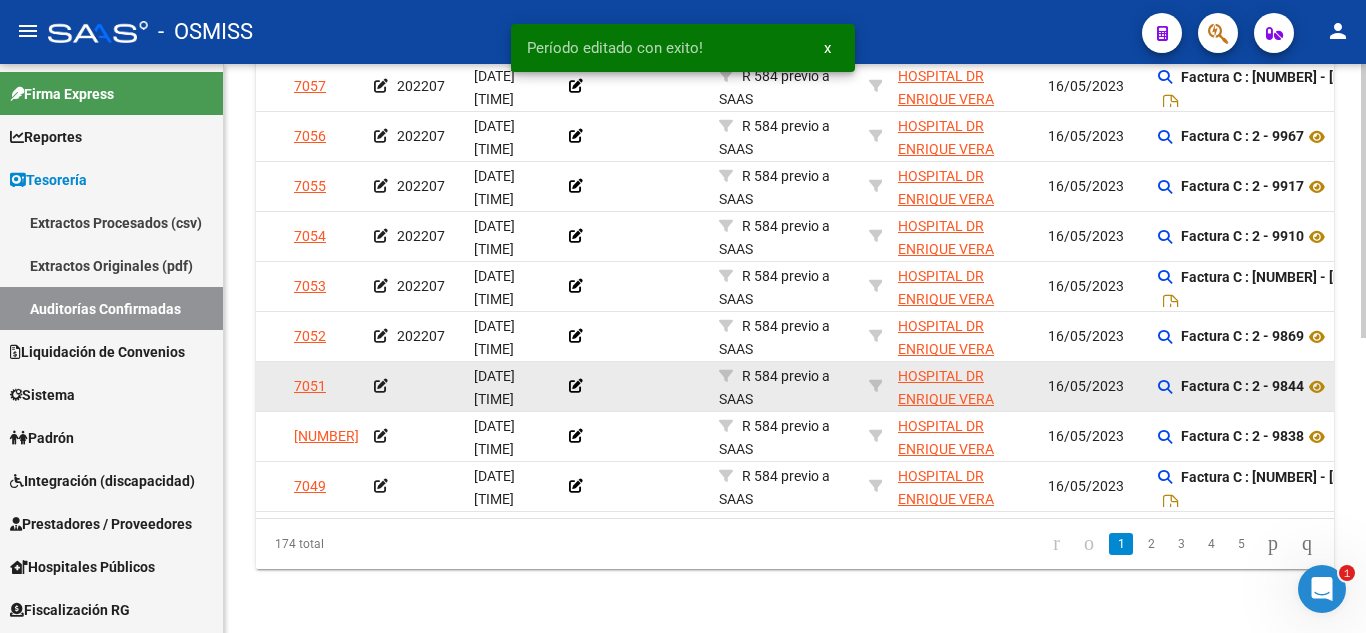 click on "Factura C : 2 - 9844" 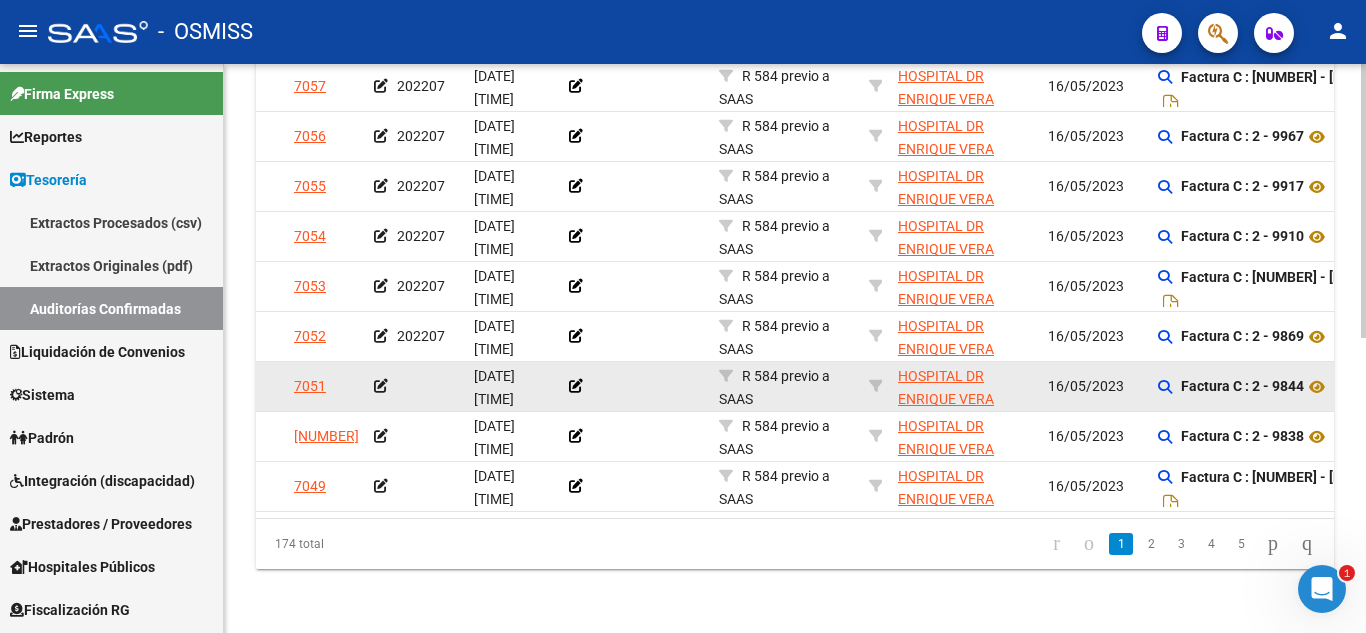 click 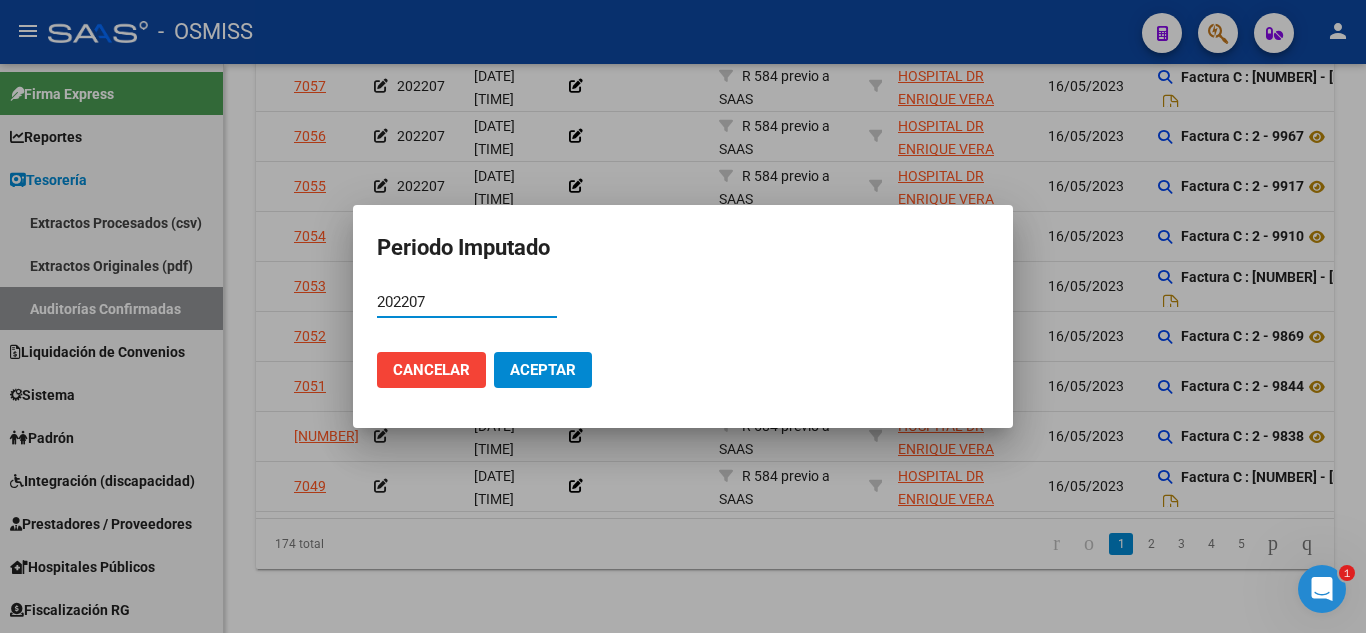 type on "202207" 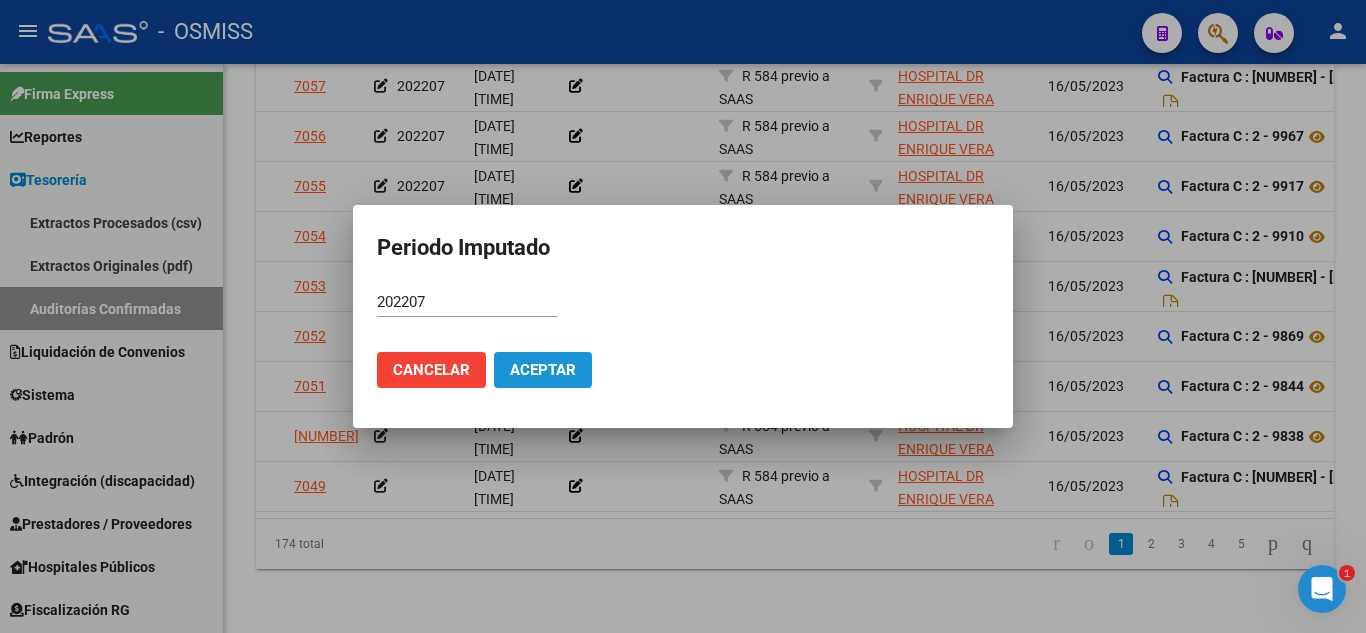 click on "Aceptar" 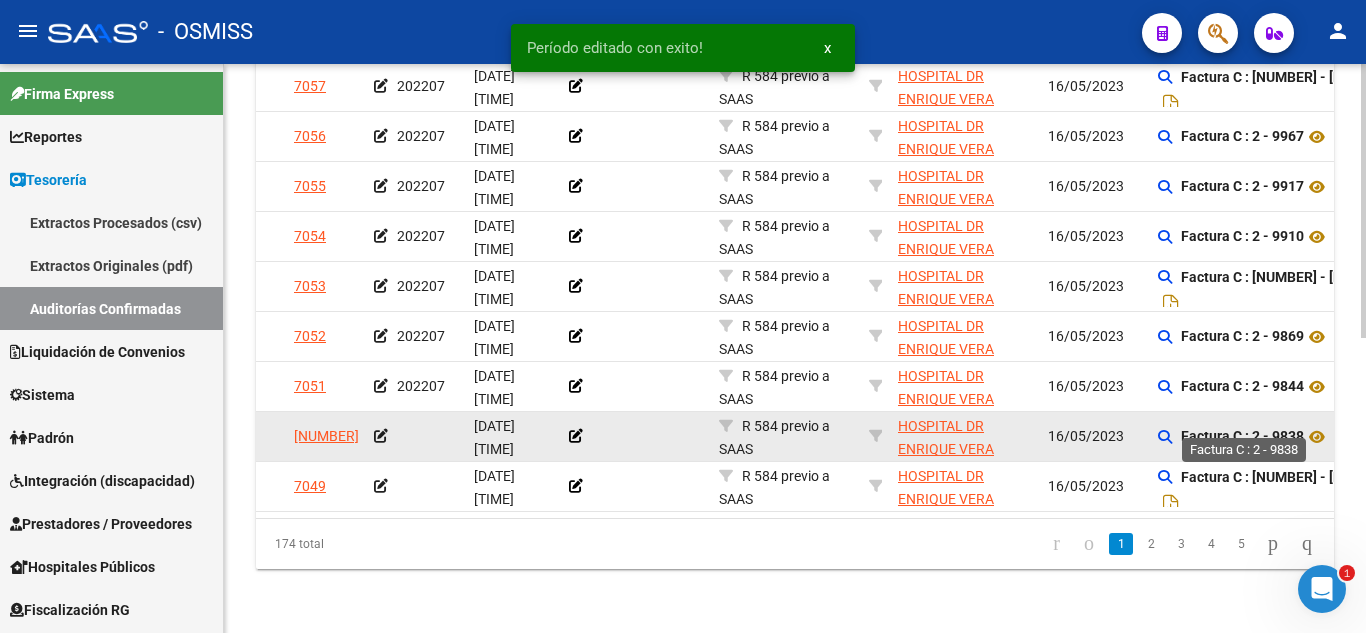 click on "Factura C : 2 - 9838" 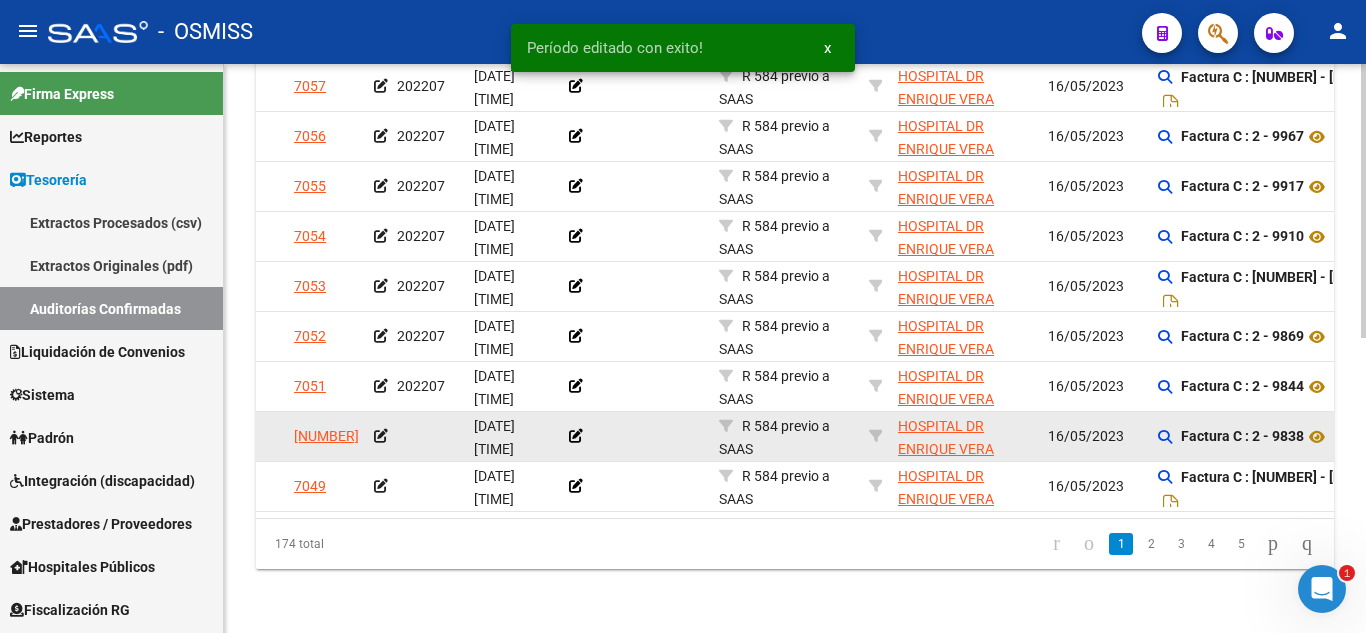 click on "Factura C : 2 - 9838" 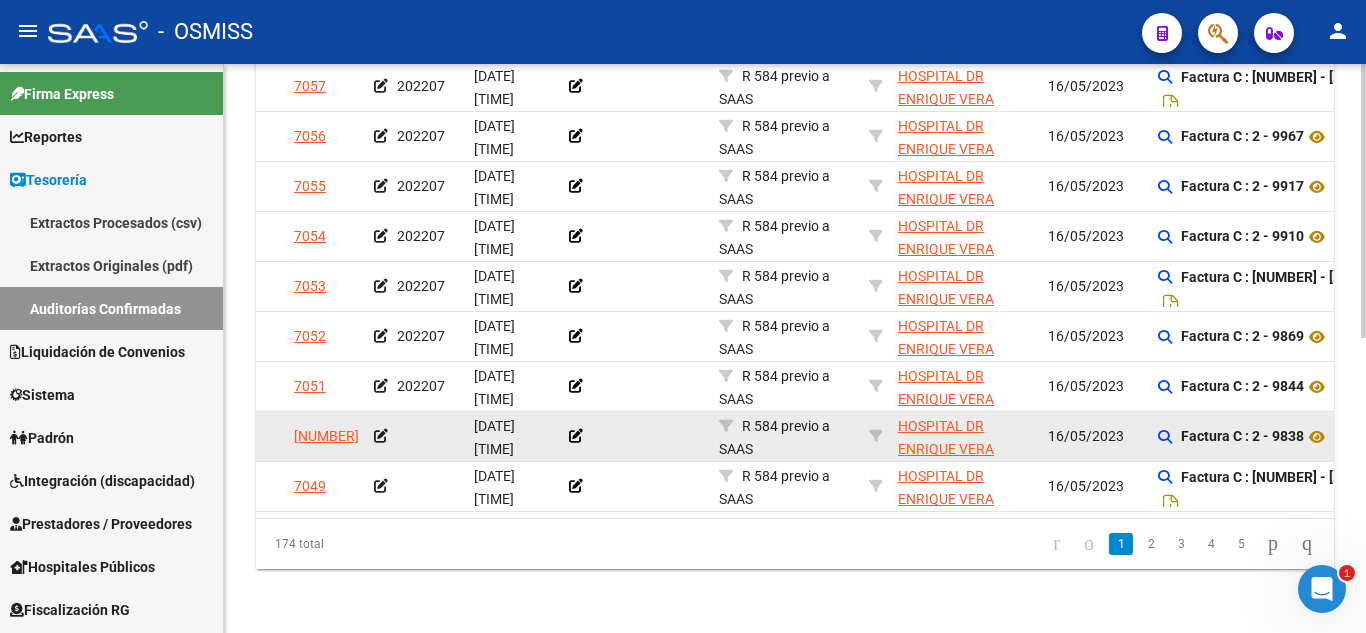 click 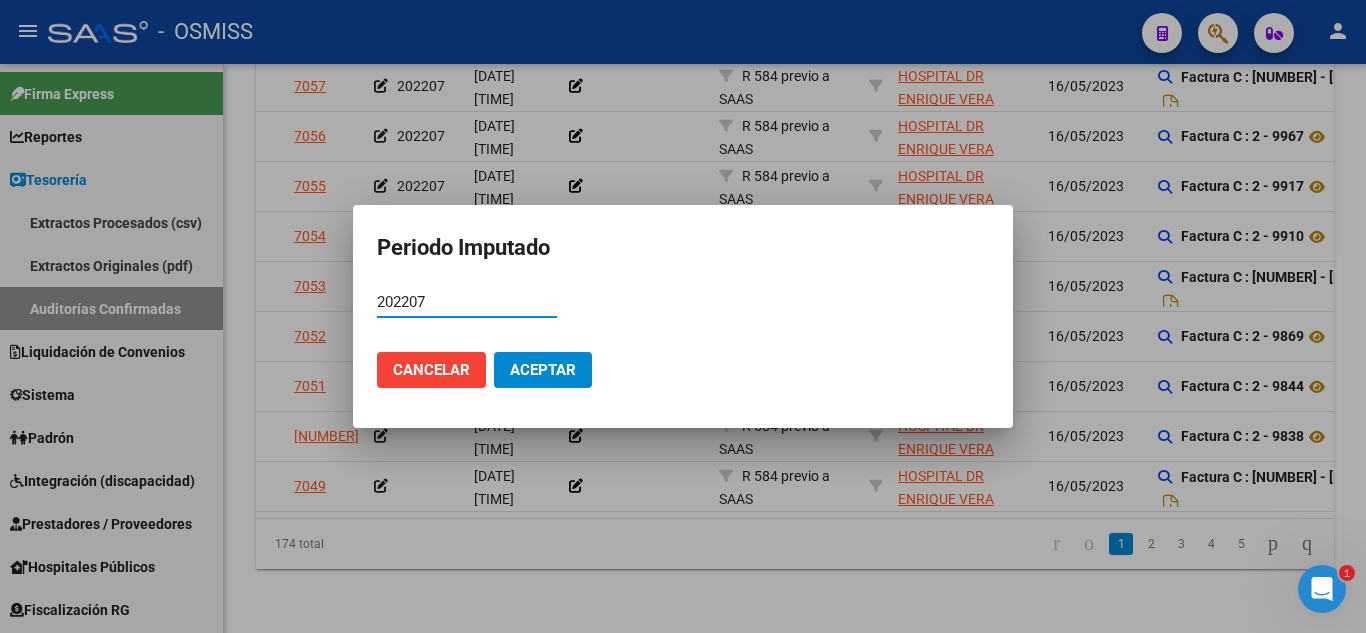 type on "202207" 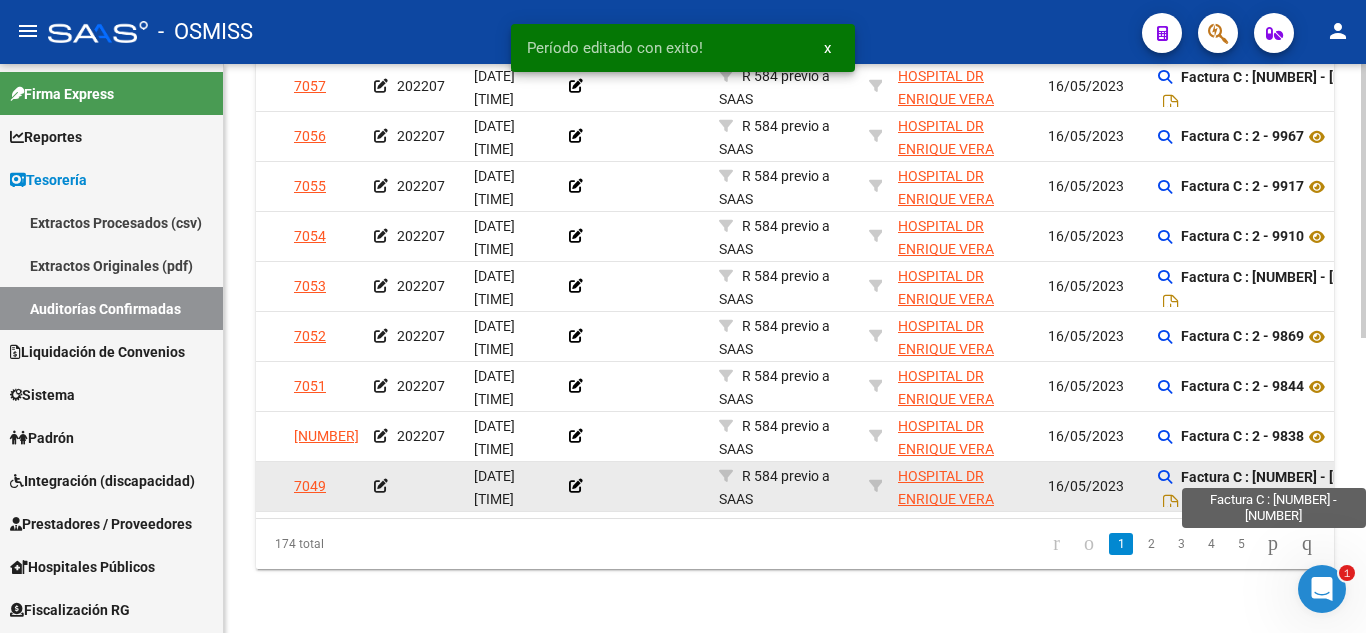 click on "Factura C : 2 - 9836" 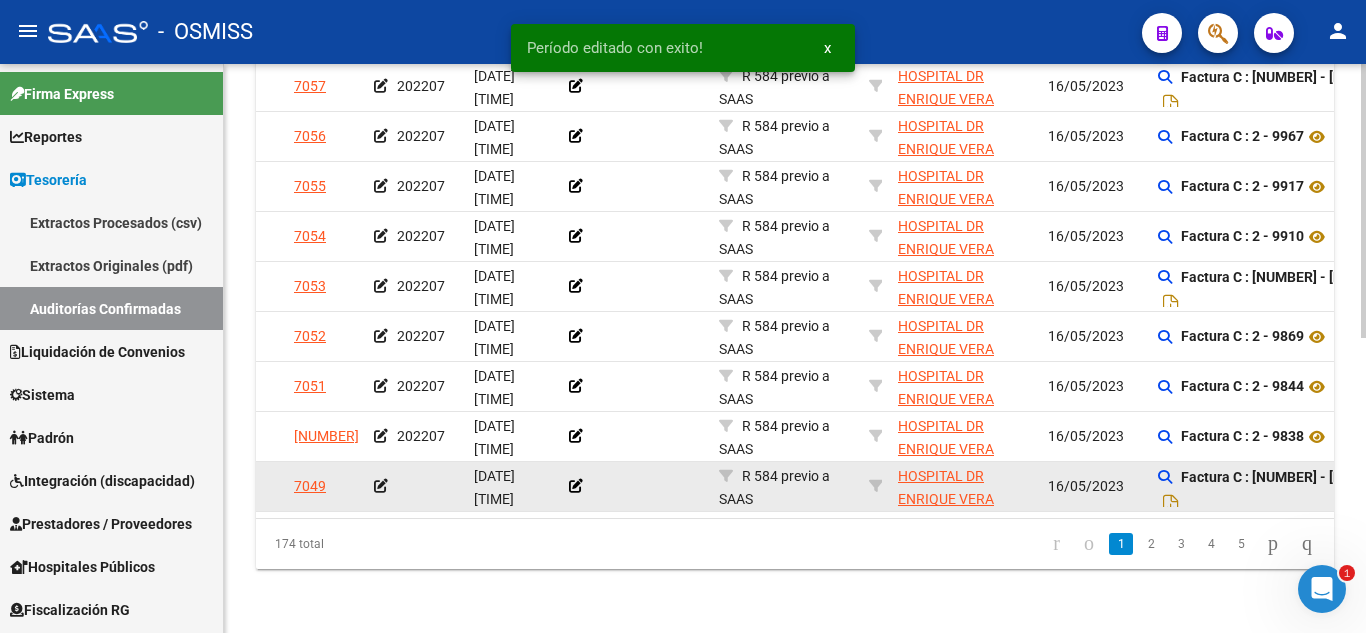 click on "Factura C : 2 - 9836" 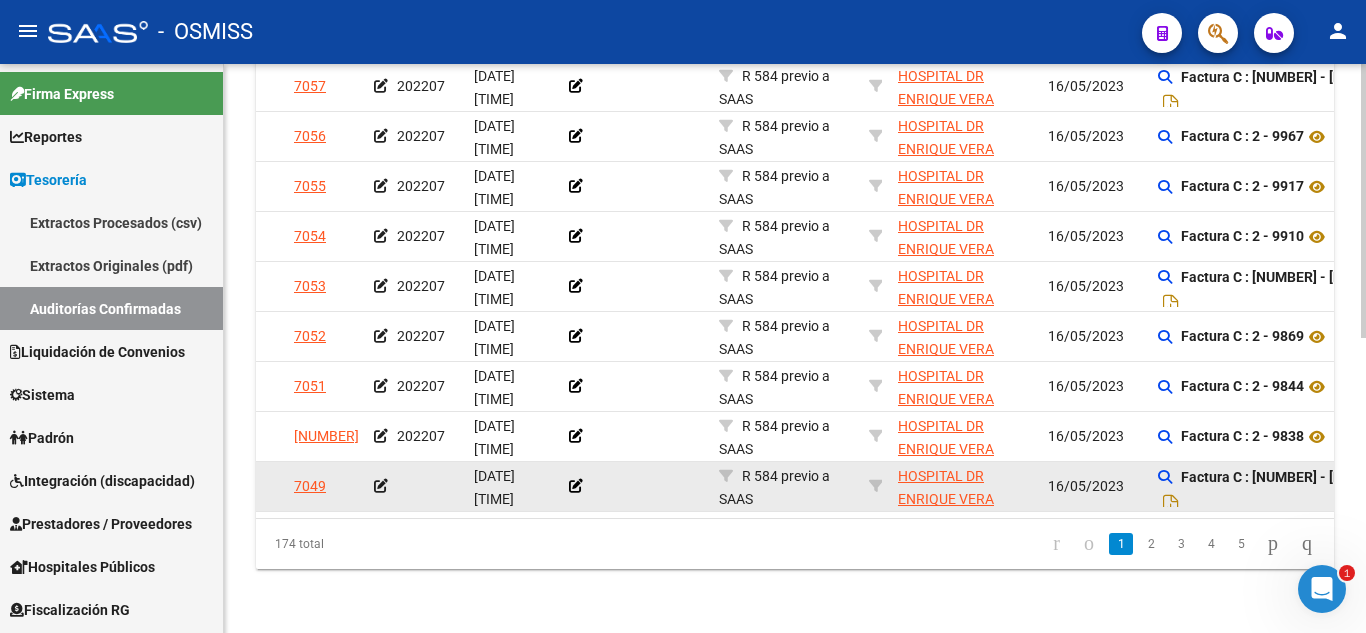 click 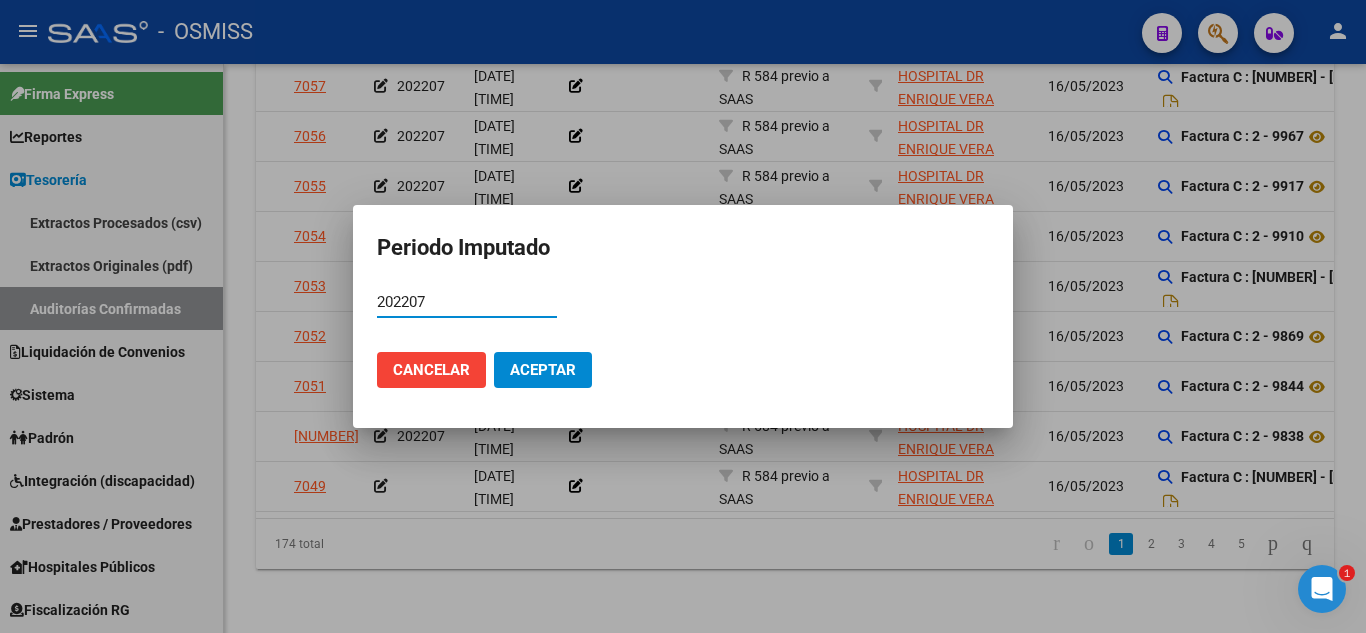type on "202207" 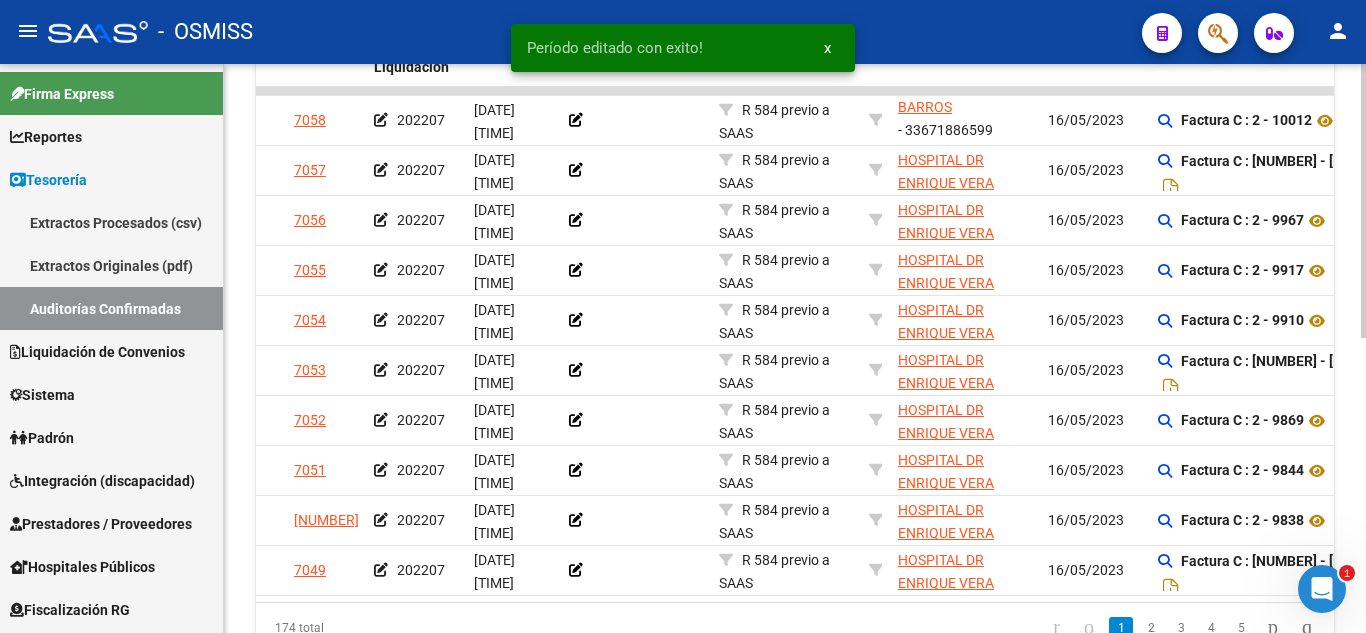scroll, scrollTop: 412, scrollLeft: 0, axis: vertical 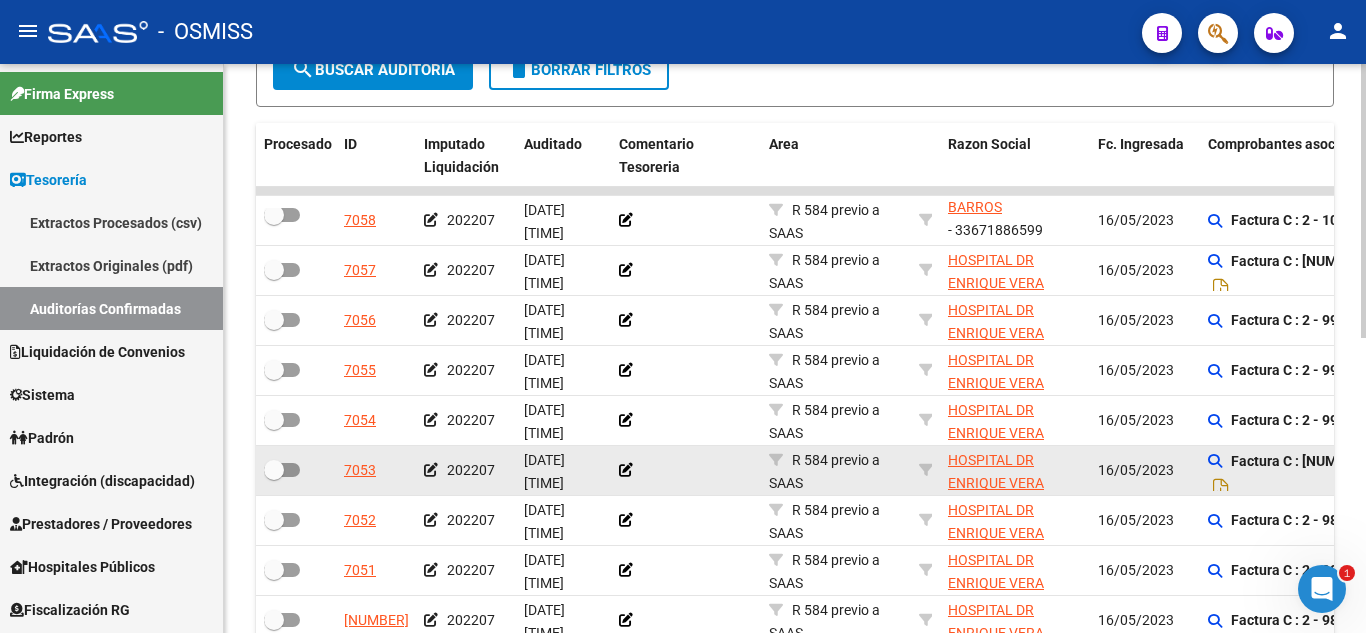 drag, startPoint x: 533, startPoint y: 467, endPoint x: 455, endPoint y: 462, distance: 78.160095 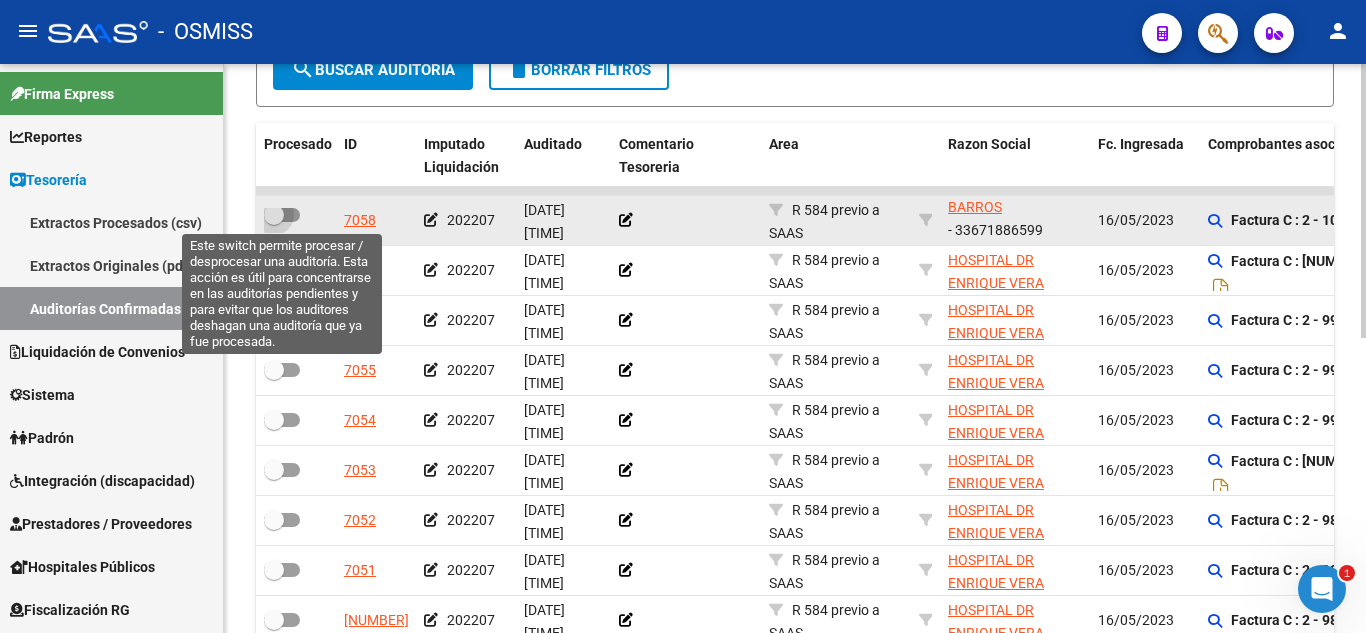 click at bounding box center (274, 215) 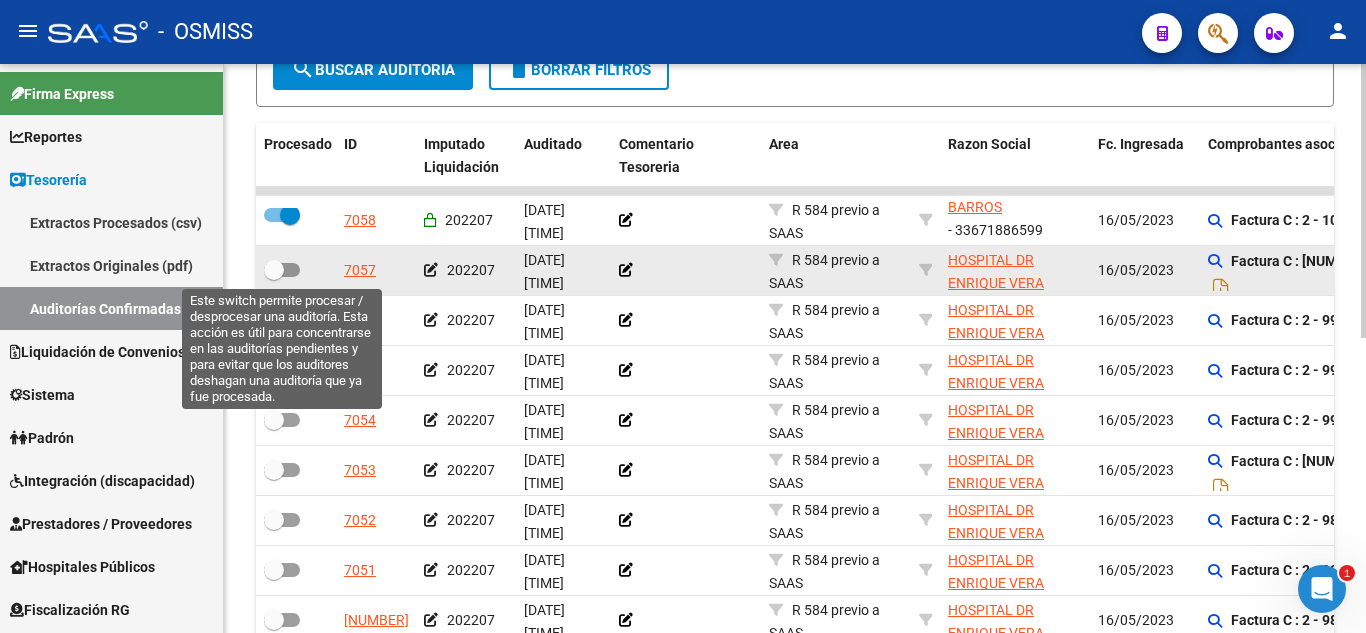 click at bounding box center (274, 270) 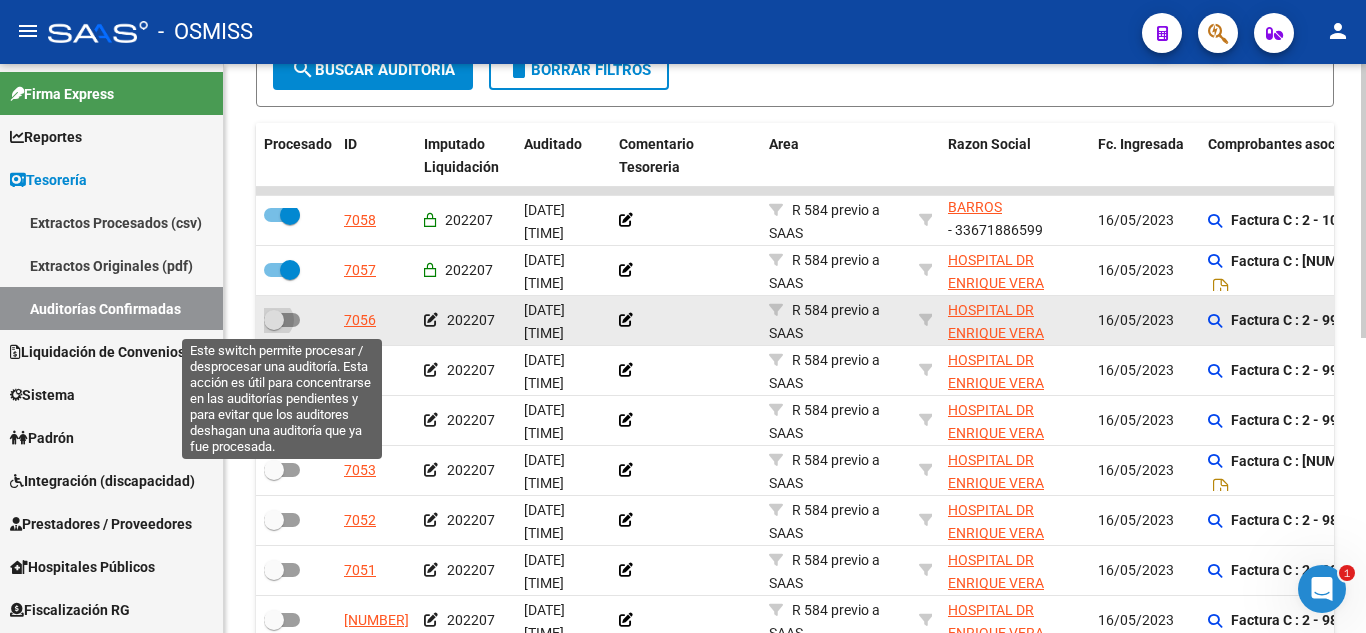 click at bounding box center (274, 320) 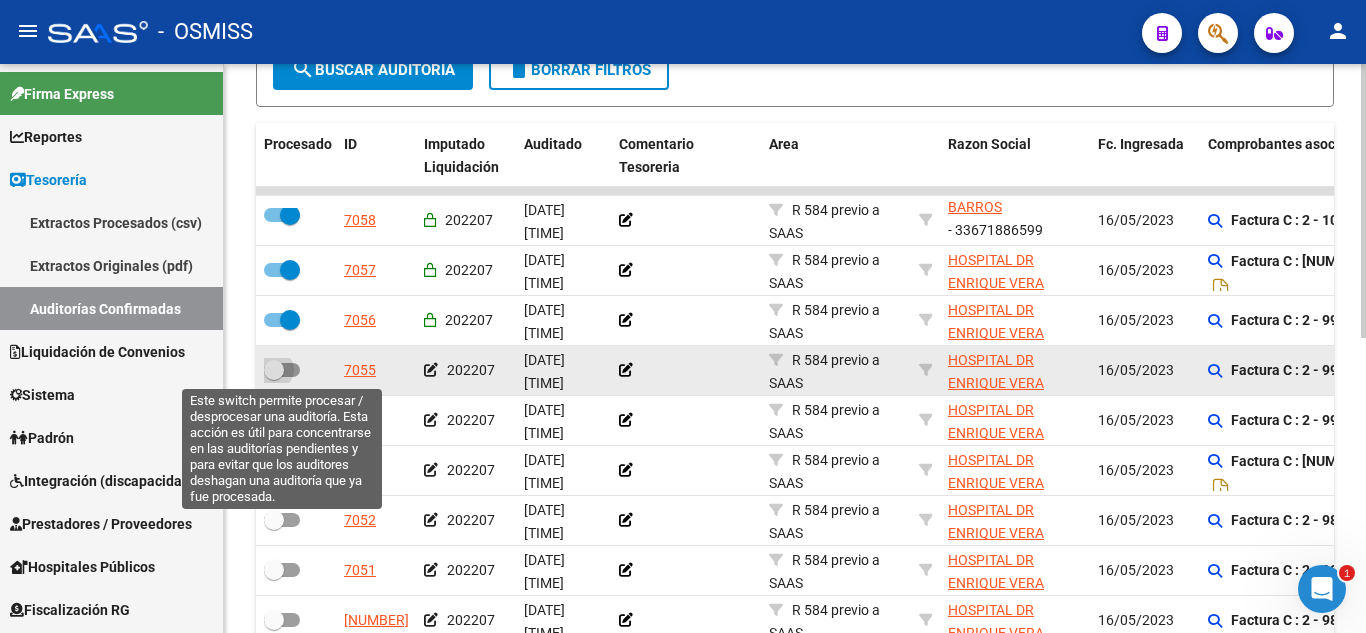 click at bounding box center [282, 370] 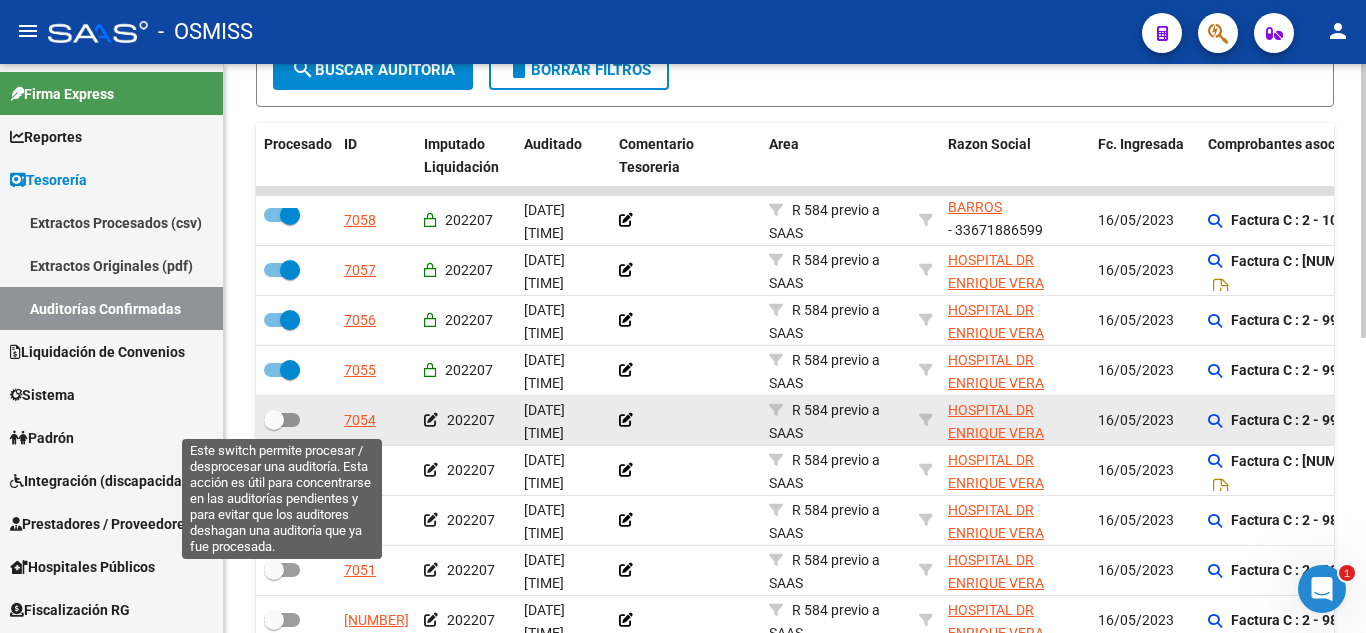 click at bounding box center [282, 420] 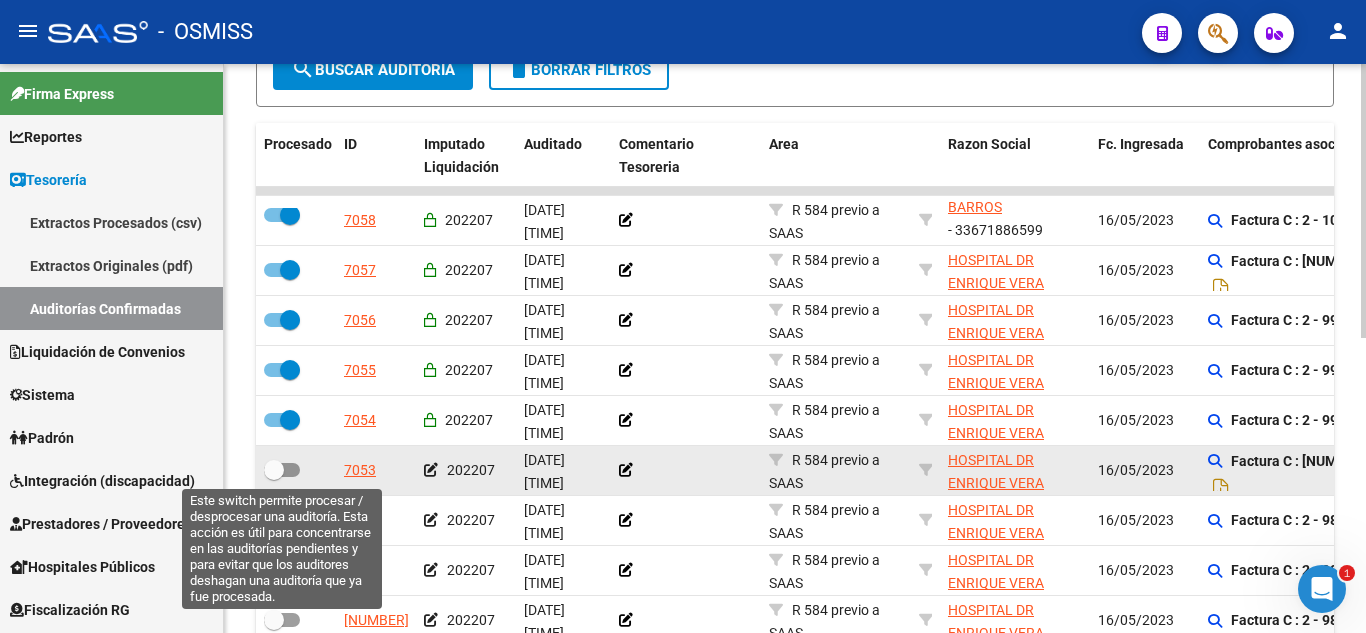 click at bounding box center [282, 470] 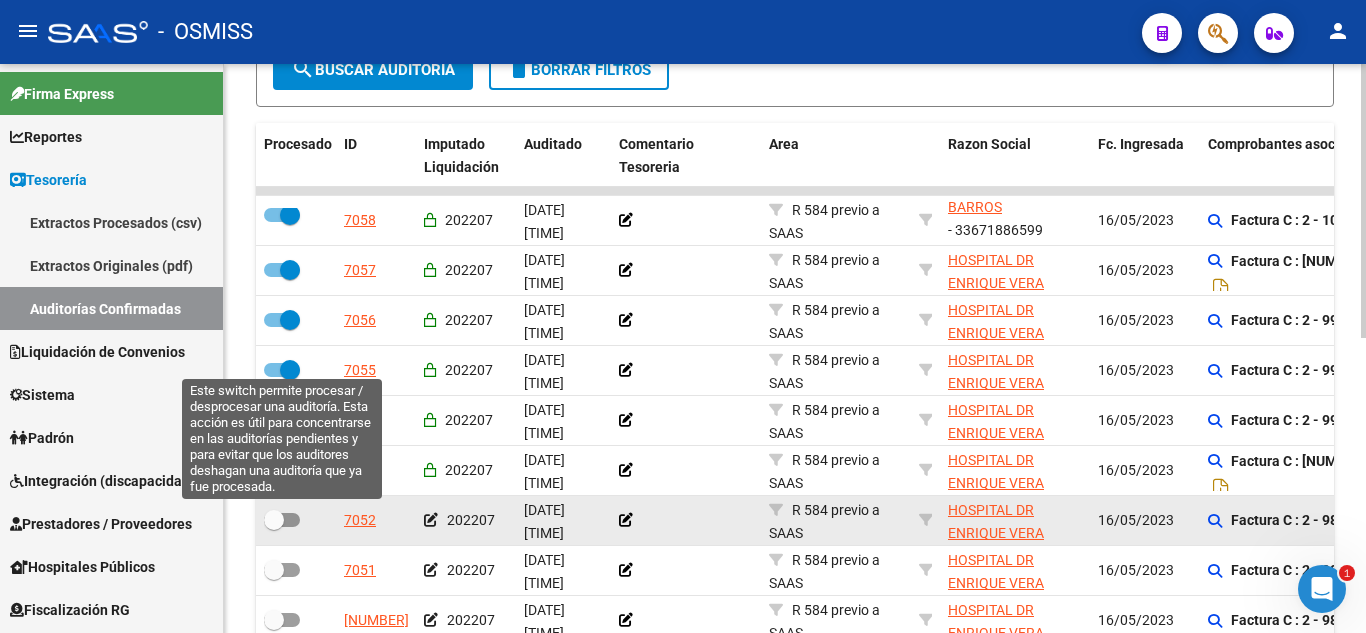 click at bounding box center (274, 520) 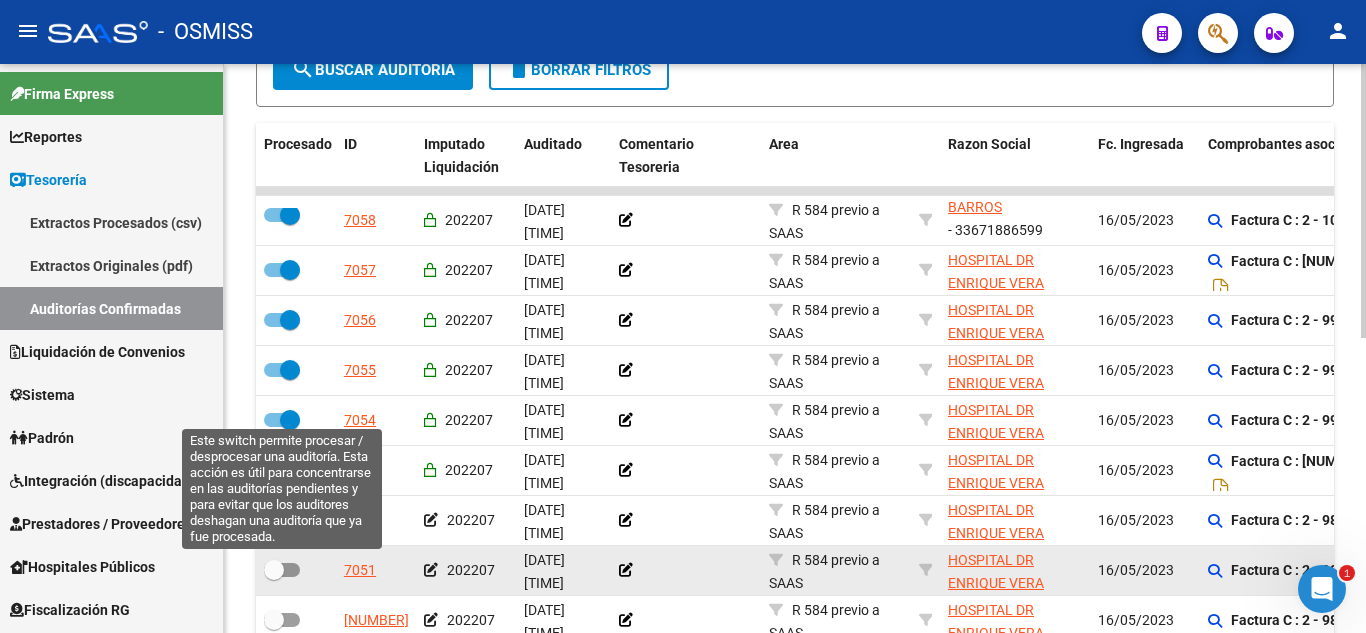 drag, startPoint x: 285, startPoint y: 565, endPoint x: 289, endPoint y: 598, distance: 33.24154 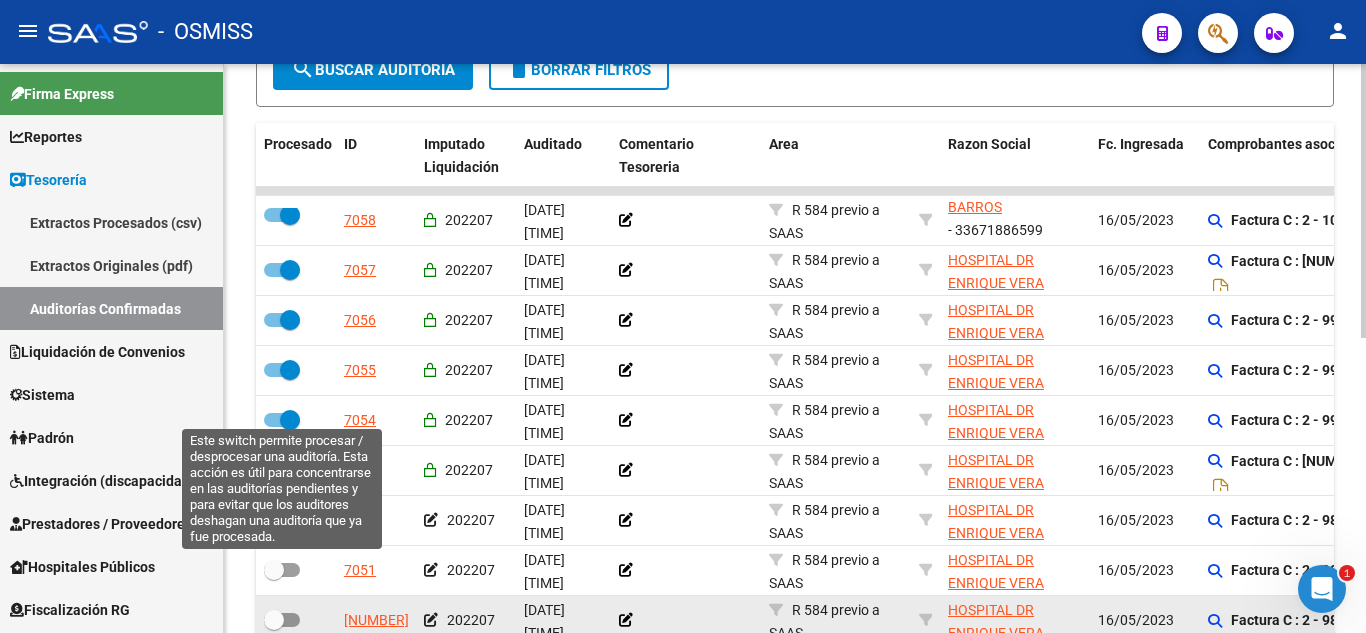 click at bounding box center [273, 577] 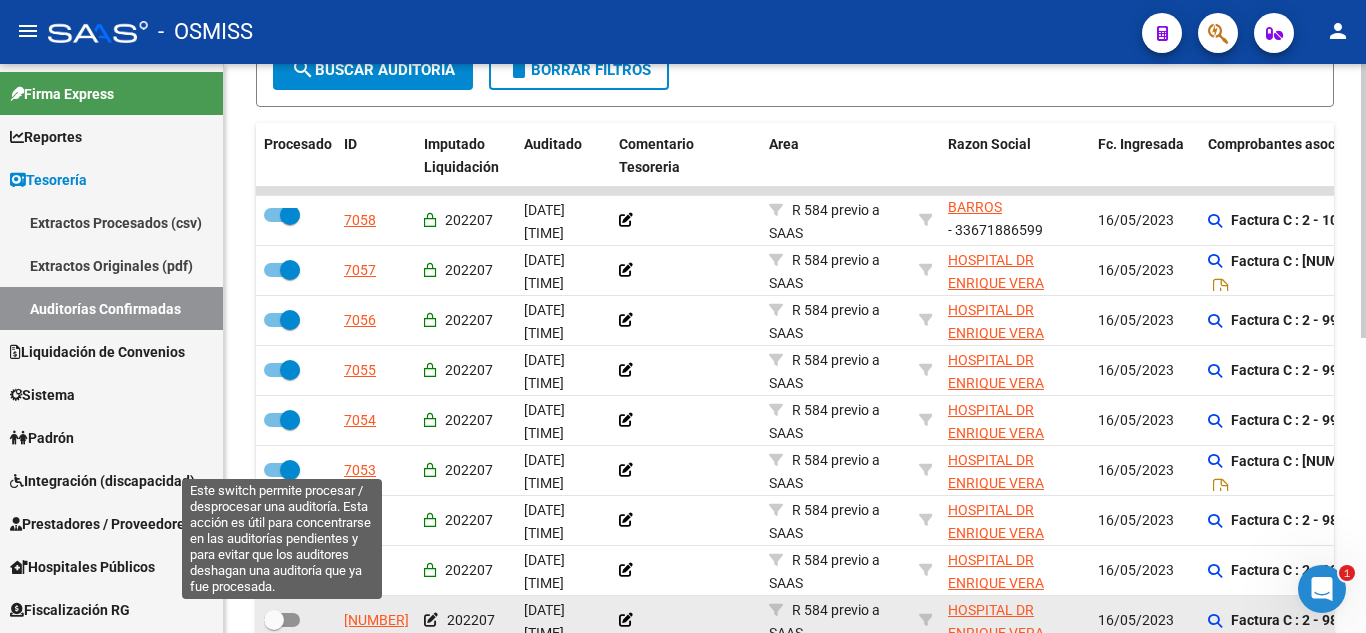 click at bounding box center [282, 620] 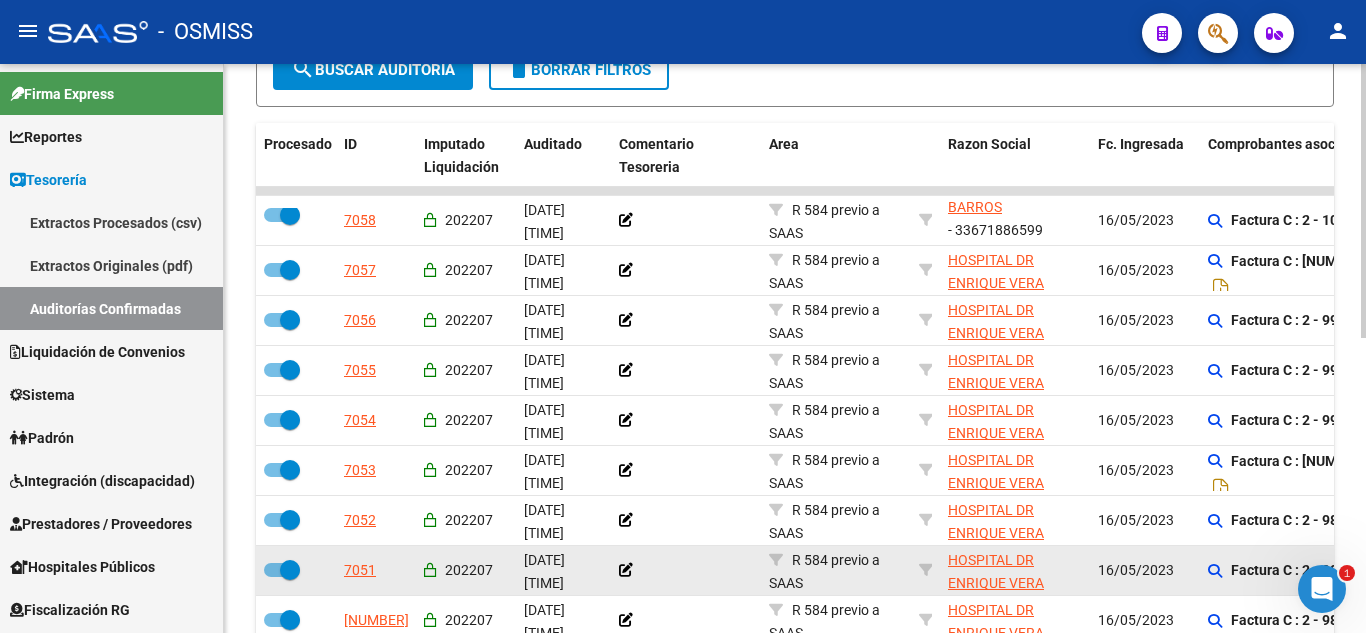 scroll, scrollTop: 5, scrollLeft: 0, axis: vertical 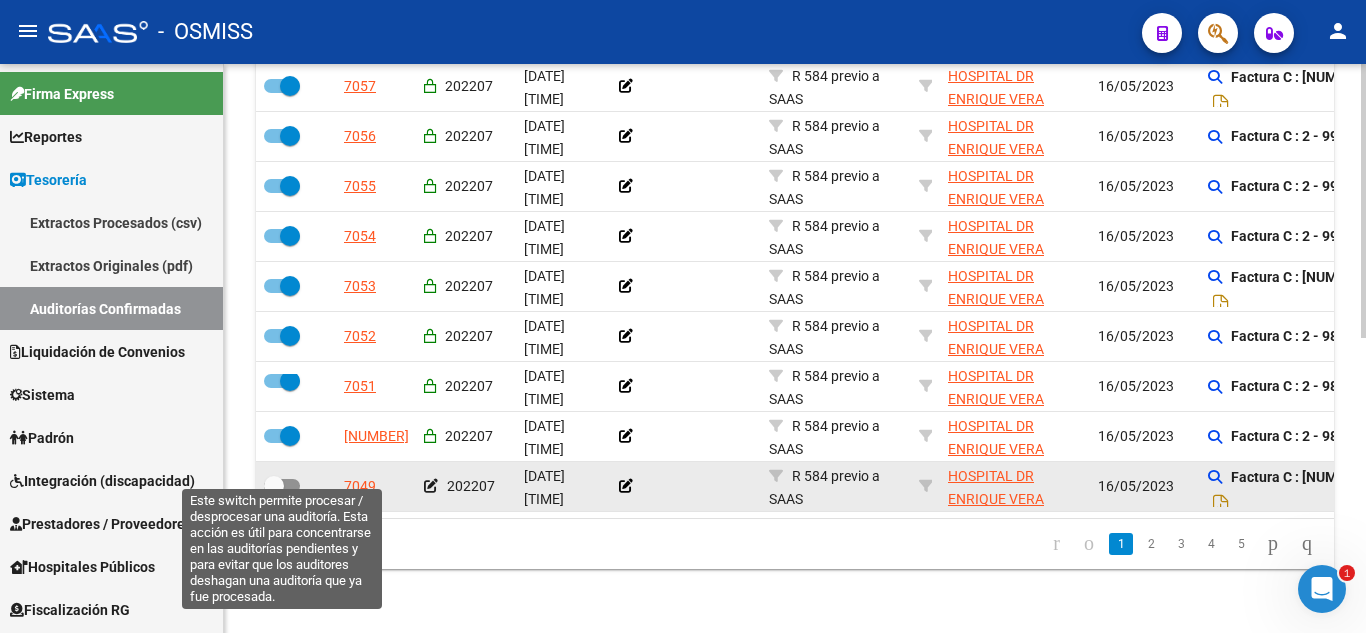 click at bounding box center [282, 486] 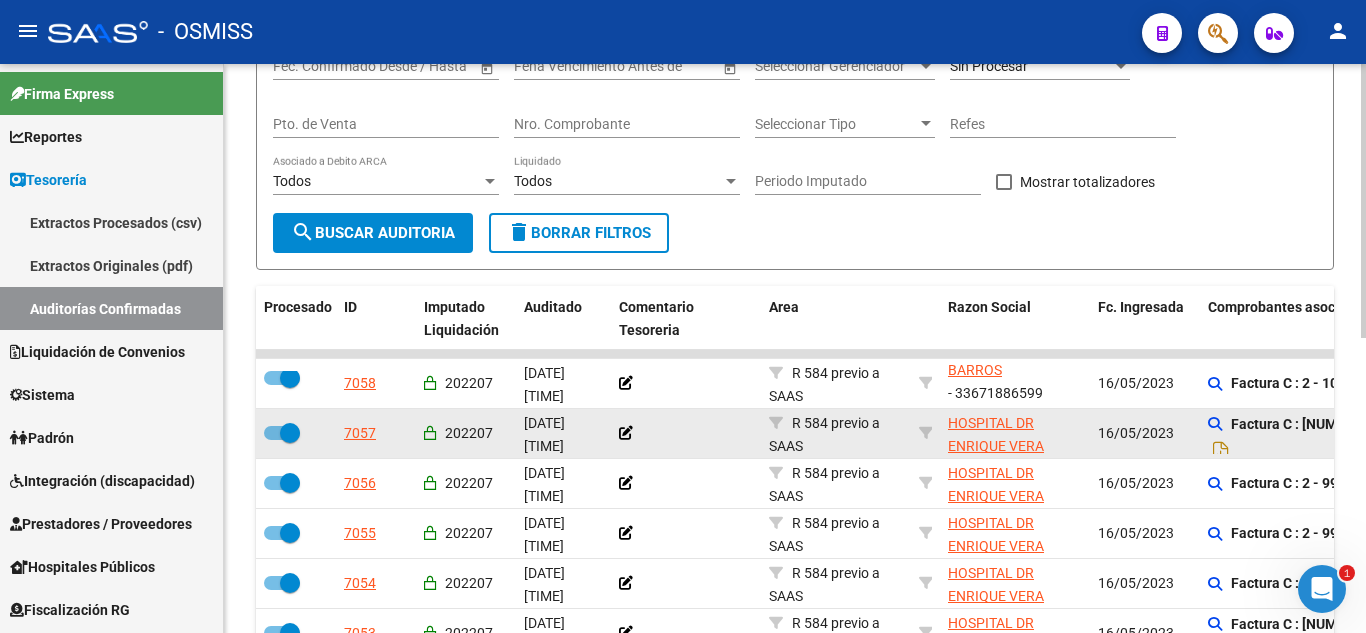 scroll, scrollTop: 212, scrollLeft: 0, axis: vertical 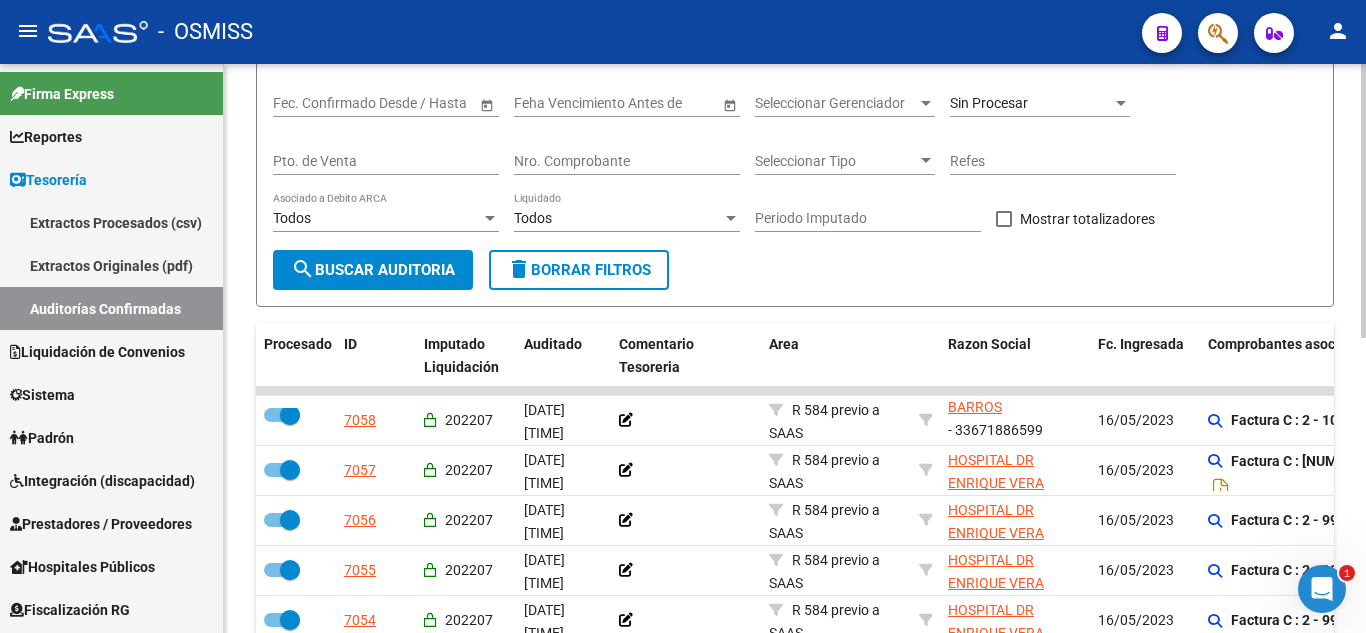 click on "Todos Asociado a Debito ARCA" 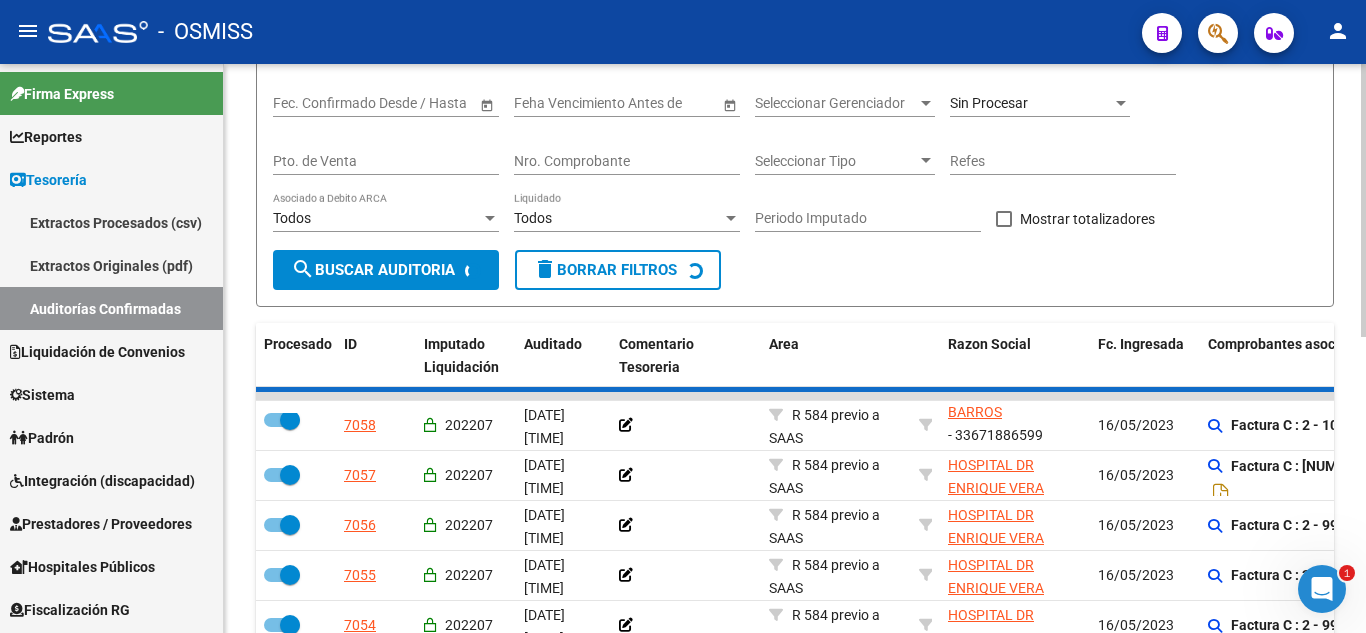 checkbox on "false" 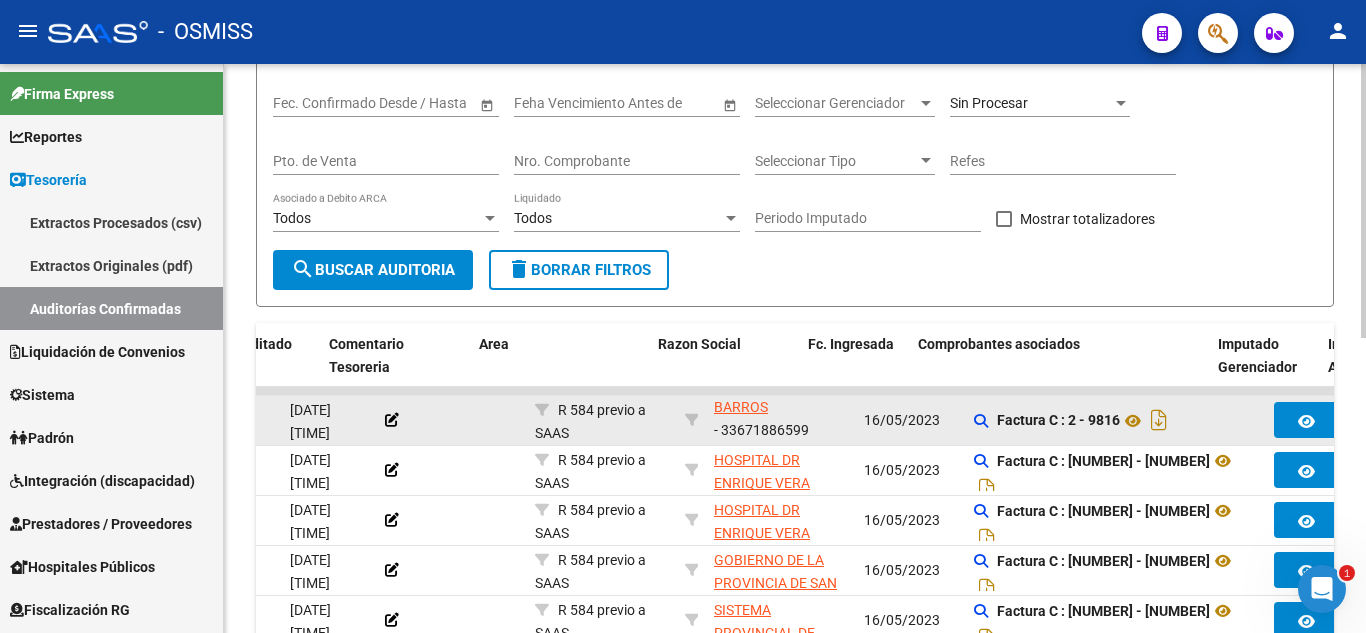 scroll, scrollTop: 0, scrollLeft: 352, axis: horizontal 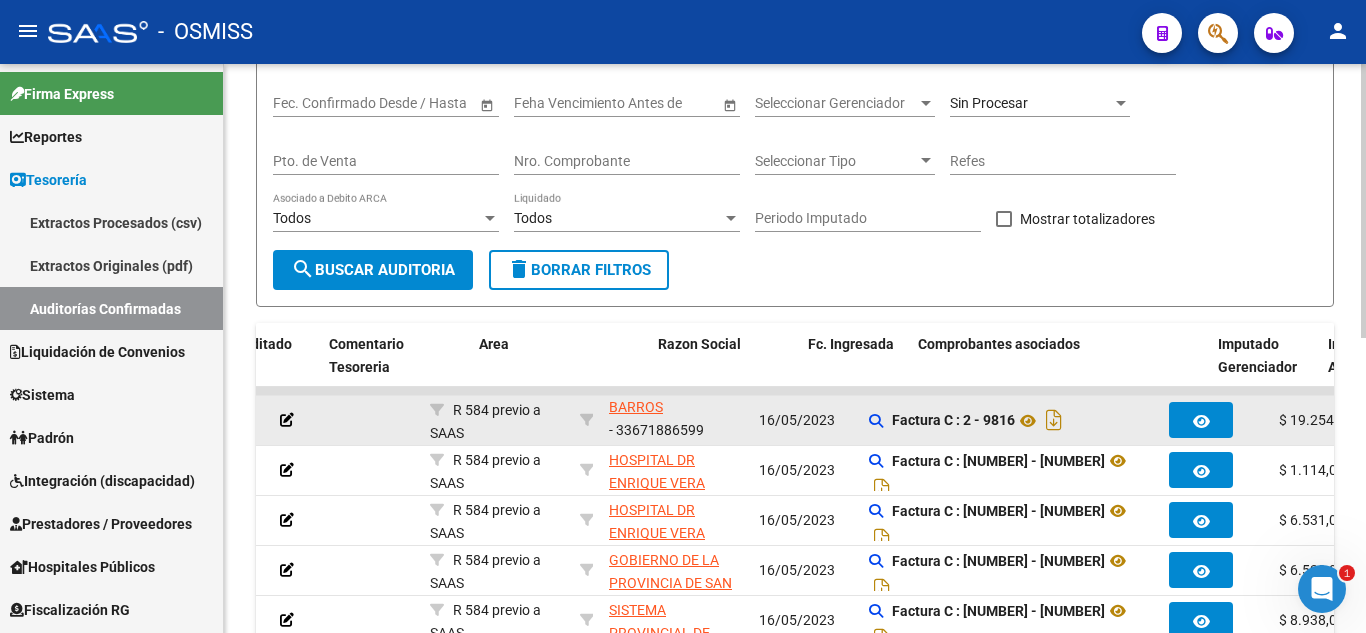 drag, startPoint x: 733, startPoint y: 425, endPoint x: 800, endPoint y: 416, distance: 67.601776 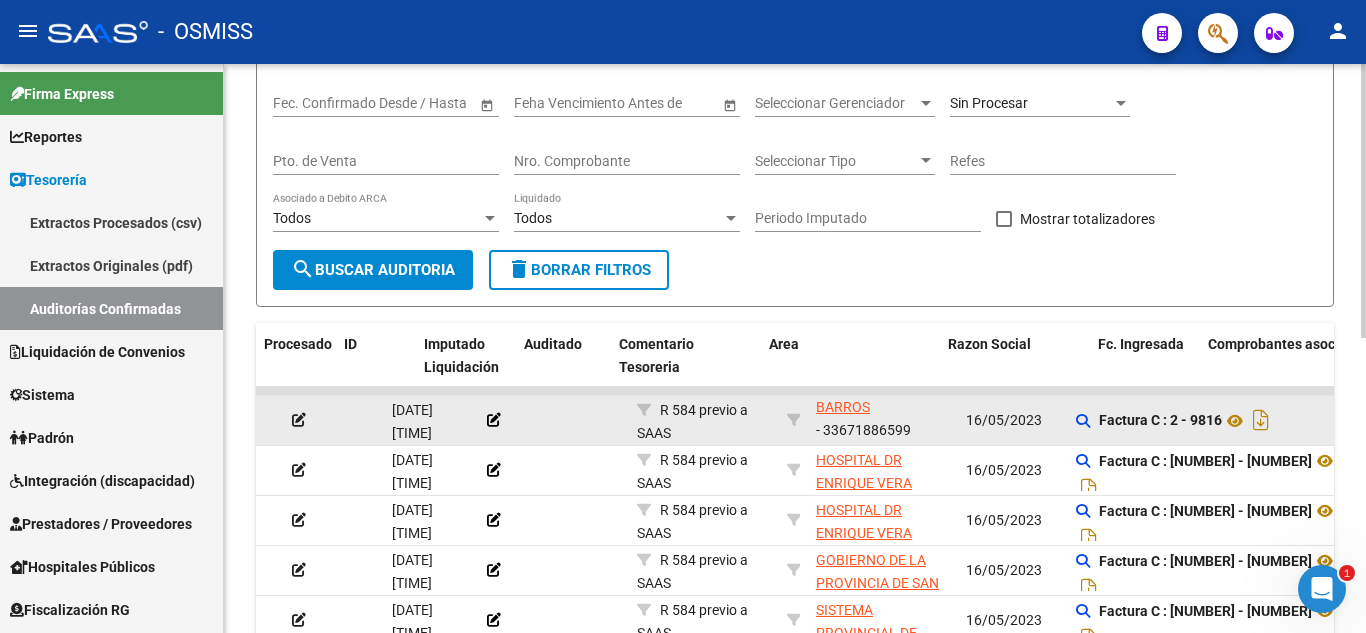 scroll, scrollTop: 0, scrollLeft: 0, axis: both 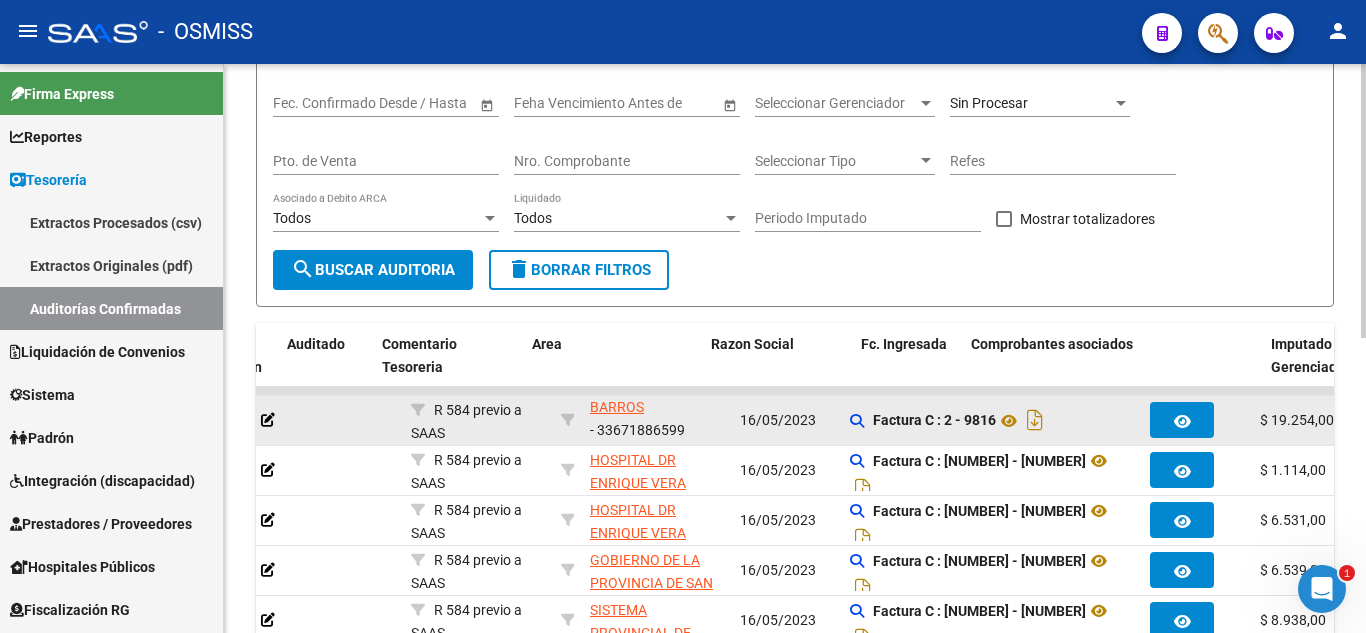 drag, startPoint x: 800, startPoint y: 416, endPoint x: 947, endPoint y: 414, distance: 147.01361 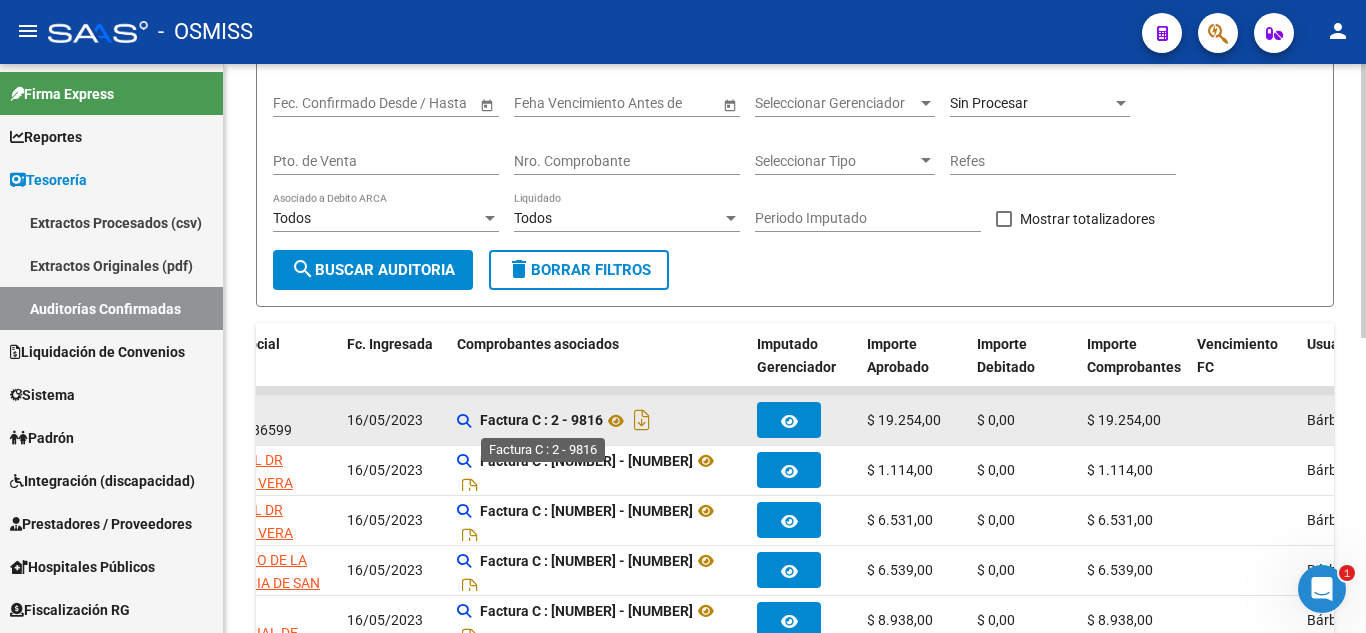 click on "Factura C : 2 - 9816" 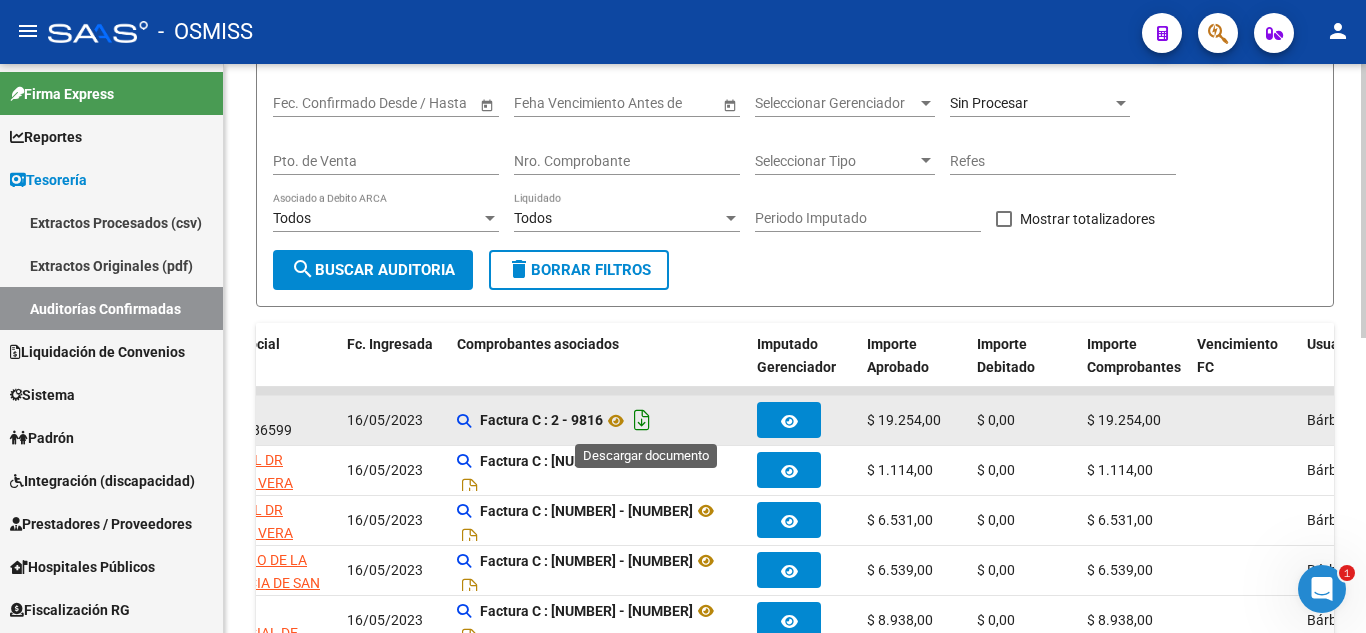scroll, scrollTop: 312, scrollLeft: 0, axis: vertical 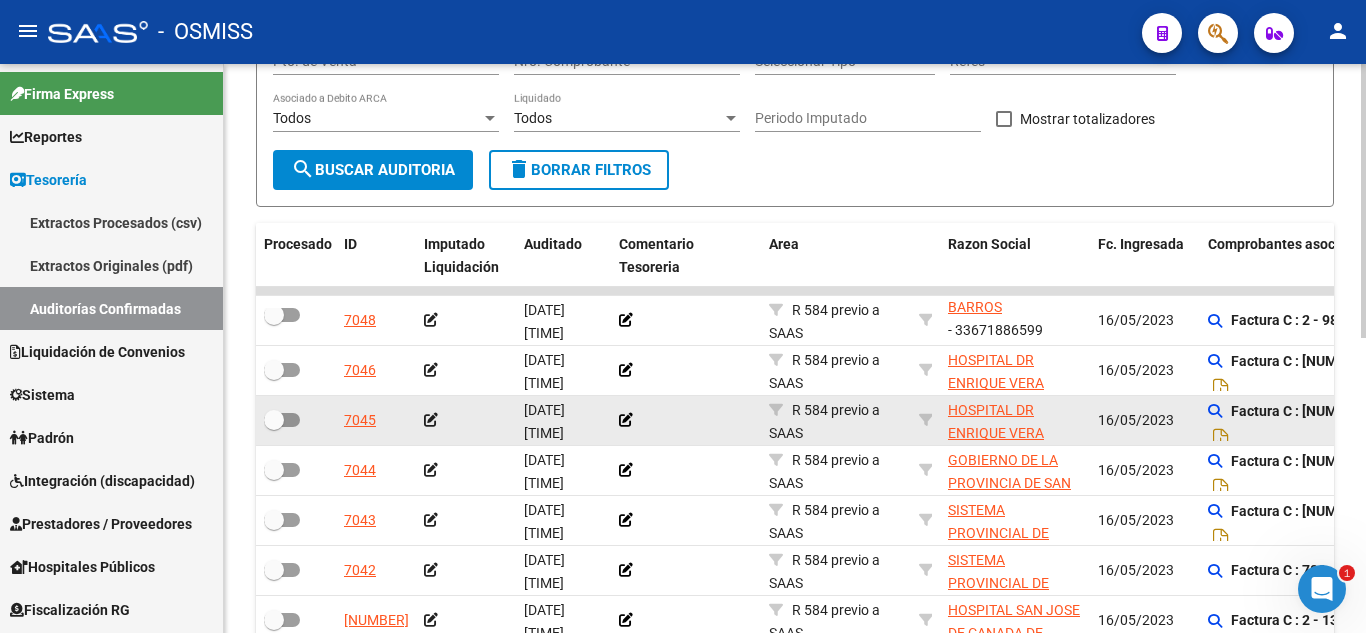 drag, startPoint x: 640, startPoint y: 434, endPoint x: 419, endPoint y: 443, distance: 221.18318 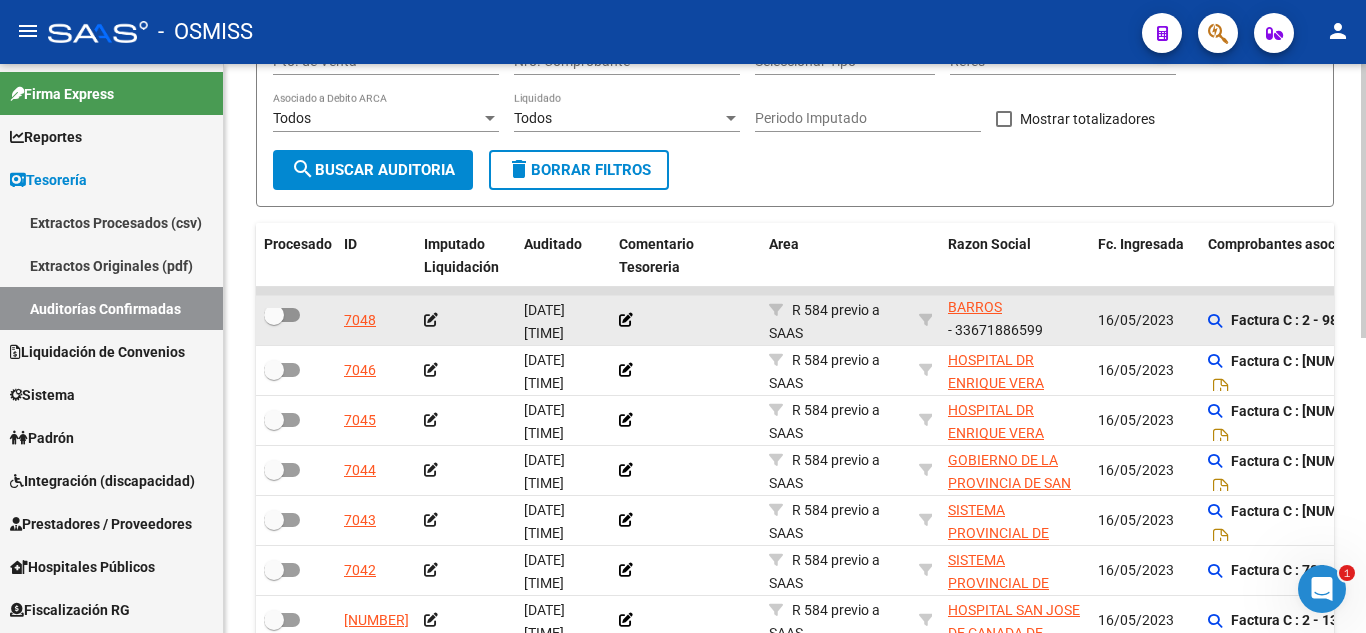 click 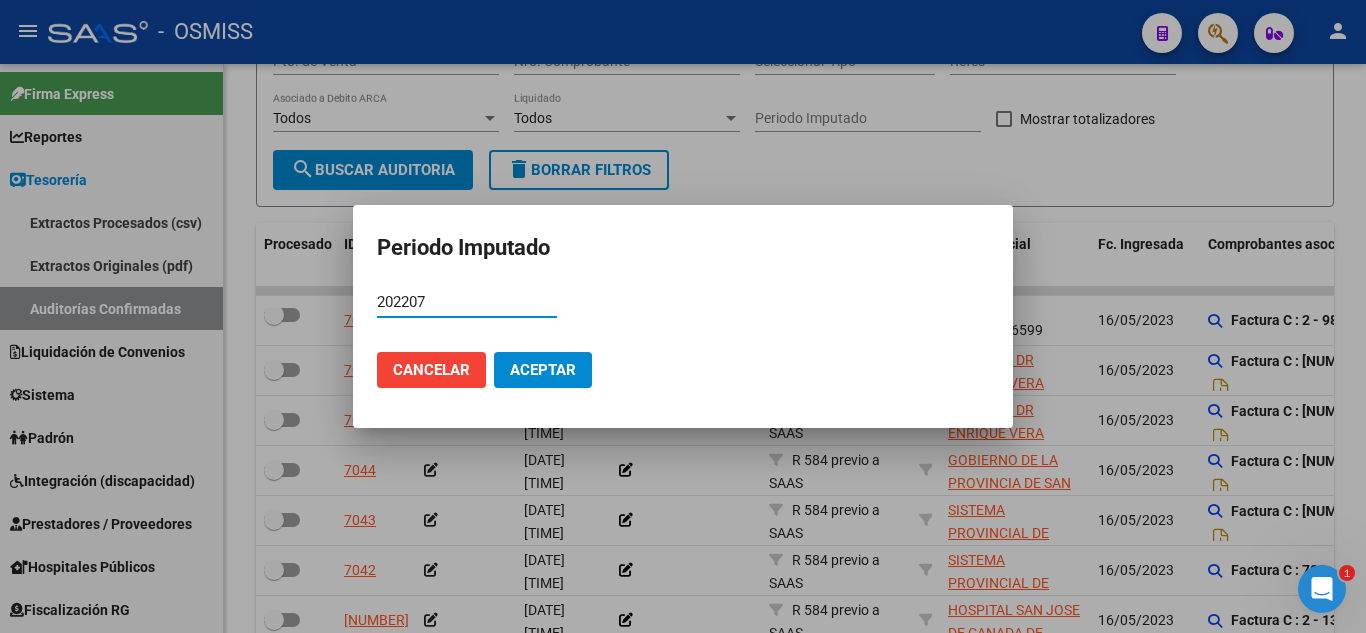 type on "202207" 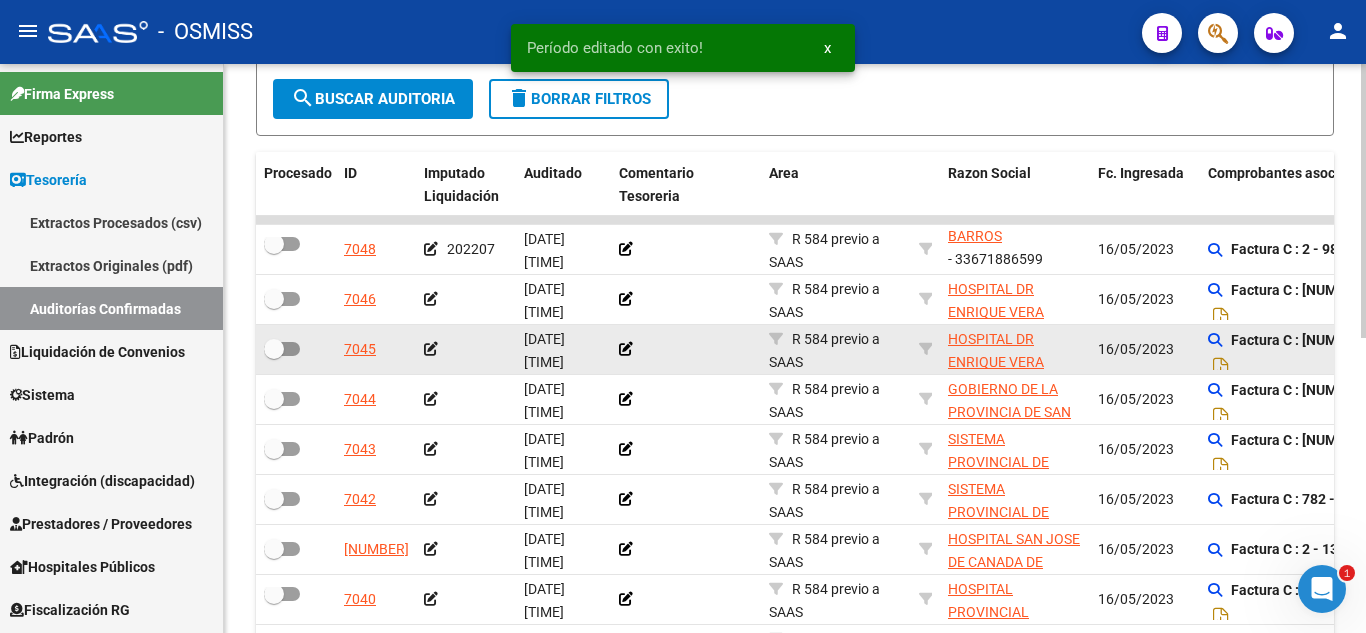 scroll, scrollTop: 412, scrollLeft: 0, axis: vertical 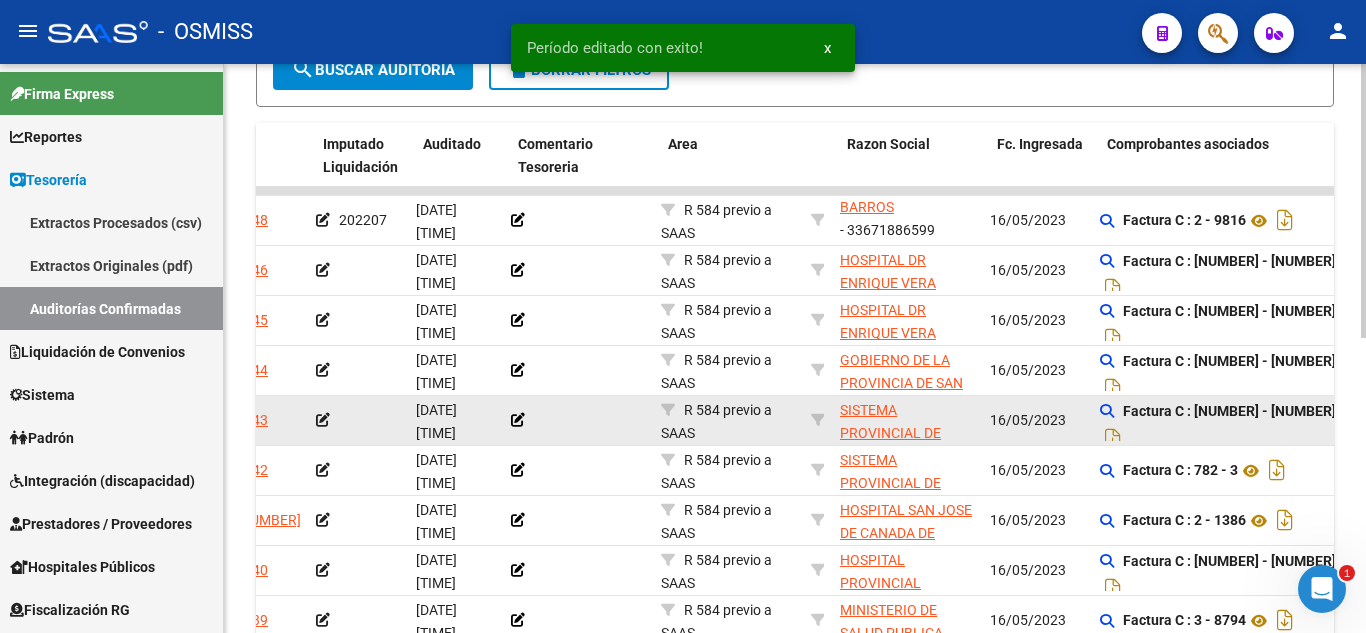 drag, startPoint x: 695, startPoint y: 395, endPoint x: 725, endPoint y: 404, distance: 31.320919 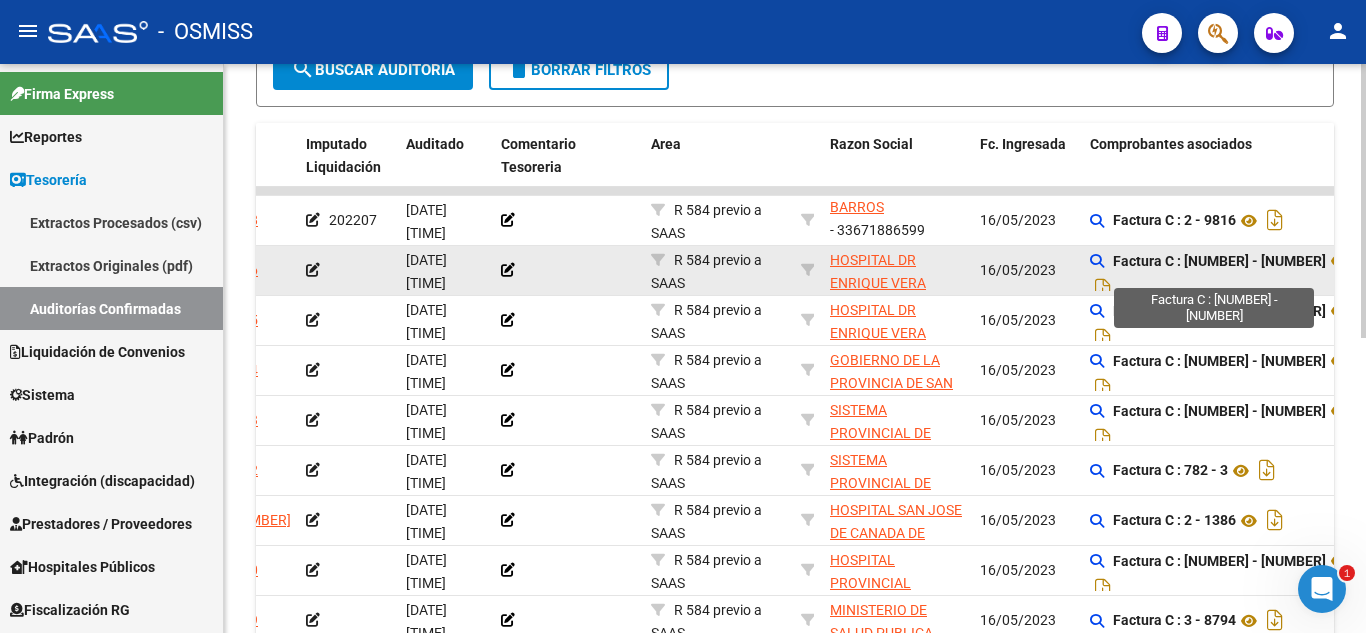 click on "Factura C : 2 - 9810" 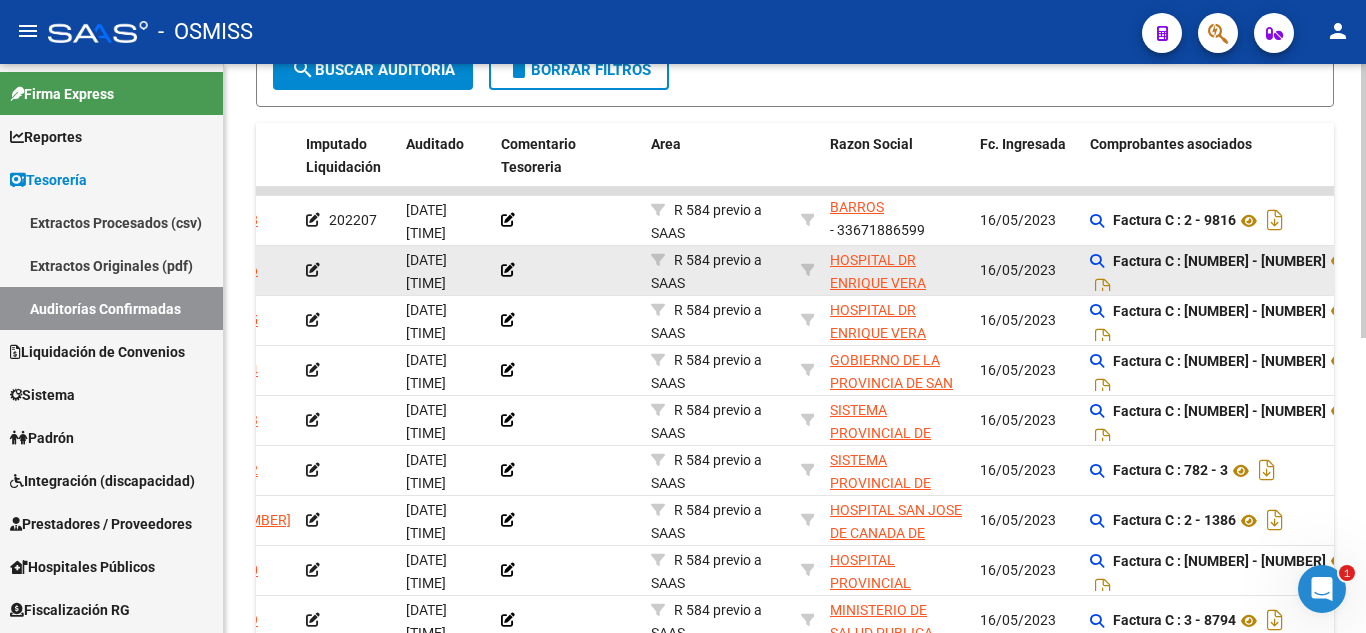 click on "Factura C : 2 - 9810" 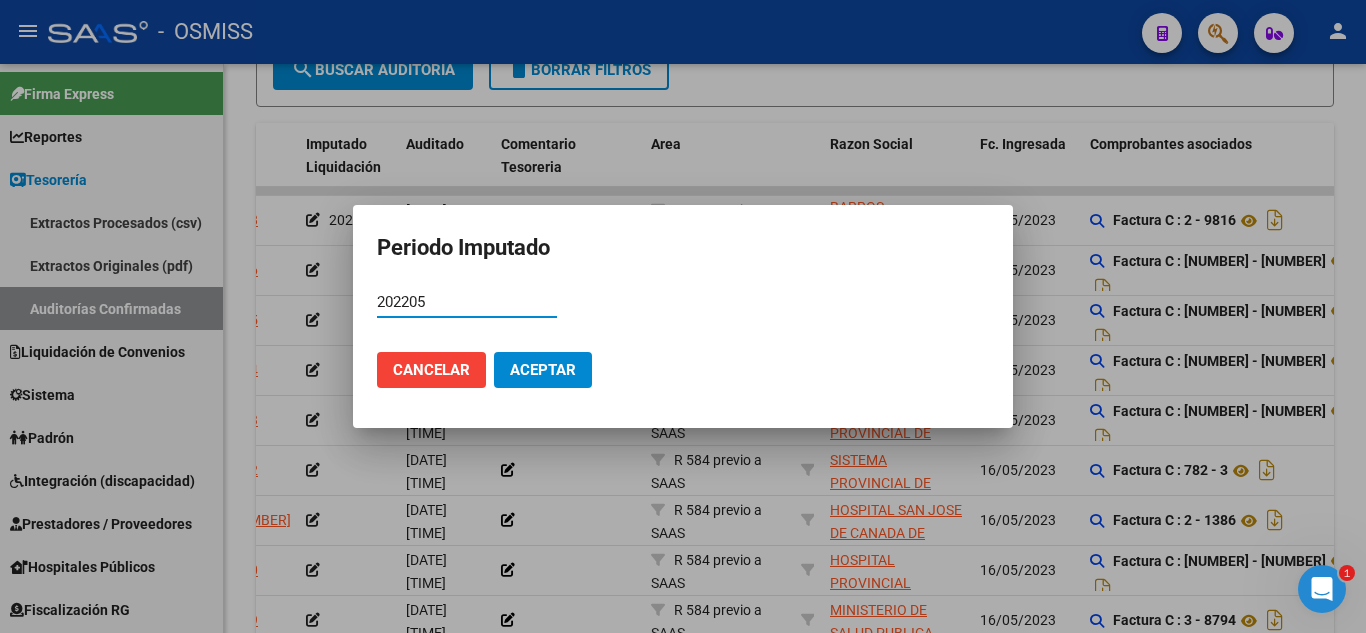 type on "202205" 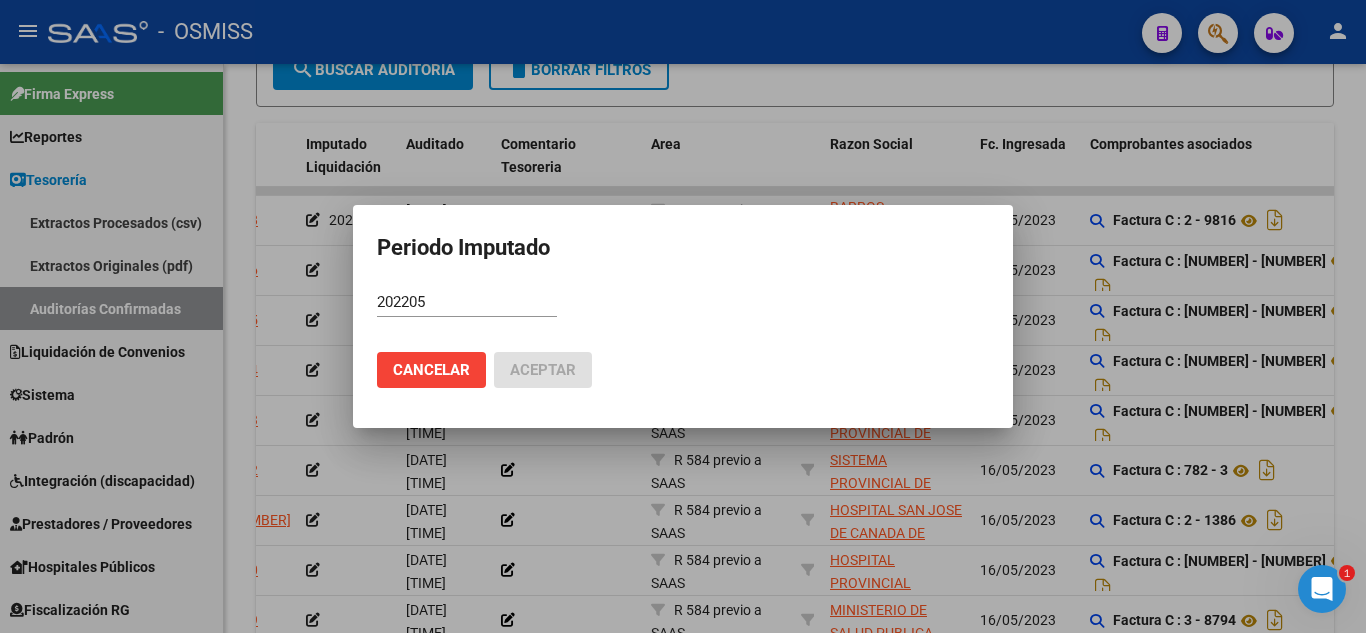 scroll, scrollTop: 414, scrollLeft: 0, axis: vertical 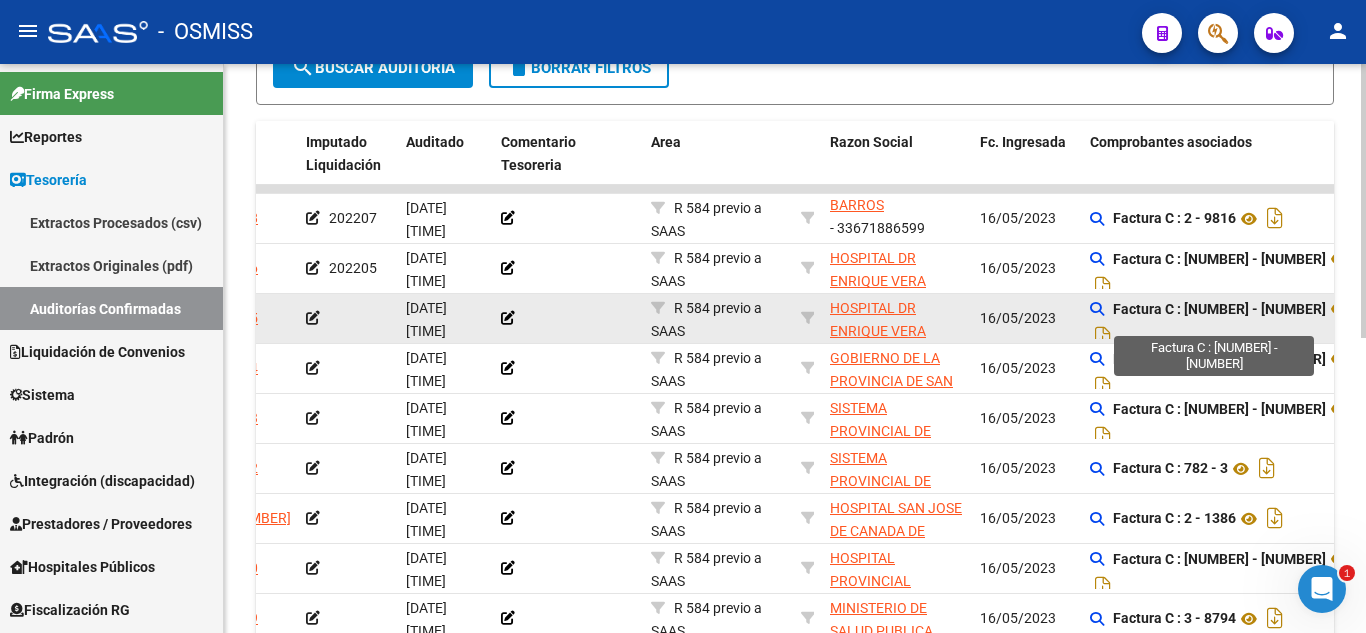 click on "Factura C : 2 - 9979" 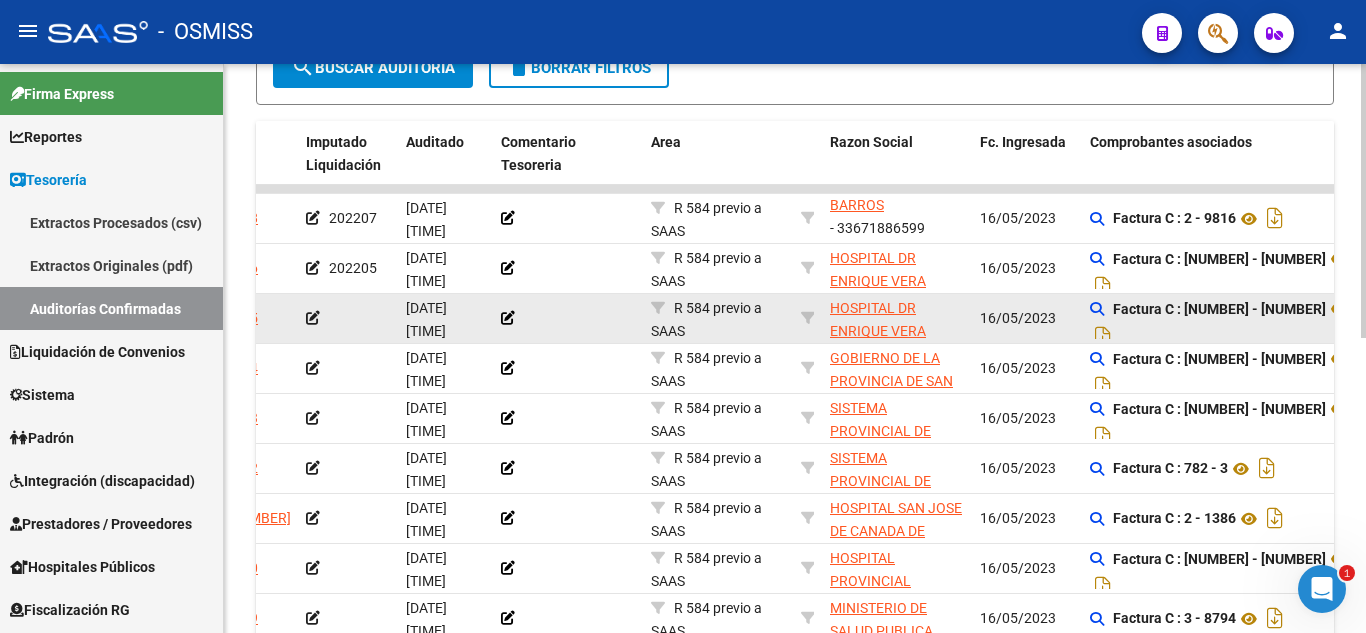 click on "Factura C : 2 - 9979" 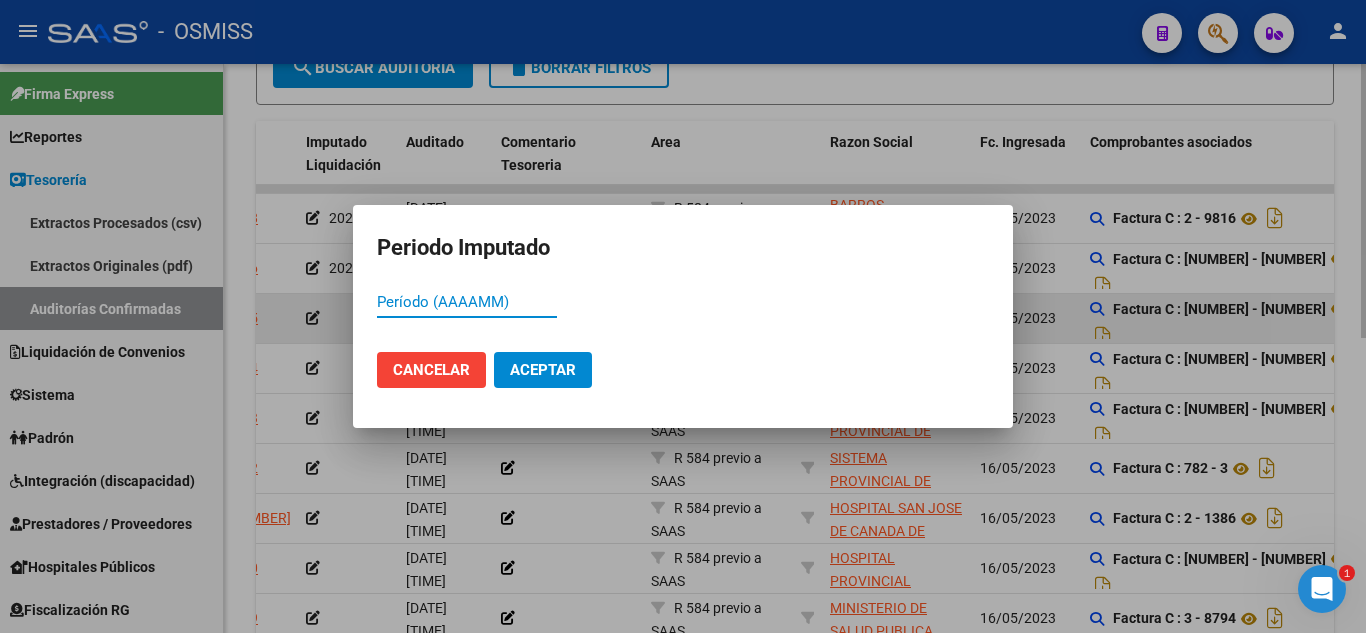 paste on "9979" 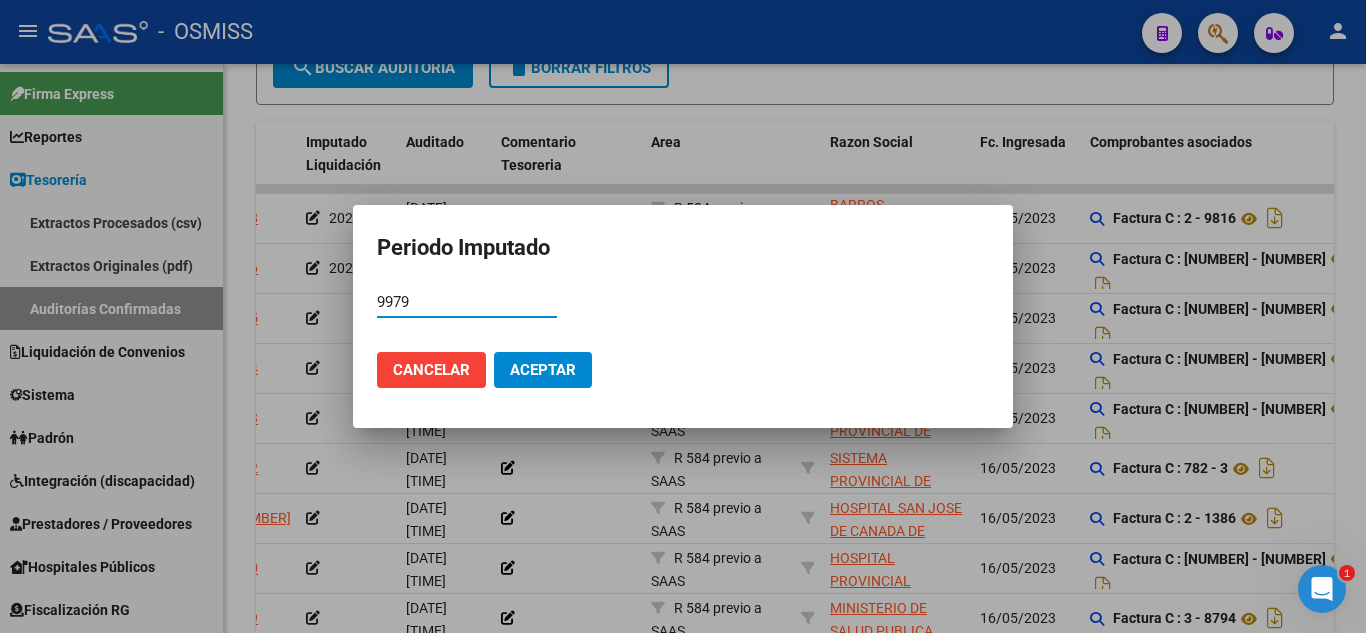 drag, startPoint x: 441, startPoint y: 306, endPoint x: 264, endPoint y: 306, distance: 177 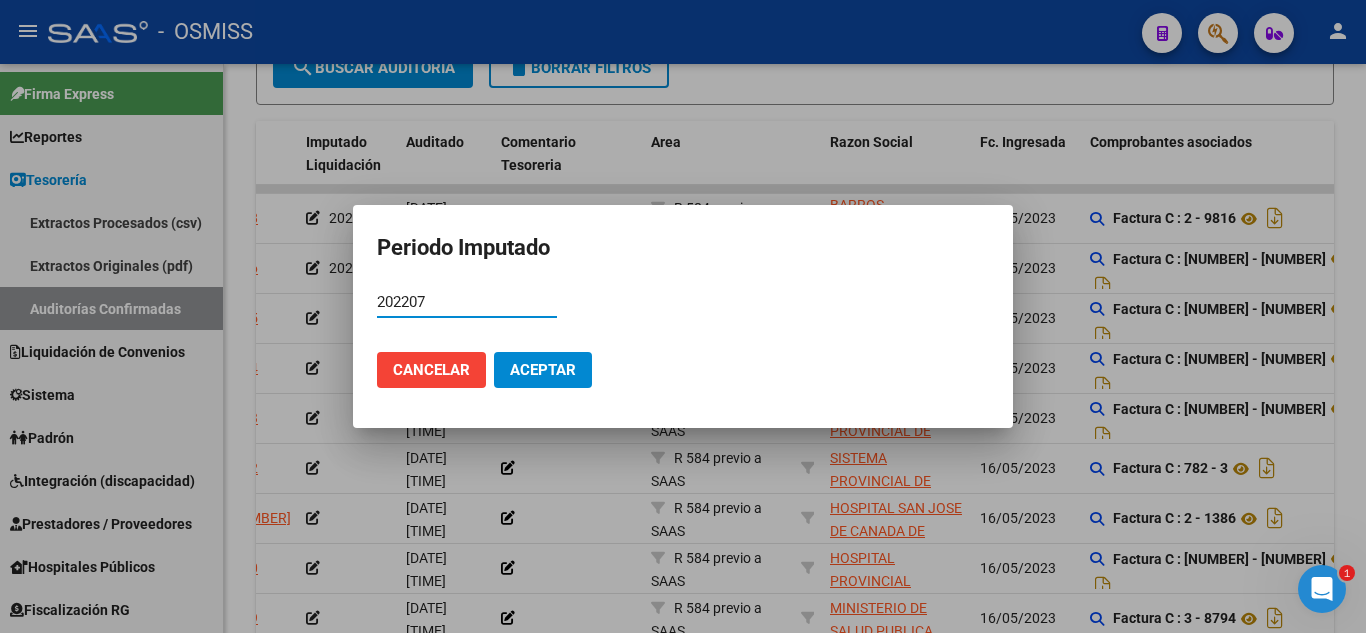 type on "202207" 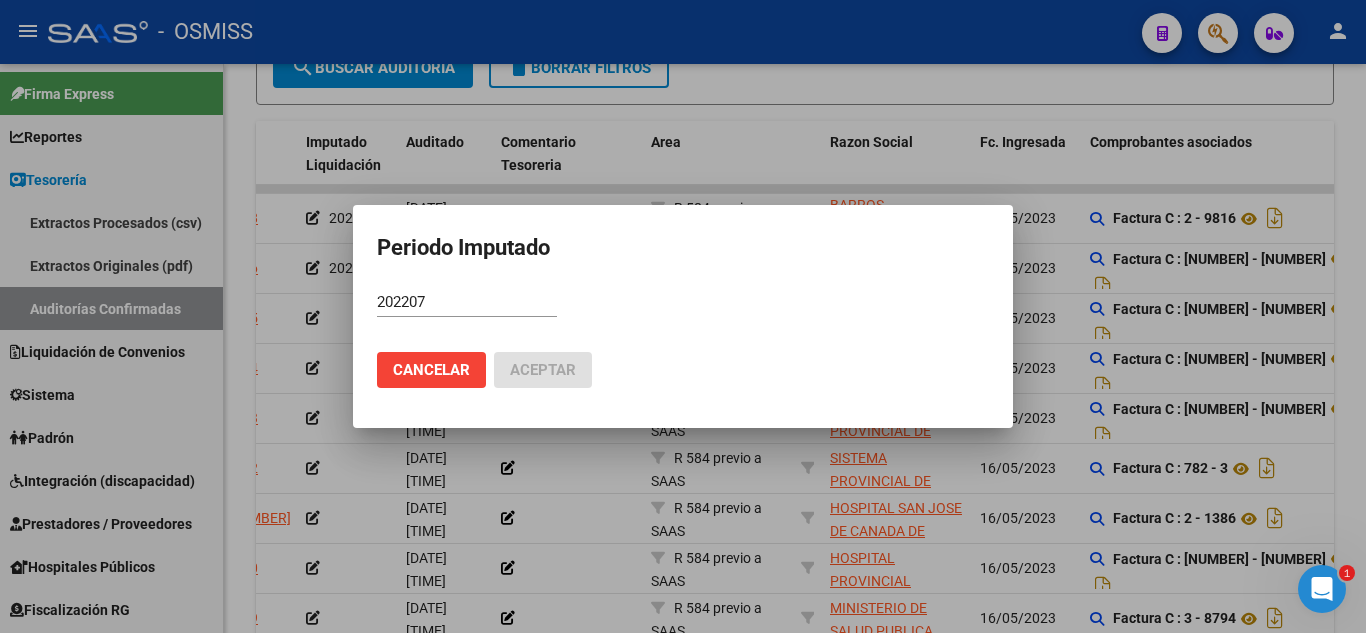 scroll, scrollTop: 416, scrollLeft: 0, axis: vertical 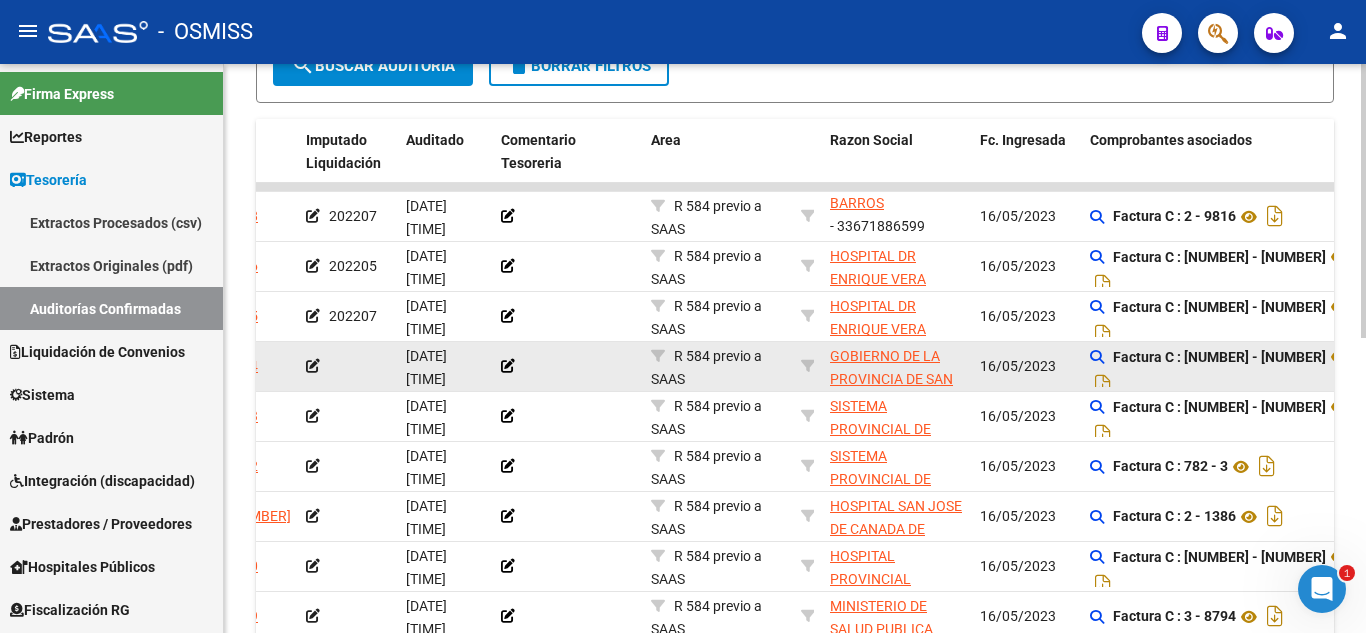 click 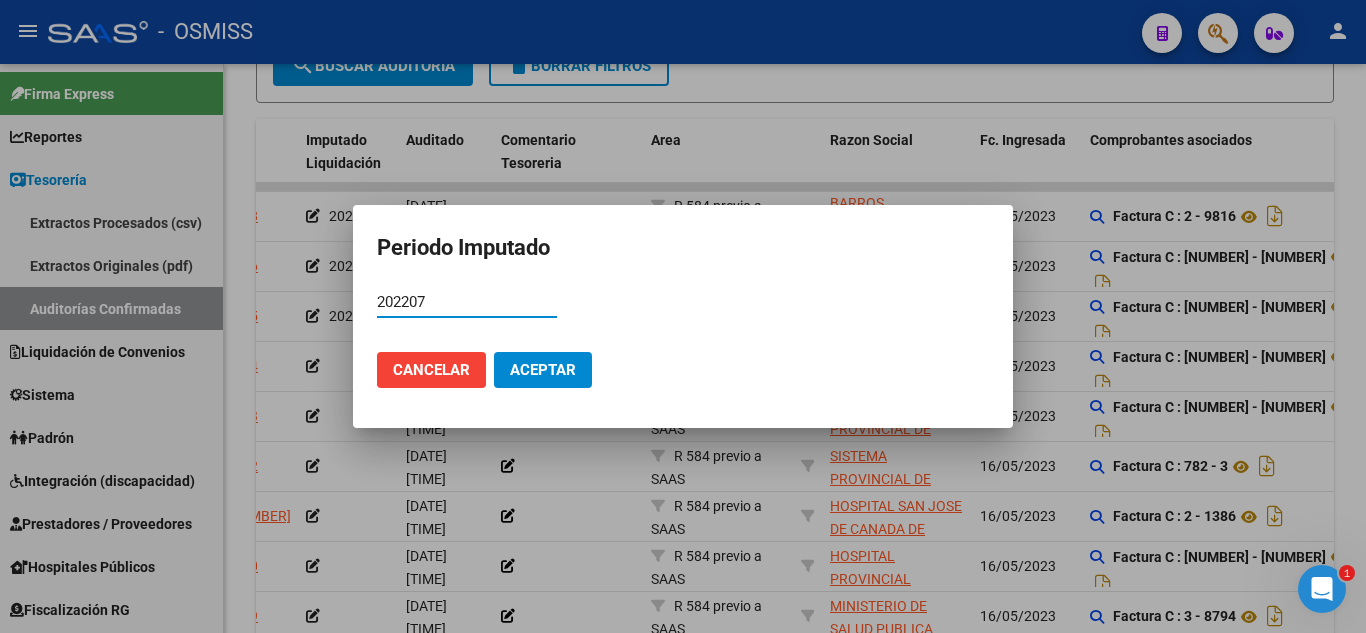 type on "202207" 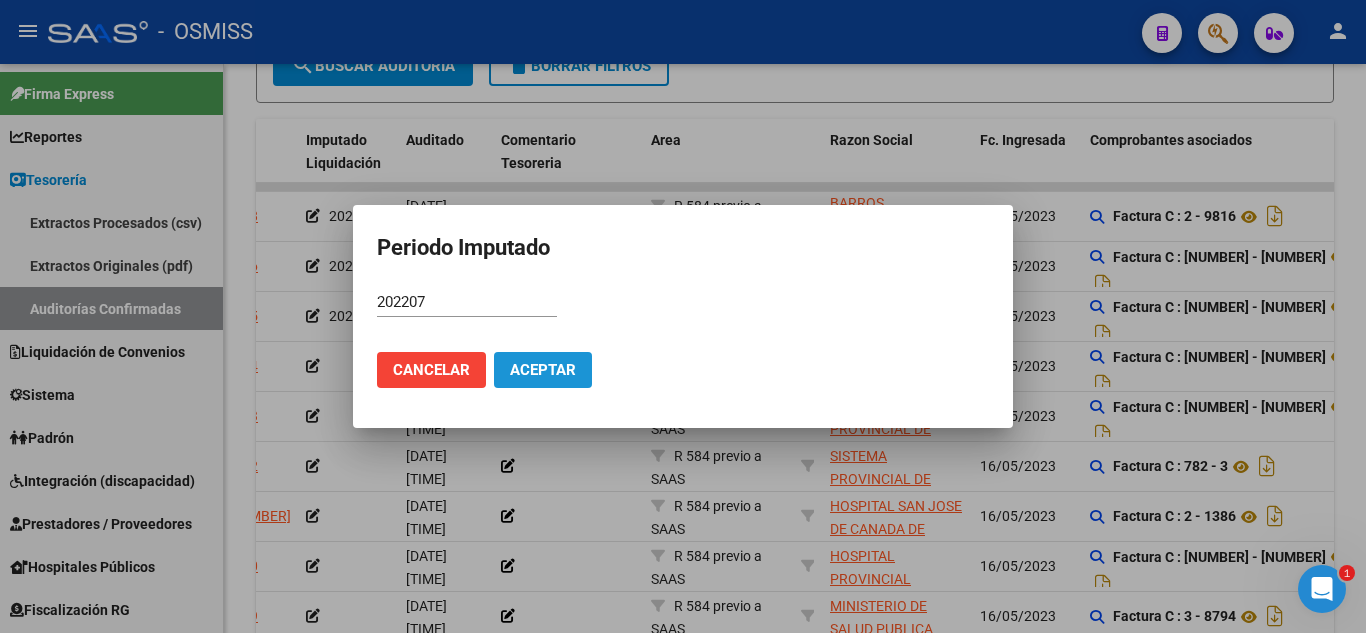 click on "Aceptar" 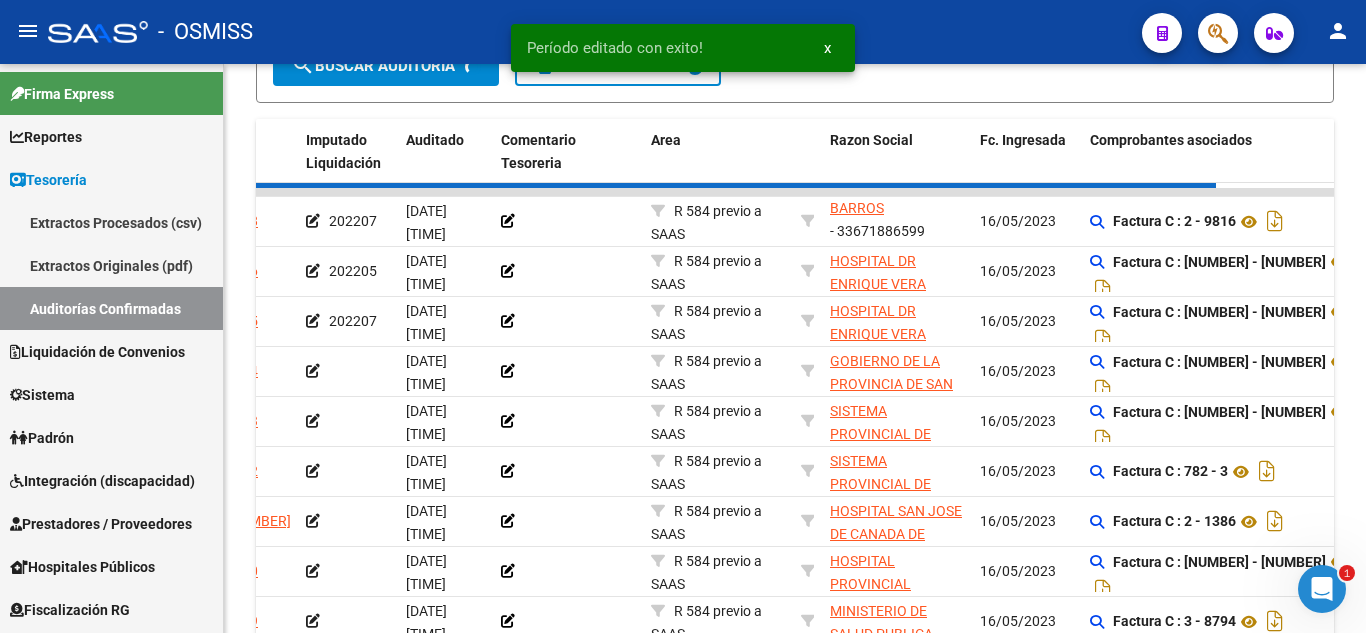 scroll, scrollTop: 418, scrollLeft: 0, axis: vertical 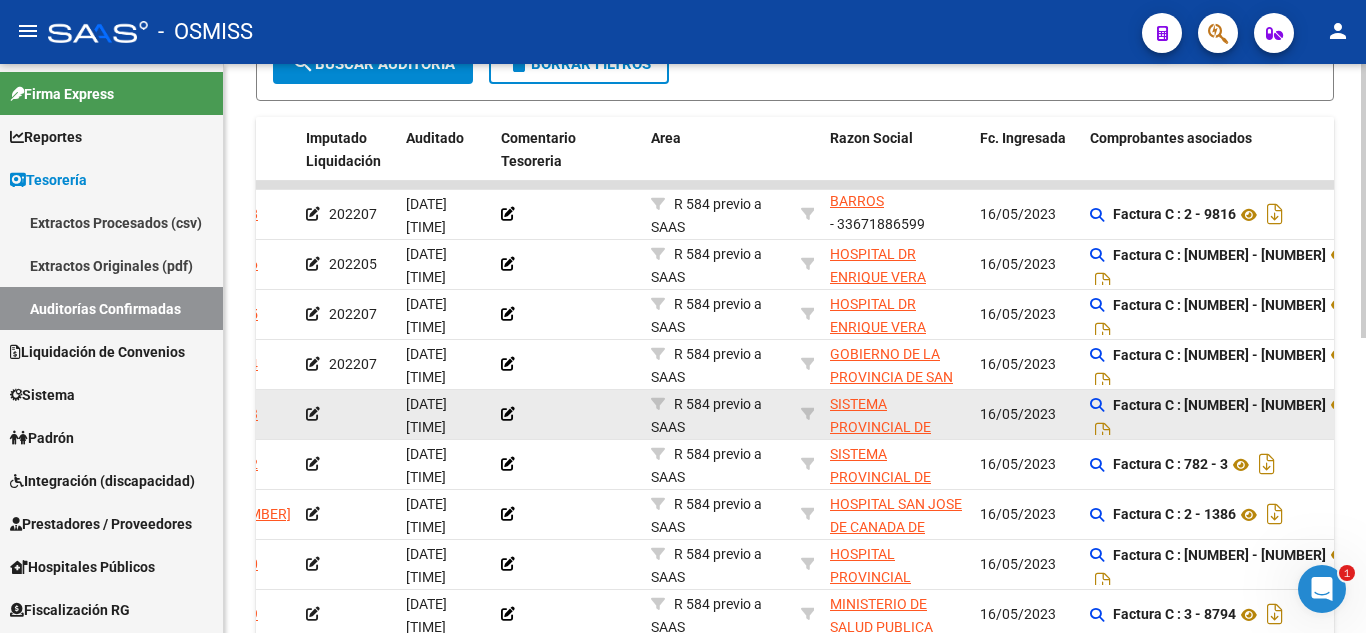 click 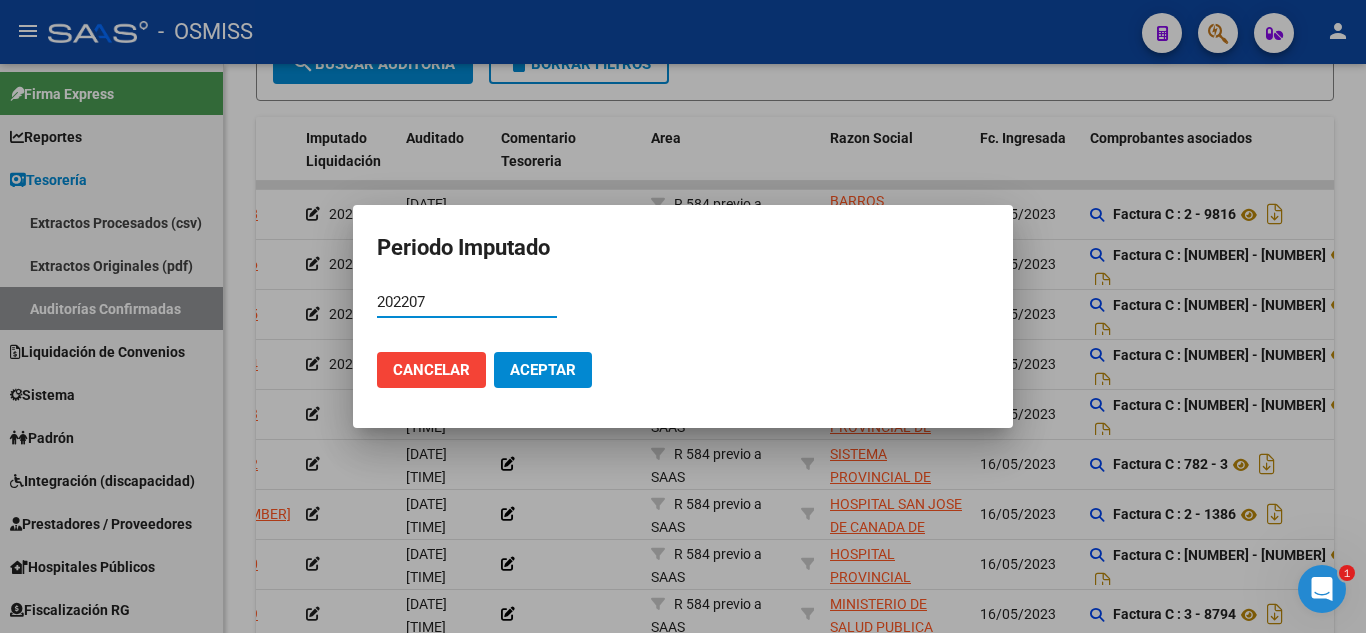 type on "202207" 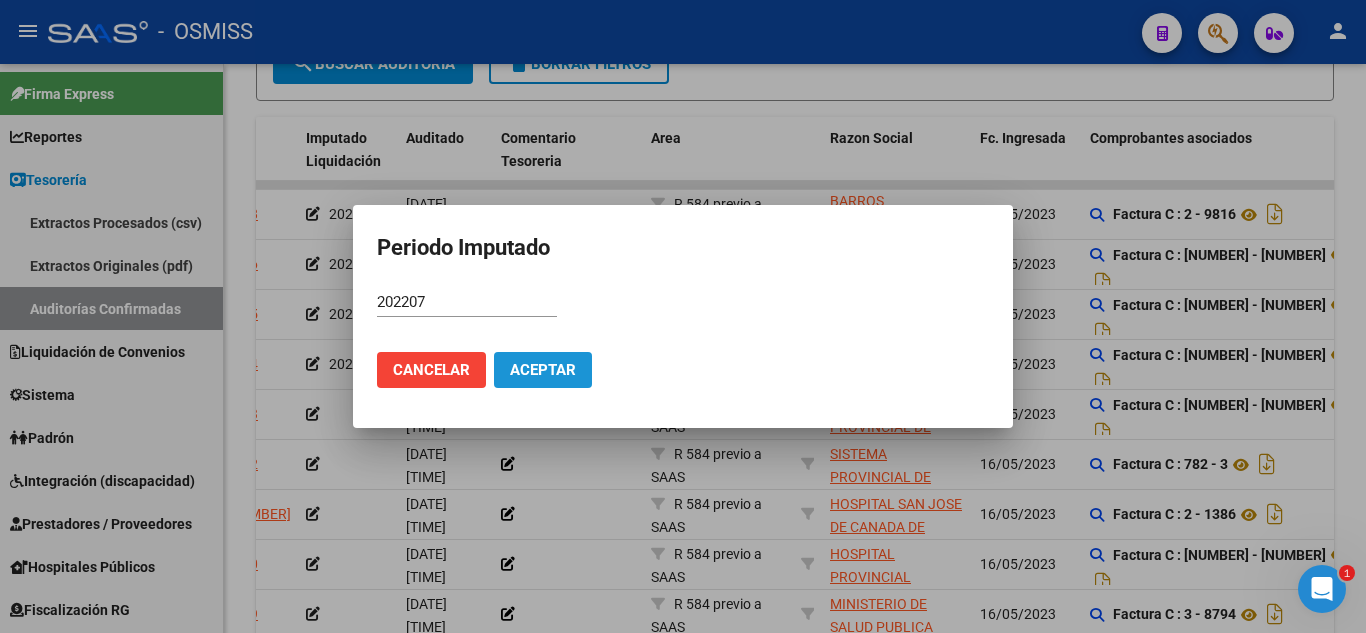 click on "Aceptar" 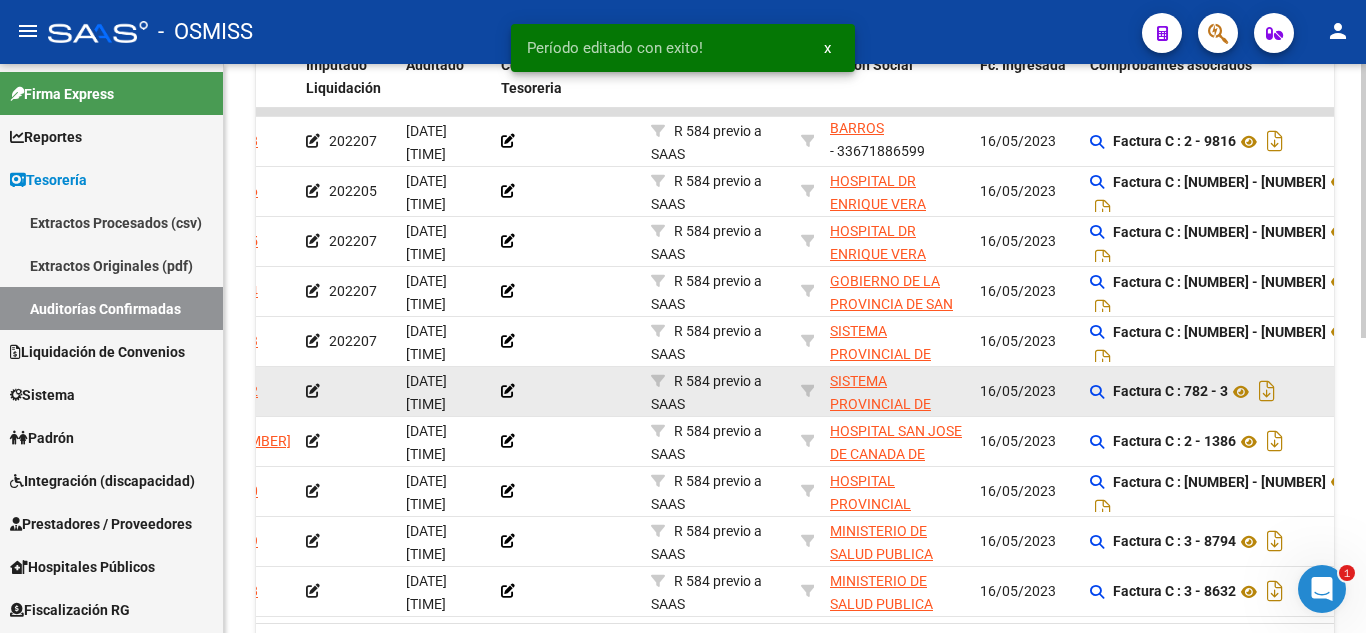 scroll, scrollTop: 520, scrollLeft: 0, axis: vertical 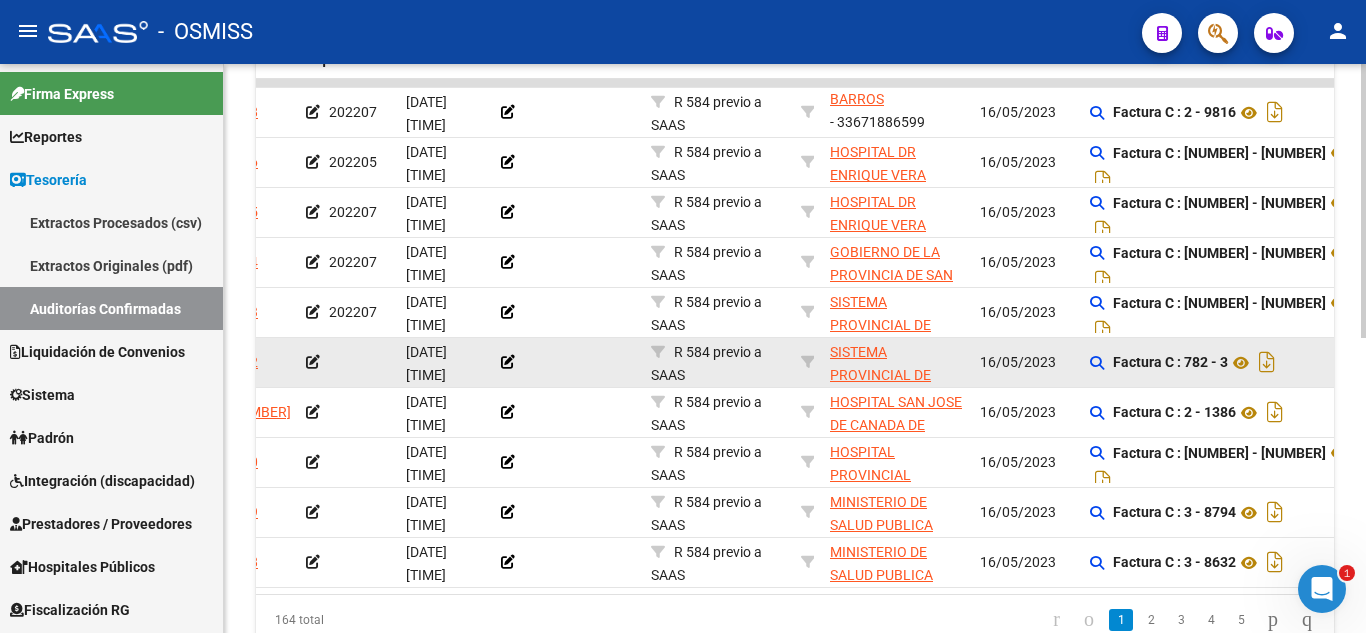 click 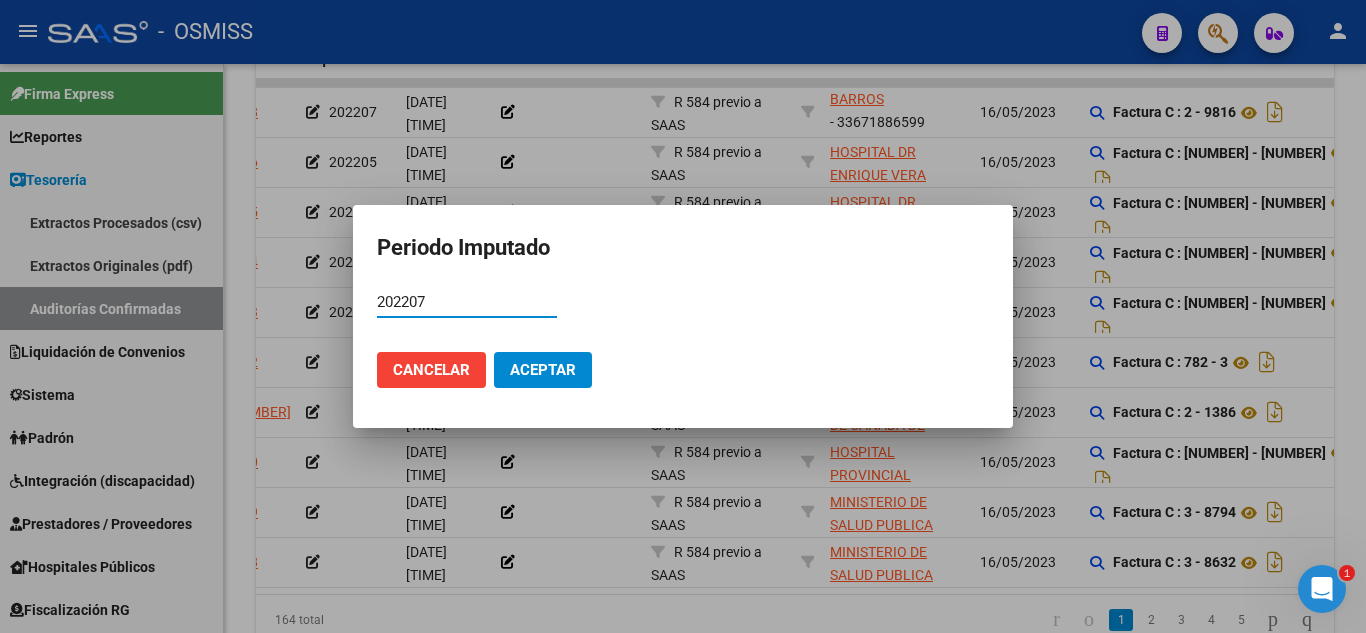 type on "202207" 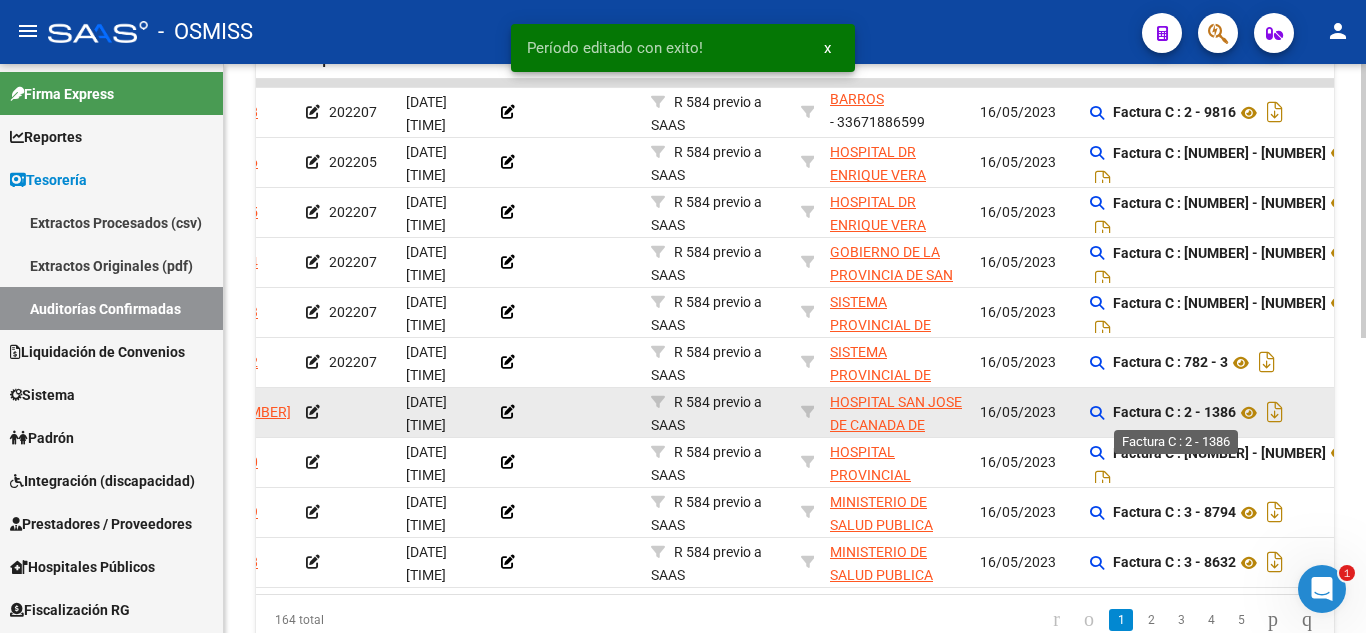 click on "Factura C : 2 - 1386" 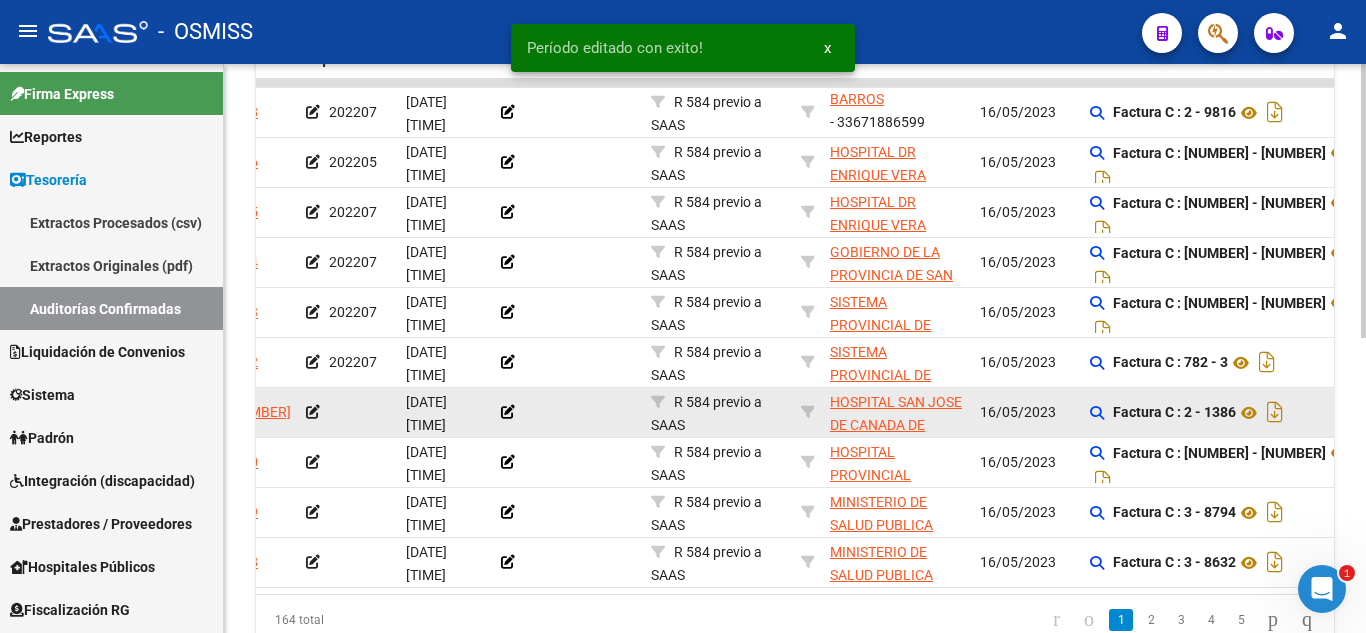 click on "Factura C : 2 - 1386" 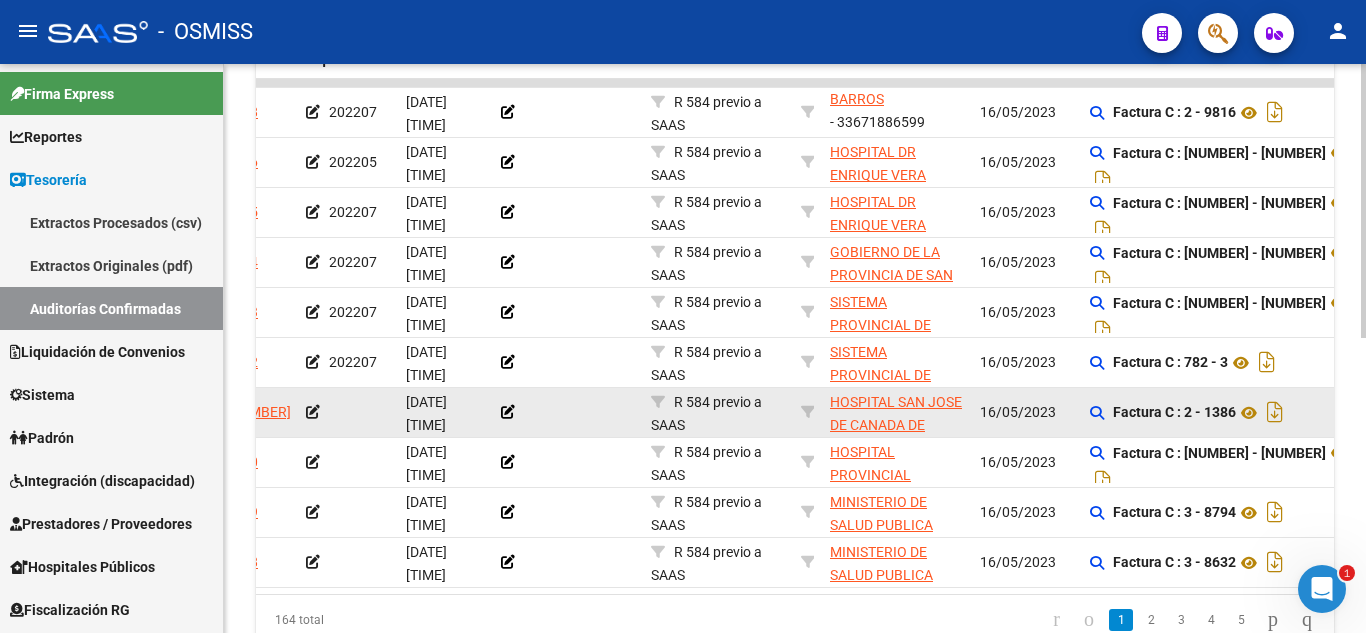 click on "Factura C : 2 - 1386" 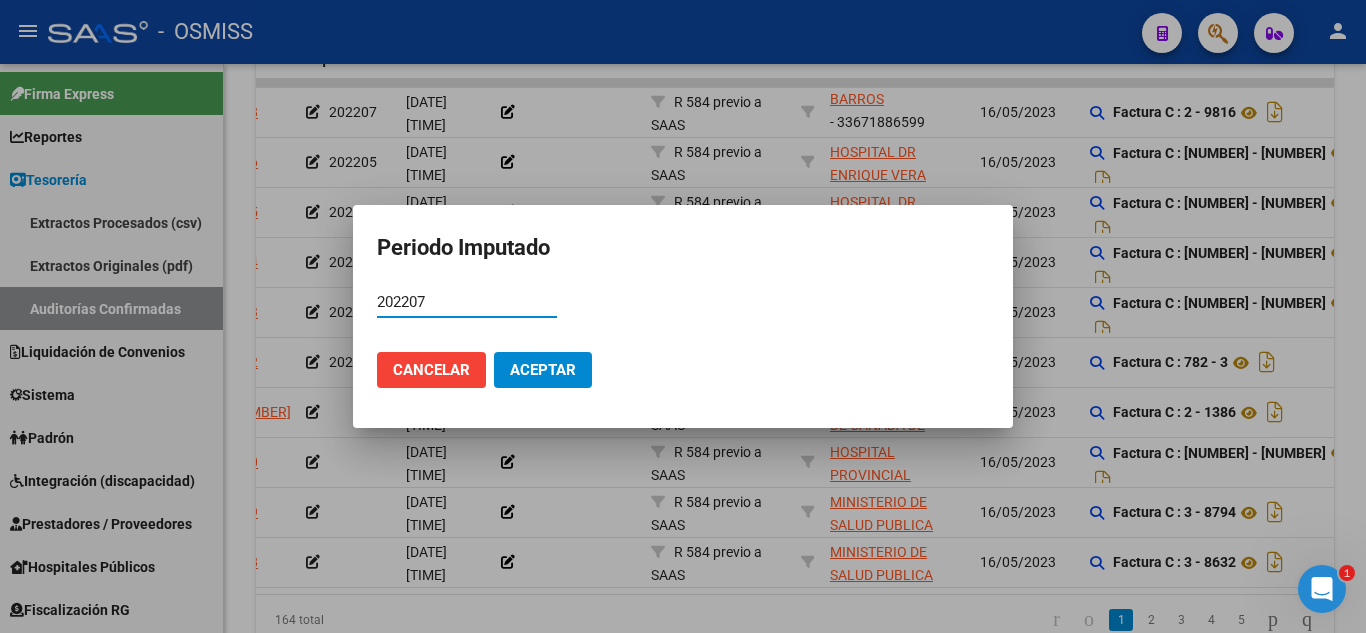 type on "202207" 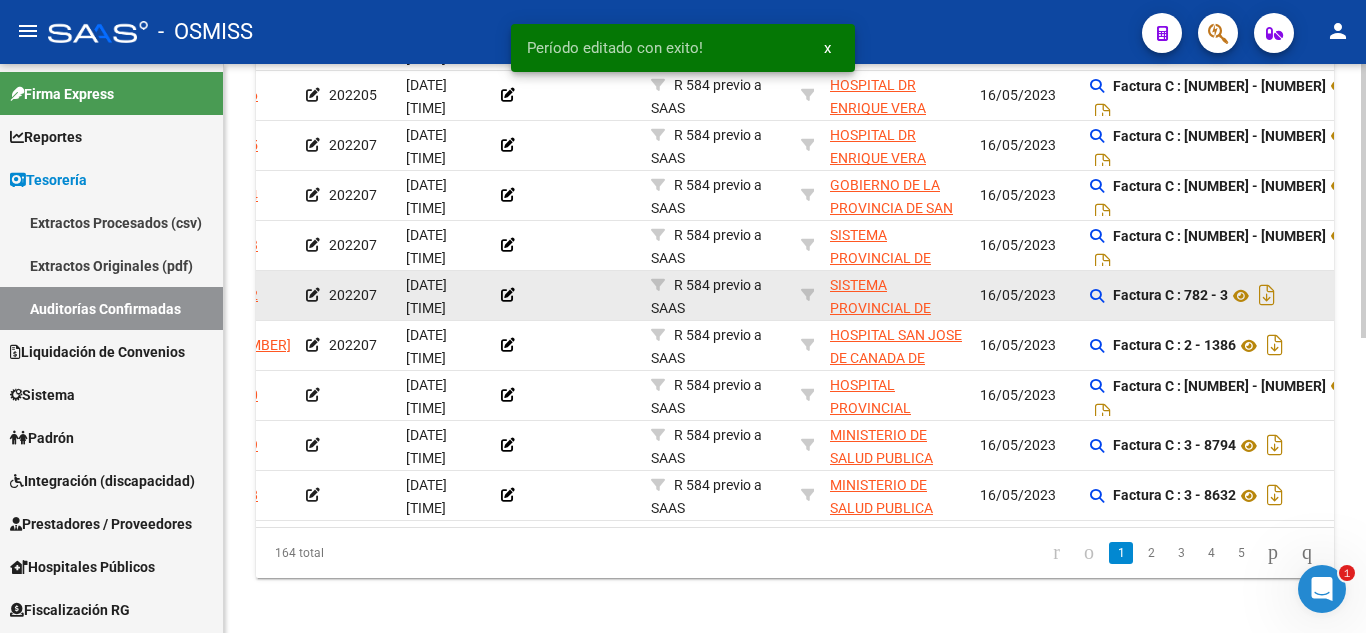 scroll, scrollTop: 612, scrollLeft: 0, axis: vertical 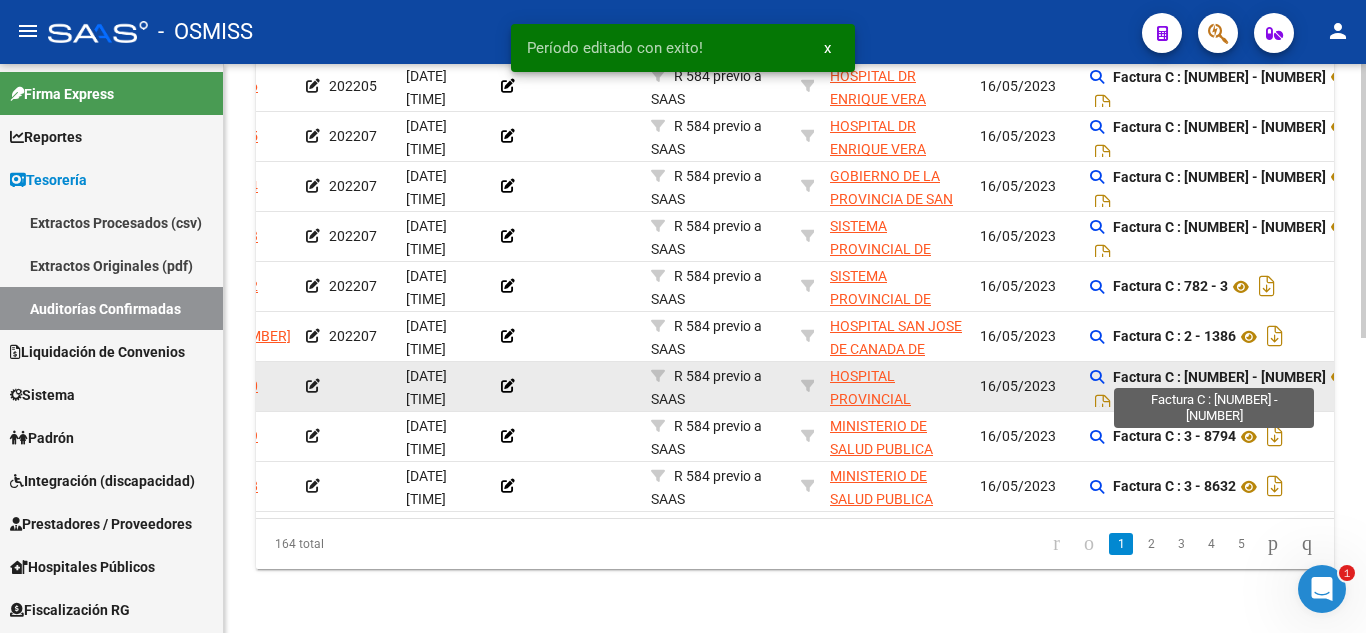 click on "Factura C : 2 - 7317" 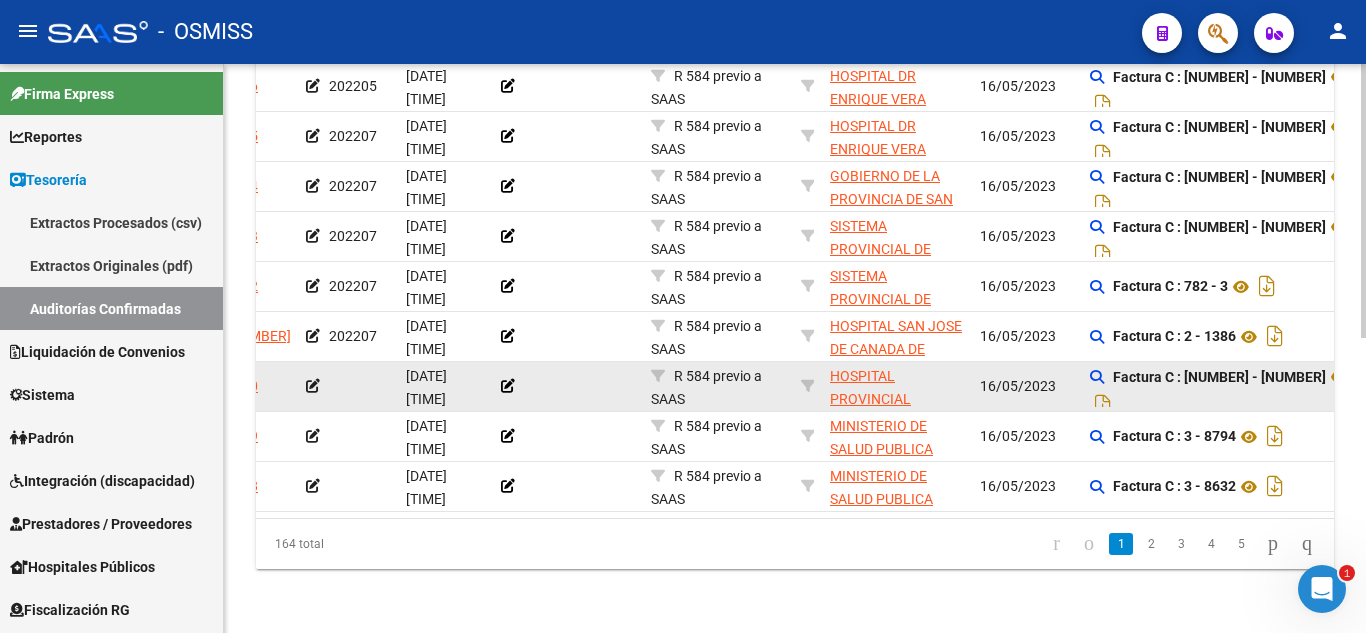 click 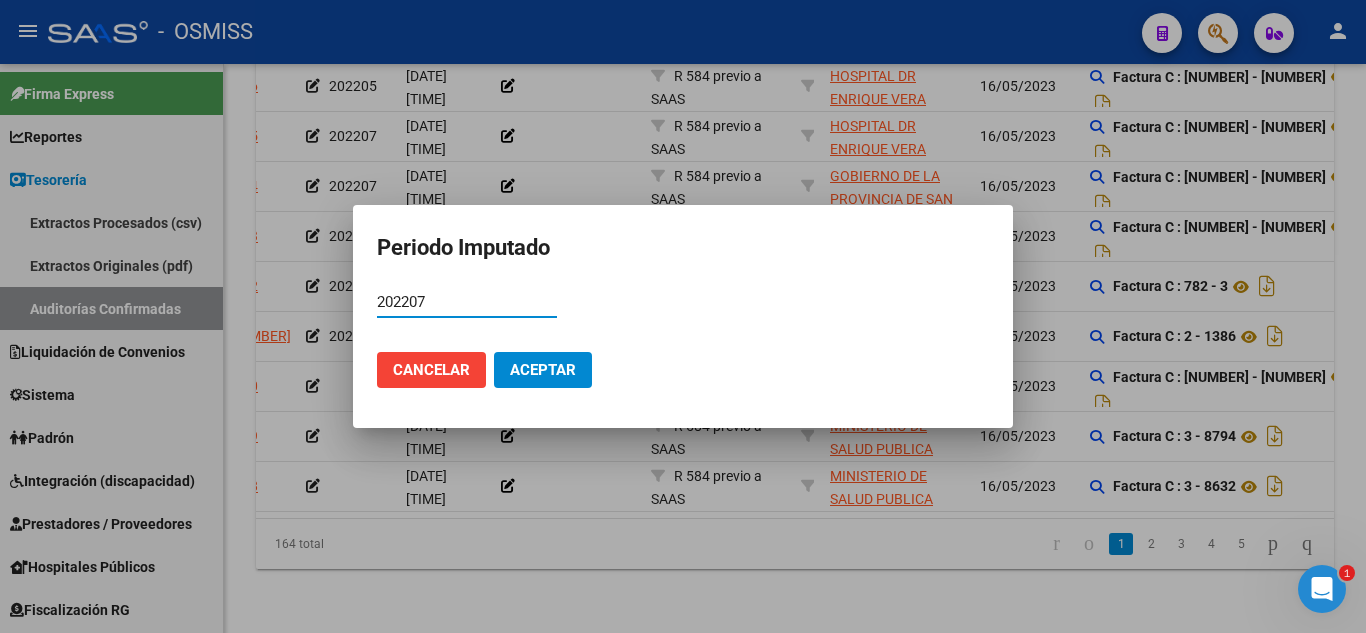 type on "202207" 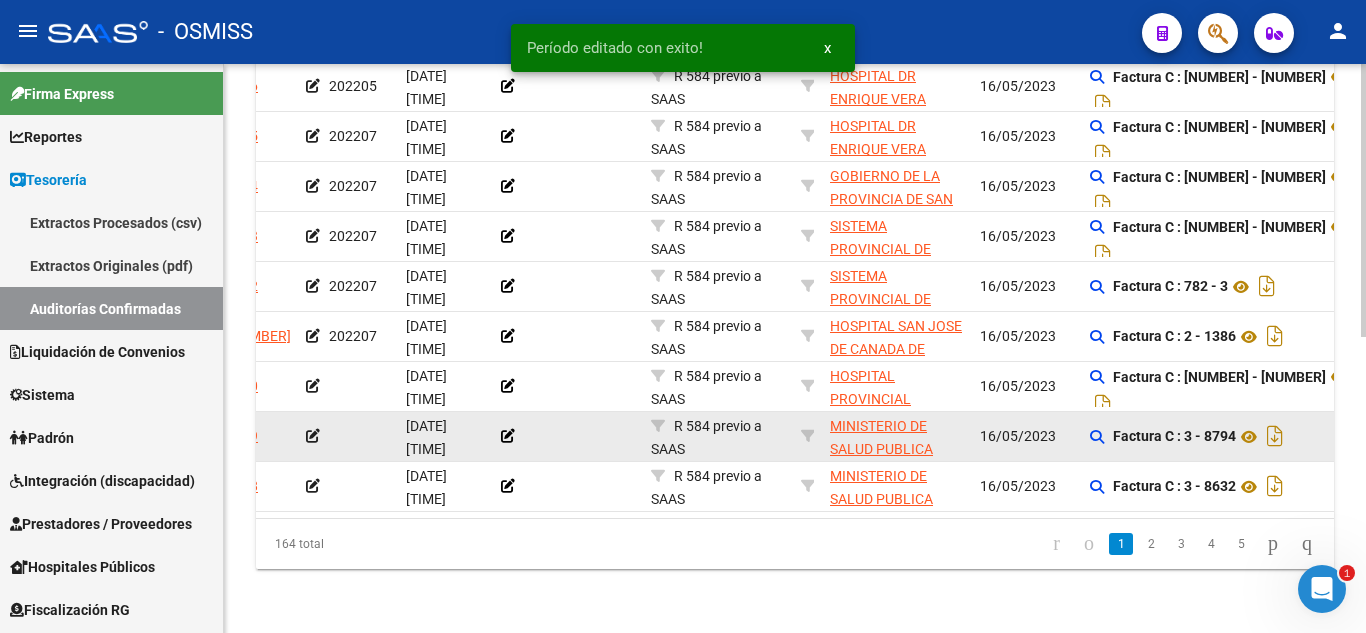 scroll, scrollTop: 612, scrollLeft: 0, axis: vertical 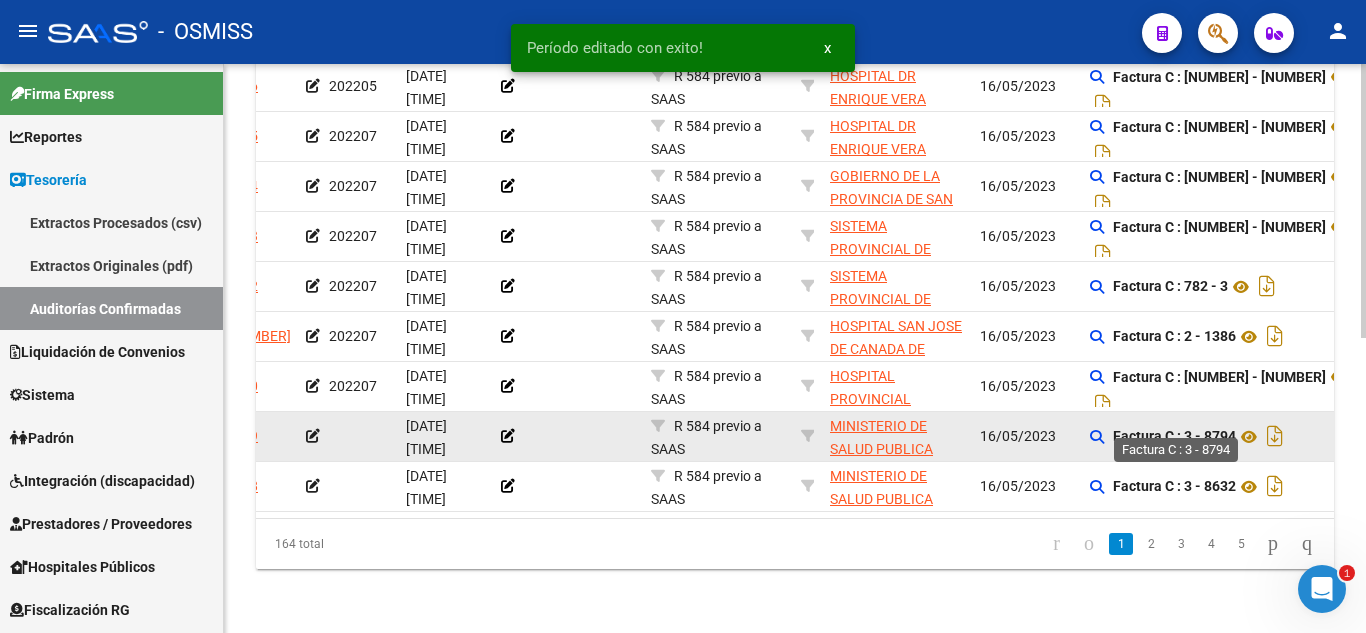click on "Factura C : 3 - 8794" 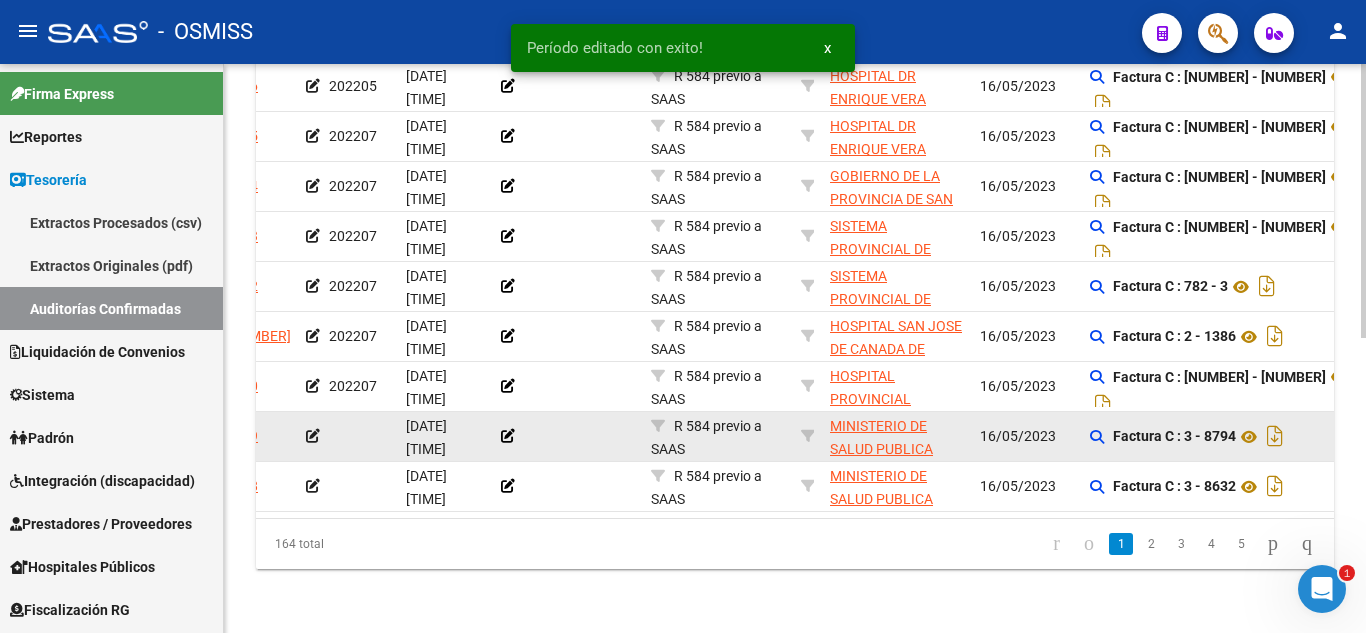 click on "Factura C : 3 - 8794" 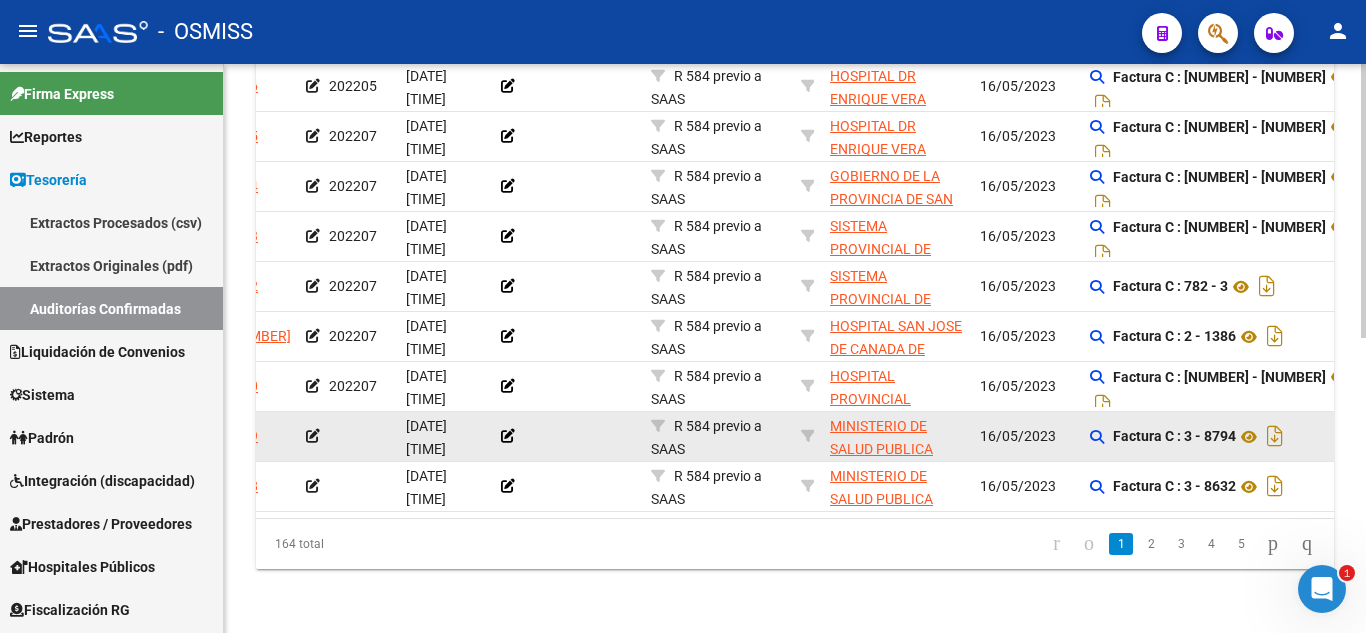 click 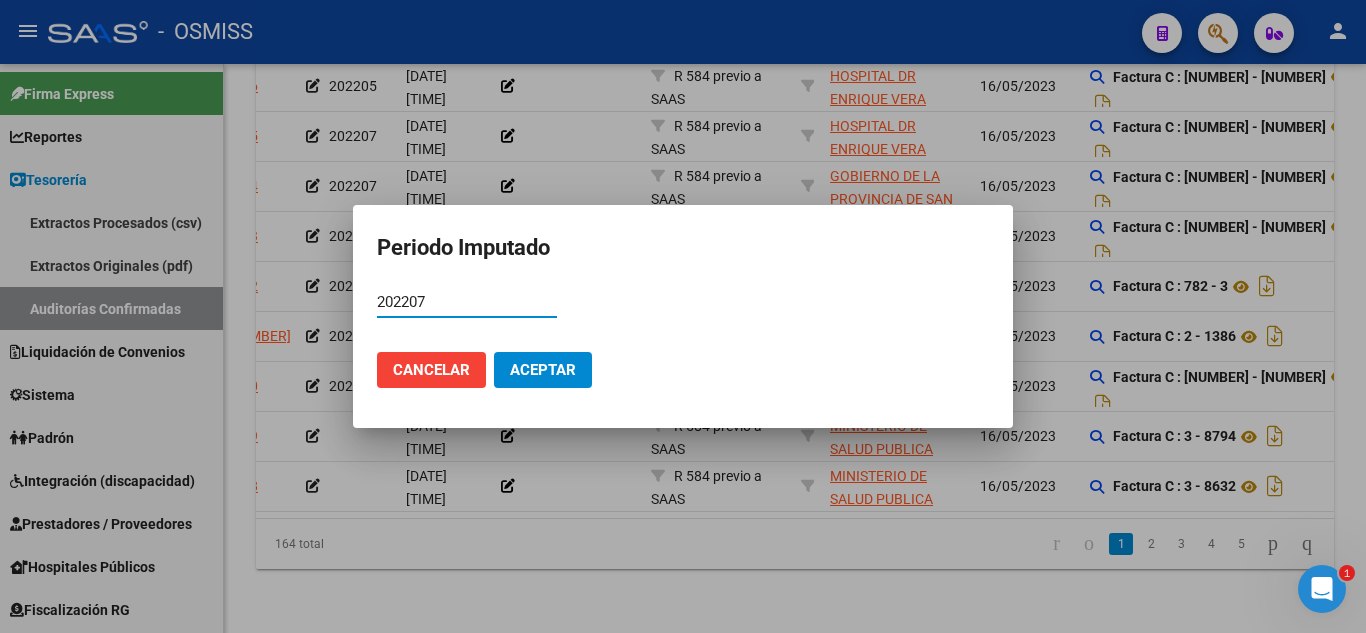 type on "202207" 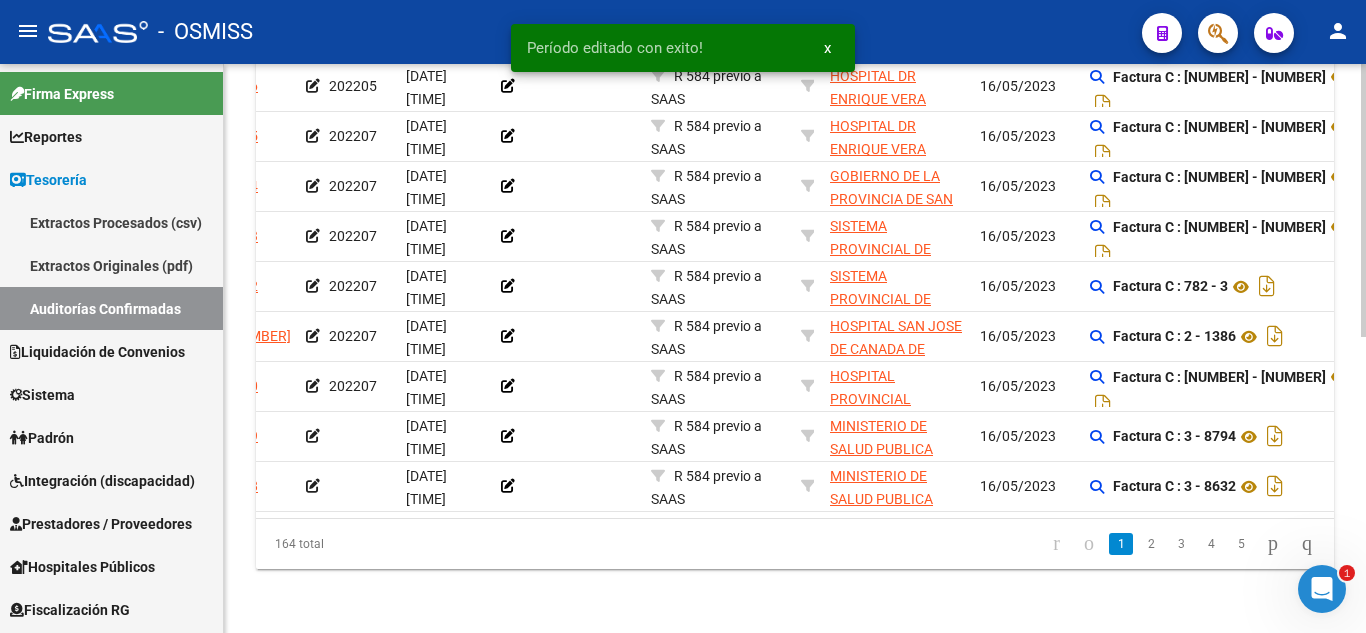 scroll, scrollTop: 612, scrollLeft: 0, axis: vertical 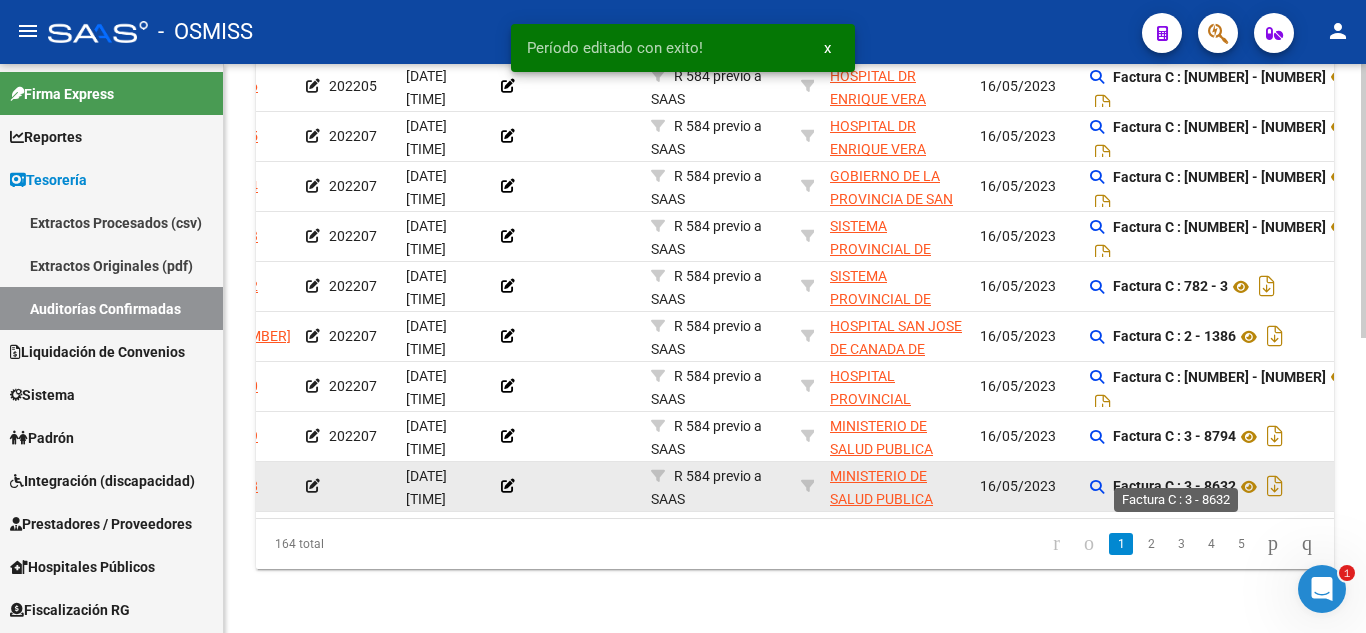 click on "Factura C : 3 - 8632" 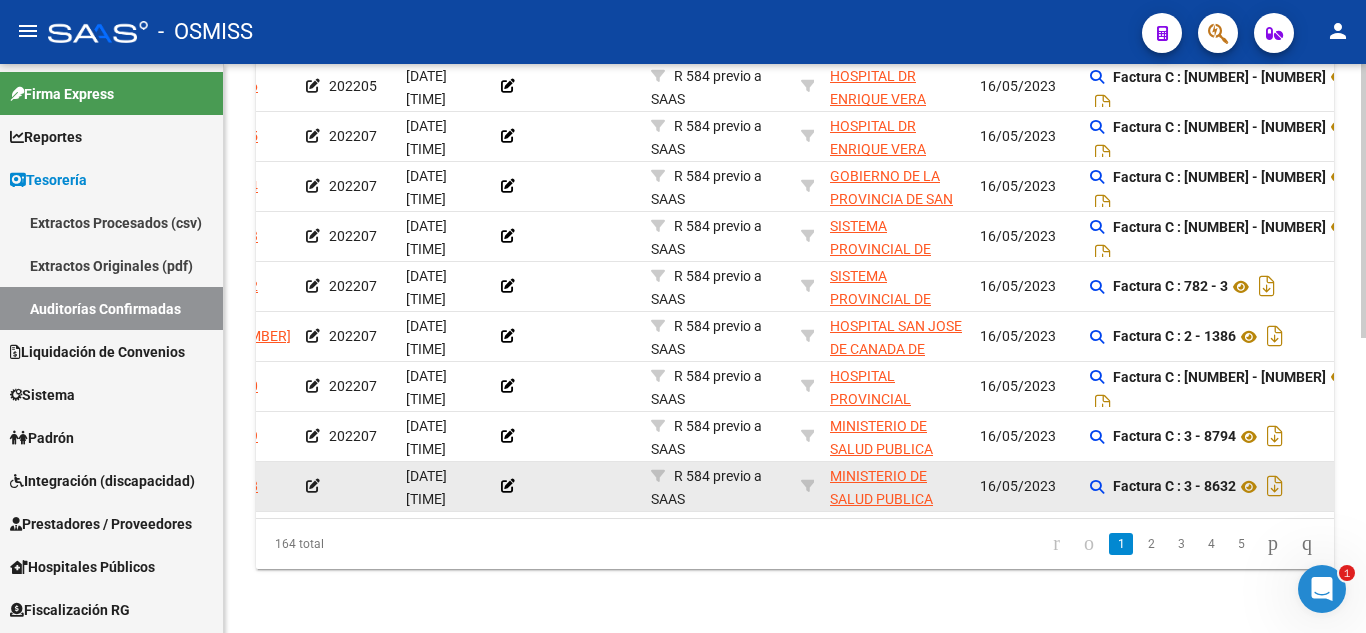 click 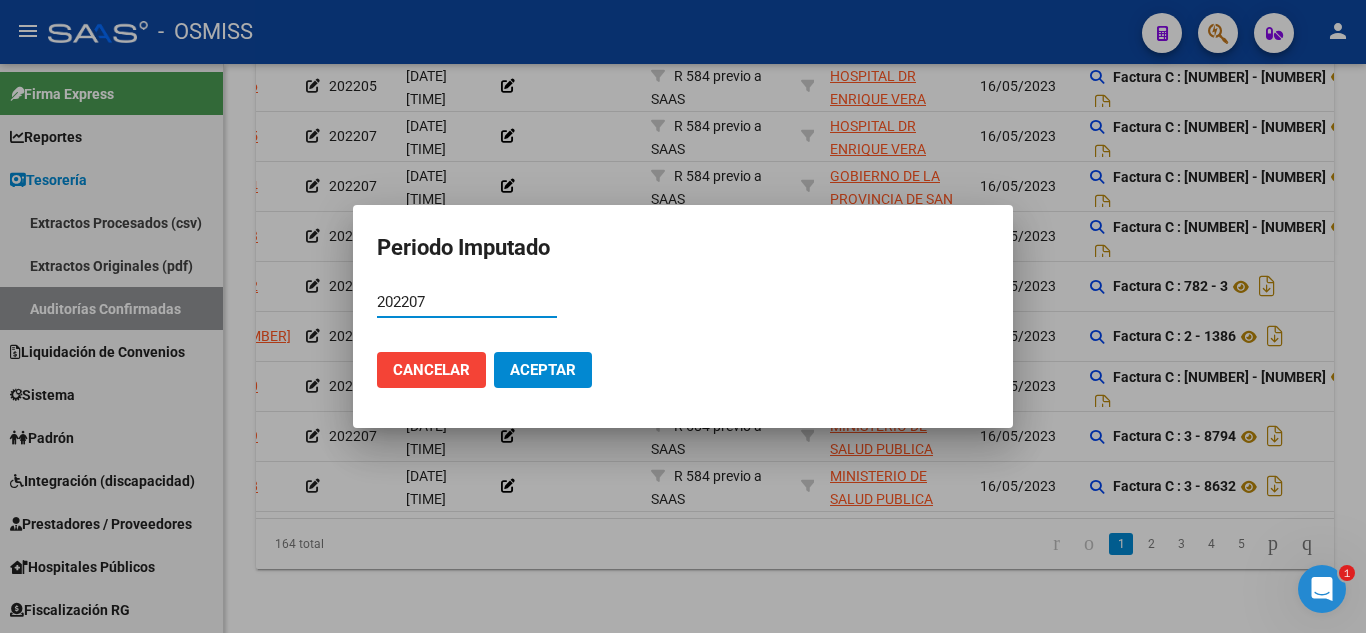 type on "202207" 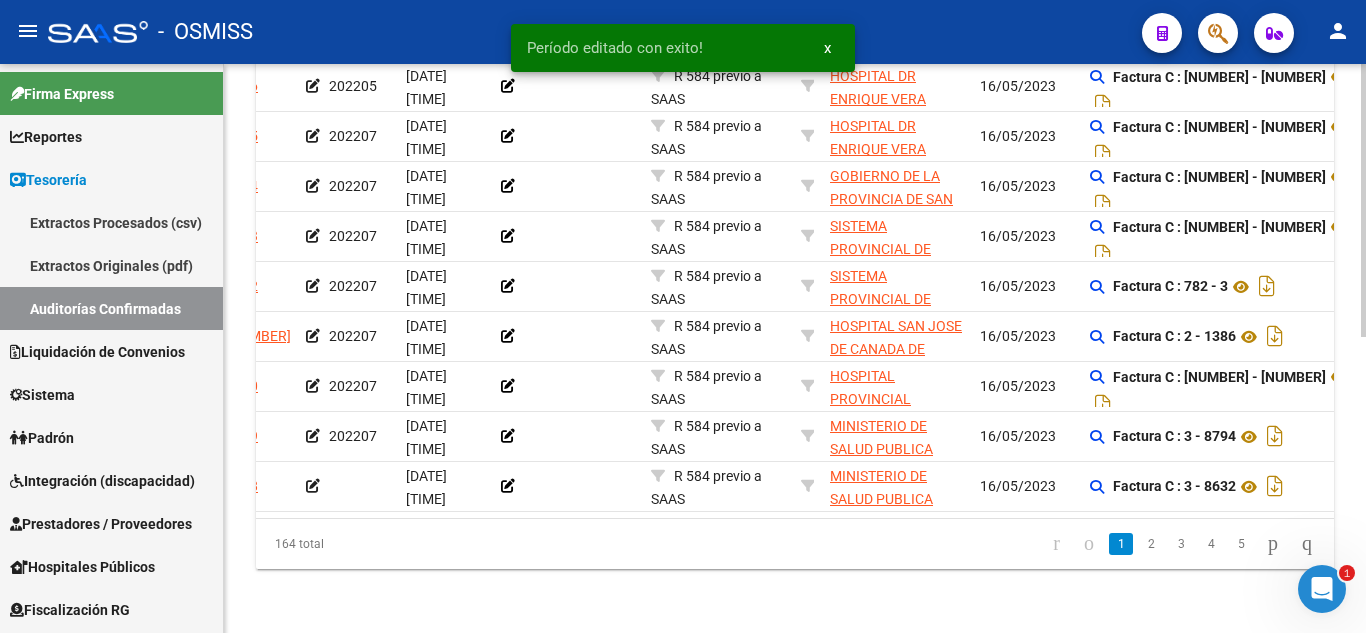 scroll, scrollTop: 612, scrollLeft: 0, axis: vertical 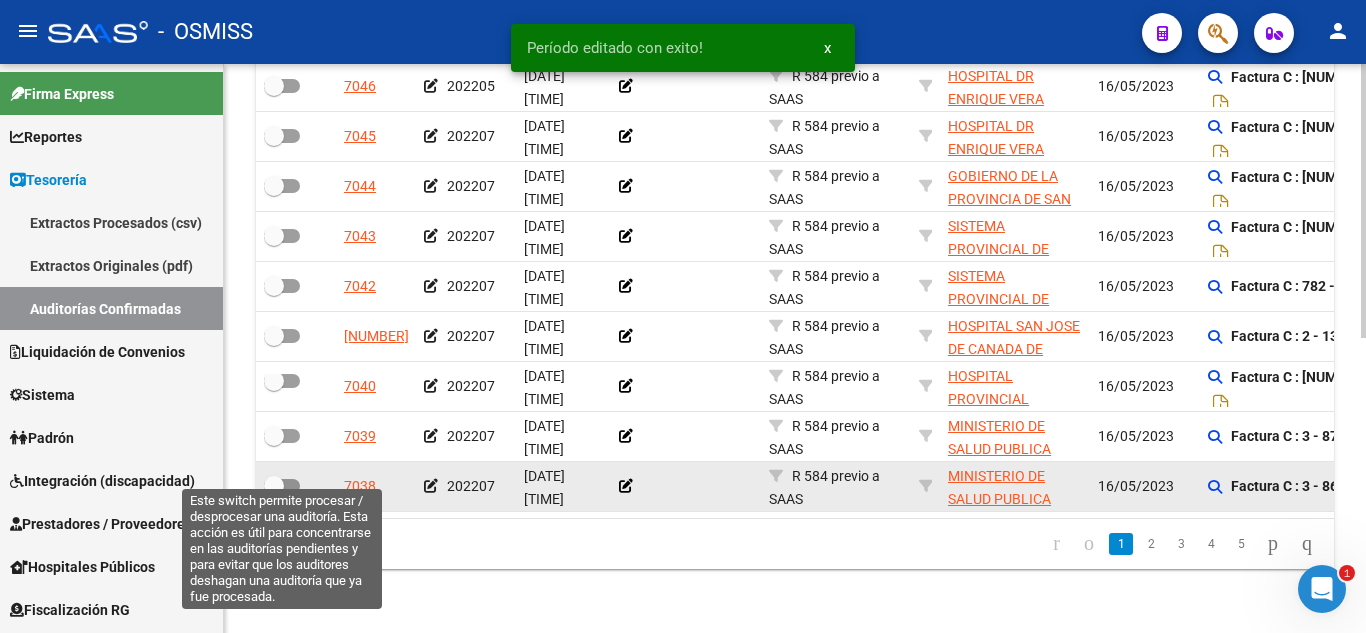 click at bounding box center (282, 486) 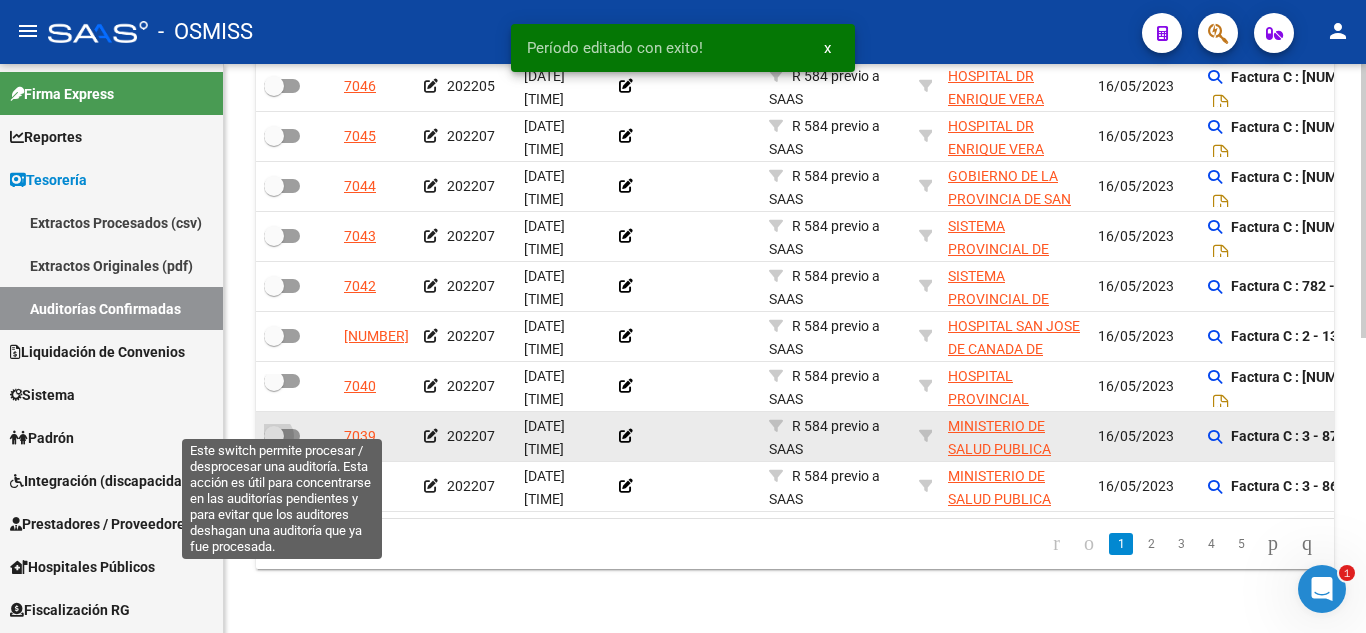 click at bounding box center (282, 436) 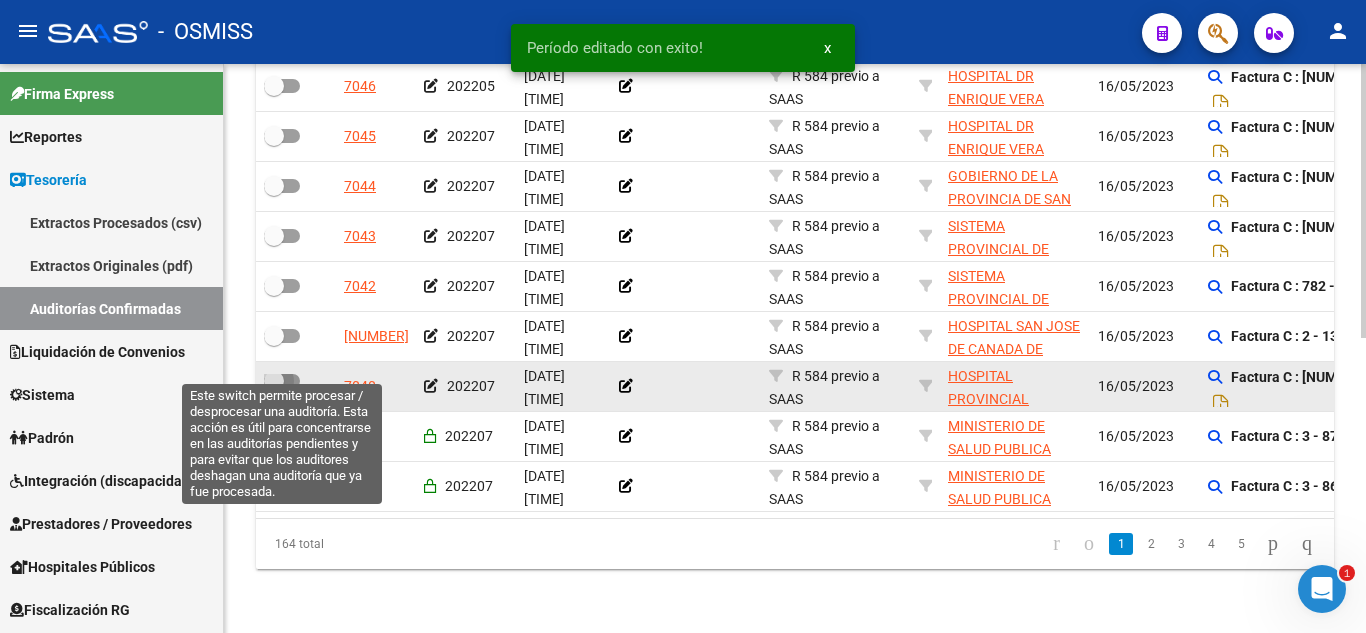 click at bounding box center [282, 381] 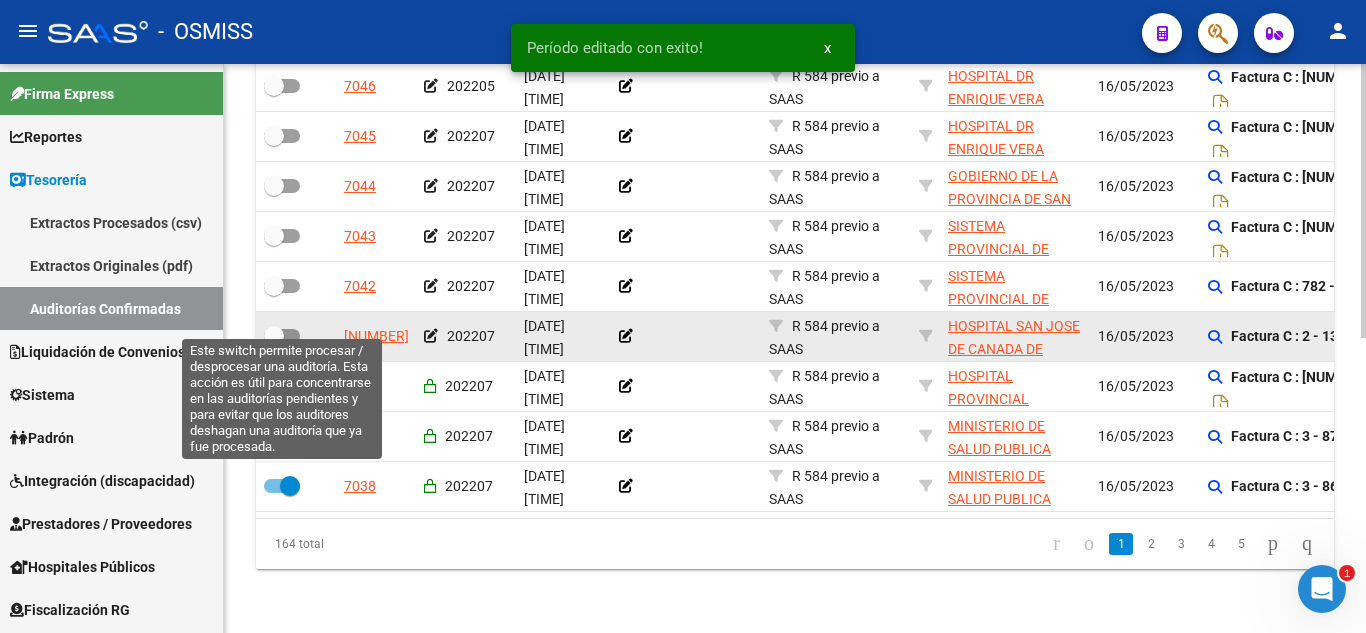 click at bounding box center [282, 336] 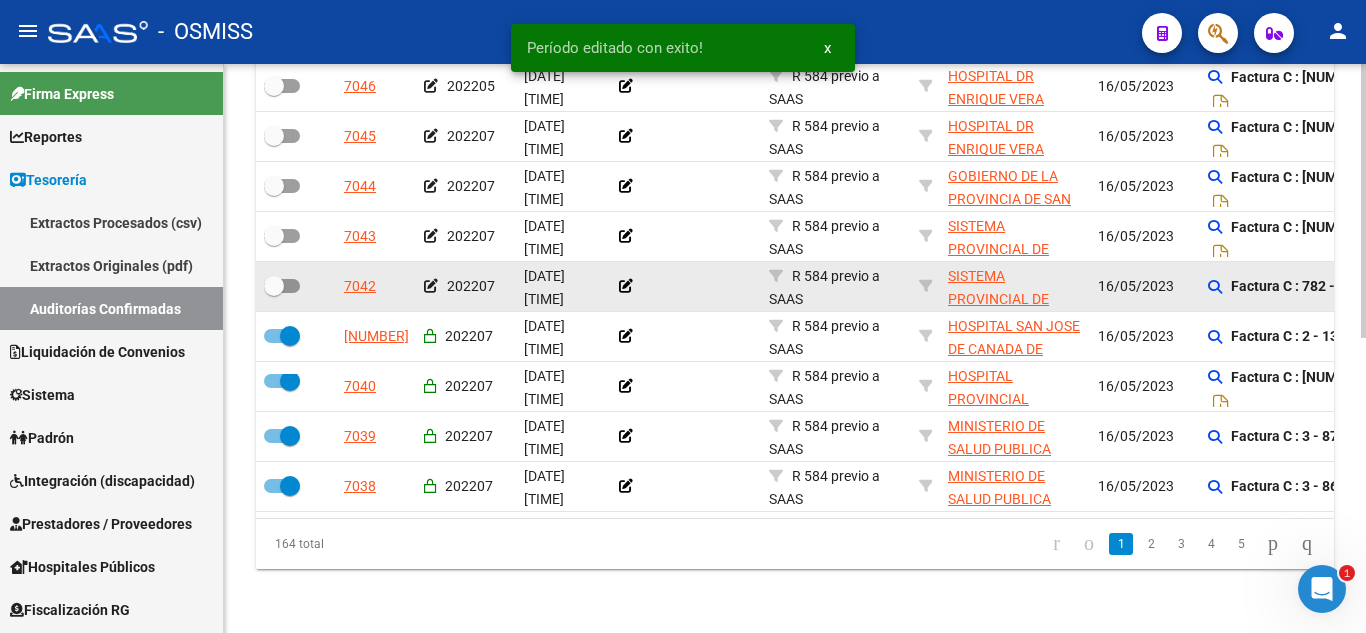 click 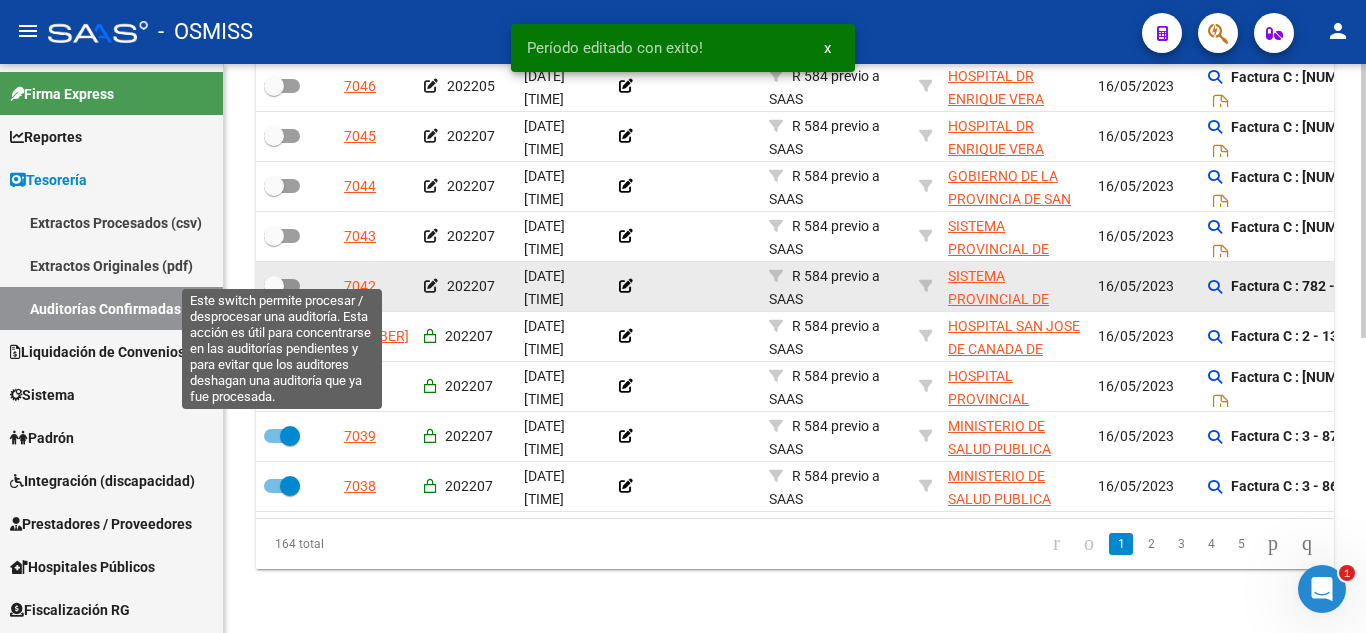 click at bounding box center [282, 286] 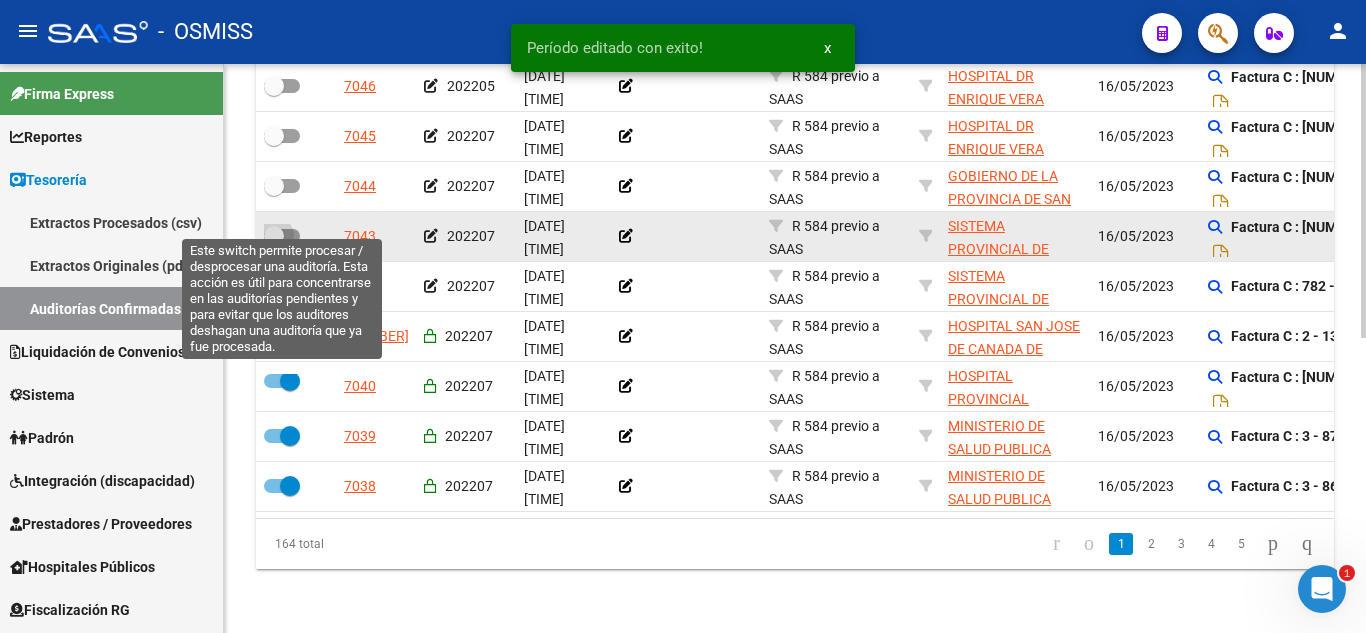 click at bounding box center [282, 236] 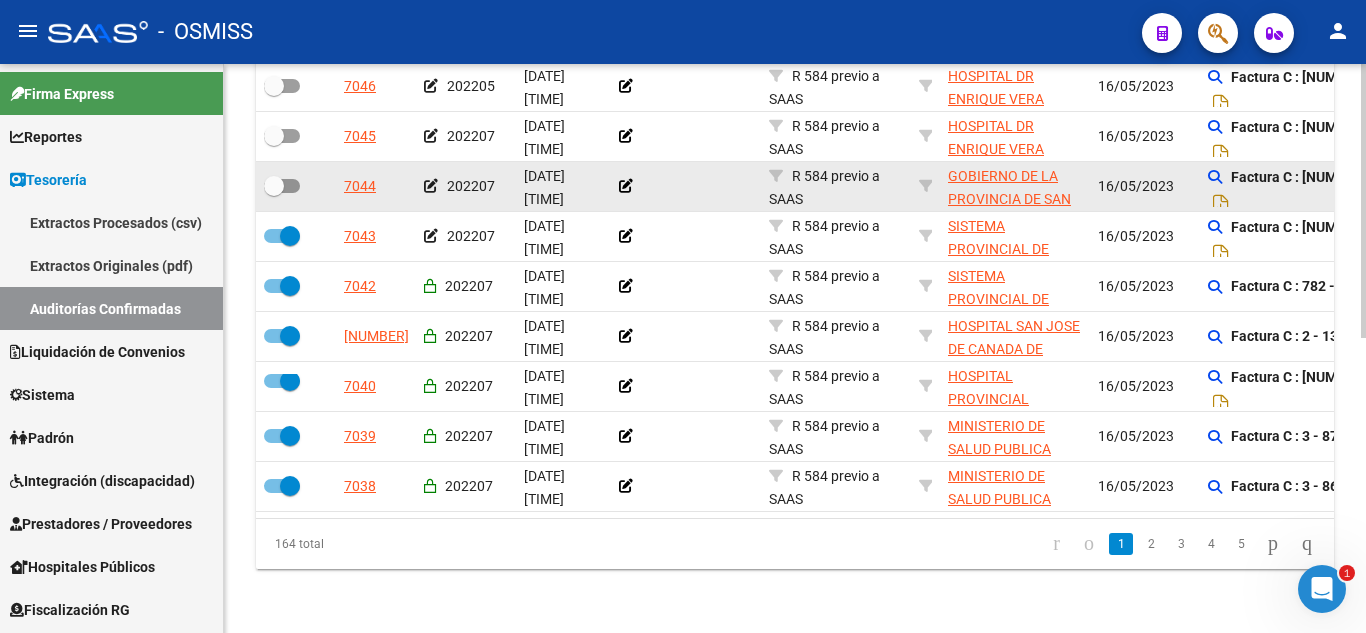click 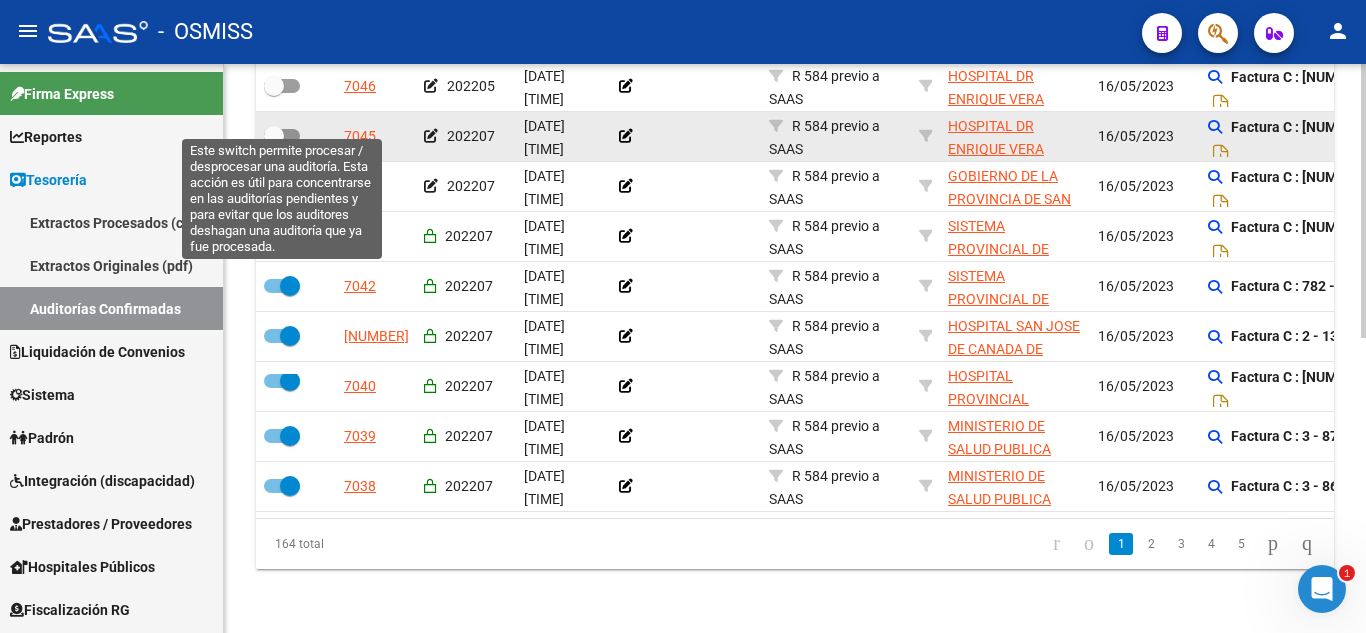click at bounding box center (282, 136) 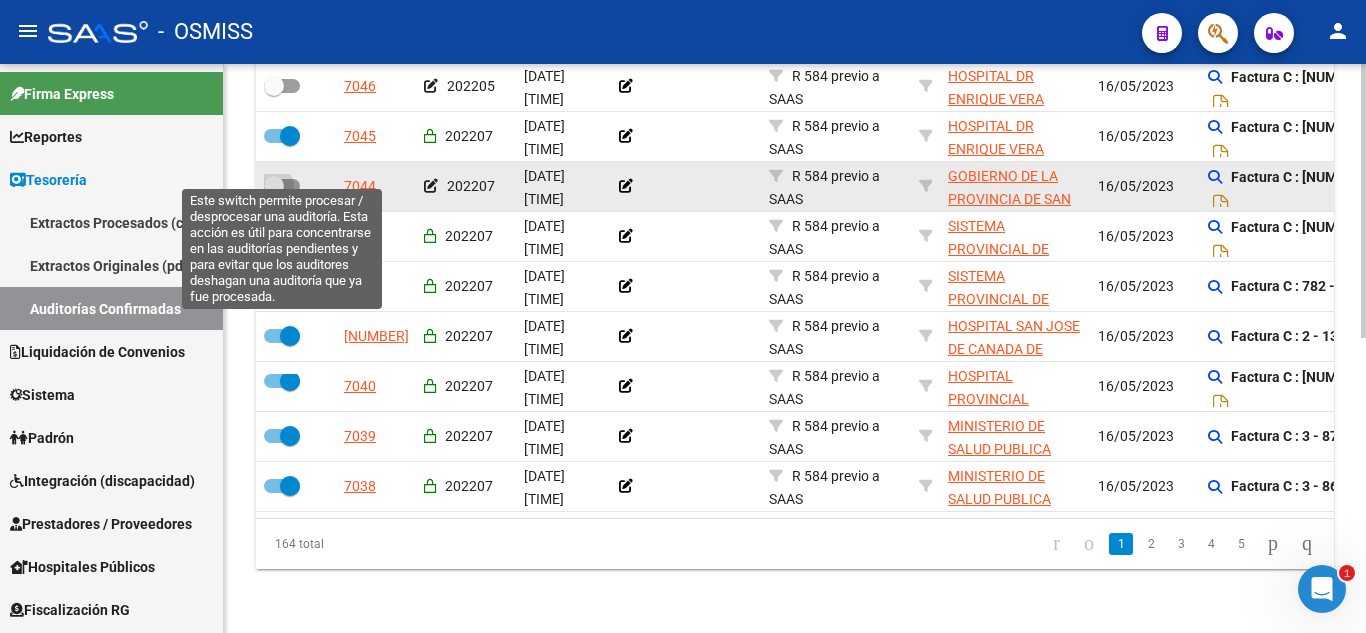 click at bounding box center [282, 186] 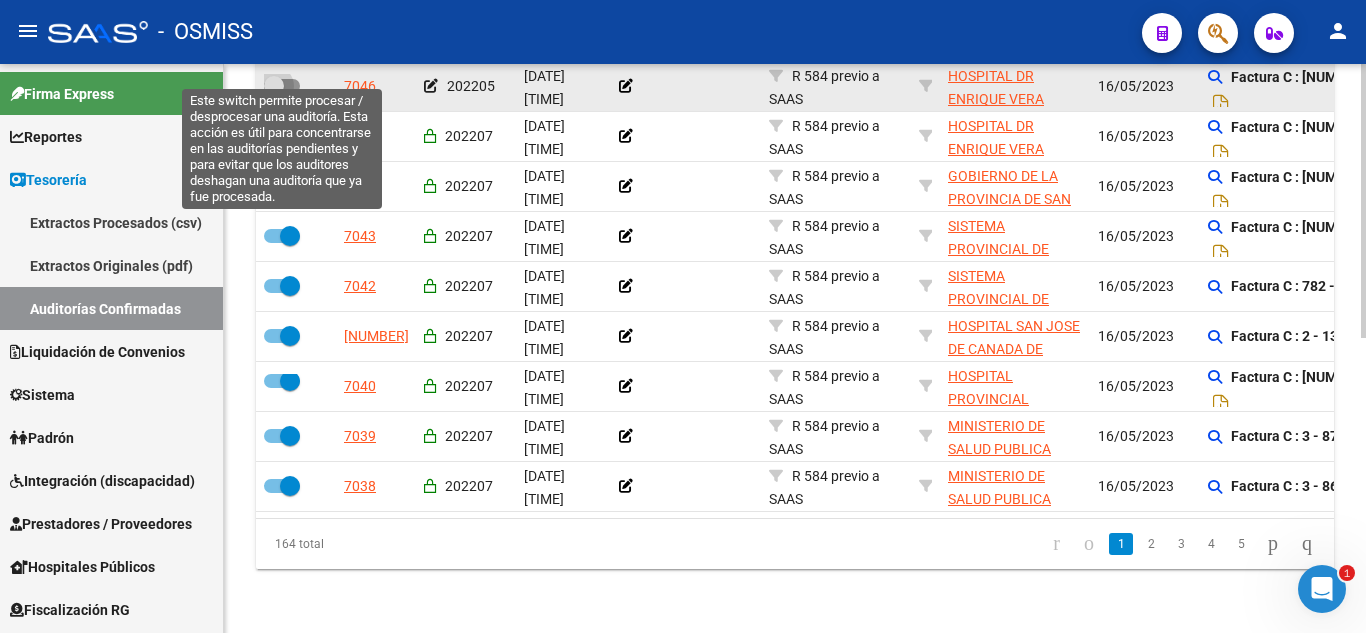 click at bounding box center (282, 86) 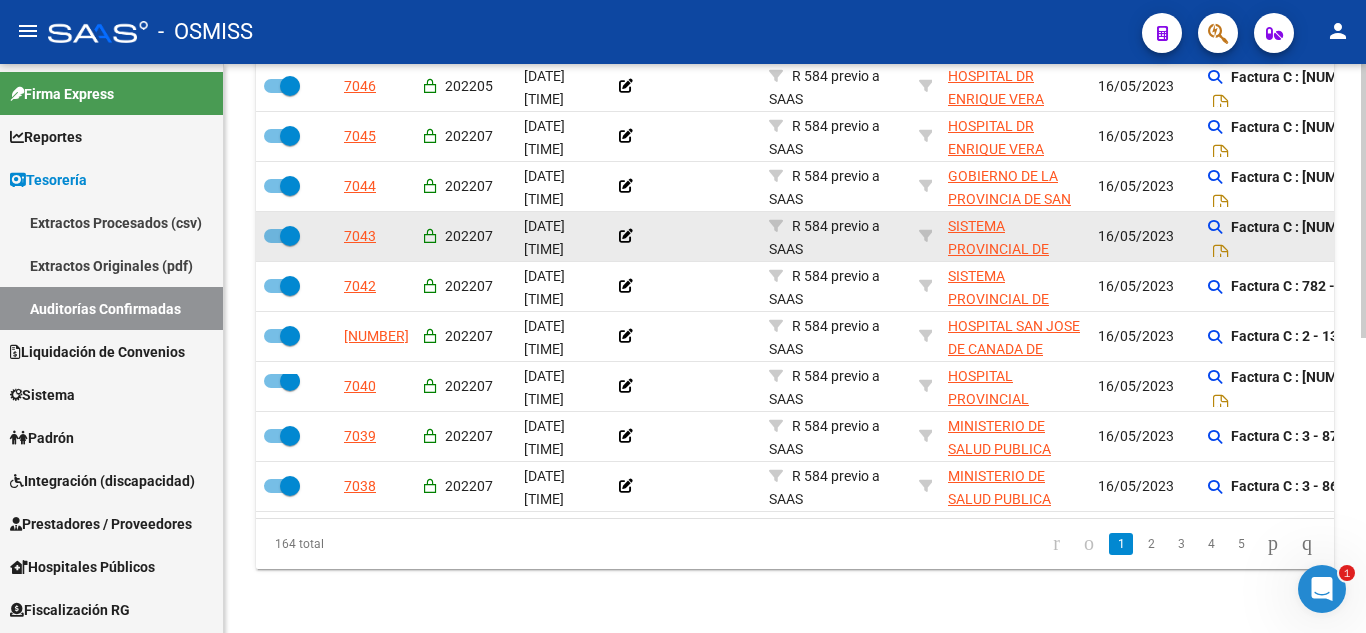 scroll, scrollTop: 512, scrollLeft: 0, axis: vertical 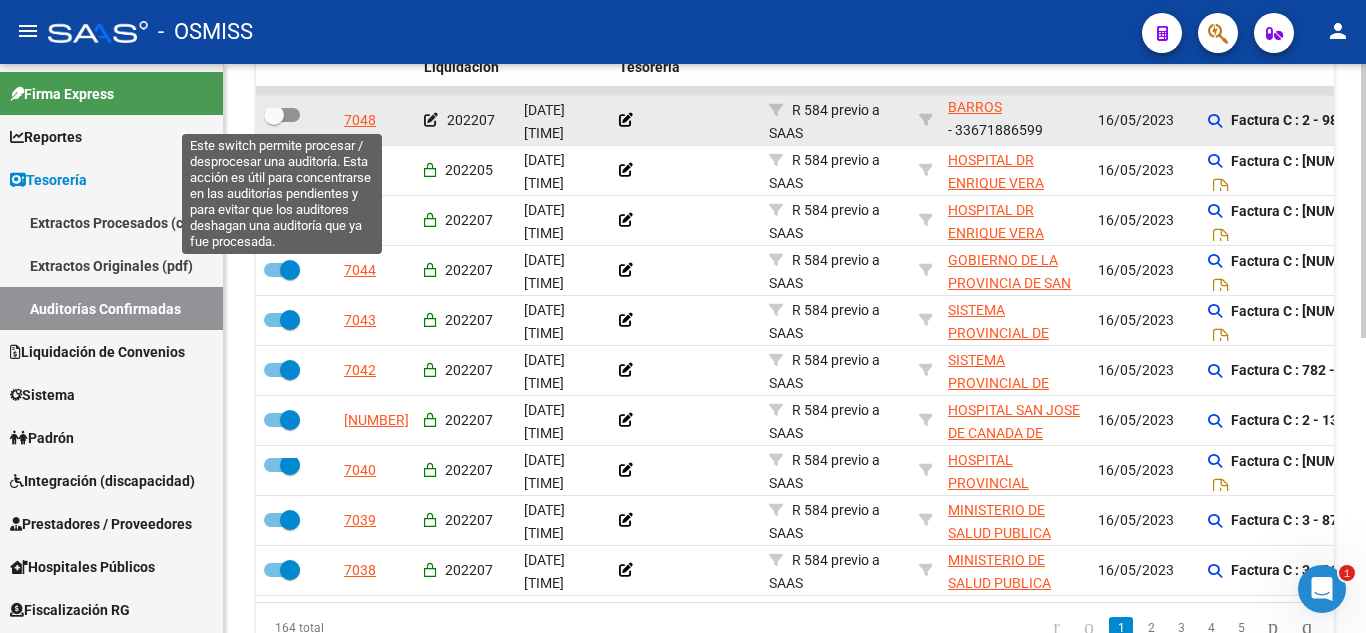 click at bounding box center [274, 115] 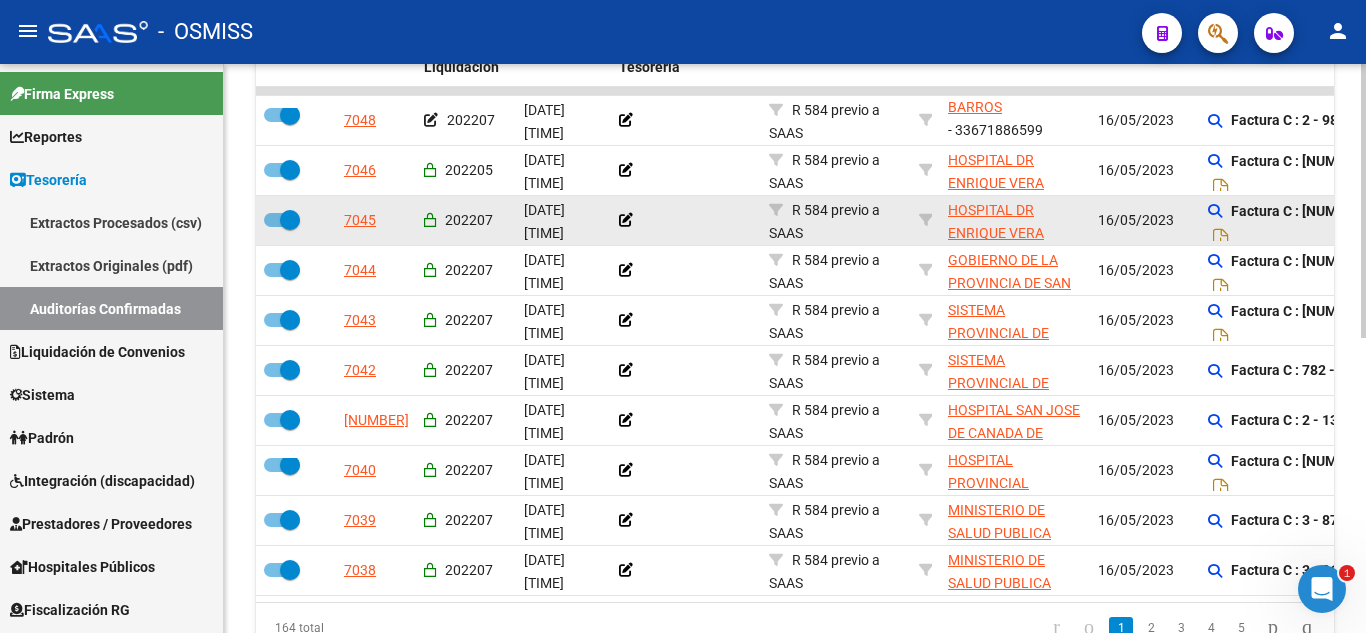 scroll, scrollTop: 412, scrollLeft: 0, axis: vertical 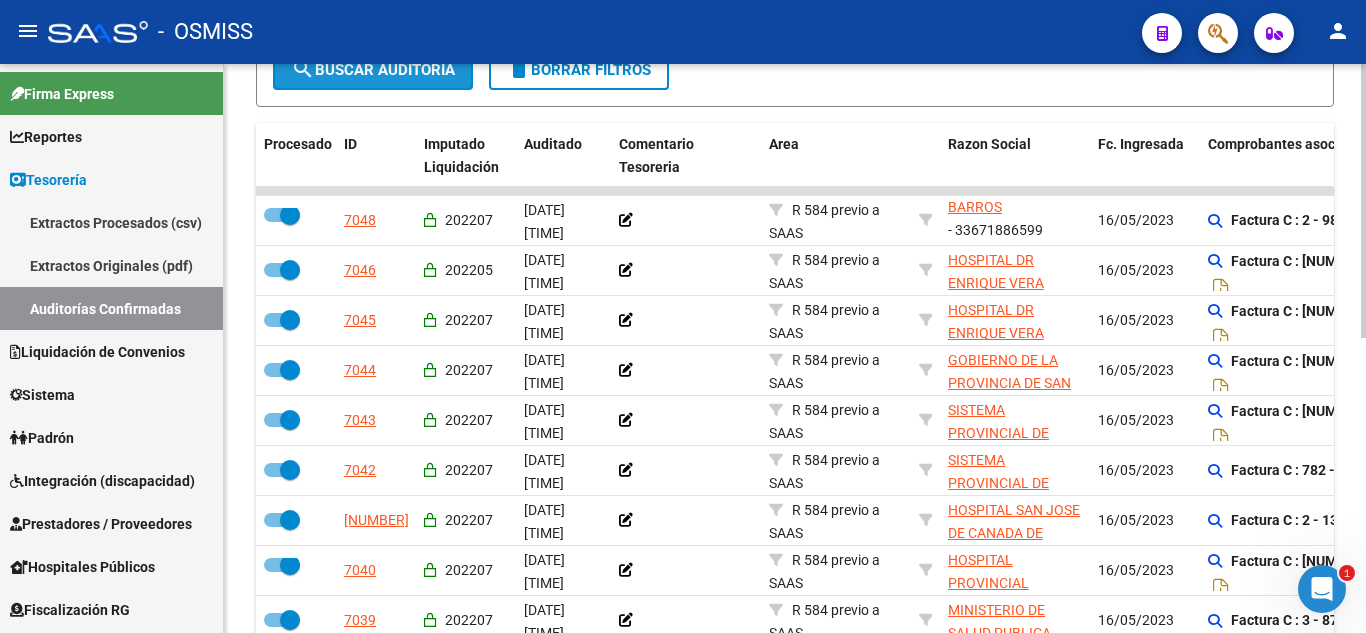 click on "search  Buscar Auditoria" 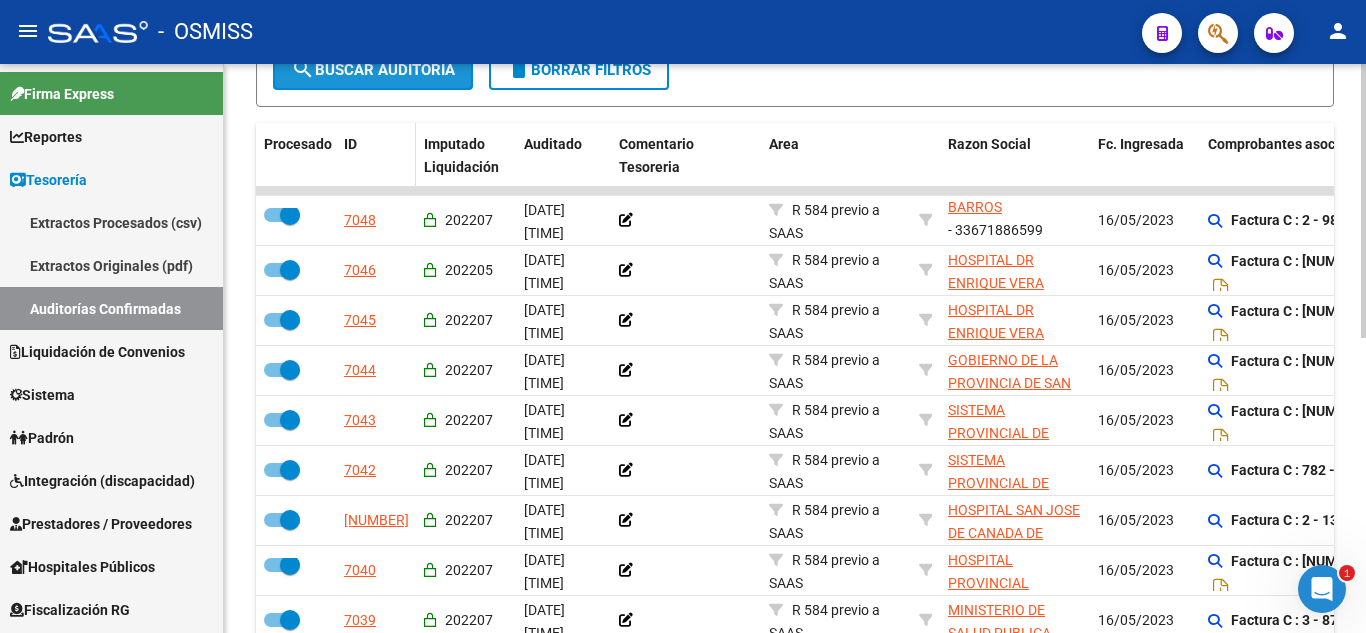 scroll, scrollTop: 414, scrollLeft: 0, axis: vertical 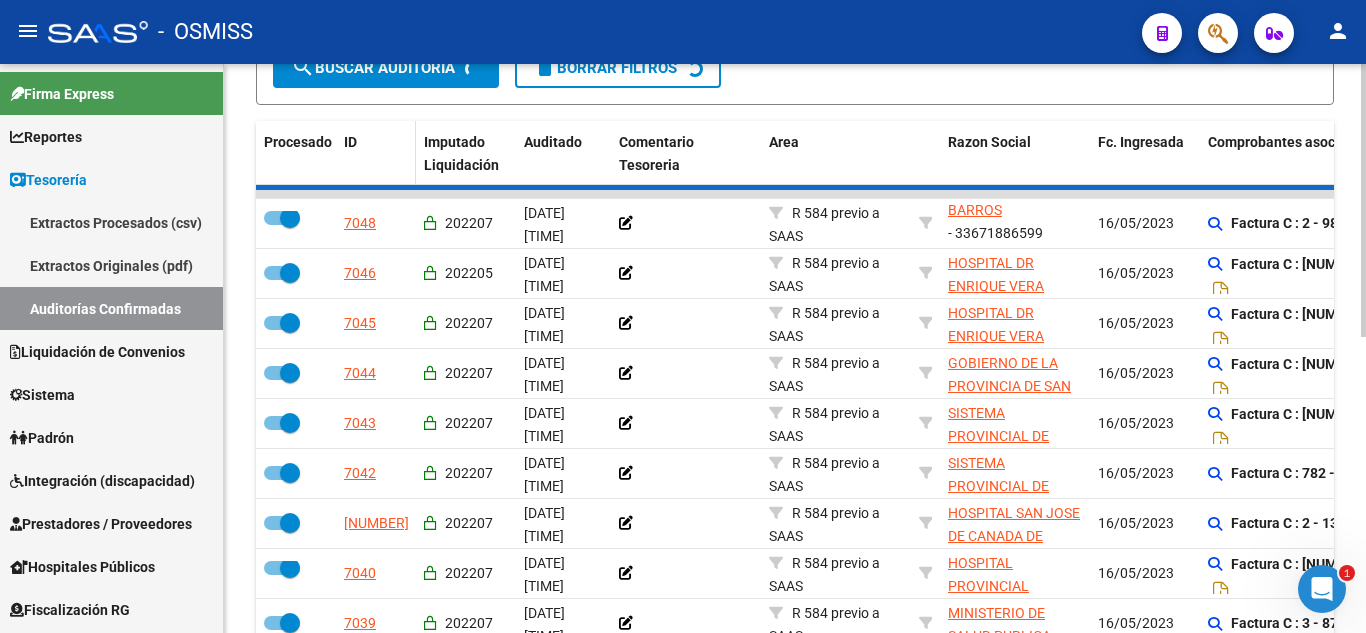 checkbox on "false" 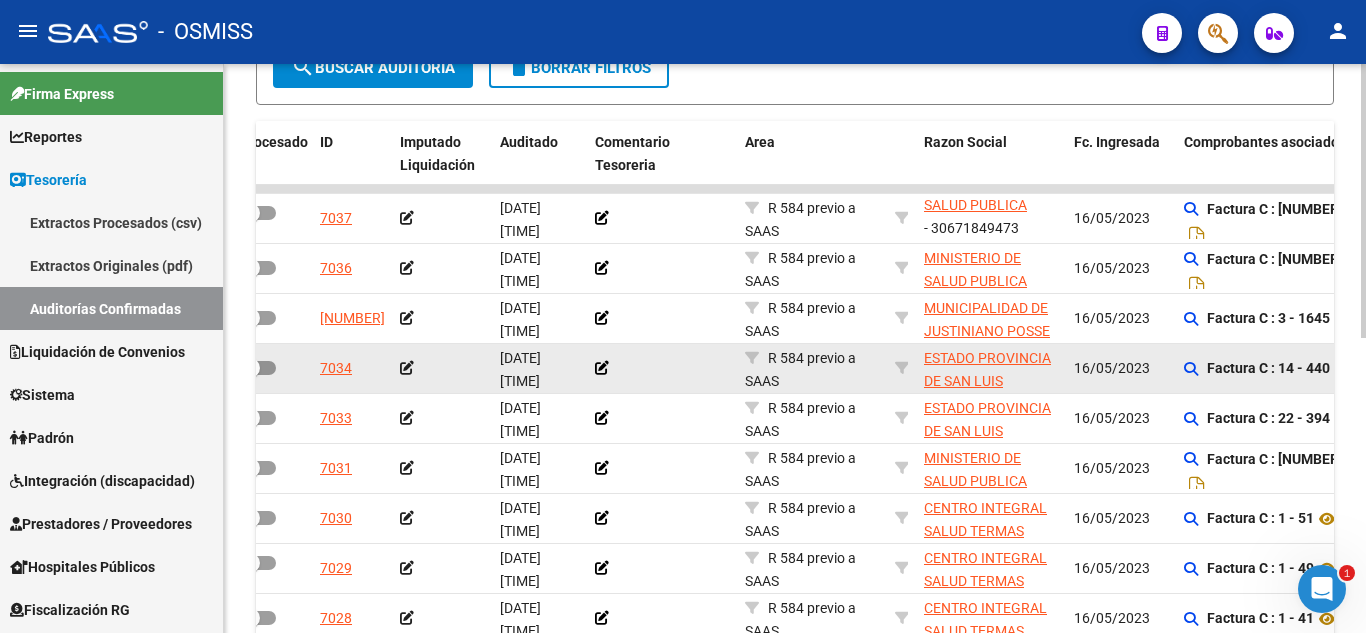 scroll, scrollTop: 0, scrollLeft: 48, axis: horizontal 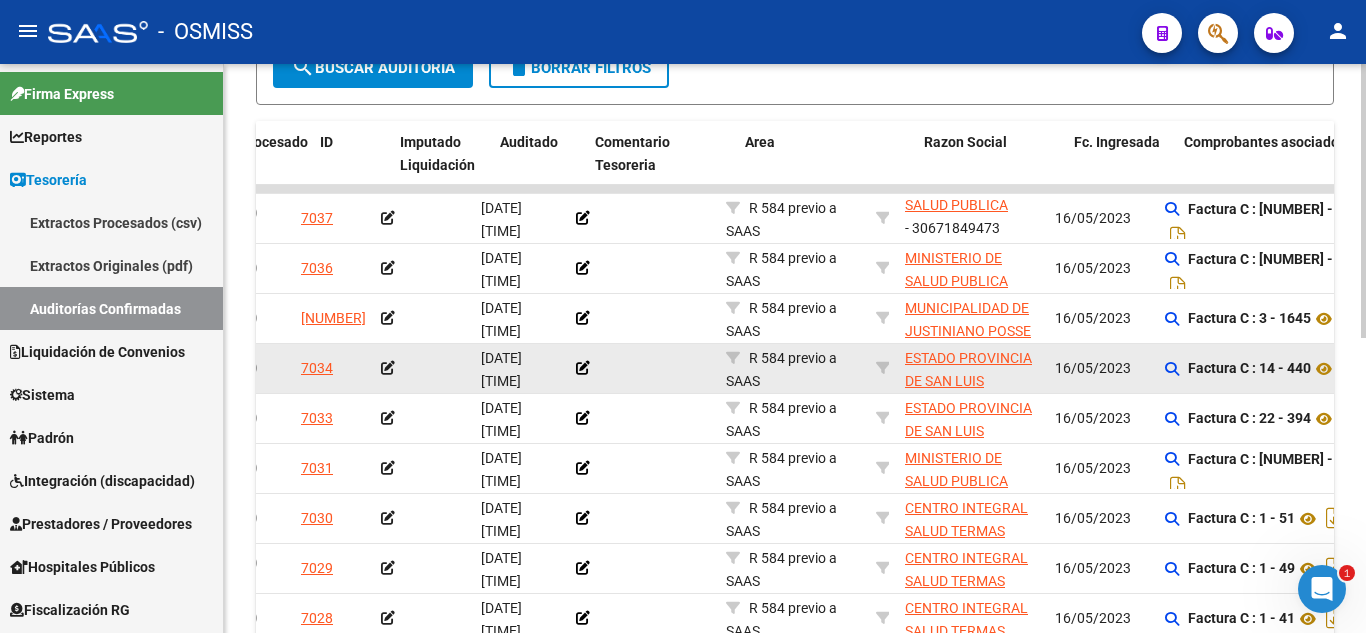 drag, startPoint x: 977, startPoint y: 393, endPoint x: 1023, endPoint y: 388, distance: 46.270943 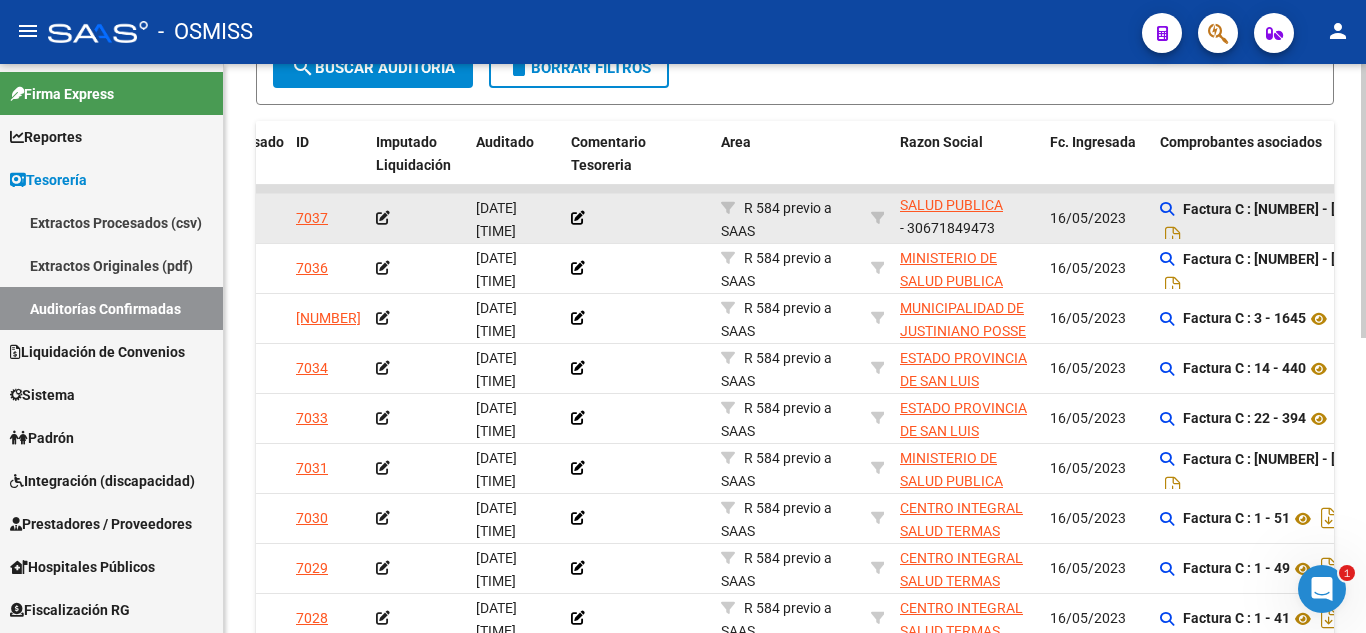 click 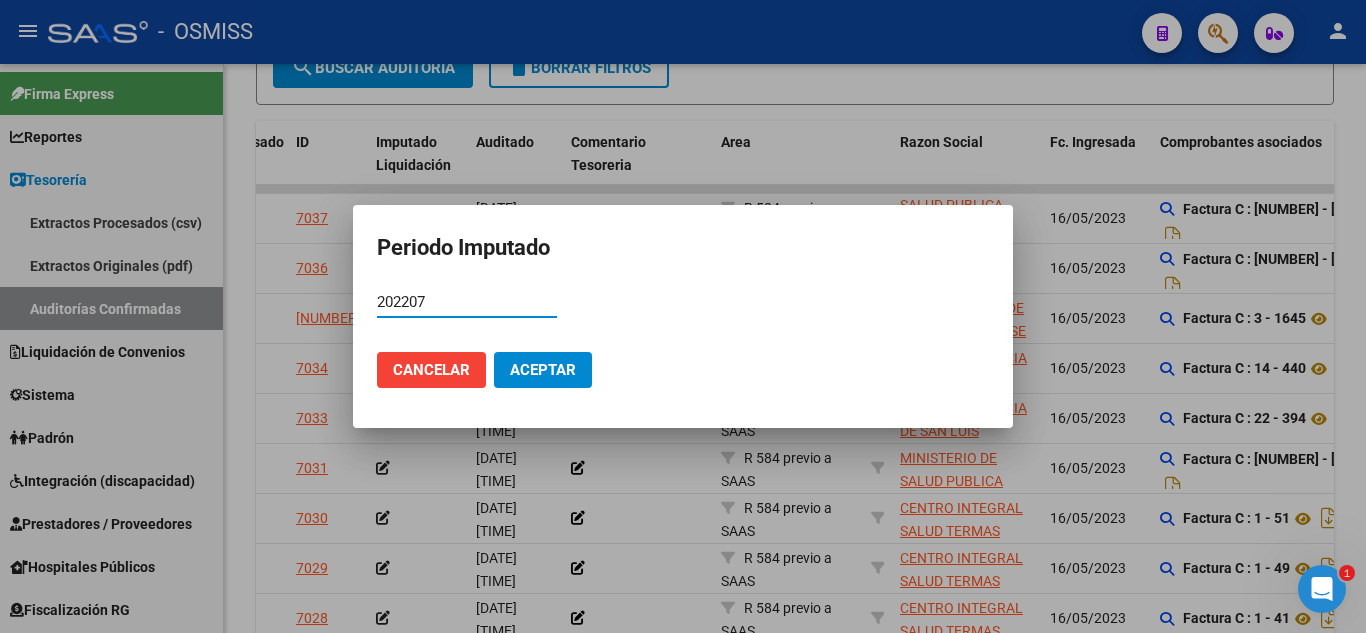 type on "202207" 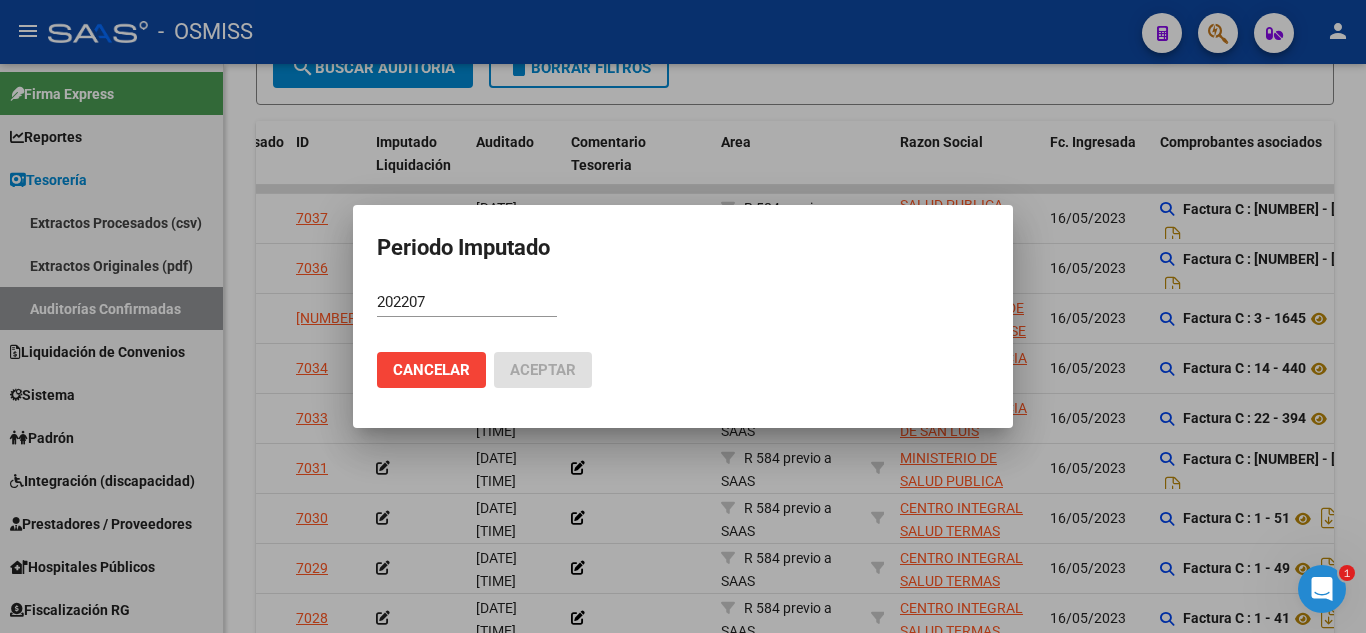 scroll, scrollTop: 416, scrollLeft: 0, axis: vertical 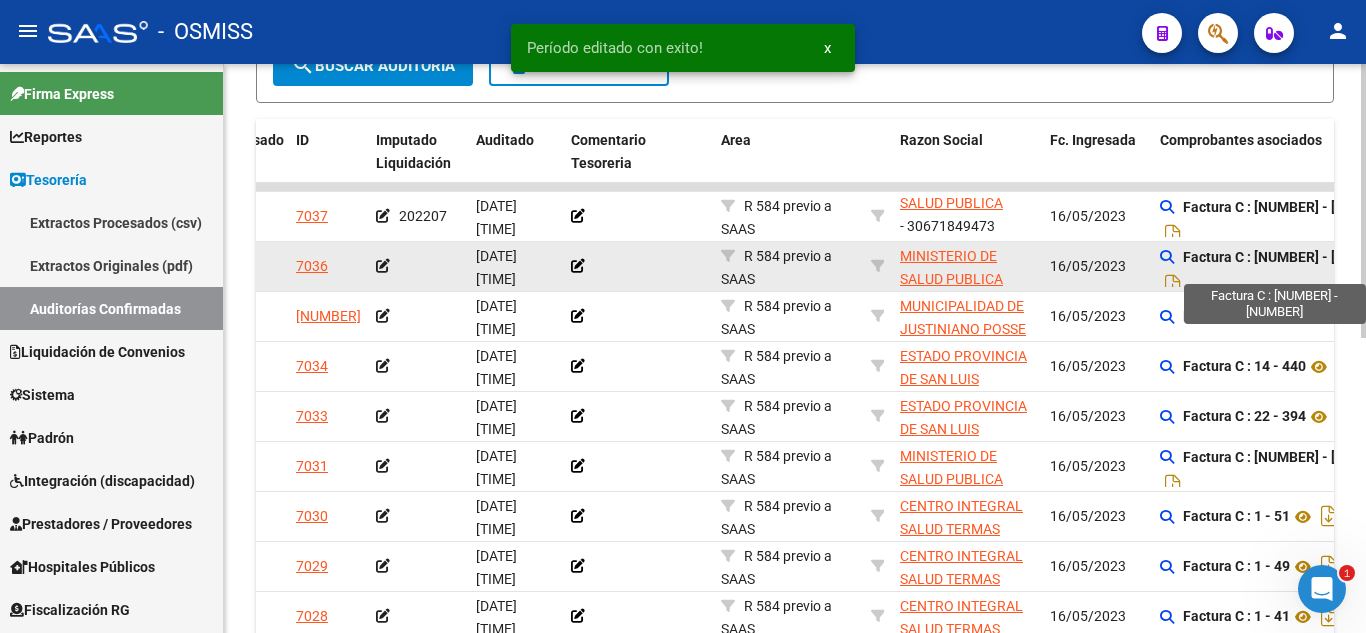 click on "Factura C : 3 - 8655" 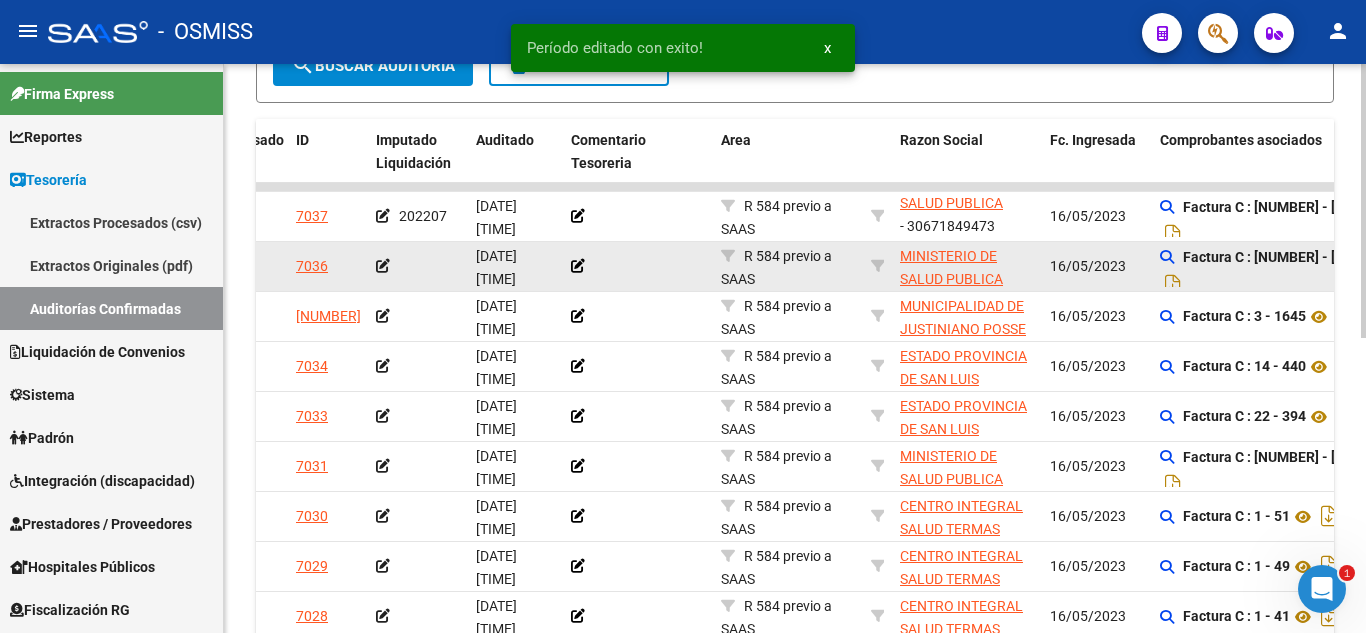 click on "Factura C : 3 - 8655" 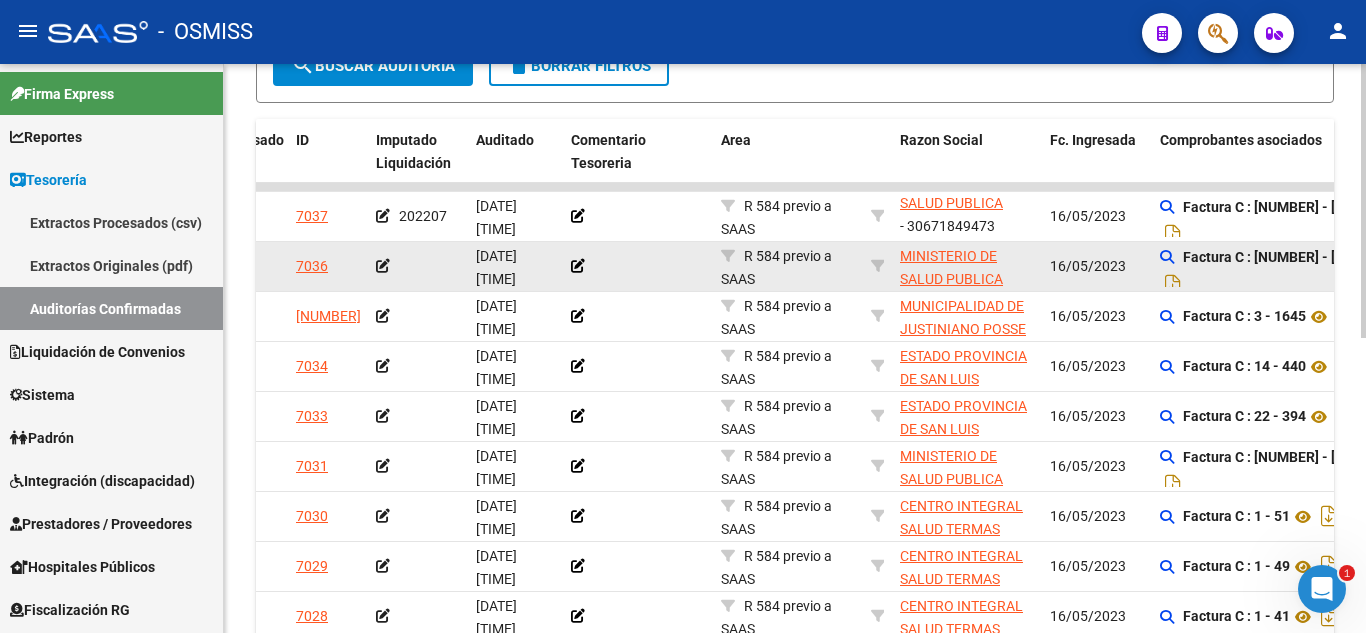click 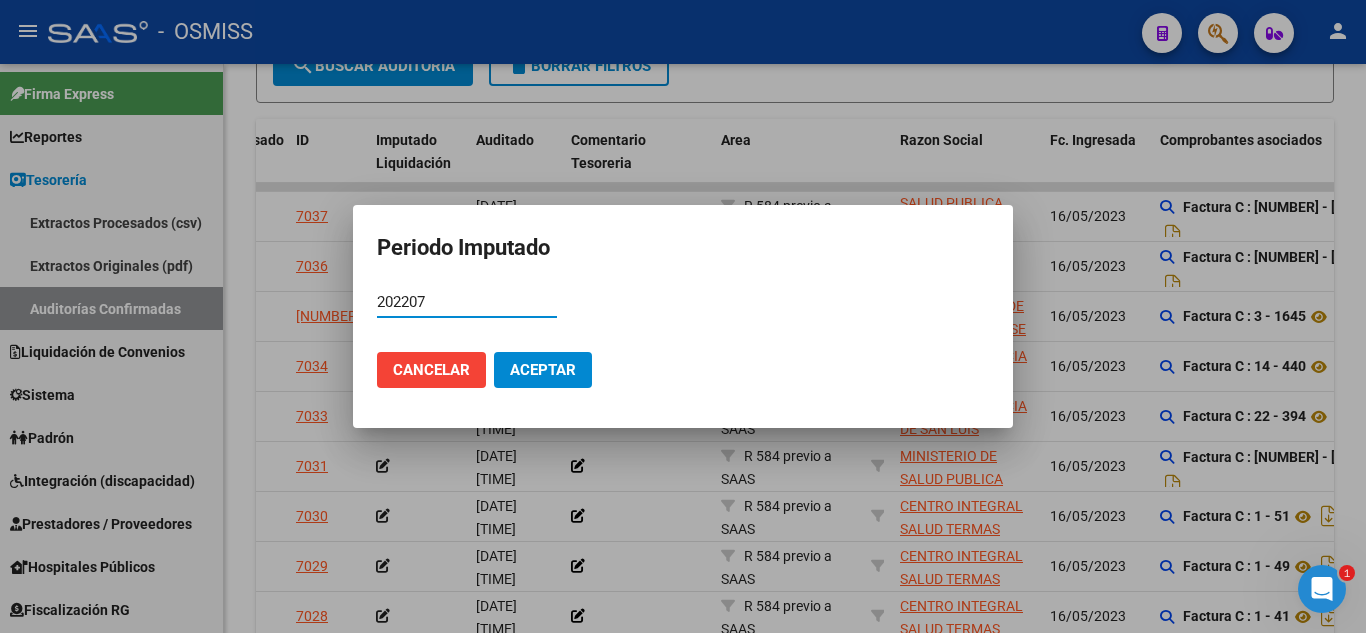type on "202207" 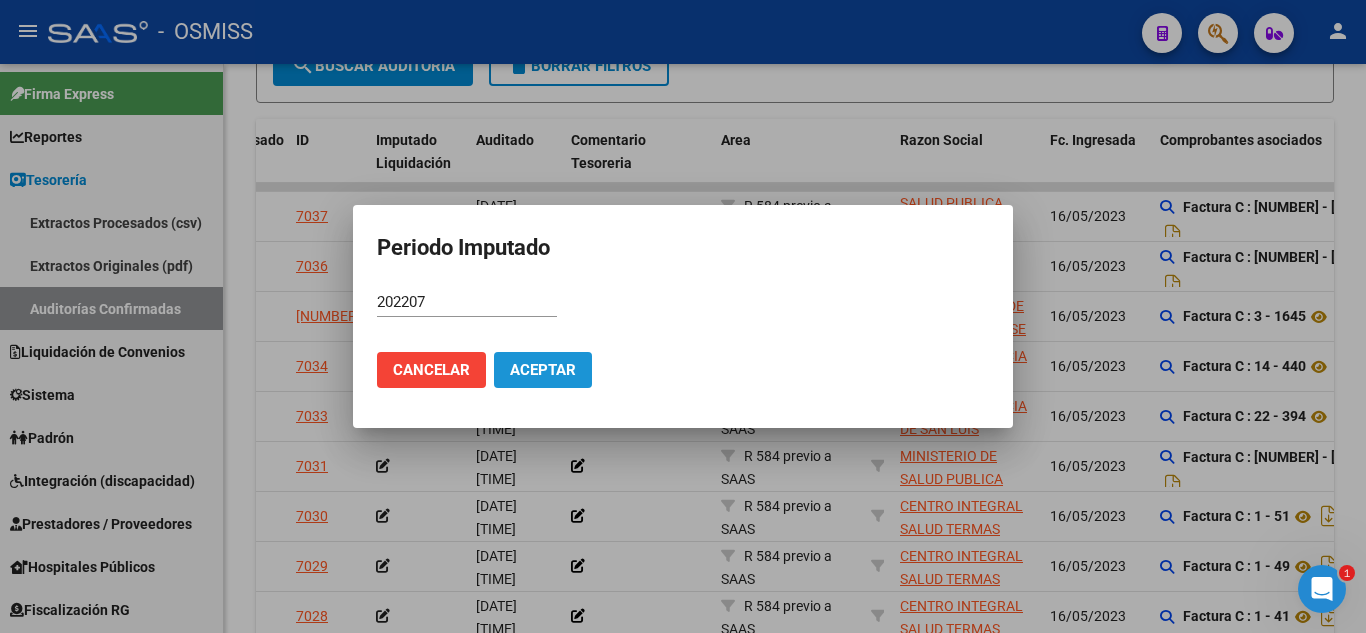 click on "Aceptar" 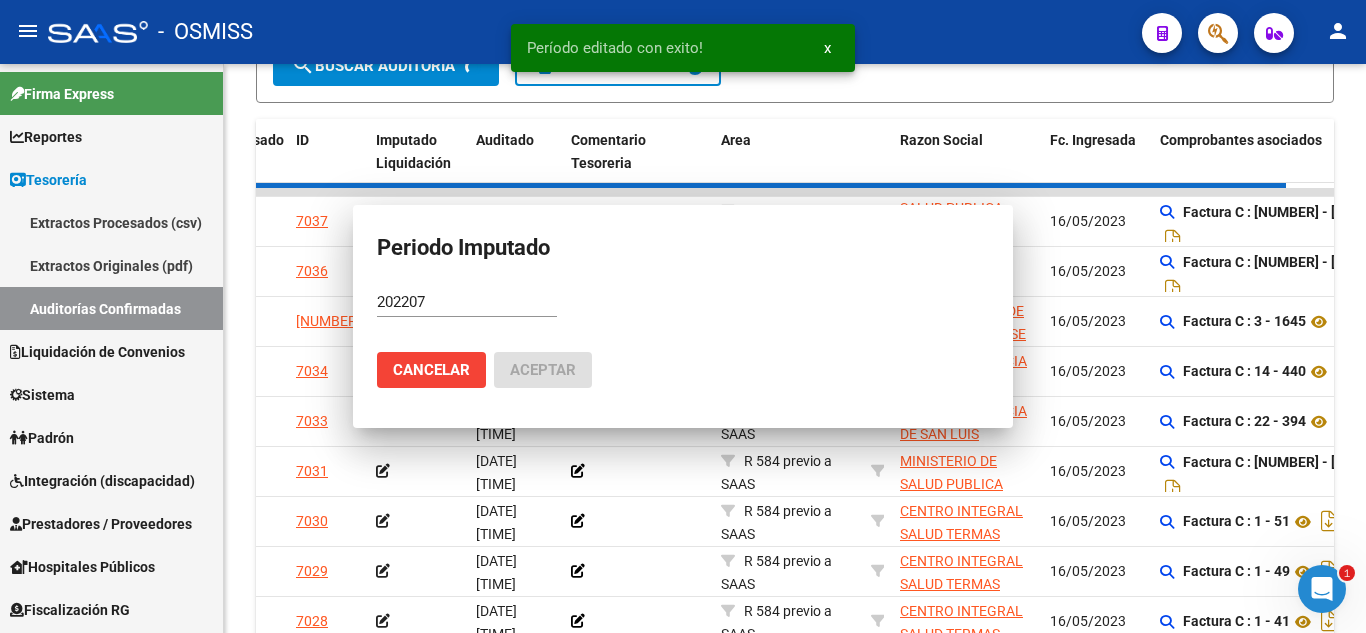 scroll, scrollTop: 418, scrollLeft: 0, axis: vertical 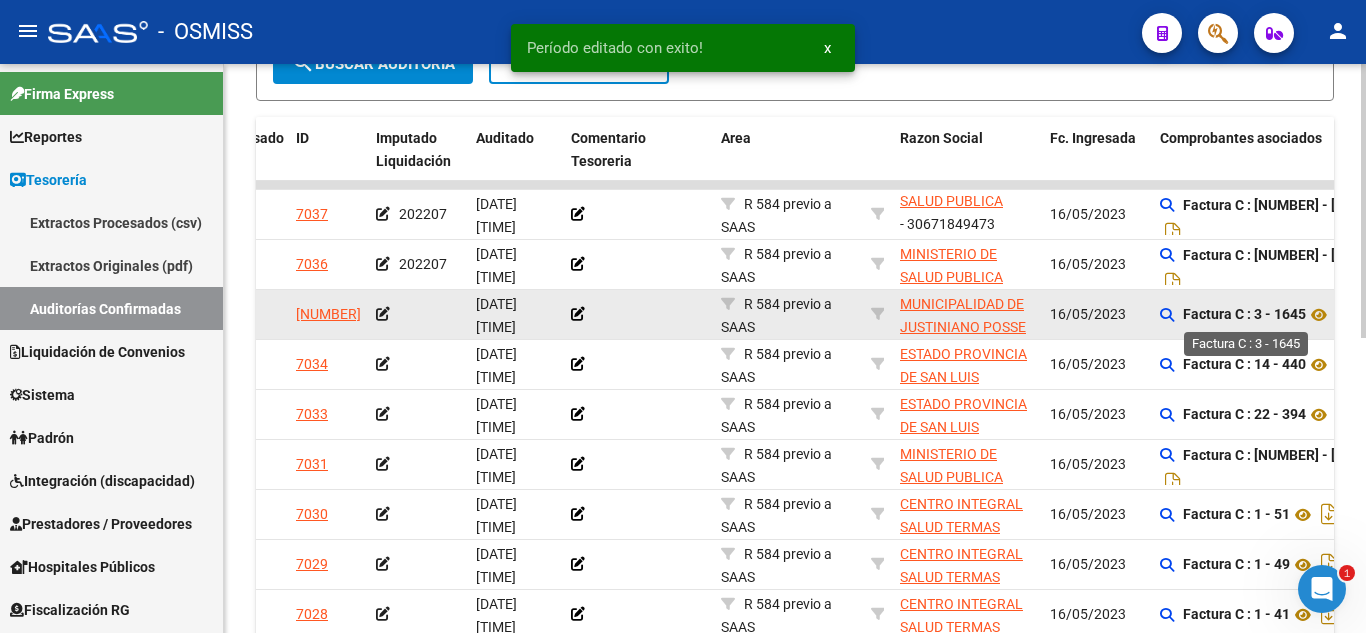click on "Factura C : 3 - 1645" 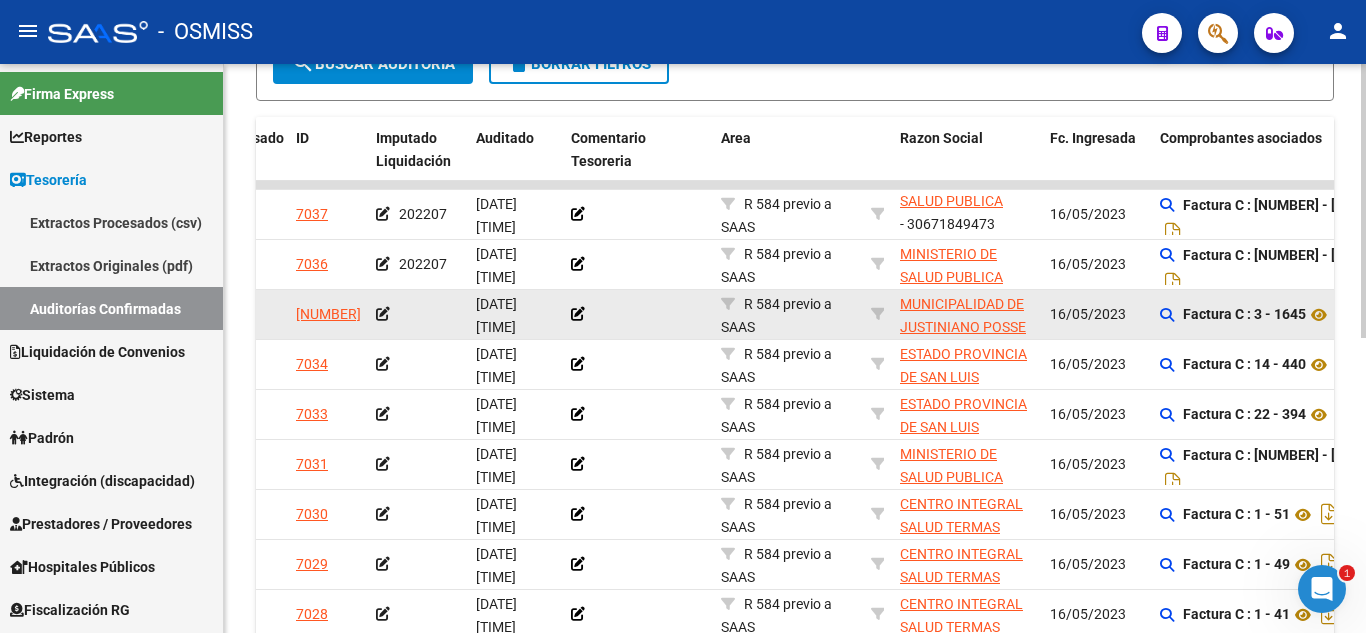 click 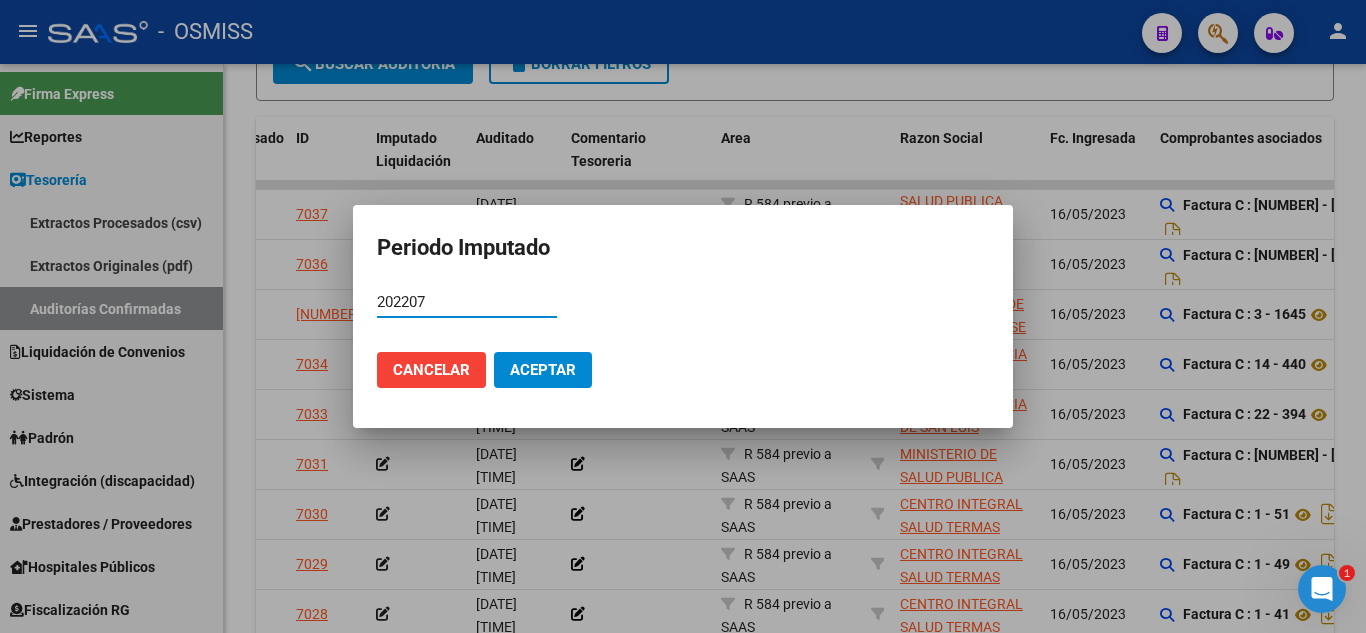 type on "202207" 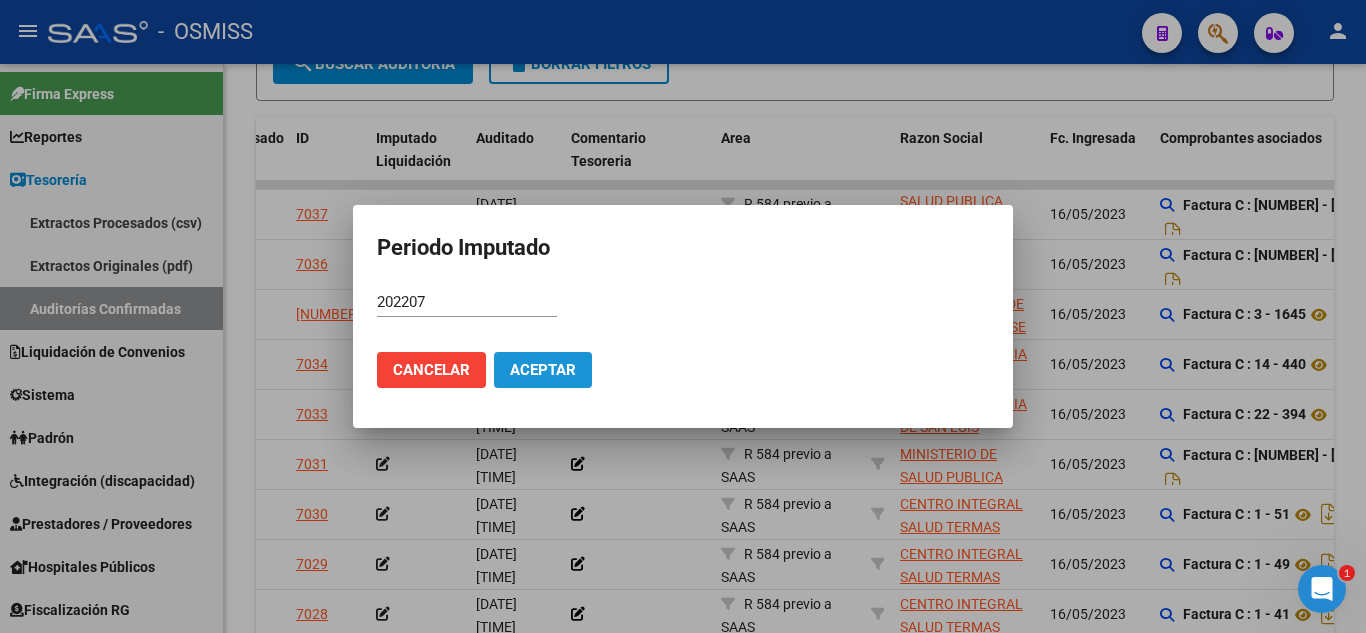 click on "Aceptar" 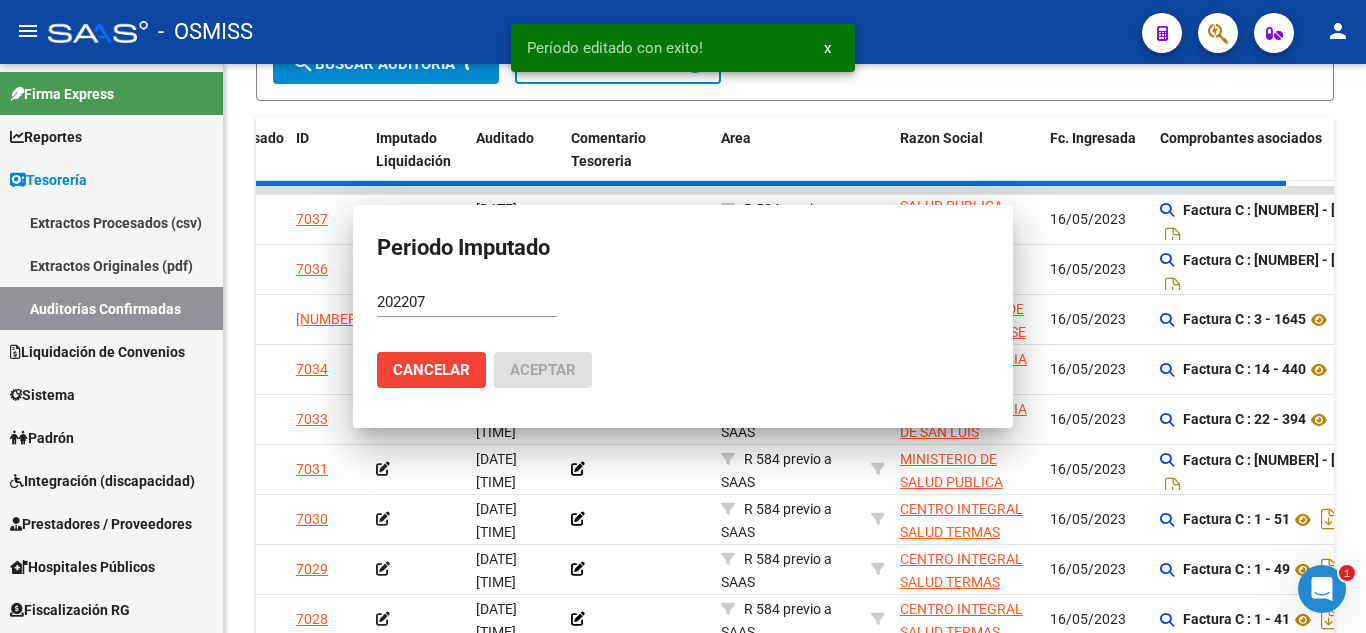 scroll, scrollTop: 420, scrollLeft: 0, axis: vertical 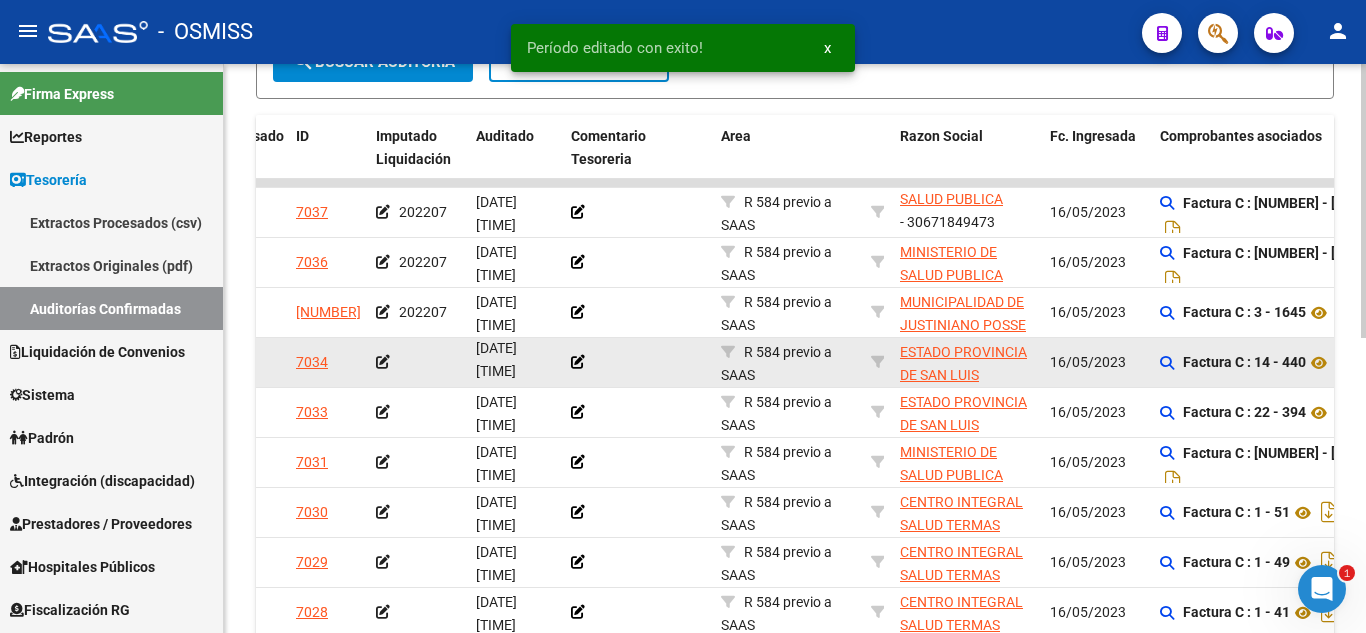 click 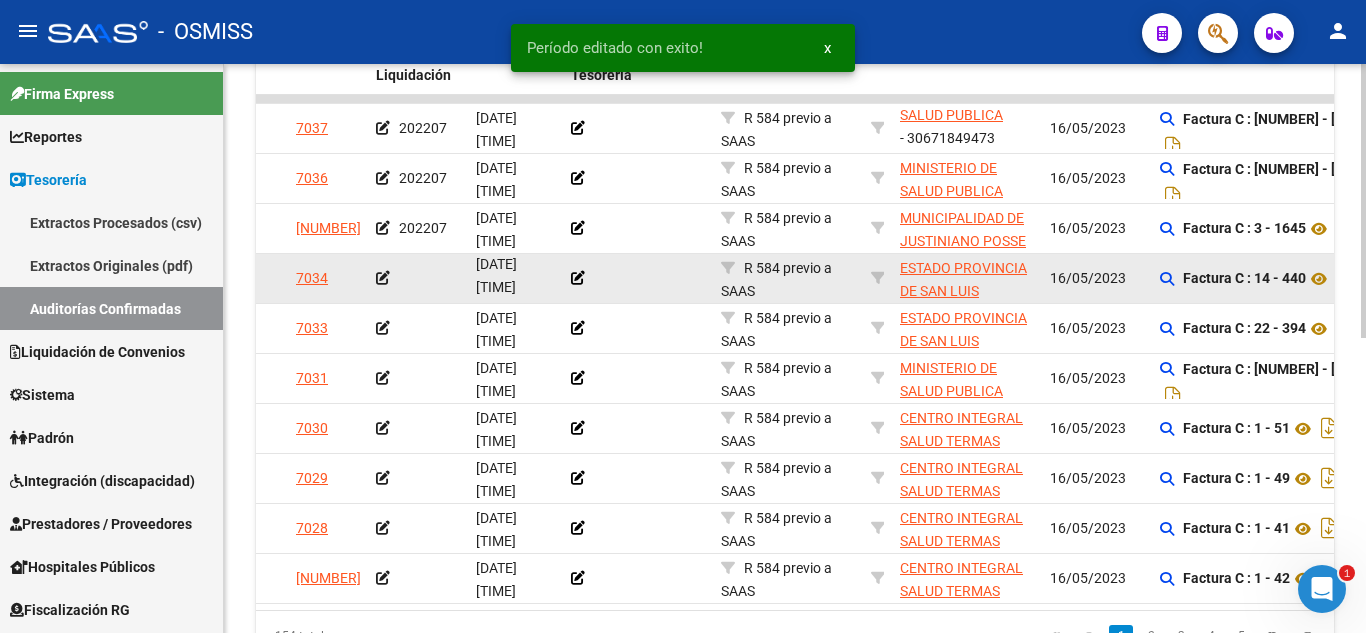 scroll, scrollTop: 612, scrollLeft: 0, axis: vertical 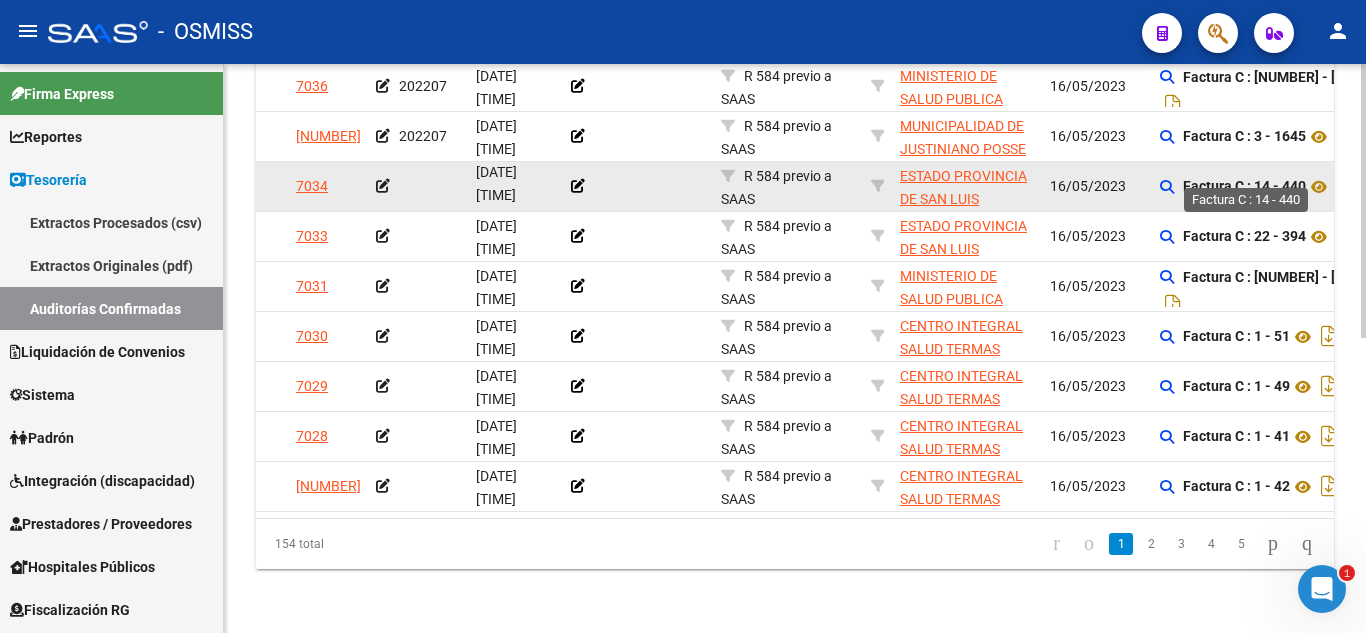 click on "Factura C : 14 - 440" 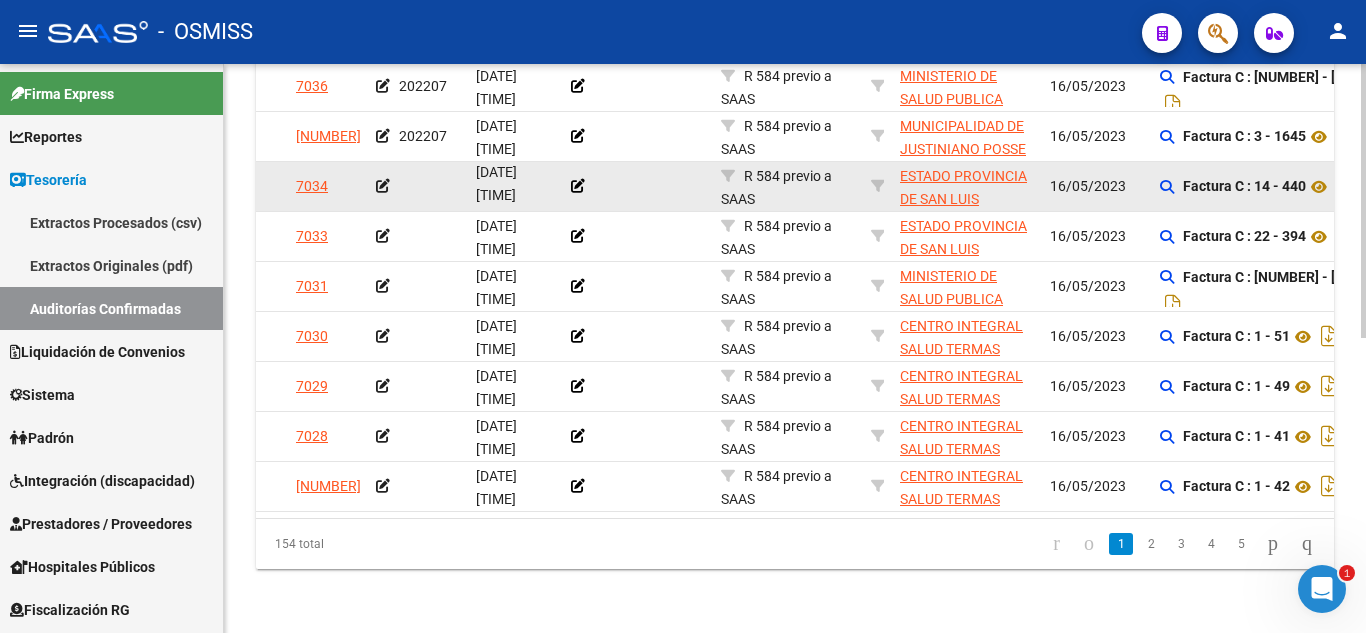 click 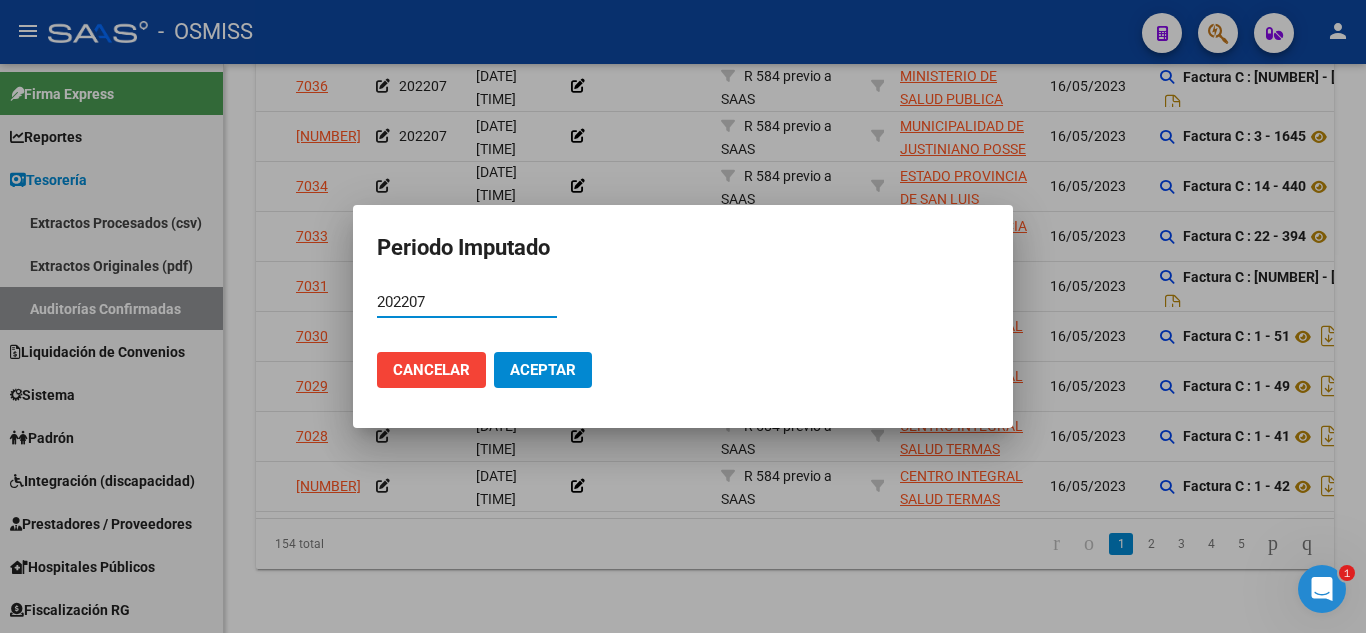 type on "202207" 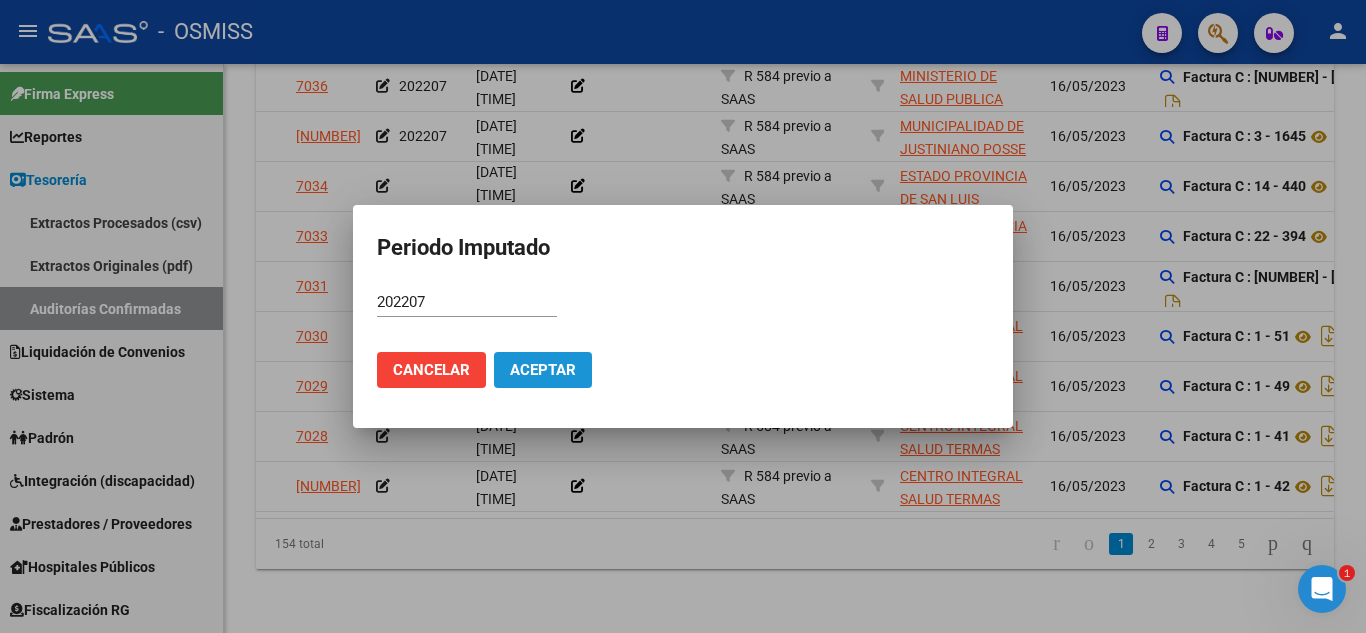 click on "Aceptar" 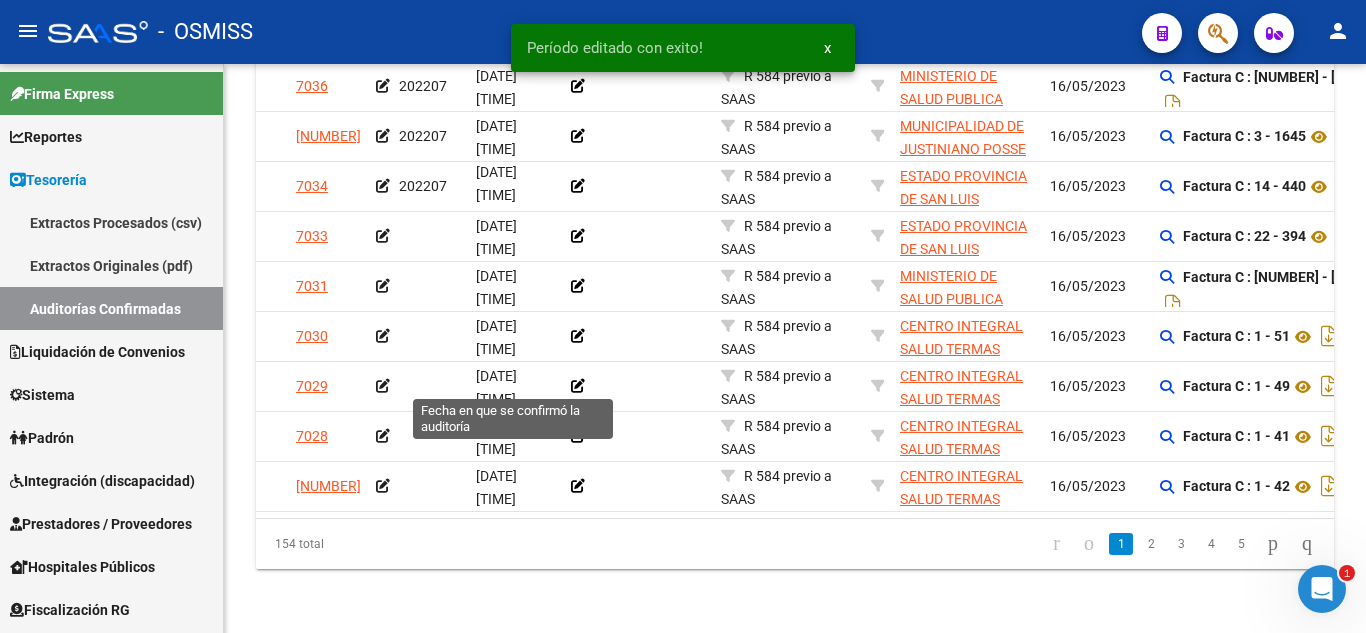 scroll, scrollTop: 612, scrollLeft: 0, axis: vertical 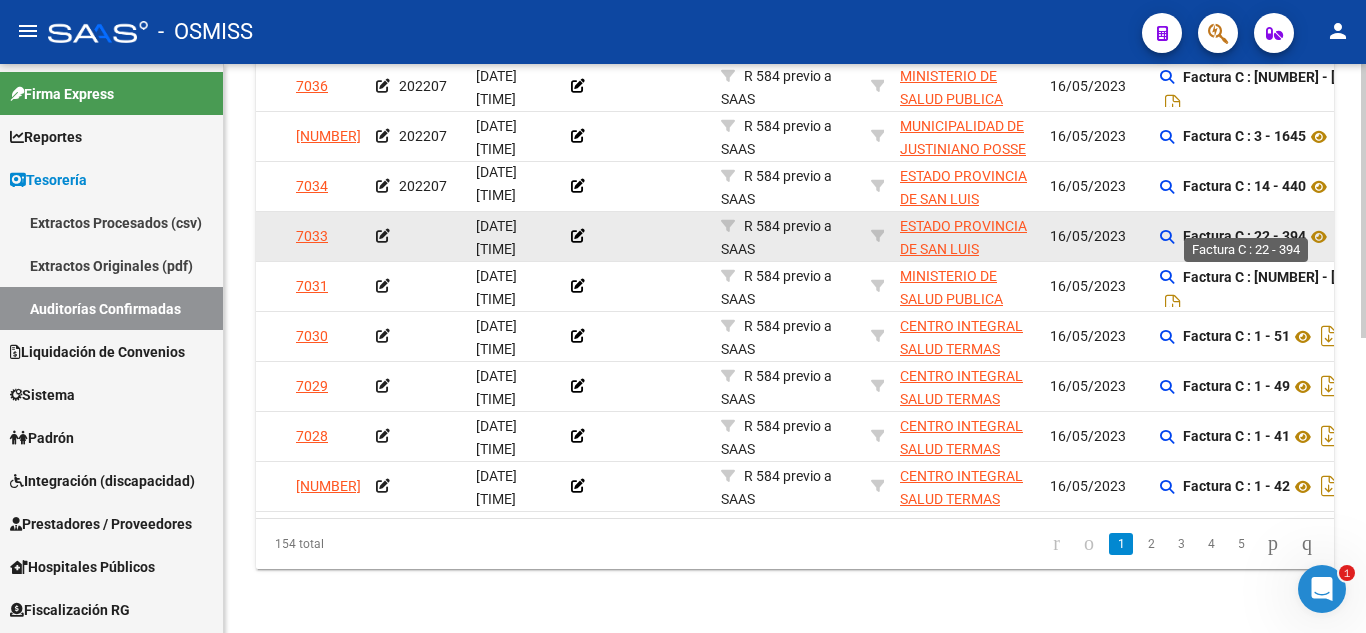 click on "Factura C : 22 - 394" 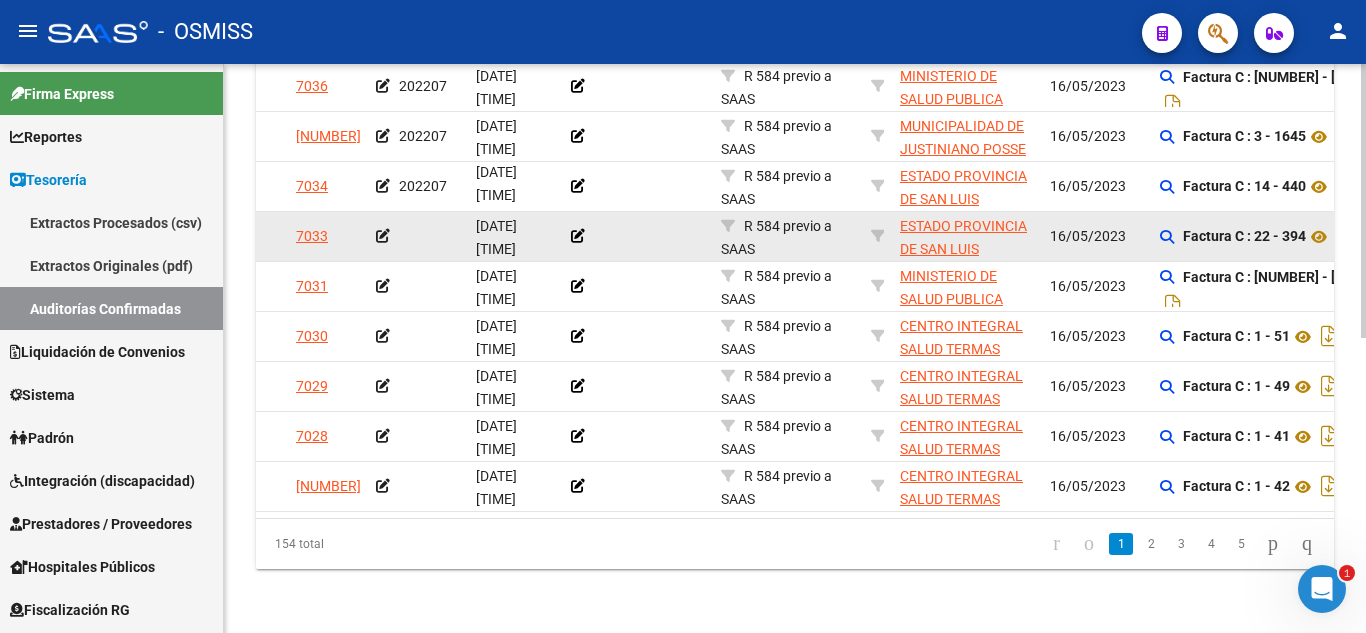 click on "Factura C : 22 - 394" 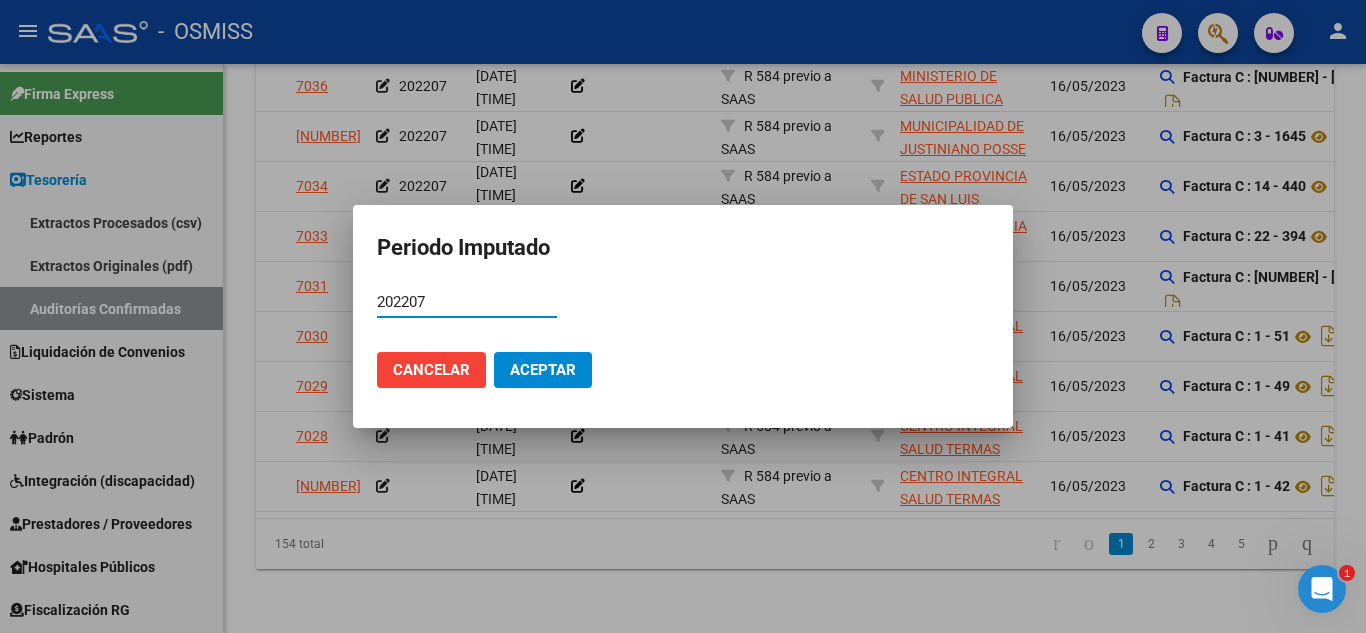 type on "202207" 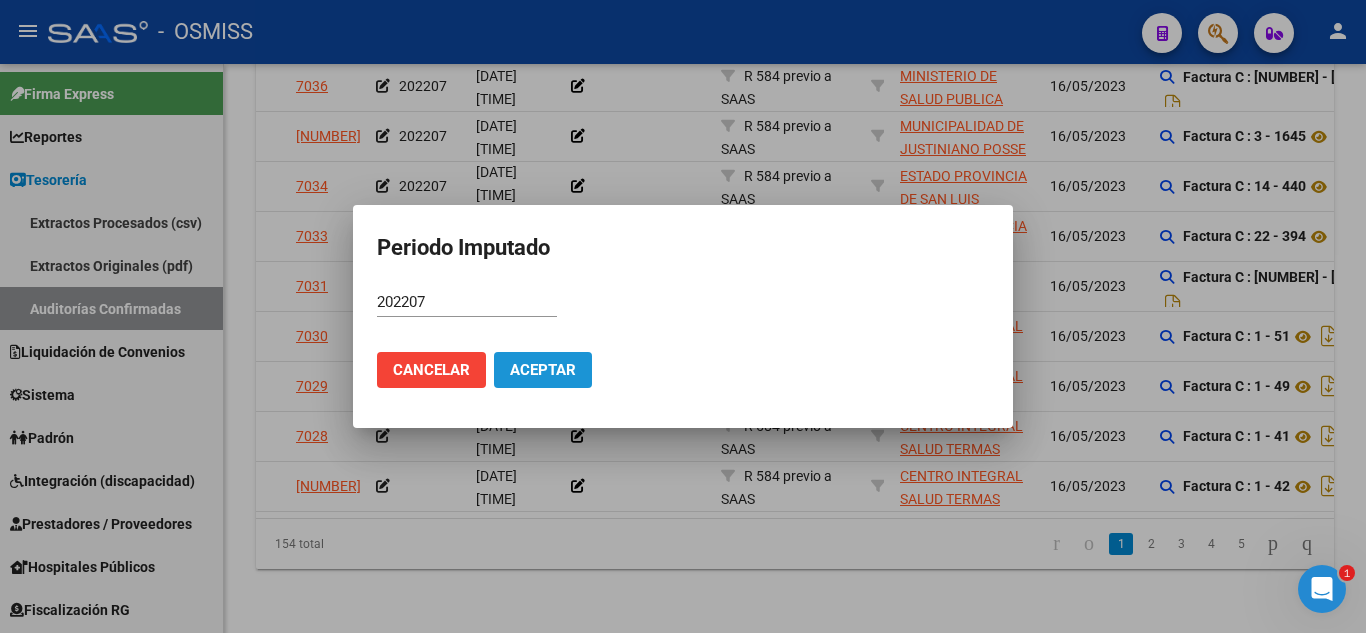click on "Aceptar" 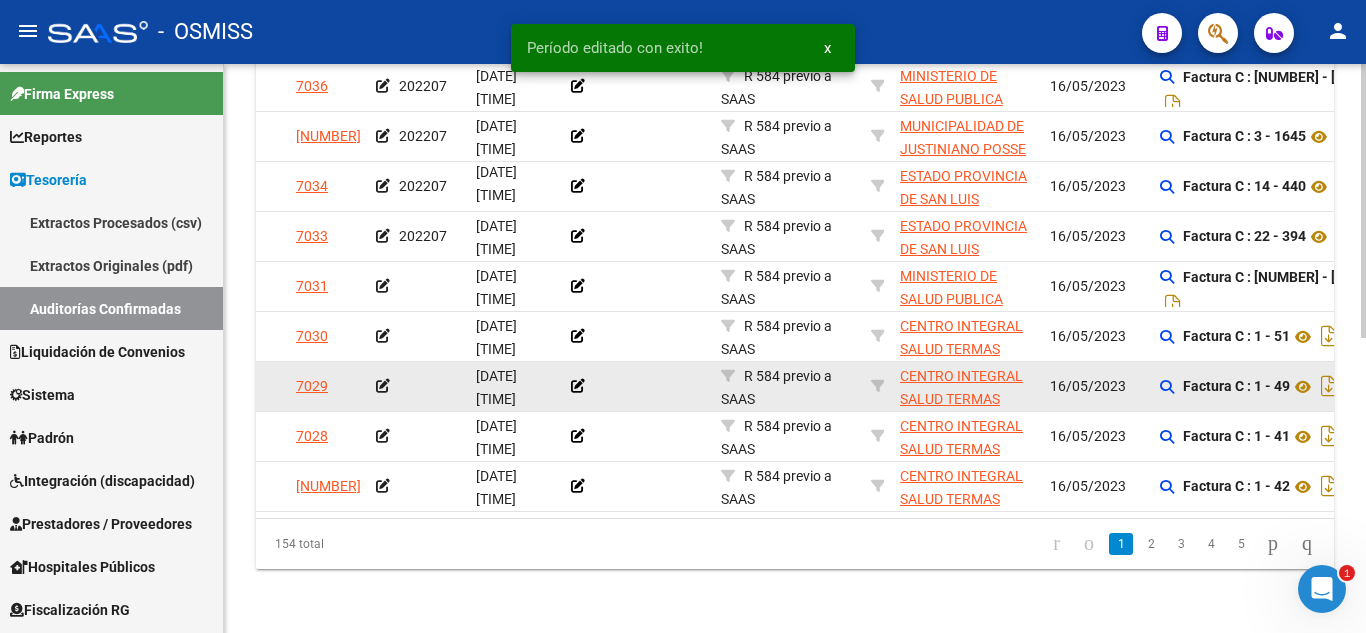scroll, scrollTop: 612, scrollLeft: 0, axis: vertical 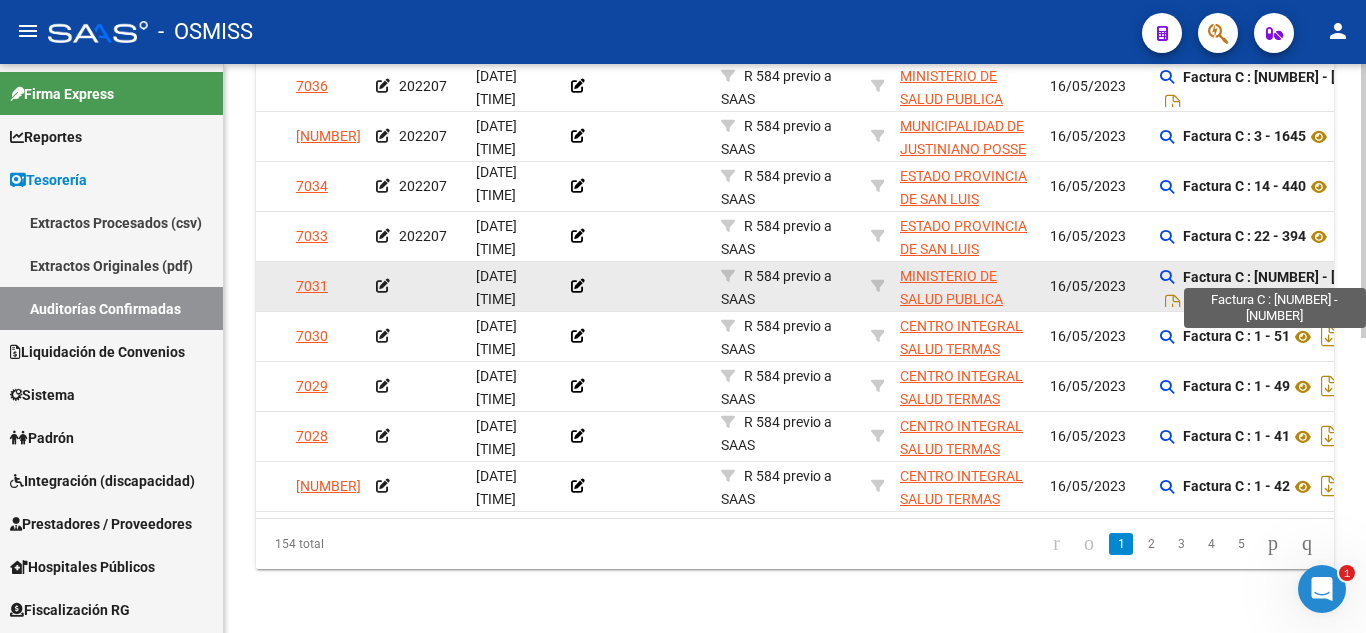 click on "Factura C : 3 - 8766" 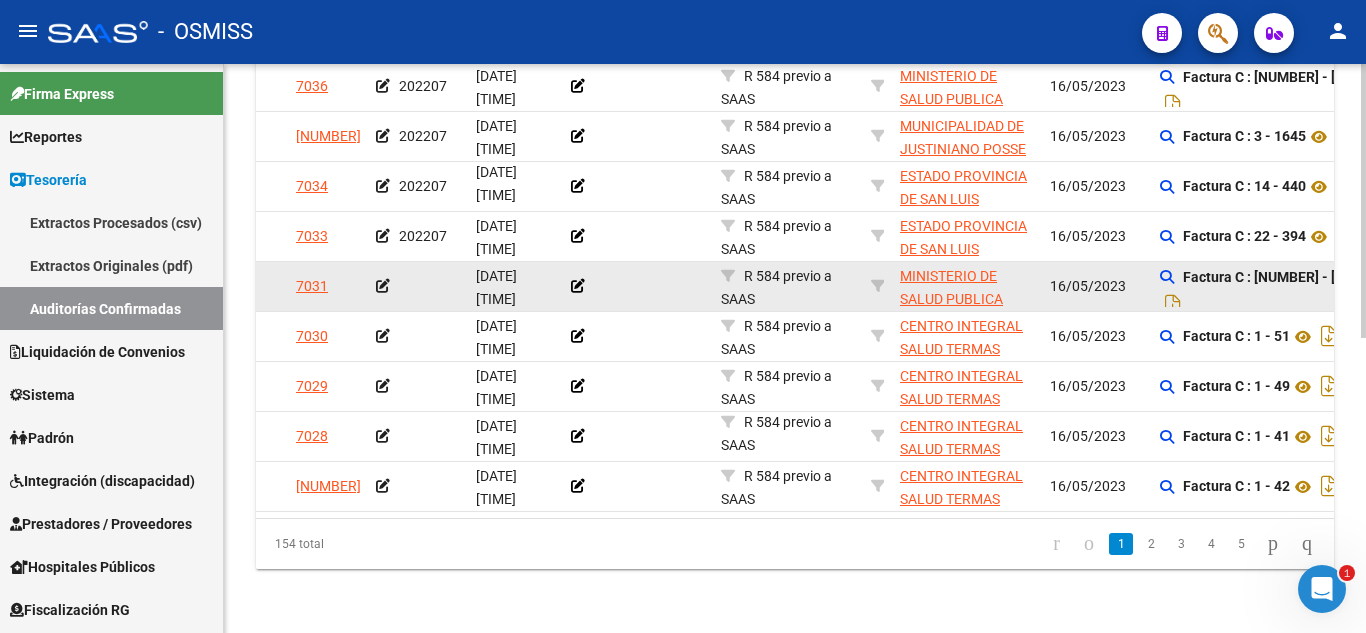 click on "Factura C : 3 - 8766" 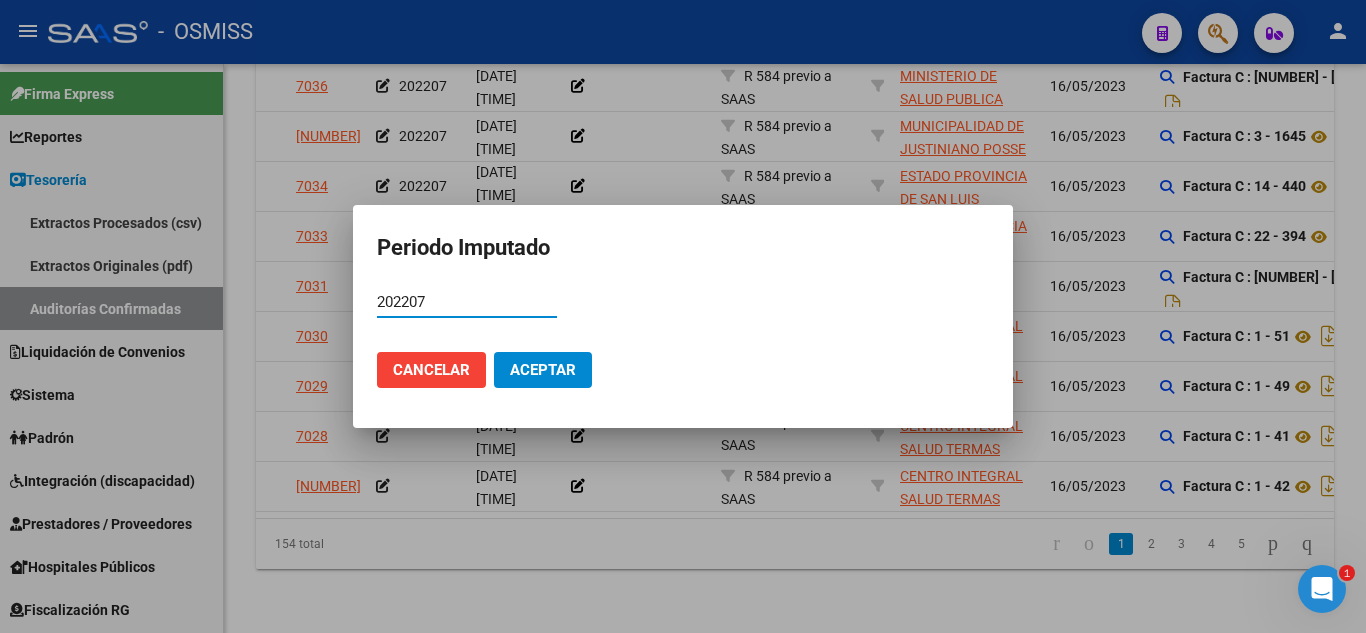 type on "202207" 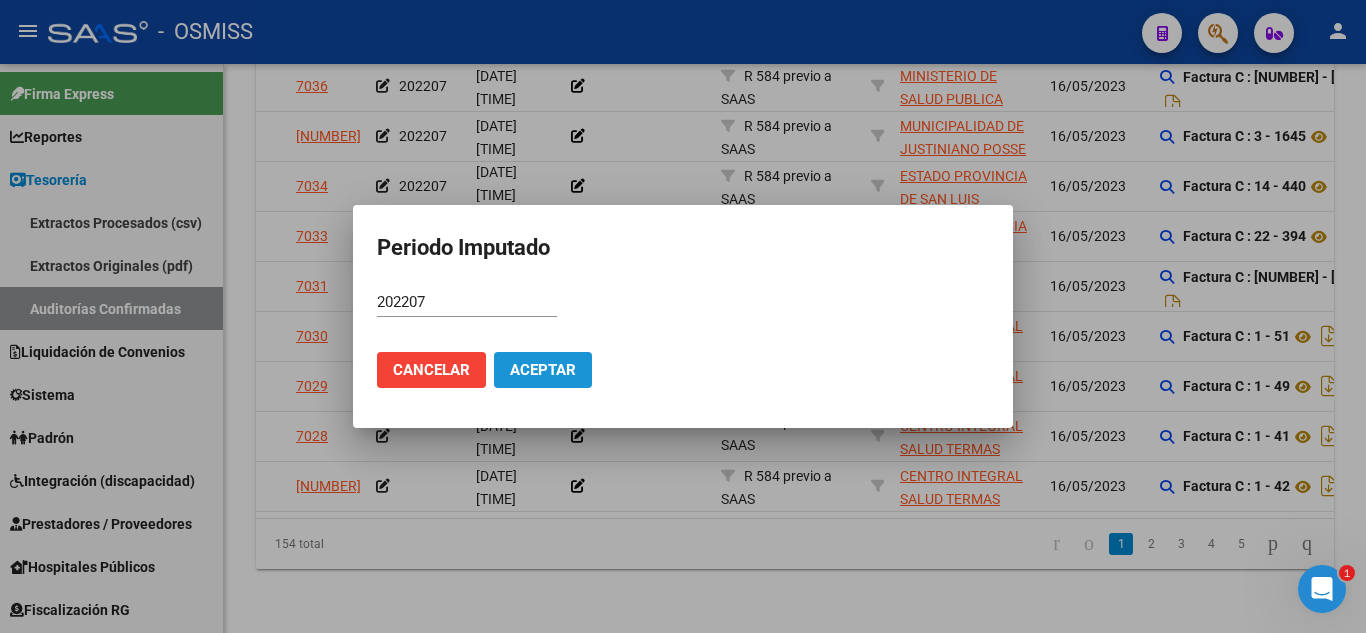 click on "Aceptar" 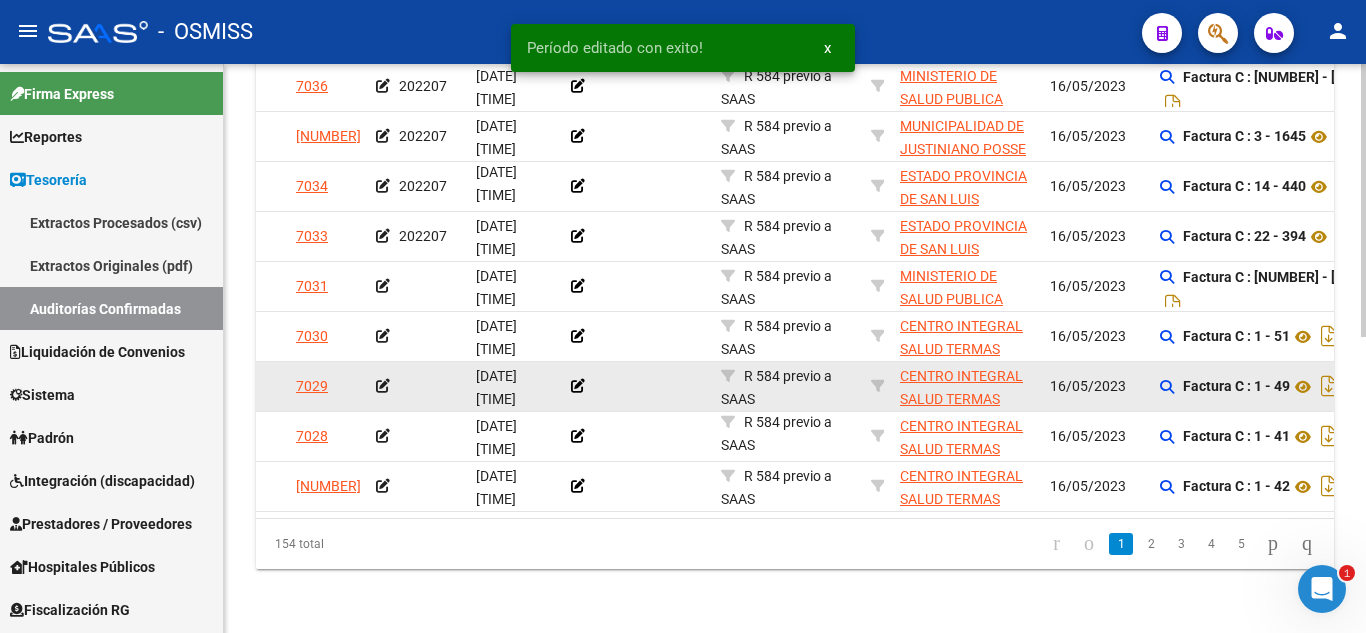 scroll, scrollTop: 612, scrollLeft: 0, axis: vertical 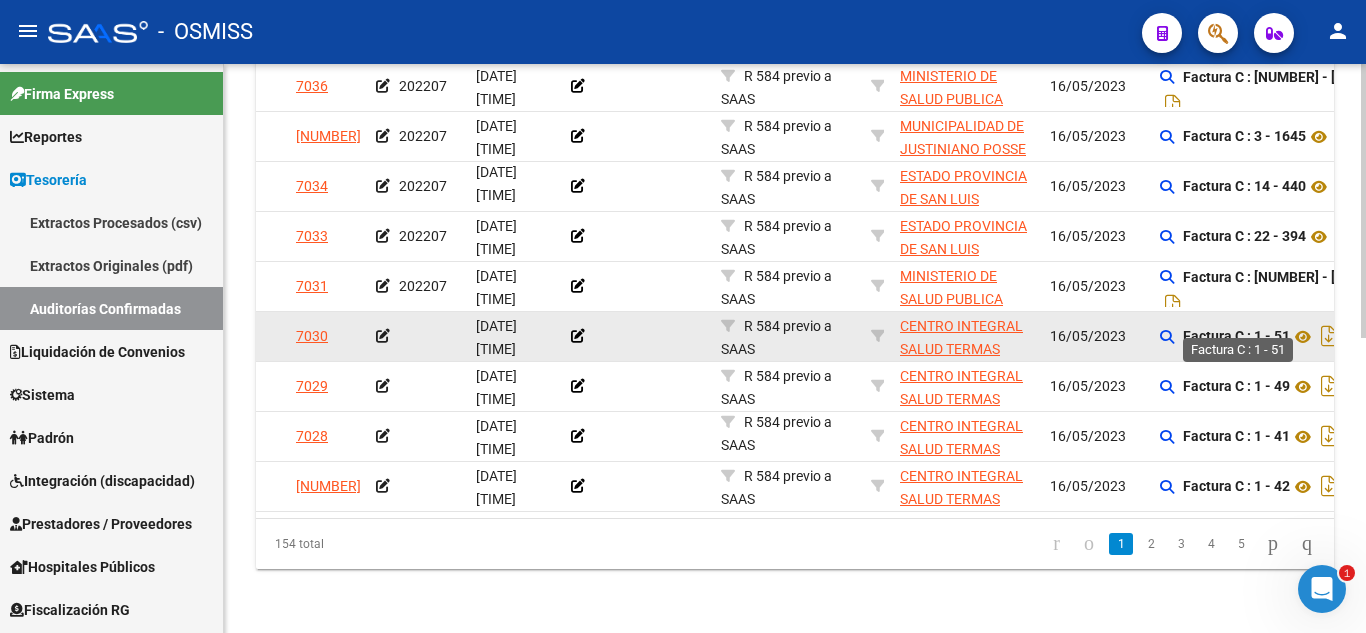 click on "Factura C : 1 - 51" 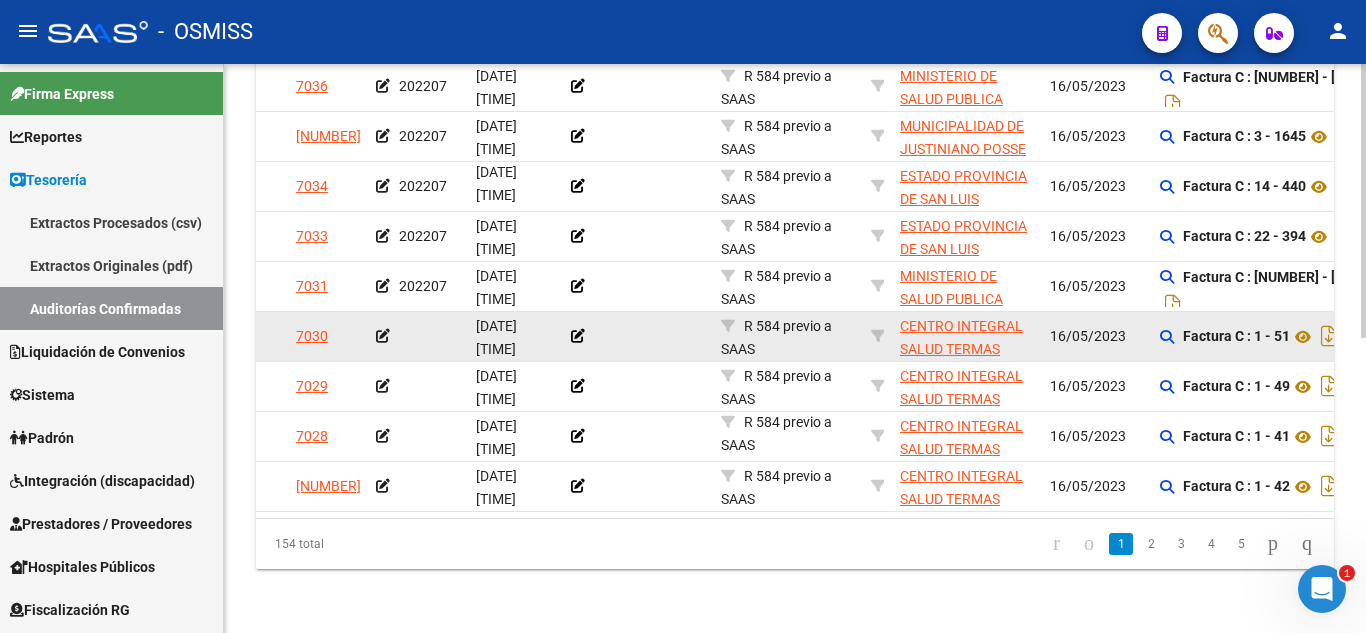 click 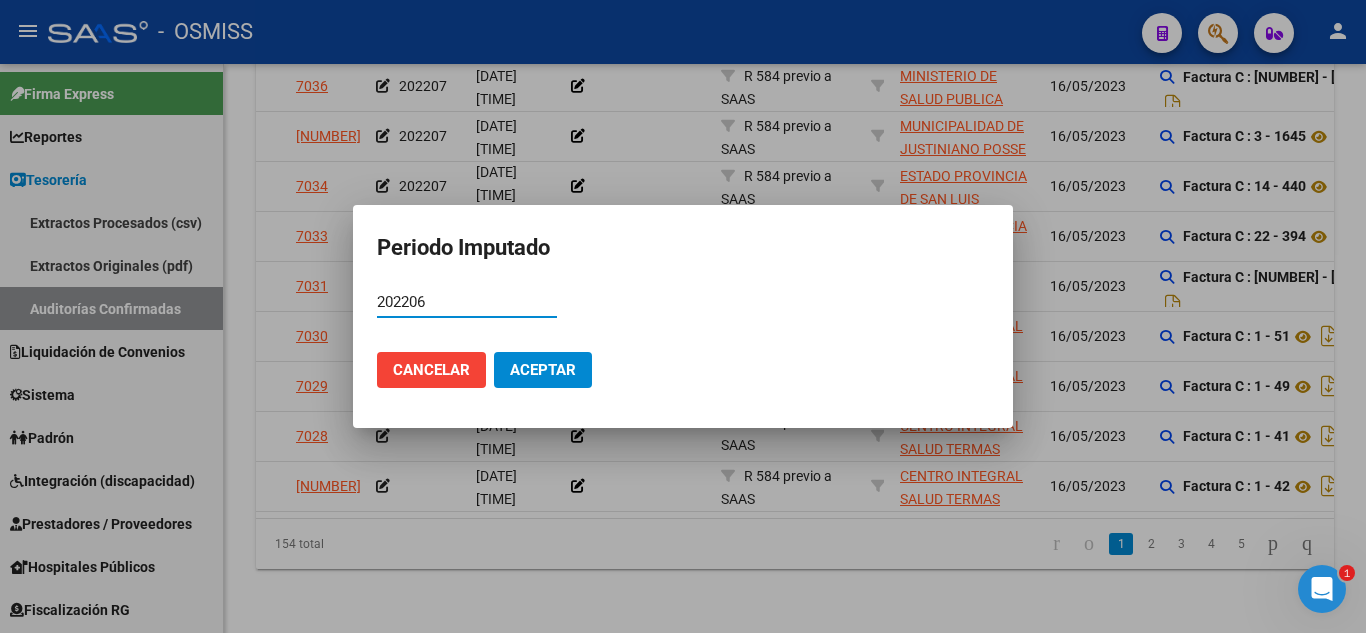 type on "202206" 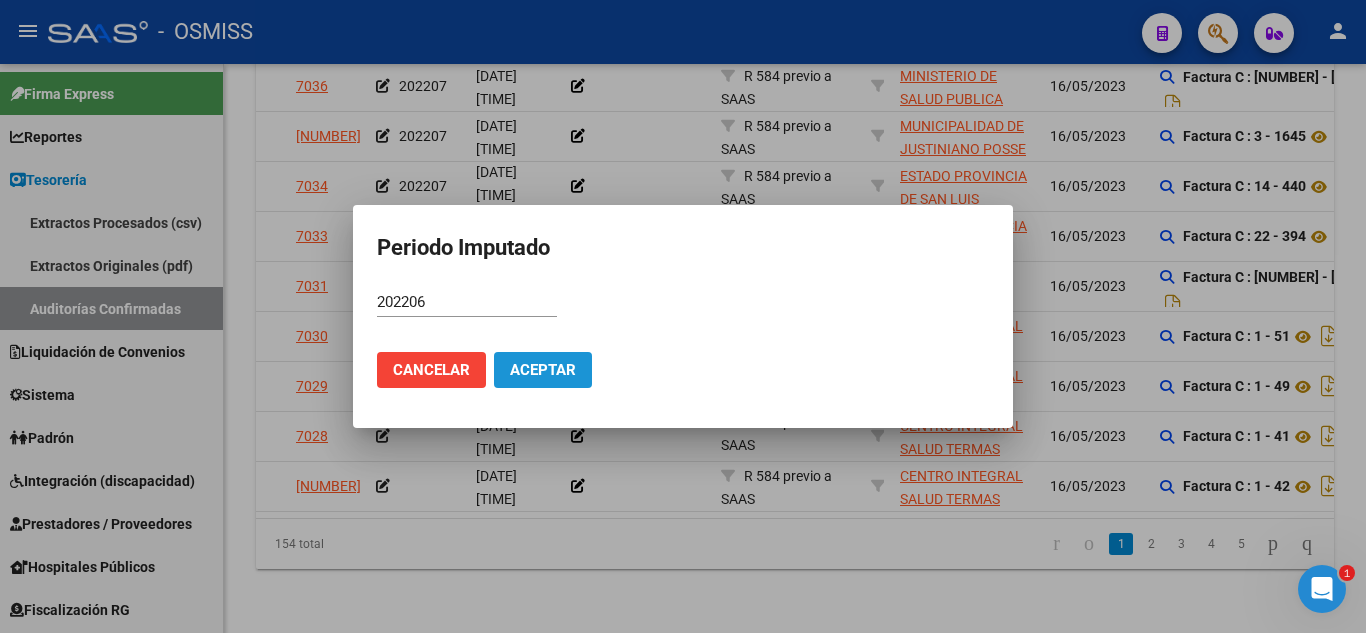 click on "Aceptar" 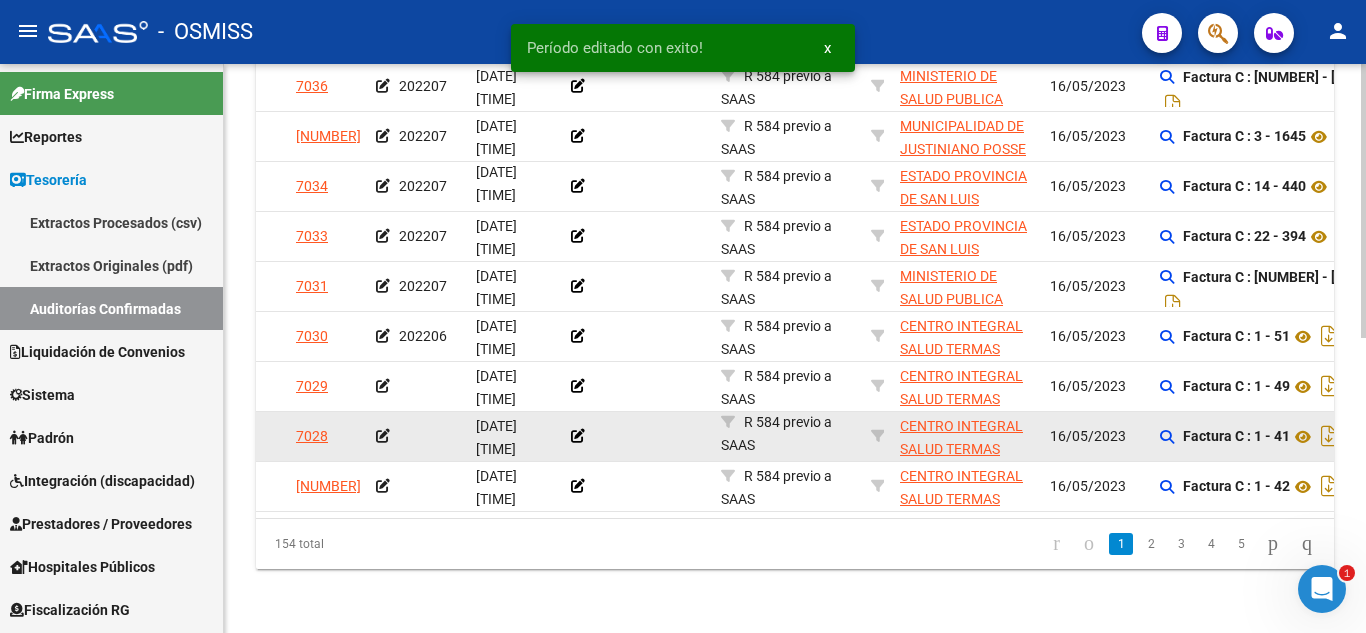 scroll, scrollTop: 612, scrollLeft: 0, axis: vertical 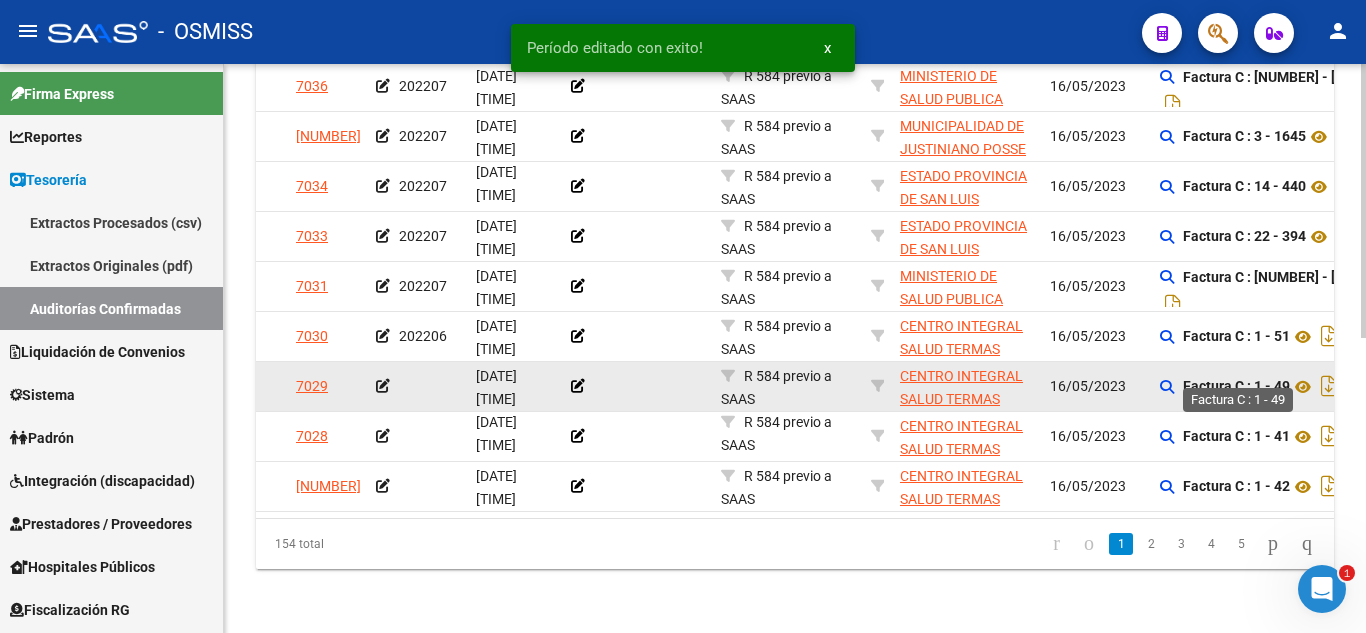 click on "Factura C : 1 - 49" 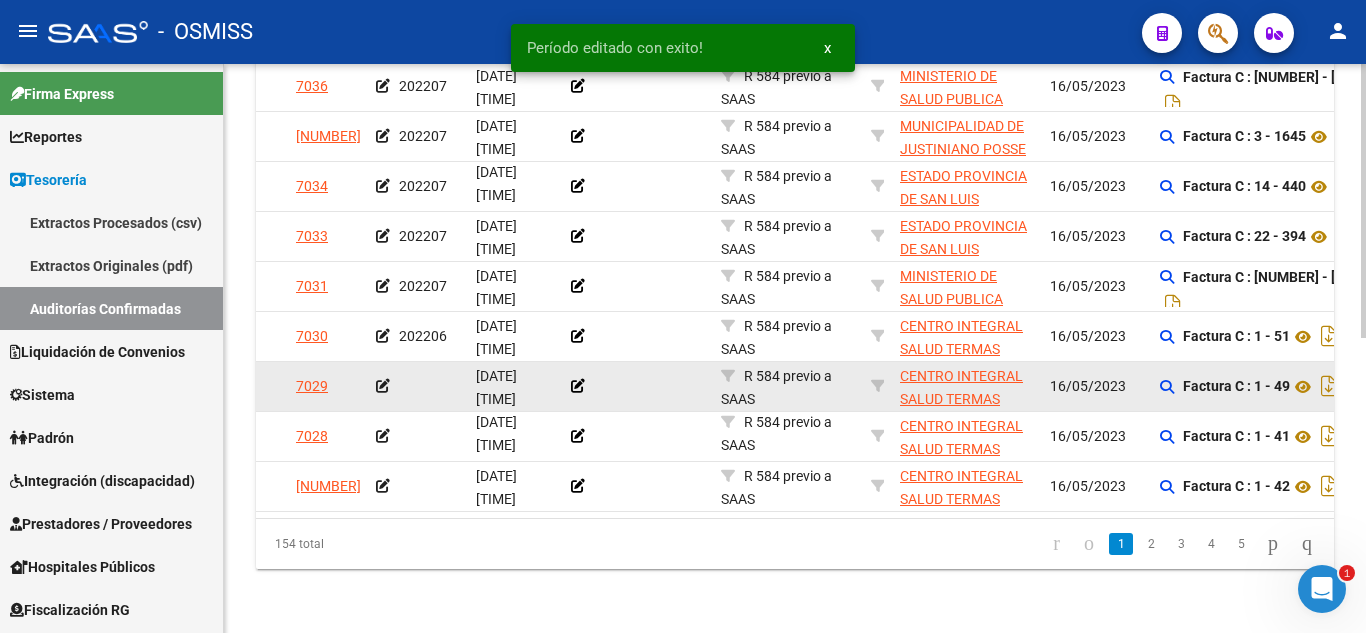 click on "Factura C : 1 - 49" 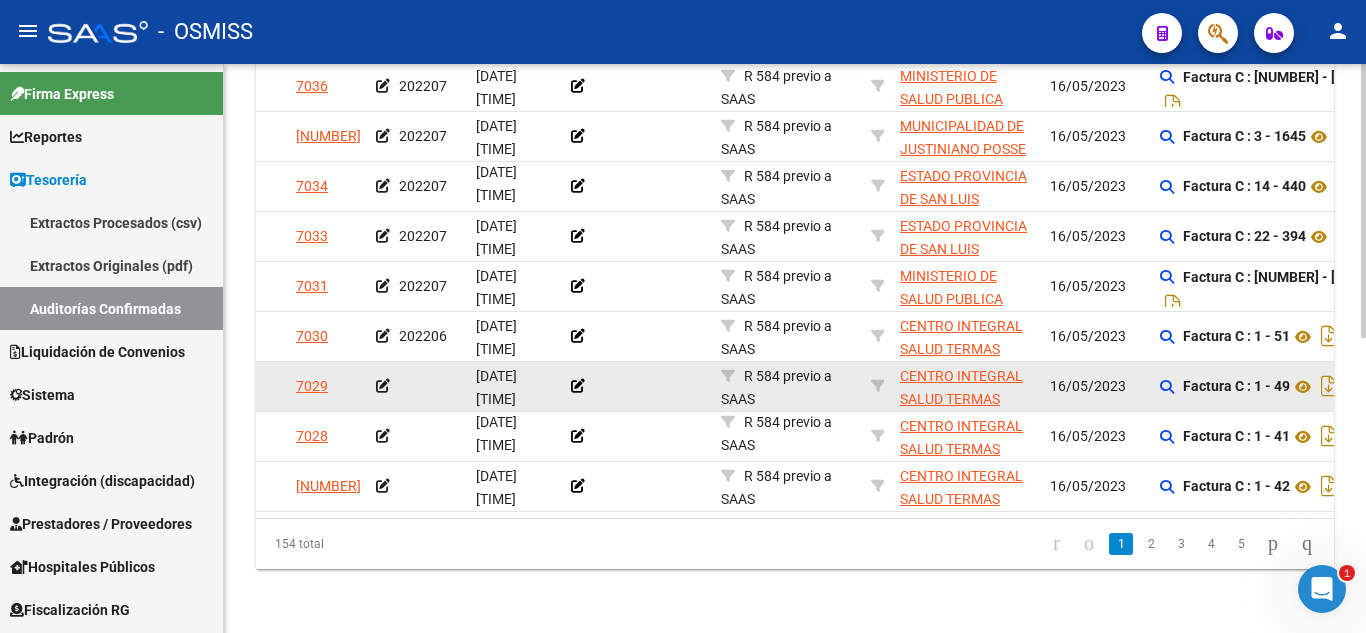 click 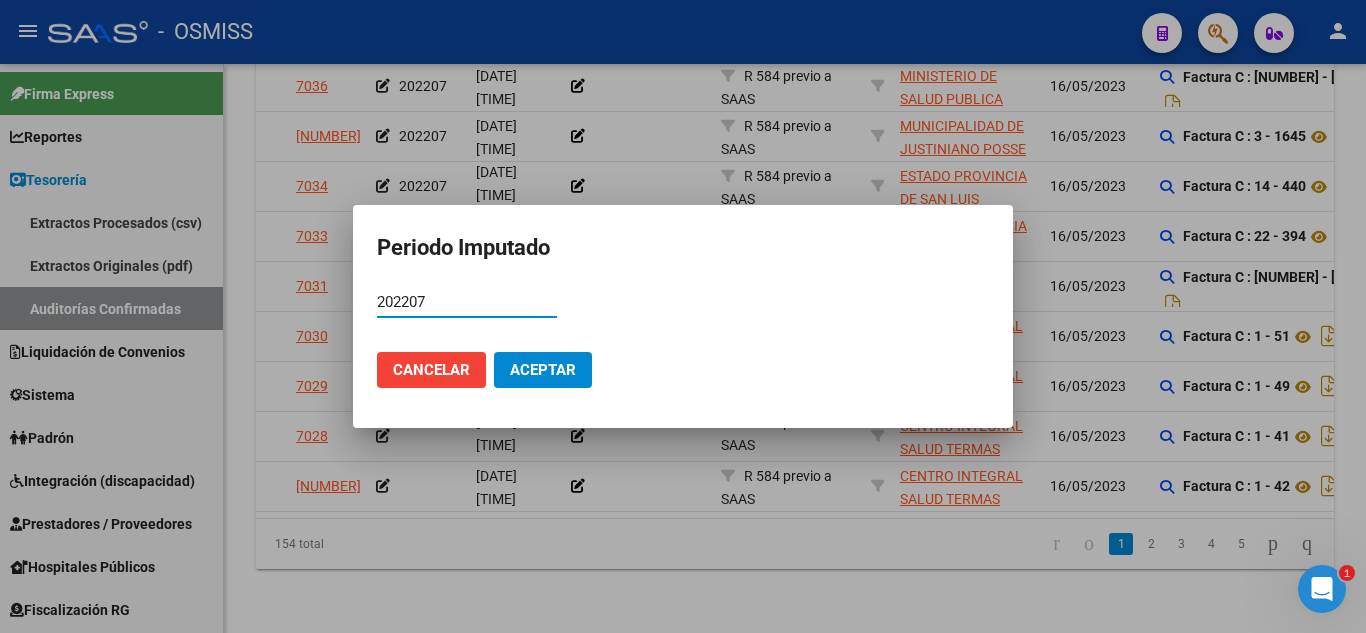 type on "202207" 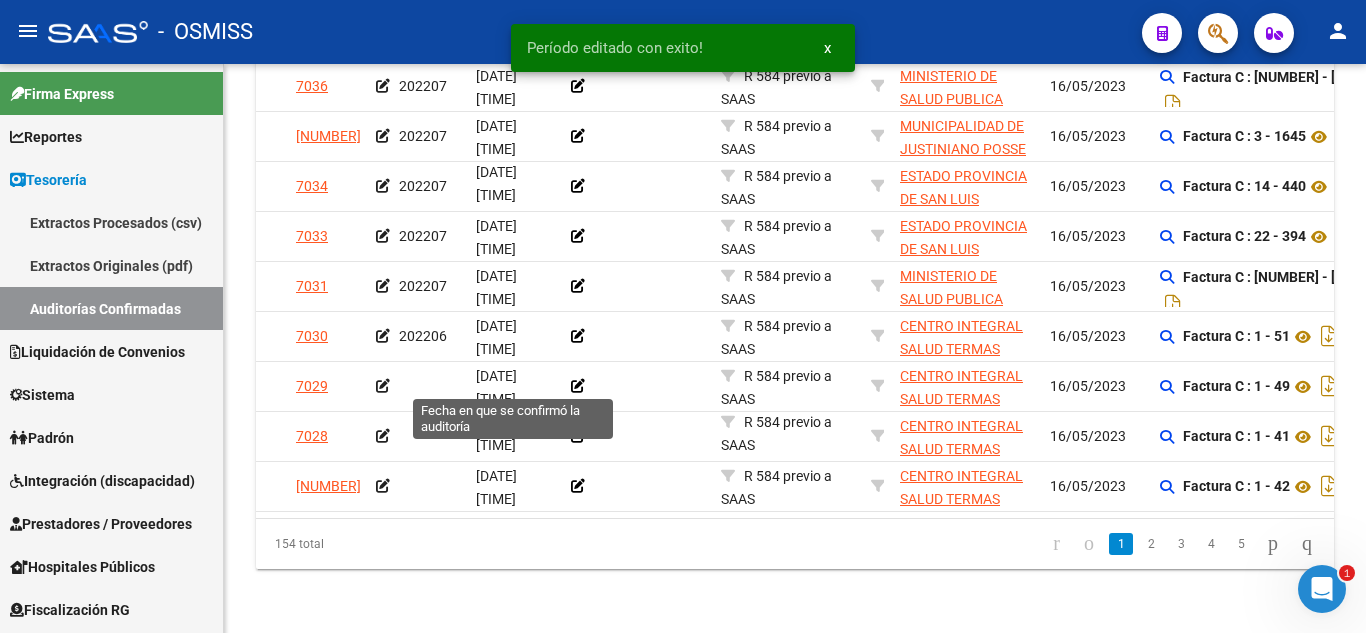 scroll, scrollTop: 612, scrollLeft: 0, axis: vertical 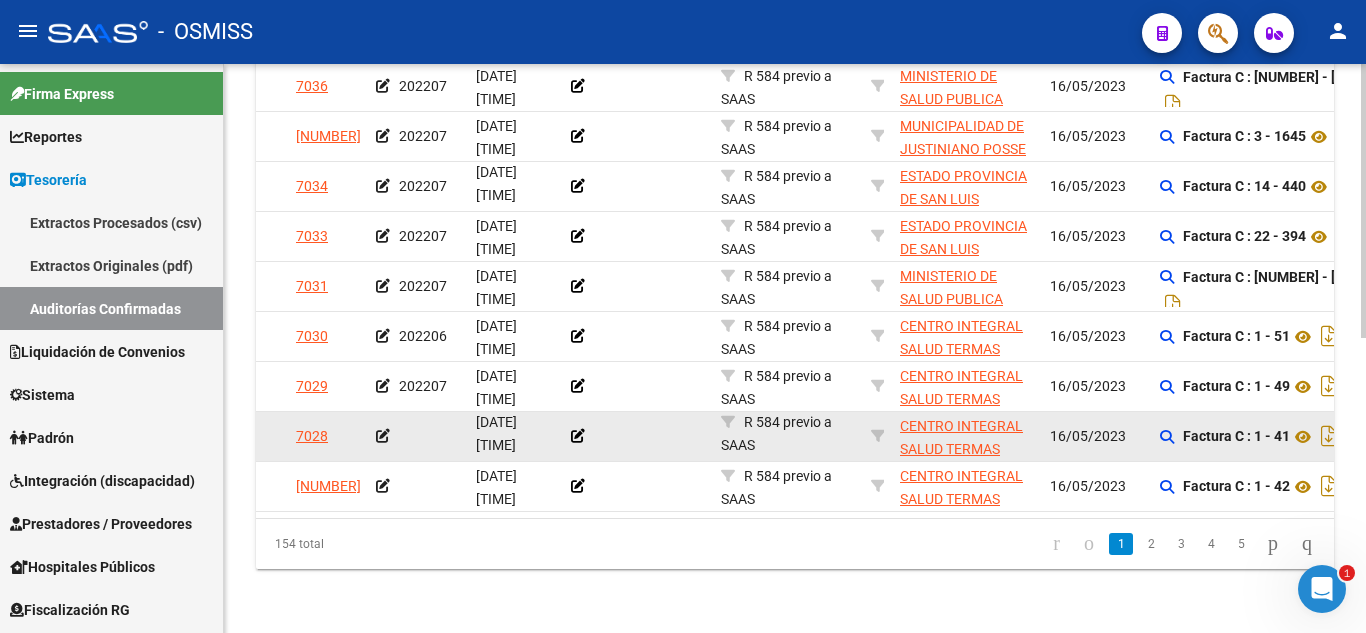 click 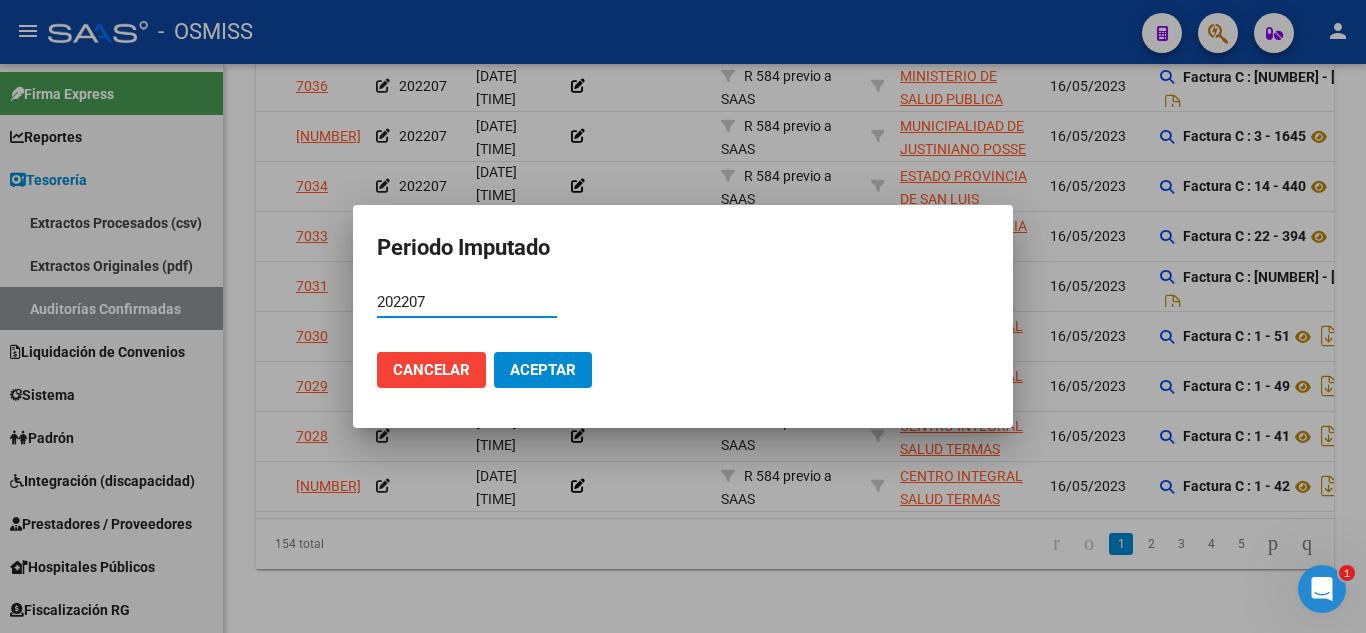 type on "202207" 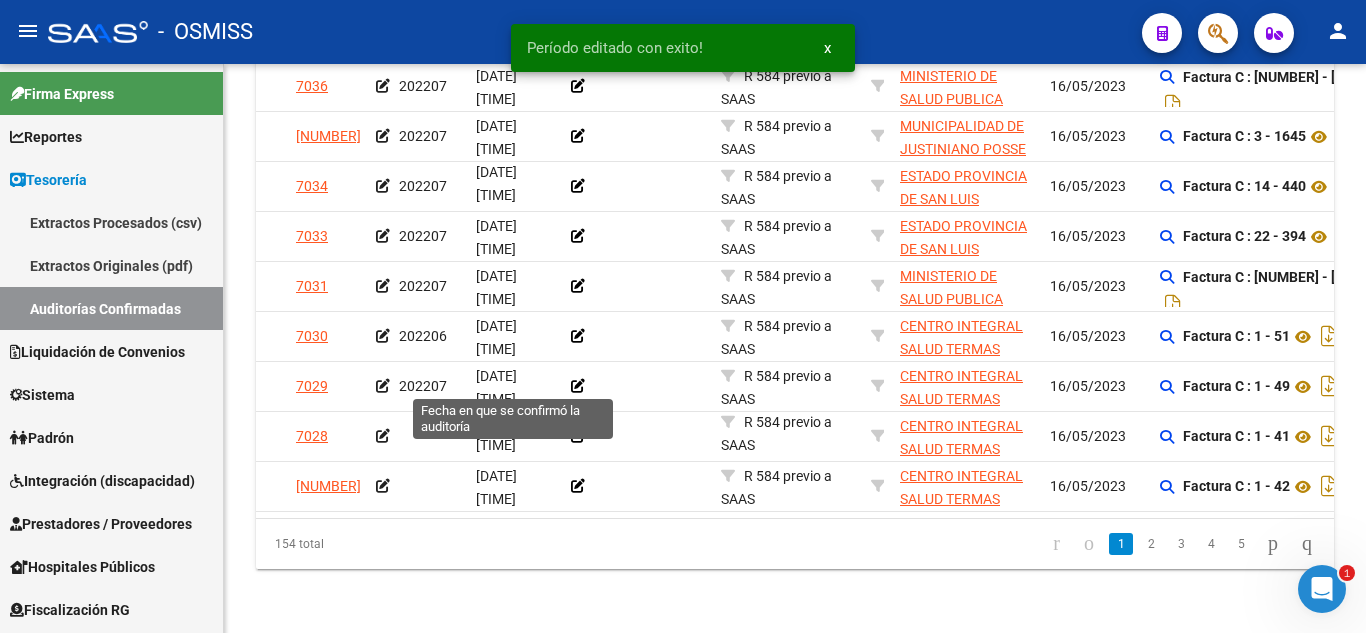 scroll, scrollTop: 612, scrollLeft: 0, axis: vertical 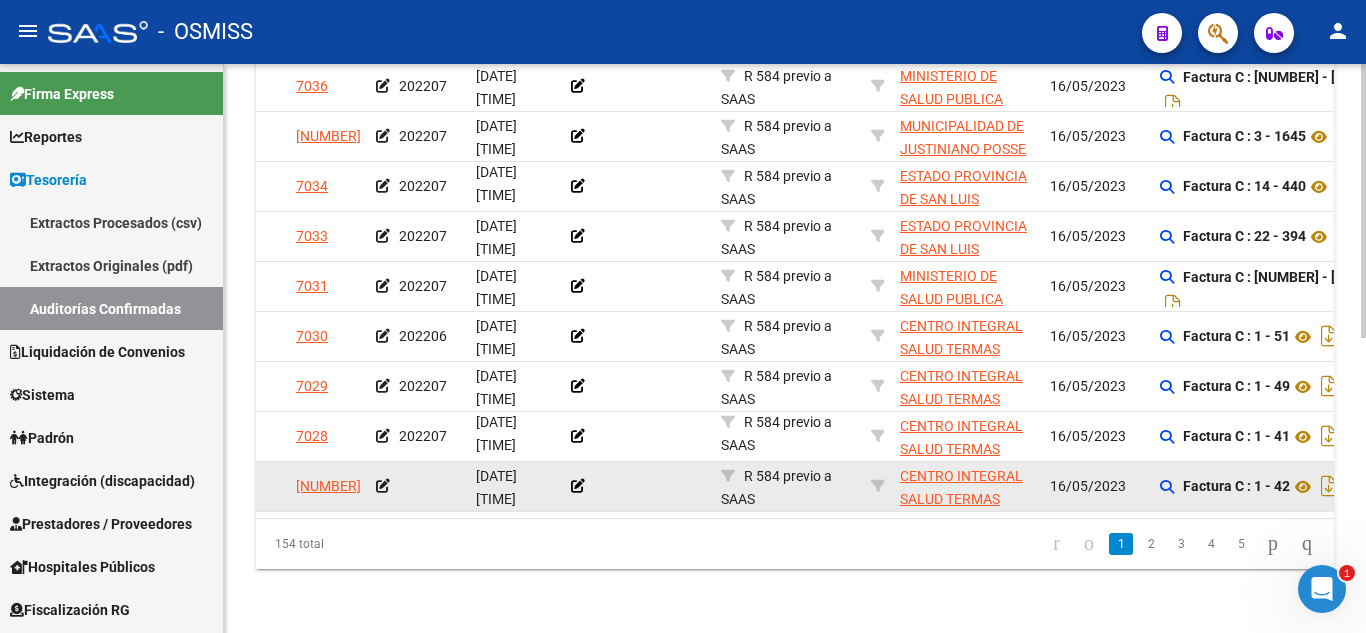 click 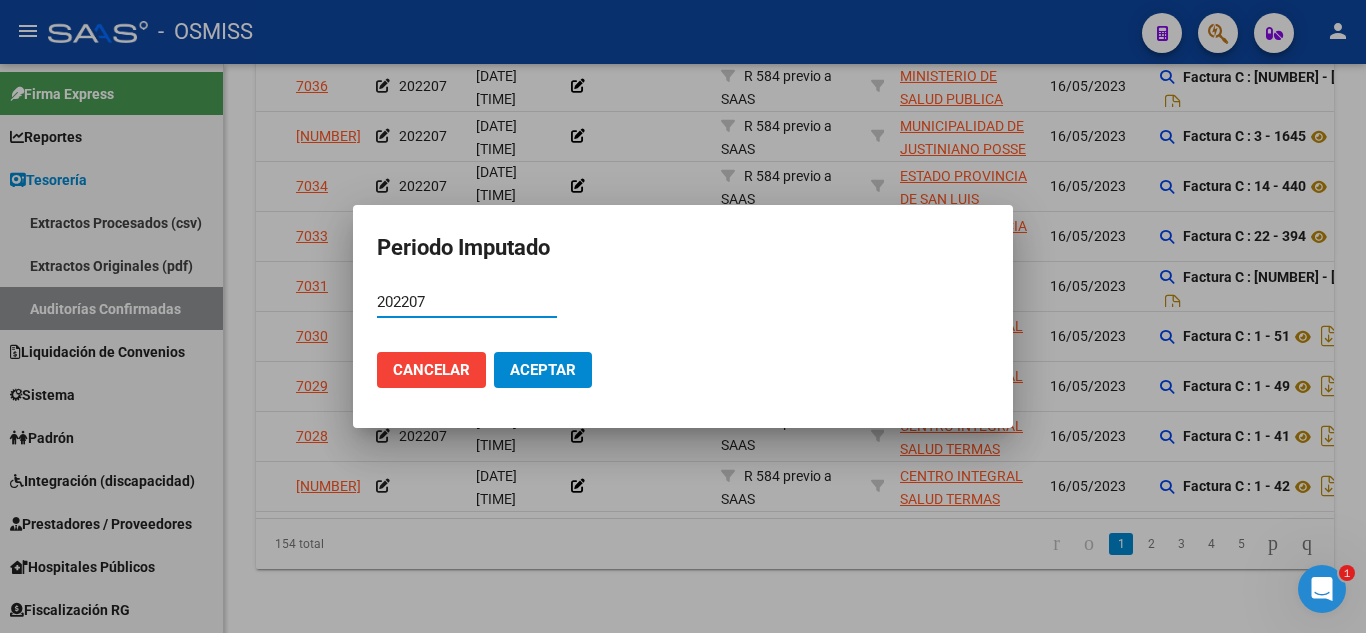 type on "202207" 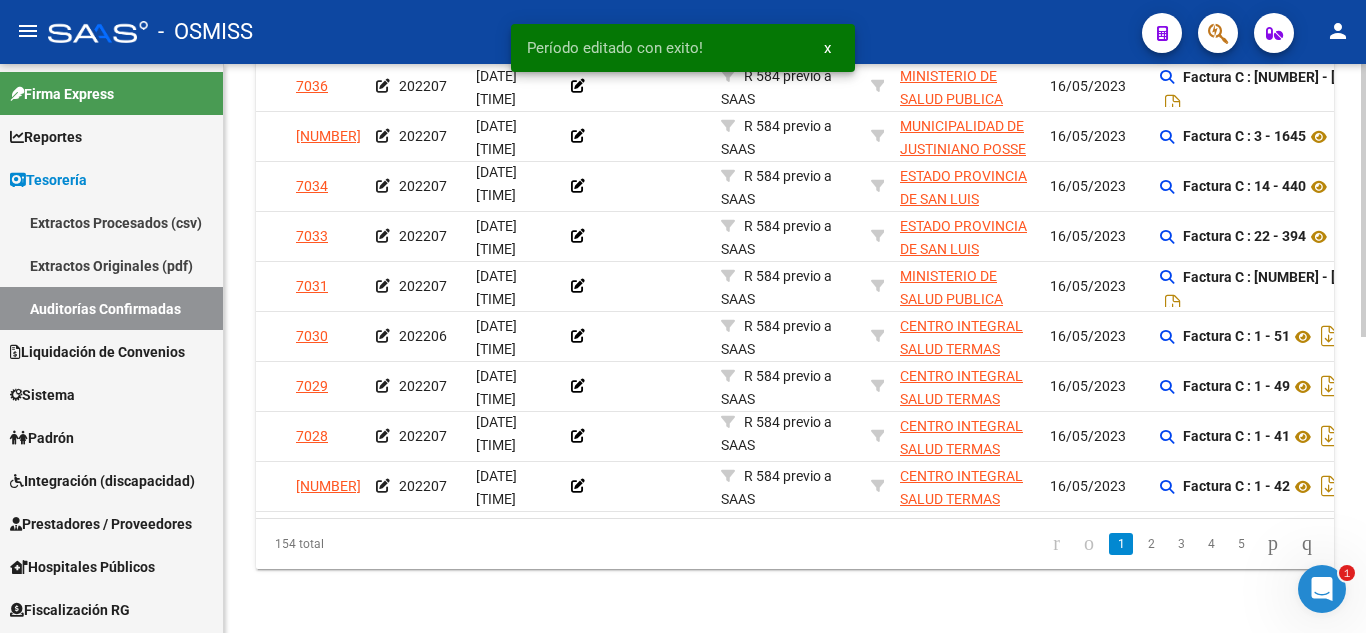 scroll, scrollTop: 612, scrollLeft: 0, axis: vertical 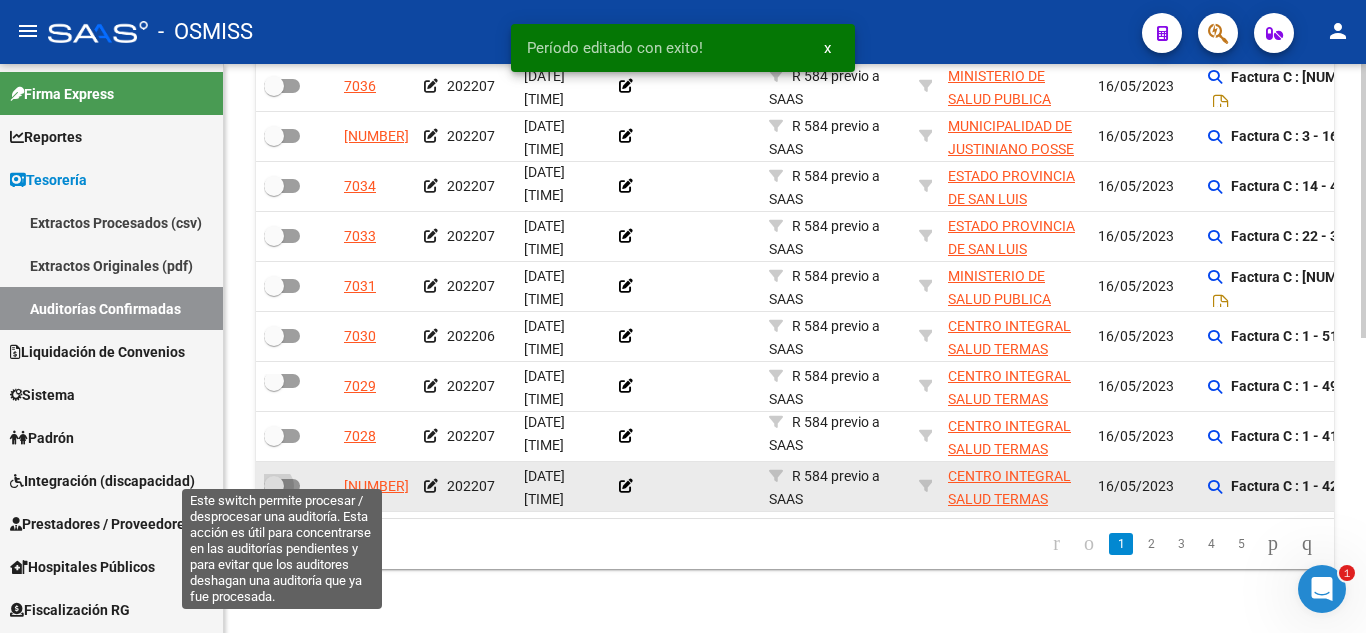 click at bounding box center [282, 486] 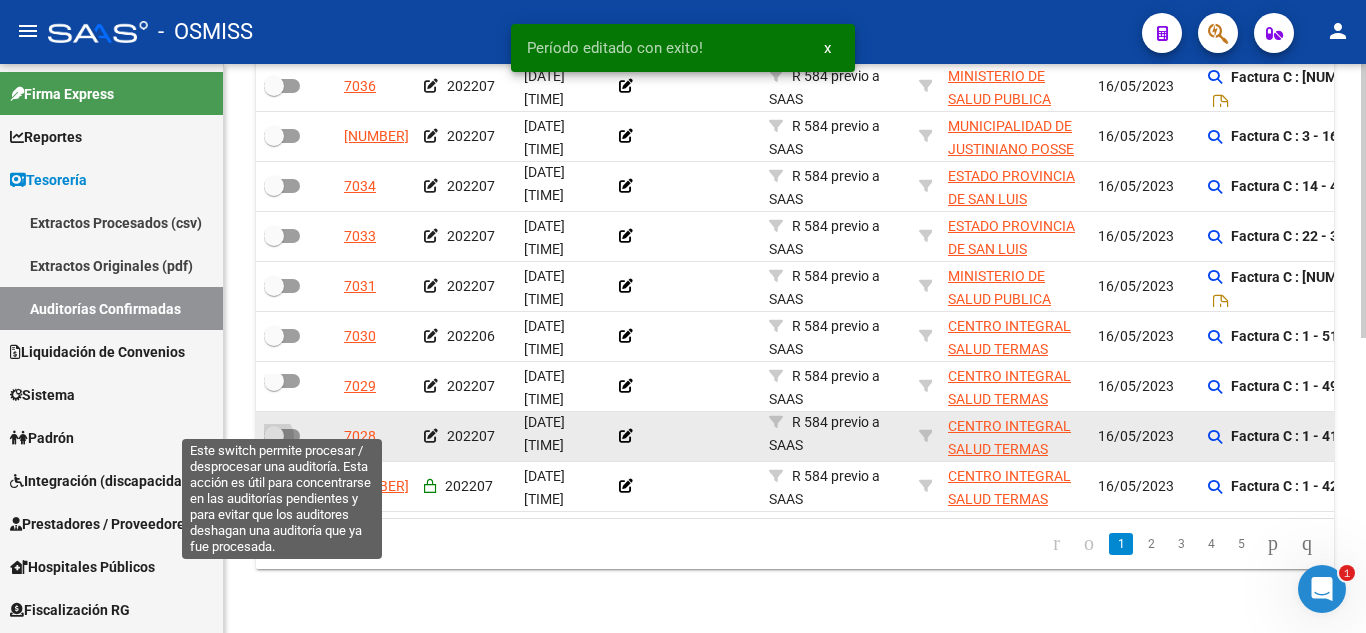 click at bounding box center [282, 436] 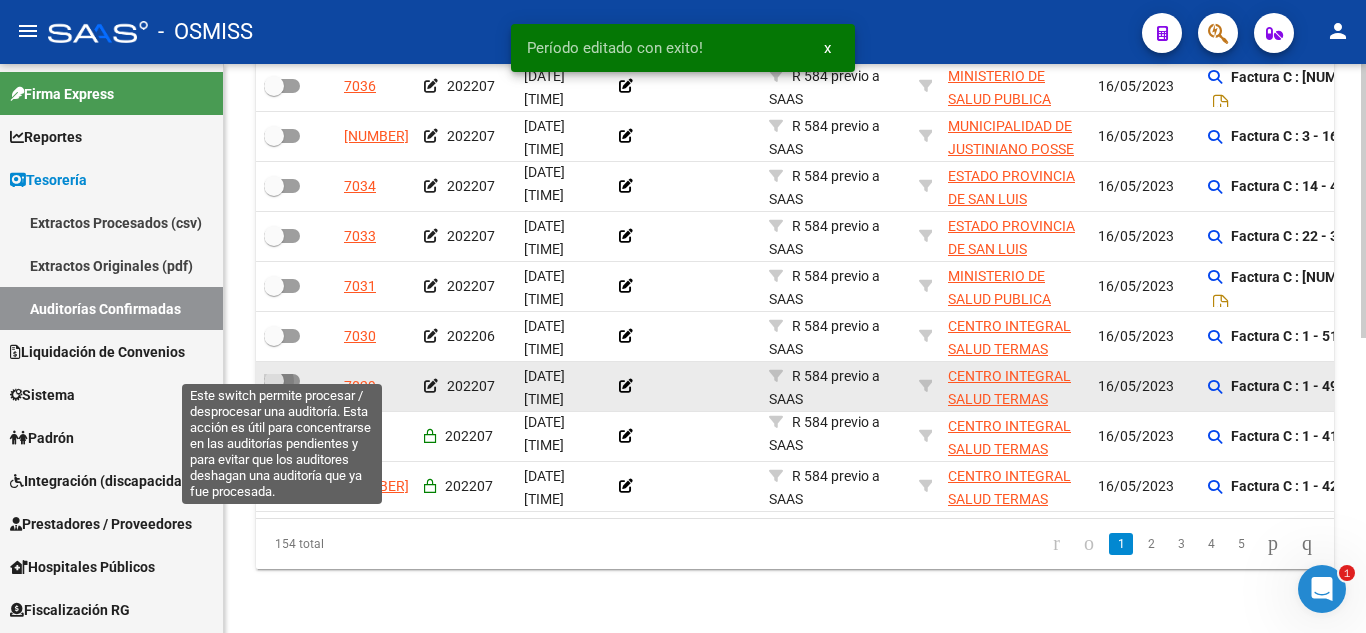 click at bounding box center [282, 381] 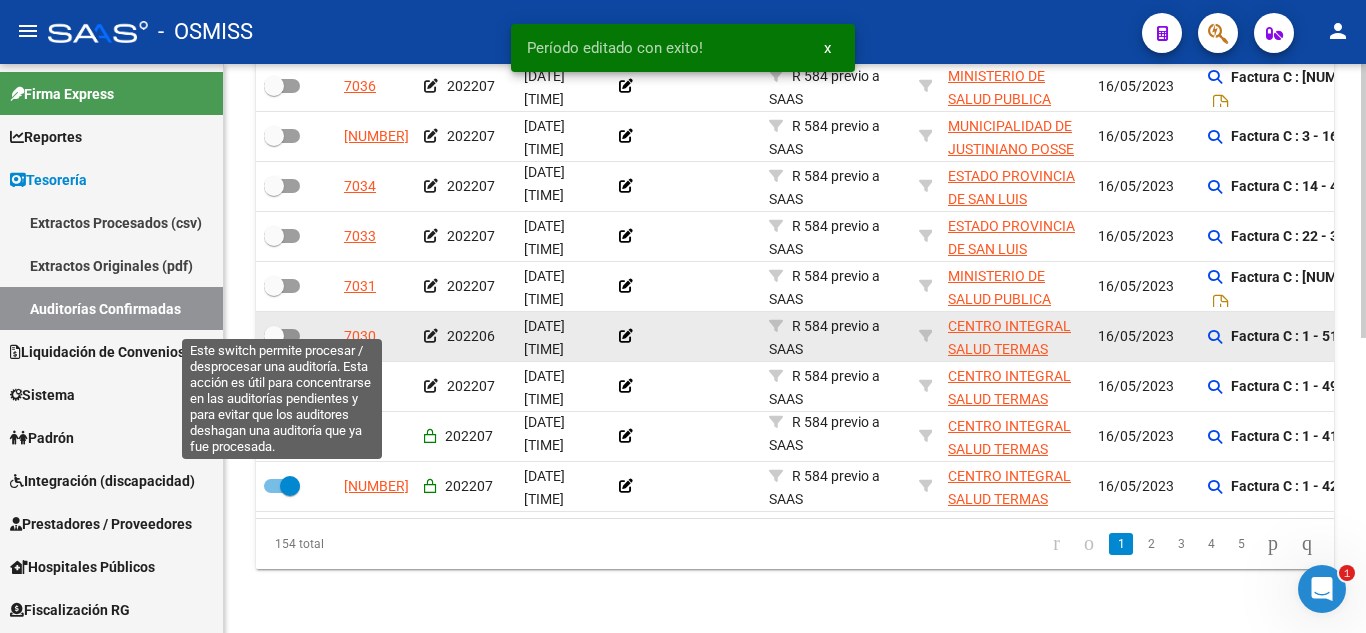 click at bounding box center [282, 336] 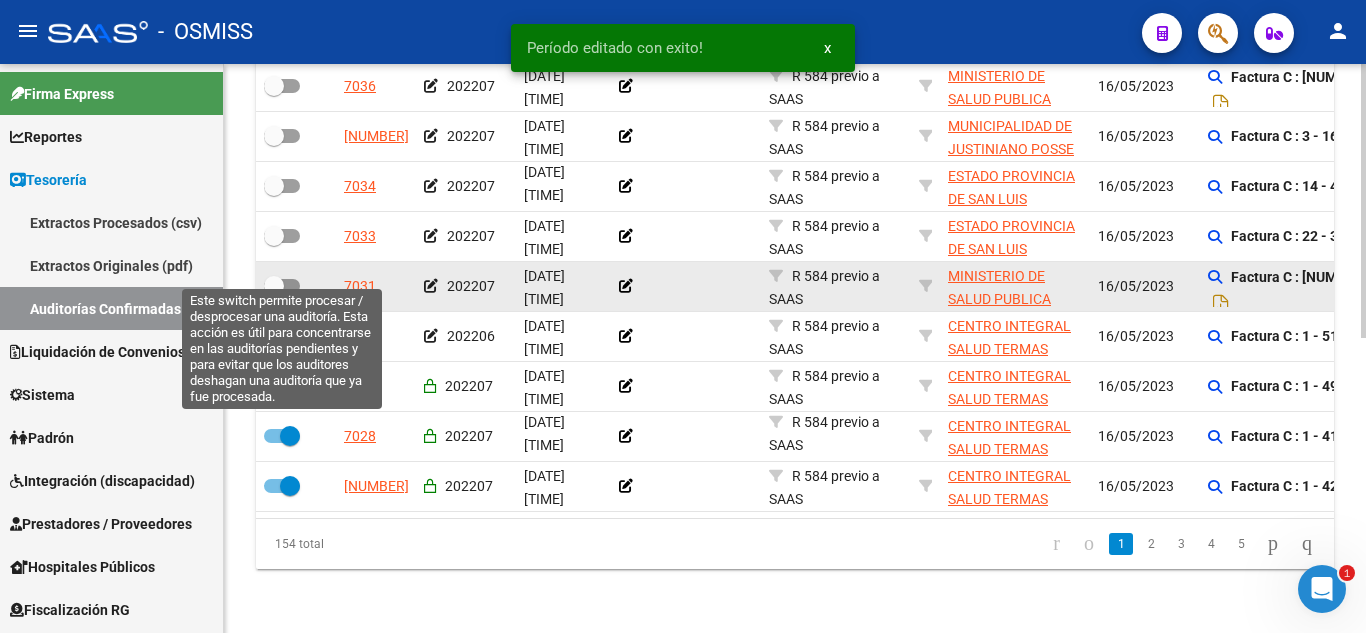 click at bounding box center [282, 286] 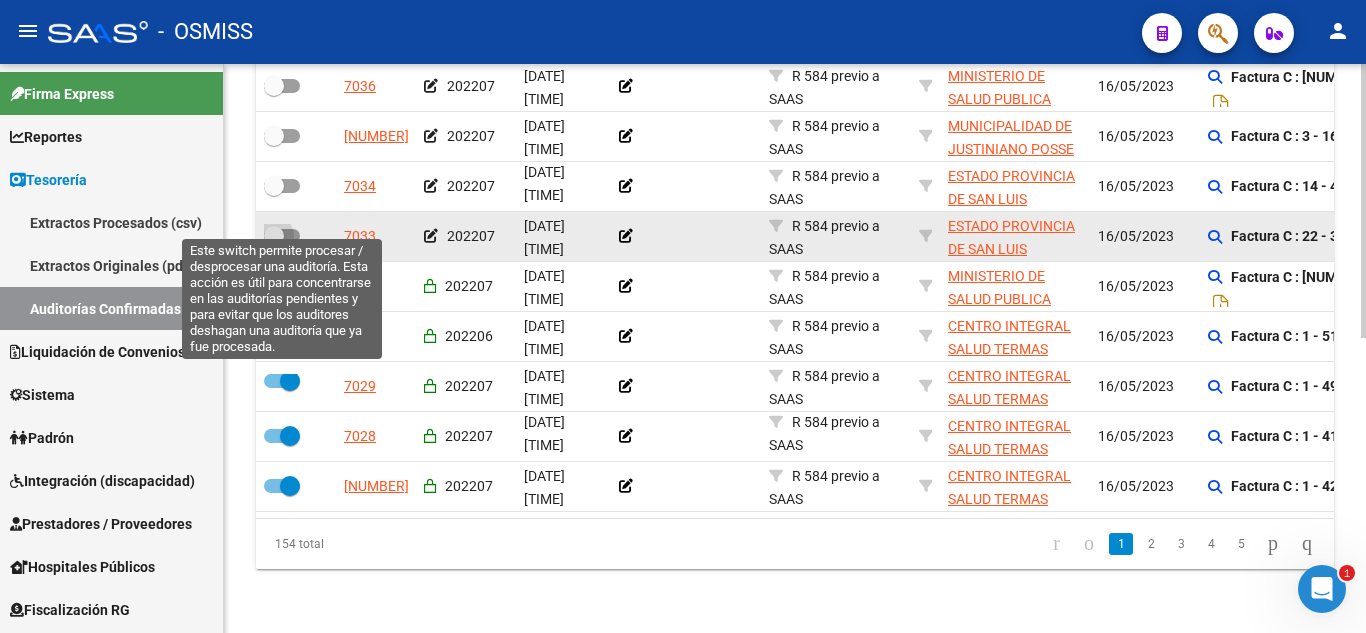 click at bounding box center [282, 236] 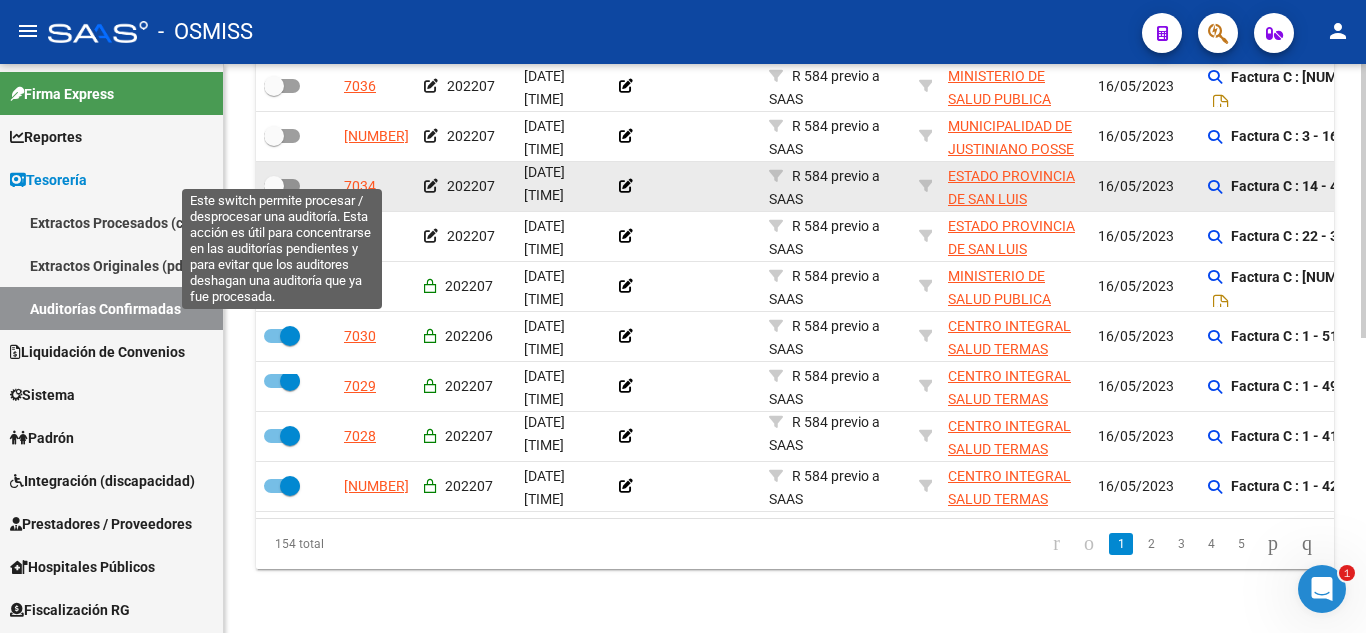 click at bounding box center (282, 186) 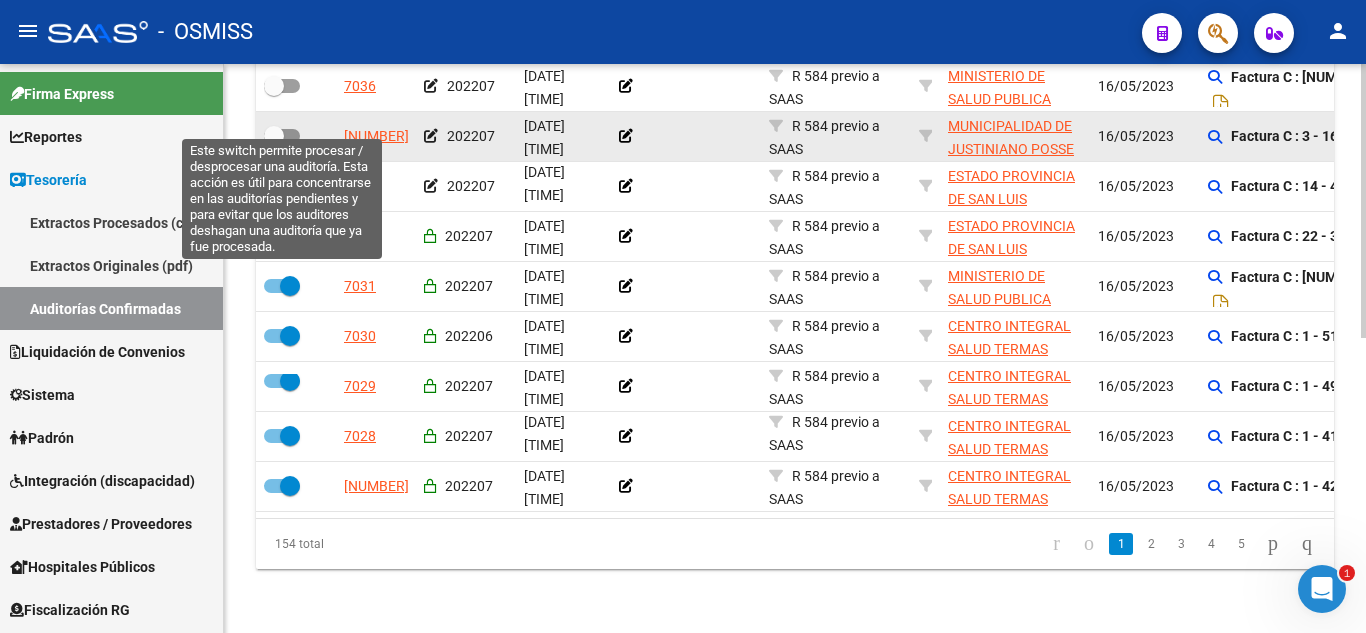 click at bounding box center (282, 136) 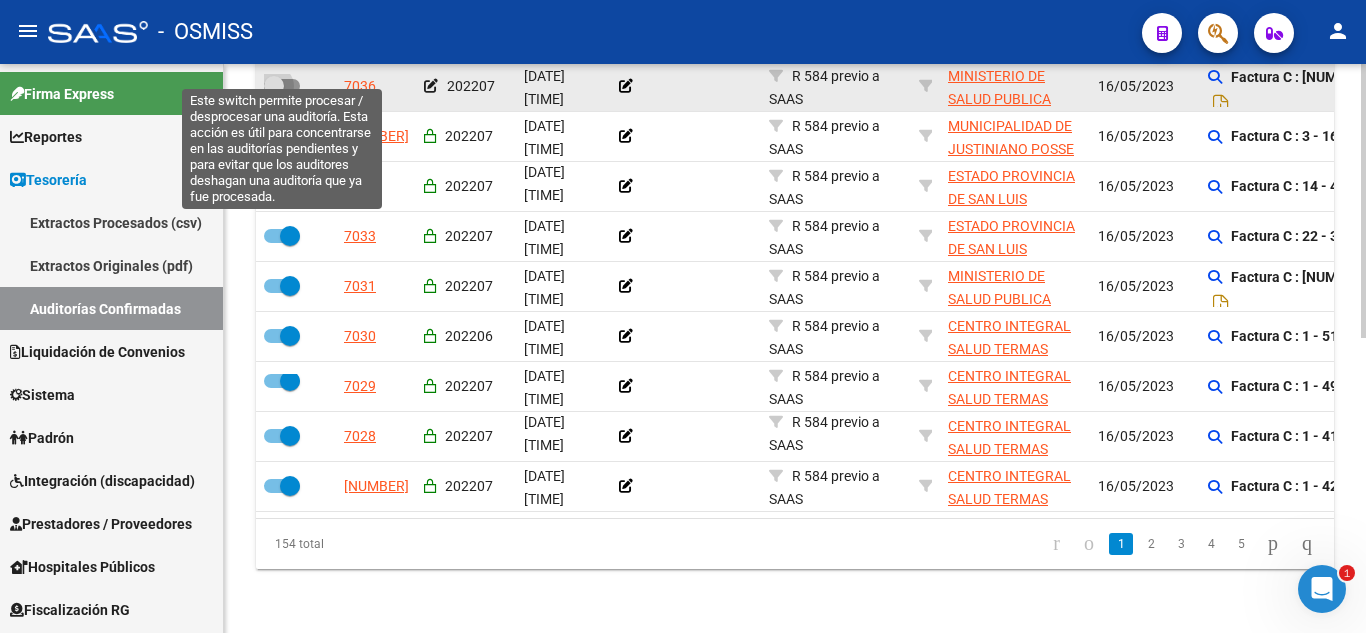 click at bounding box center [282, 86] 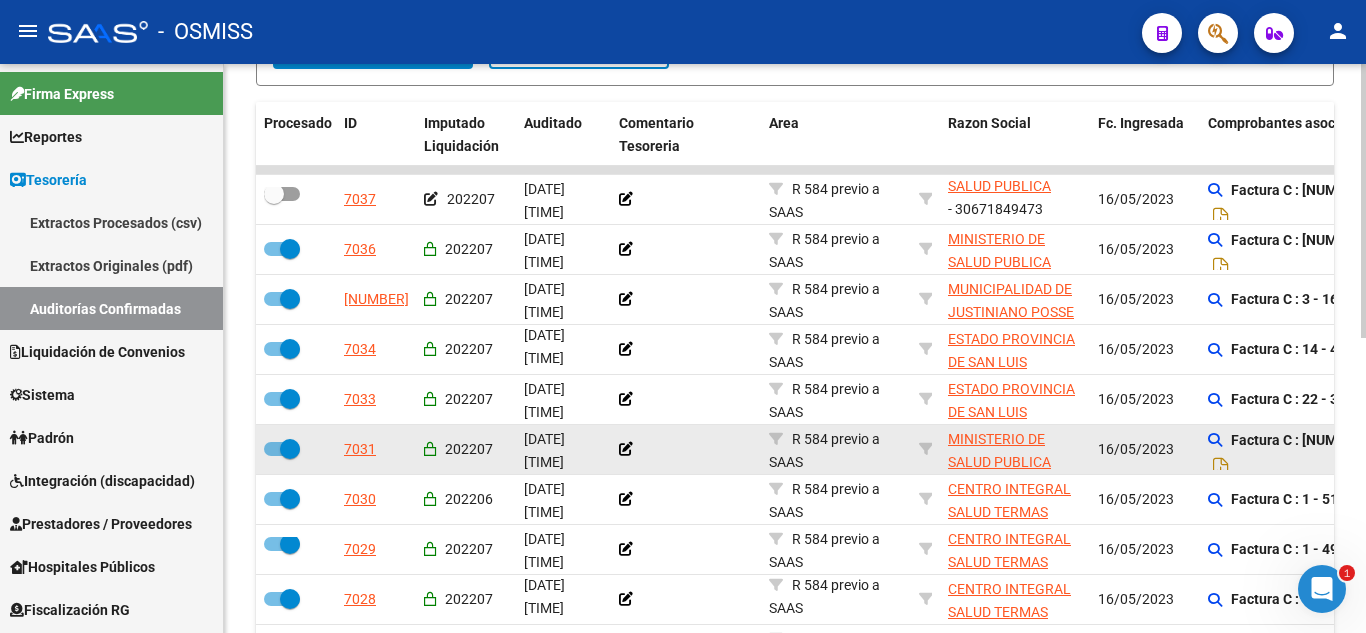 scroll, scrollTop: 412, scrollLeft: 0, axis: vertical 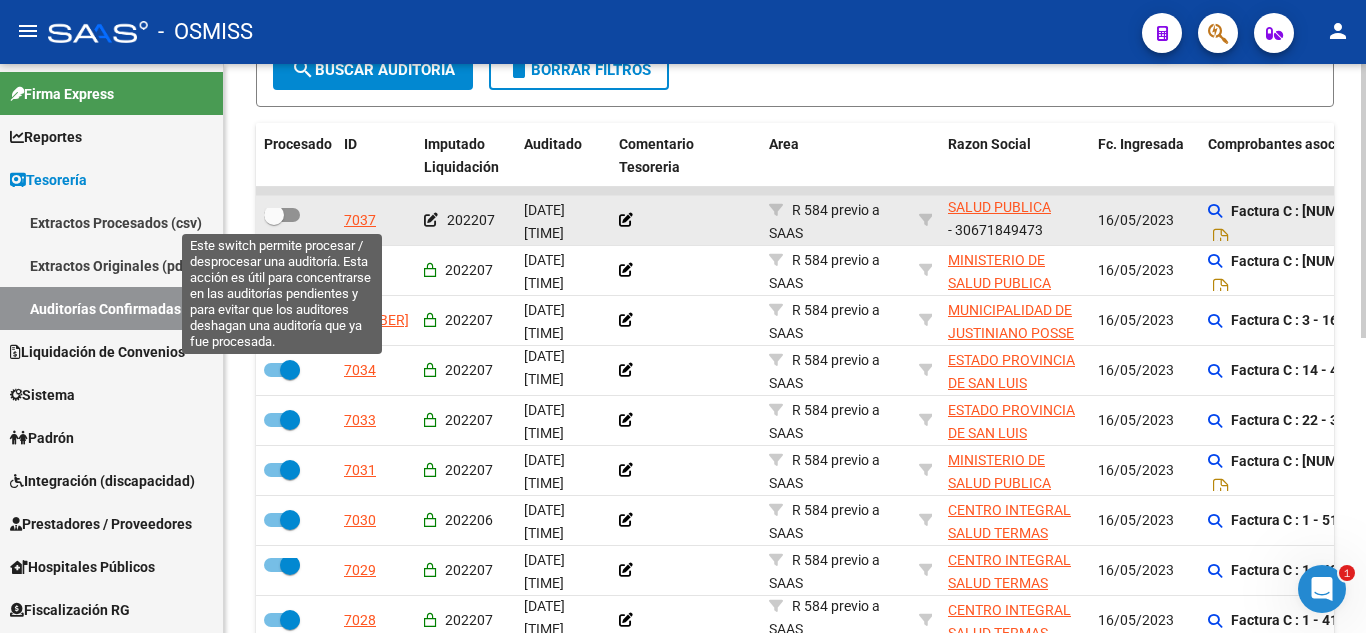 click at bounding box center (282, 215) 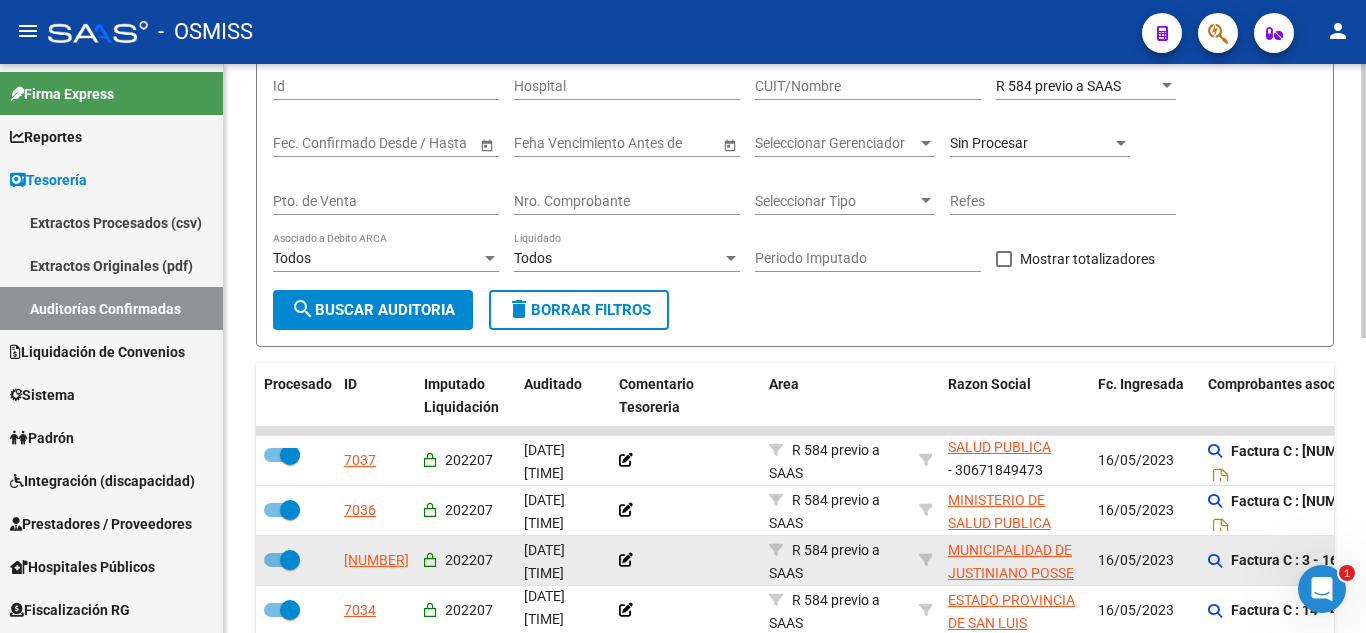 scroll, scrollTop: 112, scrollLeft: 0, axis: vertical 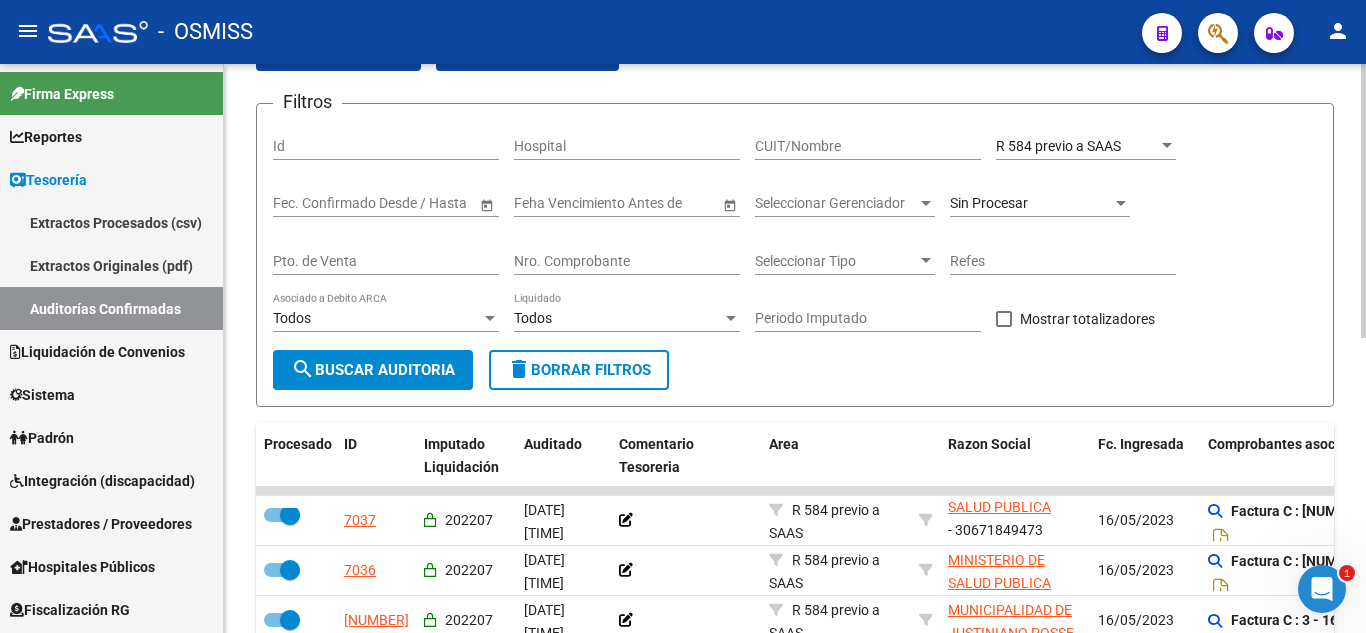 click on "search  Buscar Auditoria" 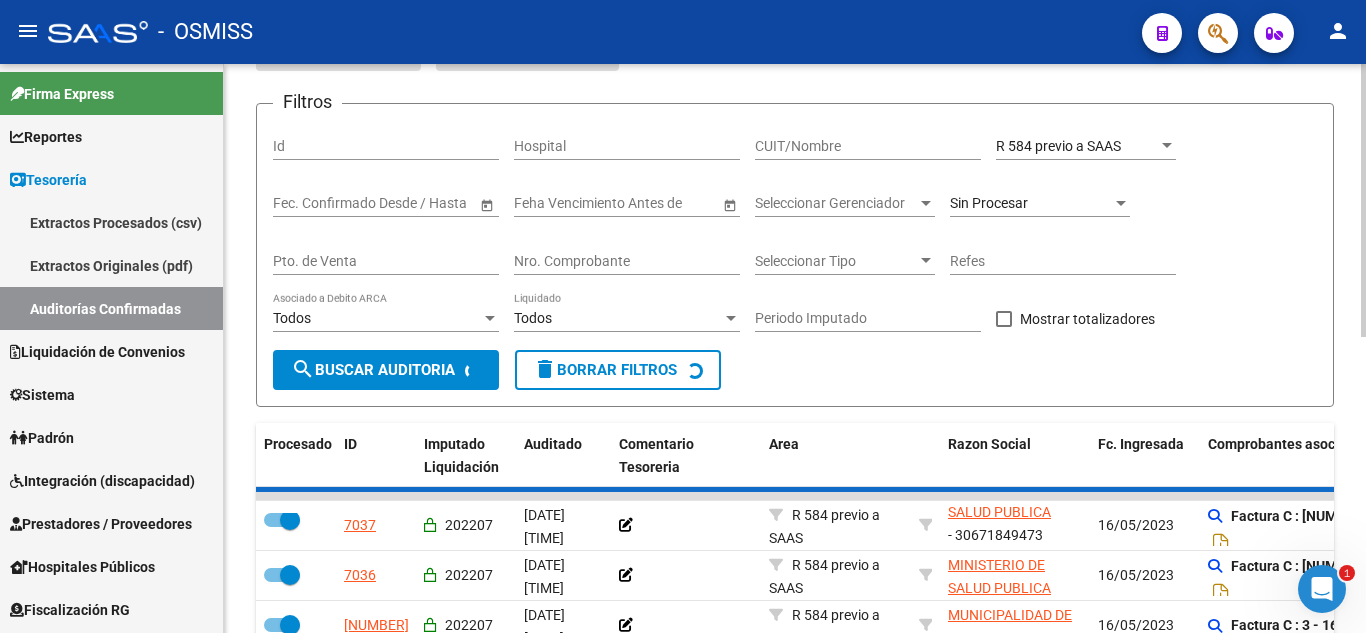 checkbox on "false" 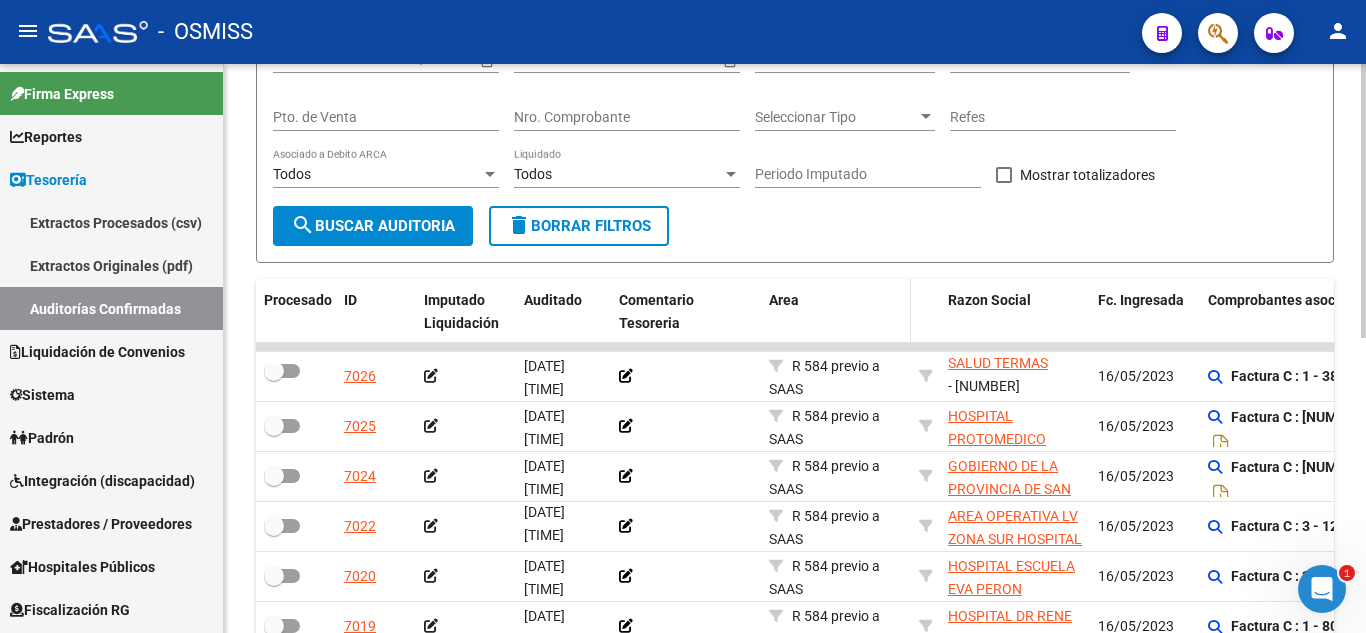 scroll, scrollTop: 312, scrollLeft: 0, axis: vertical 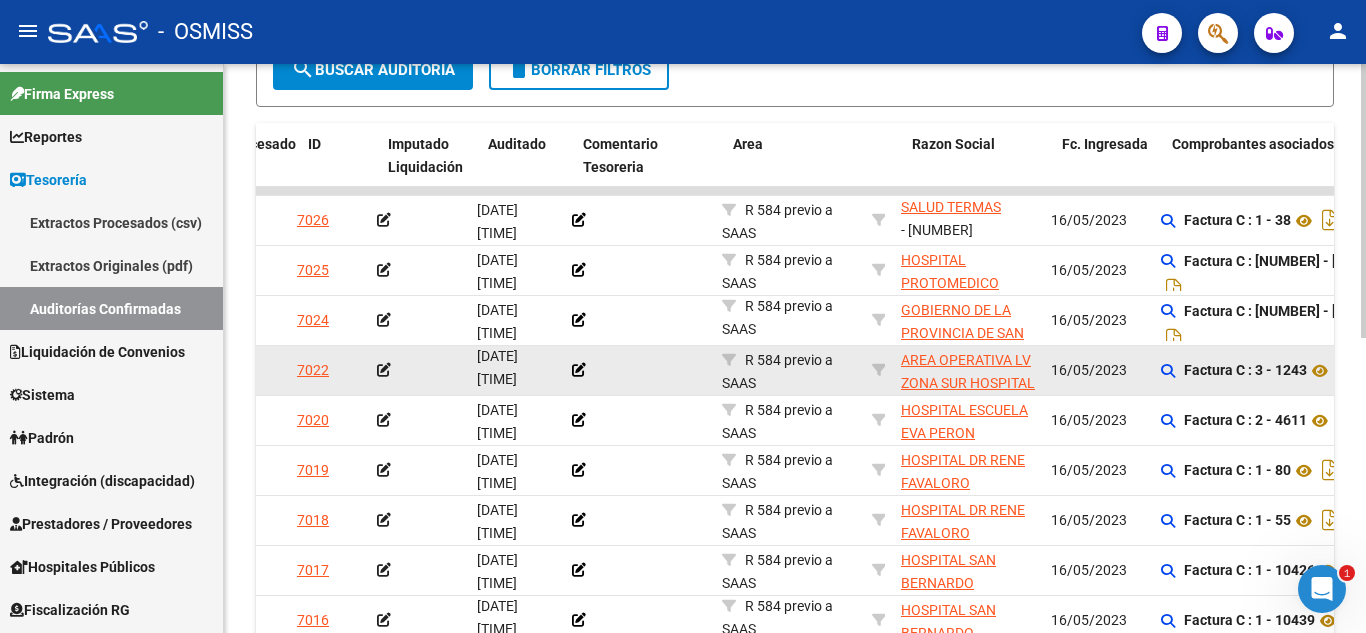 drag, startPoint x: 860, startPoint y: 374, endPoint x: 896, endPoint y: 379, distance: 36.345562 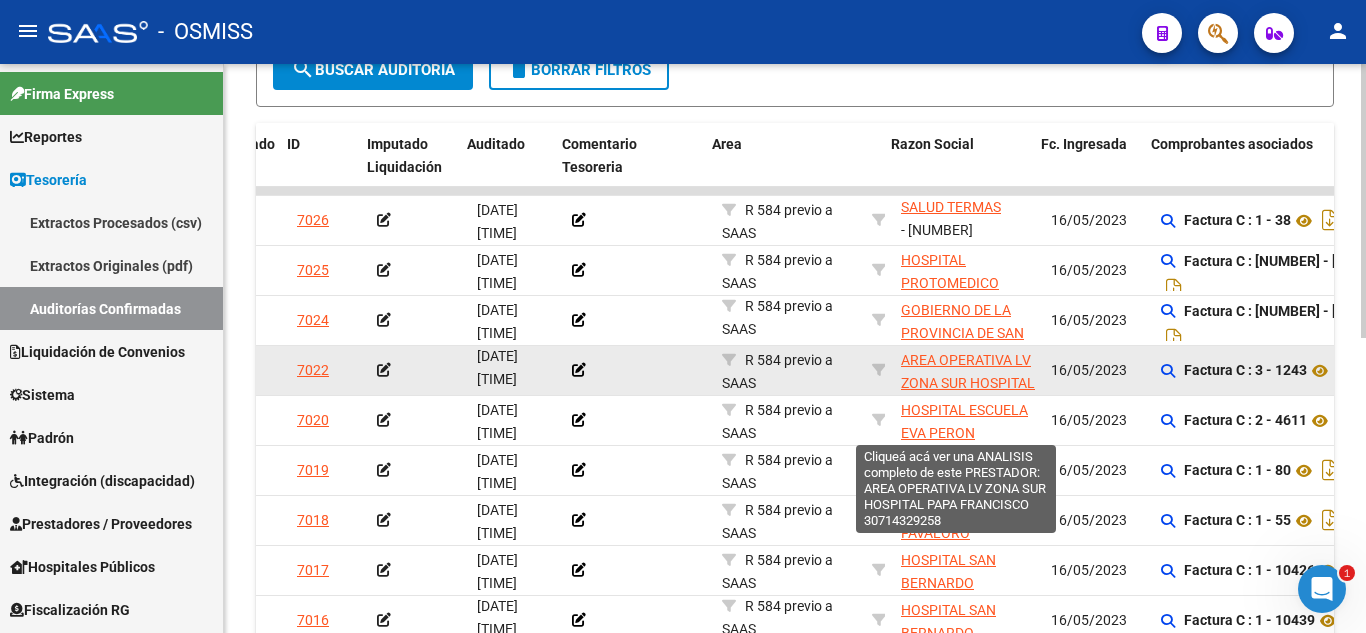 scroll, scrollTop: 0, scrollLeft: 57, axis: horizontal 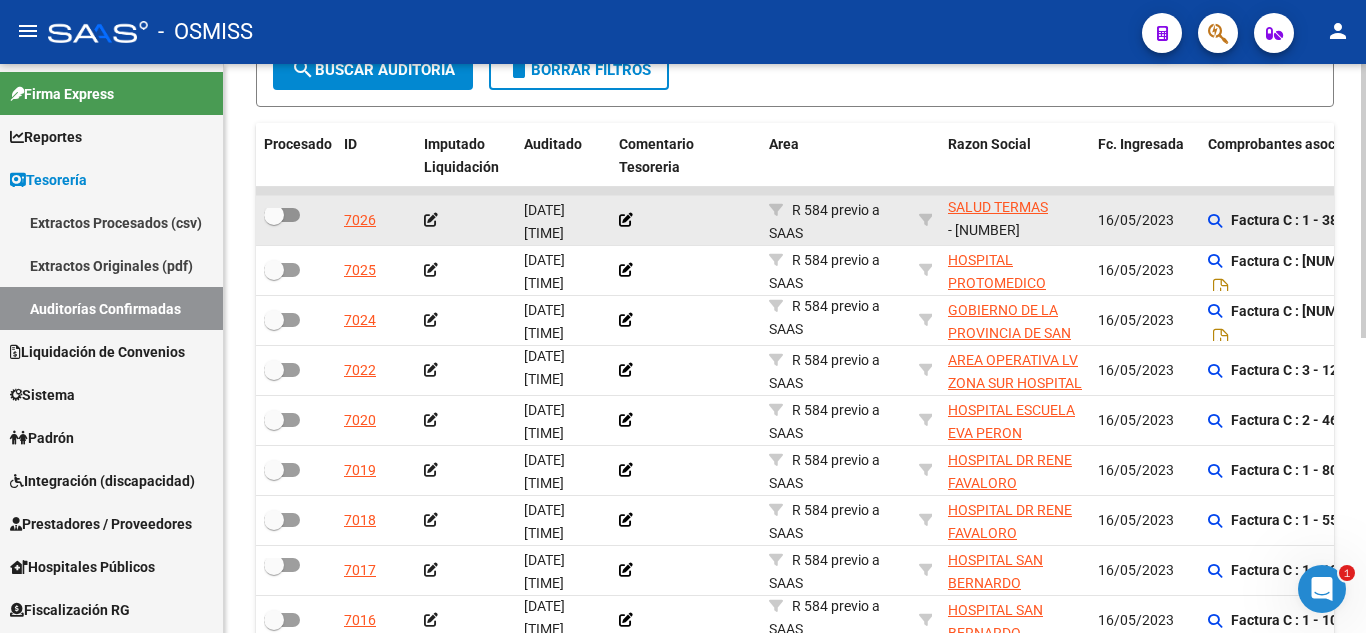 drag, startPoint x: 583, startPoint y: 234, endPoint x: 437, endPoint y: 211, distance: 147.80054 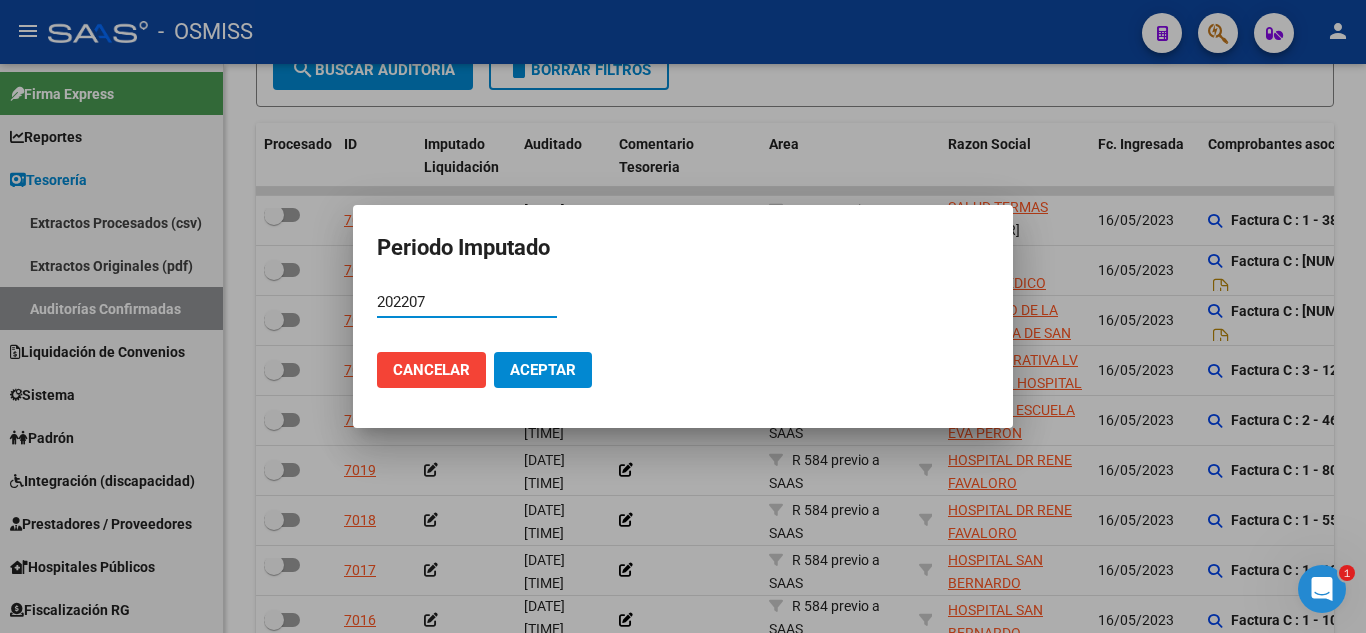 type on "202207" 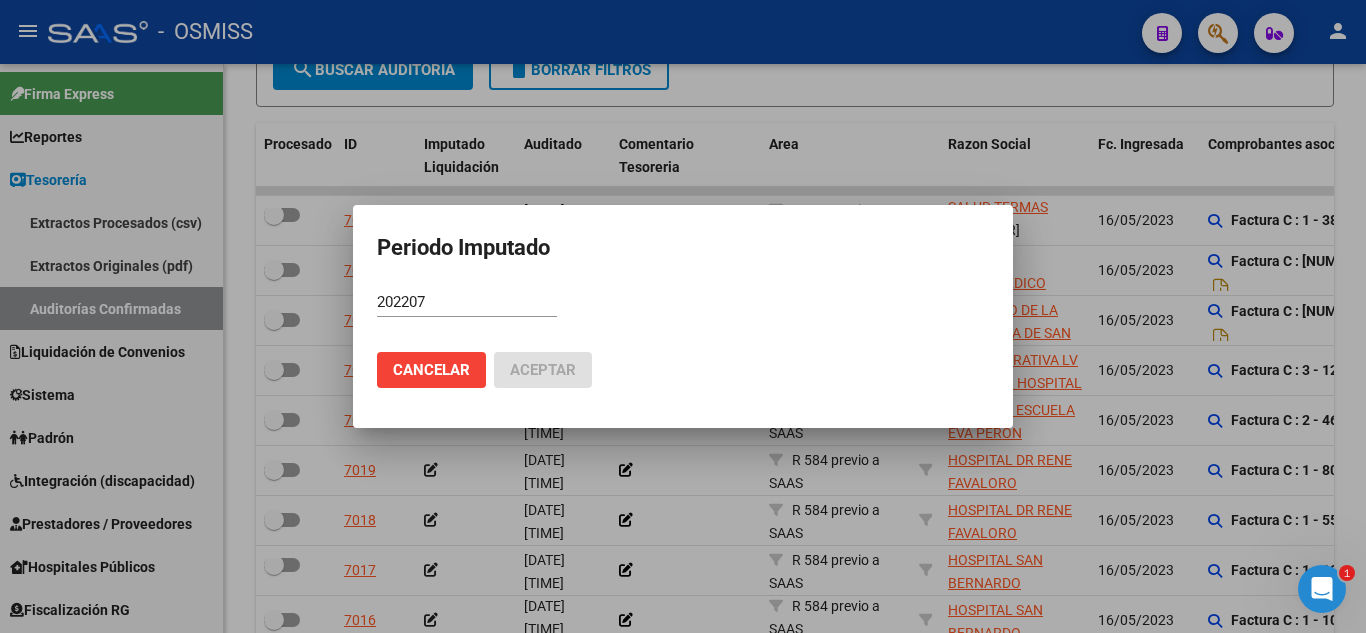 scroll, scrollTop: 414, scrollLeft: 0, axis: vertical 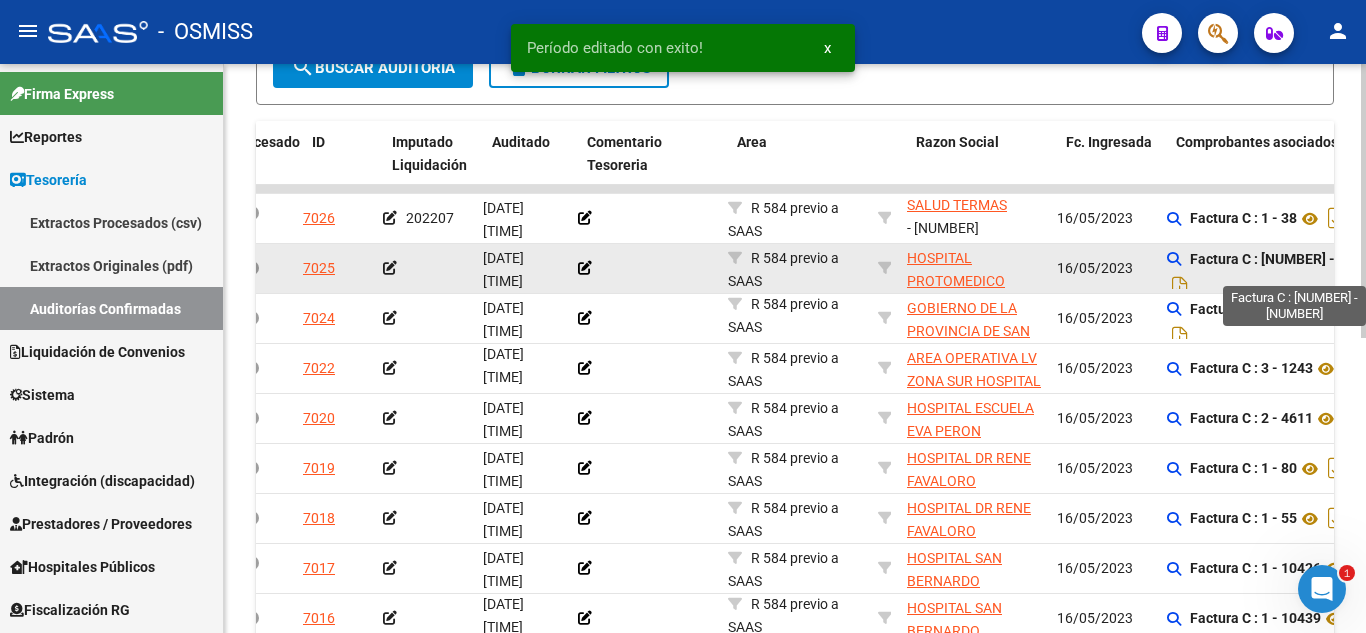 drag, startPoint x: 1283, startPoint y: 273, endPoint x: 1307, endPoint y: 276, distance: 24.186773 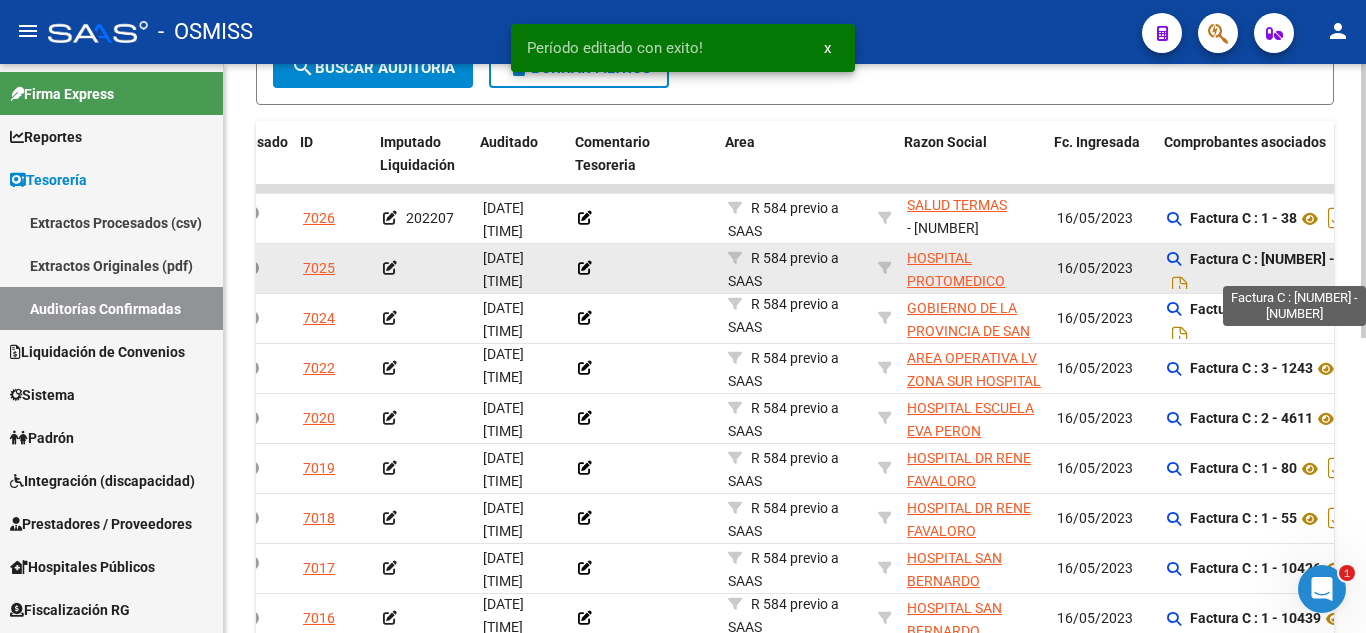 scroll, scrollTop: 0, scrollLeft: 44, axis: horizontal 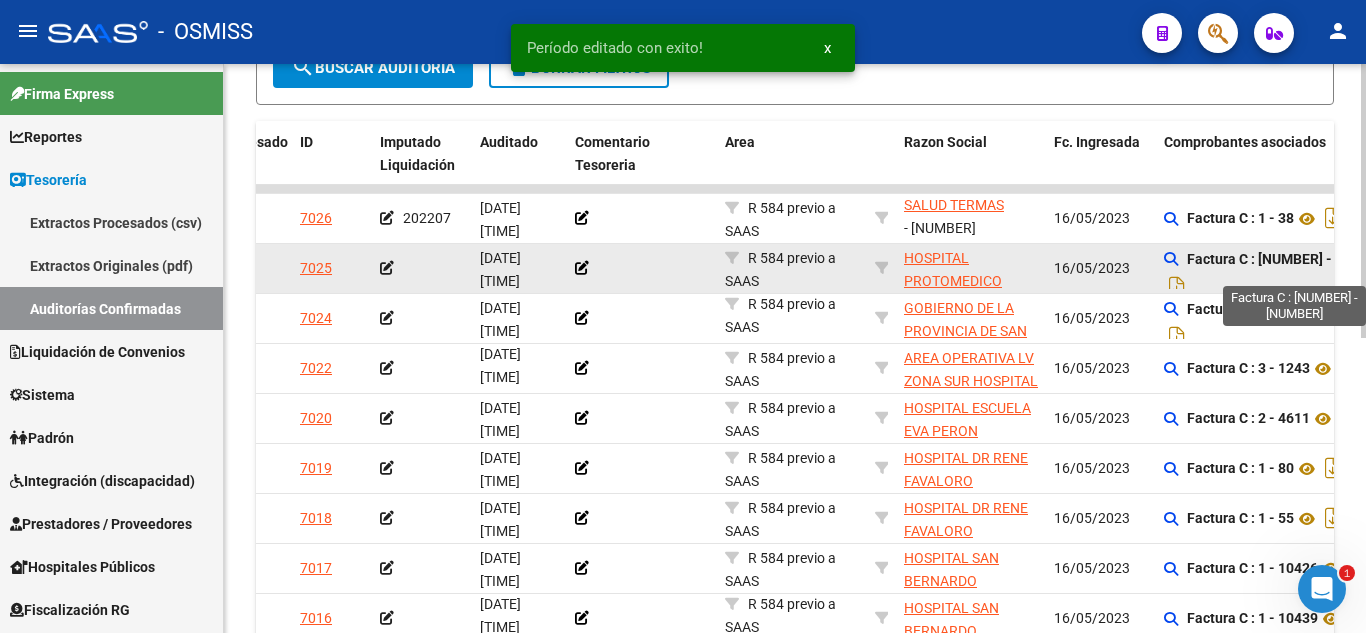 click on "Factura C : 3 - 2272" 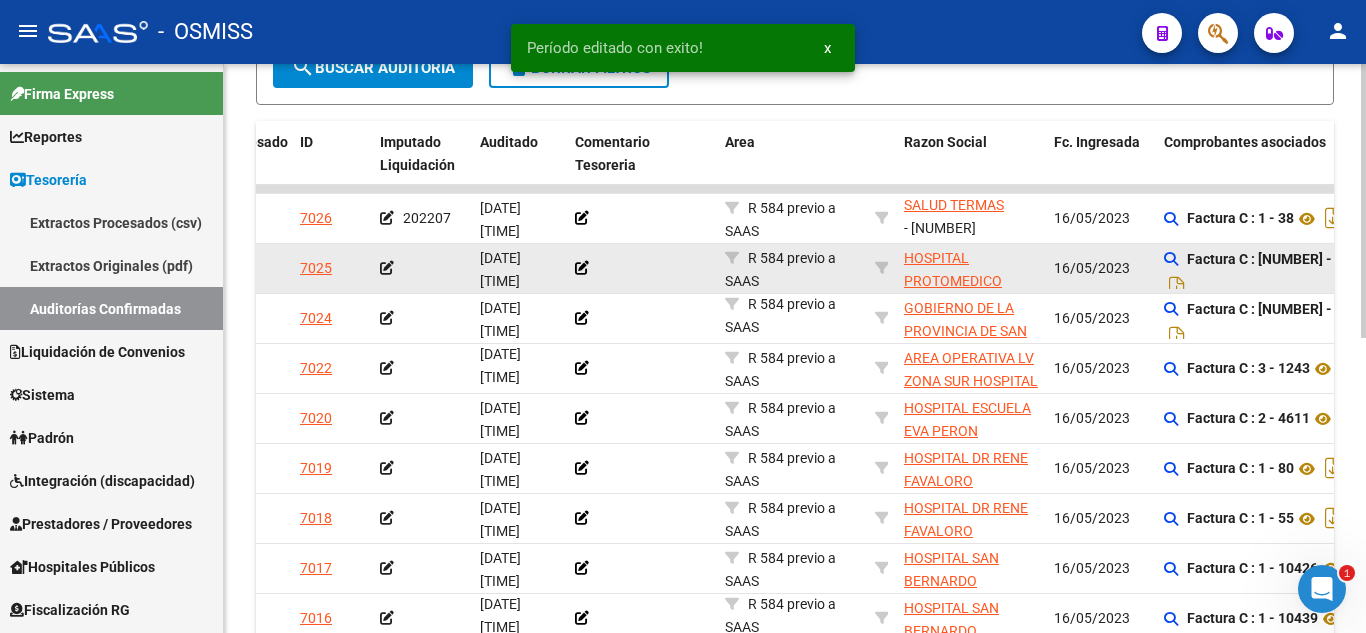 click on "Factura C : 3 - 2272" 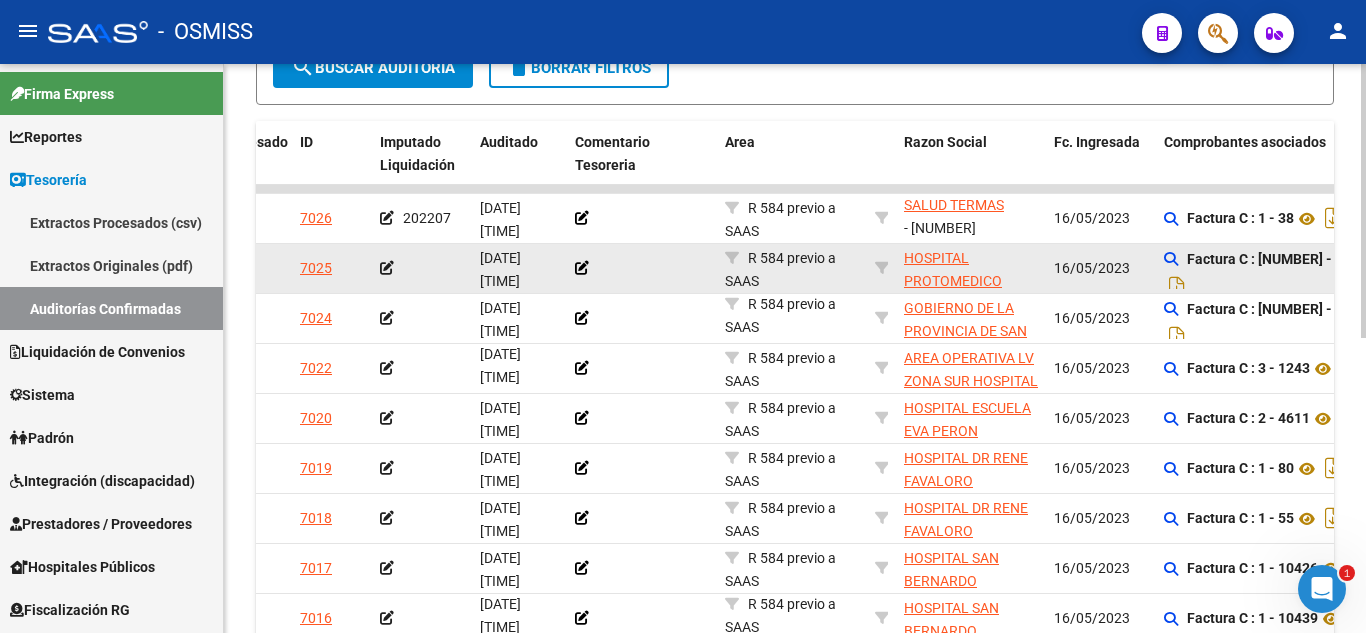 click 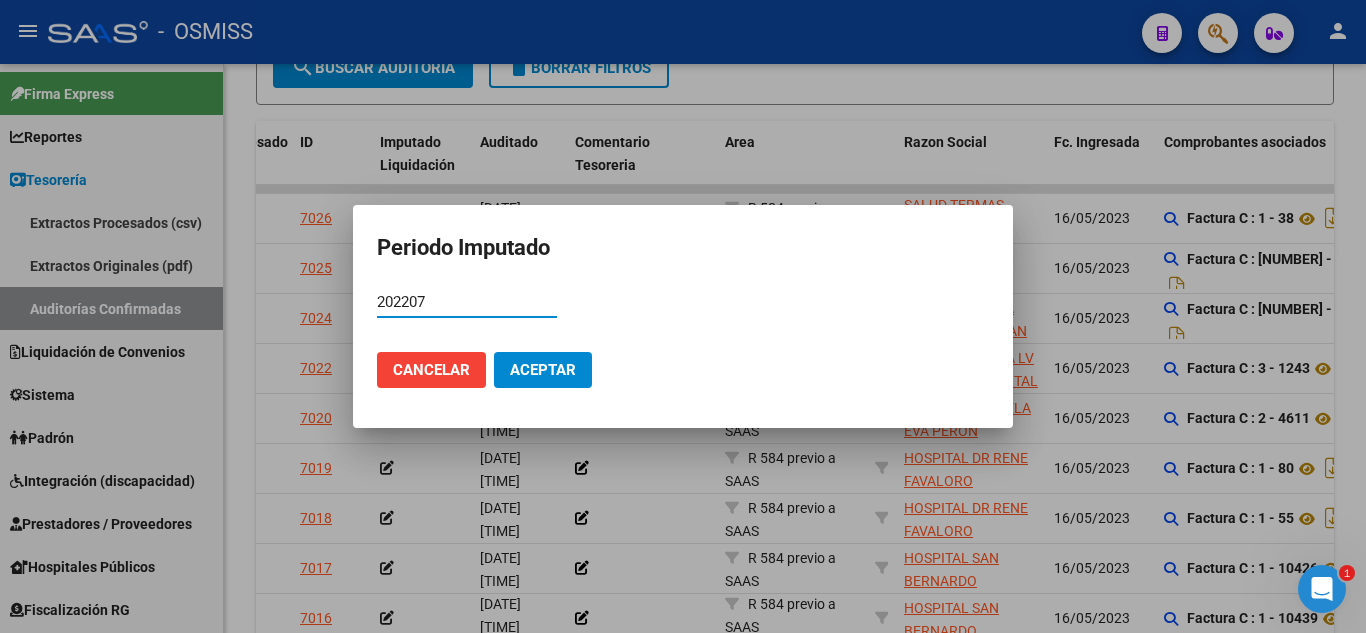 type on "202207" 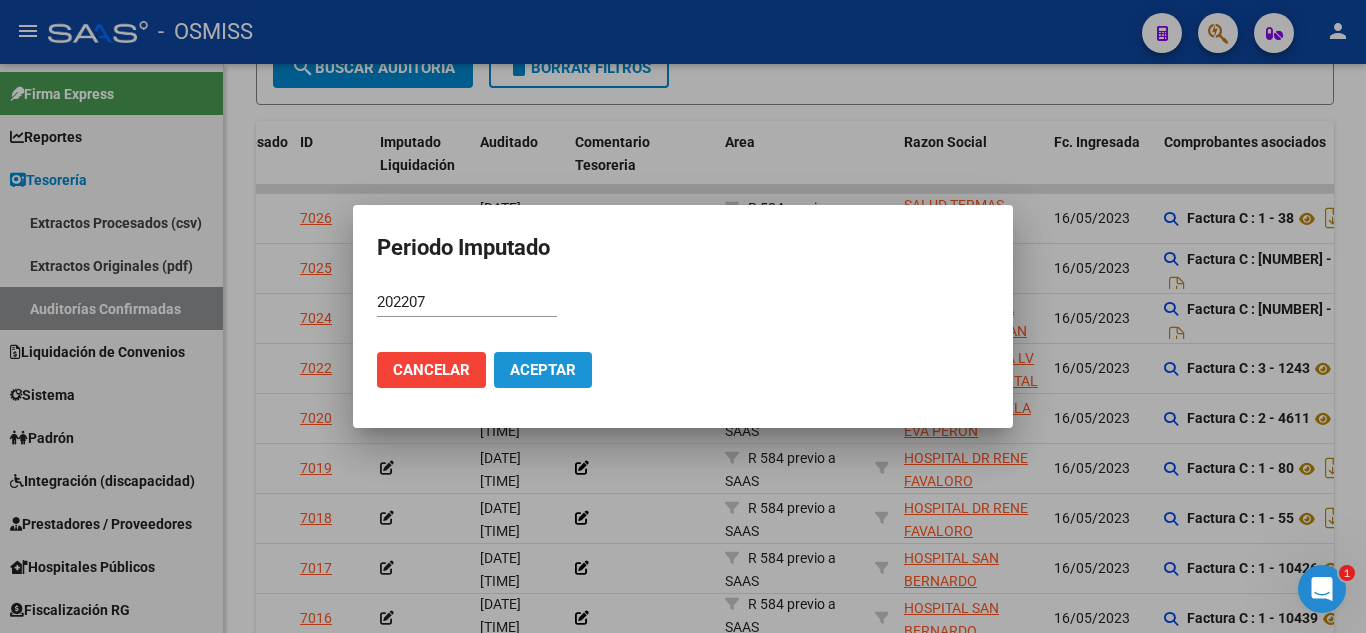 click on "Aceptar" 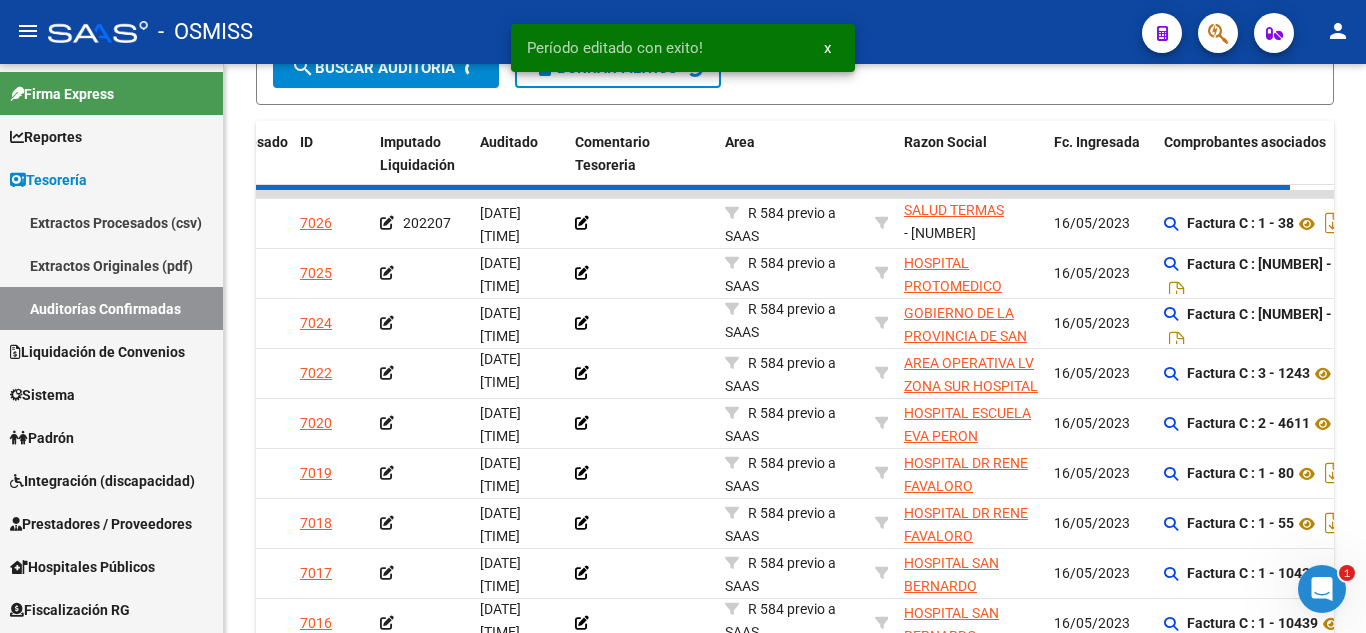 scroll, scrollTop: 416, scrollLeft: 0, axis: vertical 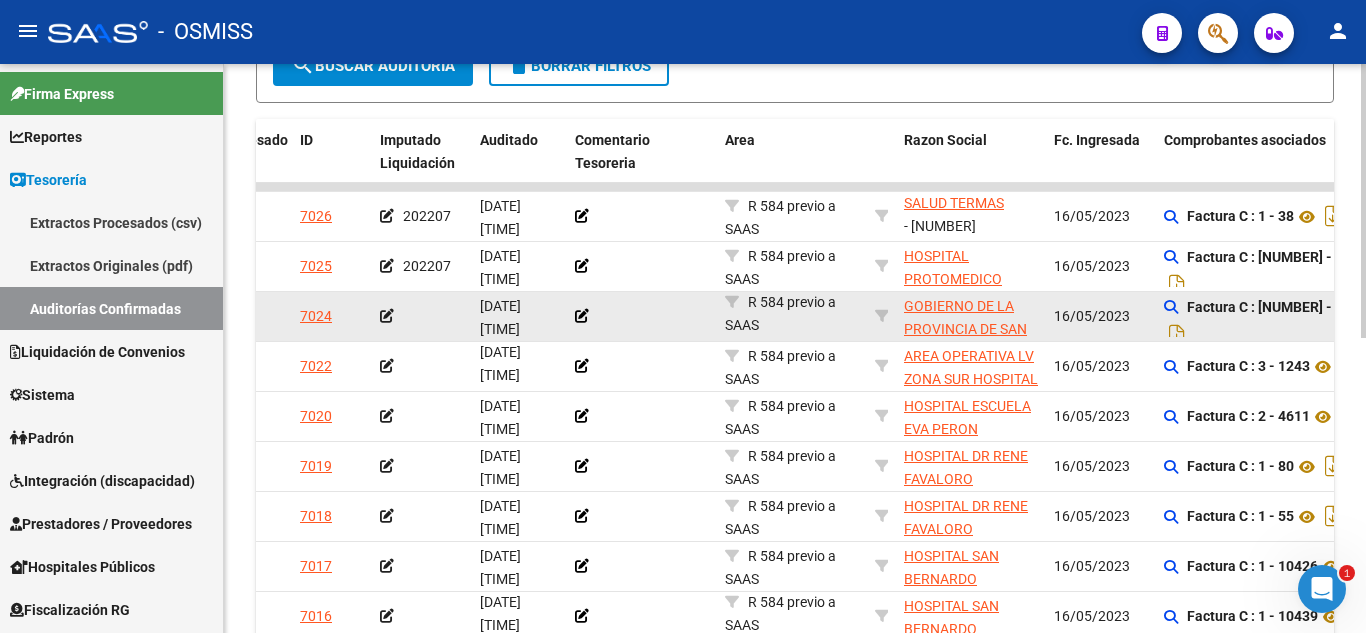 click 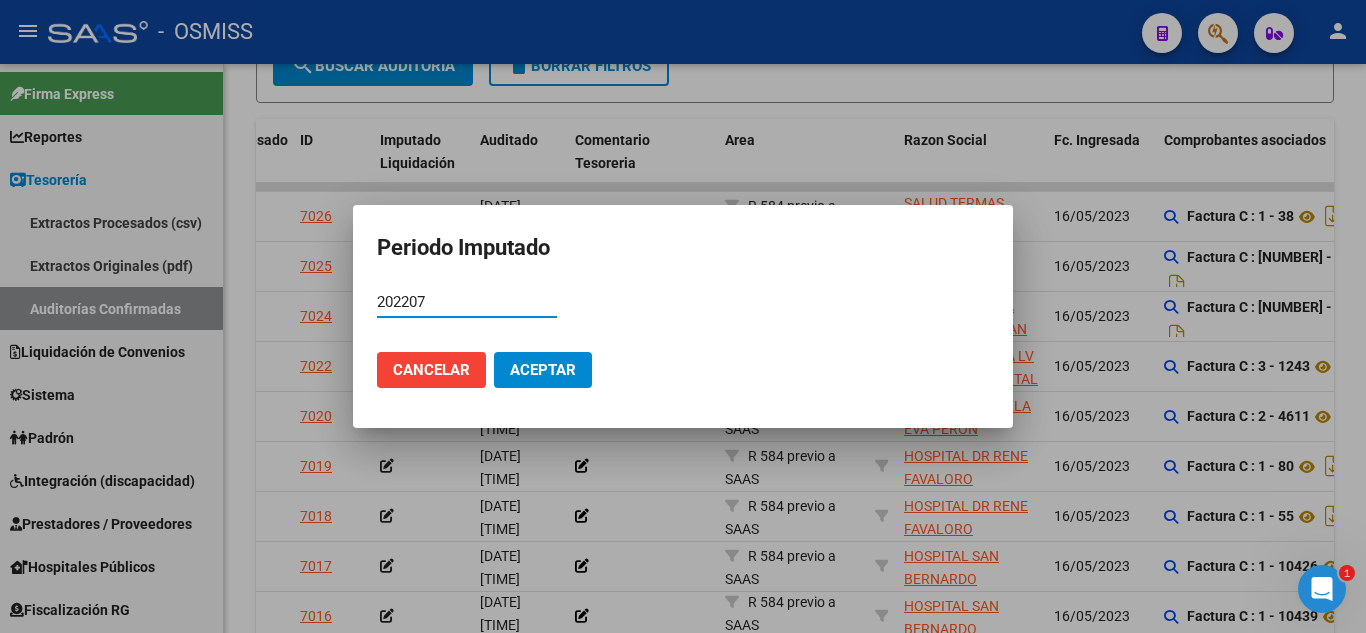 type on "202207" 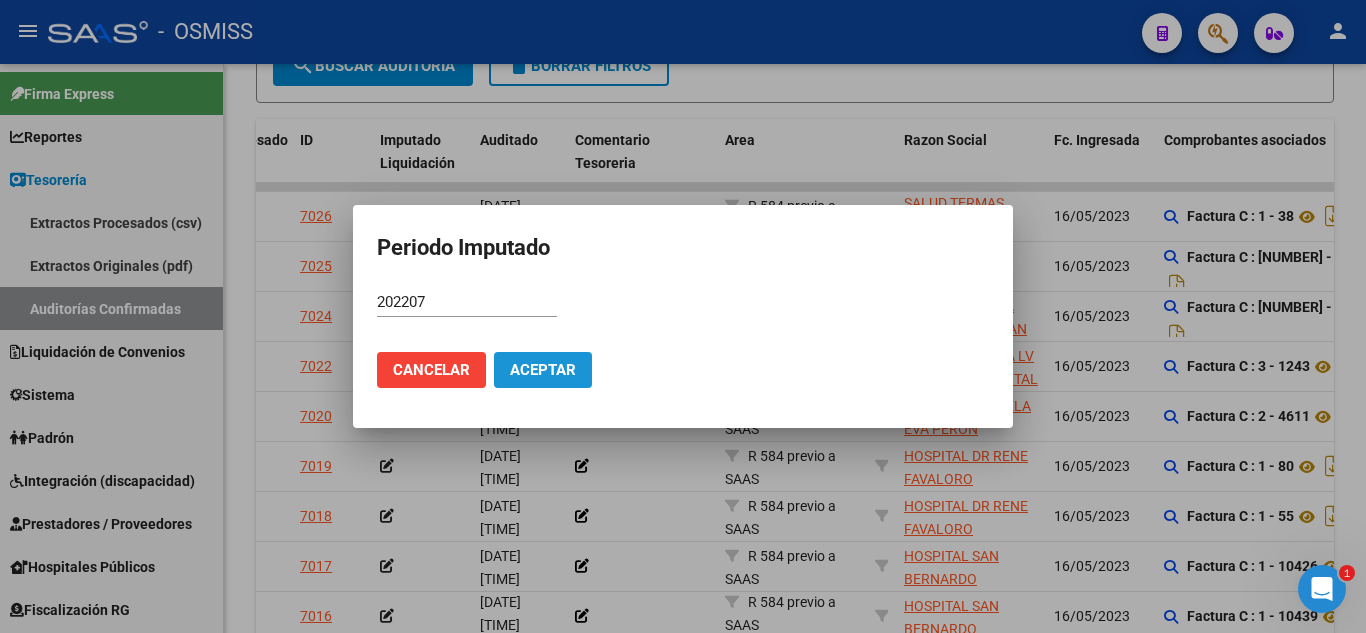 click on "Aceptar" 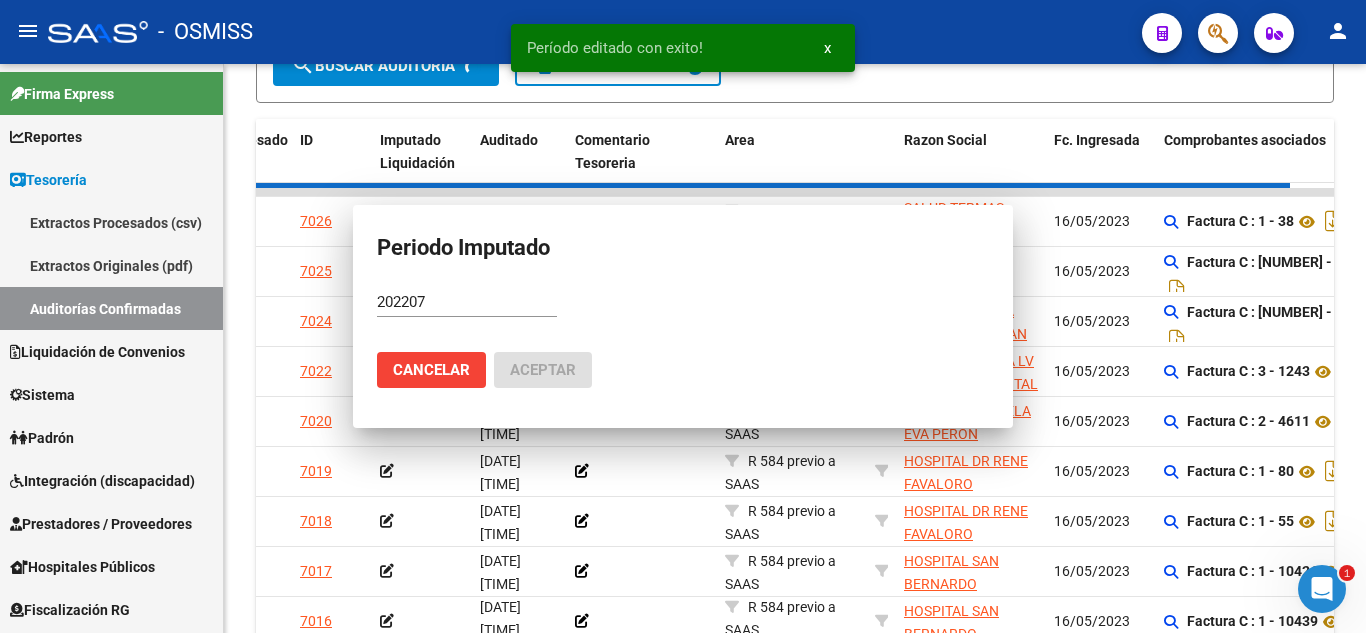 scroll, scrollTop: 418, scrollLeft: 0, axis: vertical 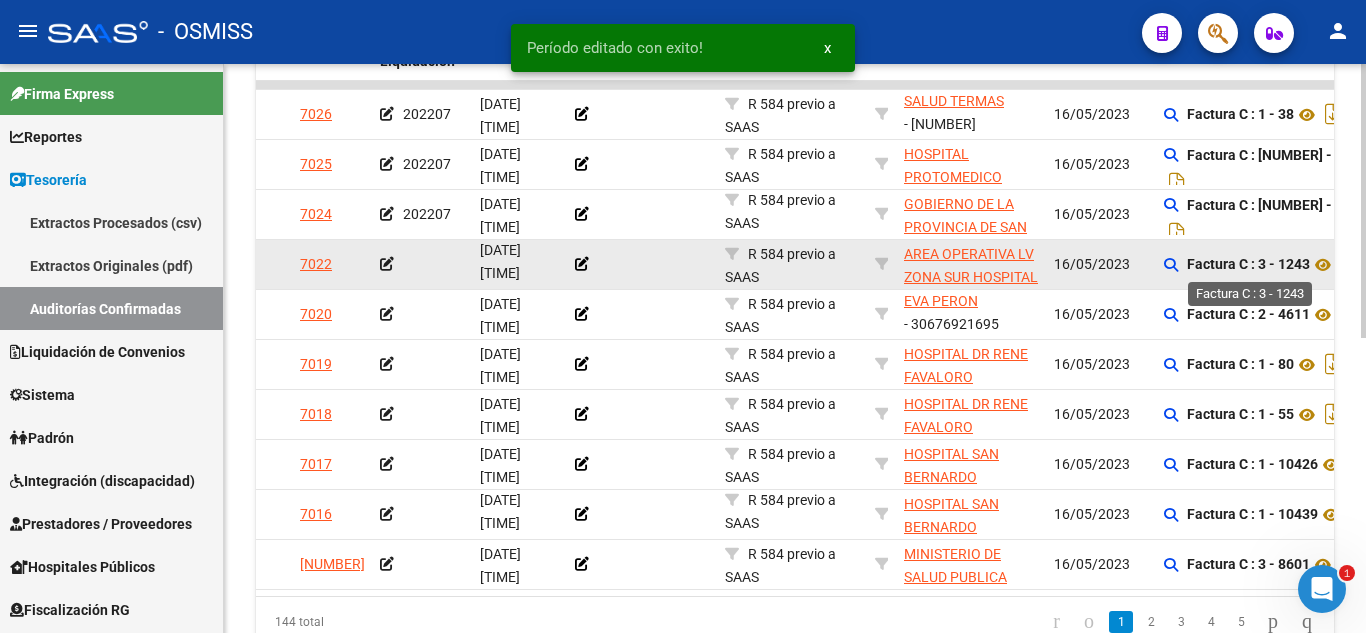 click on "Factura C : 3 - 1243" 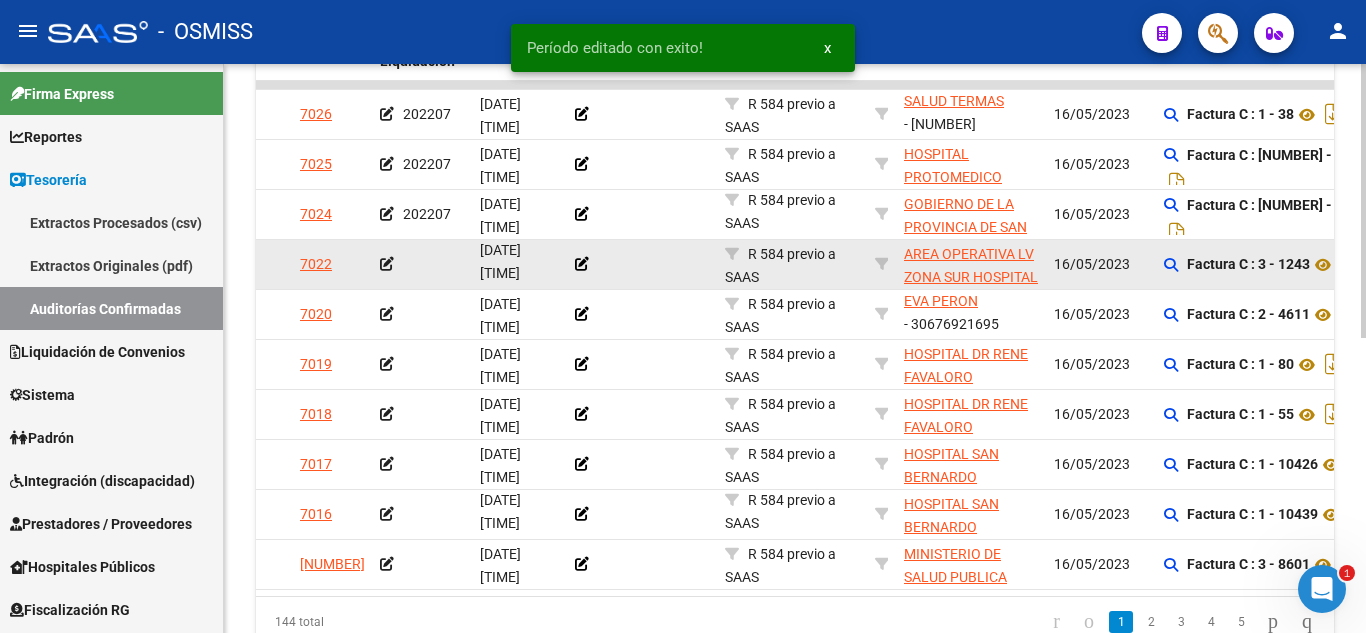 click on "Factura C : 3 - 1243" 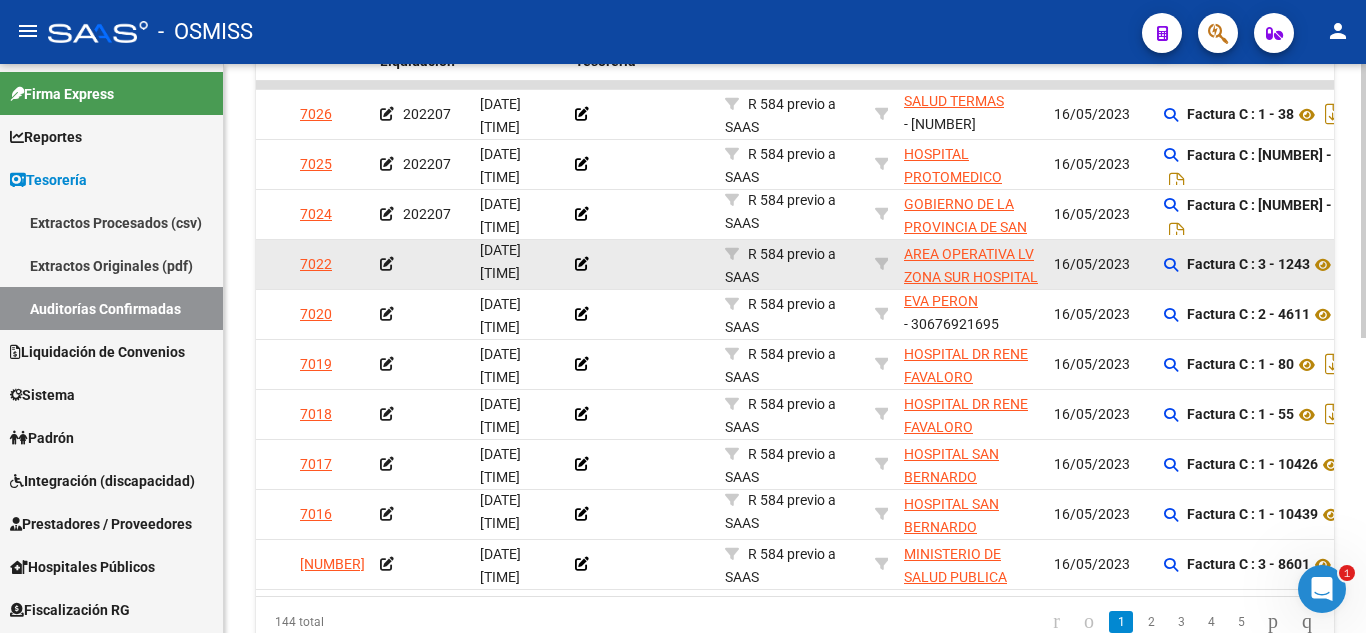 click 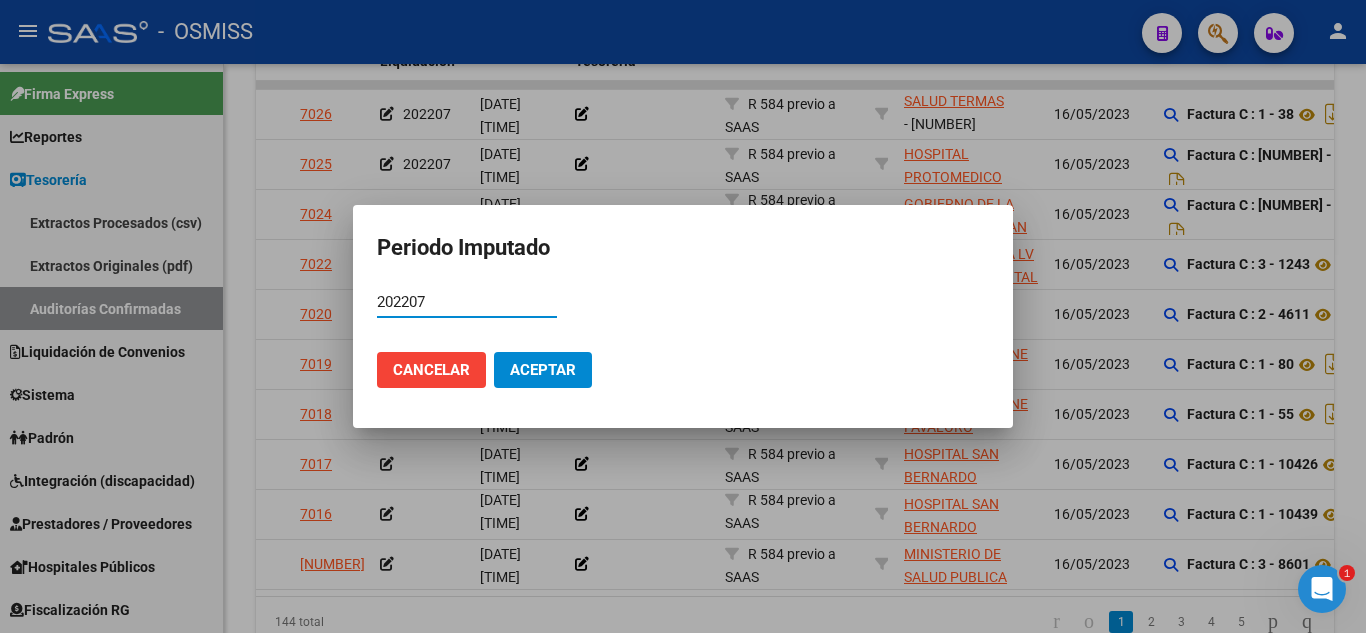 type on "202207" 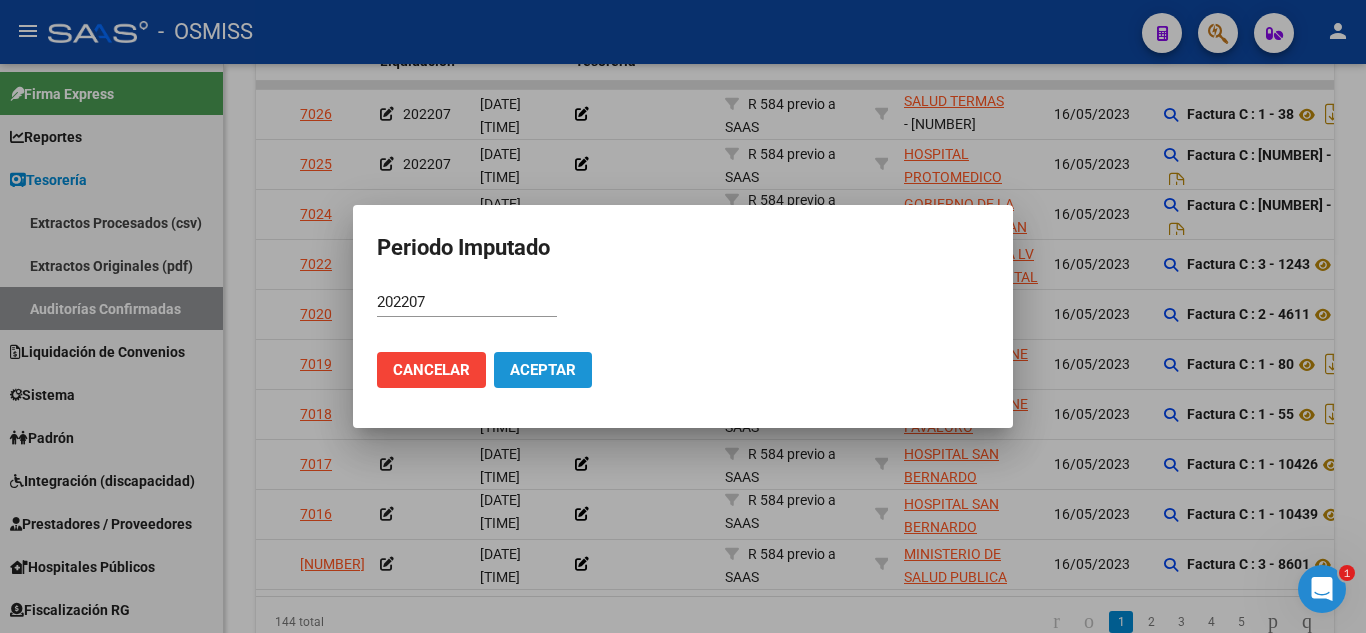 click on "Aceptar" 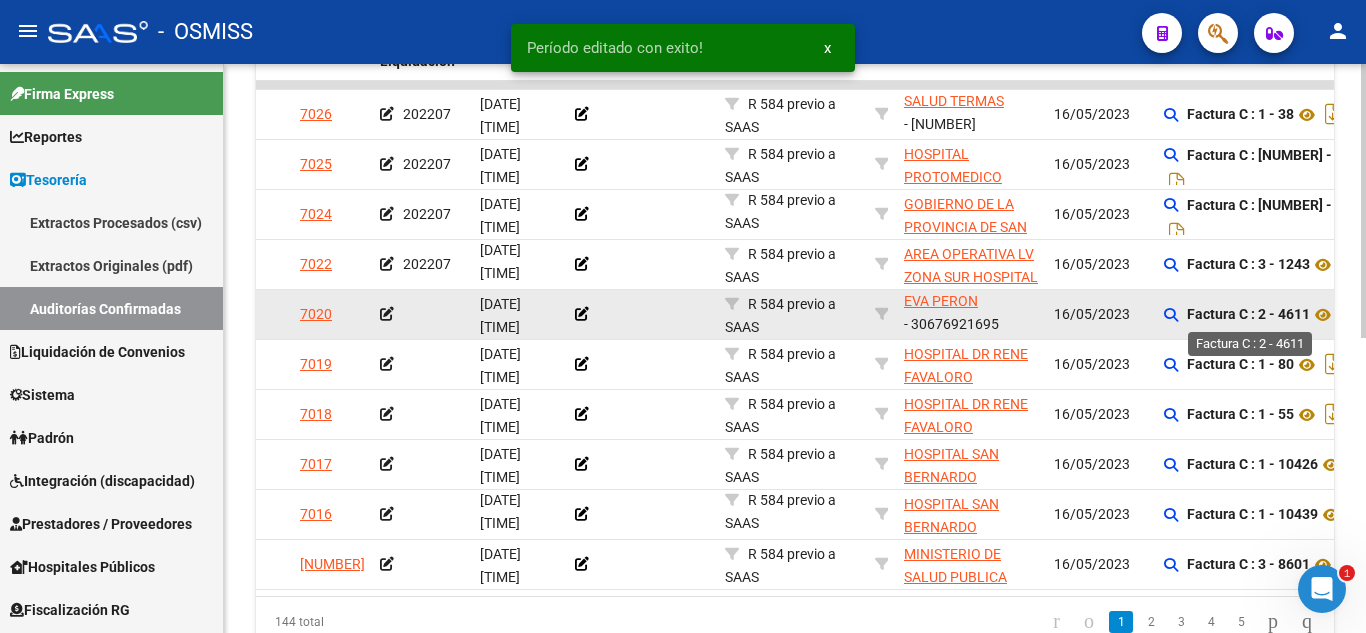 click on "Factura C : 2 - 4611" 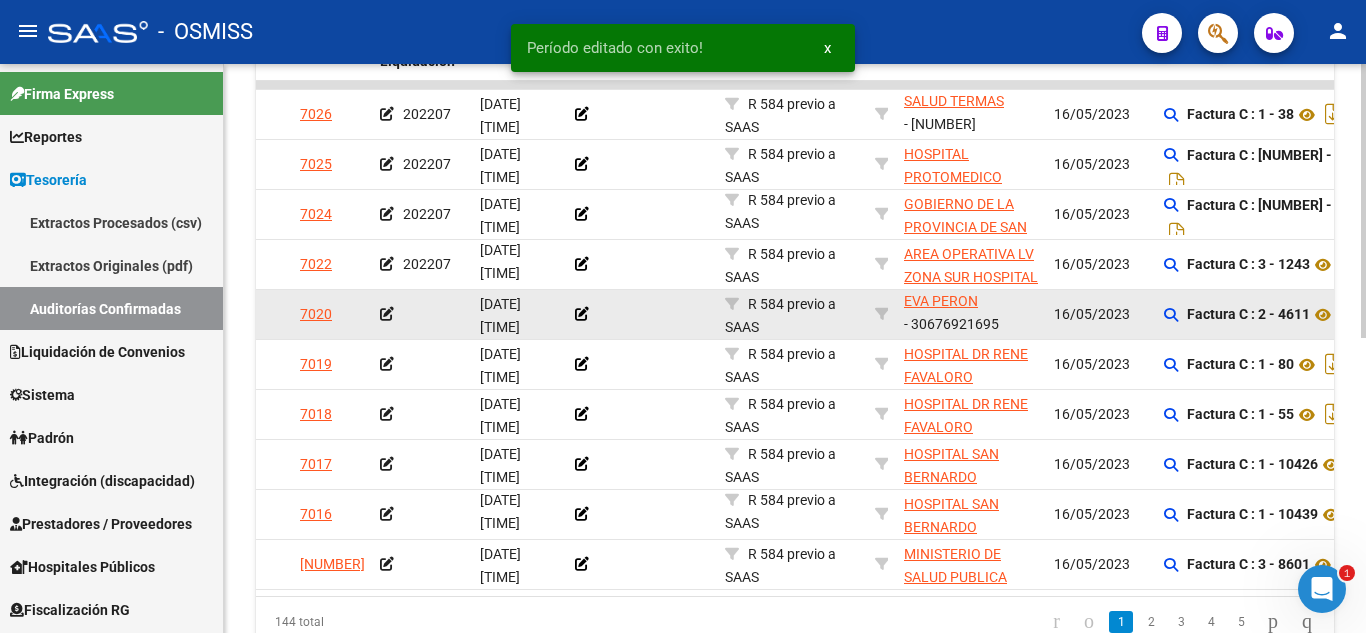 click on "Factura C : 2 - 4611" 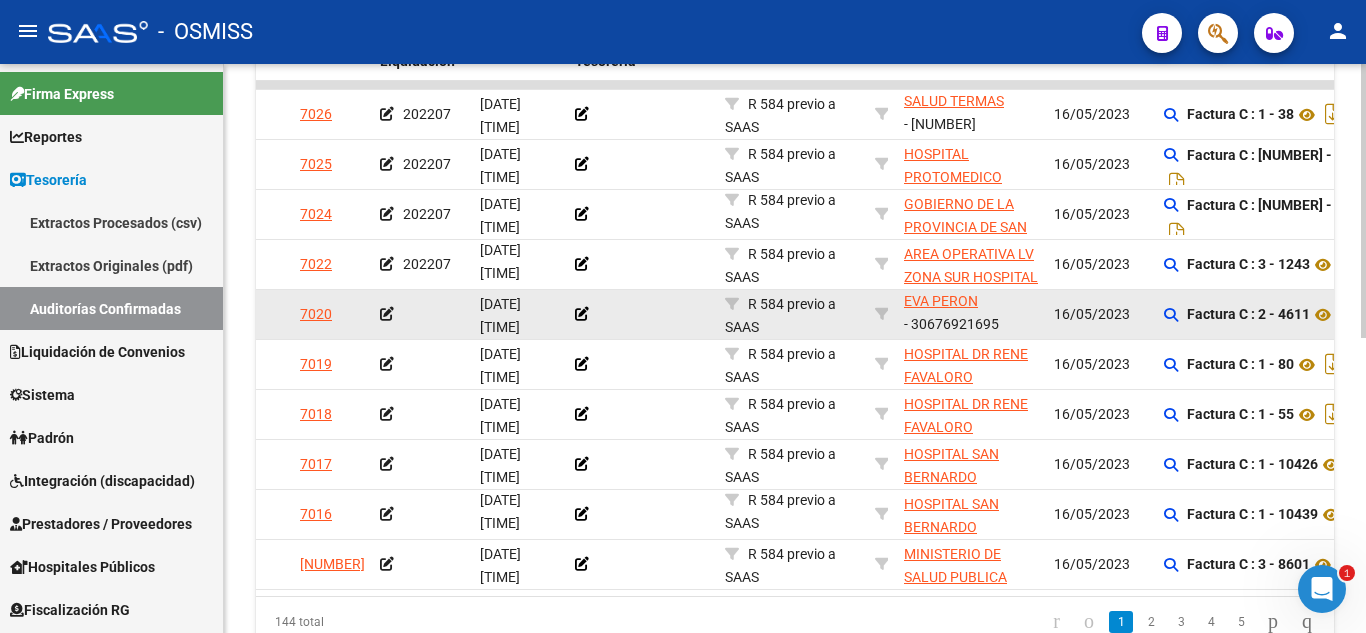 click 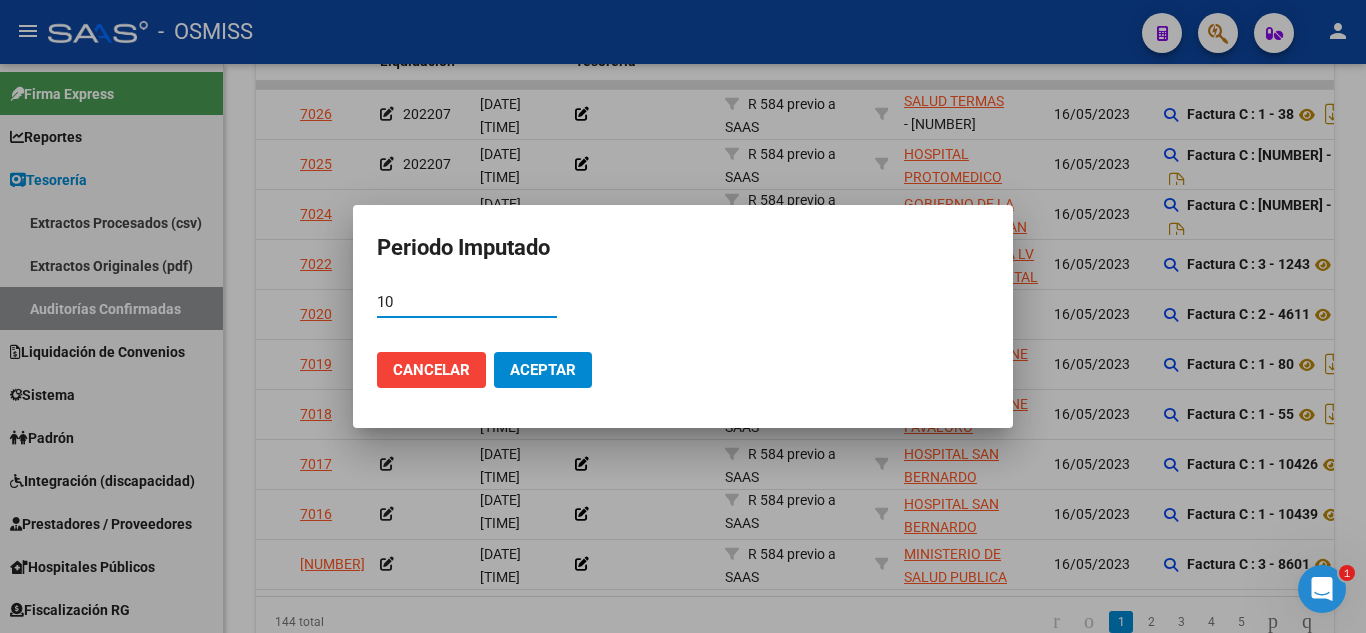 type on "1" 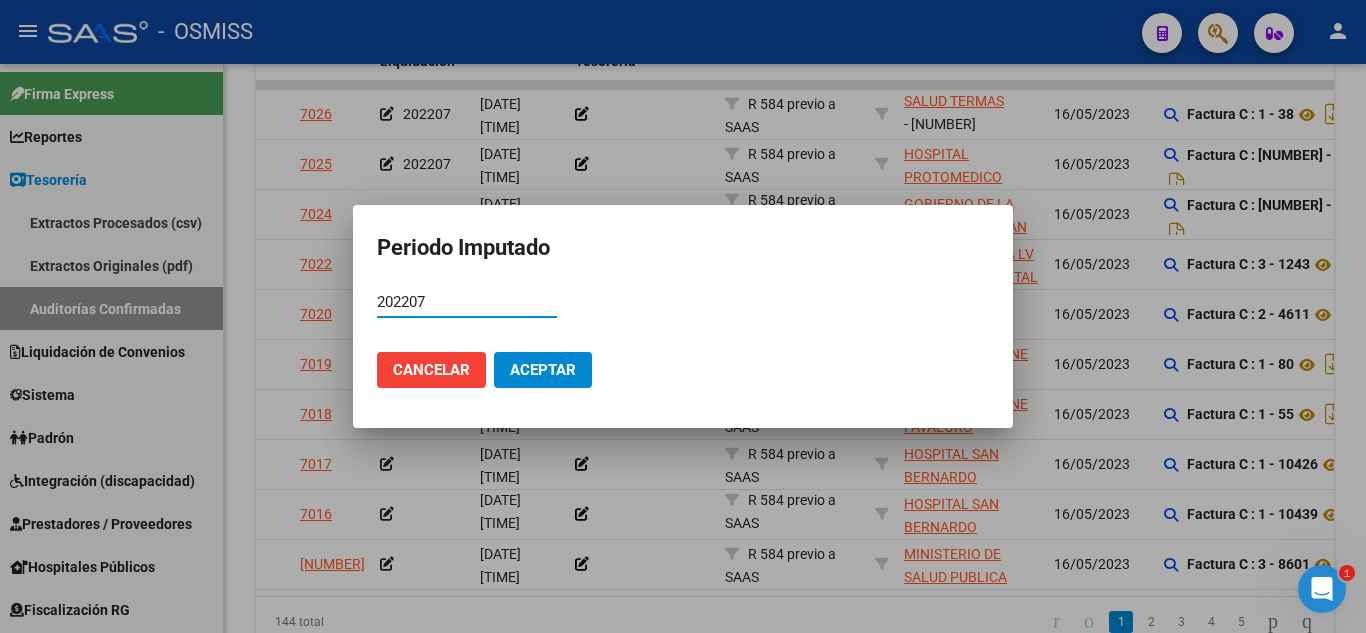 type on "202207" 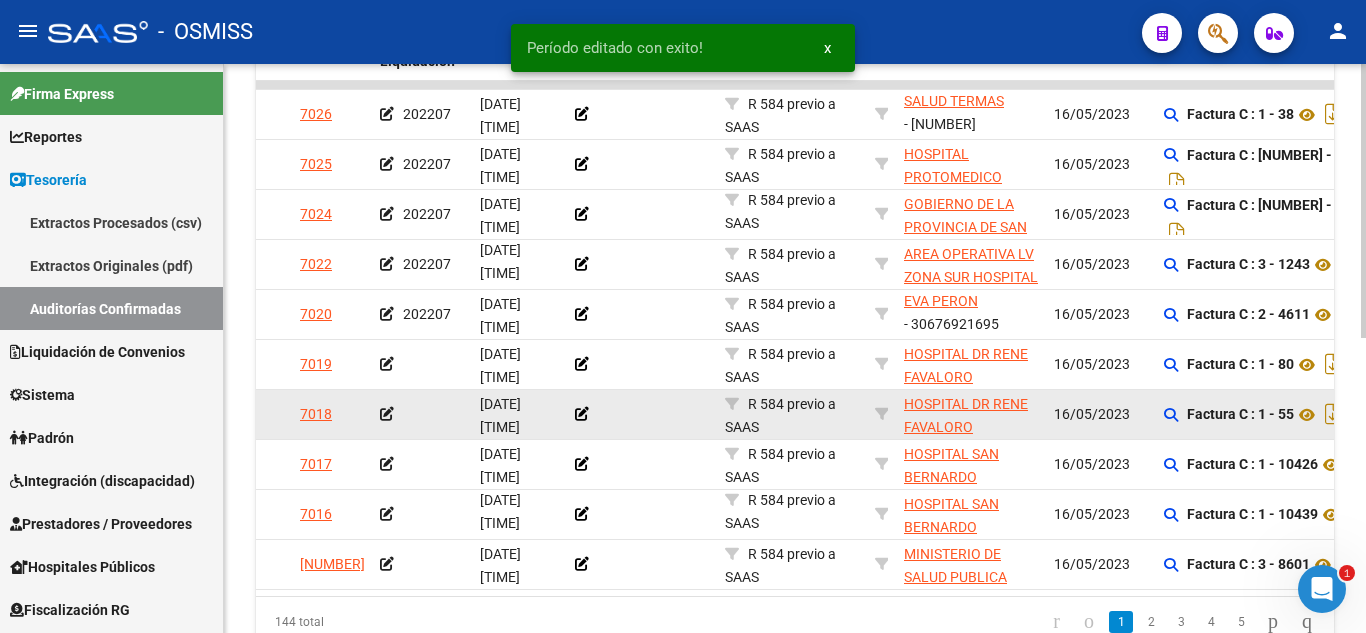 scroll, scrollTop: 612, scrollLeft: 0, axis: vertical 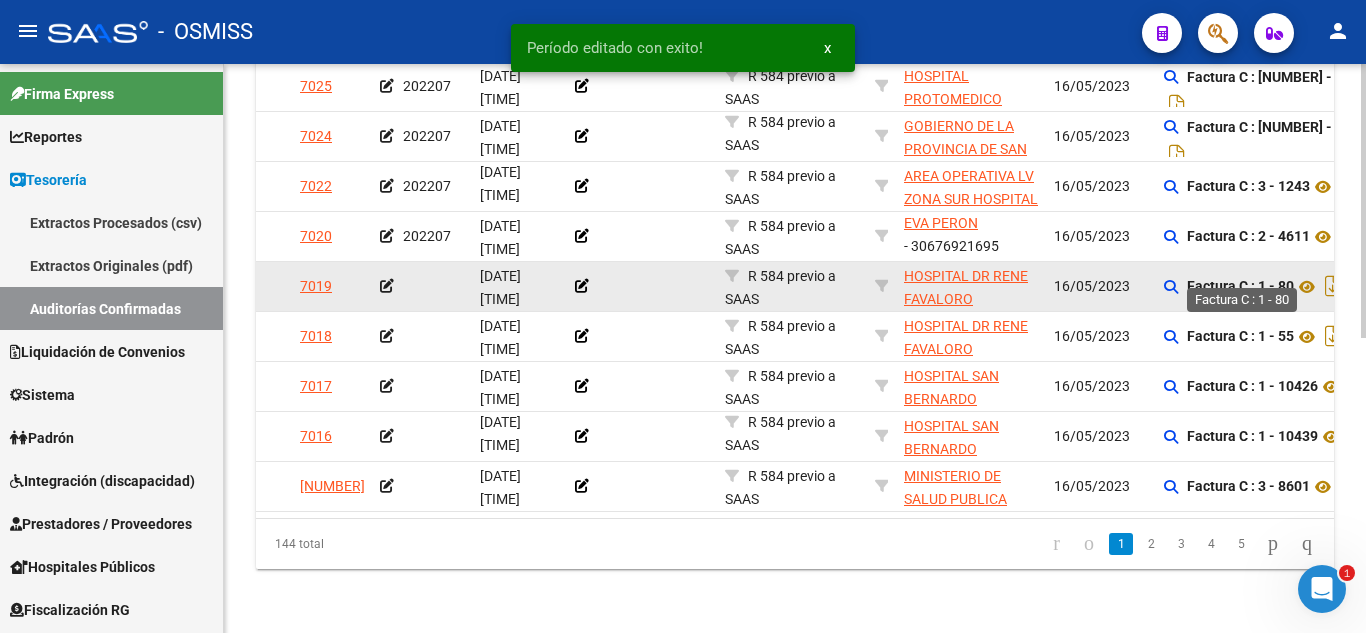 click on "Factura C : 1 - 80" 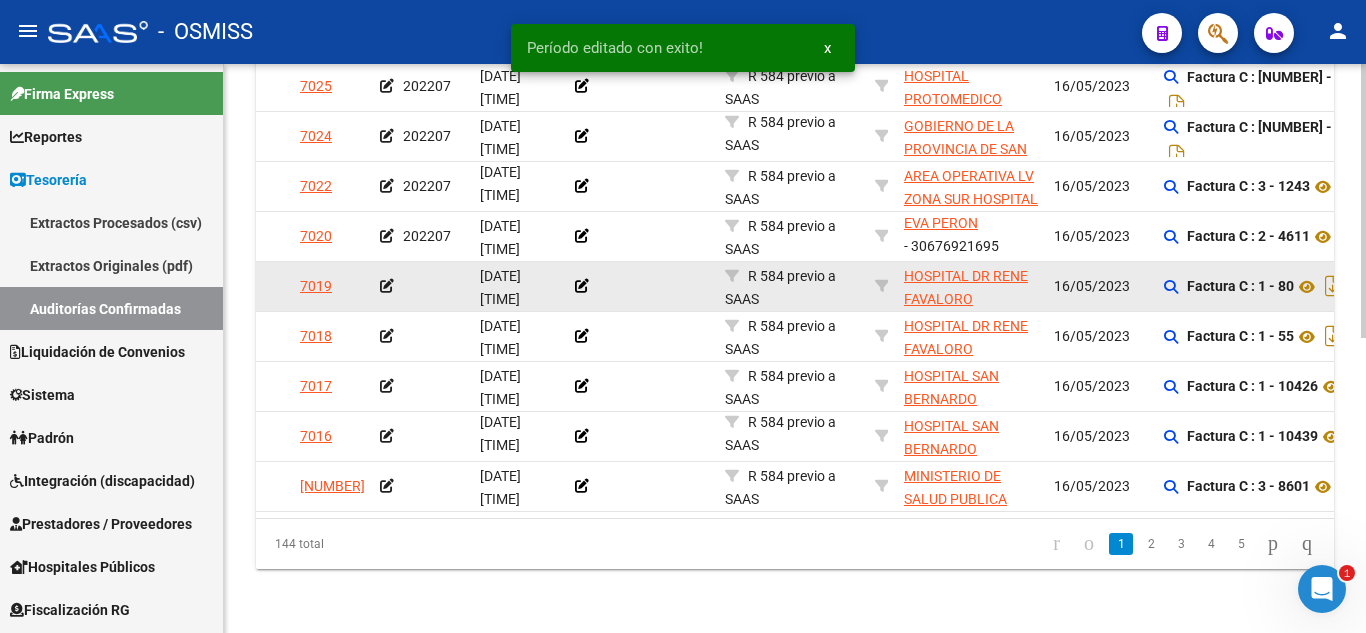 click on "Factura C : 1 - 80" 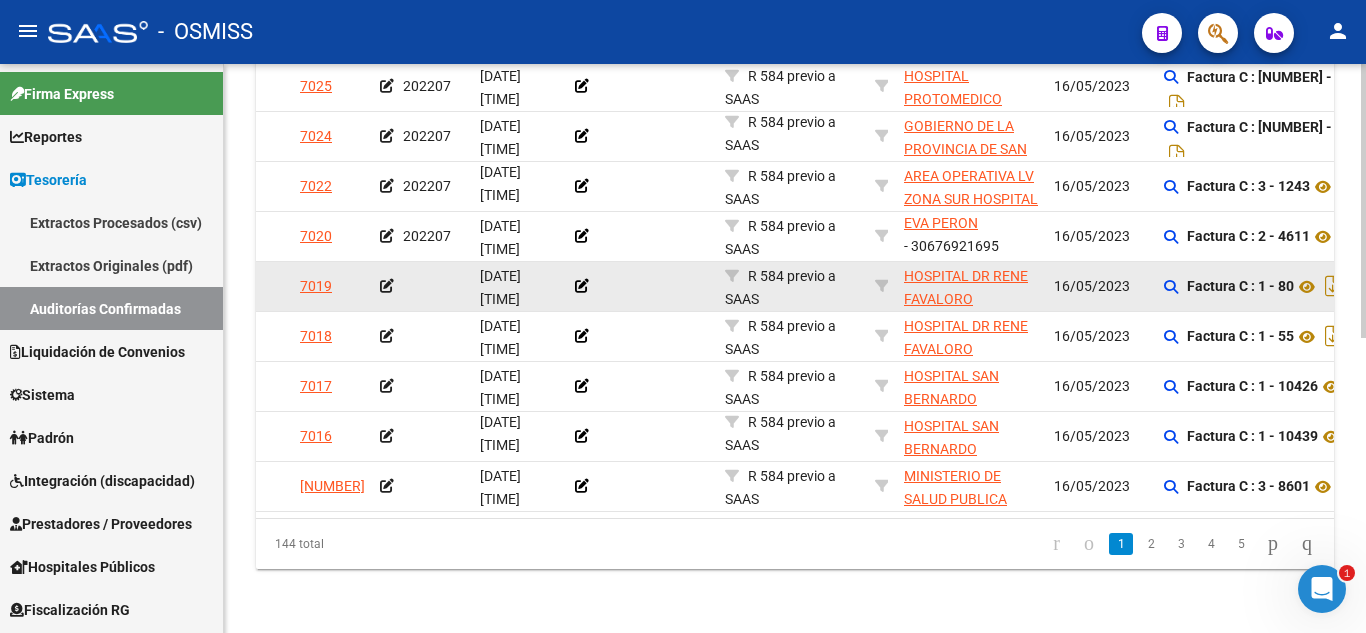 click 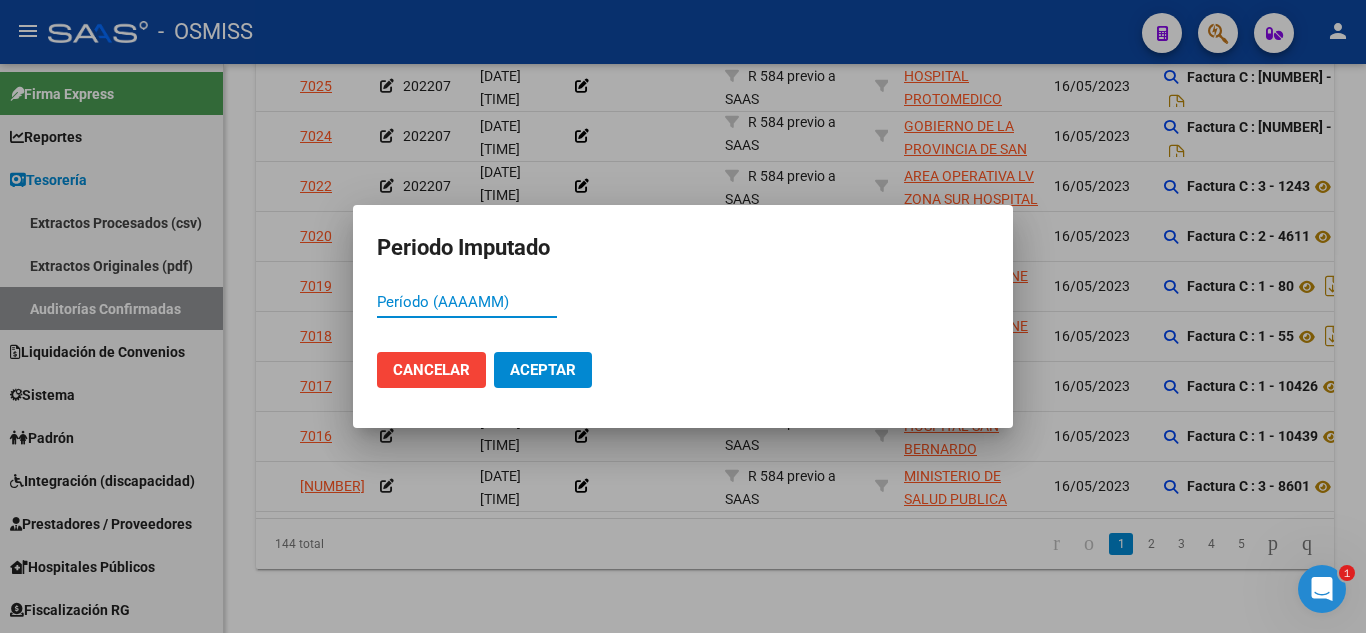 click on "Período (AAAAMM)" at bounding box center [467, 302] 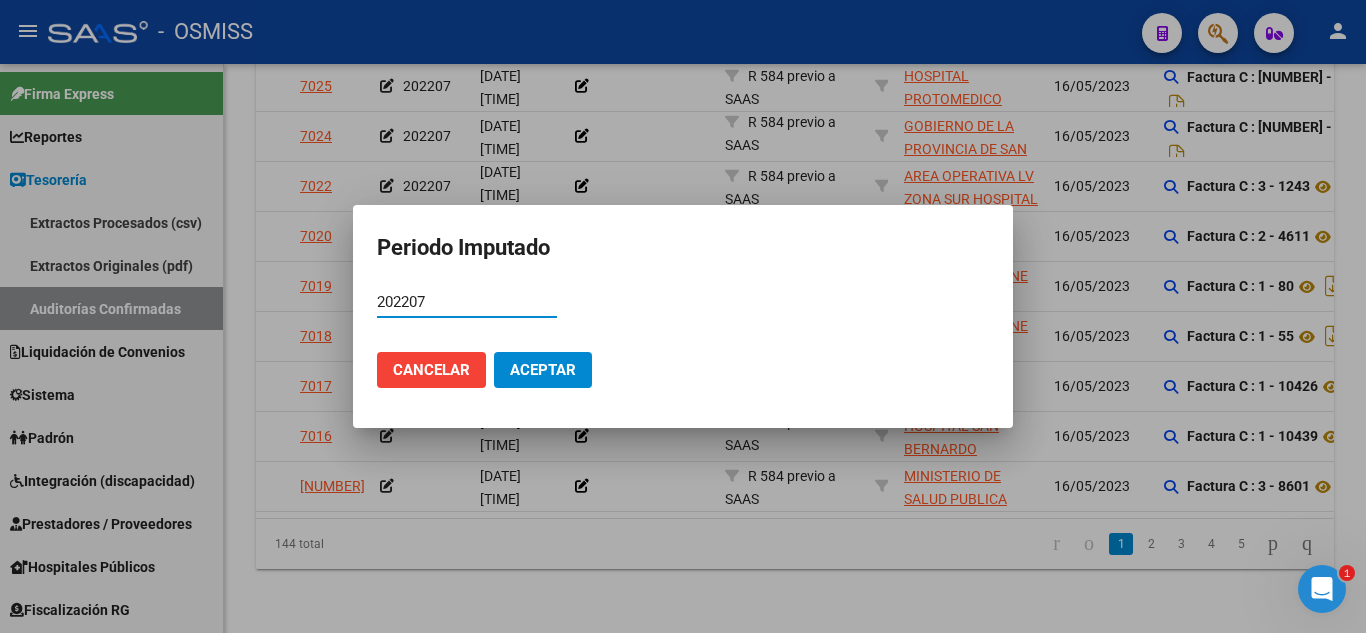 type on "202207" 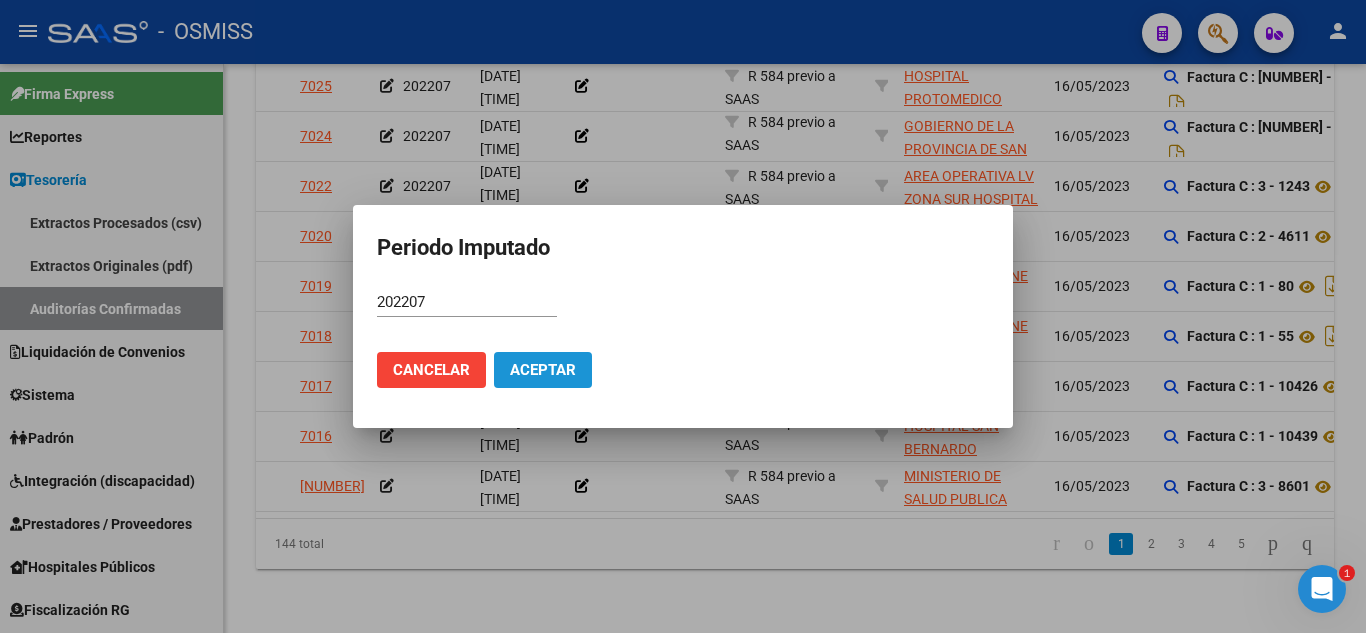 click on "Aceptar" 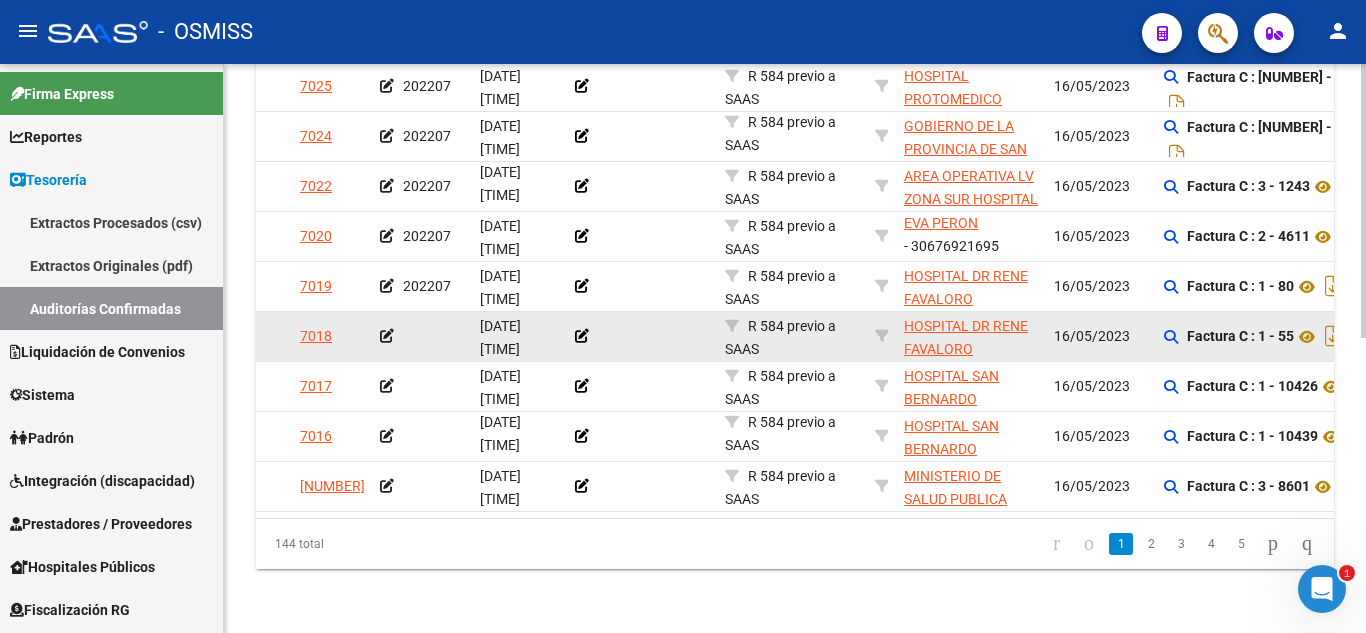 click 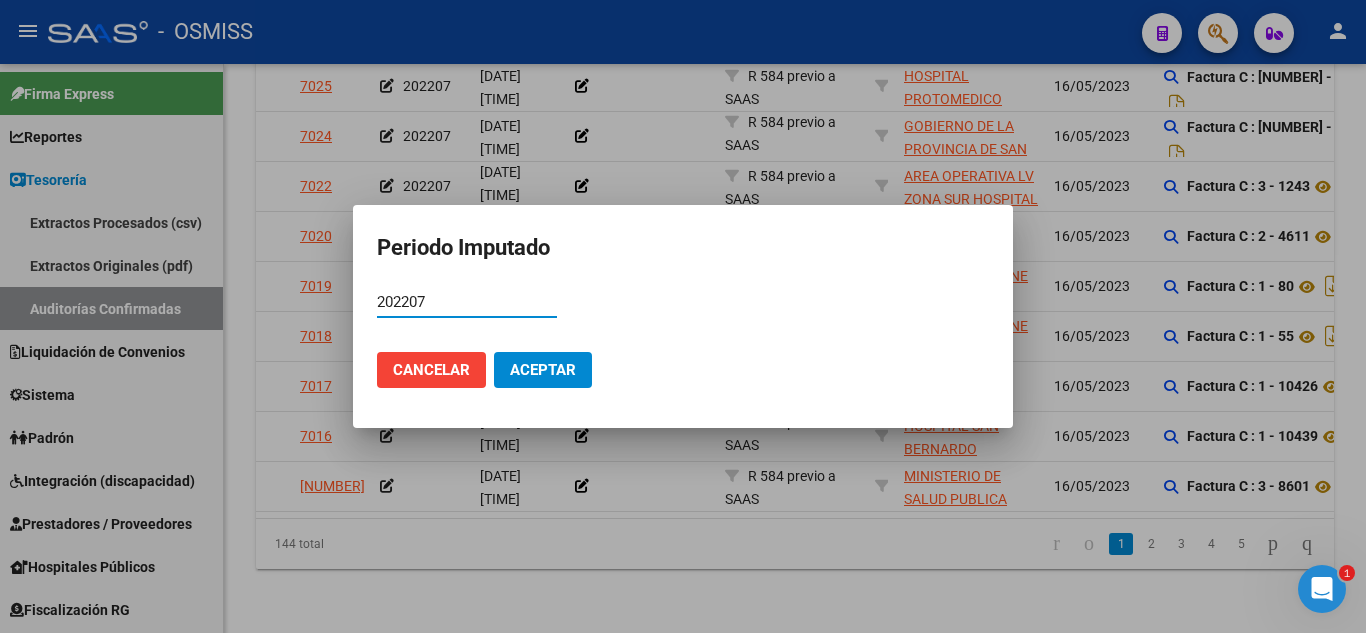 type on "202207" 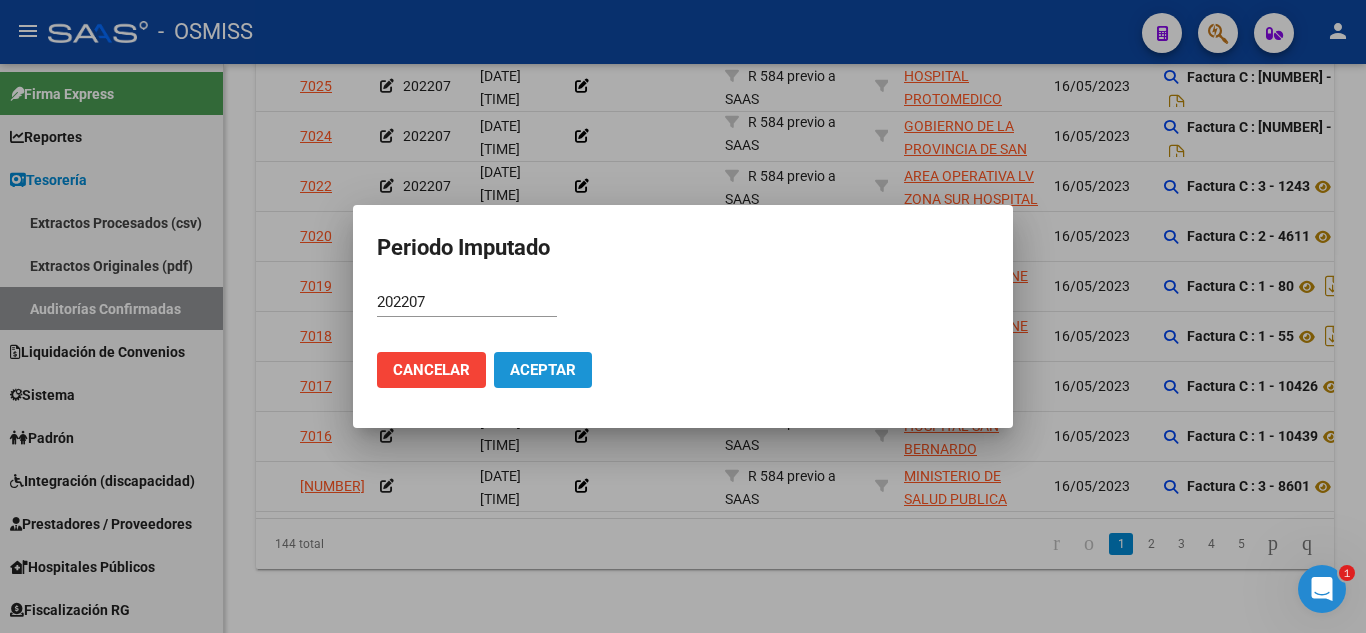 click on "Aceptar" 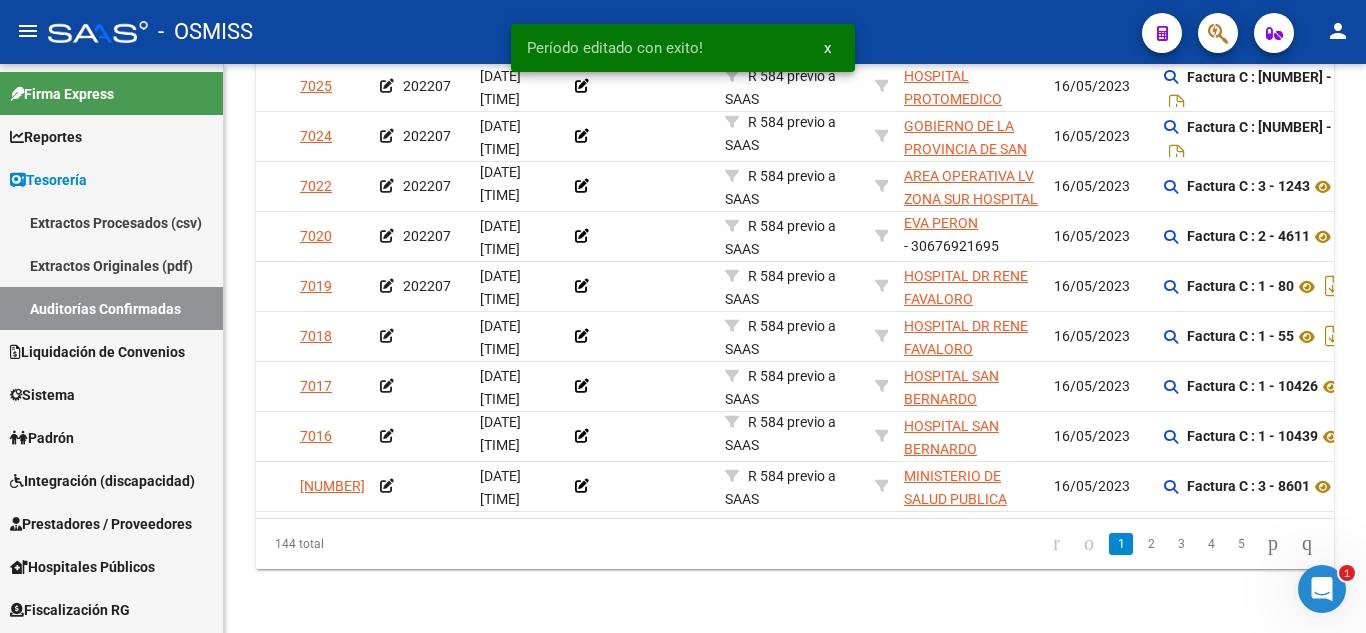 scroll, scrollTop: 612, scrollLeft: 0, axis: vertical 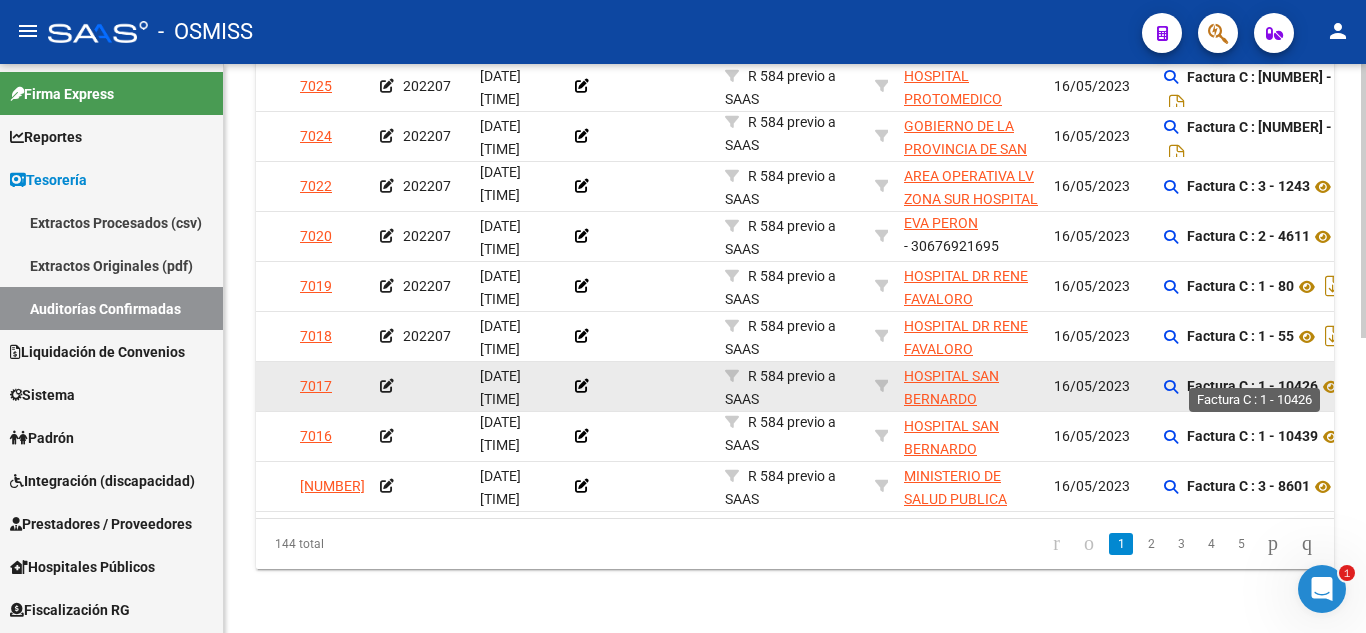 click on "Factura C : 1 - 10426" 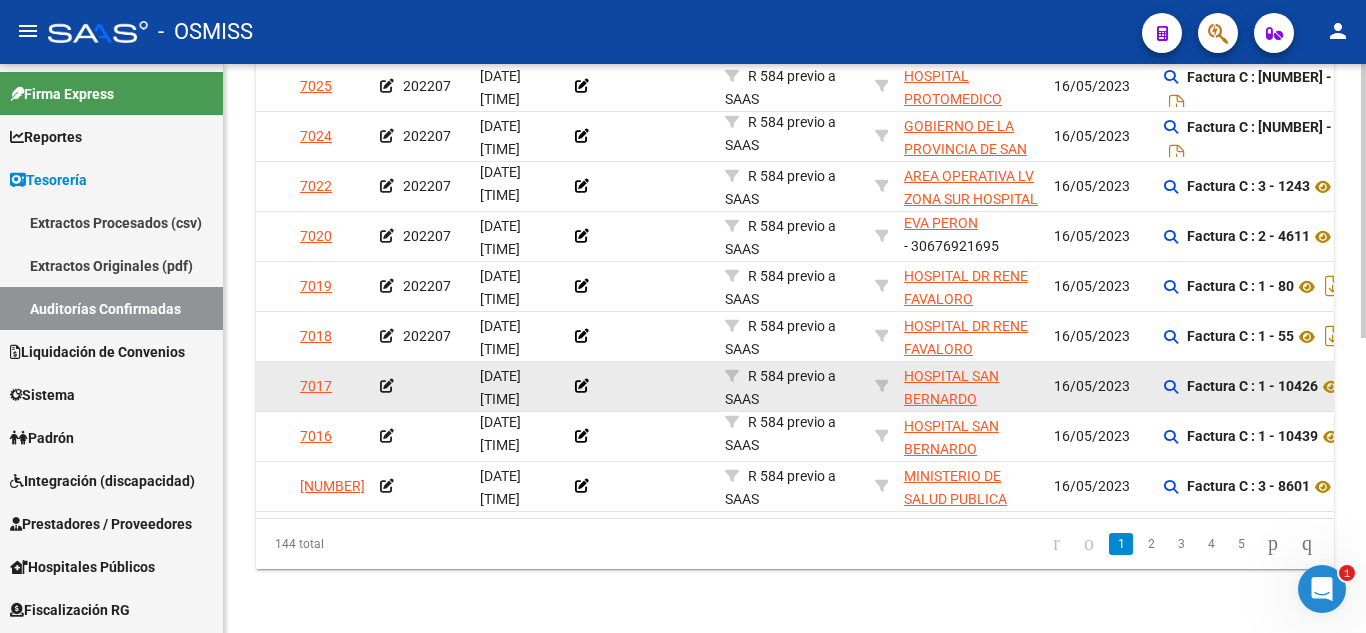 click on "Factura C : 1 - 10426" 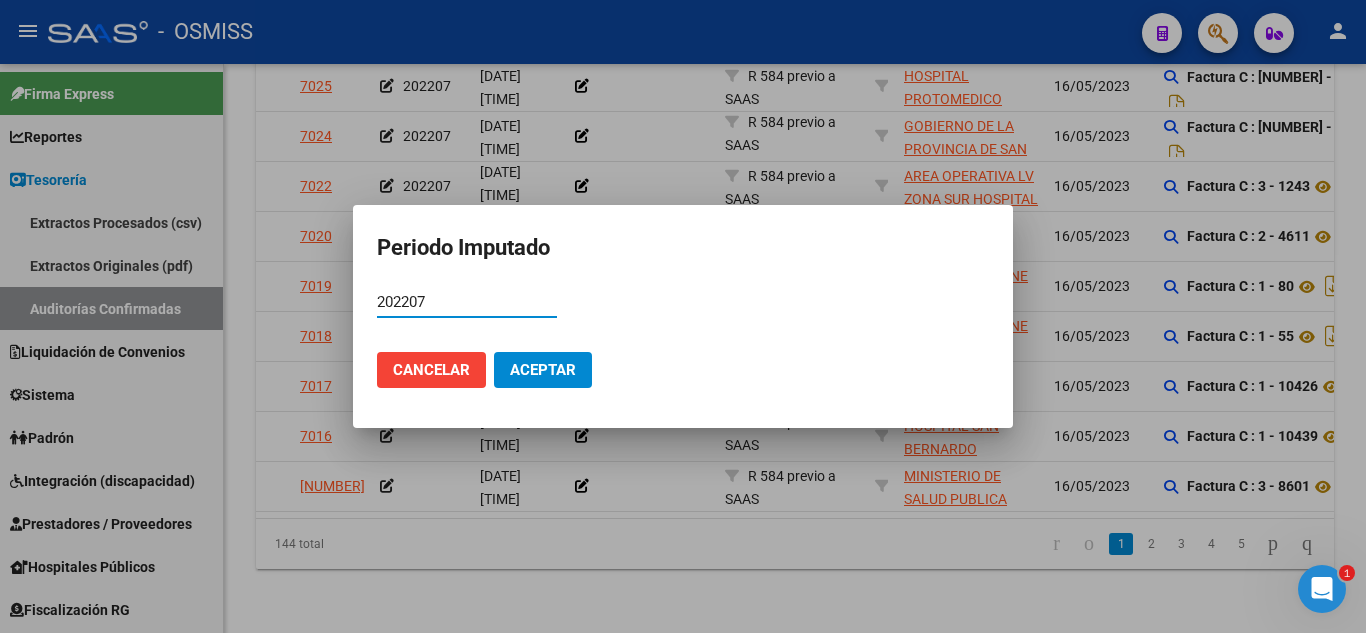 type on "202207" 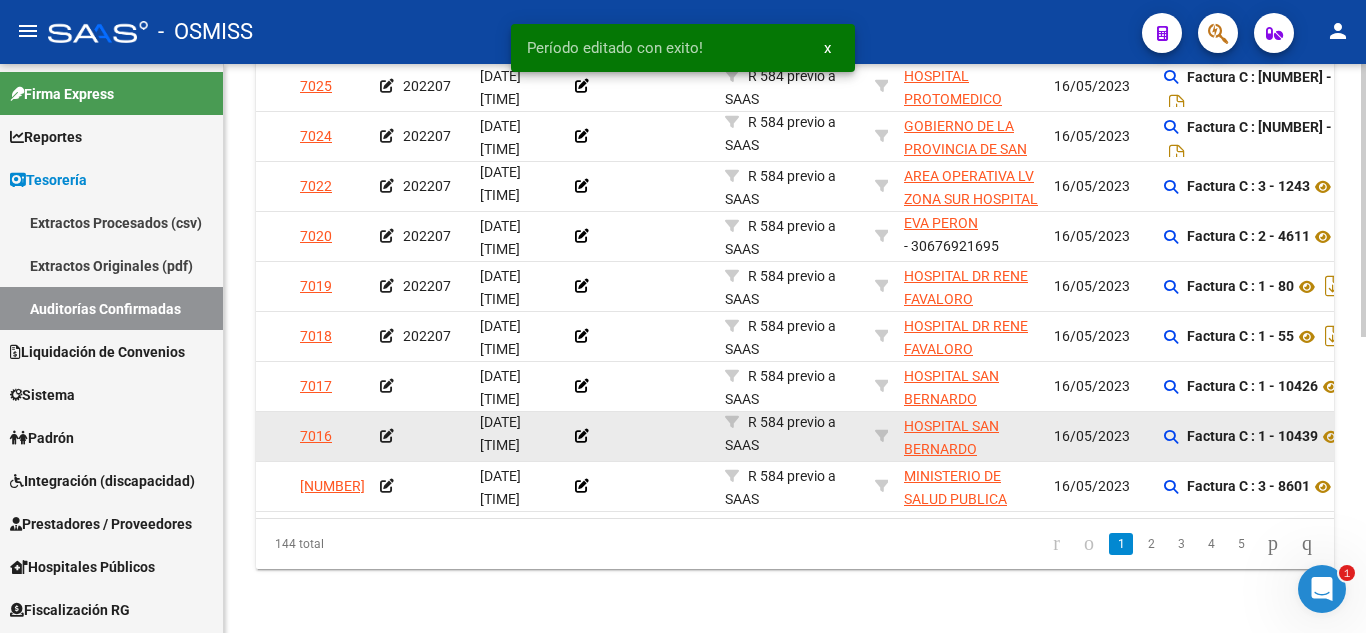 scroll, scrollTop: 612, scrollLeft: 0, axis: vertical 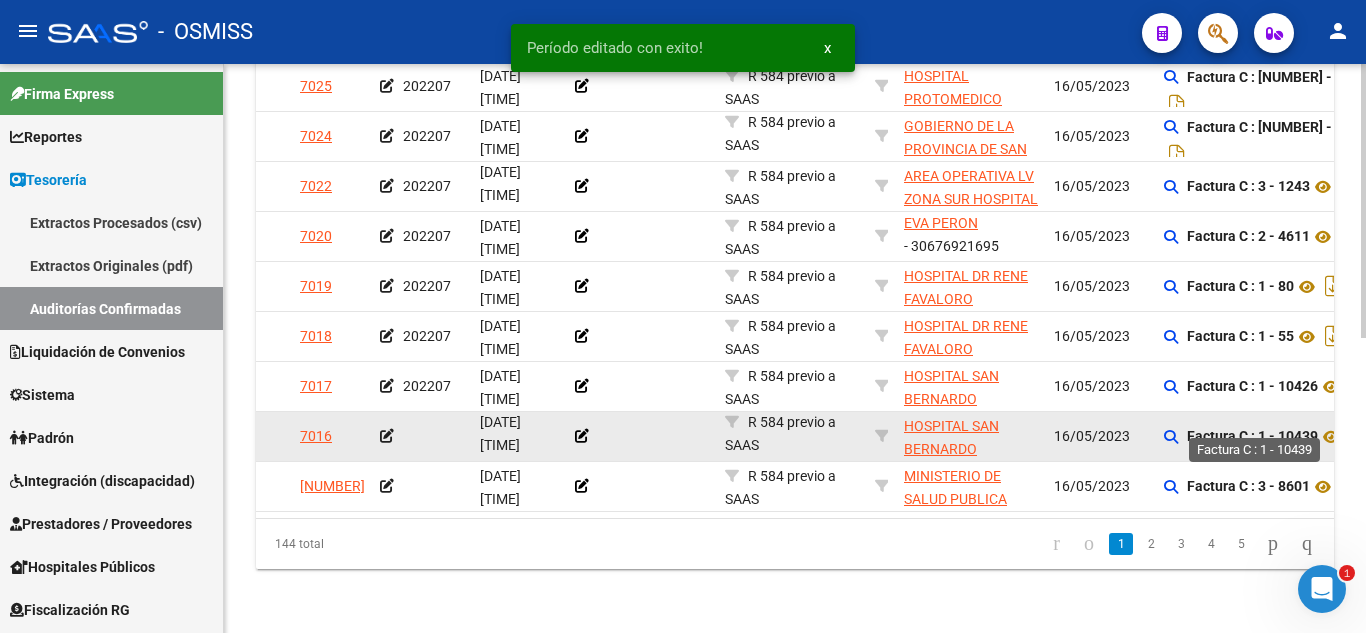 click on "Factura C : 1 - 10439" 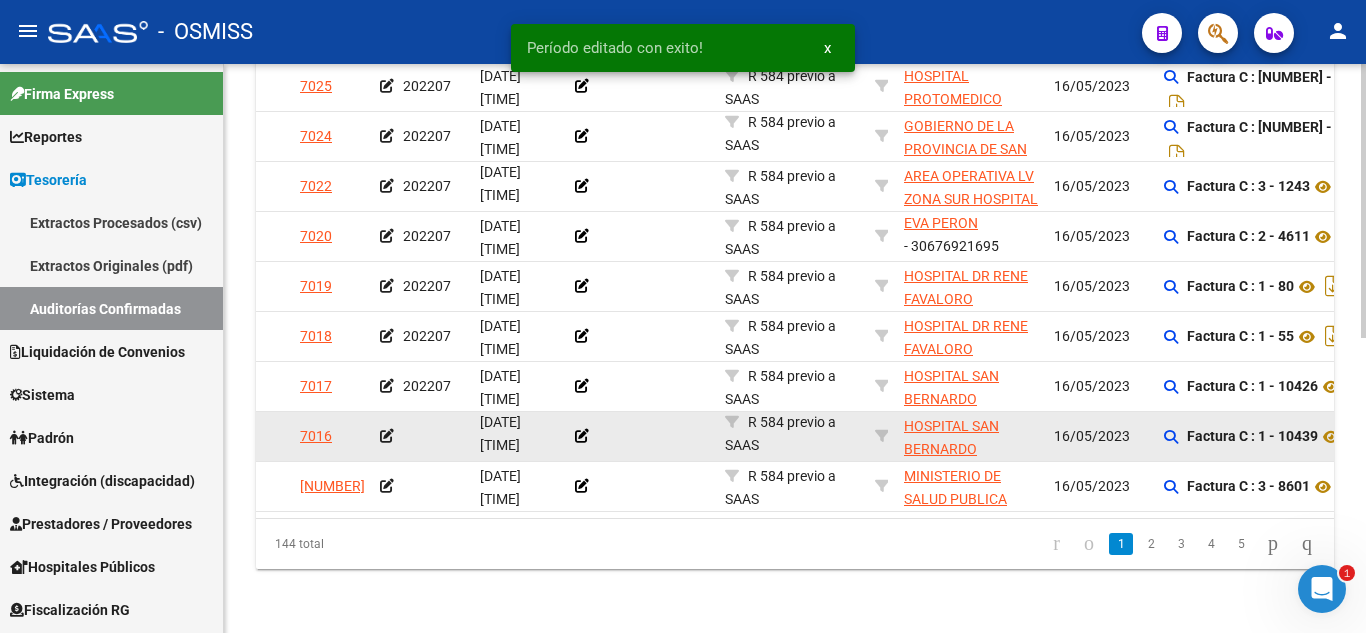 click on "Factura C : 1 - 10439" 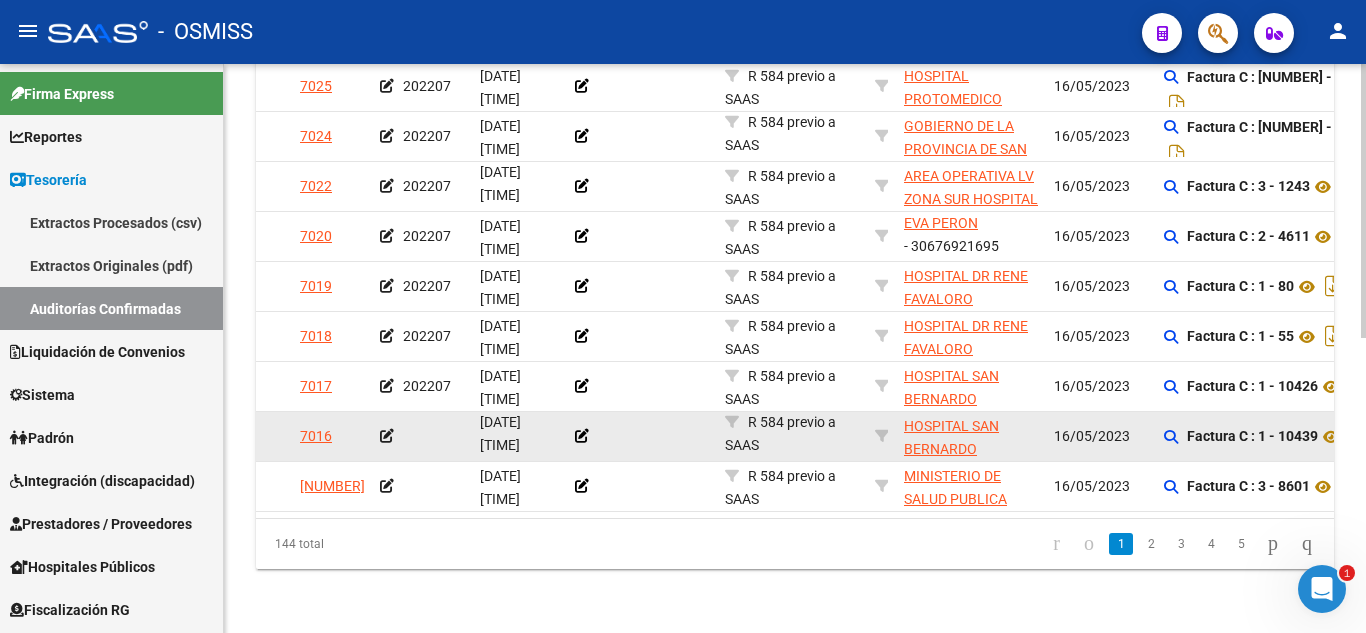 click 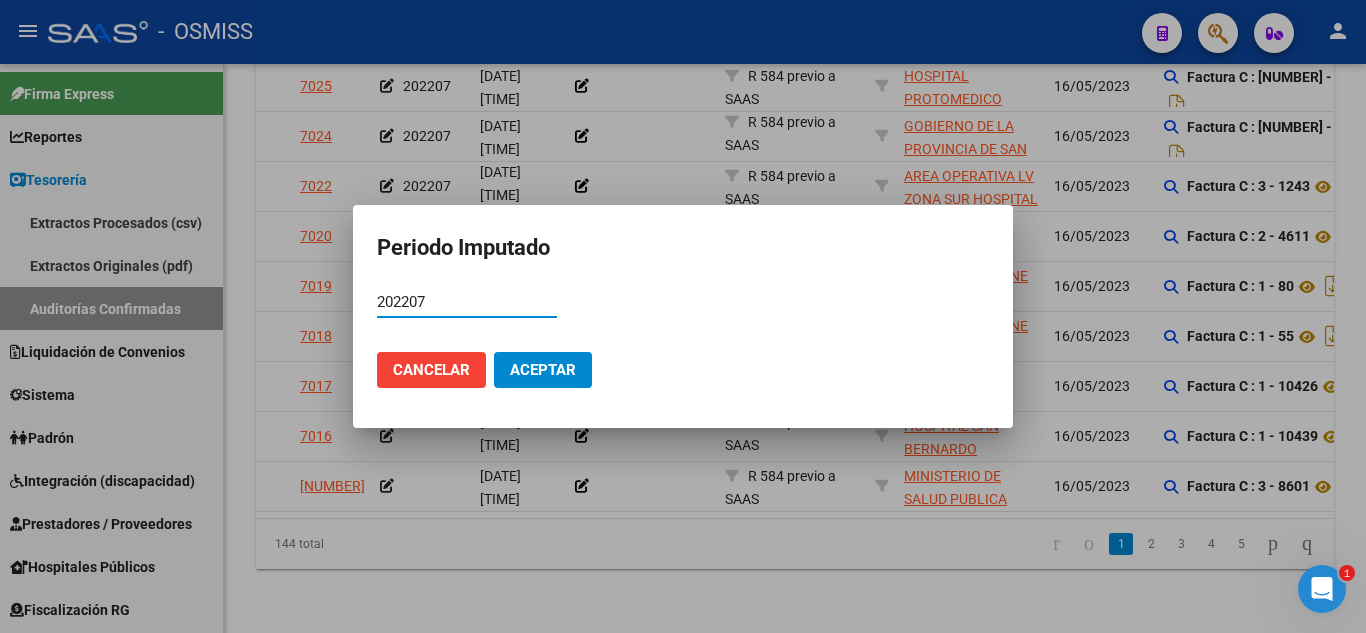 type on "202207" 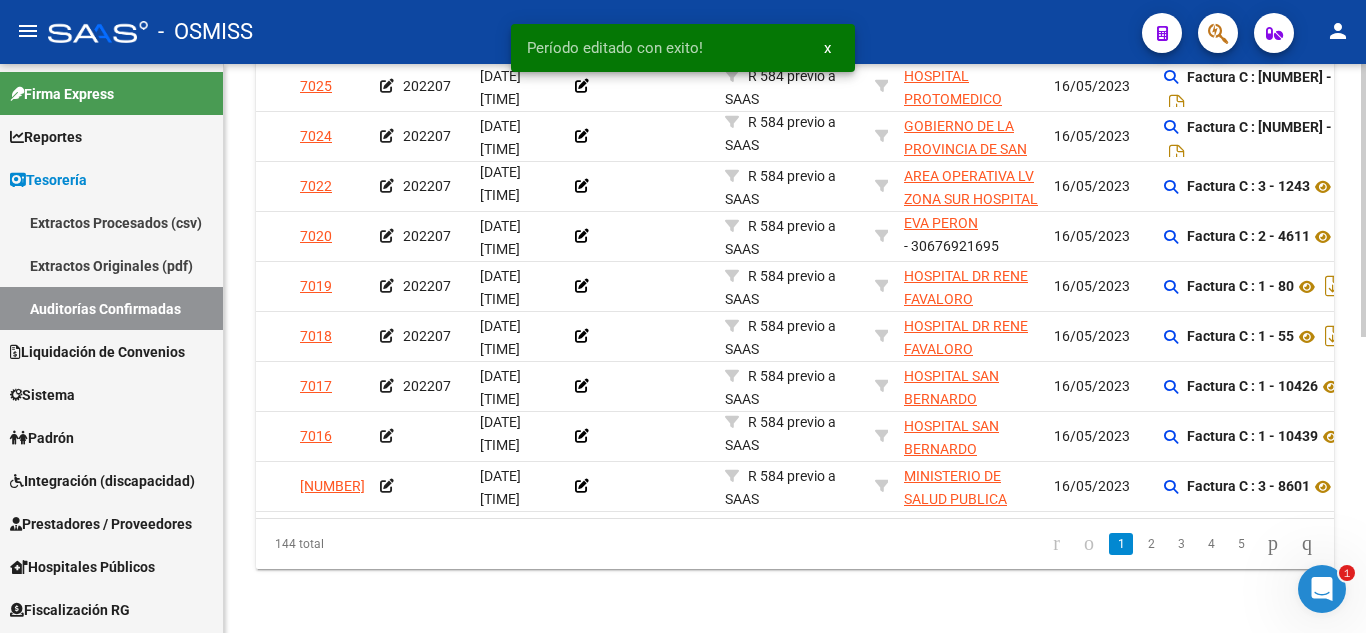 scroll, scrollTop: 612, scrollLeft: 0, axis: vertical 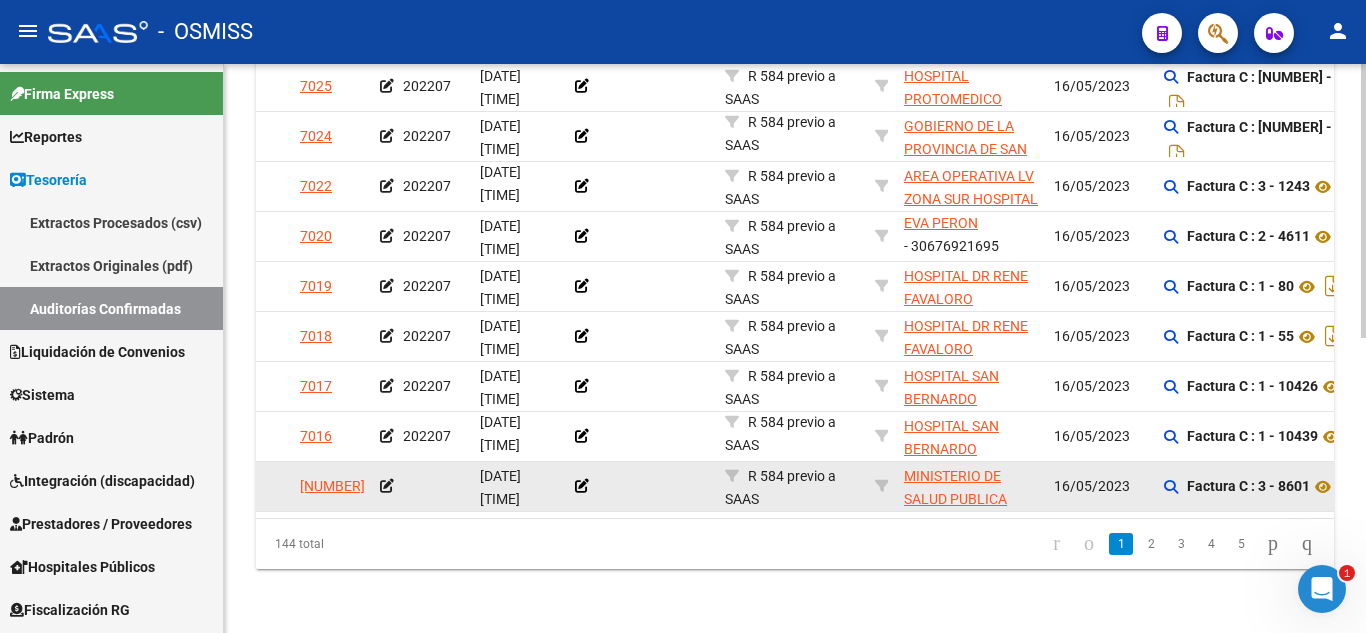 click 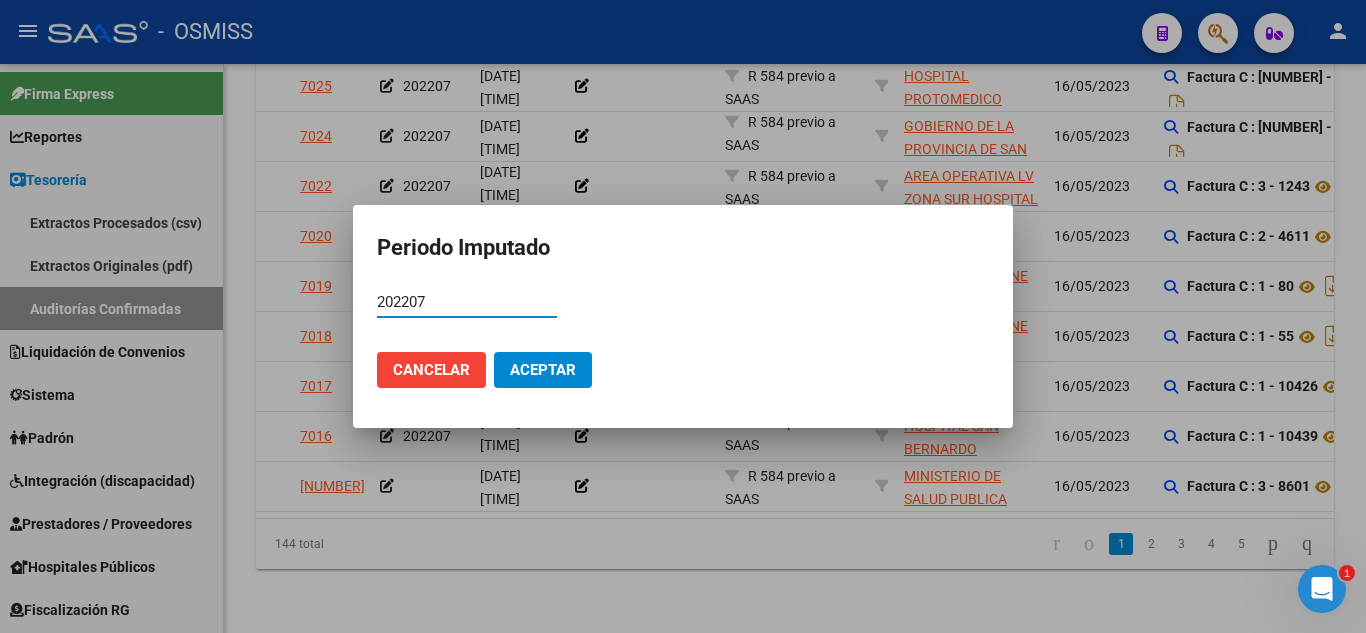 type on "202207" 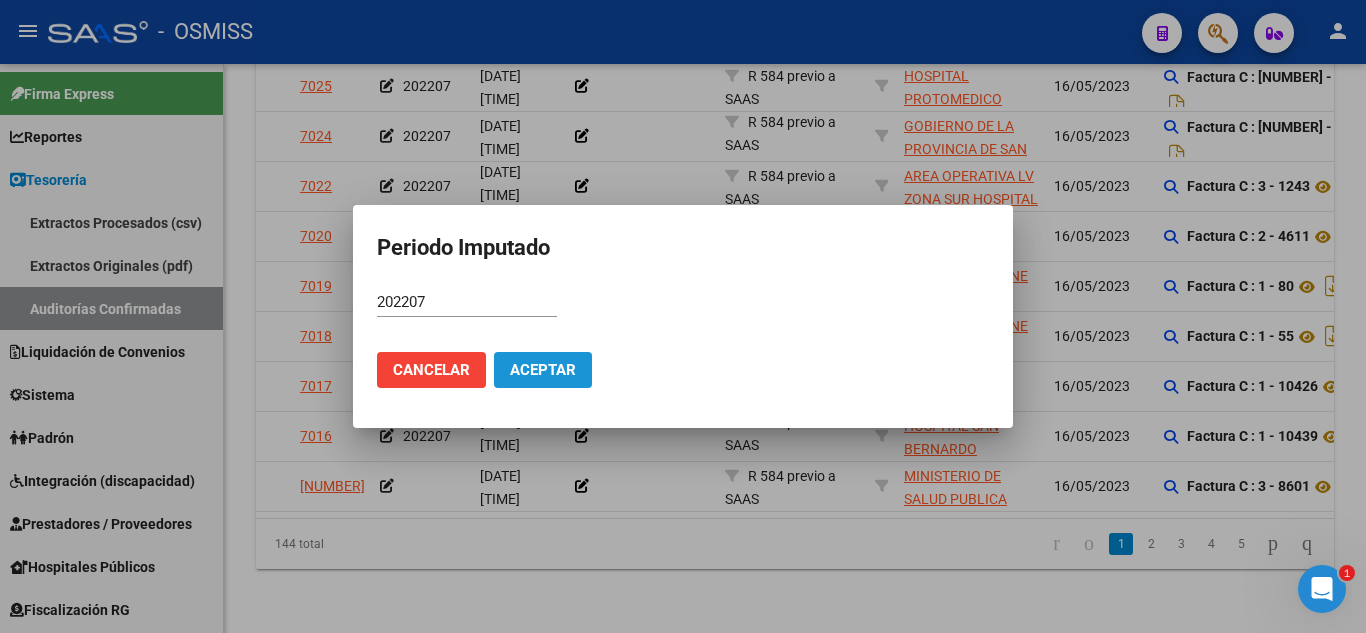 click on "Aceptar" 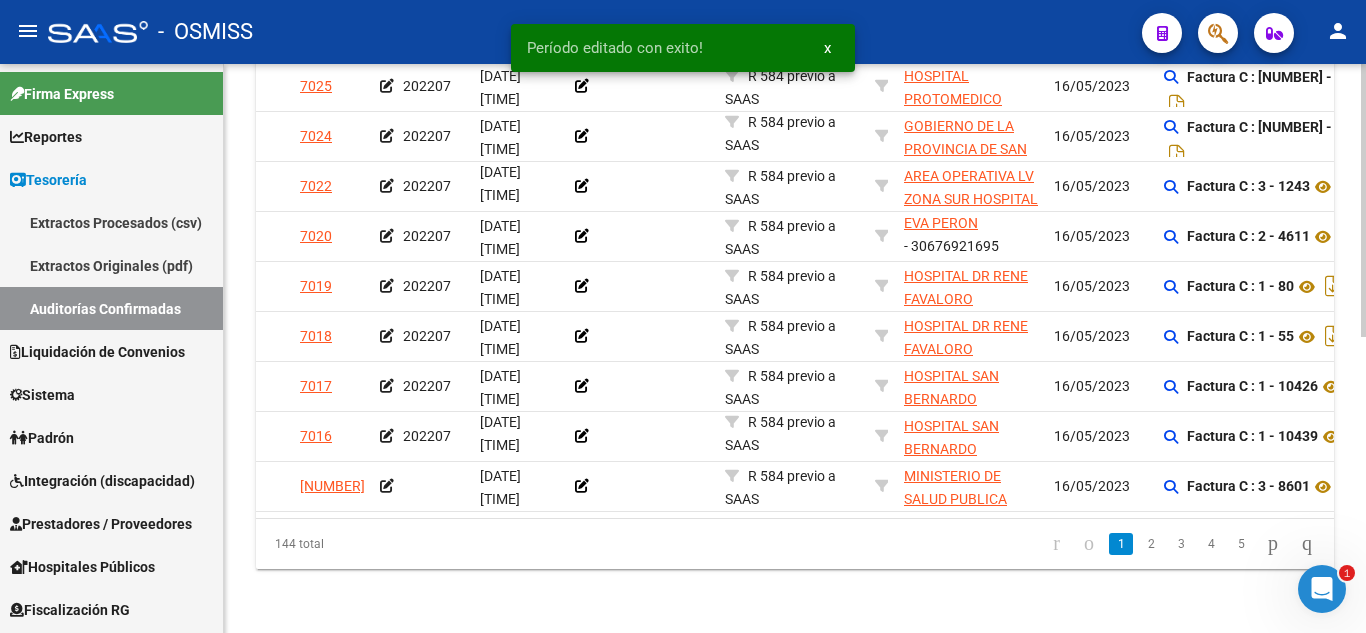 scroll, scrollTop: 612, scrollLeft: 0, axis: vertical 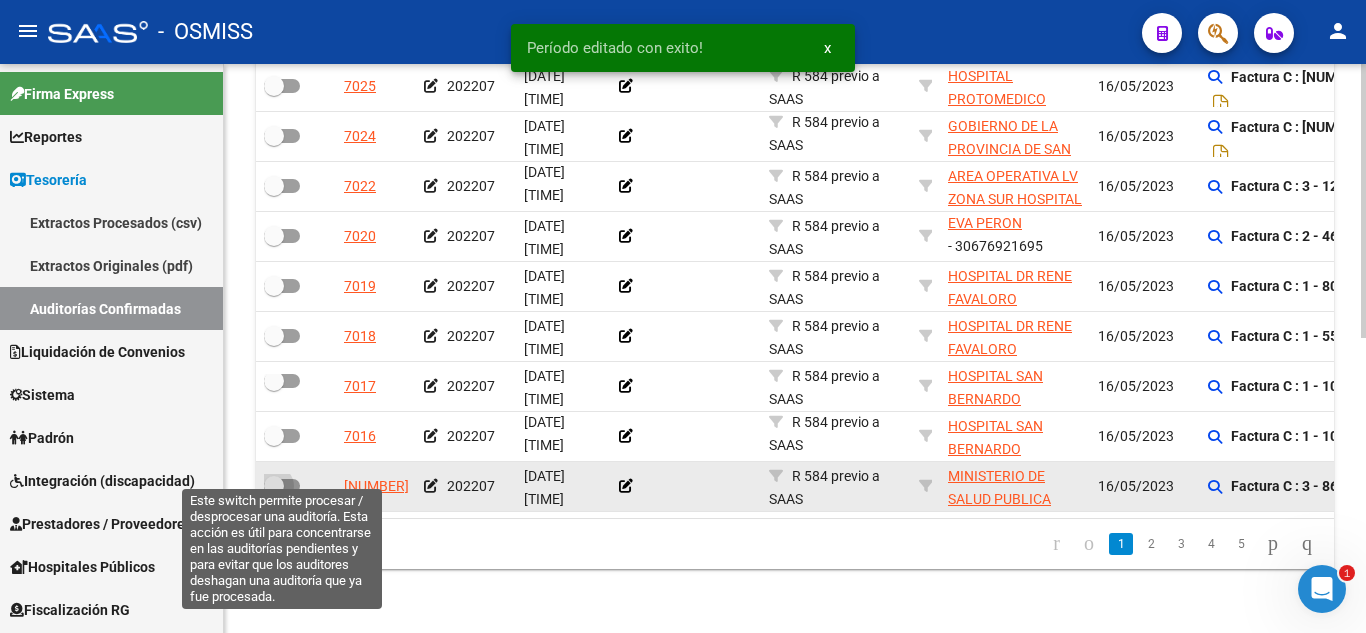 click at bounding box center [274, 486] 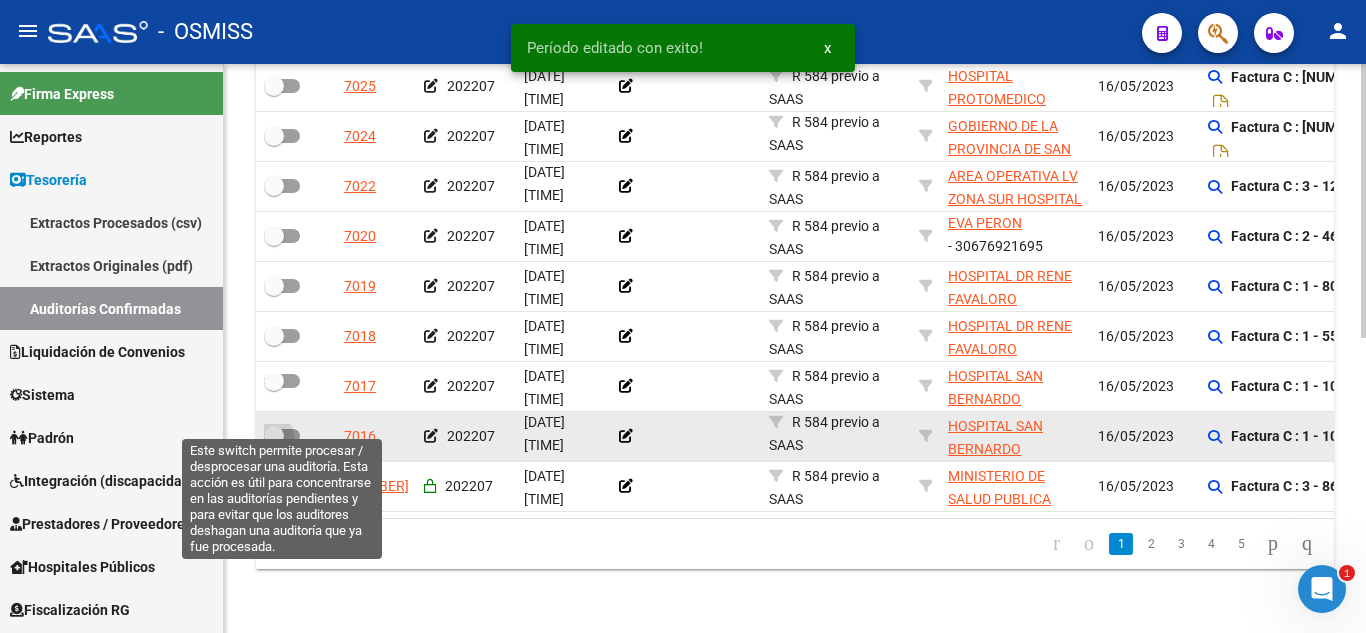 click at bounding box center [282, 436] 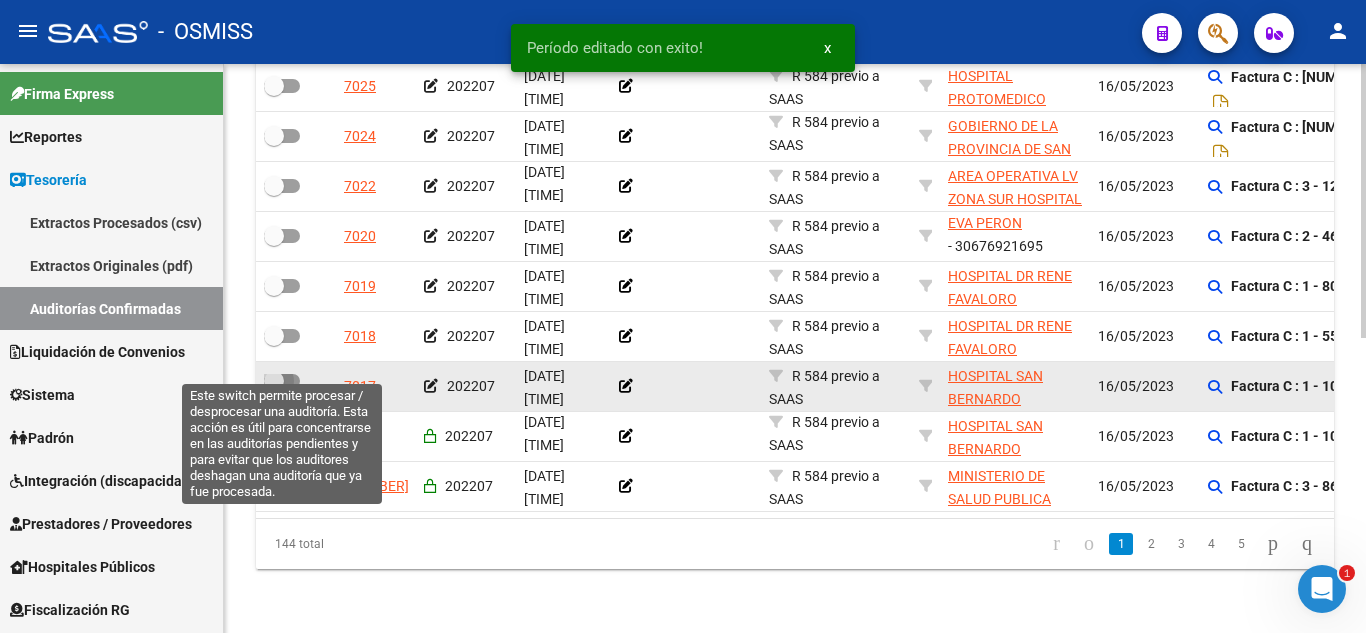 click at bounding box center [274, 381] 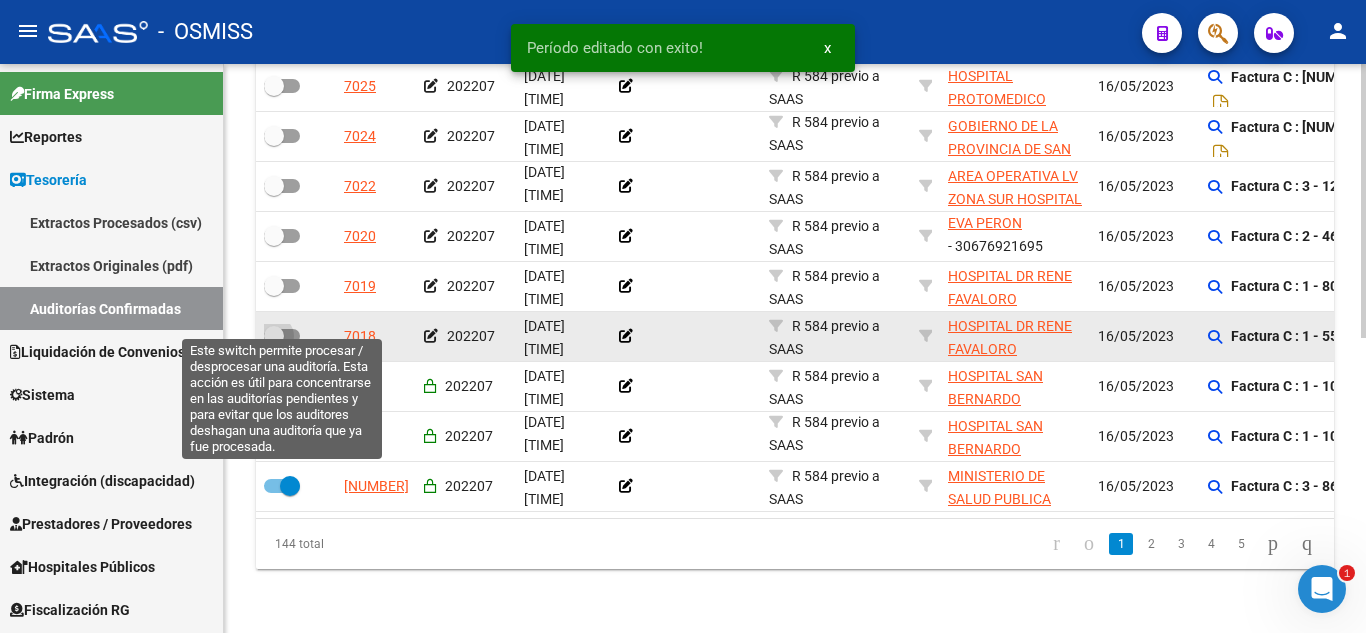 click at bounding box center [274, 336] 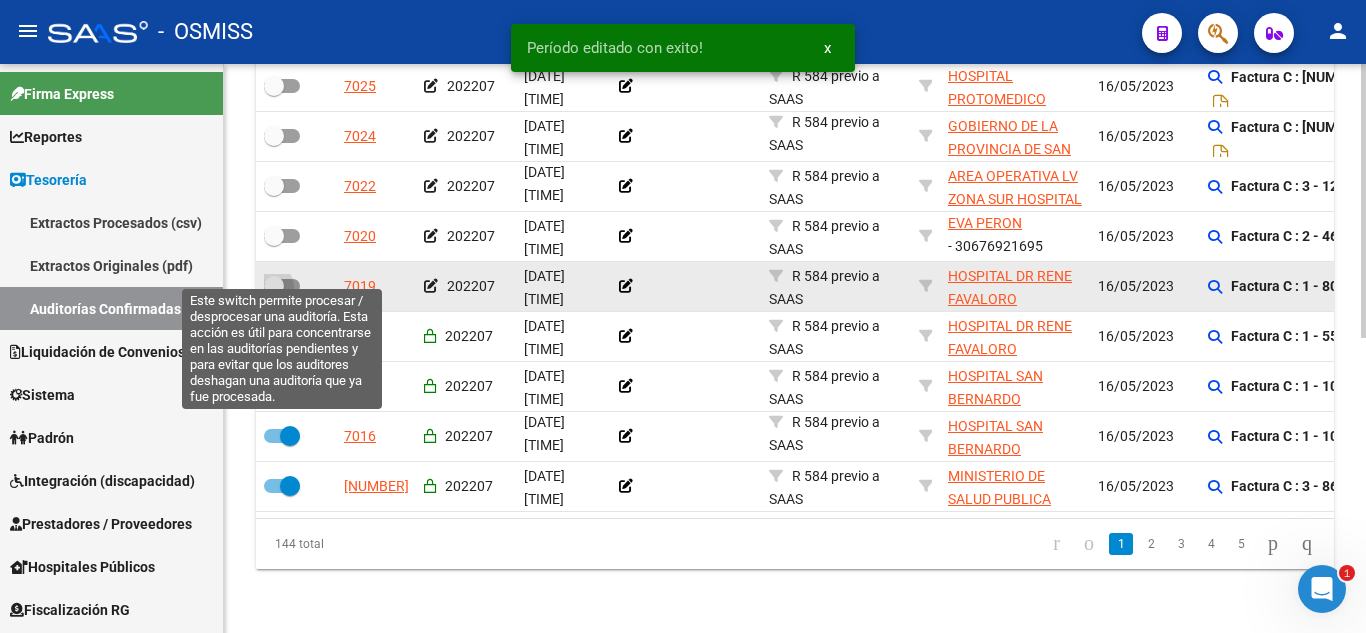 click at bounding box center (274, 286) 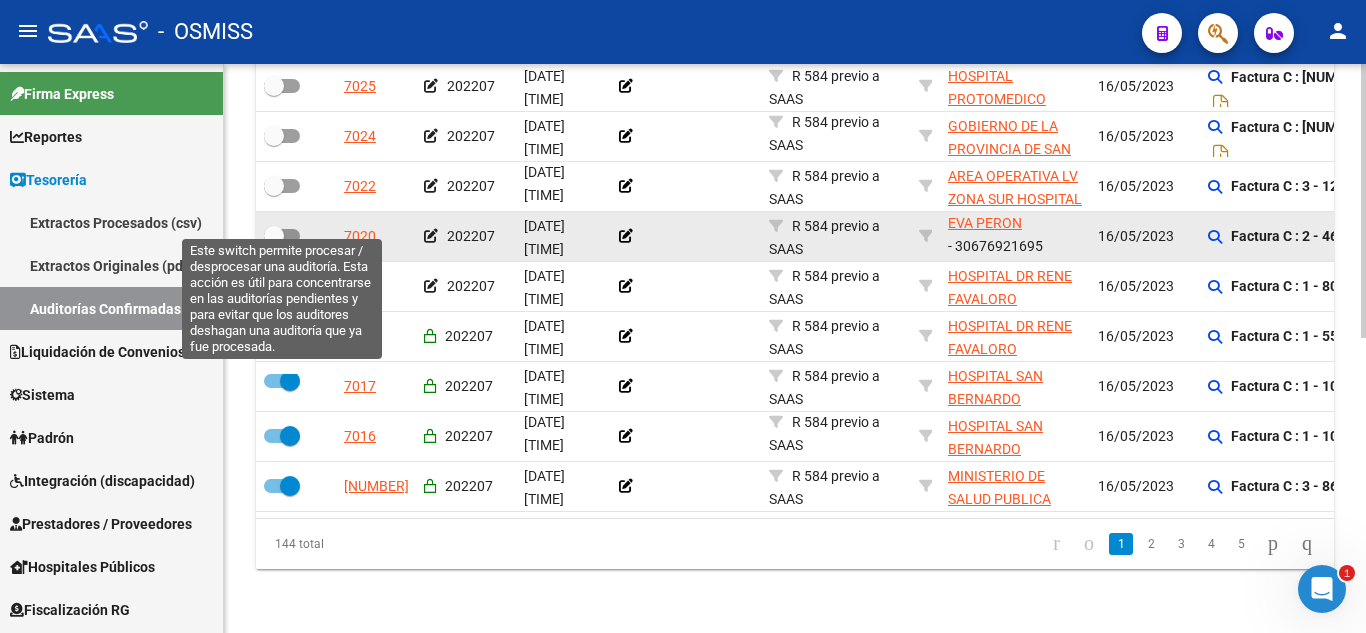 click at bounding box center [274, 236] 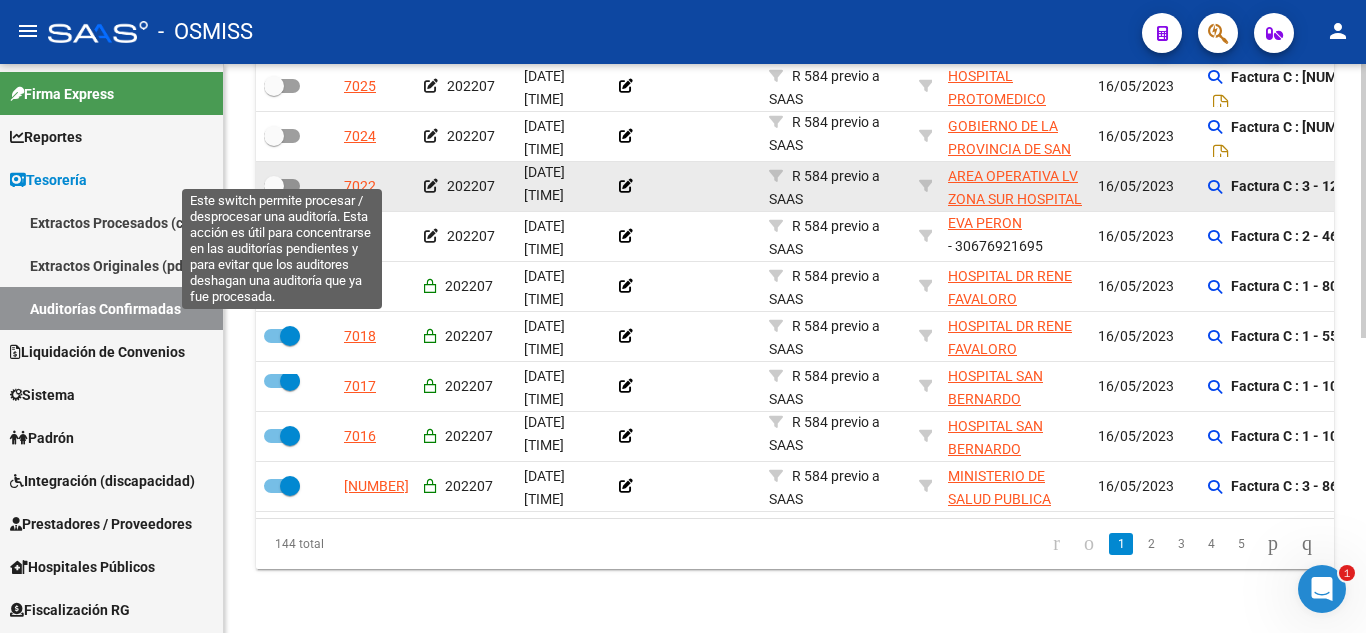 click at bounding box center (274, 186) 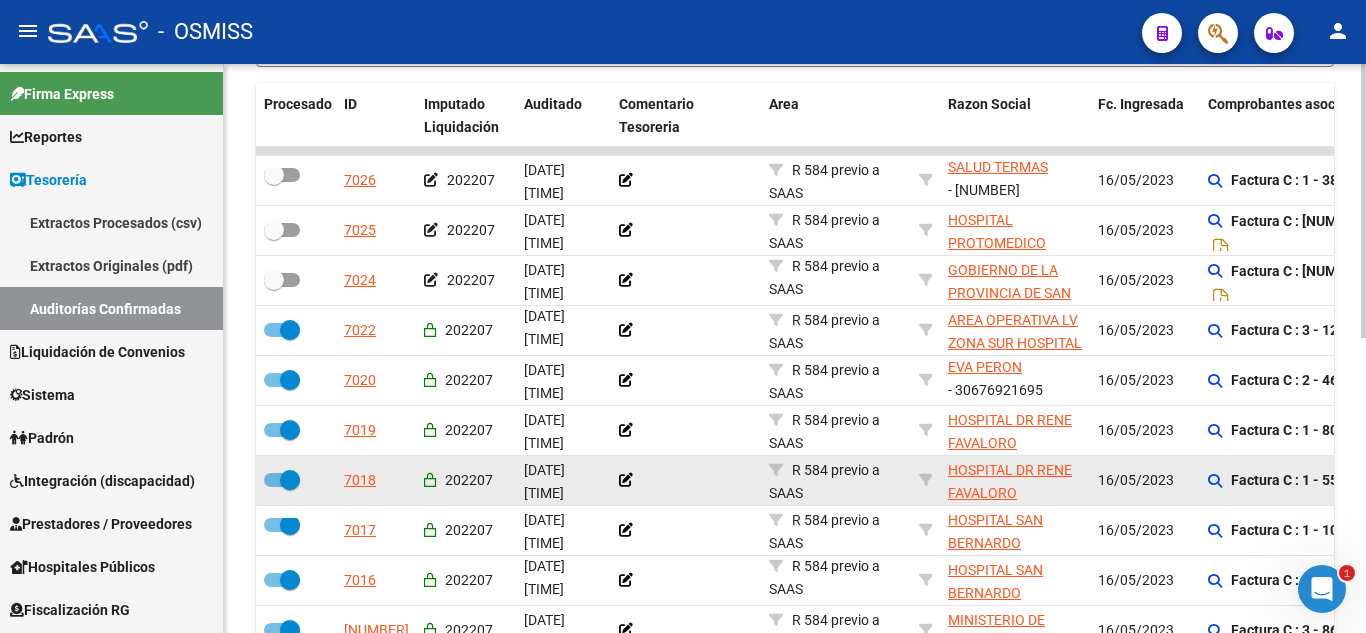 scroll, scrollTop: 412, scrollLeft: 0, axis: vertical 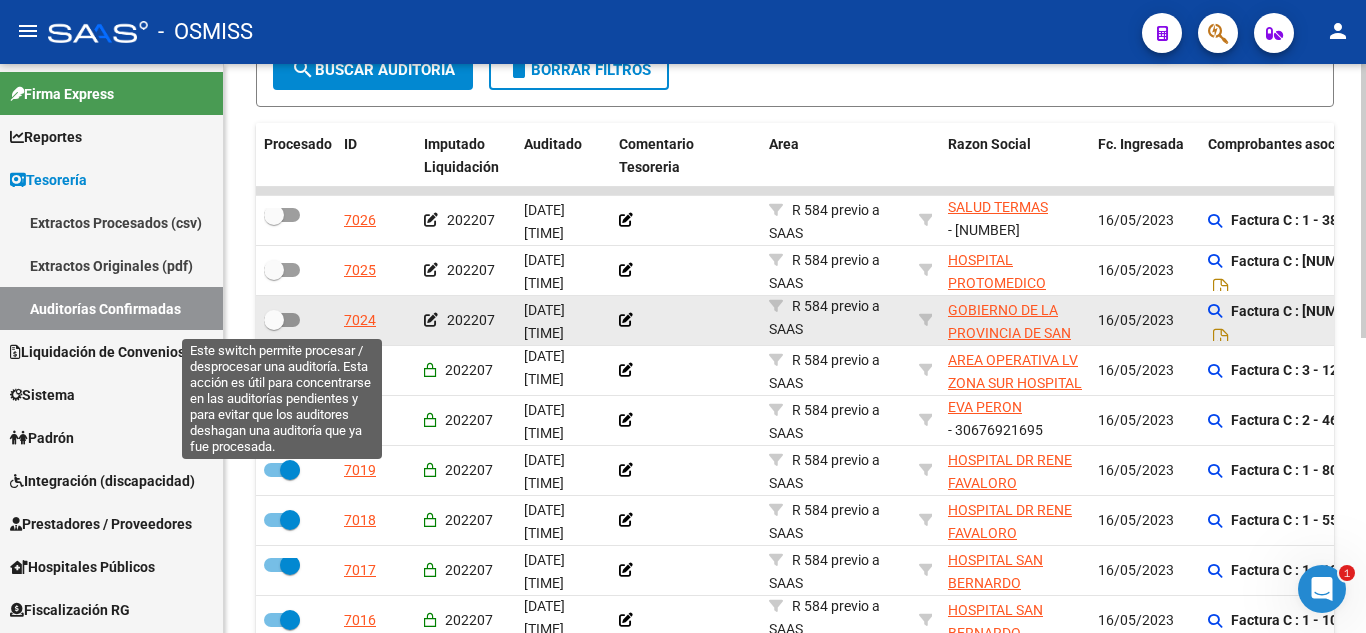 click at bounding box center [282, 320] 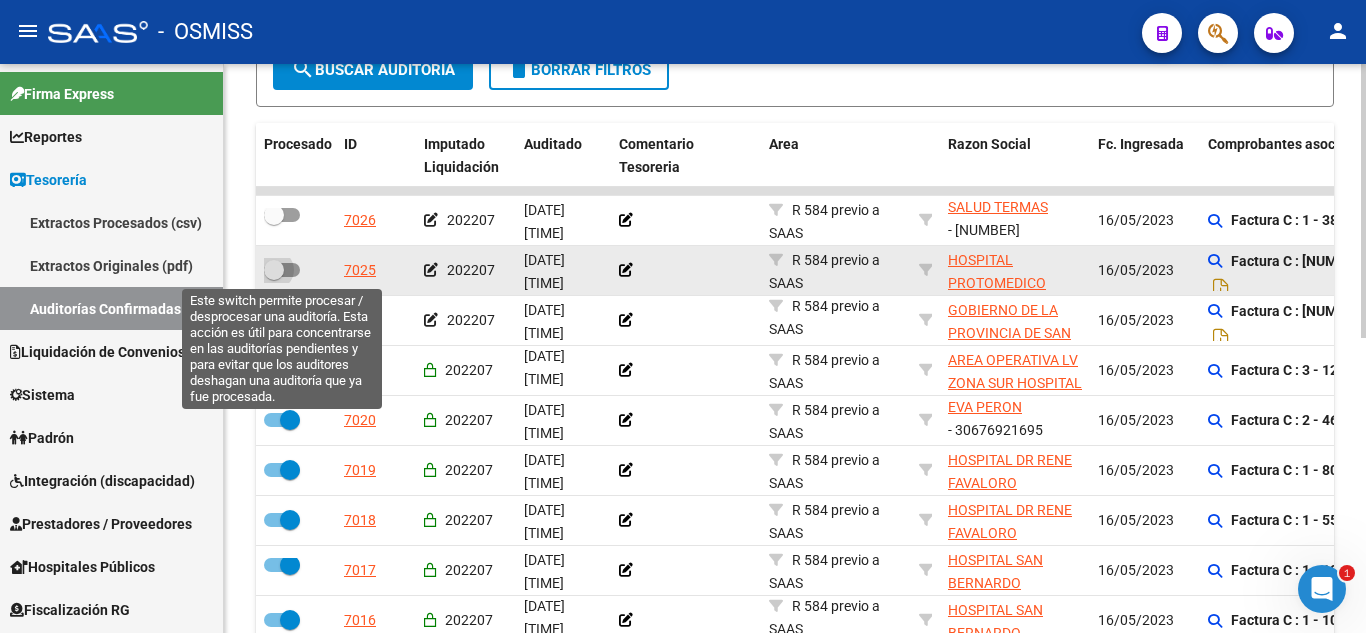 click at bounding box center (282, 270) 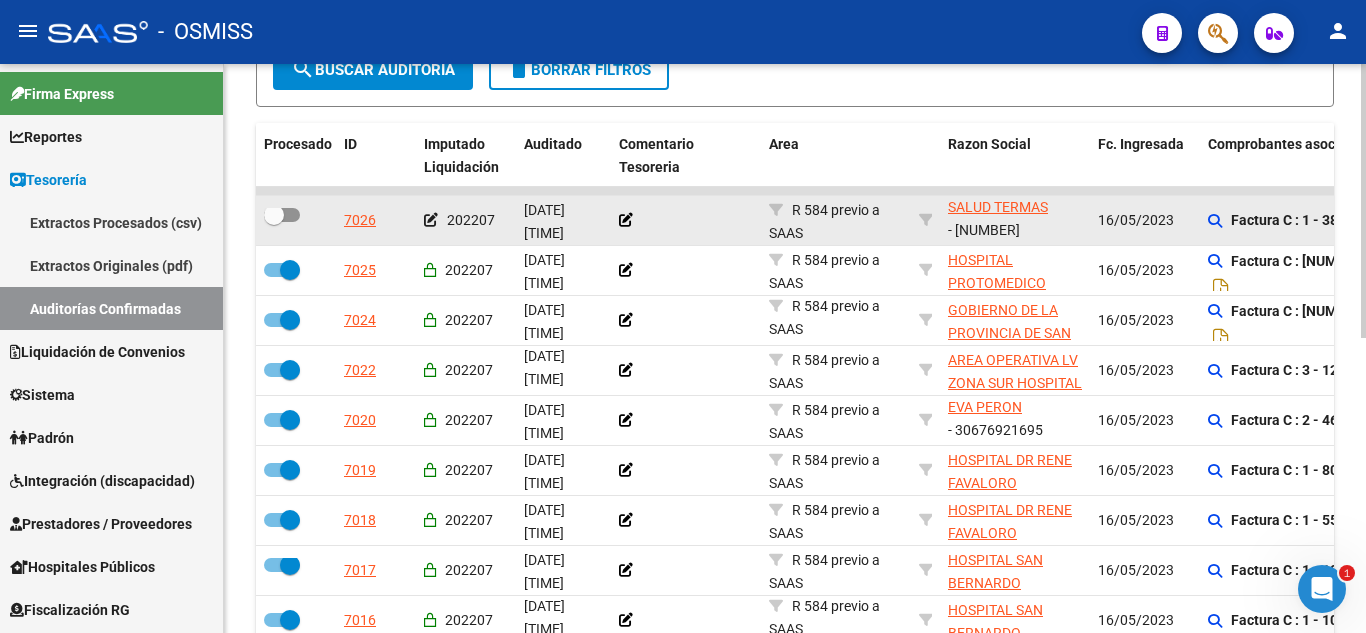 click 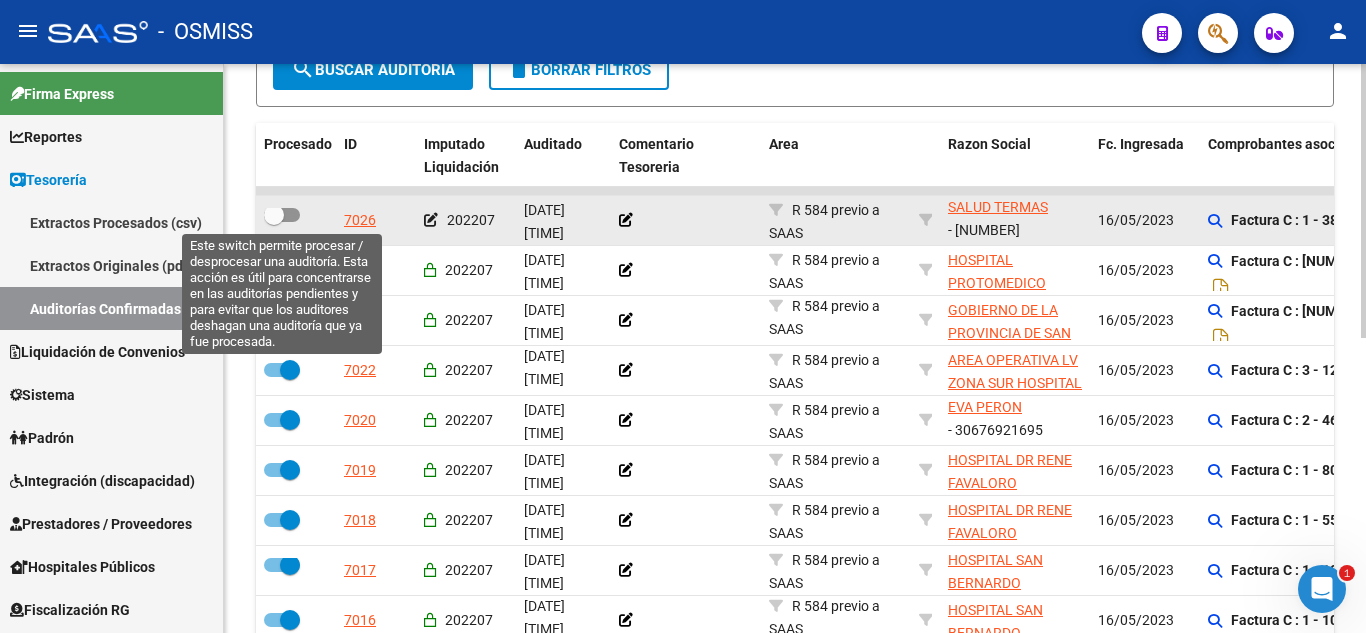 click at bounding box center [282, 215] 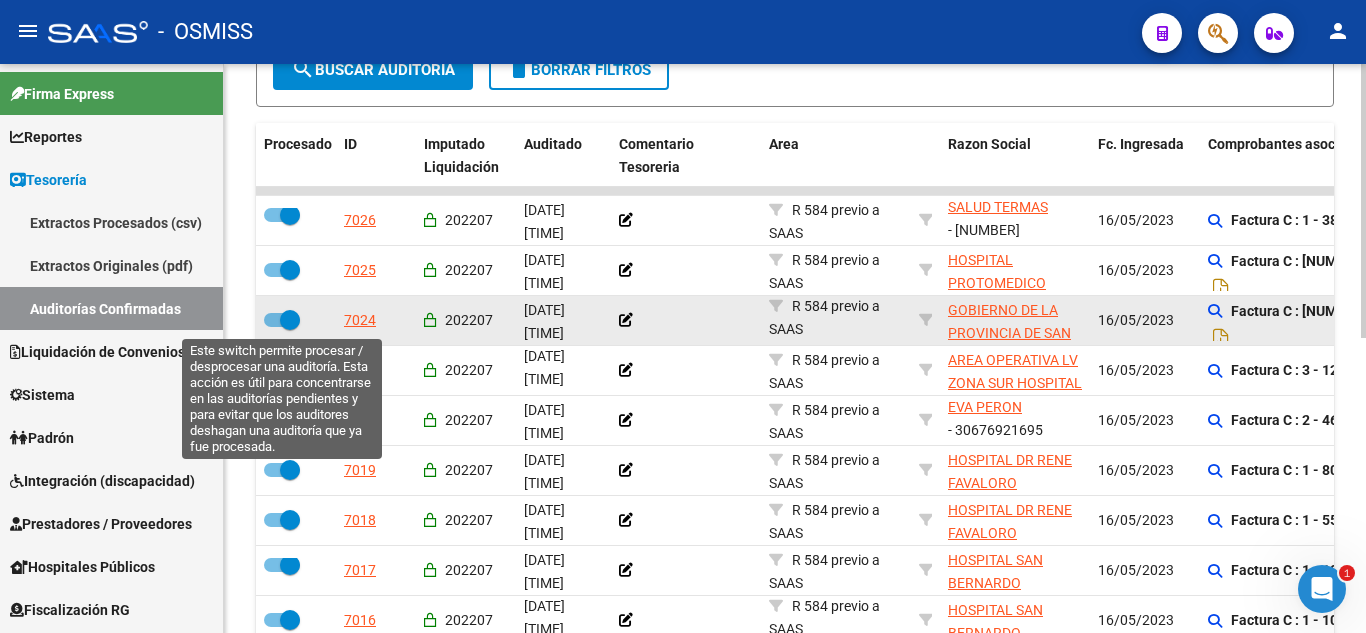 scroll, scrollTop: 5, scrollLeft: 0, axis: vertical 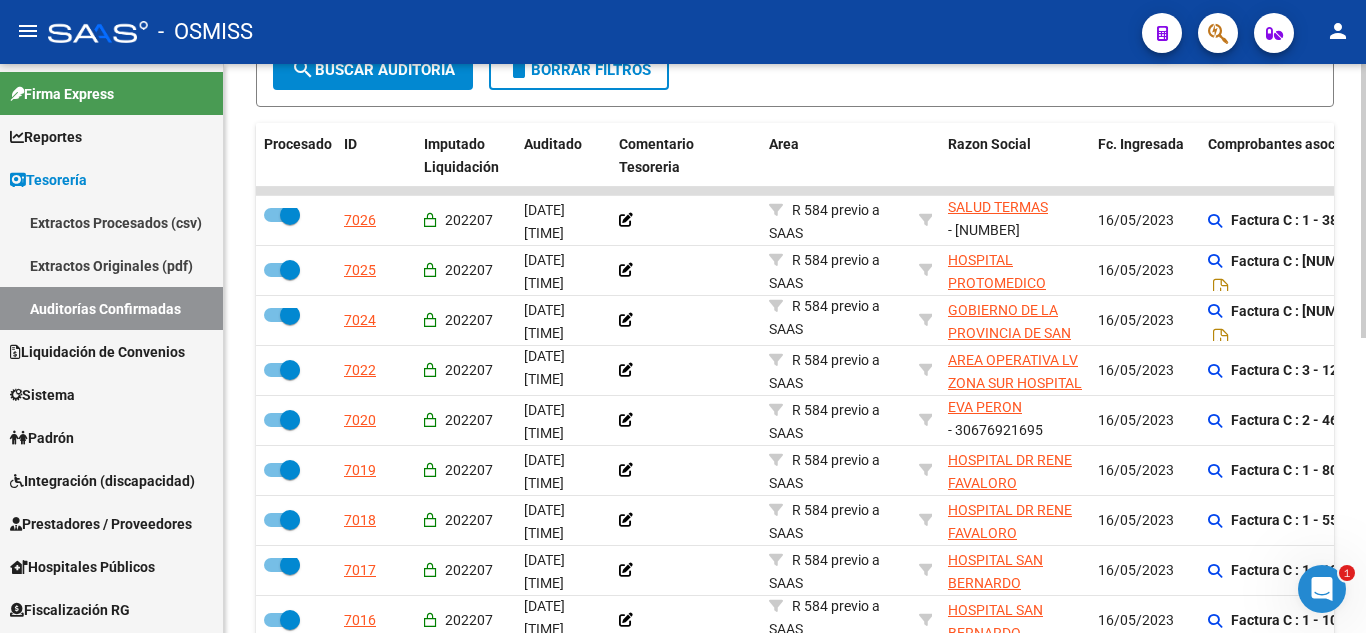 click on "search  Buscar Auditoria" 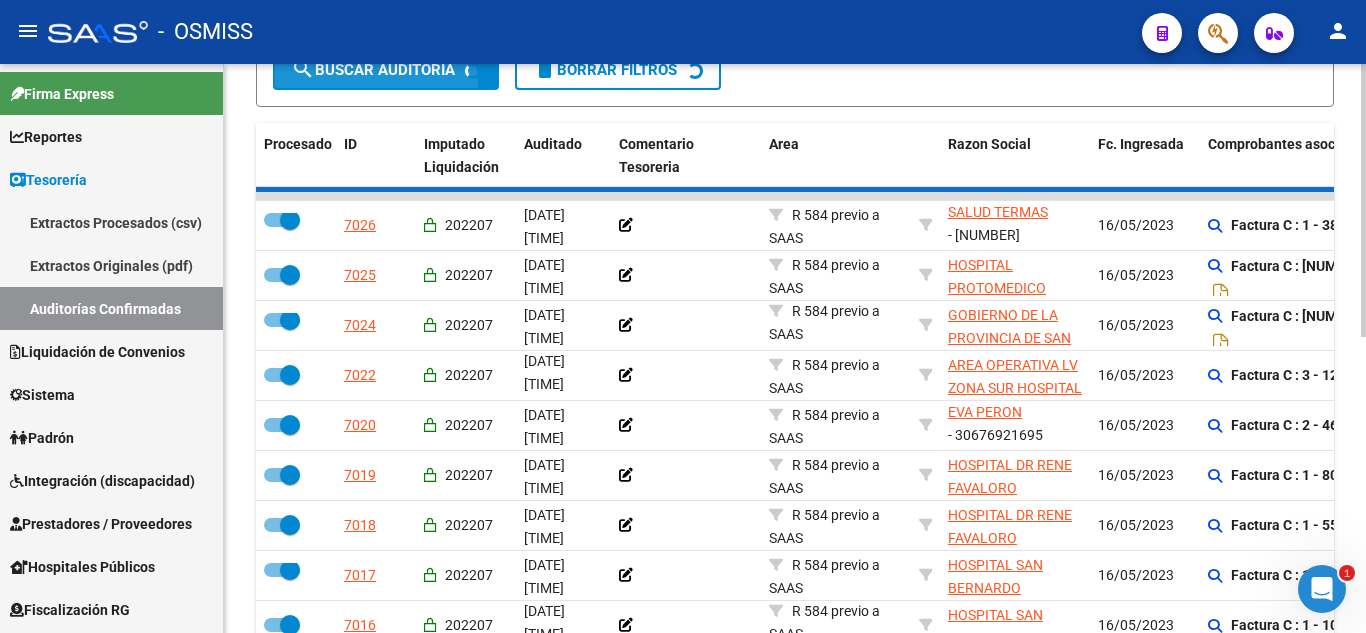 scroll, scrollTop: 414, scrollLeft: 0, axis: vertical 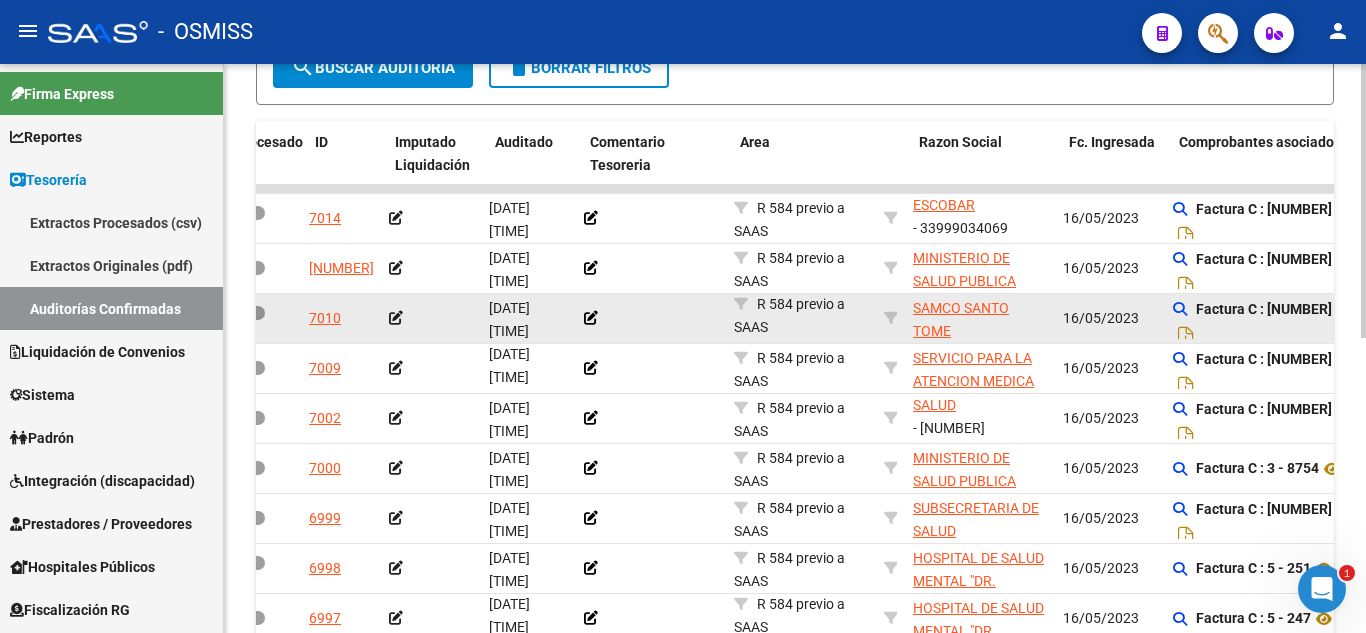 drag, startPoint x: 454, startPoint y: 313, endPoint x: 497, endPoint y: 303, distance: 44.14748 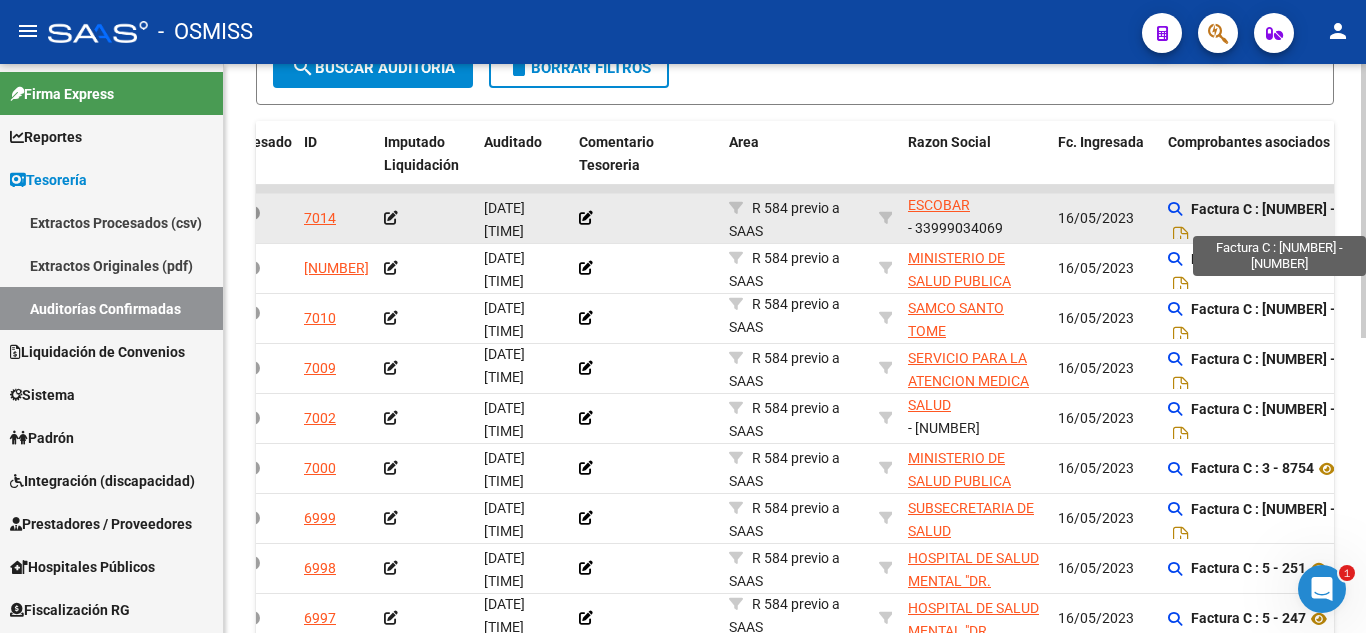 click on "Factura C : 19 - 3388" 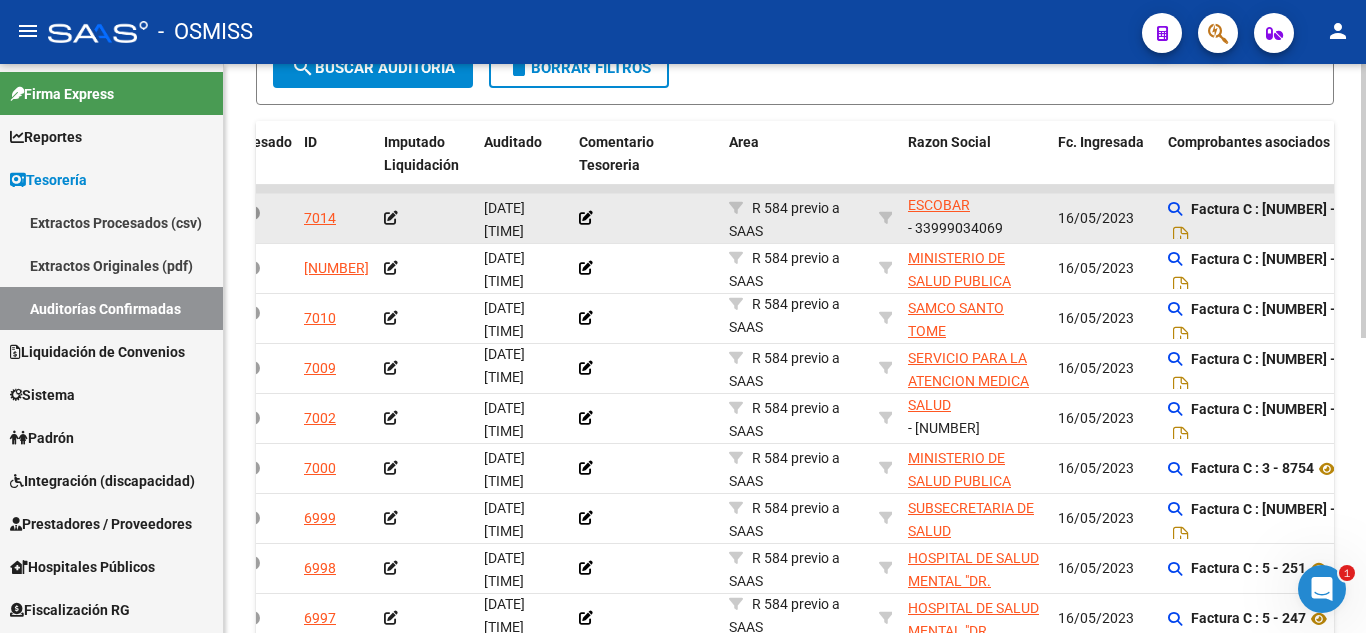 click on "Factura C : 19 - 3388" 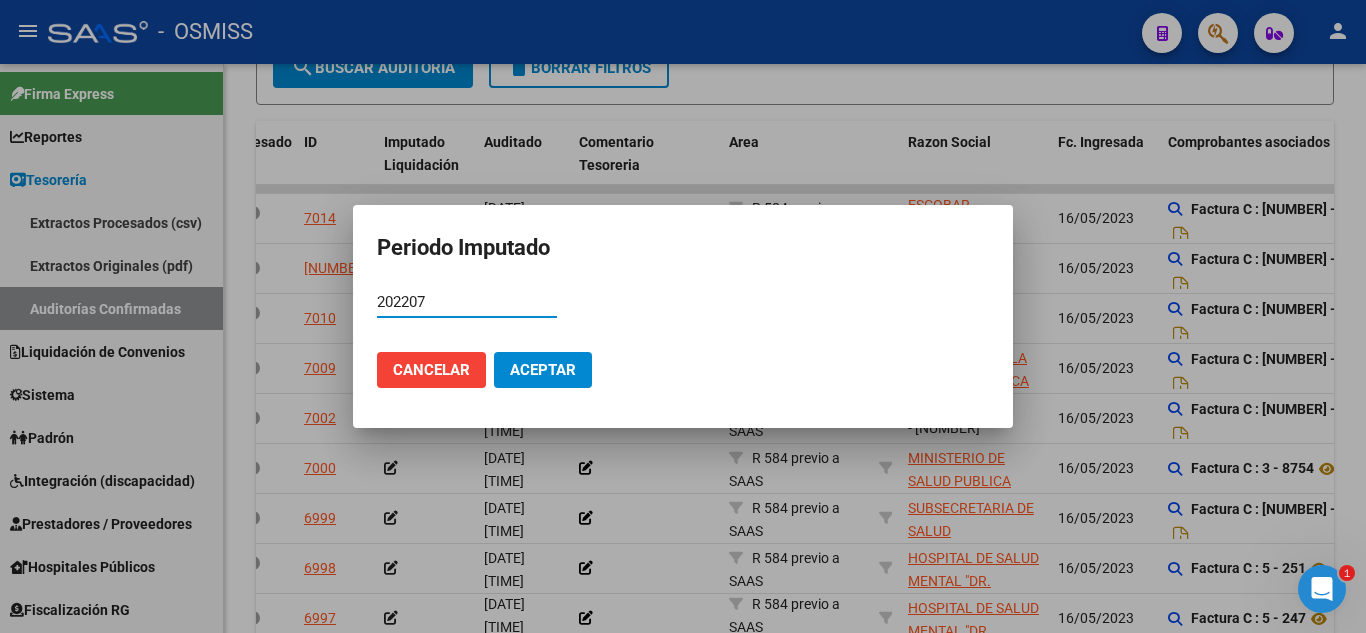 click on "Aceptar" 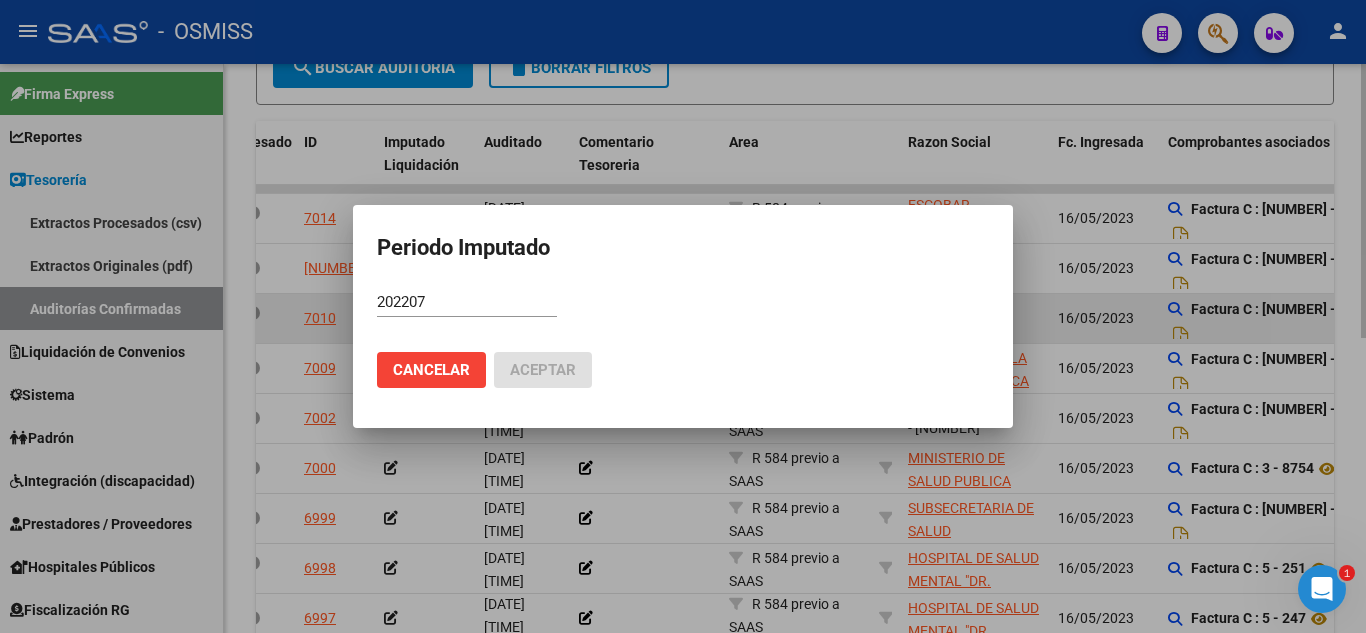 scroll, scrollTop: 416, scrollLeft: 0, axis: vertical 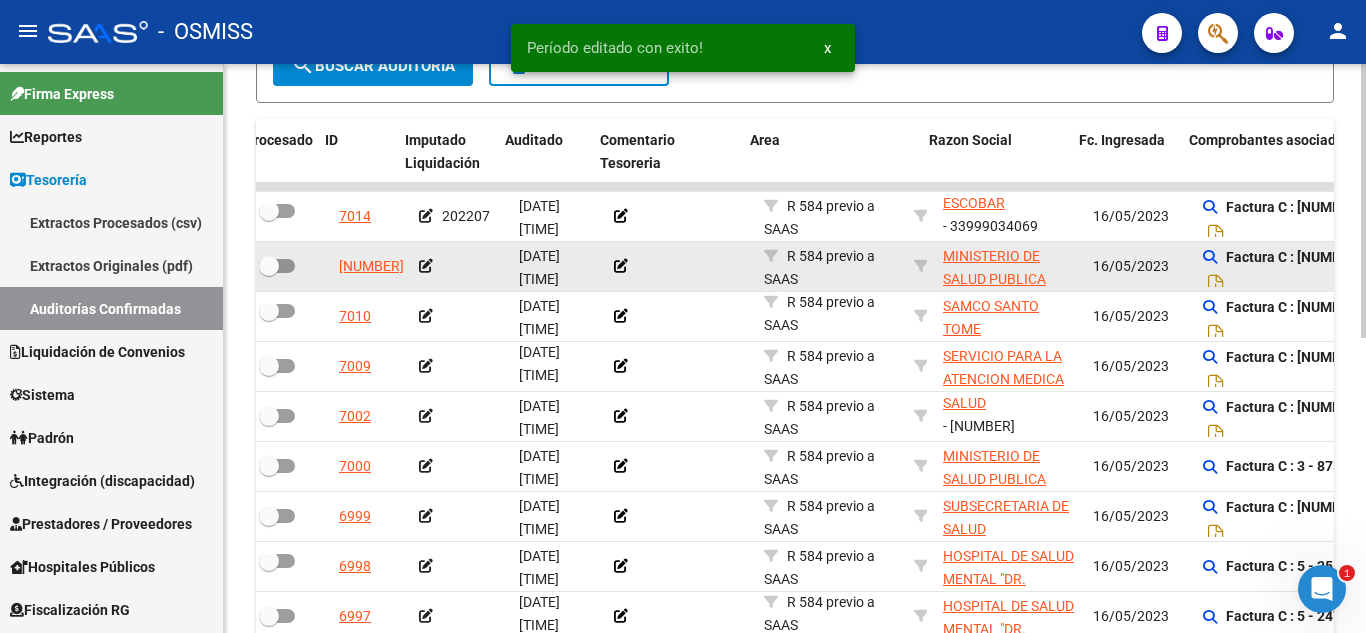 drag, startPoint x: 472, startPoint y: 272, endPoint x: 435, endPoint y: 268, distance: 37.215588 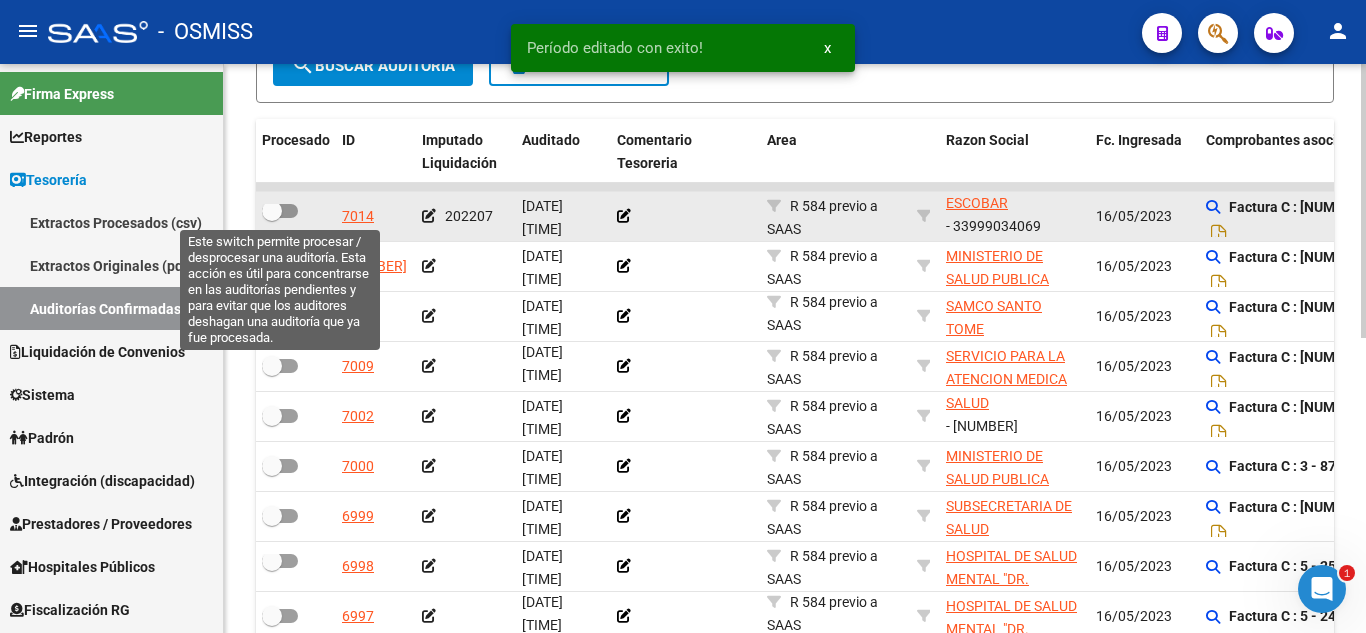 click at bounding box center (280, 211) 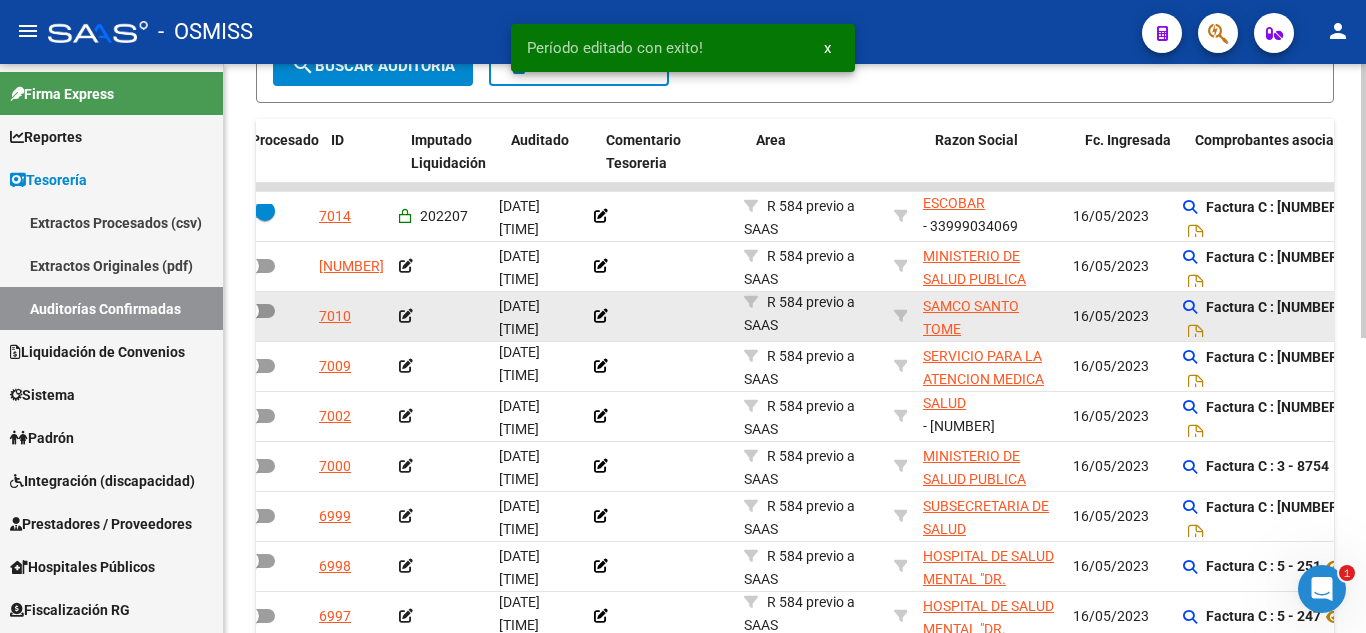 drag, startPoint x: 962, startPoint y: 337, endPoint x: 1020, endPoint y: 320, distance: 60.440052 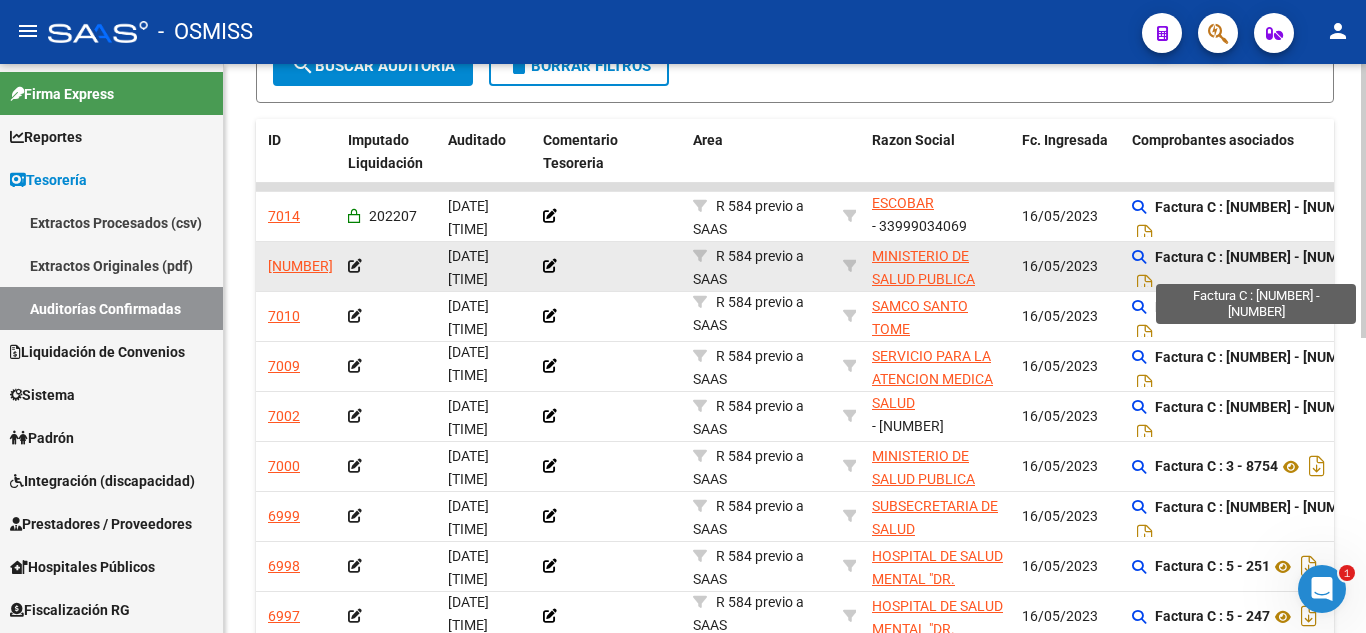 click on "Factura C : 3 - 8852" 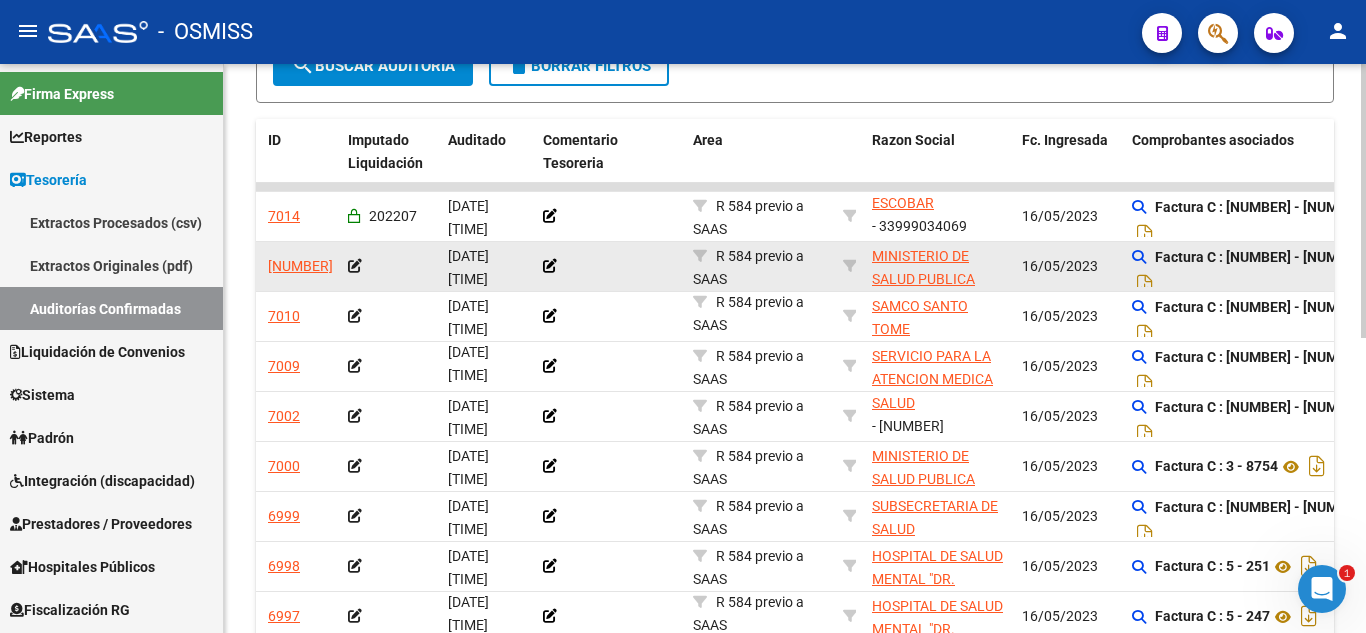 click 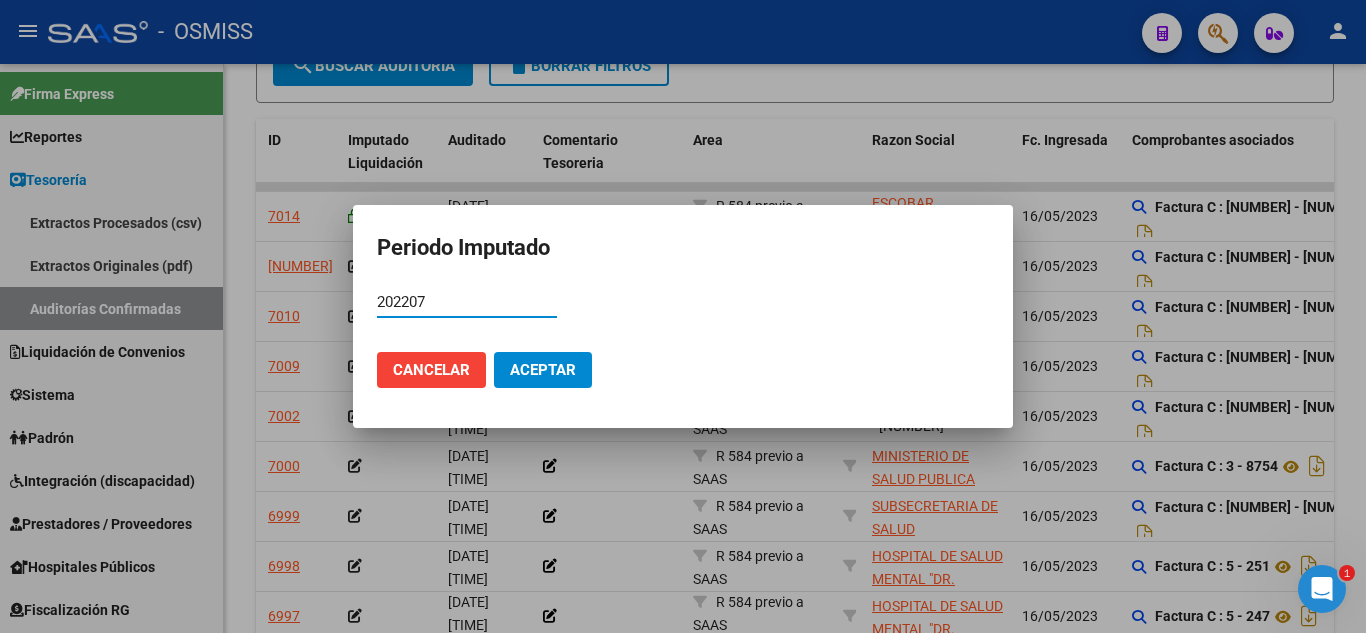 click on "Aceptar" 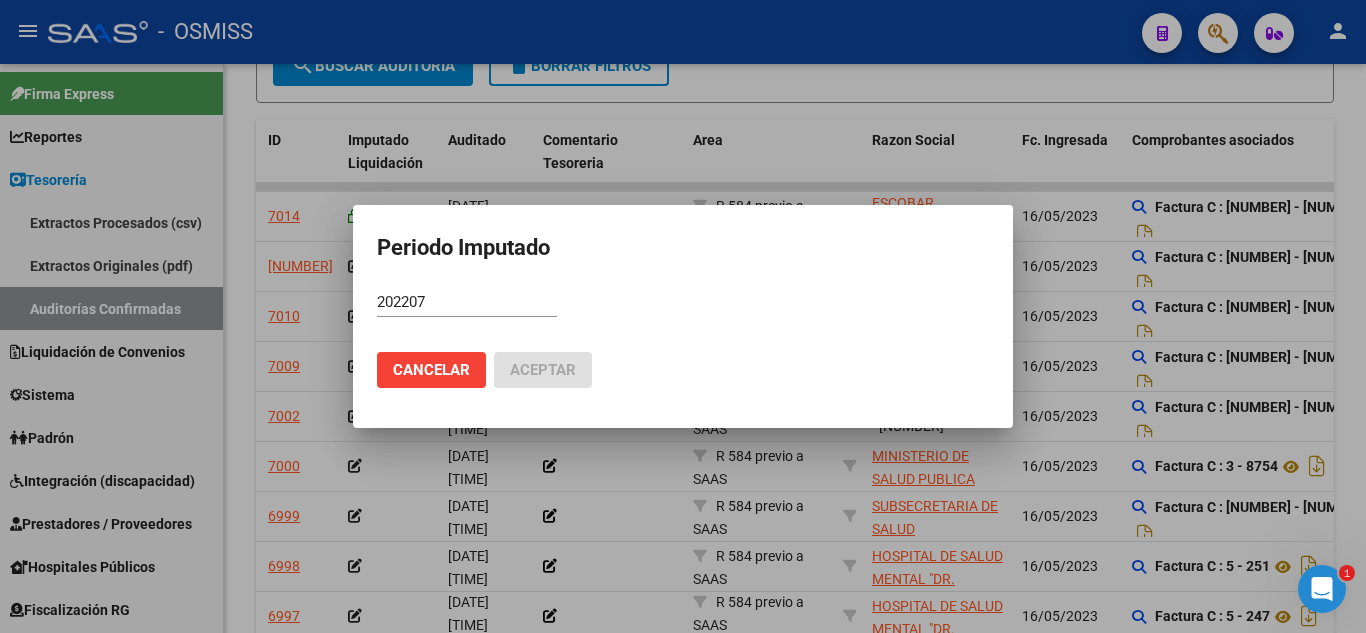 scroll, scrollTop: 418, scrollLeft: 0, axis: vertical 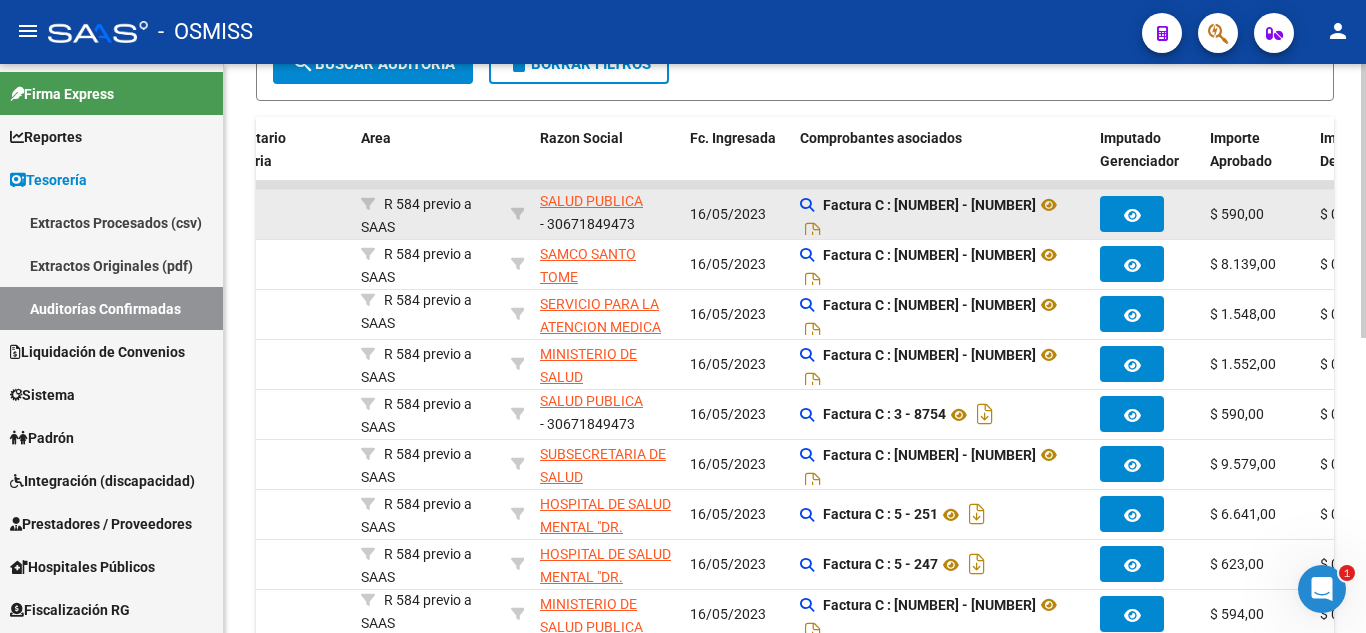 drag, startPoint x: 506, startPoint y: 254, endPoint x: 629, endPoint y: 234, distance: 124.61541 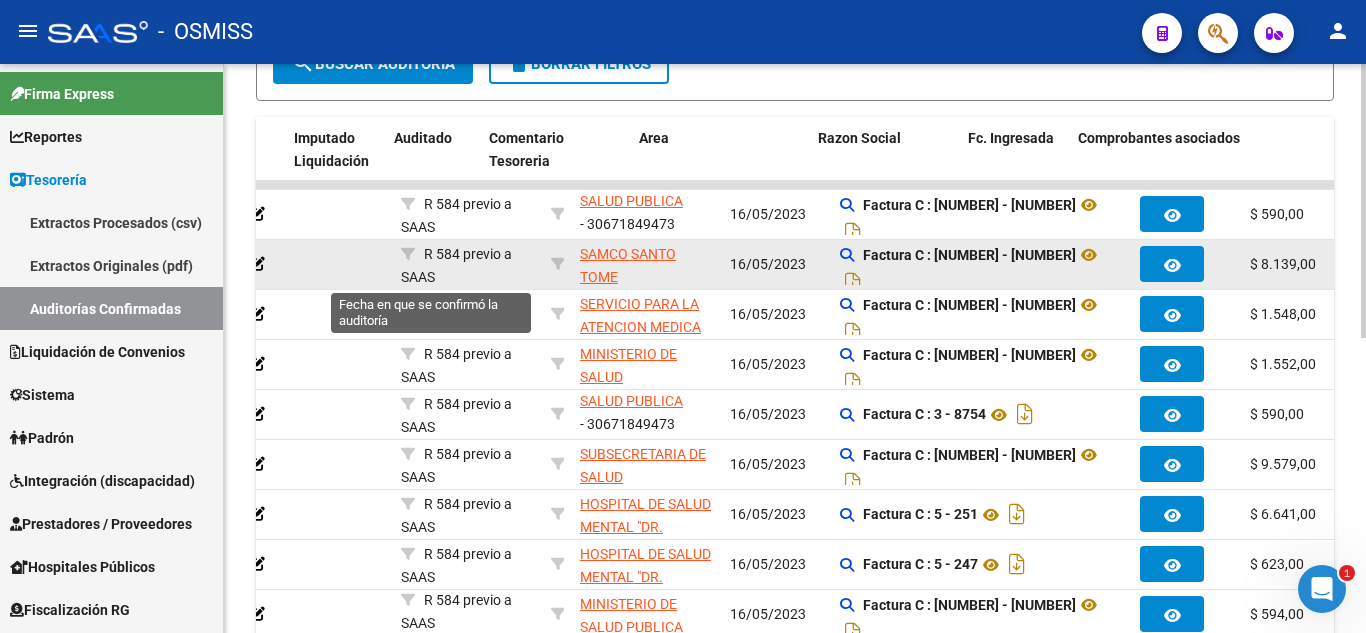 scroll, scrollTop: 0, scrollLeft: 0, axis: both 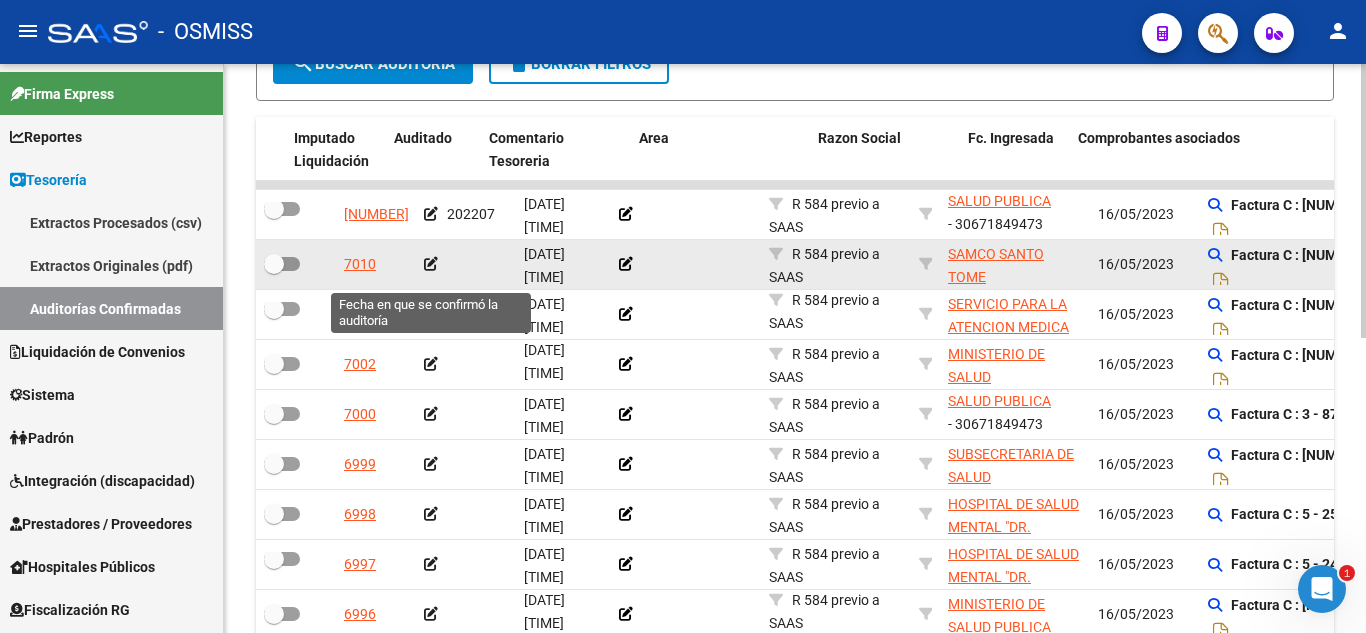 drag, startPoint x: 629, startPoint y: 234, endPoint x: 435, endPoint y: 250, distance: 194.65868 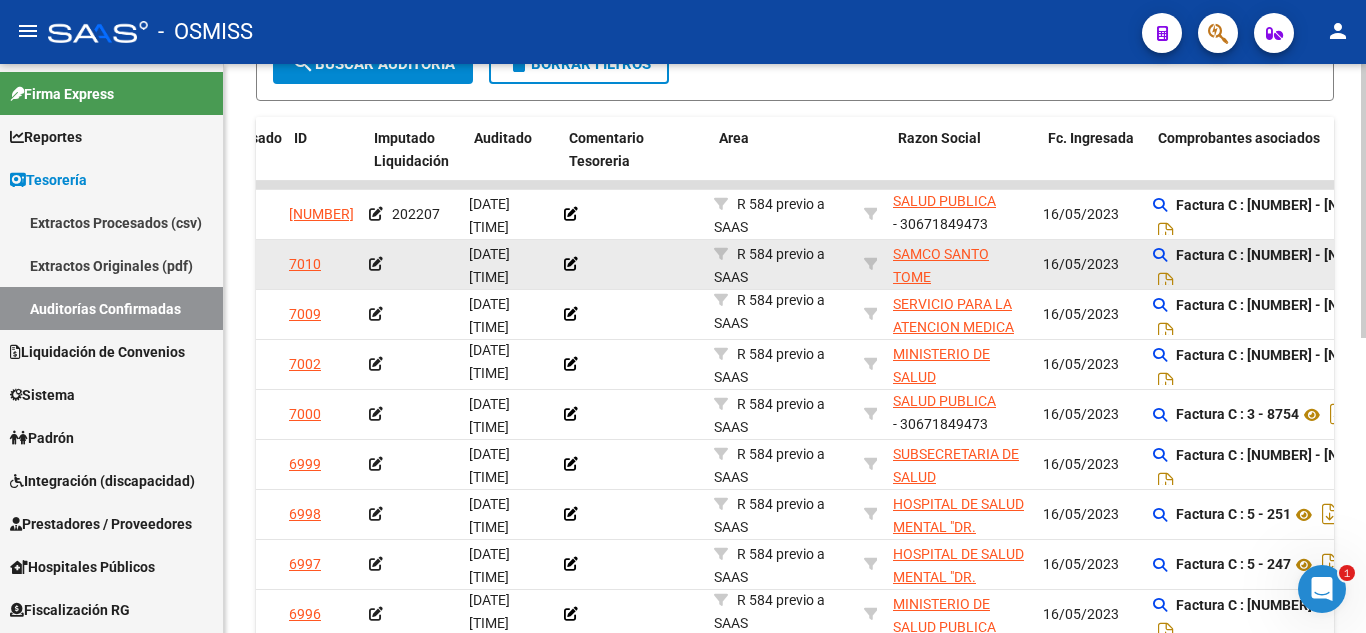 drag, startPoint x: 435, startPoint y: 250, endPoint x: 461, endPoint y: 251, distance: 26.019224 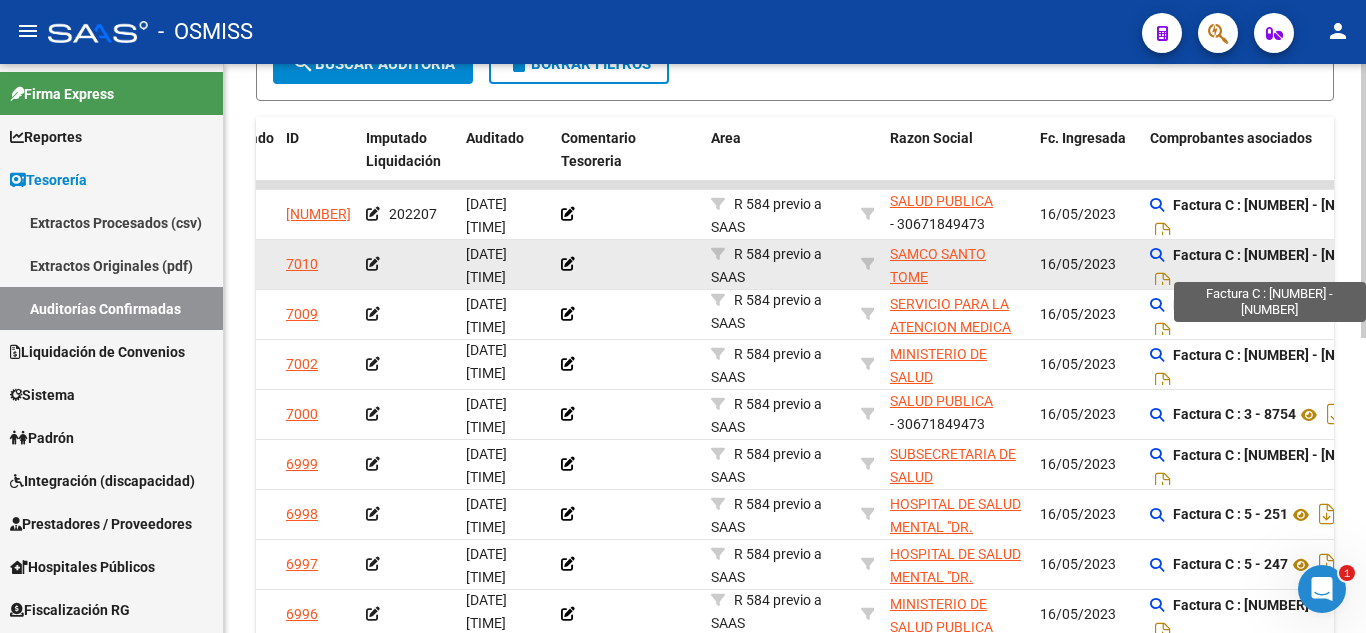 click on "Factura C : 2 - 1378" 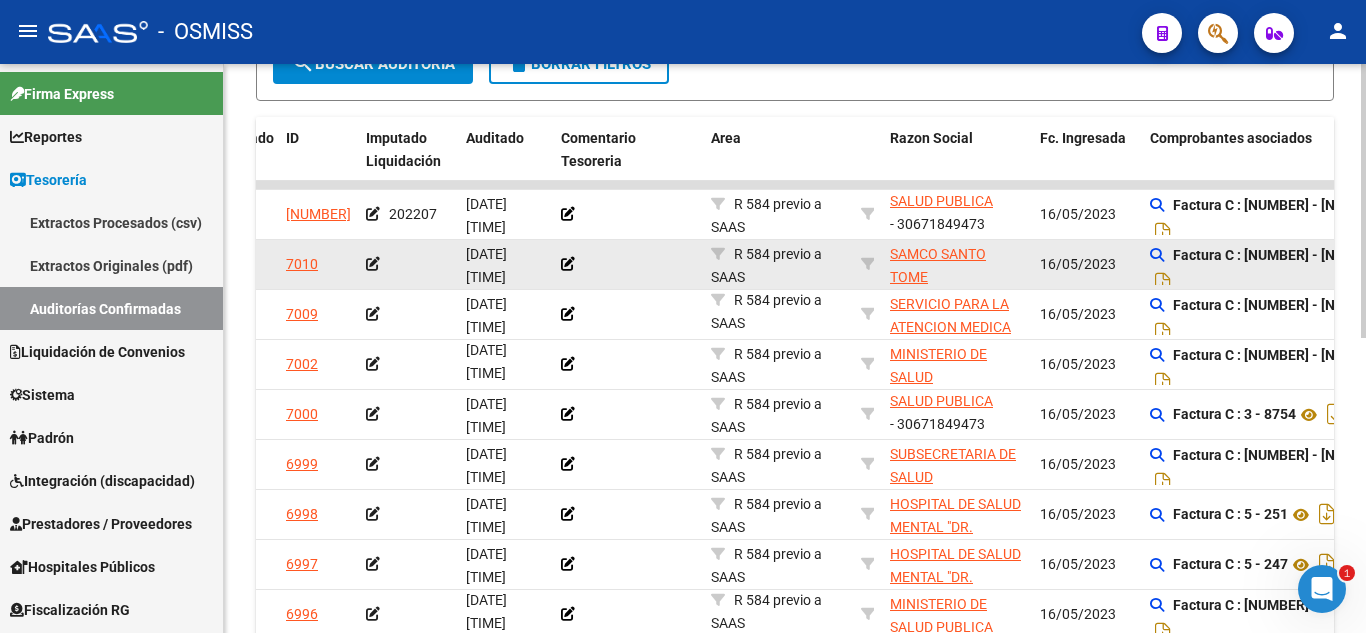 click on "Factura C : 2 - 1378" 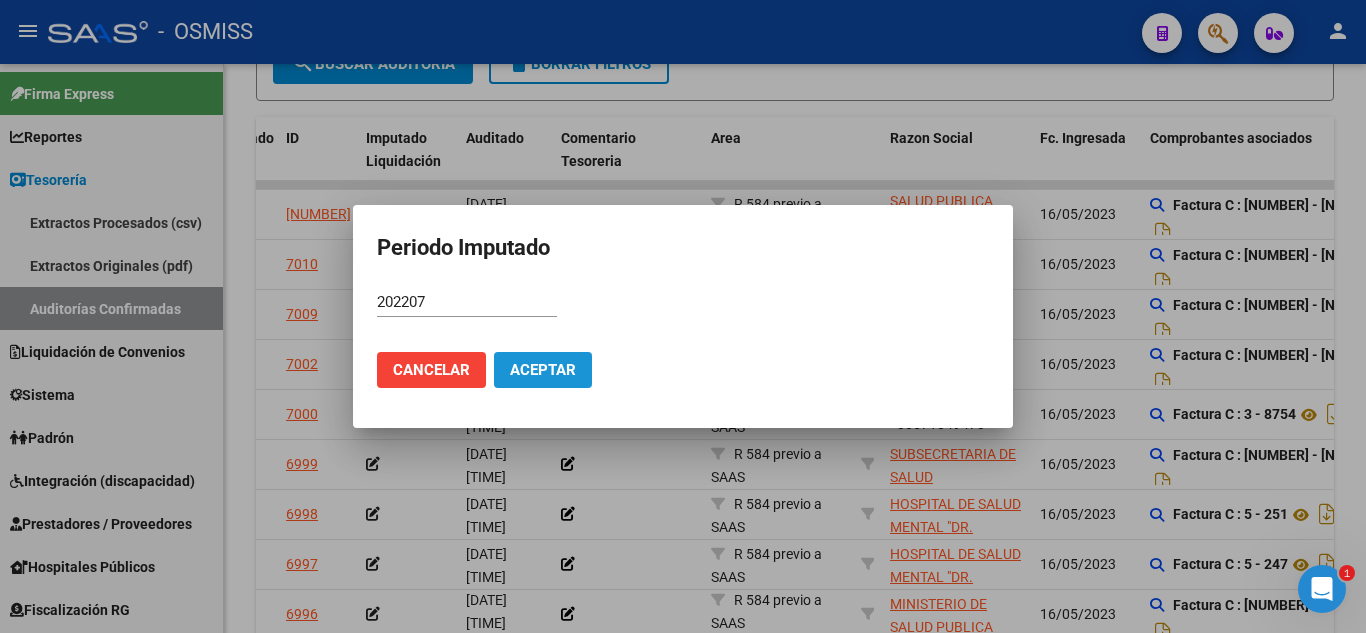 click on "Aceptar" 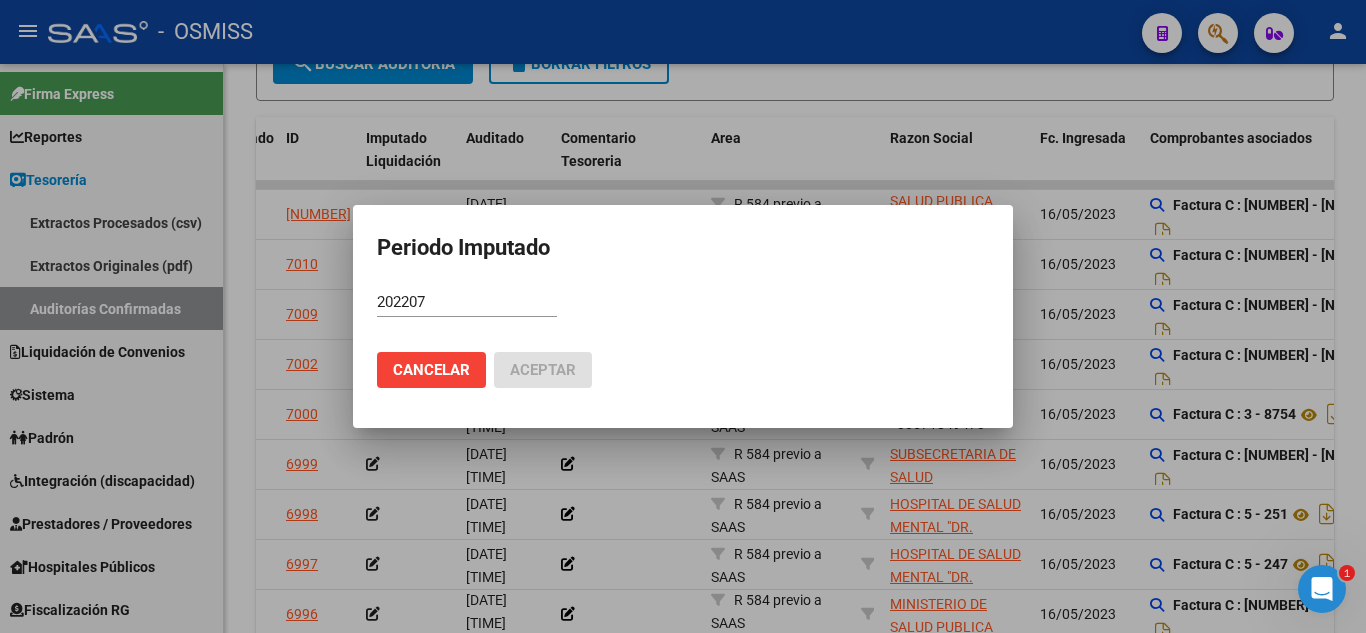 scroll, scrollTop: 420, scrollLeft: 0, axis: vertical 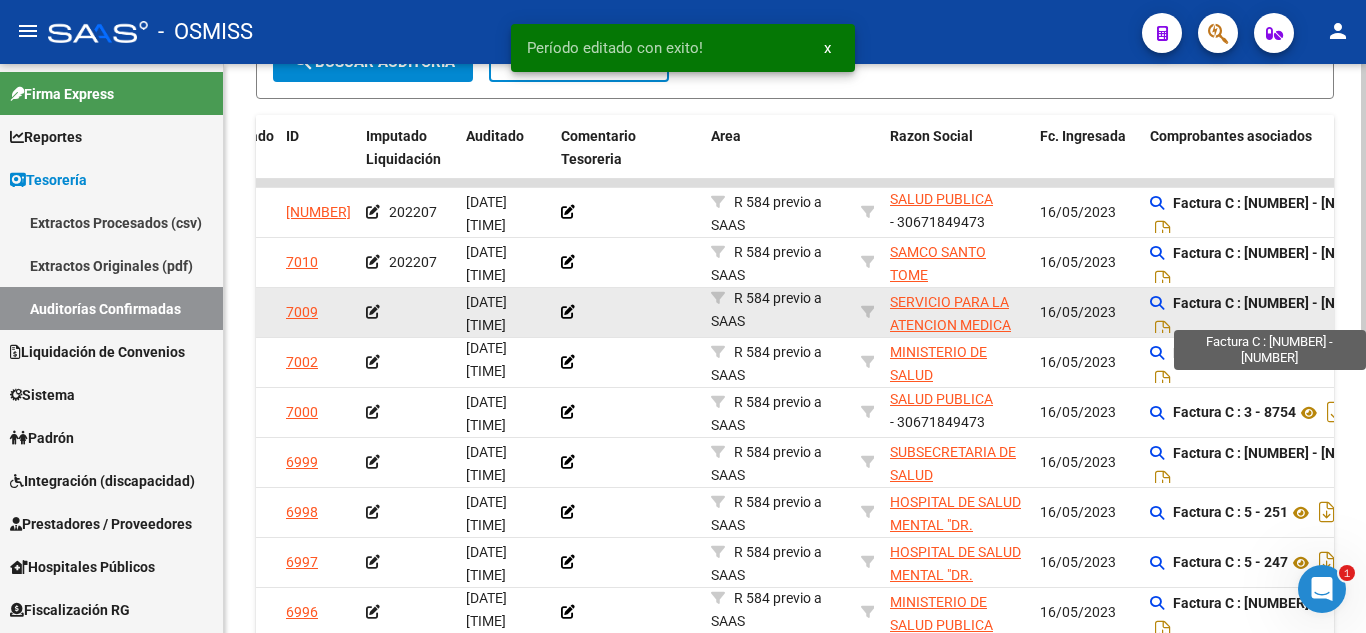 click on "Factura C : 2 - 1952" 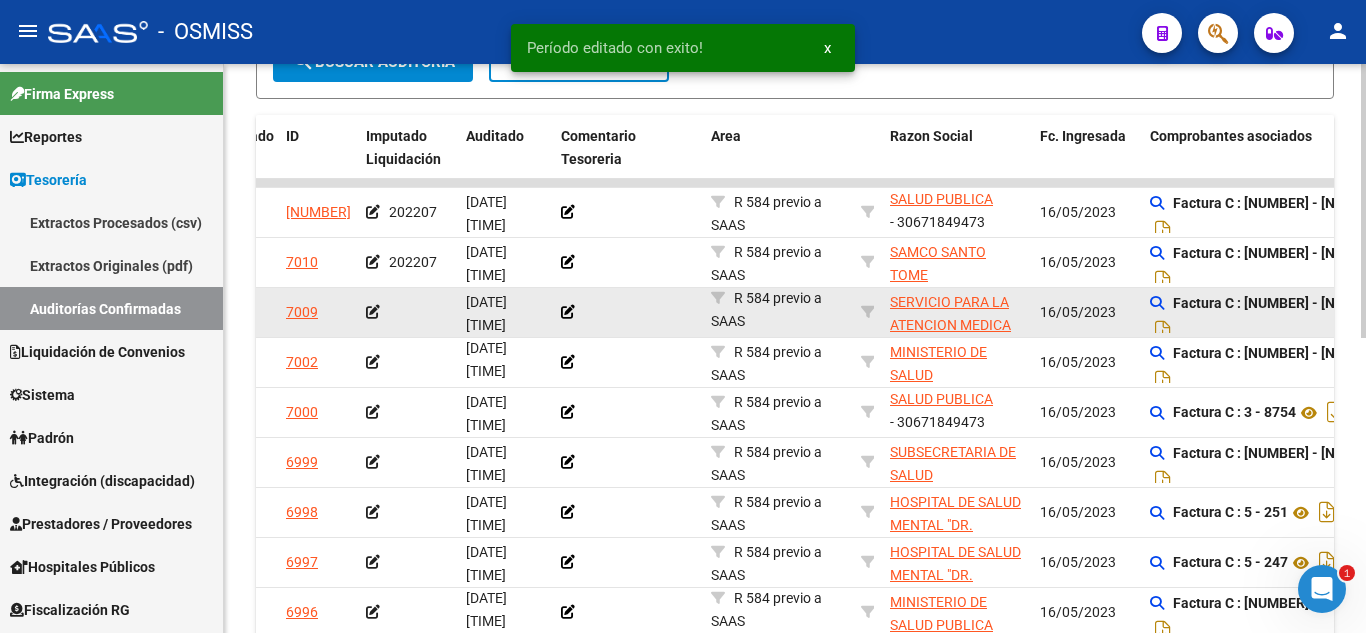 click on "Factura C : 2 - 1952" 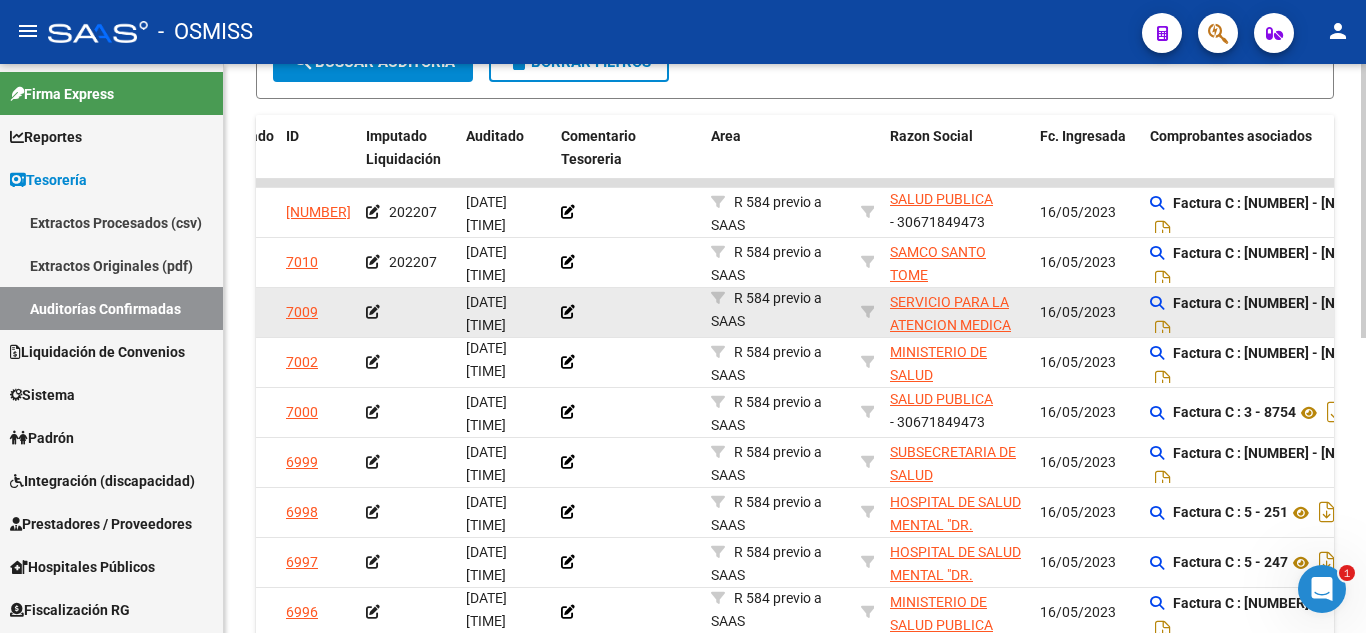 click 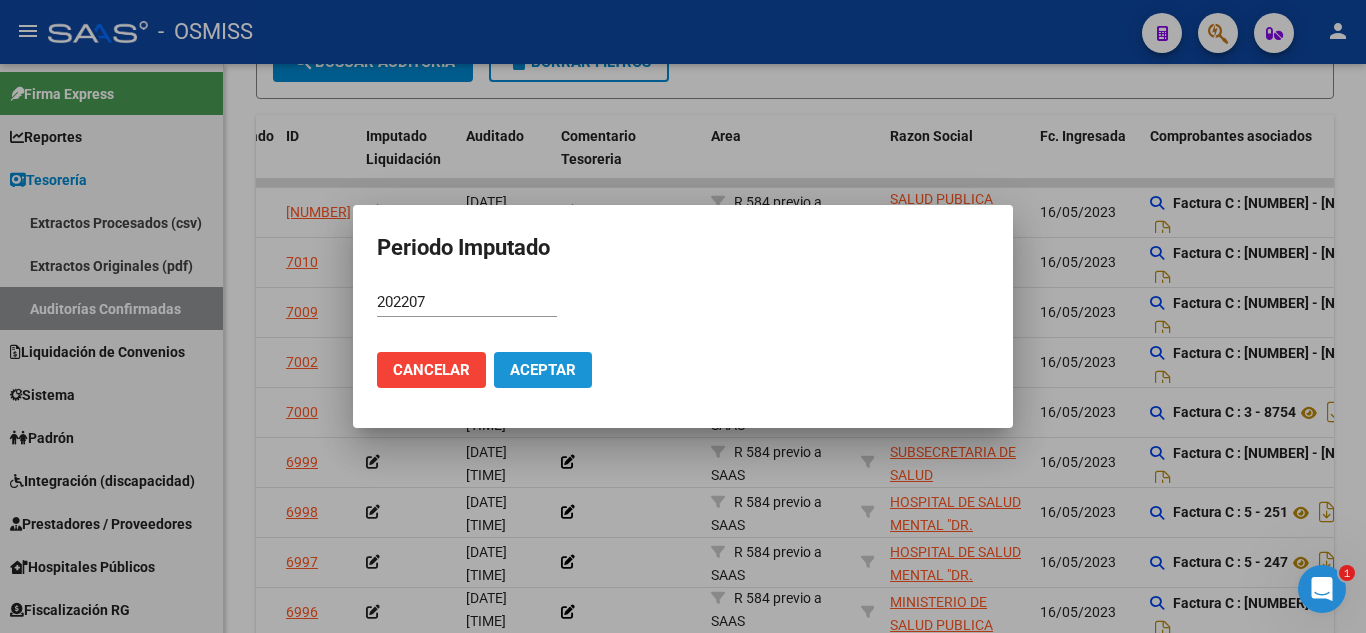 click on "Aceptar" 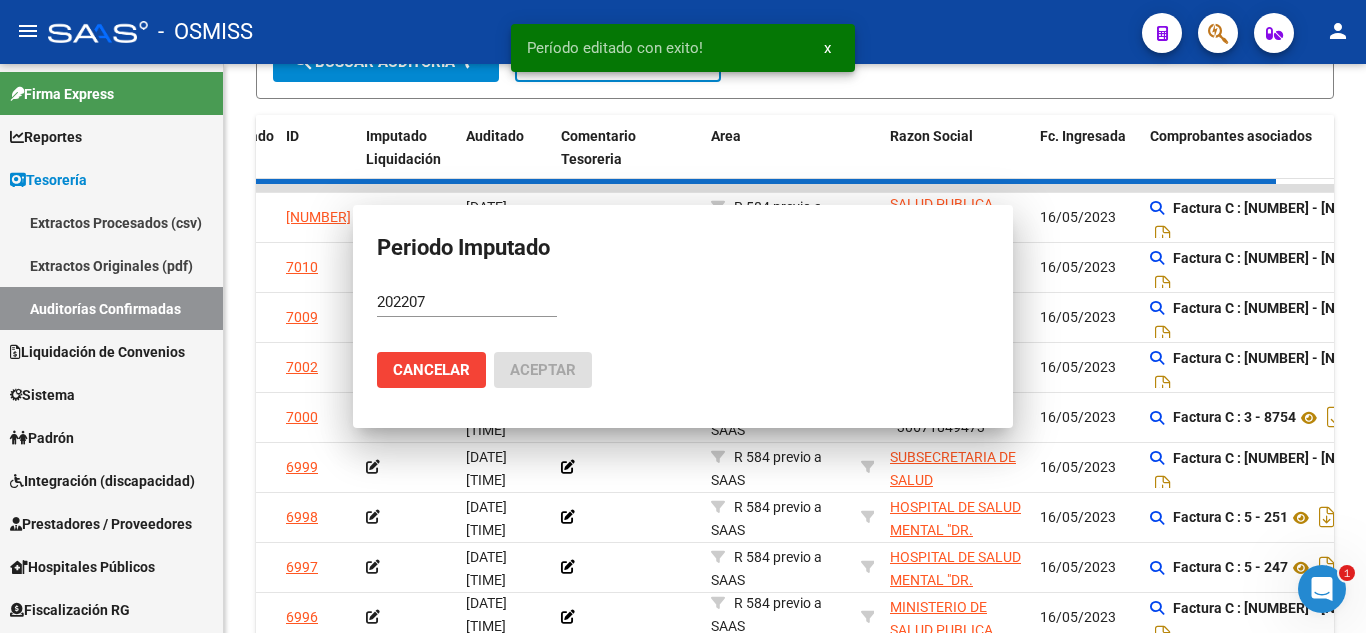 scroll, scrollTop: 422, scrollLeft: 0, axis: vertical 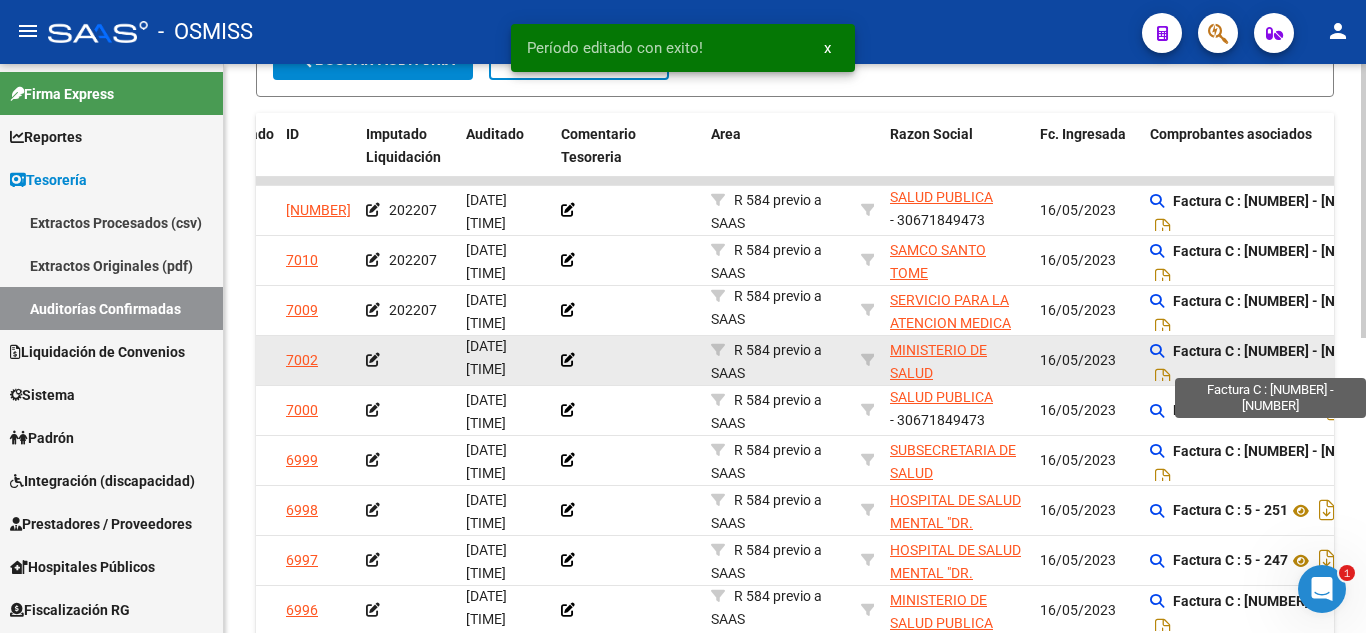 click on "Factura C : 109 - 2735" 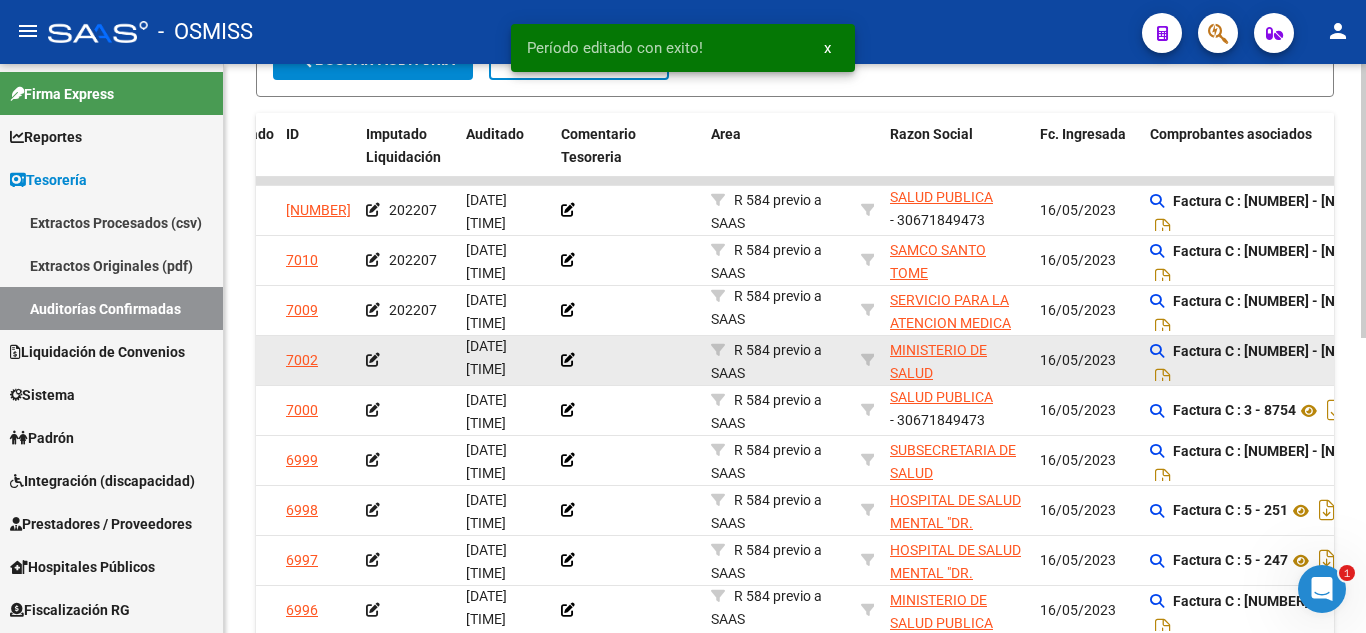 click on "Factura C : 109 - 2735" 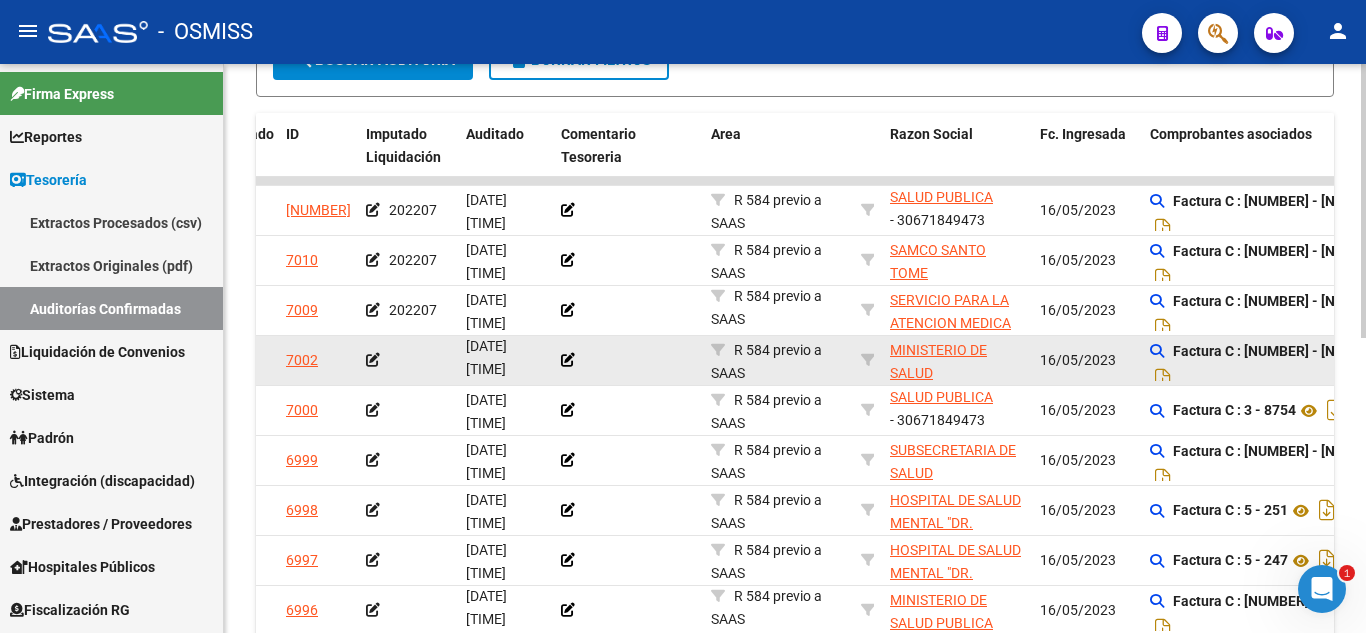 click 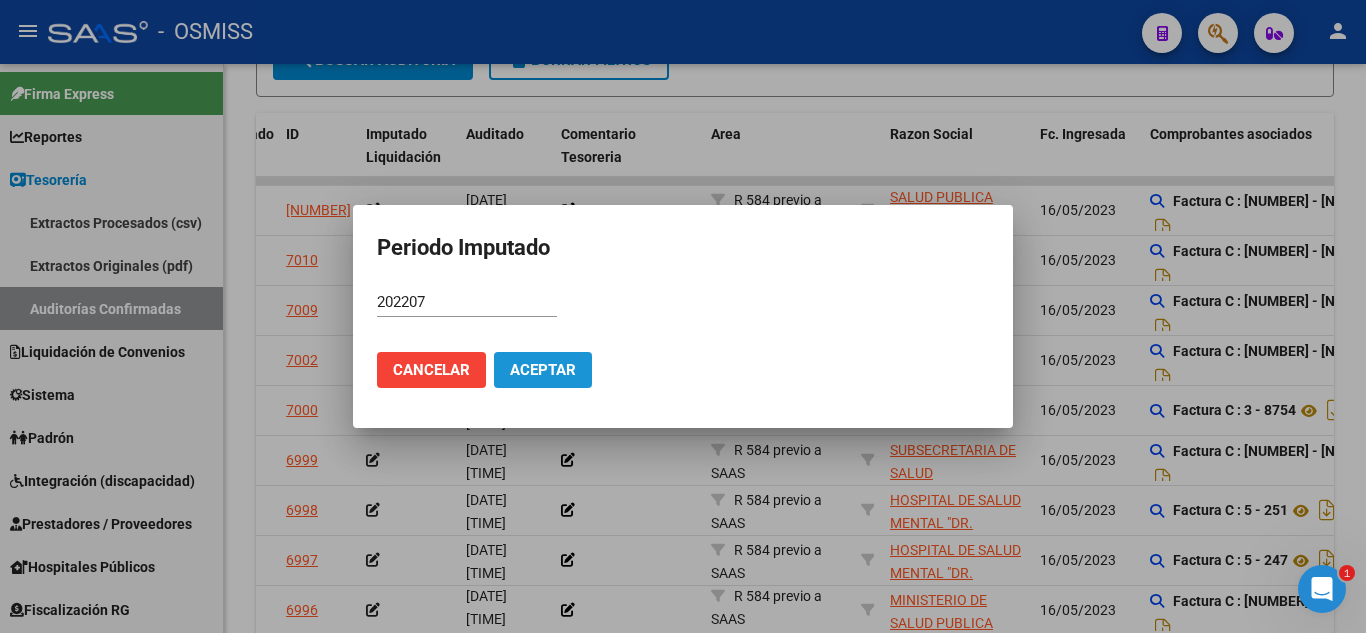 click on "Aceptar" 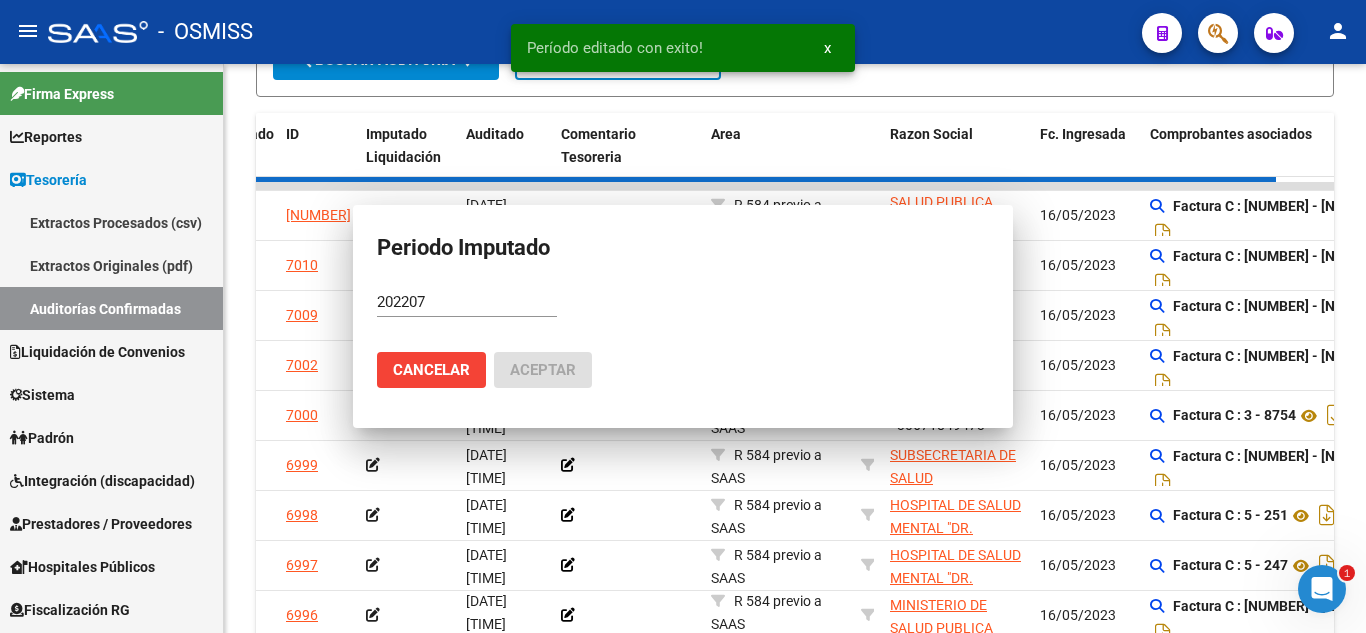 scroll, scrollTop: 424, scrollLeft: 0, axis: vertical 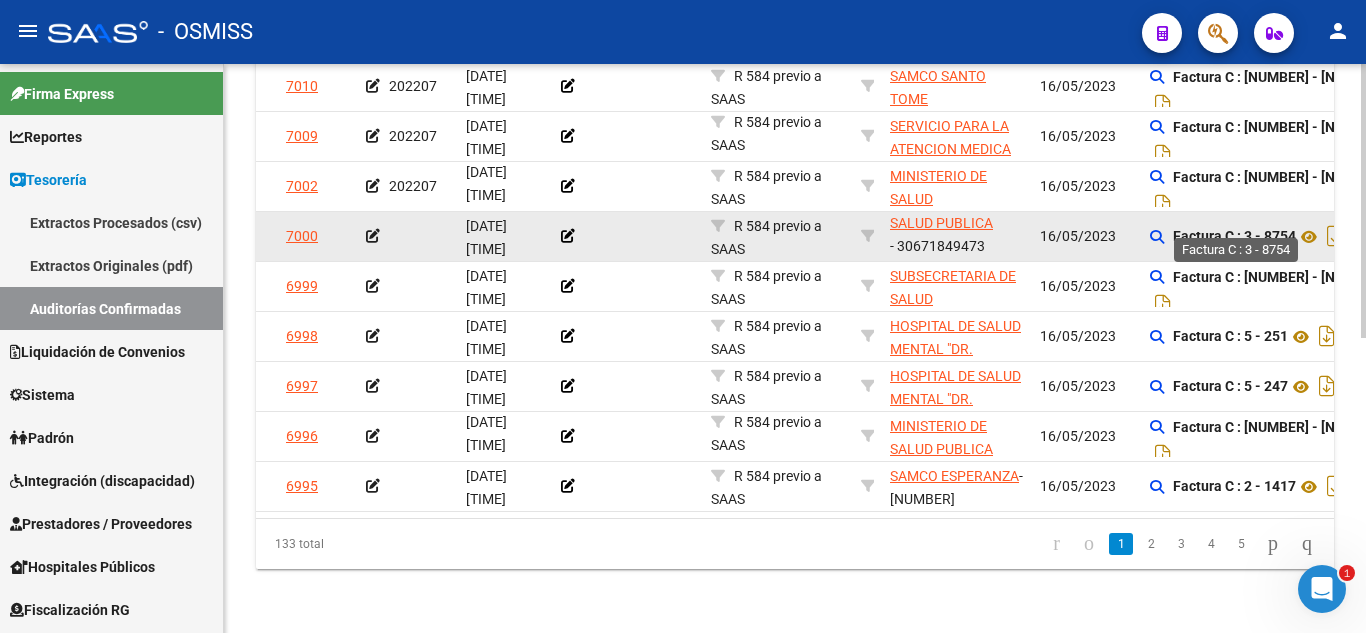 click on "Factura C : 3 - 8754" 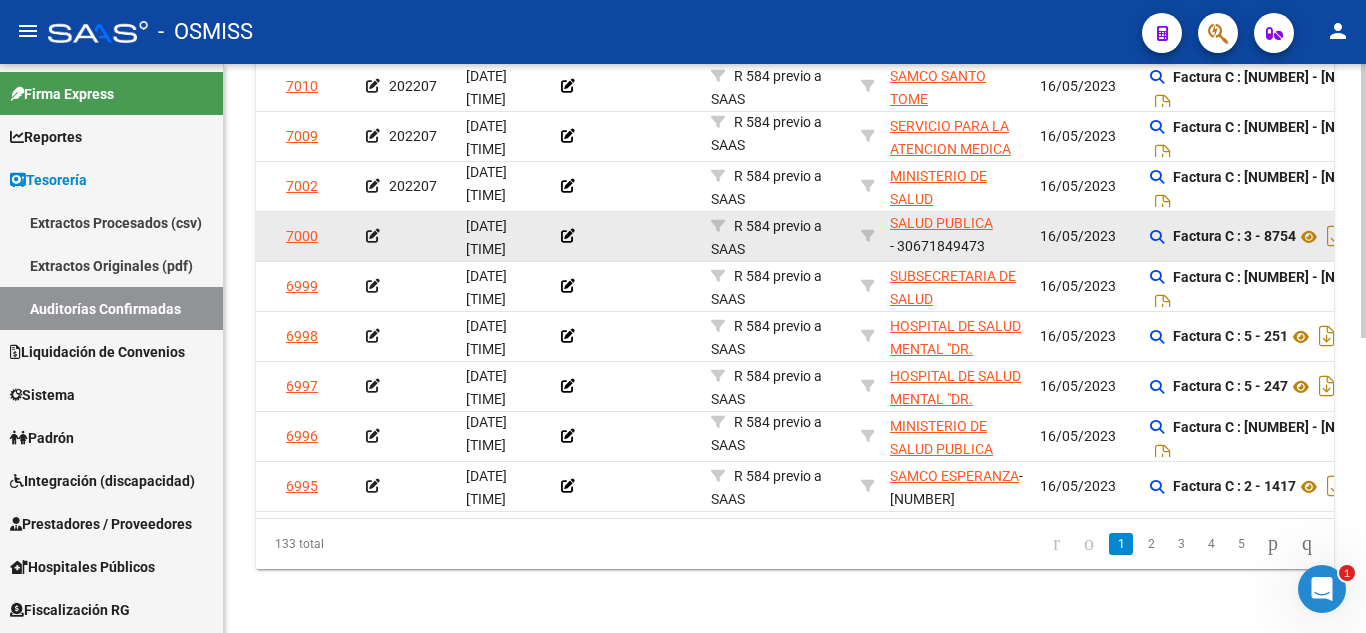 click on "Factura C : 3 - 8754" 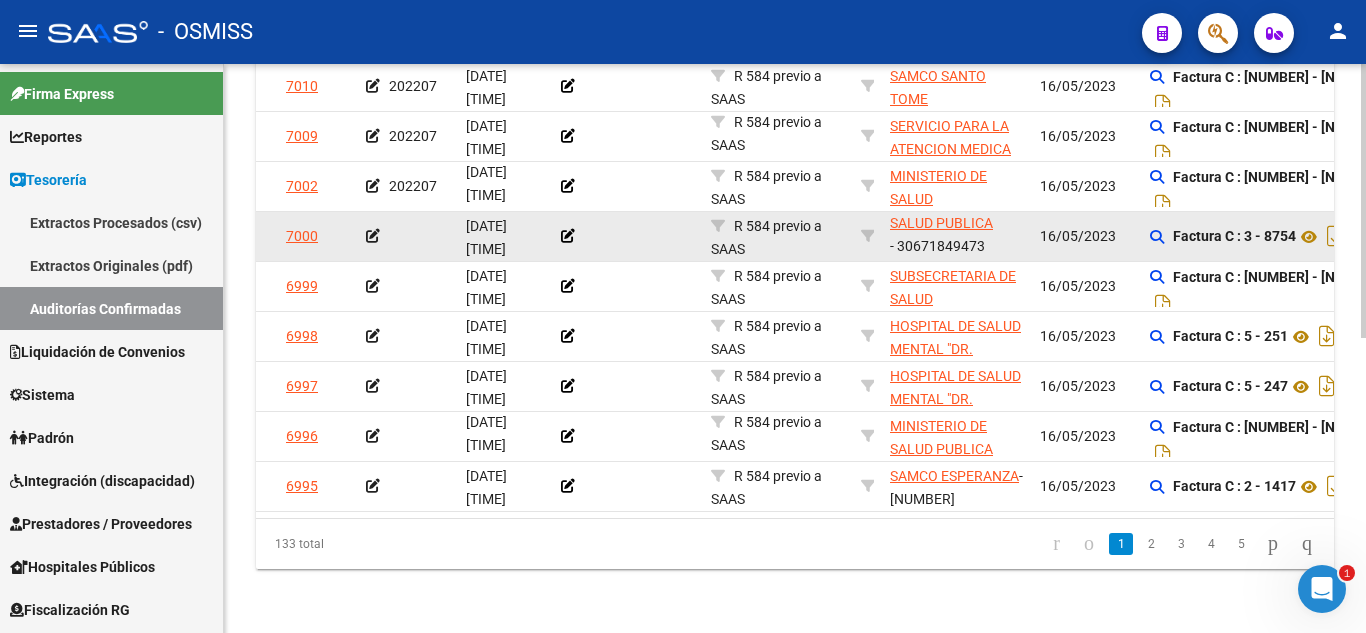 click 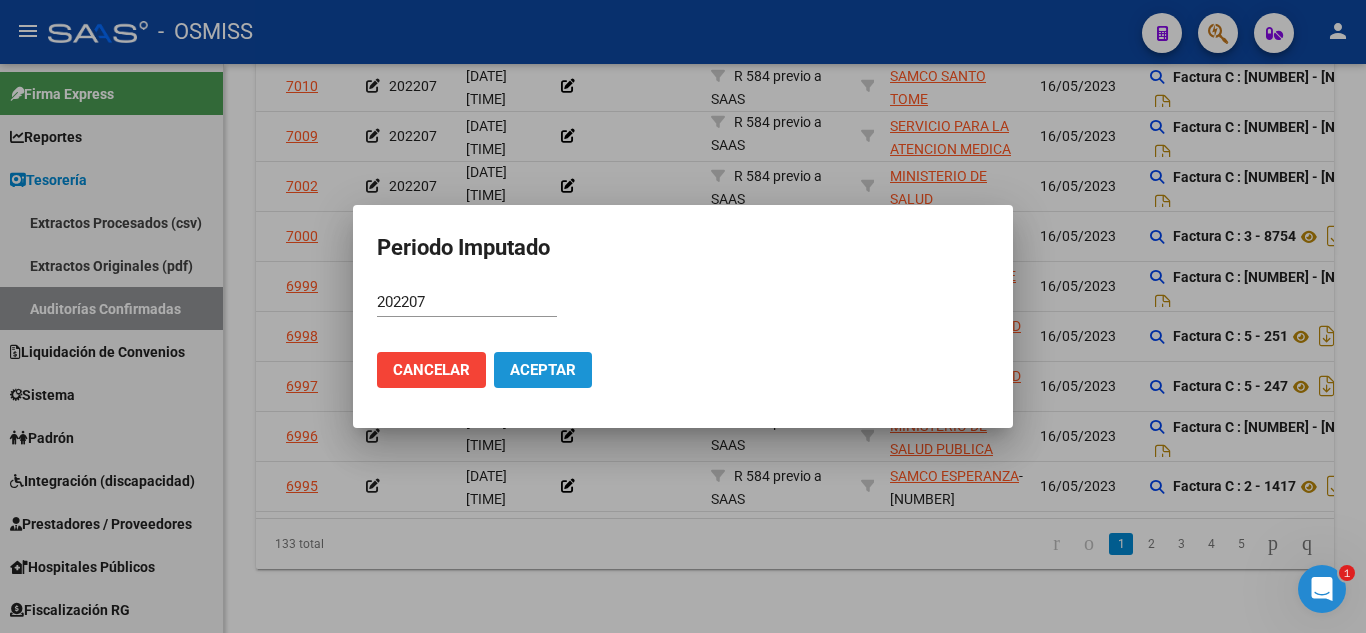 click on "Aceptar" 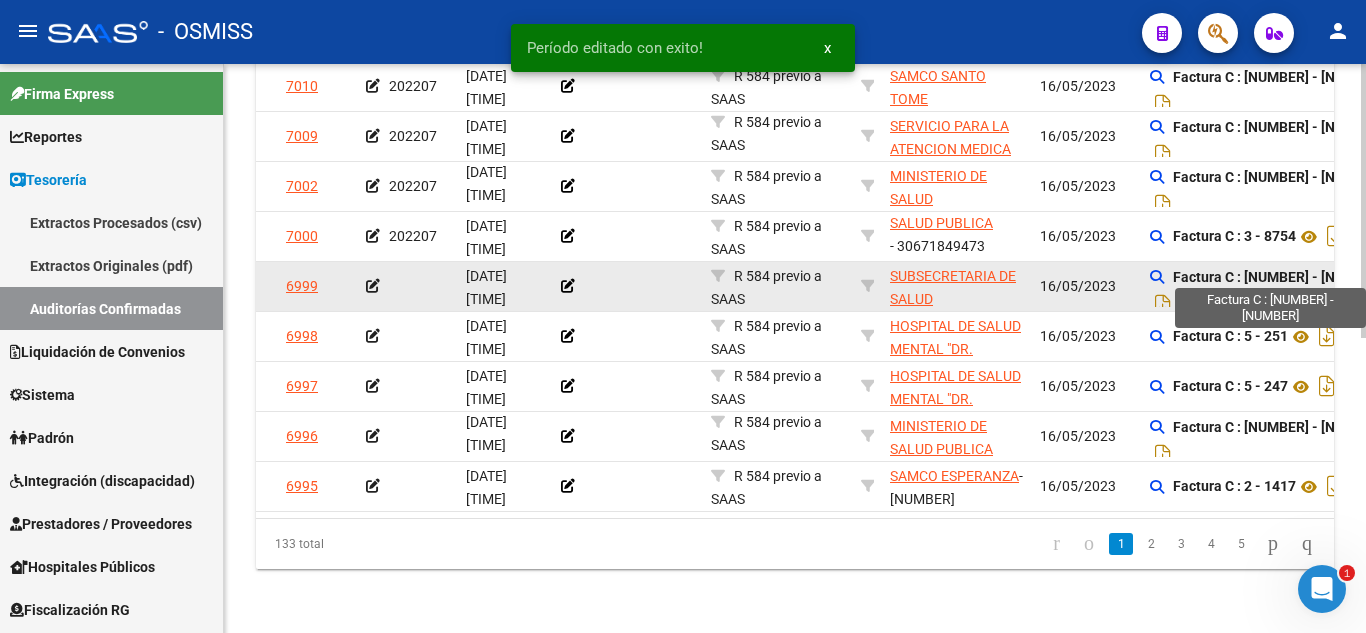 click on "Factura C : 109 - 7184" 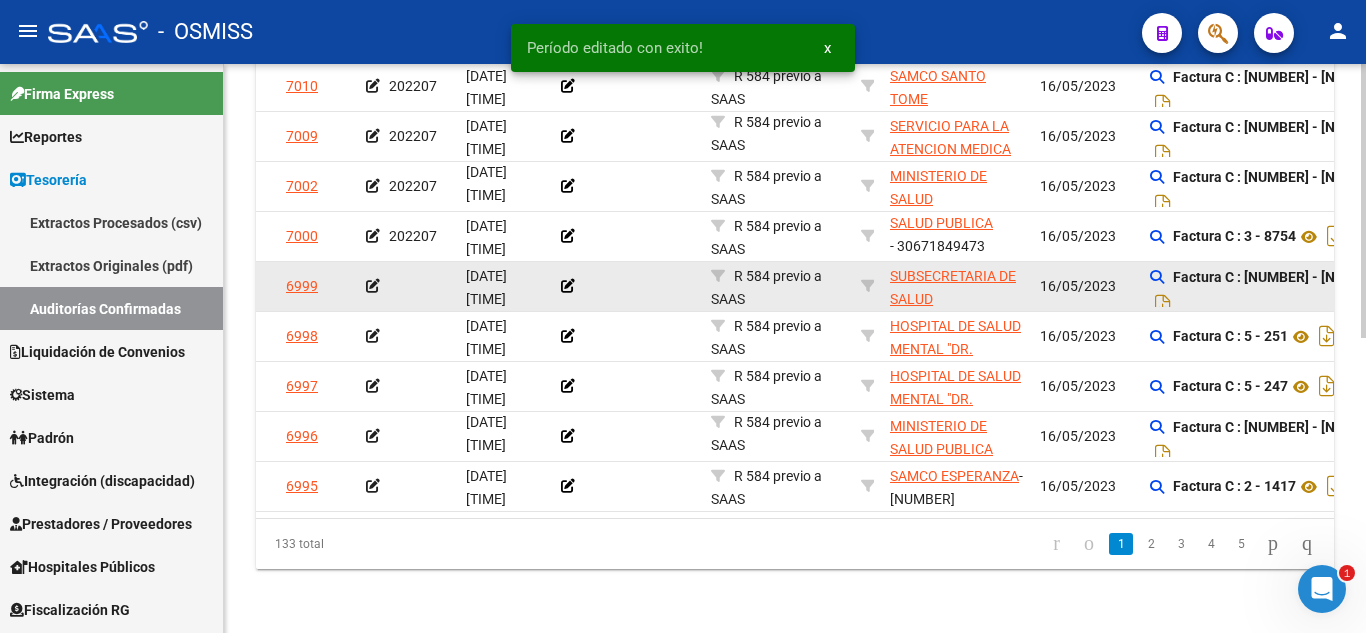 click on "Factura C : 109 - 7184" 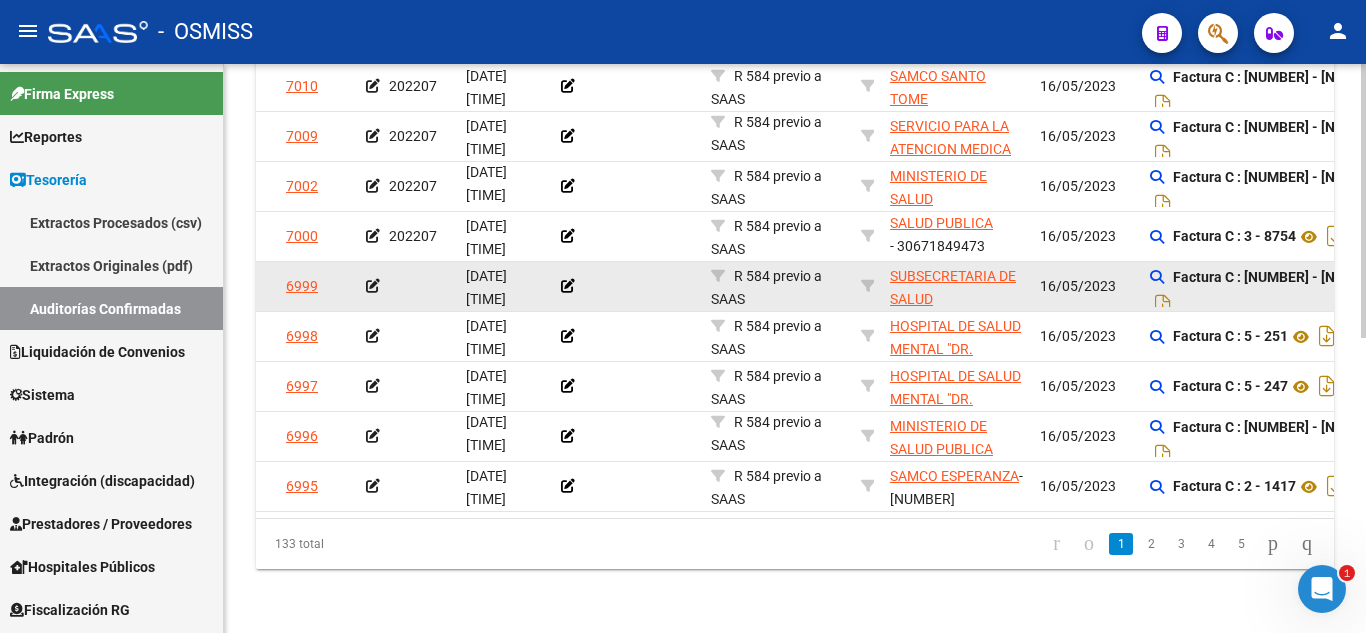 click 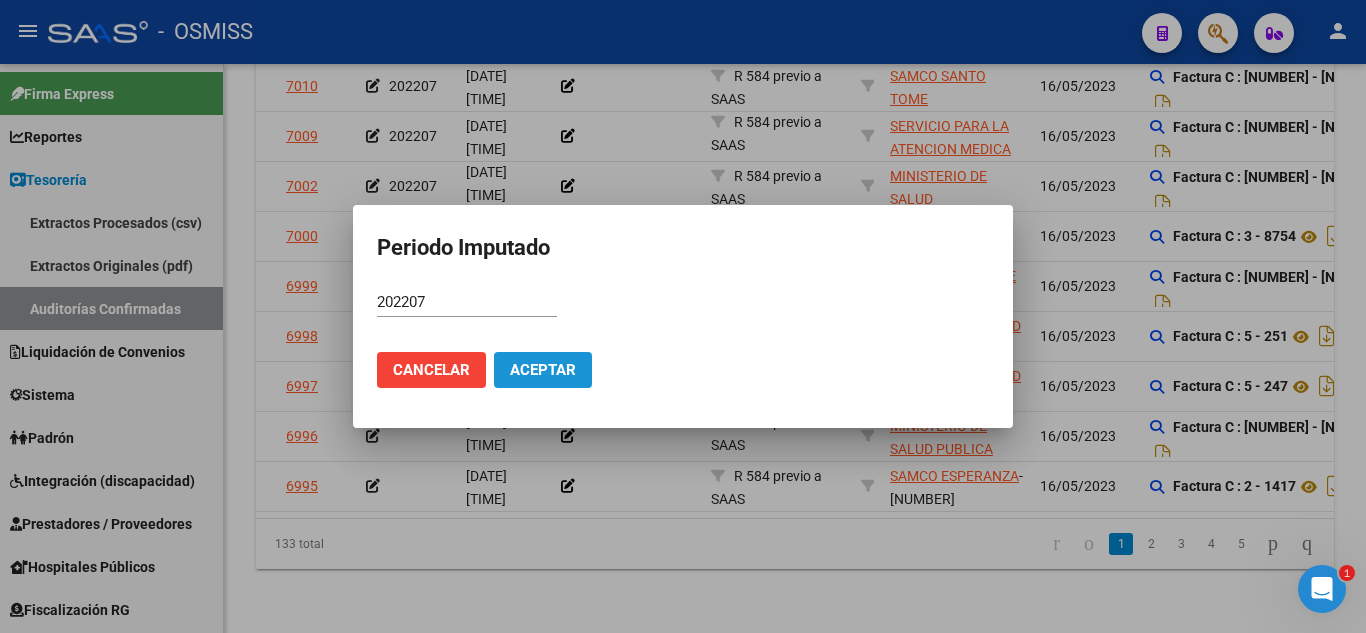 click on "Aceptar" 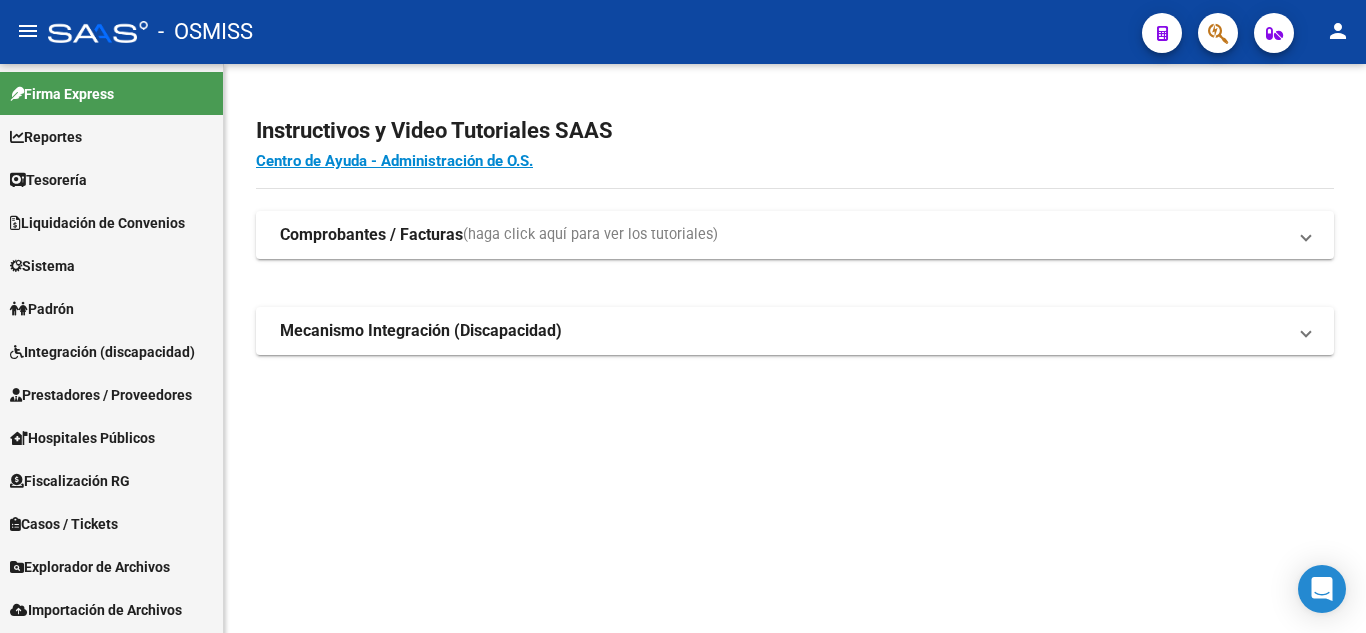 scroll, scrollTop: 0, scrollLeft: 0, axis: both 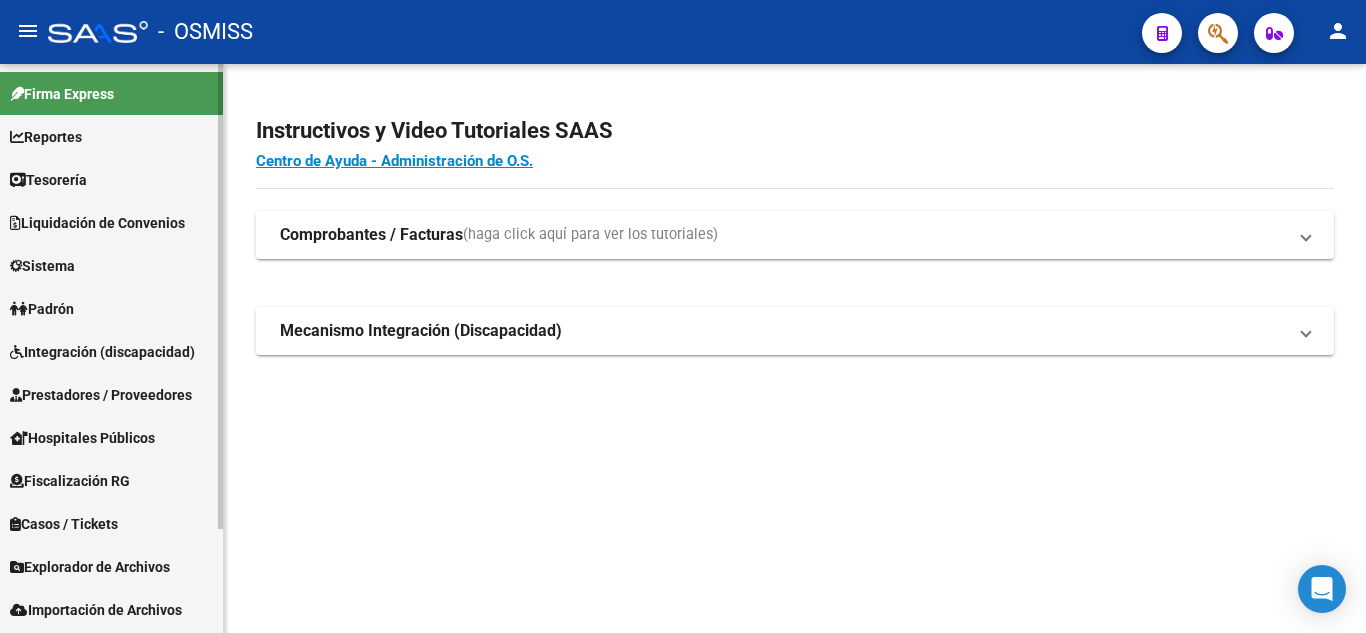 click on "Prestadores / Proveedores" at bounding box center (111, 394) 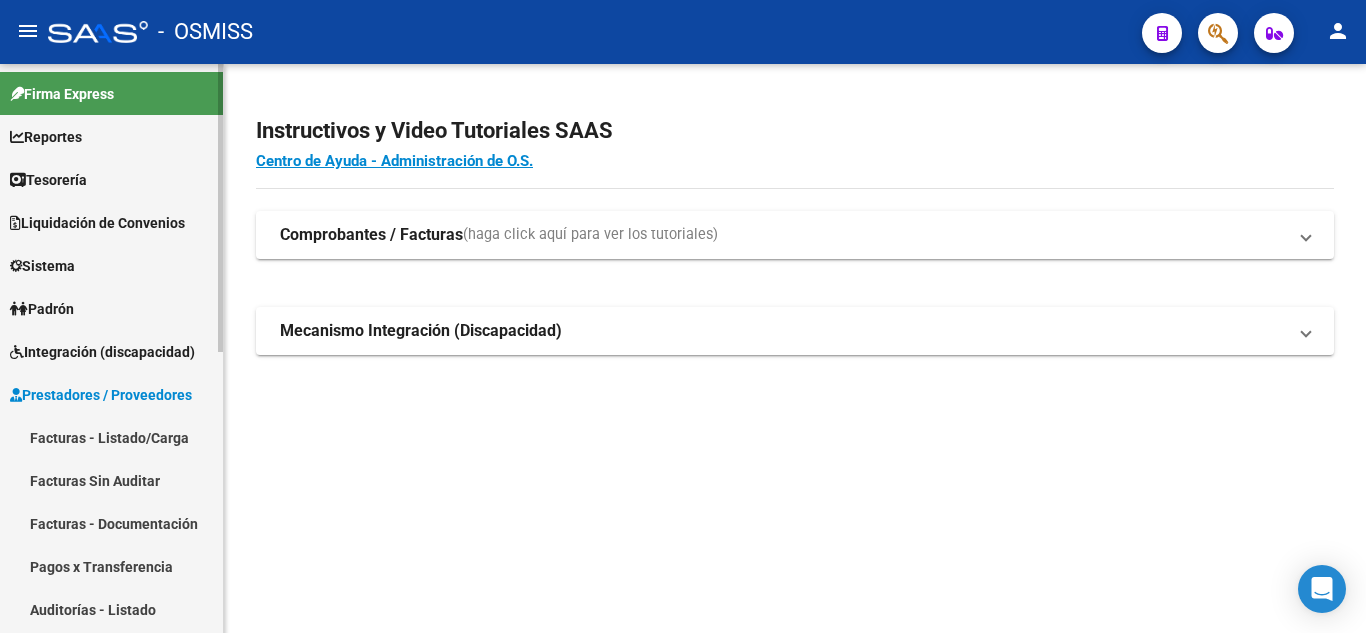 click on "Facturas - Listado/Carga" at bounding box center [111, 437] 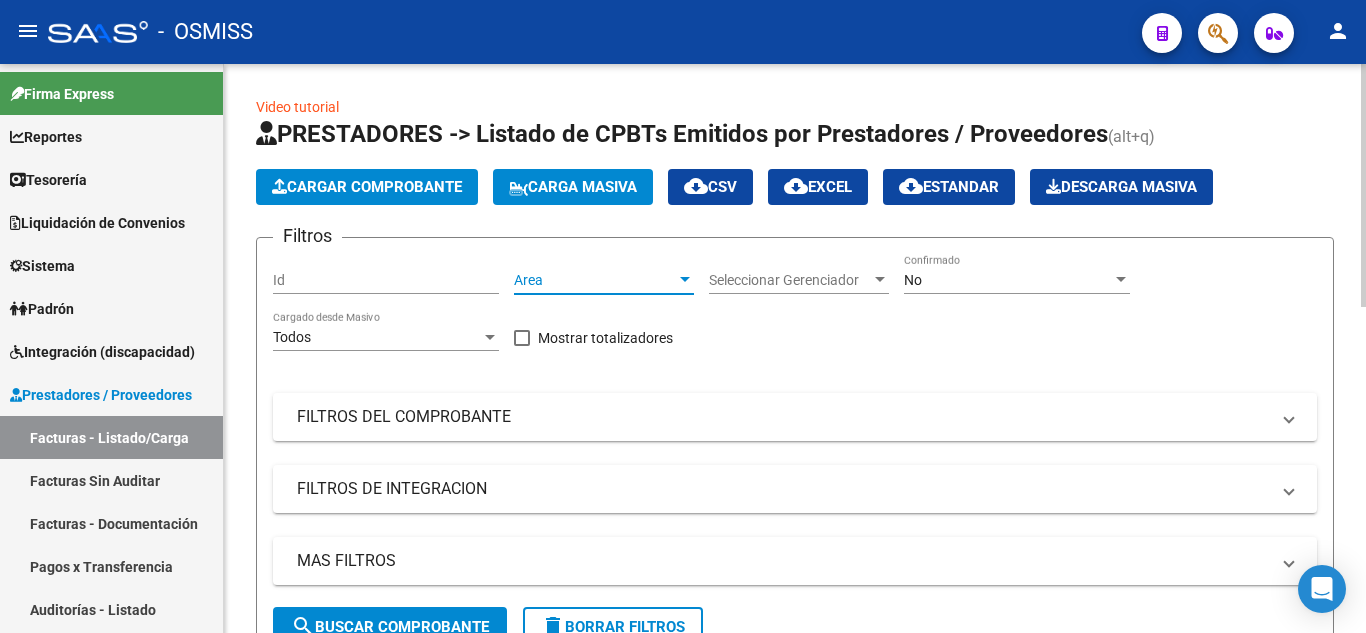 click on "Area" at bounding box center [595, 280] 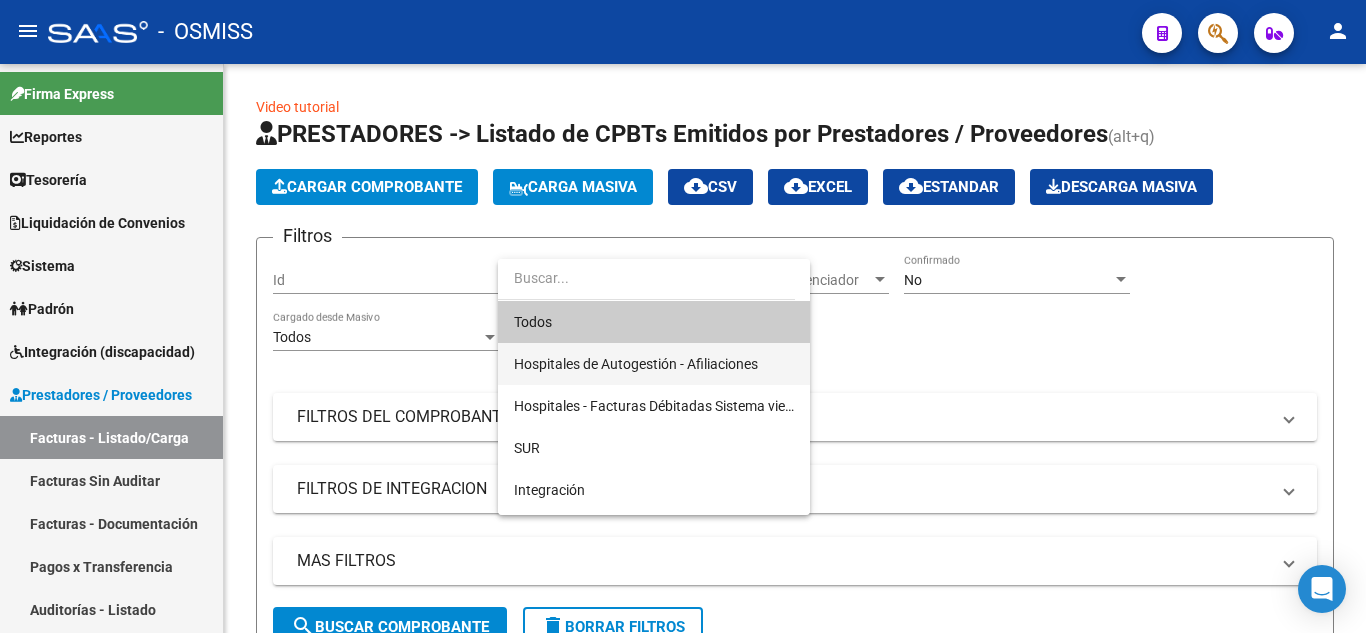 click on "Hospitales de Autogestión - Afiliaciones" at bounding box center [654, 364] 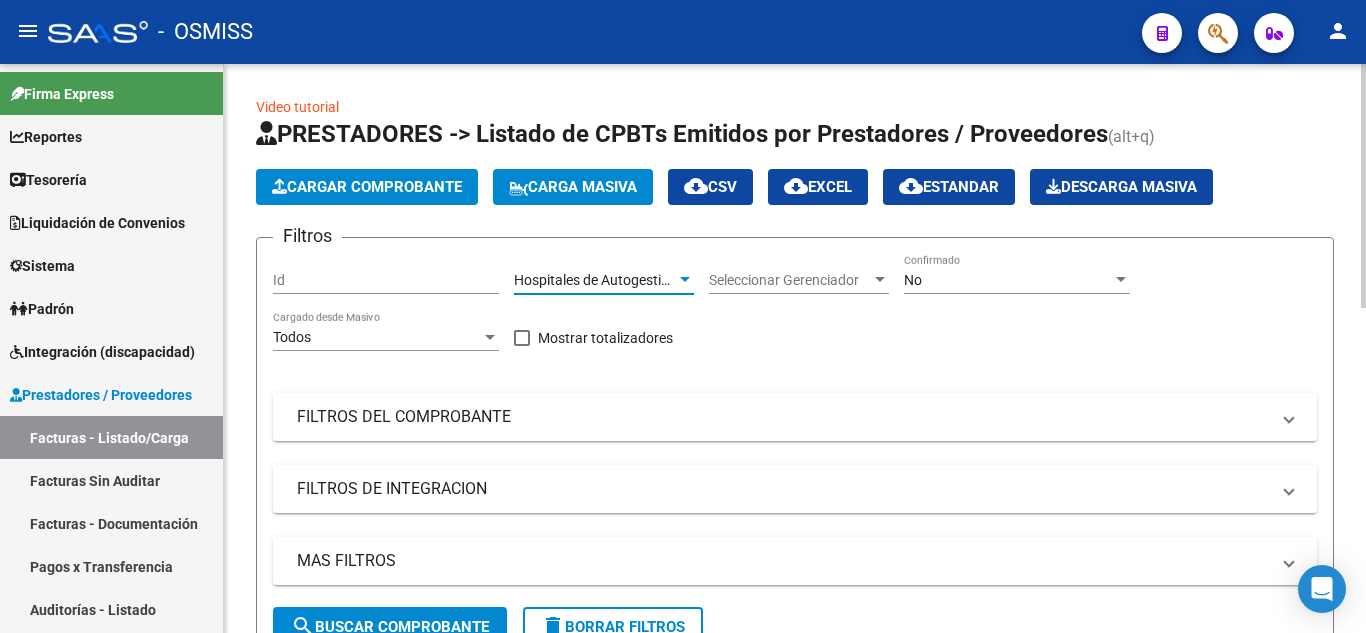 click on "No" at bounding box center [1008, 280] 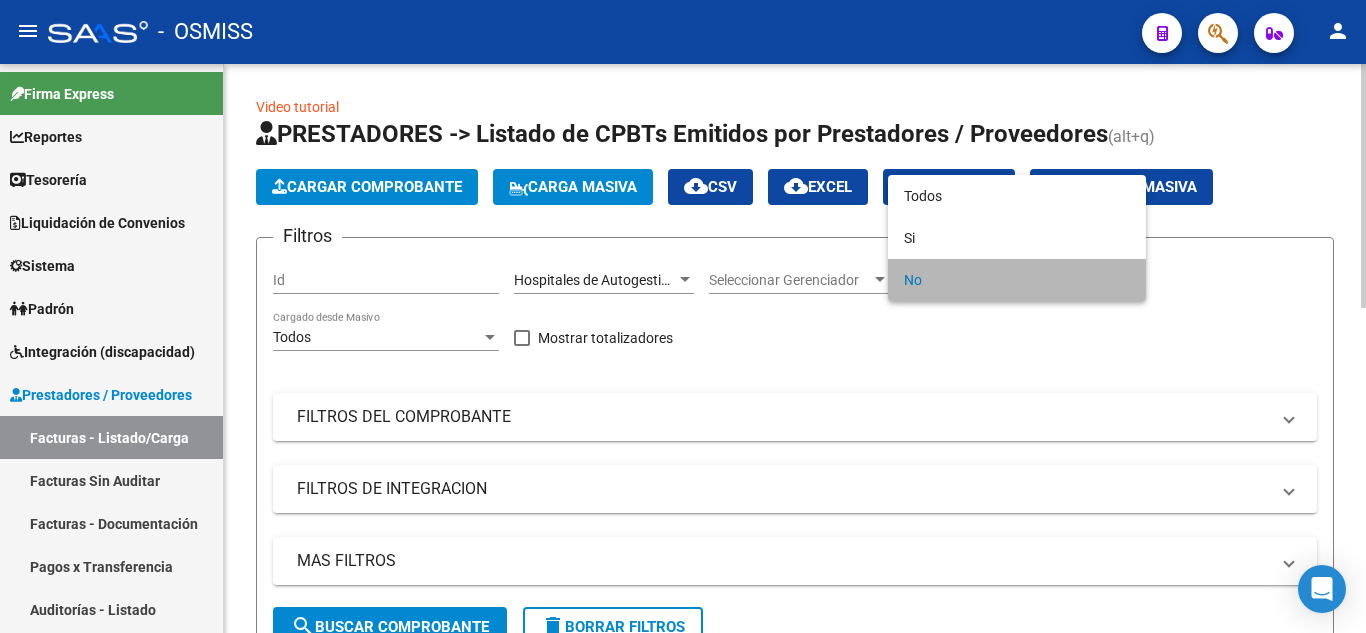 click on "No" at bounding box center [1017, 280] 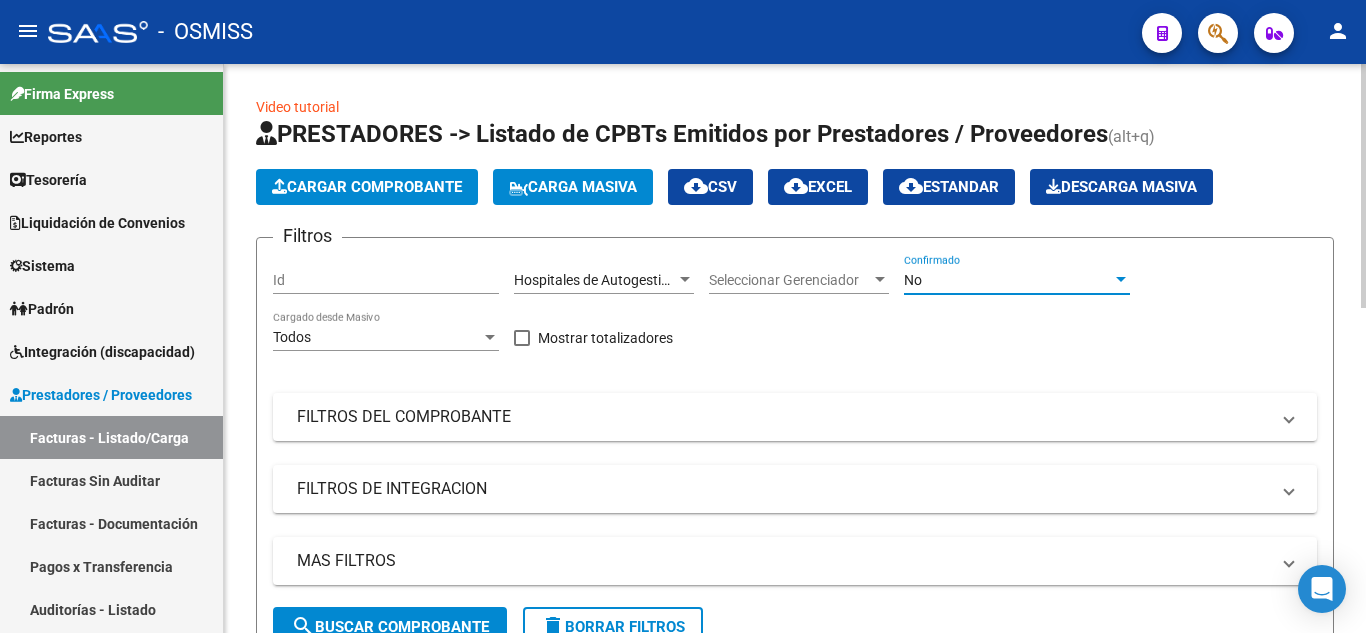 click on "No" at bounding box center (1008, 280) 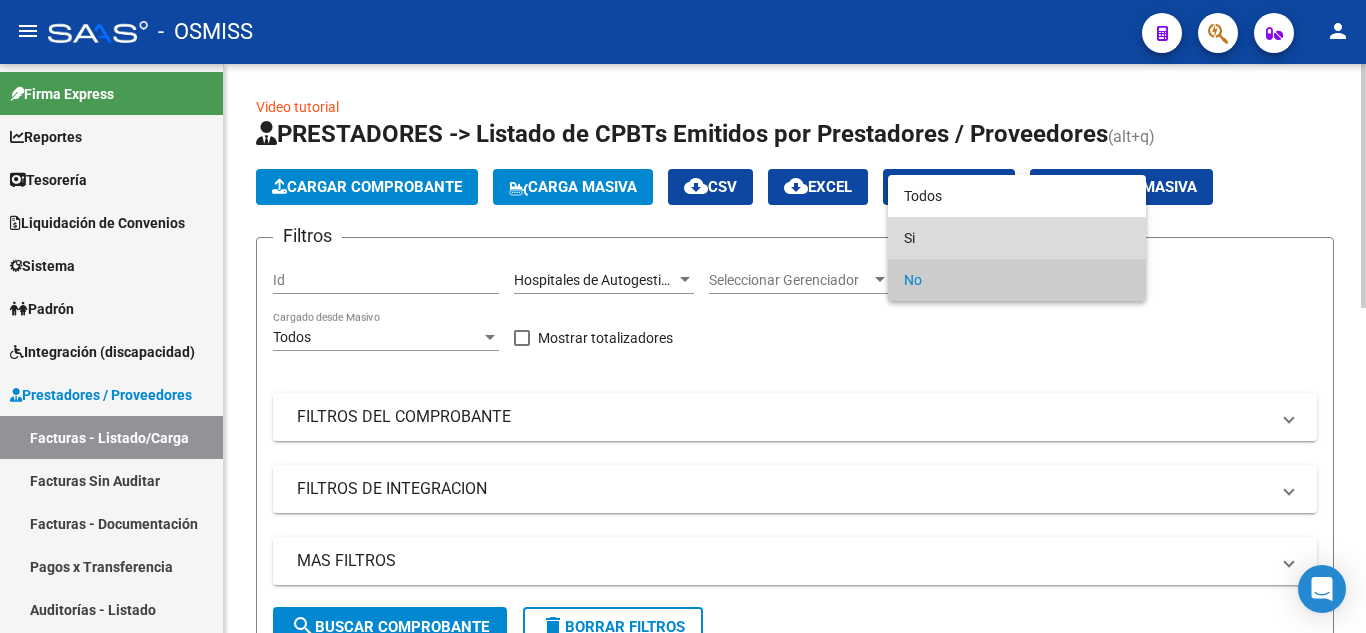 click on "Si" at bounding box center [1017, 238] 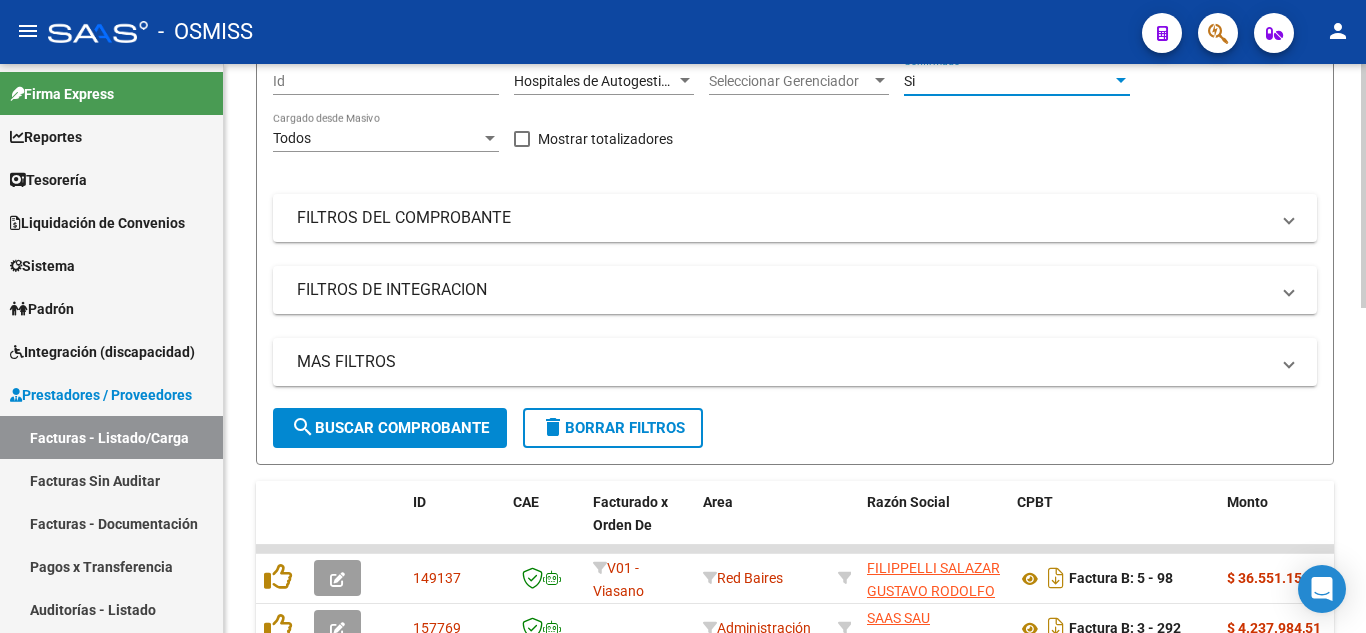 scroll, scrollTop: 200, scrollLeft: 0, axis: vertical 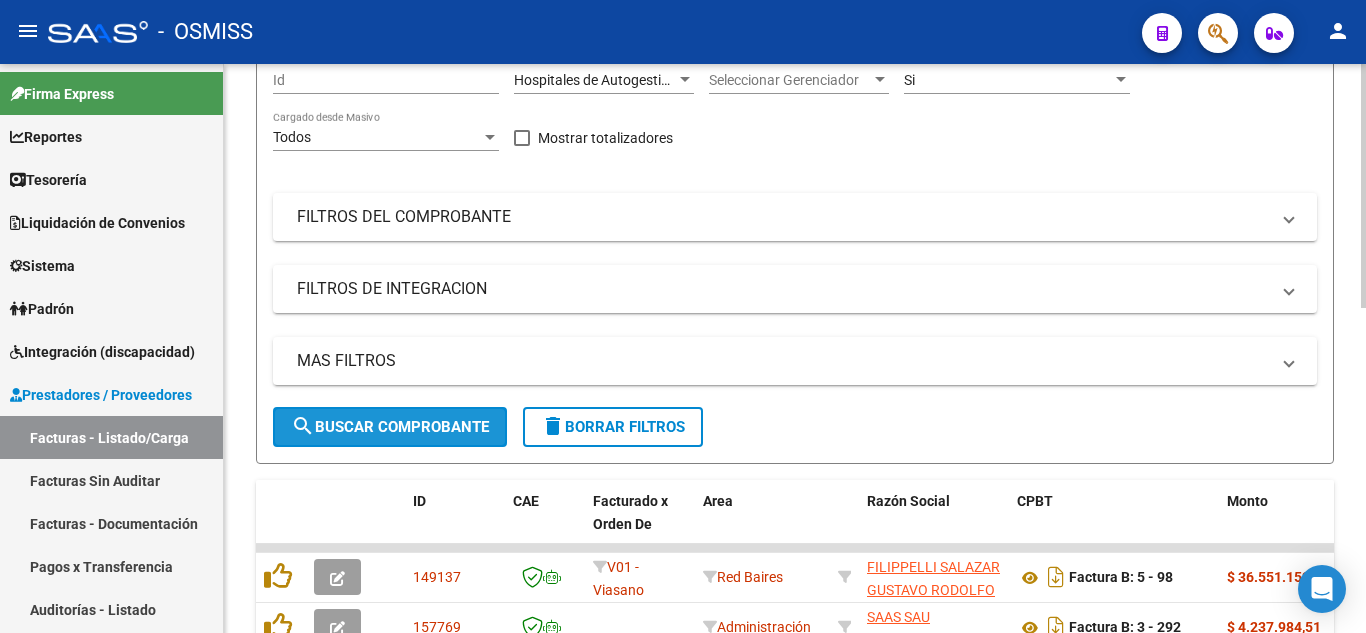 click on "search  Buscar Comprobante" 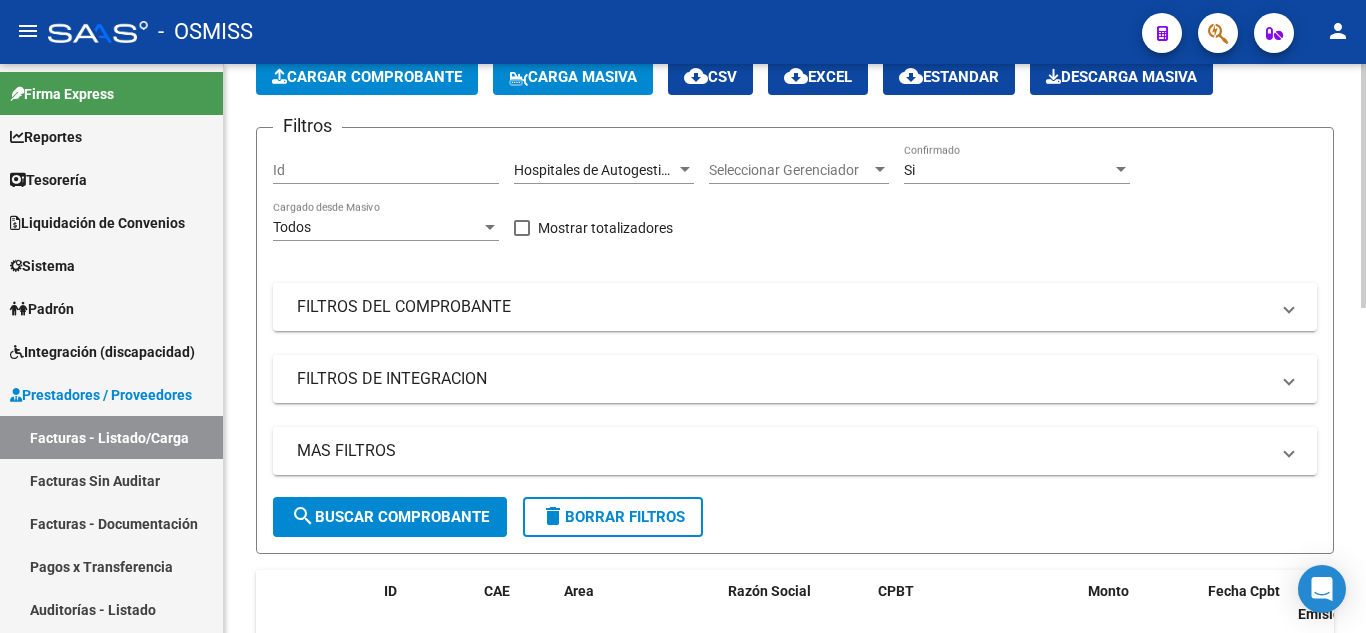 scroll, scrollTop: 57, scrollLeft: 0, axis: vertical 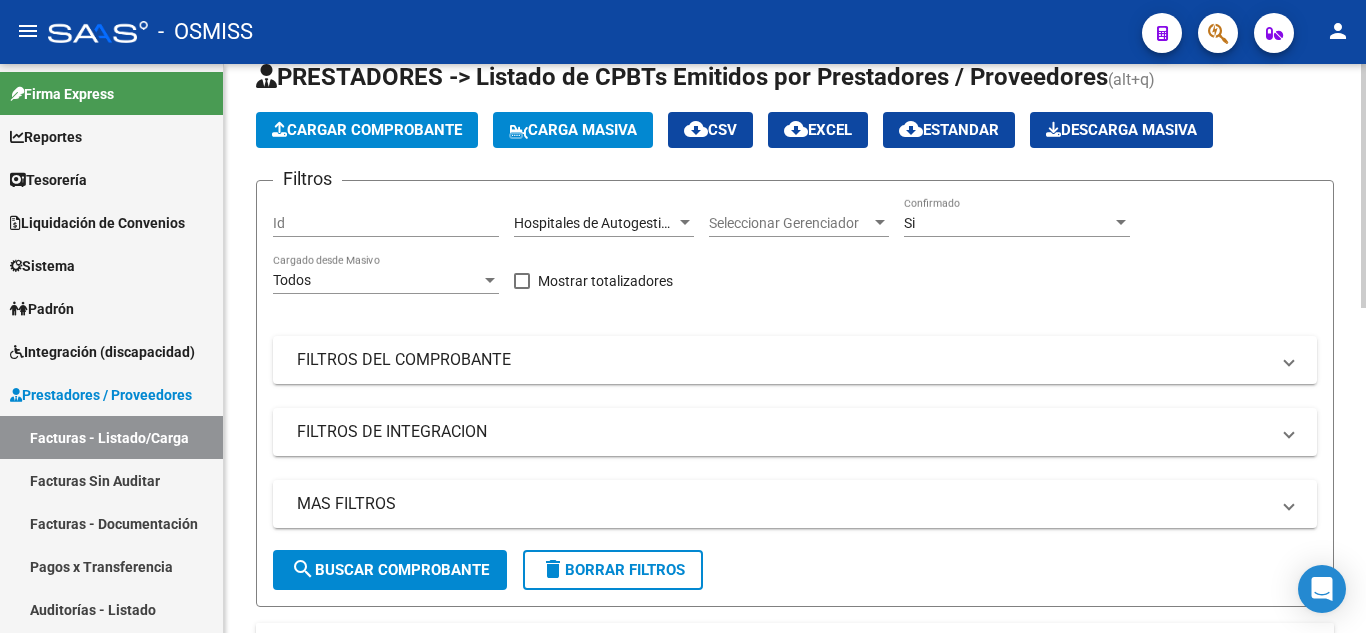 click on "Filtros Id Hospitales de Autogestión - Afiliaciones Area Seleccionar Gerenciador Seleccionar Gerenciador Si Confirmado Todos Cargado desde Masivo   Mostrar totalizadores   FILTROS DEL COMPROBANTE  Comprobante Tipo Comprobante Tipo Start date – End date Fec. Comprobante Desde / Hasta Días Emisión Desde(cant. días) Días Emisión Hasta(cant. días) CUIT / Razón Social Pto. Venta Nro. Comprobante Código SSS CAE Válido CAE Válido Todos Cargado Módulo Hosp. Todos Tiene facturacion Apócrifa Hospital Refes  FILTROS DE INTEGRACION  Período De Prestación Campos del Archivo de Rendición Devuelto x SSS (dr_envio) Todos Rendido x SSS (dr_envio) Tipo de Registro Tipo de Registro Período Presentación Período Presentación Campos del Legajo Asociado (preaprobación) Afiliado Legajo (cuil/nombre) Todos Solo facturas preaprobadas  MAS FILTROS  Todos Con Doc. Respaldatoria Todos Con Trazabilidad Todos Asociado a Expediente Sur Auditoría Auditoría Auditoría Id Start date – End date Start date – – –" 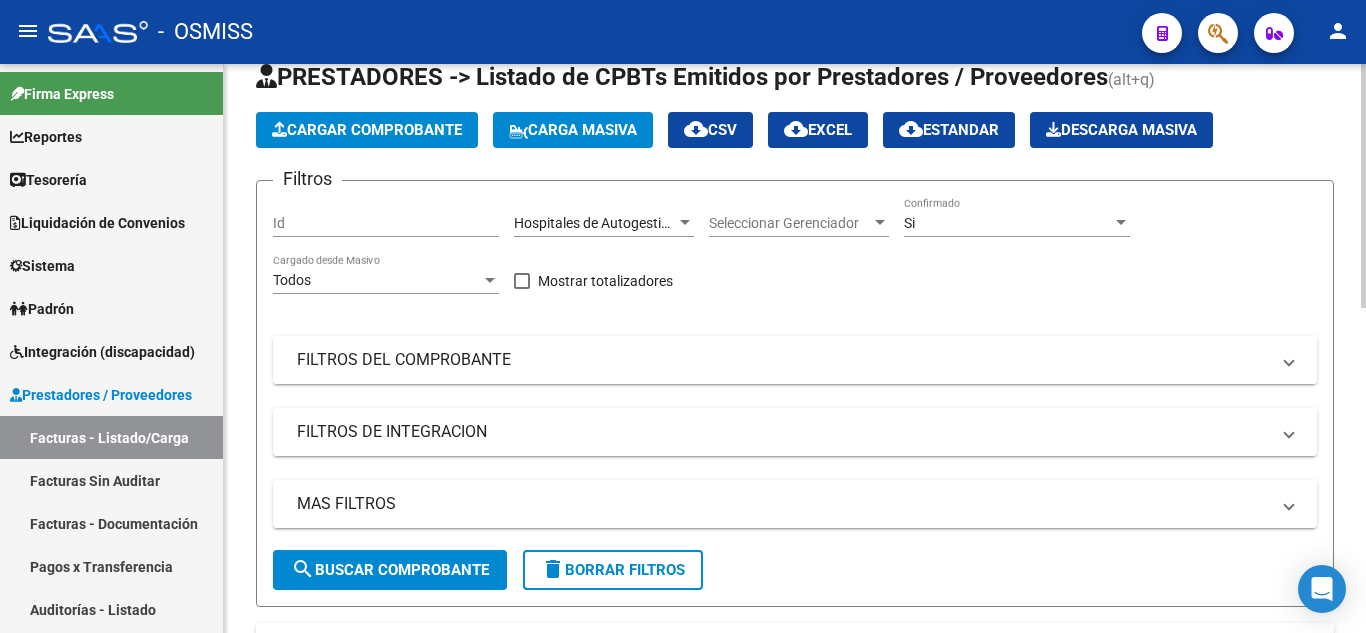 click on "FILTROS DEL COMPROBANTE" at bounding box center (783, 360) 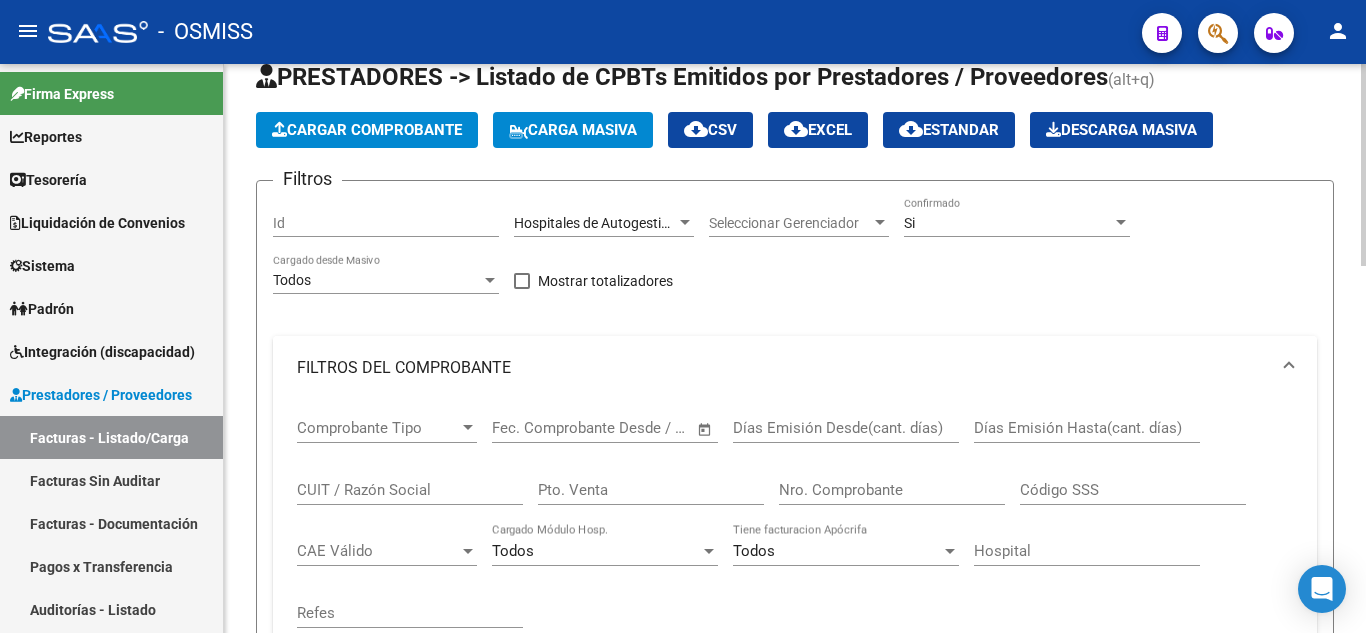 click on "FILTROS DEL COMPROBANTE" at bounding box center [783, 368] 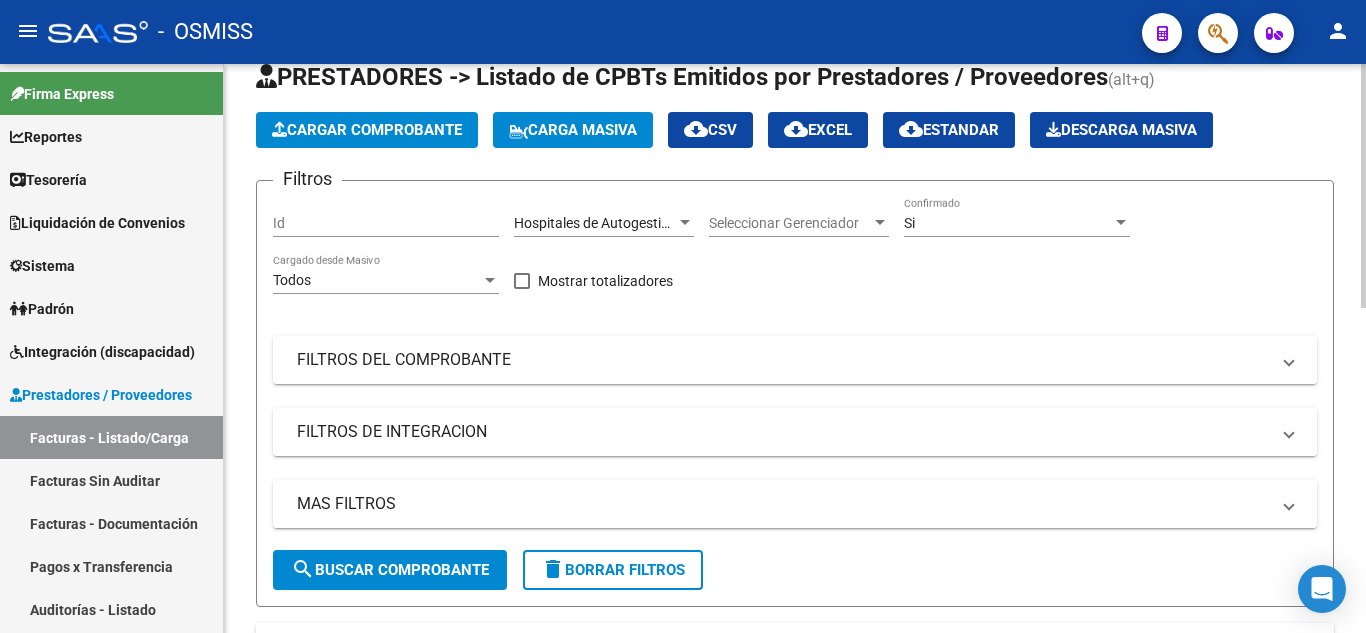 click on "MAS FILTROS" at bounding box center (783, 504) 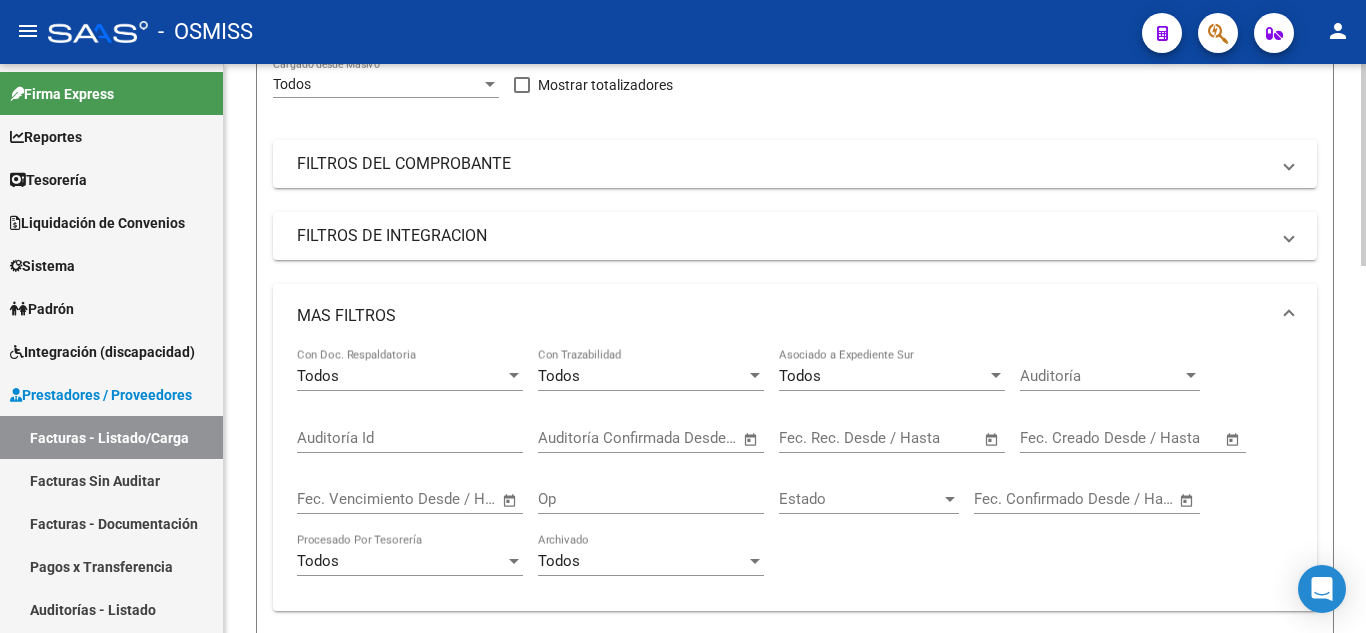 scroll, scrollTop: 257, scrollLeft: 0, axis: vertical 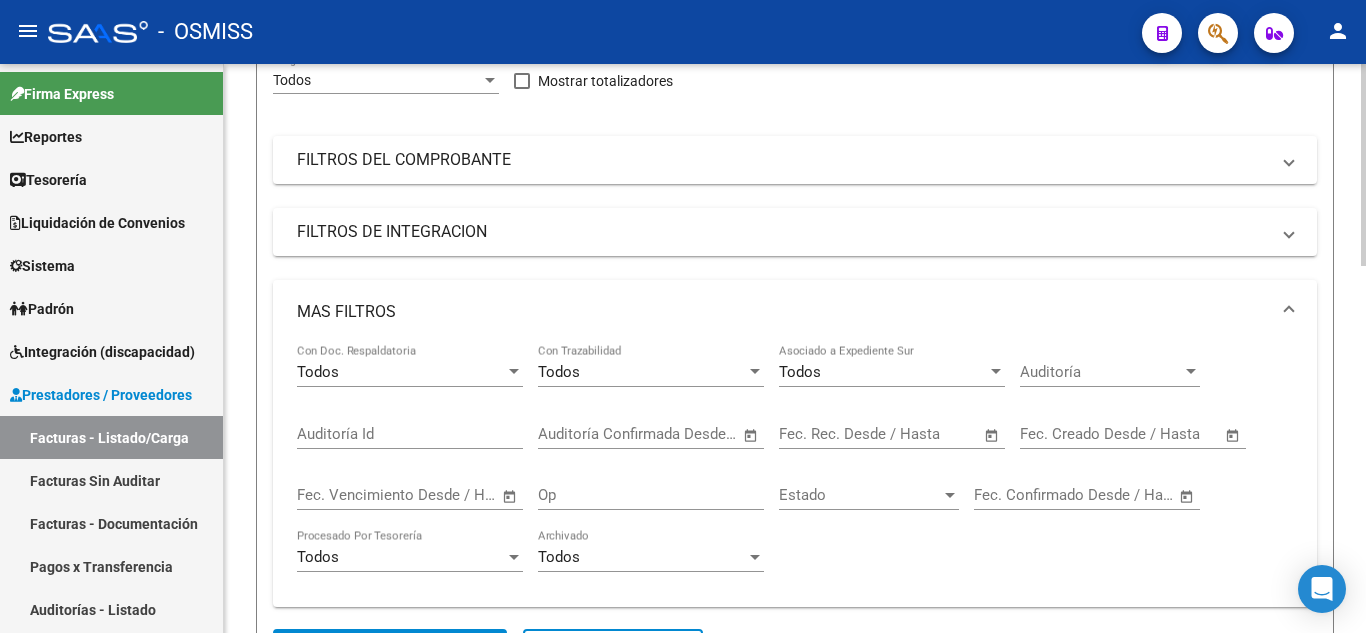 click at bounding box center [811, 434] 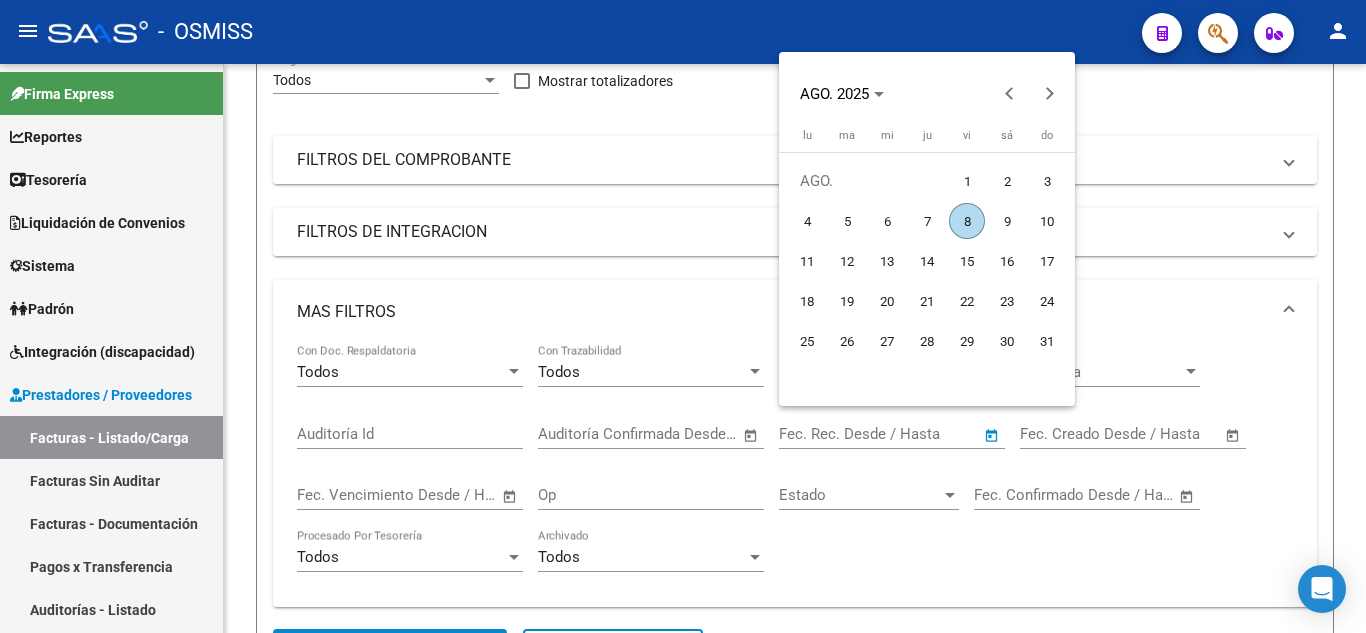 click at bounding box center [683, 316] 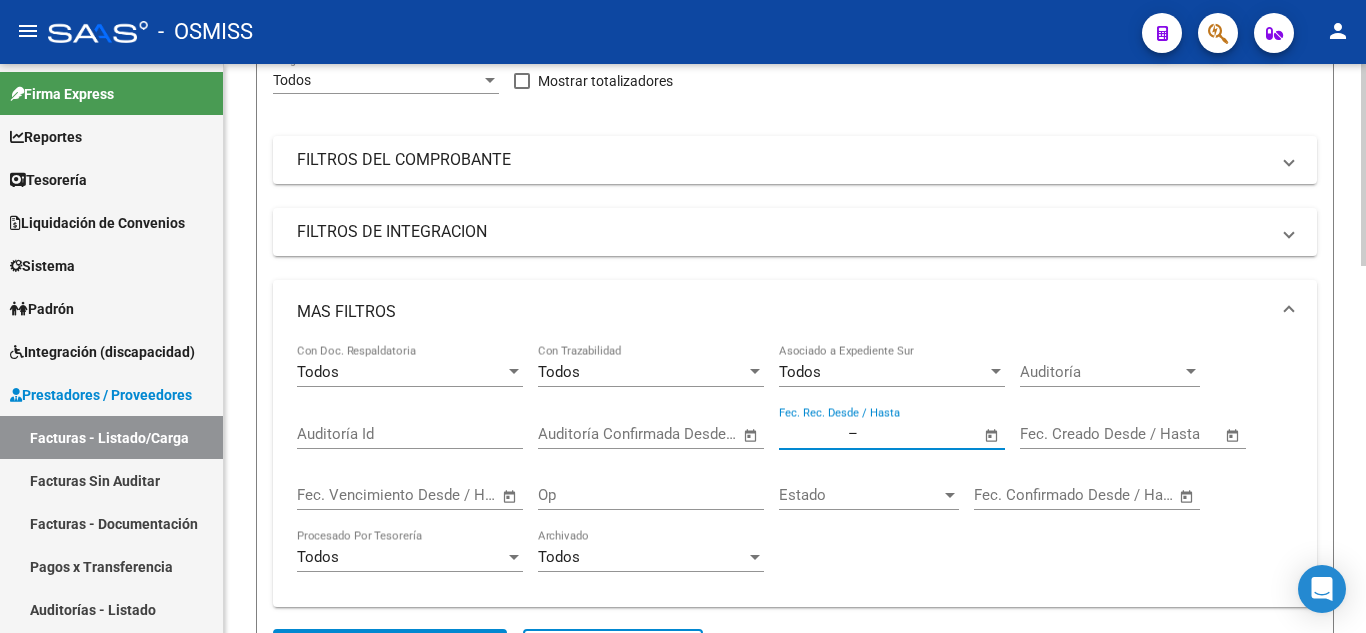click at bounding box center (811, 434) 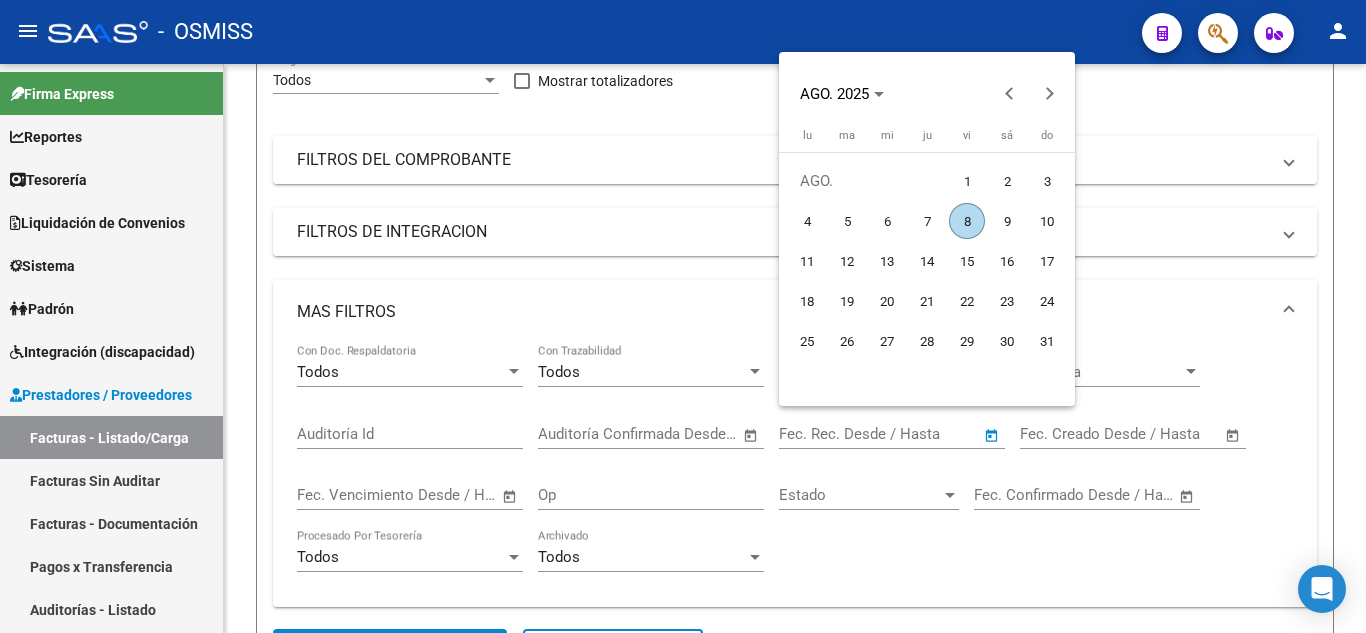 click on "8" at bounding box center [967, 221] 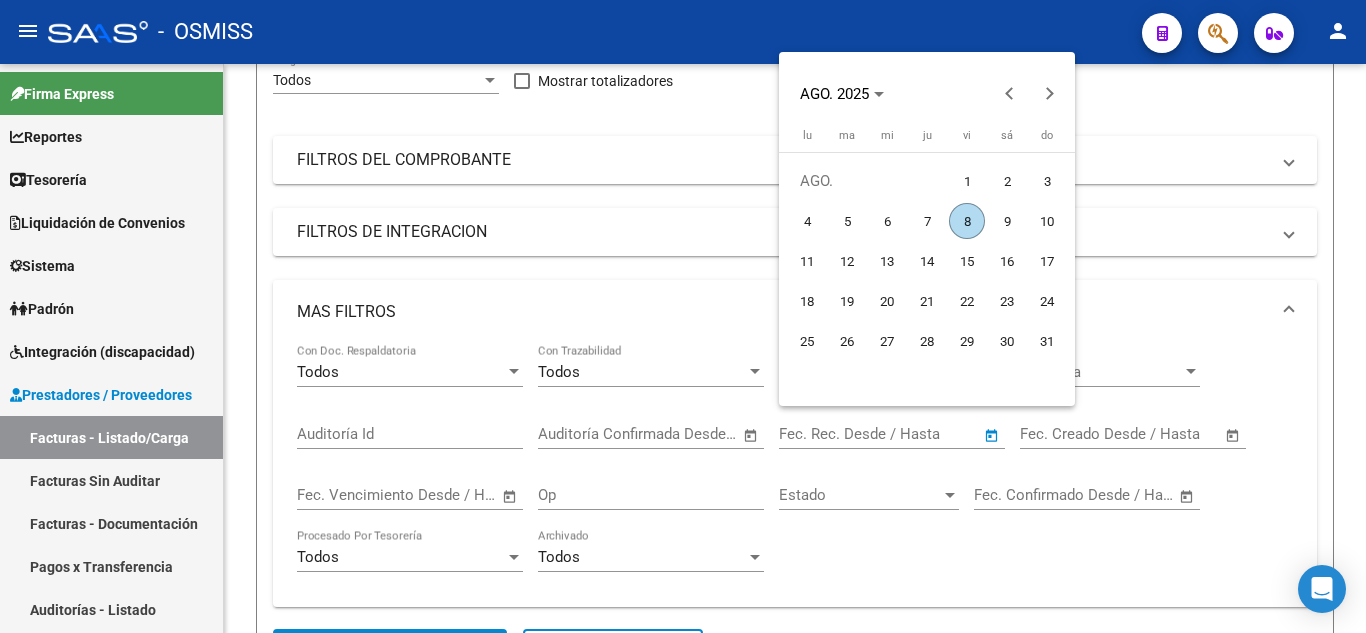 type on "8/8/2025" 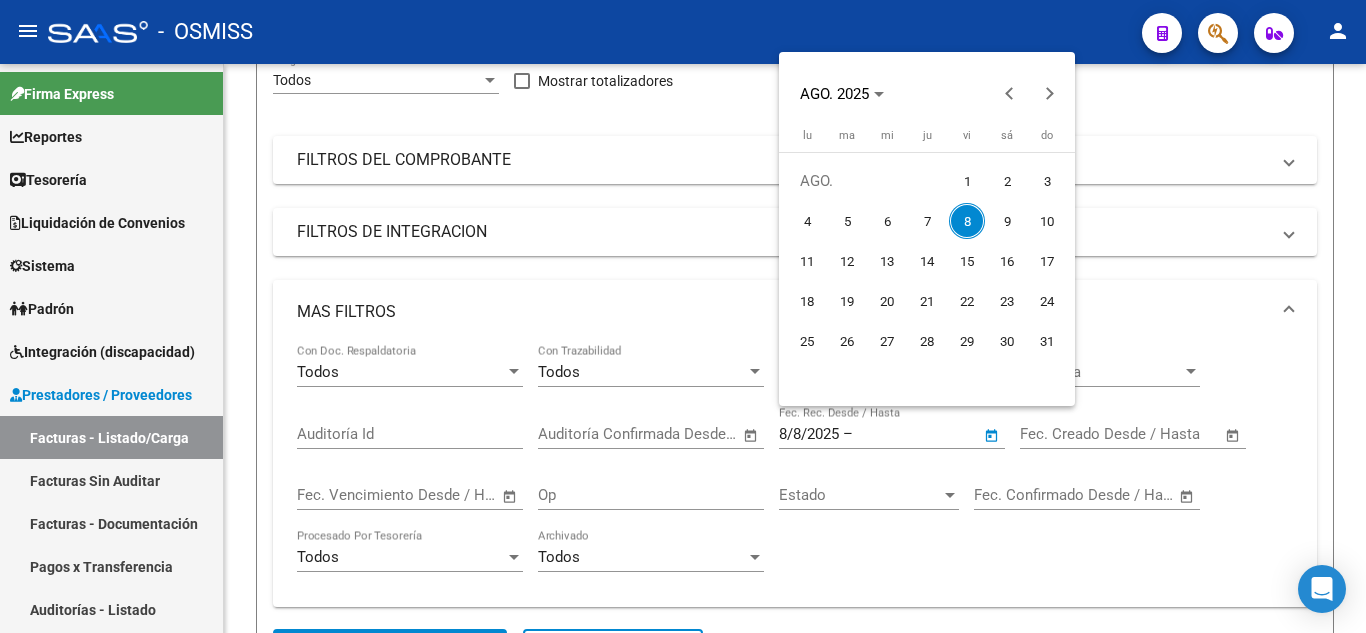 click on "8" at bounding box center [967, 221] 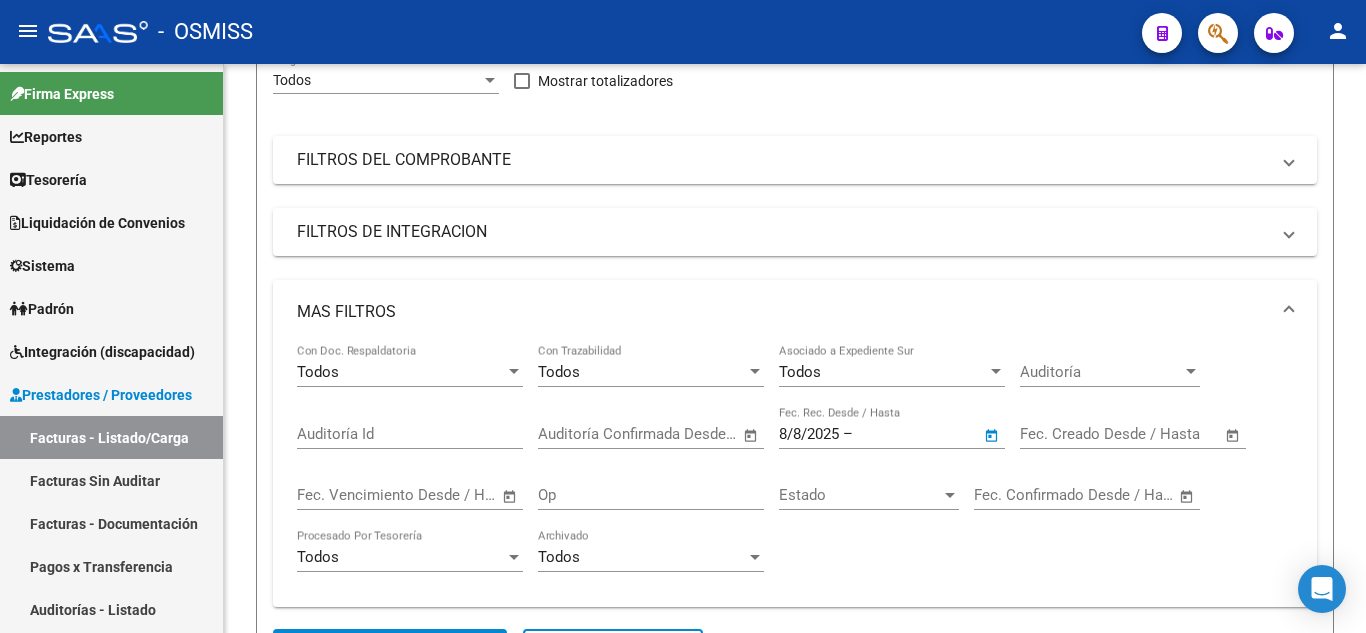 type on "8/8/2025" 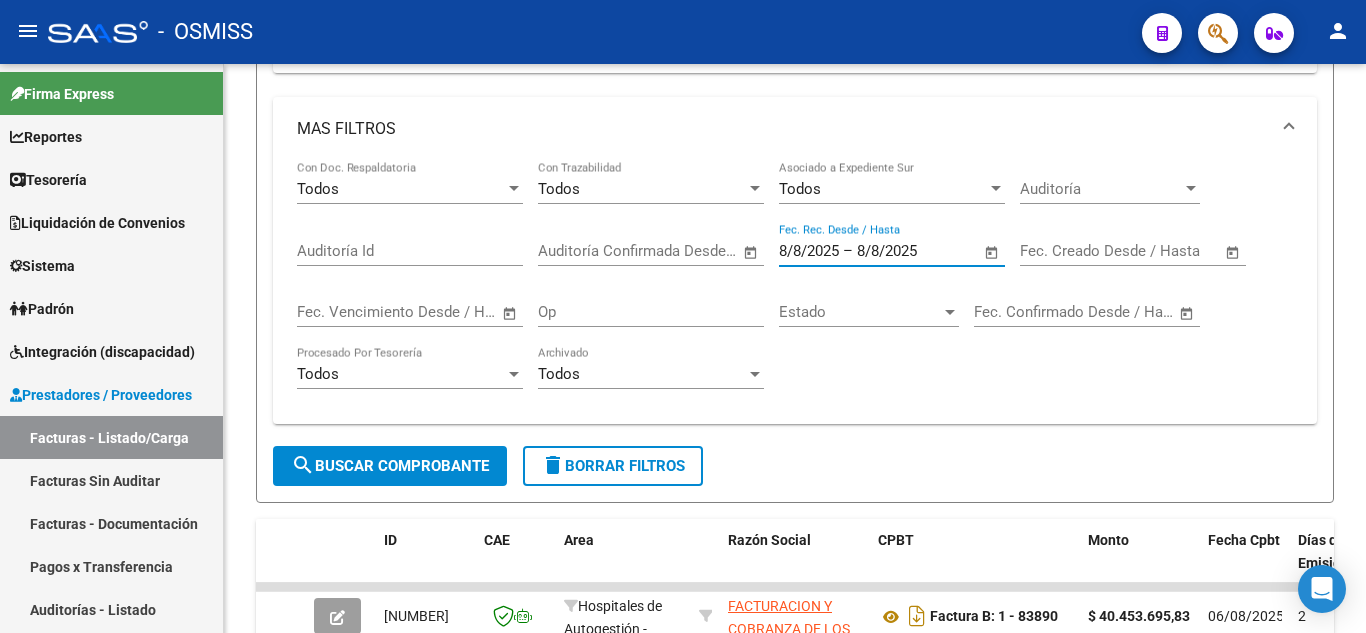 scroll, scrollTop: 457, scrollLeft: 0, axis: vertical 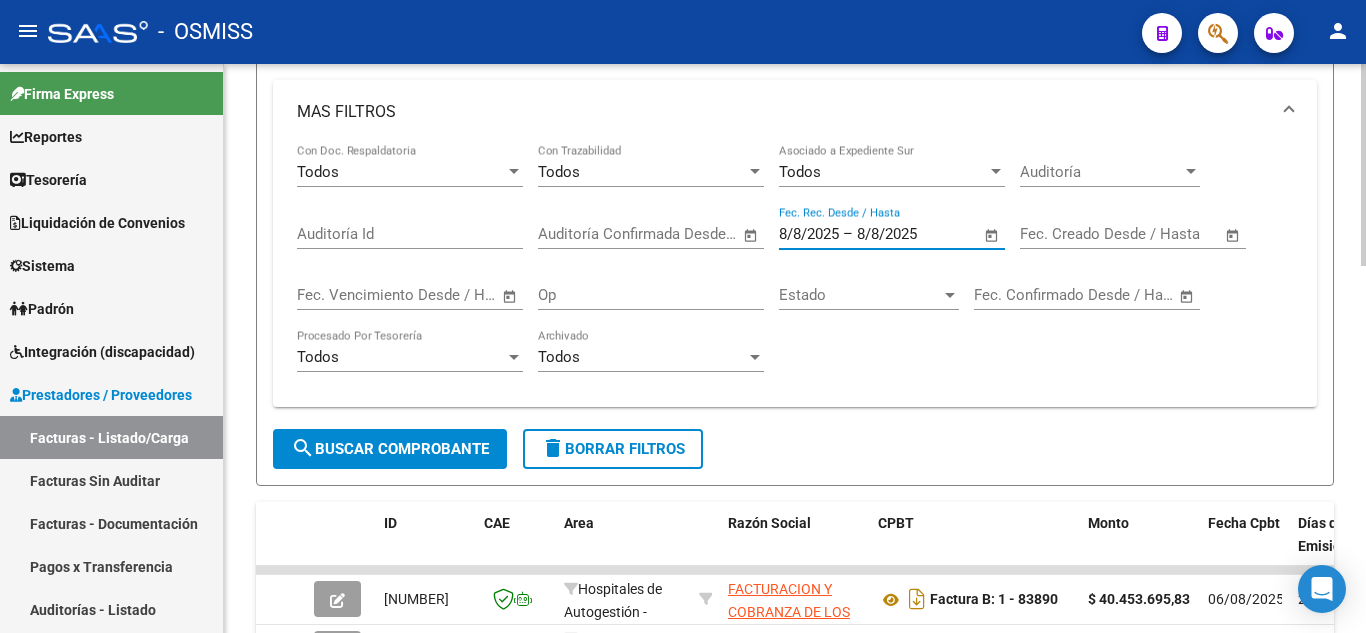 click on "search  Buscar Comprobante" 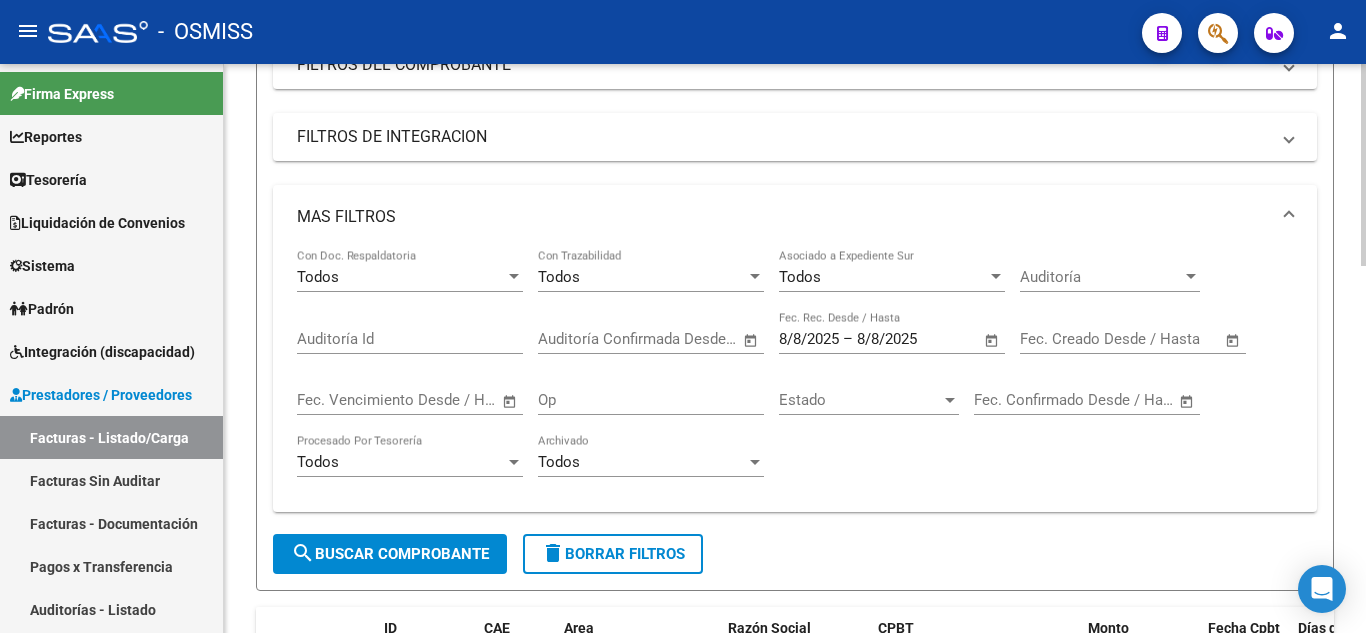scroll, scrollTop: 336, scrollLeft: 0, axis: vertical 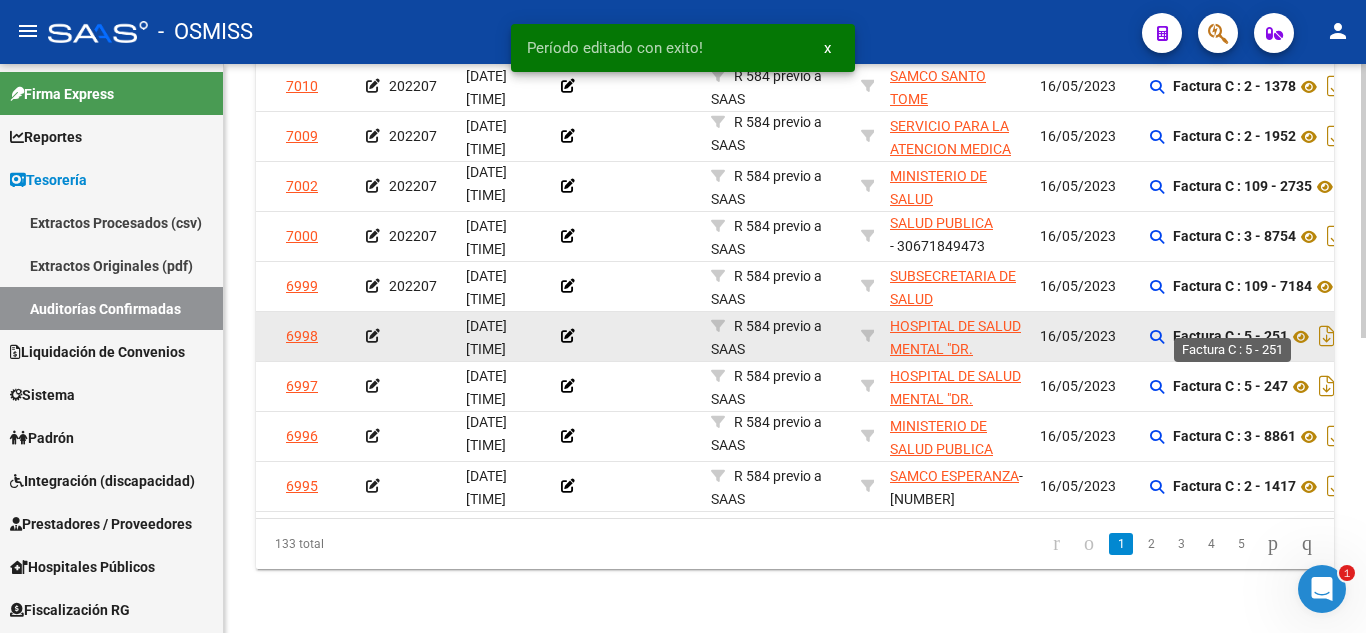 click on "Factura C : 5 - 251" 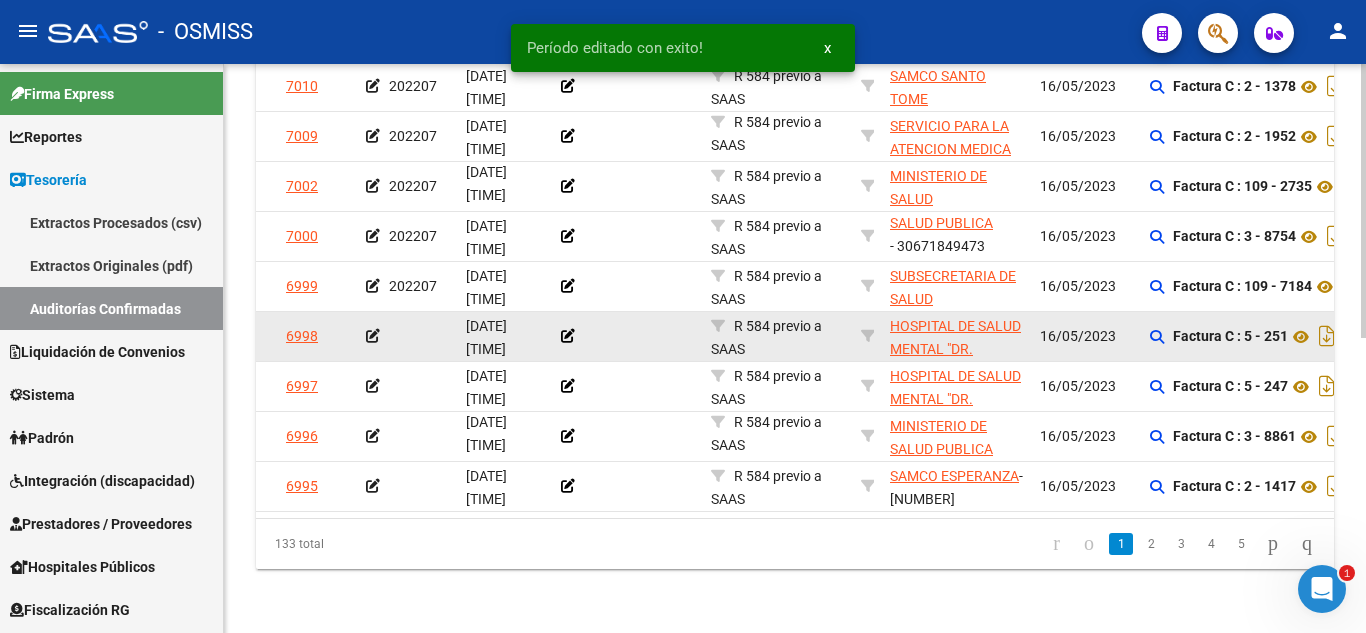 click on "Factura C : 5 - 251" 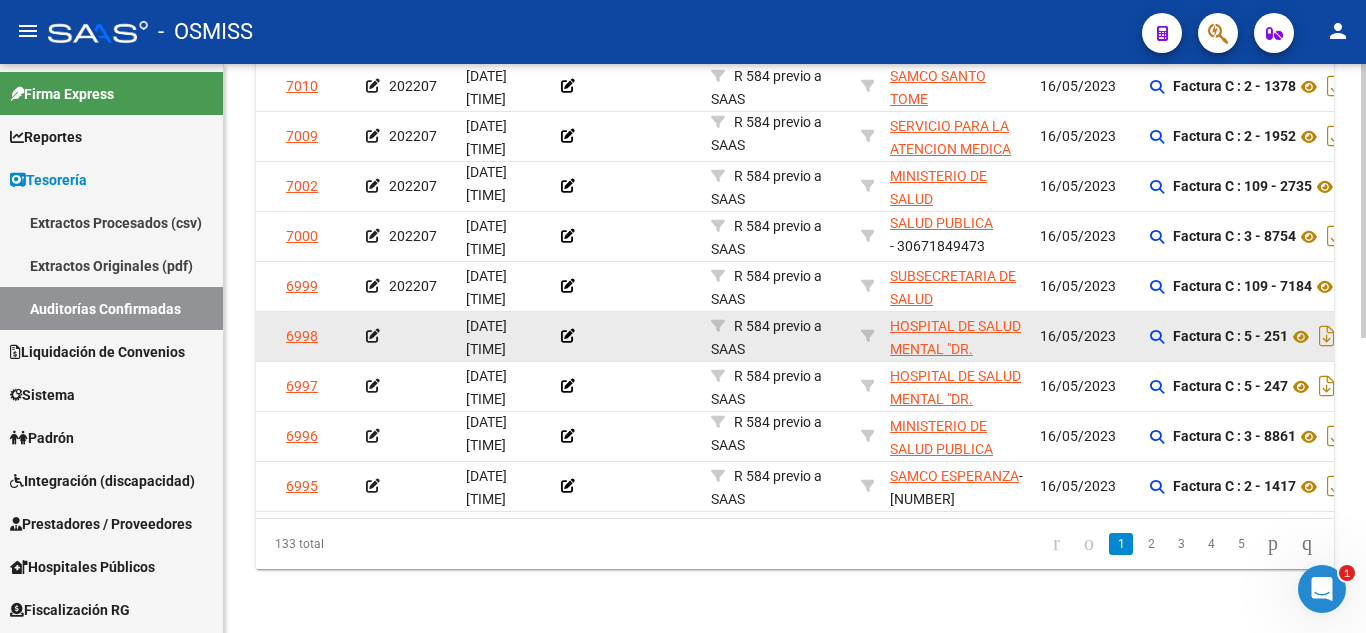 click 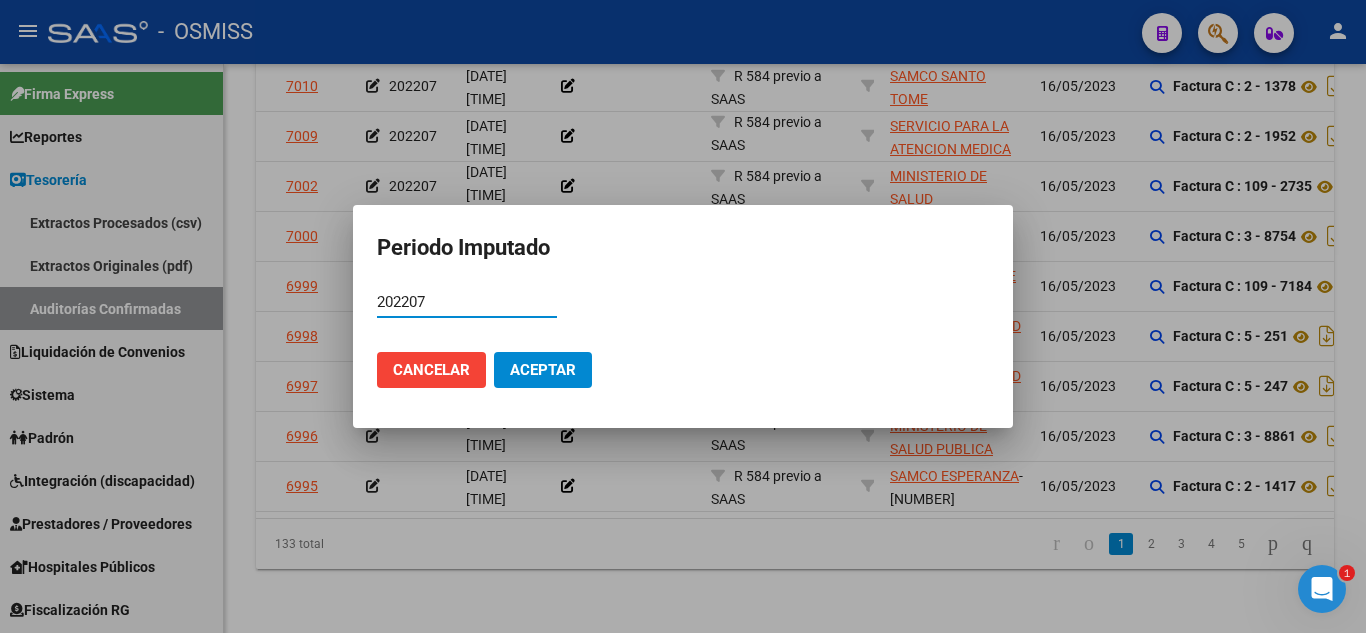 type on "202207" 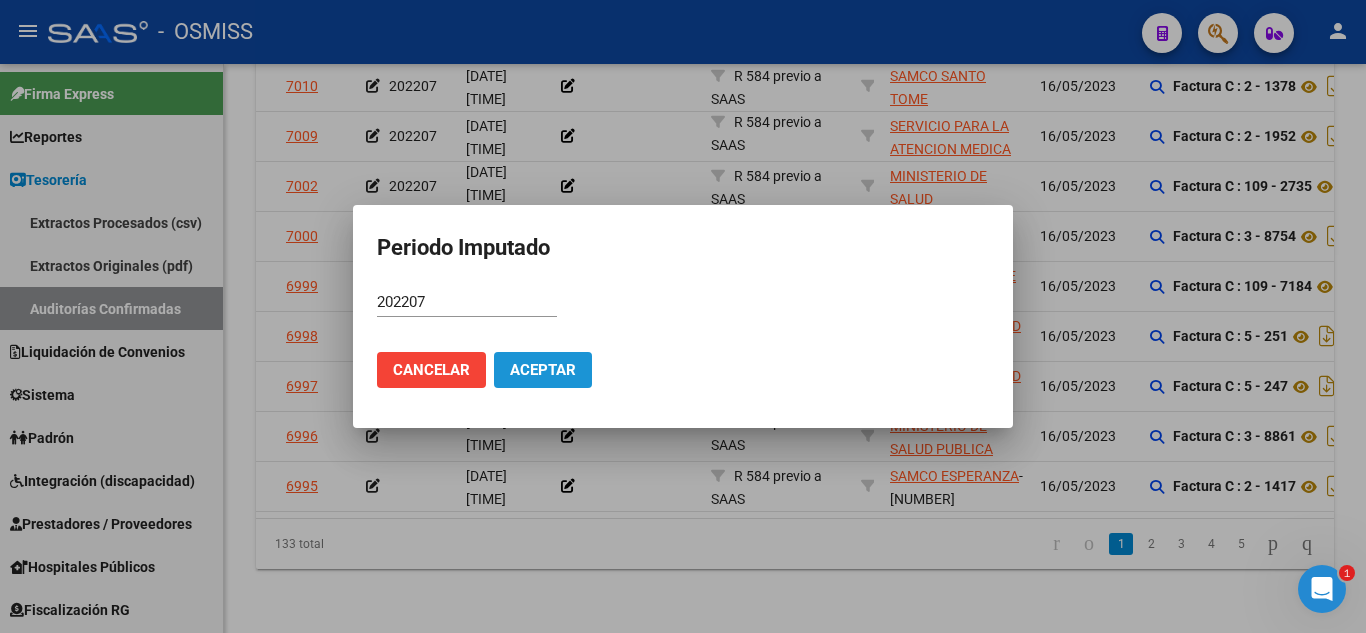 click on "Aceptar" 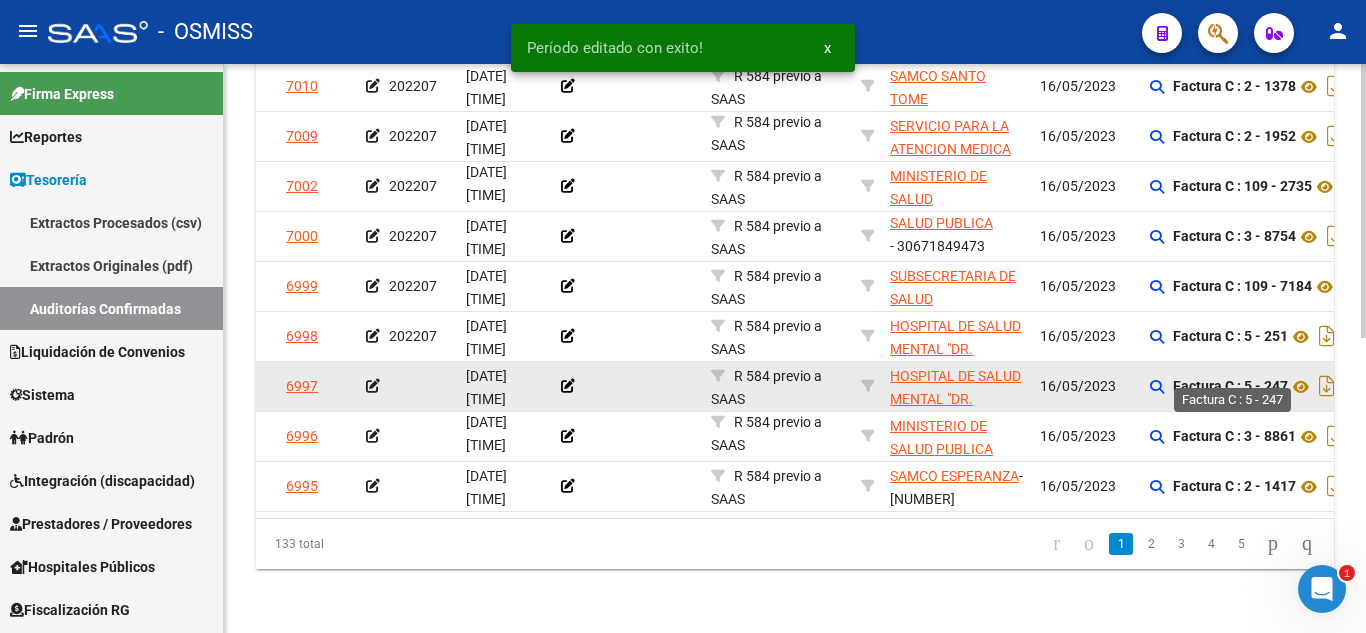 click on "Factura C : 5 - 247" 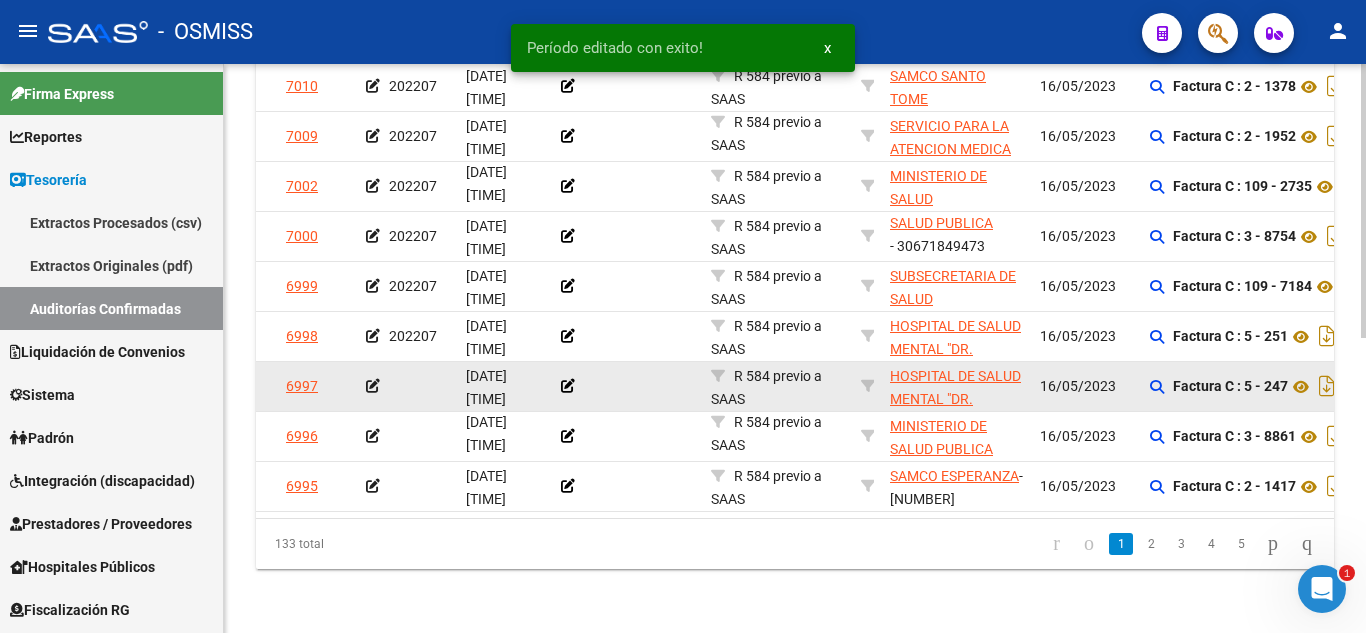 click on "Factura C : 5 - 247" 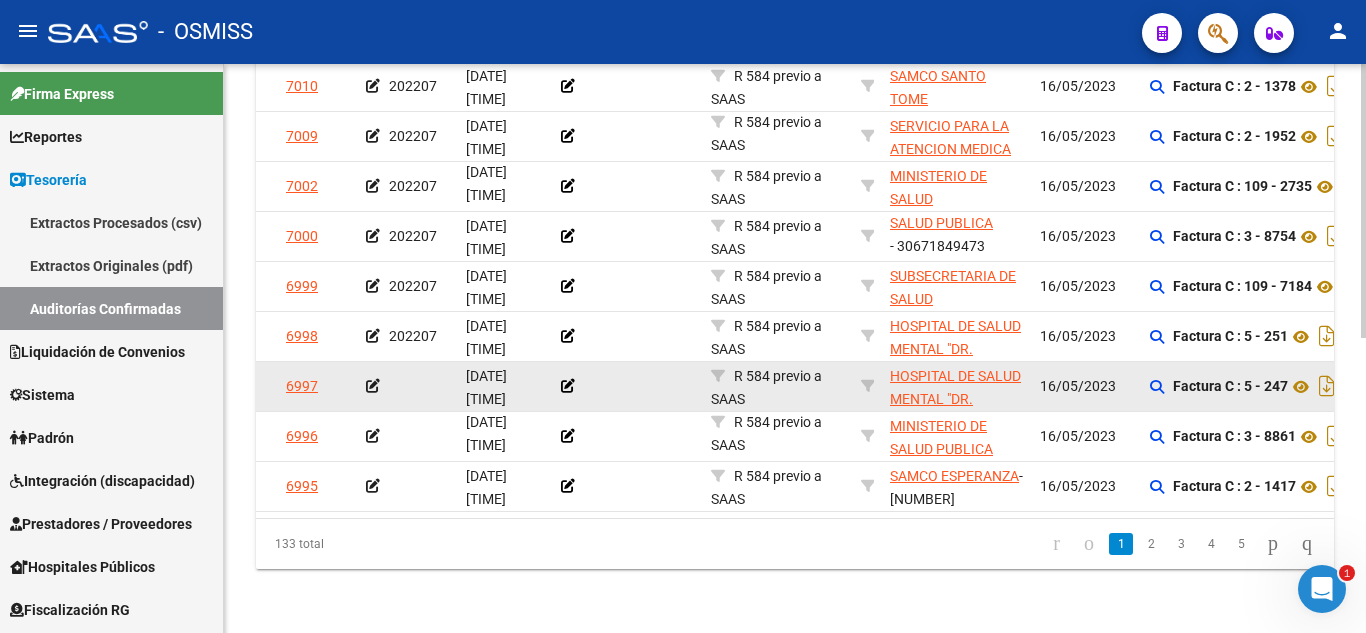 click 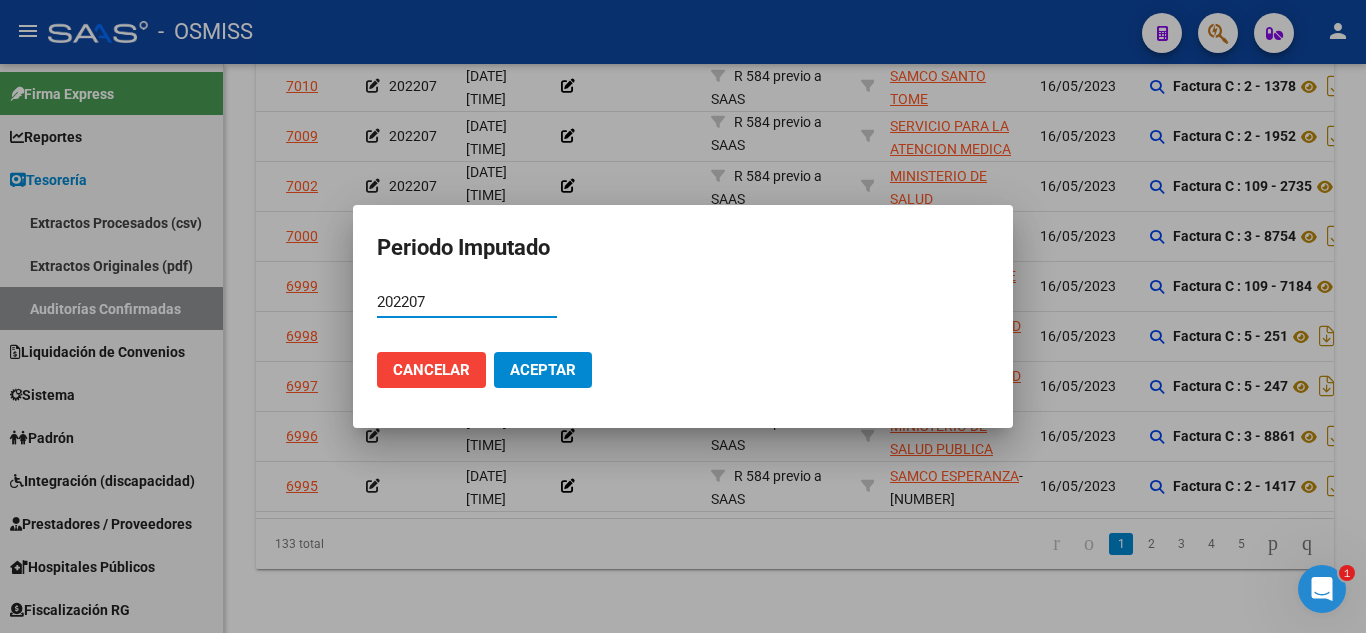 type on "202207" 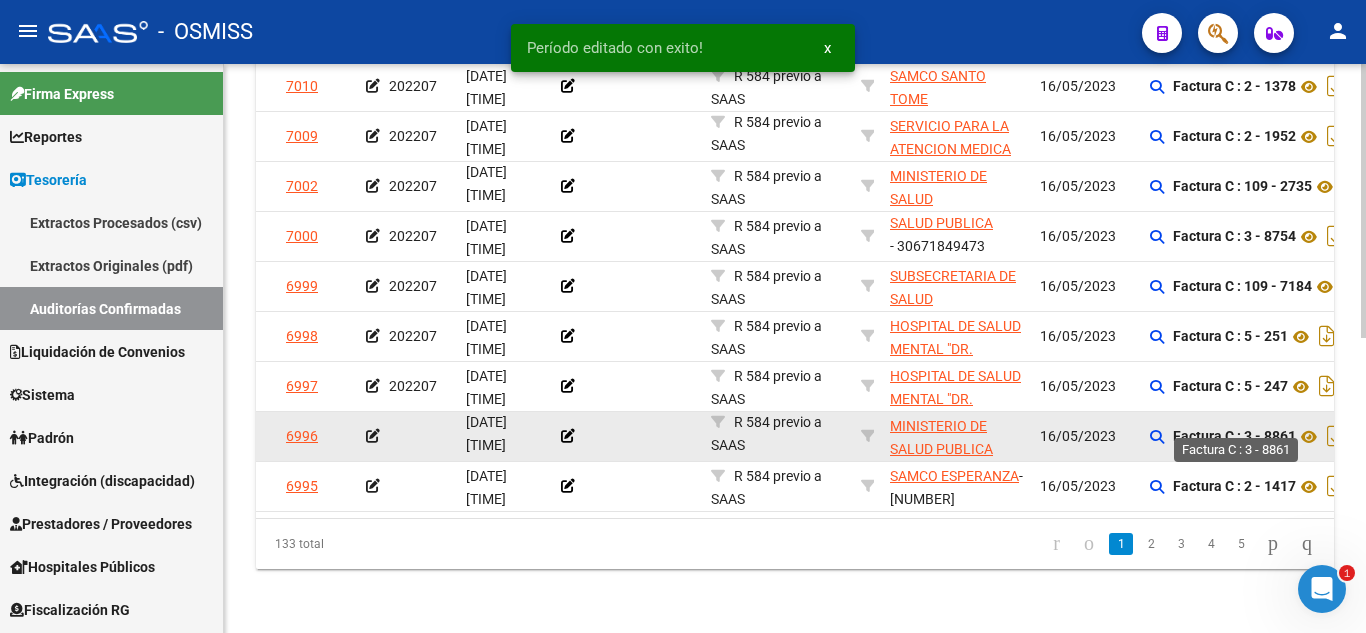 click on "Factura C : 3 - 8861" 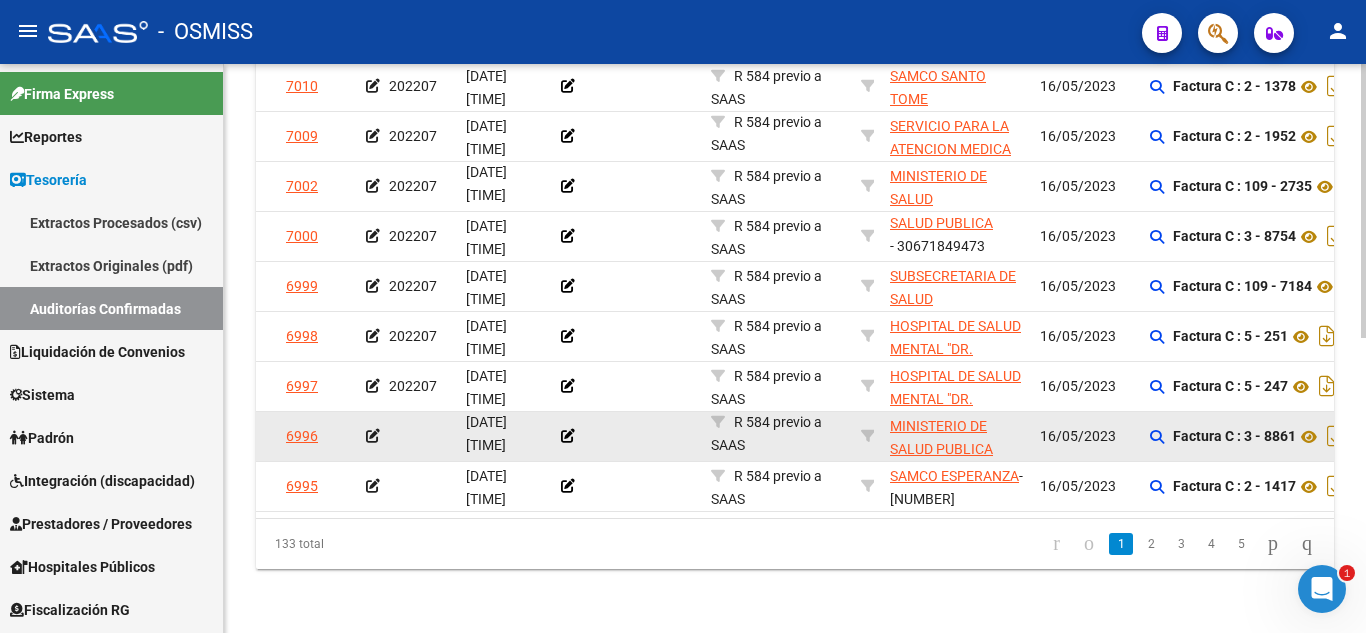 copy on "8861" 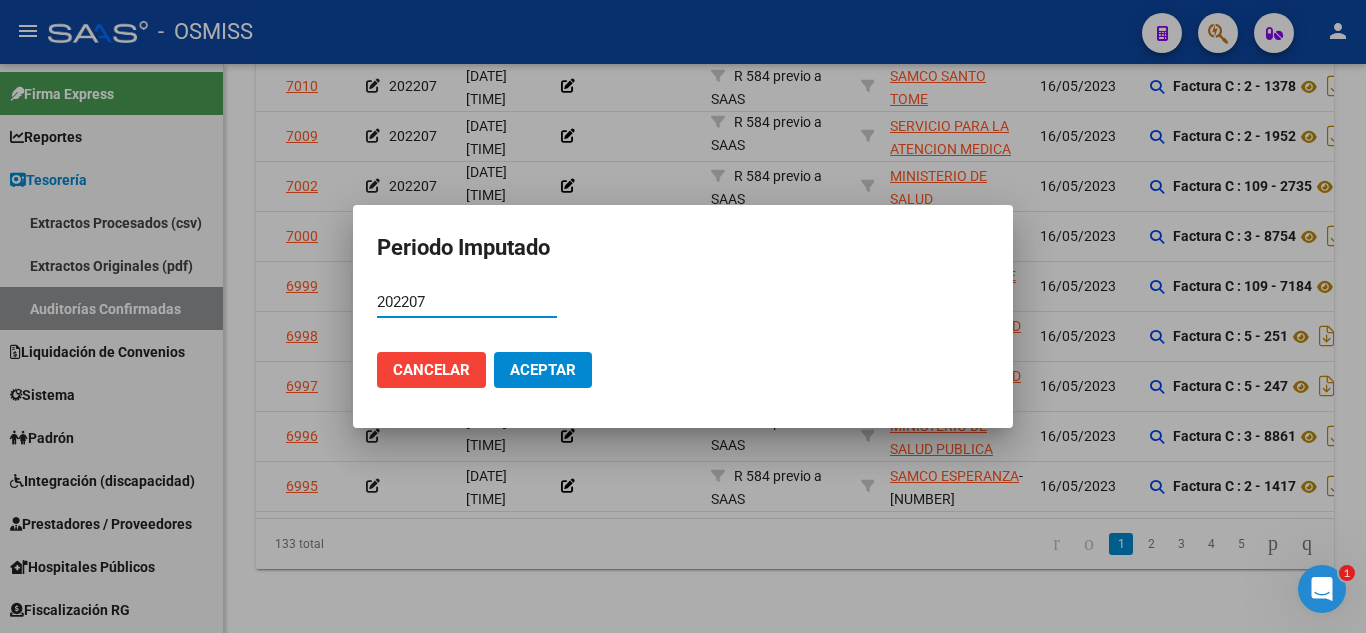 type on "202207" 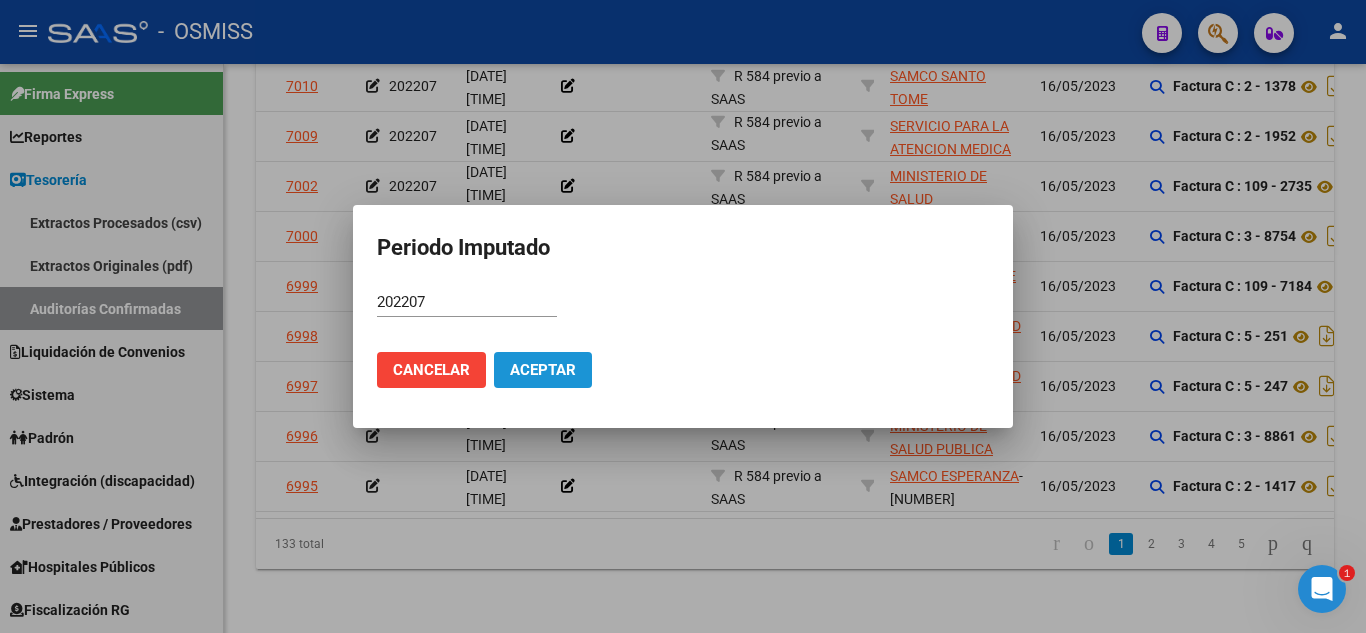 click on "Aceptar" 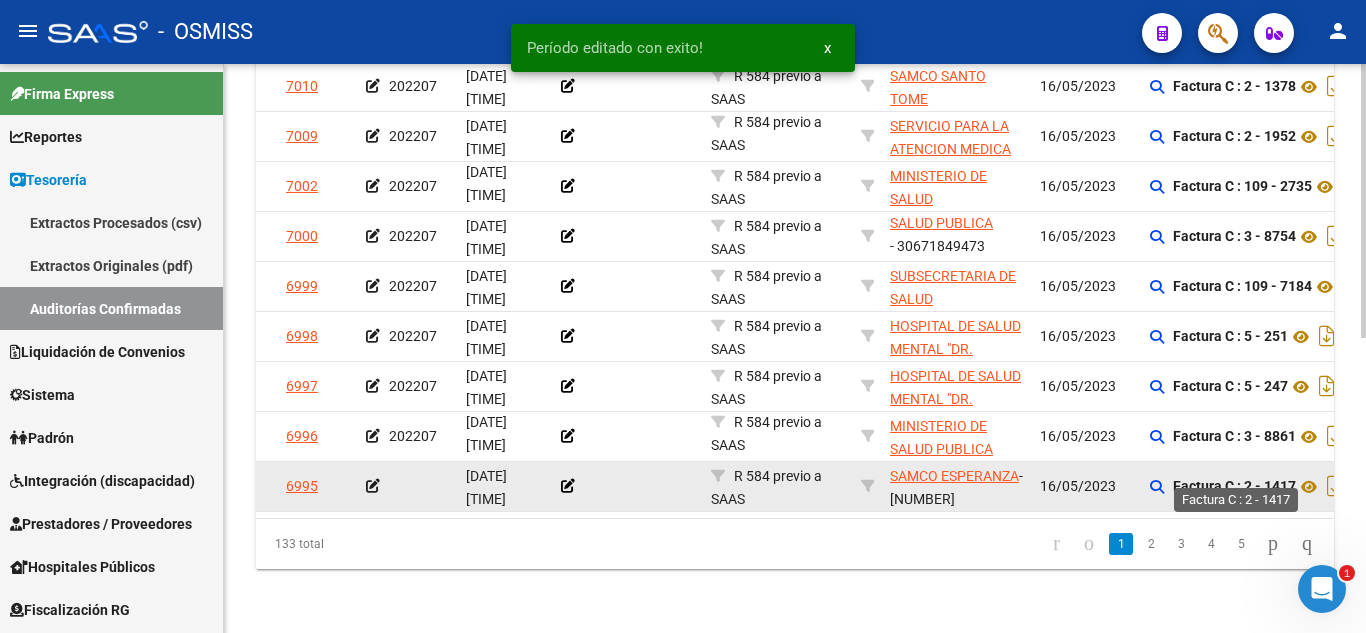 click on "Factura C : 2 - 1417" 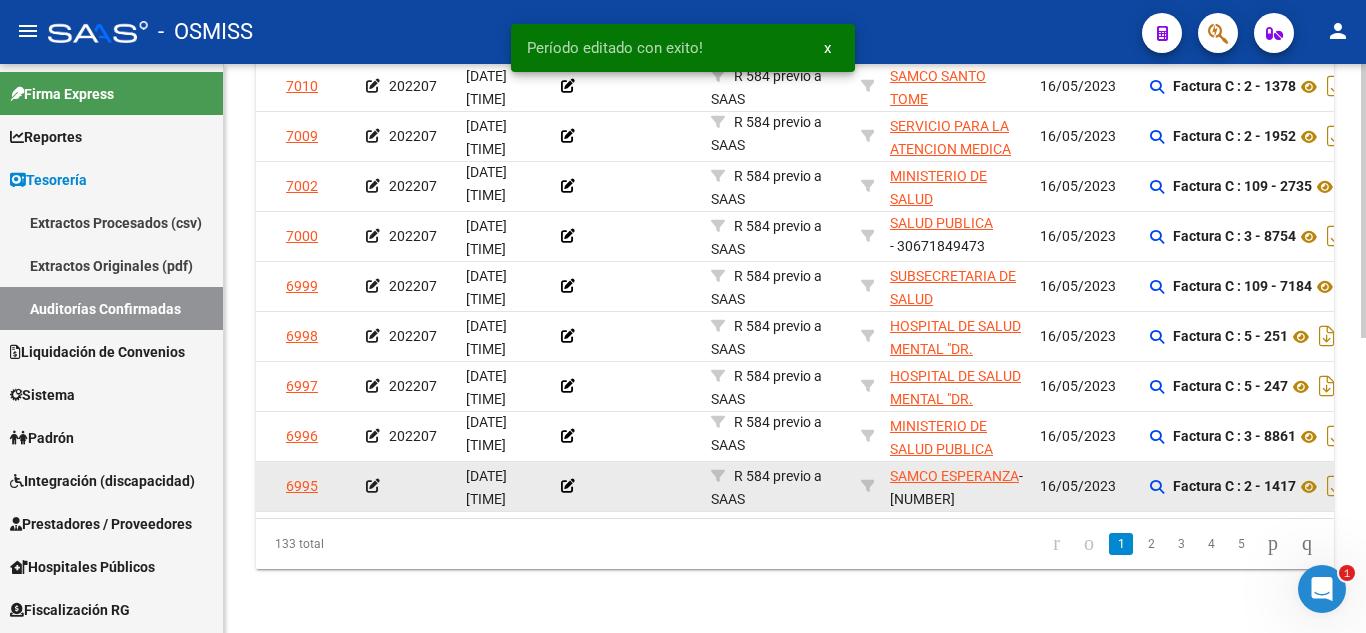 click on "Factura C : 2 - 1417" 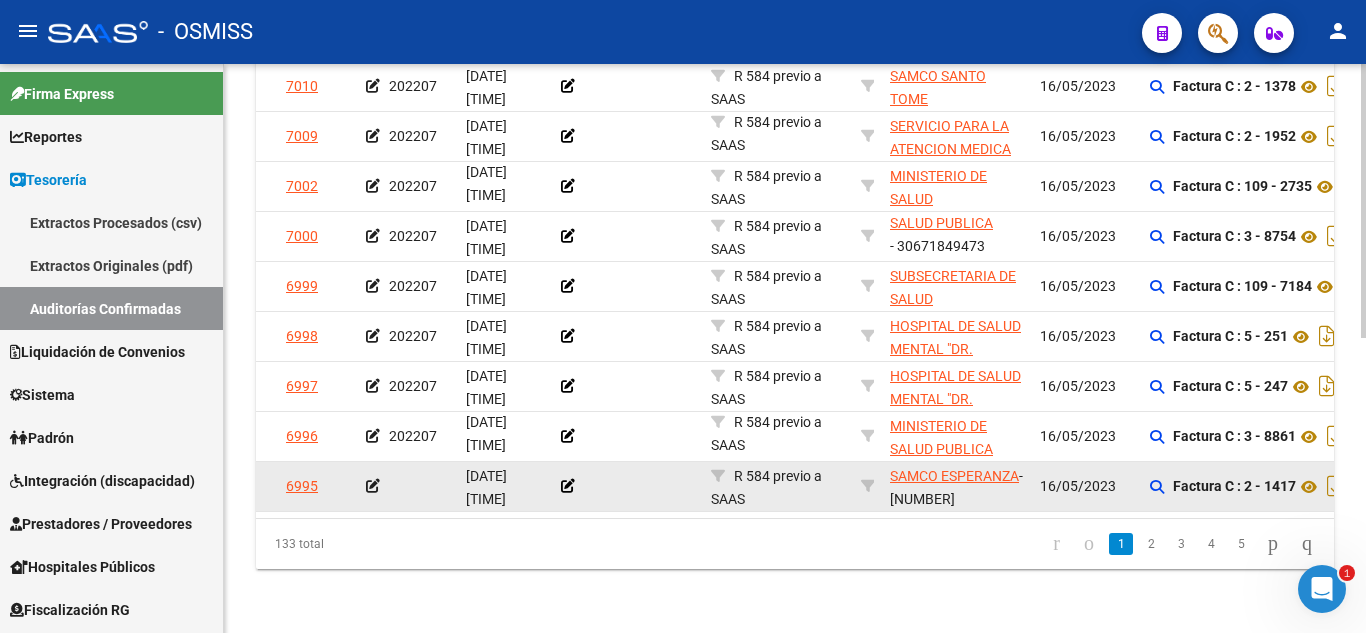 click 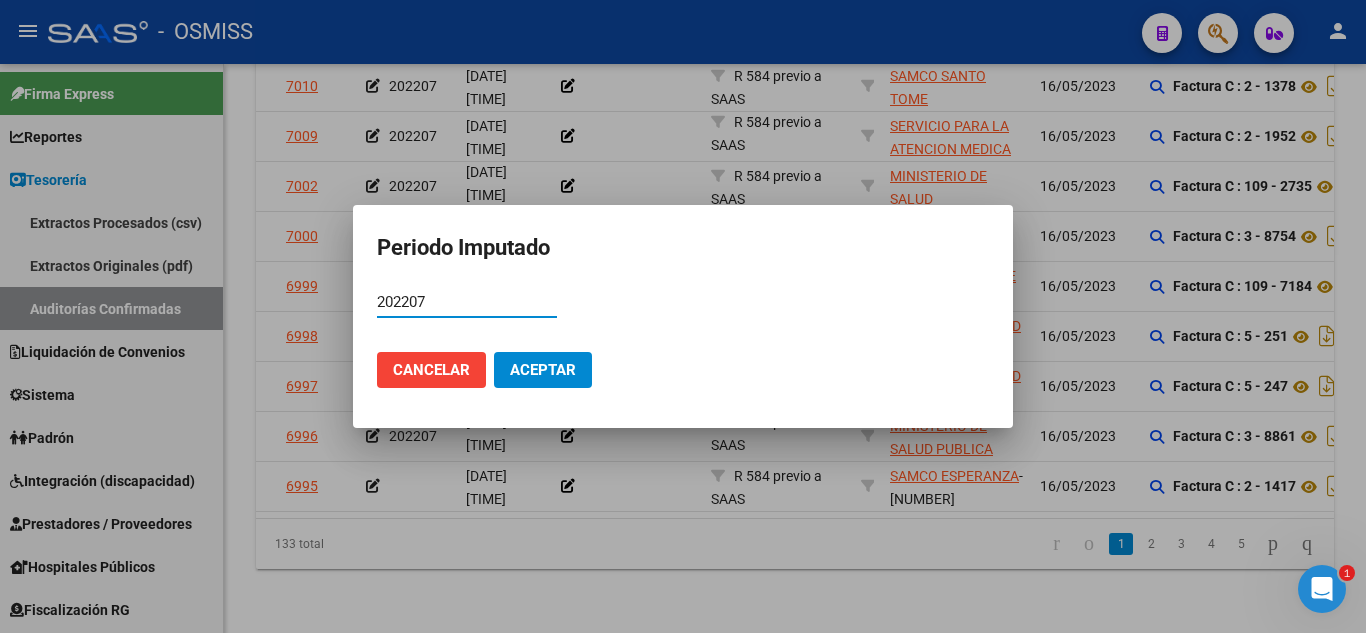 type on "202207" 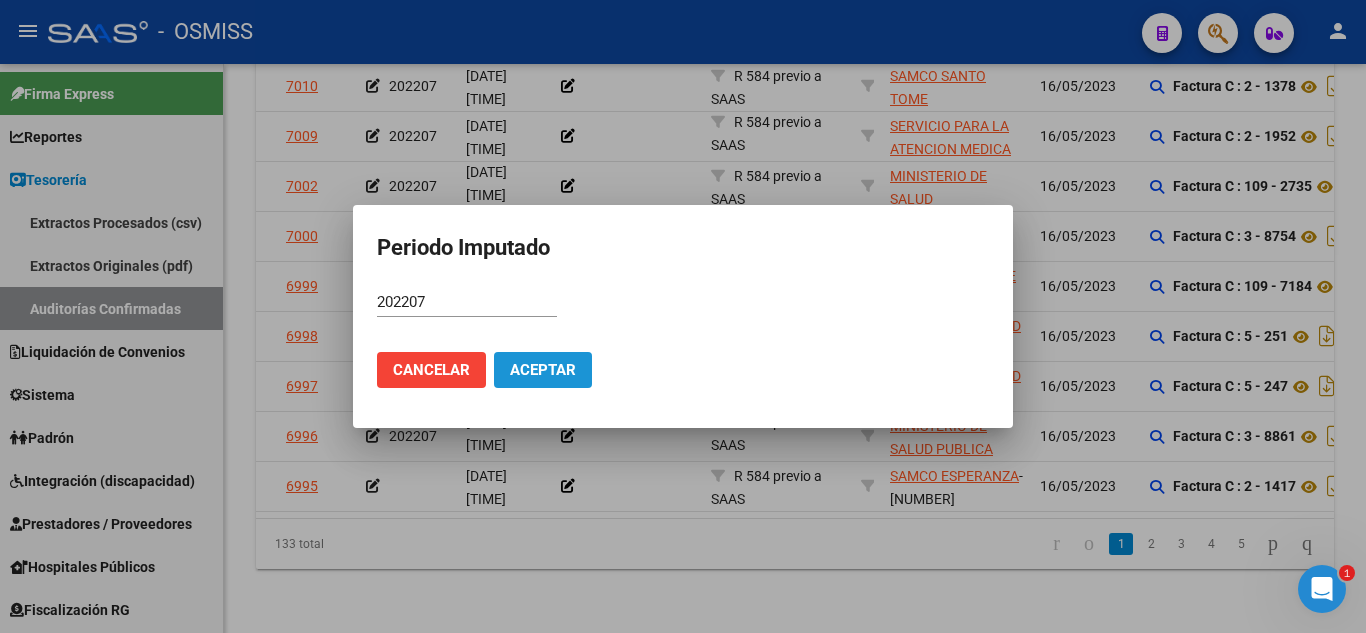 click on "Aceptar" 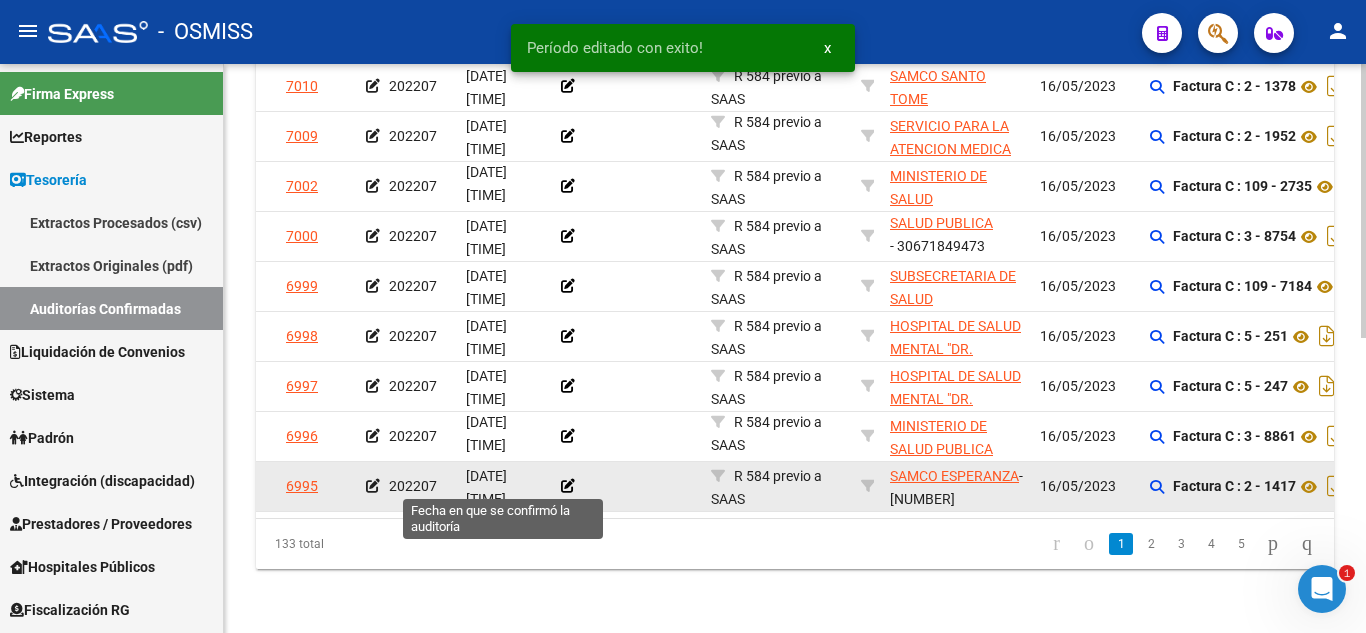 scroll, scrollTop: 512, scrollLeft: 0, axis: vertical 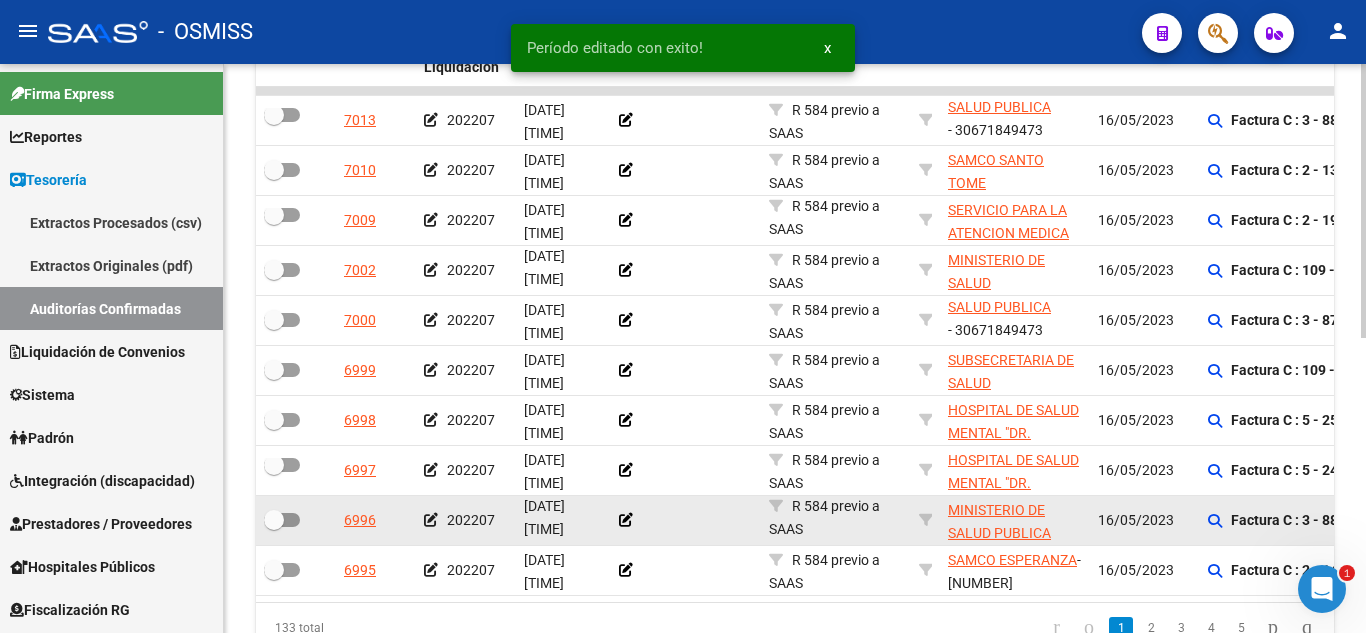 drag, startPoint x: 575, startPoint y: 534, endPoint x: 488, endPoint y: 528, distance: 87.20665 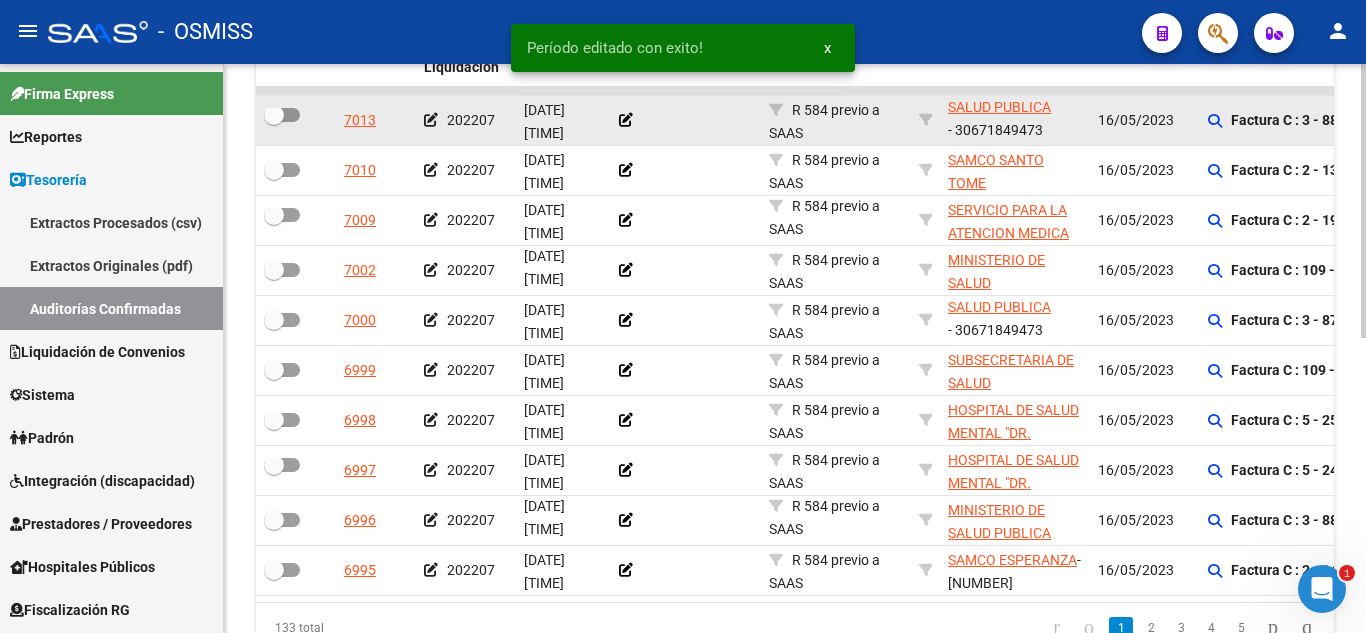 click 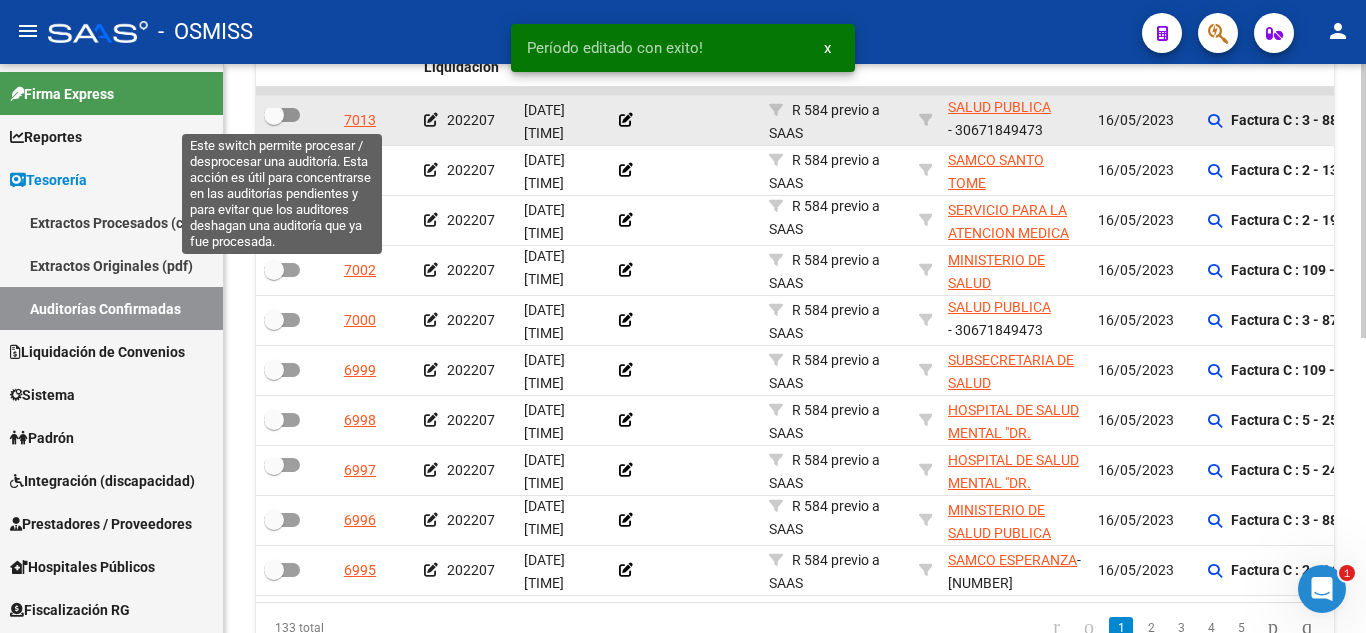 click at bounding box center [282, 115] 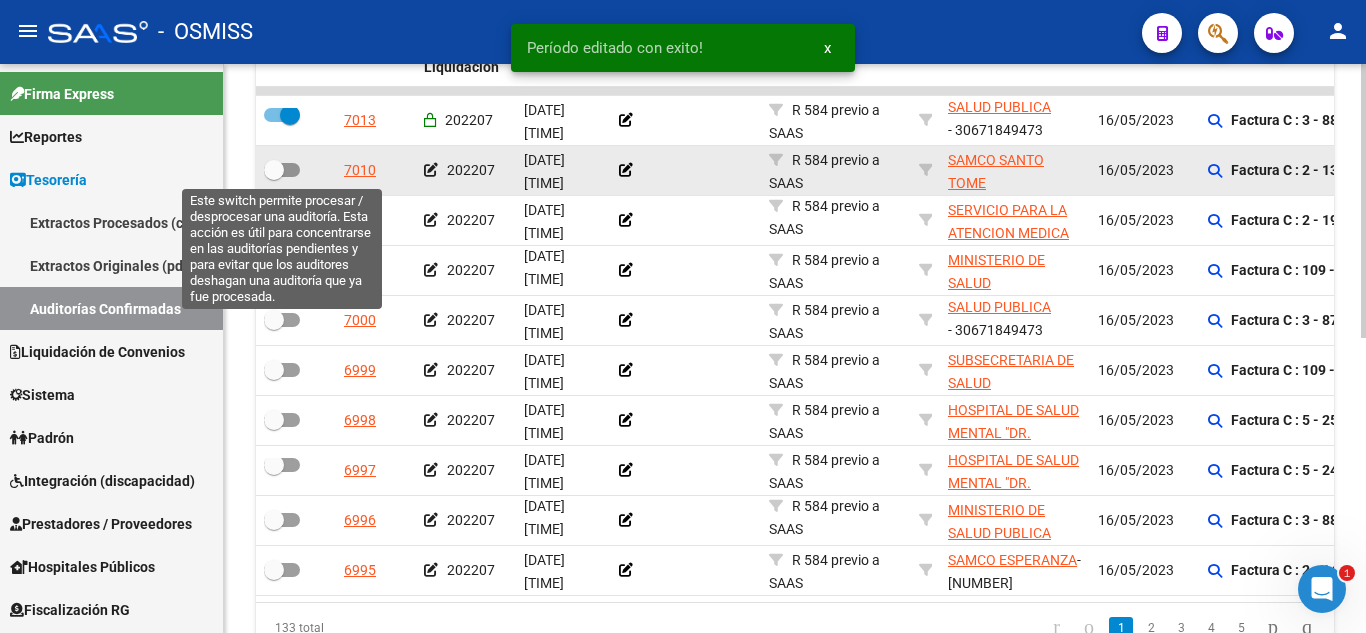 click at bounding box center [282, 170] 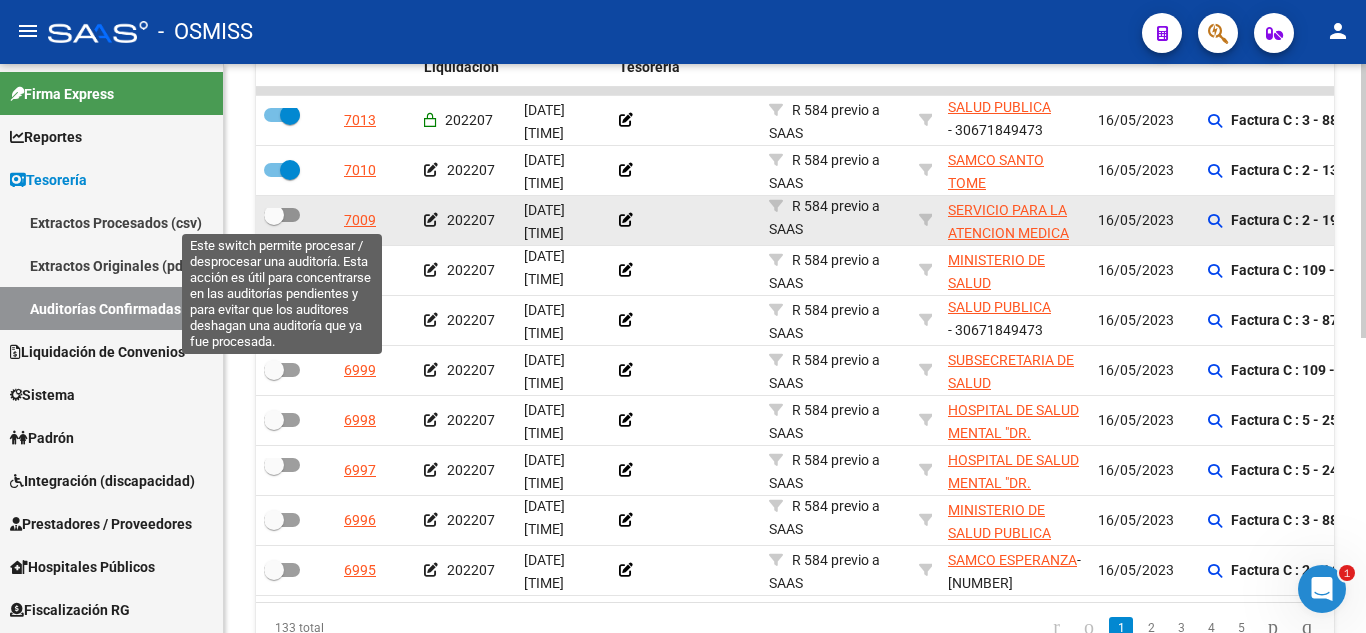 click at bounding box center (282, 215) 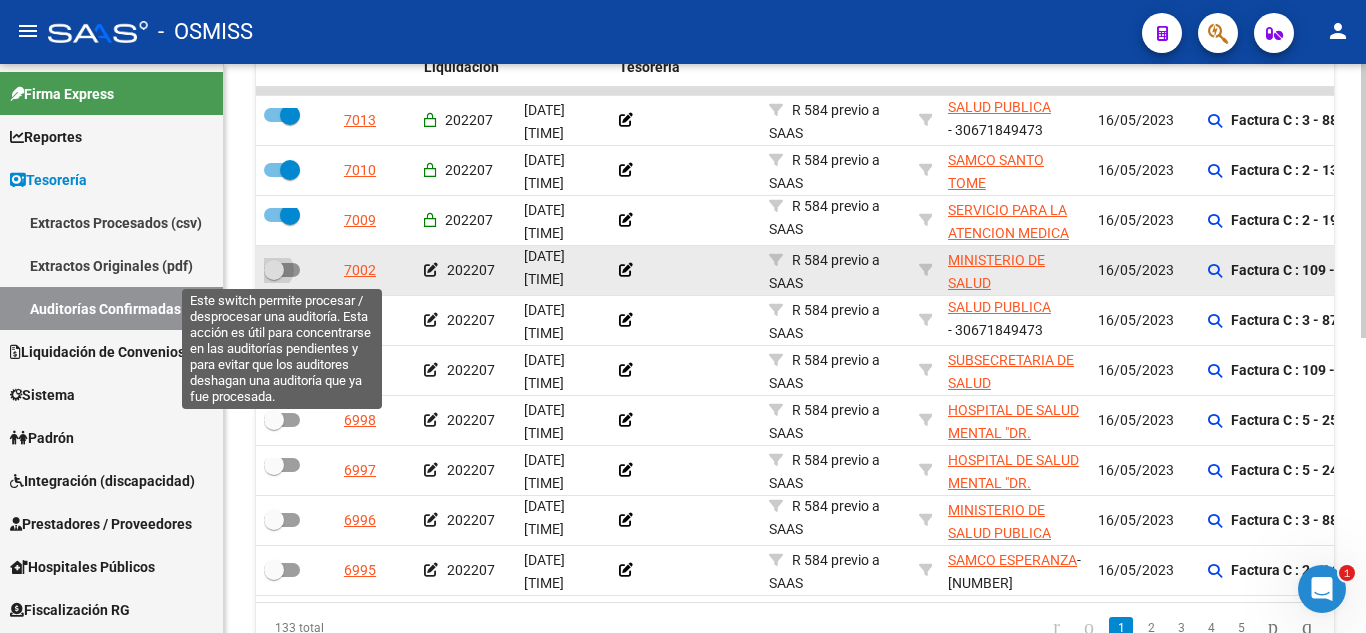 click at bounding box center (282, 270) 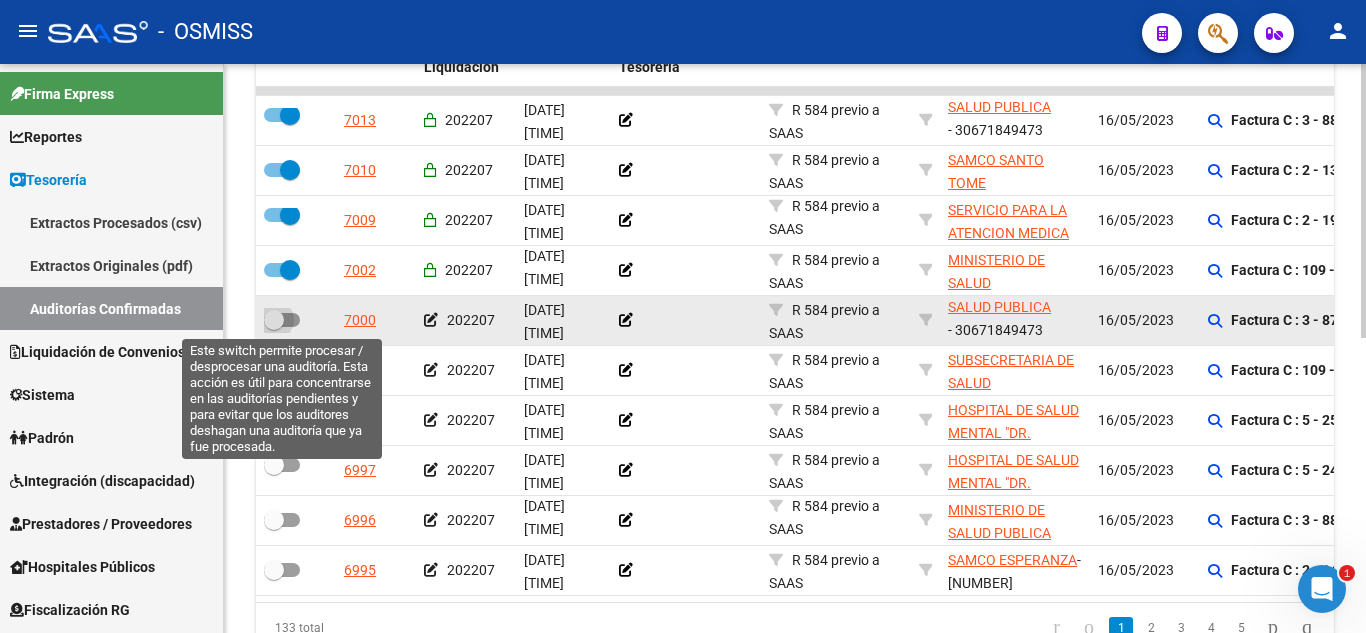 click at bounding box center [282, 320] 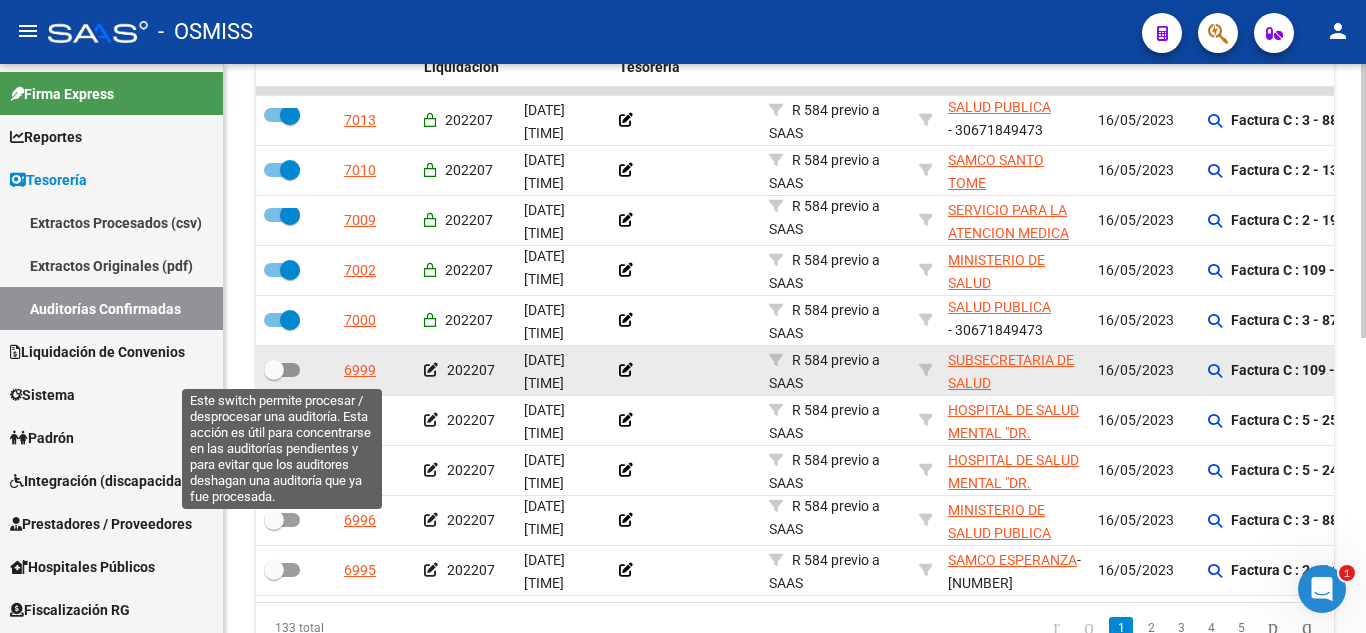 click at bounding box center [282, 370] 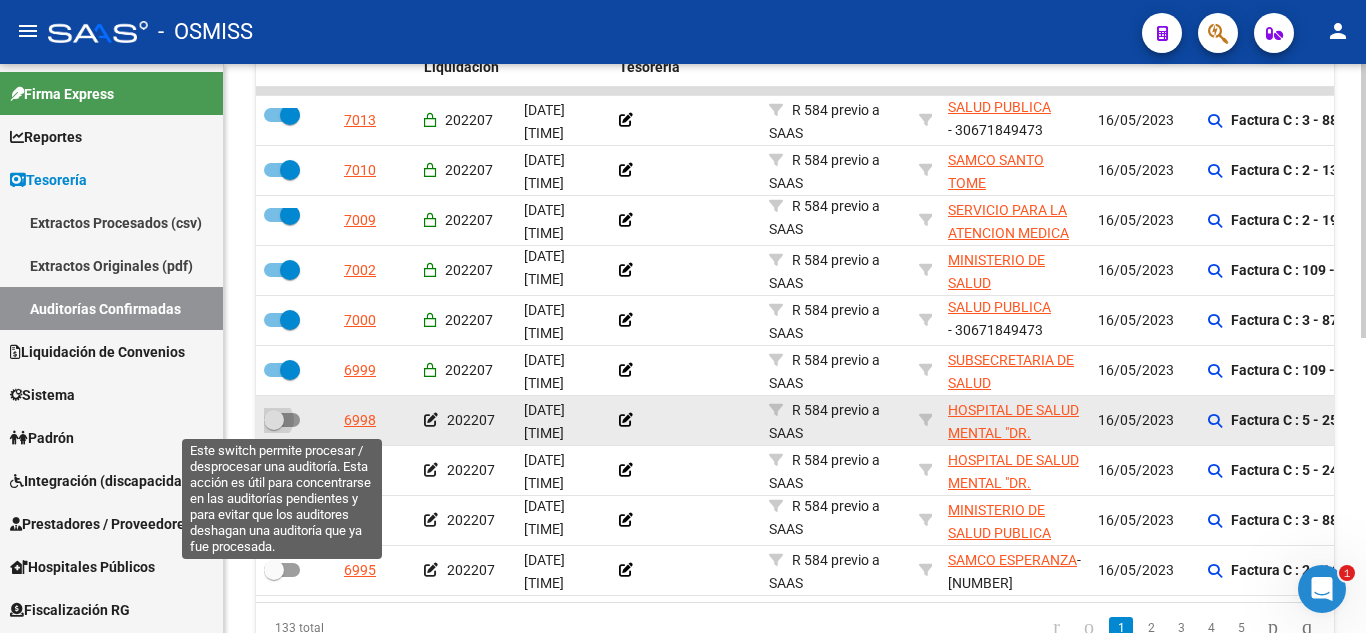 click at bounding box center (274, 420) 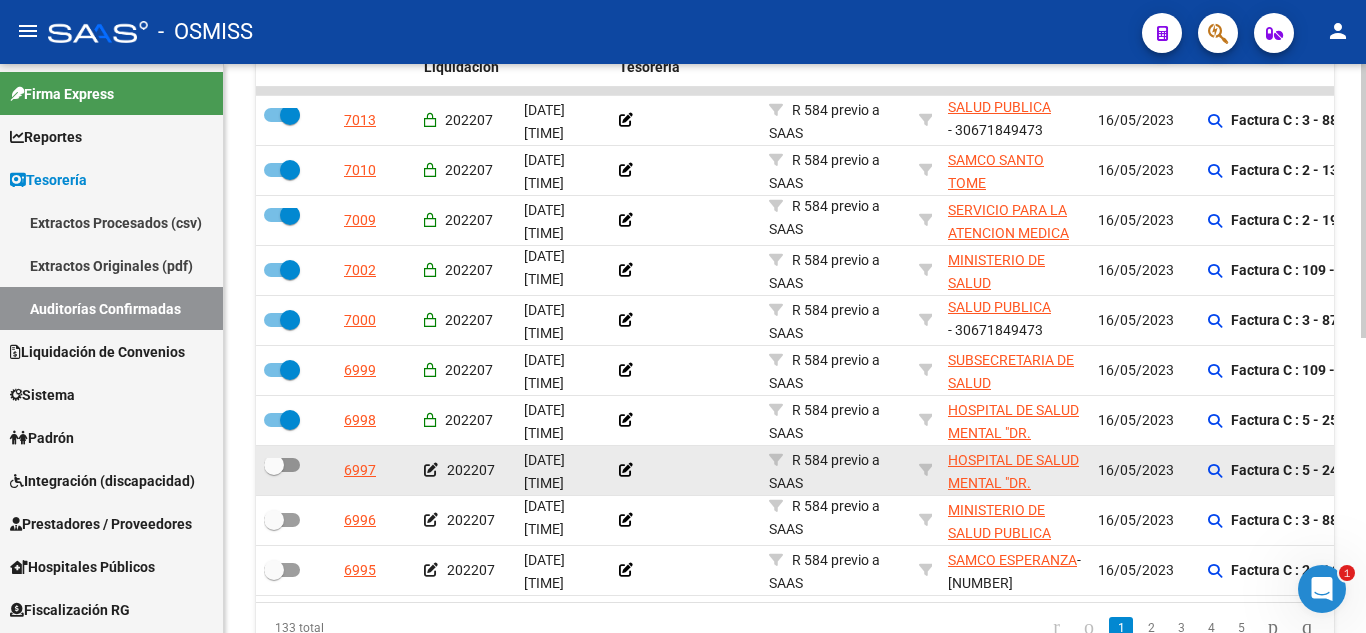 click 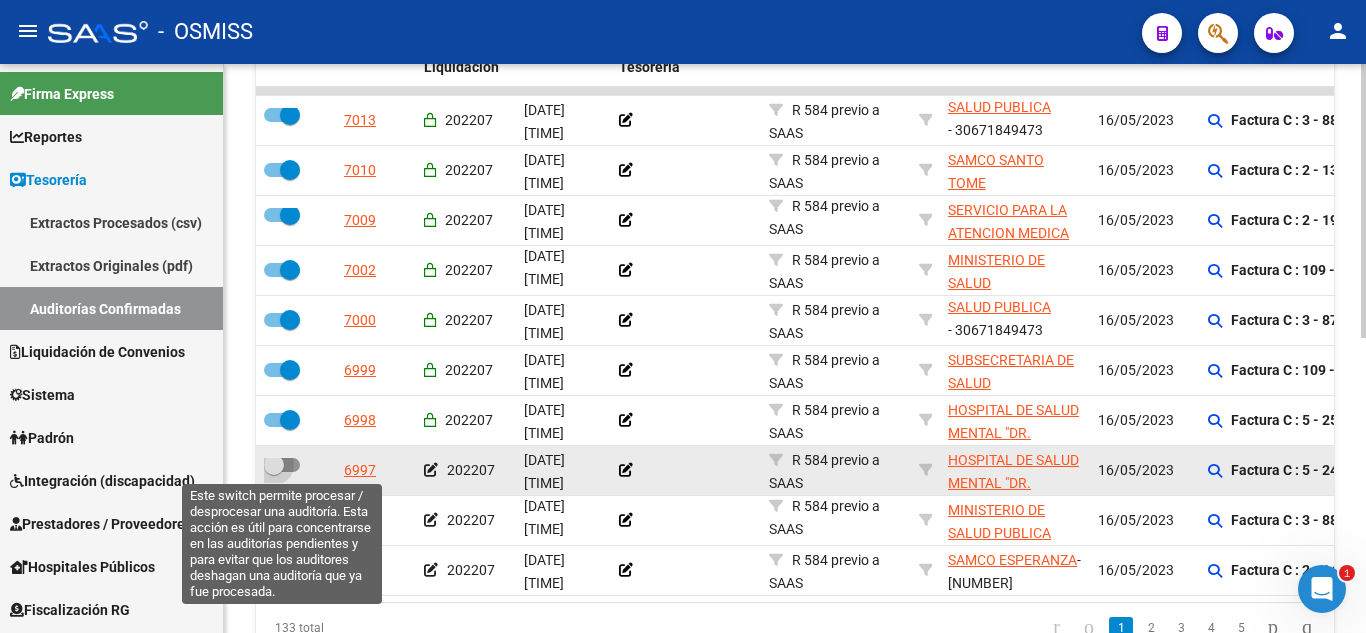 click at bounding box center [282, 465] 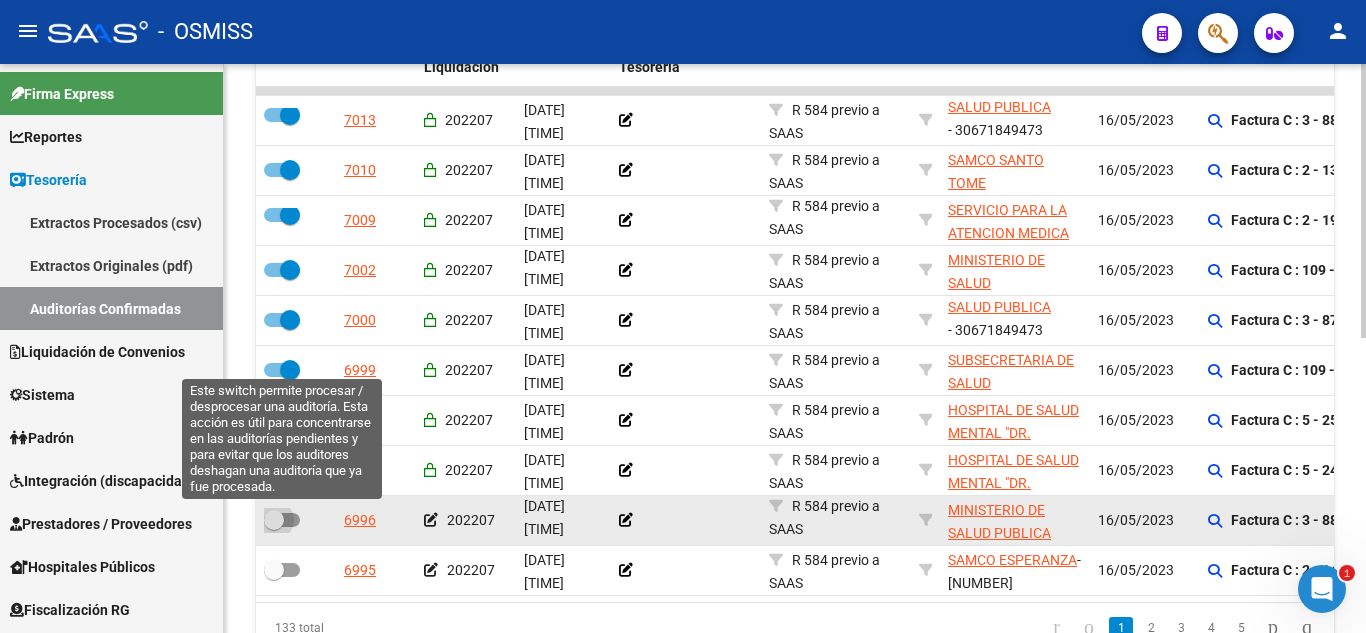 click at bounding box center (274, 520) 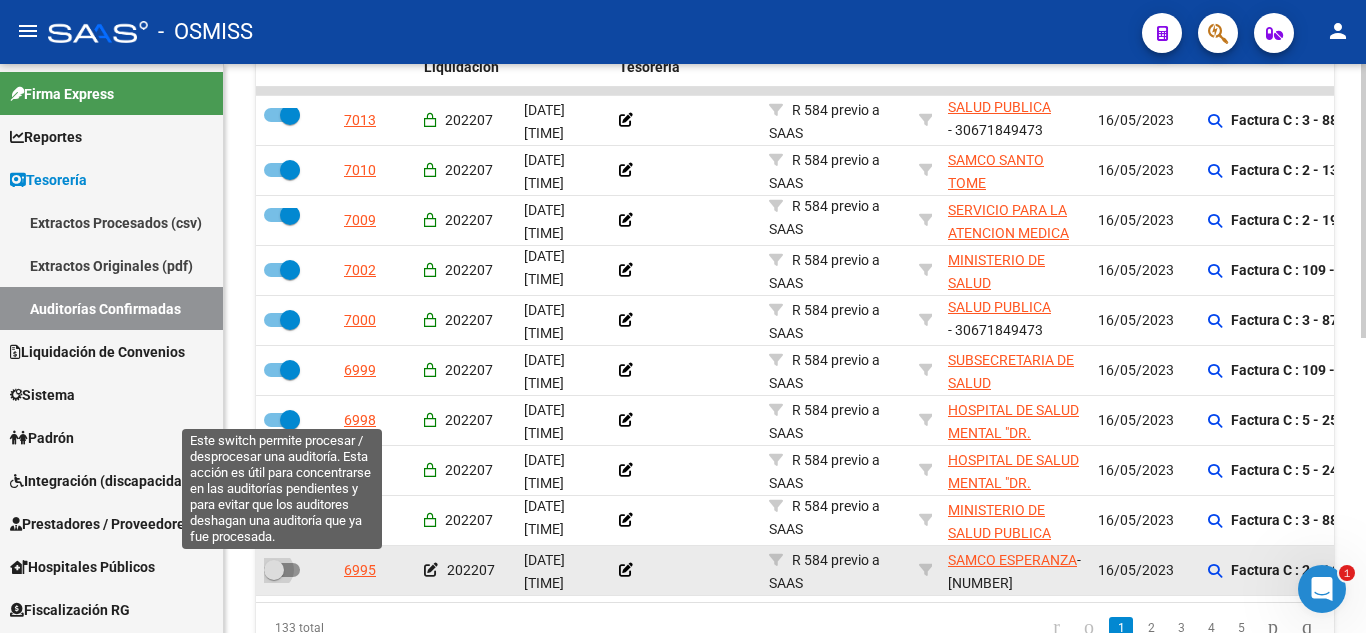 click at bounding box center [282, 570] 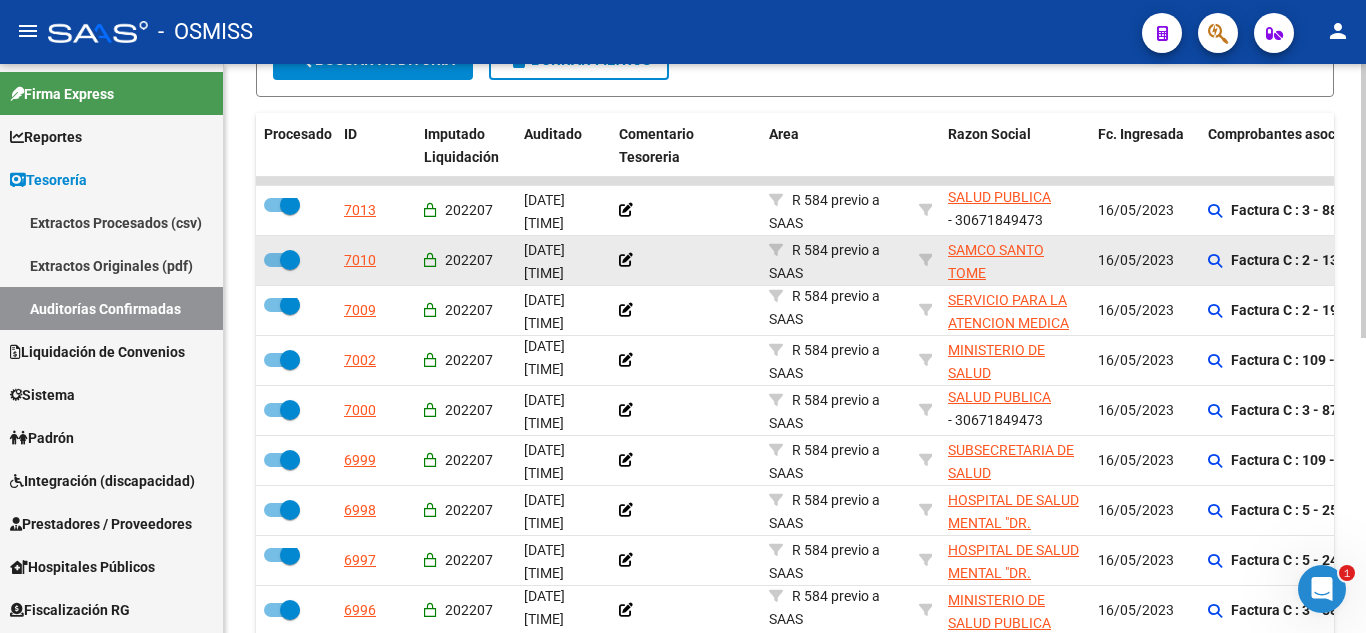scroll, scrollTop: 112, scrollLeft: 0, axis: vertical 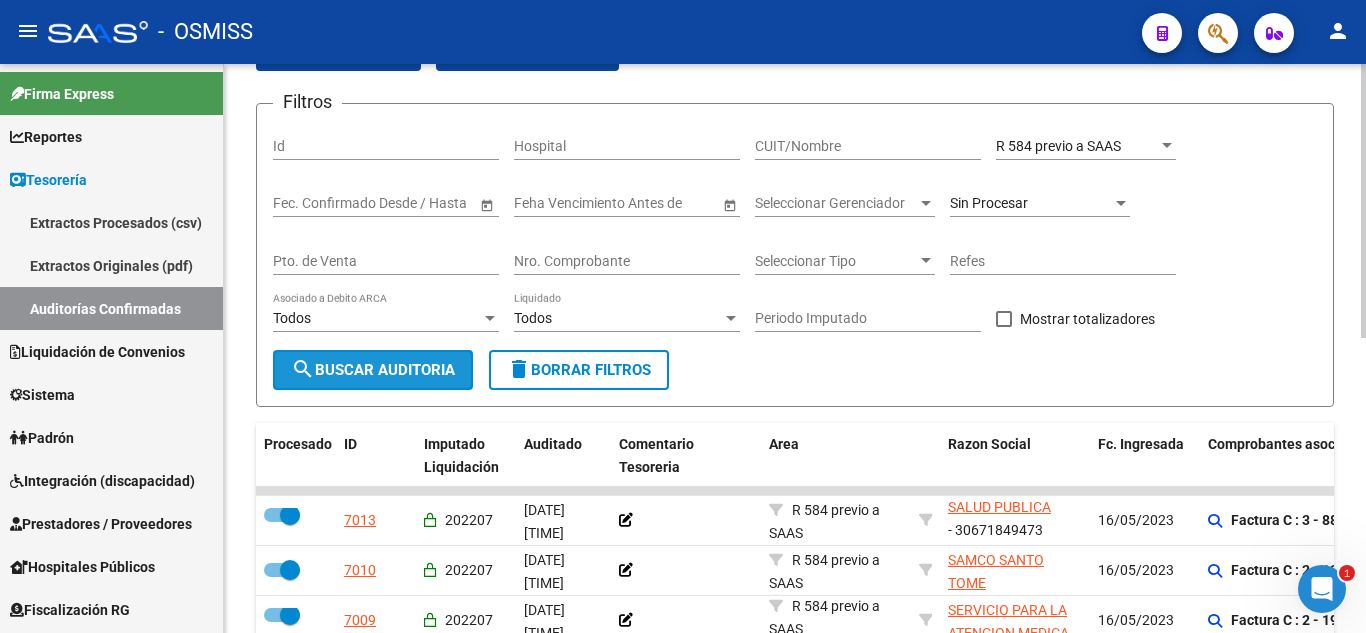 click on "search  Buscar Auditoria" 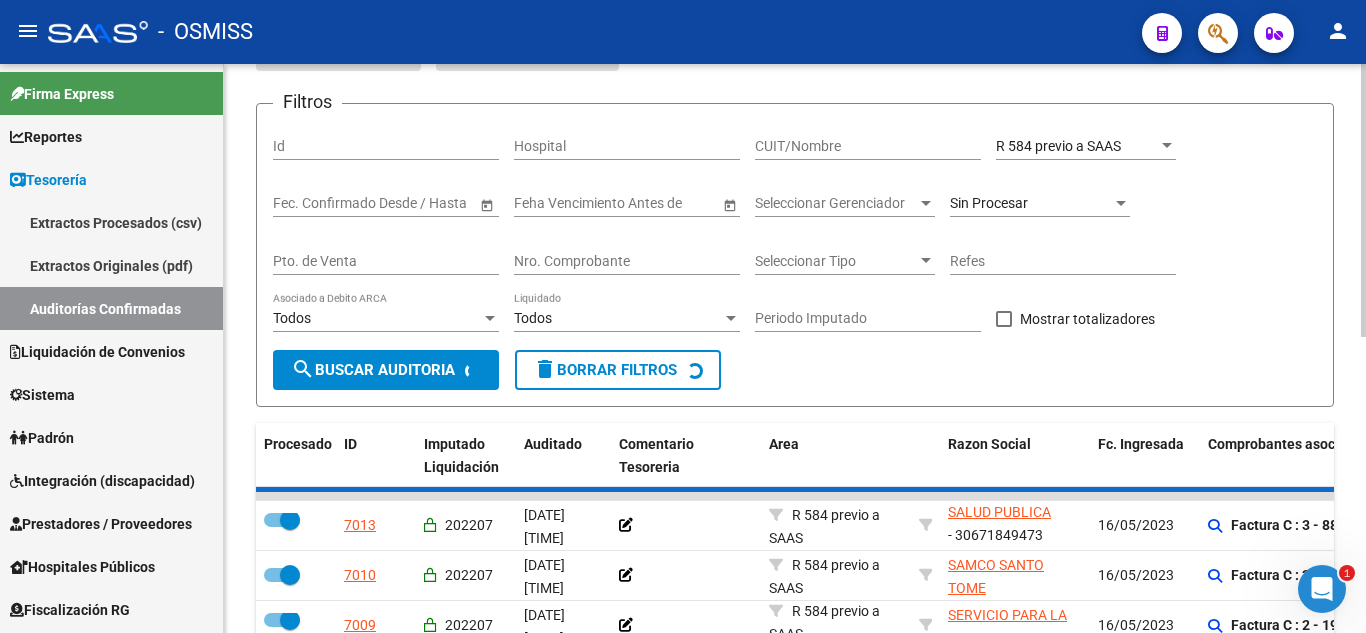 checkbox on "false" 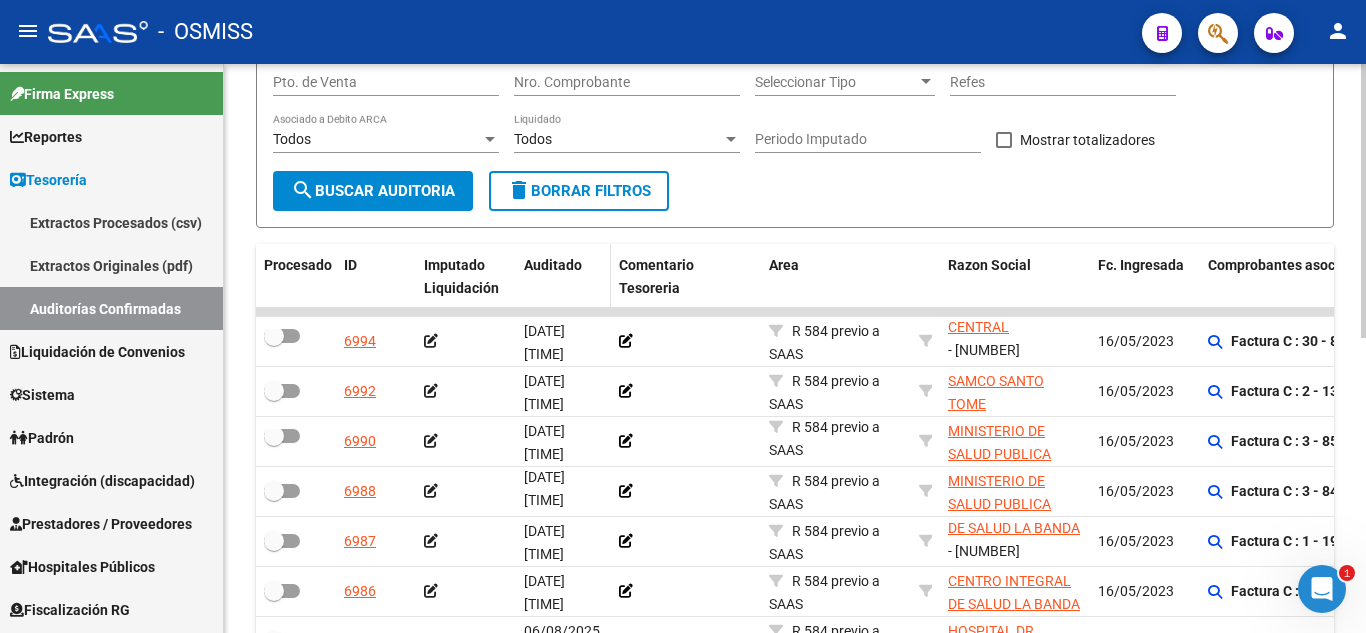 scroll, scrollTop: 312, scrollLeft: 0, axis: vertical 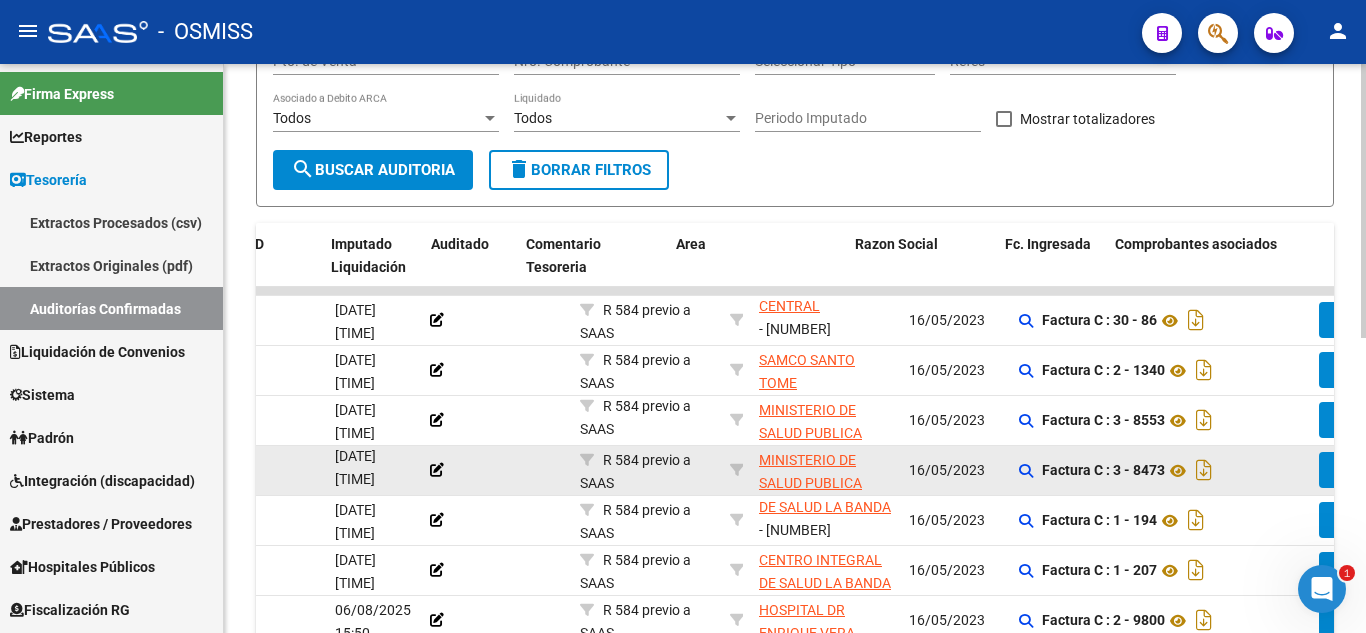 drag, startPoint x: 594, startPoint y: 446, endPoint x: 665, endPoint y: 449, distance: 71.063354 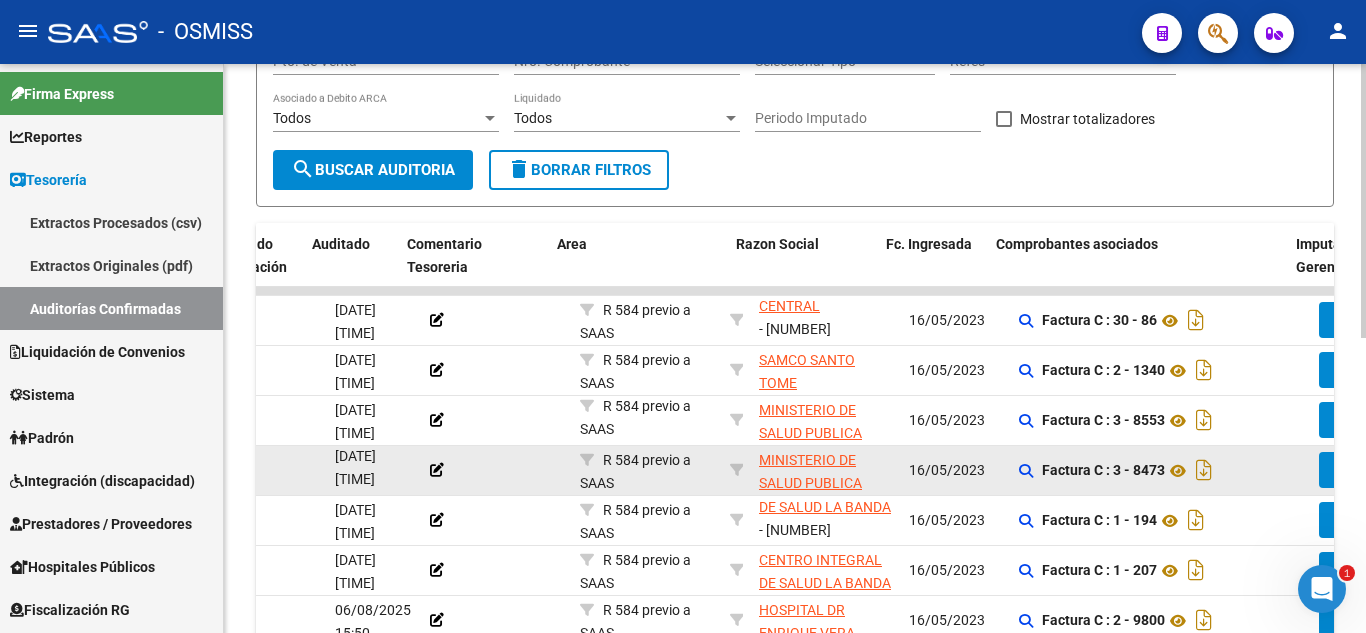 scroll, scrollTop: 0, scrollLeft: 212, axis: horizontal 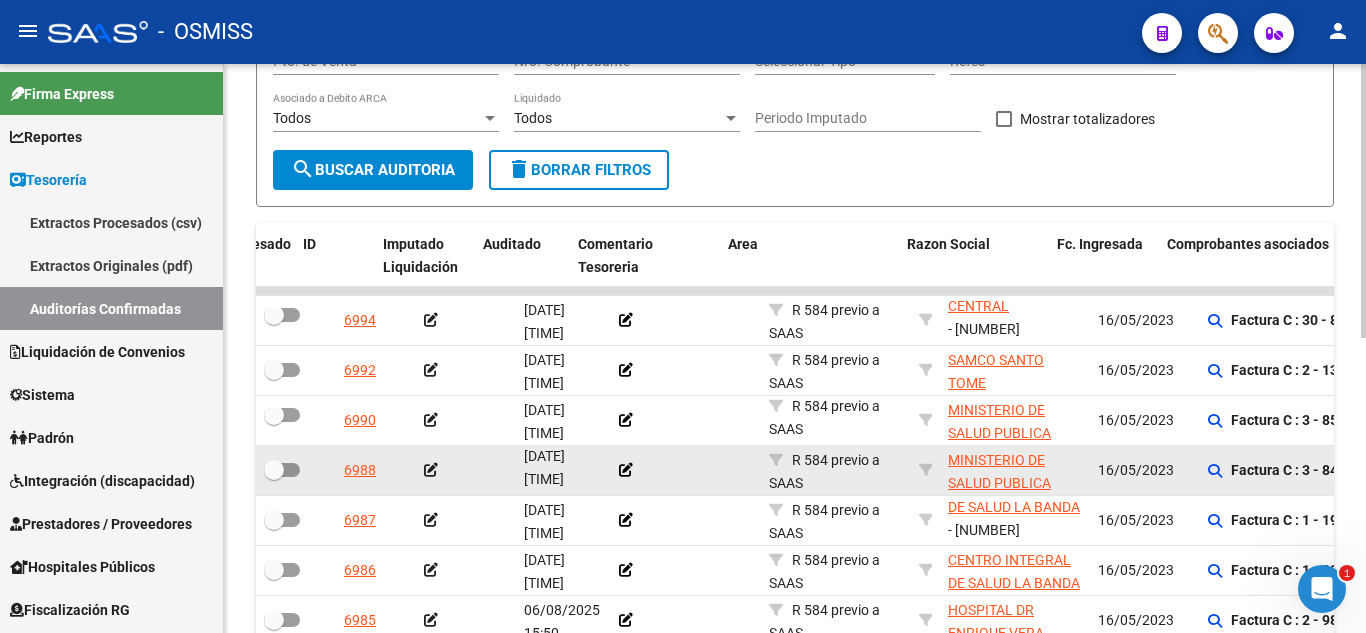 drag, startPoint x: 563, startPoint y: 459, endPoint x: 474, endPoint y: 460, distance: 89.005615 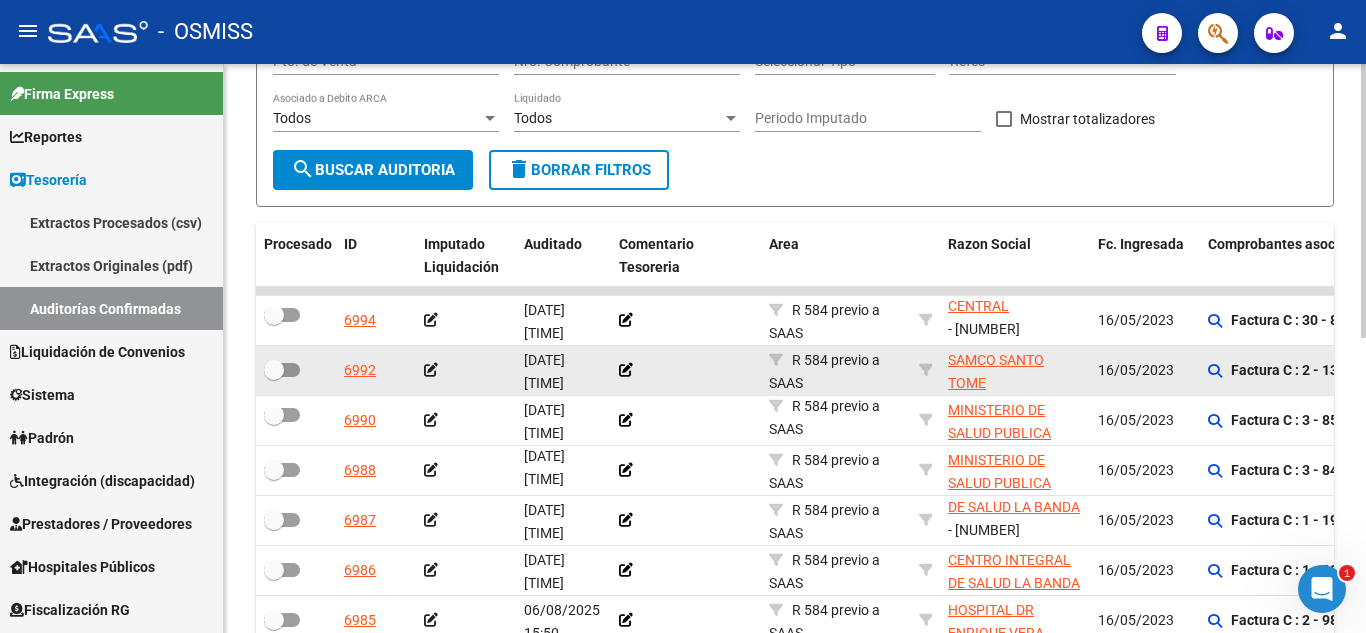 drag, startPoint x: 676, startPoint y: 377, endPoint x: 743, endPoint y: 358, distance: 69.641945 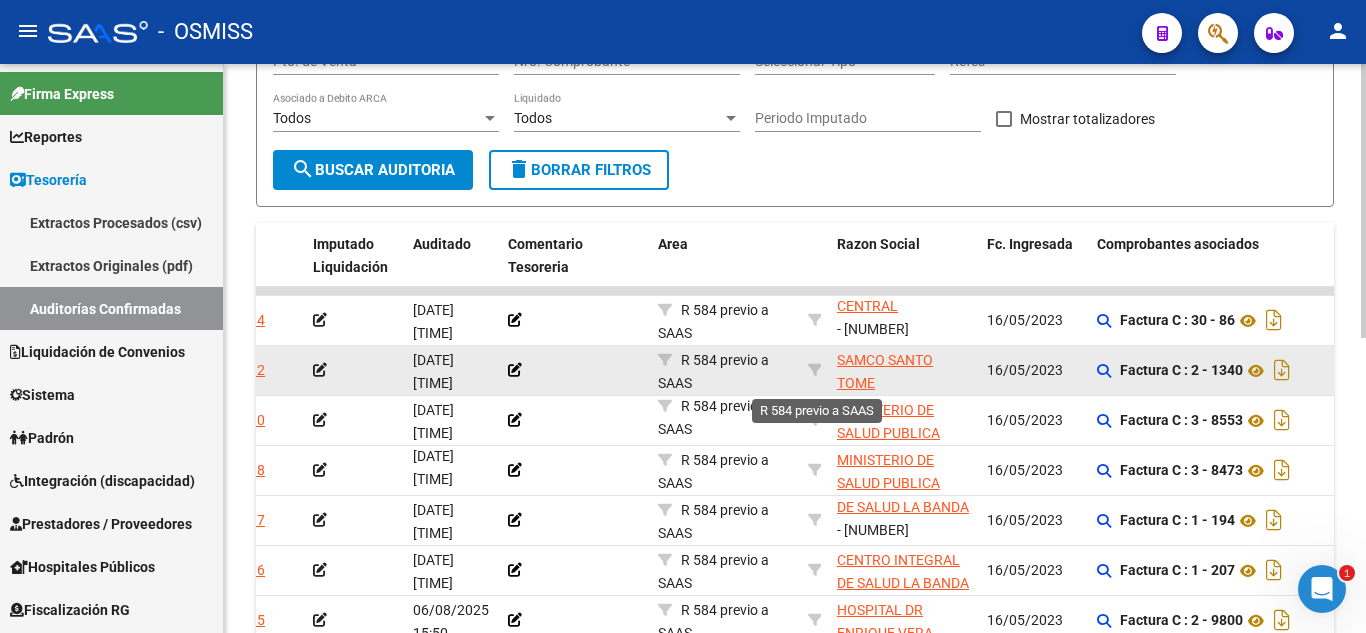 drag, startPoint x: 743, startPoint y: 358, endPoint x: 792, endPoint y: 363, distance: 49.25444 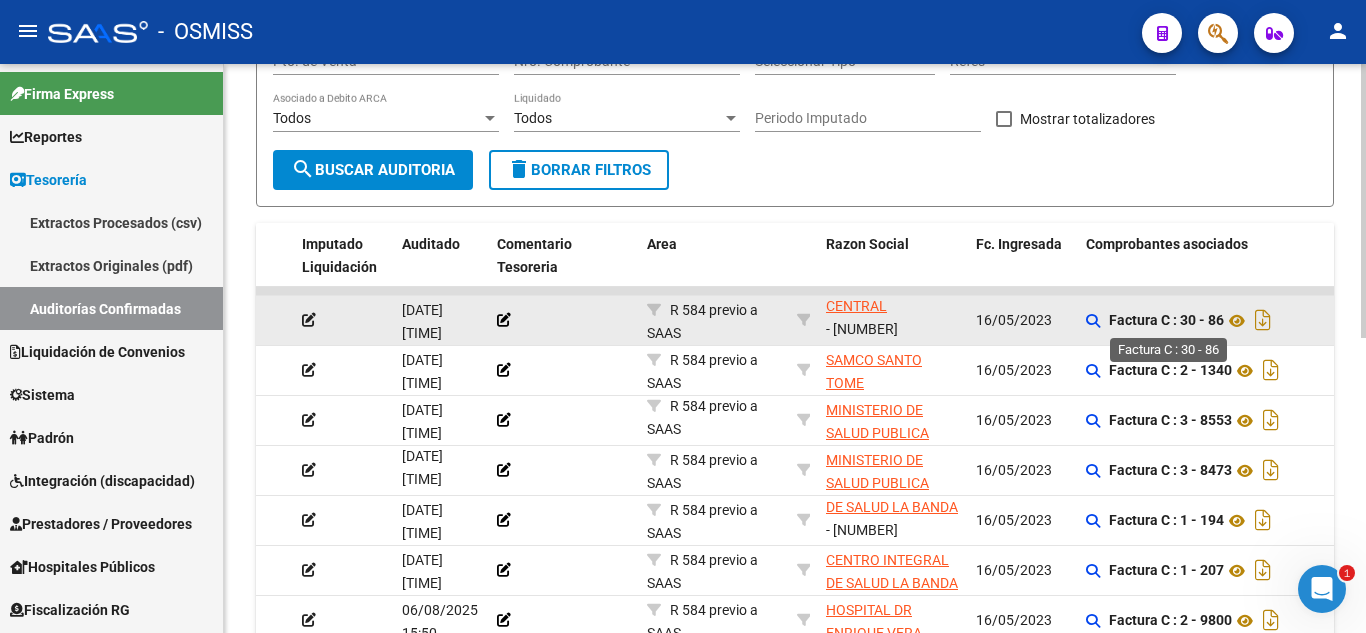 click on "Factura C : 30 - 86" 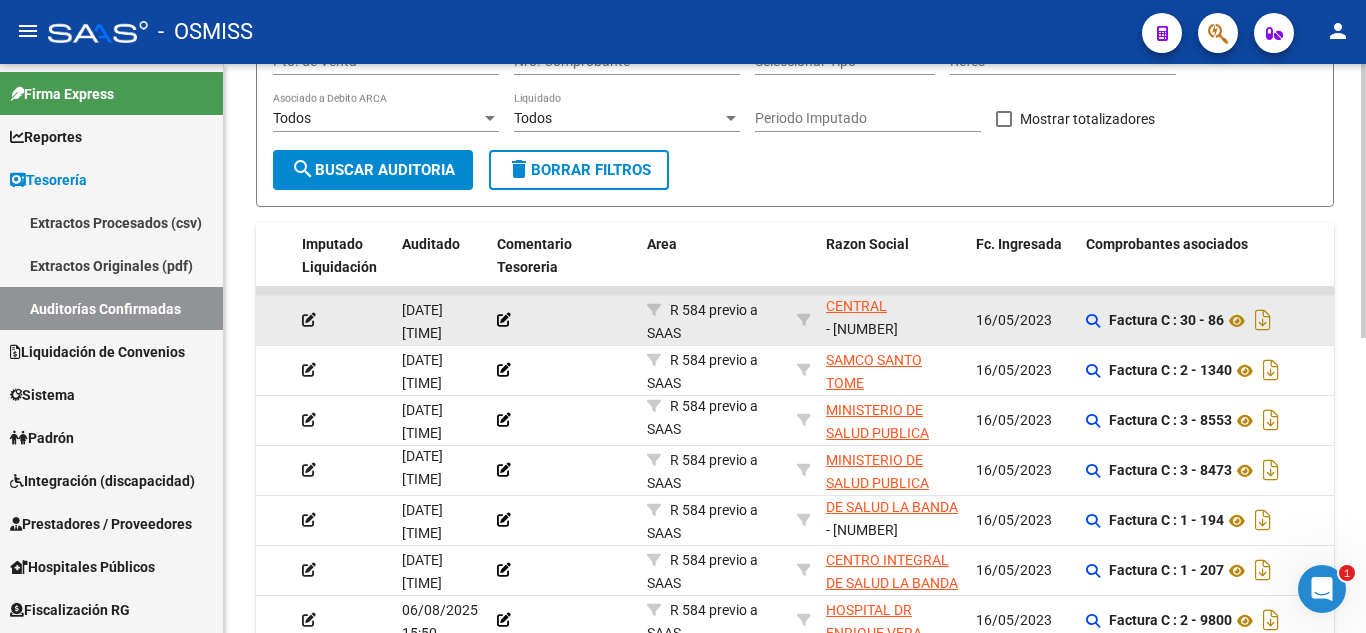 click on "Factura C : 30 - 86" 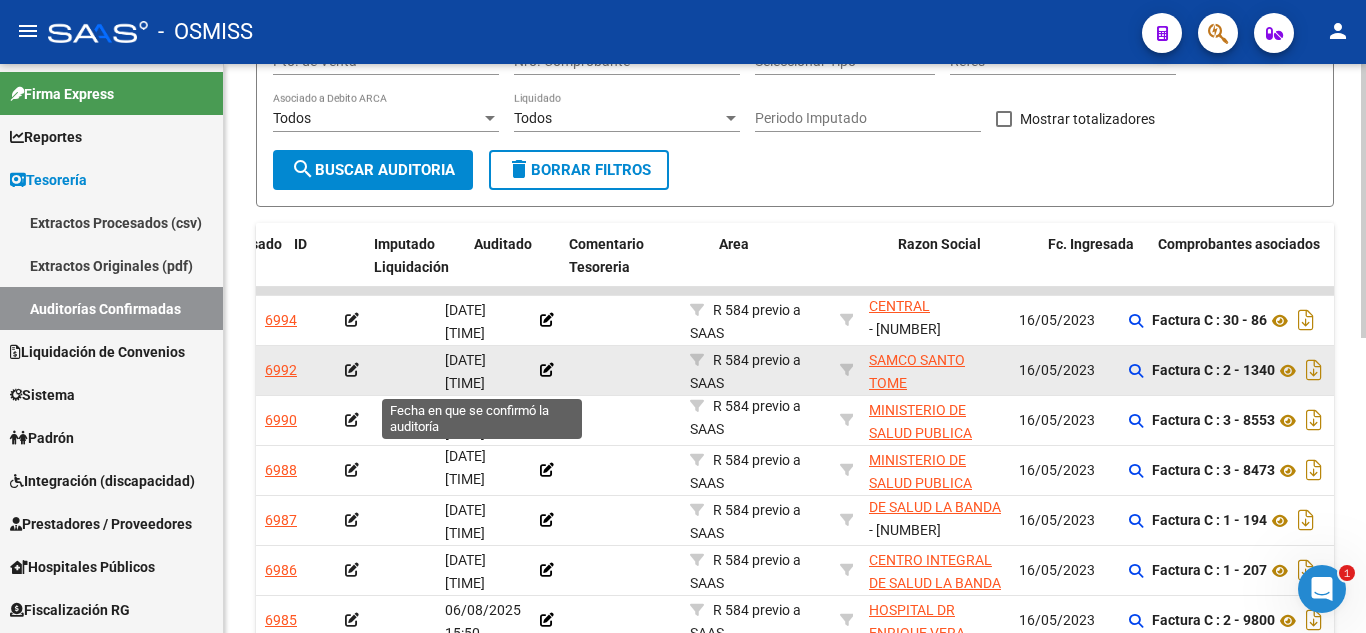 scroll, scrollTop: 0, scrollLeft: 0, axis: both 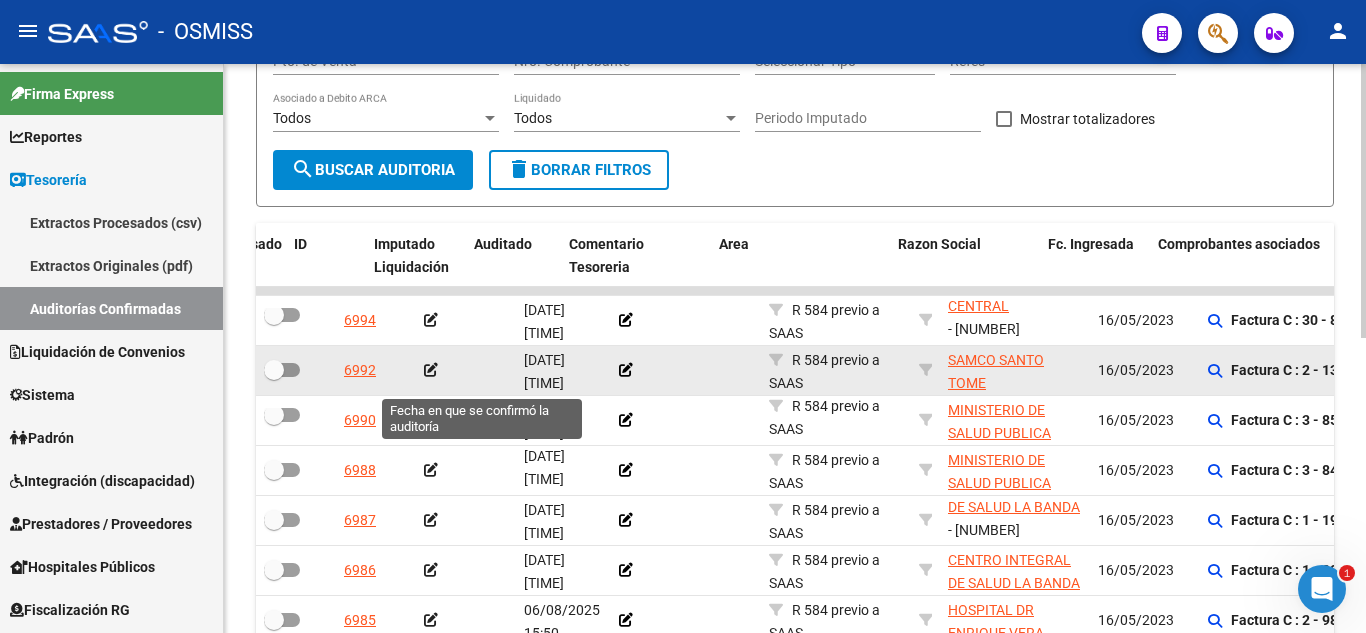 drag, startPoint x: 554, startPoint y: 396, endPoint x: 474, endPoint y: 384, distance: 80.895 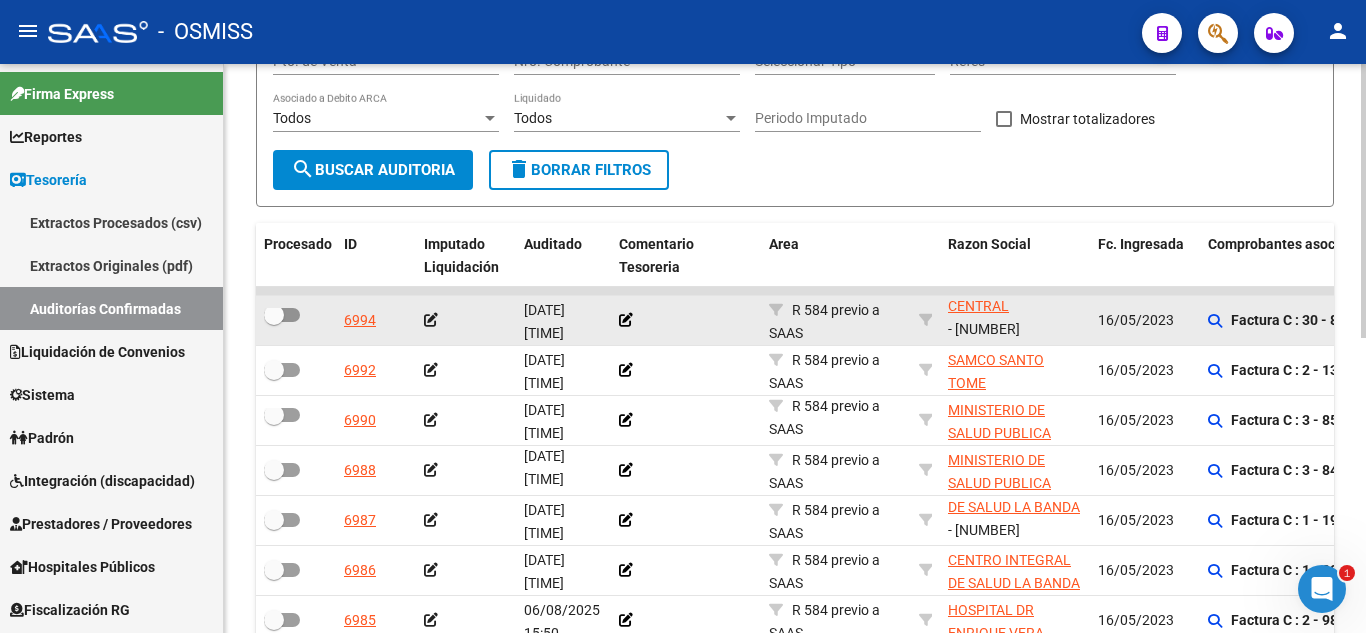 click 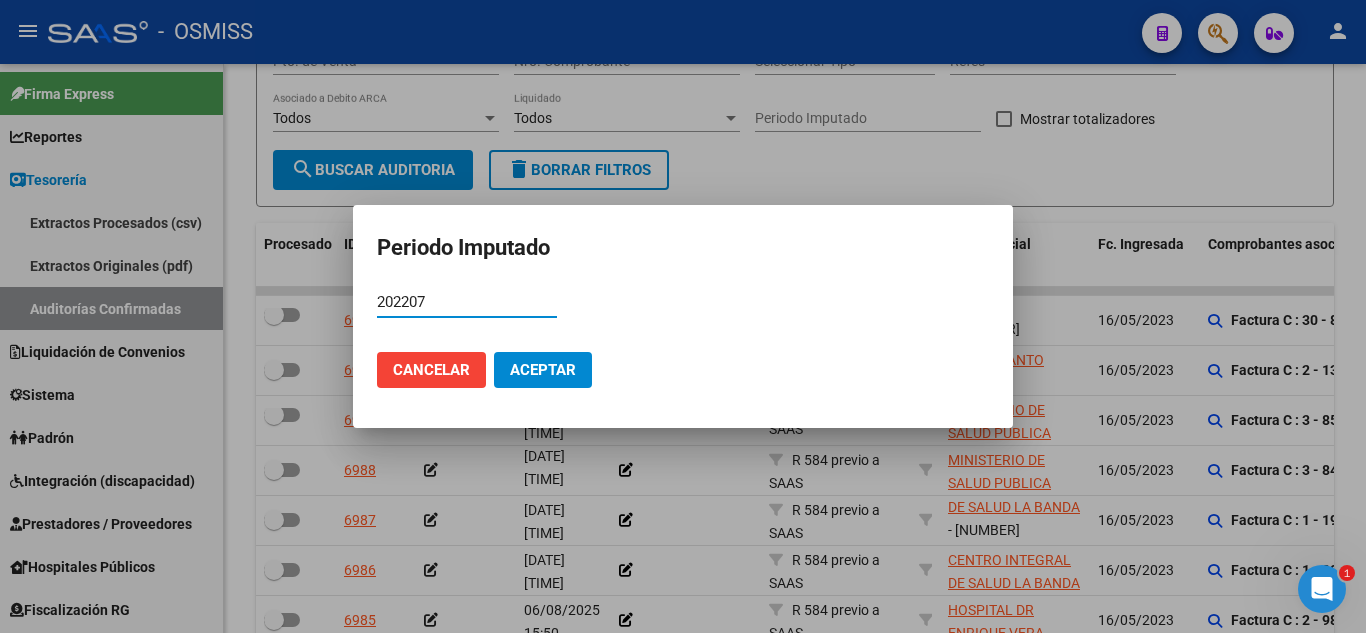 type on "202207" 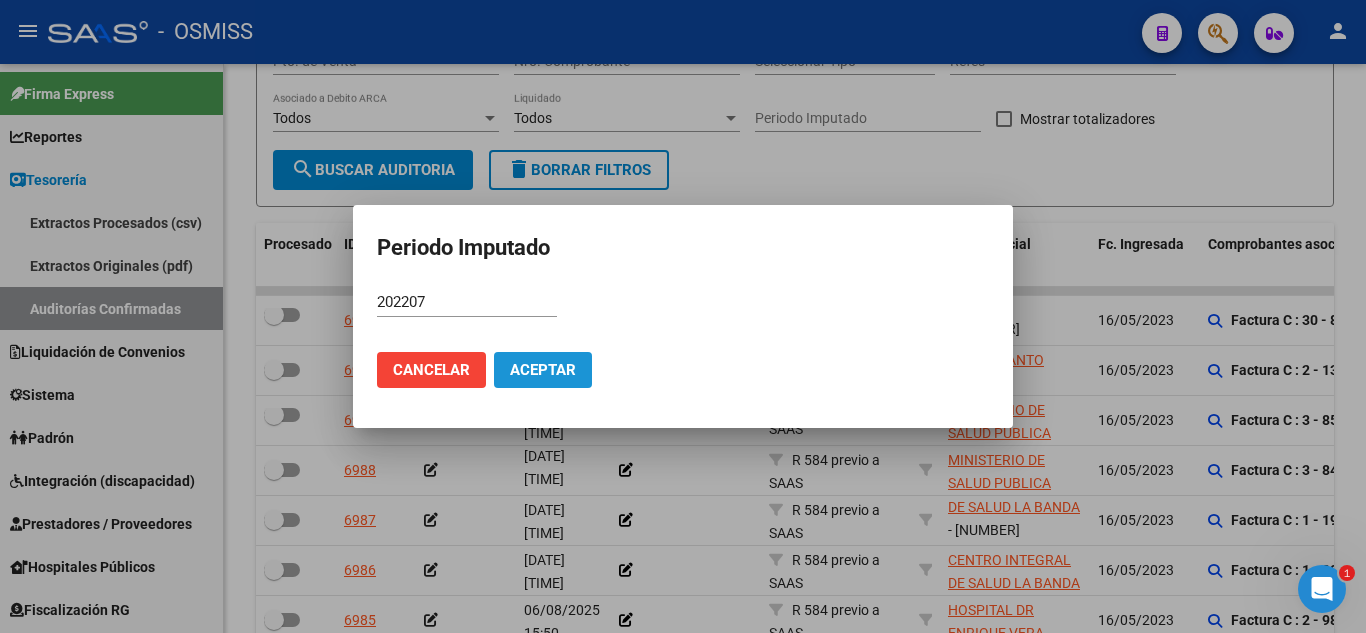 click on "Aceptar" 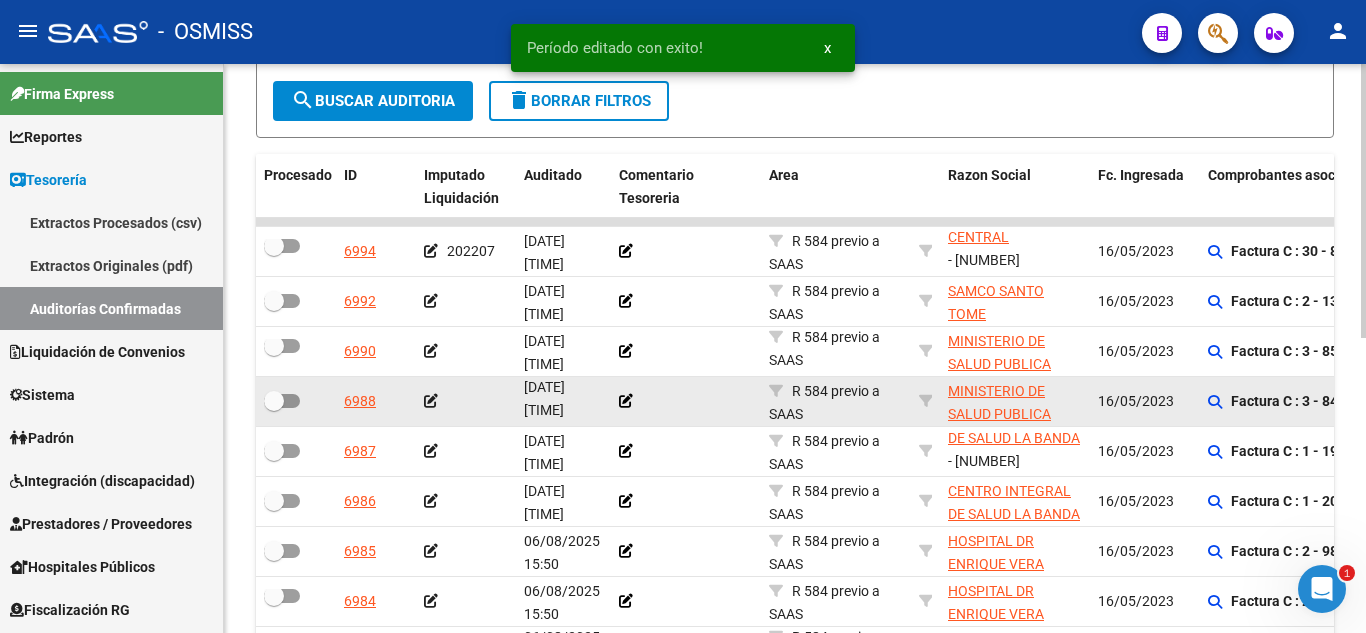 scroll, scrollTop: 412, scrollLeft: 0, axis: vertical 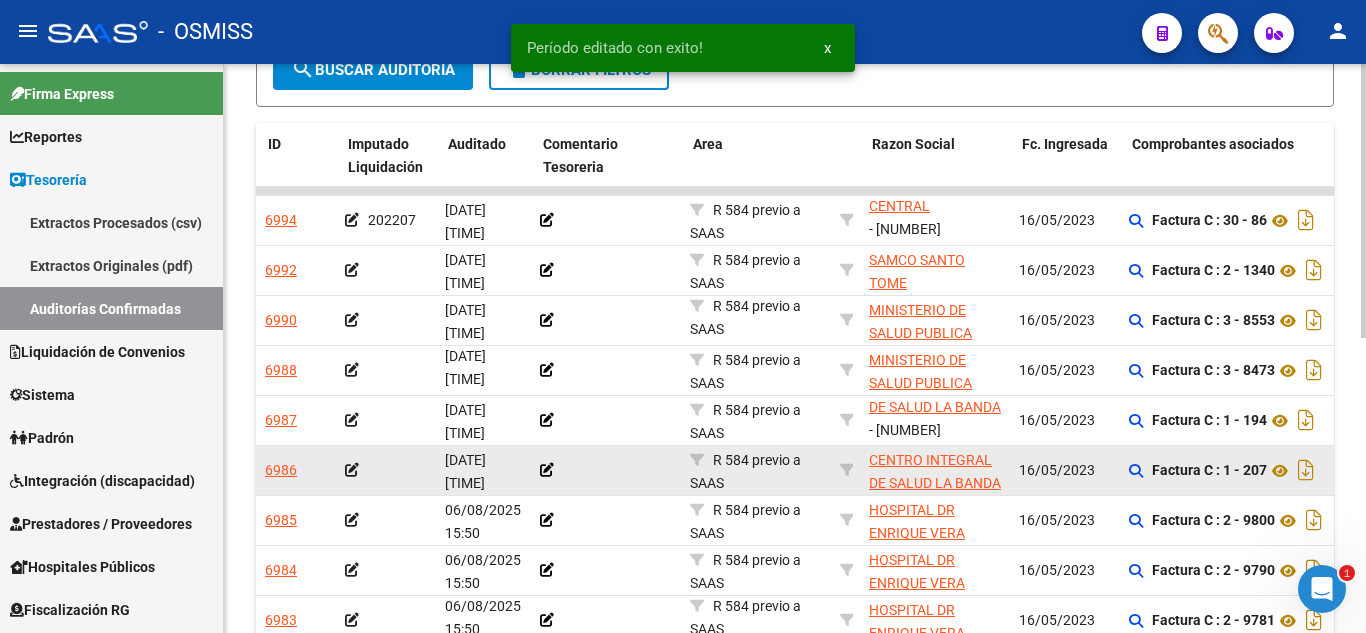 drag, startPoint x: 497, startPoint y: 471, endPoint x: 518, endPoint y: 467, distance: 21.377558 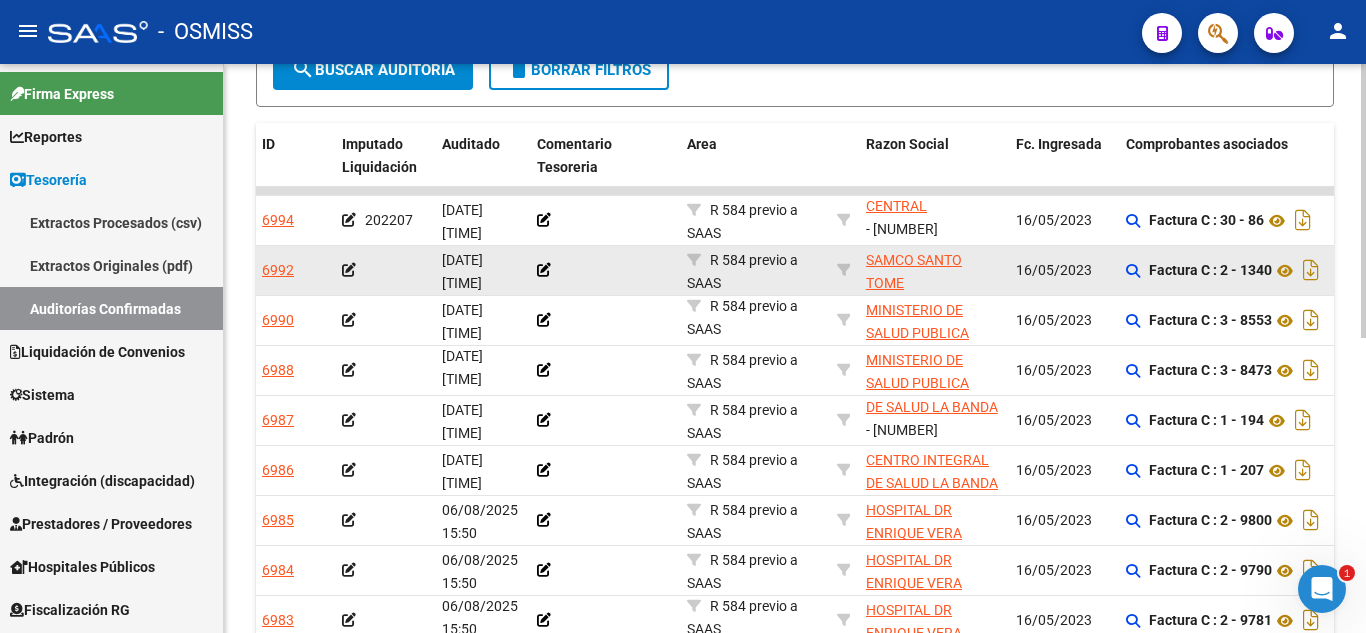 click on "Factura C : 2 - 1340" 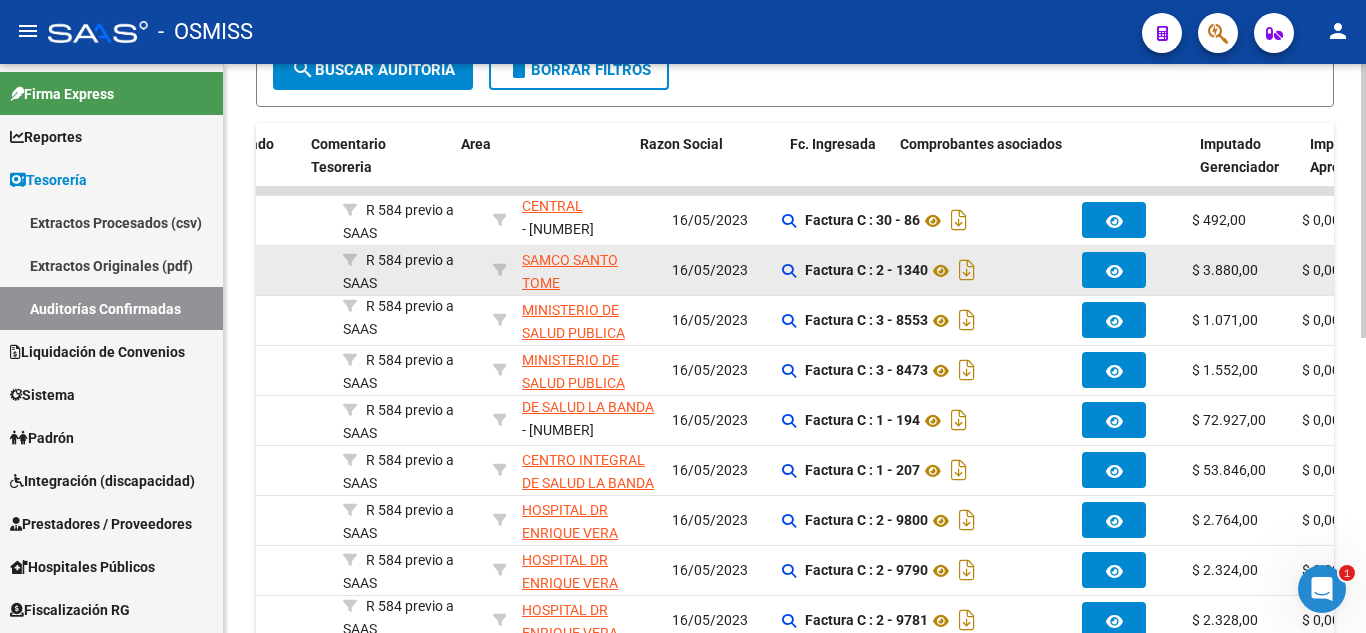 drag, startPoint x: 658, startPoint y: 270, endPoint x: 759, endPoint y: 257, distance: 101.8332 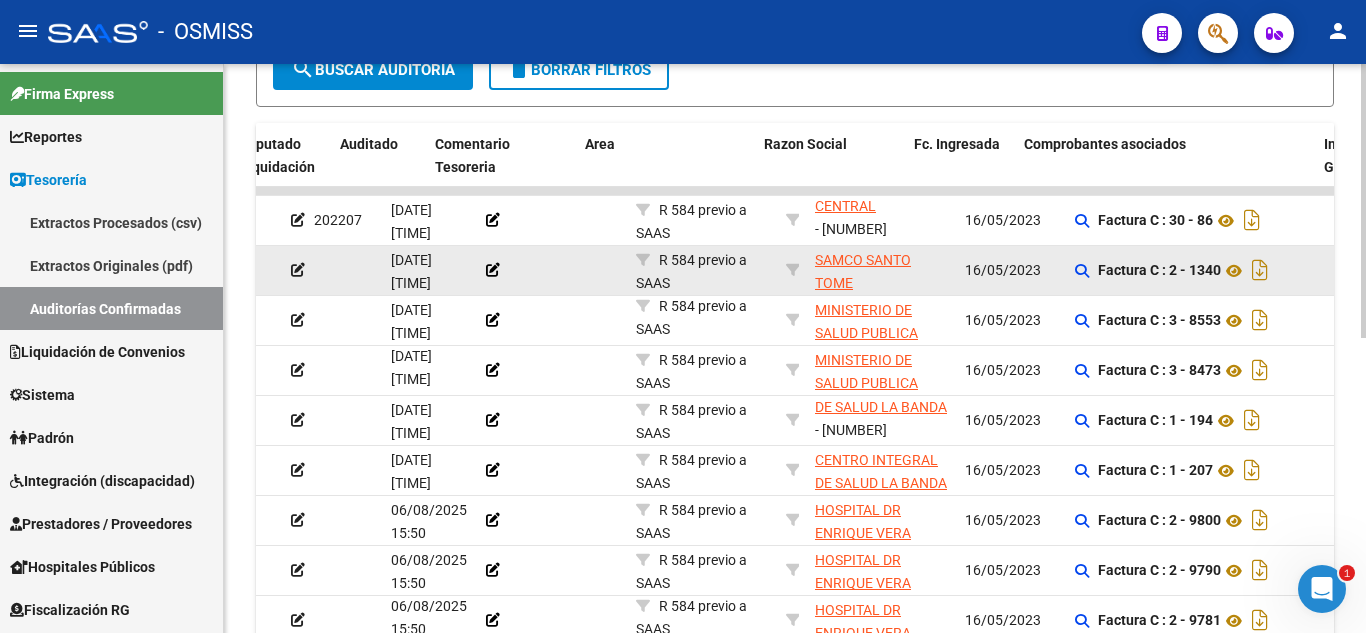 scroll, scrollTop: 0, scrollLeft: 0, axis: both 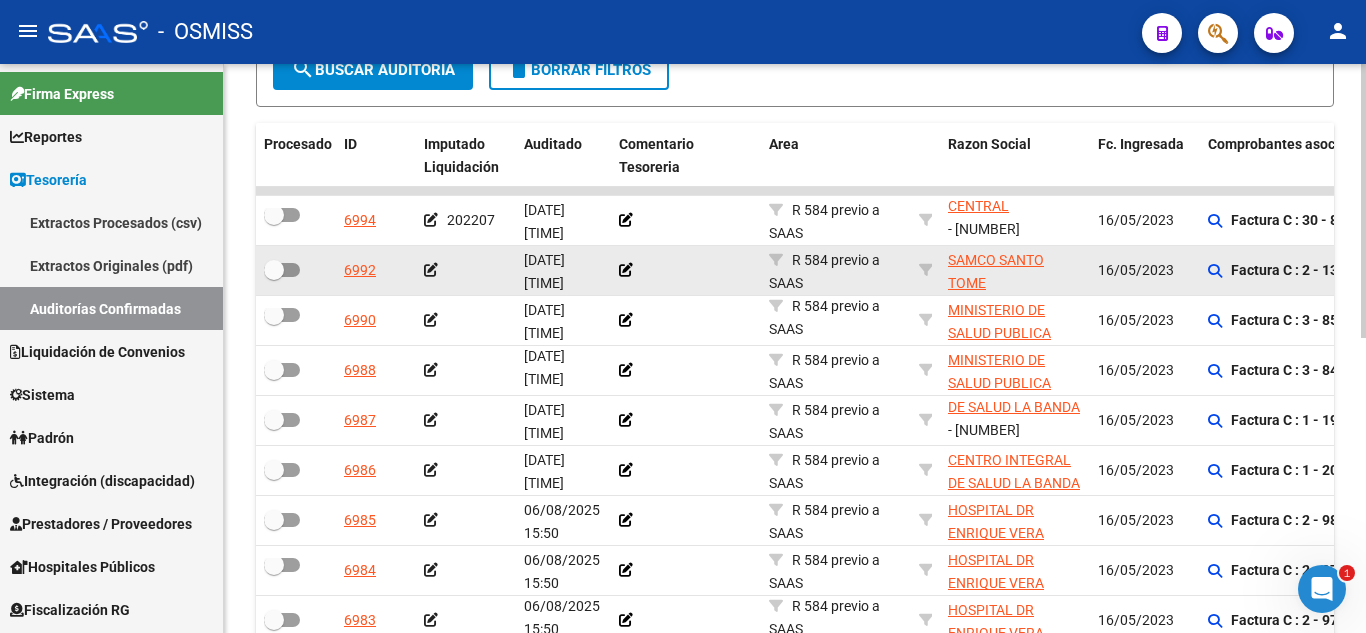 drag, startPoint x: 759, startPoint y: 257, endPoint x: 670, endPoint y: 265, distance: 89.358826 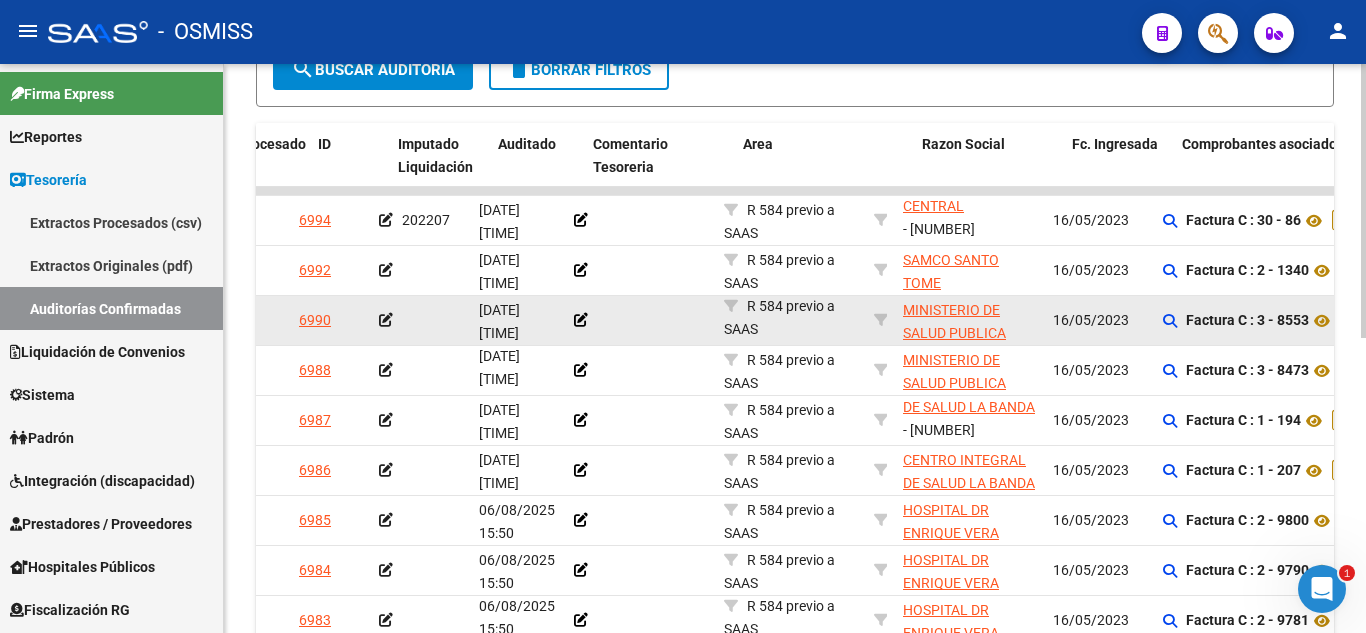 drag, startPoint x: 1123, startPoint y: 318, endPoint x: 1169, endPoint y: 303, distance: 48.38388 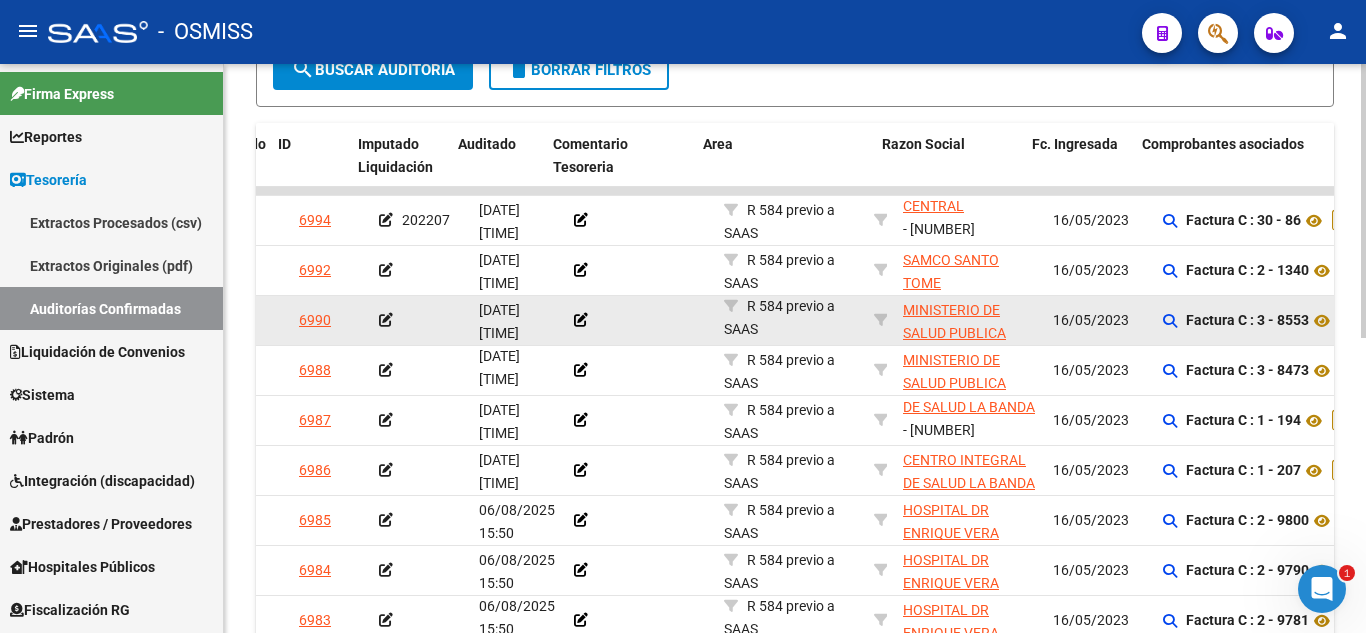 scroll, scrollTop: 0, scrollLeft: 66, axis: horizontal 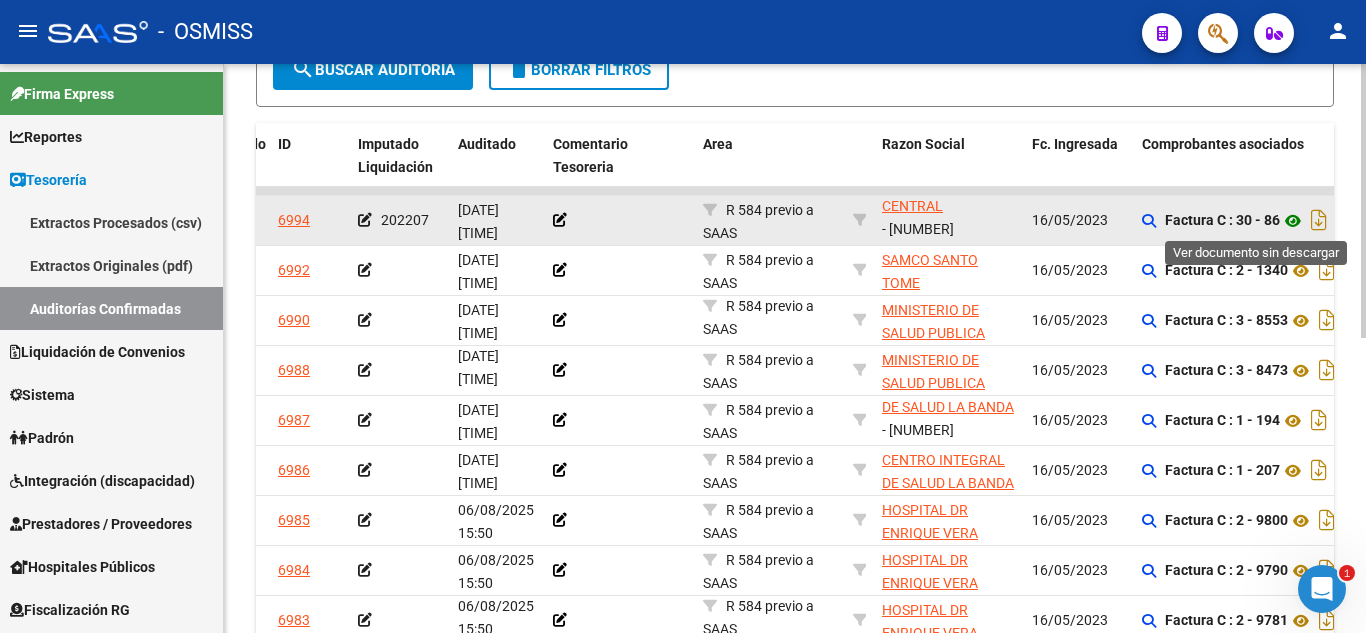 click 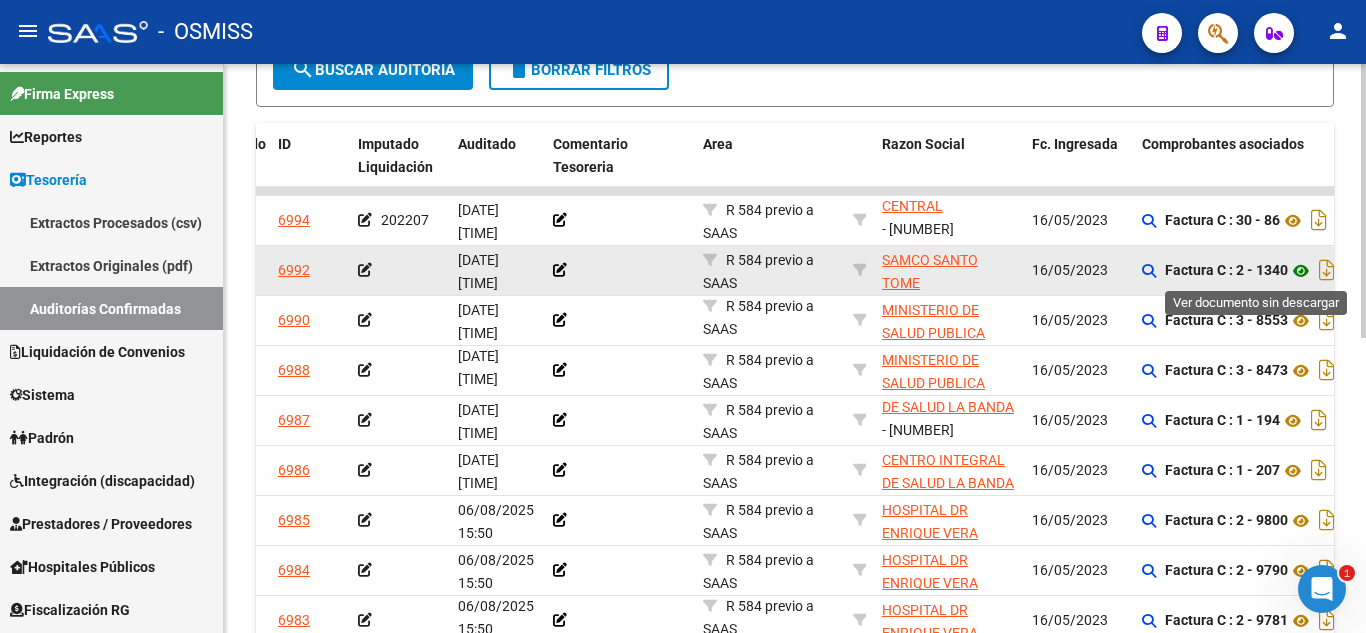 click 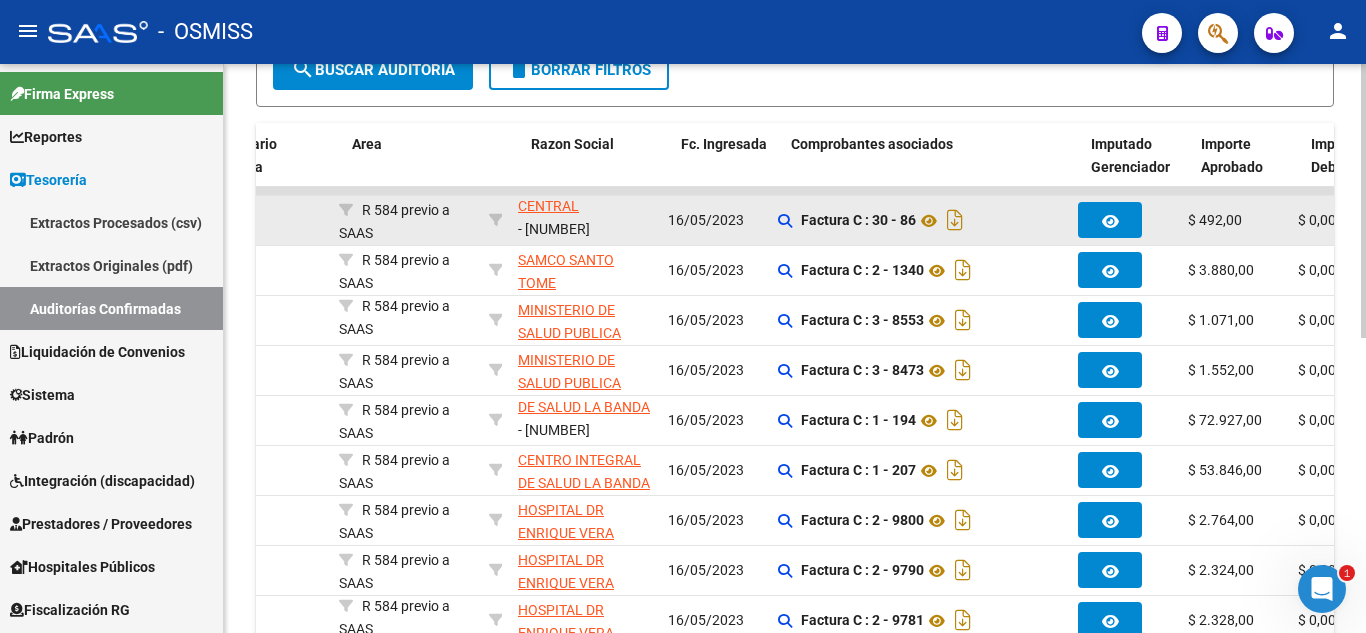 drag, startPoint x: 513, startPoint y: 234, endPoint x: 577, endPoint y: 235, distance: 64.00781 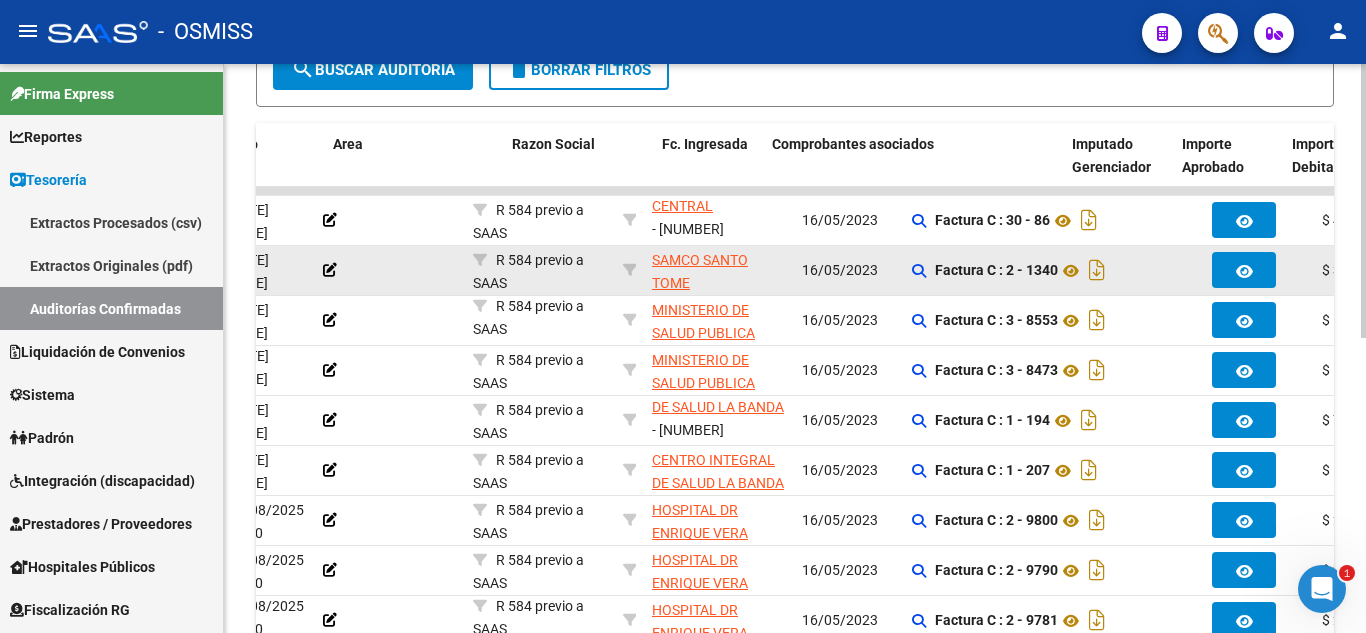 scroll, scrollTop: 0, scrollLeft: 0, axis: both 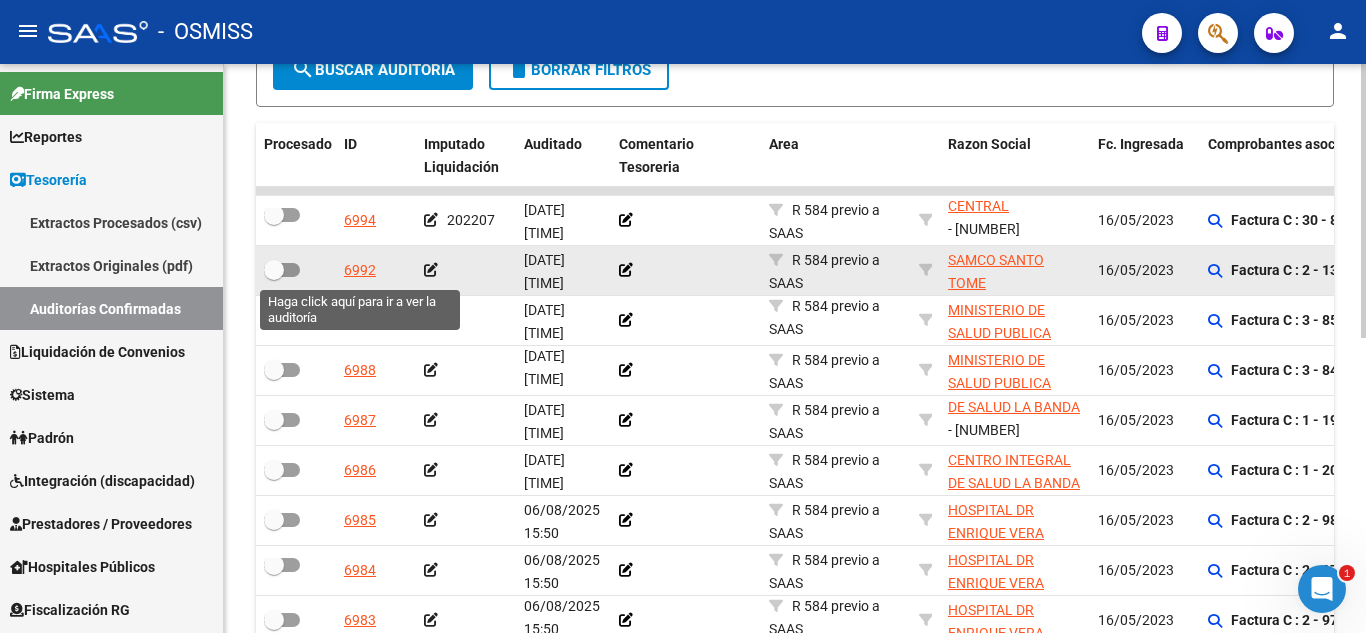 drag, startPoint x: 577, startPoint y: 235, endPoint x: 367, endPoint y: 266, distance: 212.27576 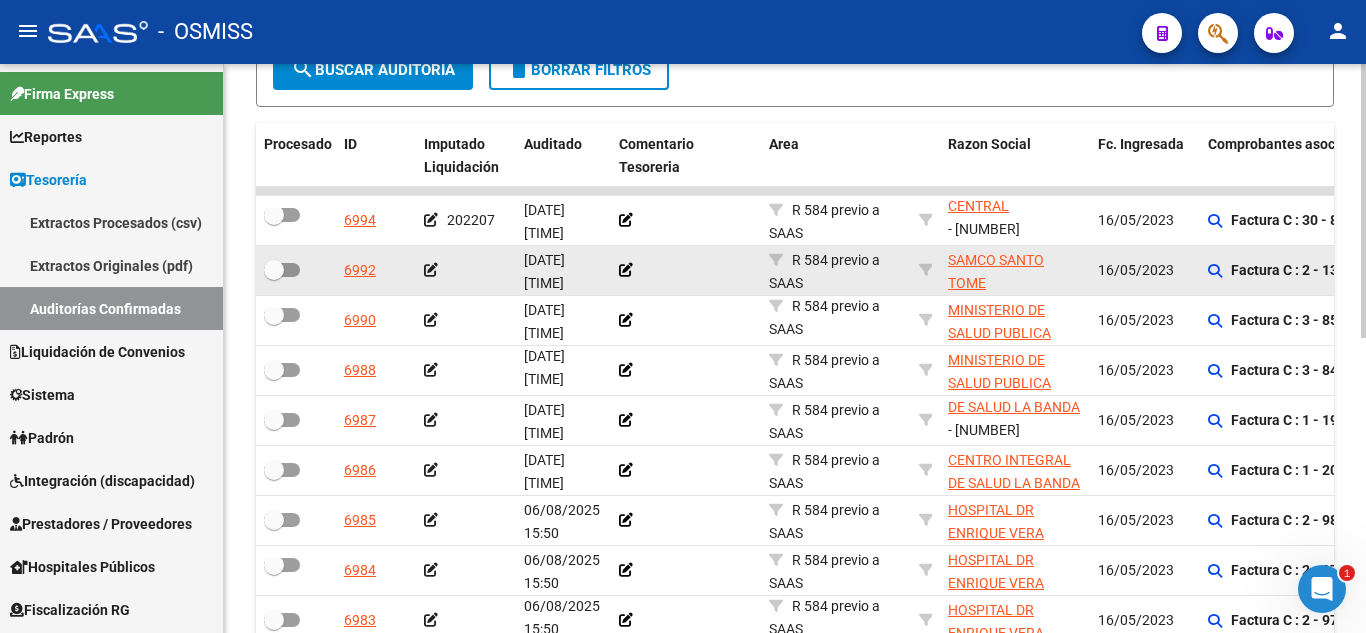 click 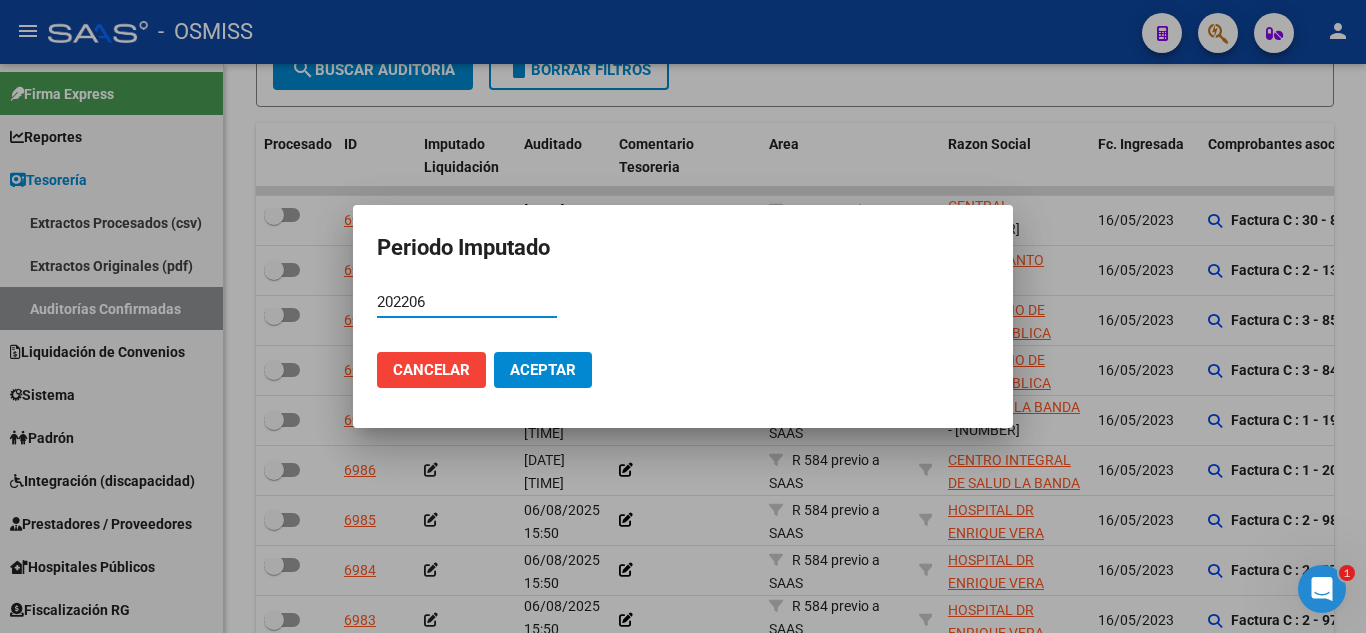 type on "202206" 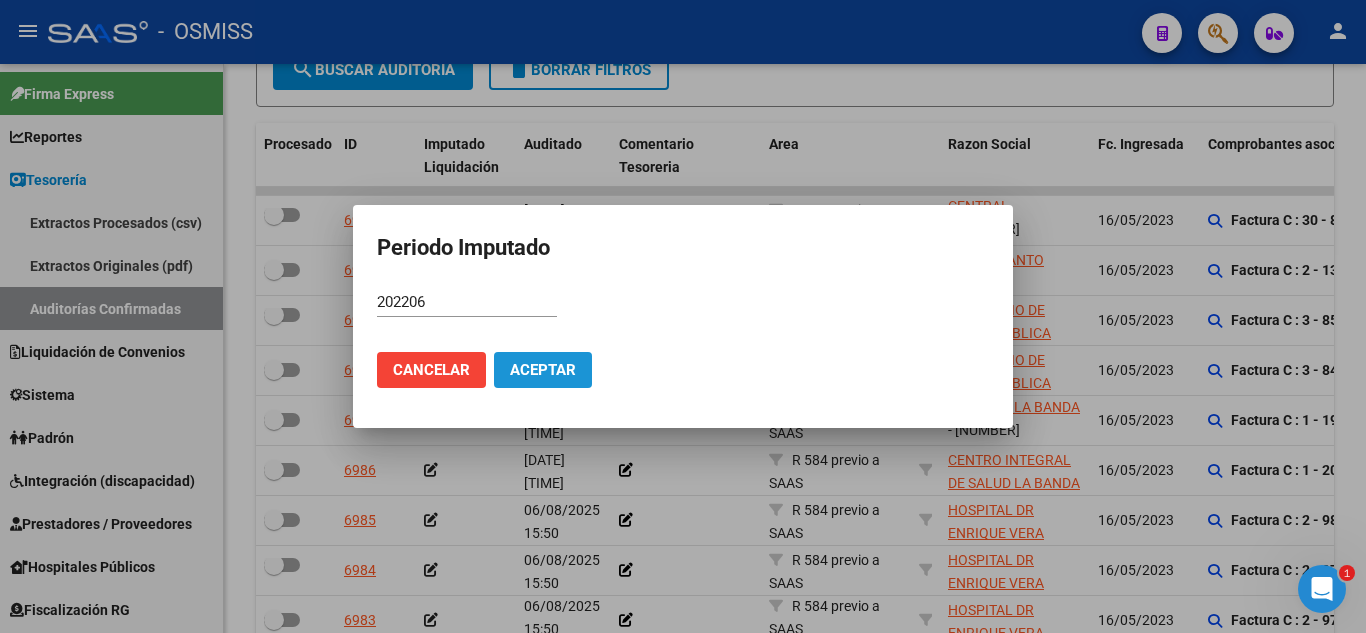 click on "Aceptar" 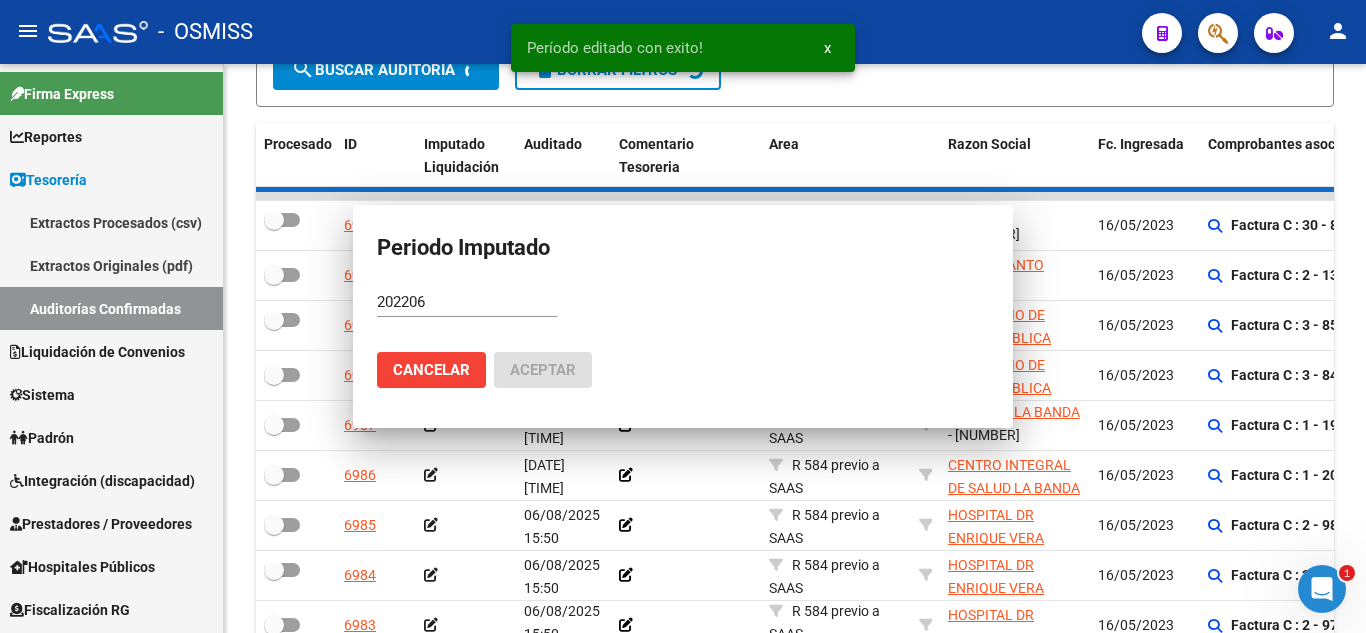 scroll, scrollTop: 414, scrollLeft: 0, axis: vertical 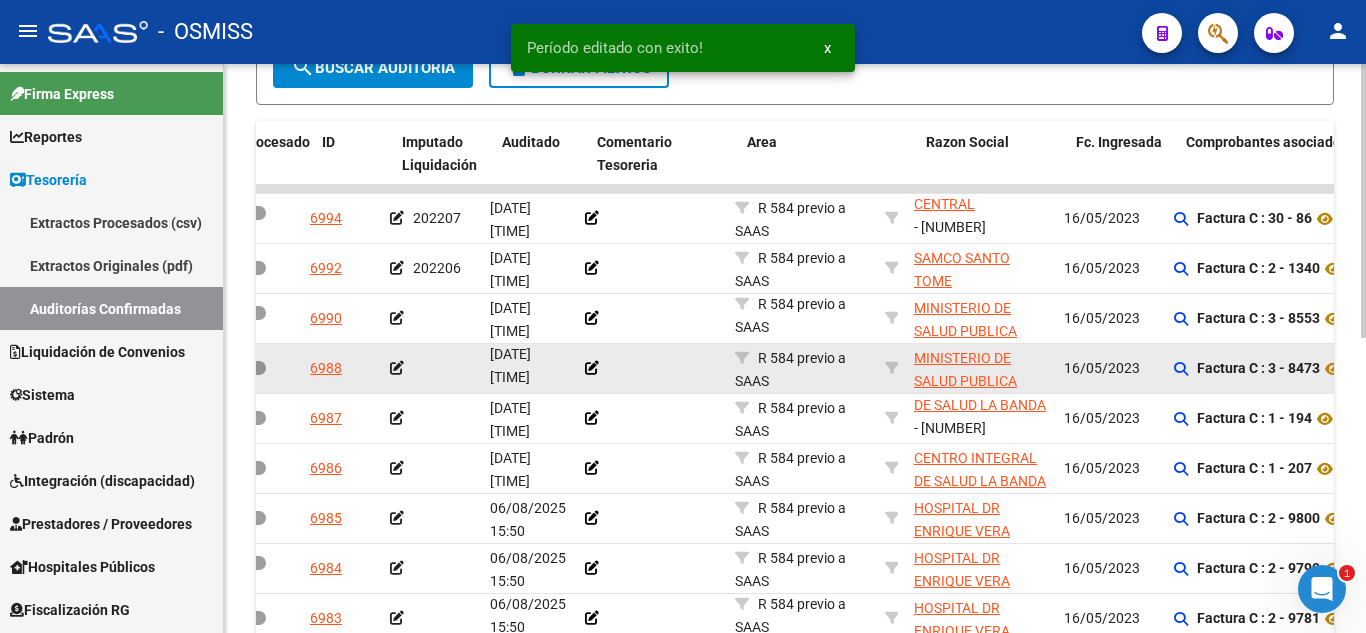 drag, startPoint x: 1239, startPoint y: 351, endPoint x: 1267, endPoint y: 343, distance: 29.12044 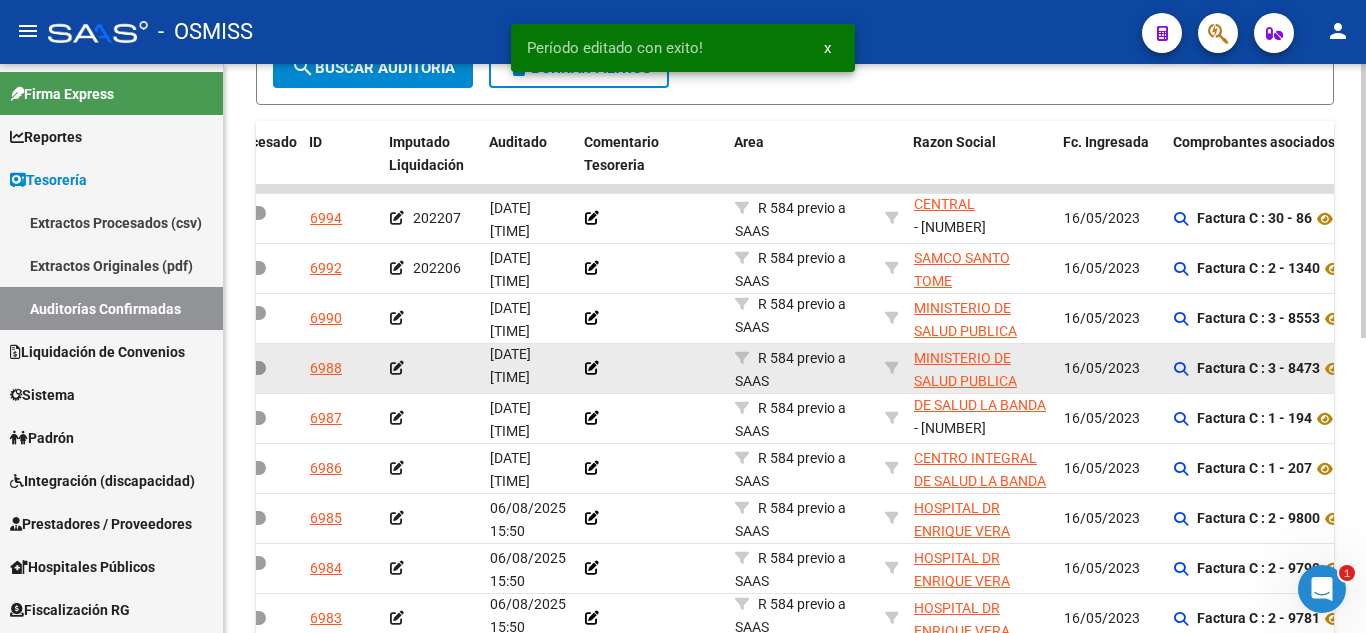 scroll, scrollTop: 0, scrollLeft: 35, axis: horizontal 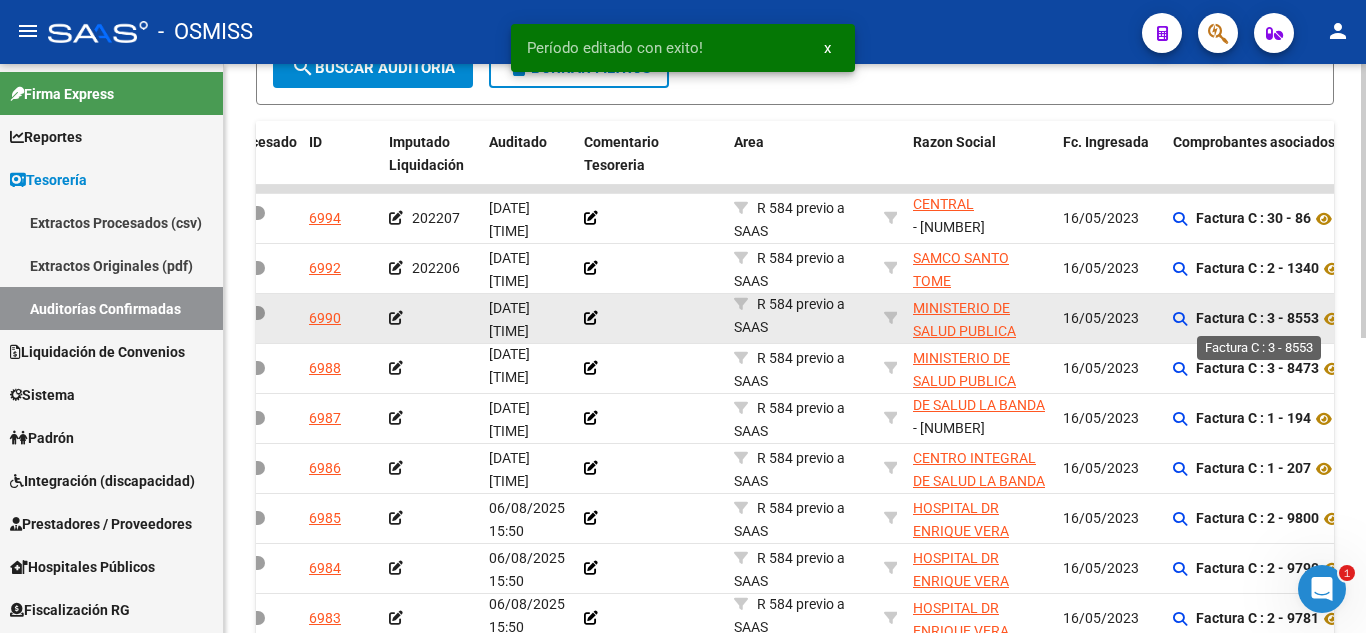 click on "Factura C : 3 - 8553" 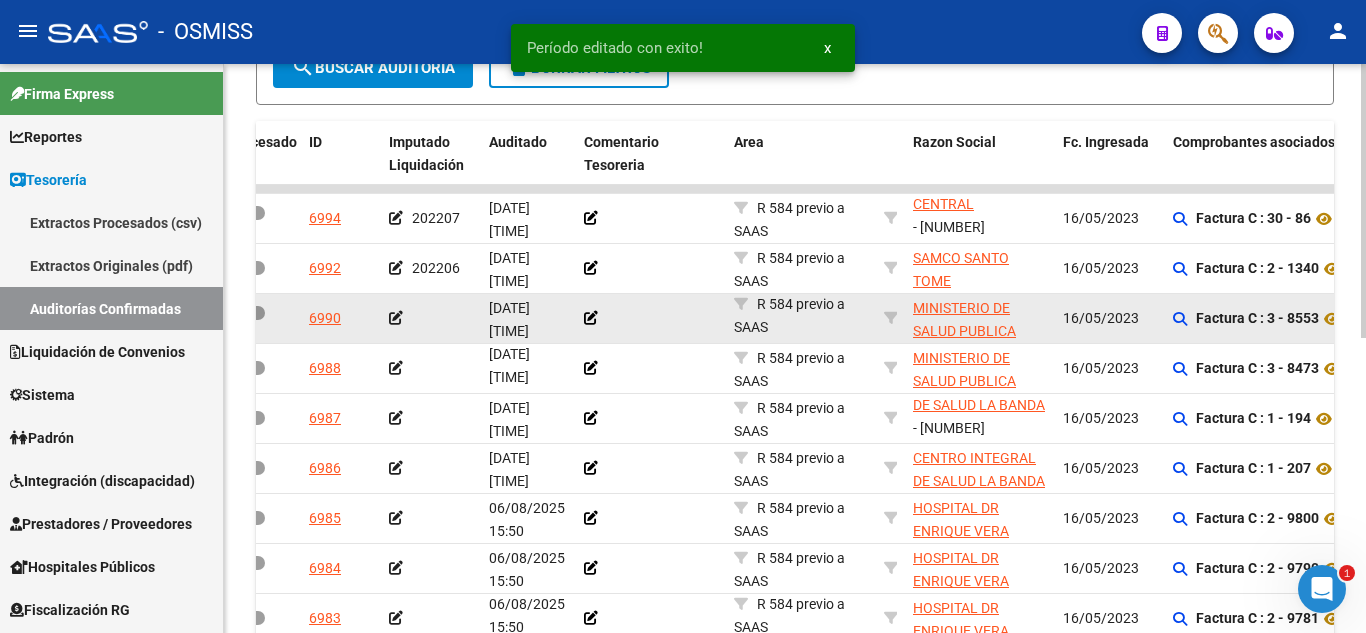 click on "Factura C : 3 - 8553" 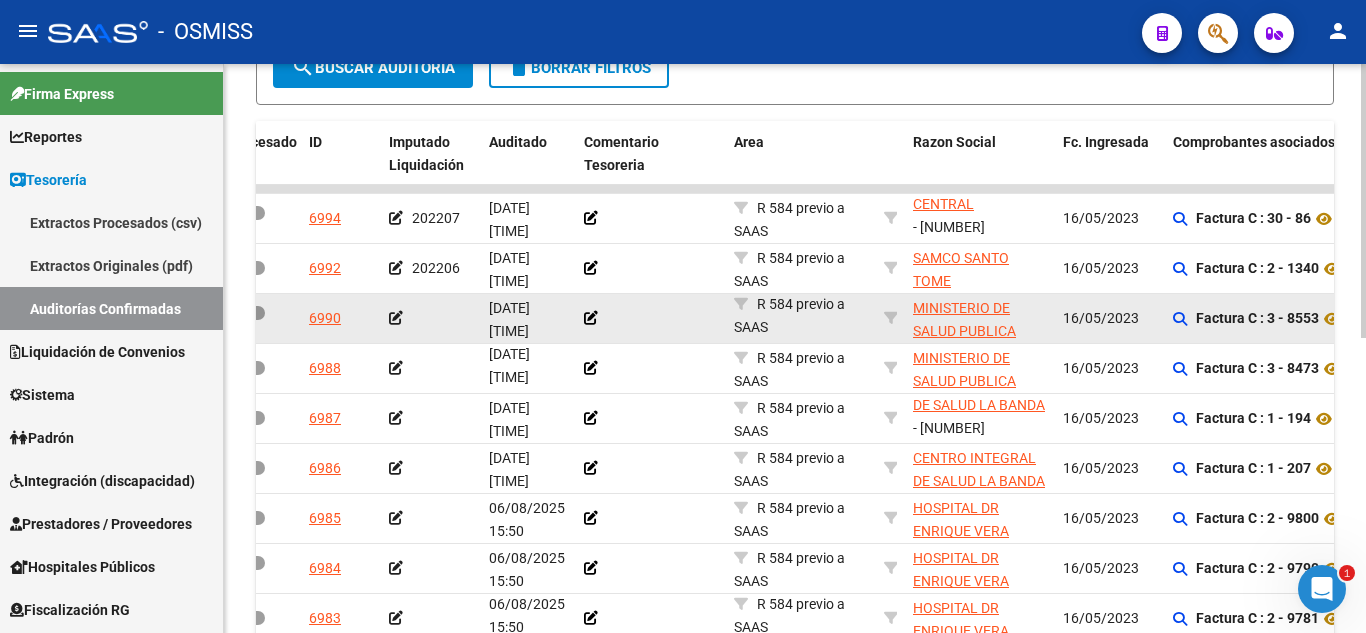 copy on "8553" 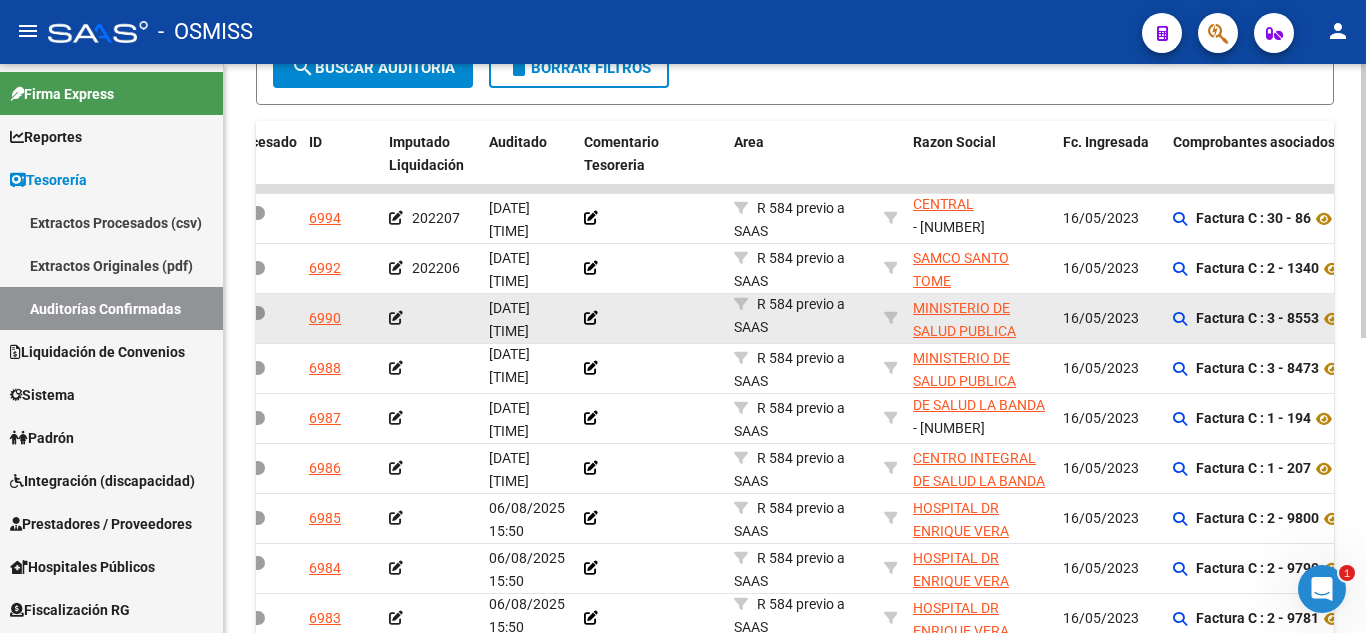 click 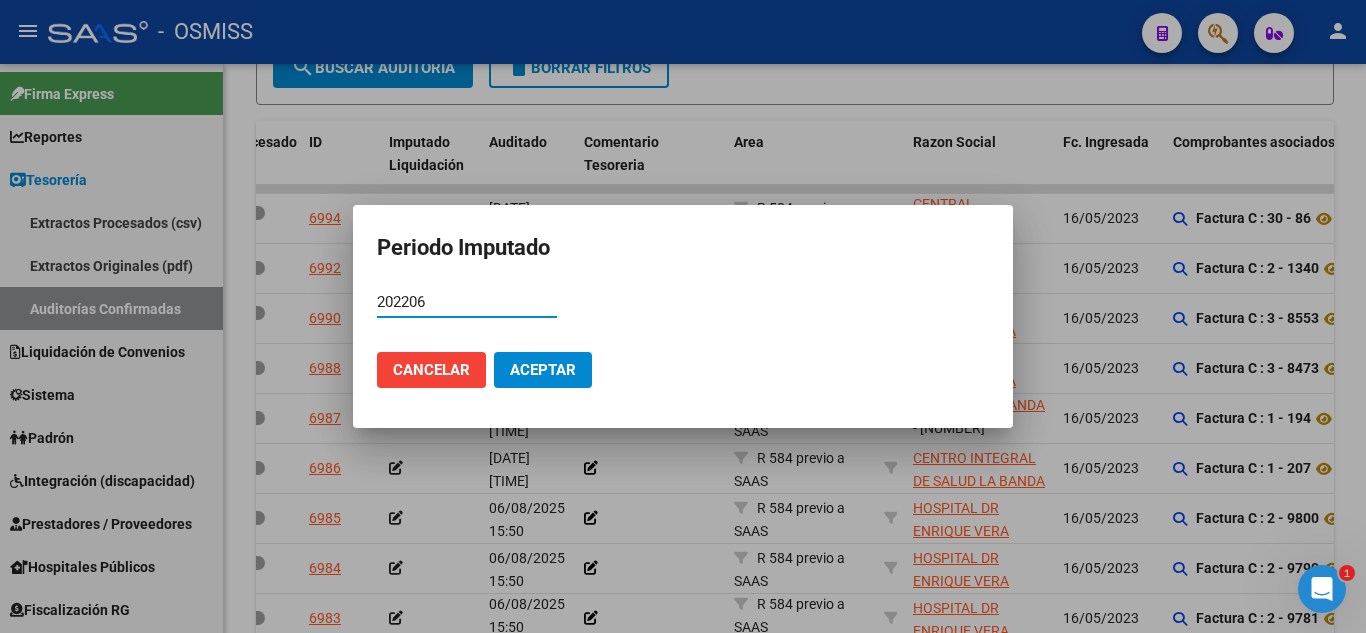 type on "202206" 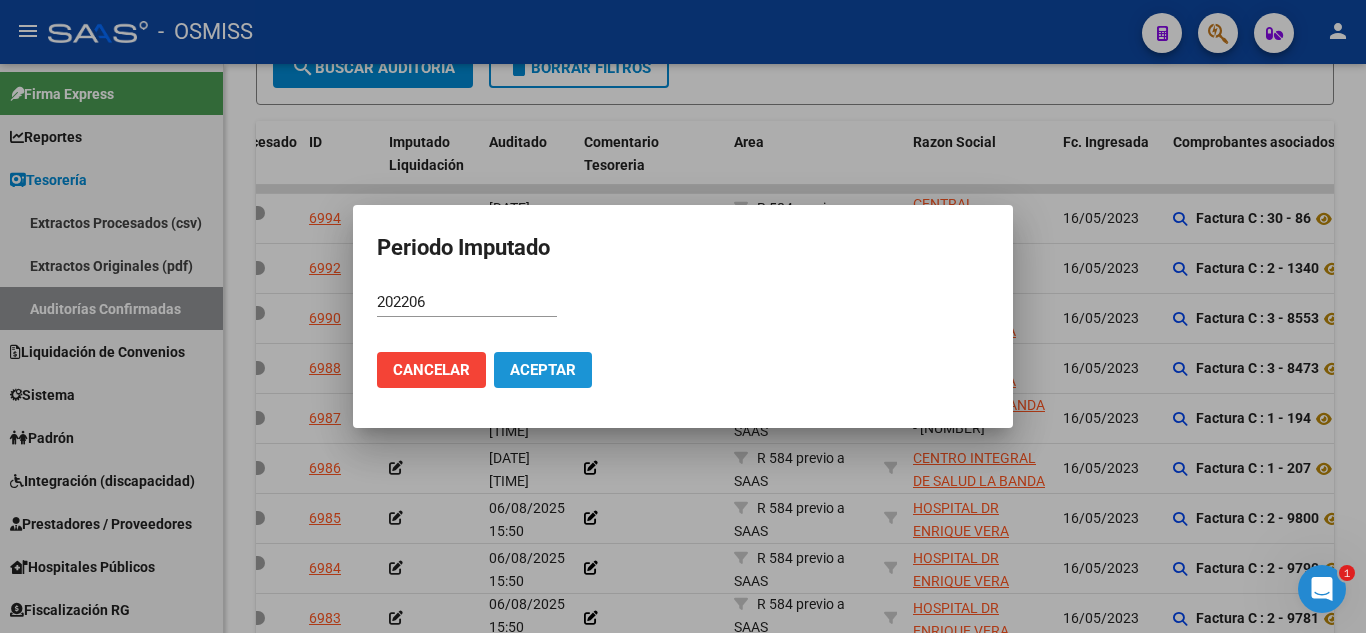 click on "Aceptar" 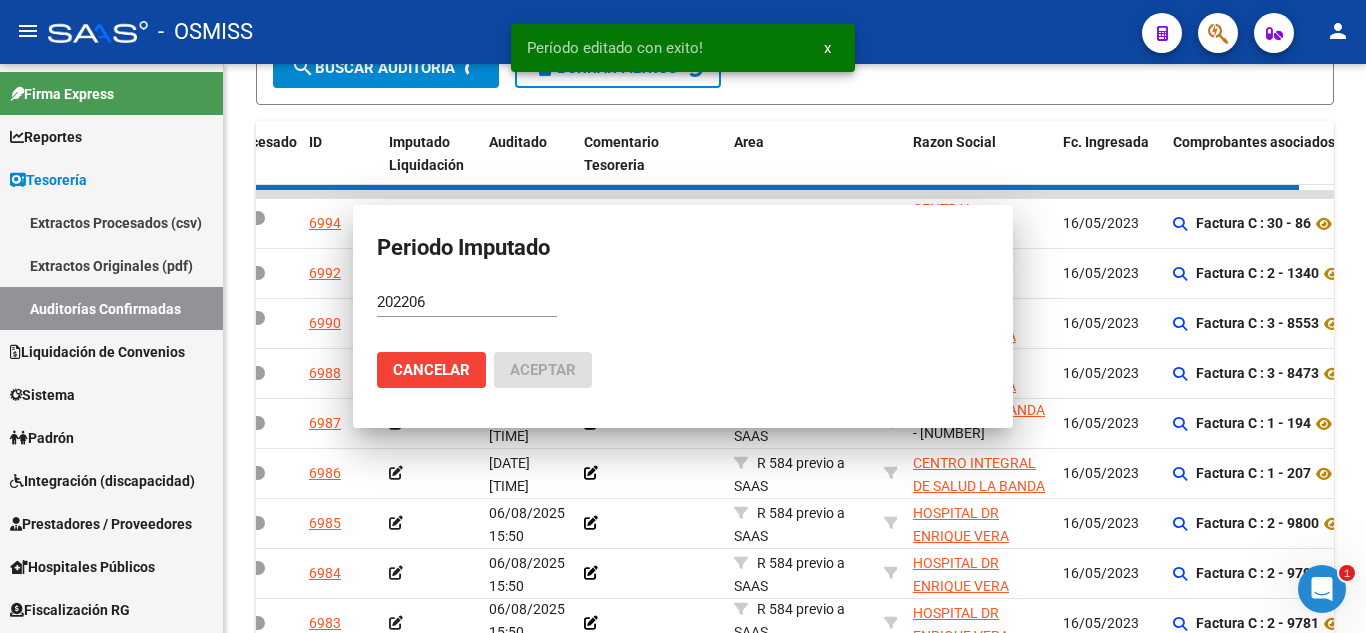 scroll, scrollTop: 416, scrollLeft: 0, axis: vertical 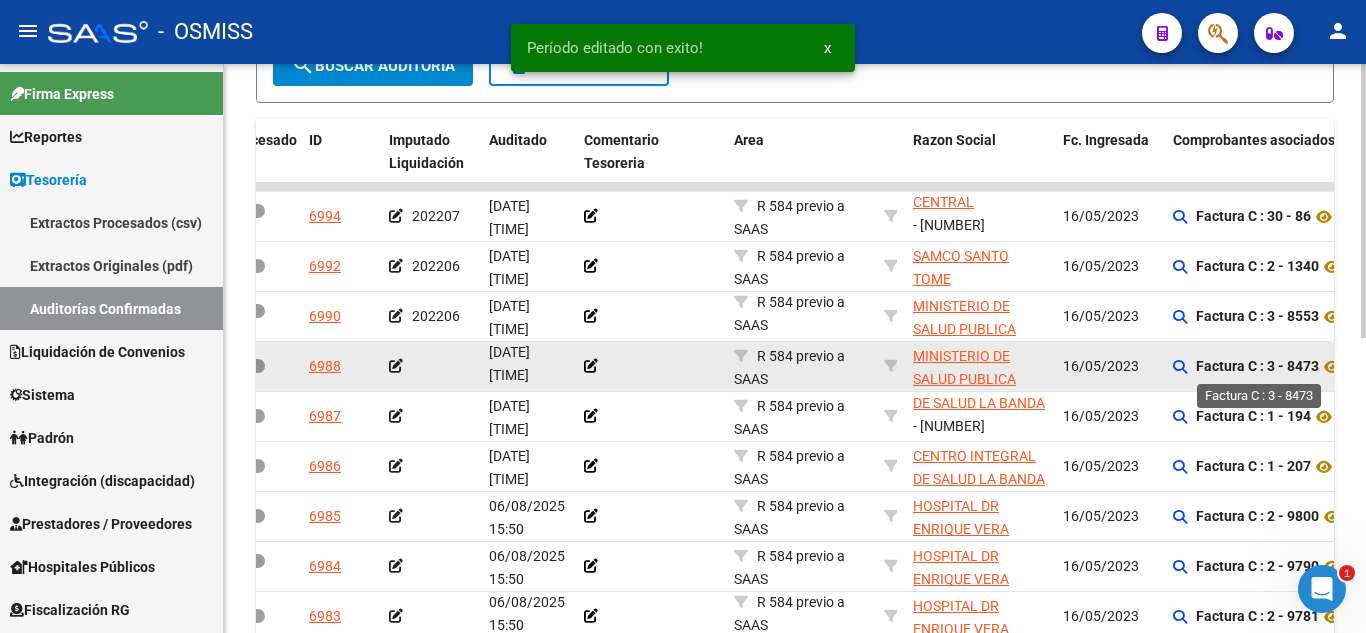 click on "Factura C : 3 - 8473" 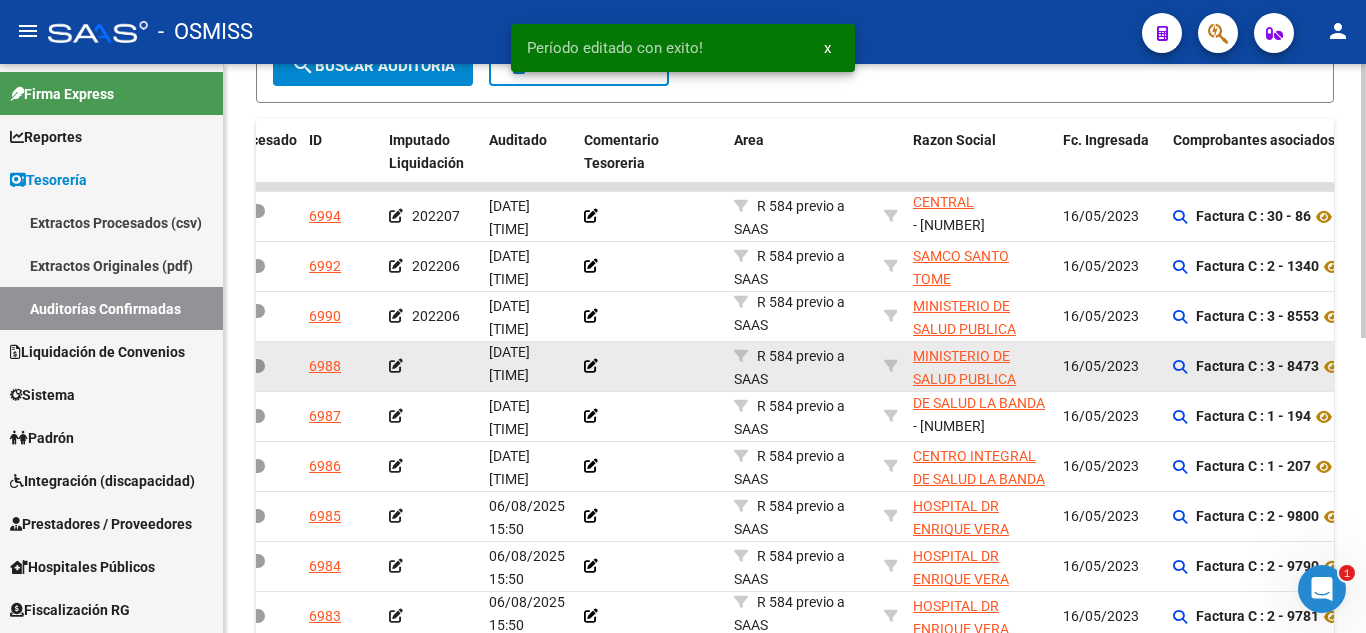 click on "Factura C : 3 - 8473" 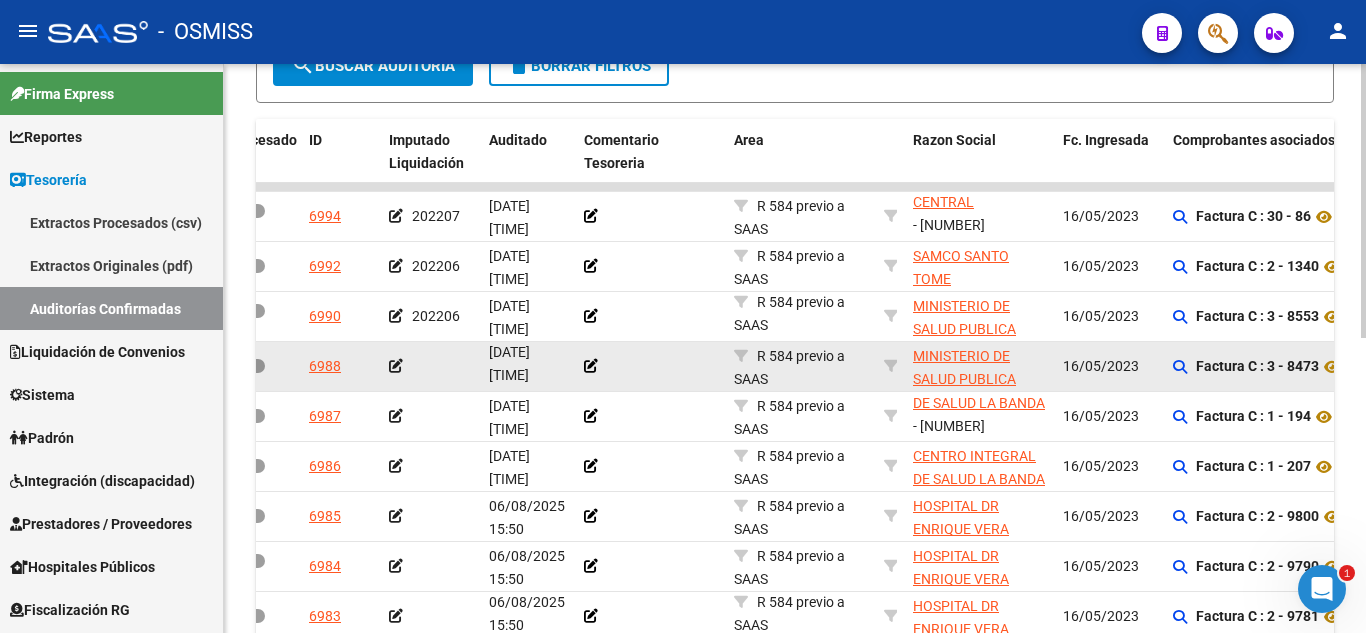 click 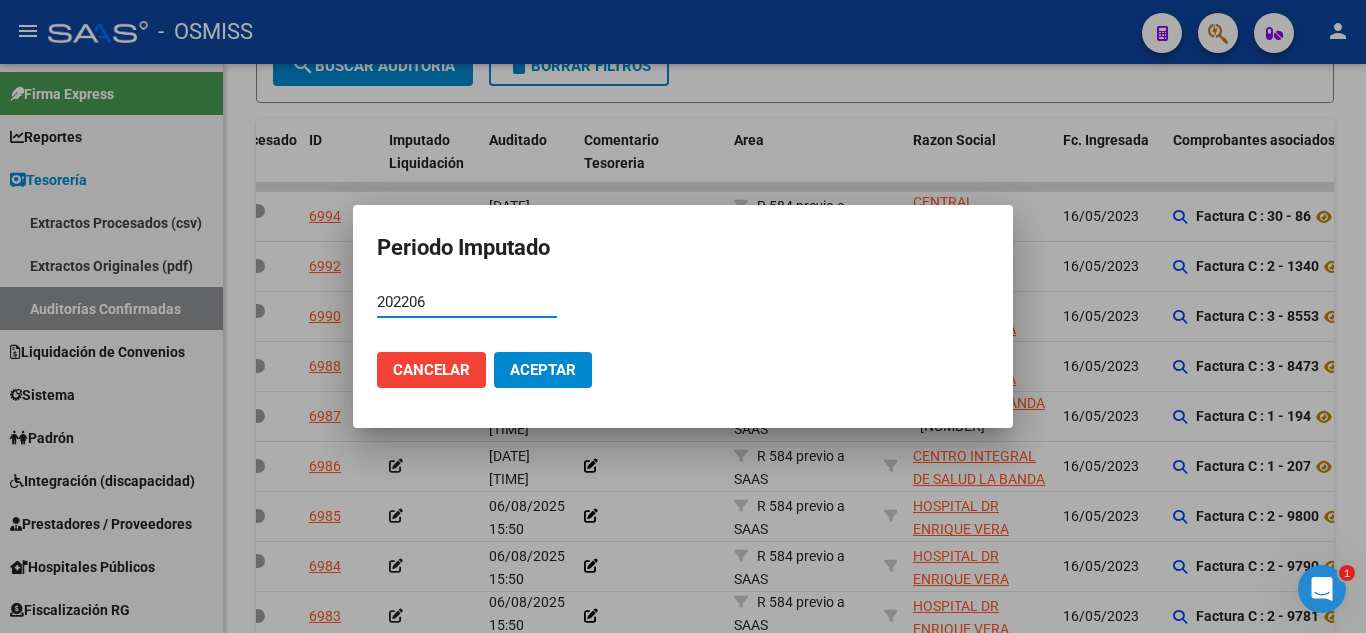type on "202206" 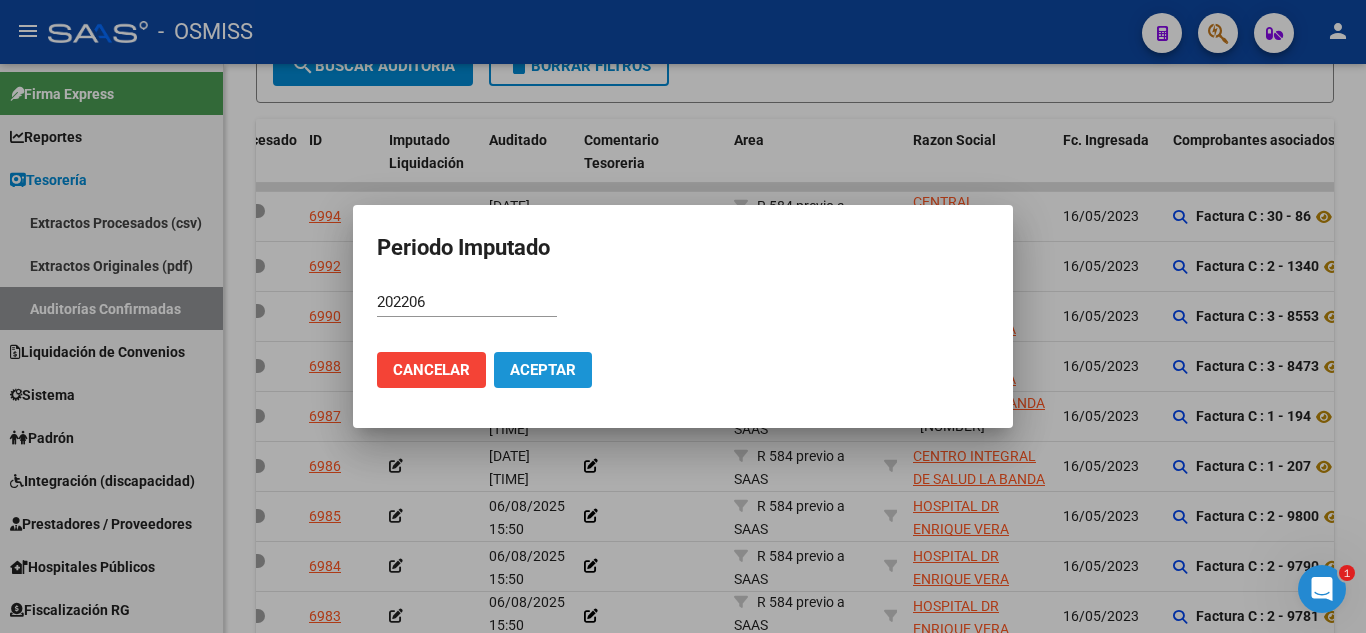 click on "Aceptar" 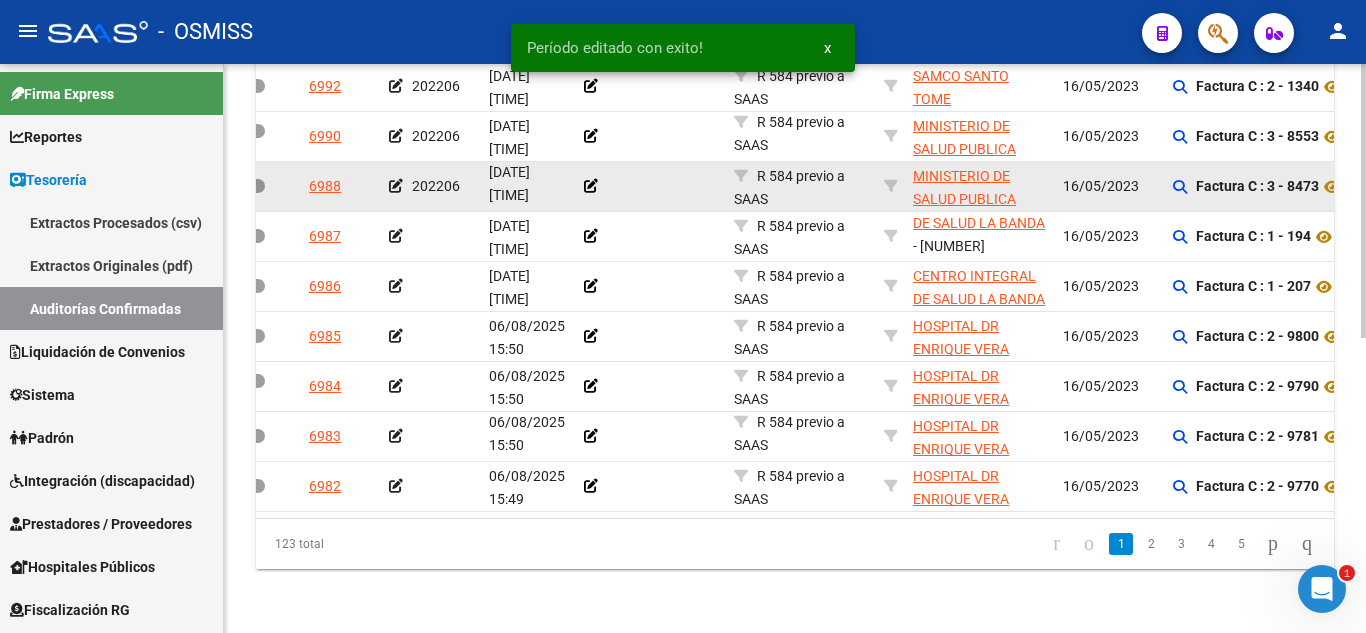 scroll, scrollTop: 612, scrollLeft: 0, axis: vertical 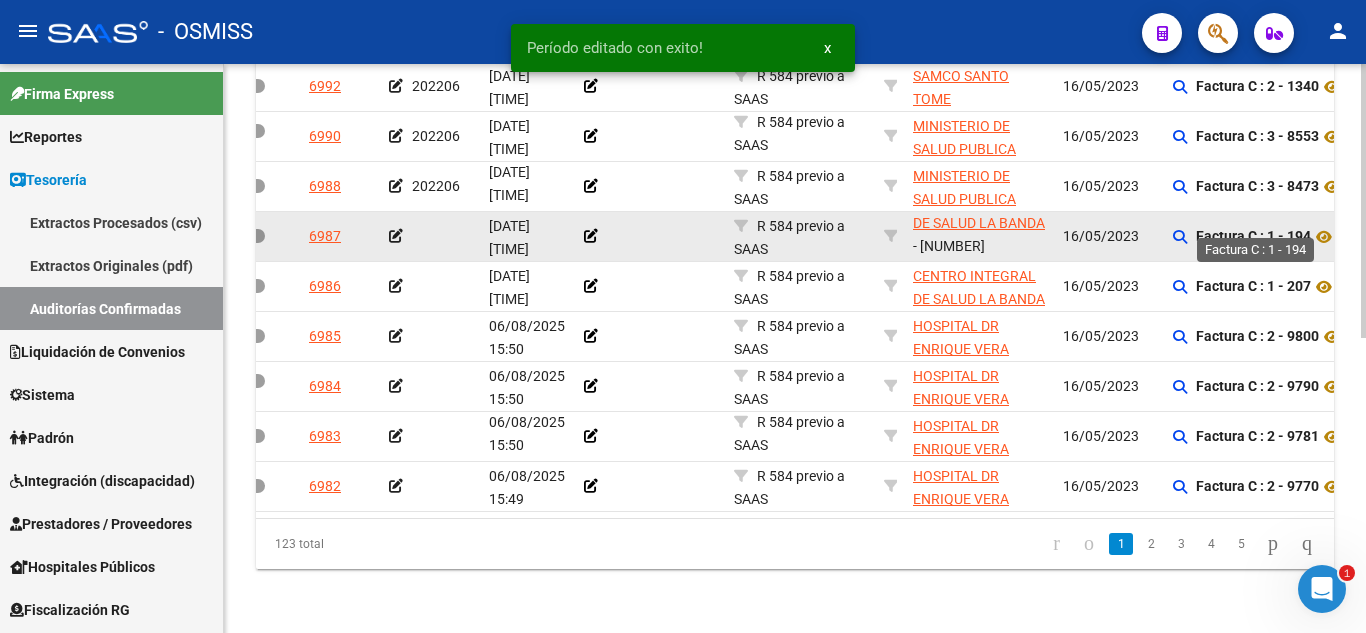 click on "Factura C : 1 - 194" 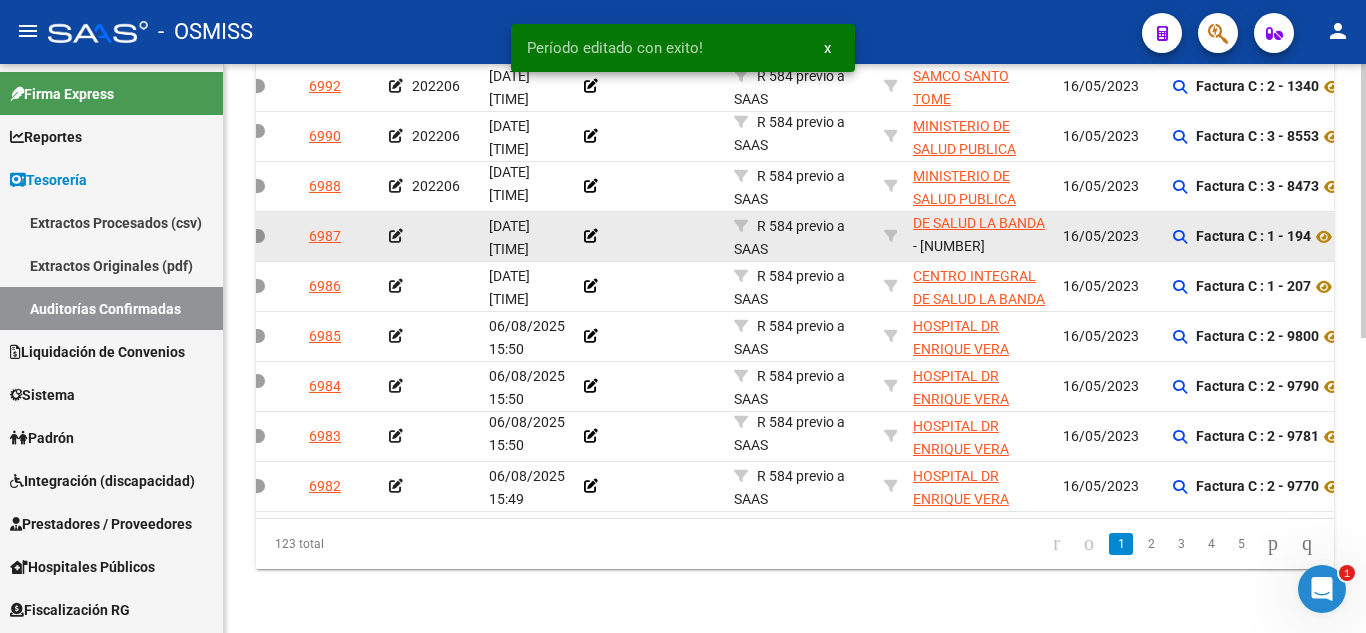 click on "Factura C : 1 - 194" 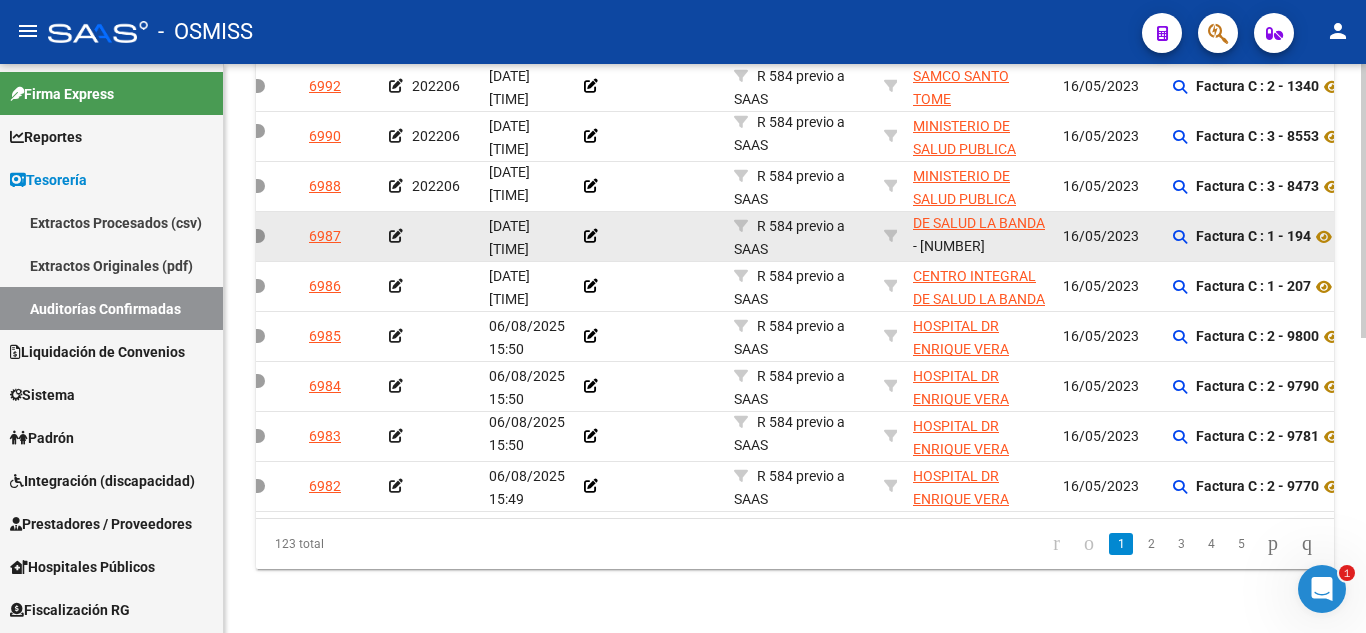 copy on "194" 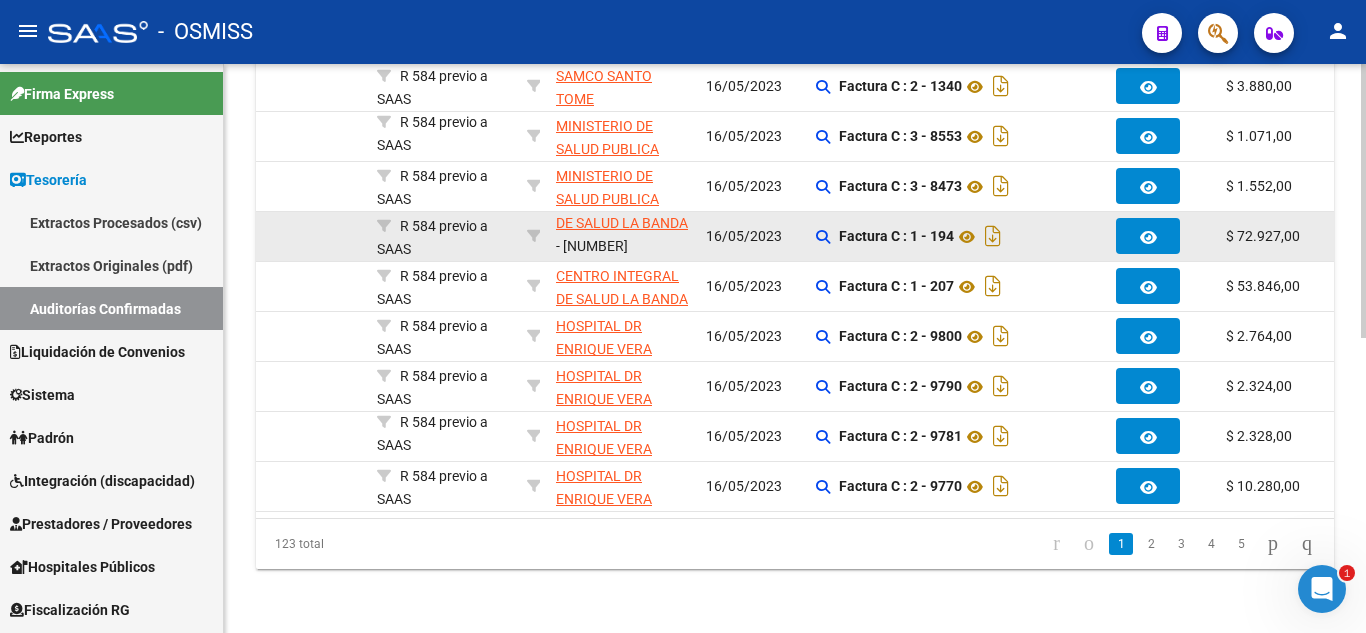 drag, startPoint x: 481, startPoint y: 218, endPoint x: 566, endPoint y: 215, distance: 85.052925 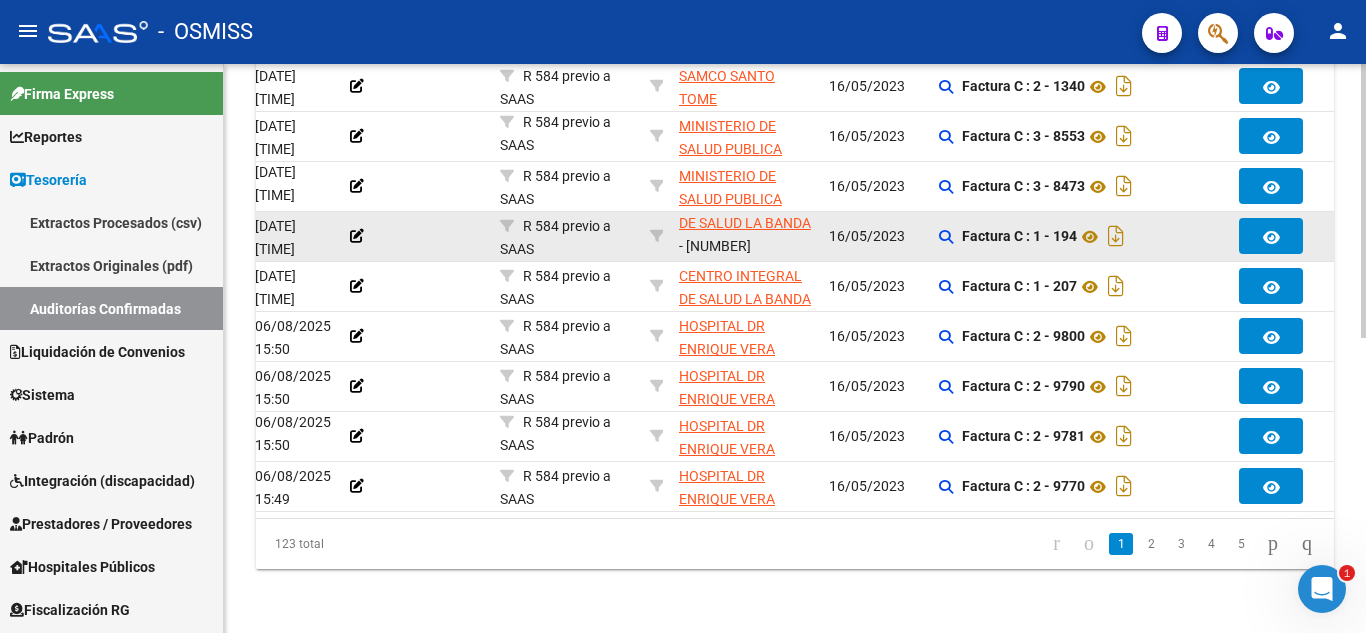 scroll, scrollTop: 0, scrollLeft: 0, axis: both 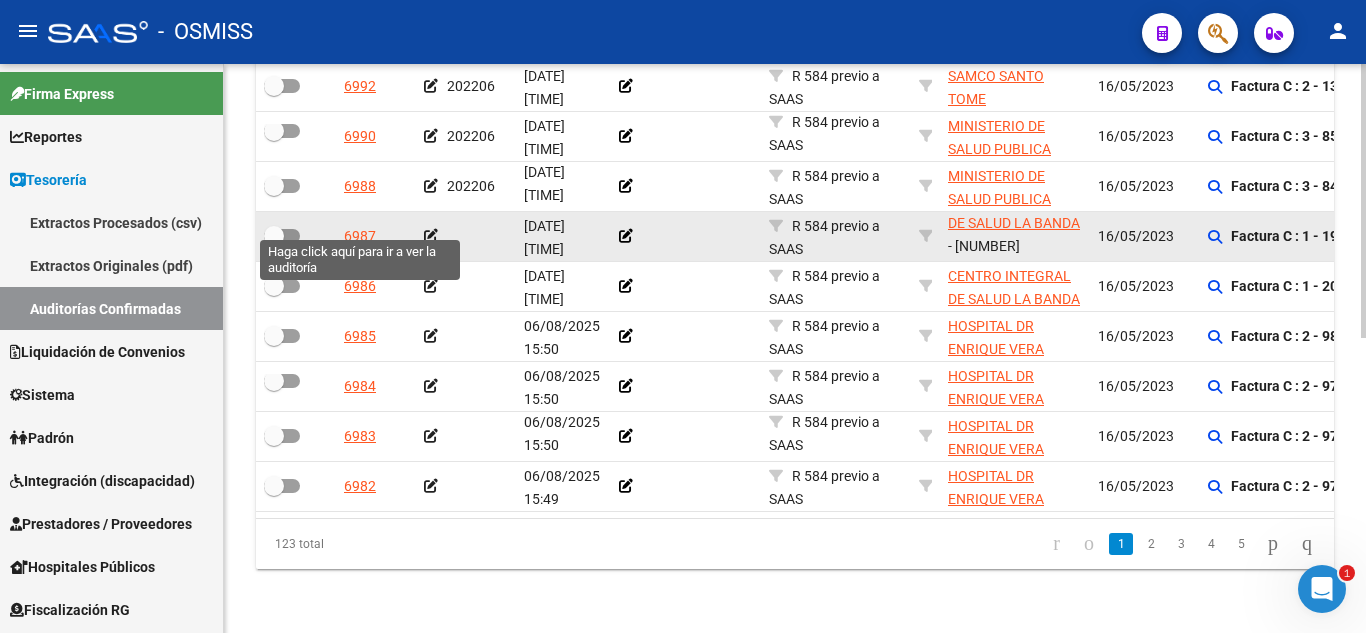 drag, startPoint x: 566, startPoint y: 215, endPoint x: 369, endPoint y: 230, distance: 197.57024 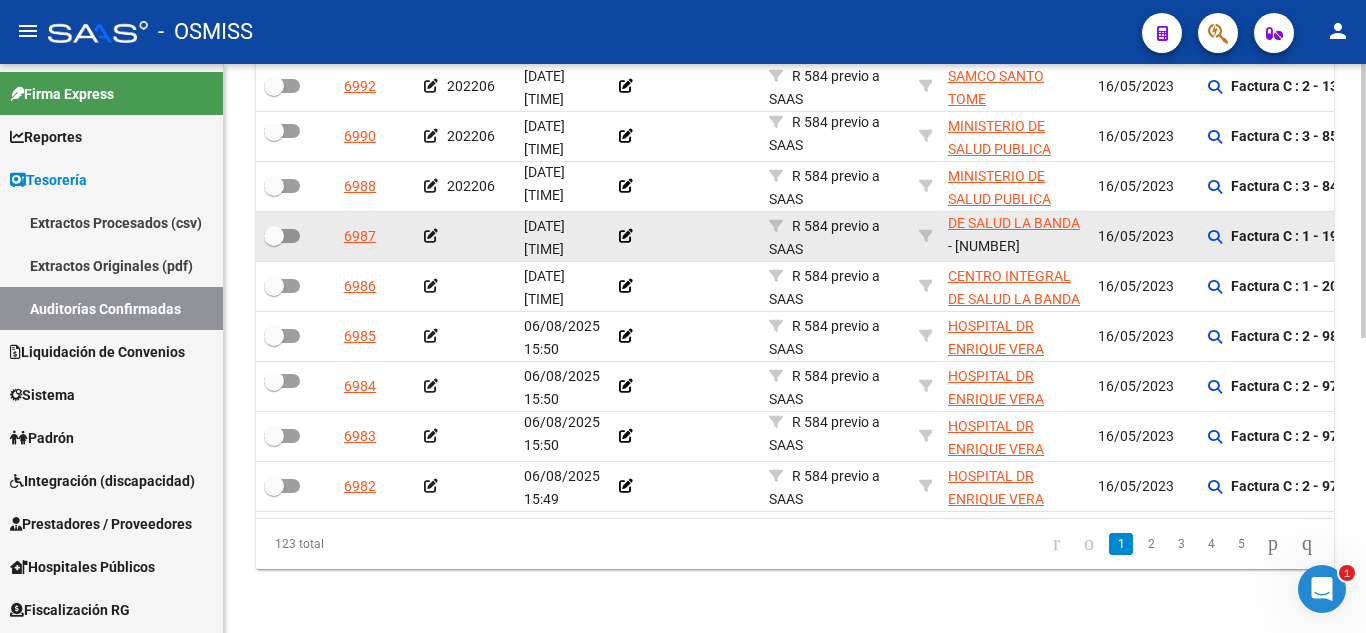 click 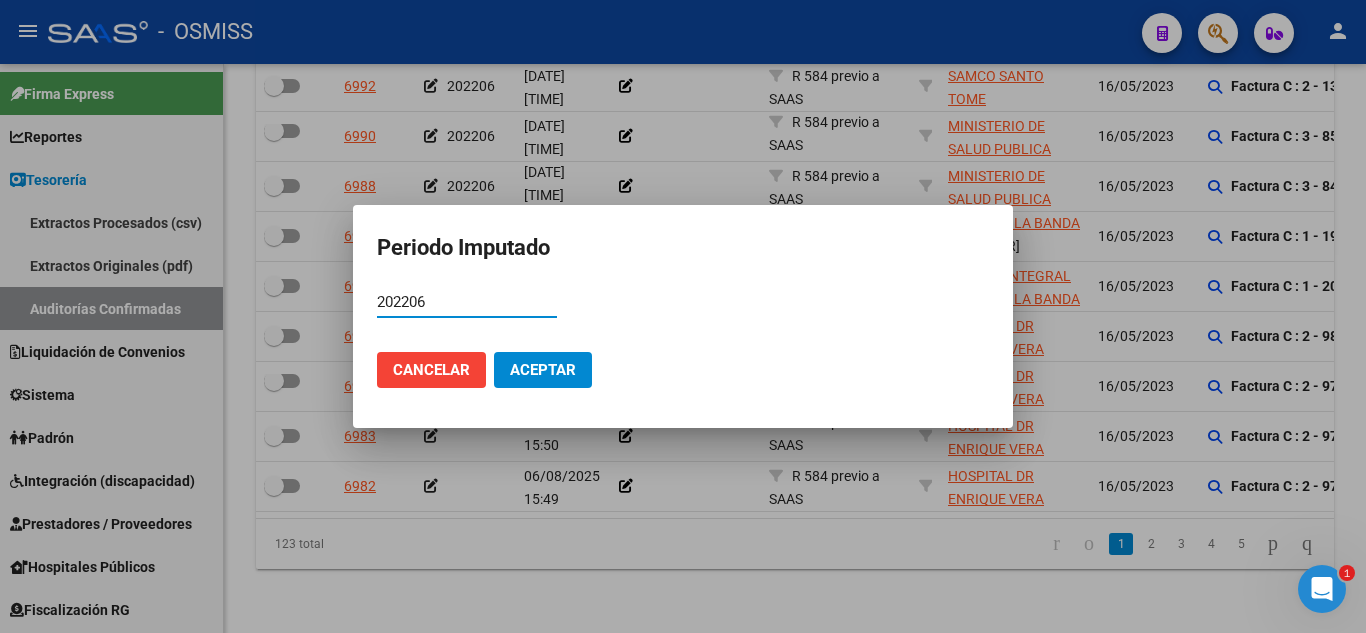type on "202206" 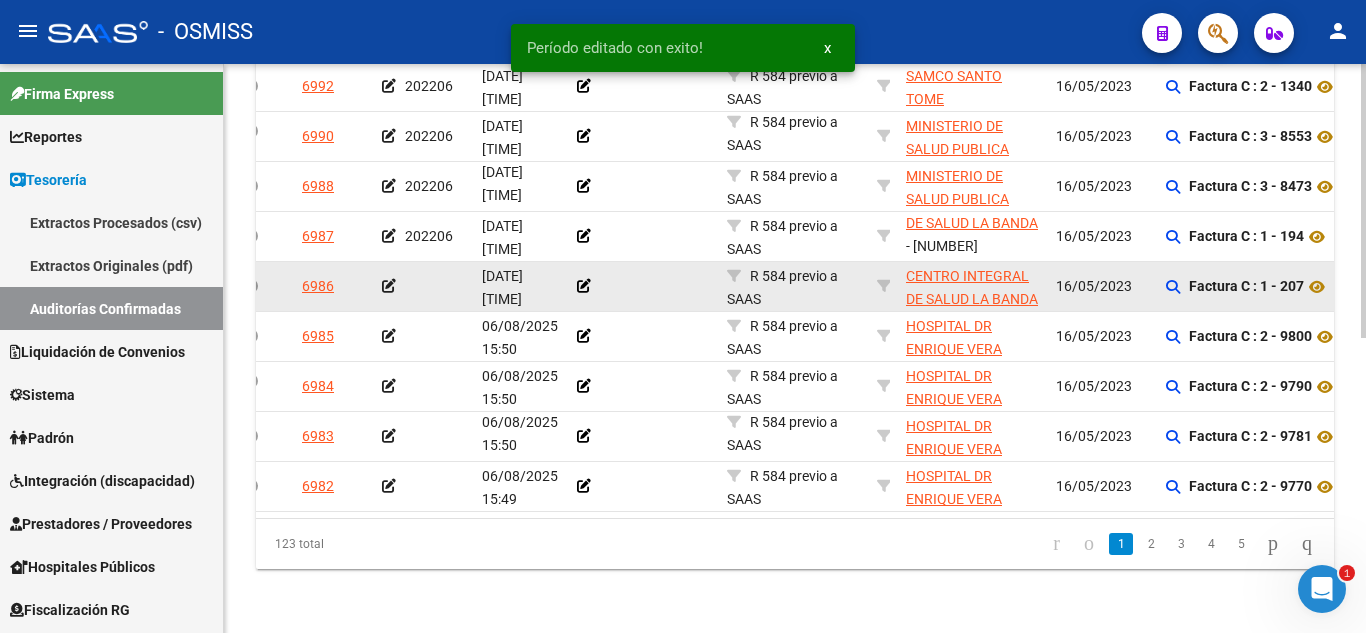 drag, startPoint x: 1141, startPoint y: 290, endPoint x: 1173, endPoint y: 289, distance: 32.01562 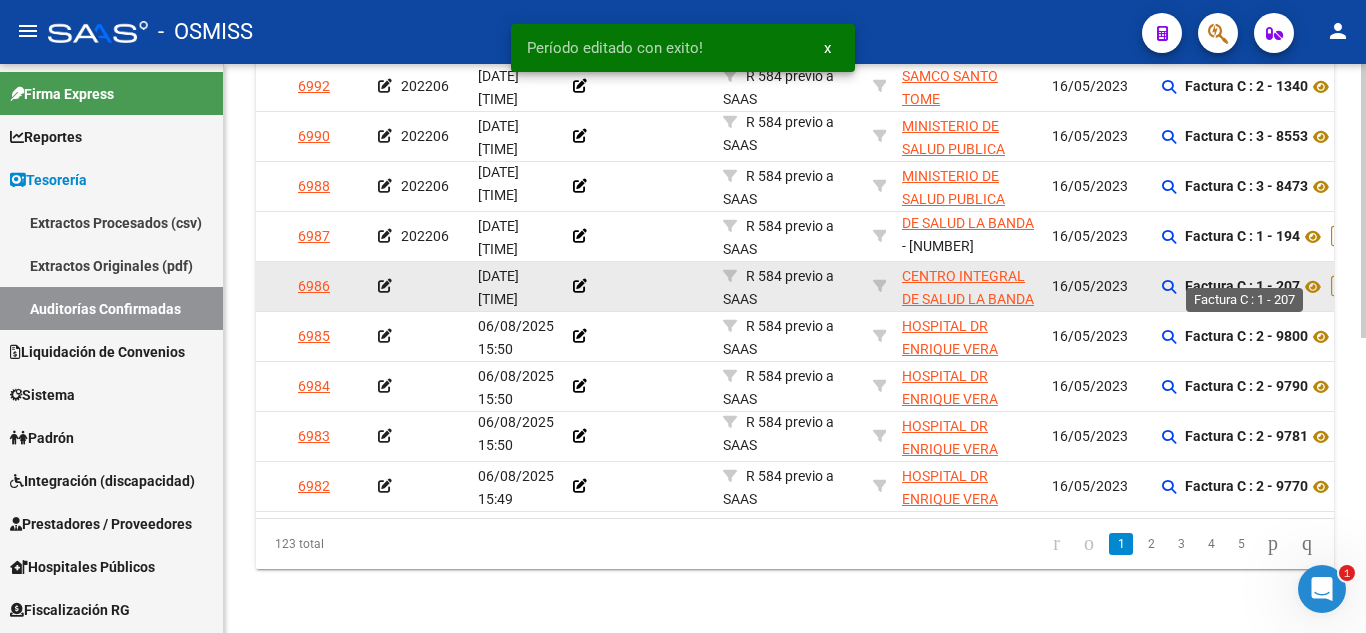 click on "Factura C : 1 - 207" 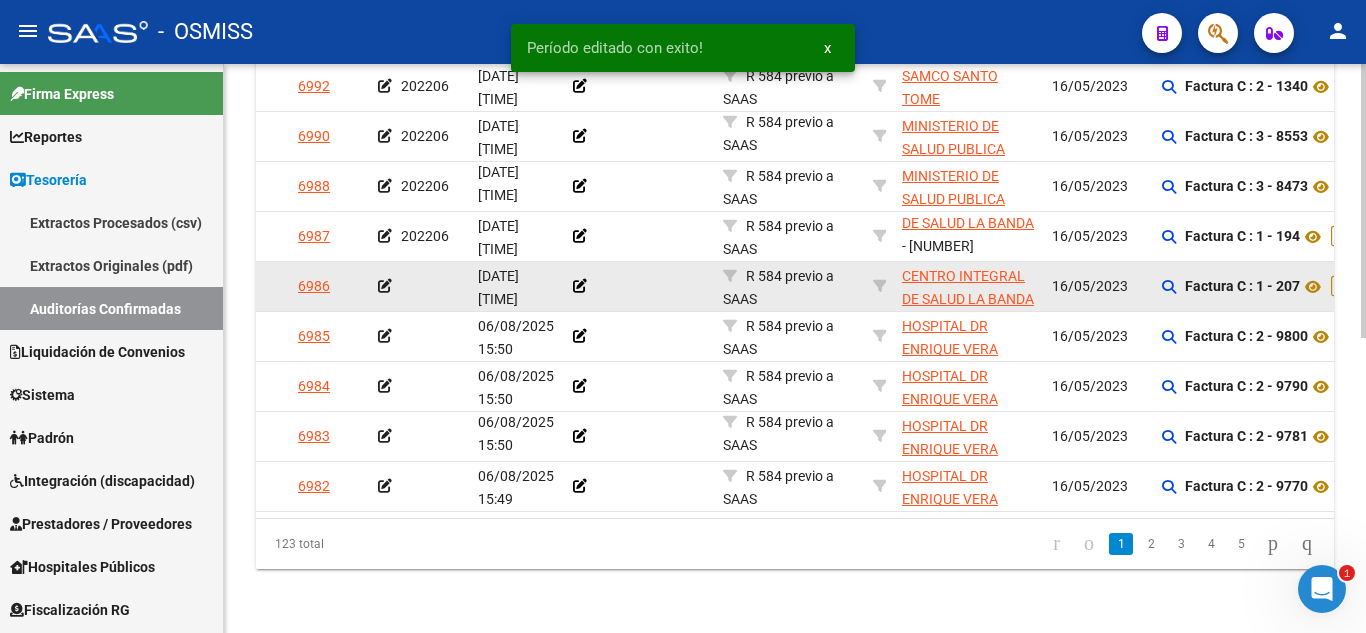 click on "Factura C : 1 - 207" 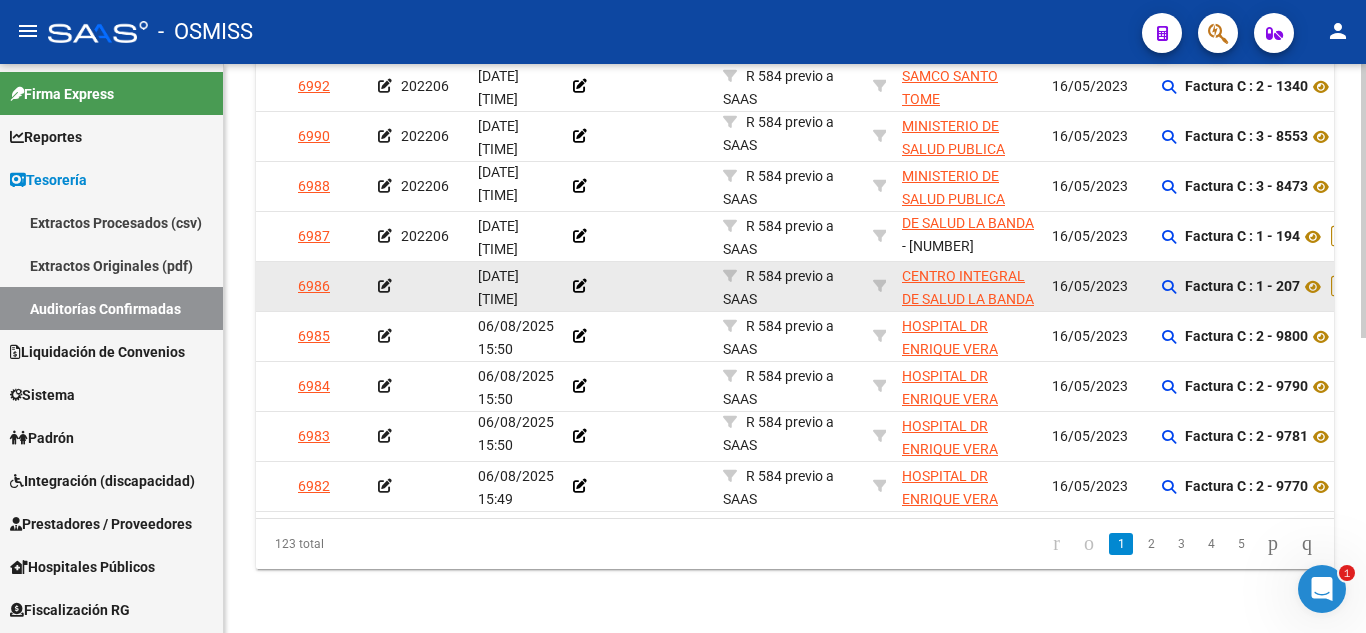 copy on "207" 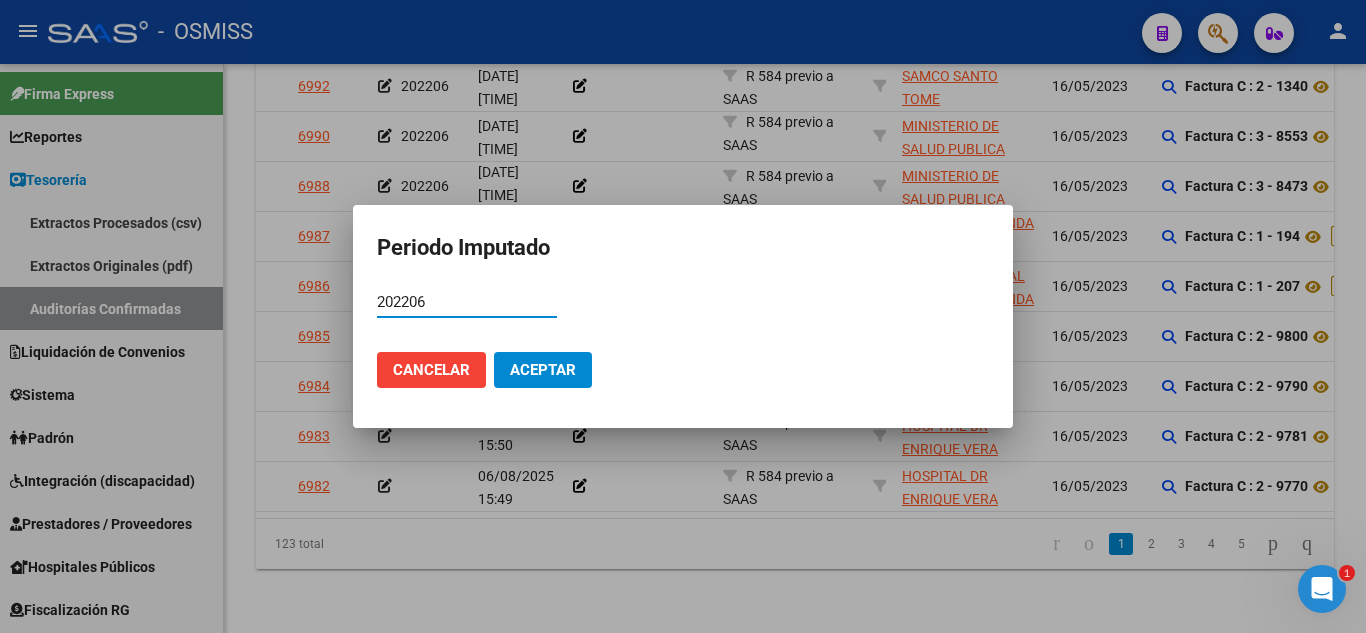 type on "202206" 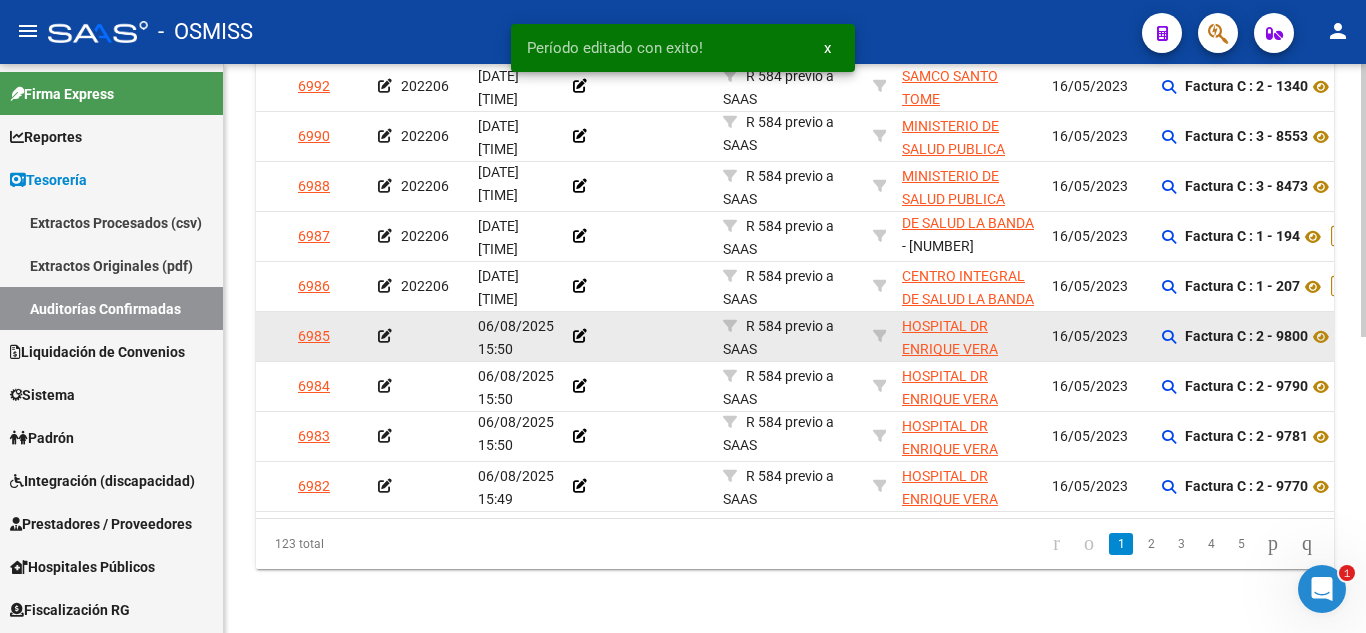 scroll, scrollTop: 612, scrollLeft: 0, axis: vertical 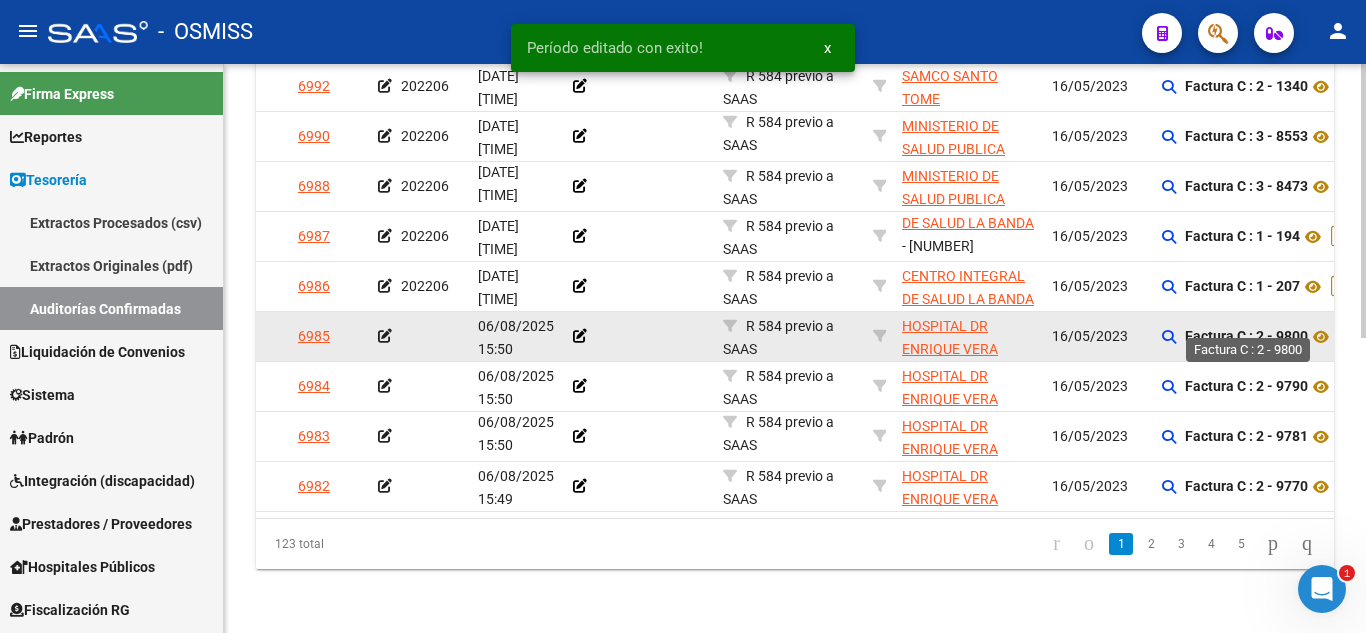 click on "Factura C : 2 - 9800" 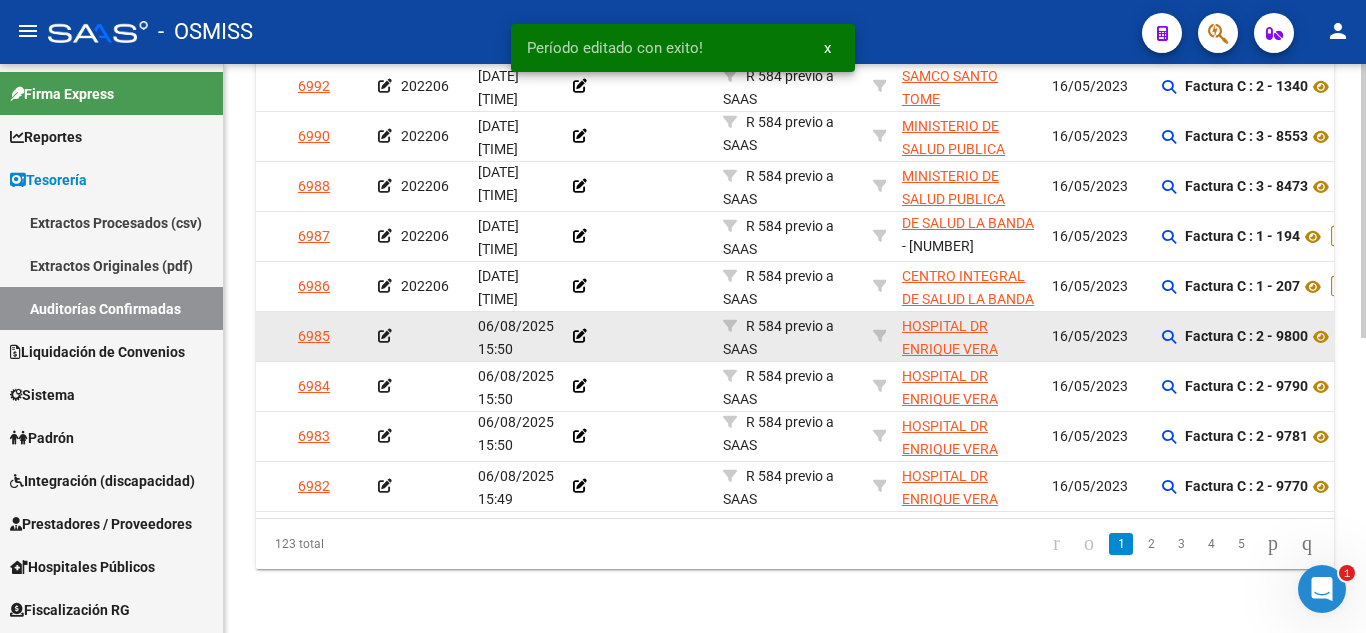 click on "Factura C : 2 - 9800" 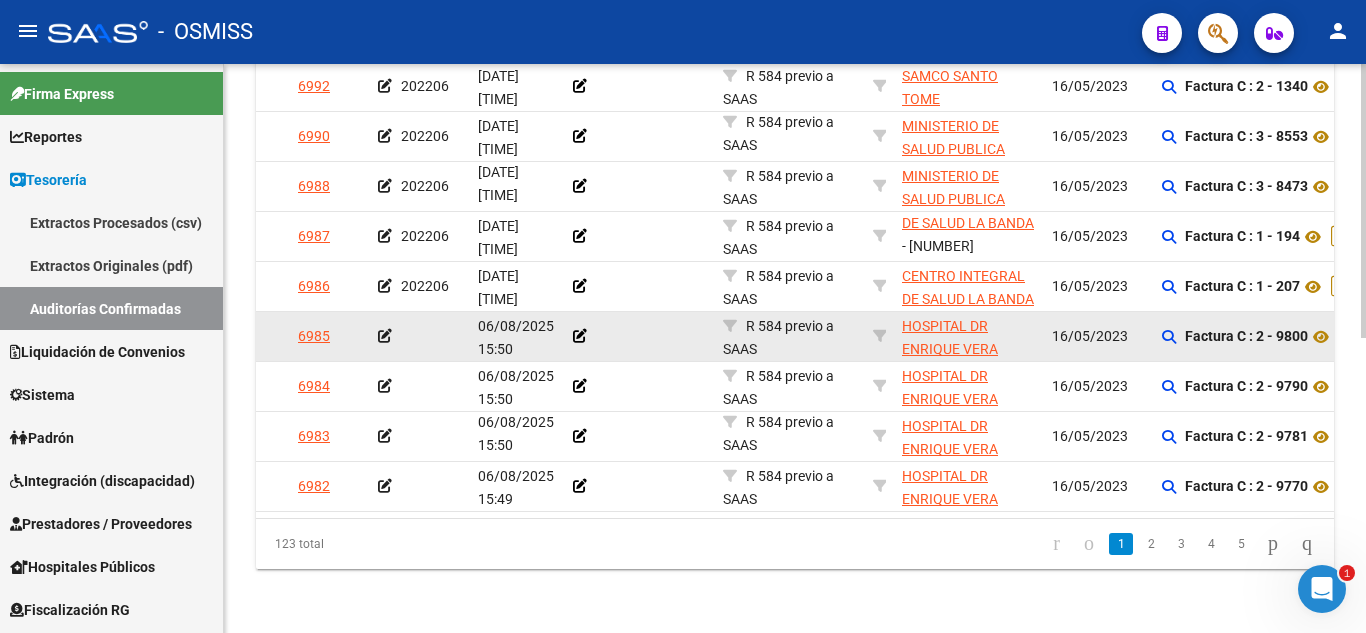 click 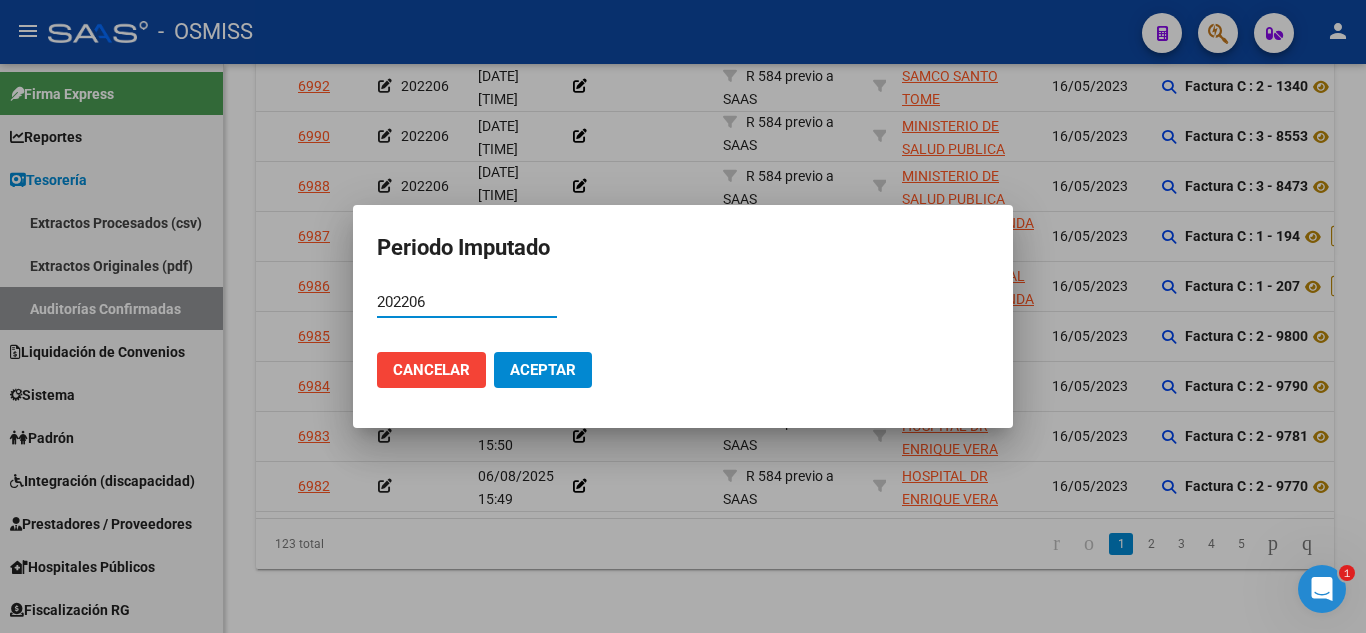 type on "202206" 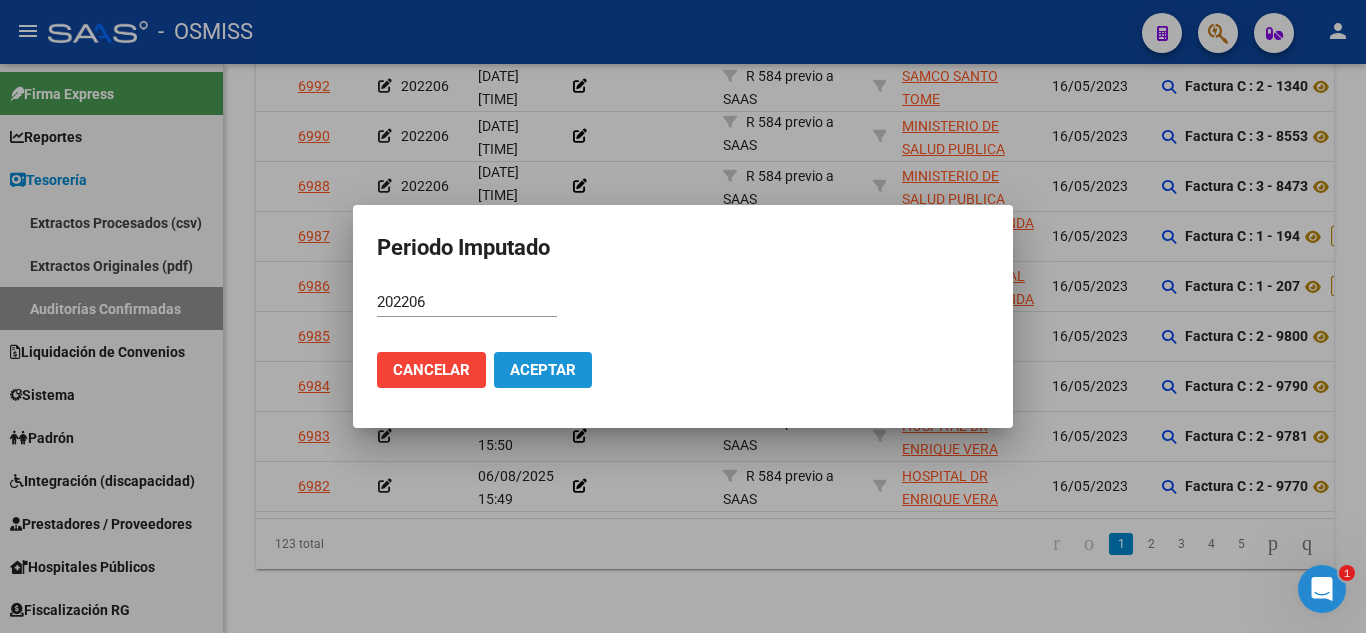 click on "Aceptar" 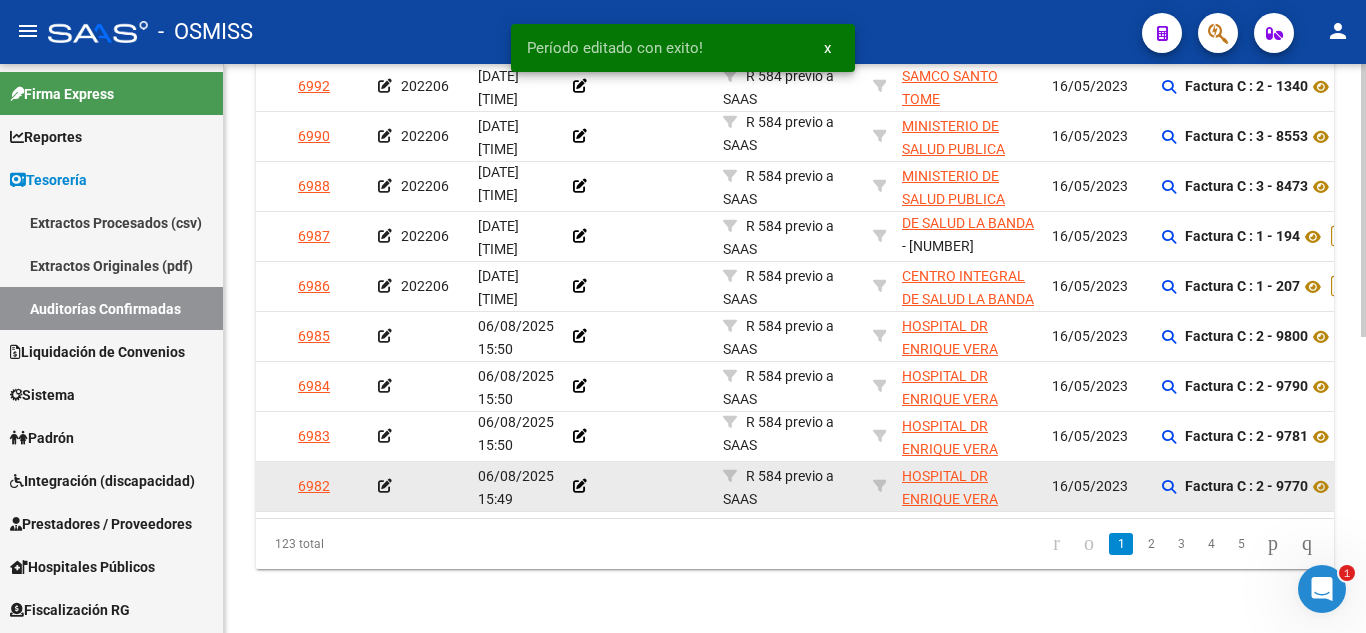 scroll, scrollTop: 612, scrollLeft: 0, axis: vertical 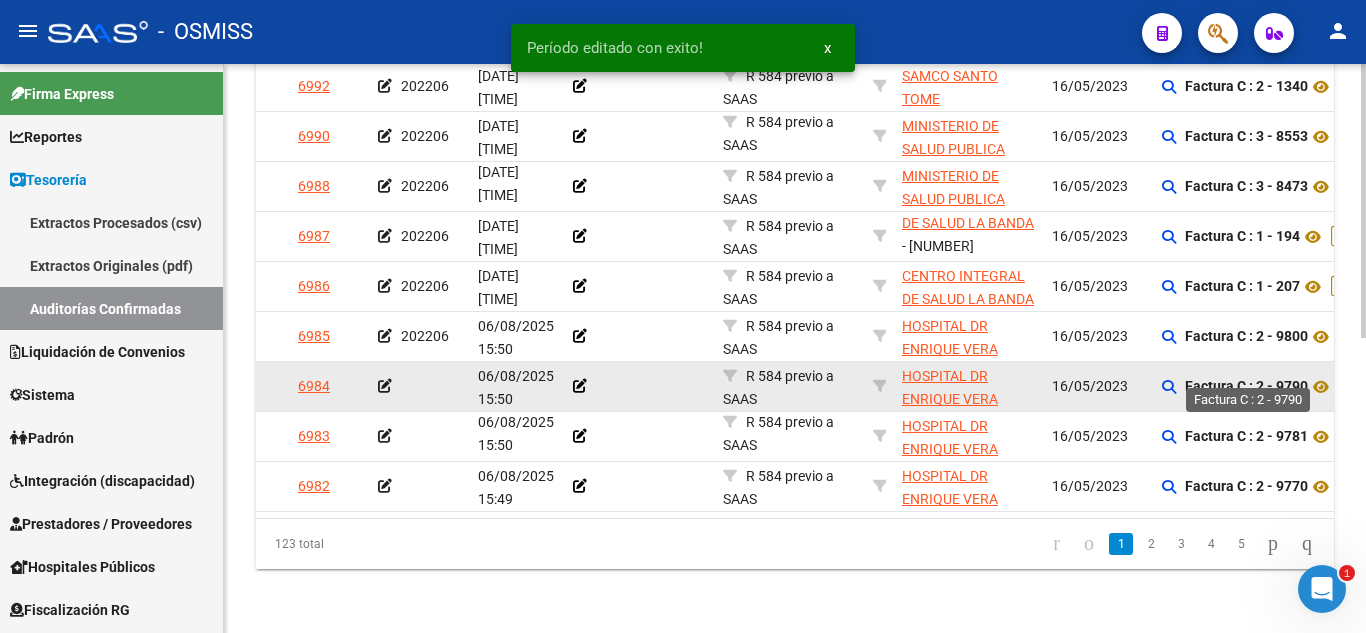 click on "Factura C : 2 - 9790" 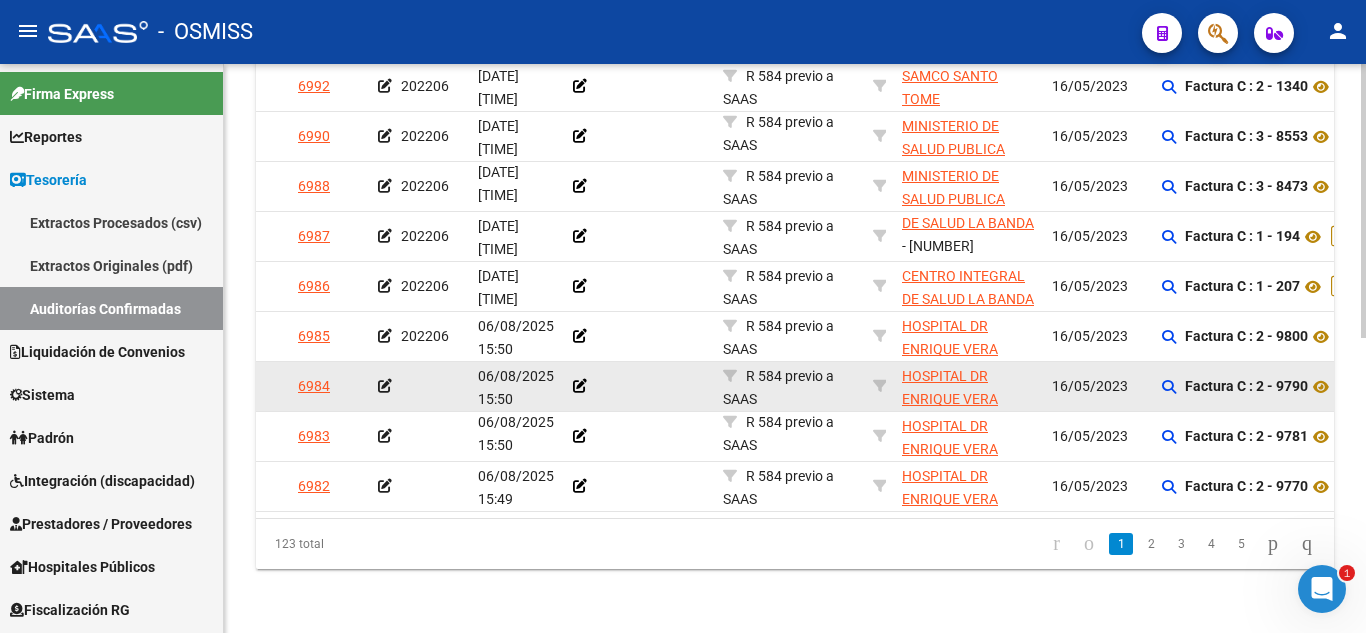 click 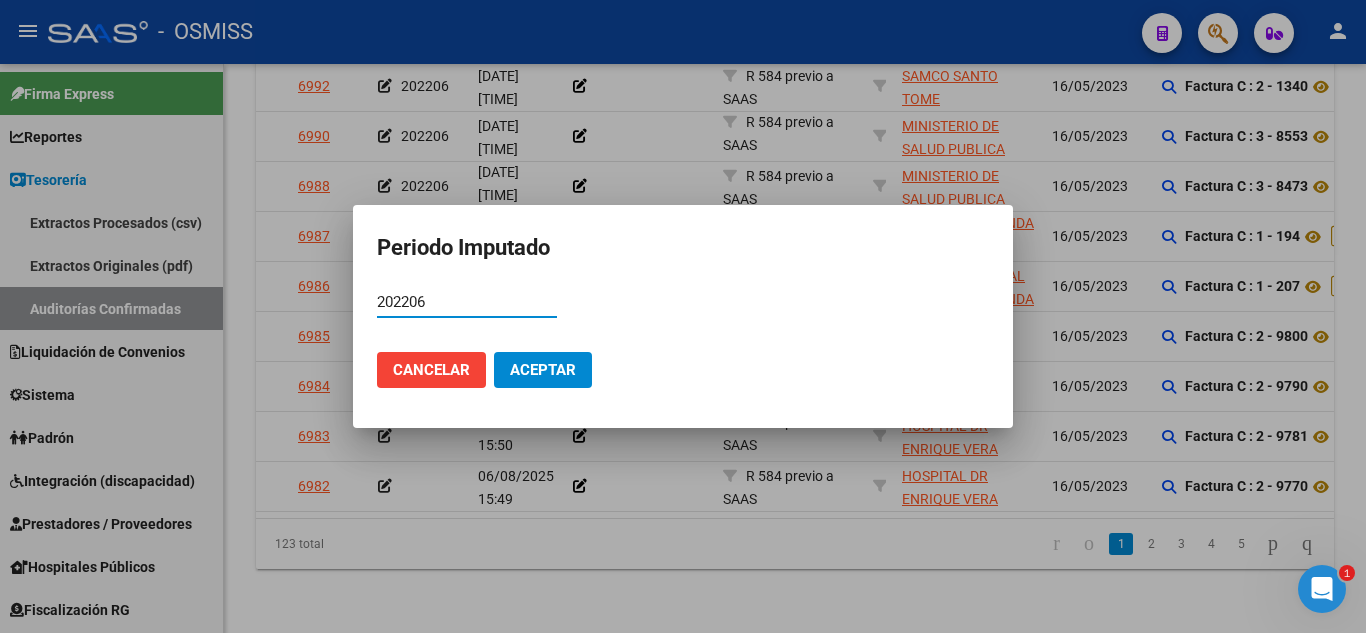 type on "202206" 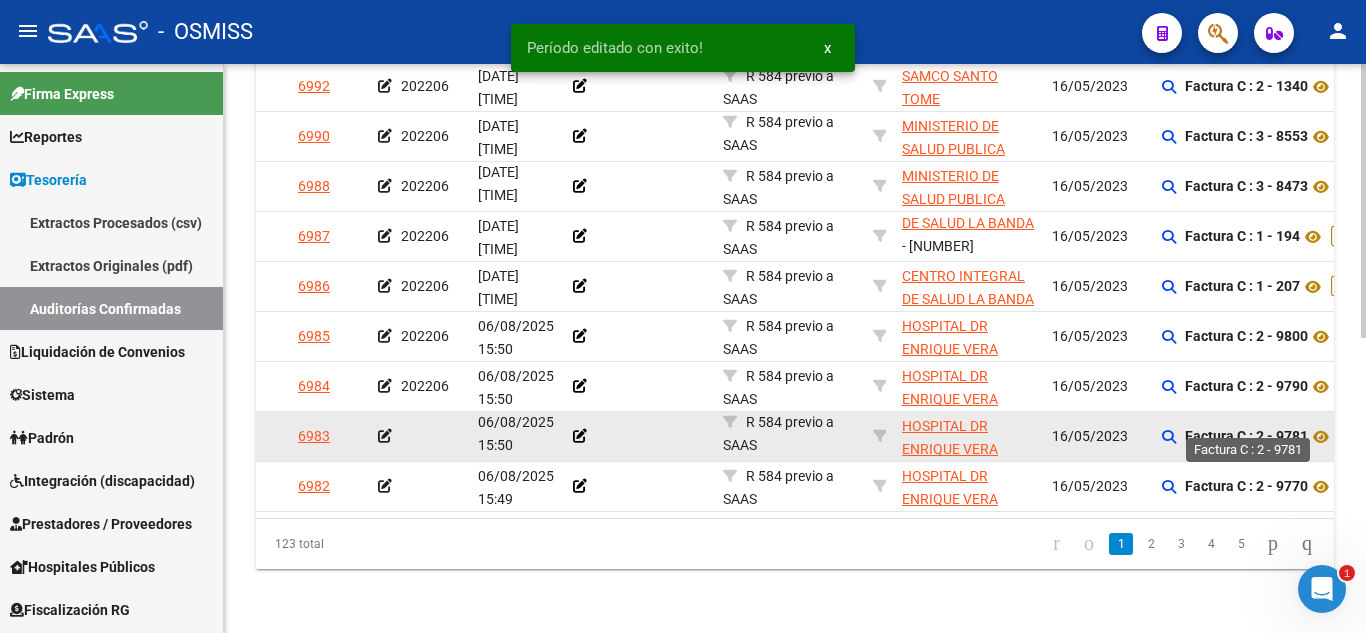 click on "Factura C : 2 - 9781" 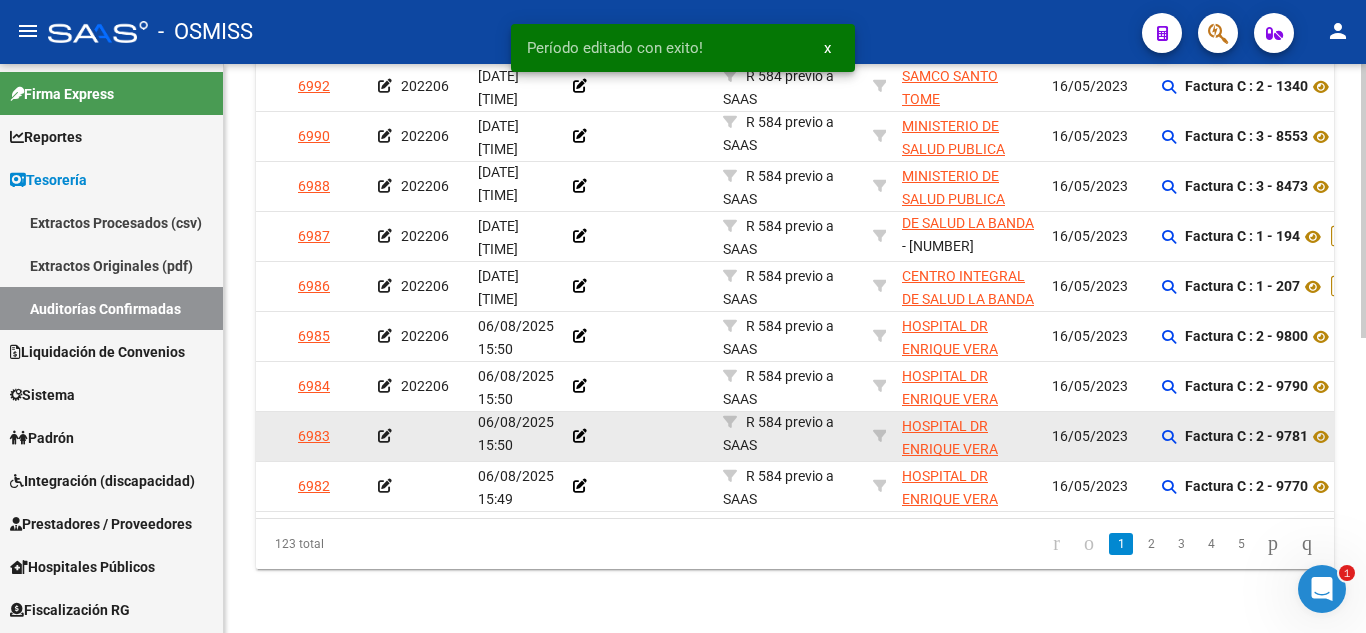 click on "Factura C : 2 - 9781" 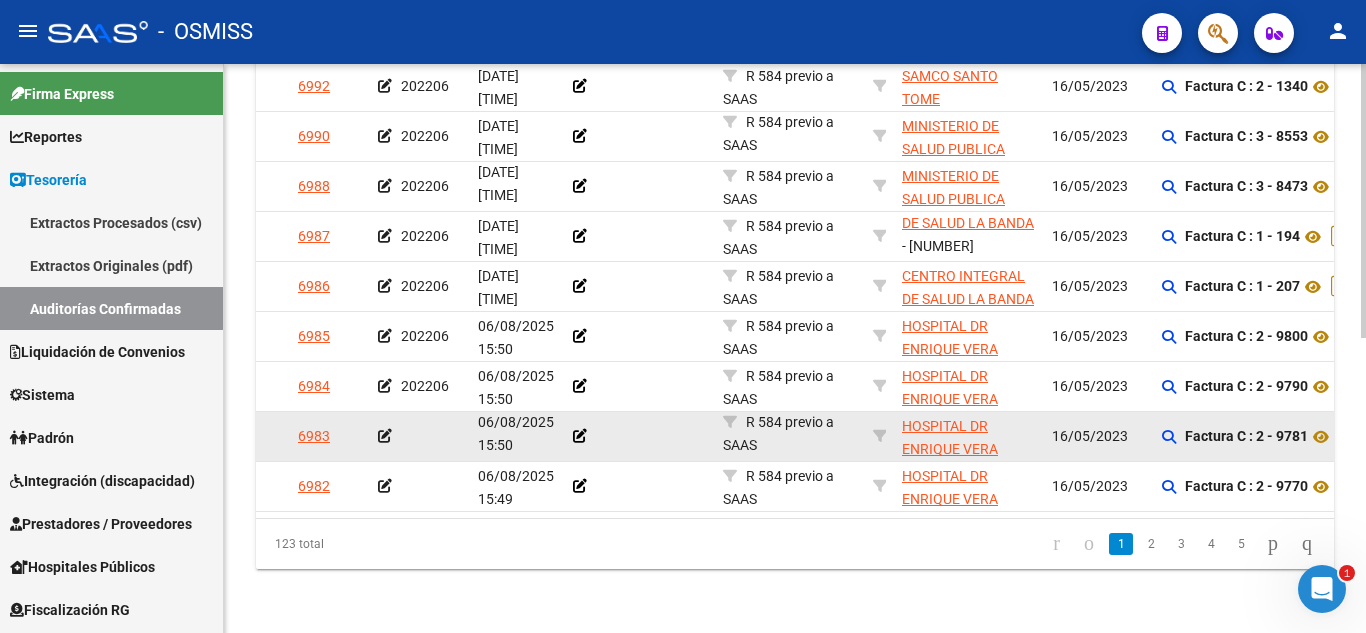 click 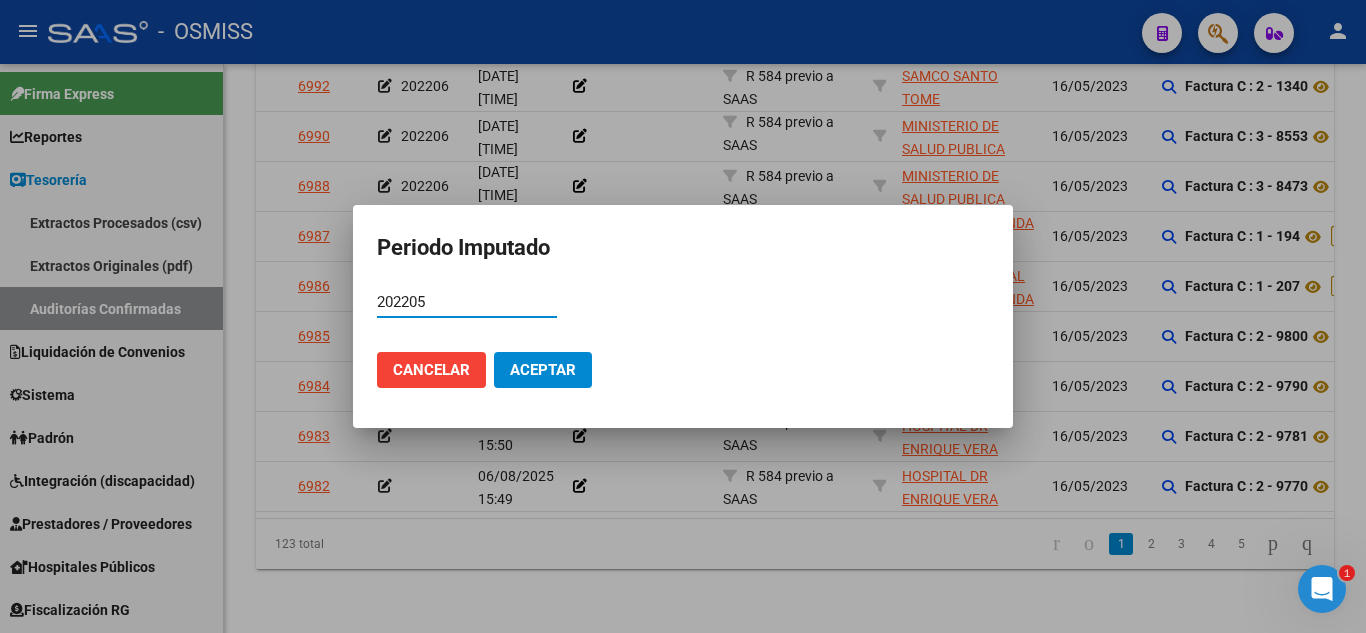 type on "202205" 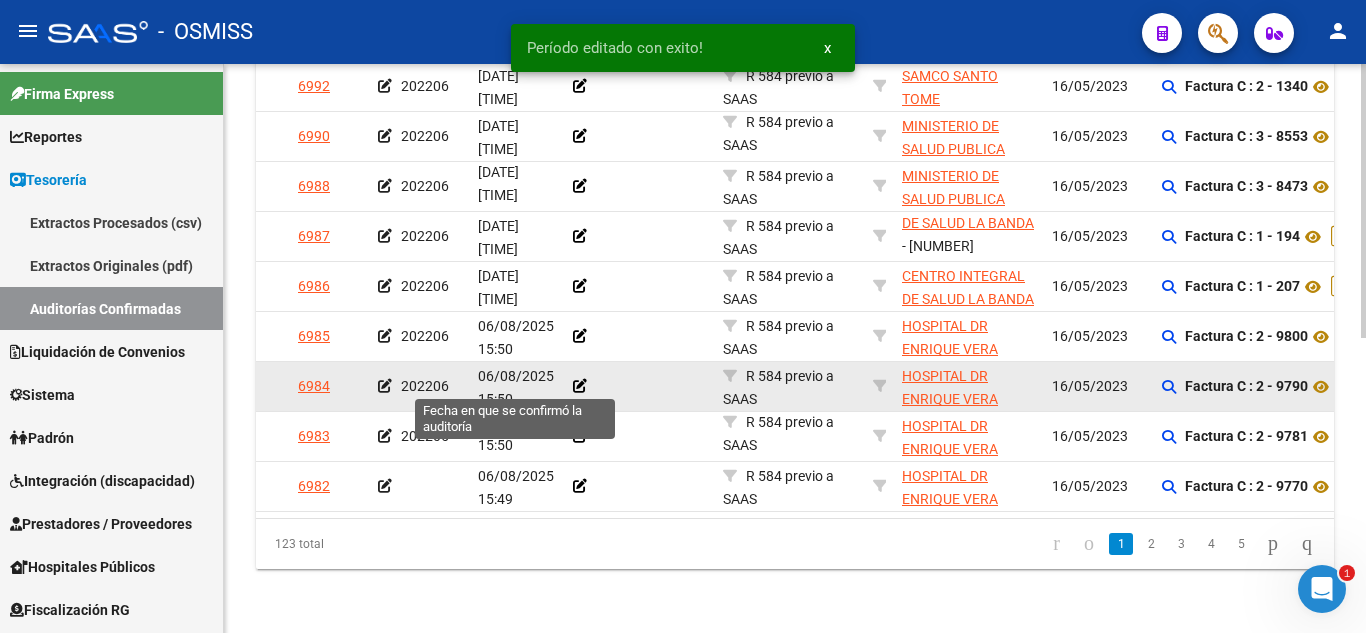 scroll, scrollTop: 612, scrollLeft: 0, axis: vertical 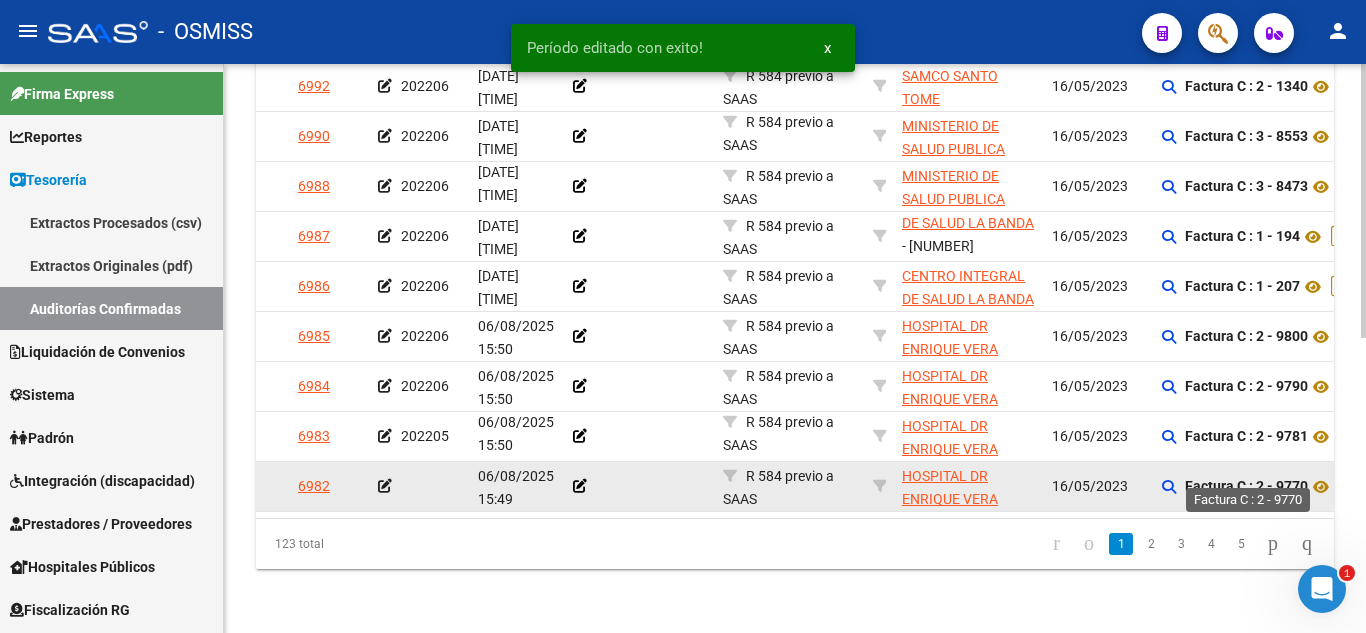 click on "Factura C : 2 - 9770" 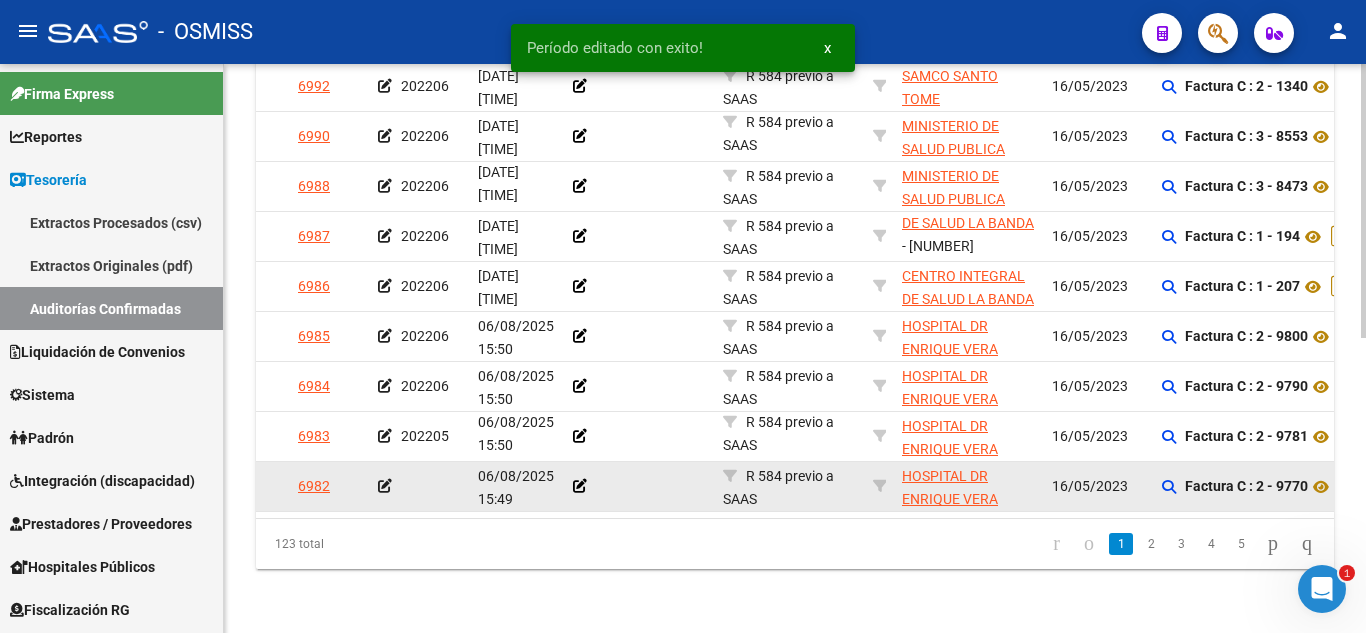 click on "Factura C : 2 - 9770" 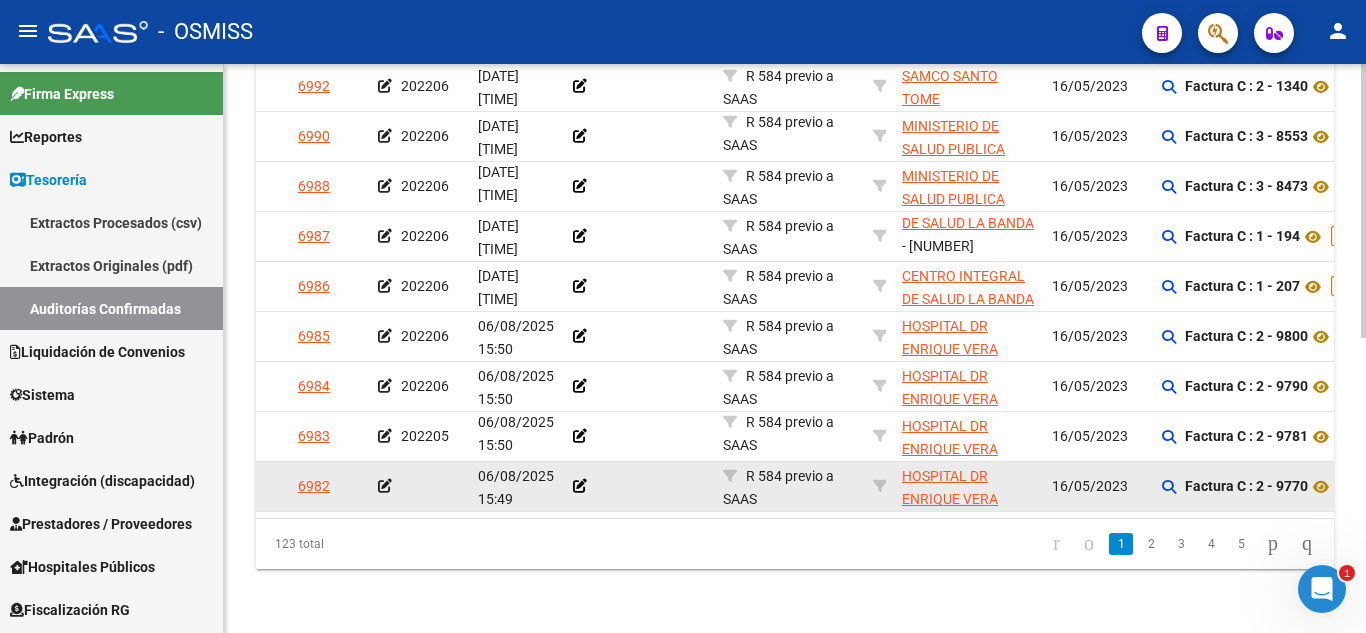 click 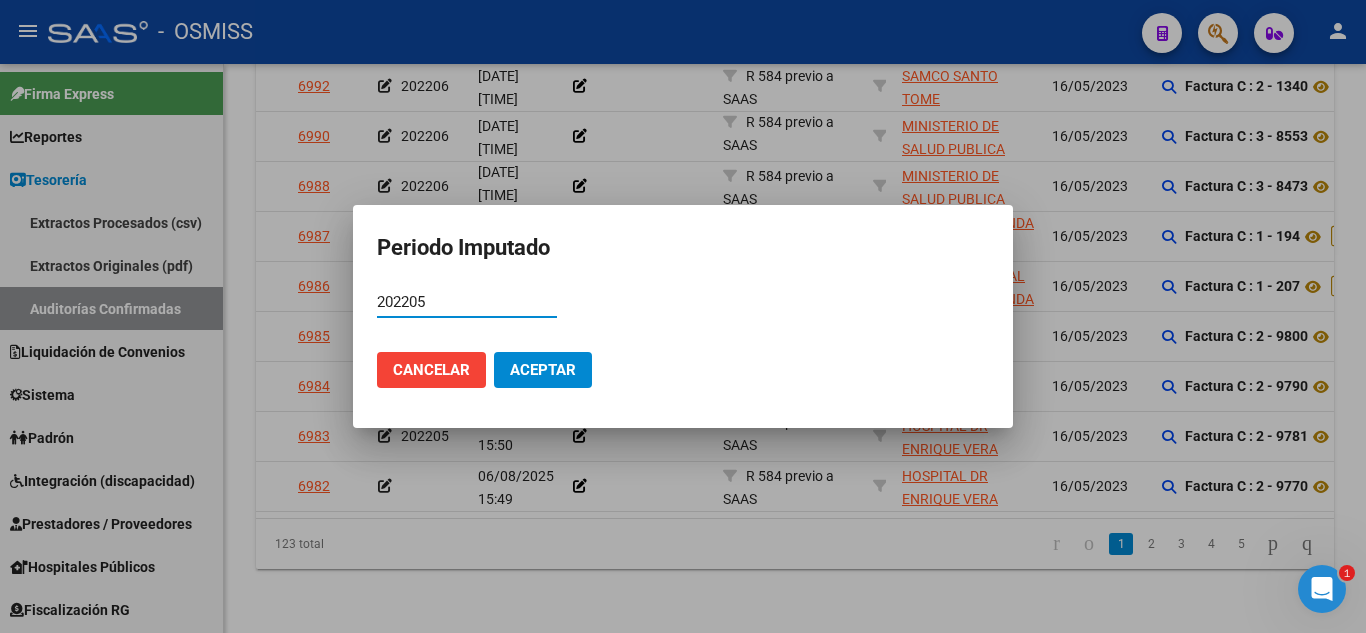type on "202205" 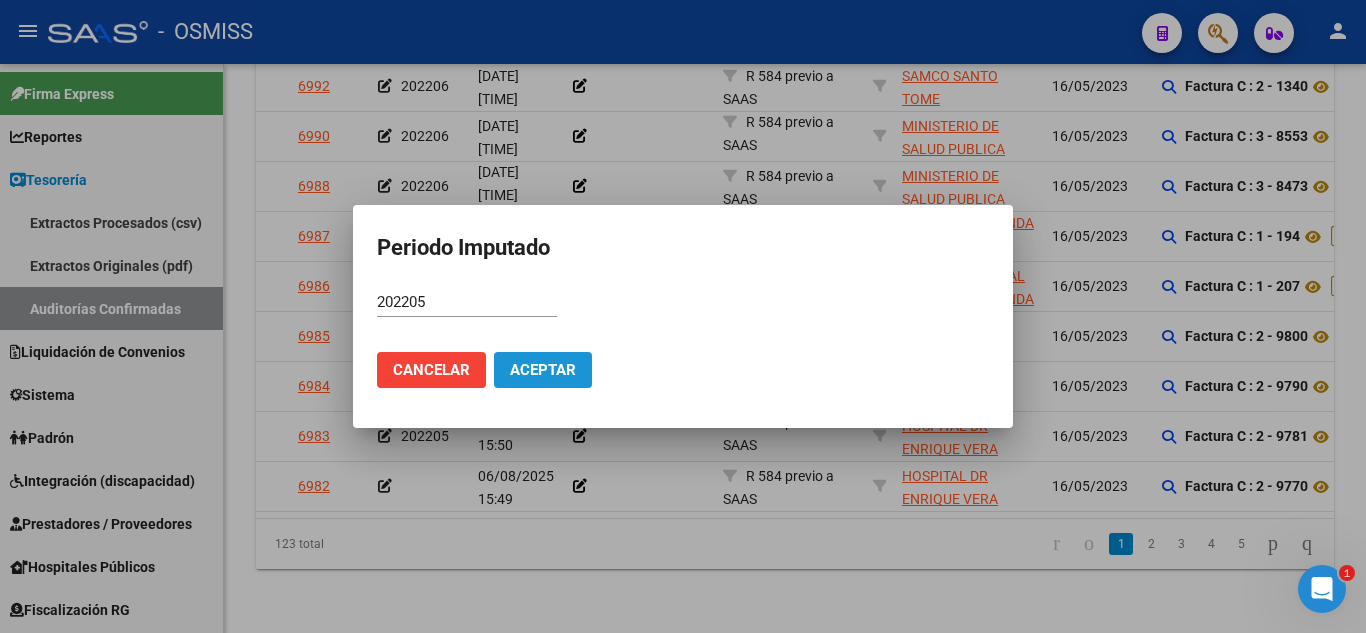 click on "Aceptar" 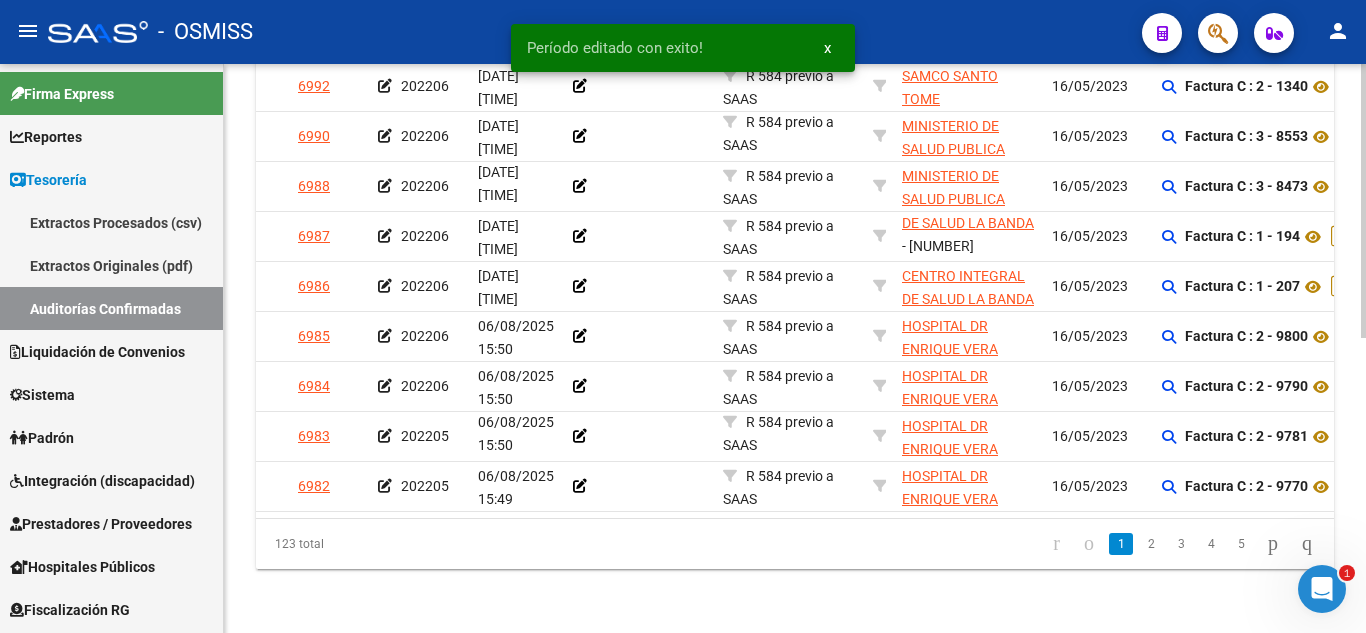 scroll, scrollTop: 612, scrollLeft: 0, axis: vertical 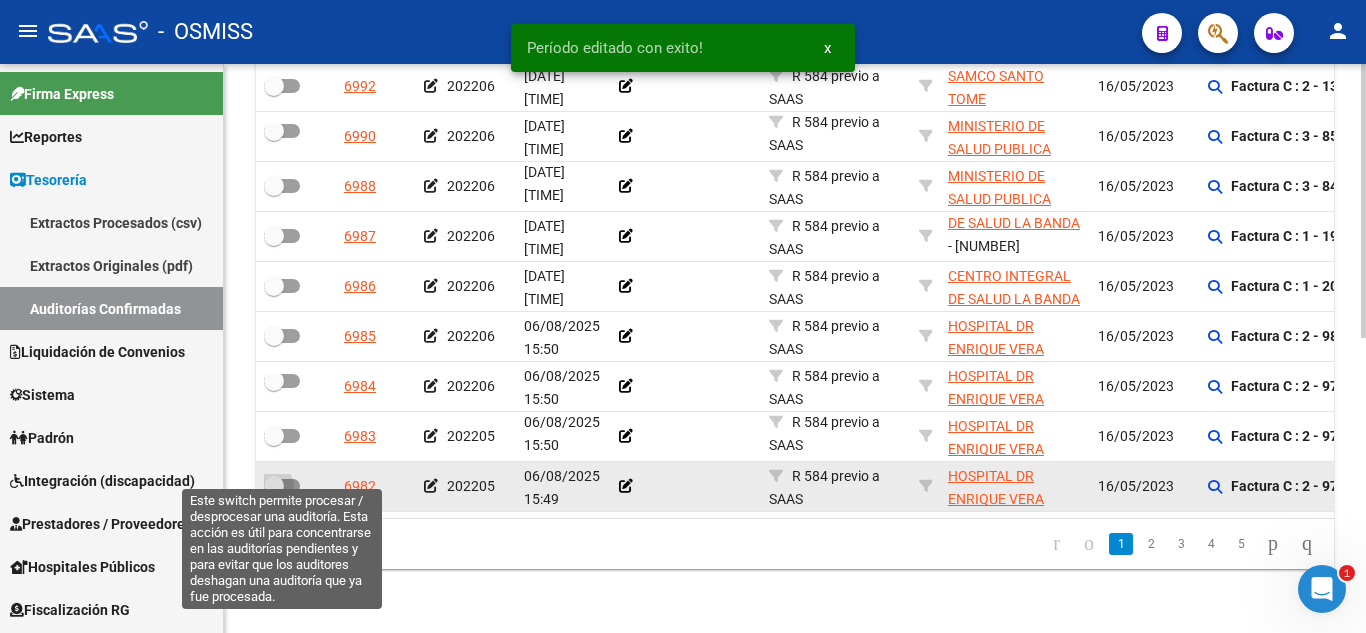 click at bounding box center (282, 486) 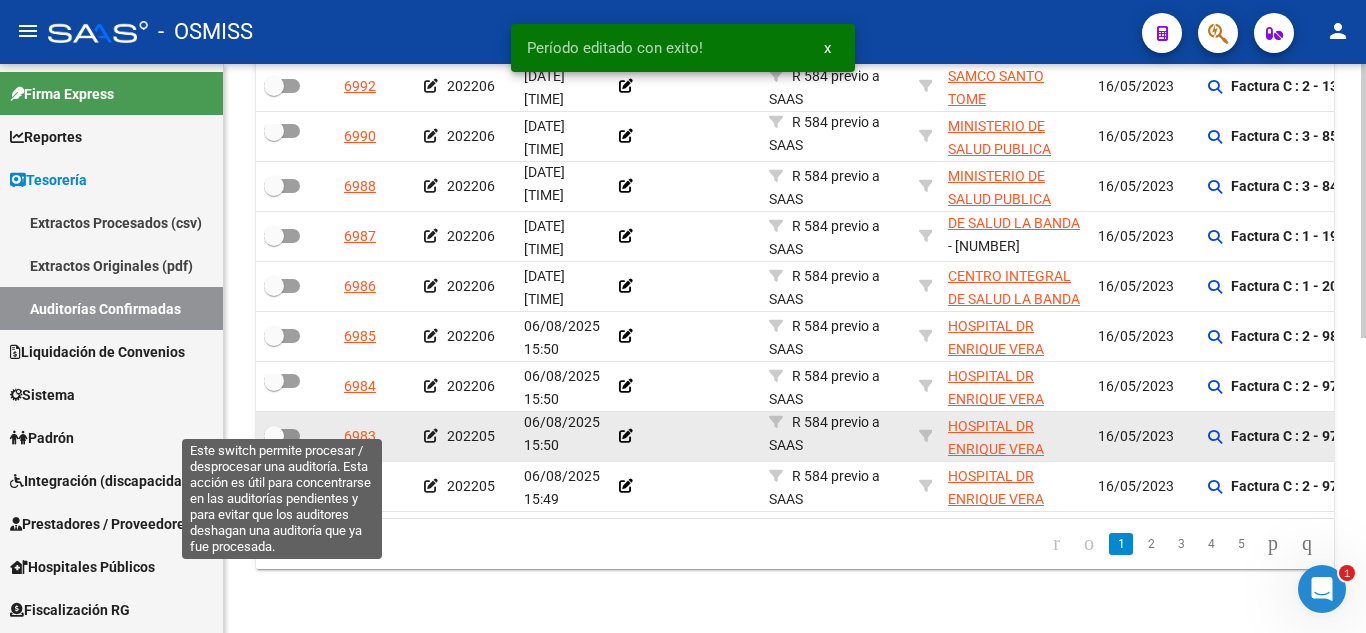 click at bounding box center [282, 436] 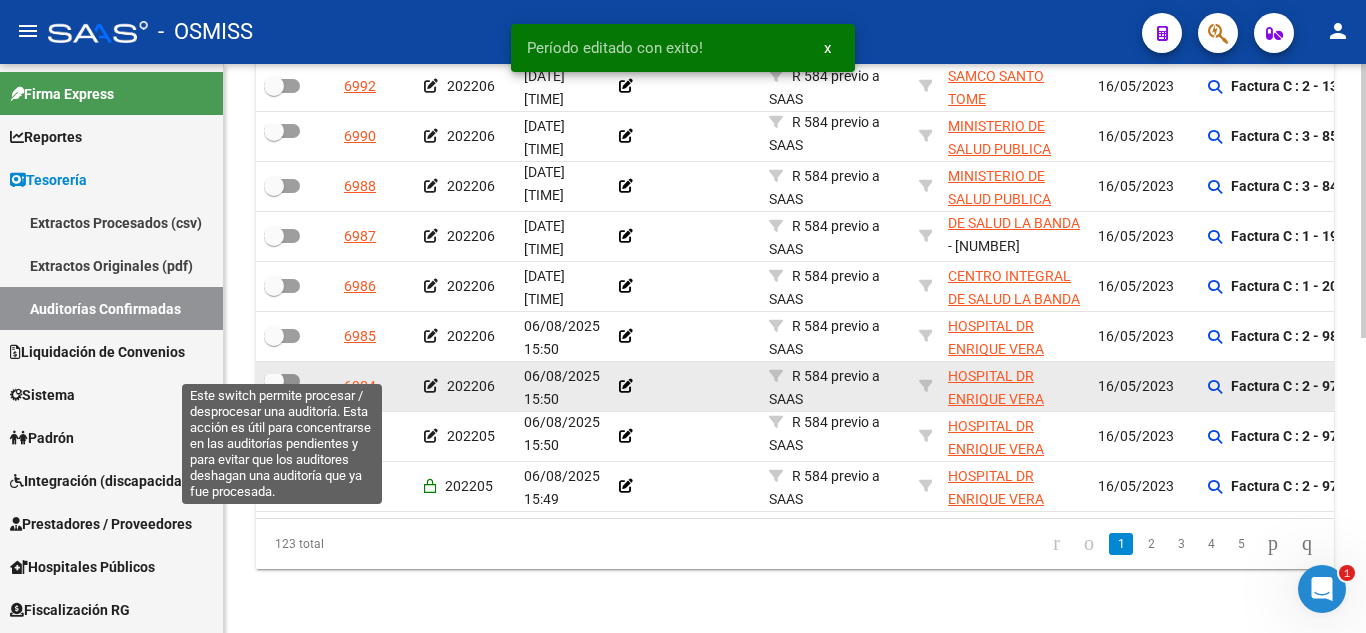 click at bounding box center (274, 381) 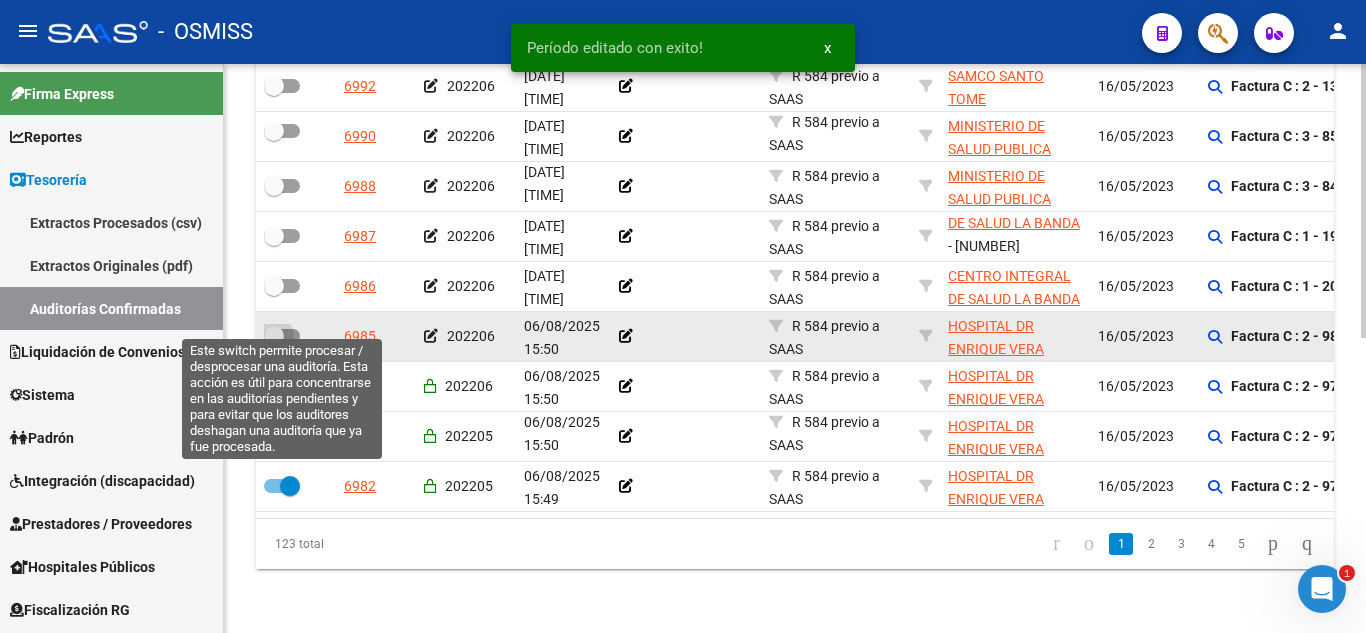 click at bounding box center (282, 336) 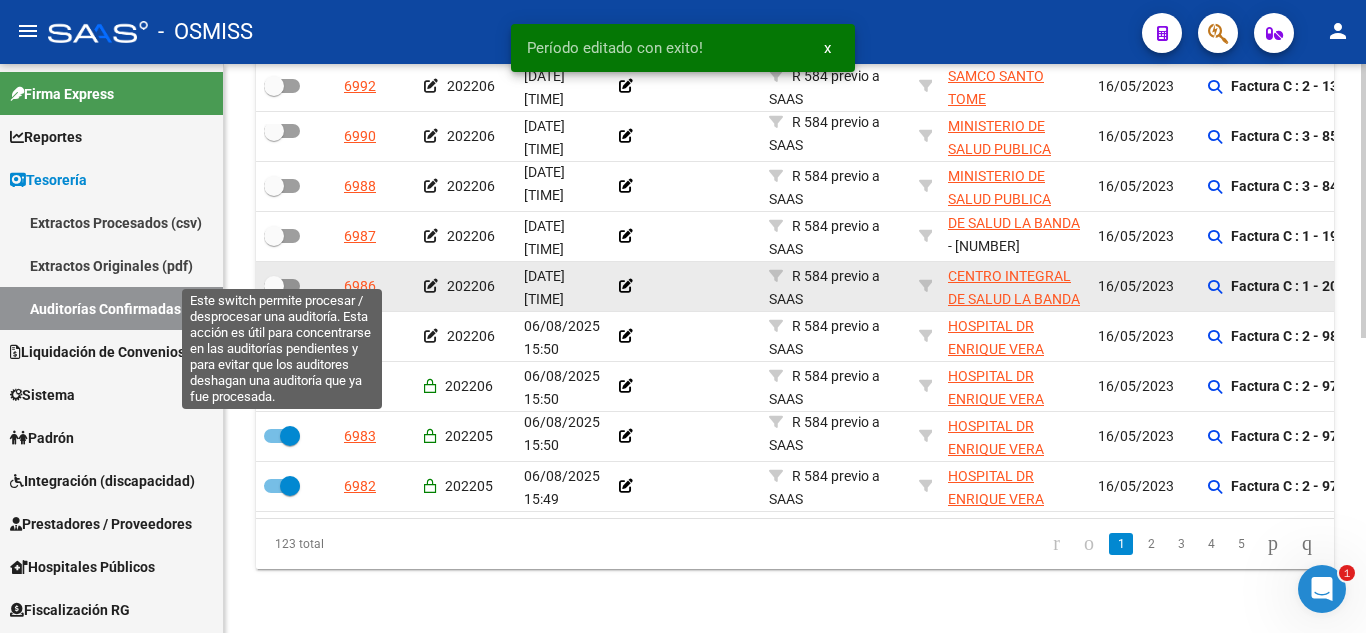 click at bounding box center (282, 286) 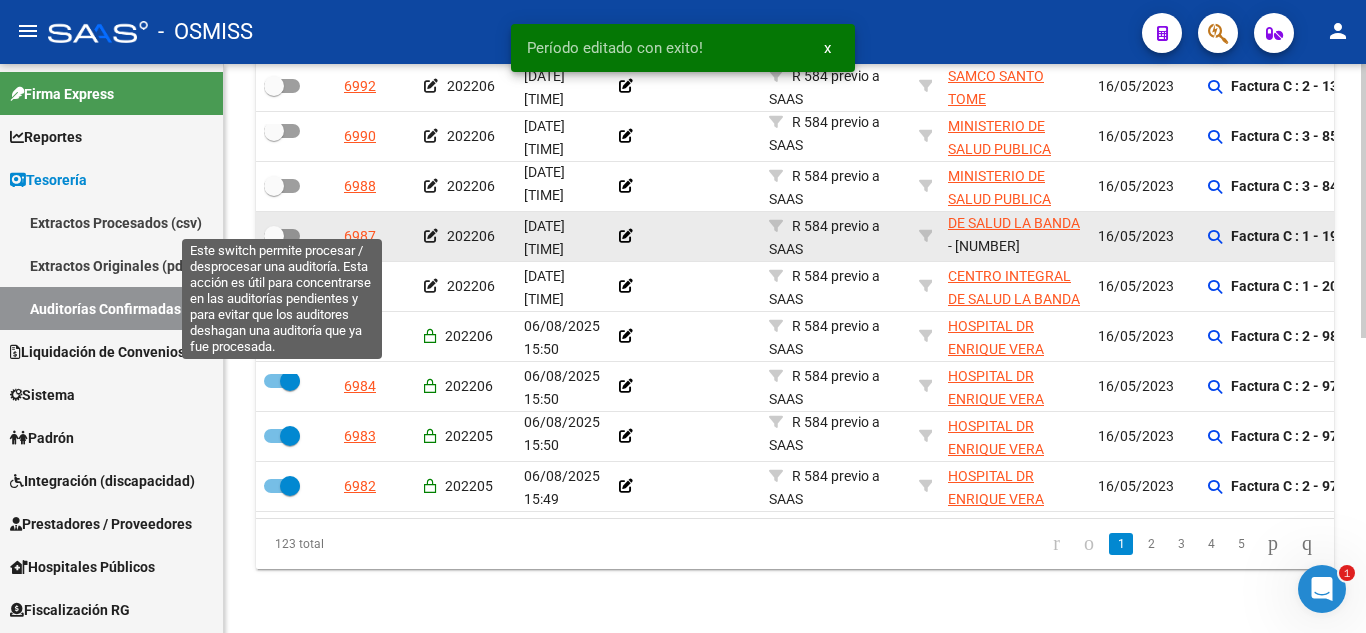 click at bounding box center (282, 236) 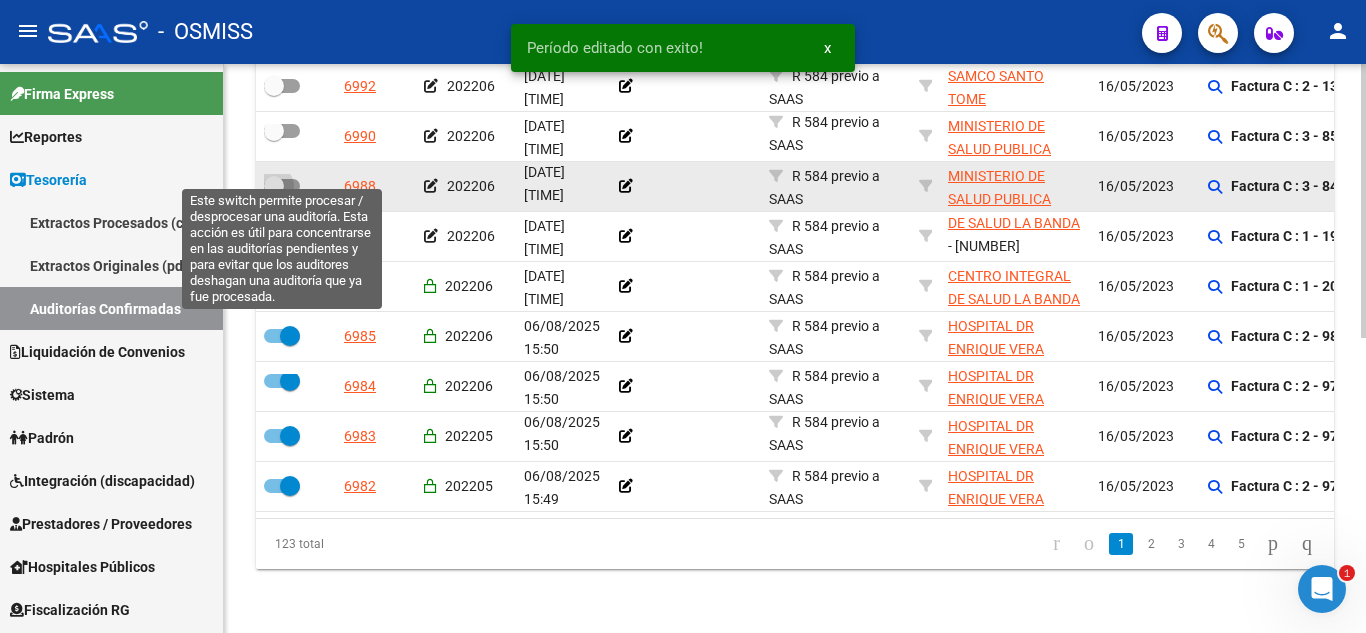 click at bounding box center [282, 186] 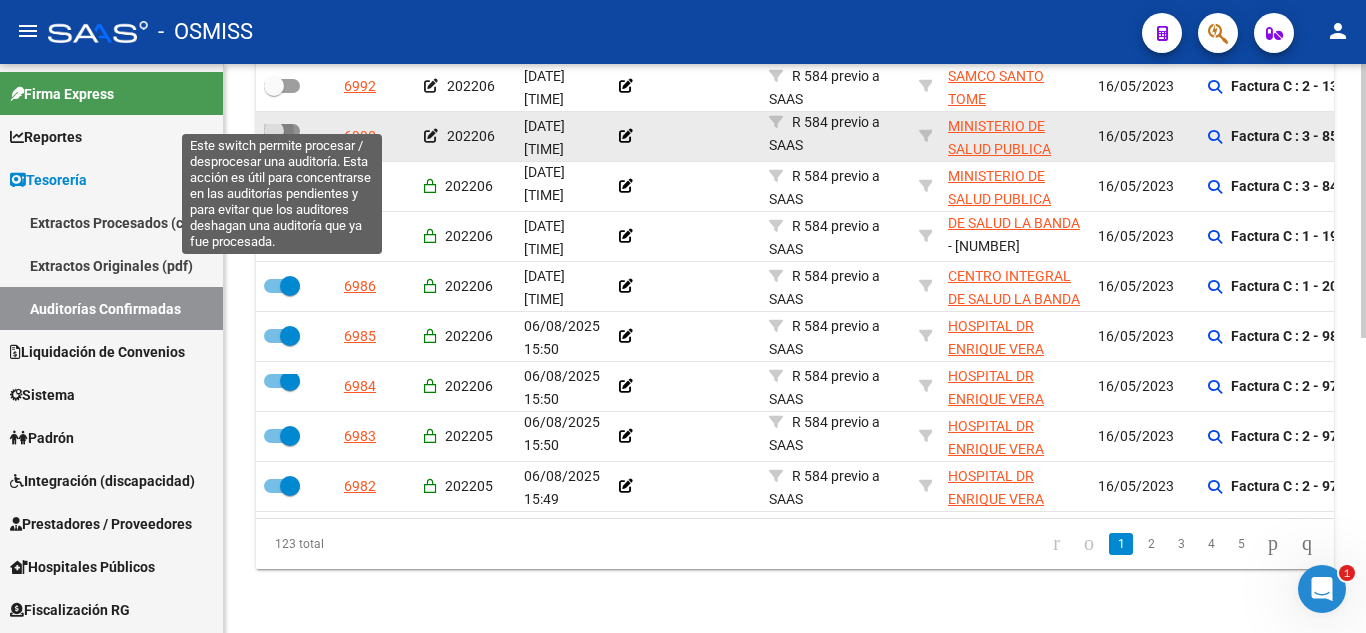 click at bounding box center [282, 131] 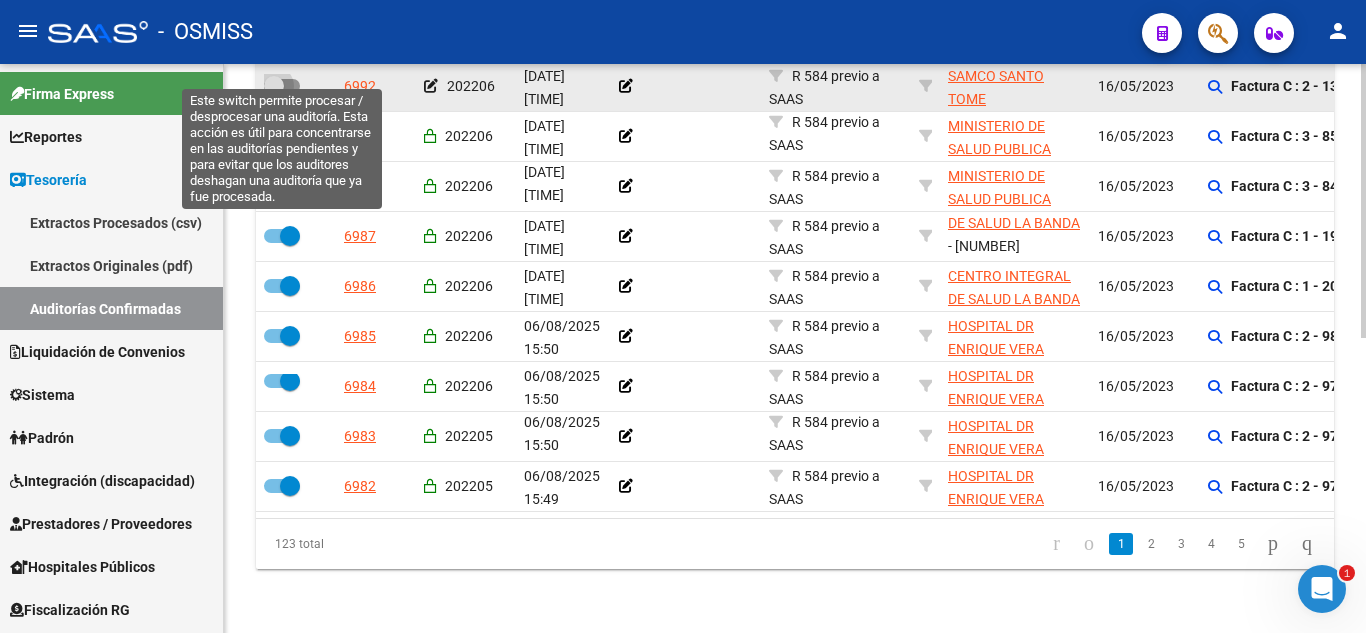 click at bounding box center [282, 86] 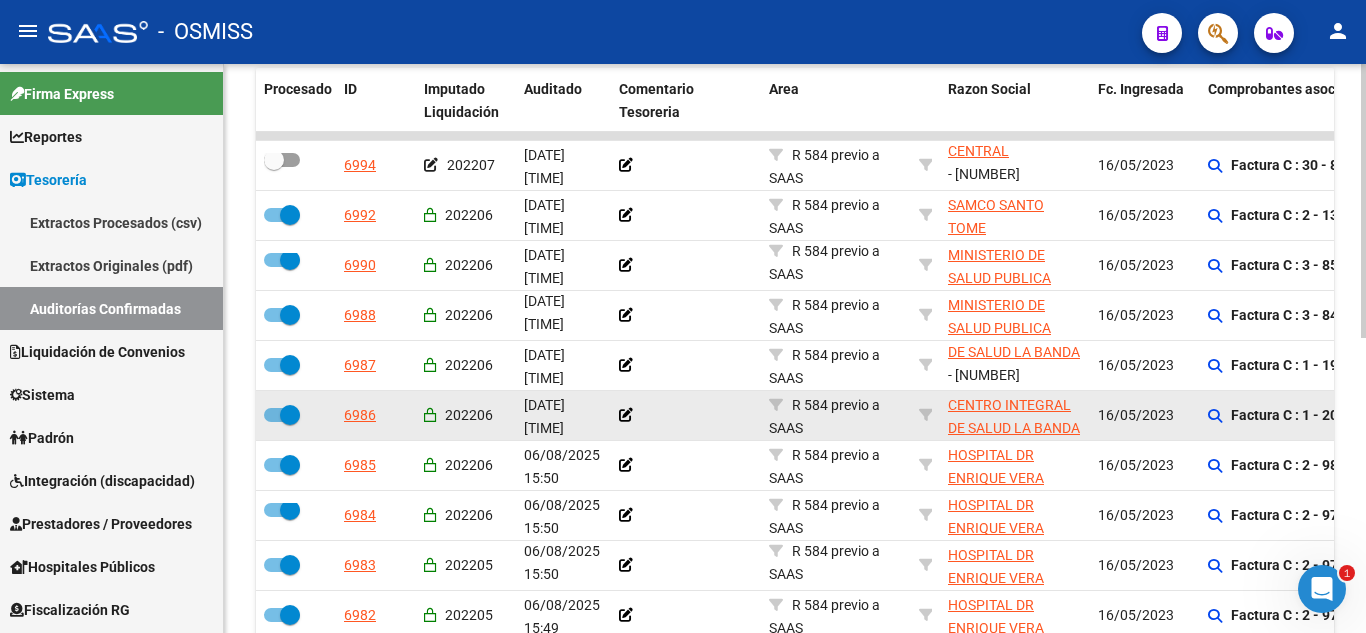 scroll, scrollTop: 412, scrollLeft: 0, axis: vertical 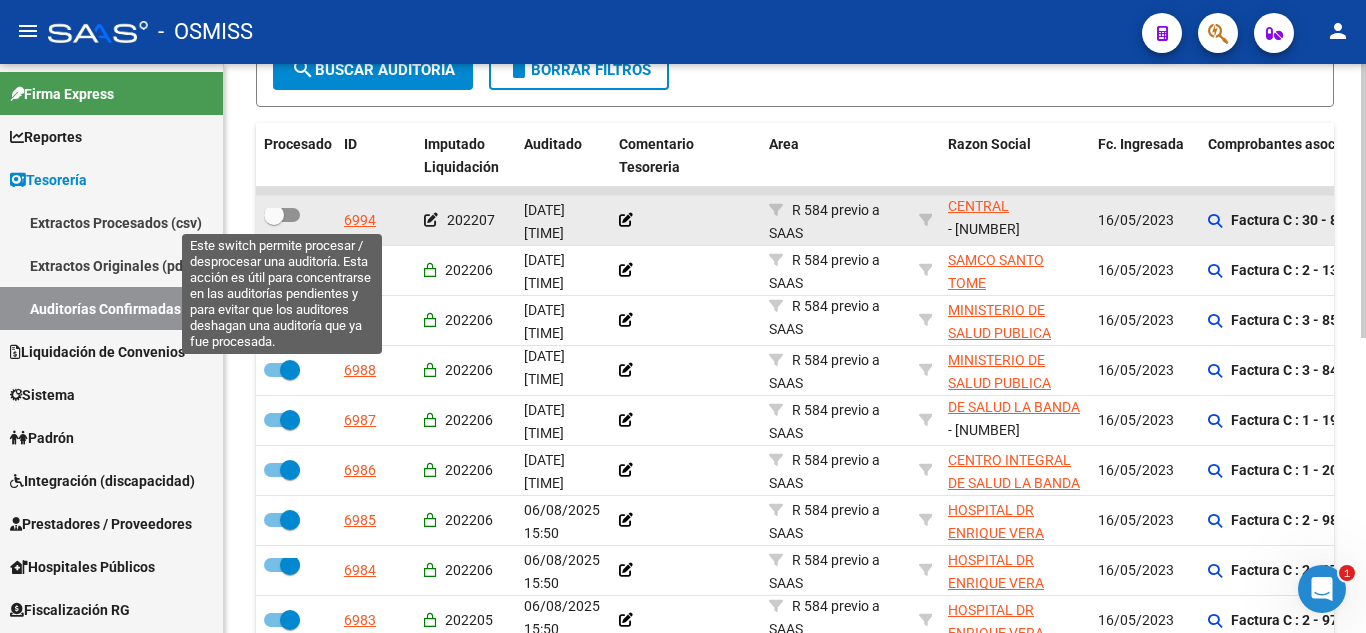 click at bounding box center (282, 215) 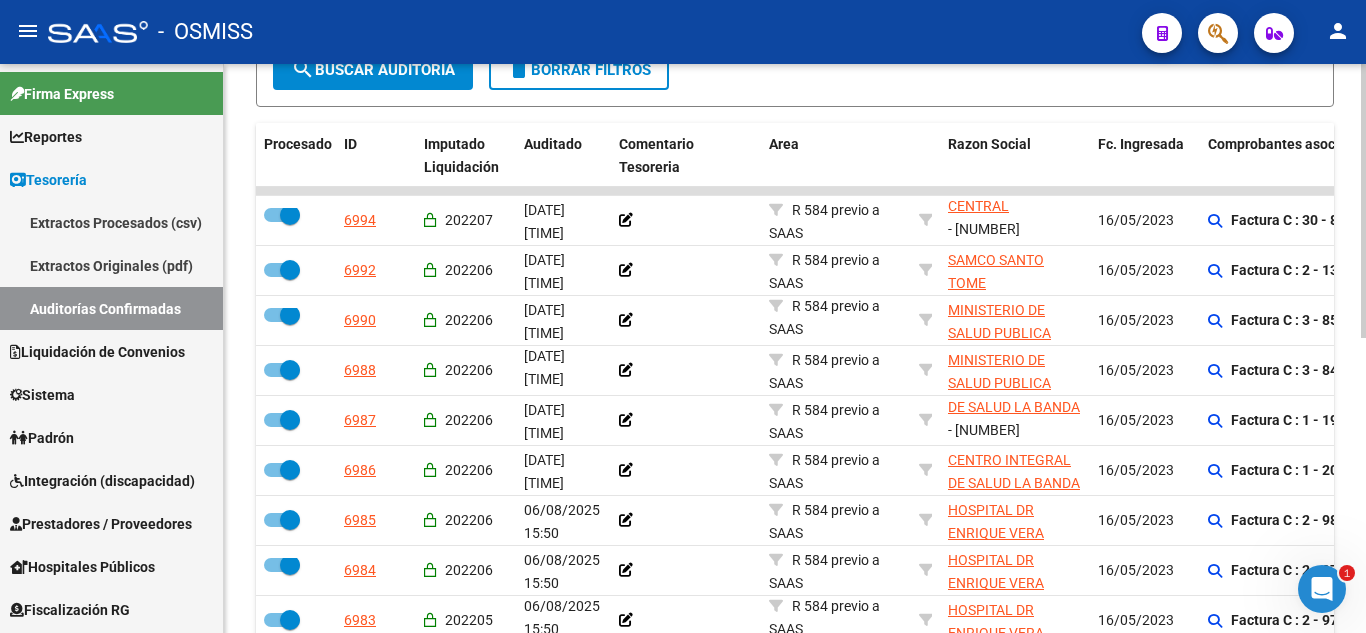 click on "search  Buscar Auditoria" 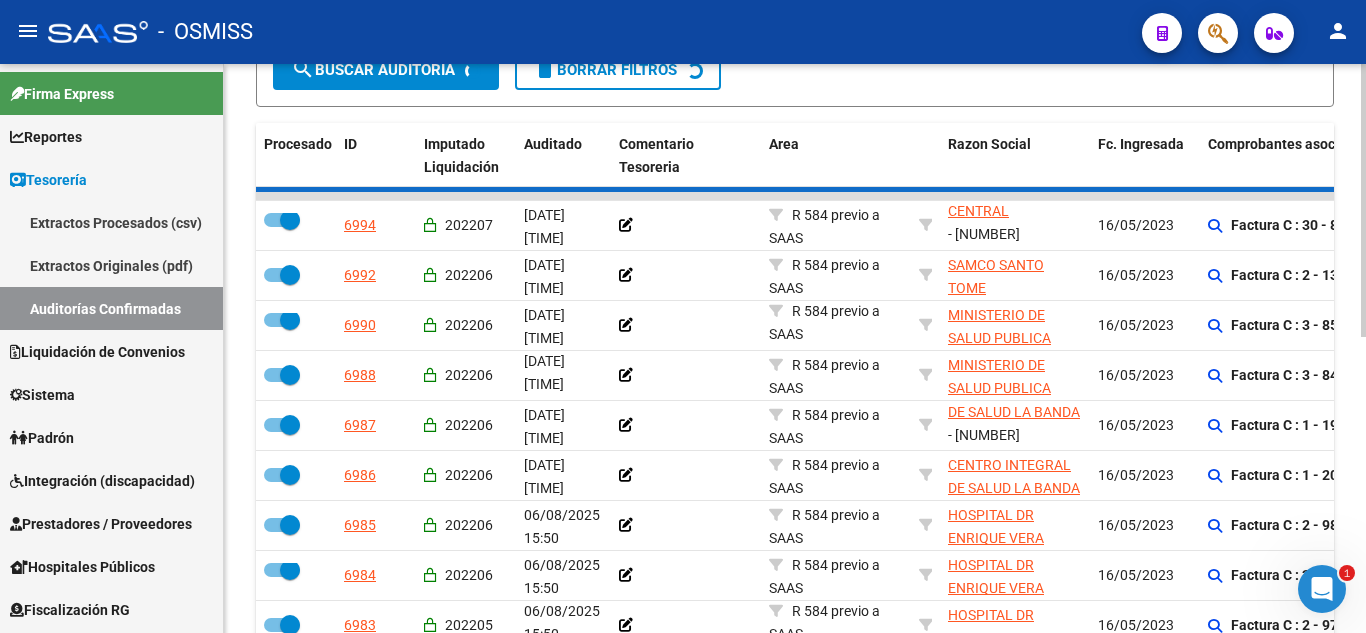 scroll, scrollTop: 414, scrollLeft: 0, axis: vertical 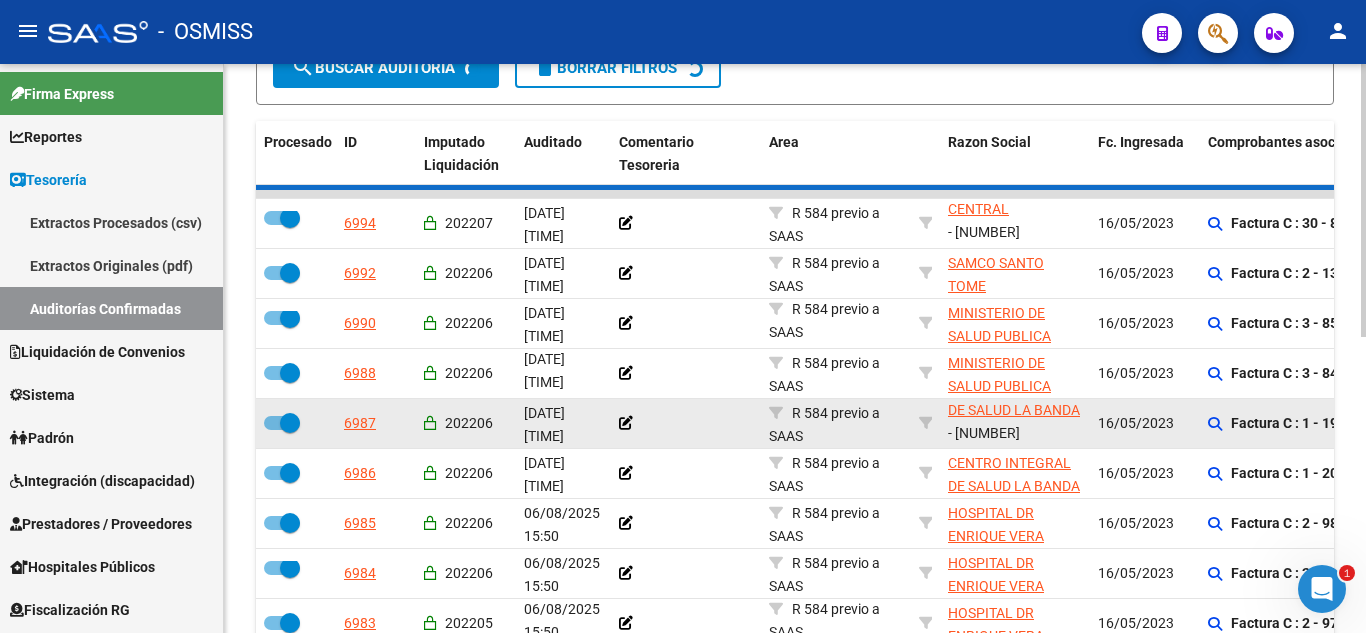 checkbox on "false" 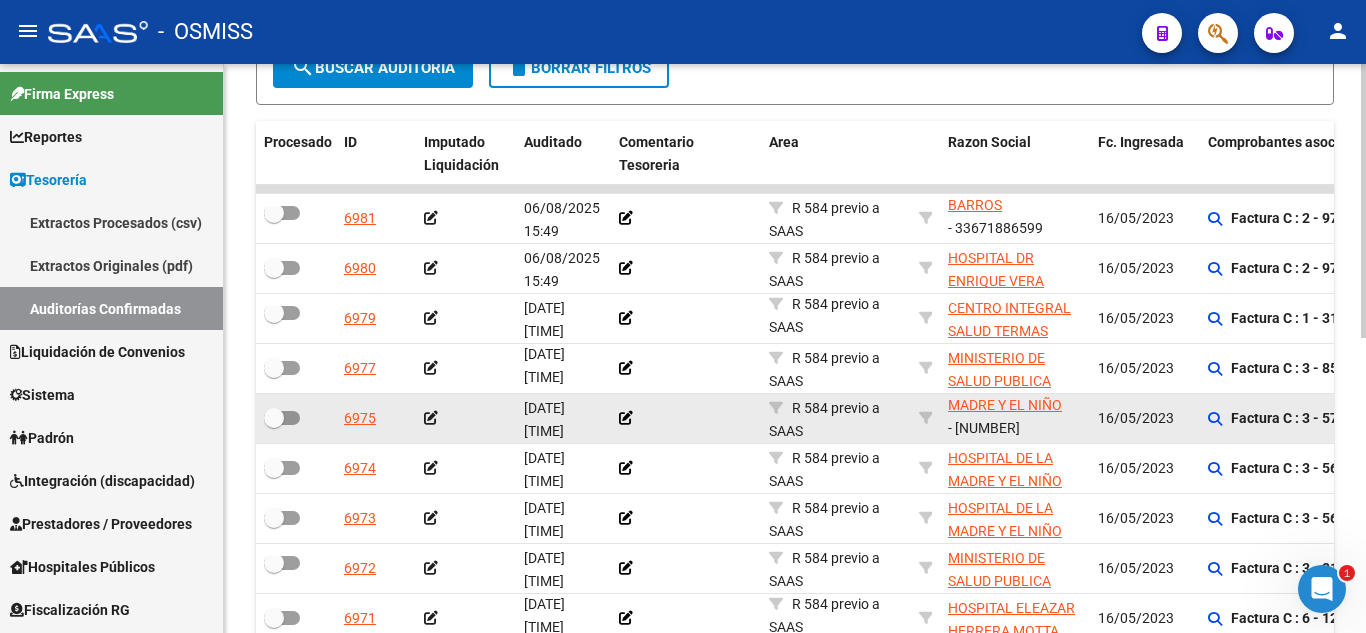 scroll, scrollTop: 49, scrollLeft: 0, axis: vertical 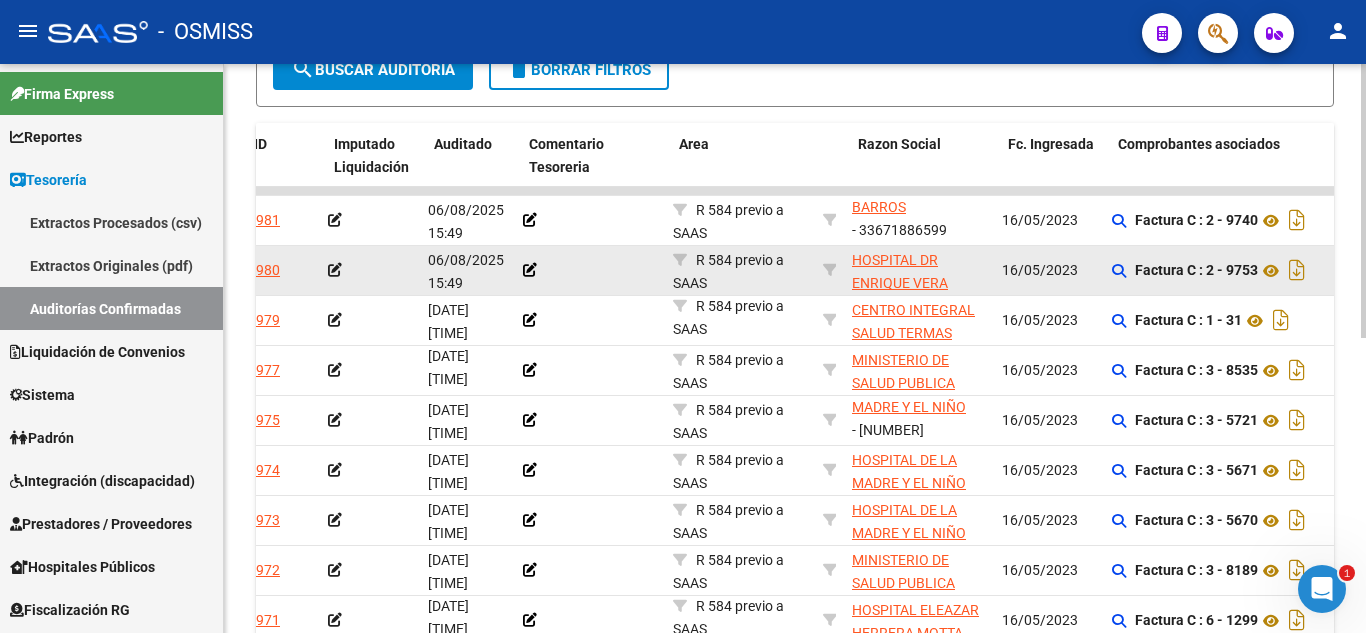 drag, startPoint x: 1265, startPoint y: 267, endPoint x: 1310, endPoint y: 259, distance: 45.705578 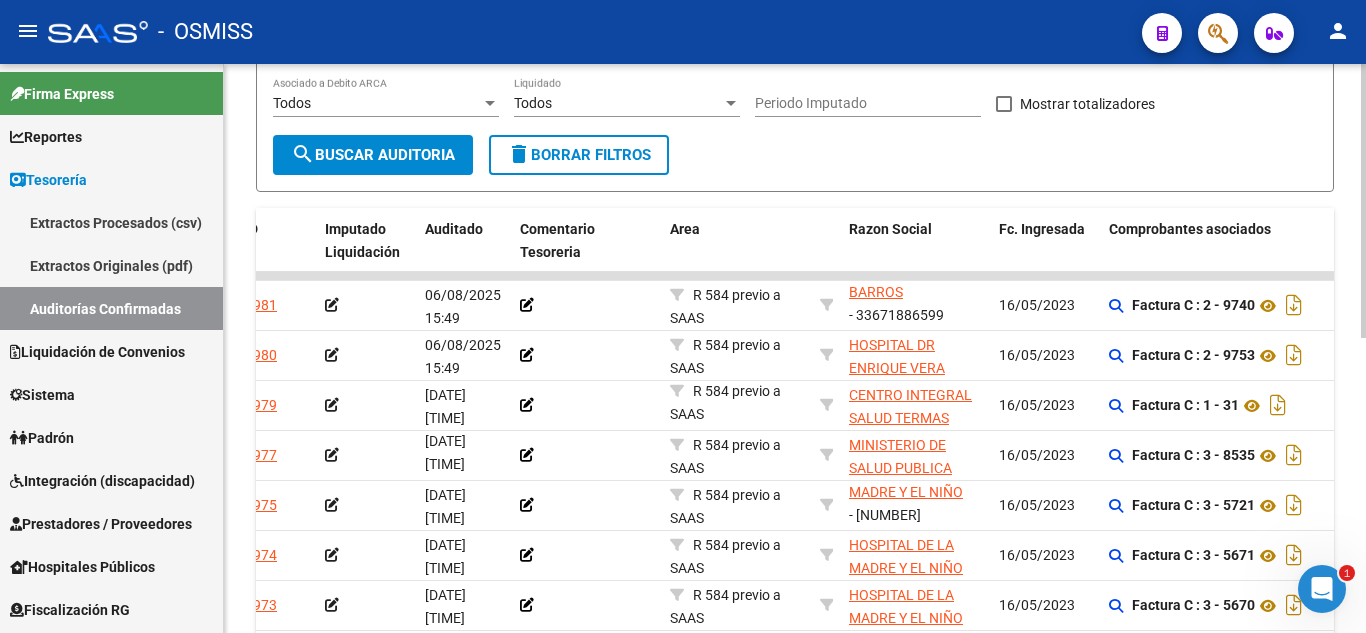 scroll, scrollTop: 312, scrollLeft: 0, axis: vertical 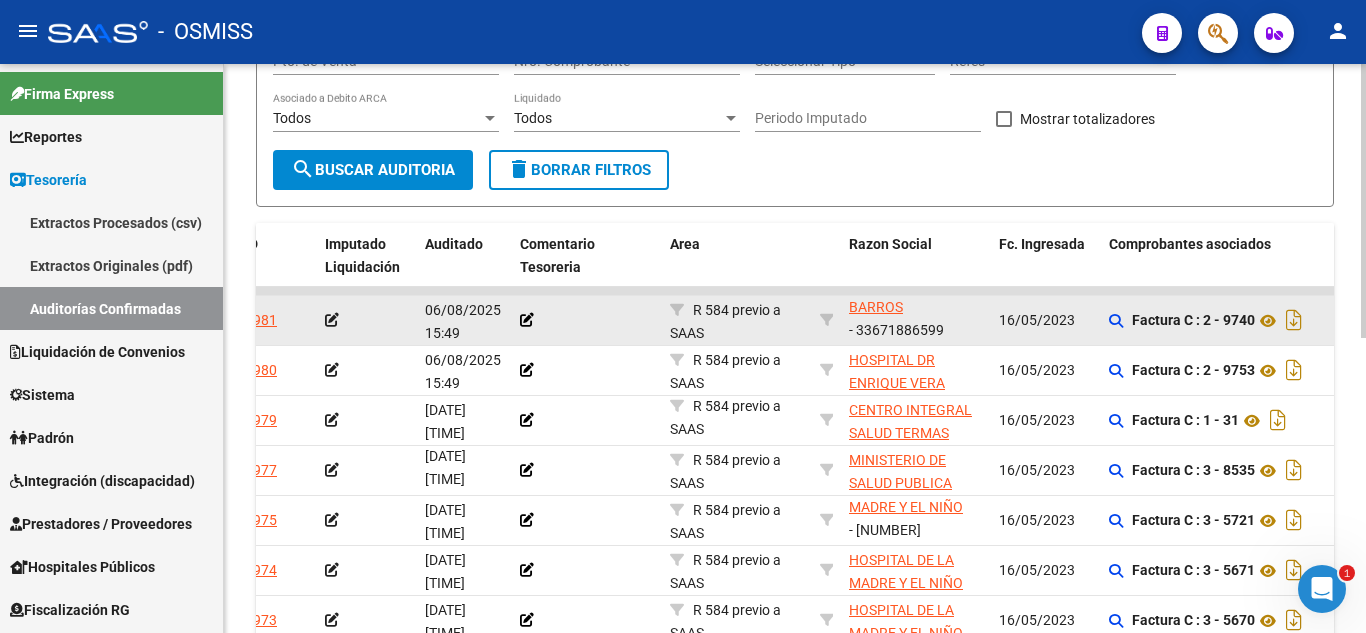 click 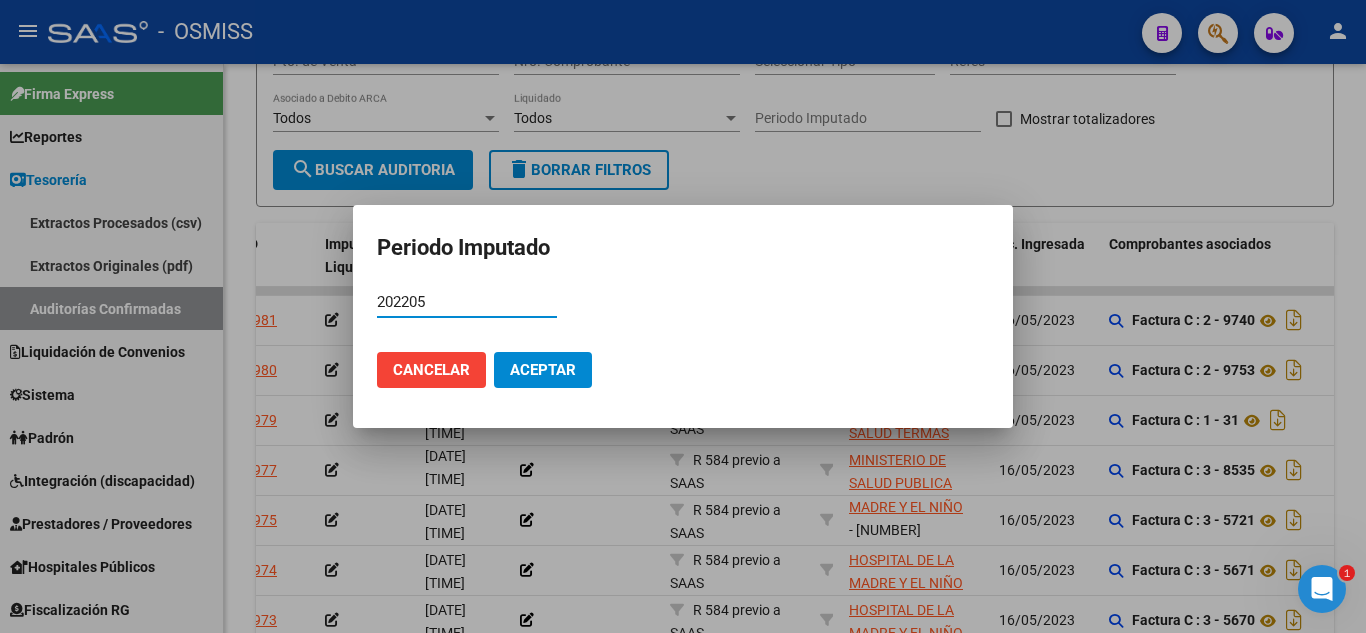 type on "202205" 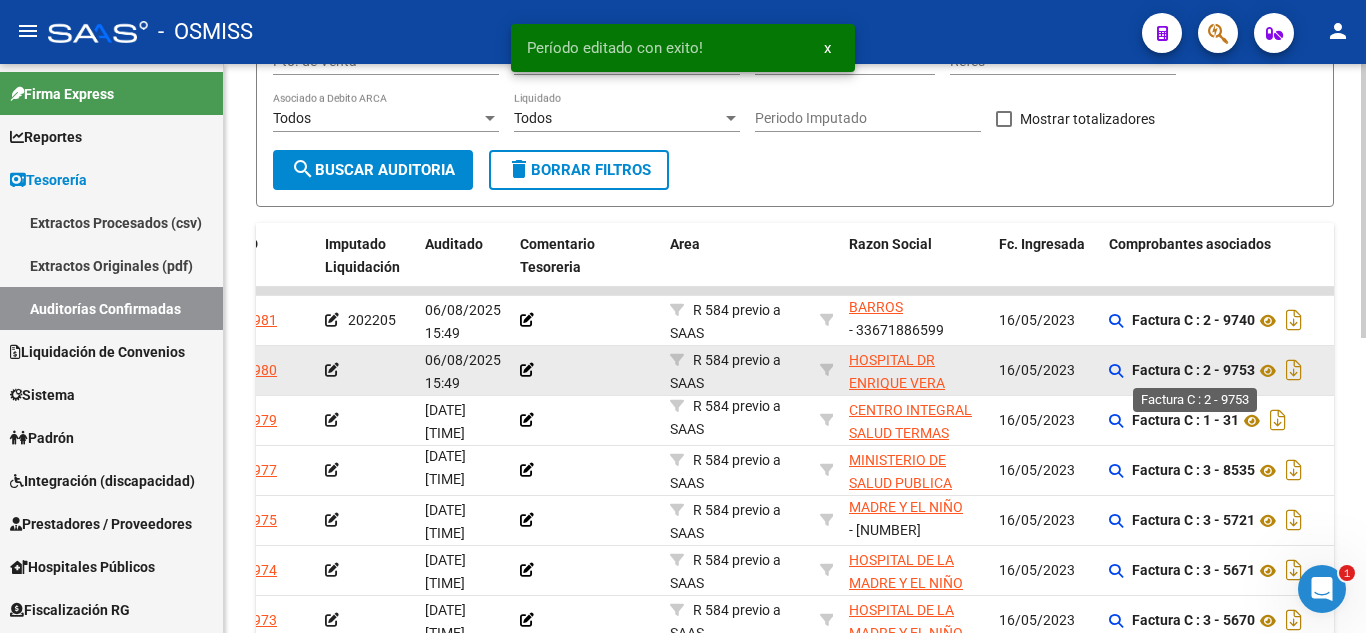 click on "Factura C : 2 - 9753" 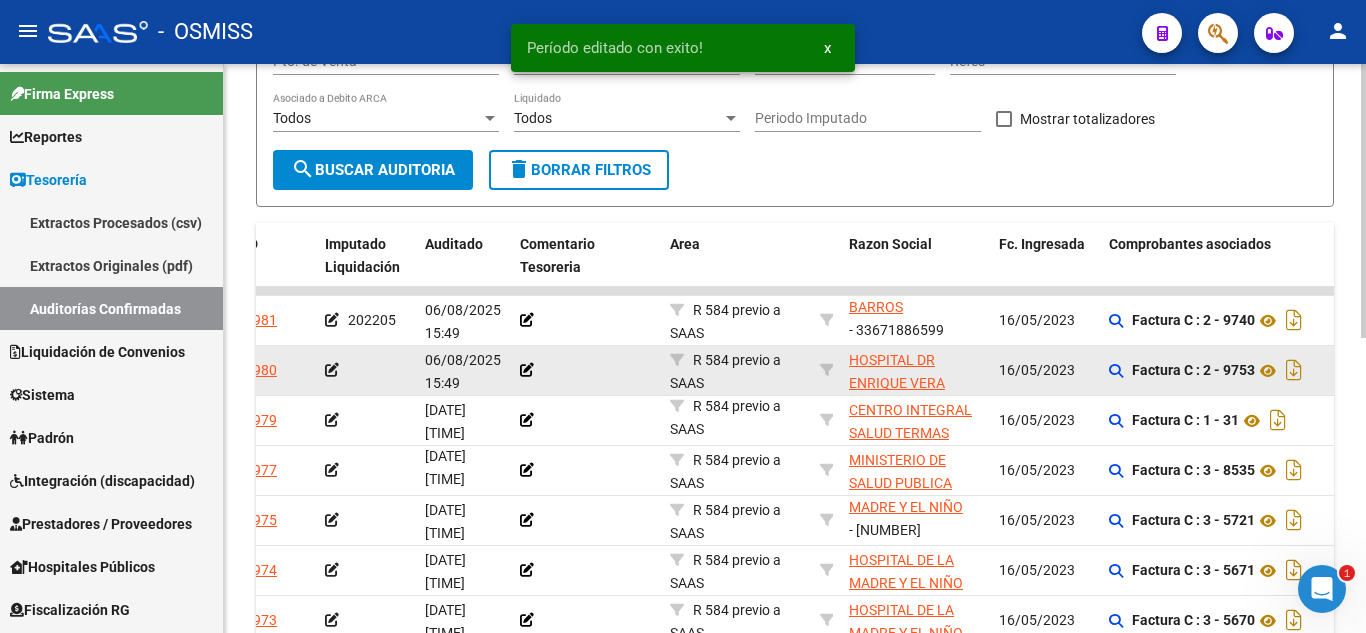 click on "Factura C : 2 - 9753" 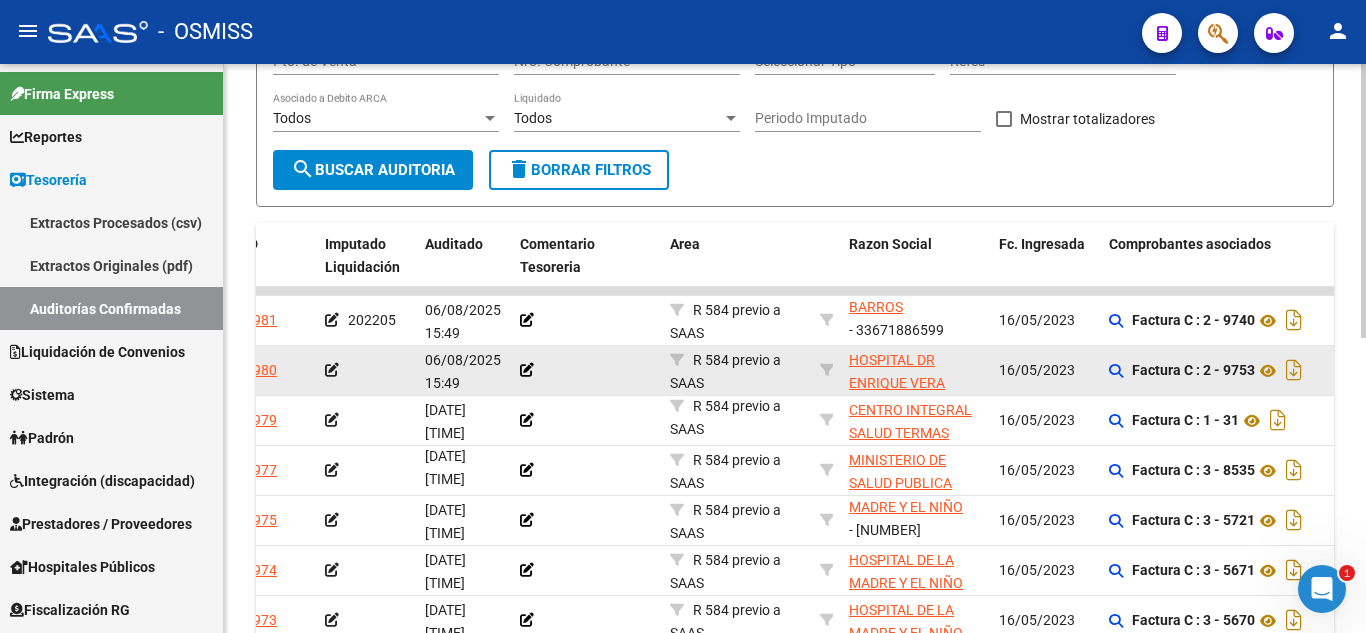 click 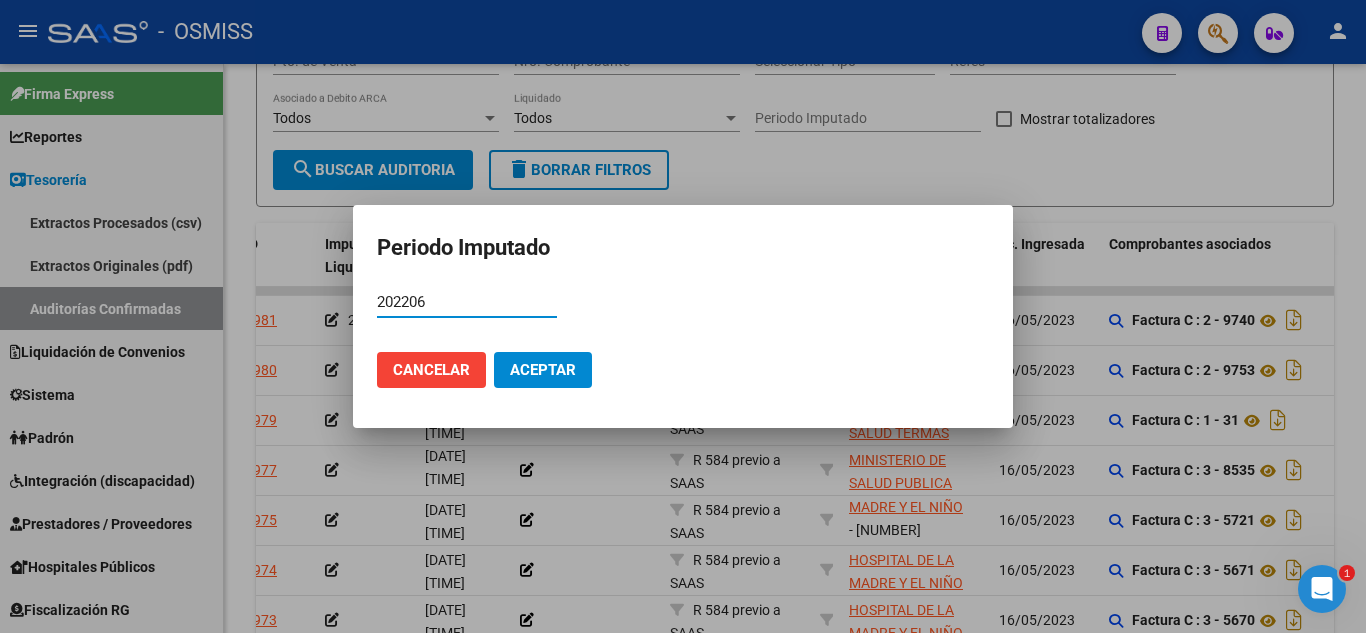 type on "202206" 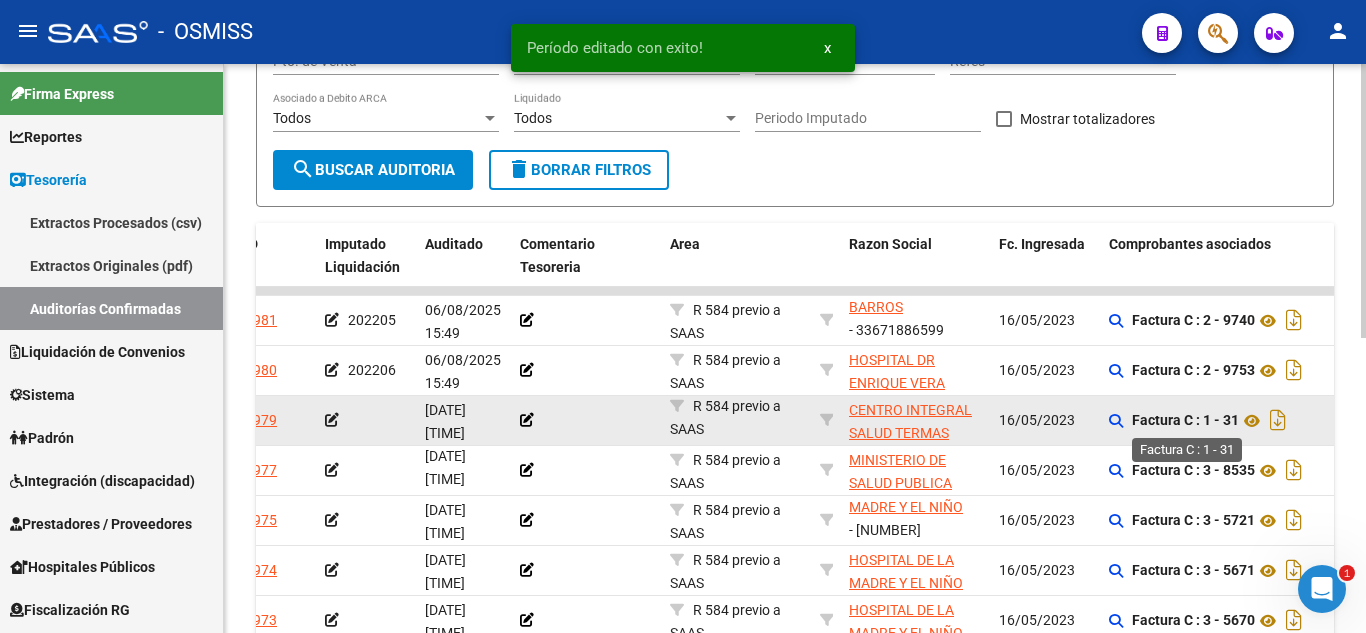 click on "Factura C : 1 - 31" 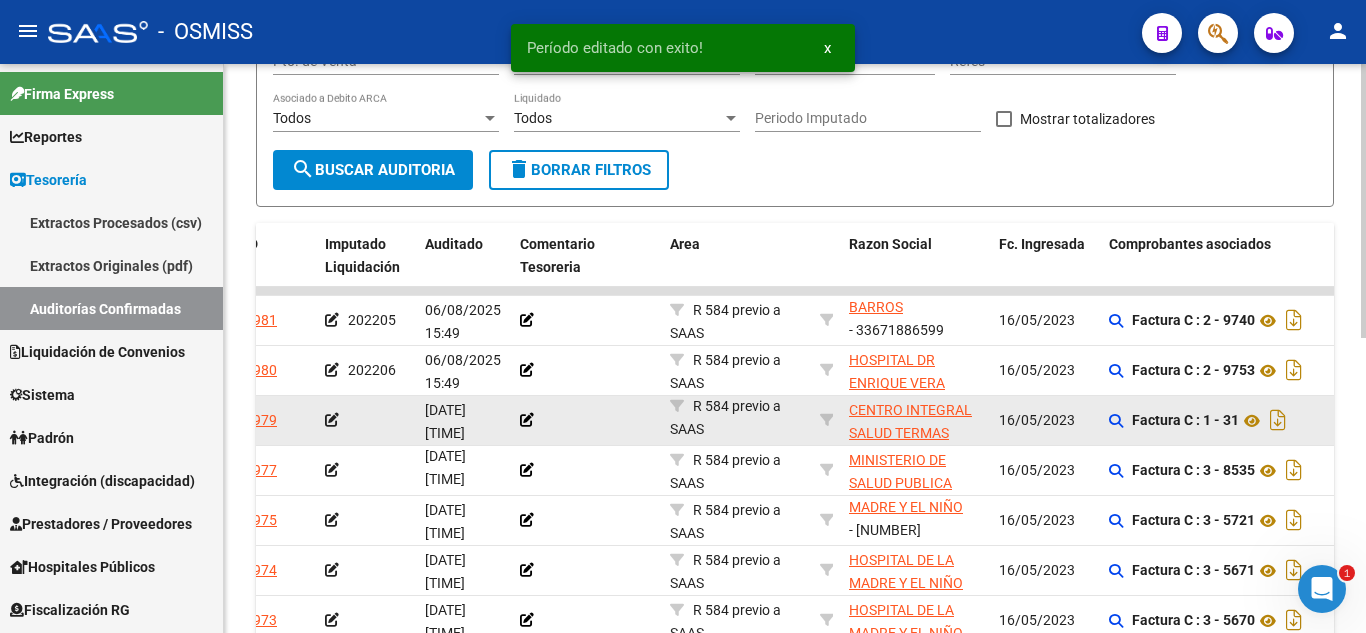 click on "Factura C : 1 - 31" 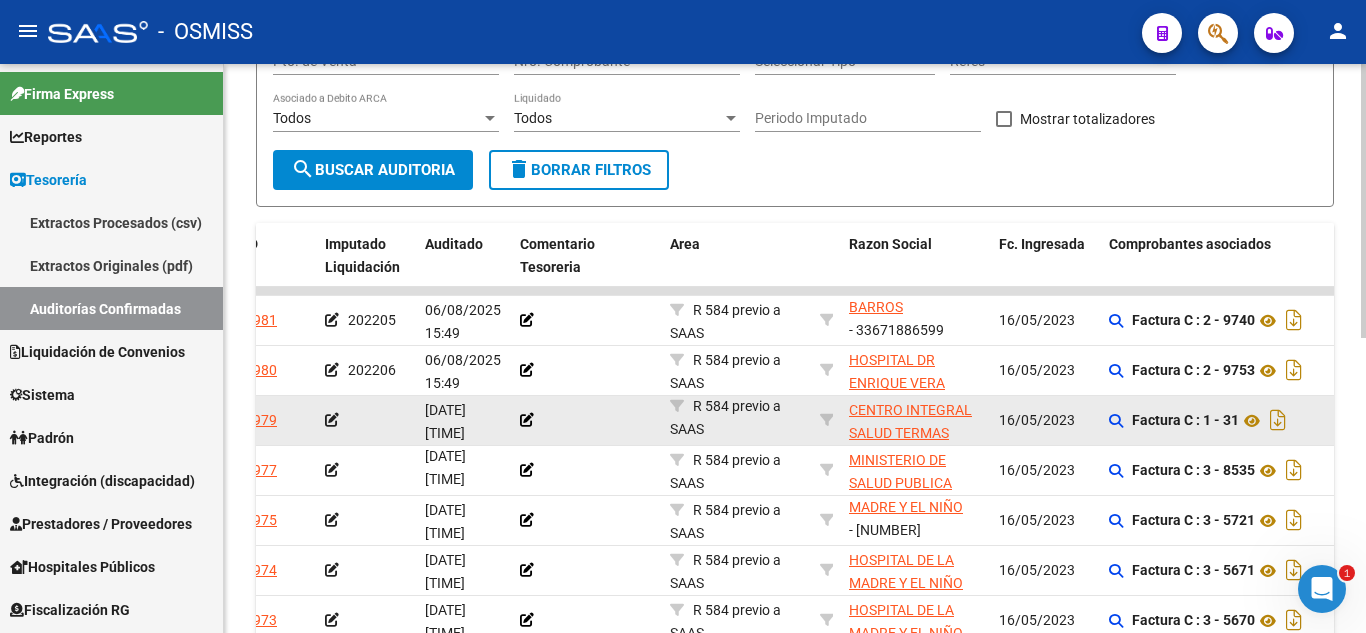 click 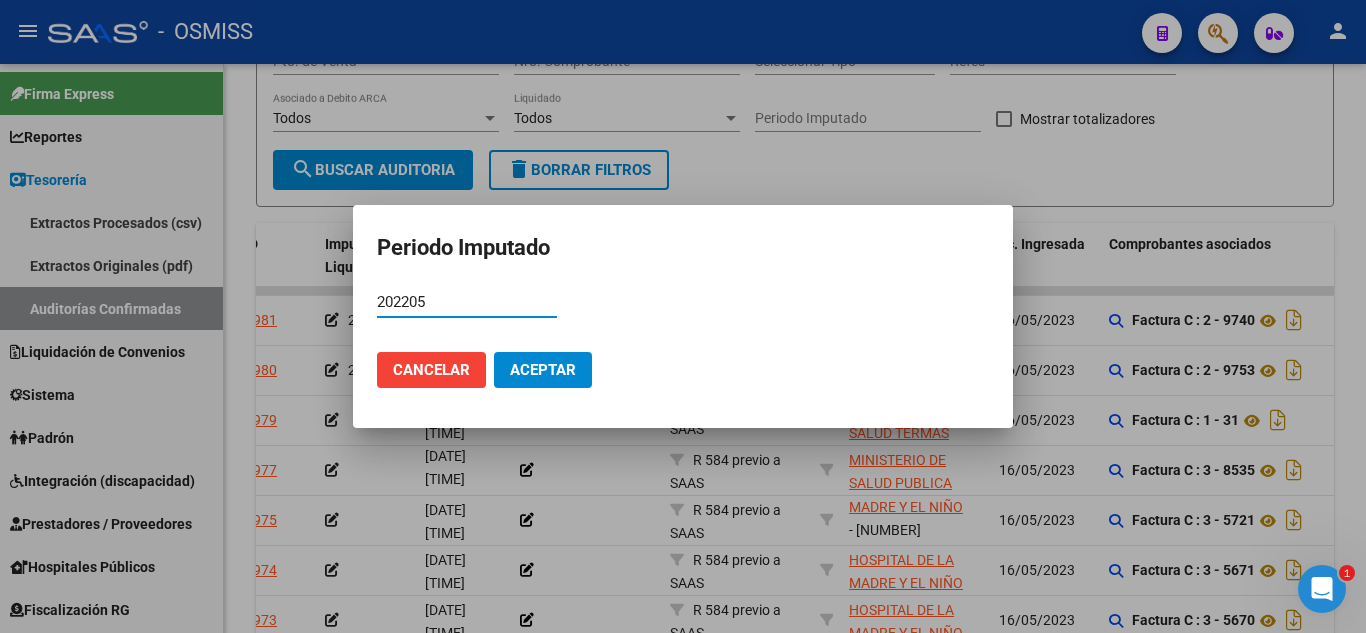 type on "202205" 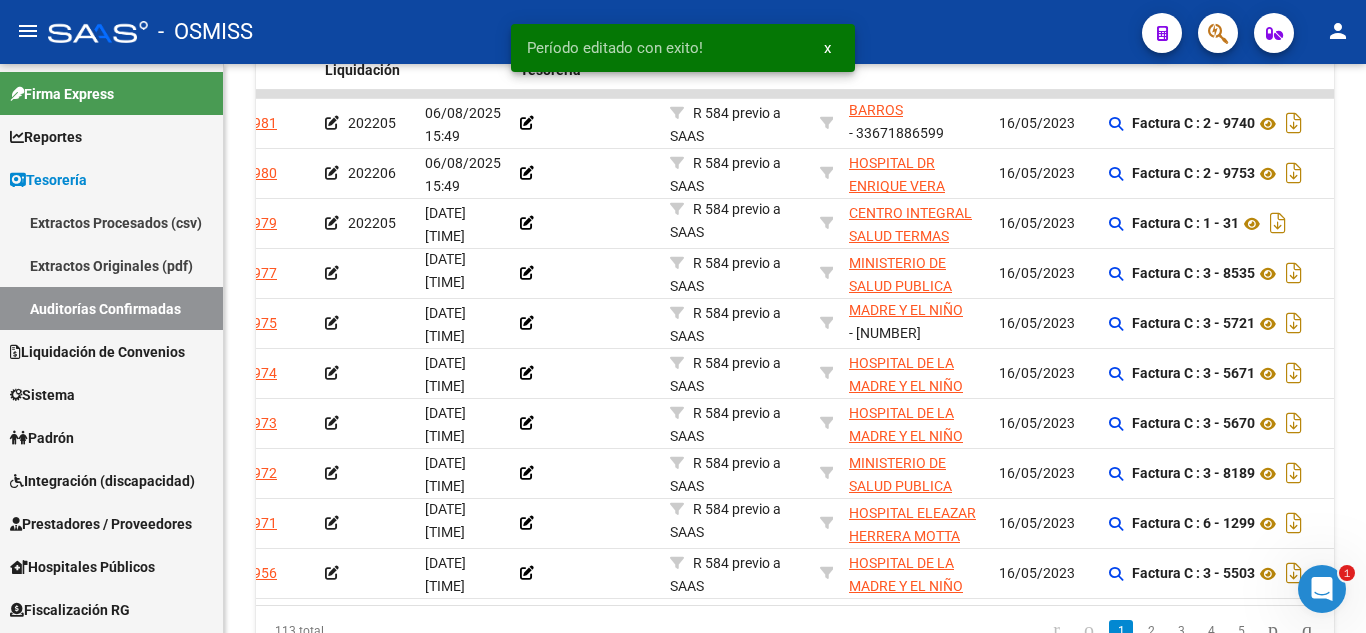 scroll, scrollTop: 512, scrollLeft: 0, axis: vertical 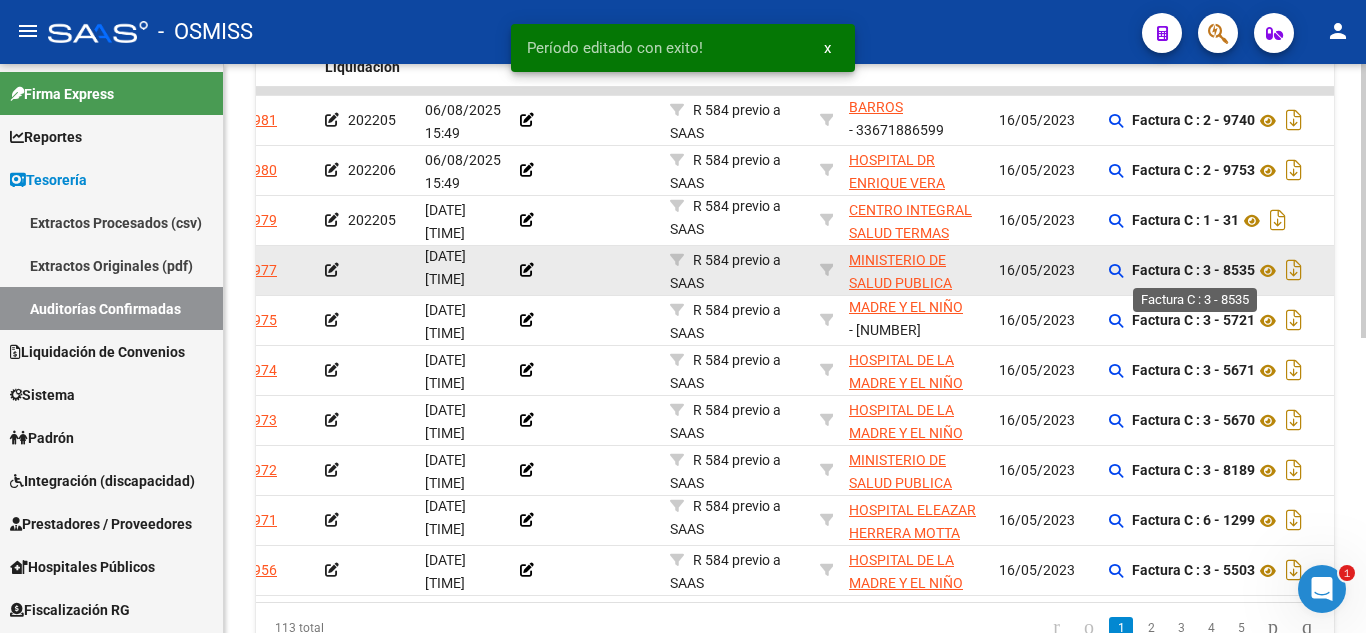 click on "Factura C : 3 - 8535" 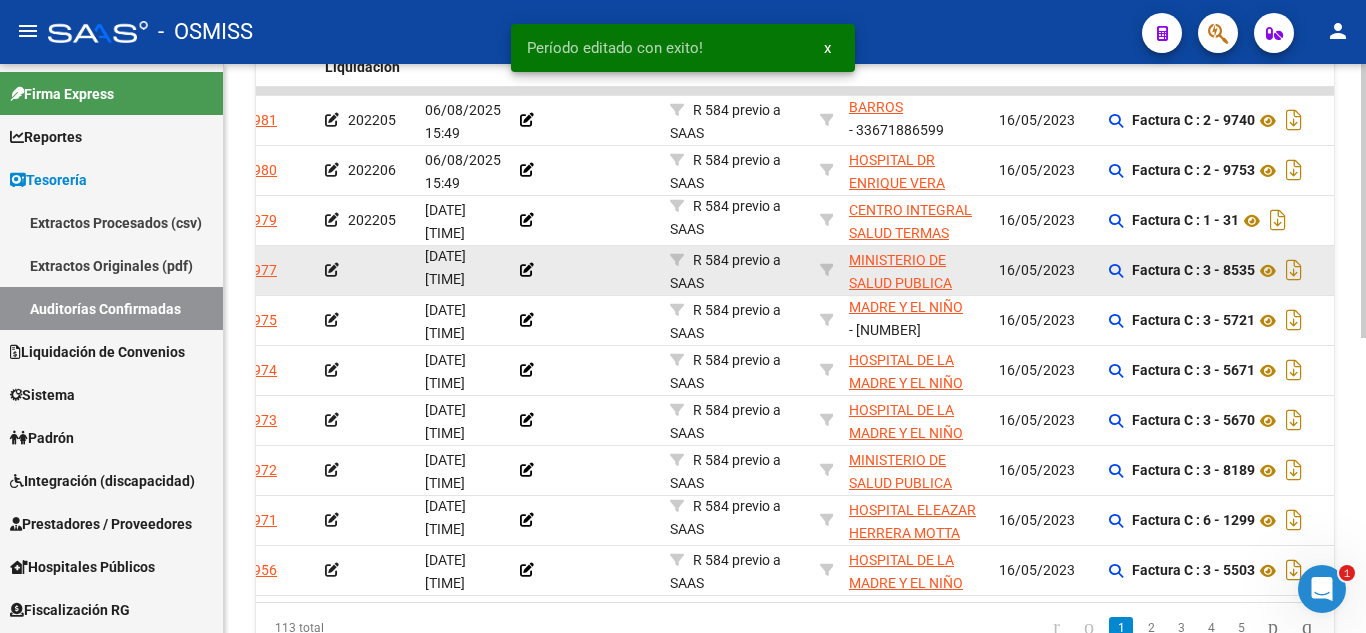 click on "Factura C : 3 - 8535" 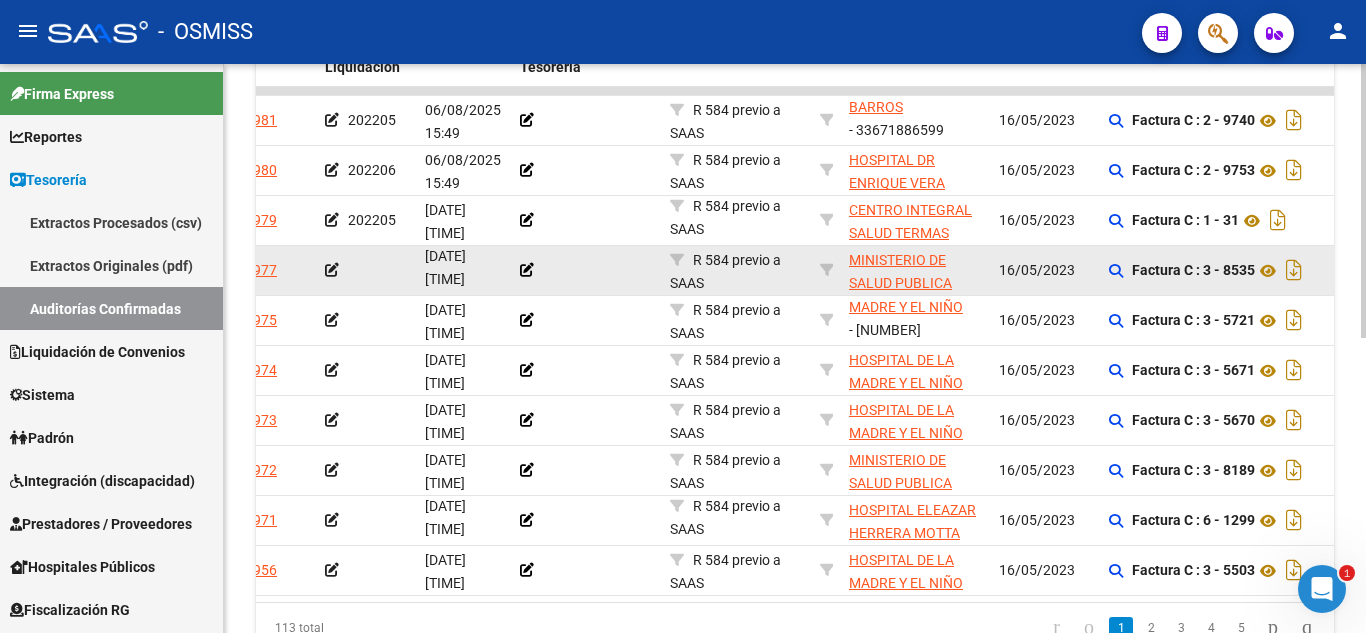 click 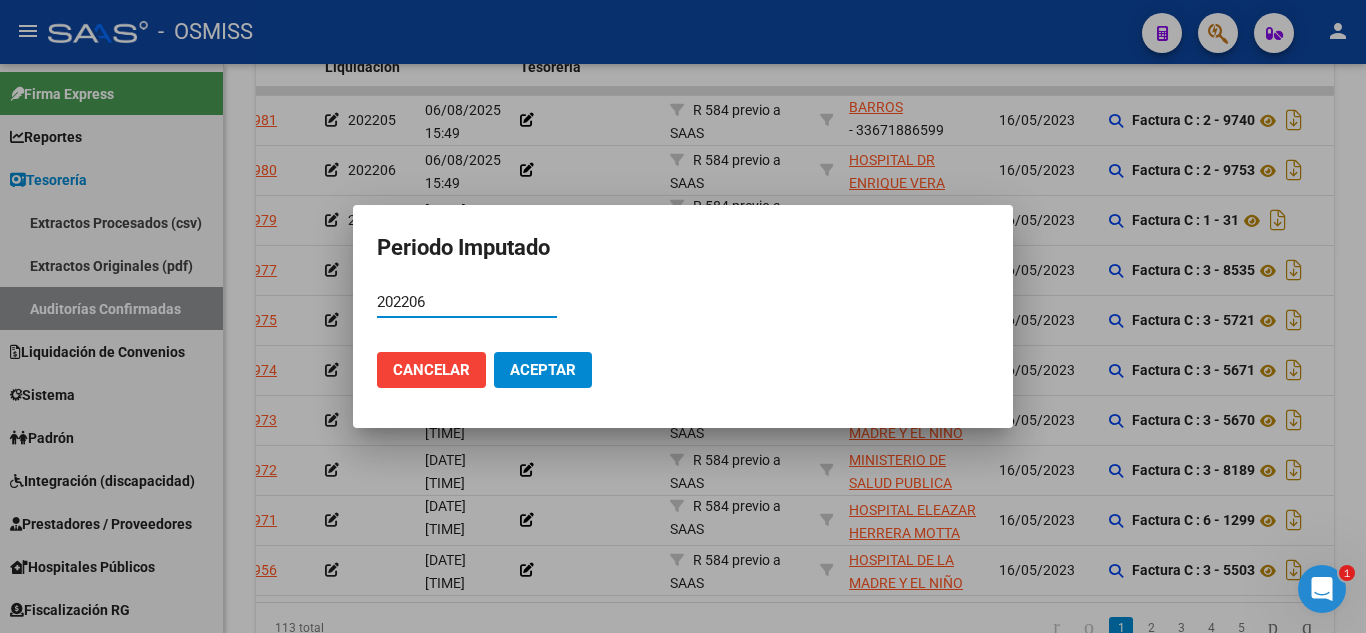 type on "202206" 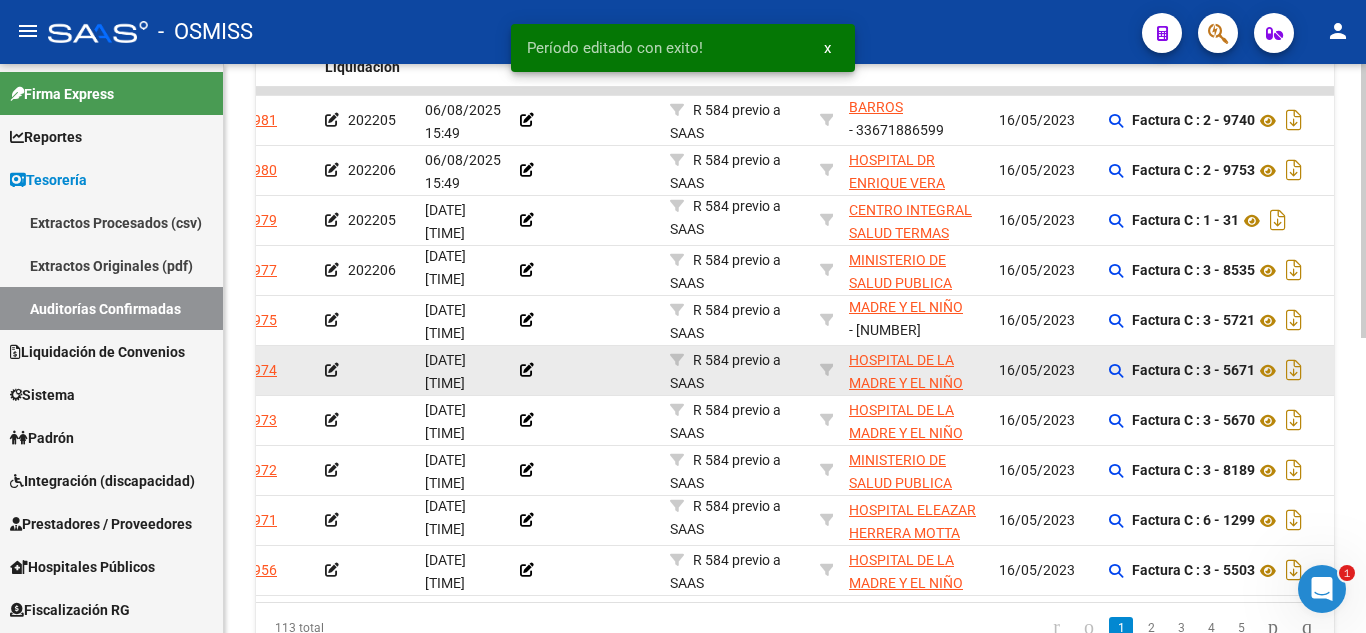 scroll, scrollTop: 612, scrollLeft: 0, axis: vertical 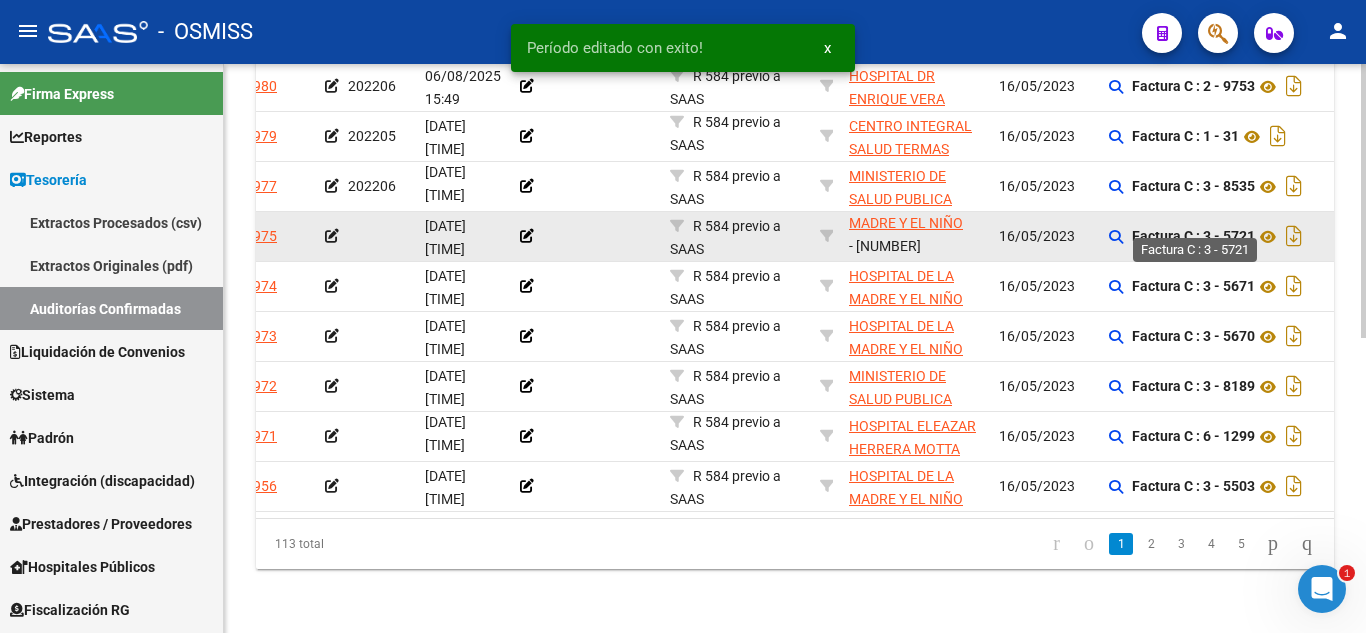 click on "Factura C : 3 - 5721" 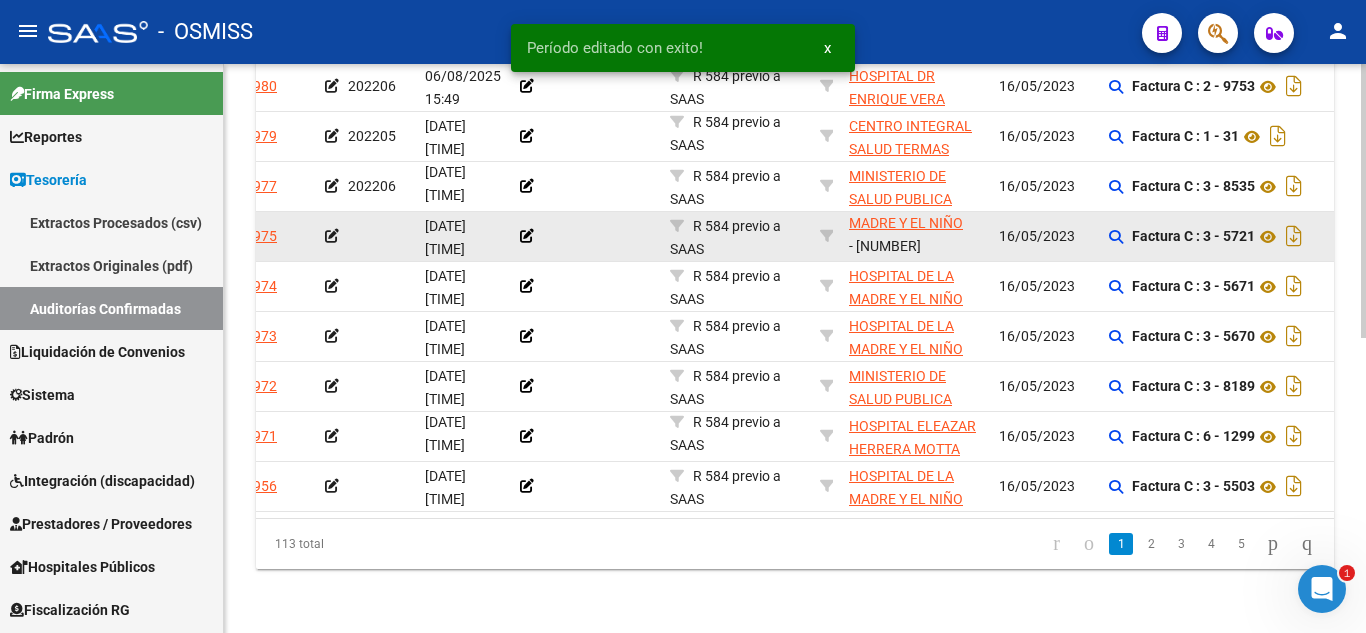 click on "Factura C : 3 - 5721" 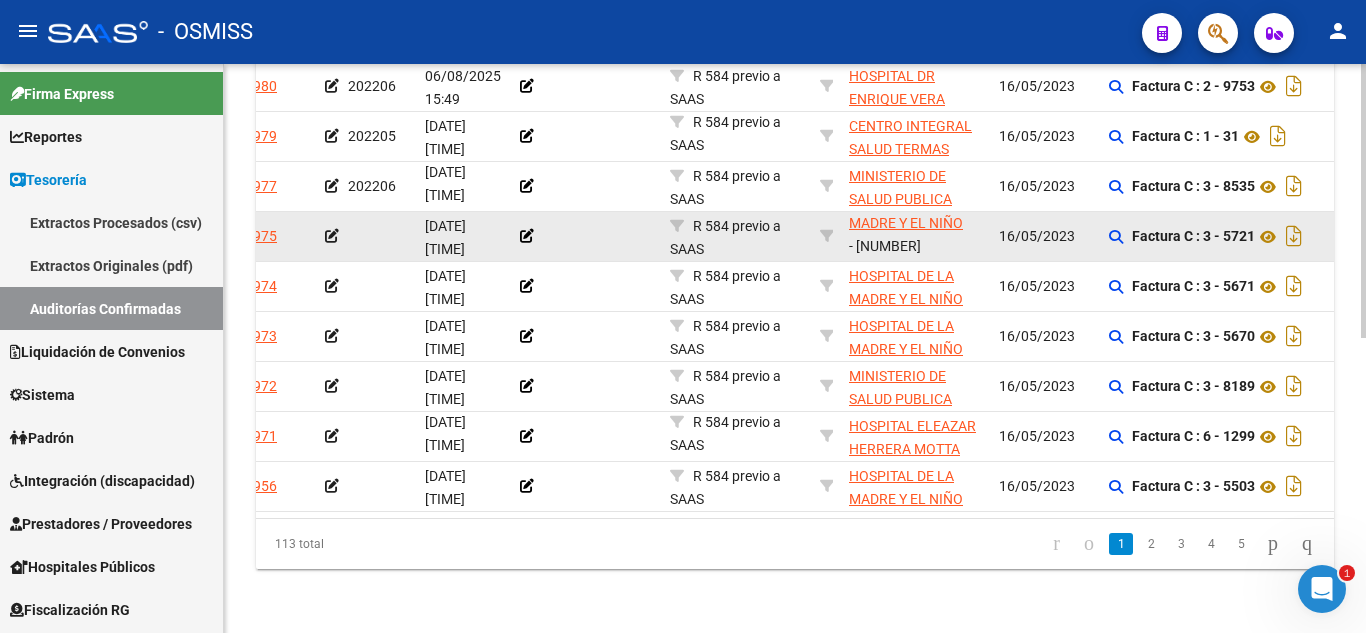 click 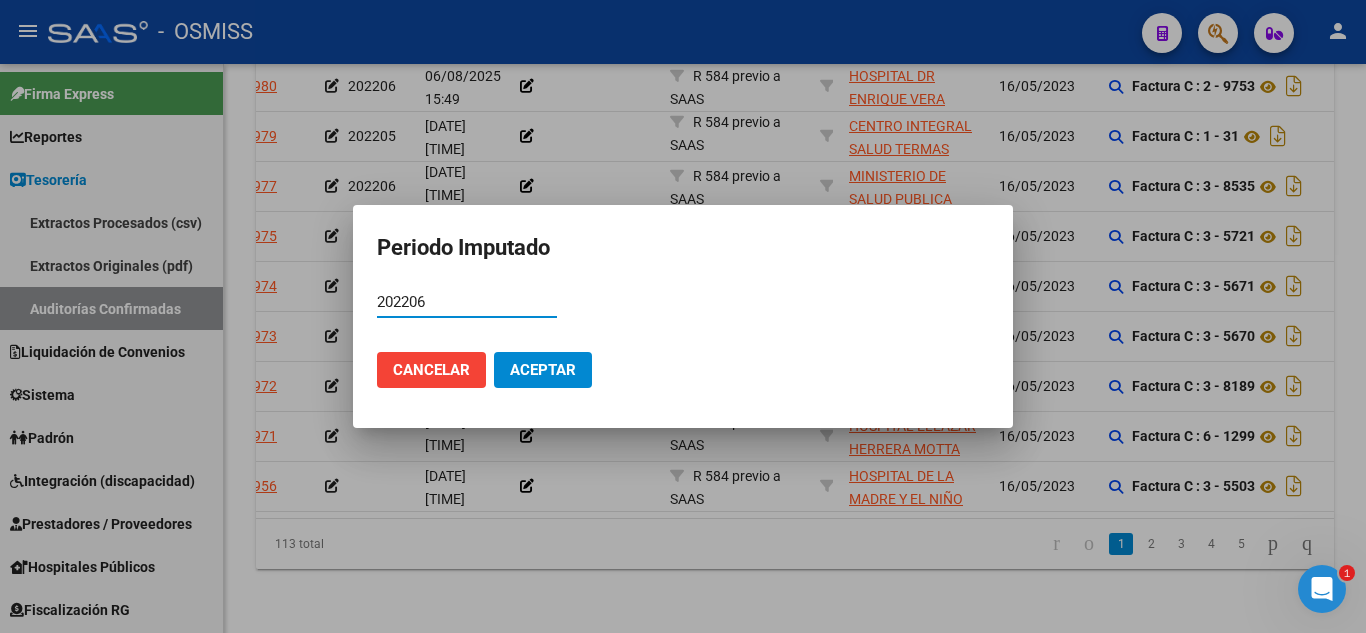 type on "202206" 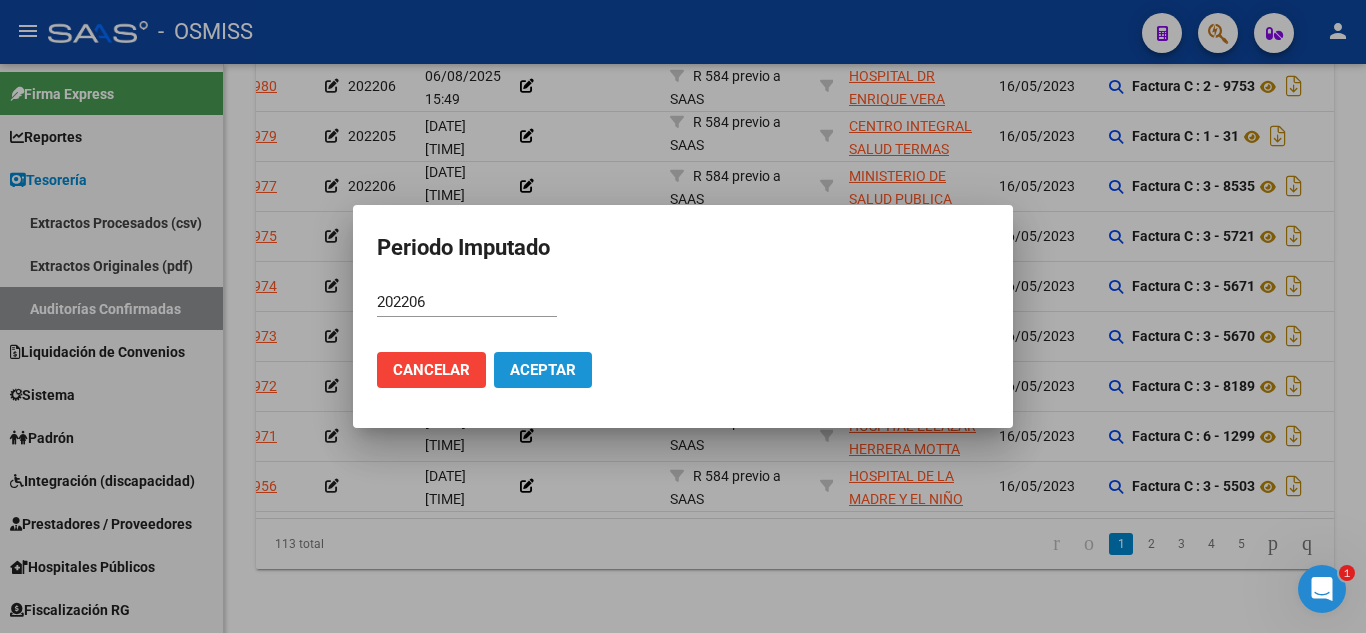 click on "Aceptar" 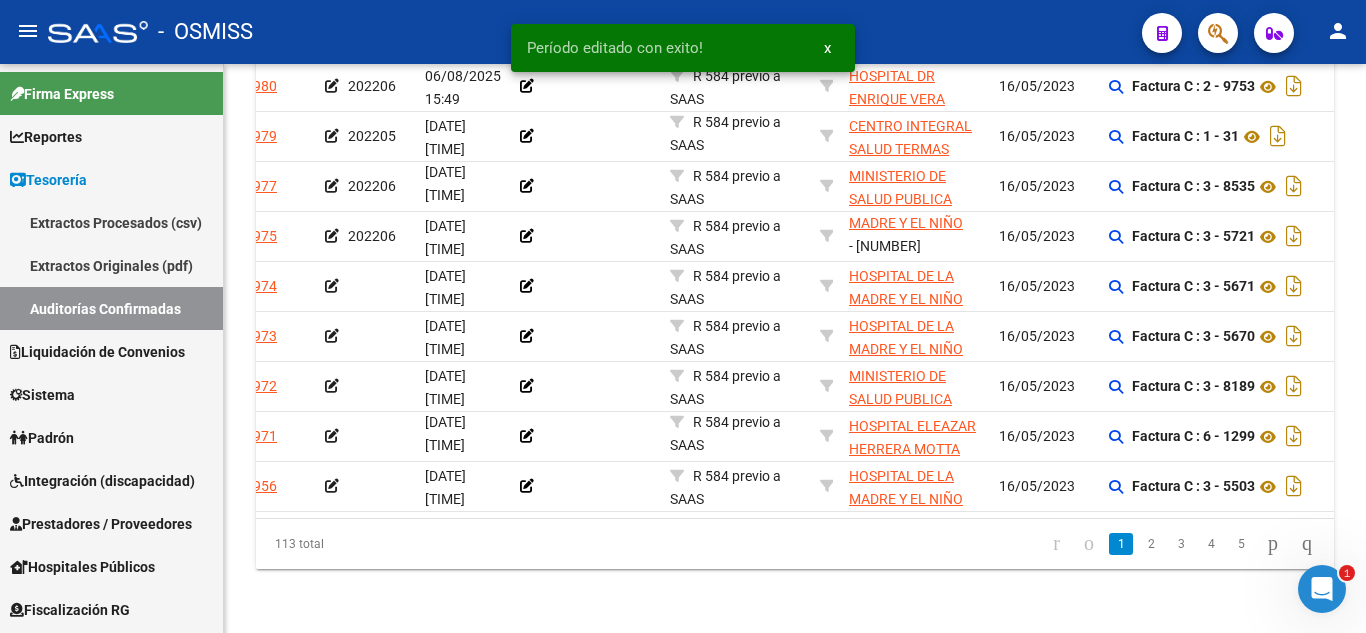 scroll, scrollTop: 612, scrollLeft: 0, axis: vertical 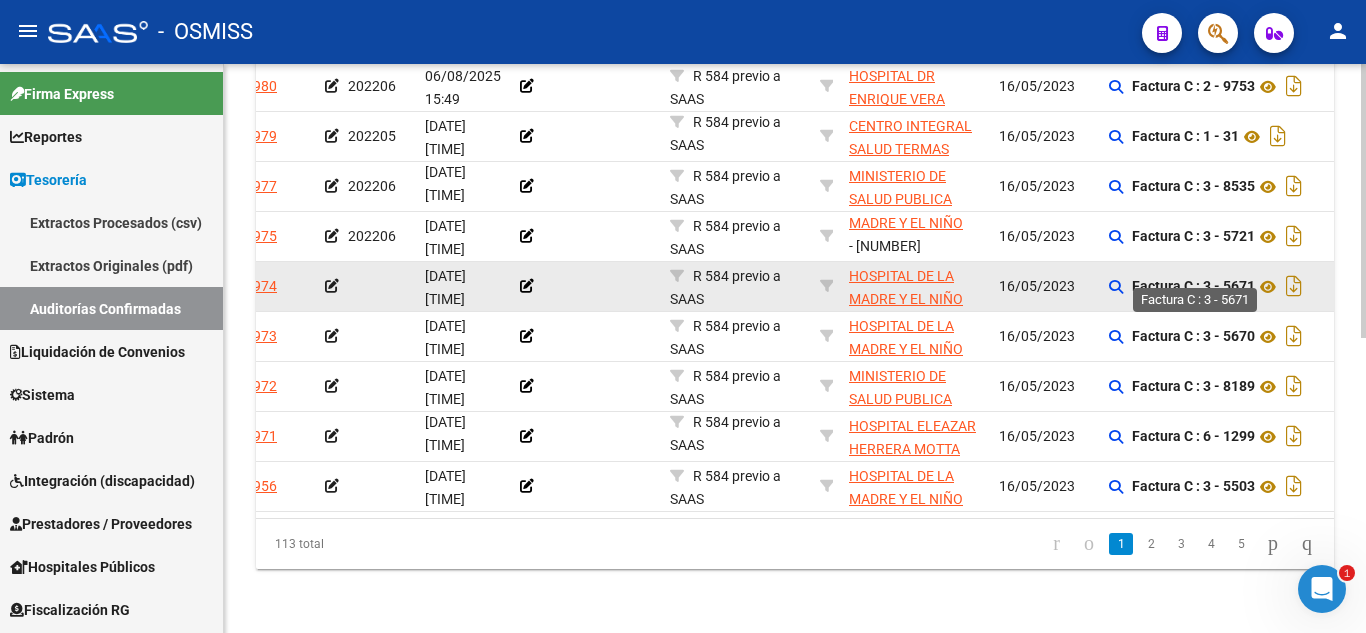 click on "Factura C : 3 - 5671" 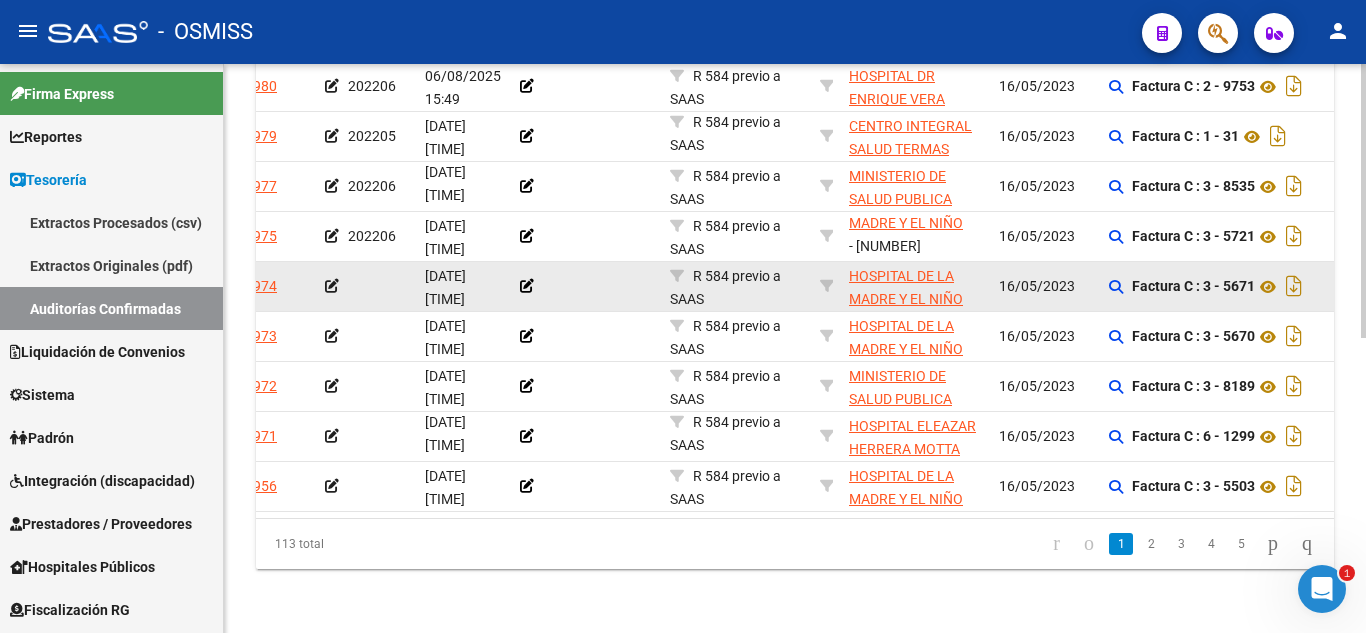 click on "Factura C : 3 - 5671" 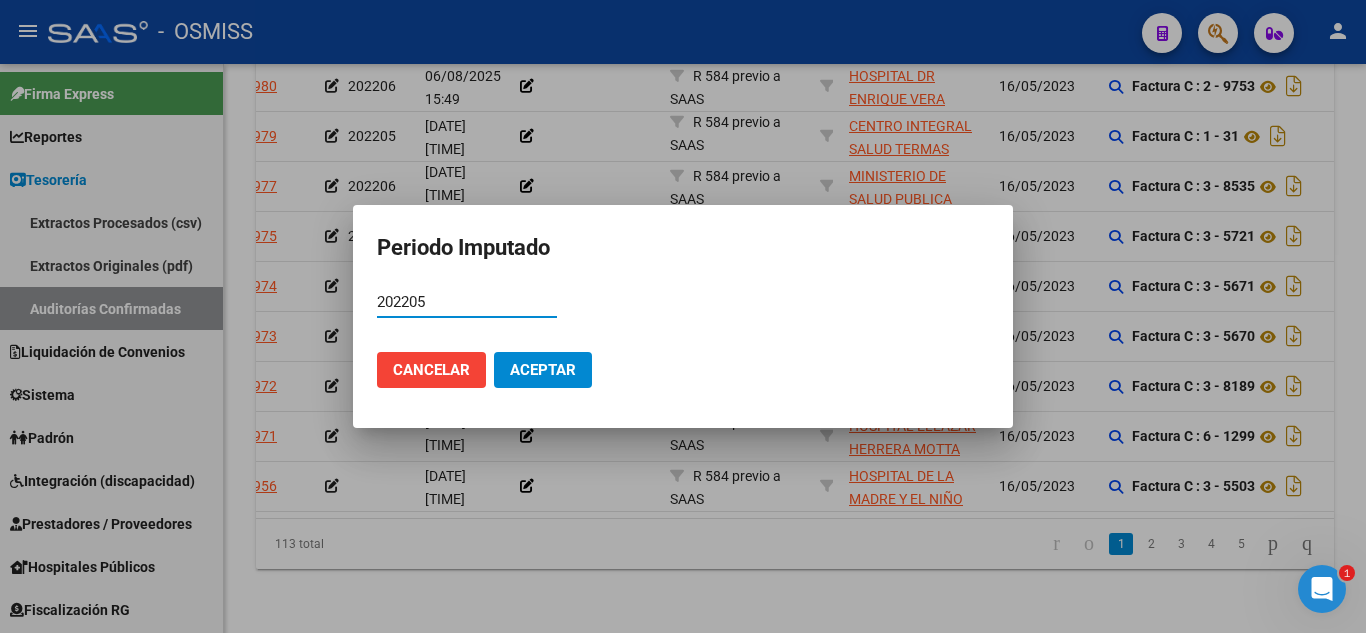 type on "202205" 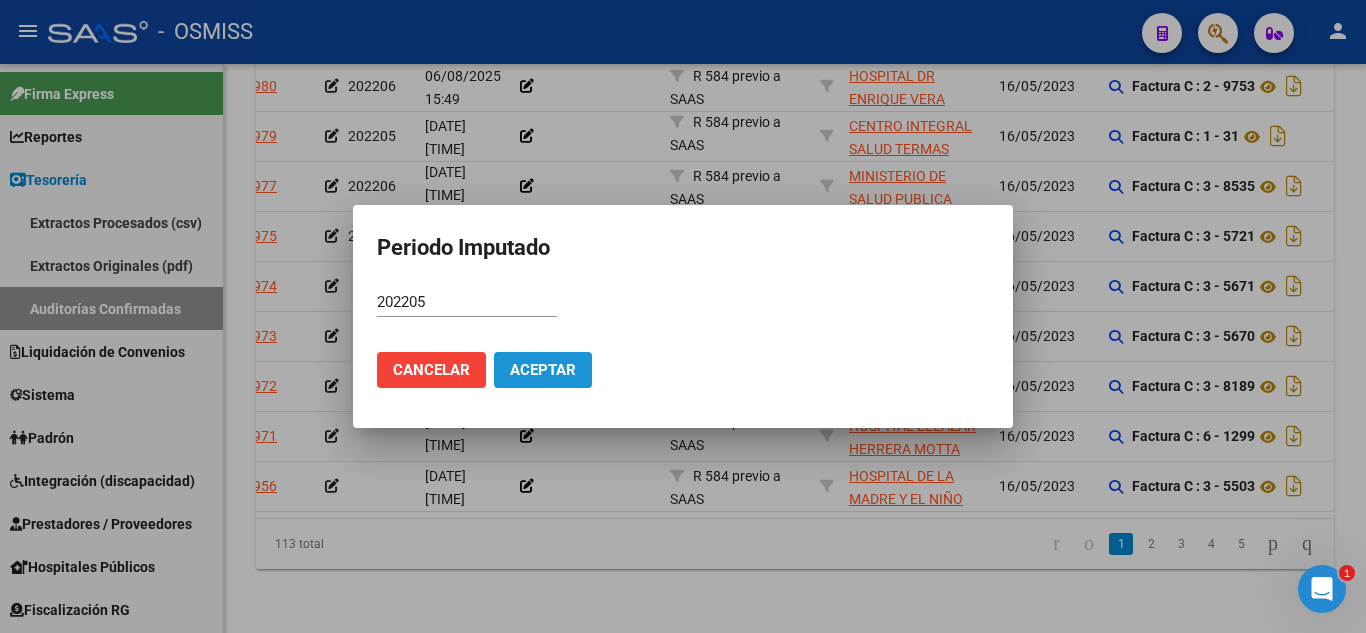 click on "Aceptar" 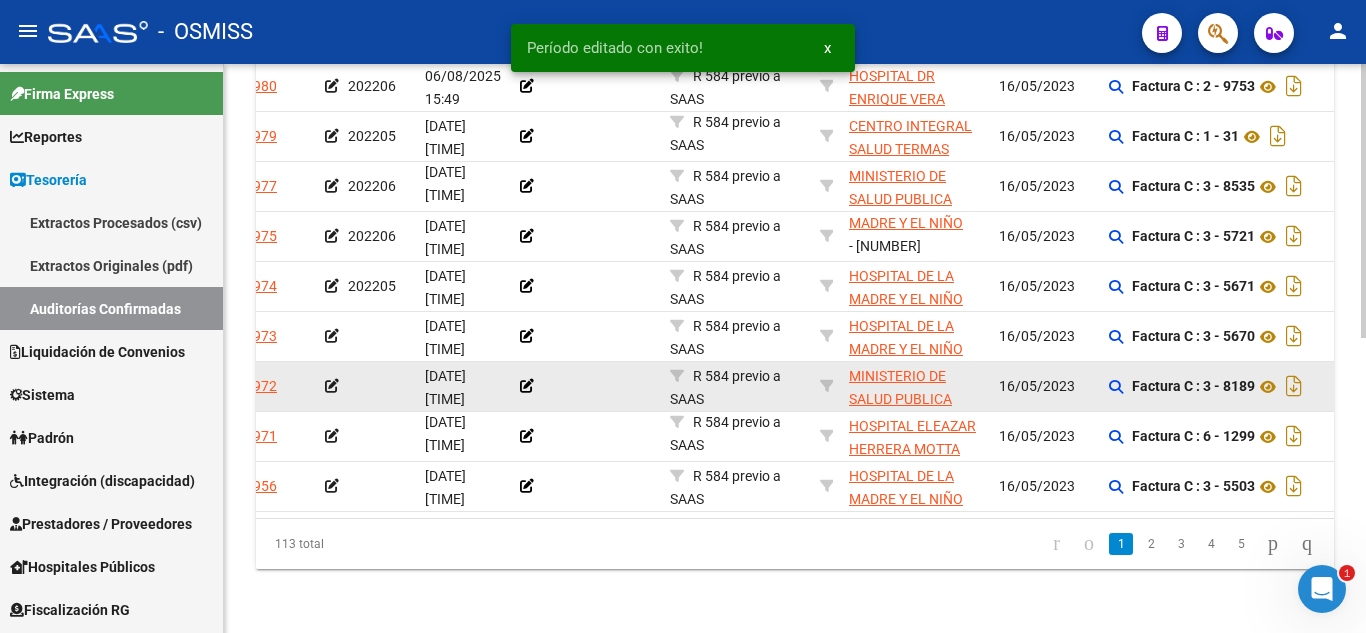 scroll, scrollTop: 612, scrollLeft: 0, axis: vertical 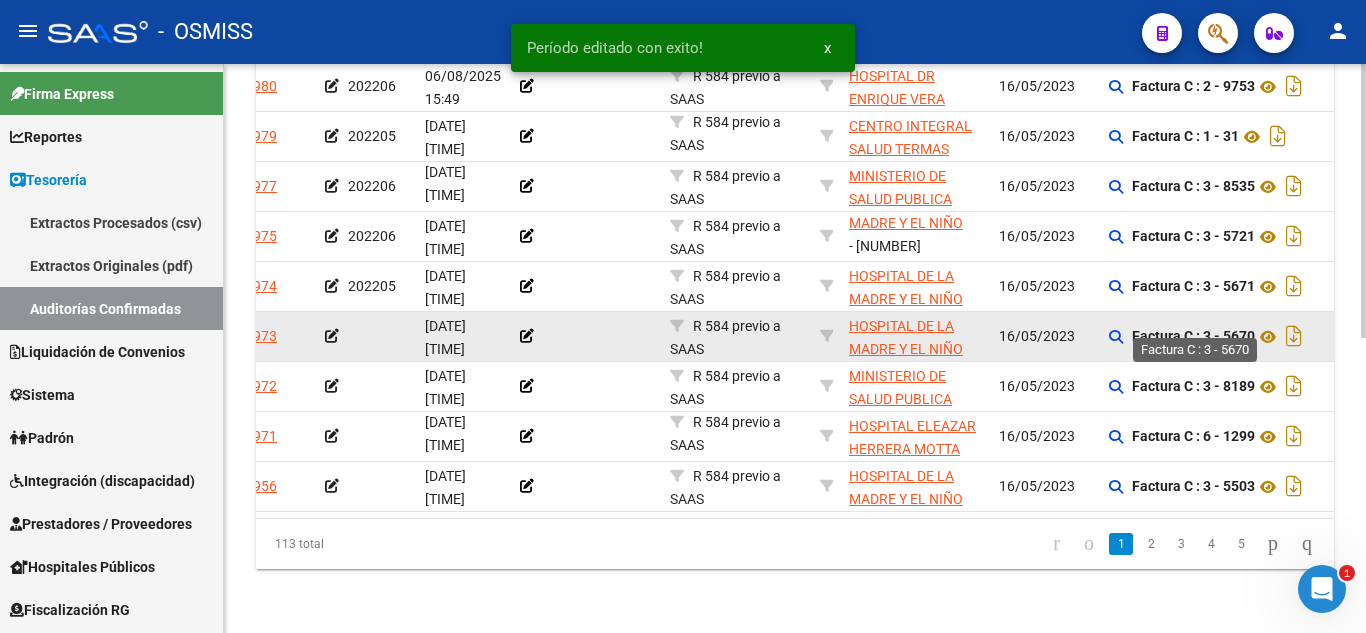 click on "Factura C : 3 - 5670" 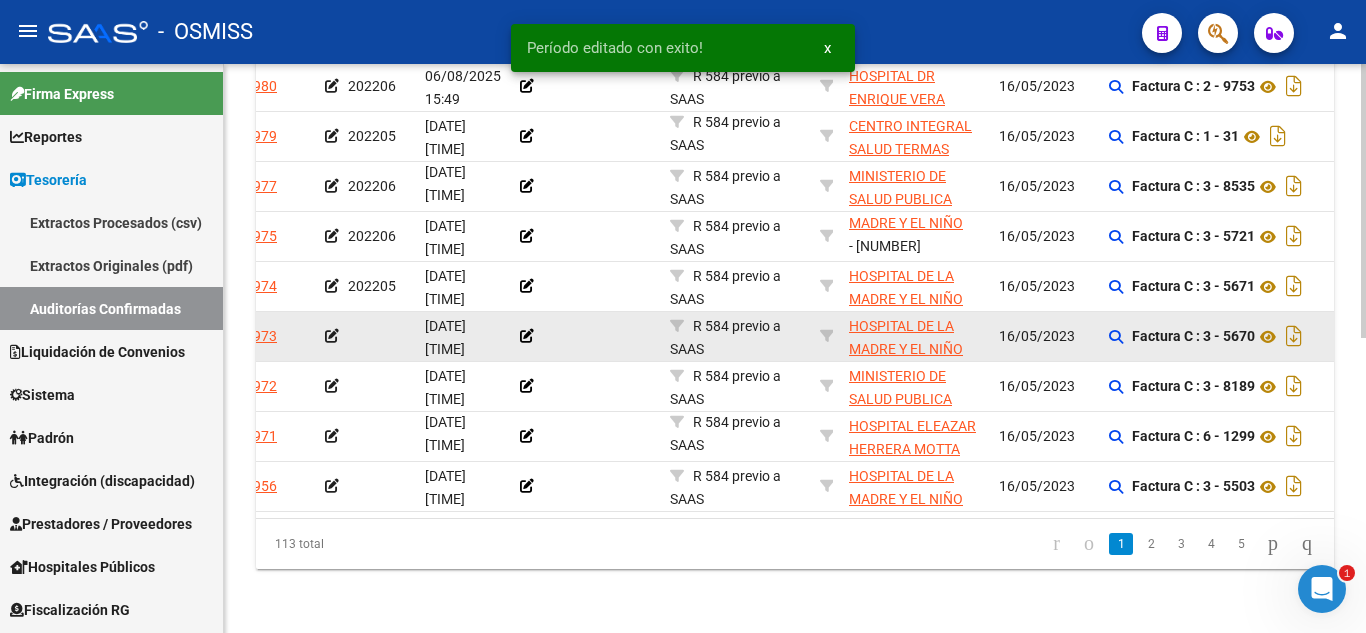 click on "Factura C : 3 - 5670" 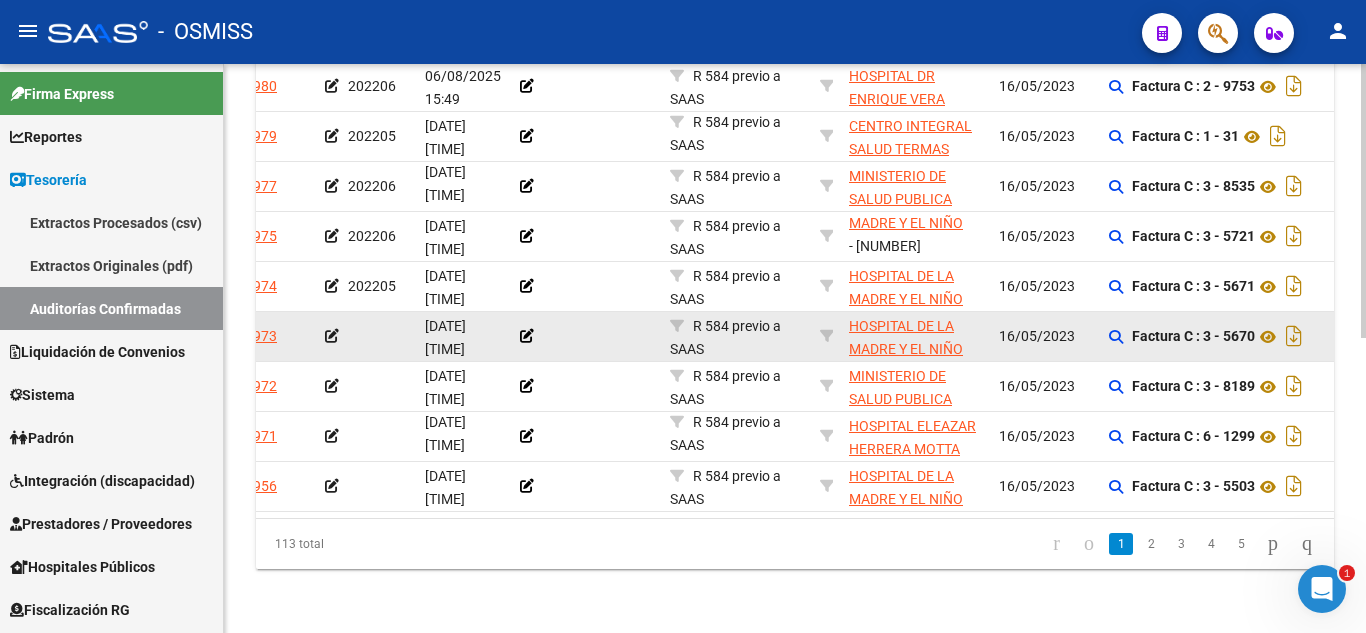 click 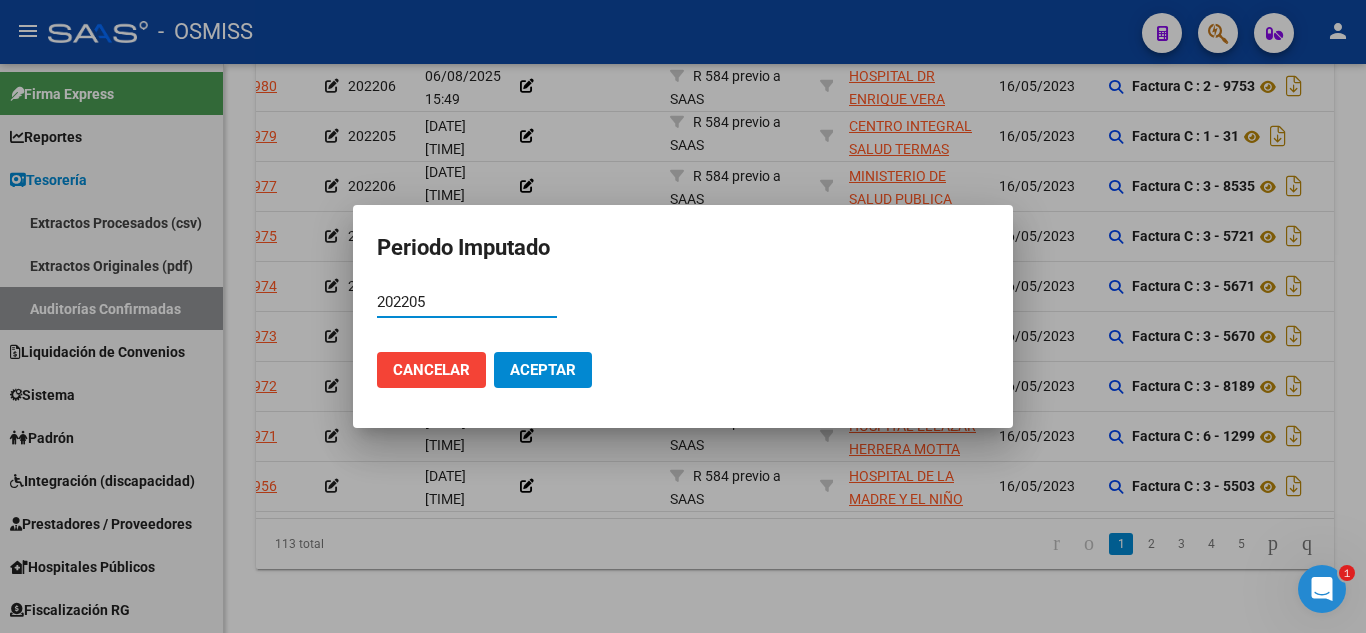 type on "202205" 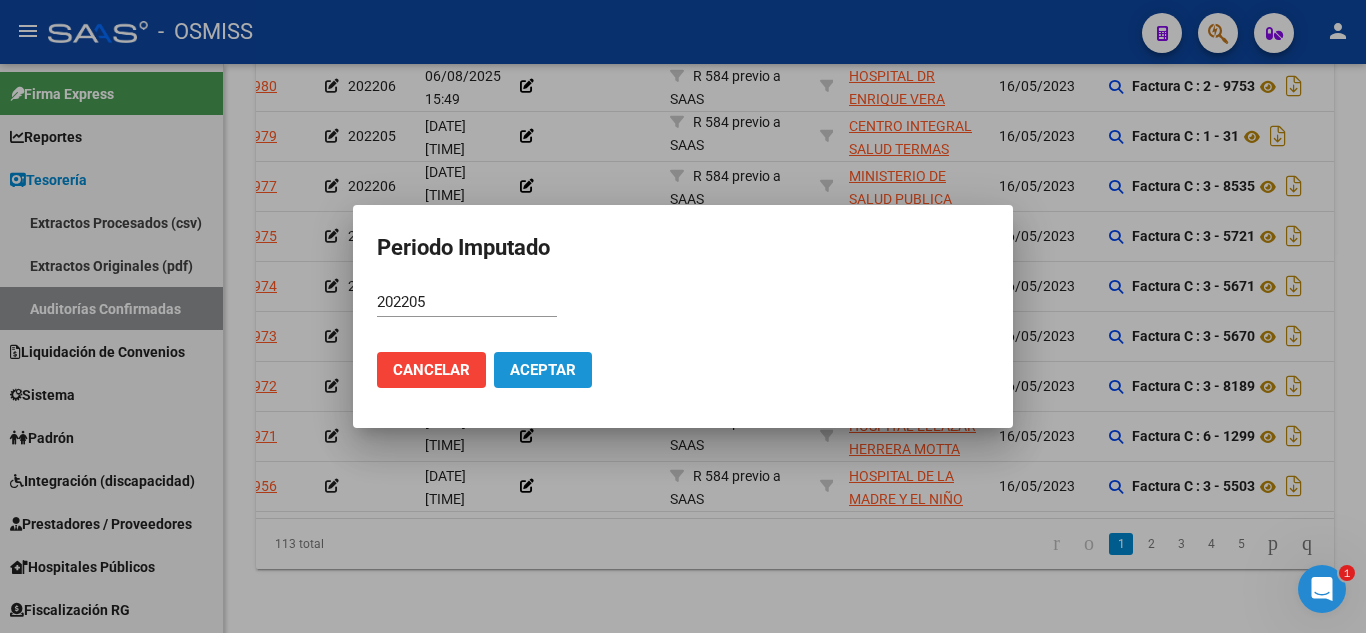 click on "Aceptar" 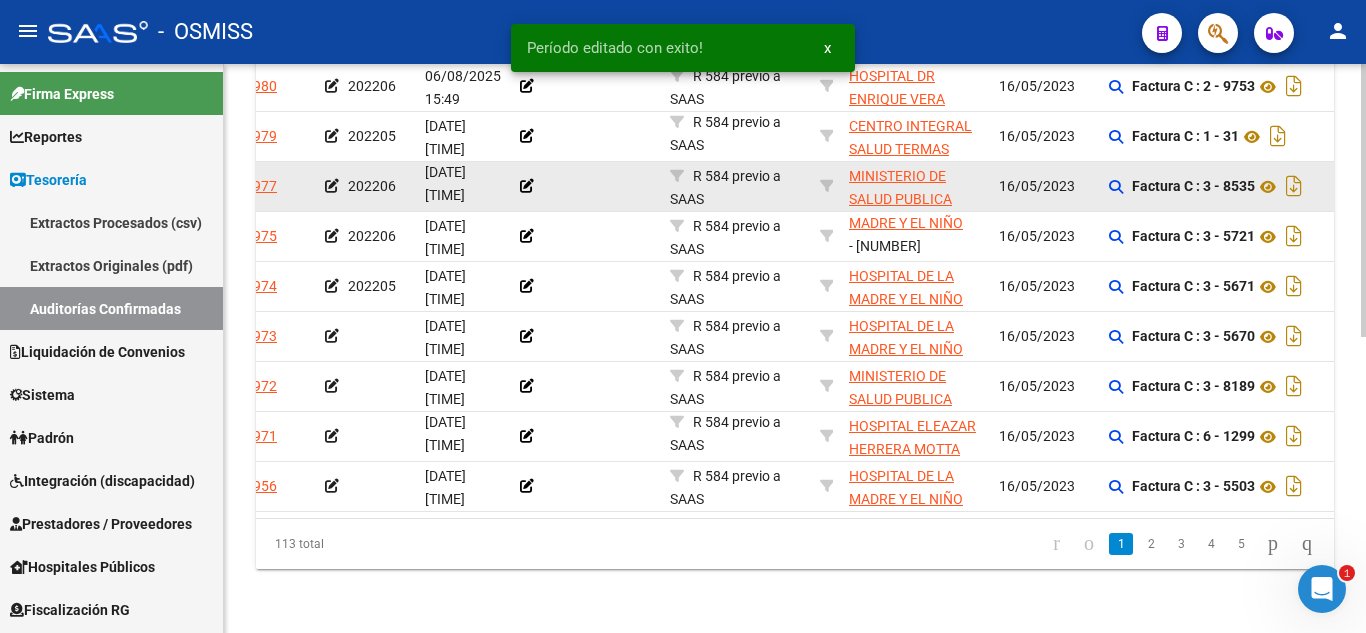 scroll, scrollTop: 612, scrollLeft: 0, axis: vertical 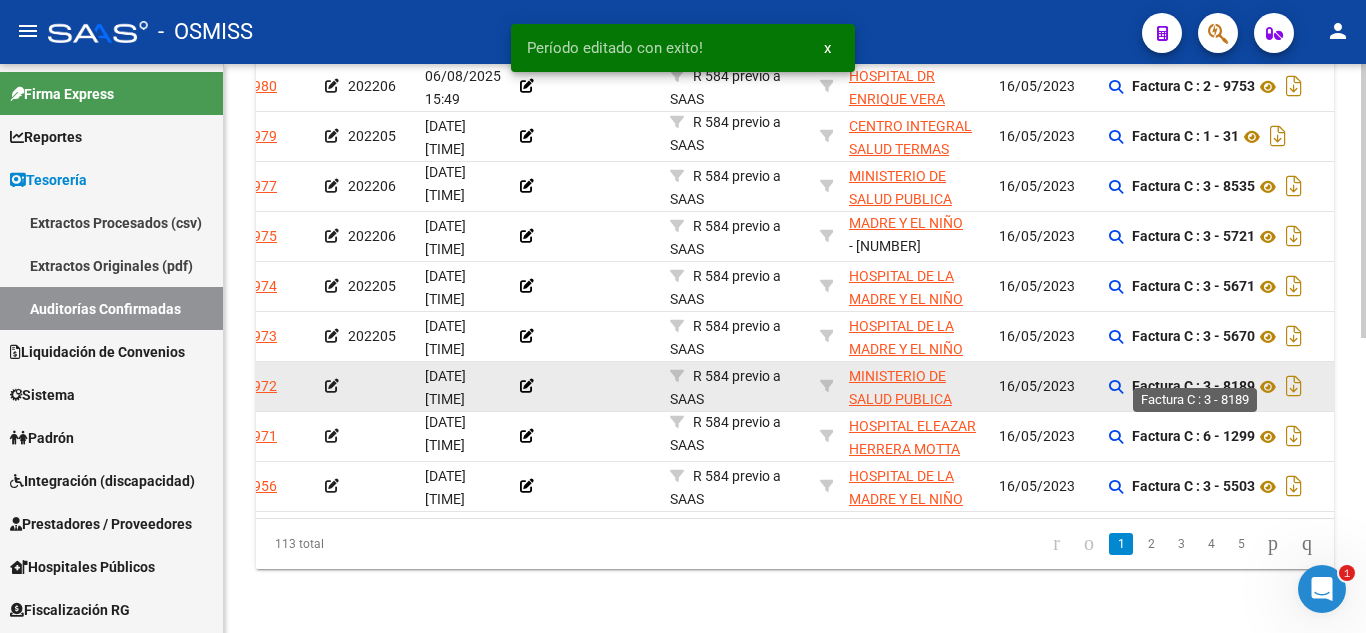 click on "Factura C : 3 - 8189" 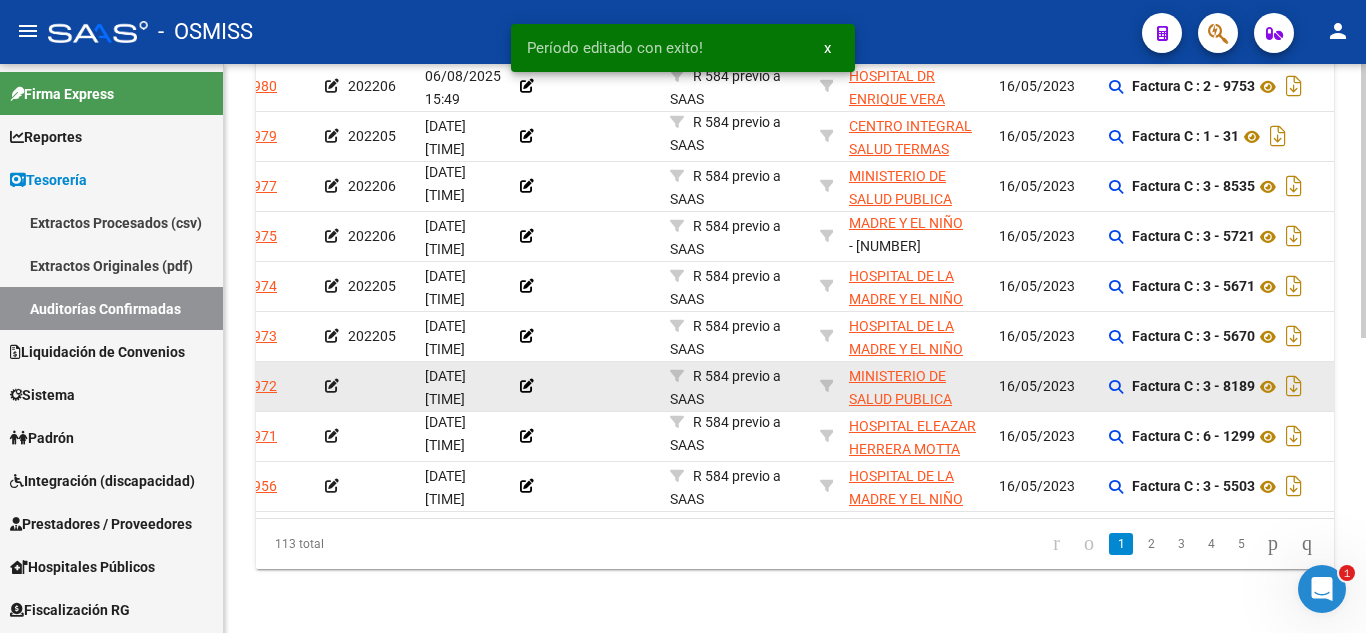 click on "Factura C : 3 - 8189" 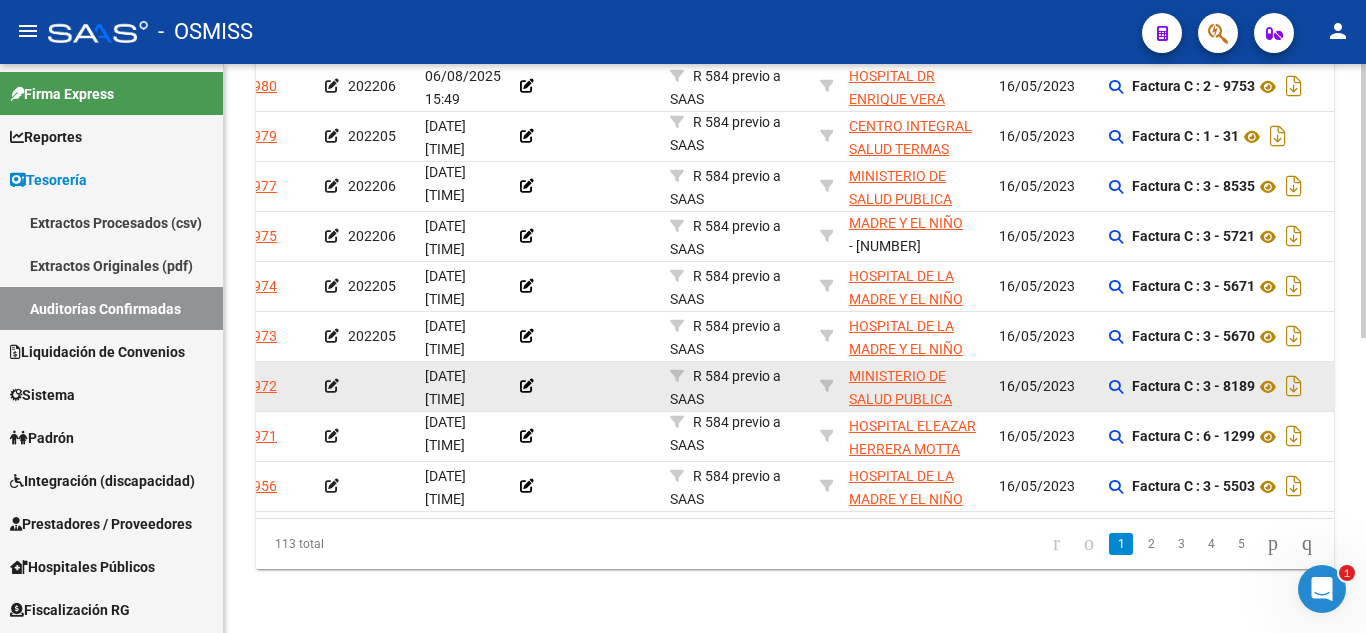 drag, startPoint x: 1253, startPoint y: 370, endPoint x: 1241, endPoint y: 370, distance: 12 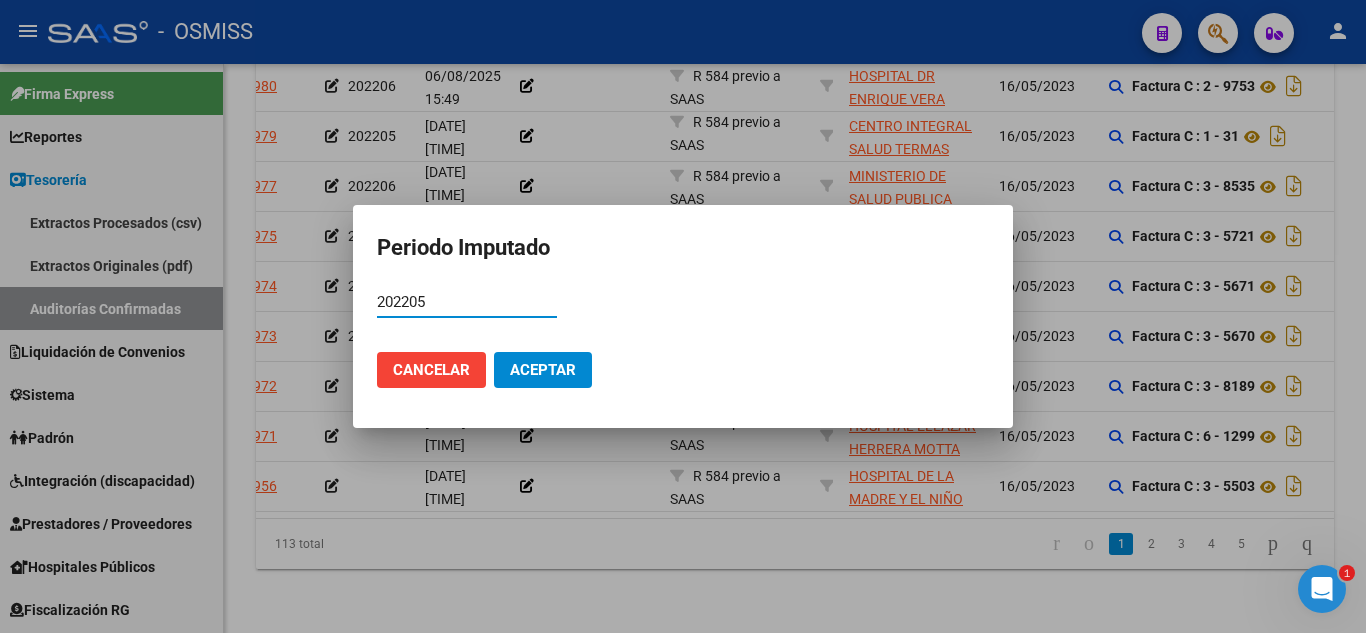 type on "202205" 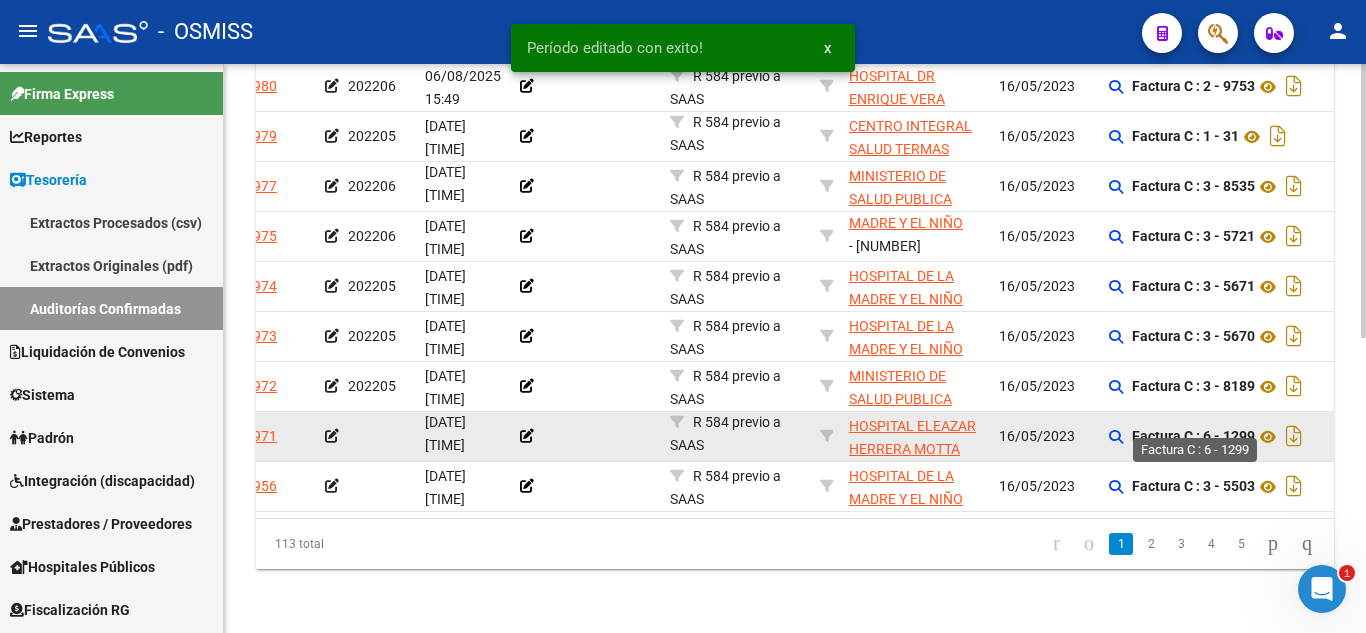 click on "Factura C : 6 - 1299" 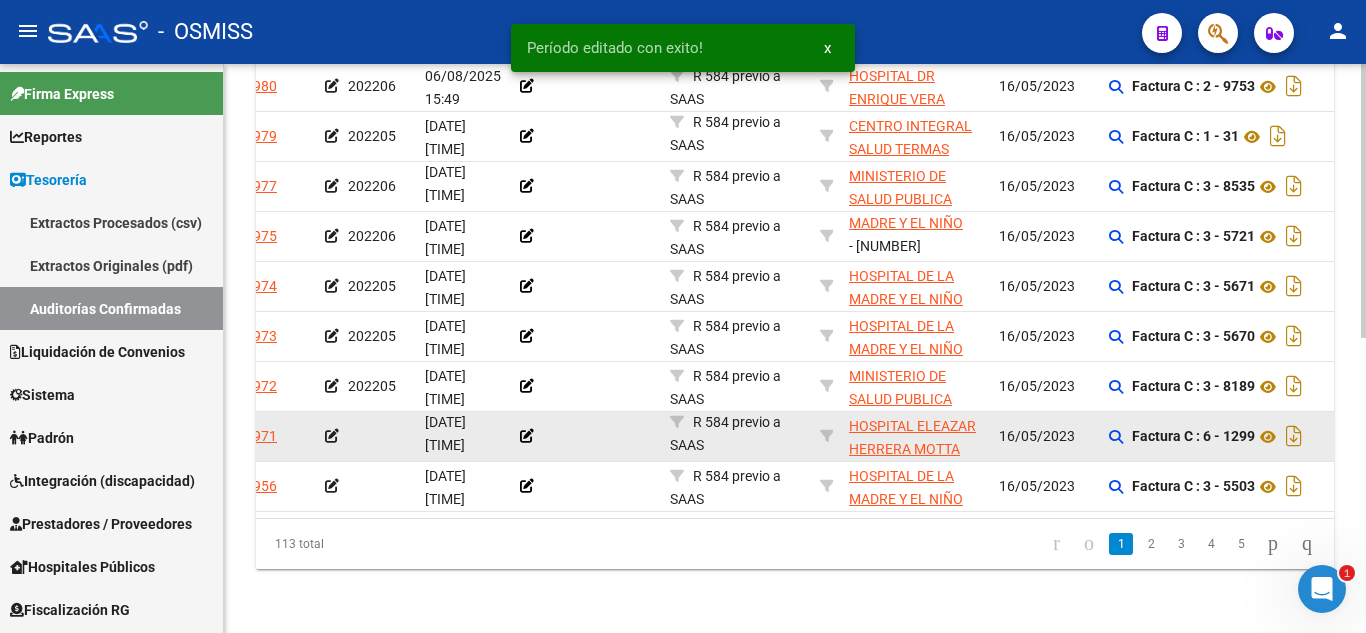 click on "Factura C : 6 - 1299" 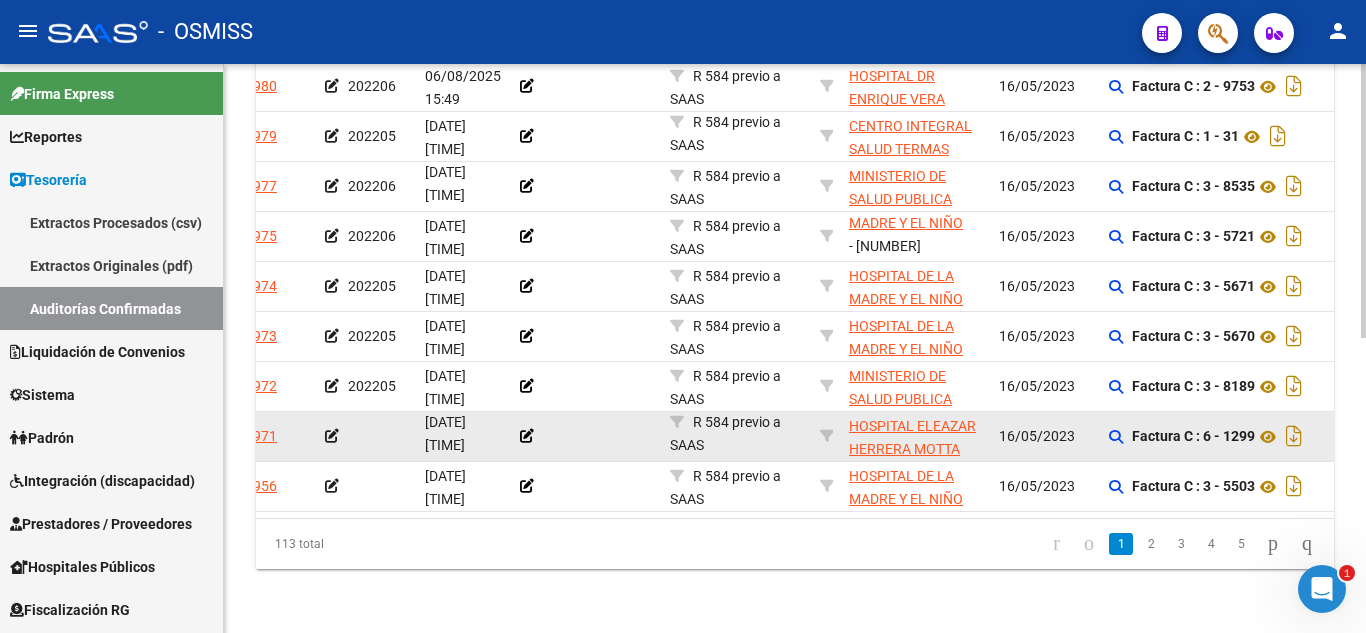 click 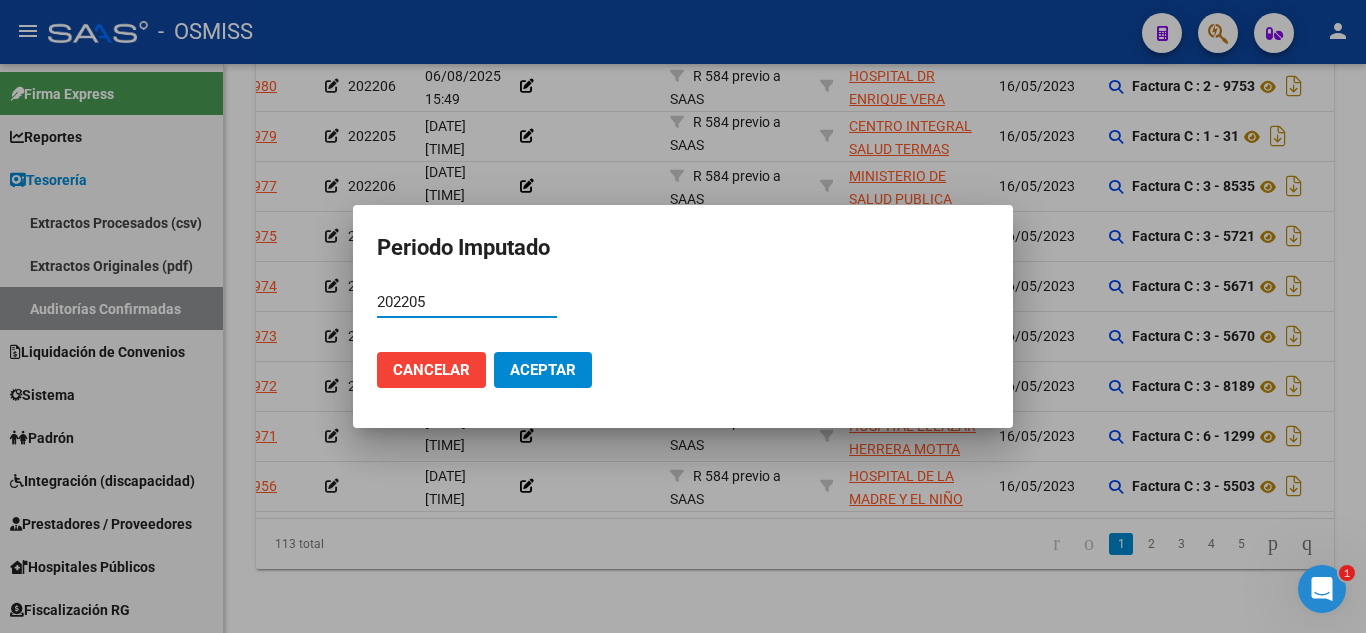 type on "202205" 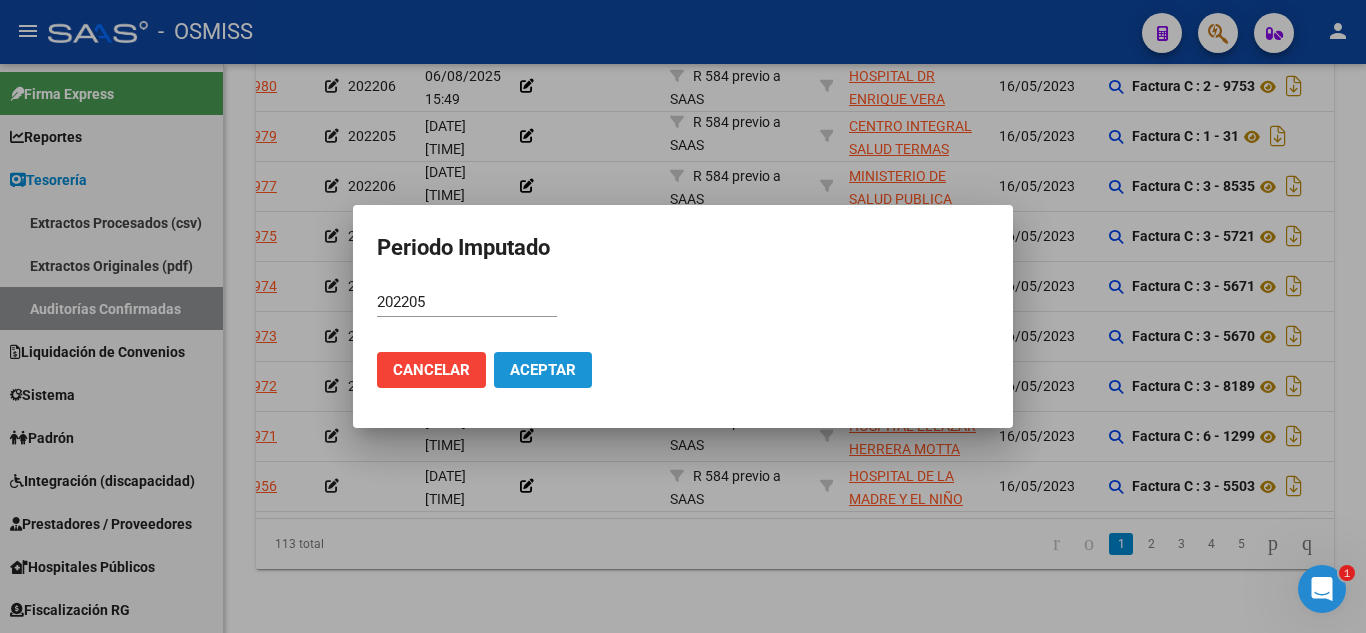 click on "Aceptar" 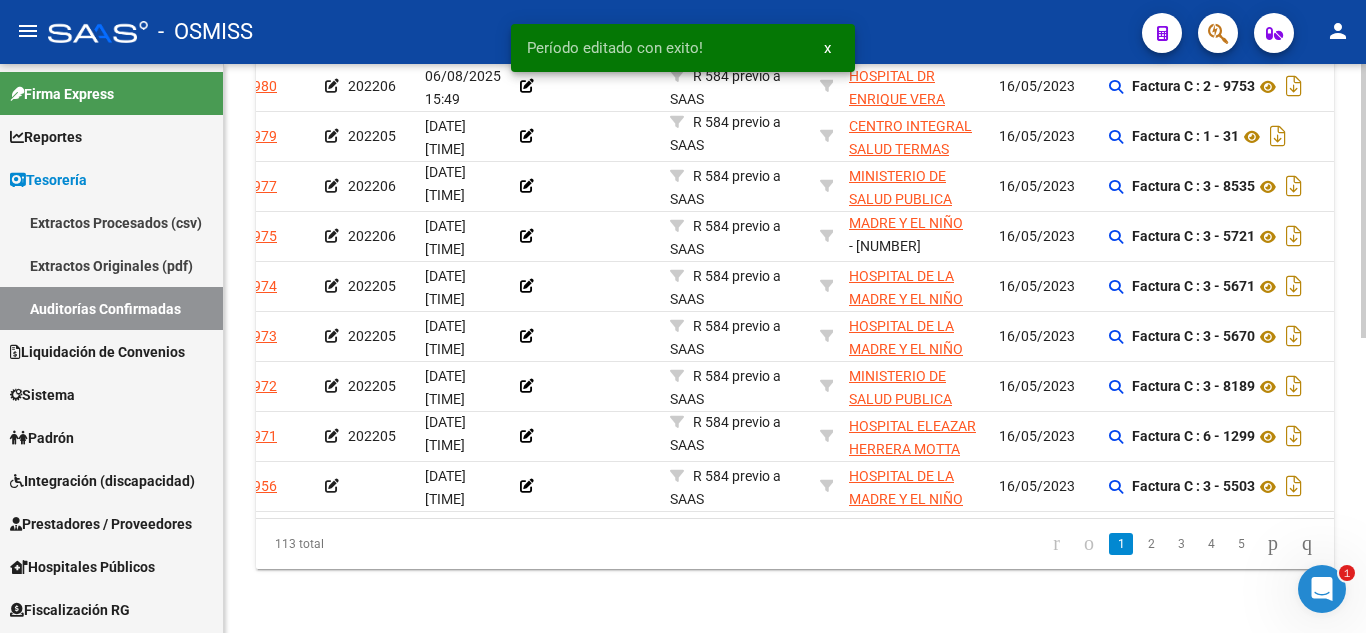 scroll, scrollTop: 612, scrollLeft: 0, axis: vertical 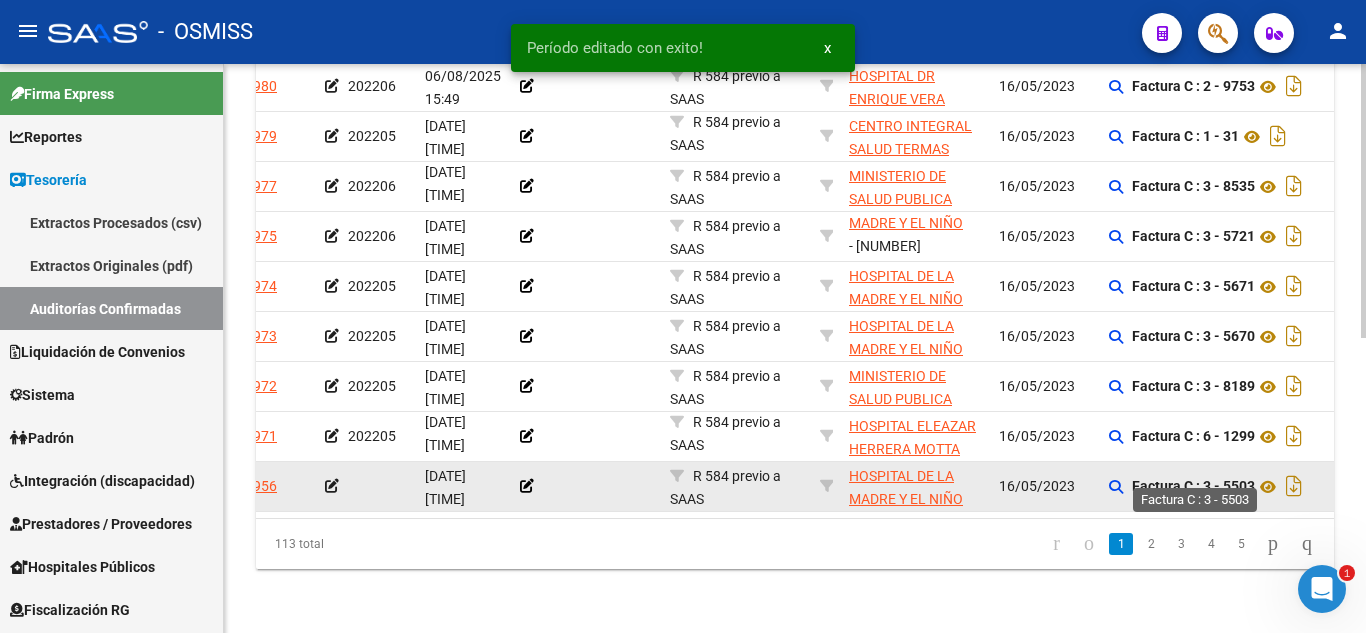 click on "Factura C : 3 - 5503" 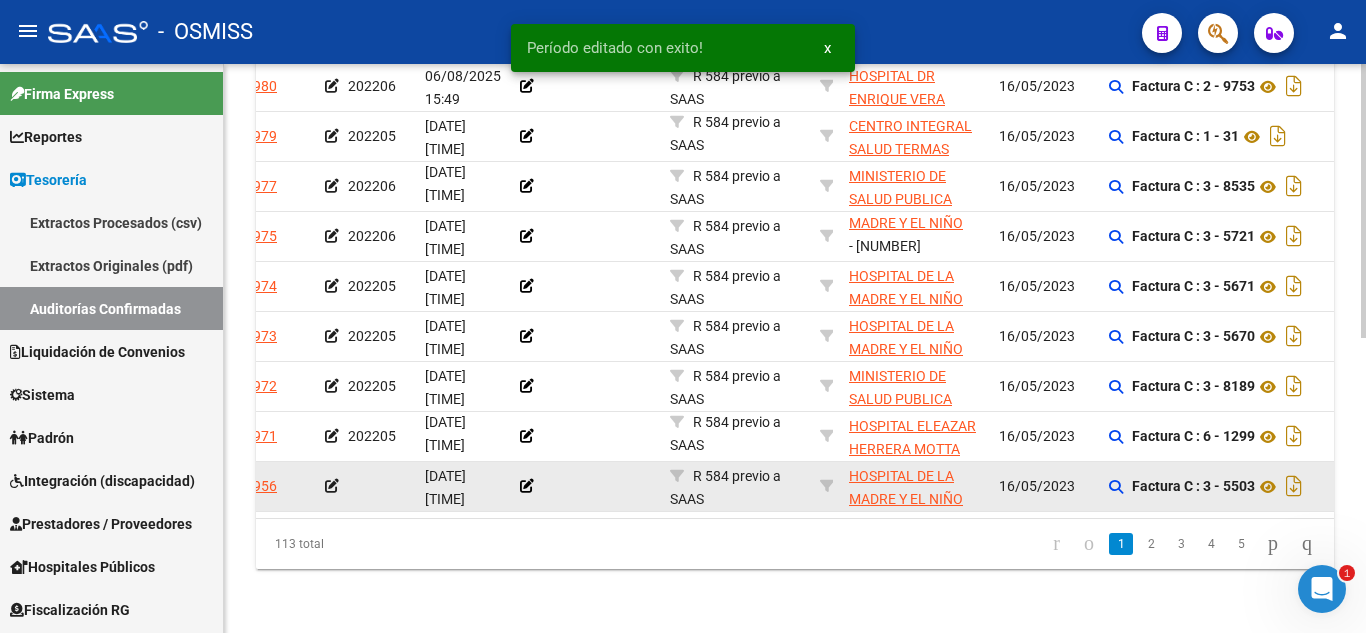 click on "Factura C : 3 - 5503" 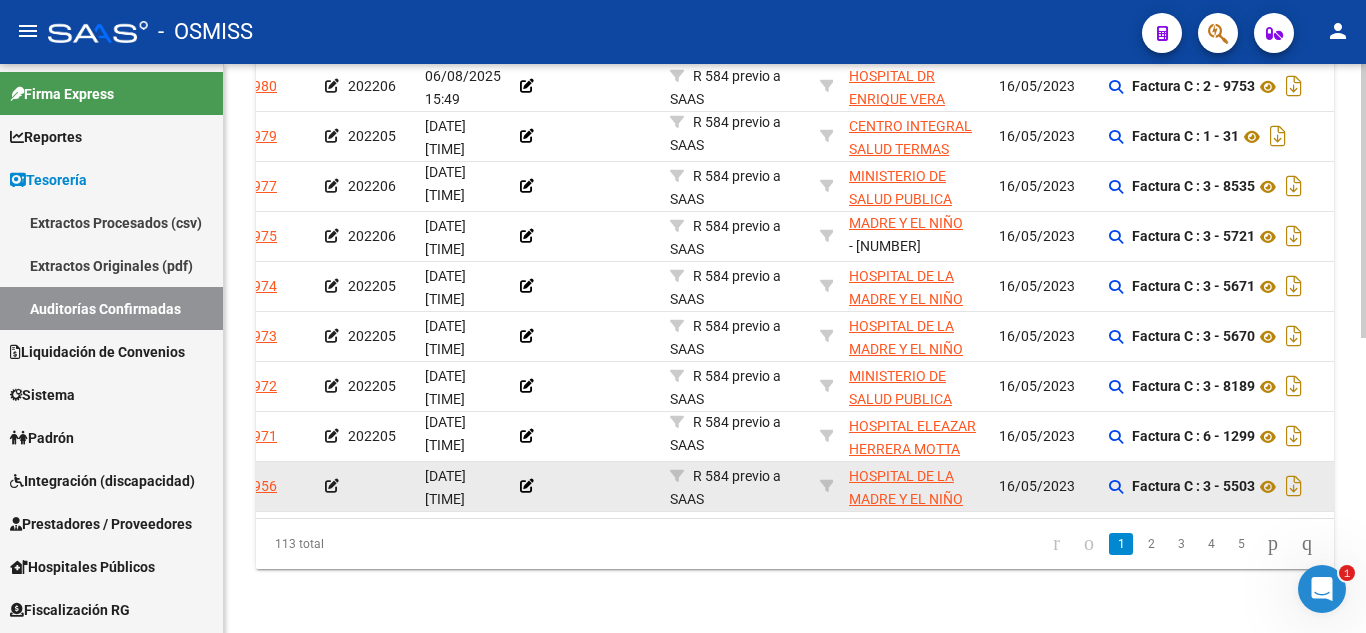 click 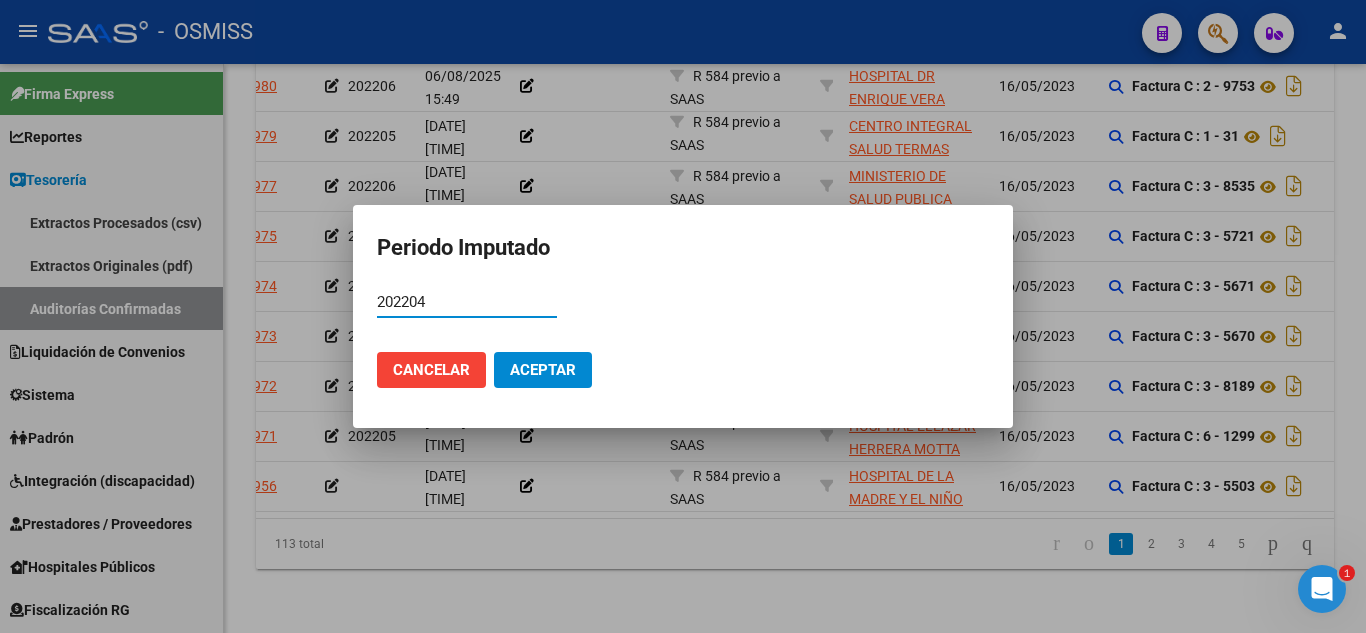type on "202204" 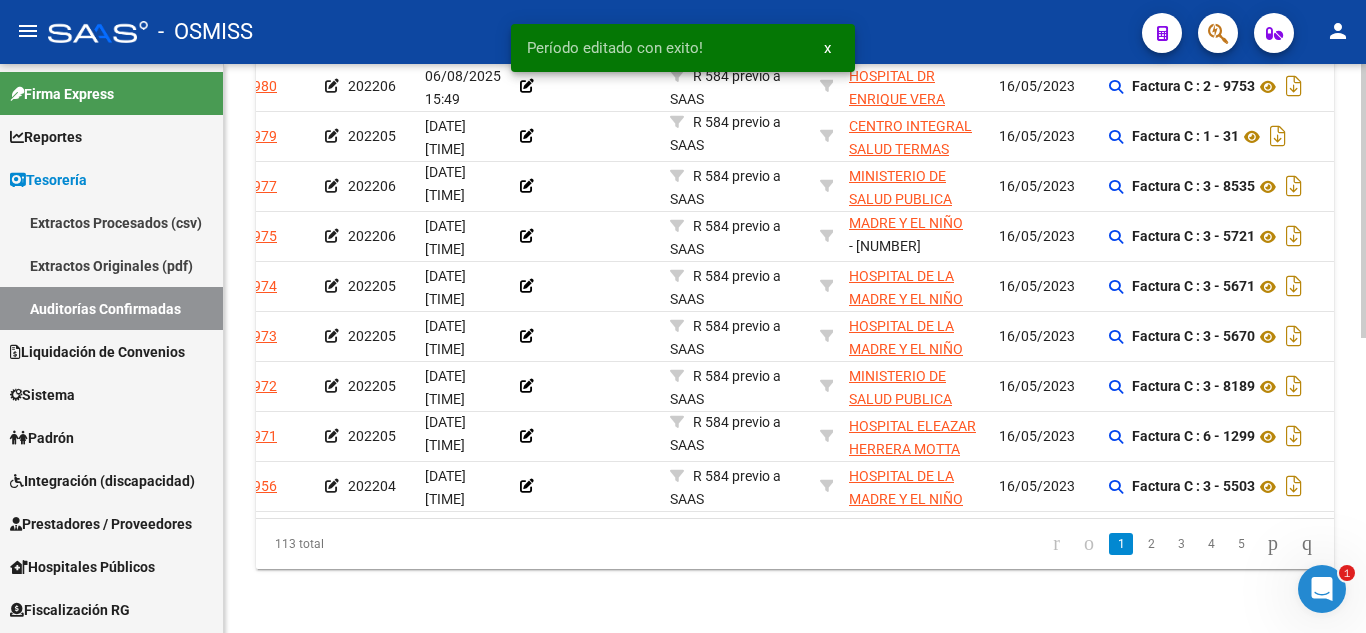 scroll, scrollTop: 612, scrollLeft: 0, axis: vertical 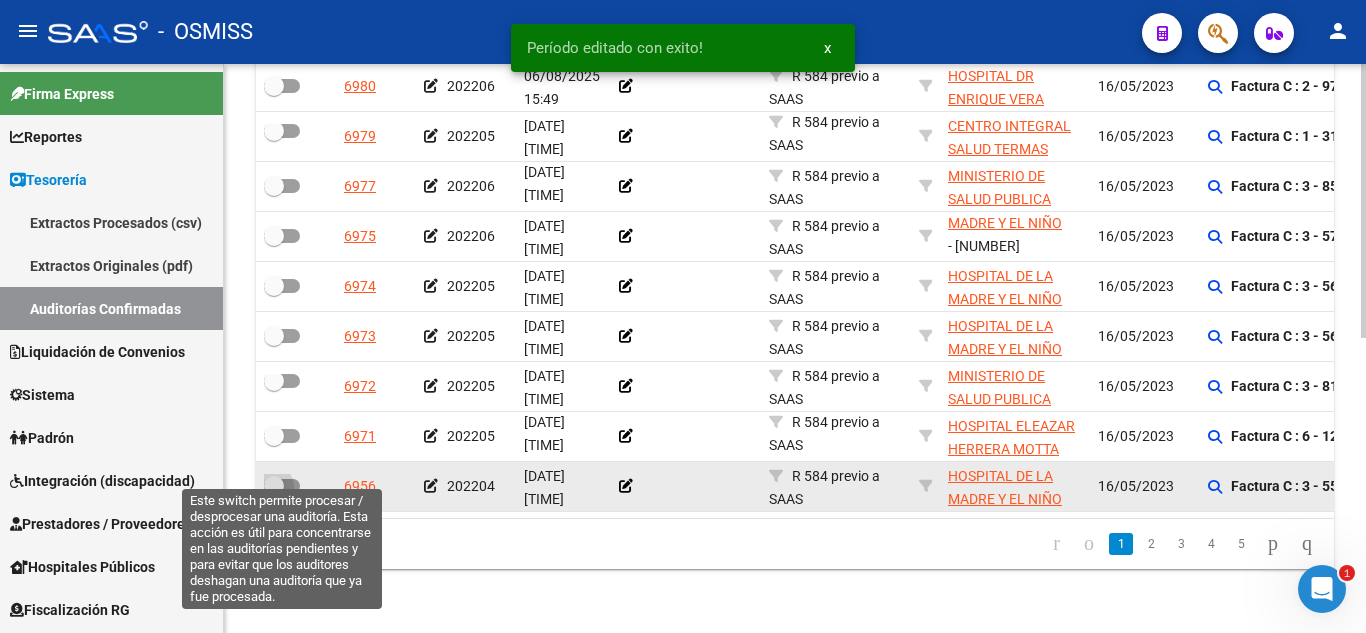 click at bounding box center [274, 486] 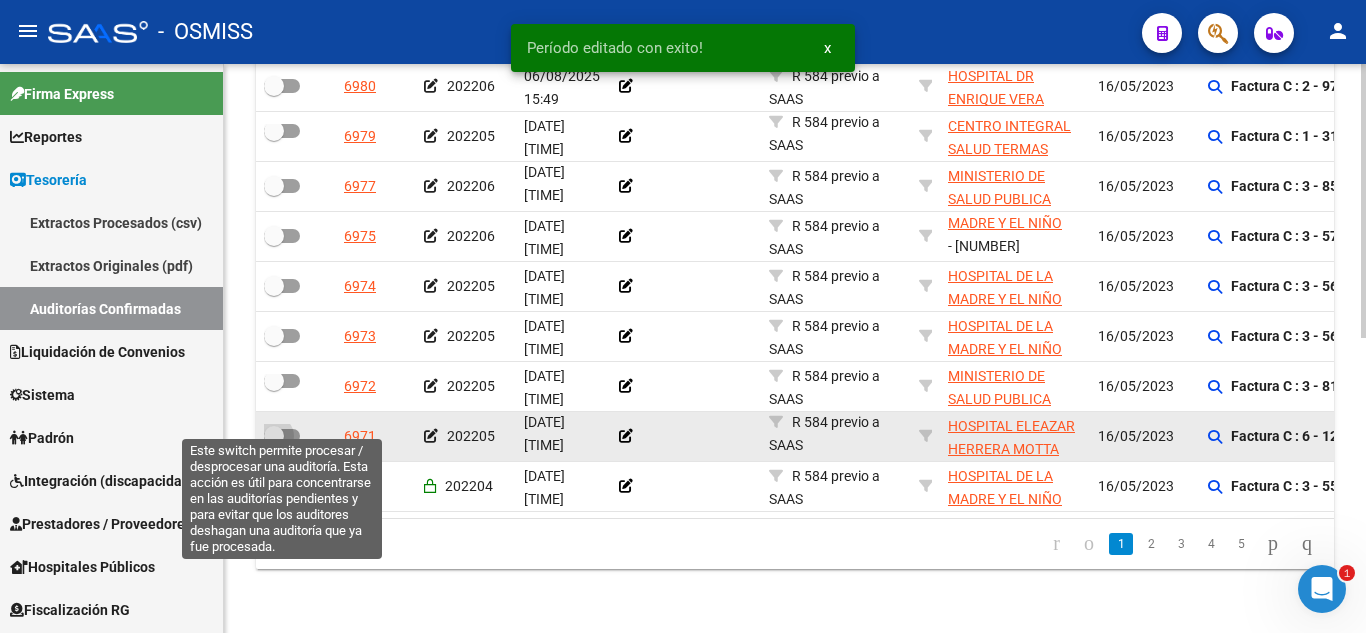 click at bounding box center [282, 436] 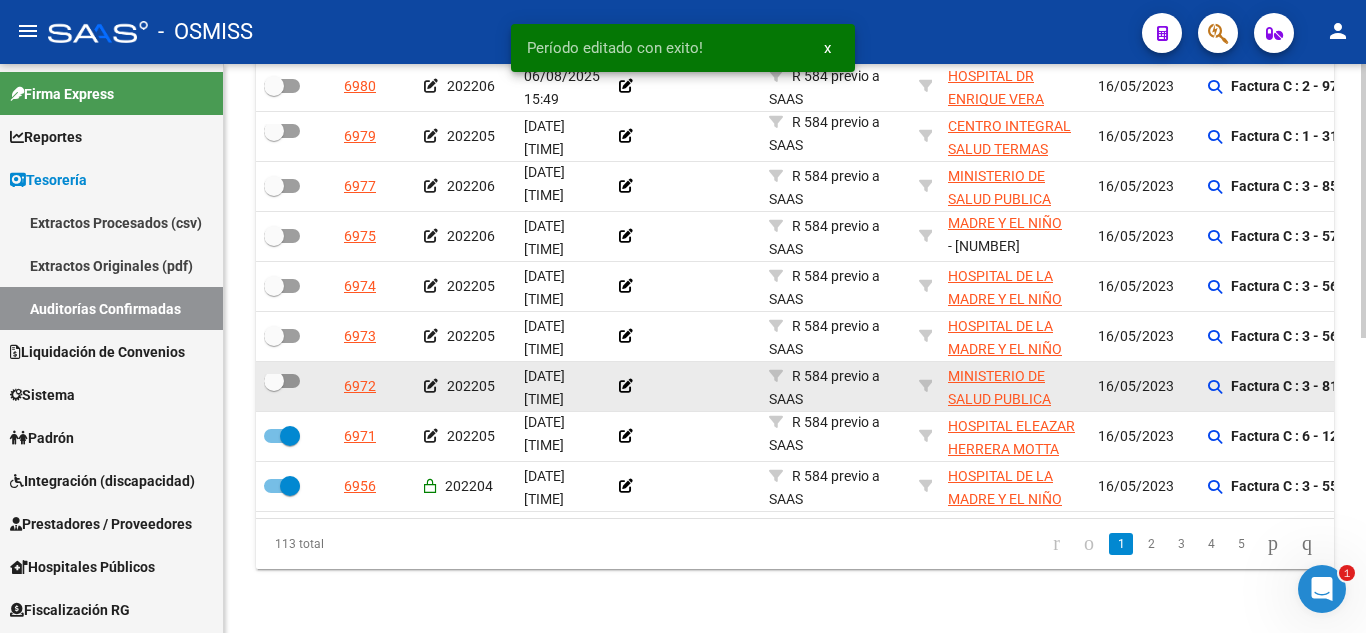 click 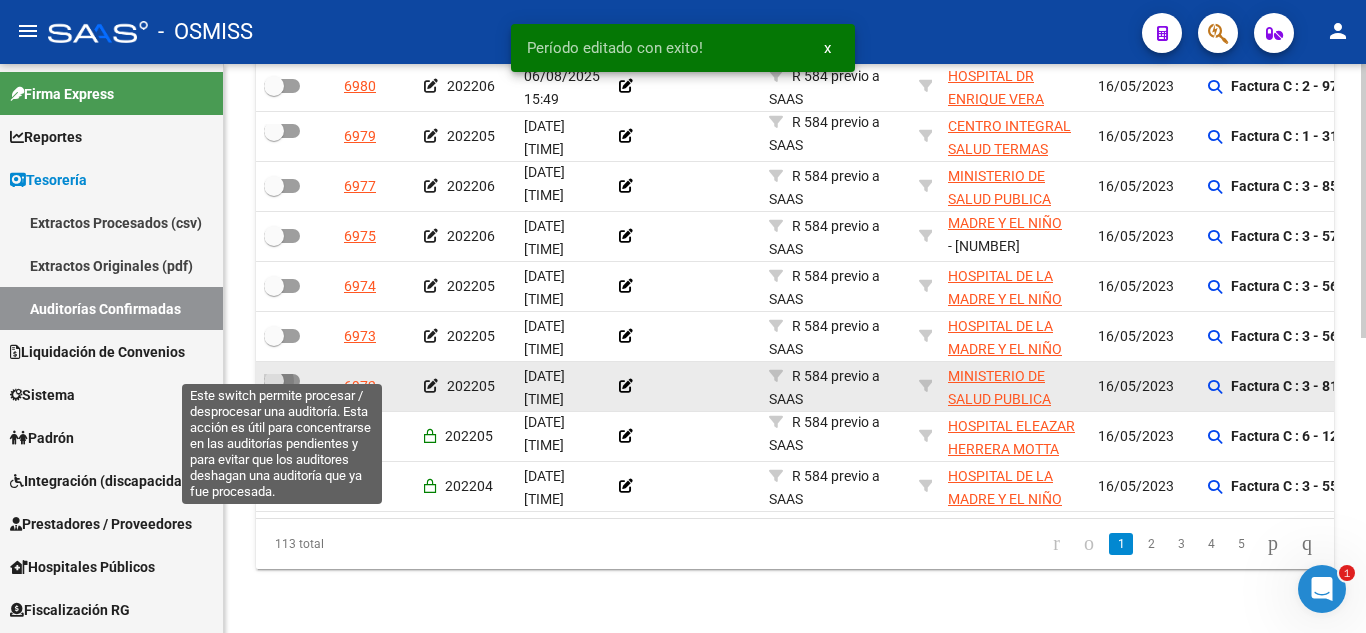 click at bounding box center [274, 381] 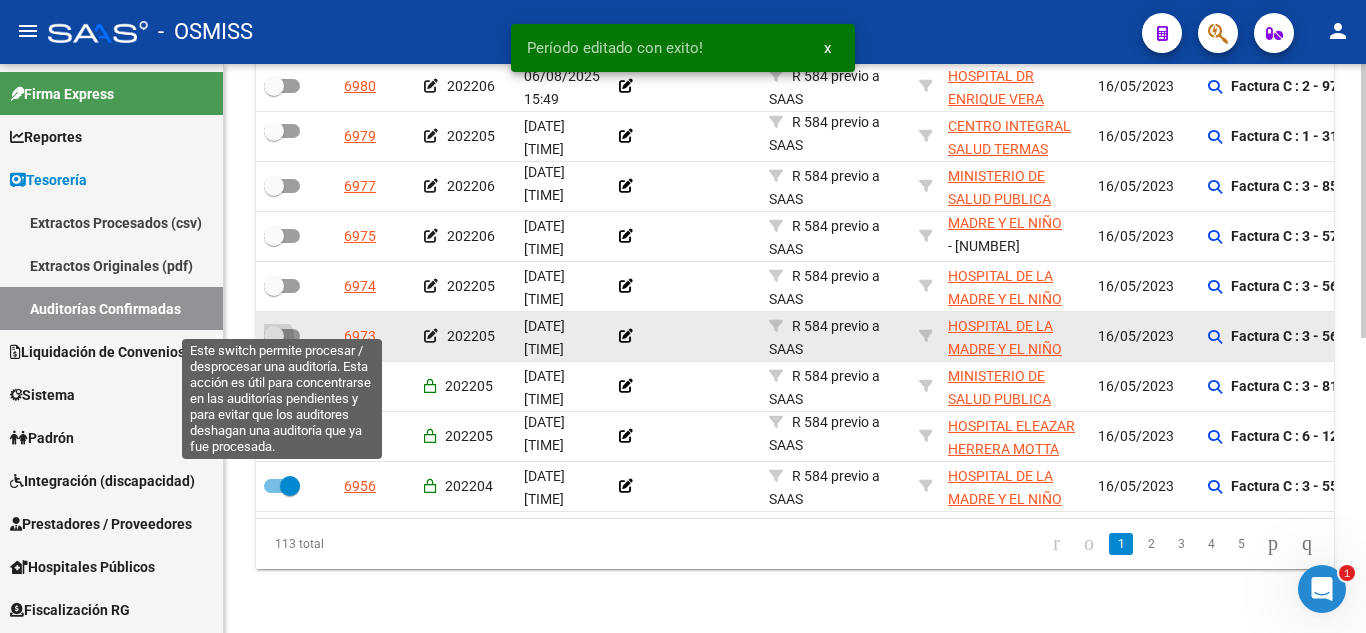 click at bounding box center (274, 336) 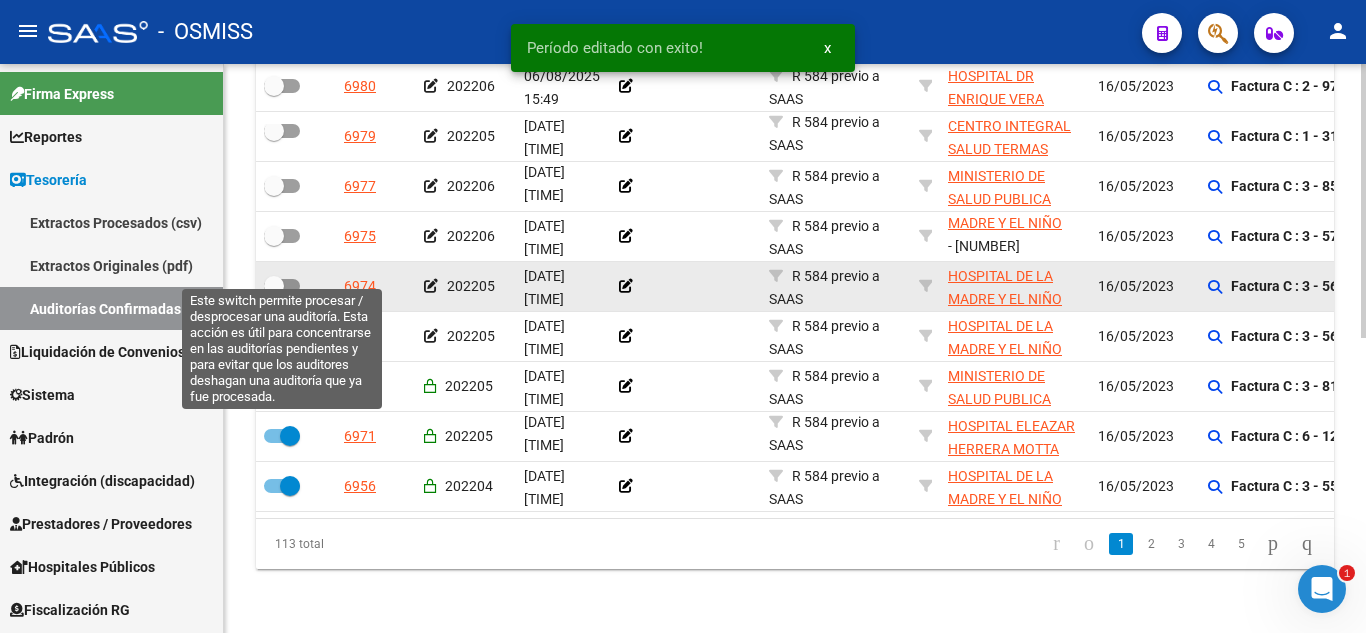 click at bounding box center [282, 286] 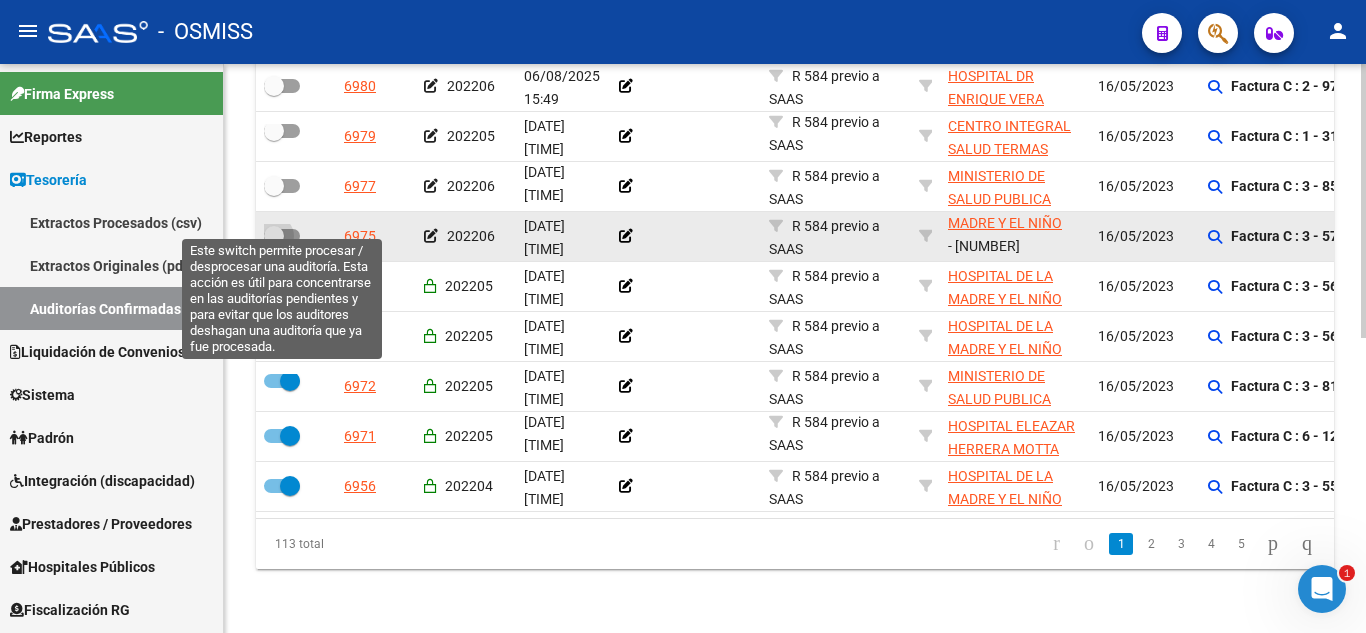 click at bounding box center (282, 236) 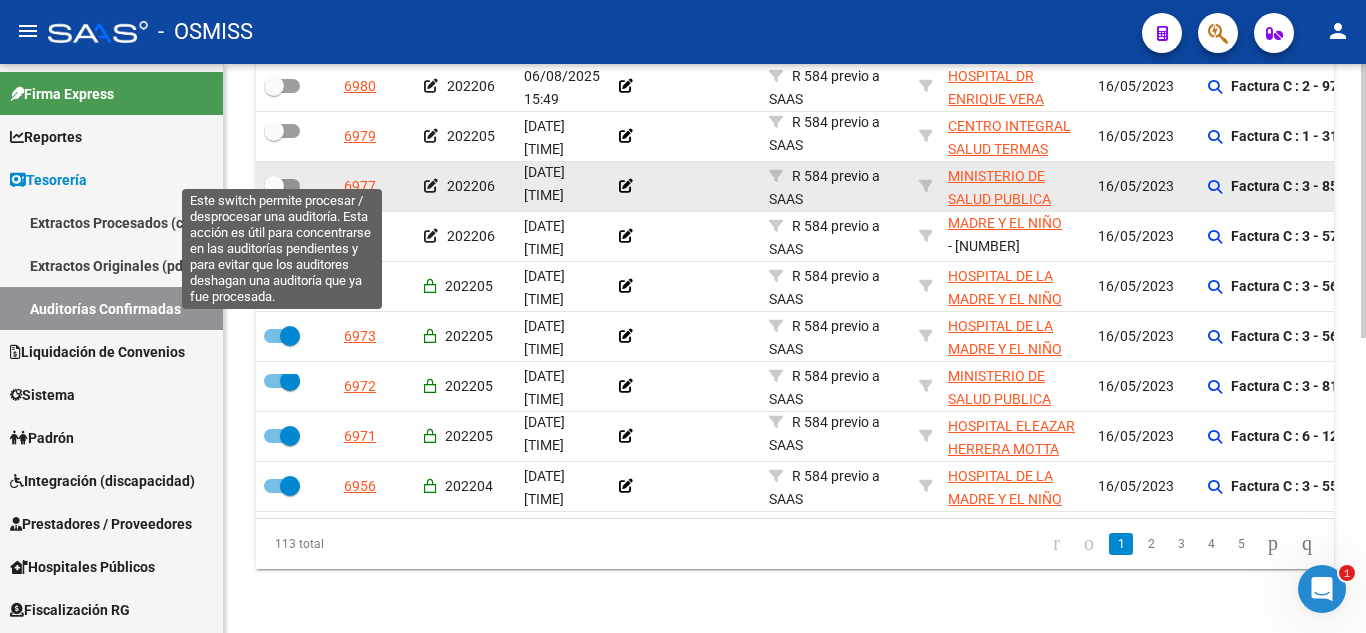 click at bounding box center (282, 186) 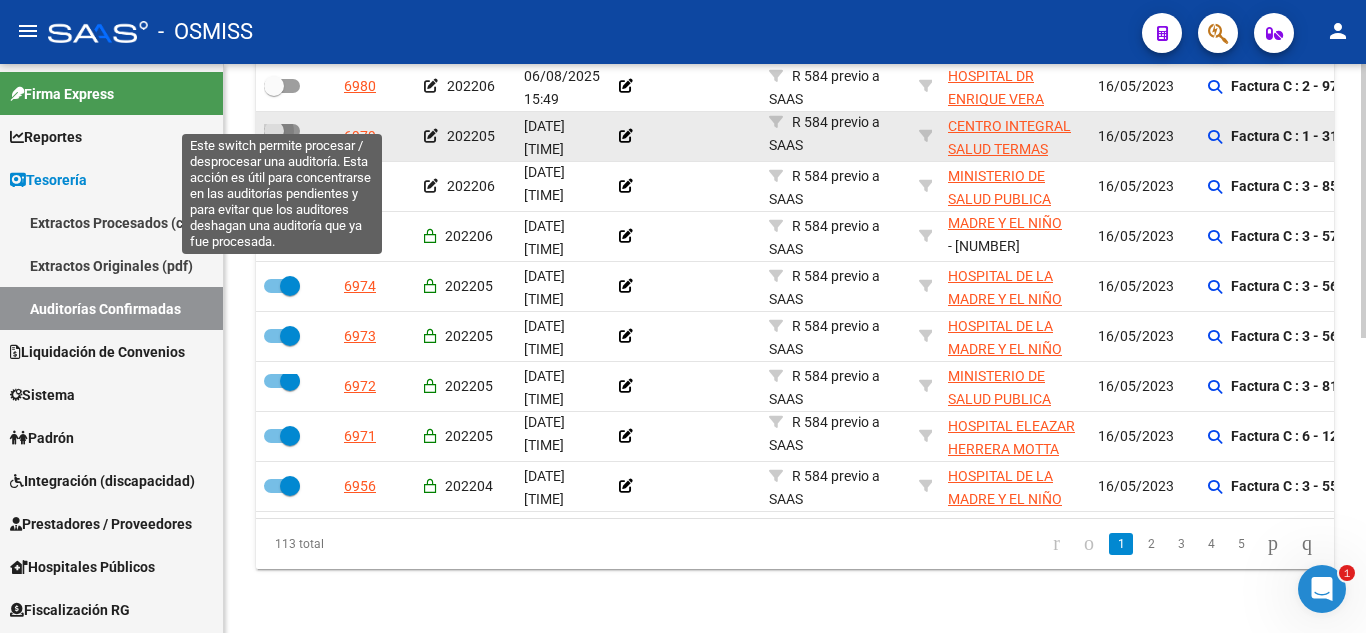 click at bounding box center (282, 131) 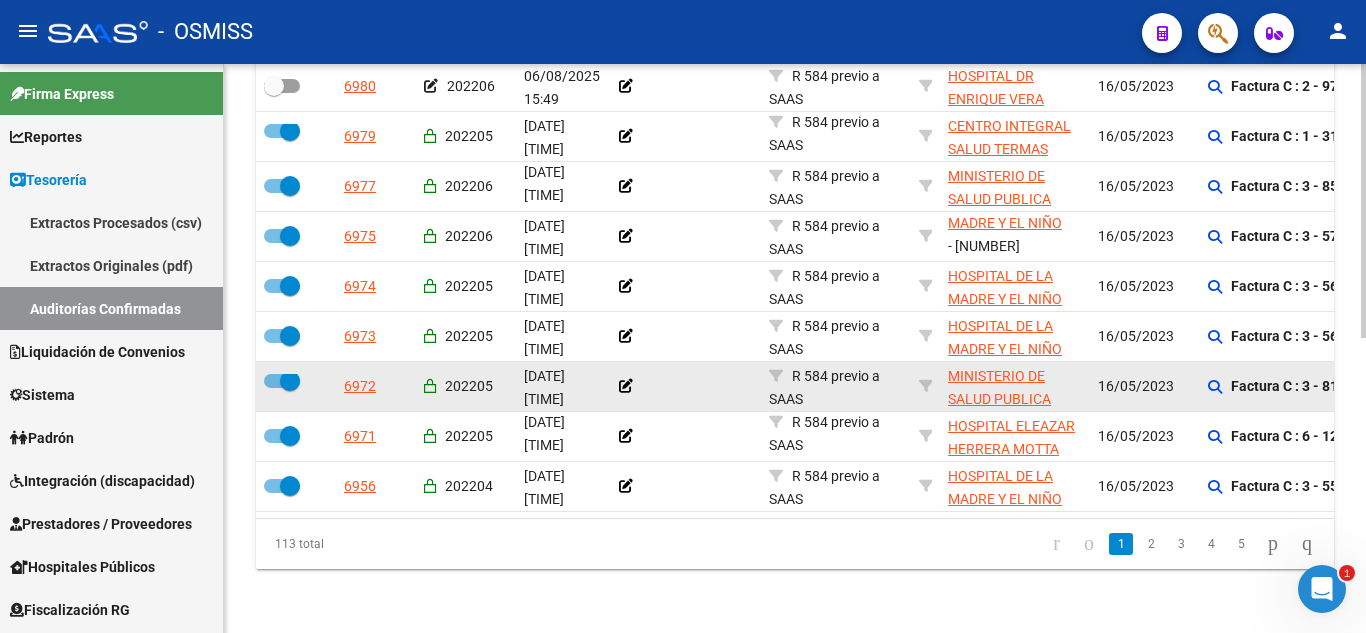 scroll, scrollTop: 0, scrollLeft: 0, axis: both 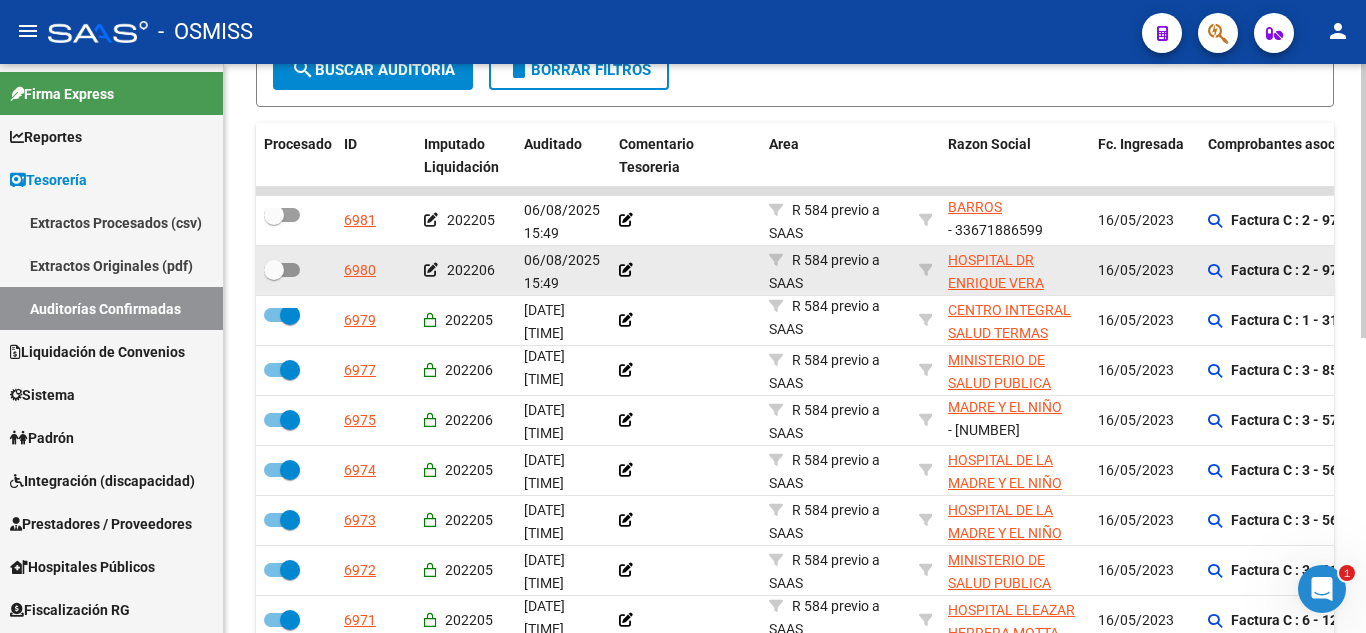 click 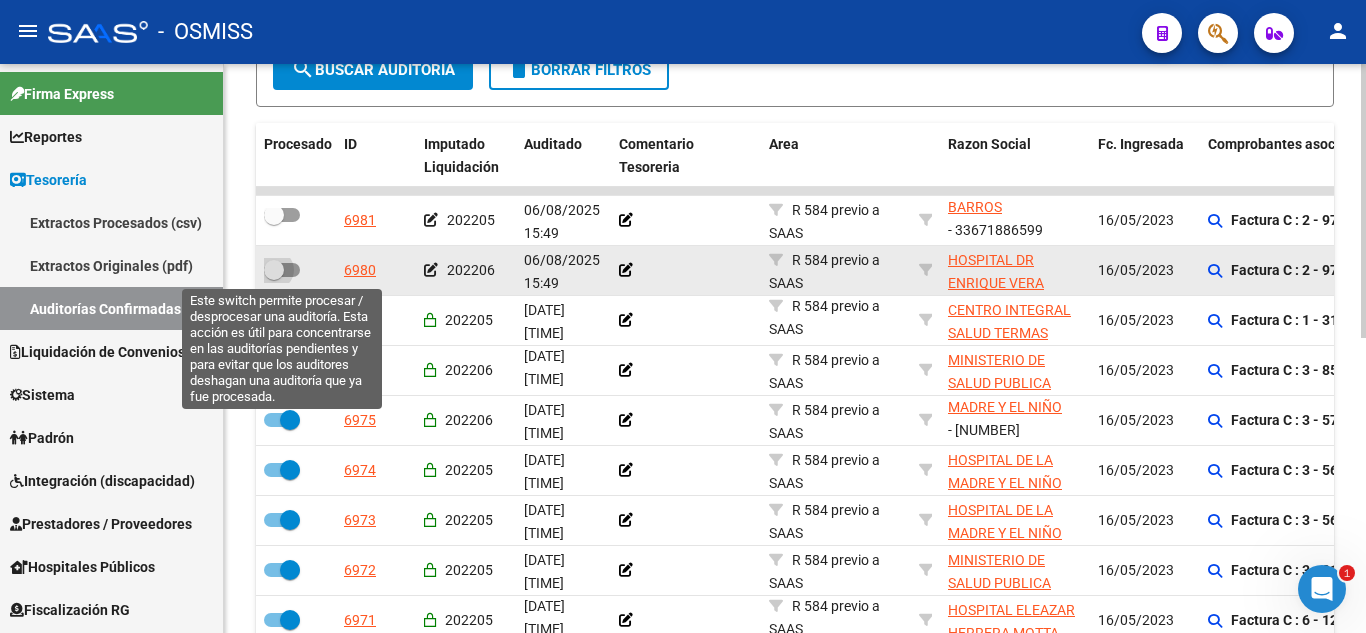click at bounding box center (282, 270) 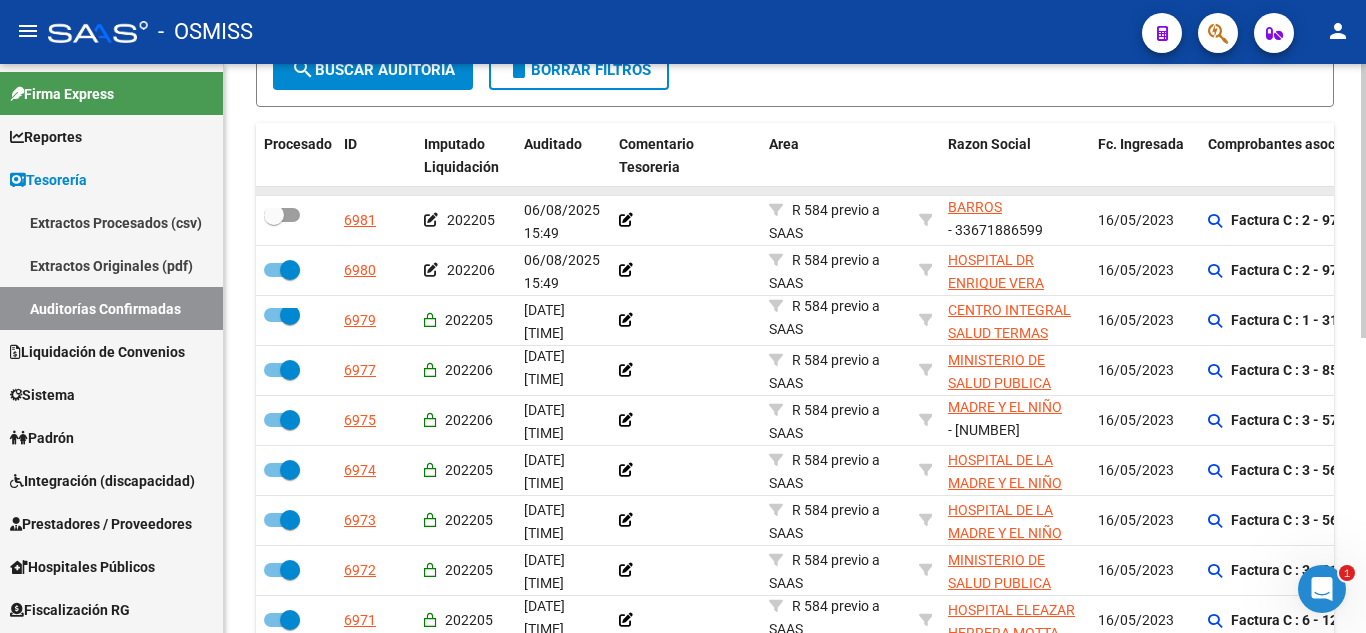 click 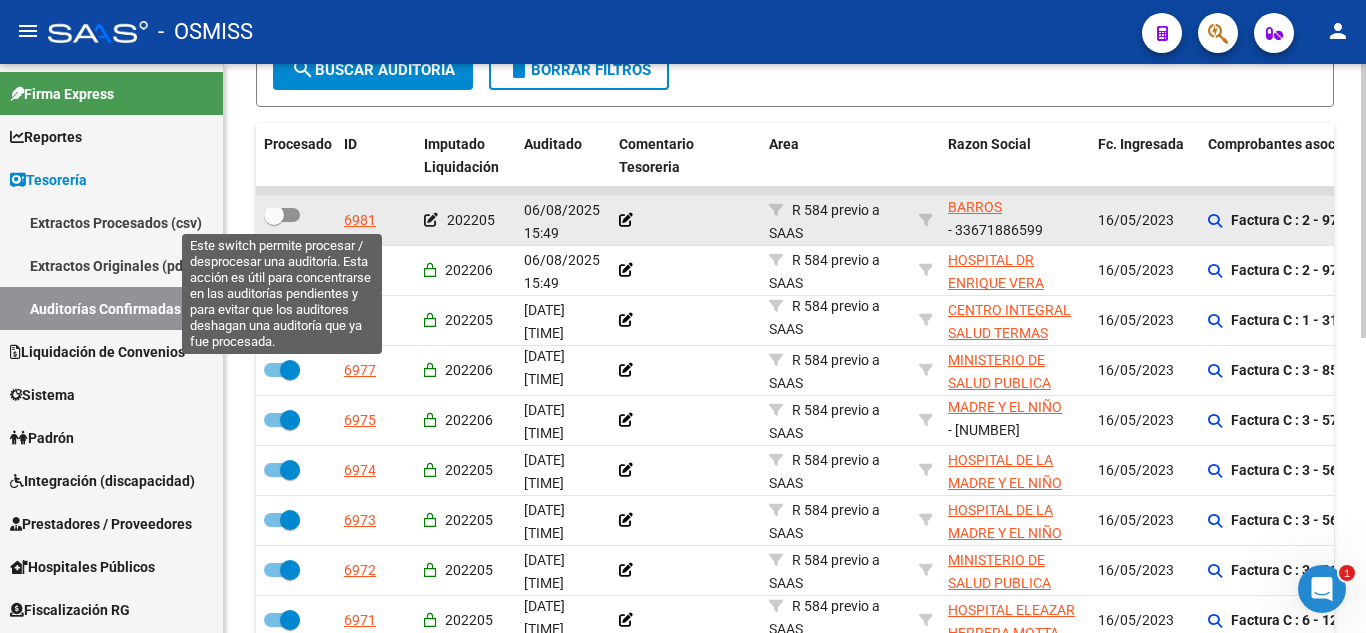 click at bounding box center [274, 215] 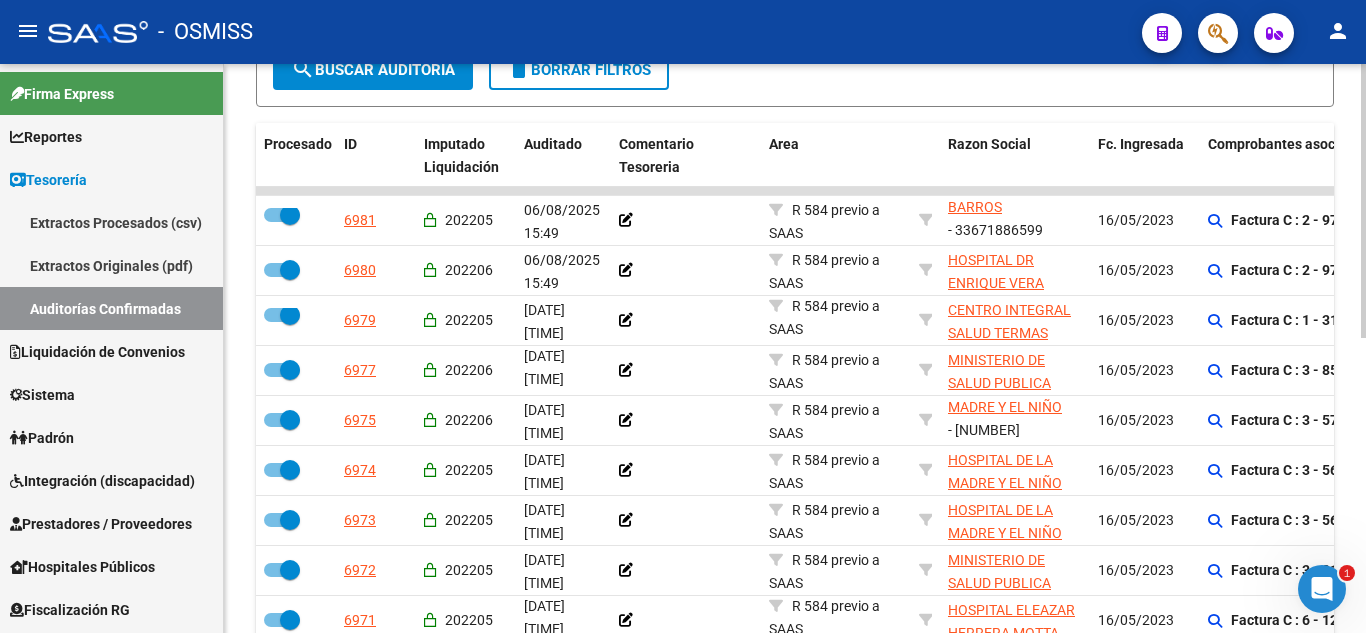 click on "search  Buscar Auditoria" 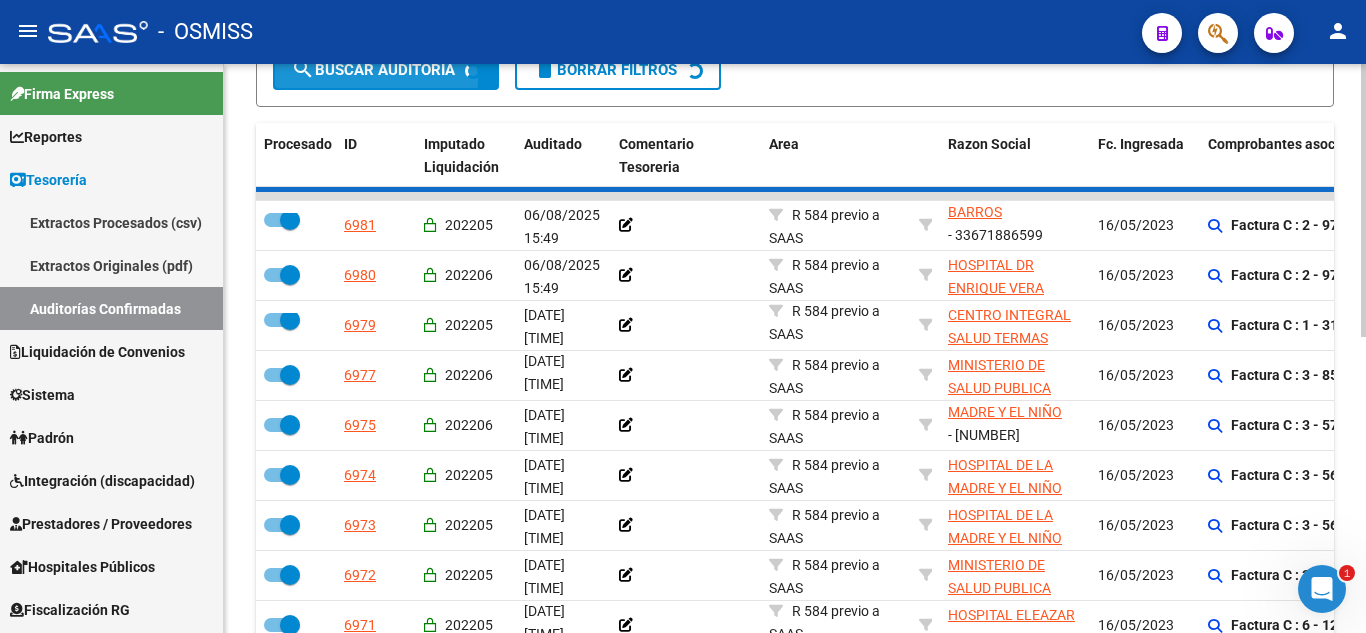 scroll, scrollTop: 414, scrollLeft: 0, axis: vertical 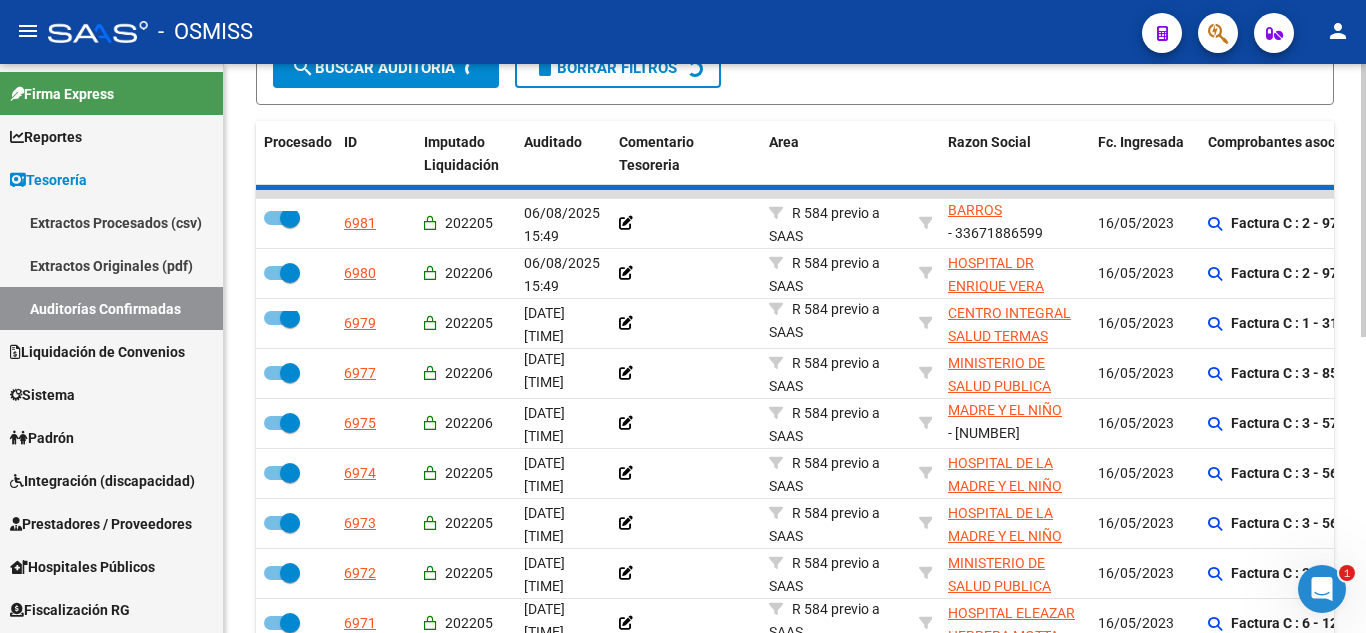 checkbox on "false" 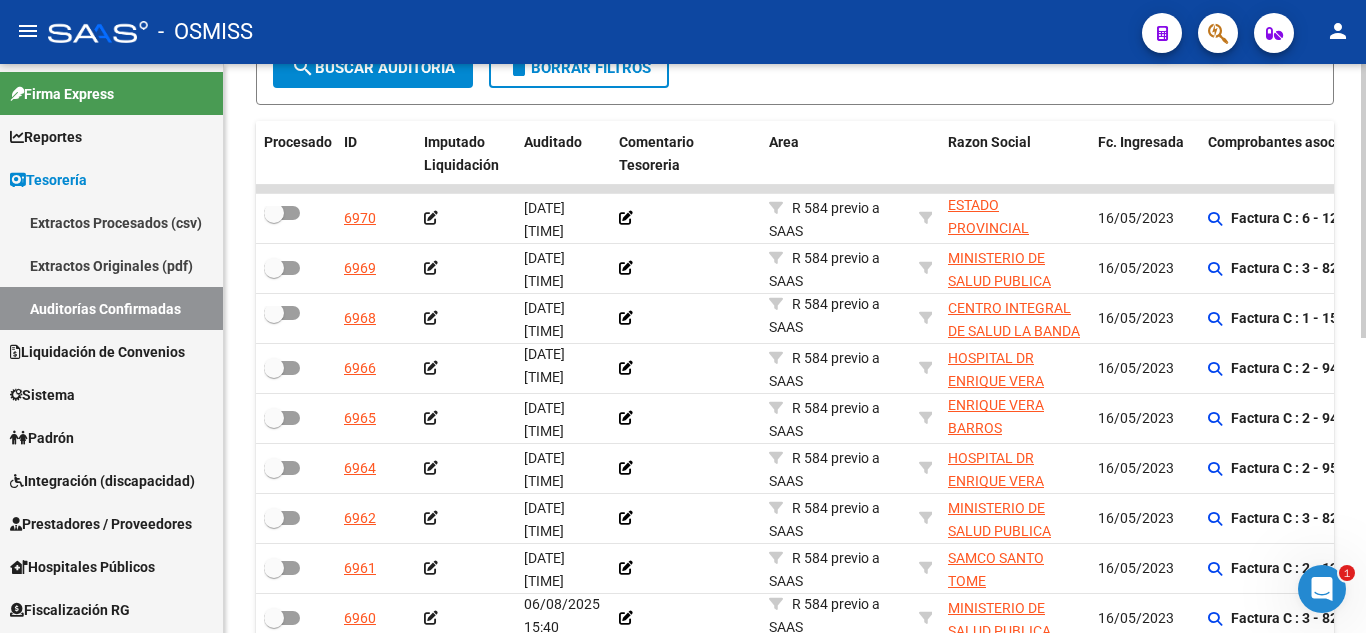 scroll, scrollTop: 72, scrollLeft: 0, axis: vertical 